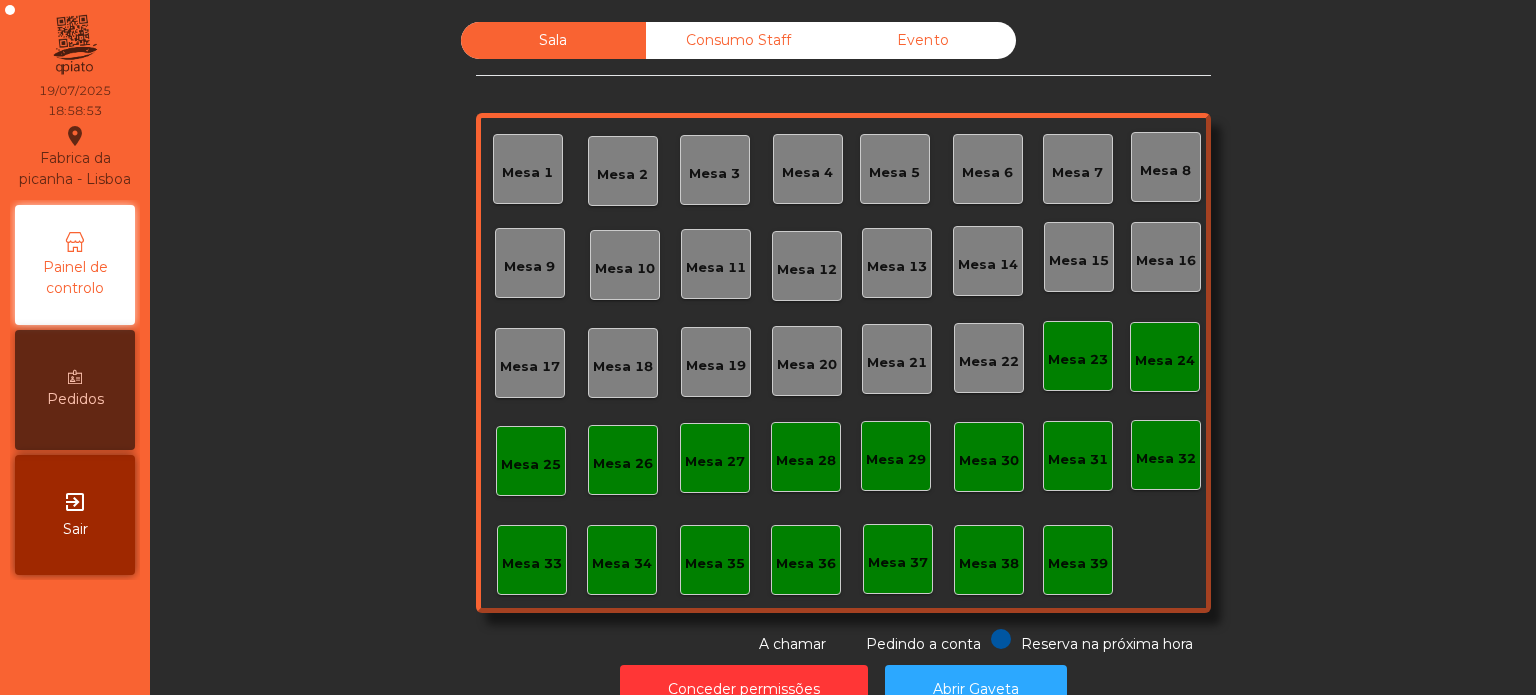 scroll, scrollTop: 0, scrollLeft: 0, axis: both 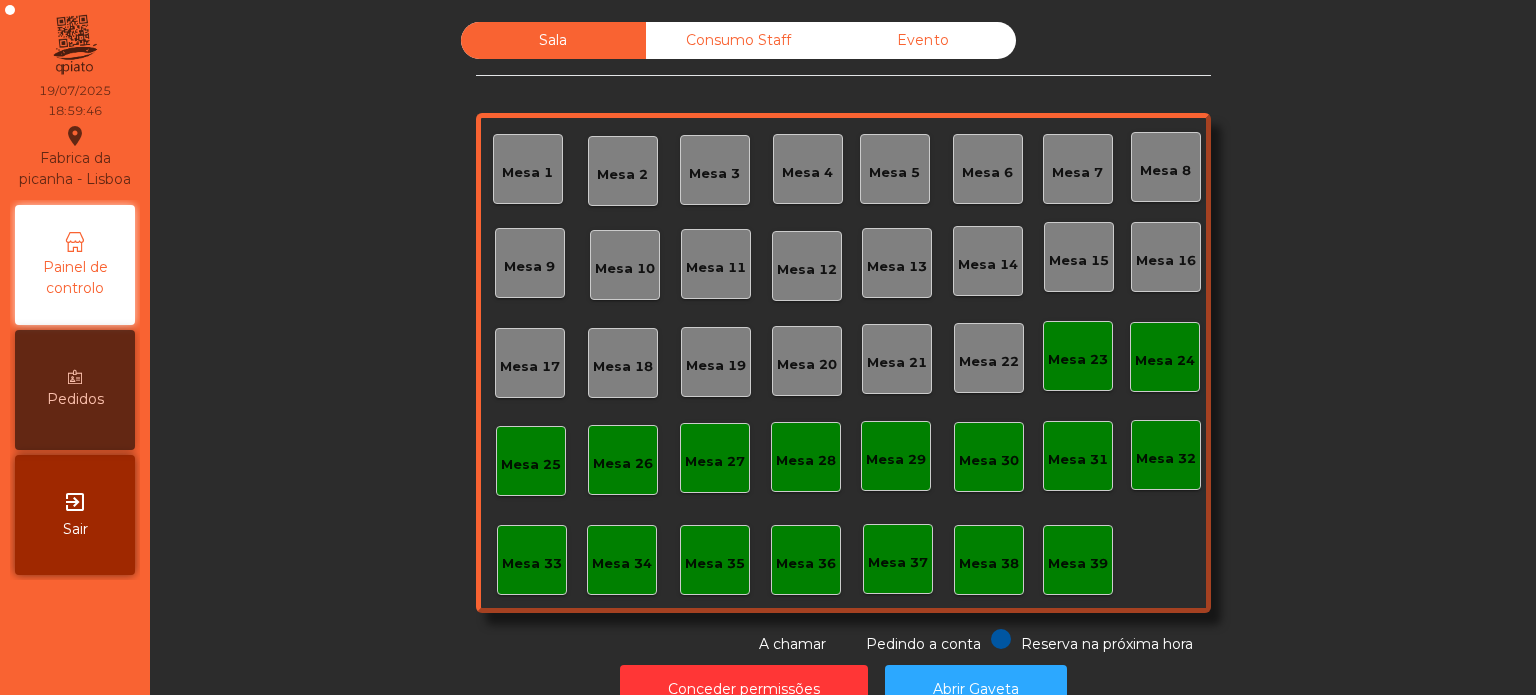 click on "Consumo Staff" 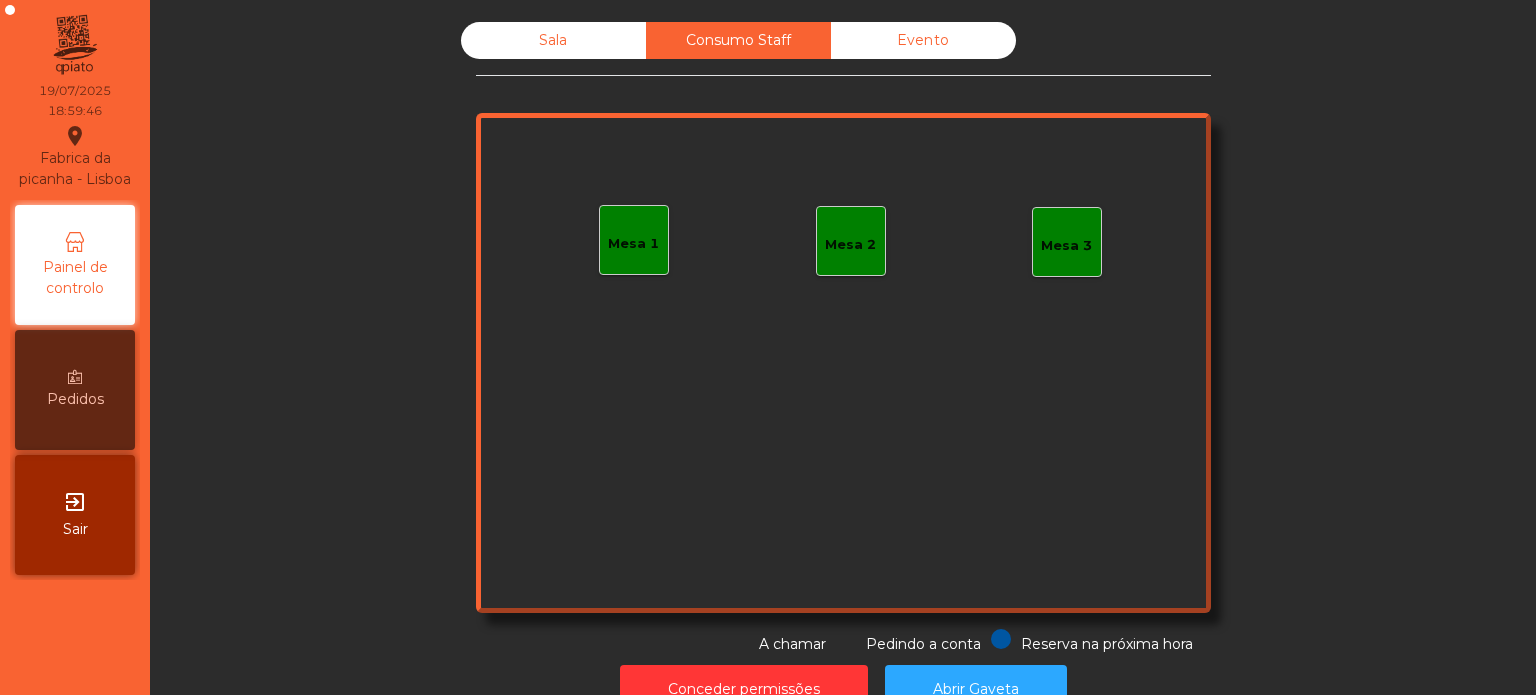 click on "Mesa 1" 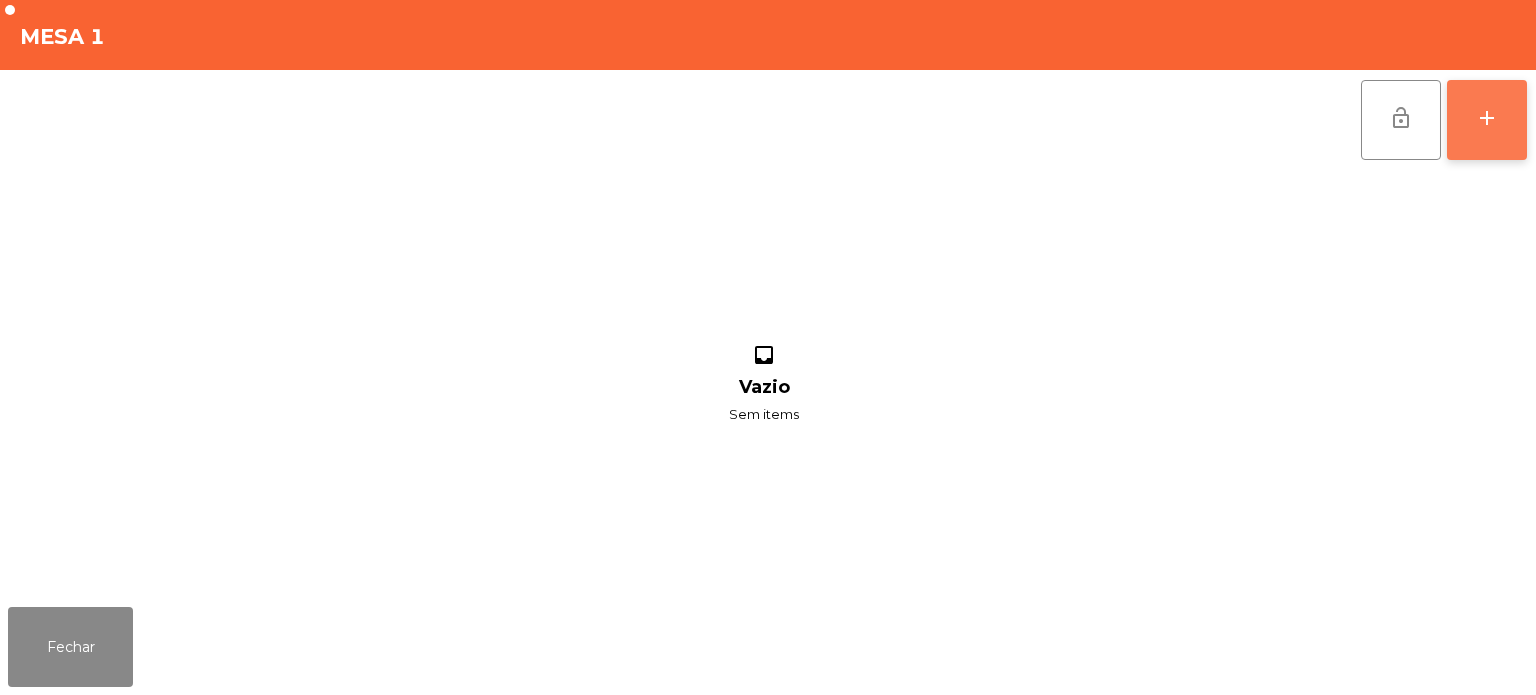 click on "add" 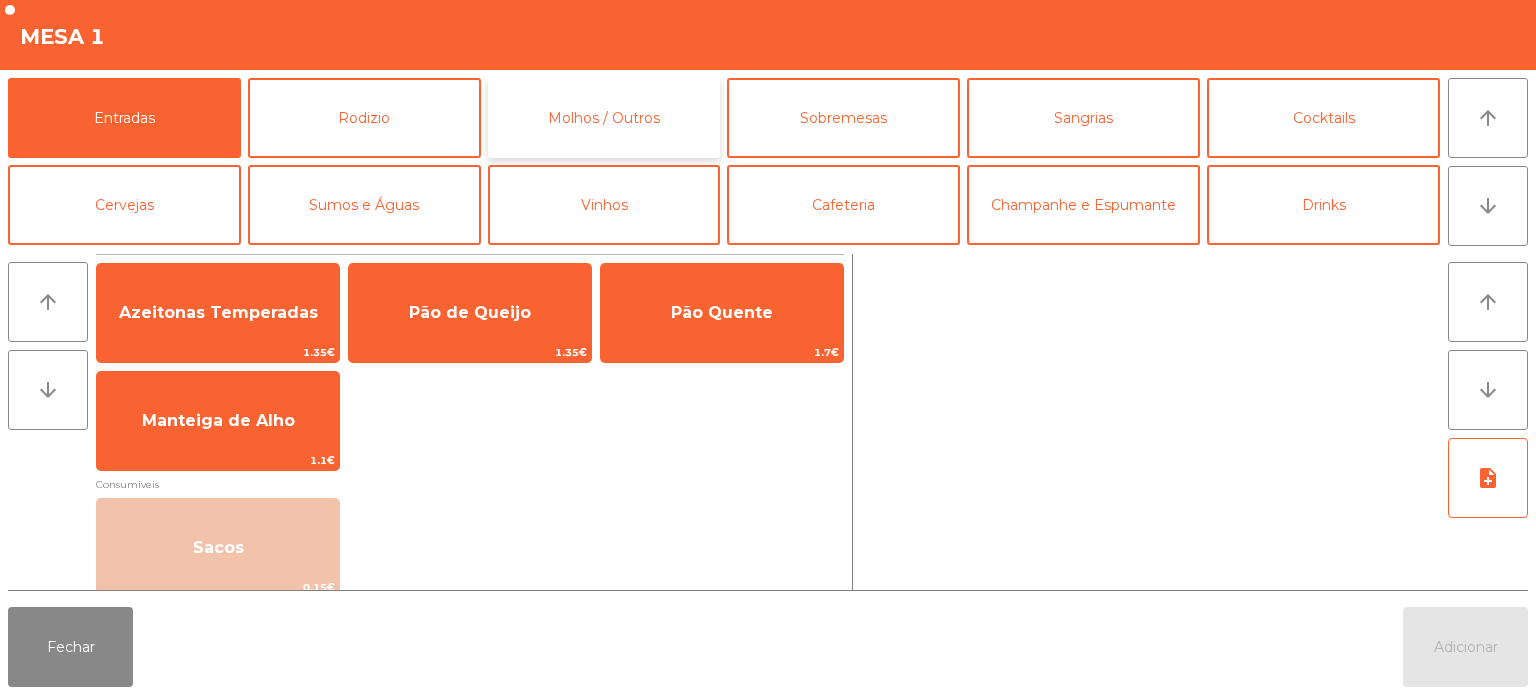 click on "Molhos / Outros" 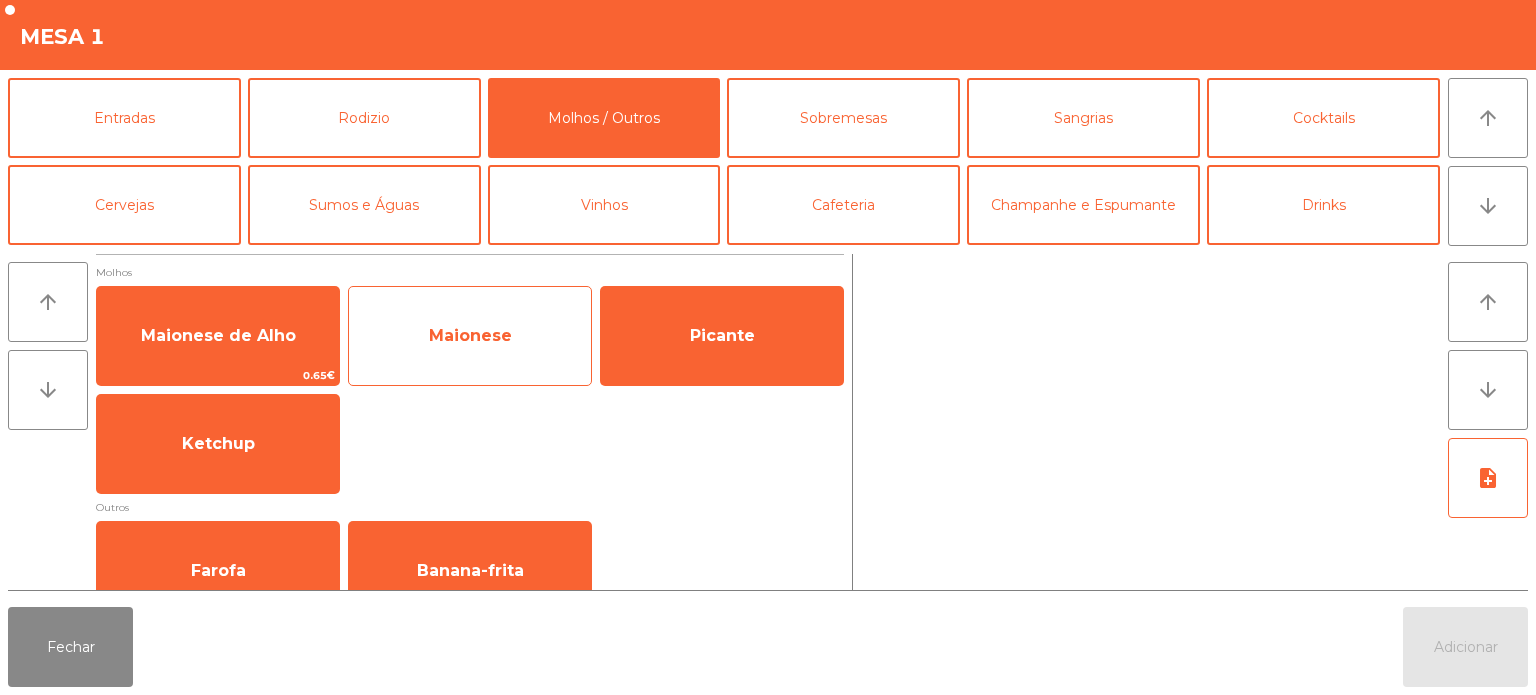 click on "Maionese" 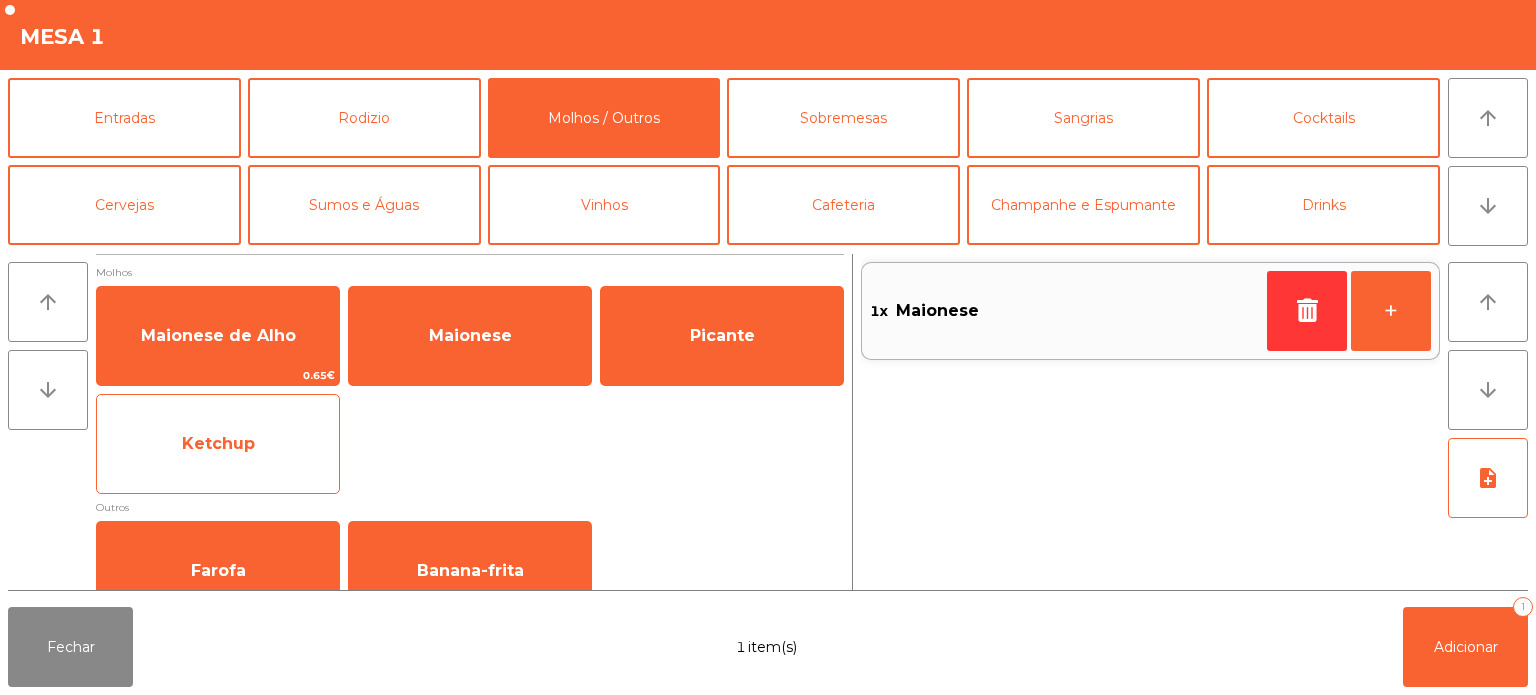 click on "Ketchup" 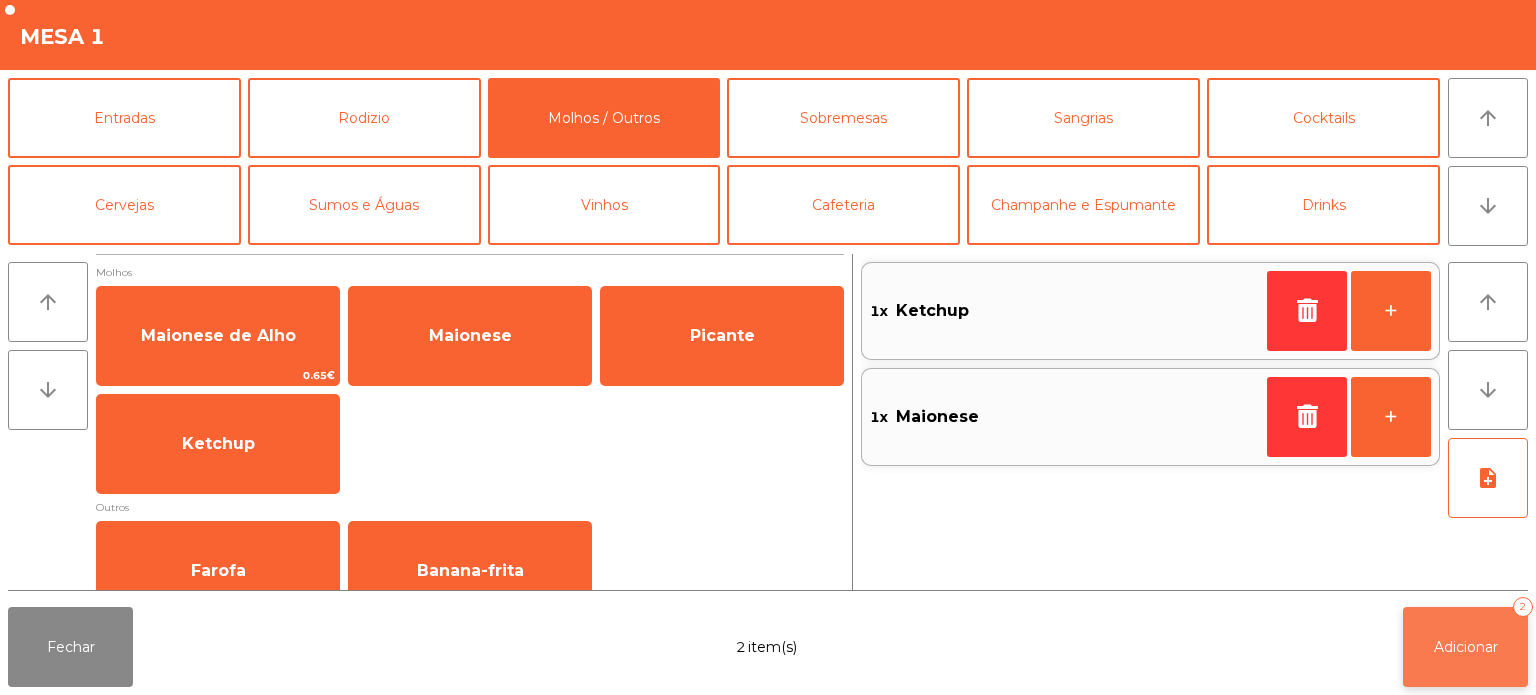 click on "Adicionar   2" 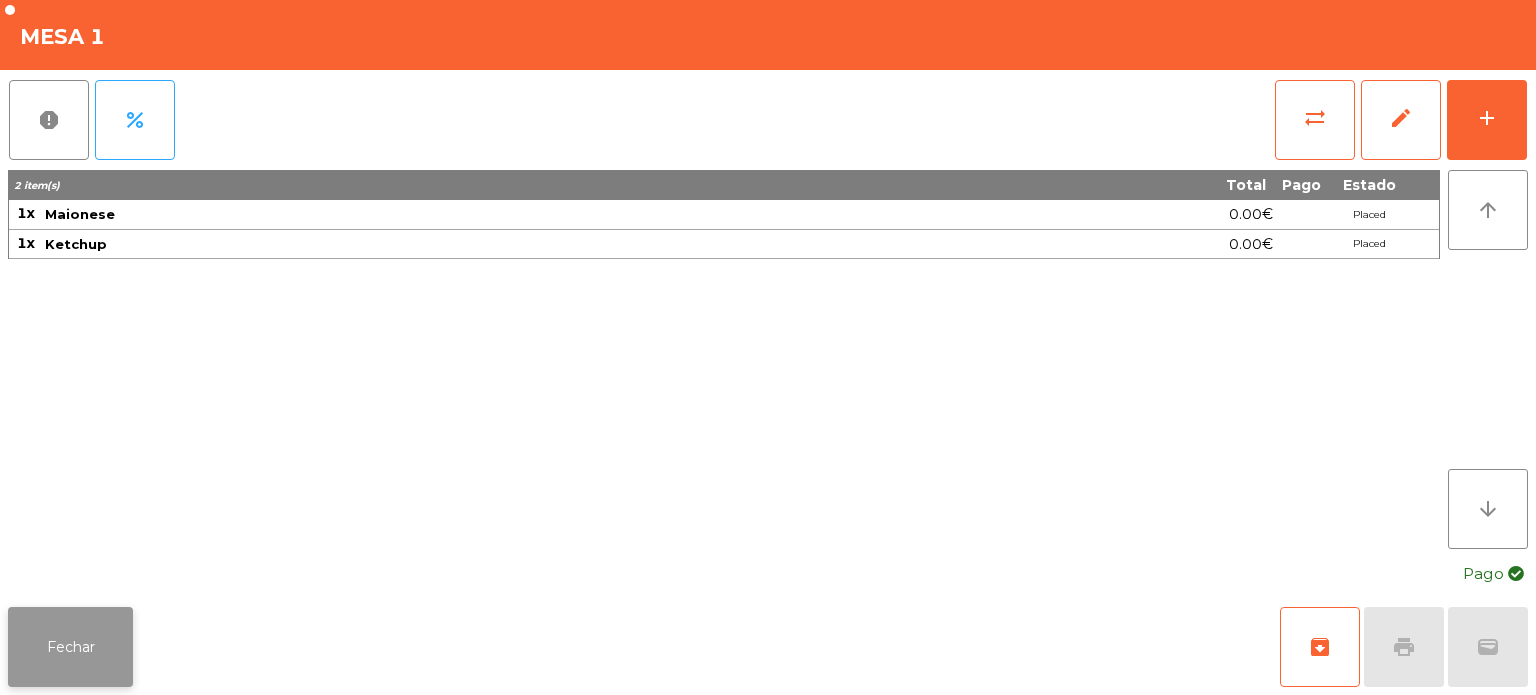 click on "Fechar" 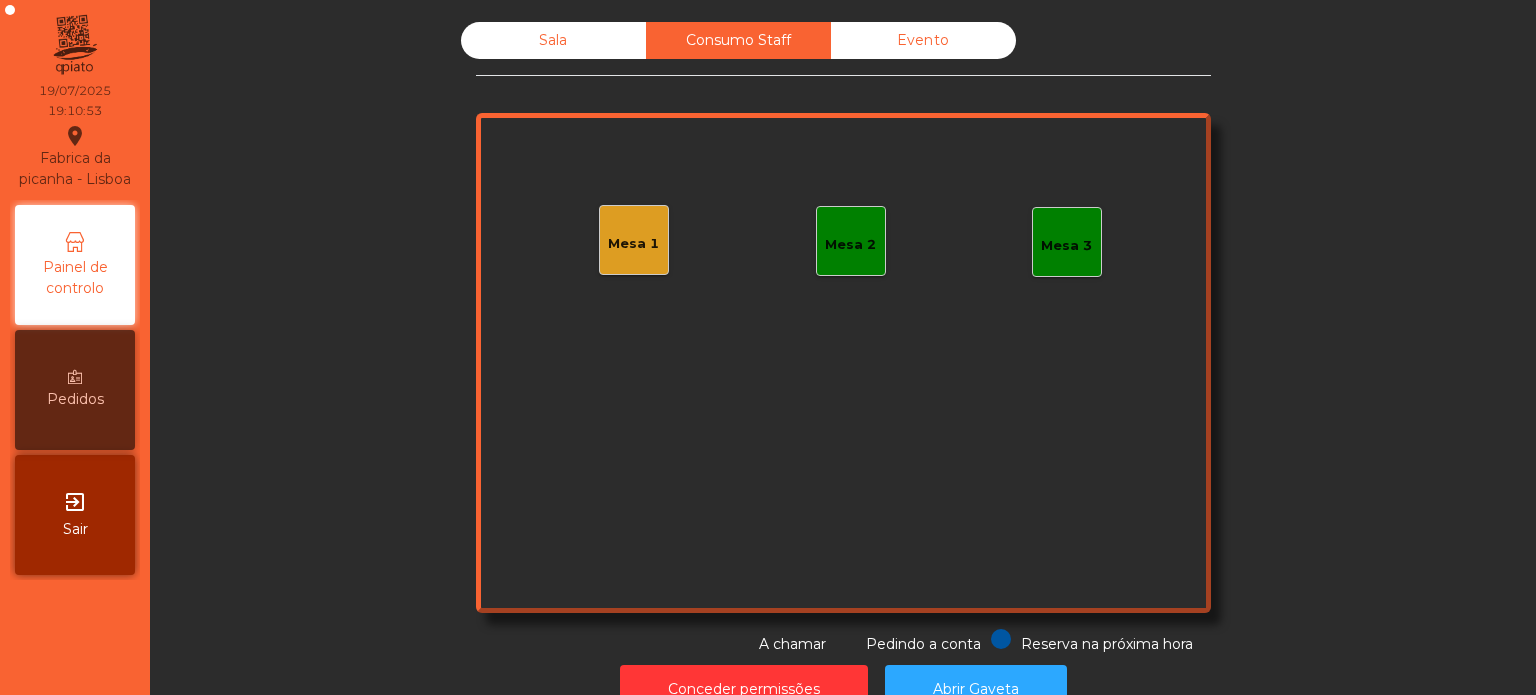 click on "Sala" 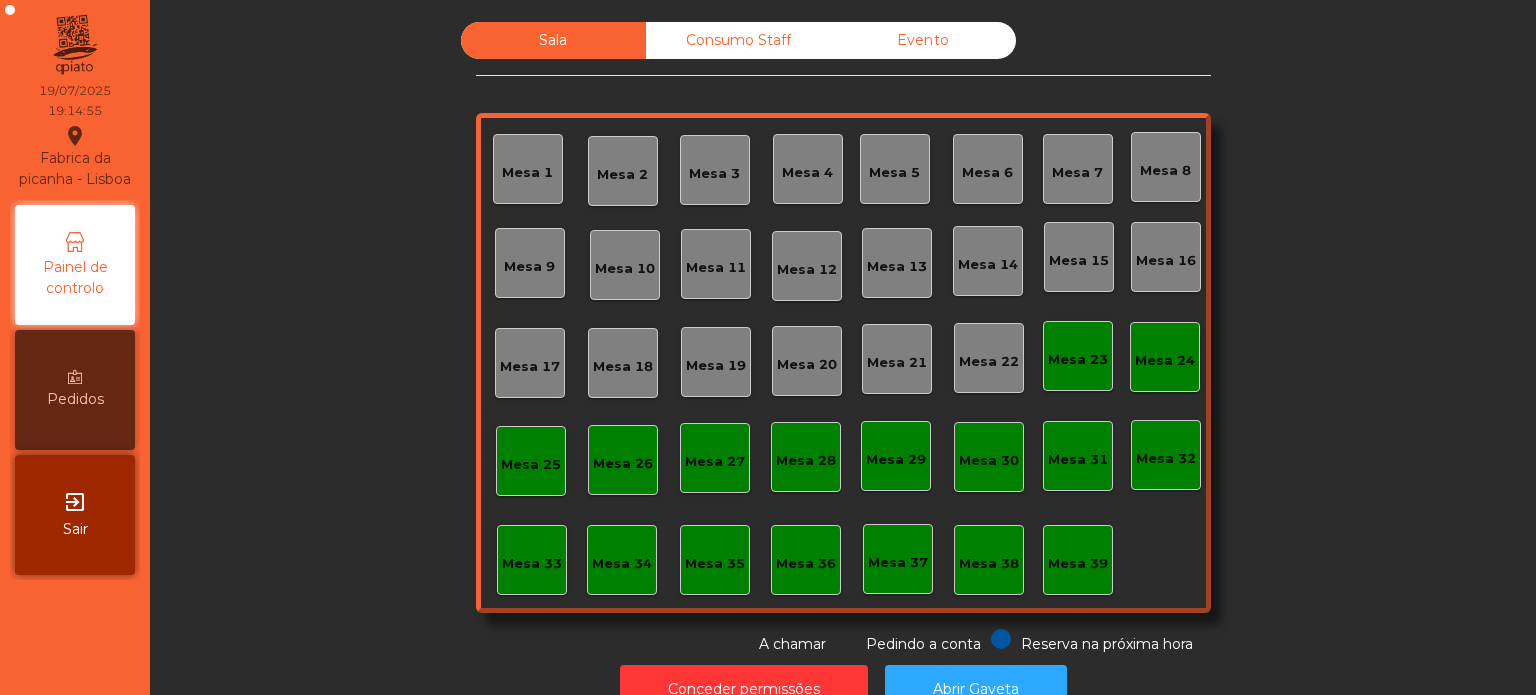 click on "Consumo Staff" 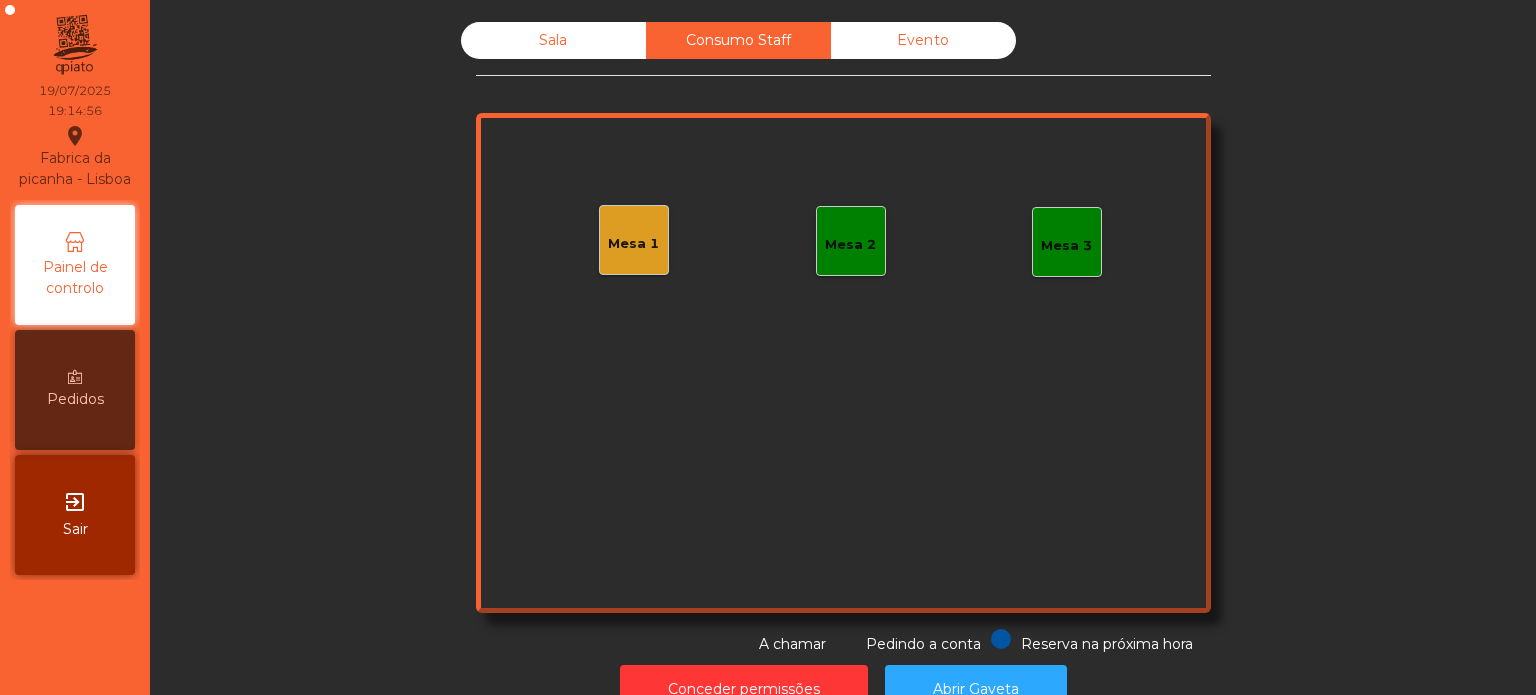 click on "Mesa 1" 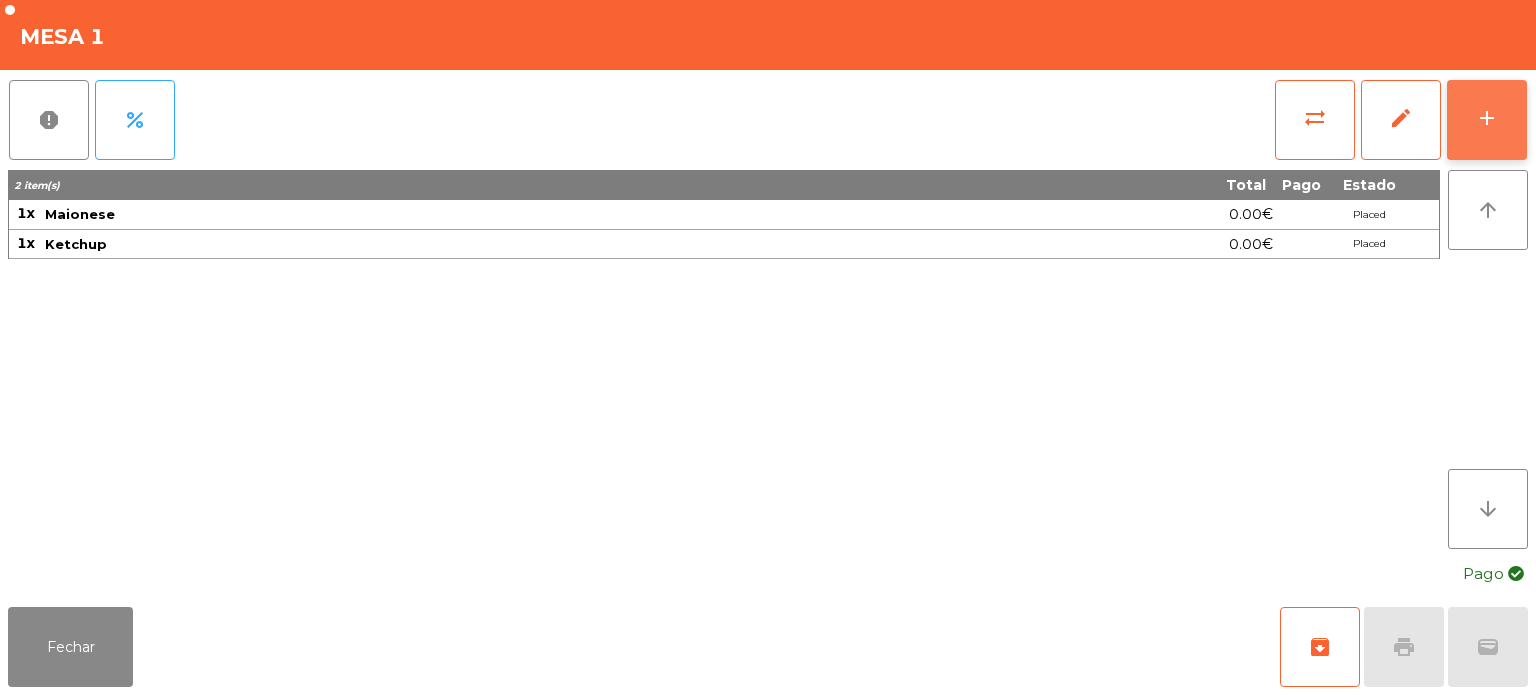 click on "add" 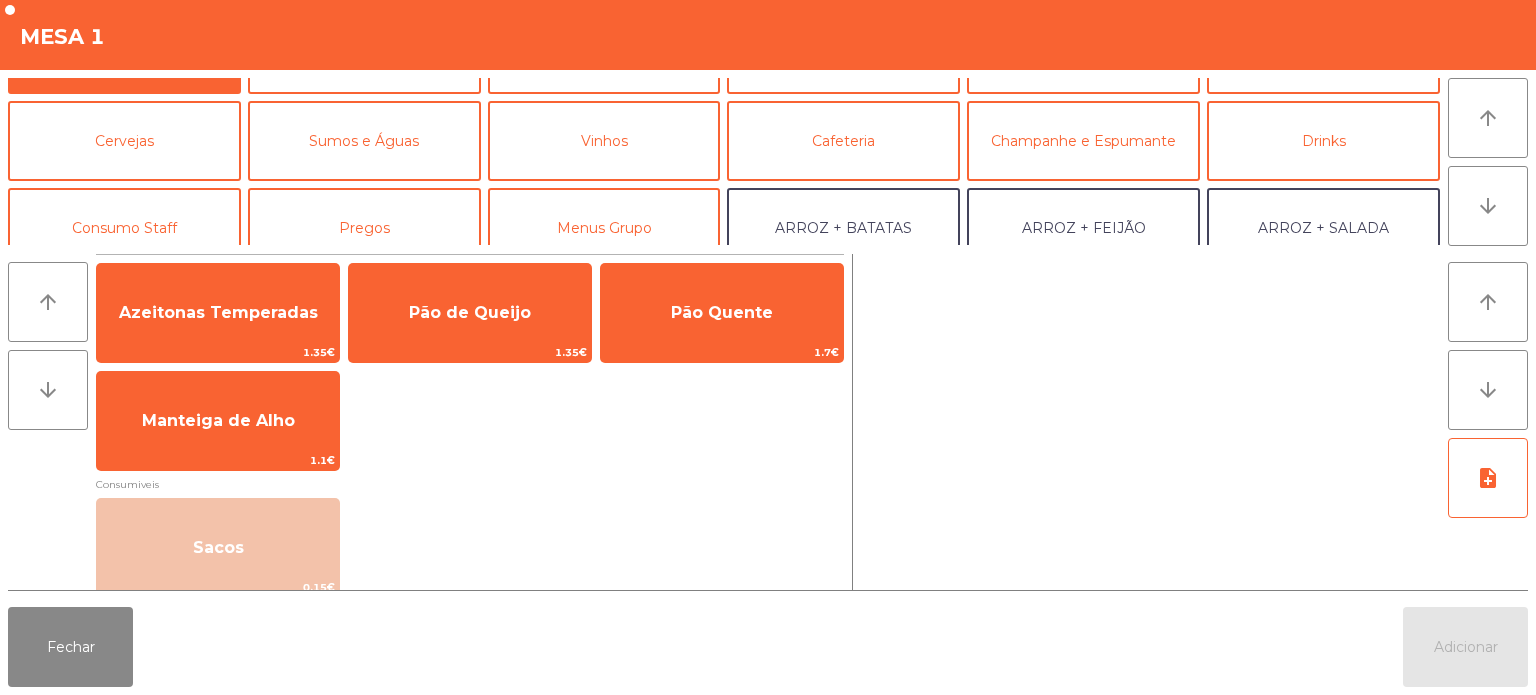 scroll, scrollTop: 81, scrollLeft: 0, axis: vertical 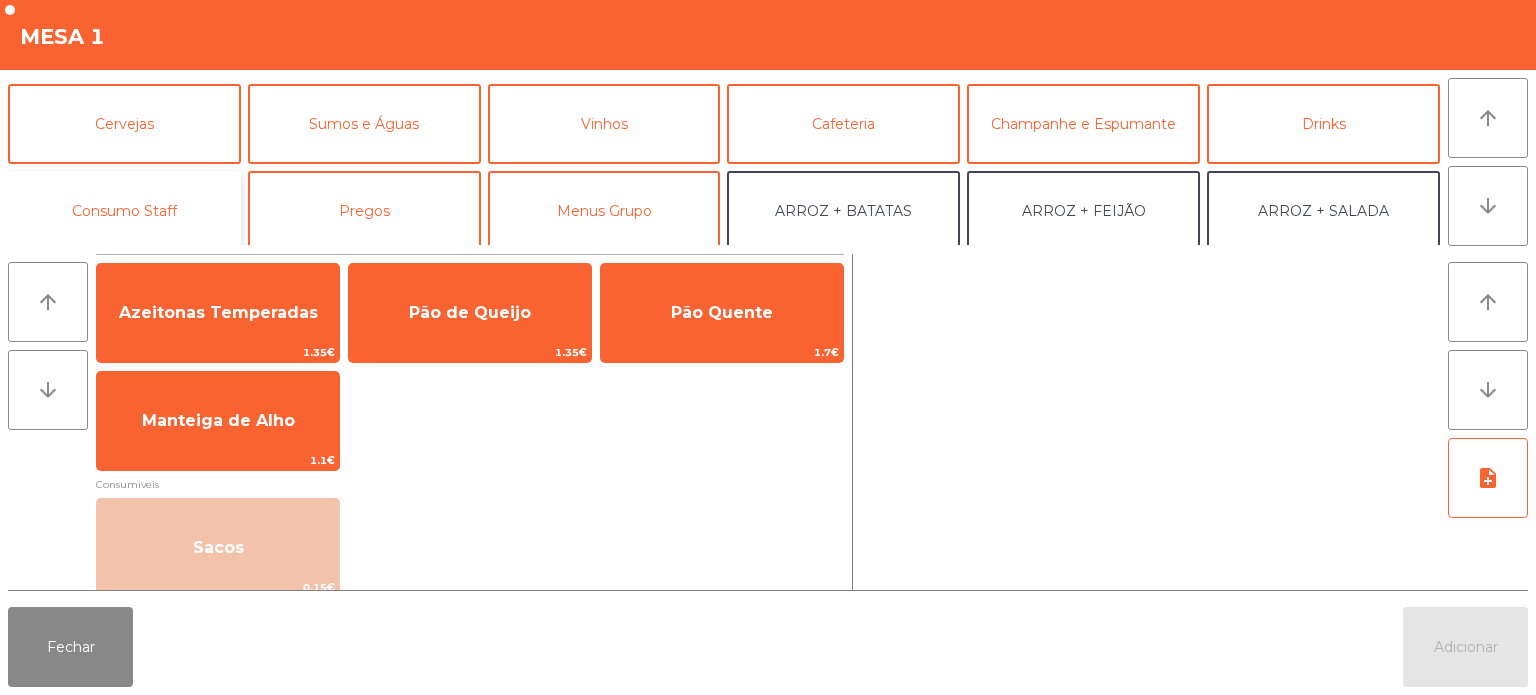 click on "Consumo Staff" 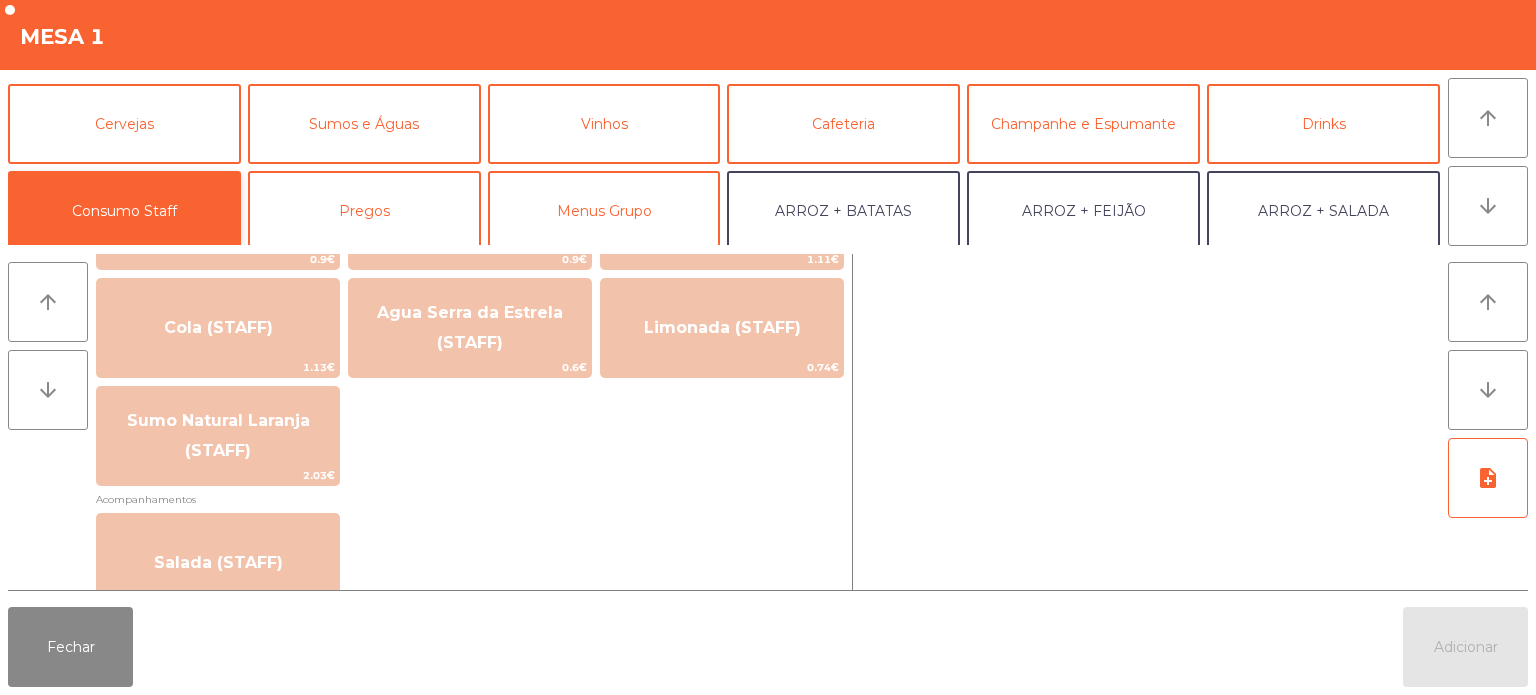 scroll, scrollTop: 381, scrollLeft: 0, axis: vertical 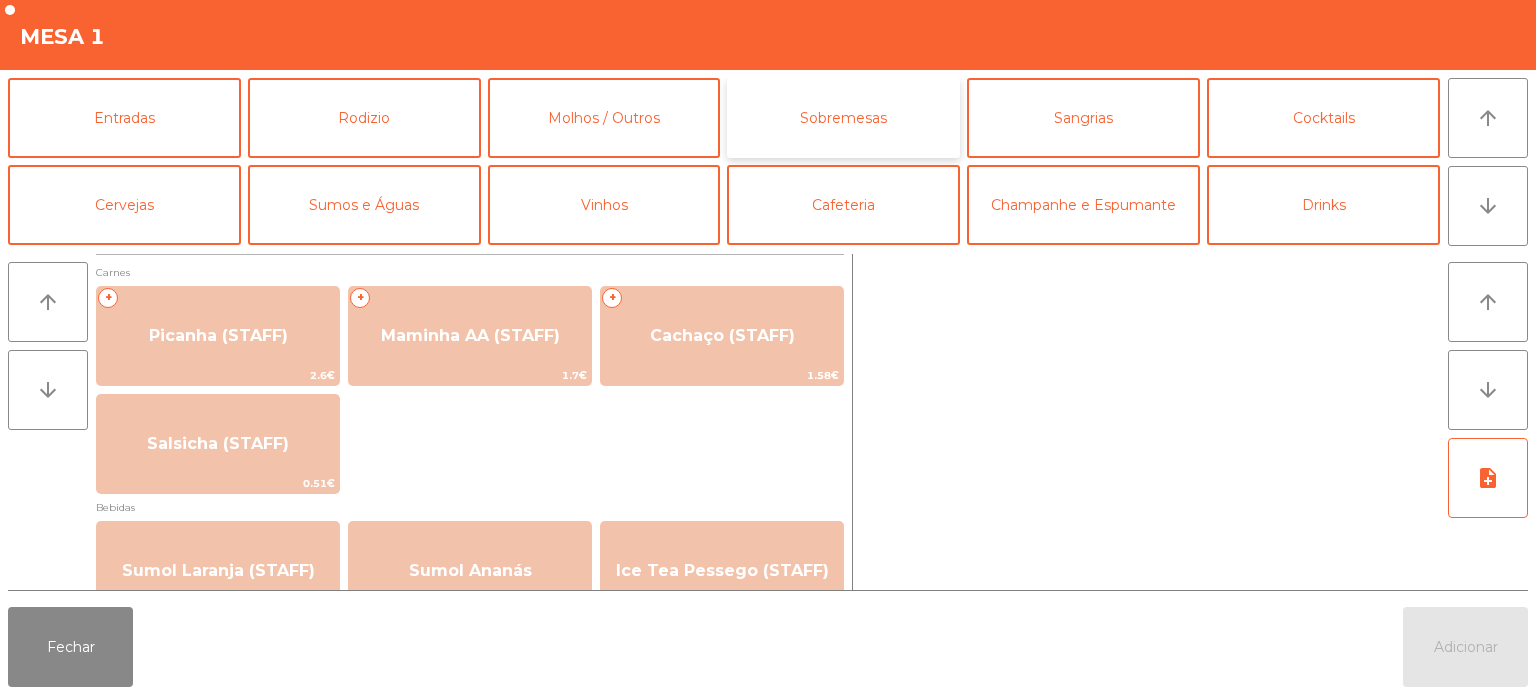 click on "Sobremesas" 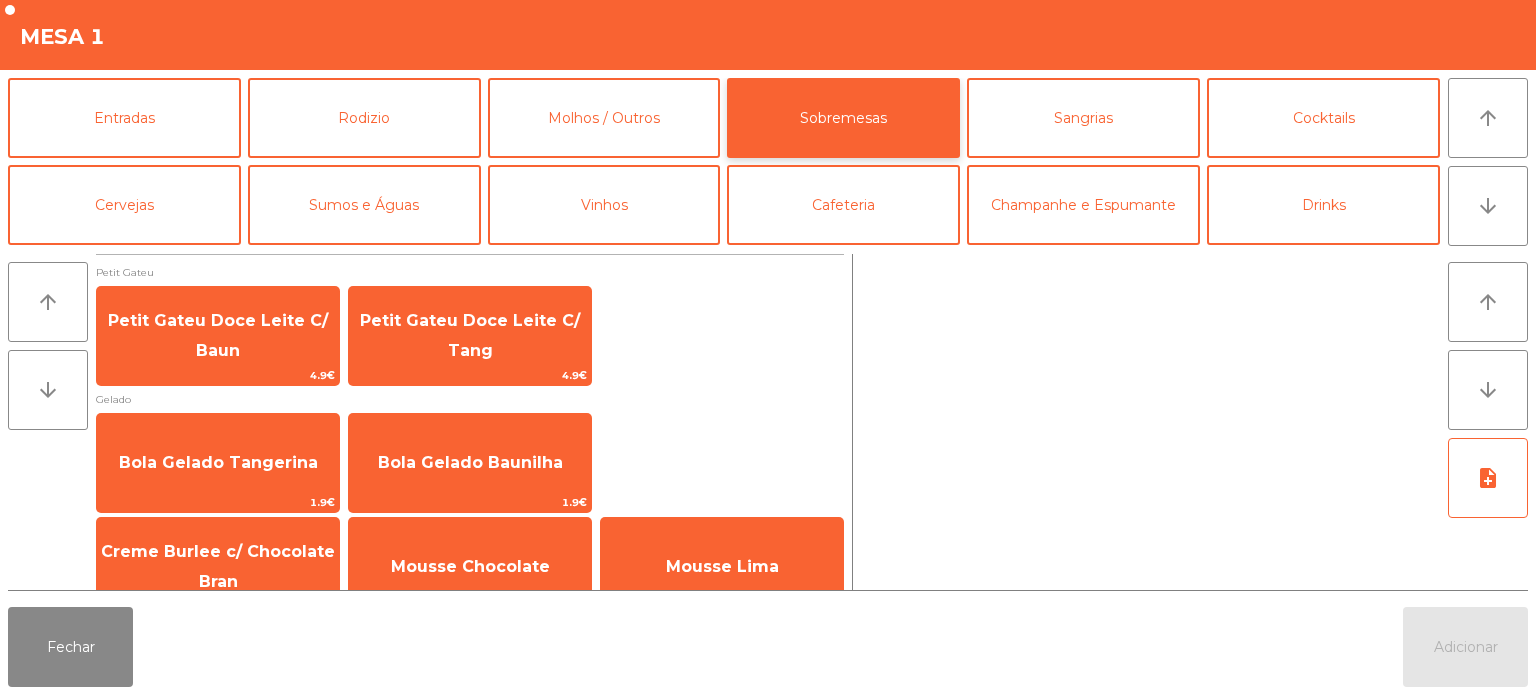 scroll, scrollTop: 34, scrollLeft: 0, axis: vertical 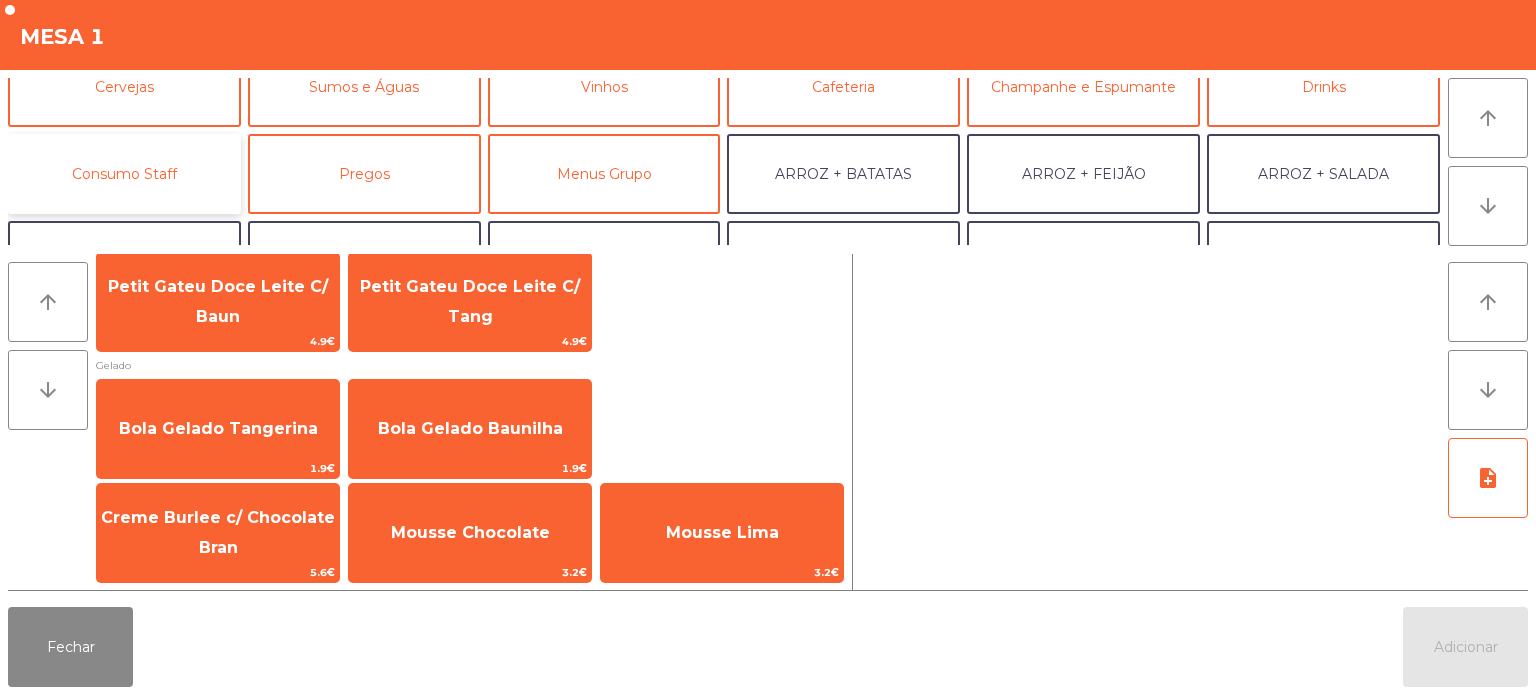 click on "Consumo Staff" 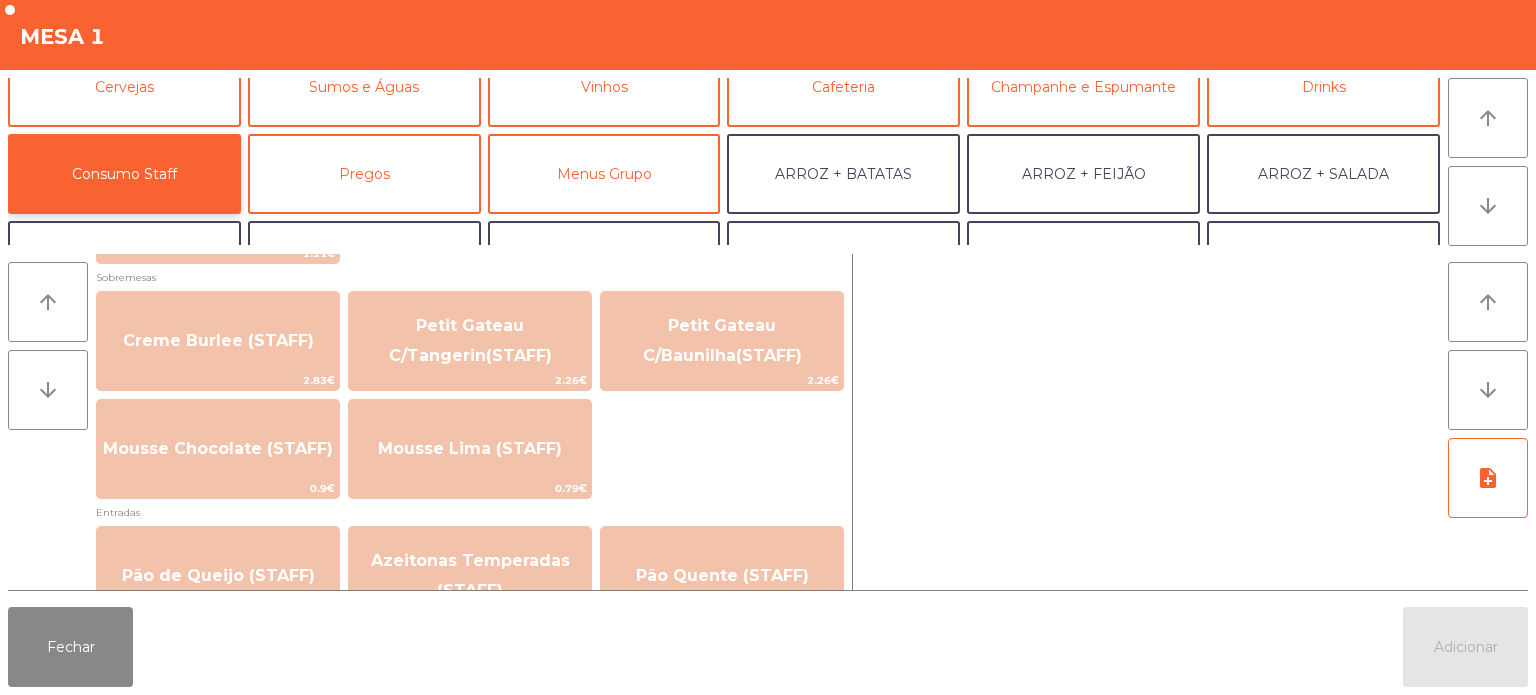 scroll, scrollTop: 1296, scrollLeft: 0, axis: vertical 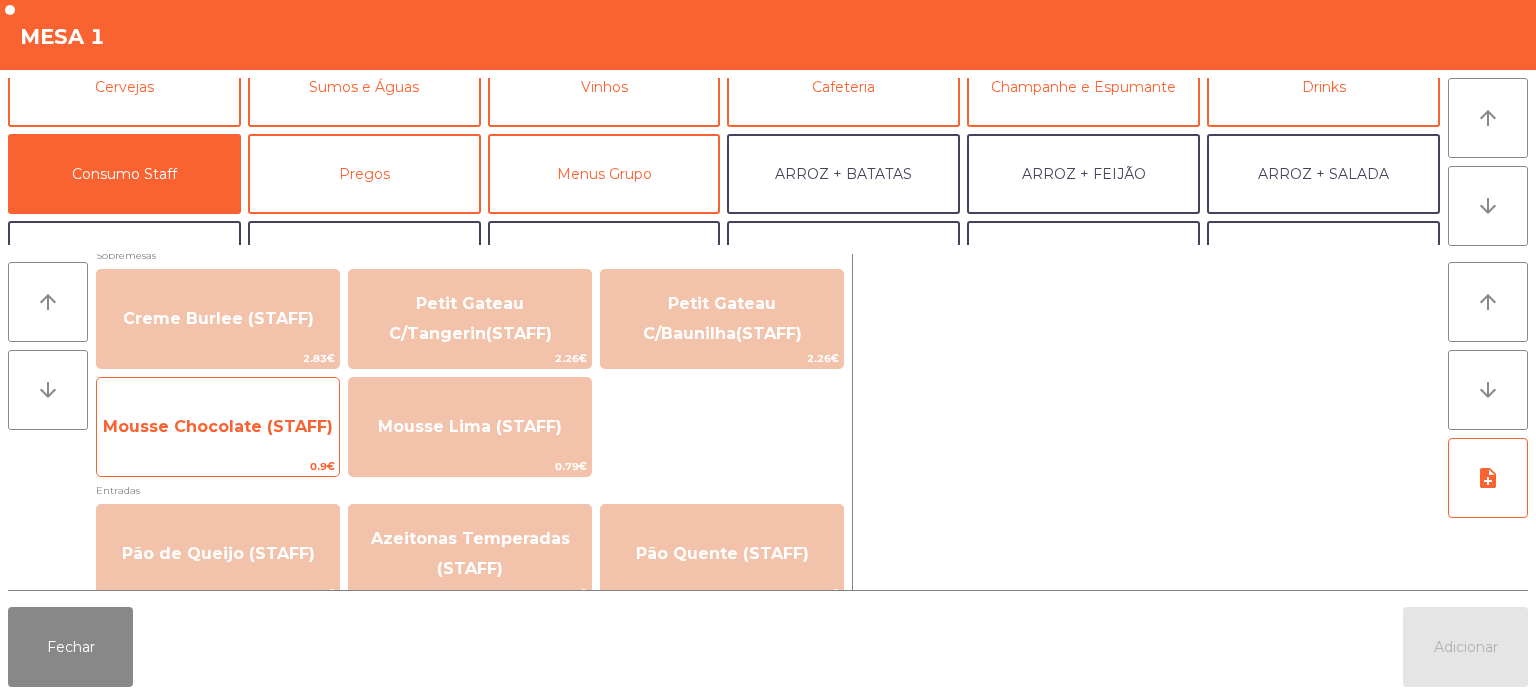 click on "Mousse Chocolate (STAFF)" 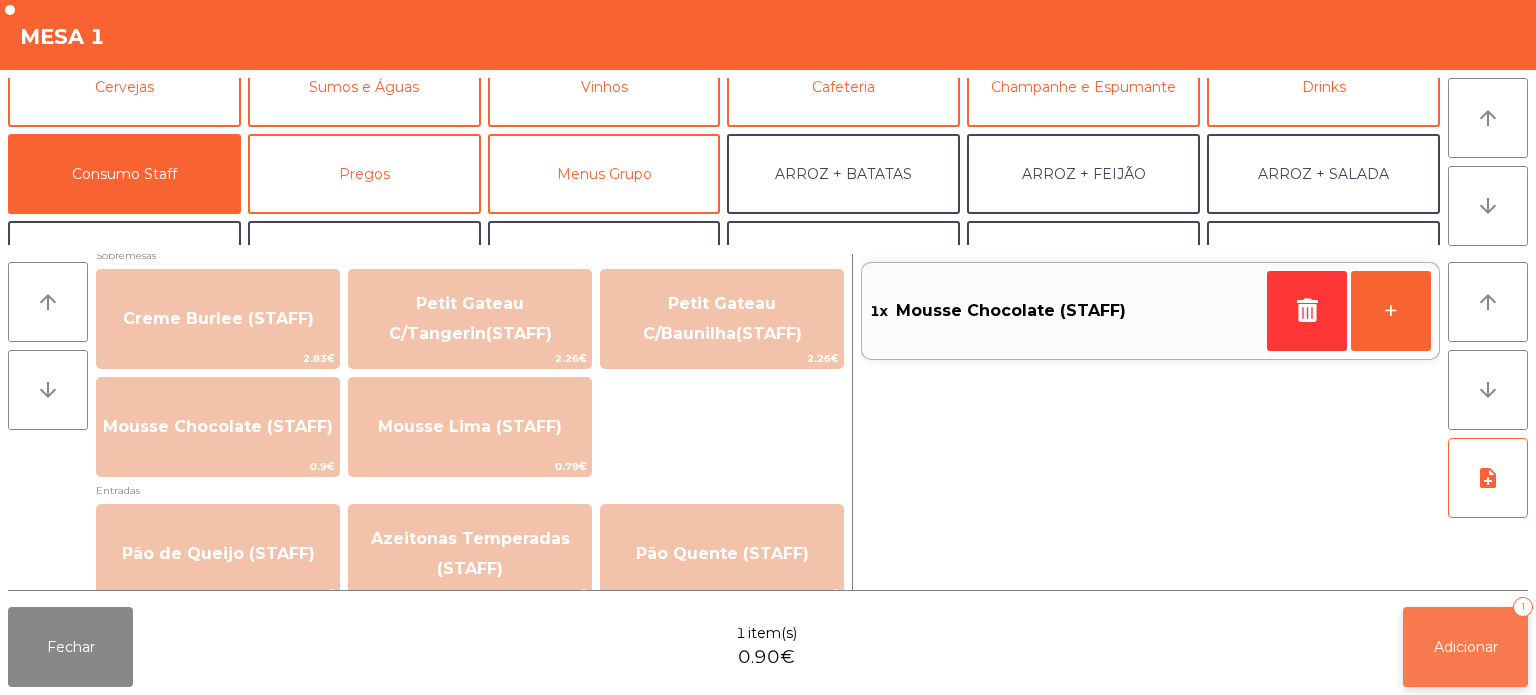 click on "Adicionar   1" 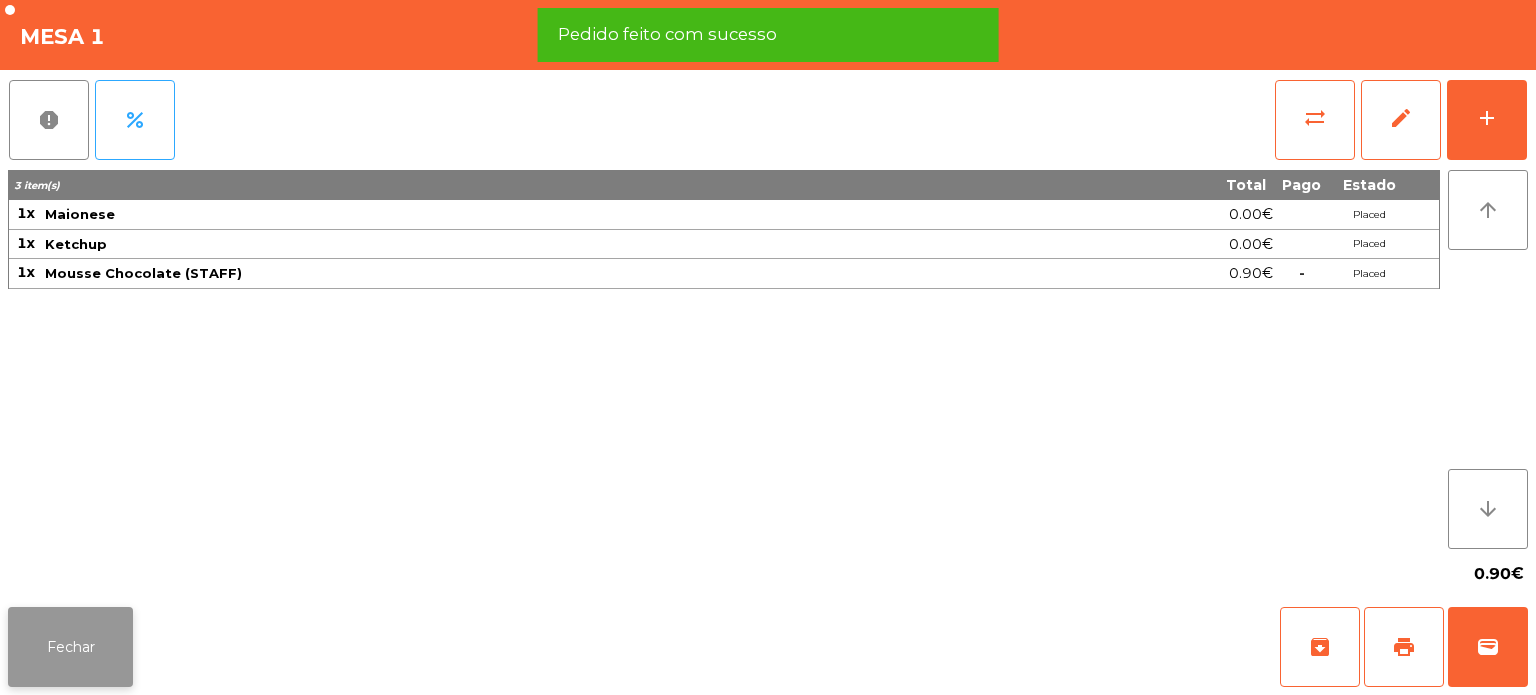 click on "Fechar" 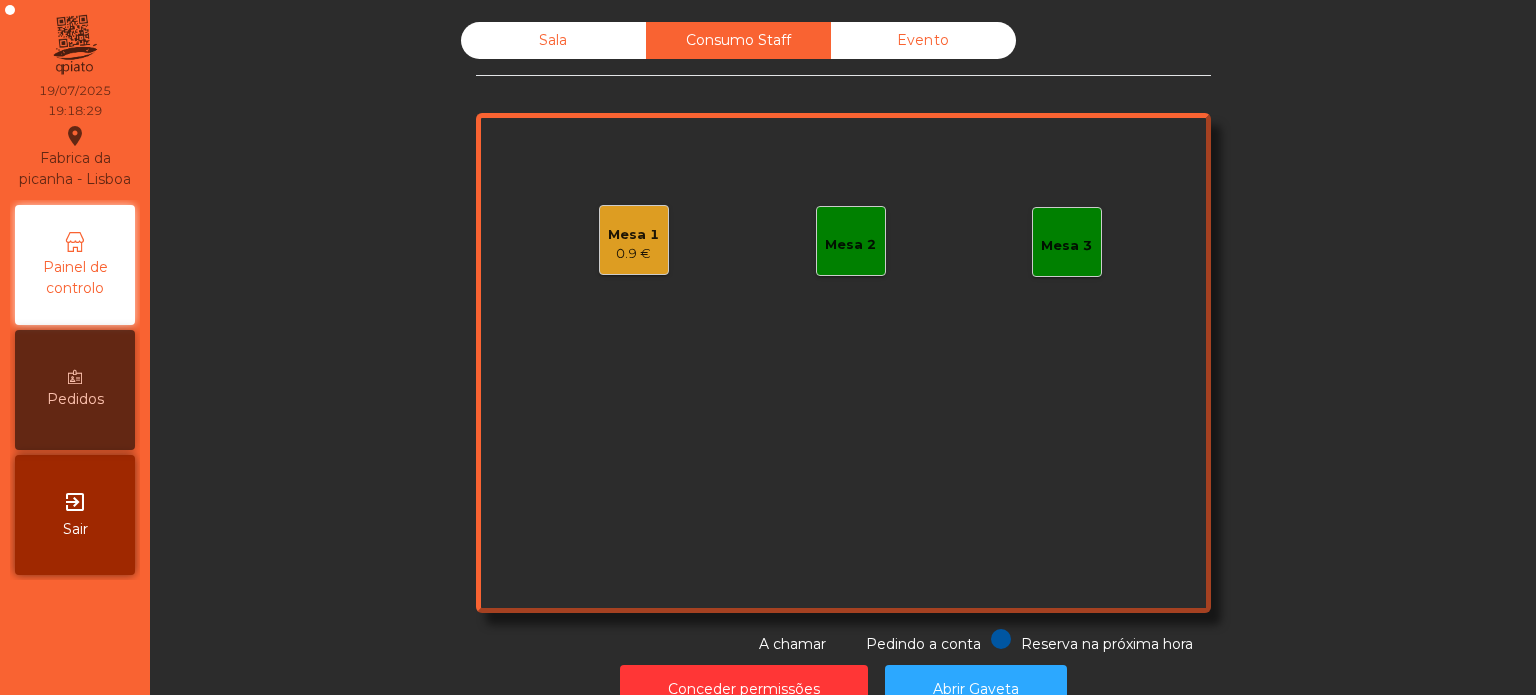 click on "Mesa 1" 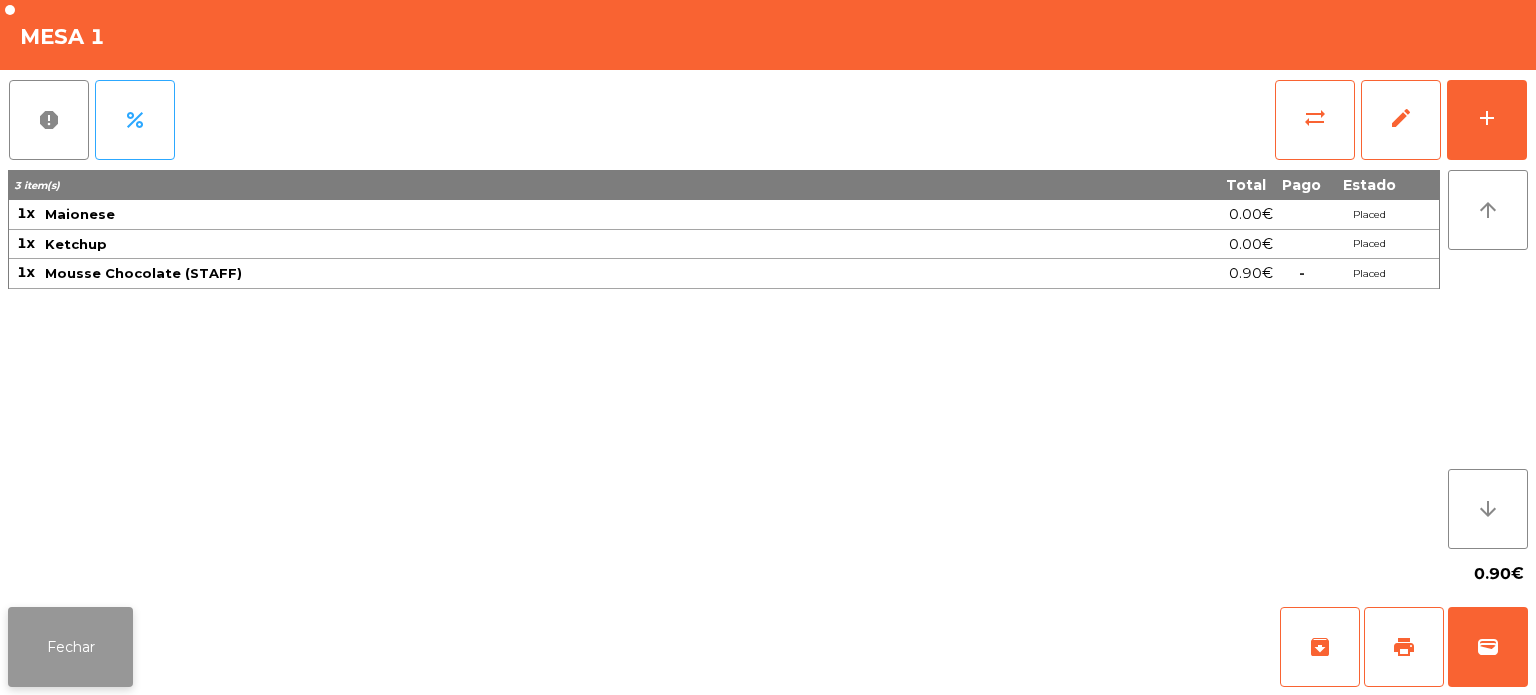 click on "Fechar" 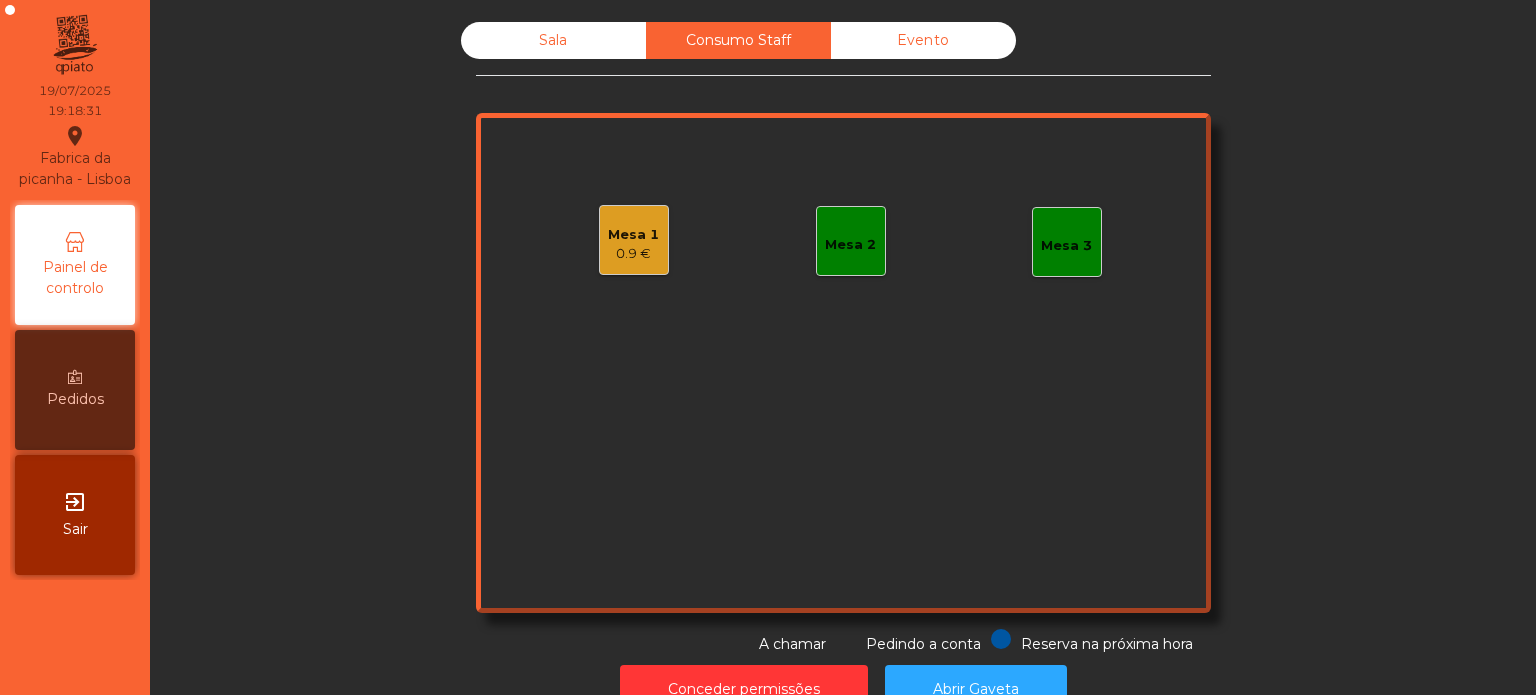 click on "Sala" 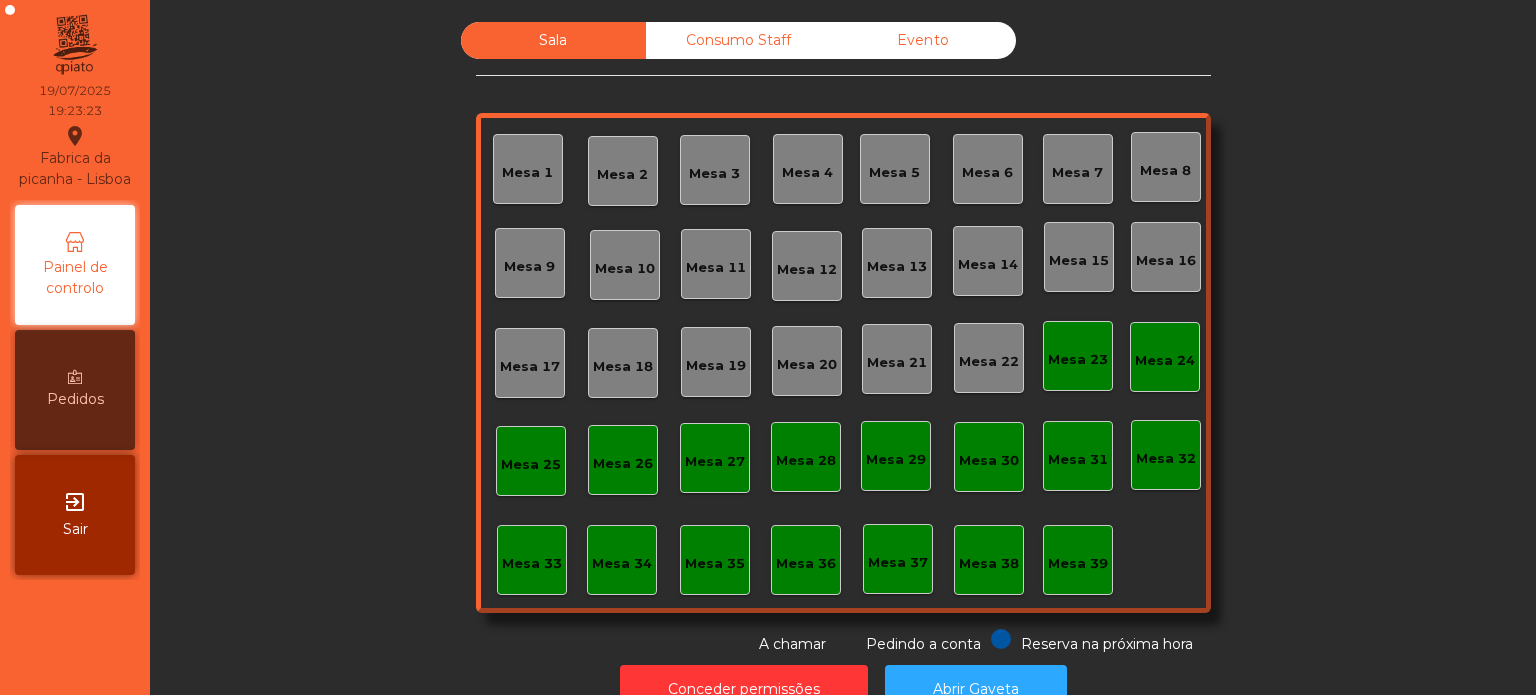 click on "Mesa 2" 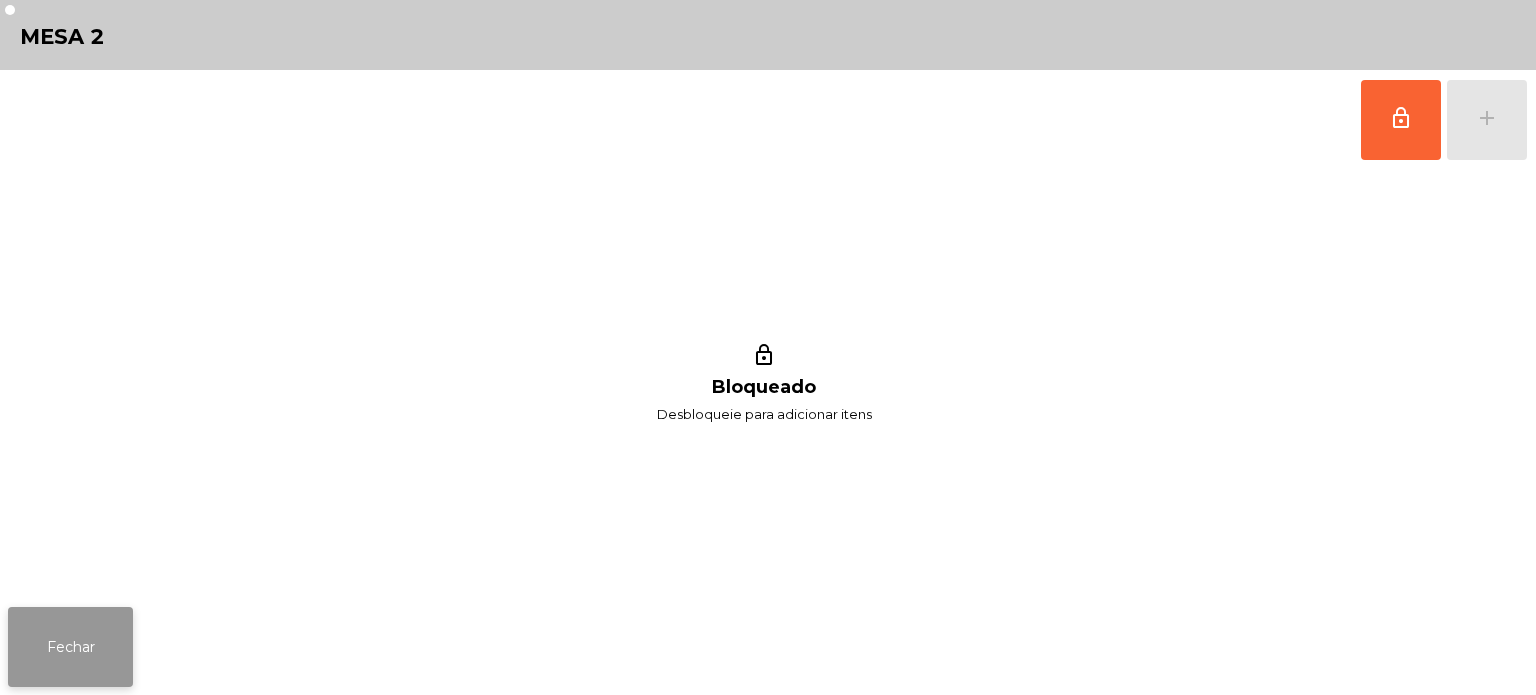 click on "Fechar" 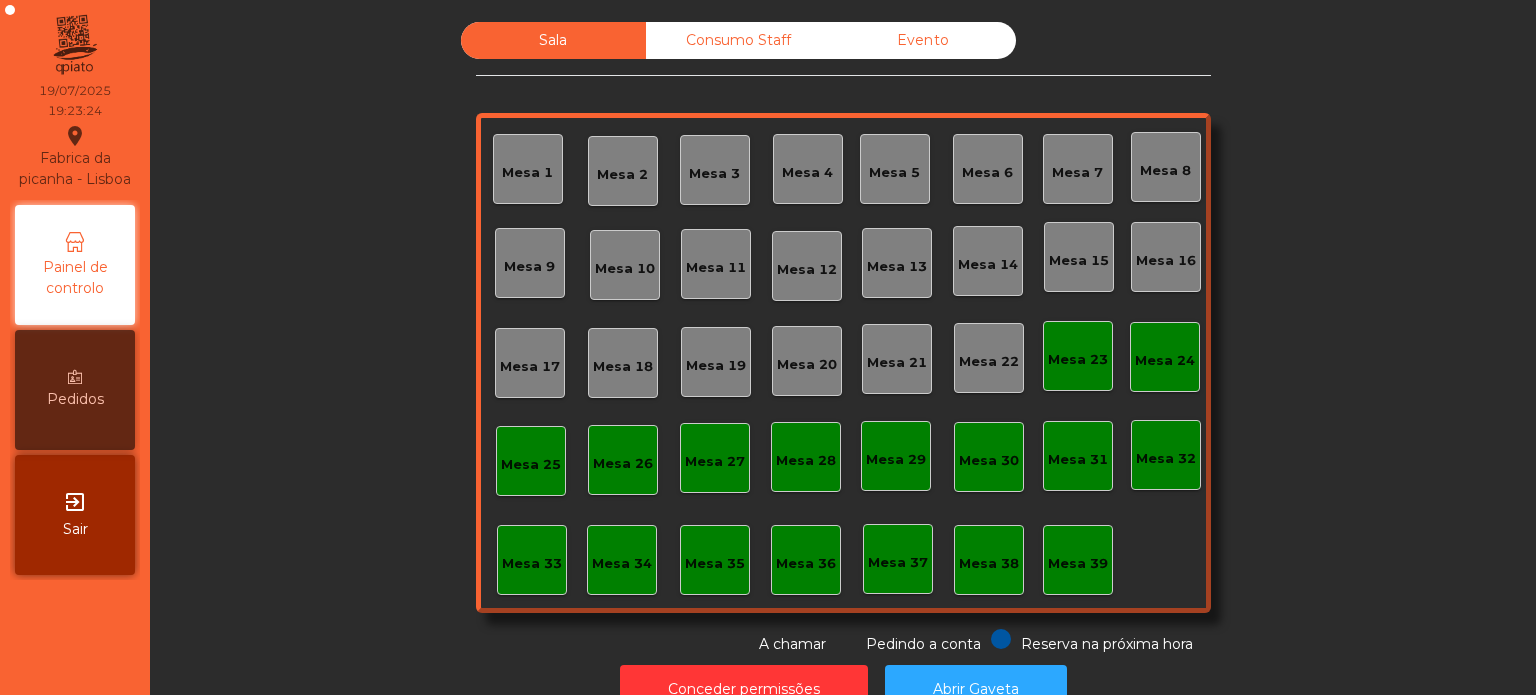 click on "Mesa 3" 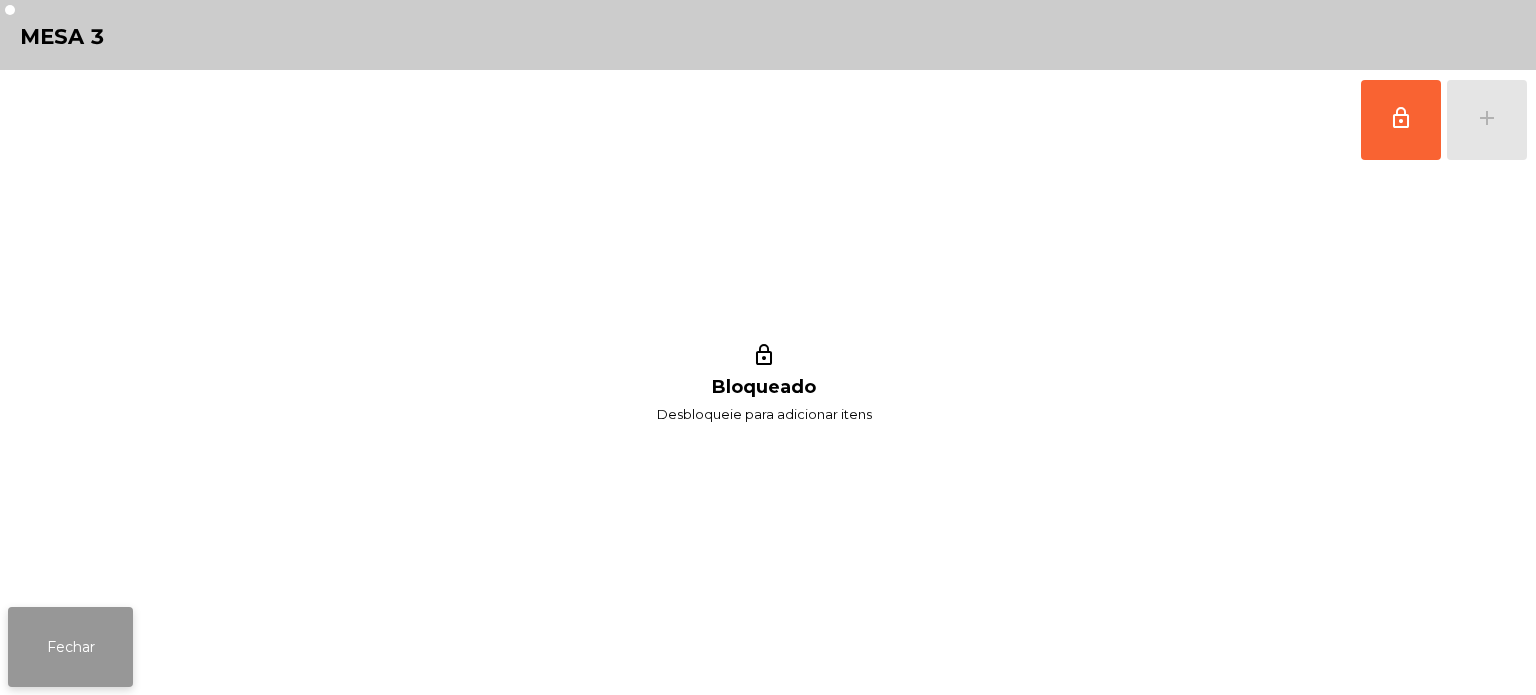 click on "Fechar" 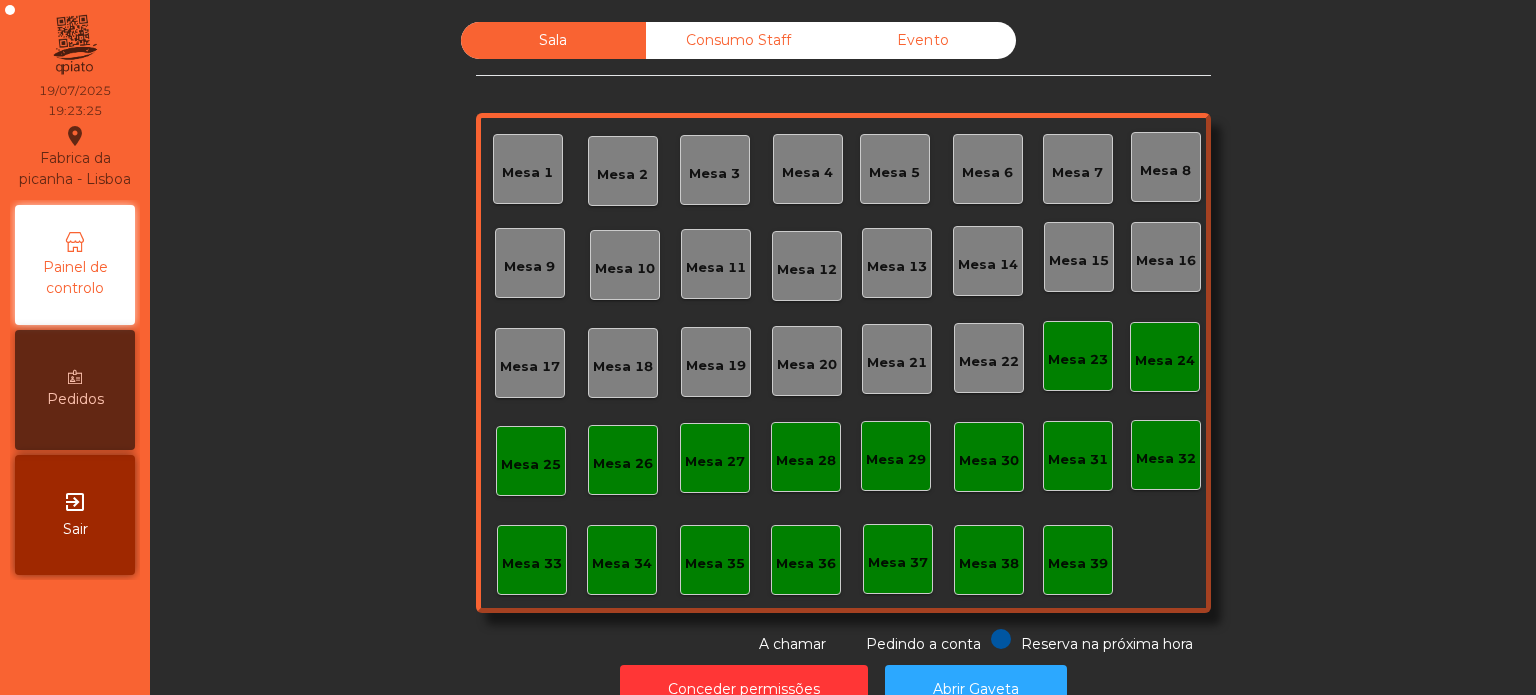 click on "Mesa 2" 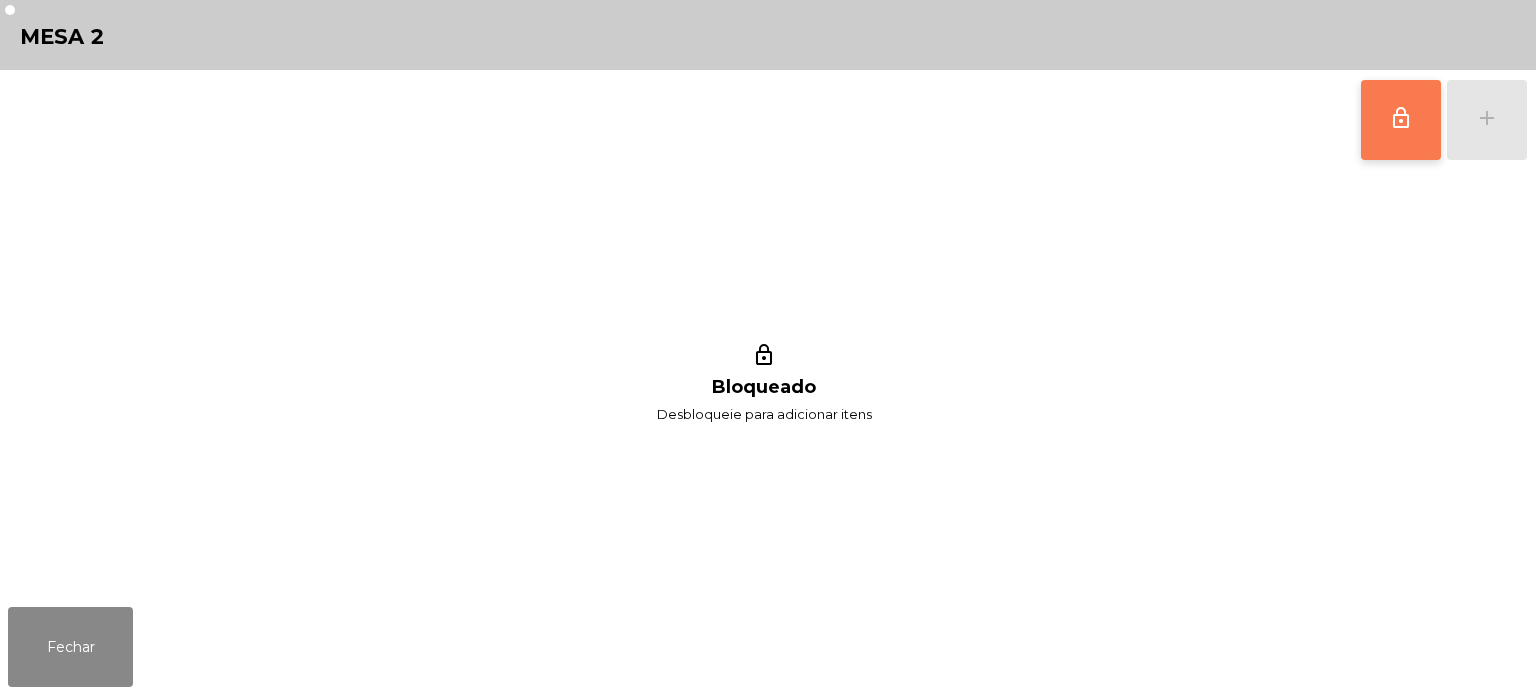 click on "lock_outline" 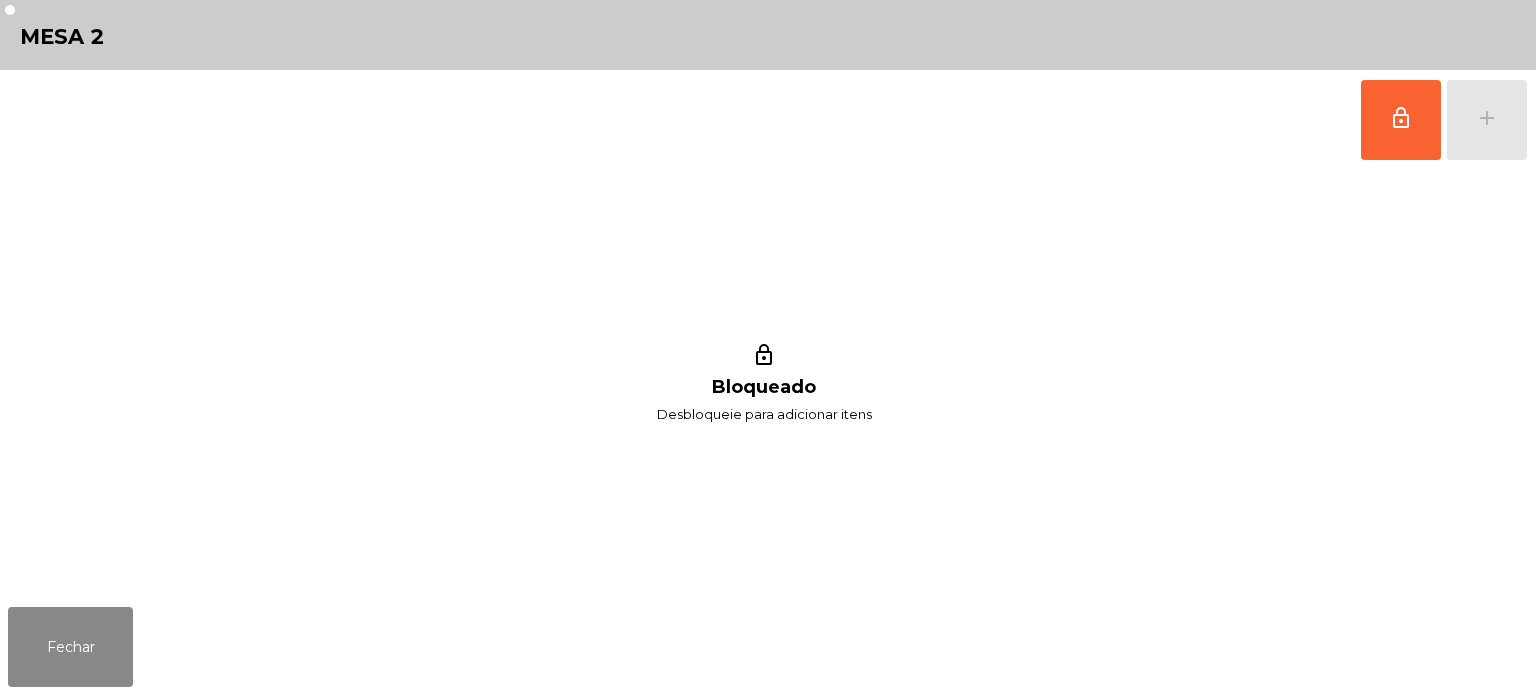 click on "lock_outline   add" 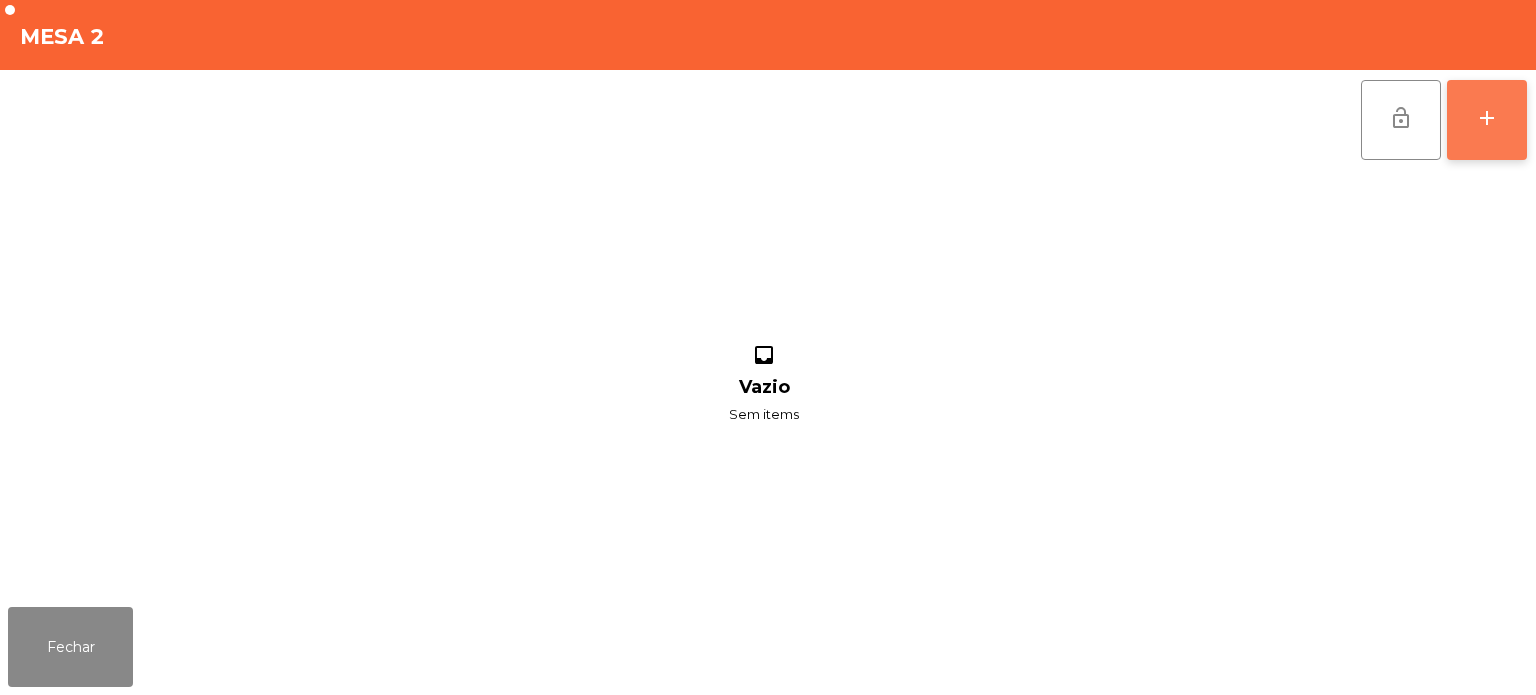 click on "add" 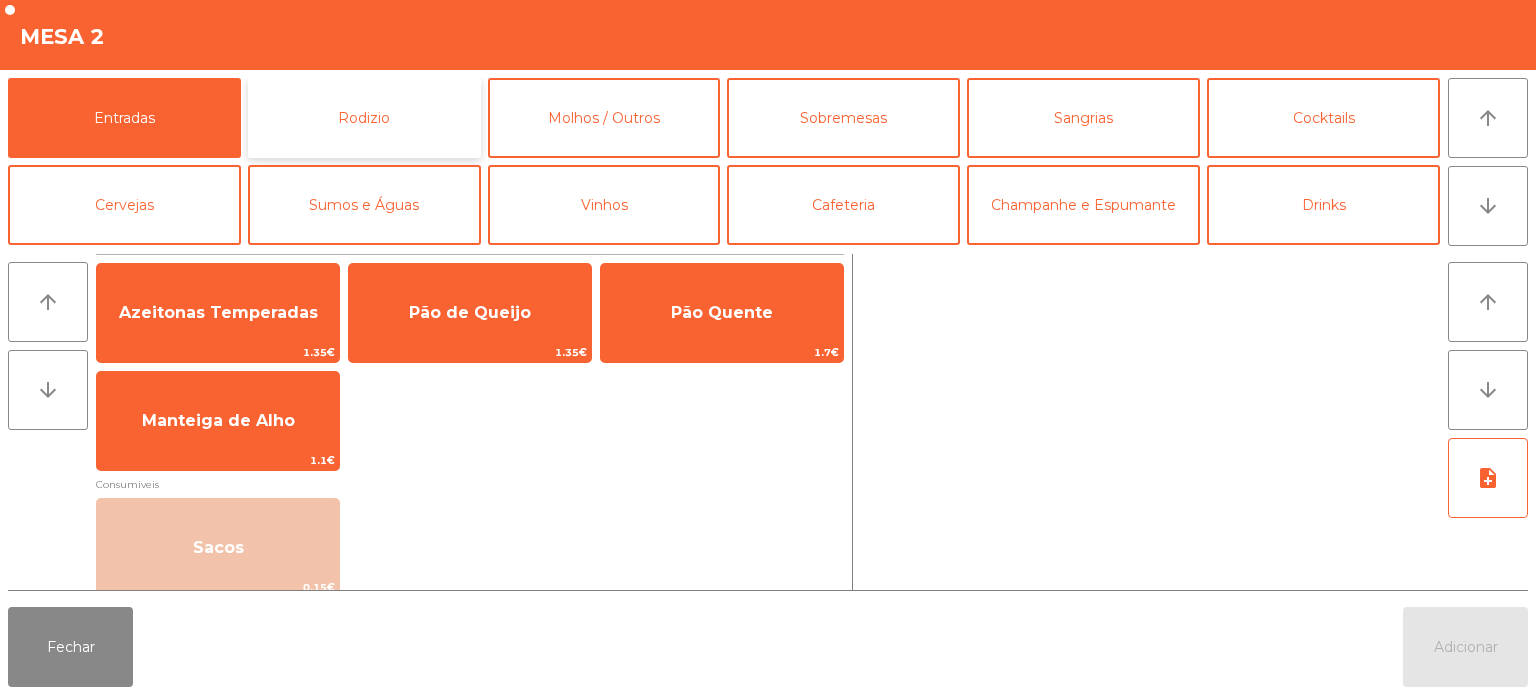 click on "Rodizio" 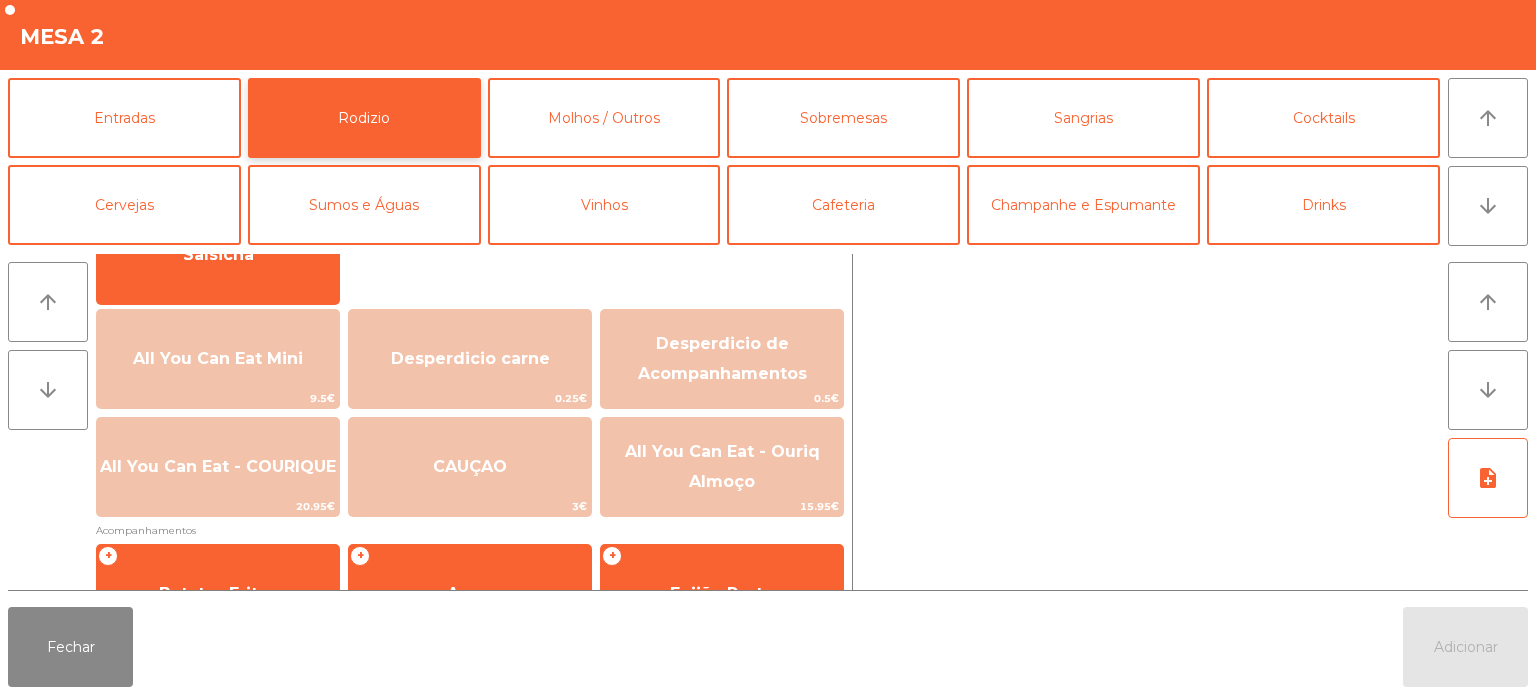 scroll, scrollTop: 190, scrollLeft: 0, axis: vertical 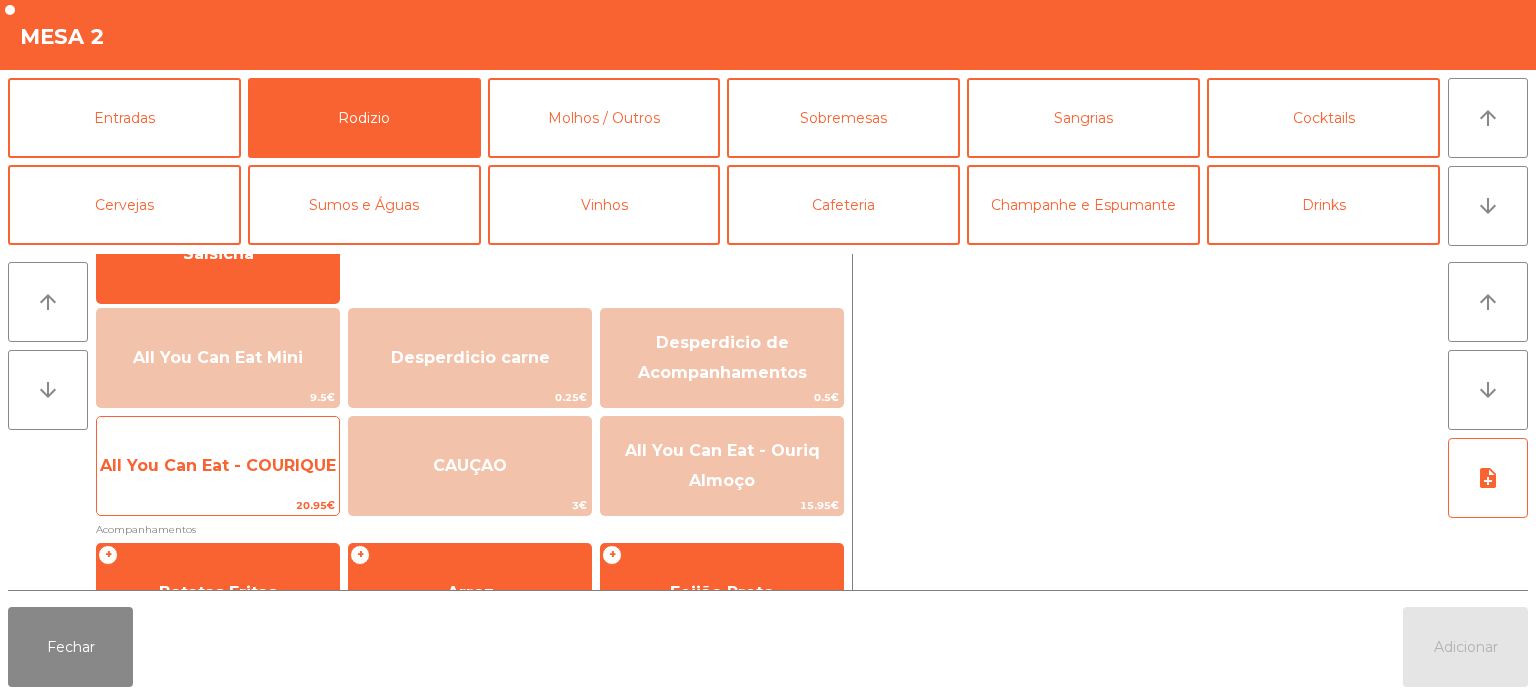 click on "All You Can Eat - COURIQUE" 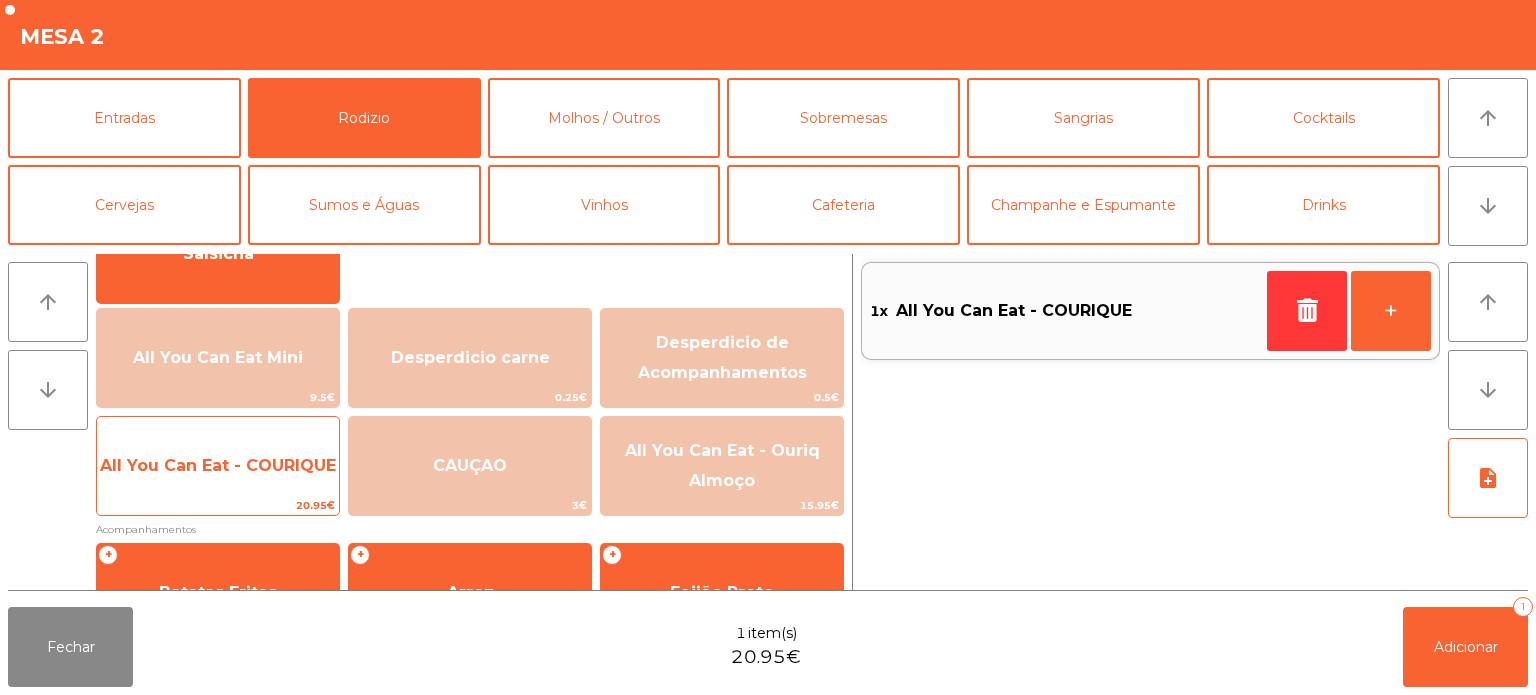 click on "All You Can Eat - COURIQUE" 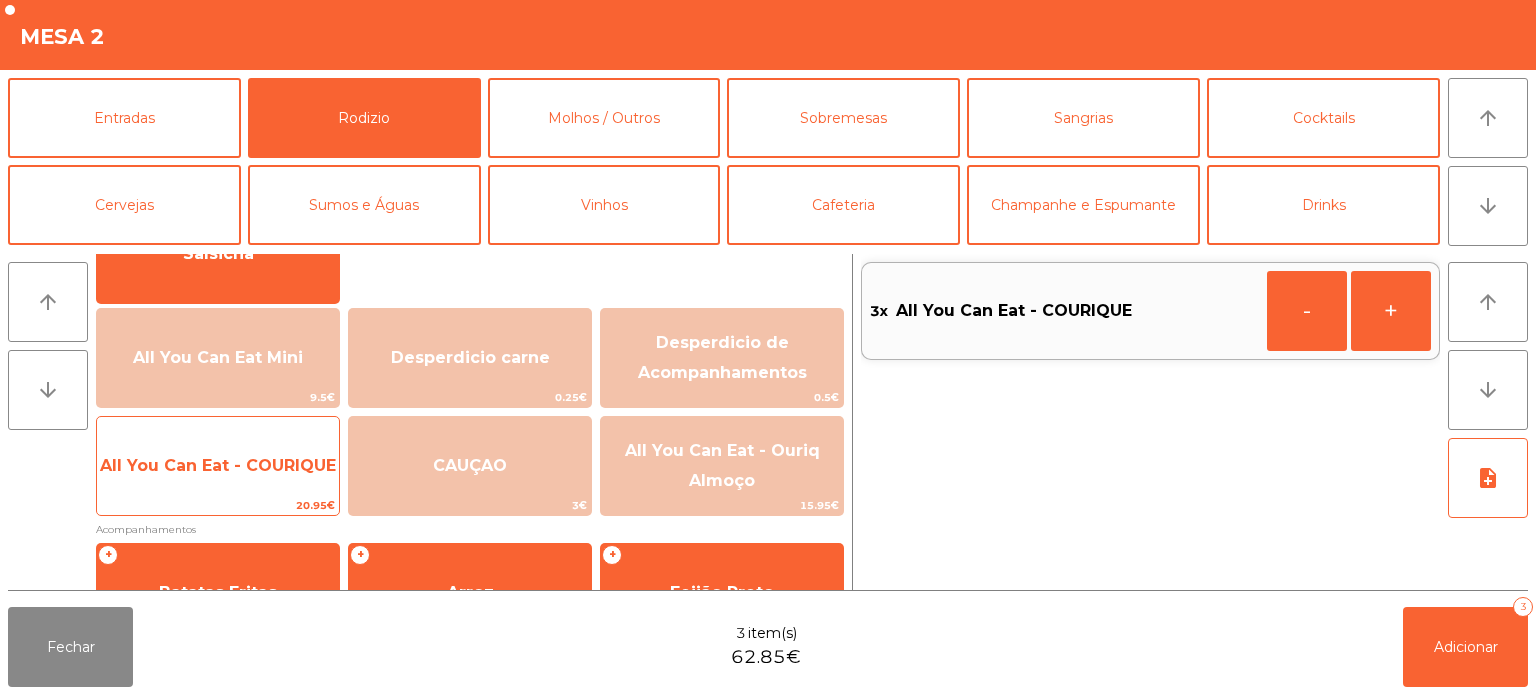 click on "All You Can Eat - COURIQUE" 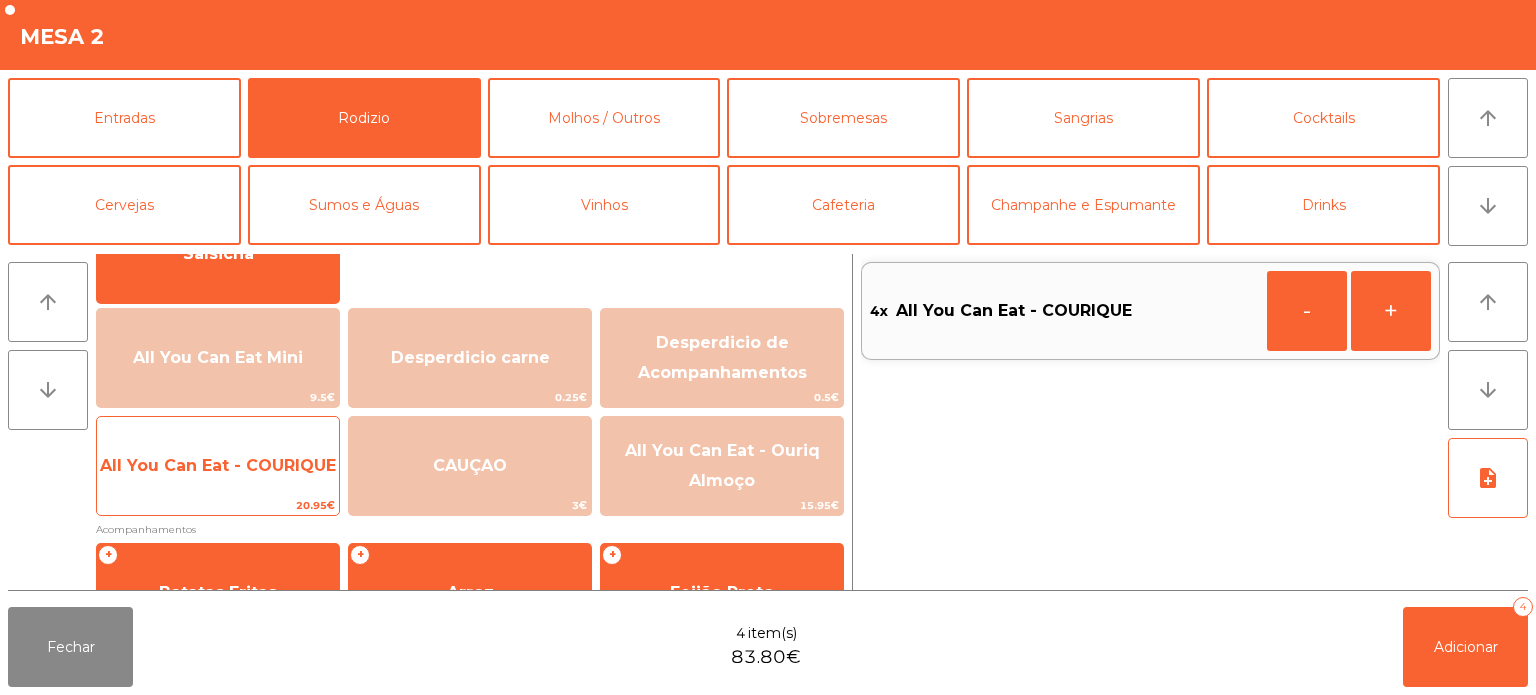 click on "All You Can Eat - COURIQUE" 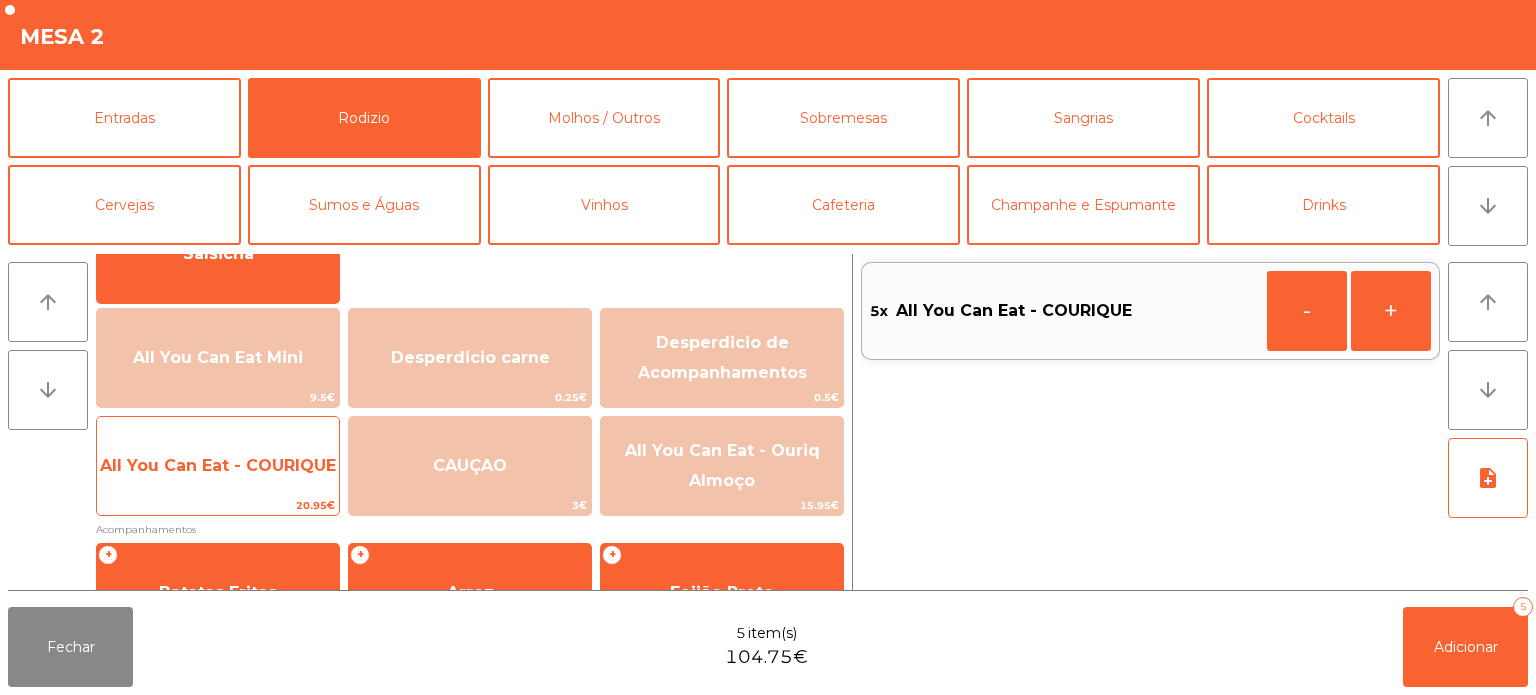click on "All You Can Eat - COURIQUE" 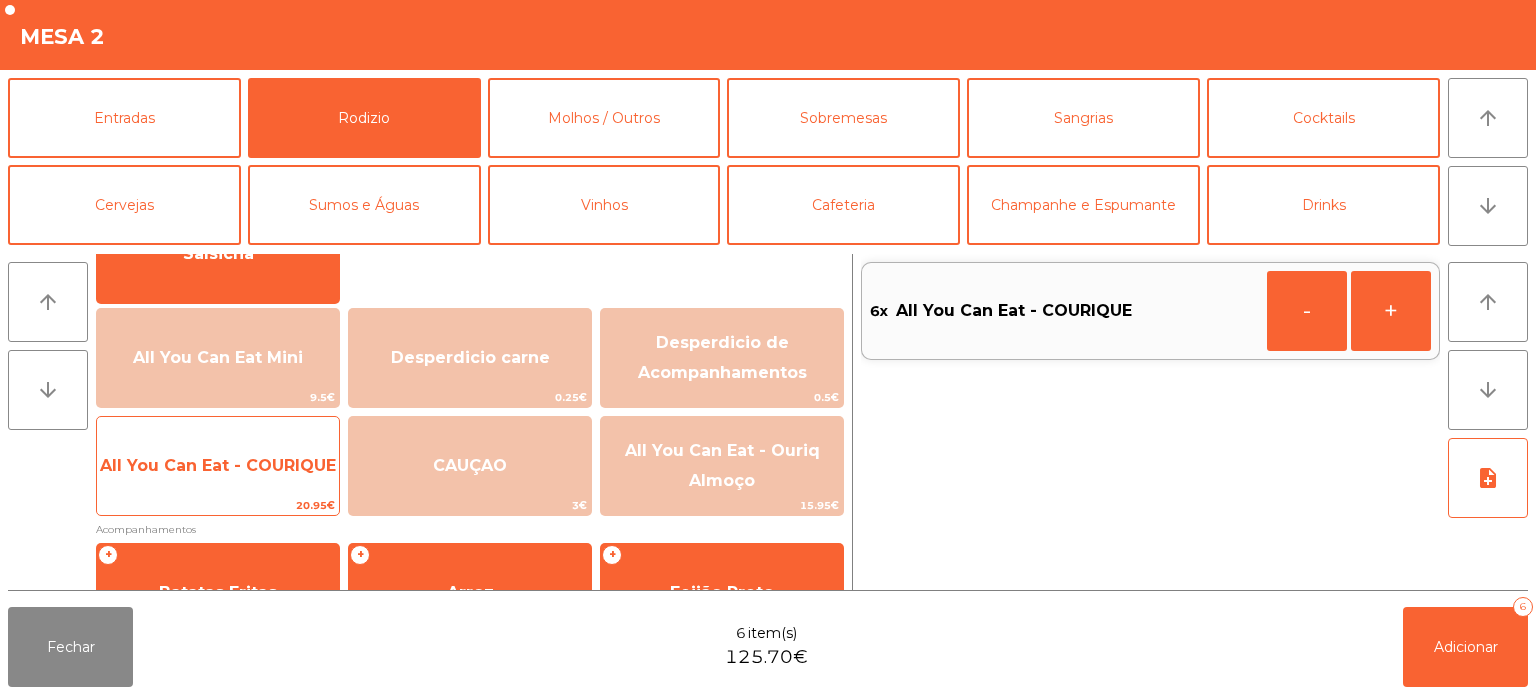 click on "All You Can Eat - COURIQUE" 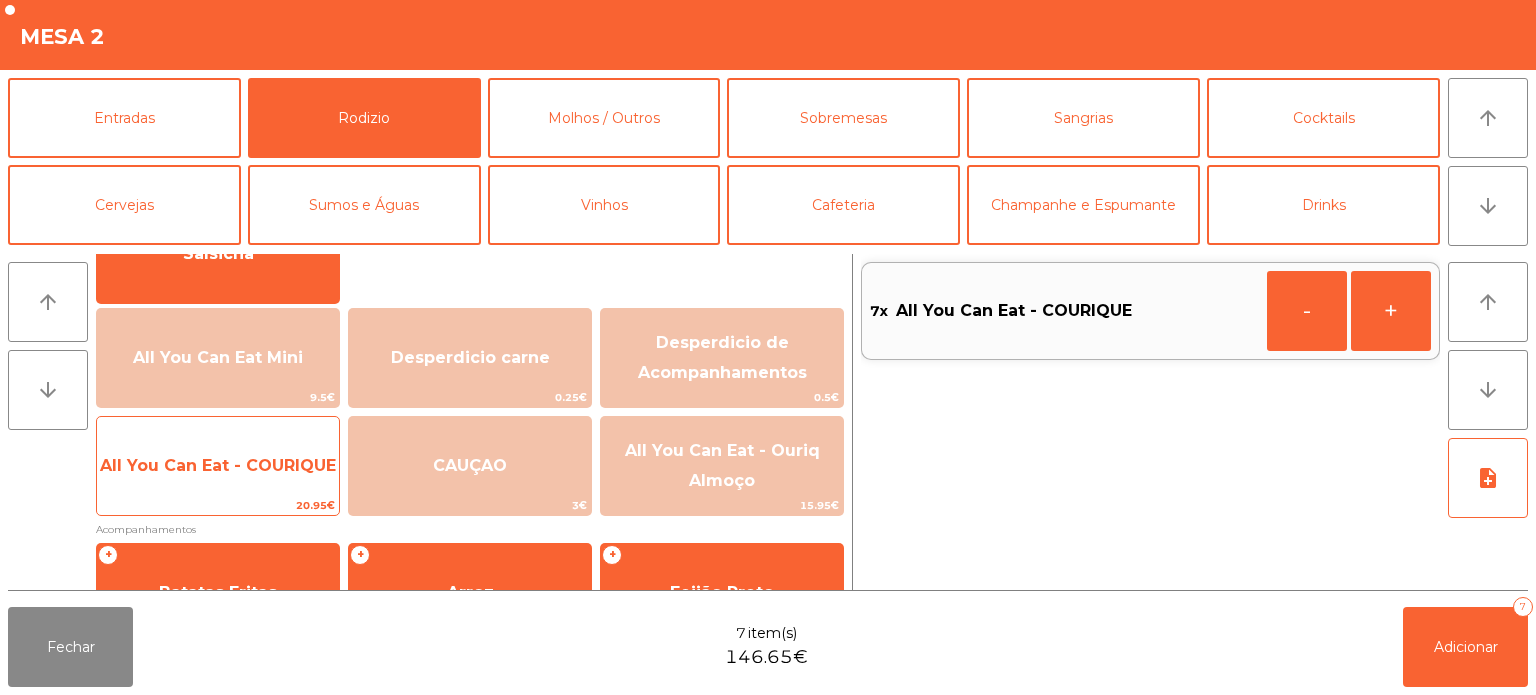 click on "All You Can Eat - COURIQUE" 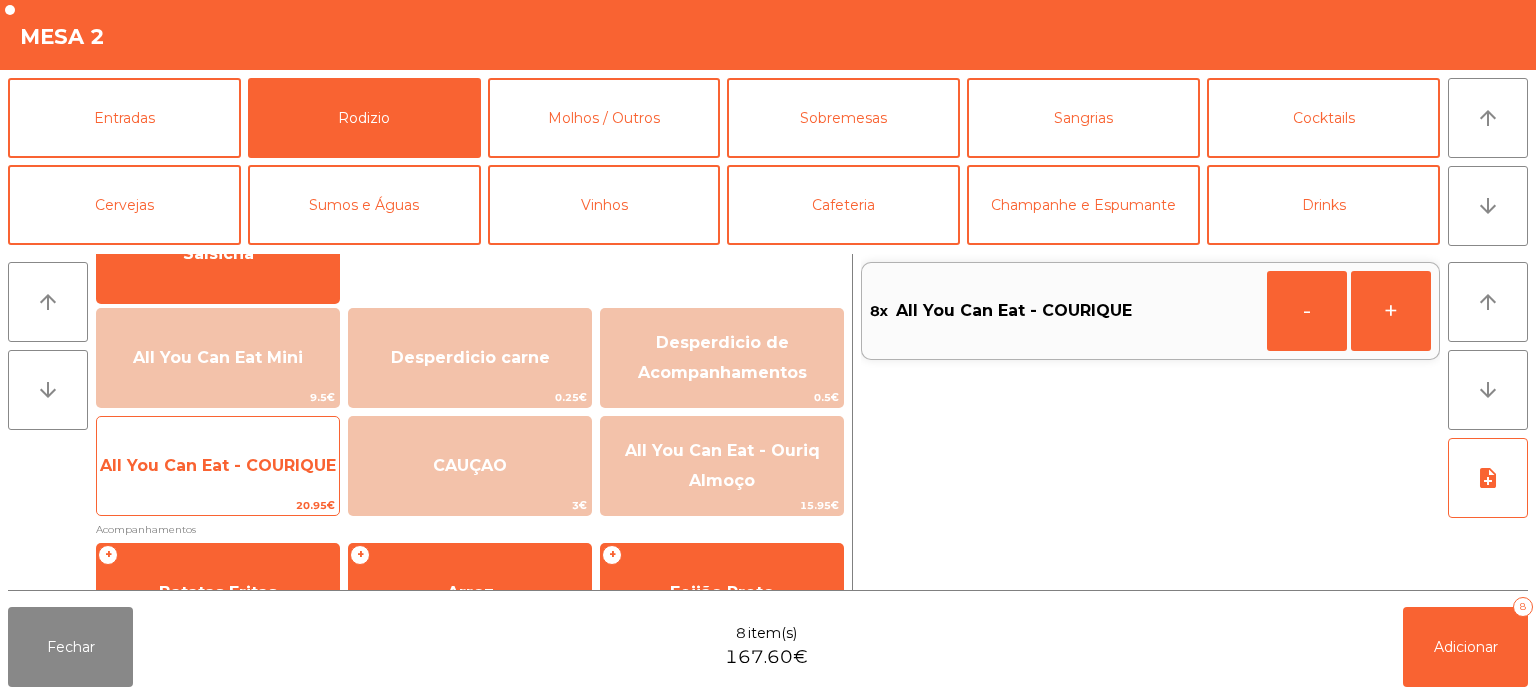 click on "All You Can Eat - COURIQUE" 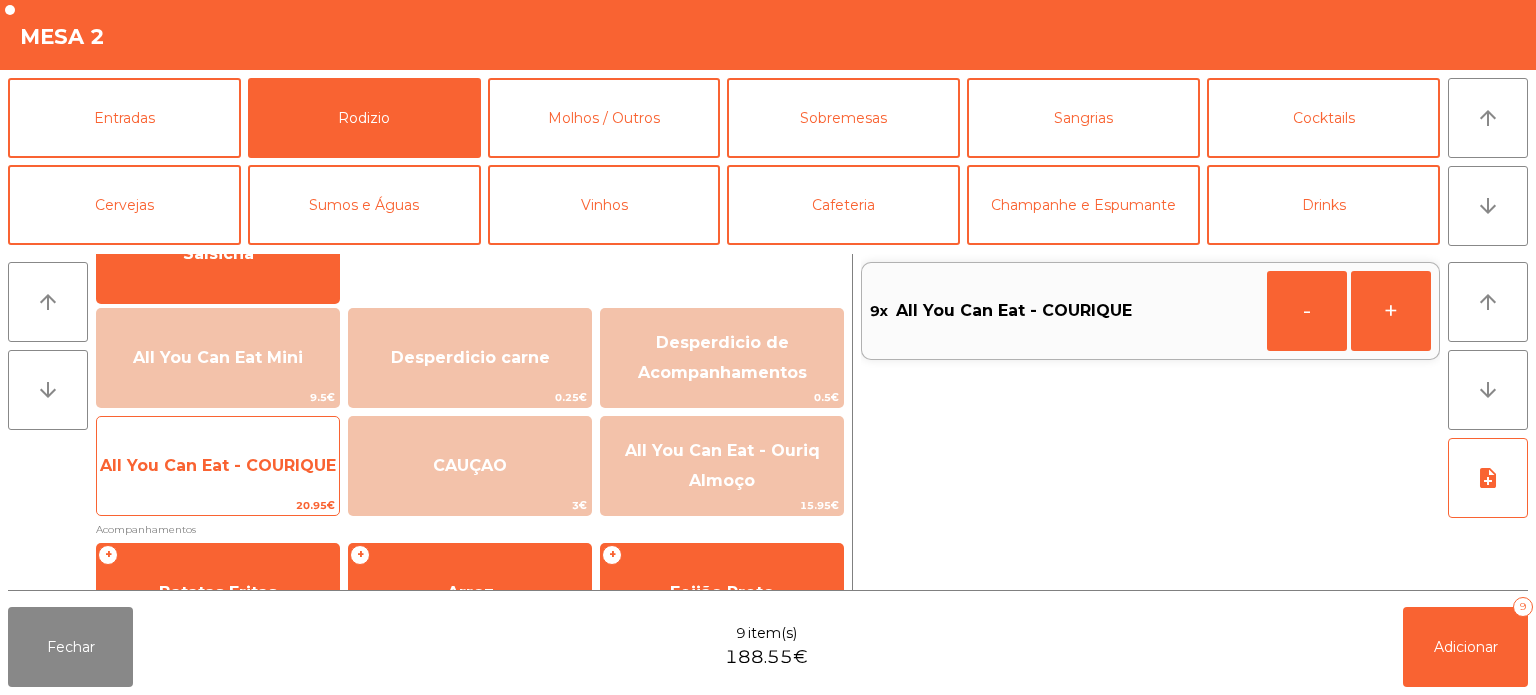 click on "All You Can Eat - COURIQUE" 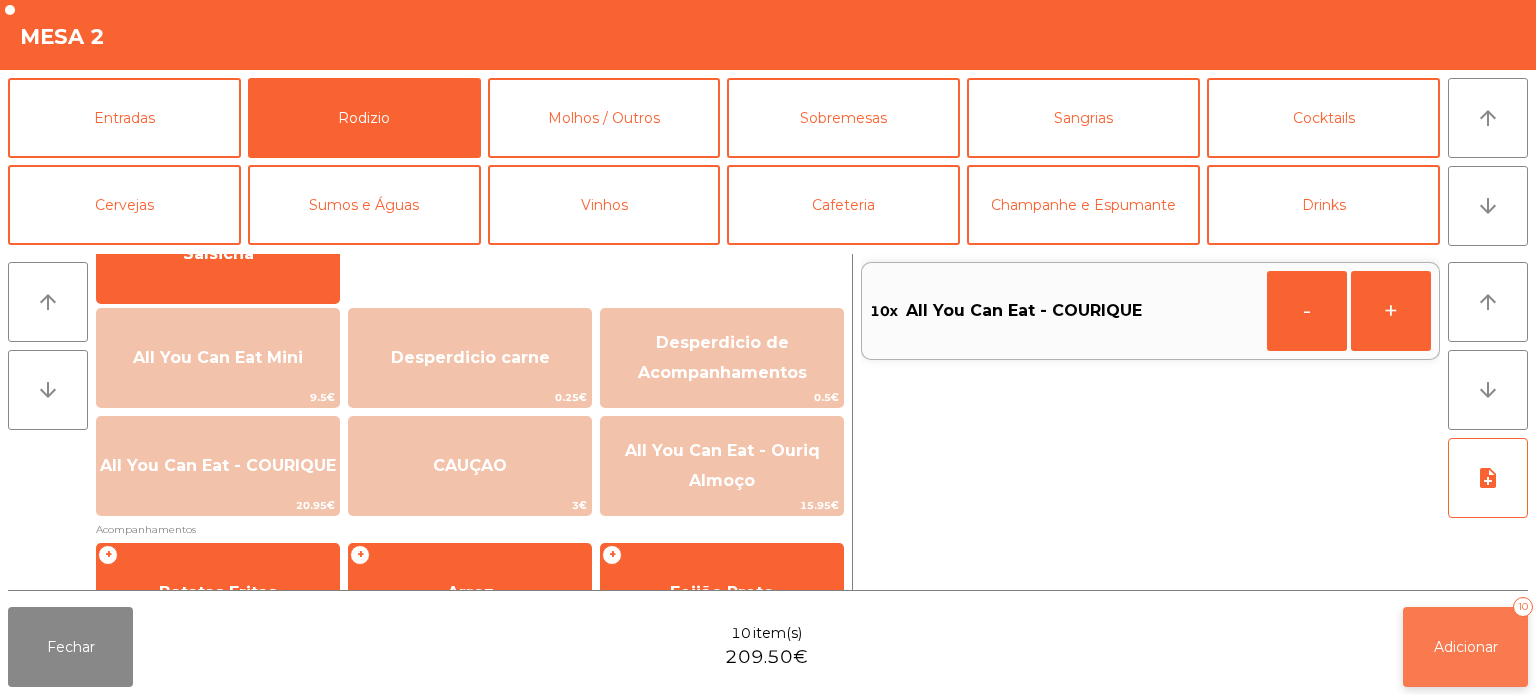 click on "Adicionar" 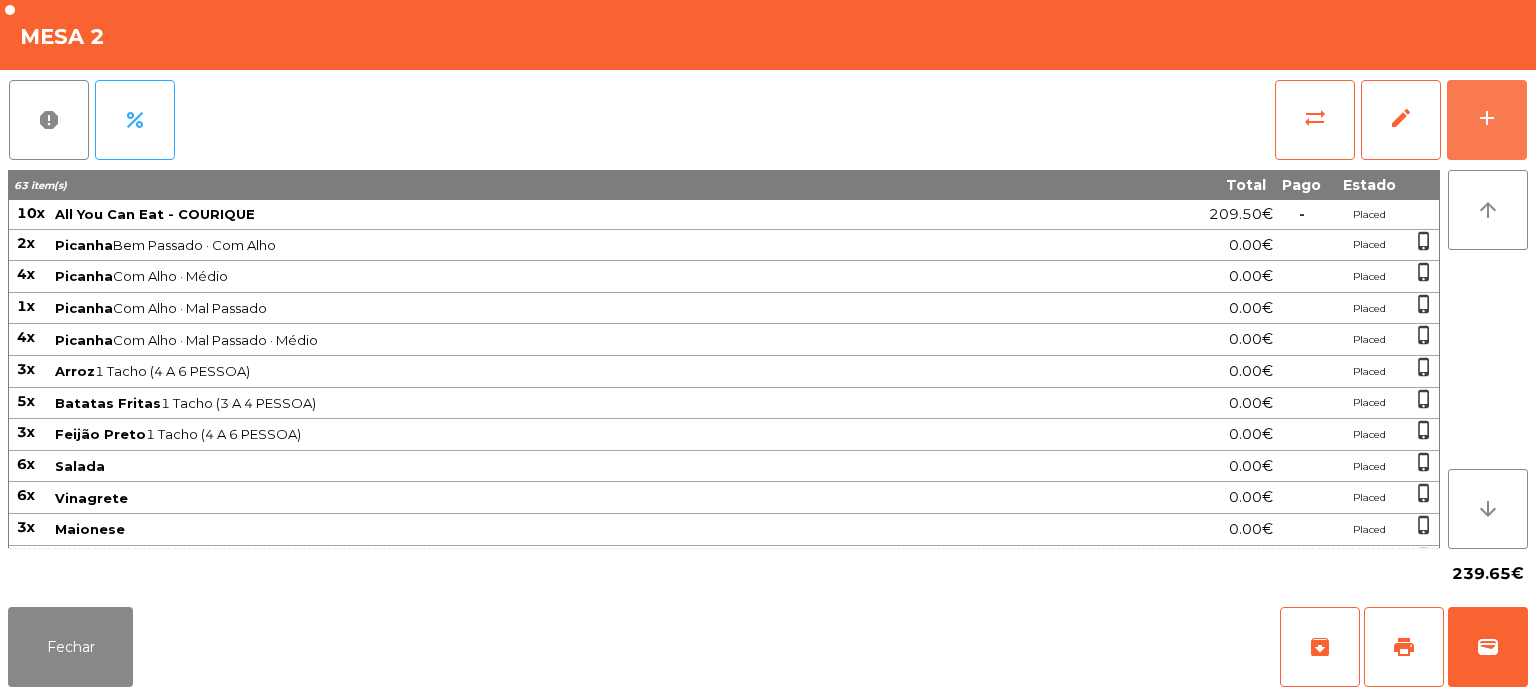 scroll, scrollTop: 145, scrollLeft: 0, axis: vertical 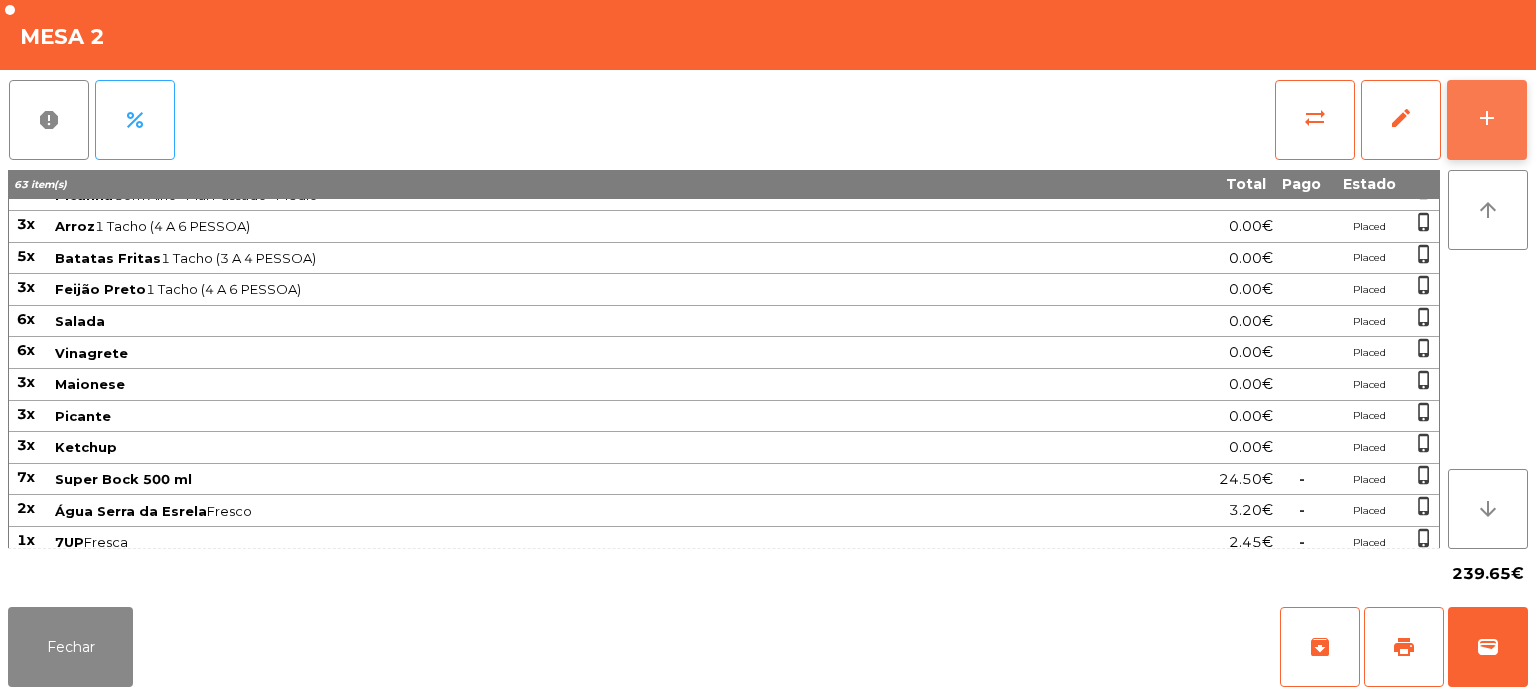 click on "add" 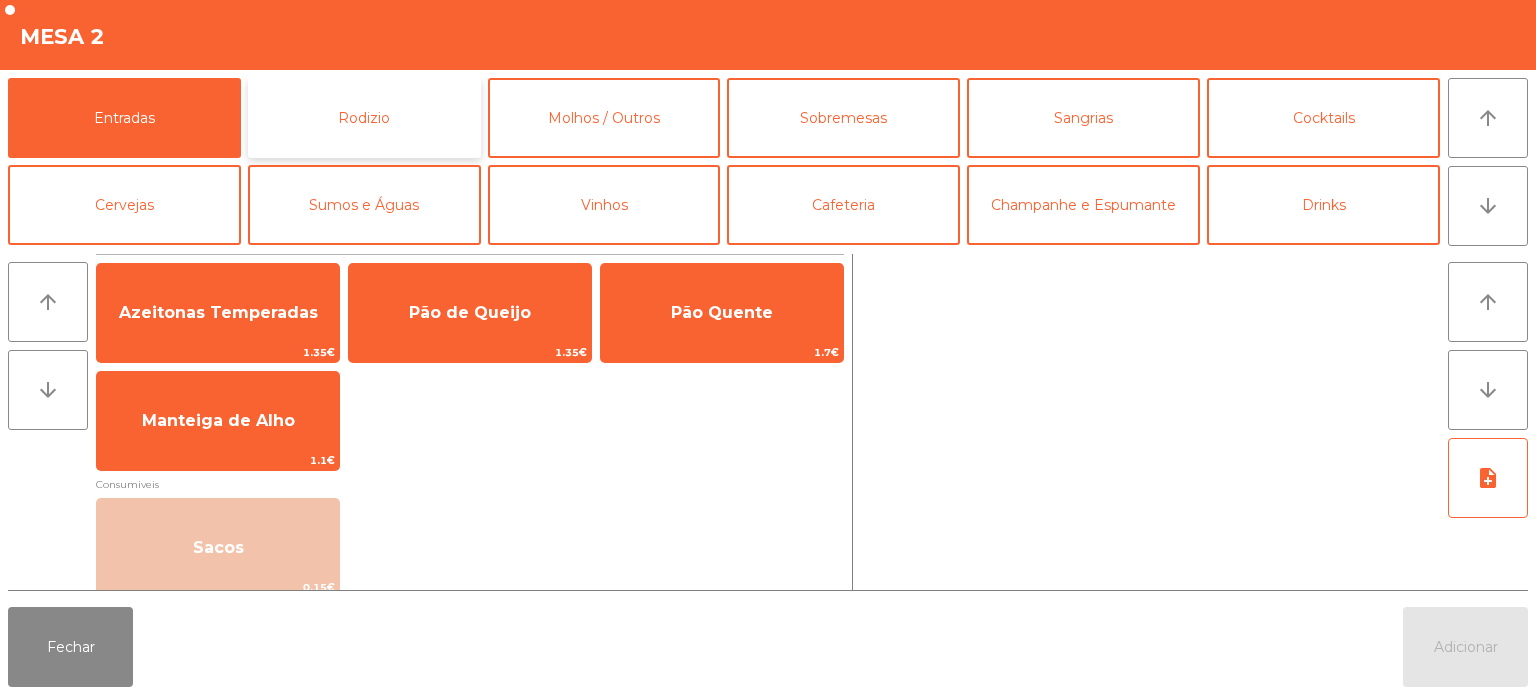 click on "Rodizio" 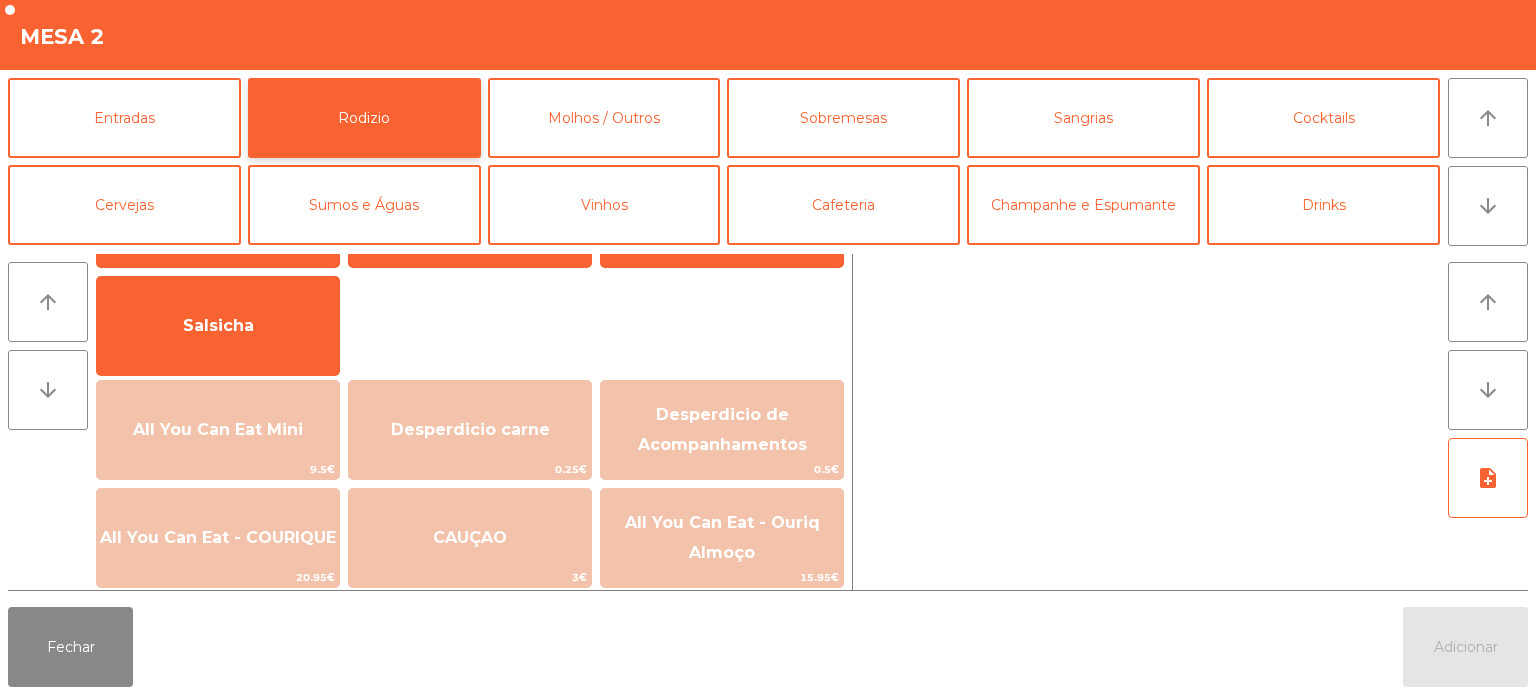 scroll, scrollTop: 0, scrollLeft: 0, axis: both 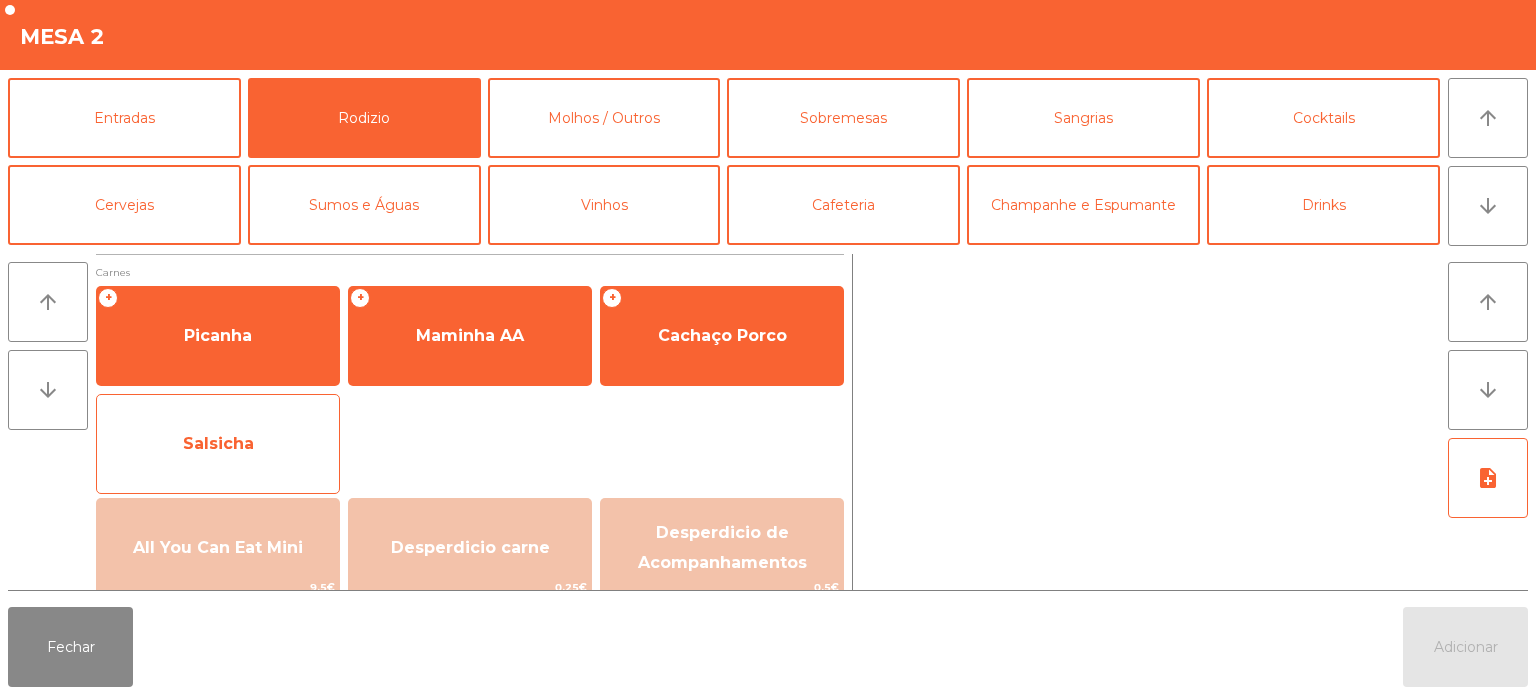click on "Salsicha" 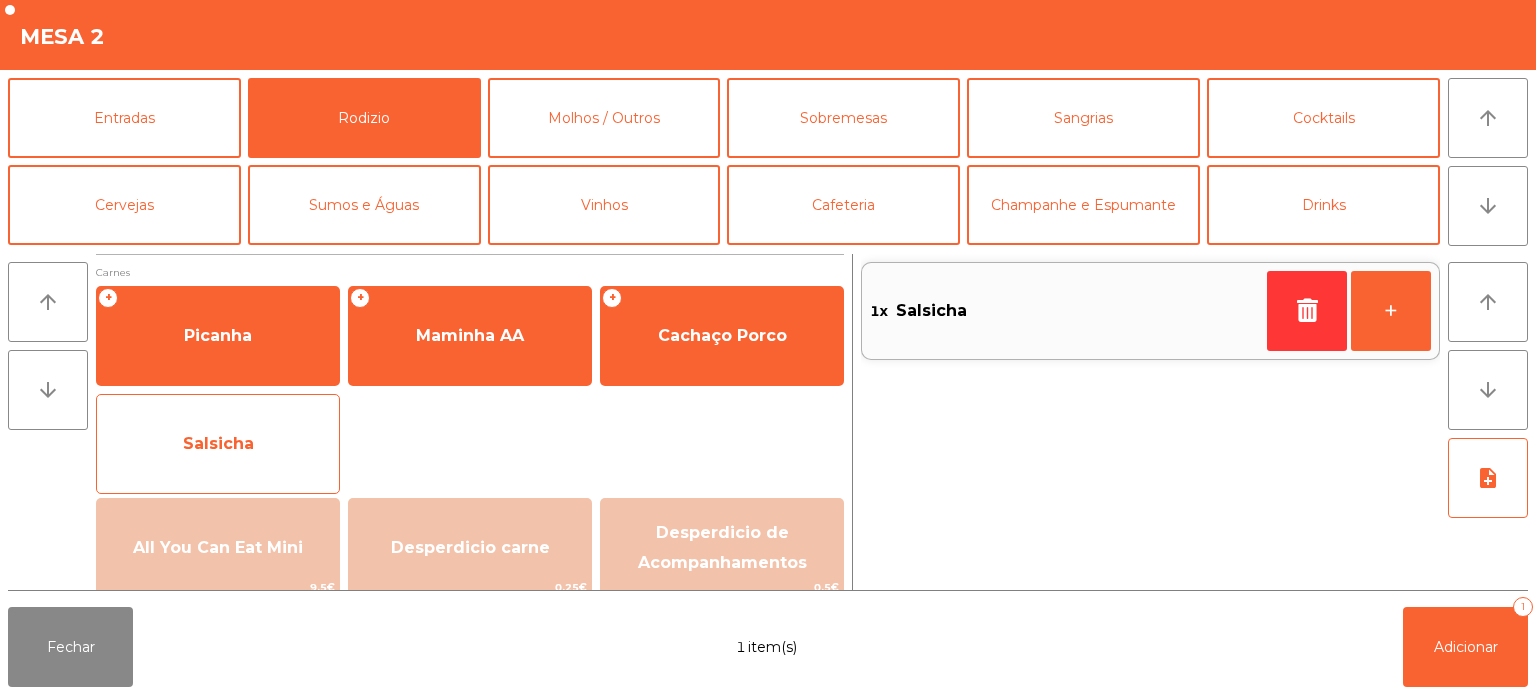 click on "Salsicha" 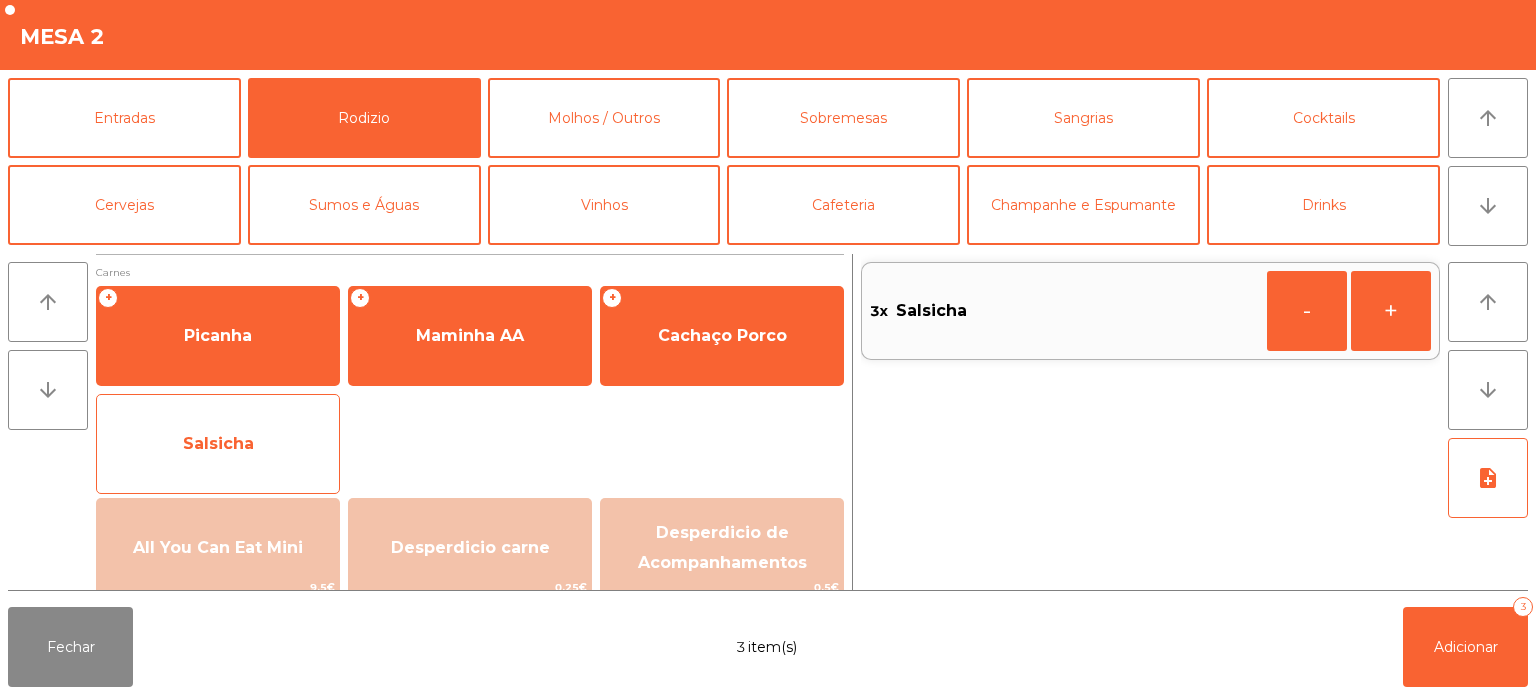 click on "Salsicha" 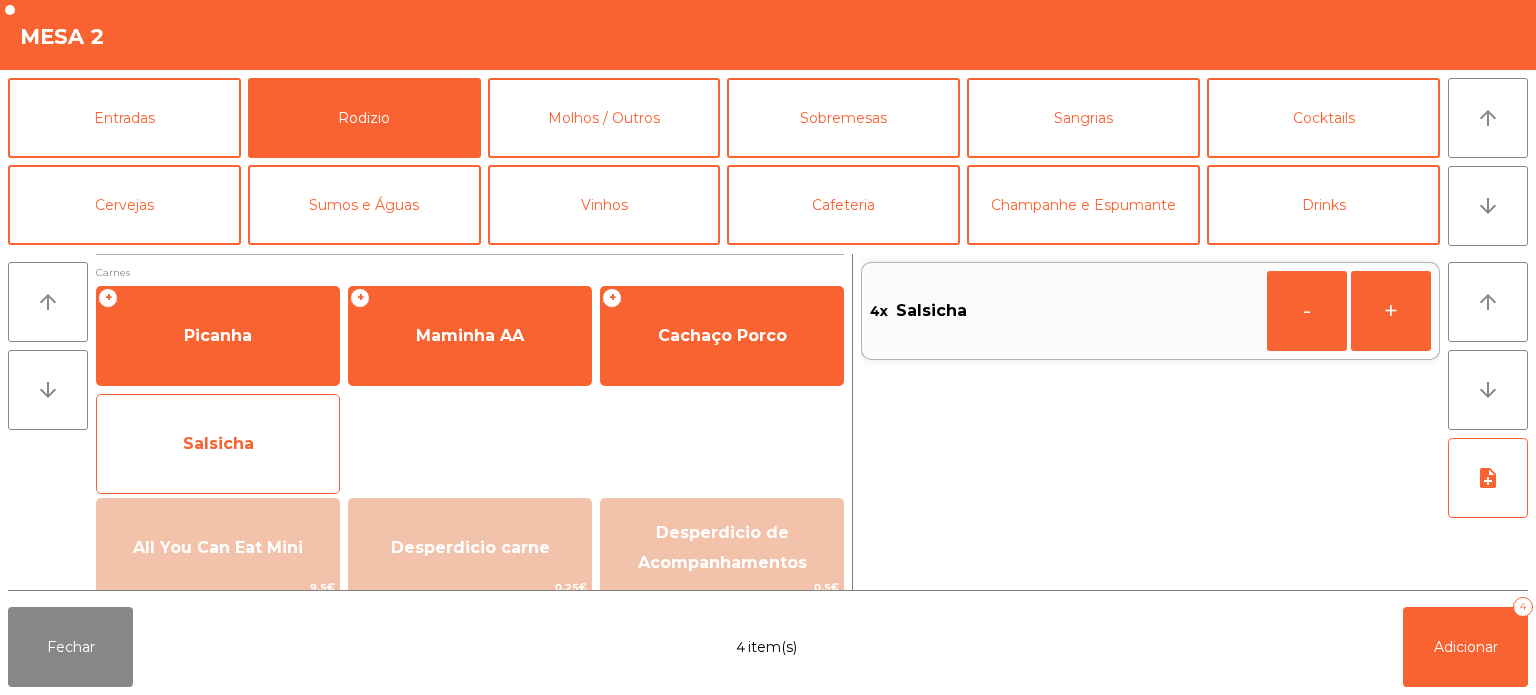 click on "Salsicha" 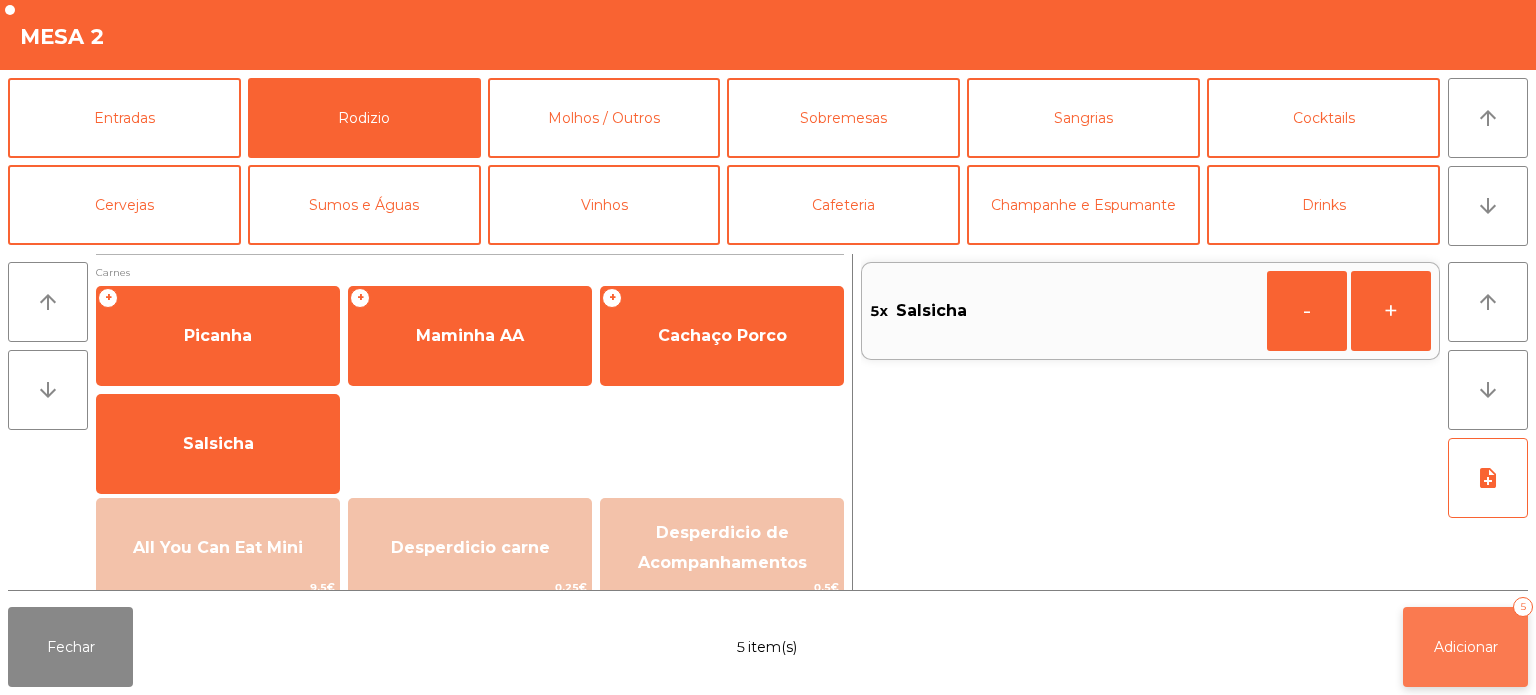 click on "Adicionar" 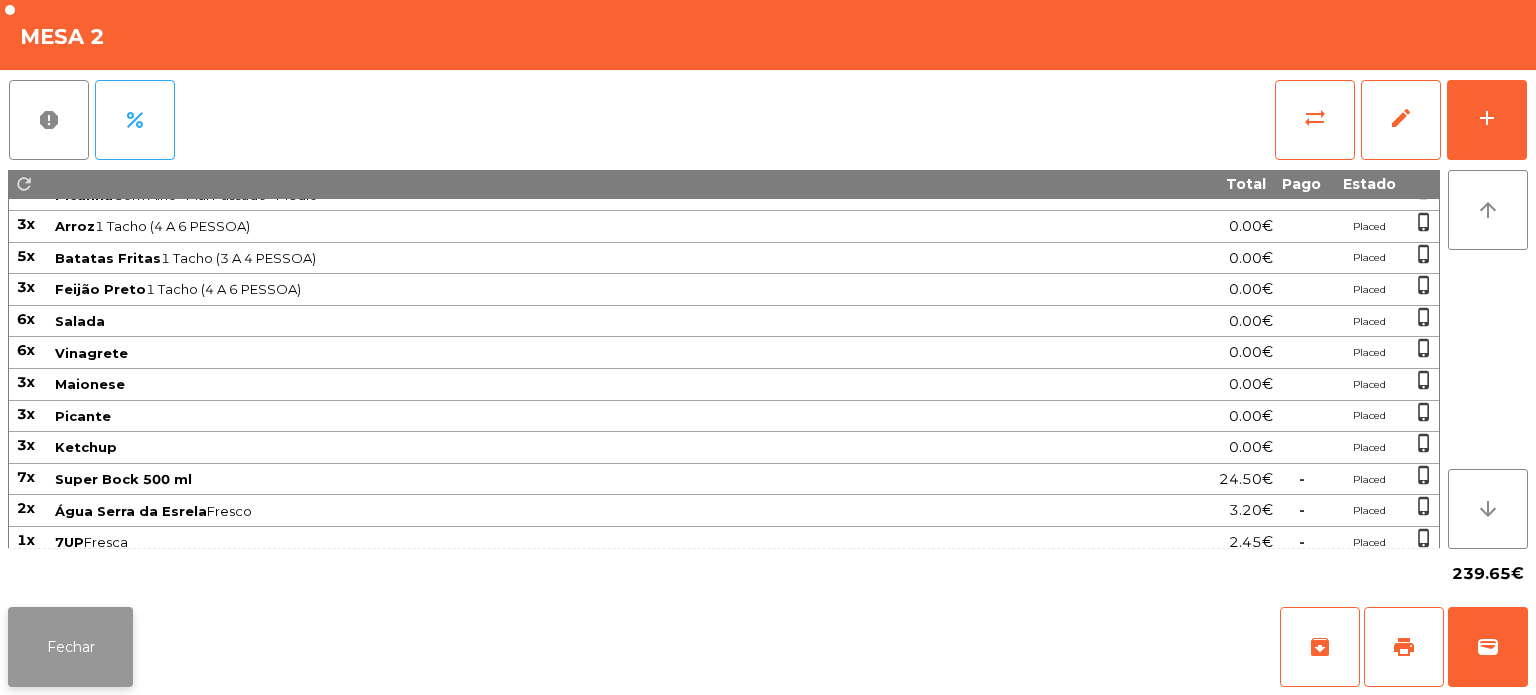 click on "Fechar" 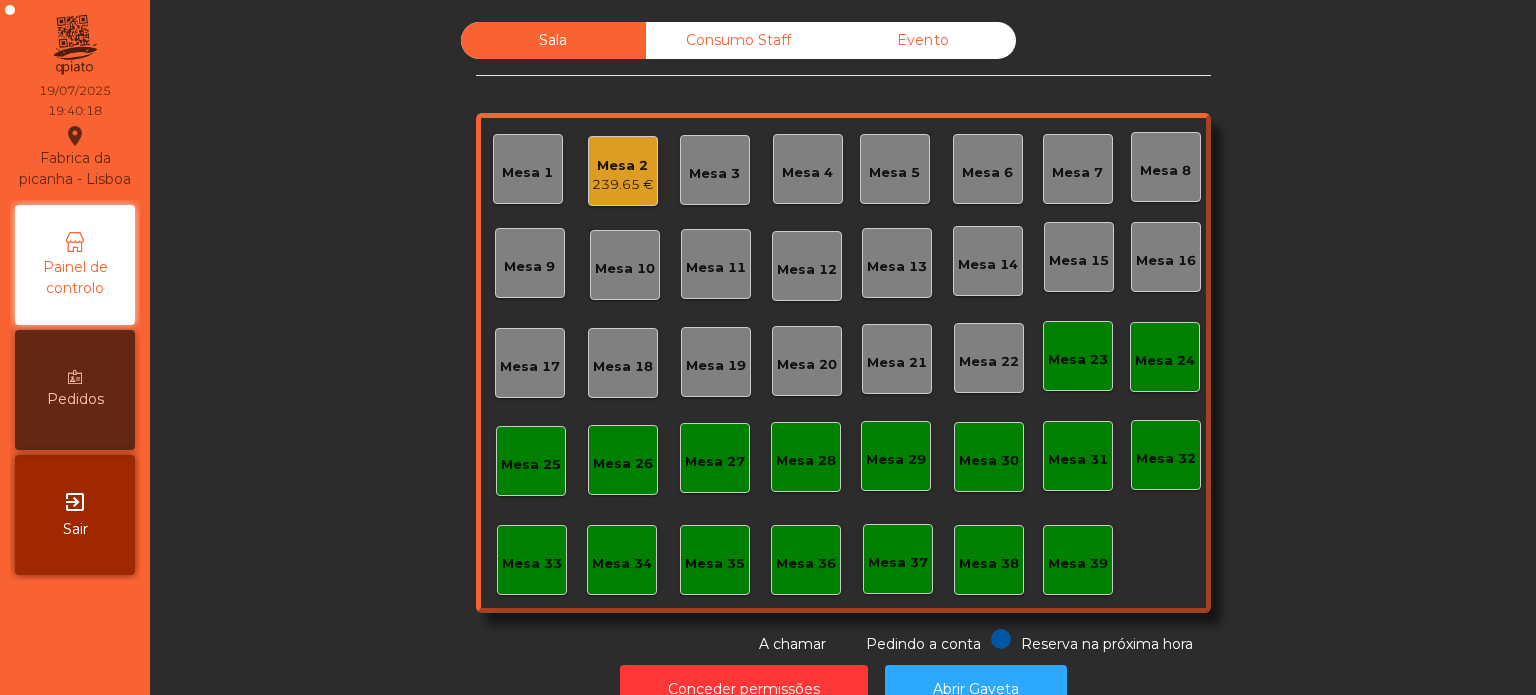 click on "Mesa 5" 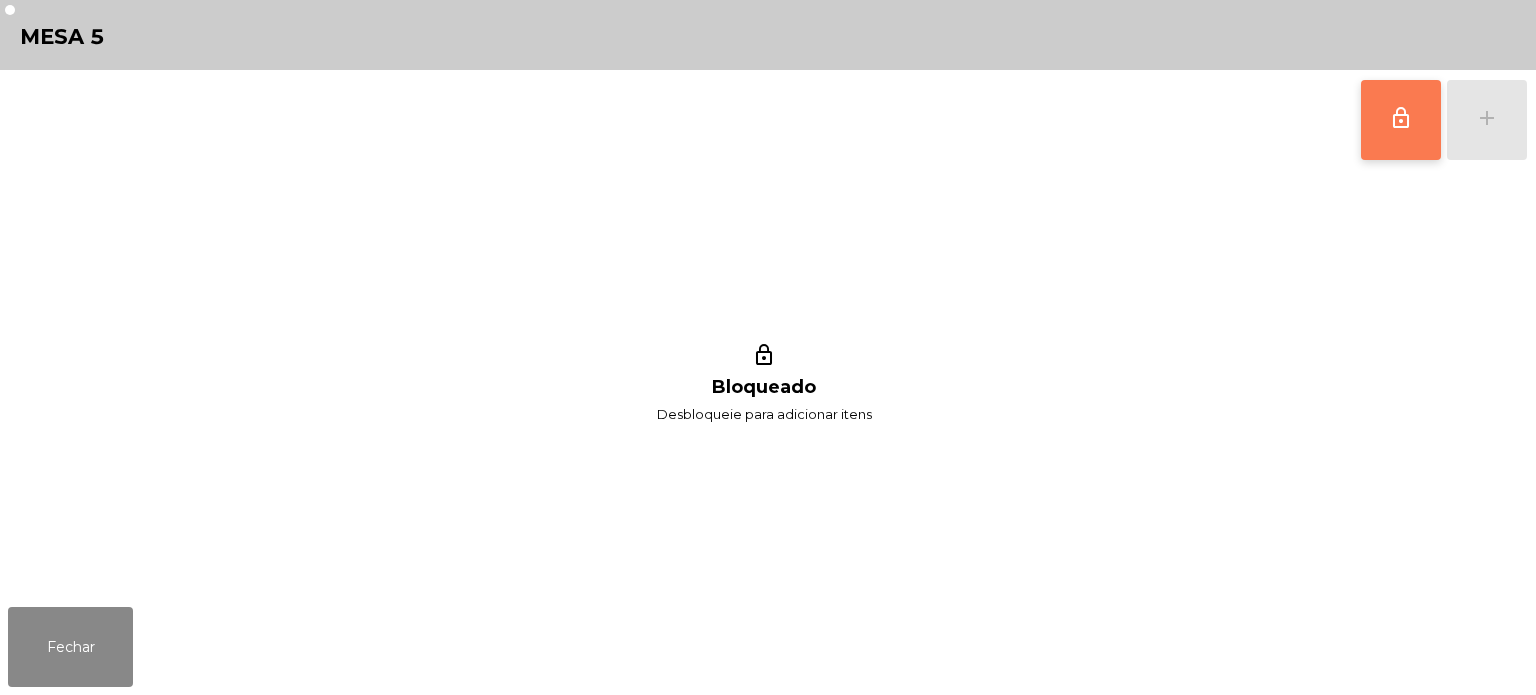 click on "lock_outline" 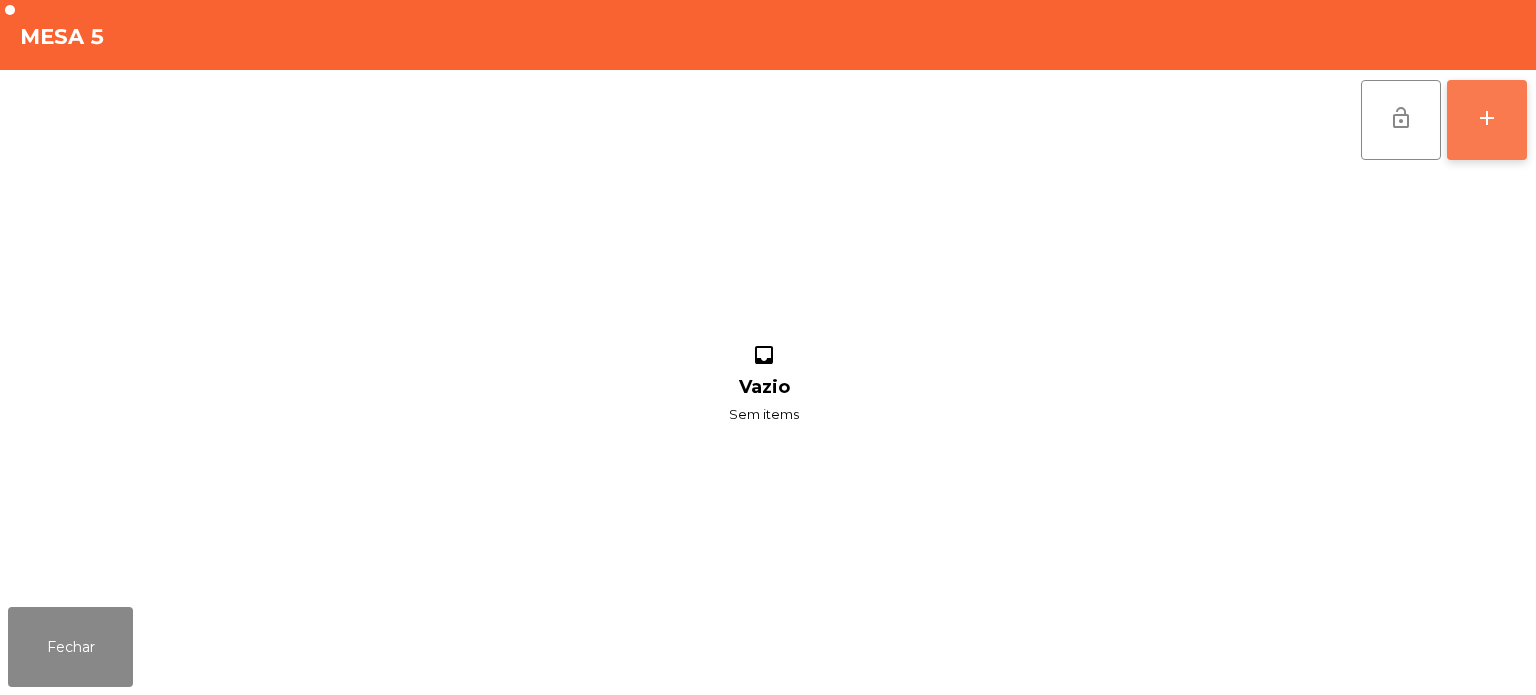 click on "add" 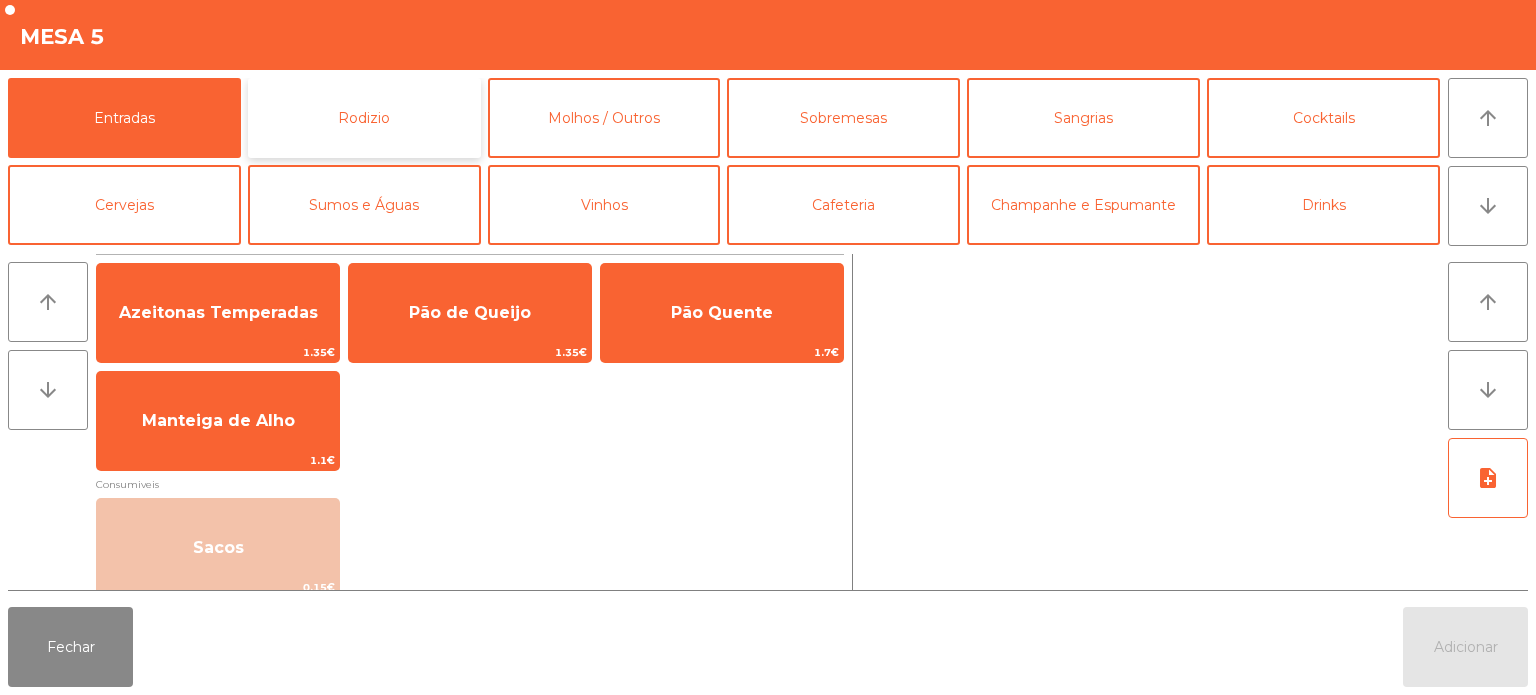 click on "Rodizio" 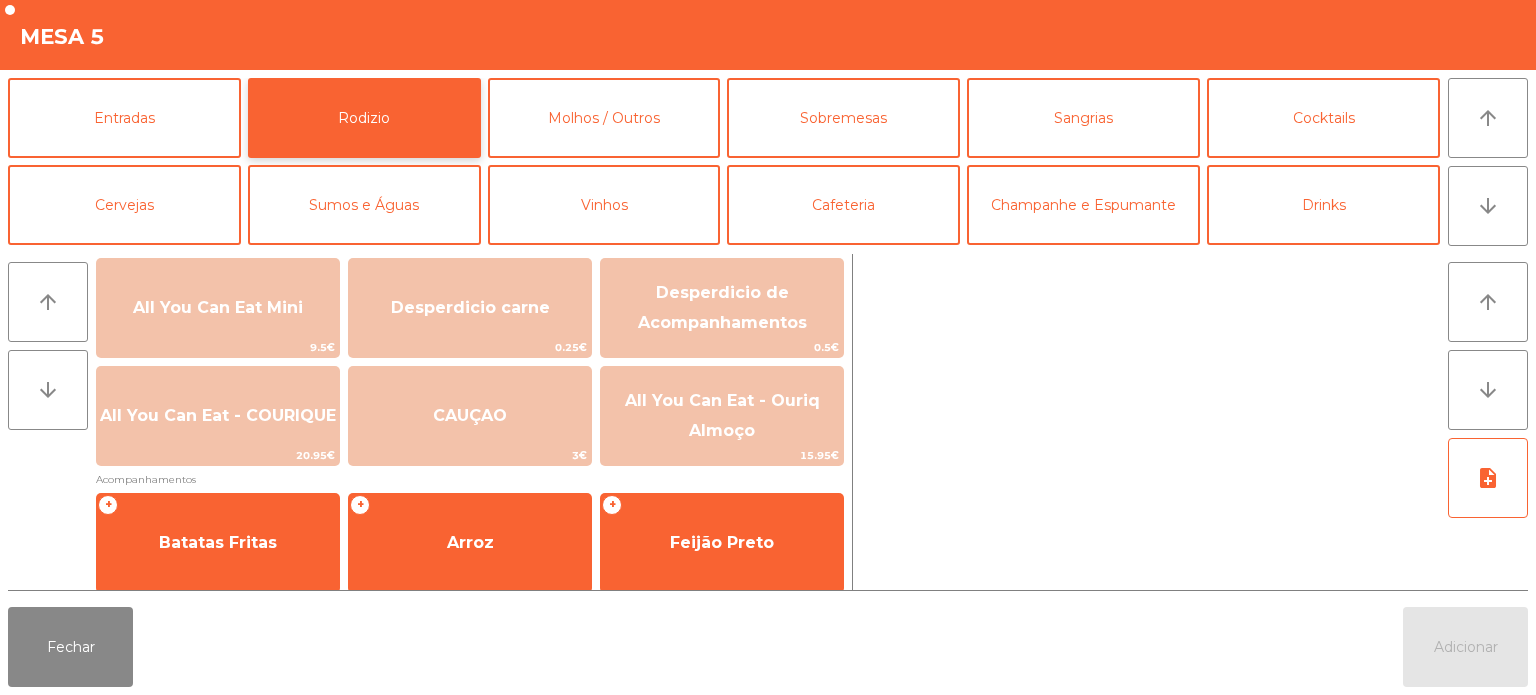 scroll, scrollTop: 251, scrollLeft: 0, axis: vertical 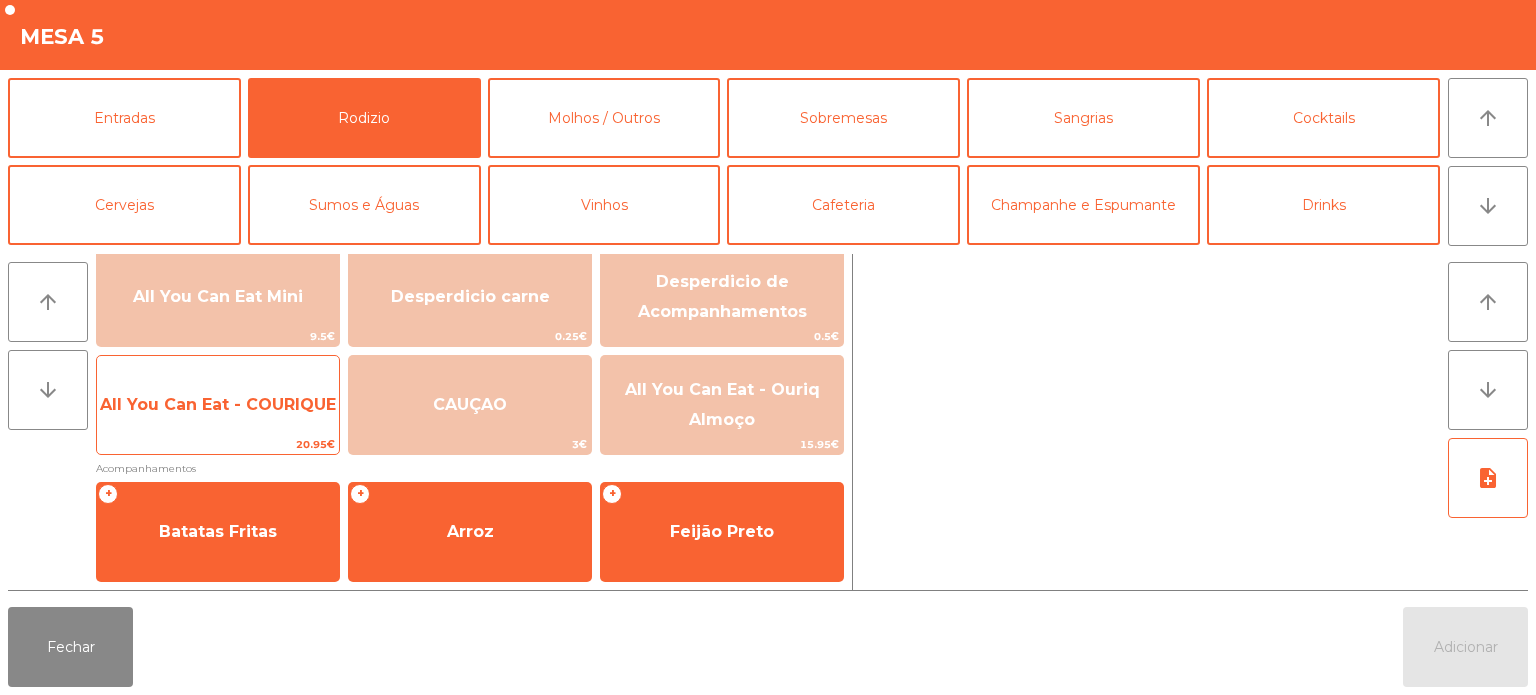 click on "All You Can Eat - COURIQUE" 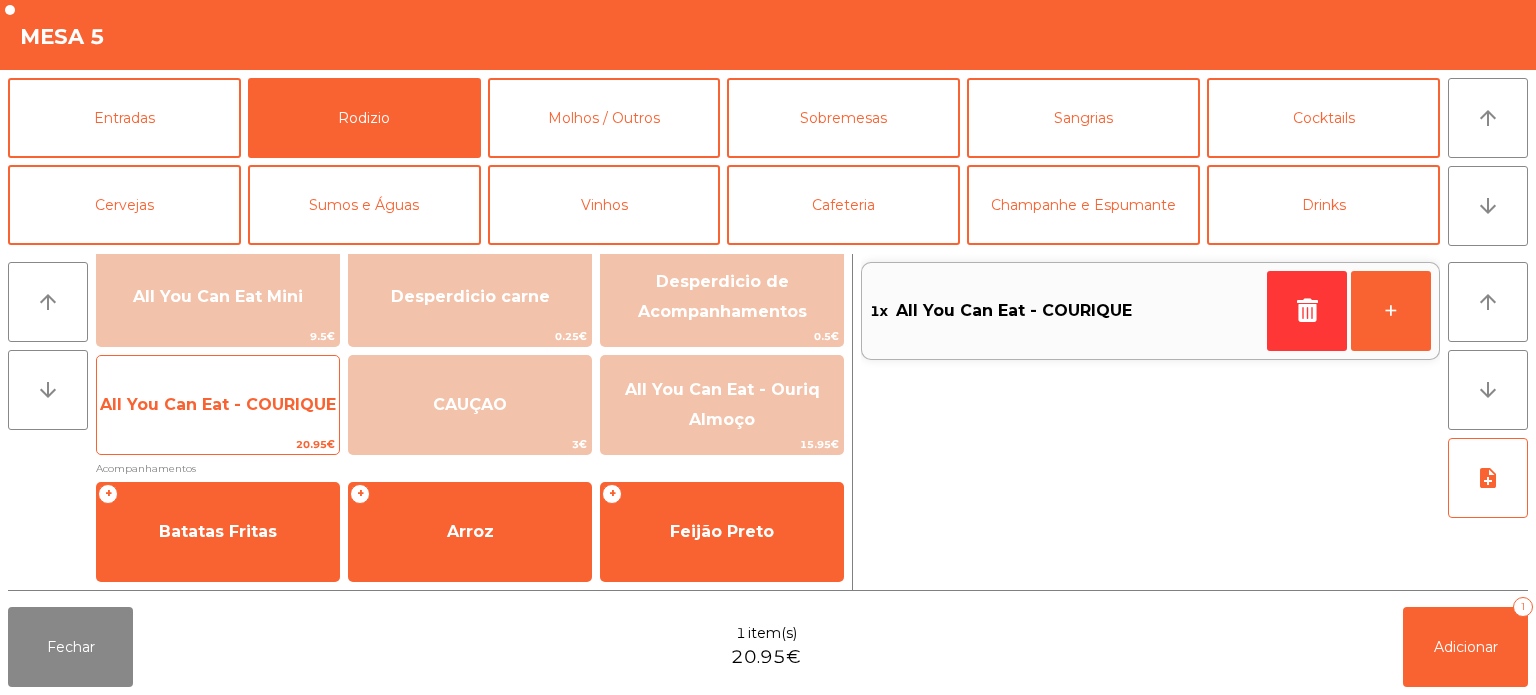 click on "All You Can Eat - COURIQUE" 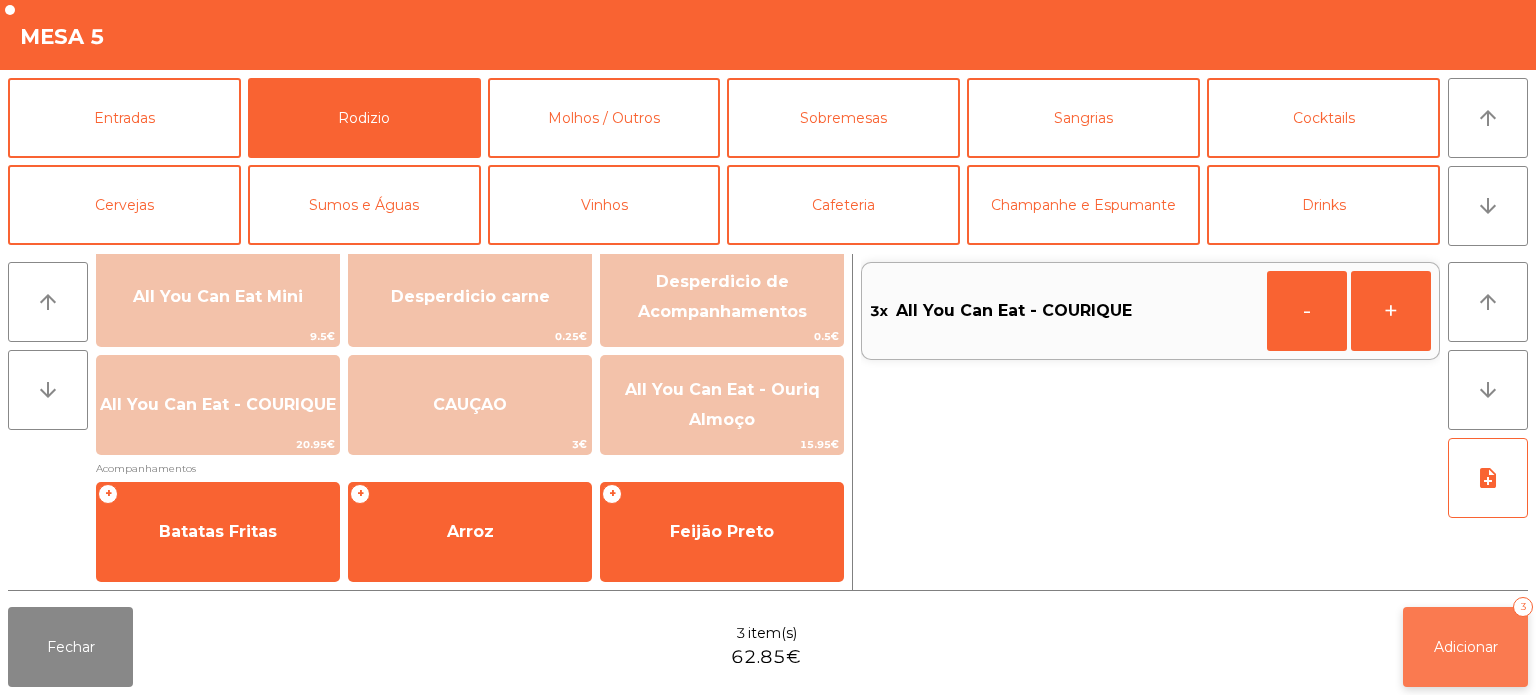click on "Adicionar   3" 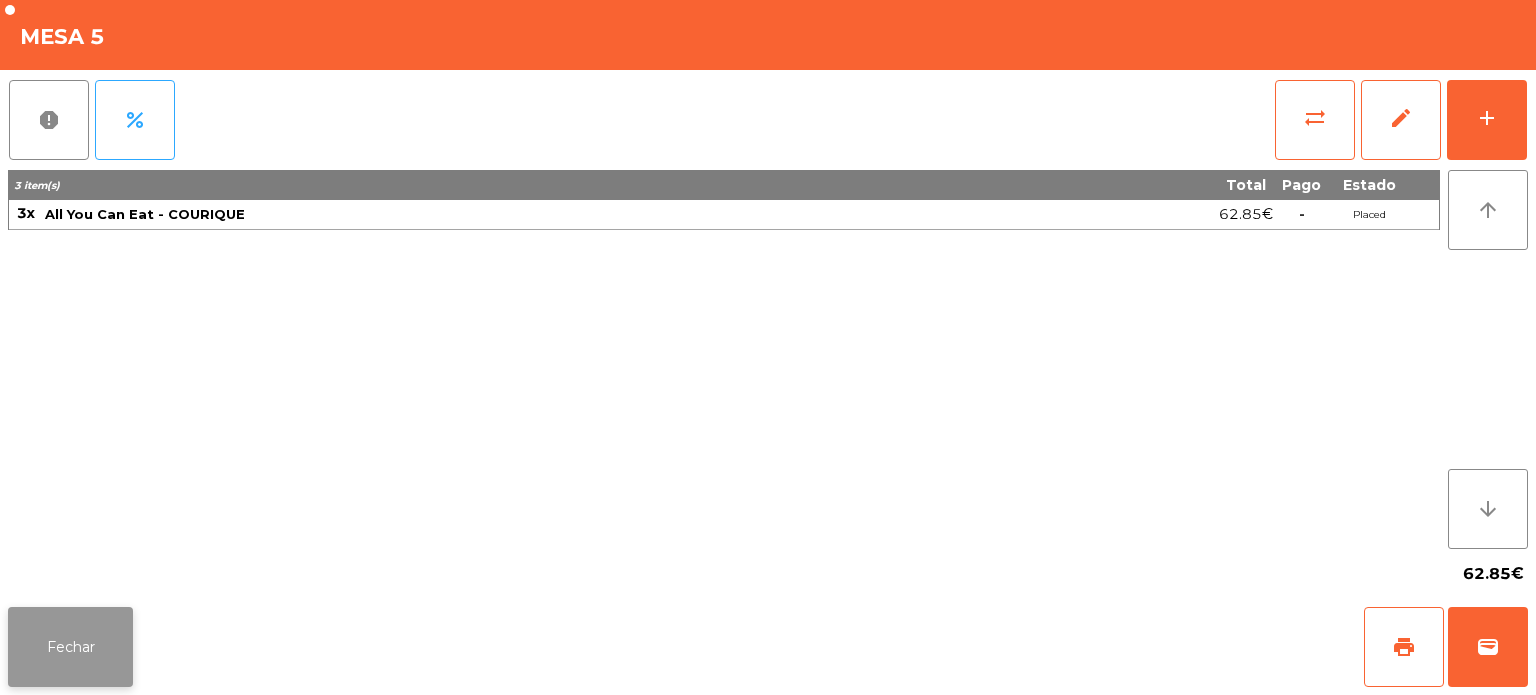 click on "Fechar" 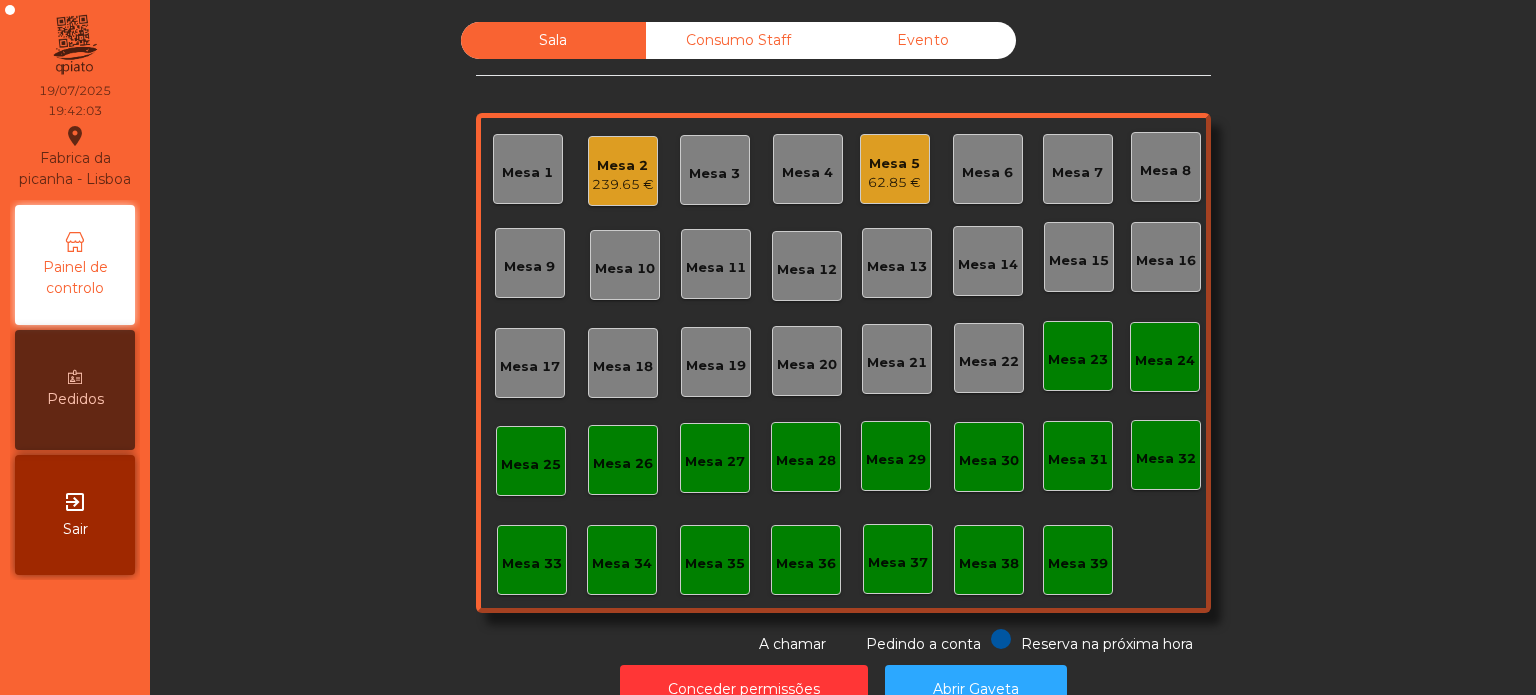 click on "Sala   Consumo Staff   Evento   Mesa 1   Mesa 2   239.65 €   Mesa 3   Mesa 4   Mesa 5   62.85 €   Mesa 6   Mesa 7   Mesa 8   Mesa 9   Mesa 10   Mesa 11   Mesa 12   Mesa 13   Mesa 14   Mesa 15   Mesa 16   Mesa 17   Mesa 18   Mesa 19   Mesa 20   Mesa 21   Mesa 22   Mesa 23   Mesa 24   Mesa 25   Mesa 26   Mesa 27   Mesa 28   Mesa 29   Mesa 30   Mesa 31   Mesa 32   Mesa 33   Mesa 34   Mesa 35   Mesa 36   Mesa 37   Mesa 38   Mesa 39  Reserva na próxima hora Pedindo a conta A chamar" 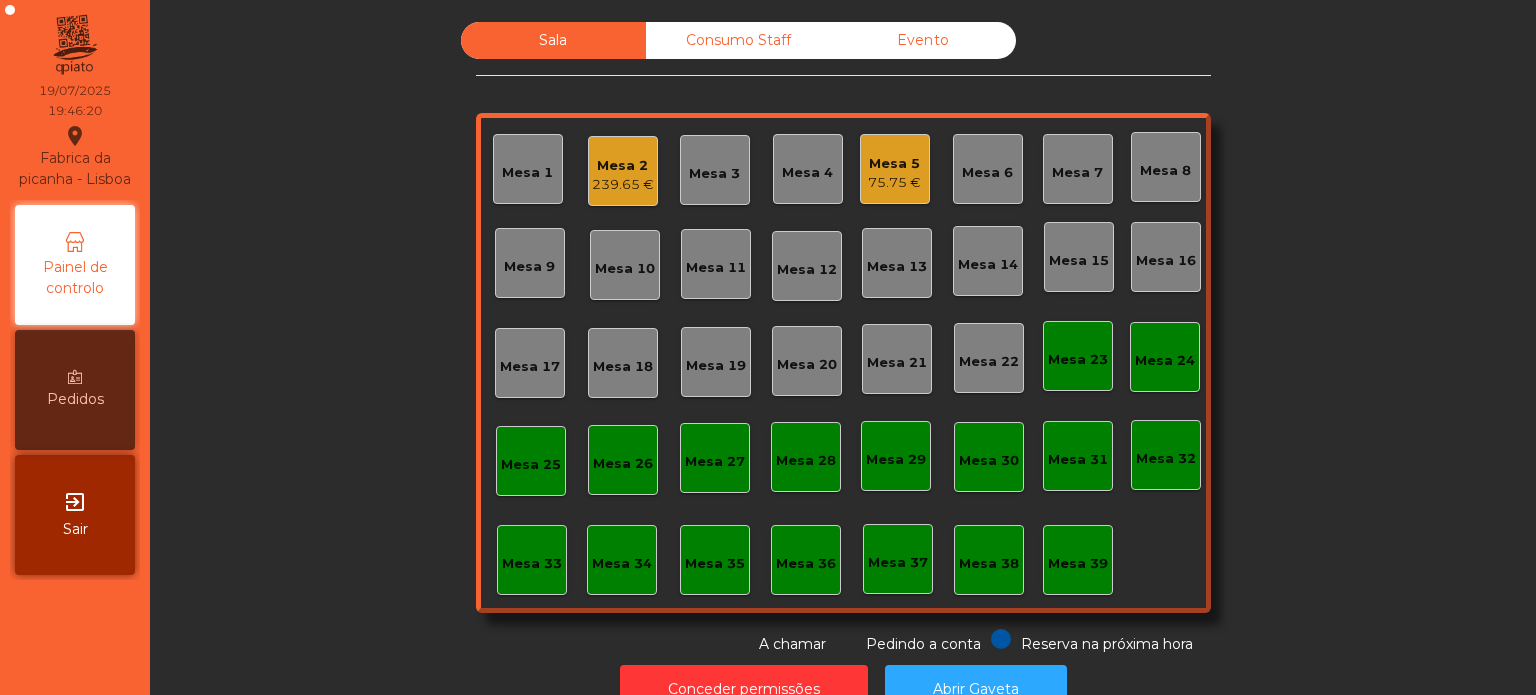 click on "Mesa 2" 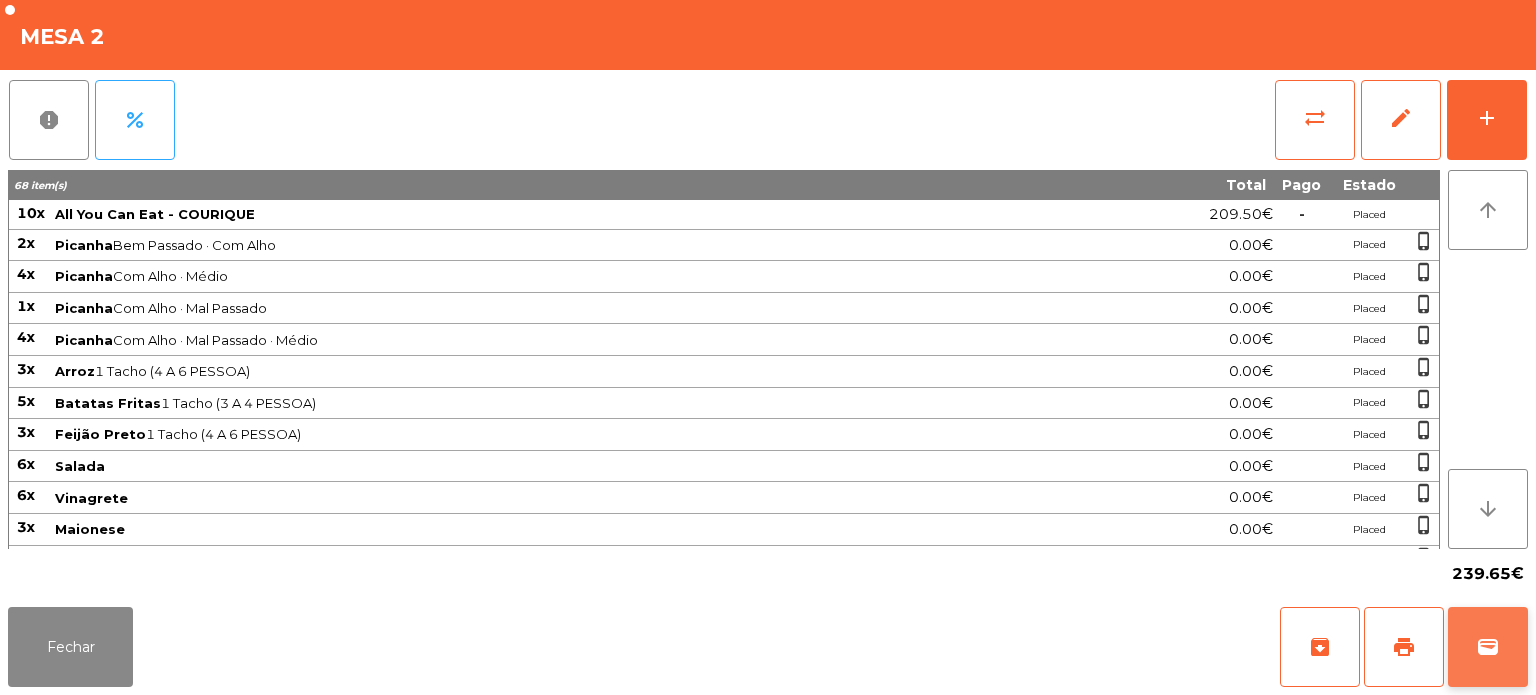 click on "wallet" 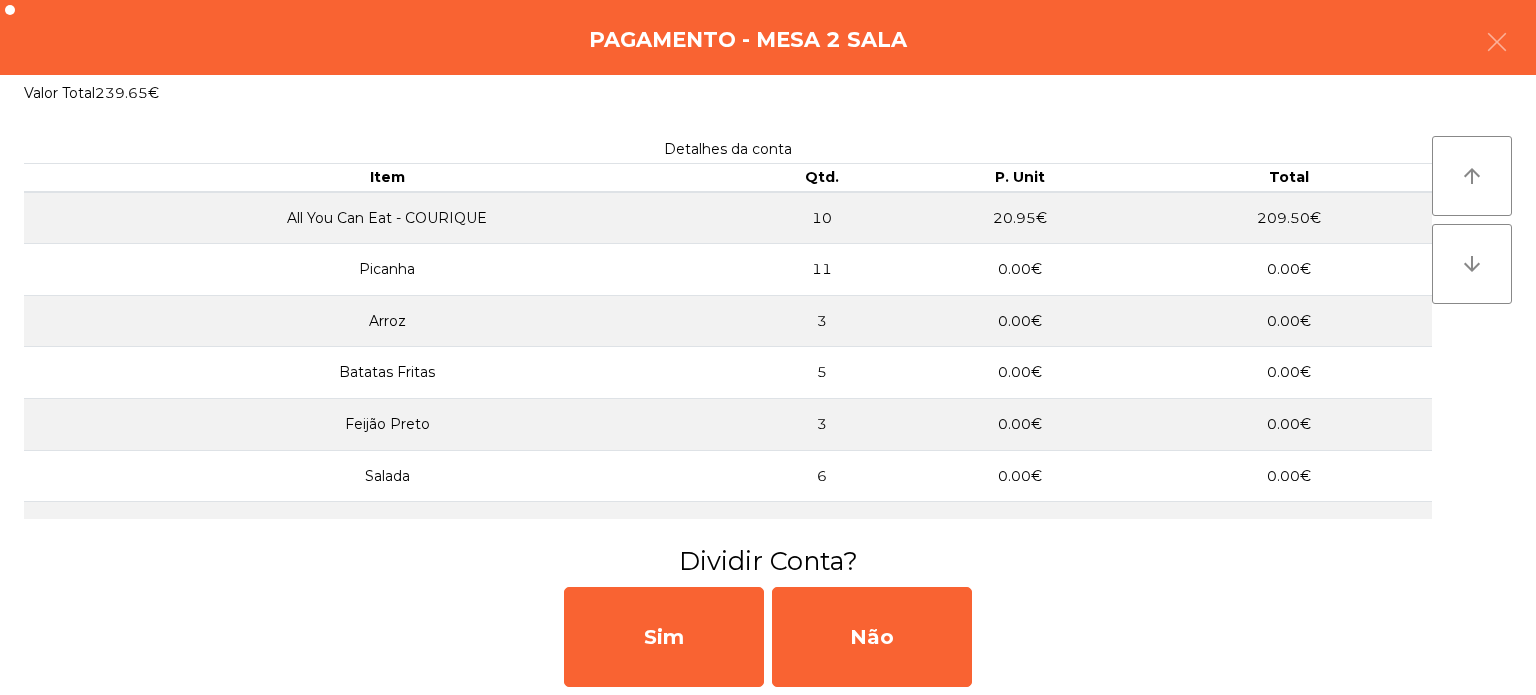 click on "Sim   Não" 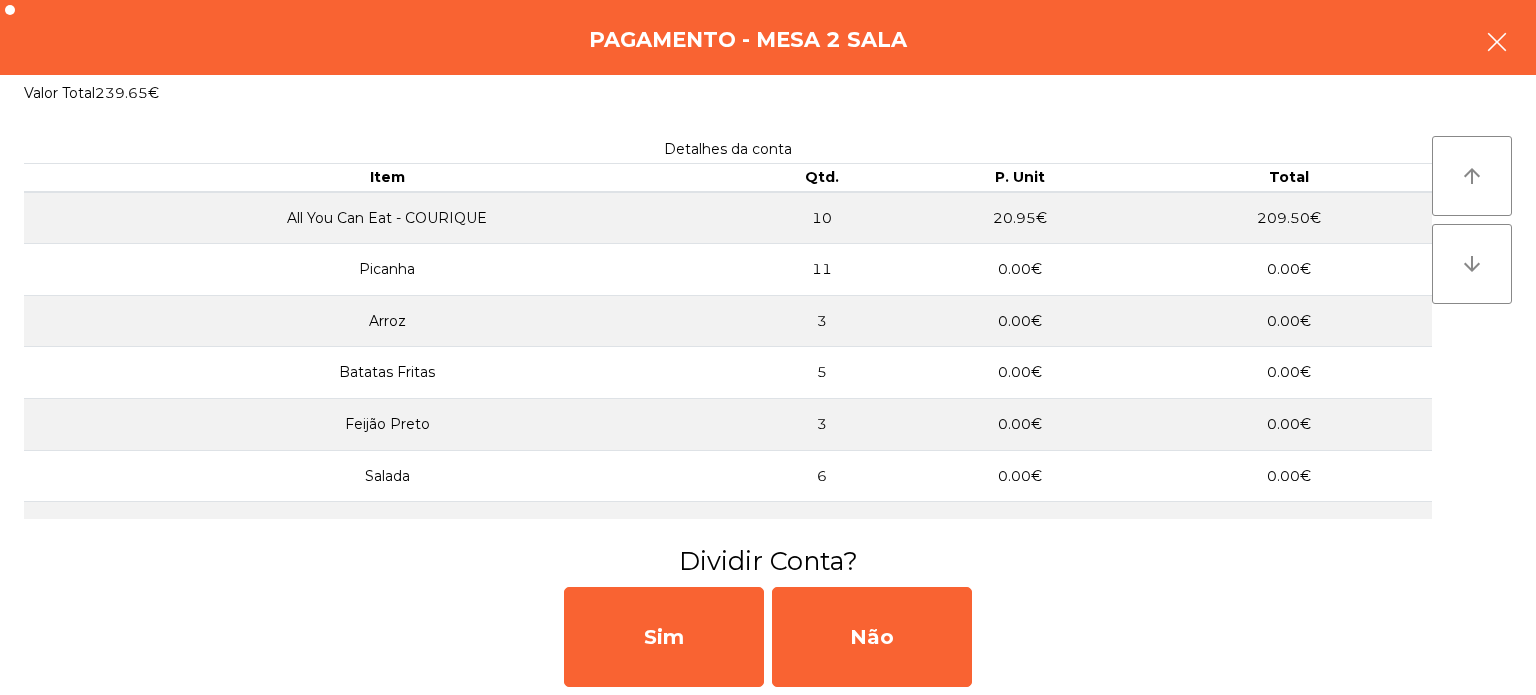 click 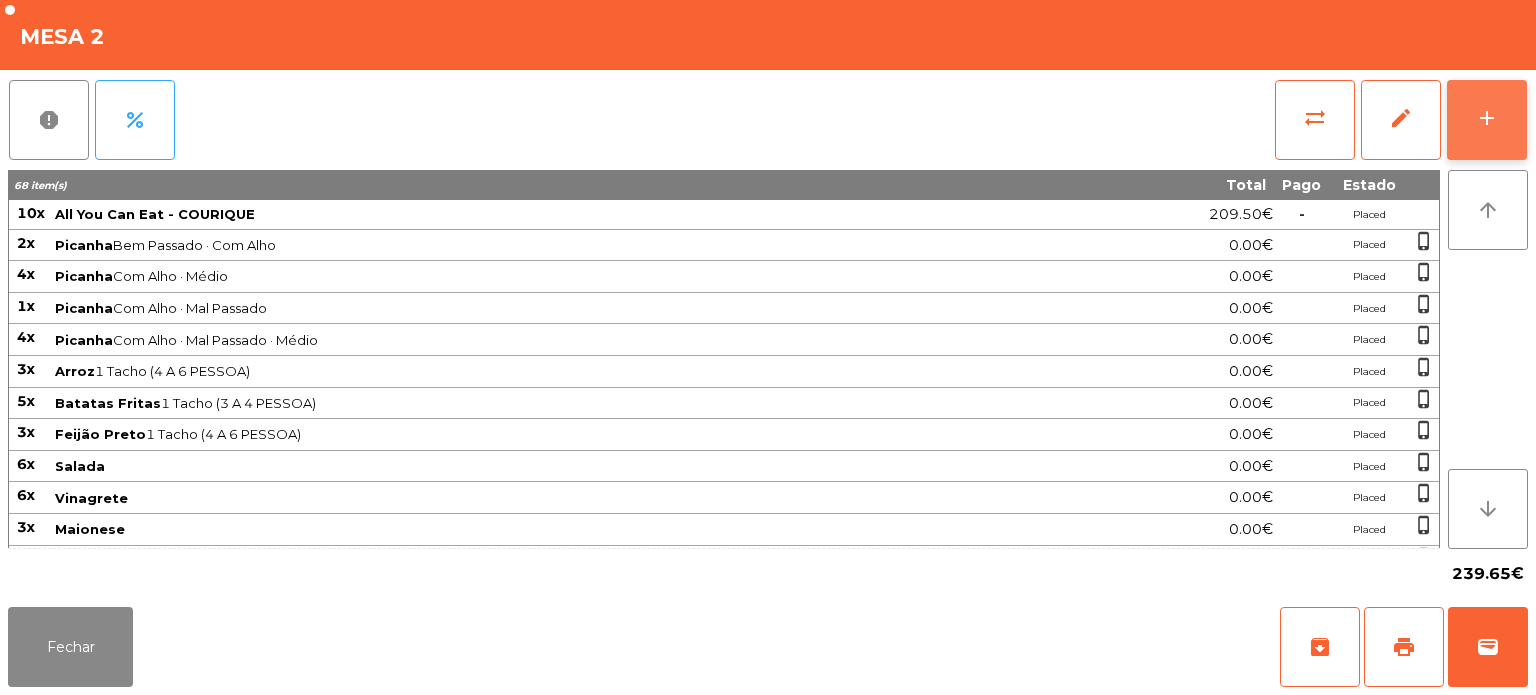 click on "add" 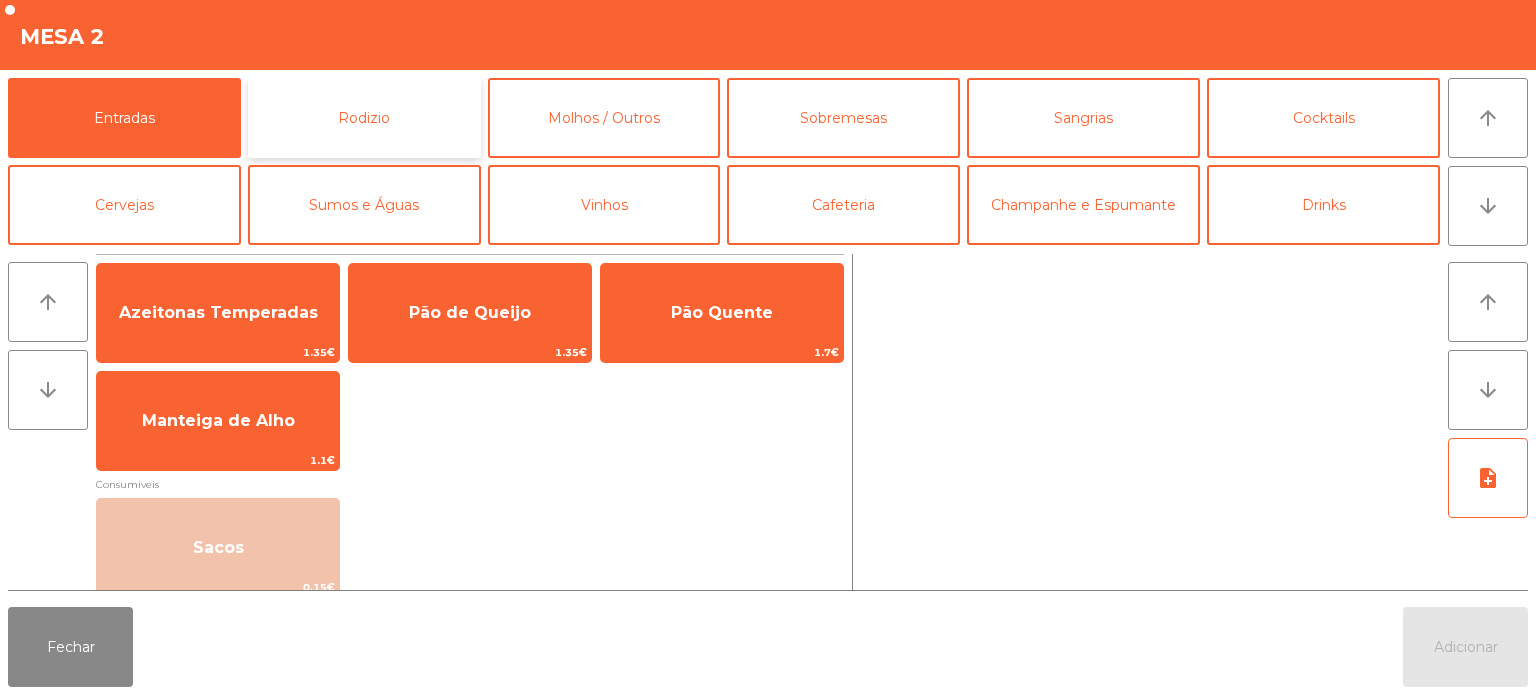 click on "Rodizio" 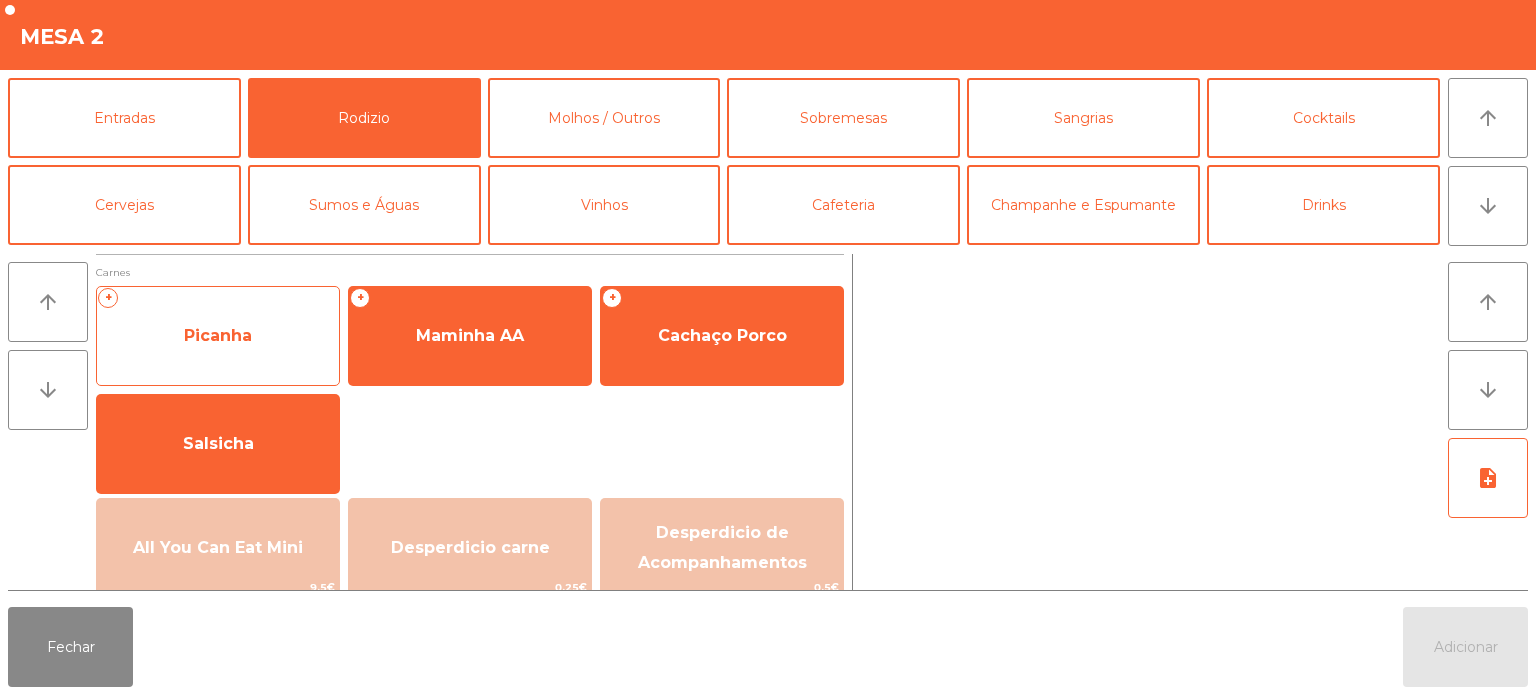 click on "Picanha" 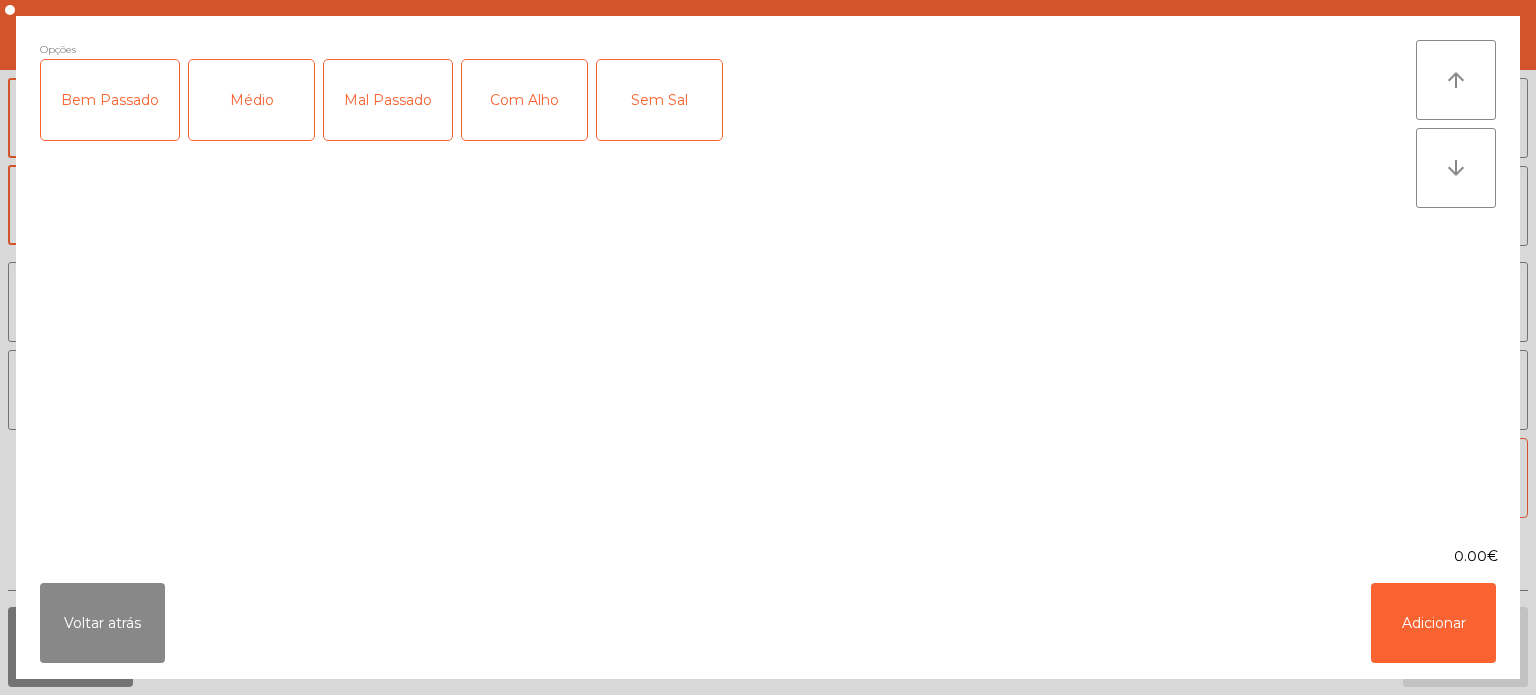 click on "Bem Passado" 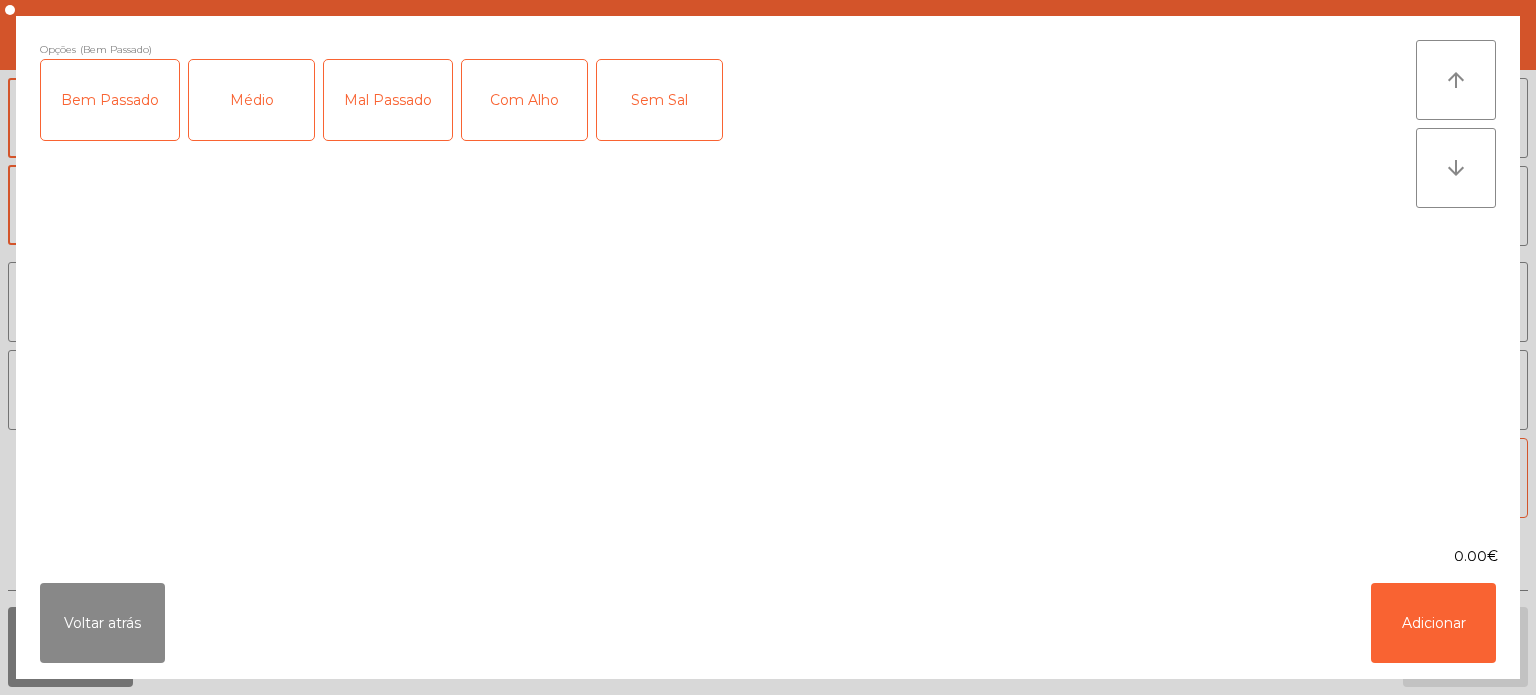 click on "Com Alho" 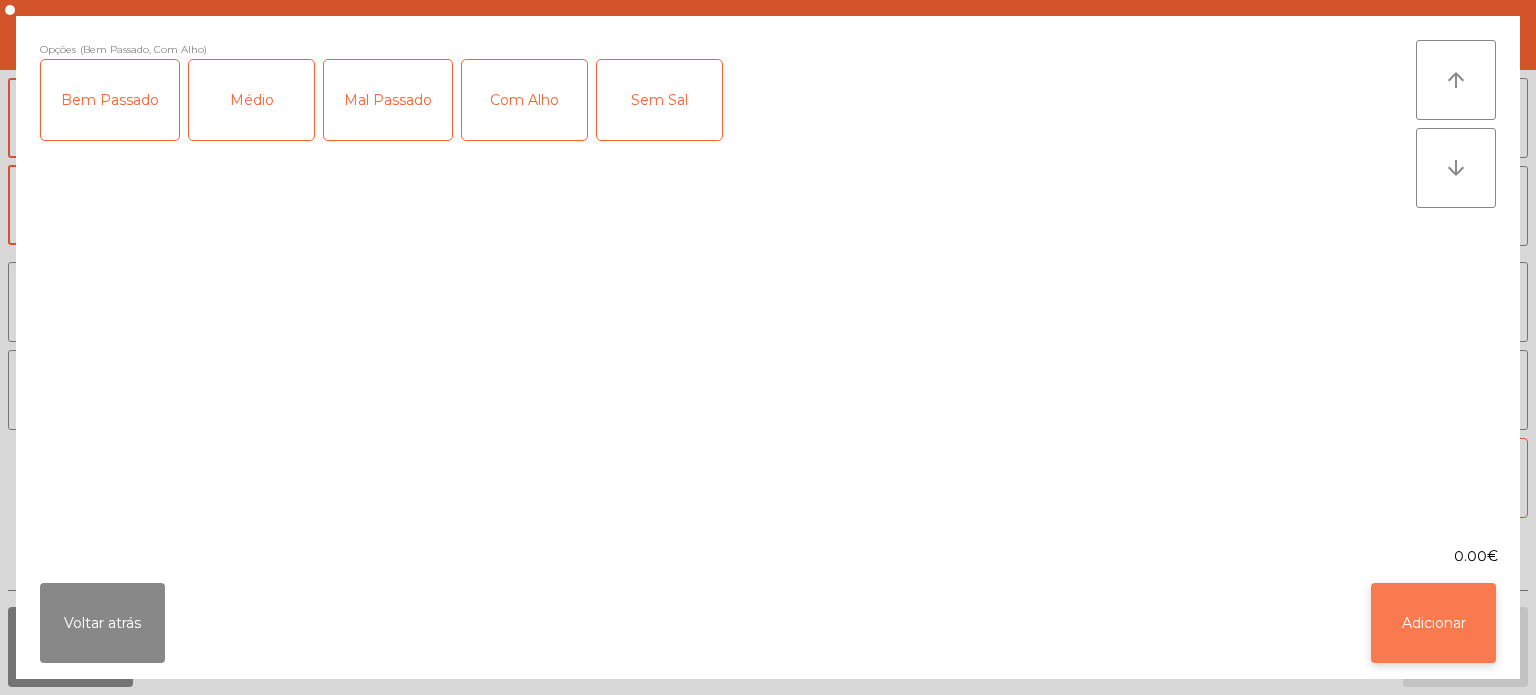 click on "Adicionar" 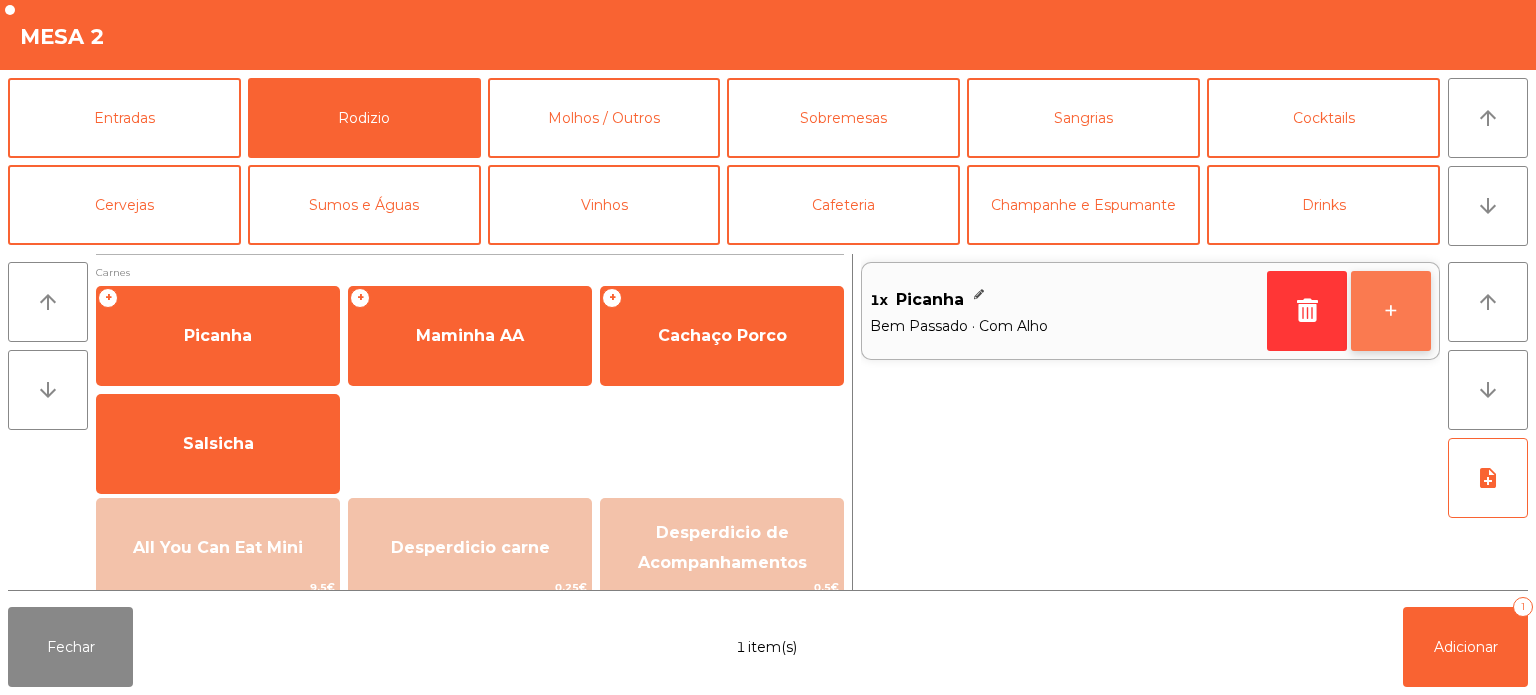 click on "+" 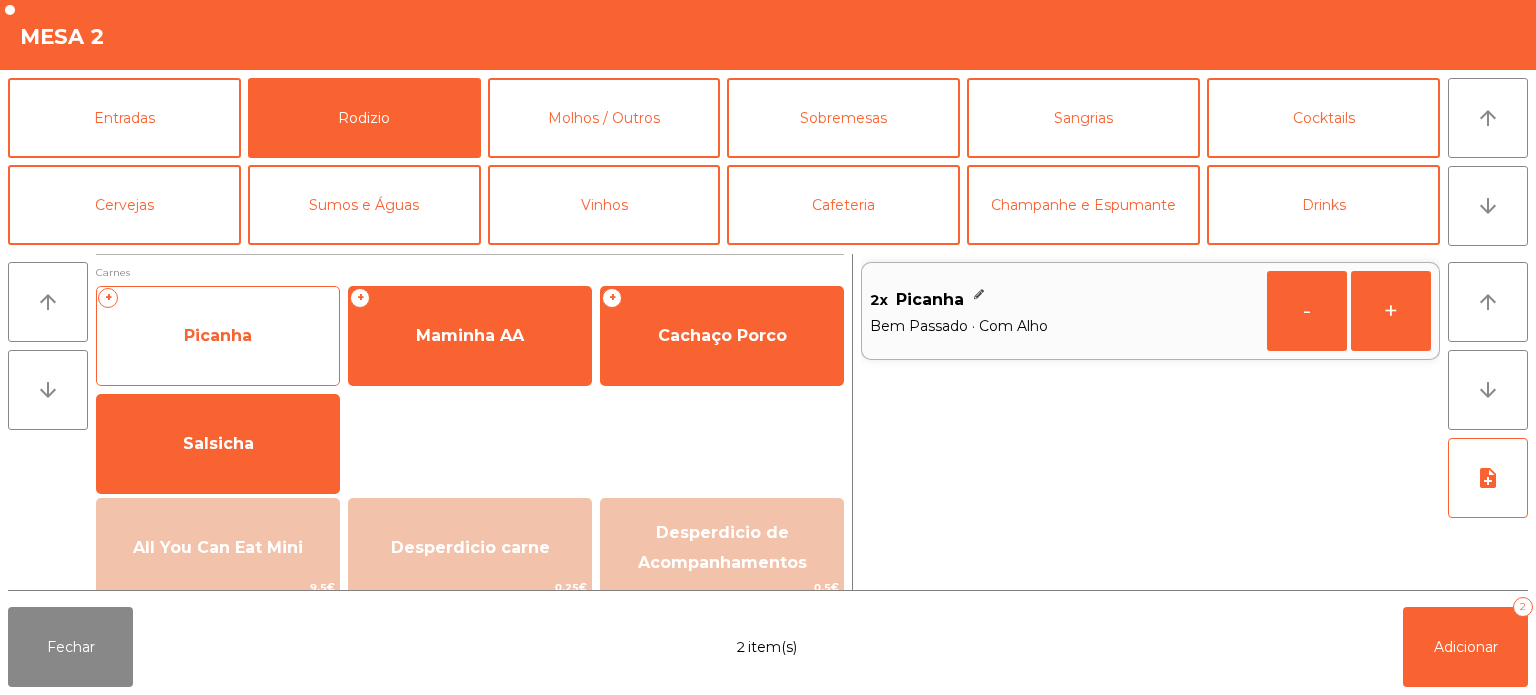 click on "Picanha" 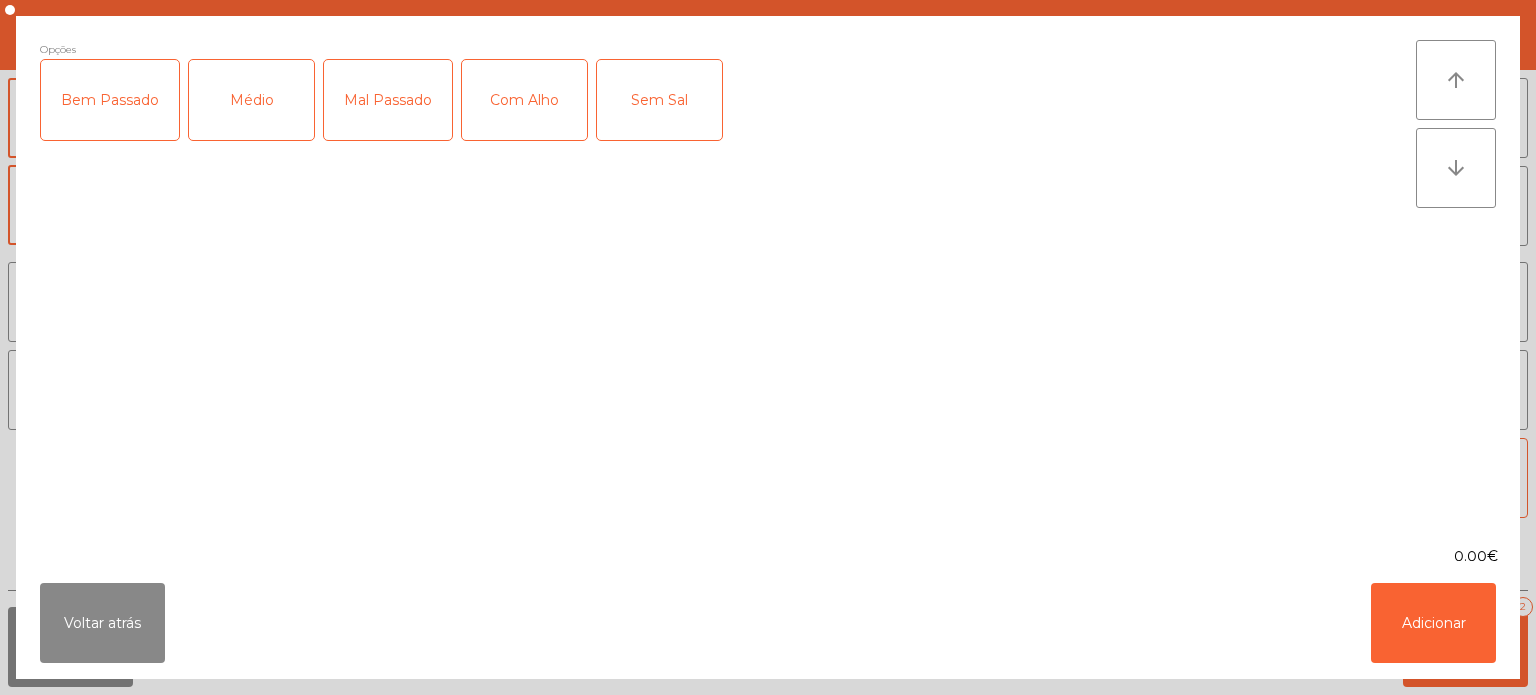 click on "Bem Passado" 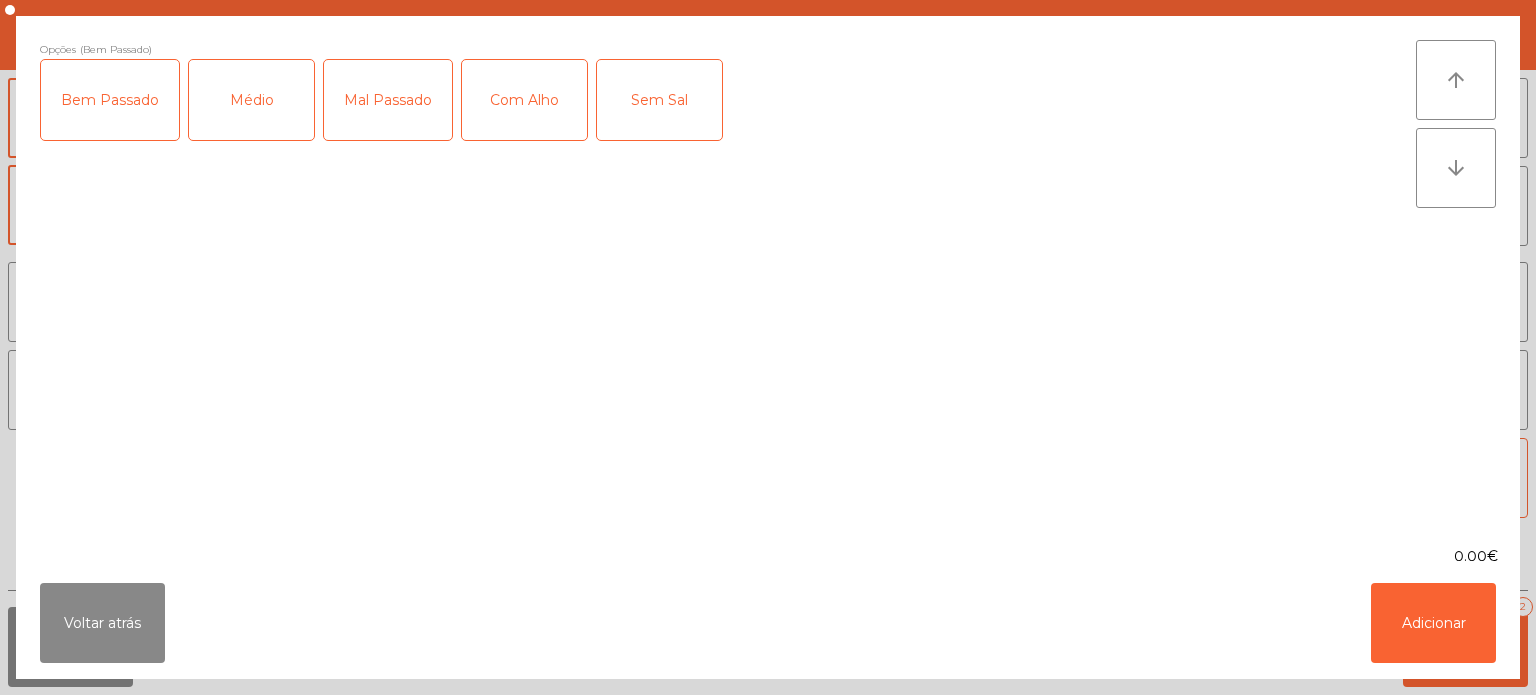 click on "Médio" 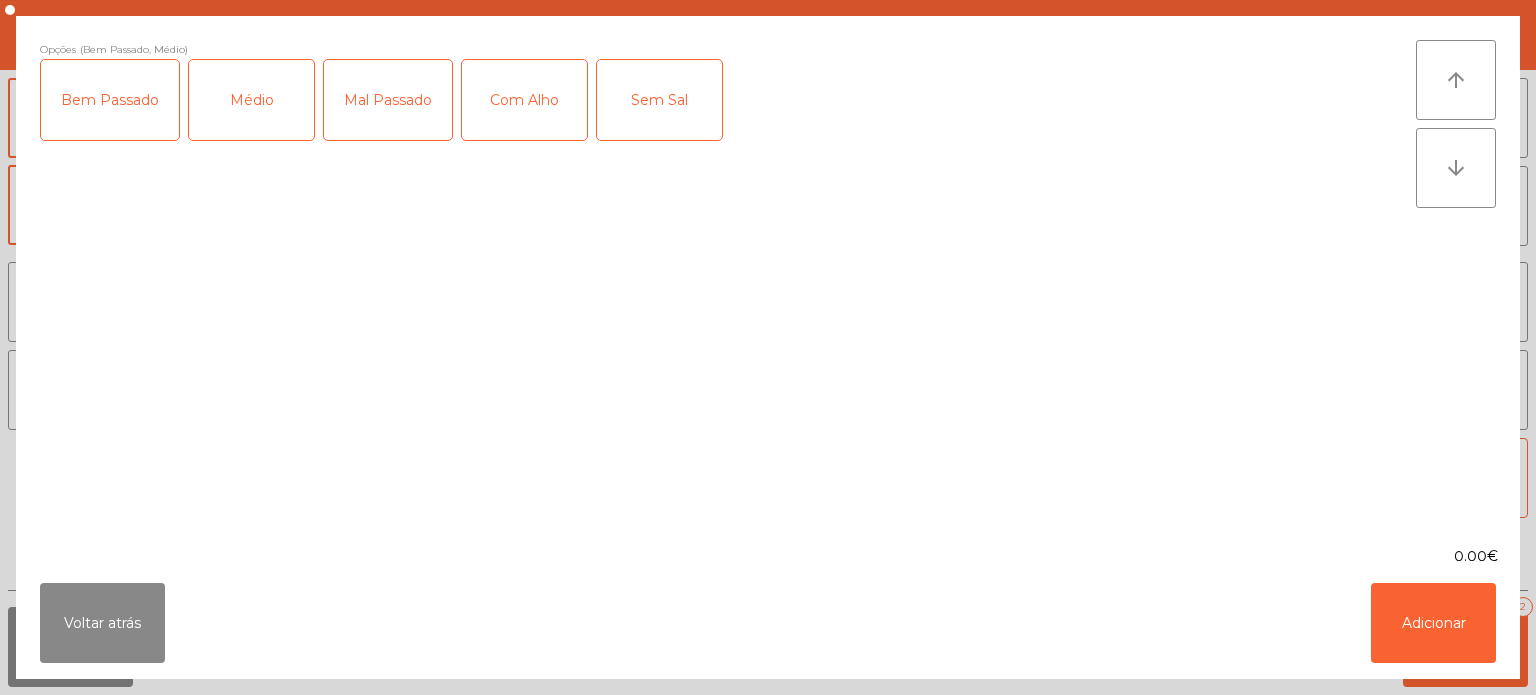 click on "Bem Passado" 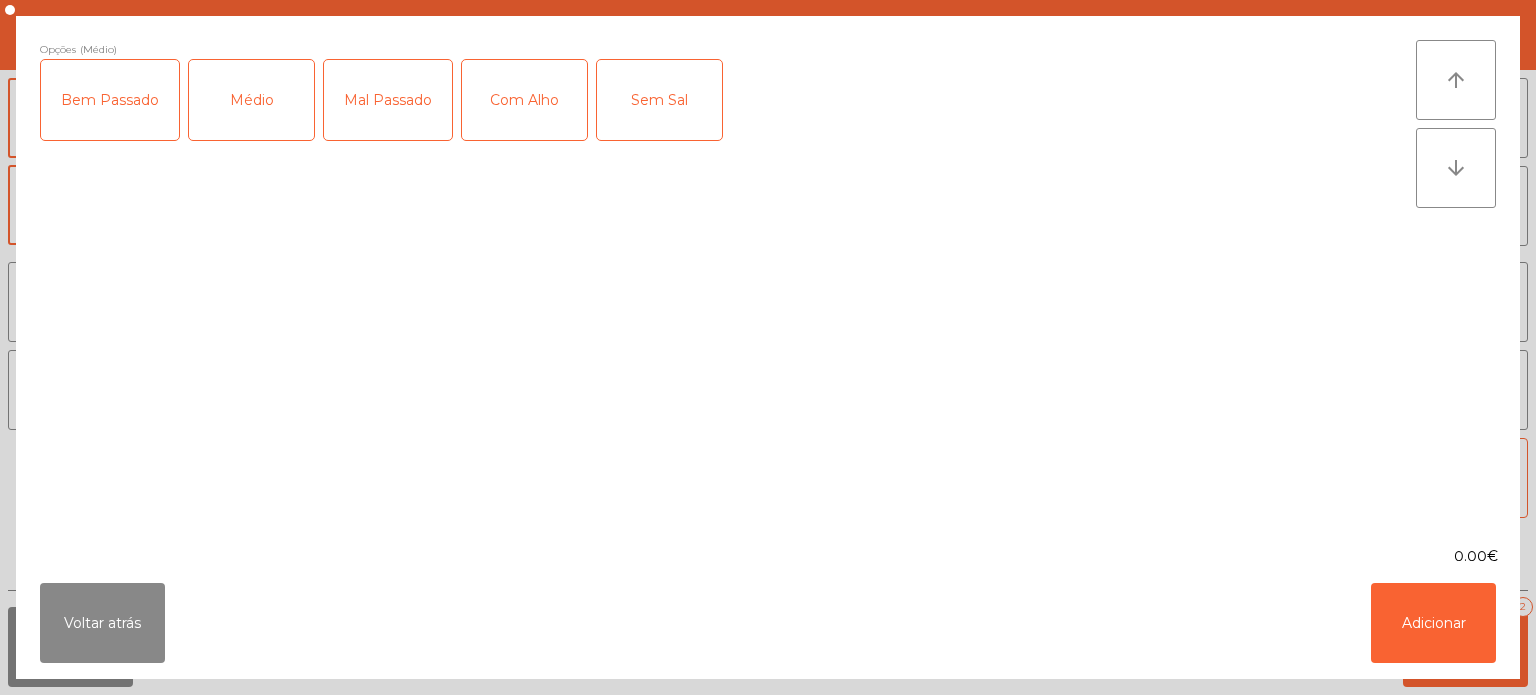click on "Com Alho" 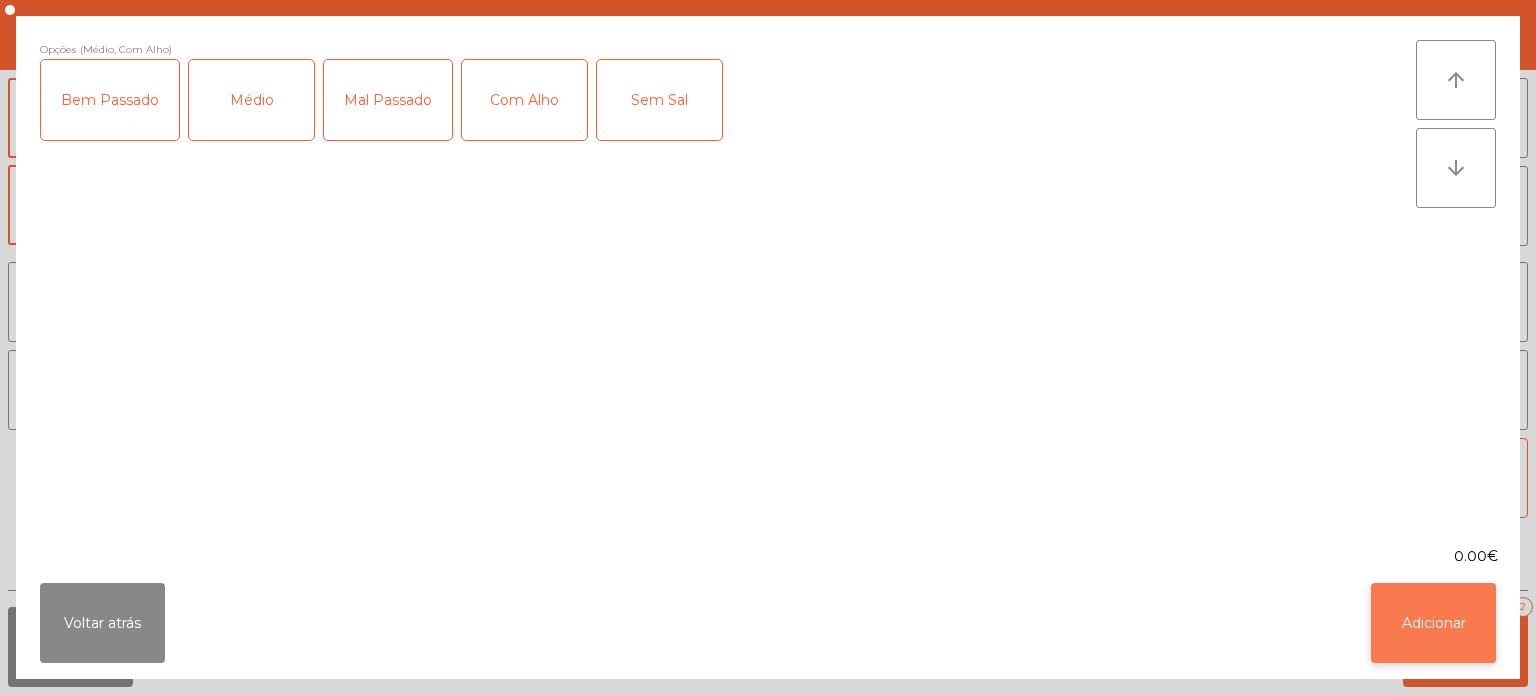 click on "Adicionar" 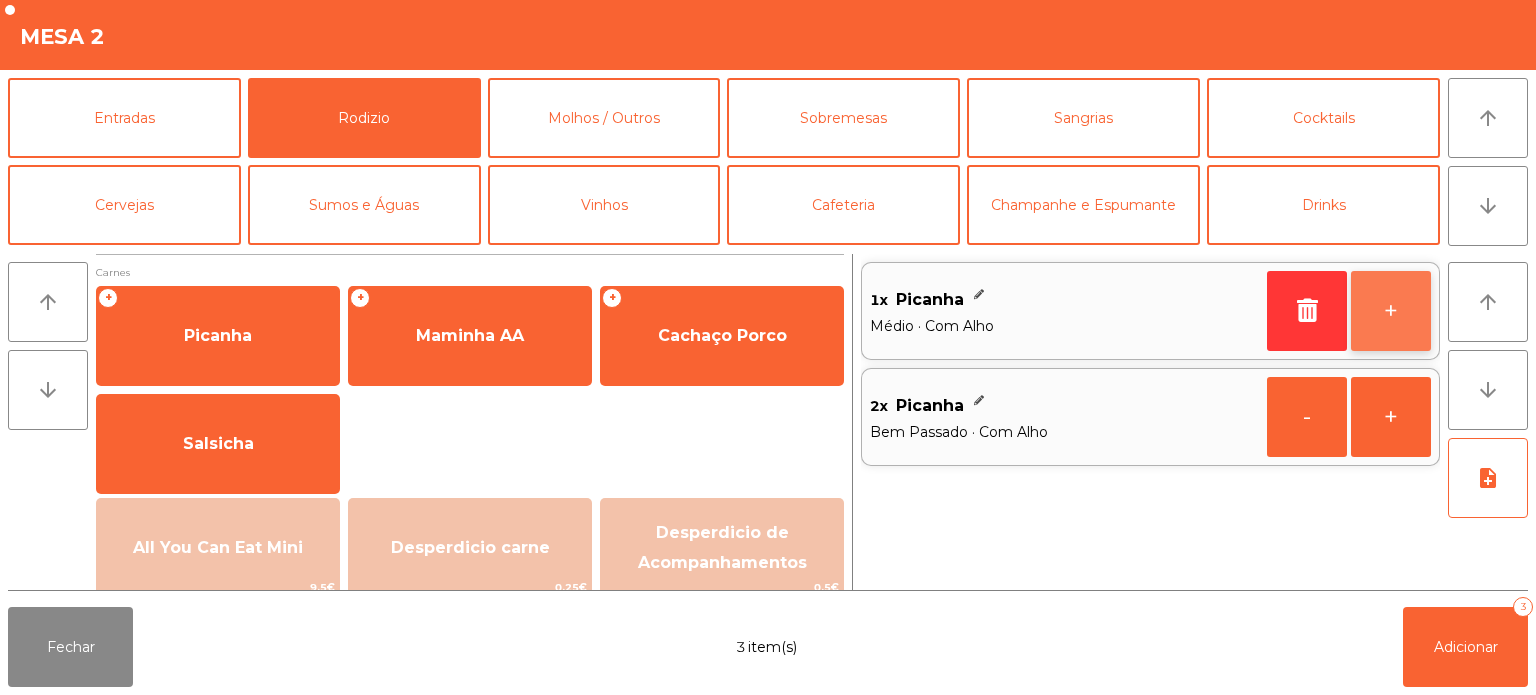 click on "+" 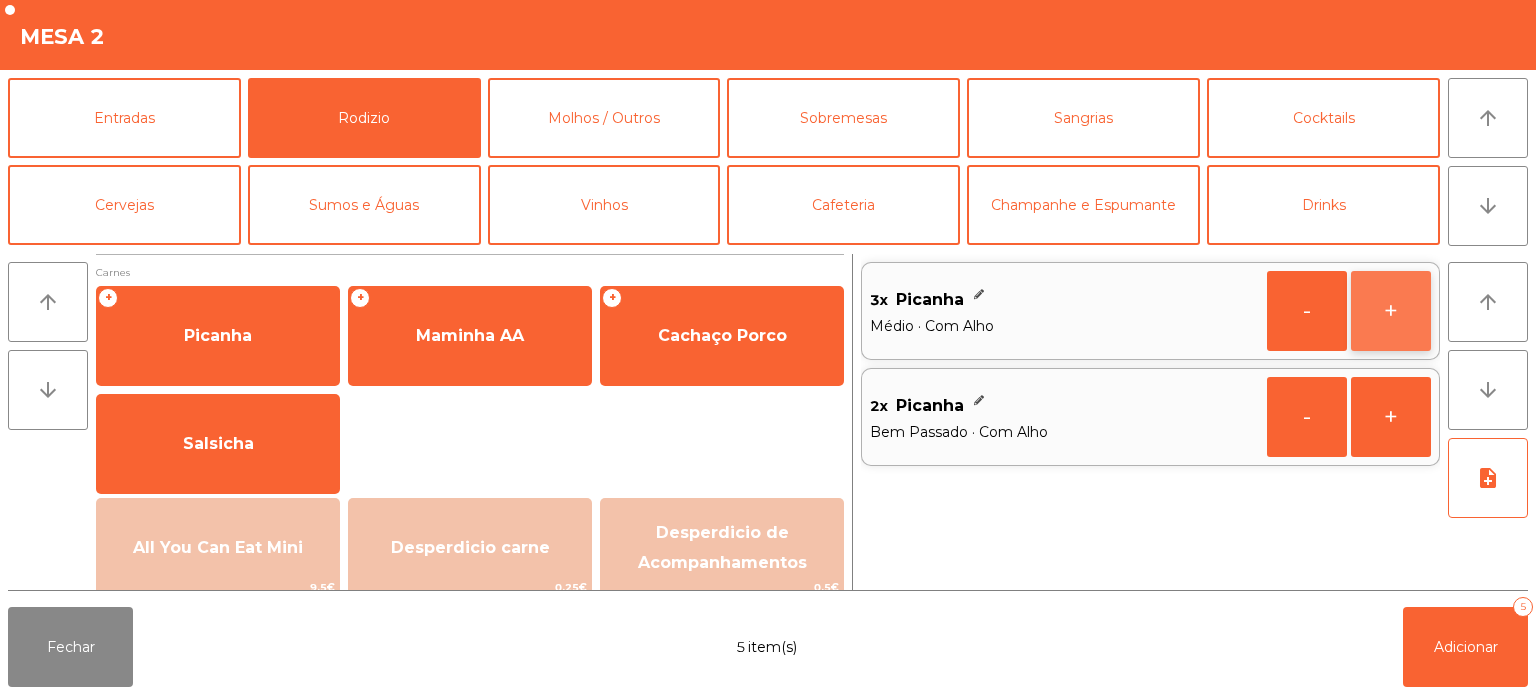 click on "+" 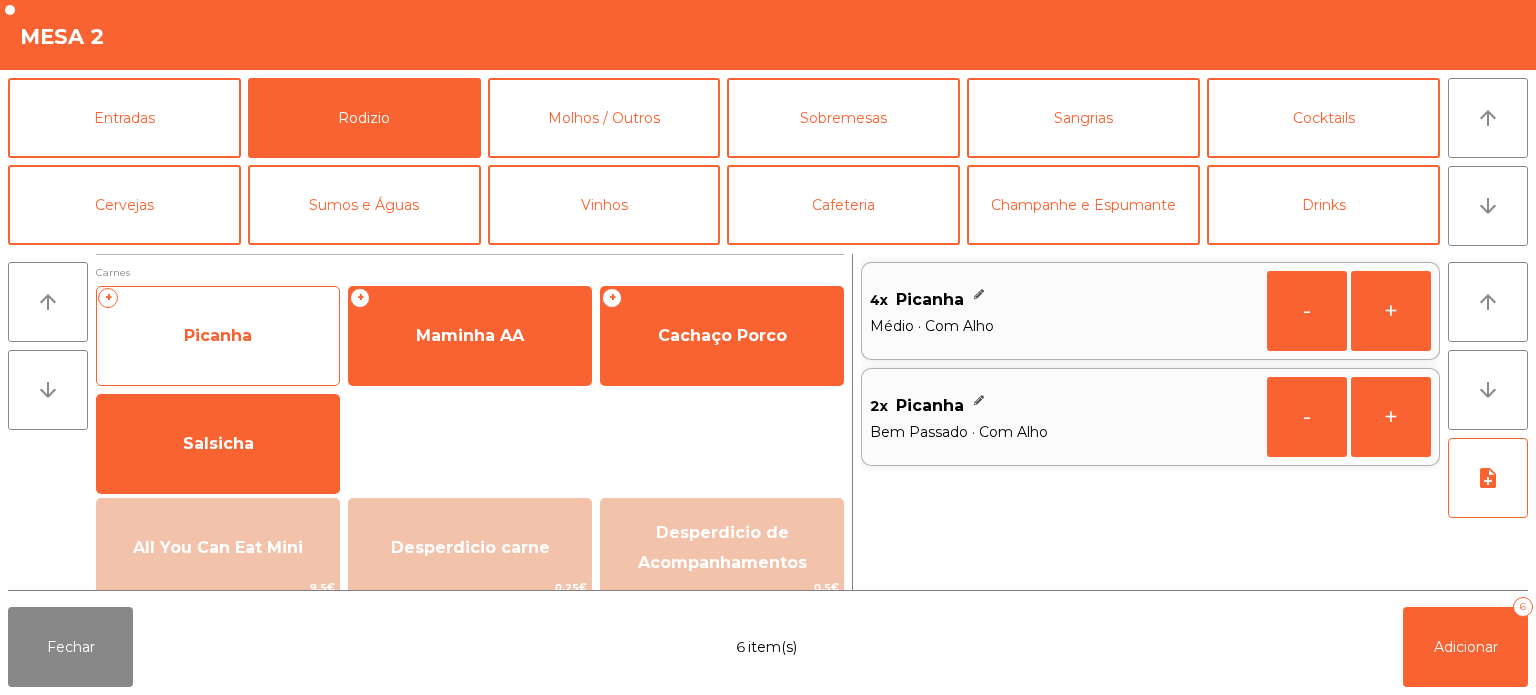 click on "Picanha" 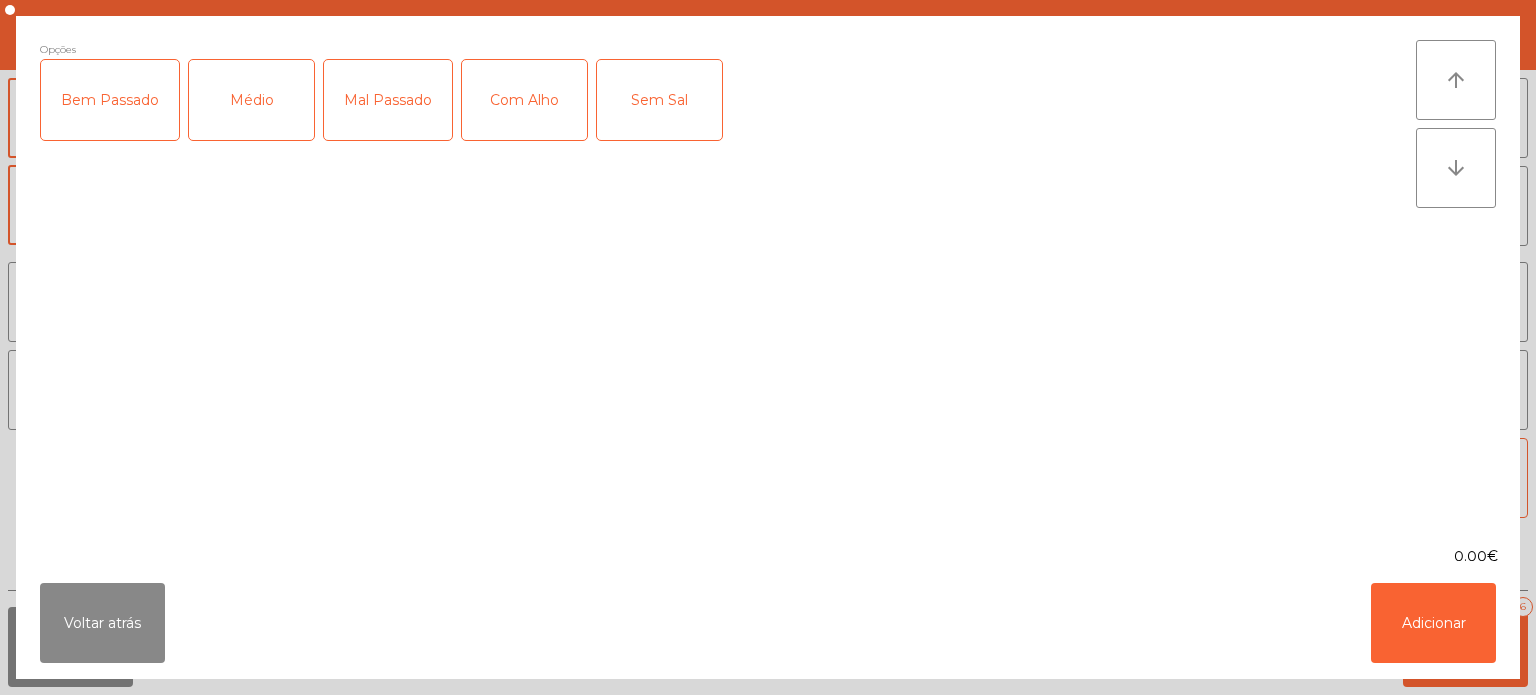 click on "Mal Passado" 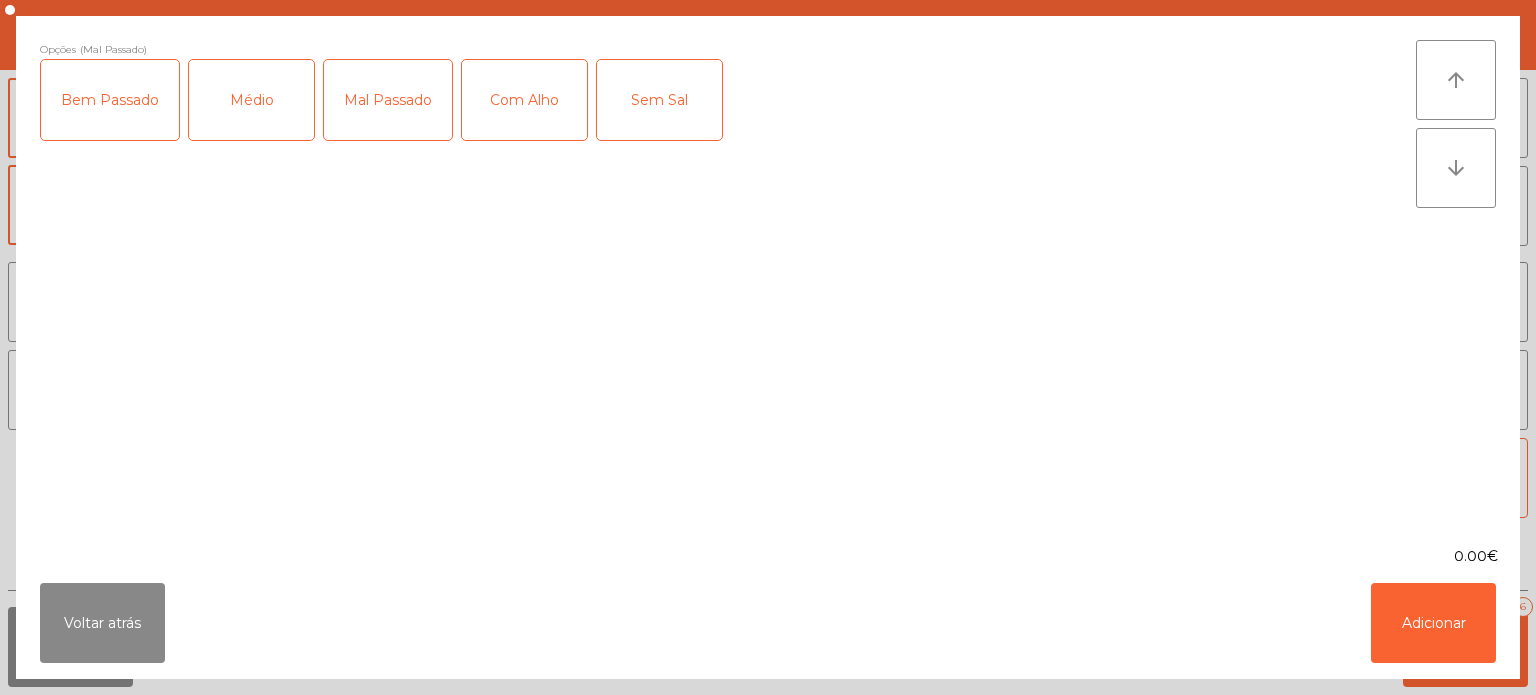 click on "Com Alho" 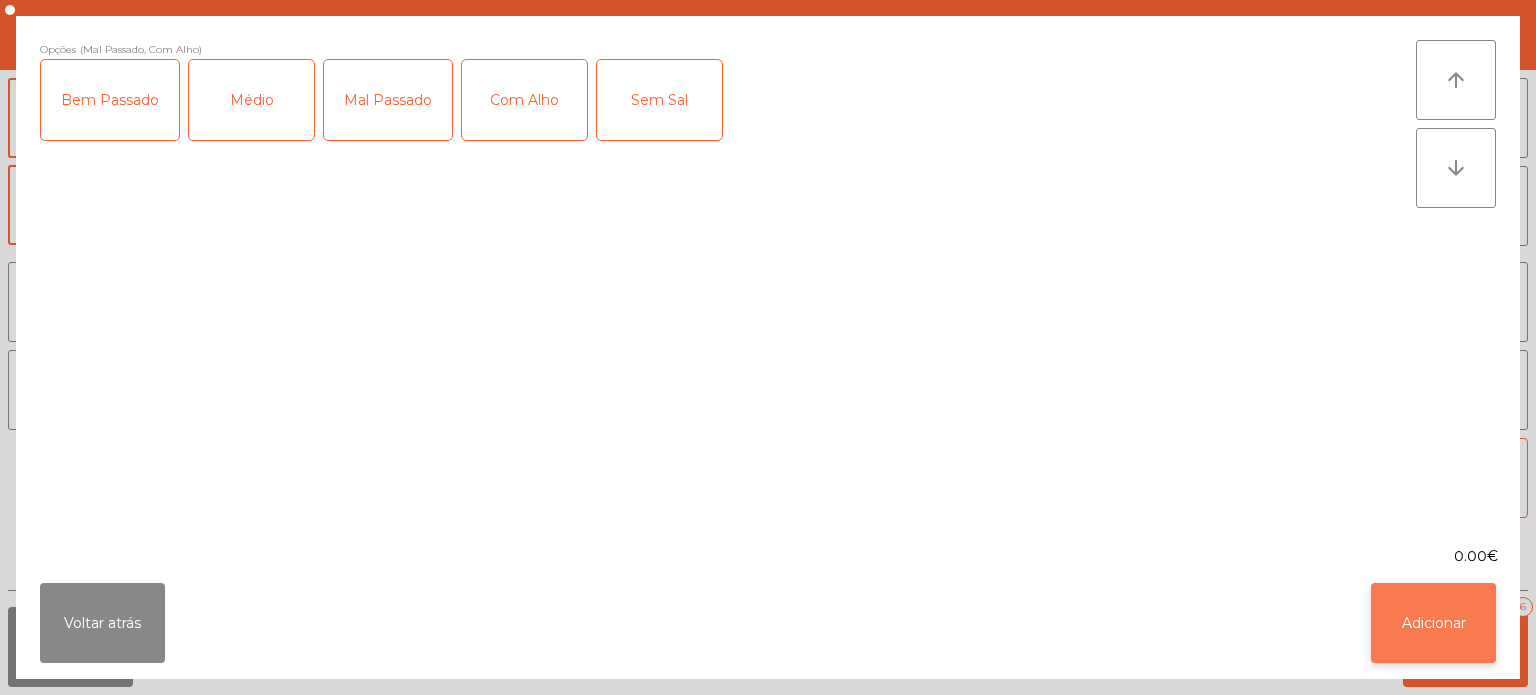 click on "Adicionar" 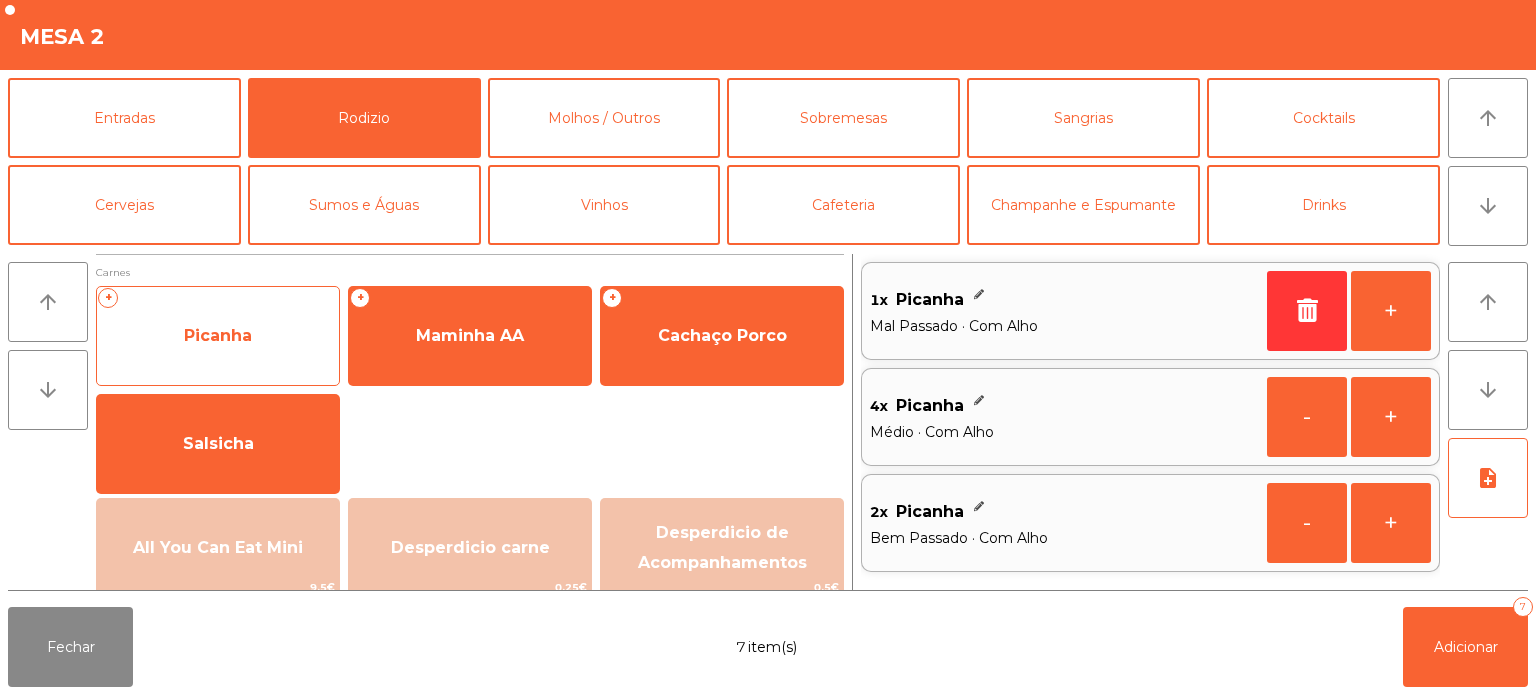 click on "Picanha" 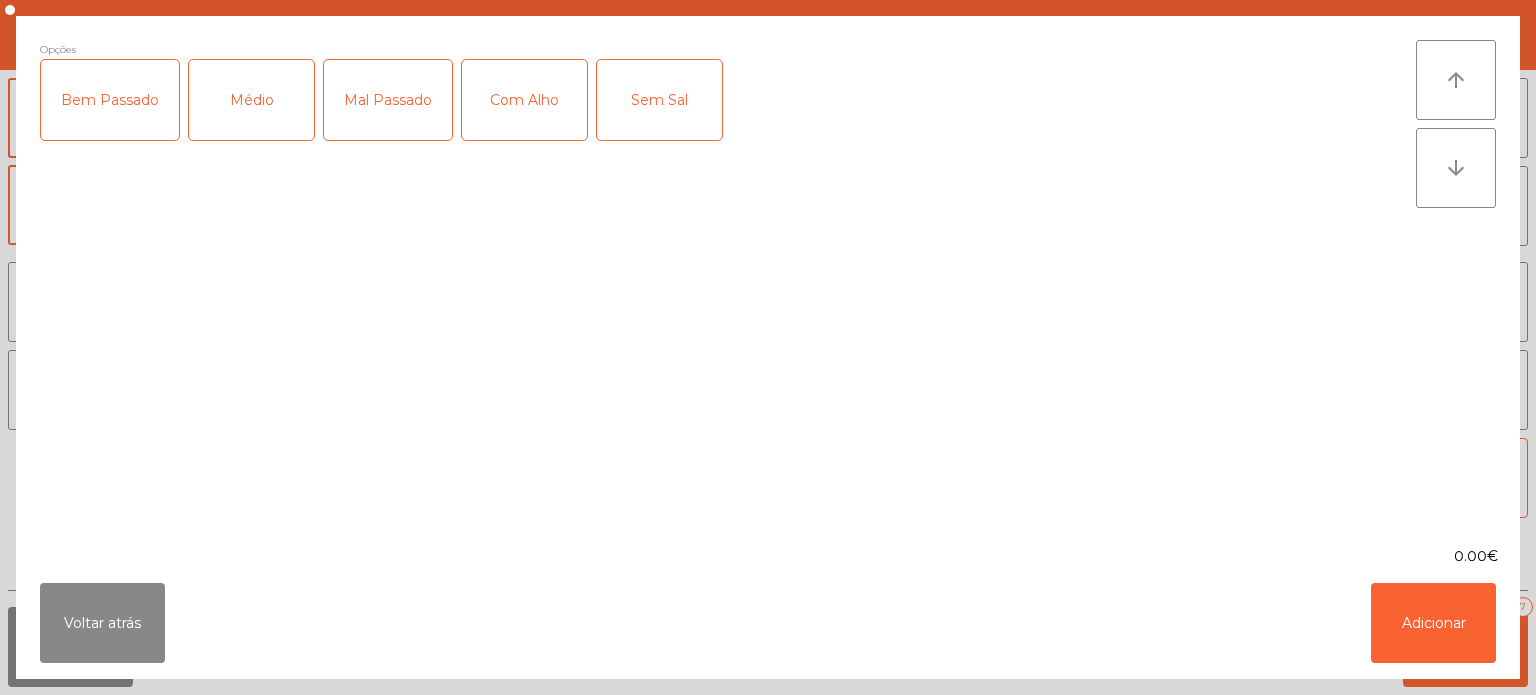 click on "Médio" 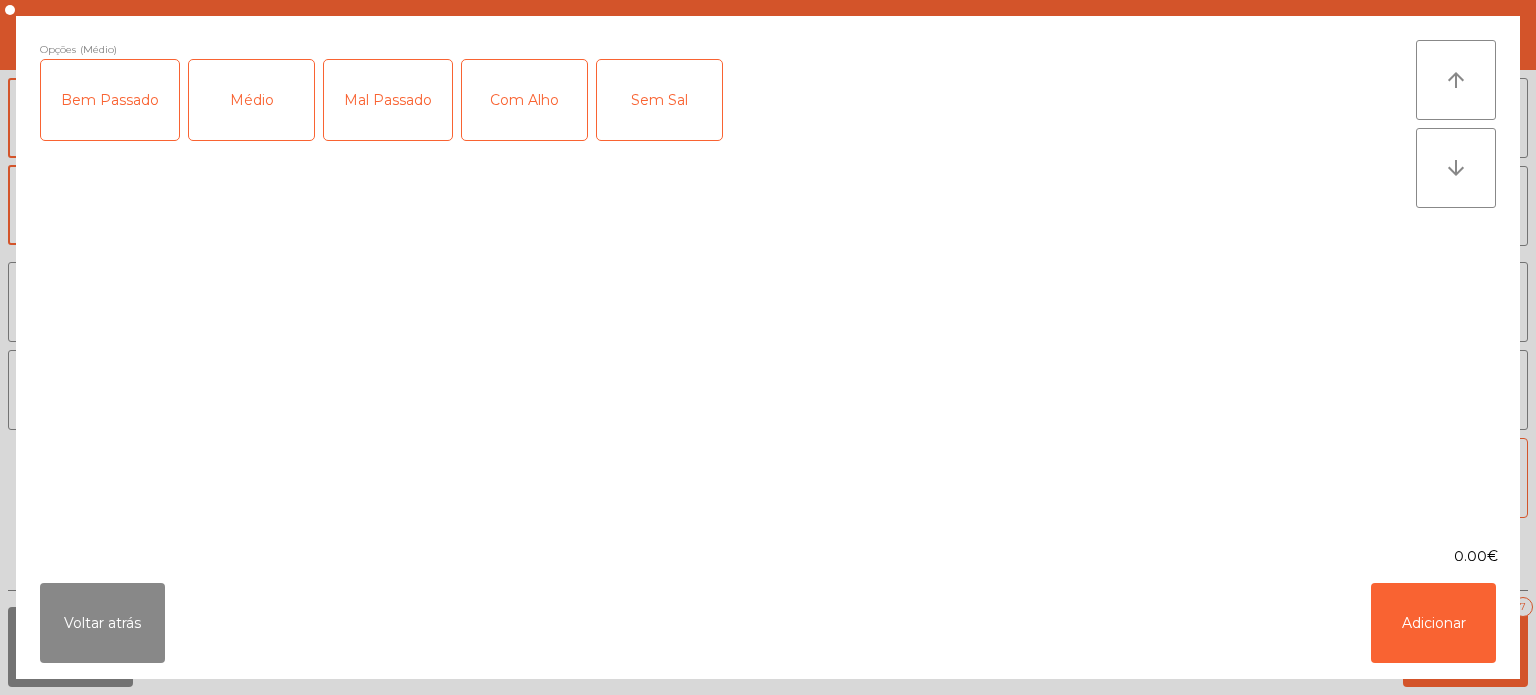 click on "Mal Passado" 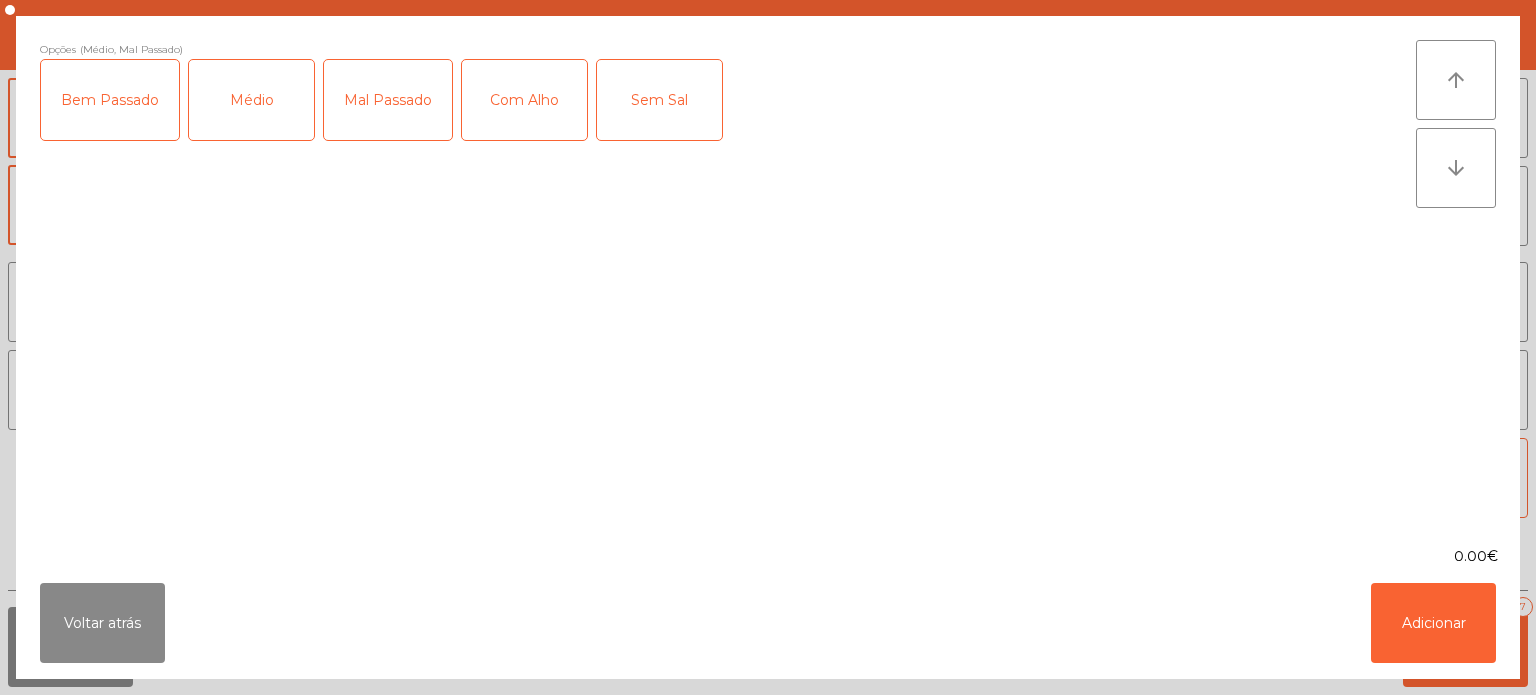 click on "Com Alho" 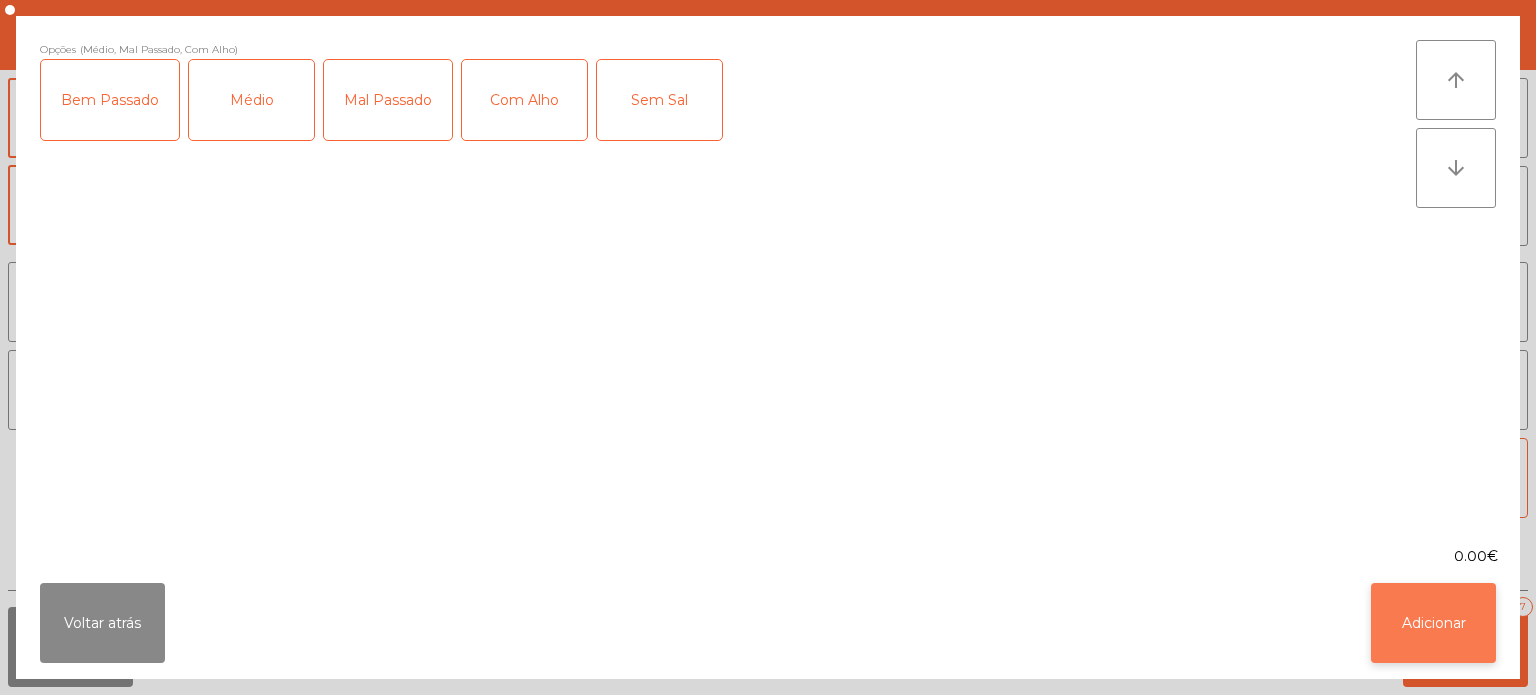 click on "Adicionar" 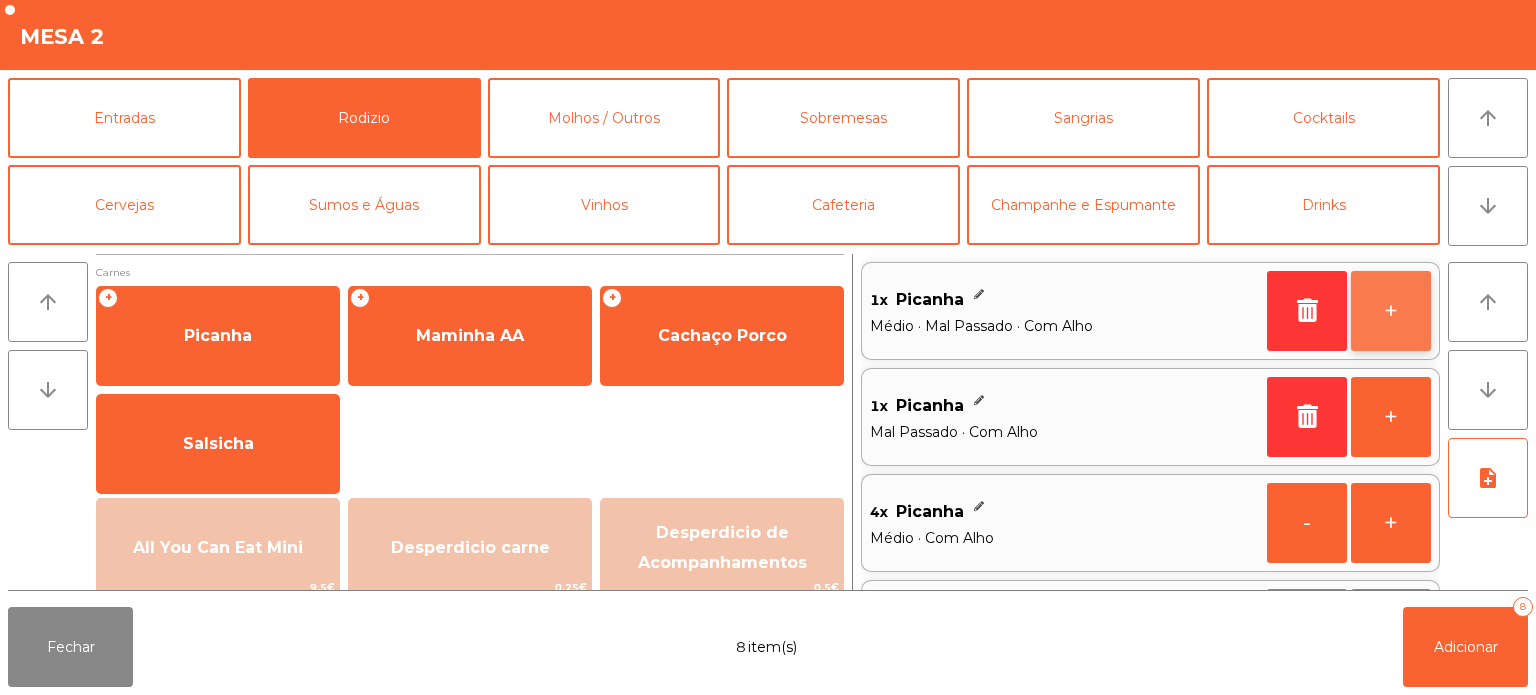 click on "+" 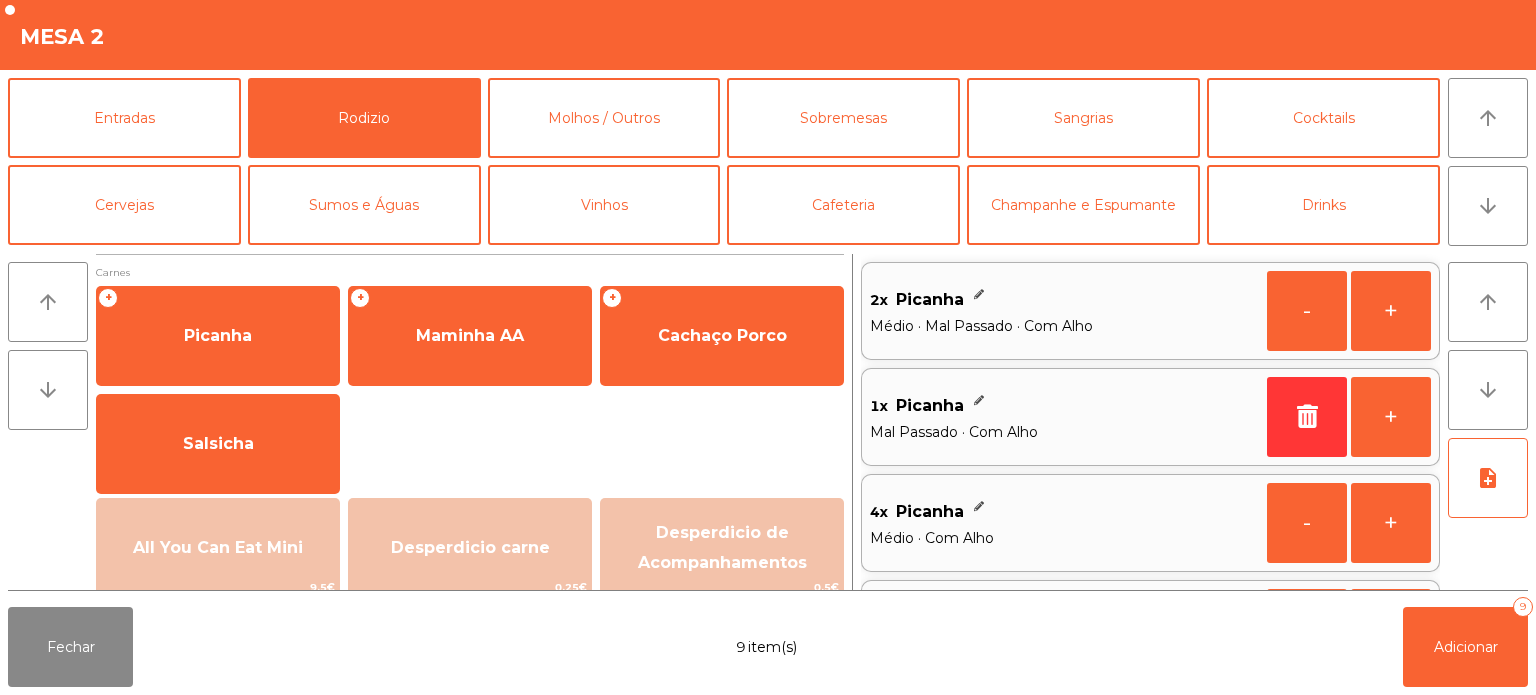 scroll, scrollTop: 8, scrollLeft: 0, axis: vertical 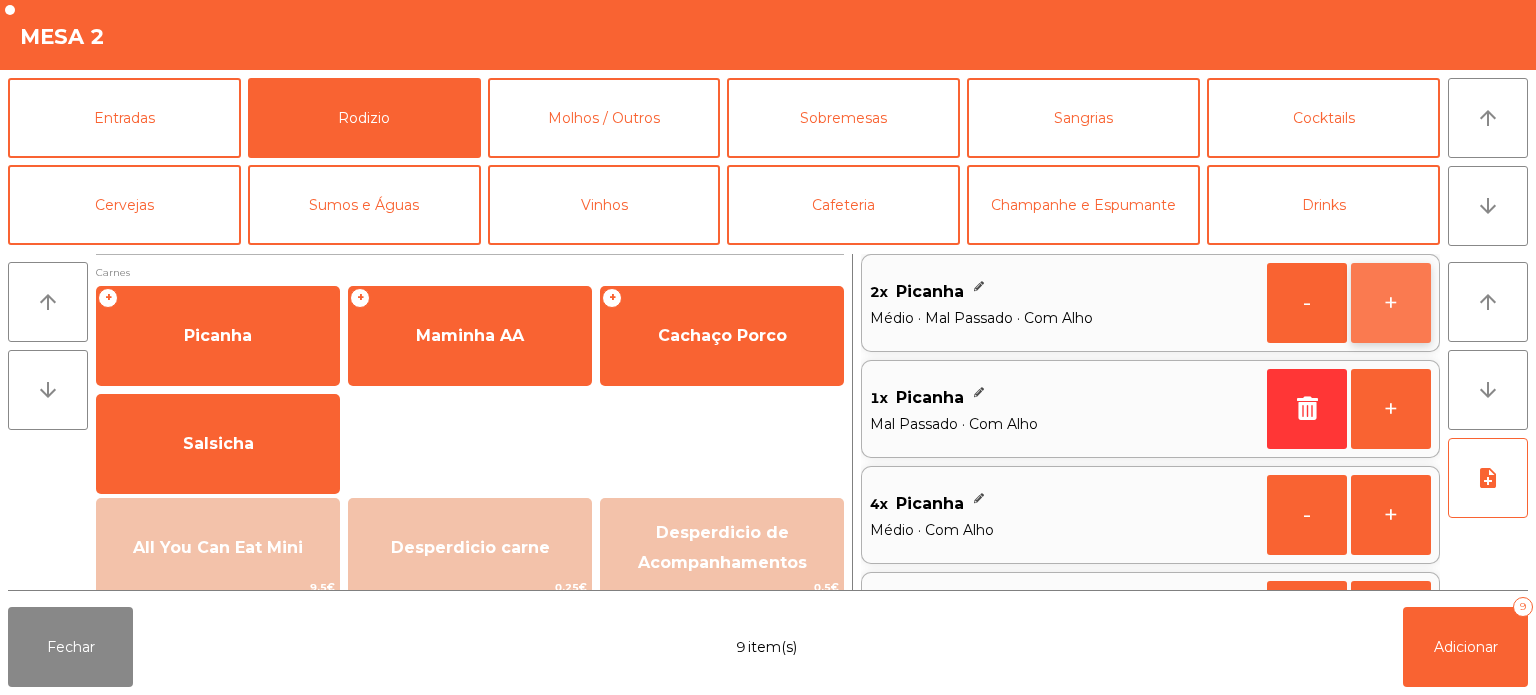 click on "+" 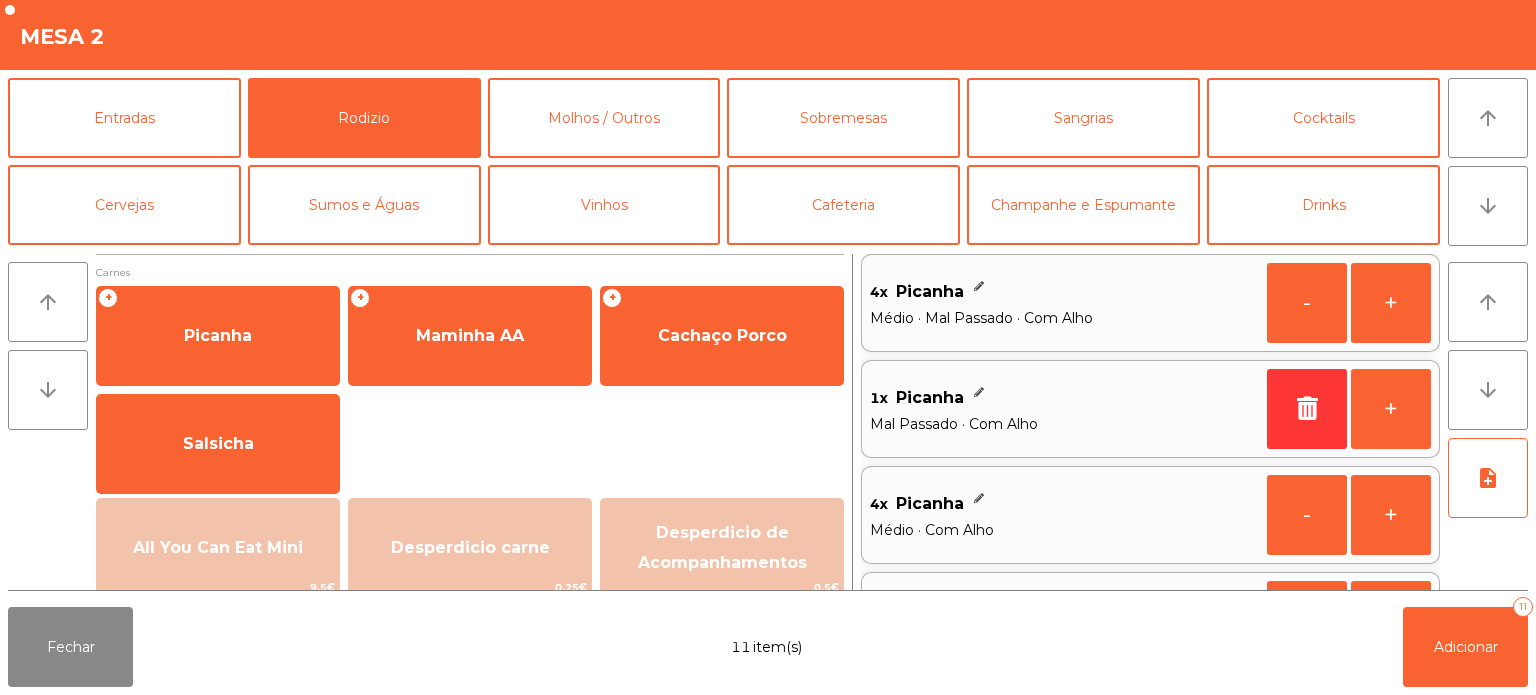 scroll, scrollTop: 93, scrollLeft: 0, axis: vertical 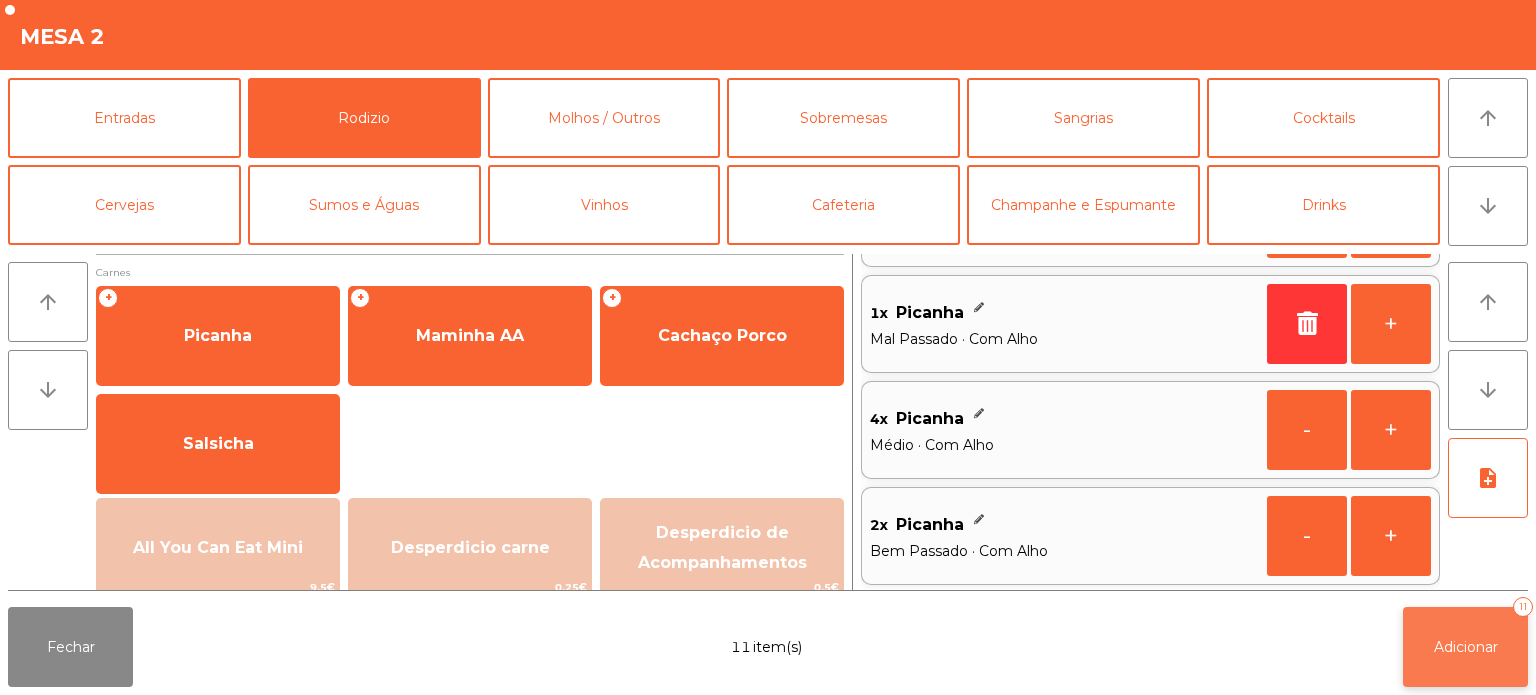 click on "Adicionar   11" 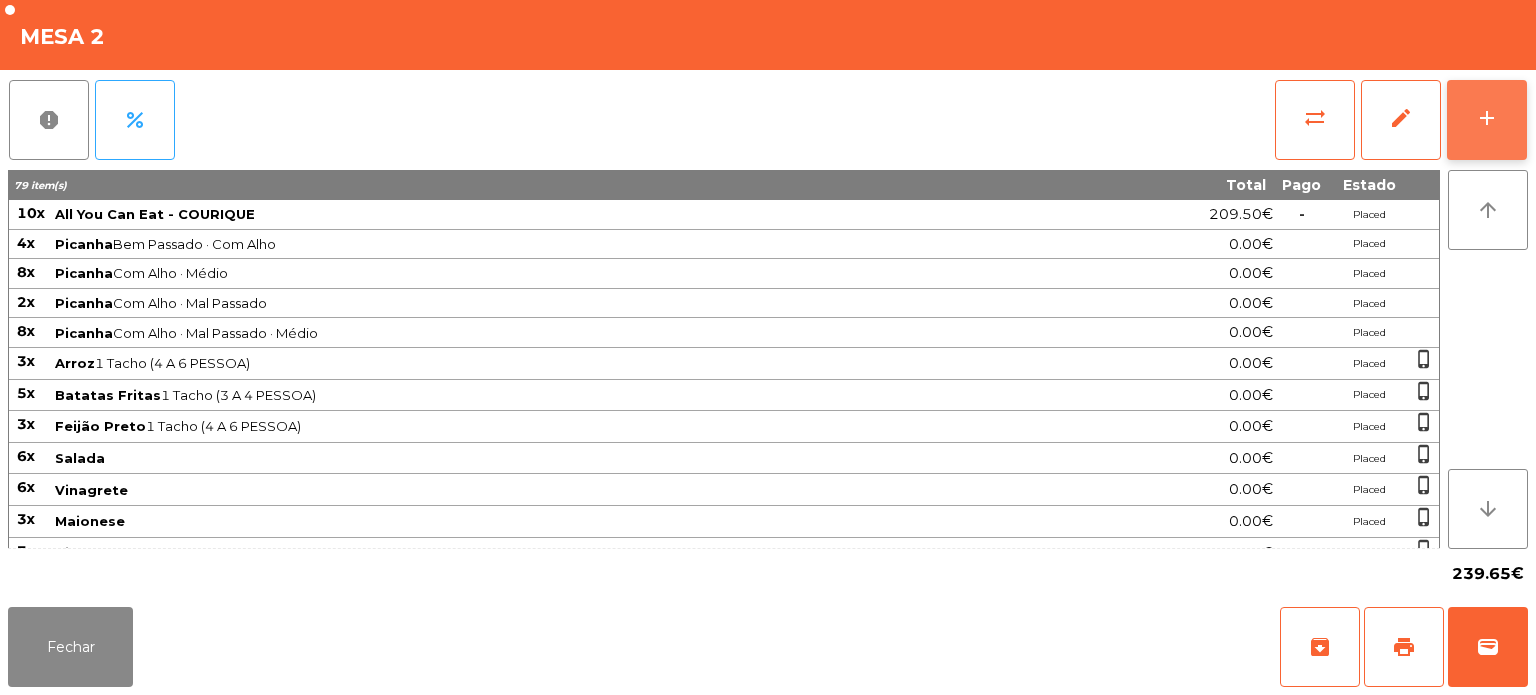 click on "add" 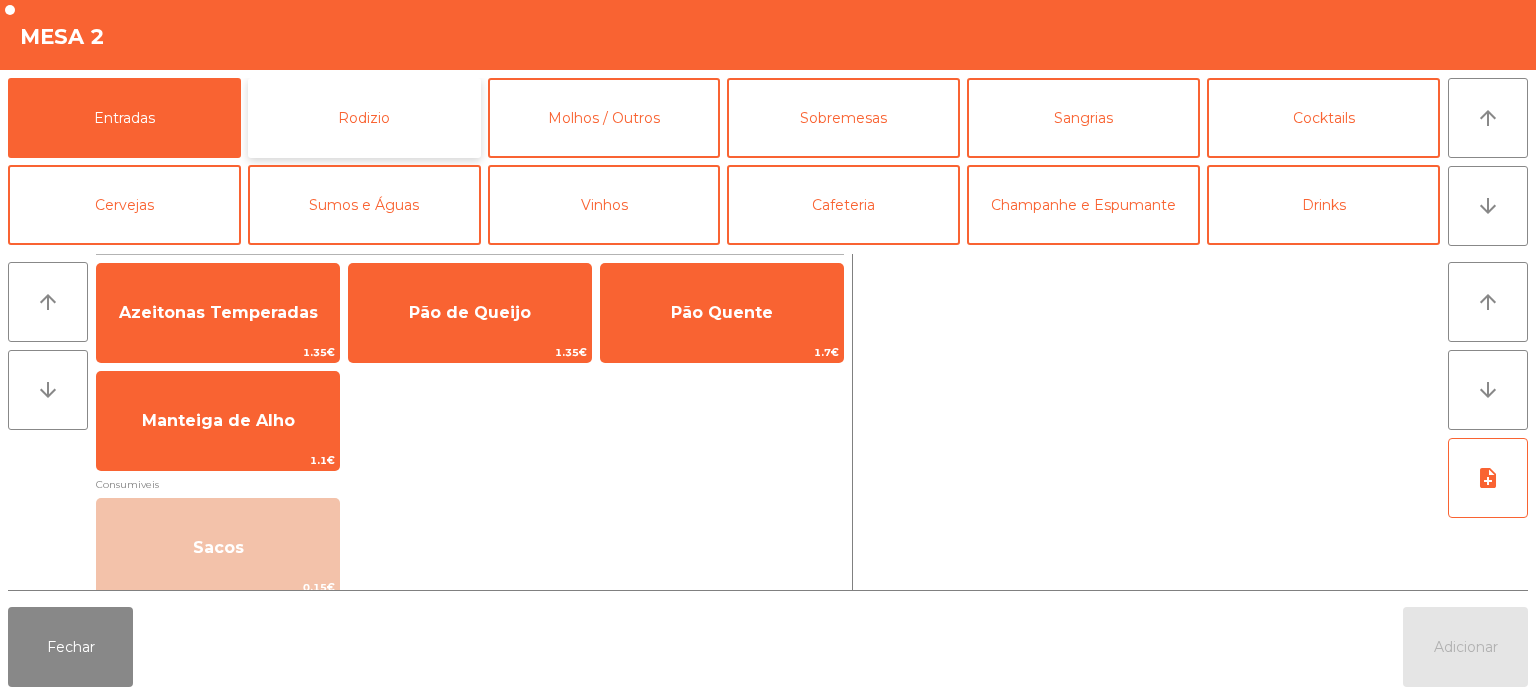 click on "Rodizio" 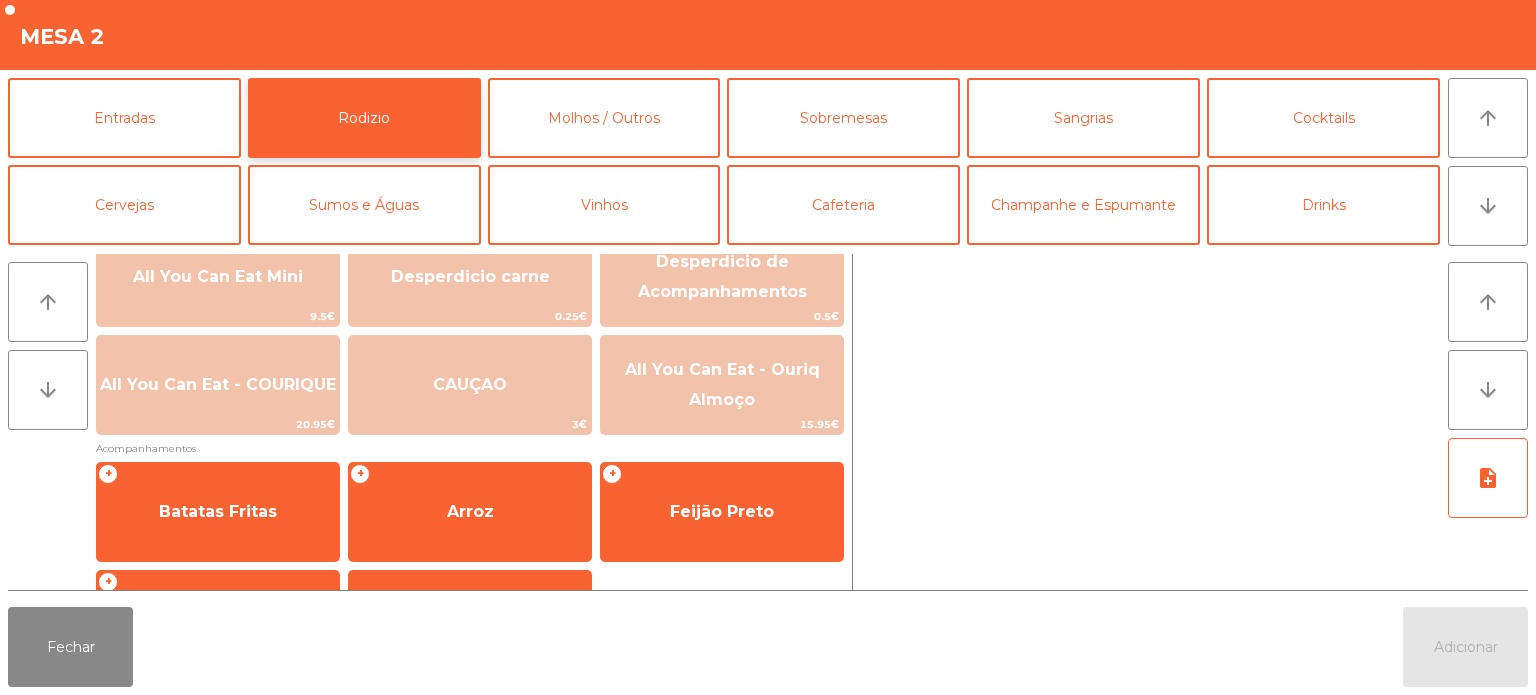 scroll, scrollTop: 295, scrollLeft: 0, axis: vertical 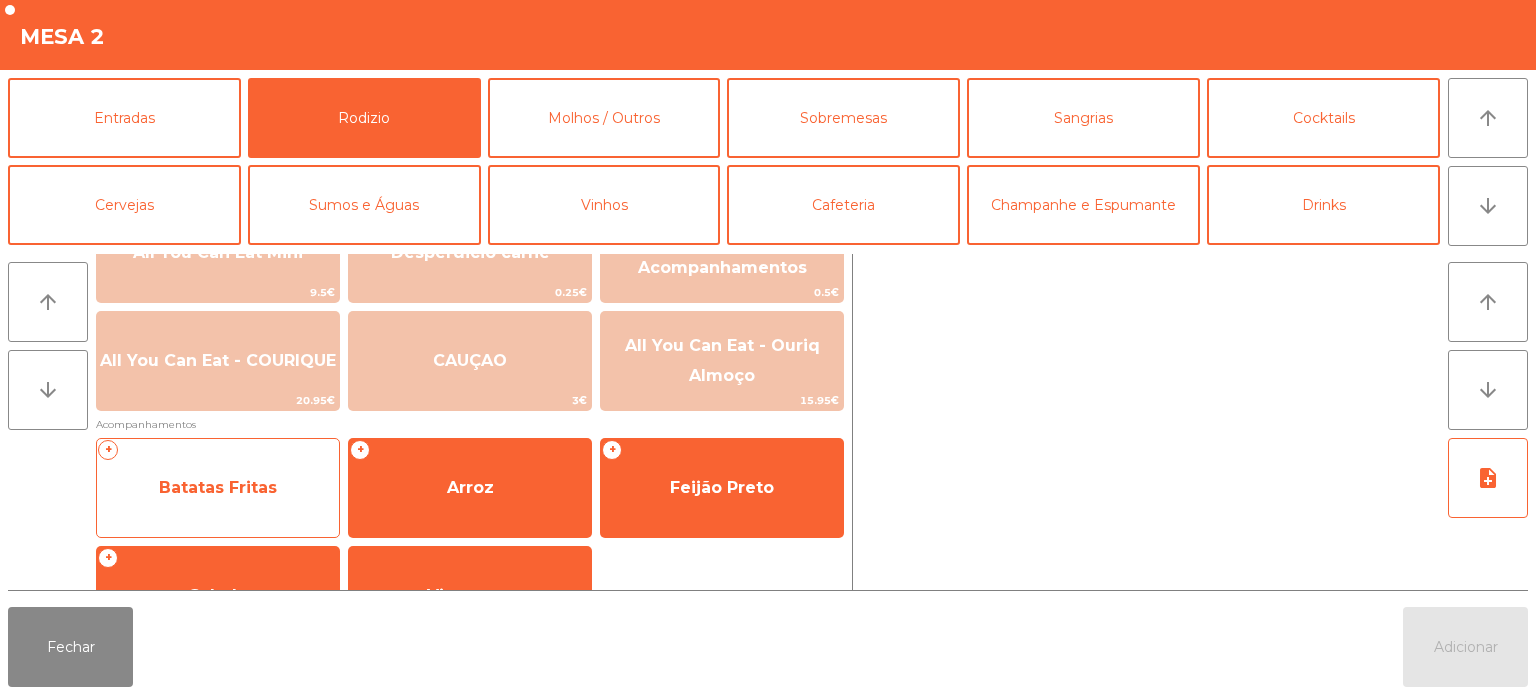 click on "+   Batatas Fritas" 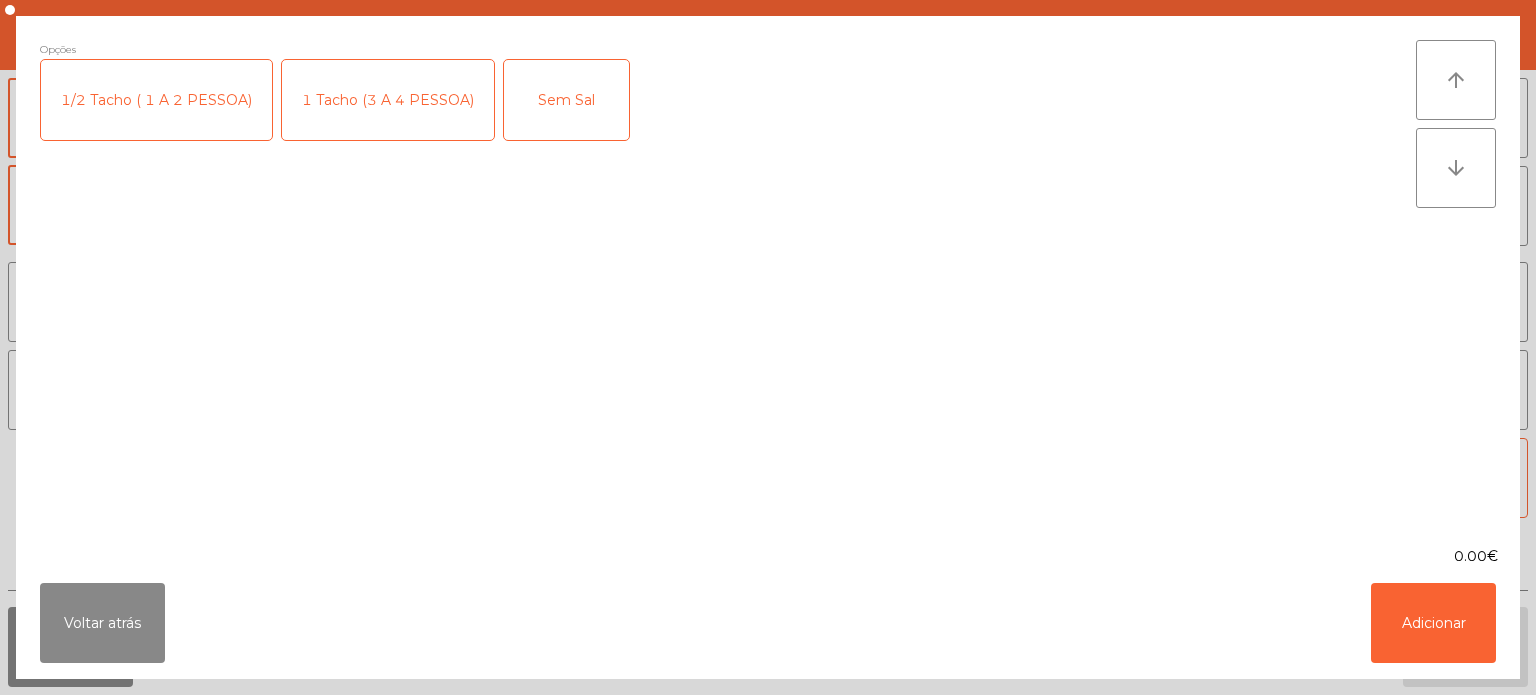 click on "1 Tacho (3 A 4 PESSOA)" 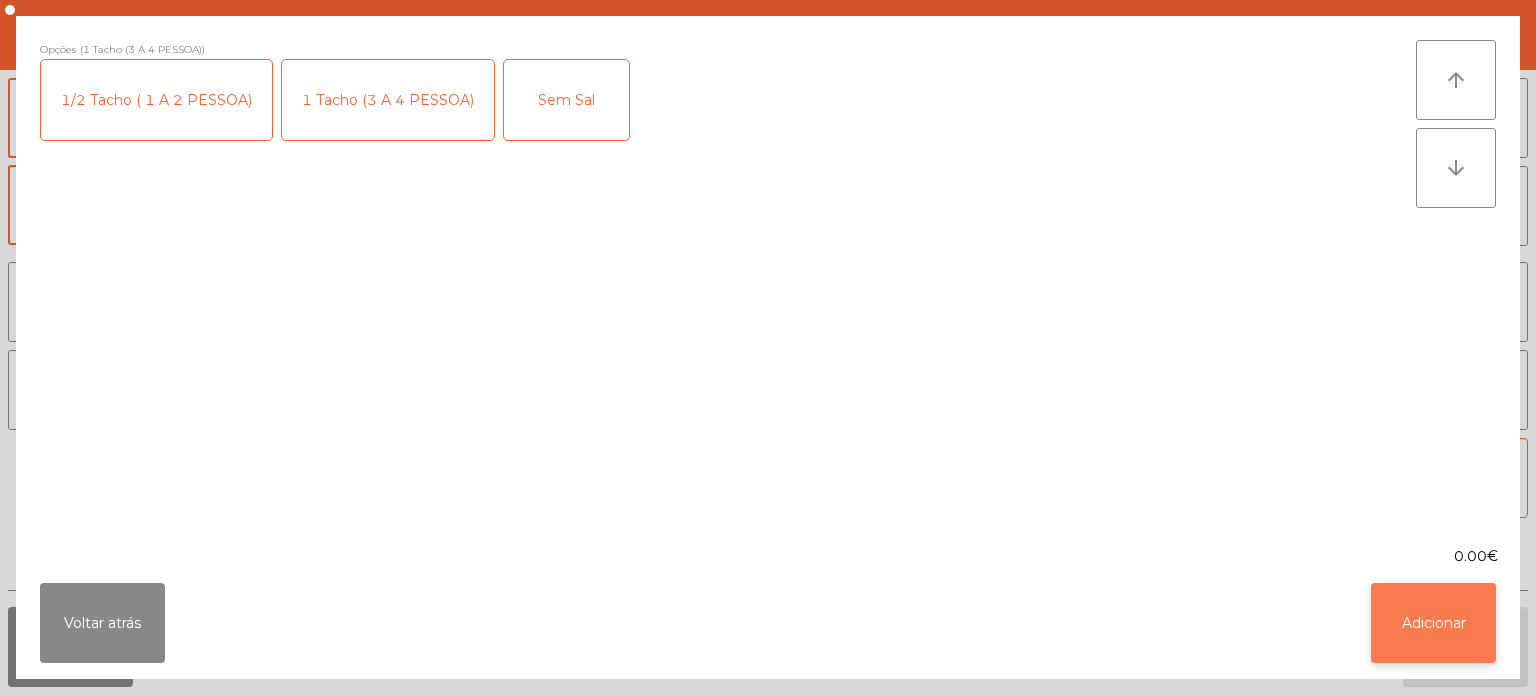 click on "Adicionar" 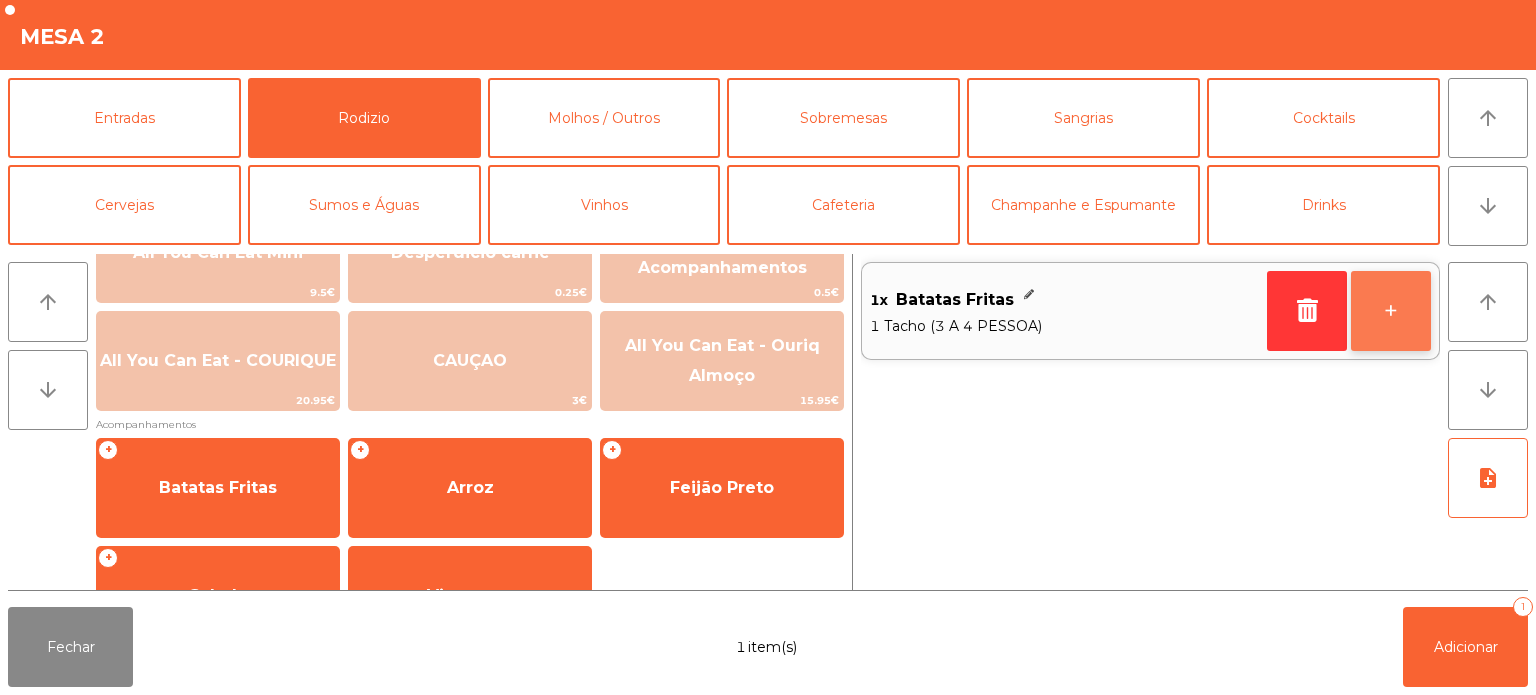 click on "+" 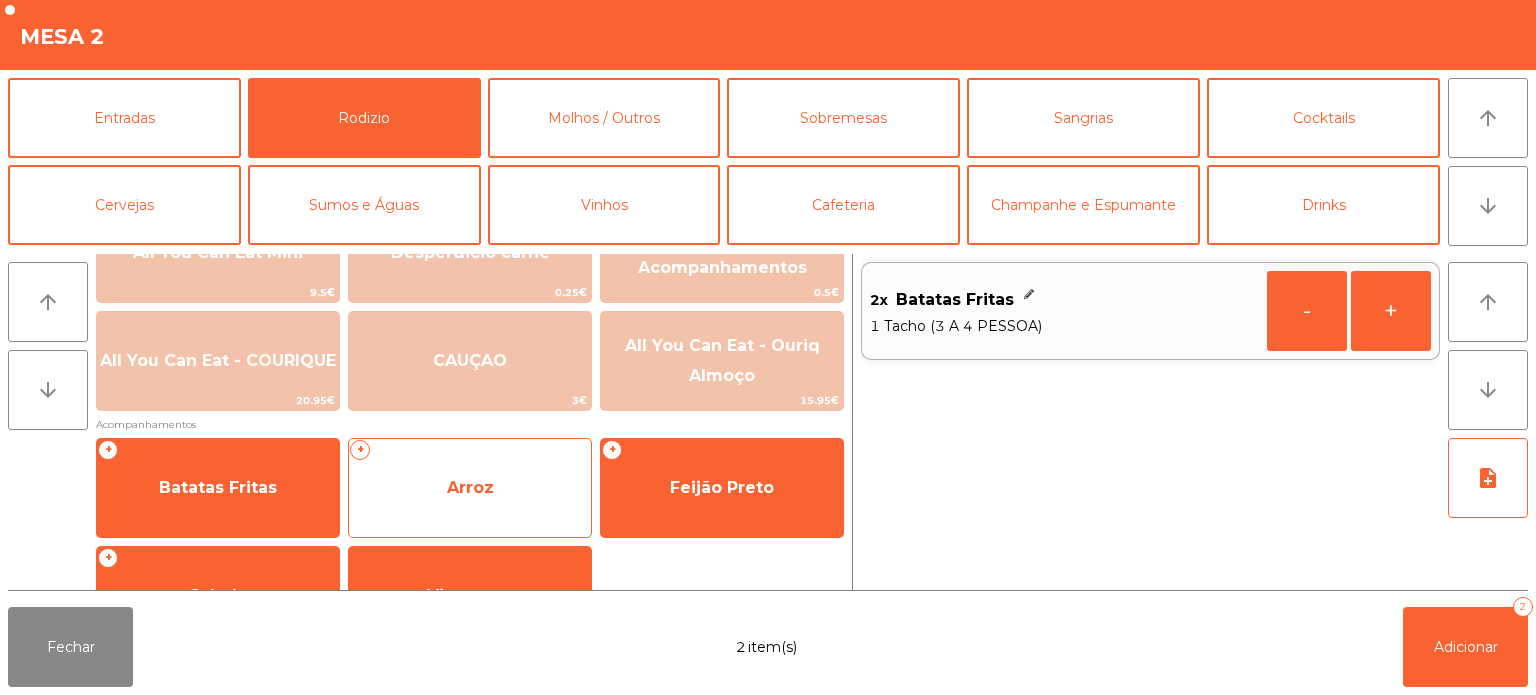 click on "Arroz" 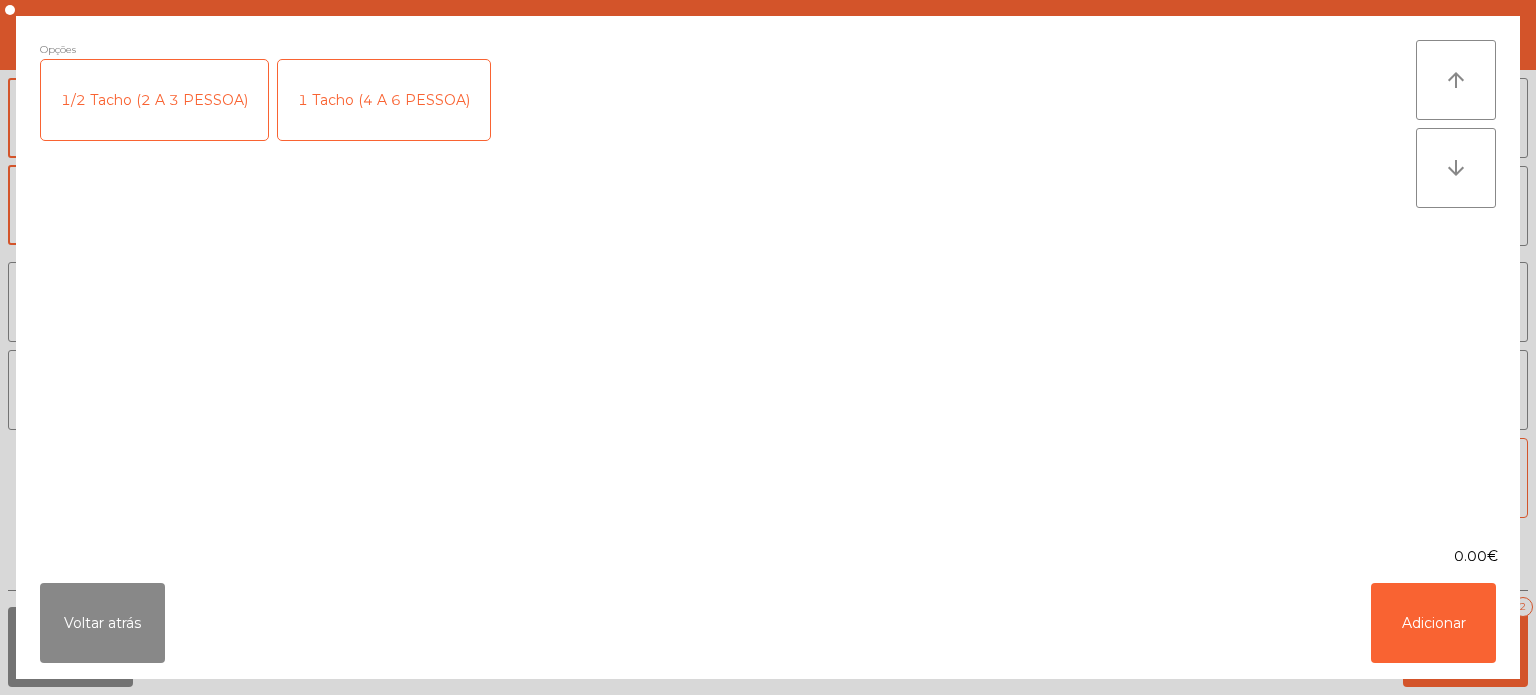 click on "1/2 Tacho (2 A 3 PESSOA)" 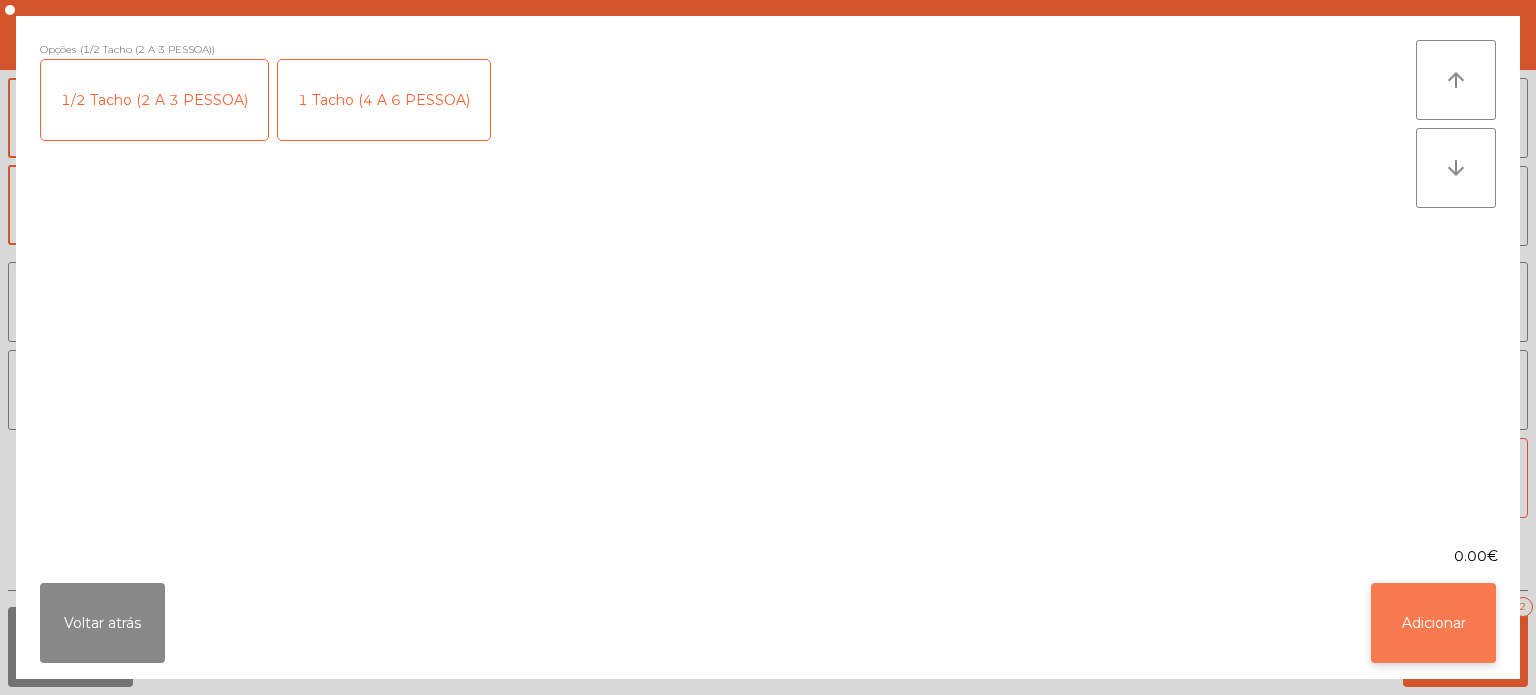 click on "Adicionar" 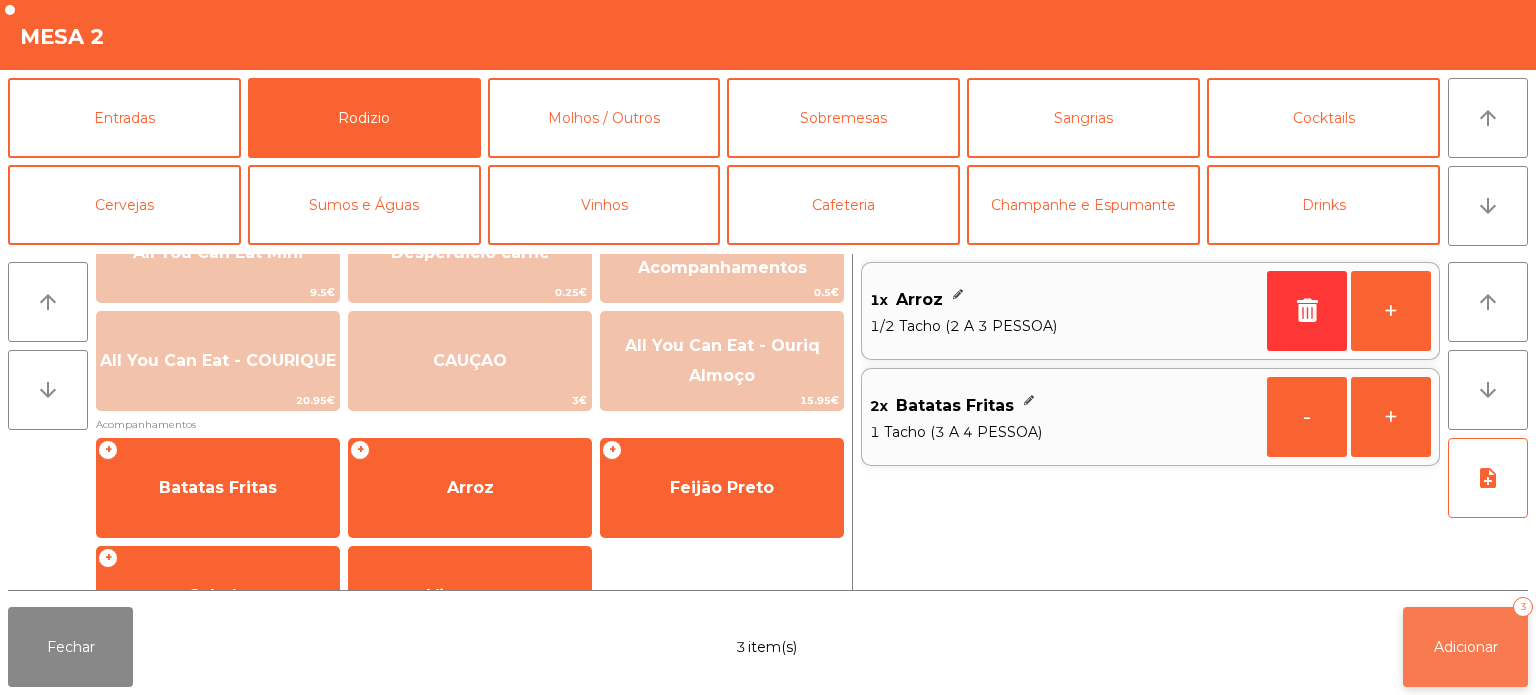click on "Adicionar   3" 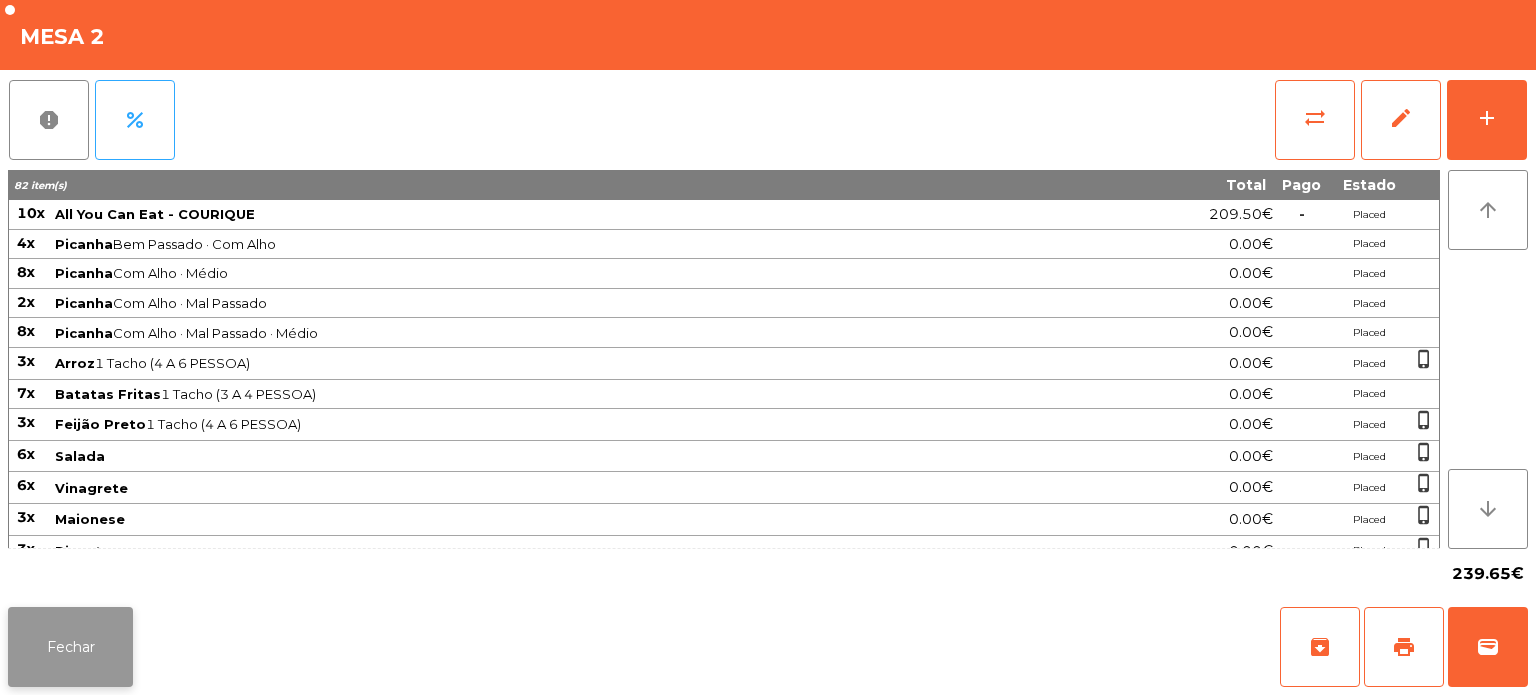 click on "Fechar" 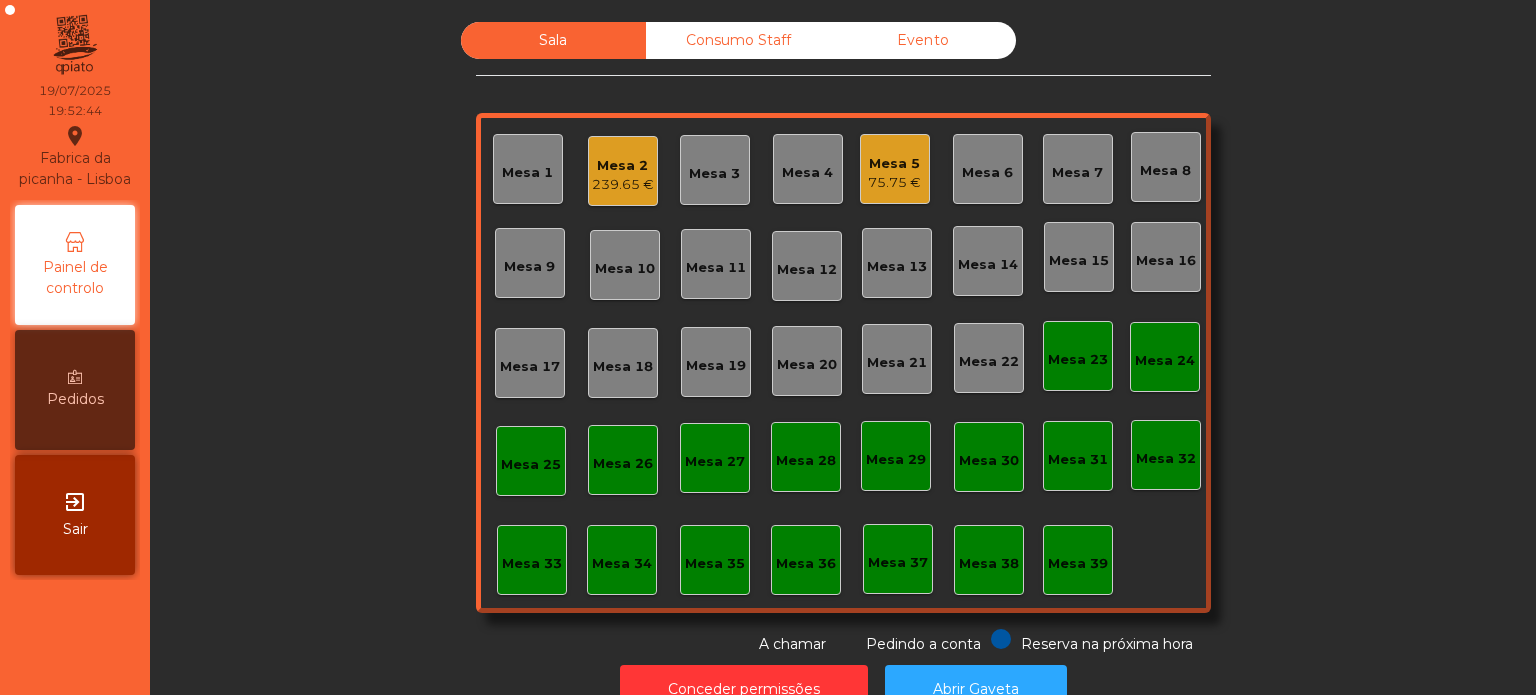 click on "Mesa 33" 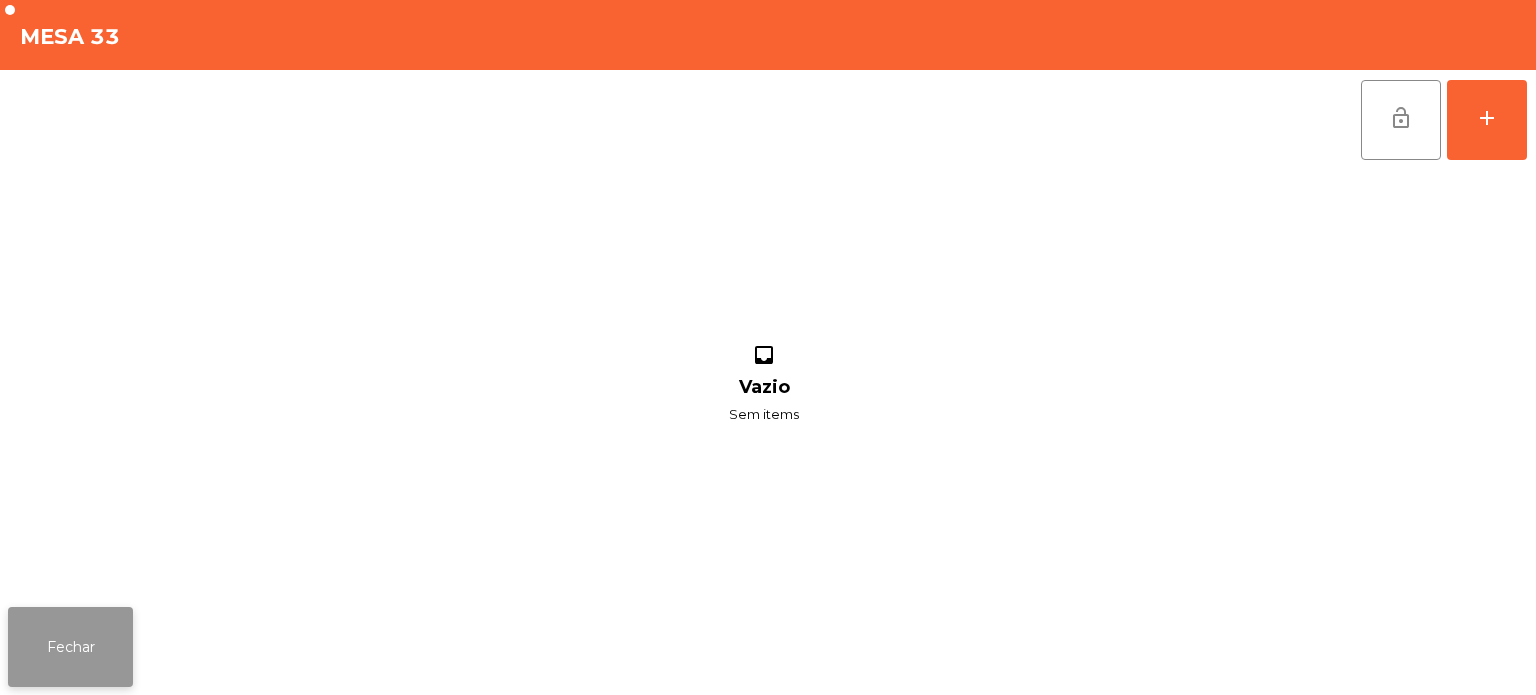 click on "Fechar" 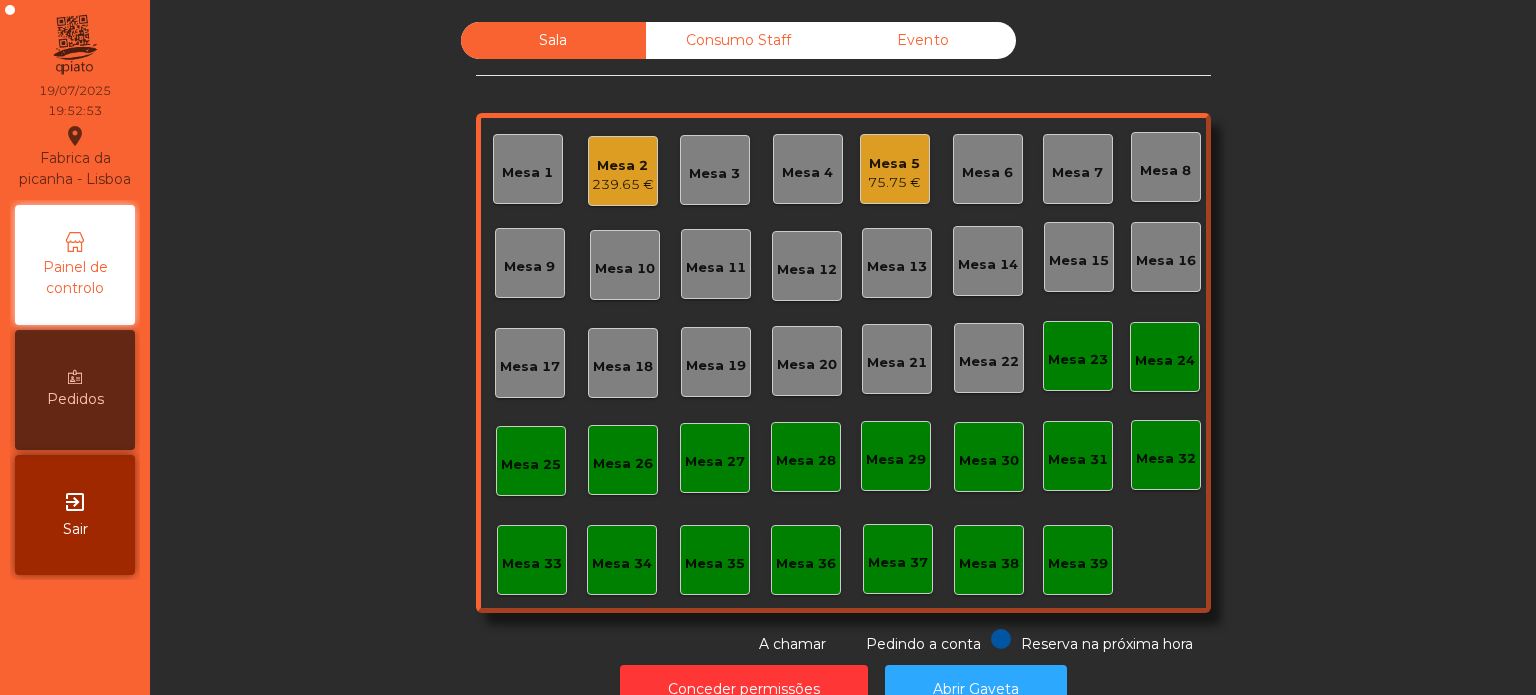 click on "Mesa 33" 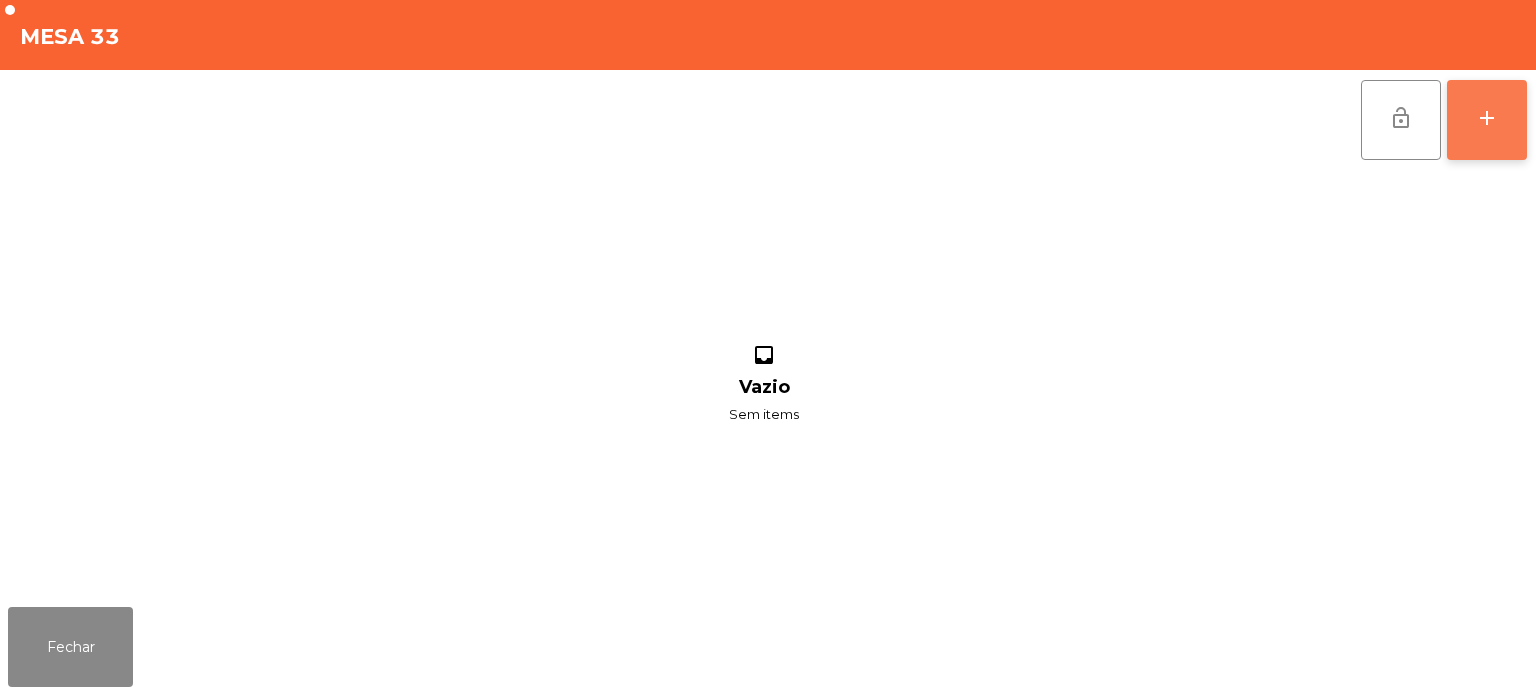 click on "add" 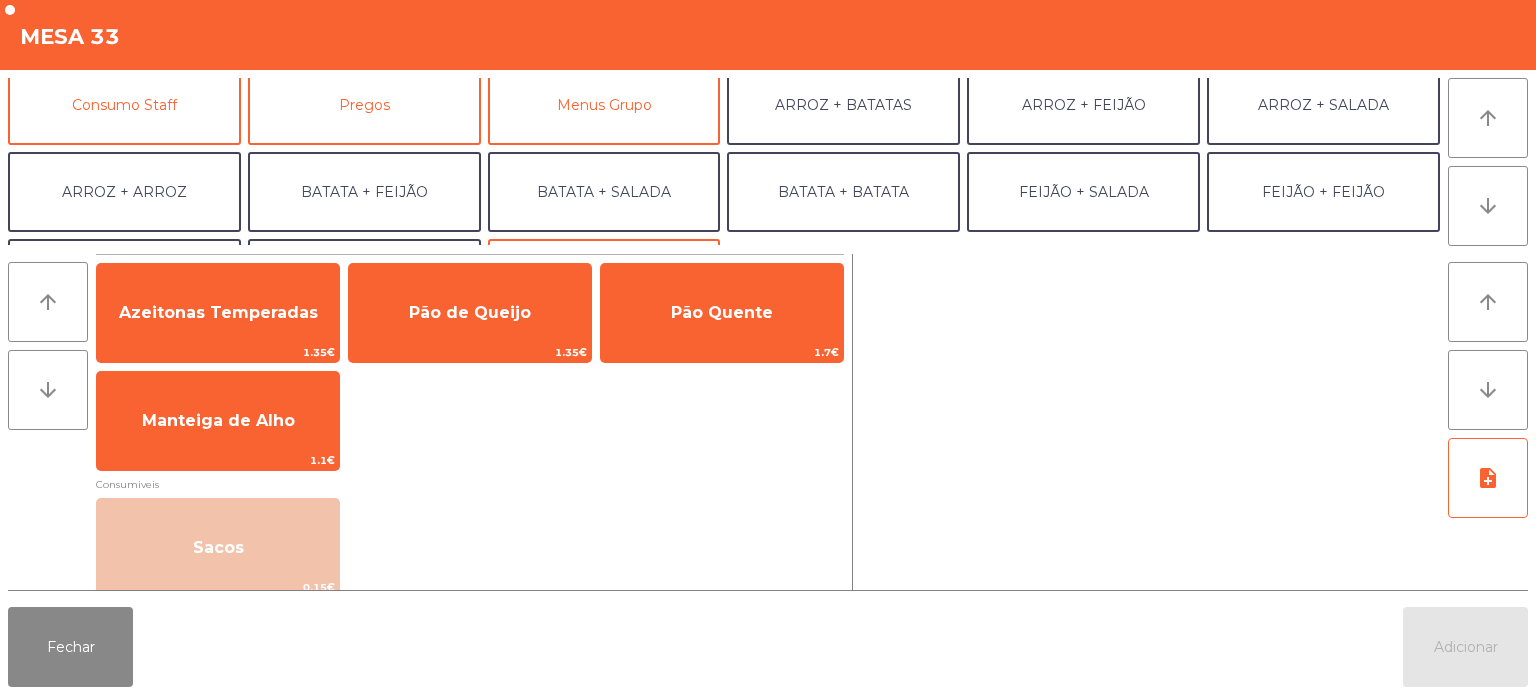scroll, scrollTop: 188, scrollLeft: 0, axis: vertical 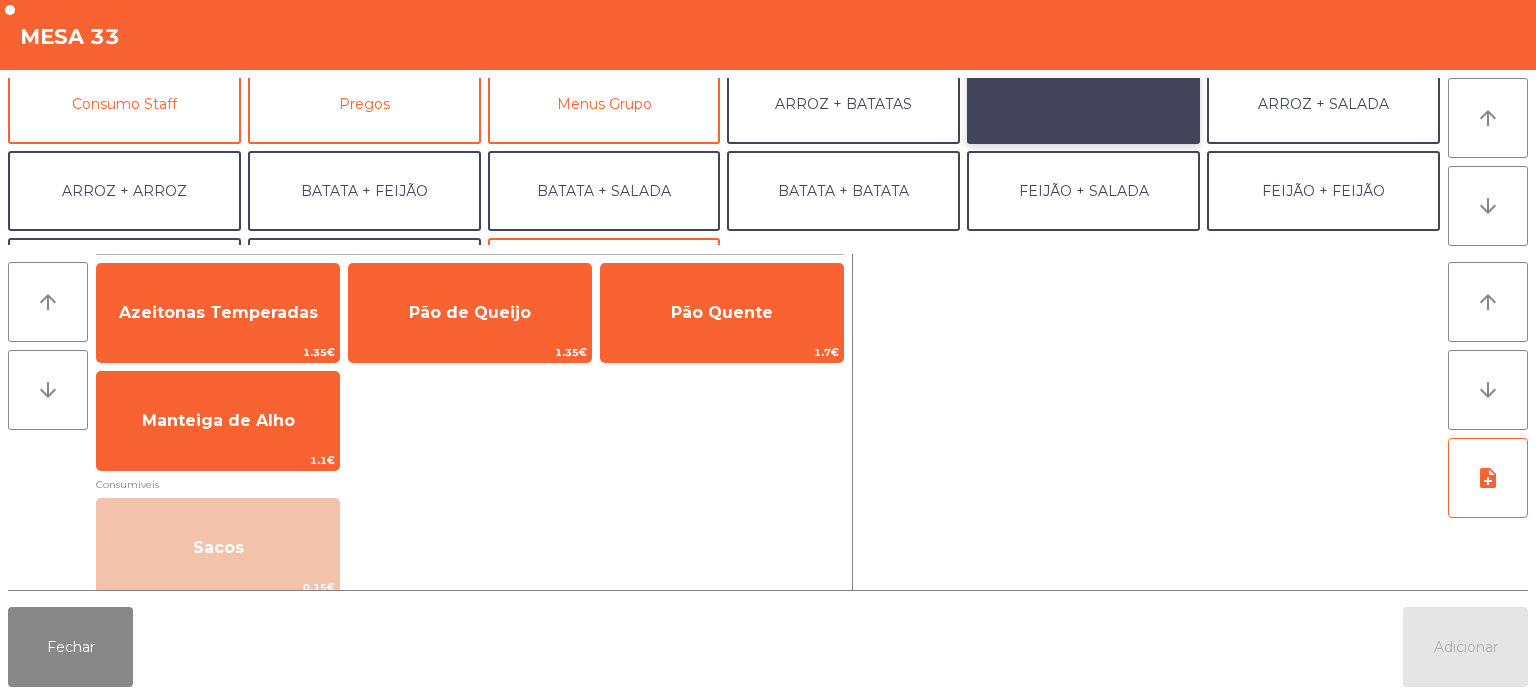 click on "ARROZ + FEIJÃO" 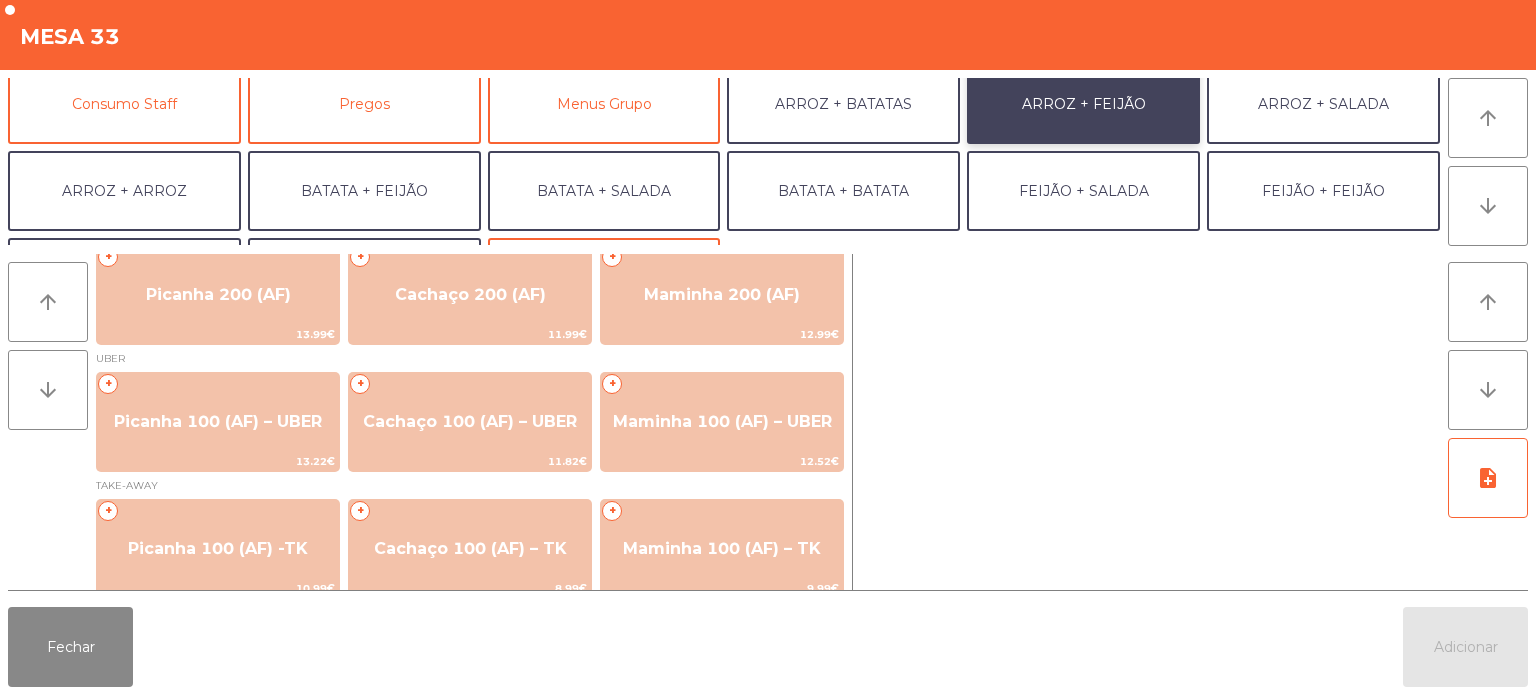 scroll, scrollTop: 124, scrollLeft: 0, axis: vertical 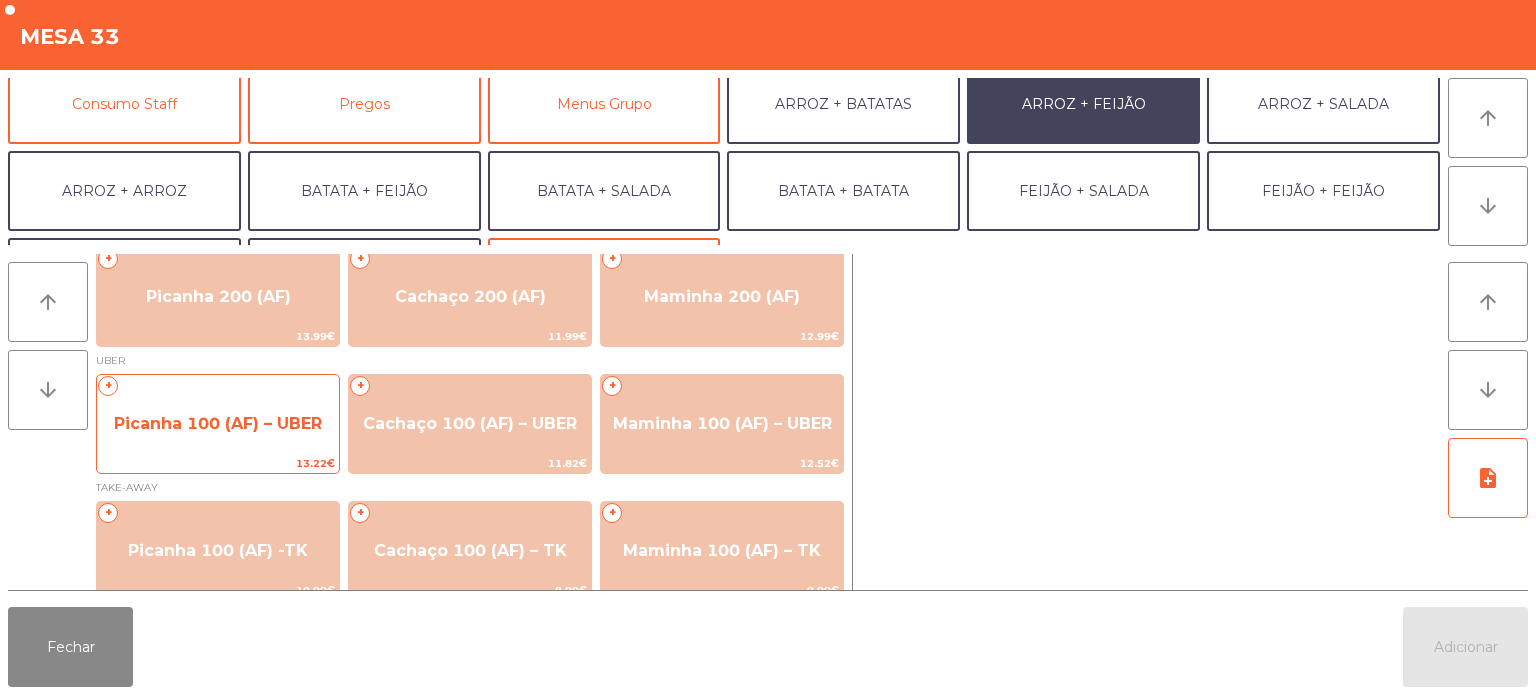 click on "Picanha 100 (AF) – UBER" 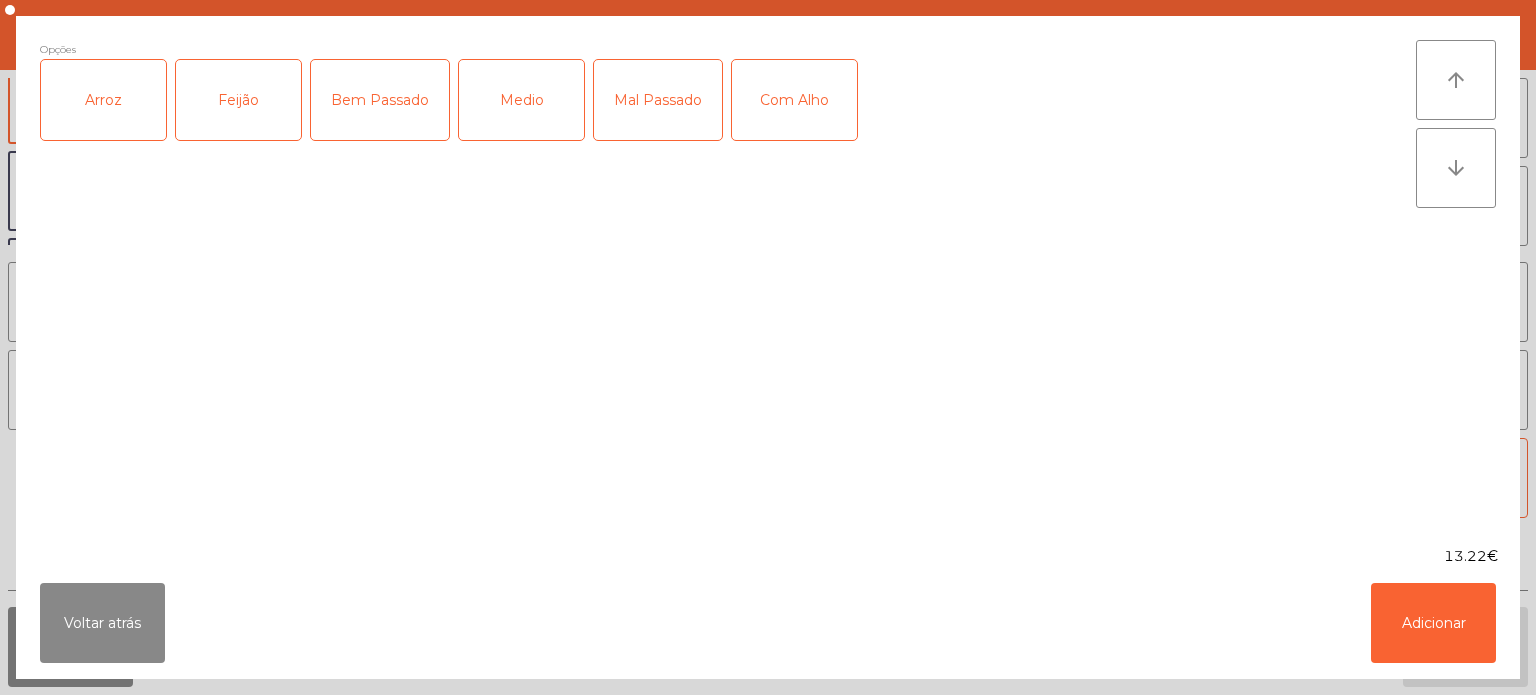 click on "Arroz" 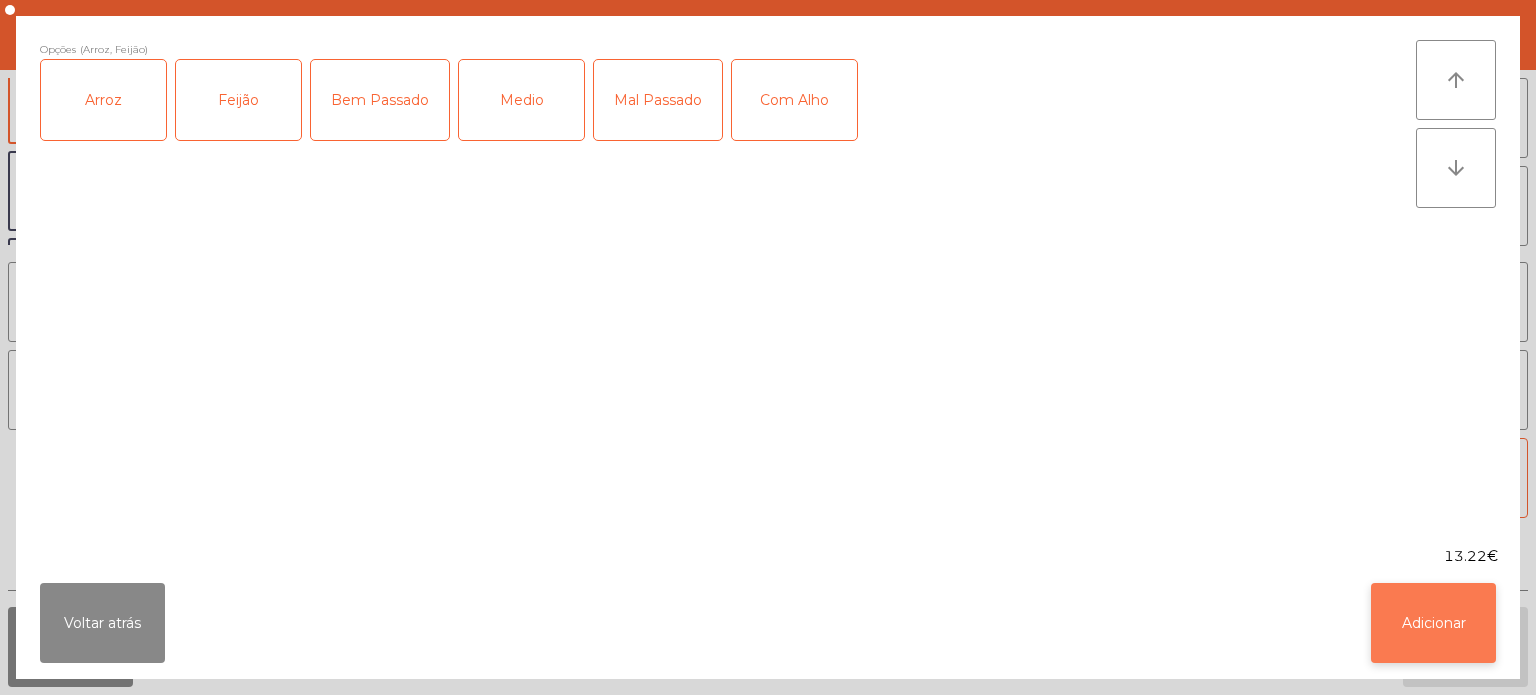 click on "Adicionar" 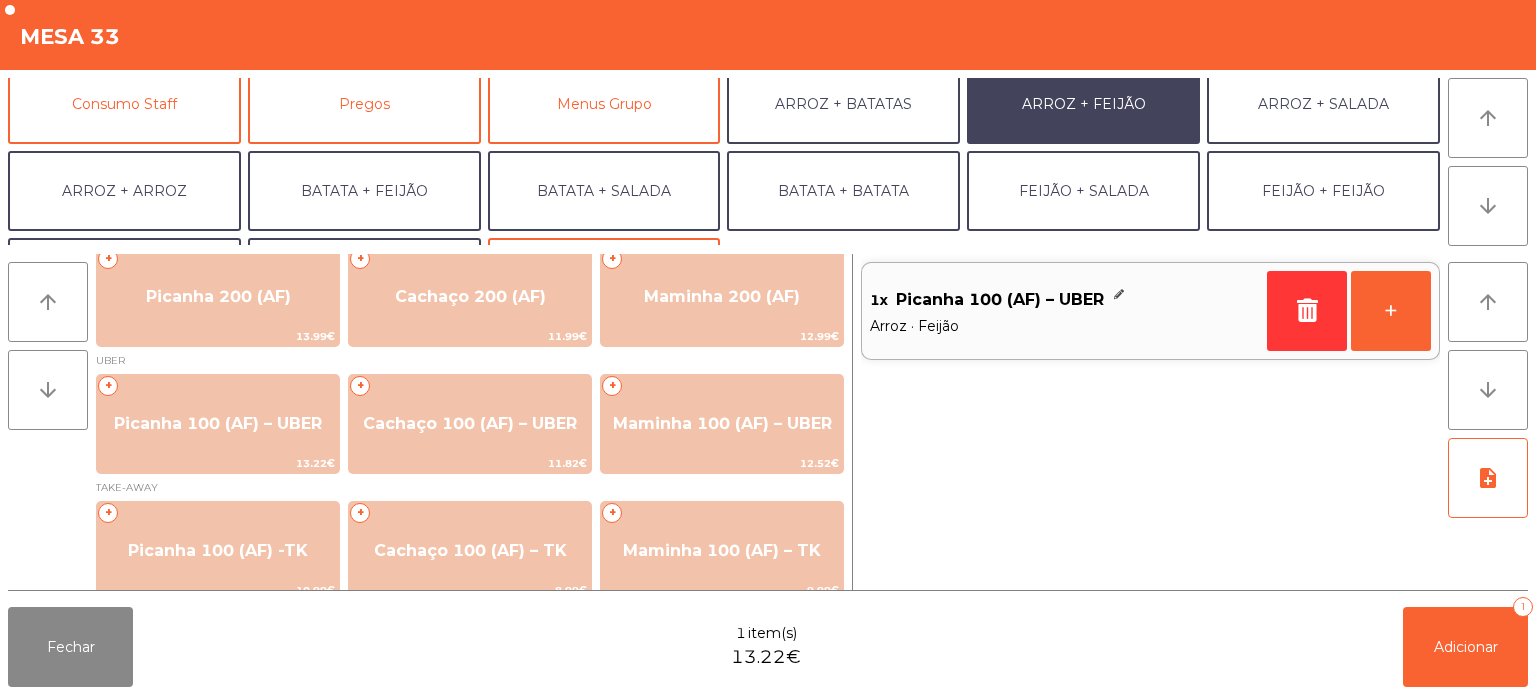 scroll, scrollTop: 250, scrollLeft: 0, axis: vertical 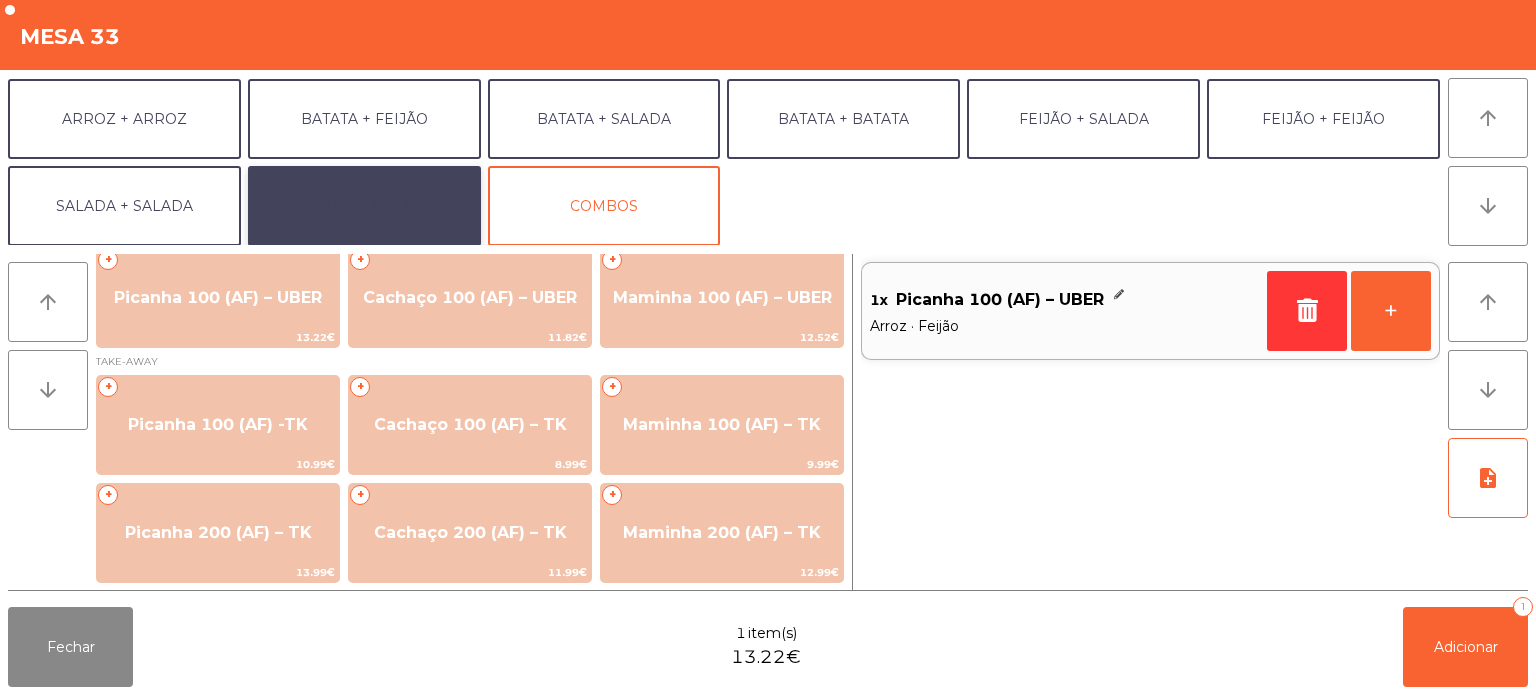 click on "EXTRAS UBER" 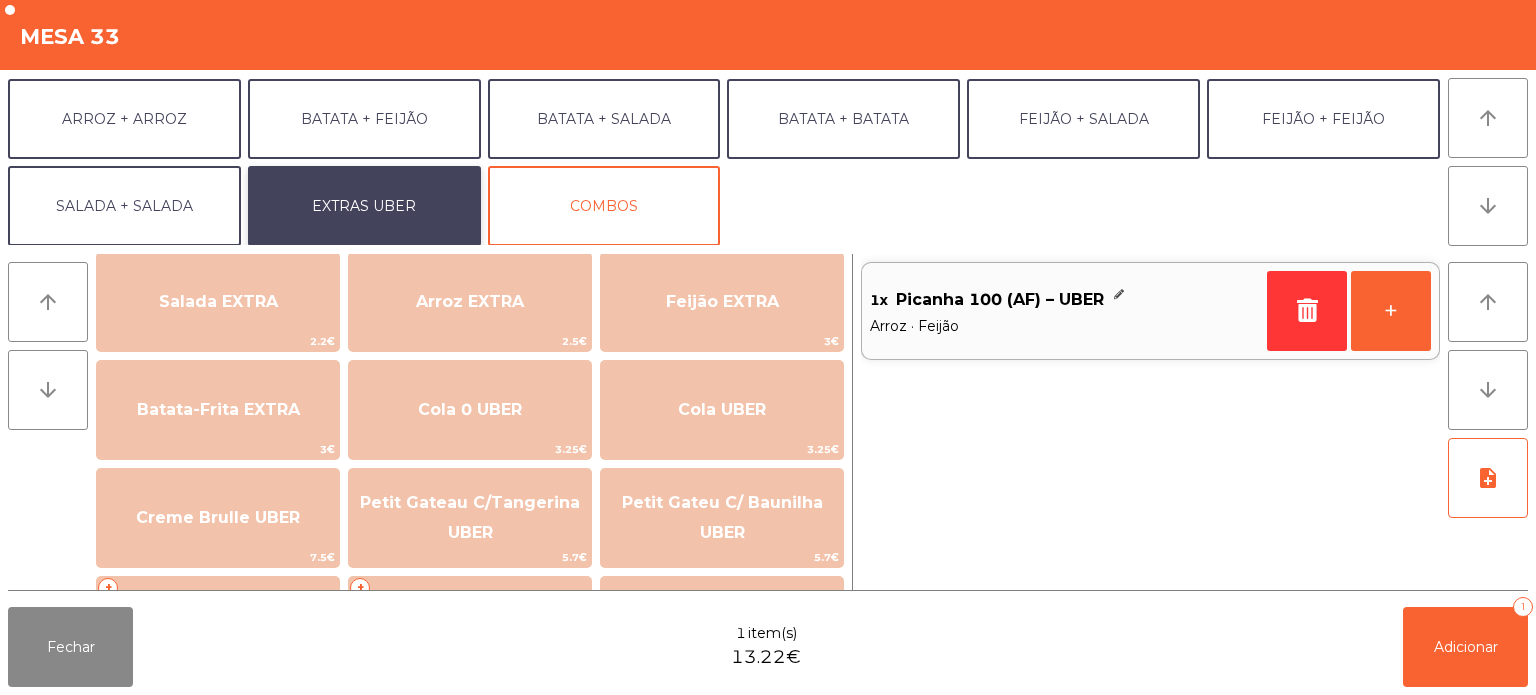 scroll, scrollTop: 0, scrollLeft: 0, axis: both 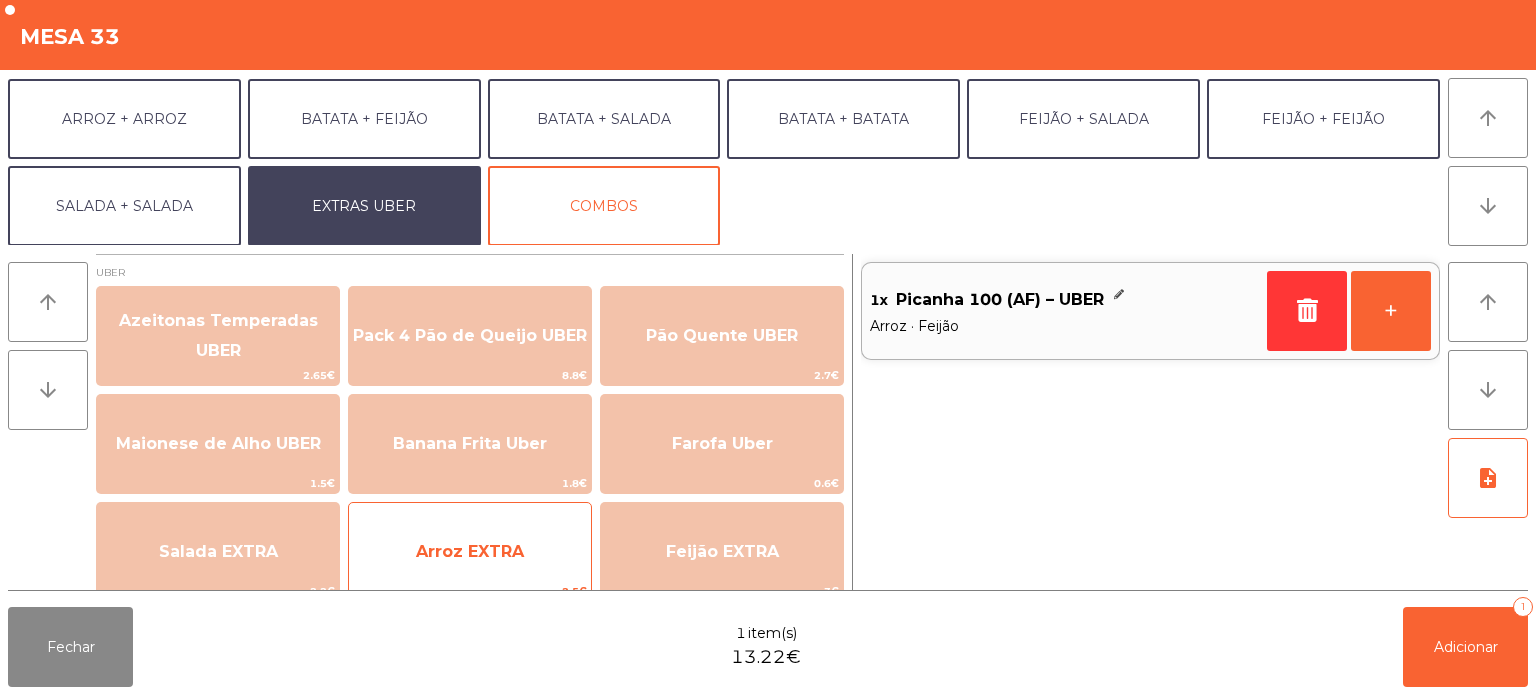 click on "Arroz EXTRA" 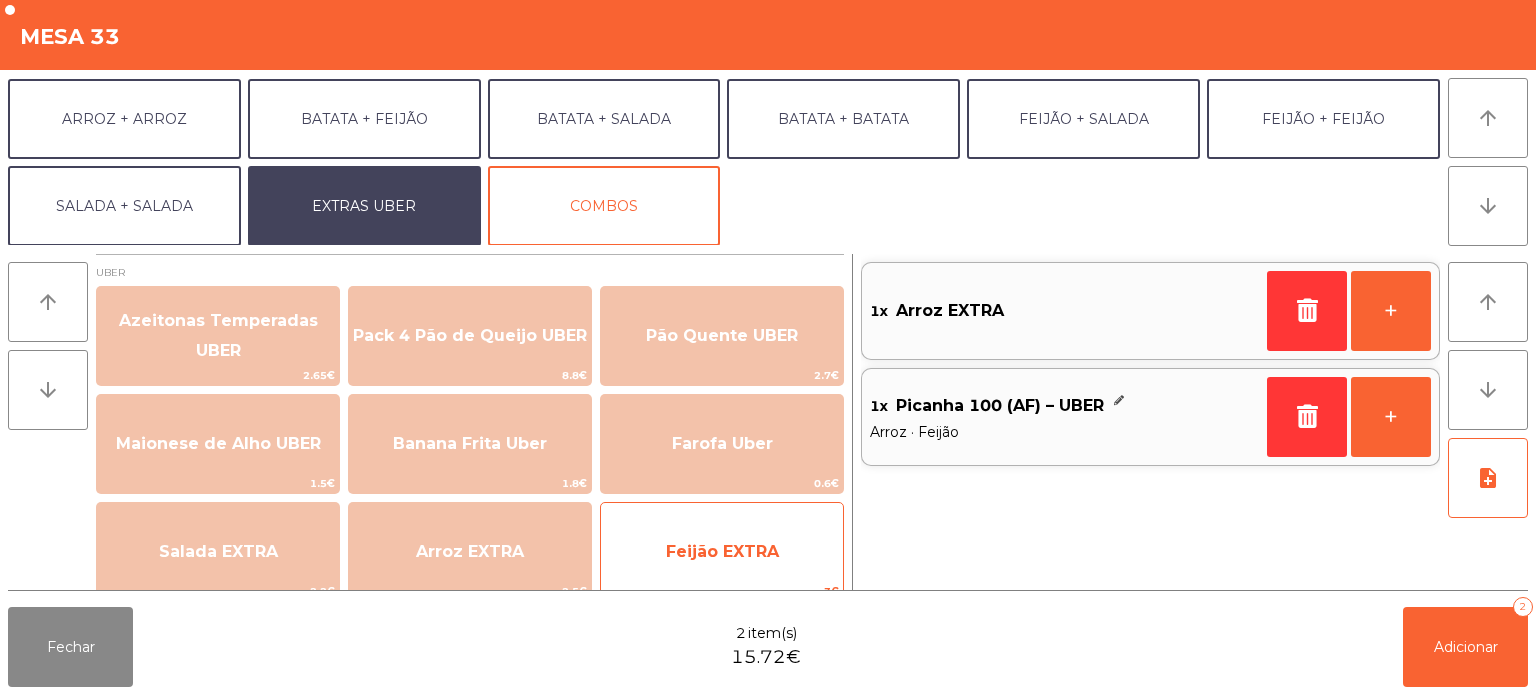 click on "Feijão EXTRA" 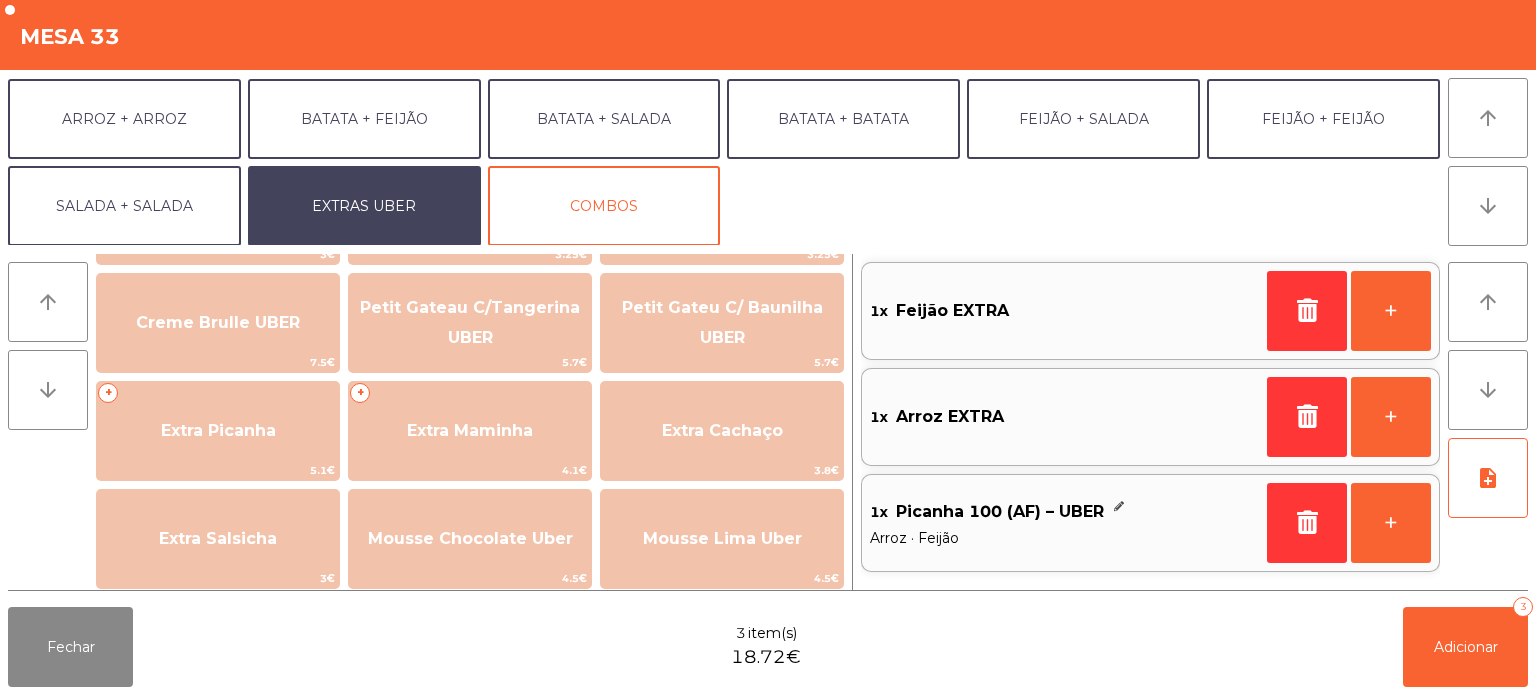 scroll, scrollTop: 449, scrollLeft: 0, axis: vertical 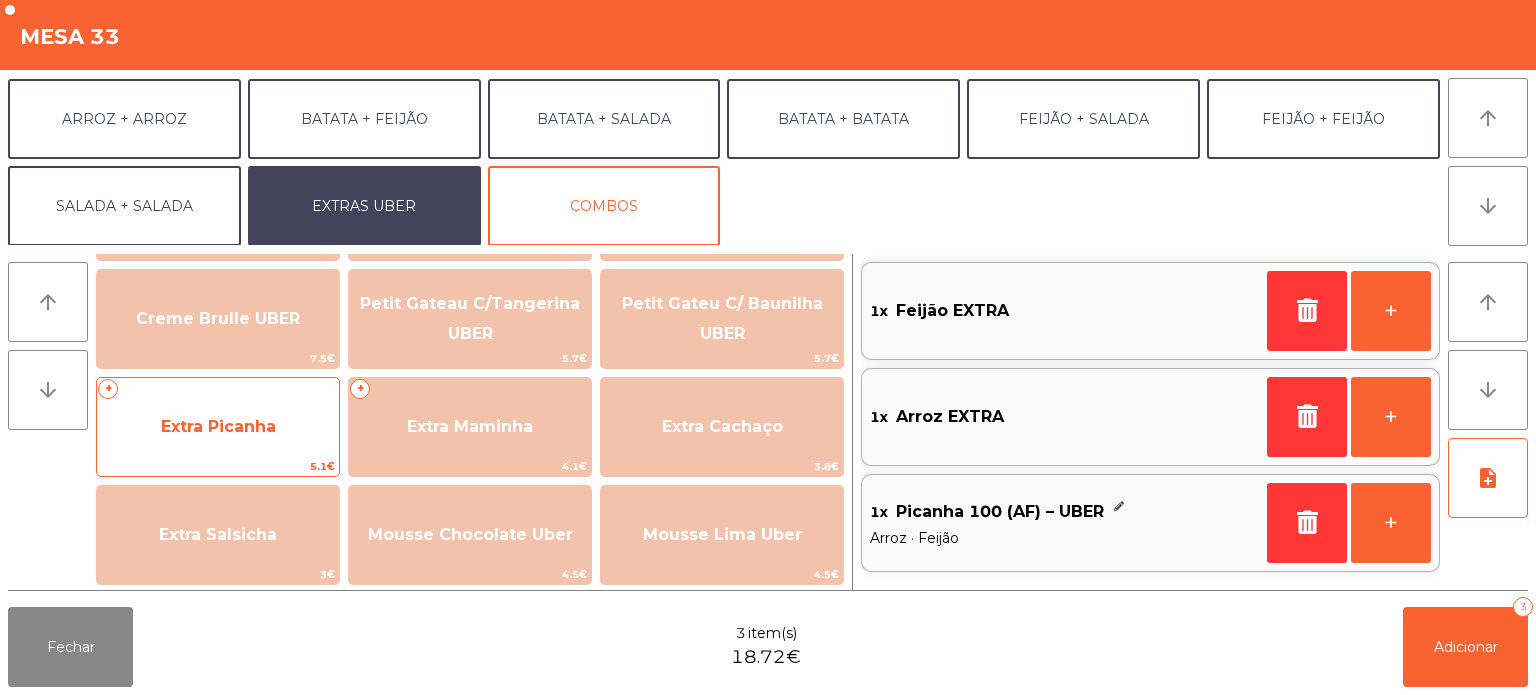 click on "Extra Picanha" 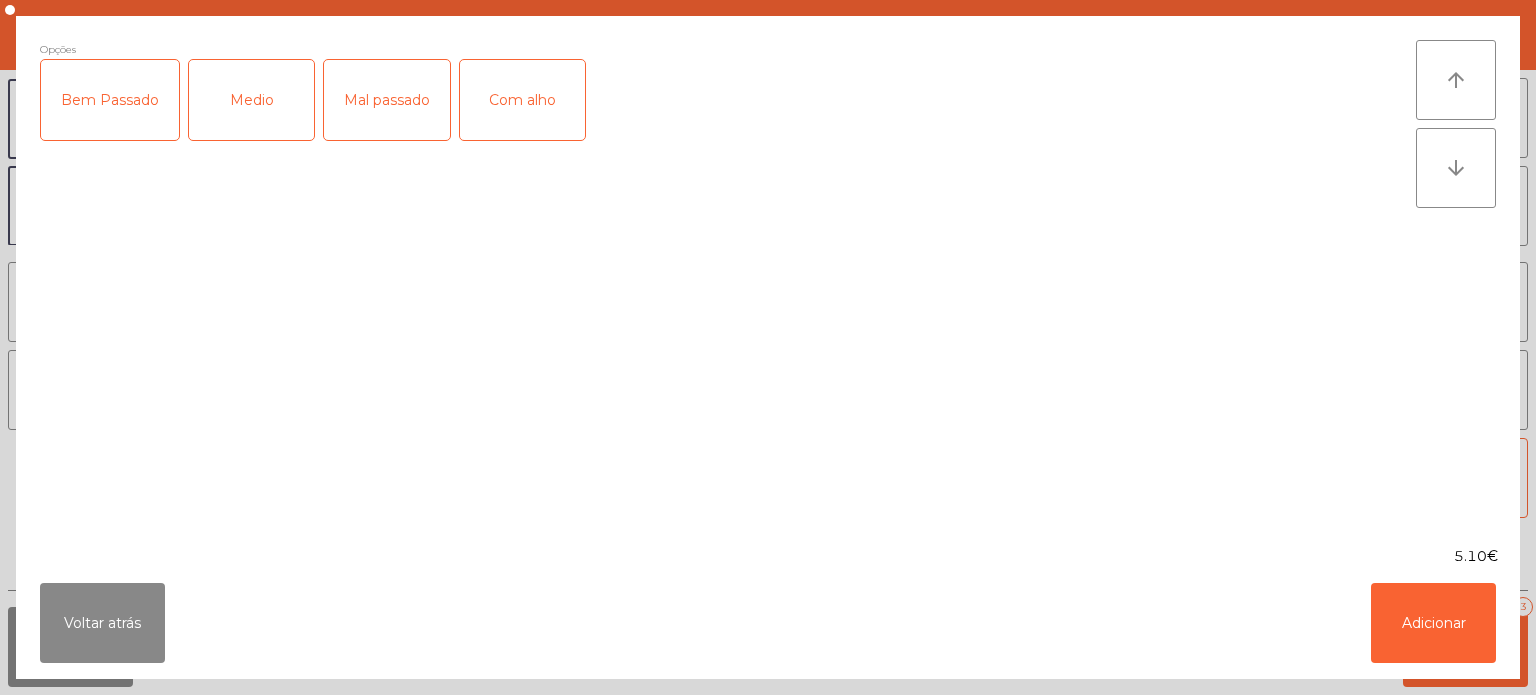 click on "Bem Passado" 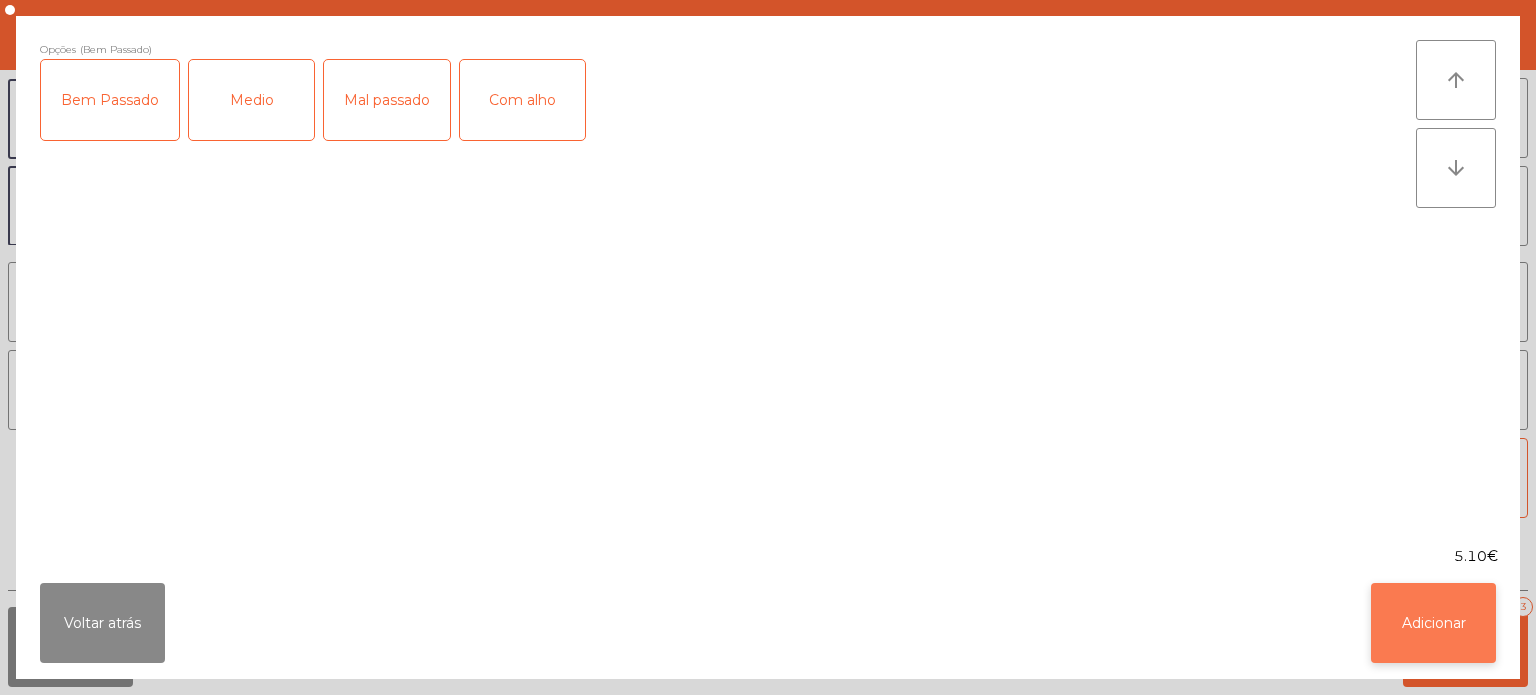 click on "Adicionar" 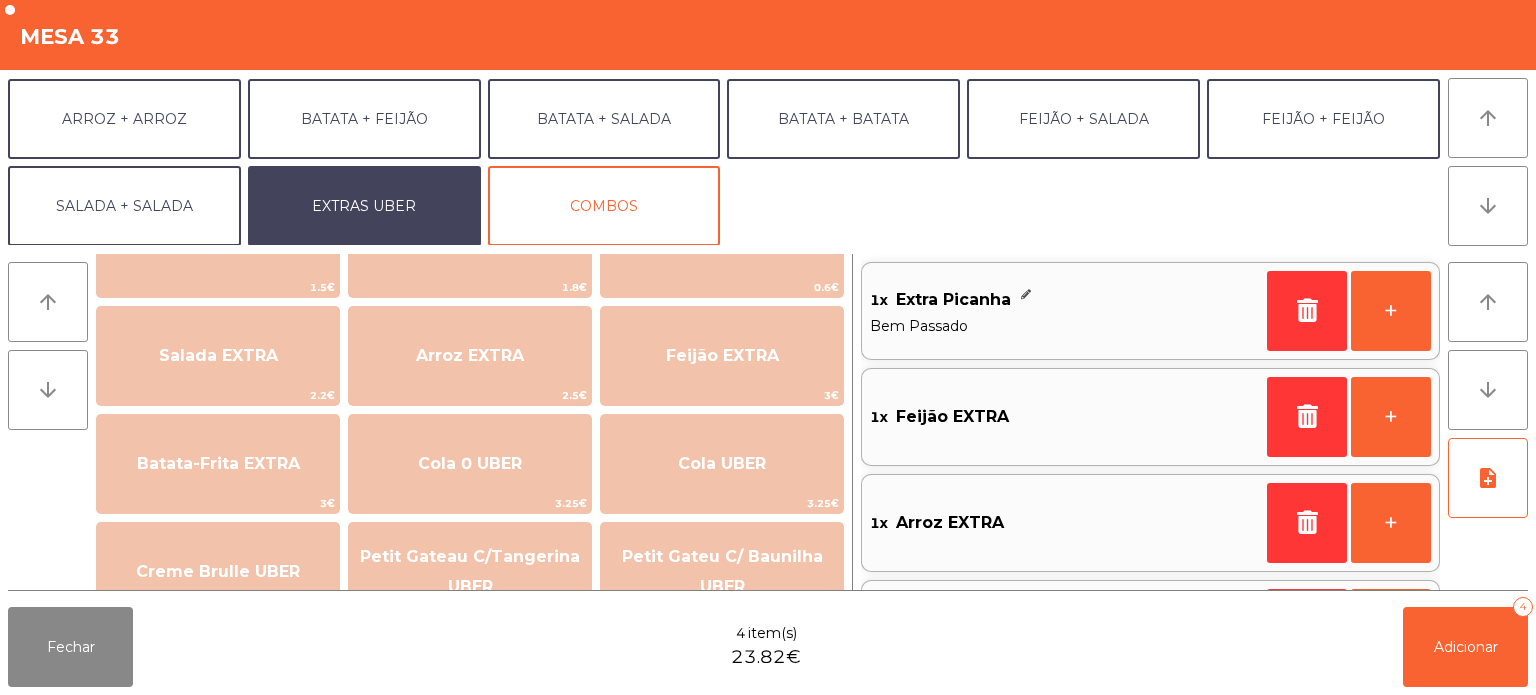 scroll, scrollTop: 326, scrollLeft: 0, axis: vertical 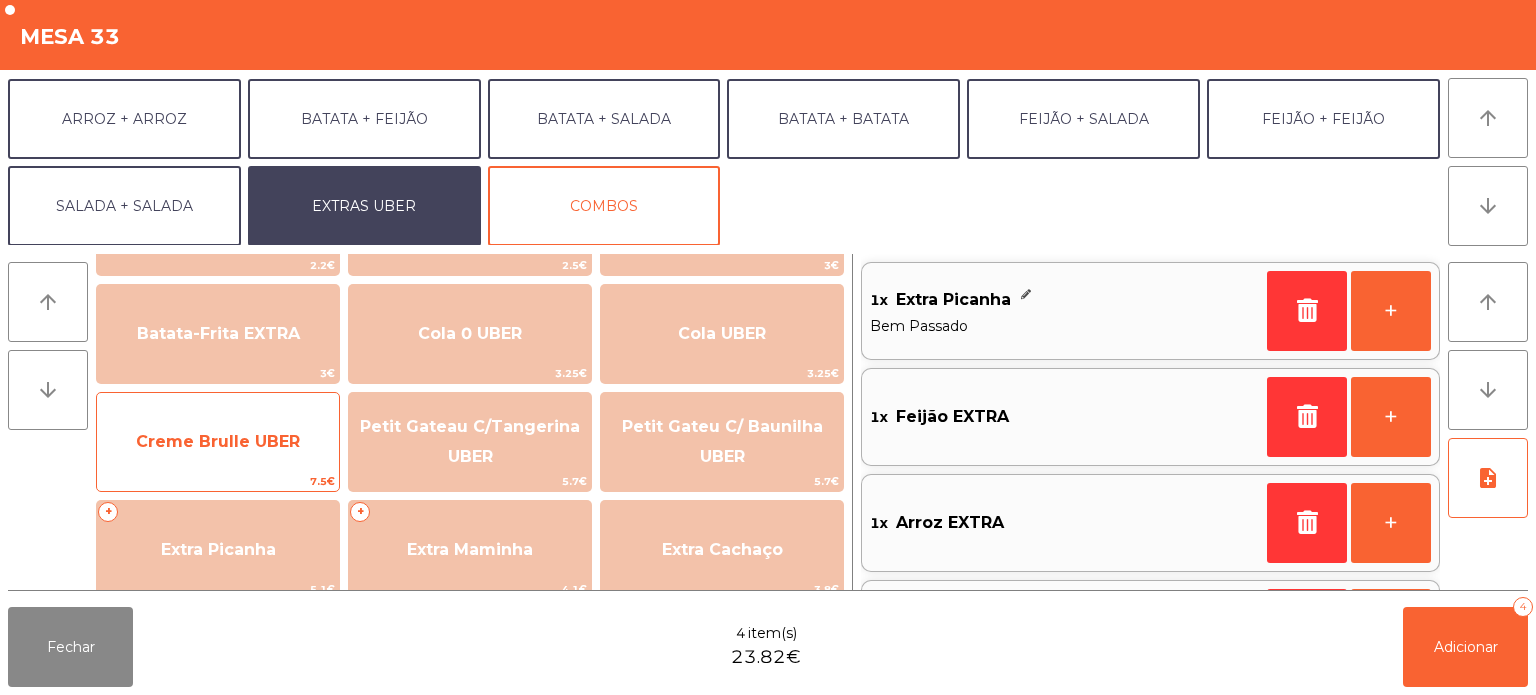 click on "Creme Brulle UBER" 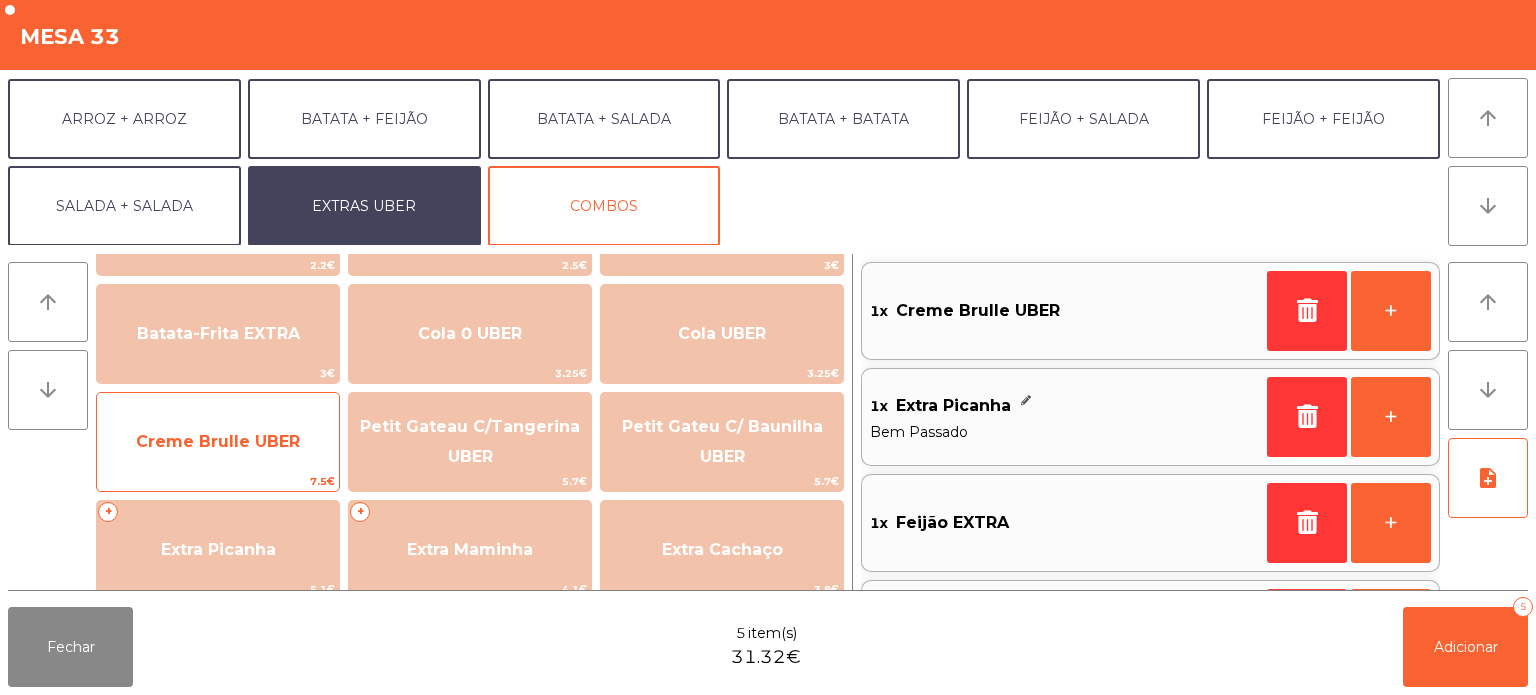 scroll, scrollTop: 8, scrollLeft: 0, axis: vertical 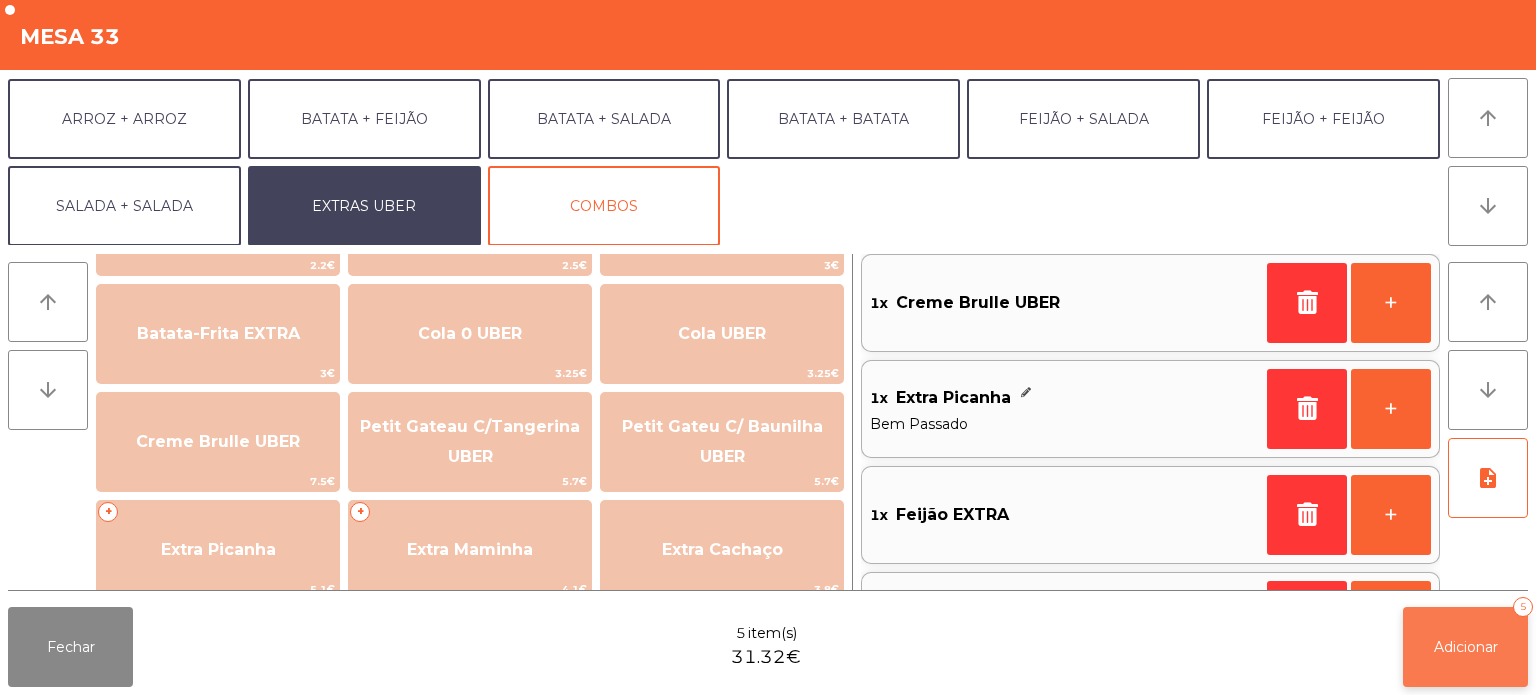 click on "Adicionar   5" 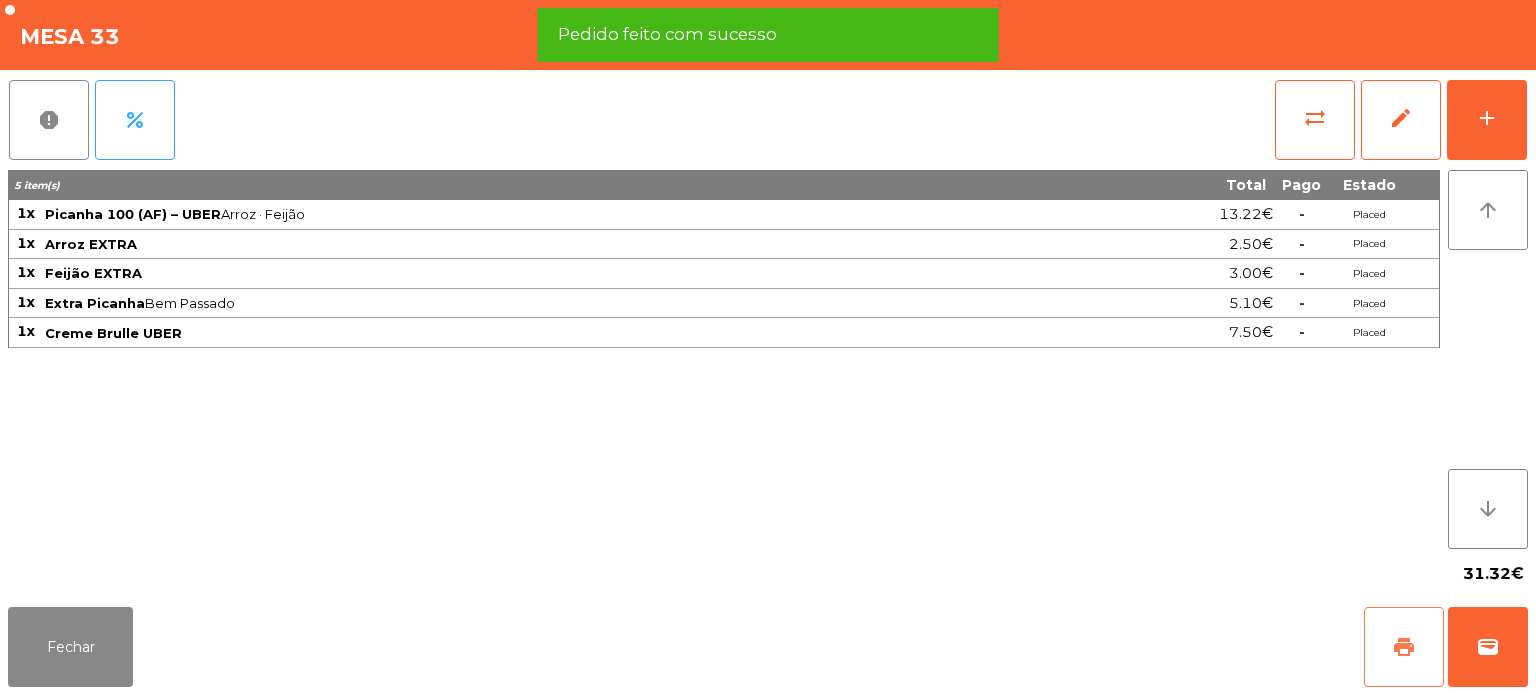 click on "print" 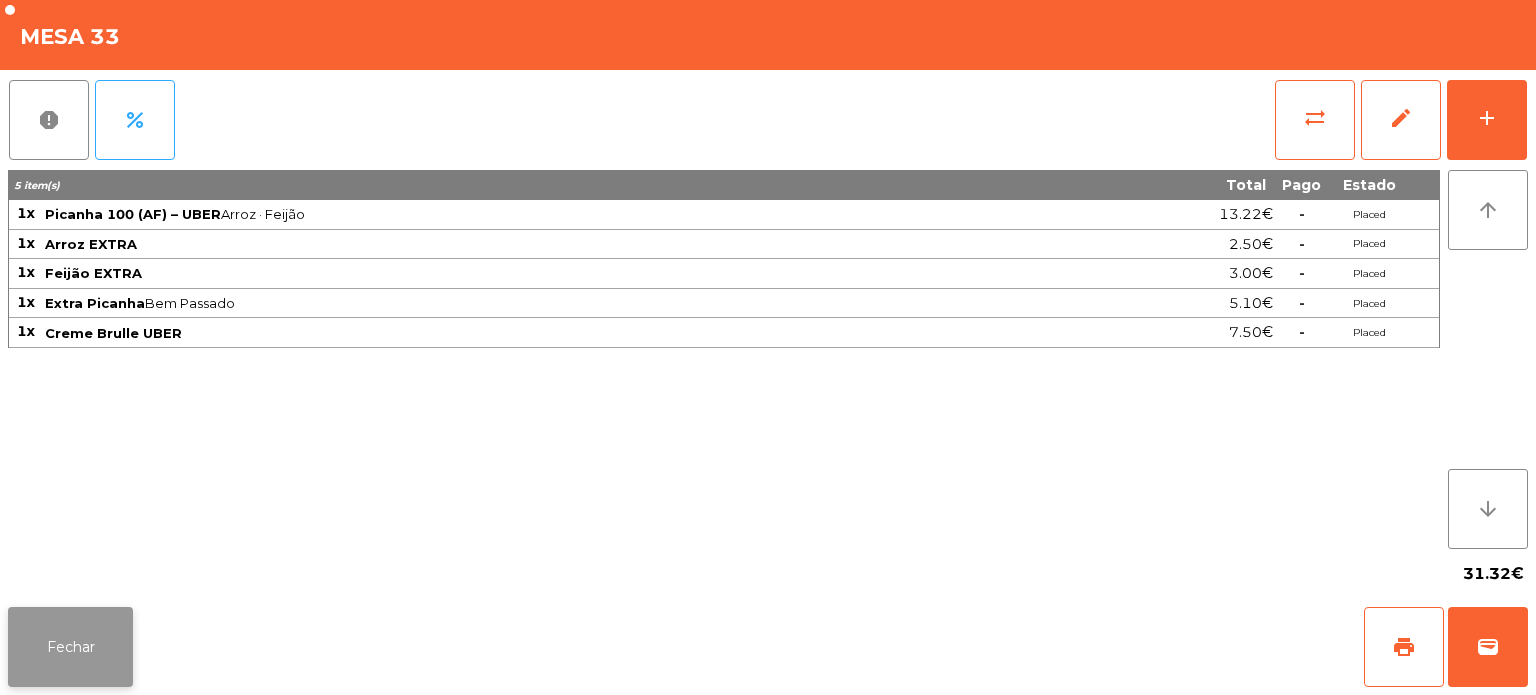 click on "Fechar" 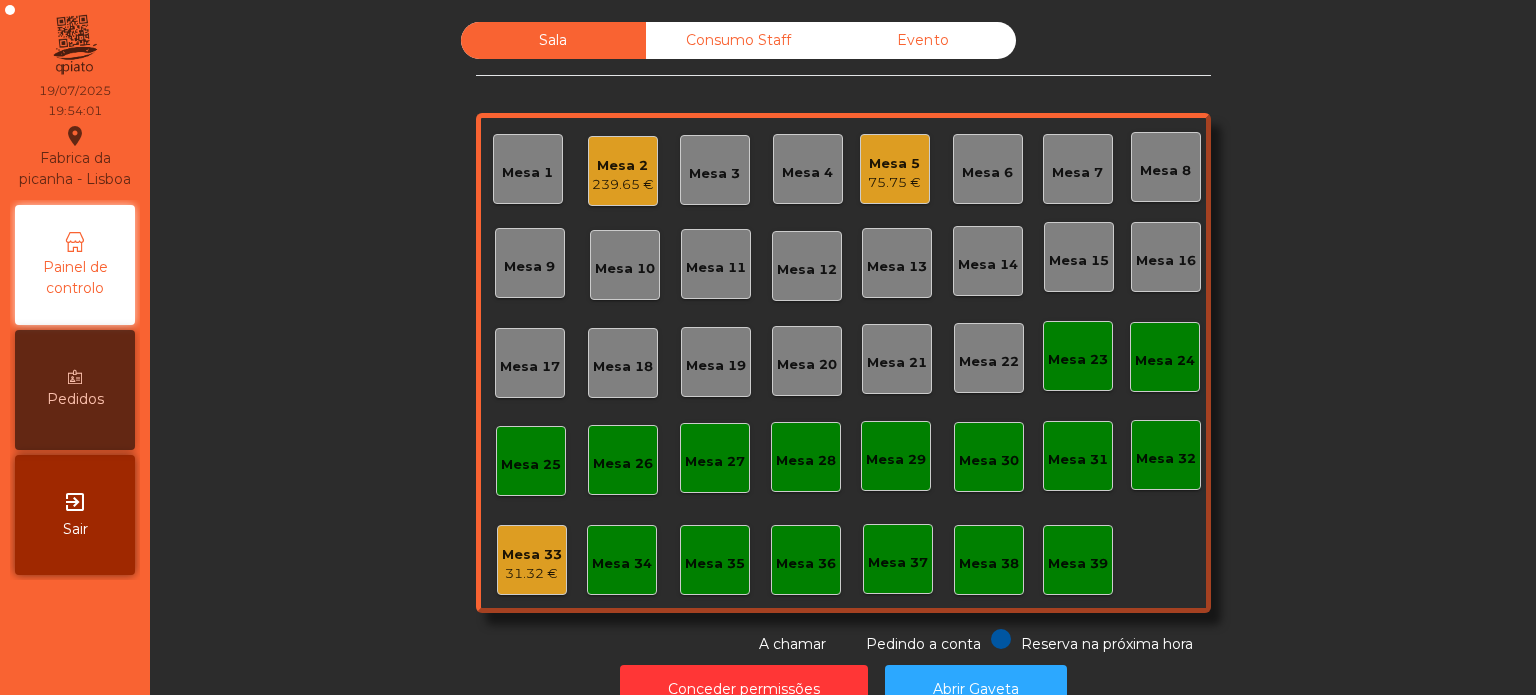 scroll, scrollTop: 55, scrollLeft: 0, axis: vertical 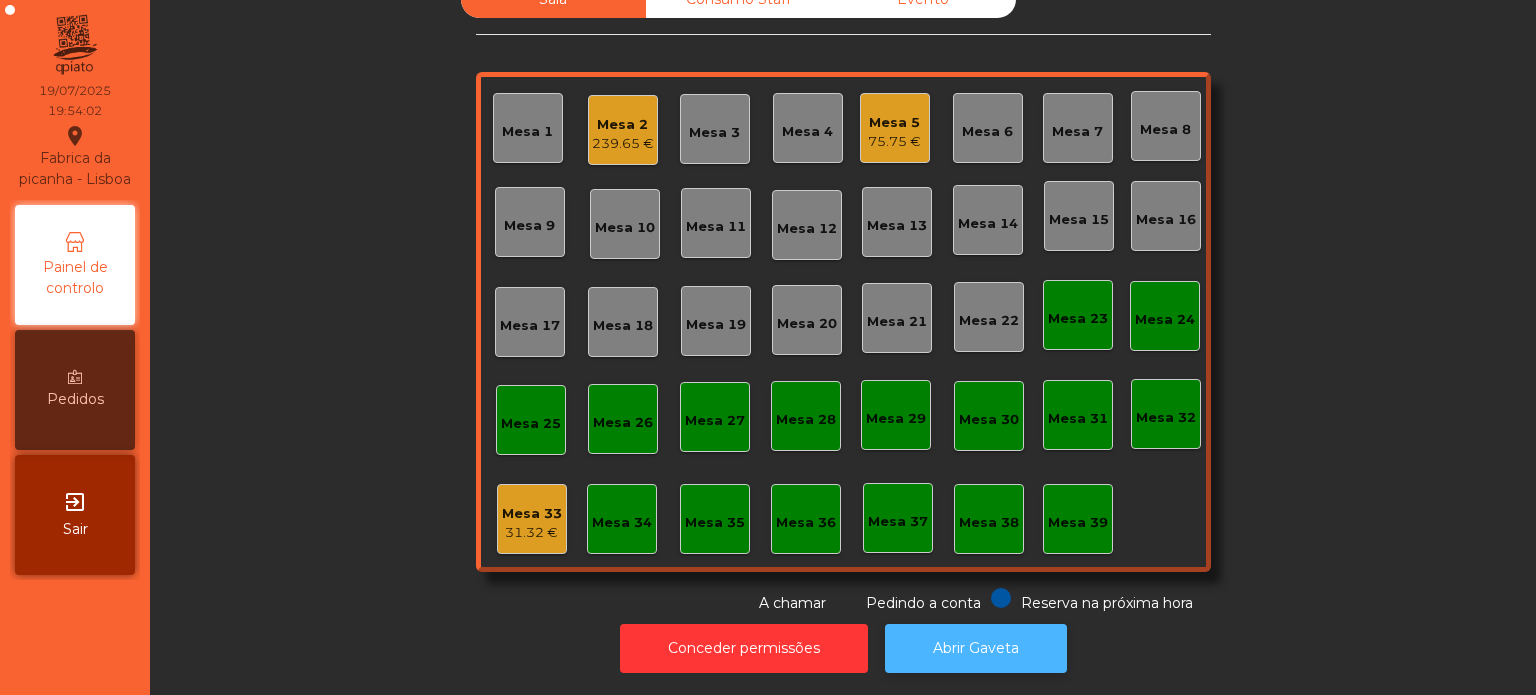 click on "Abrir Gaveta" 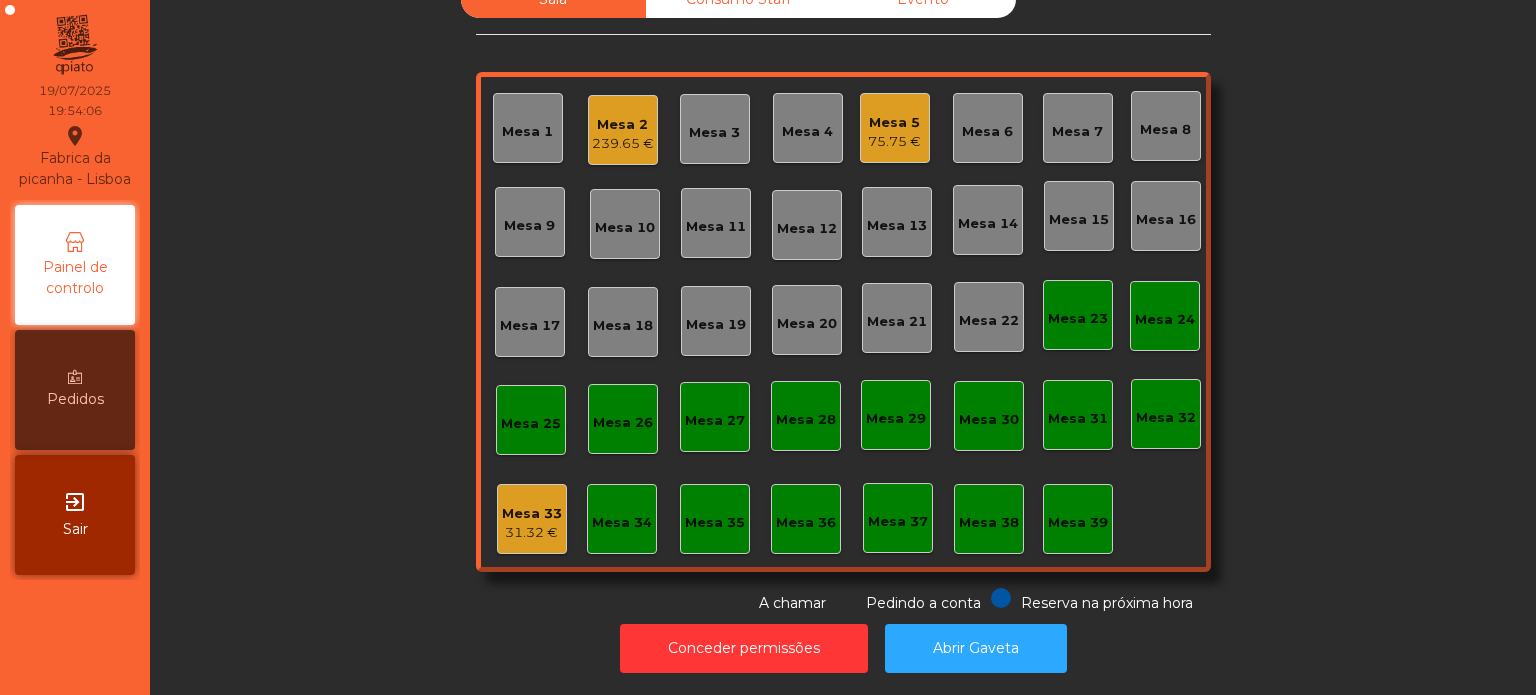 click on "Mesa 33" 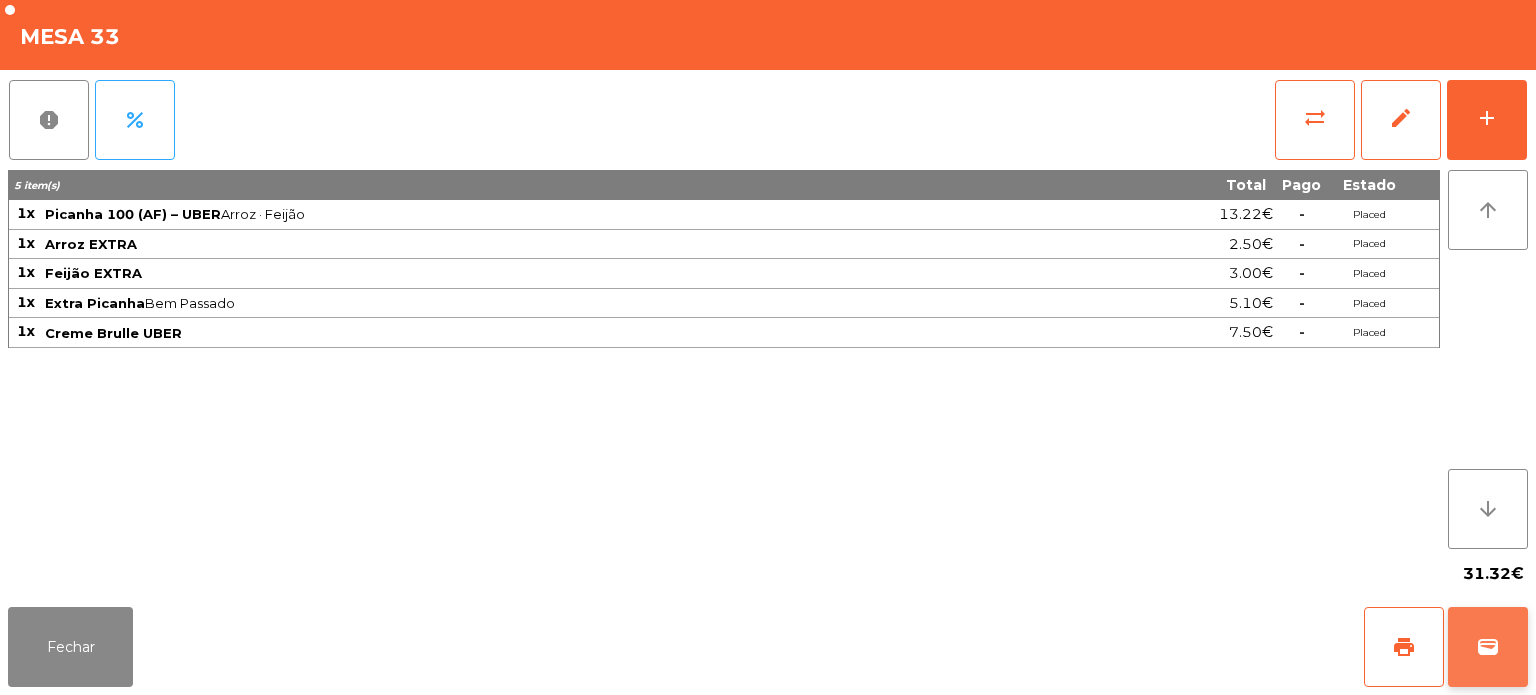 click on "wallet" 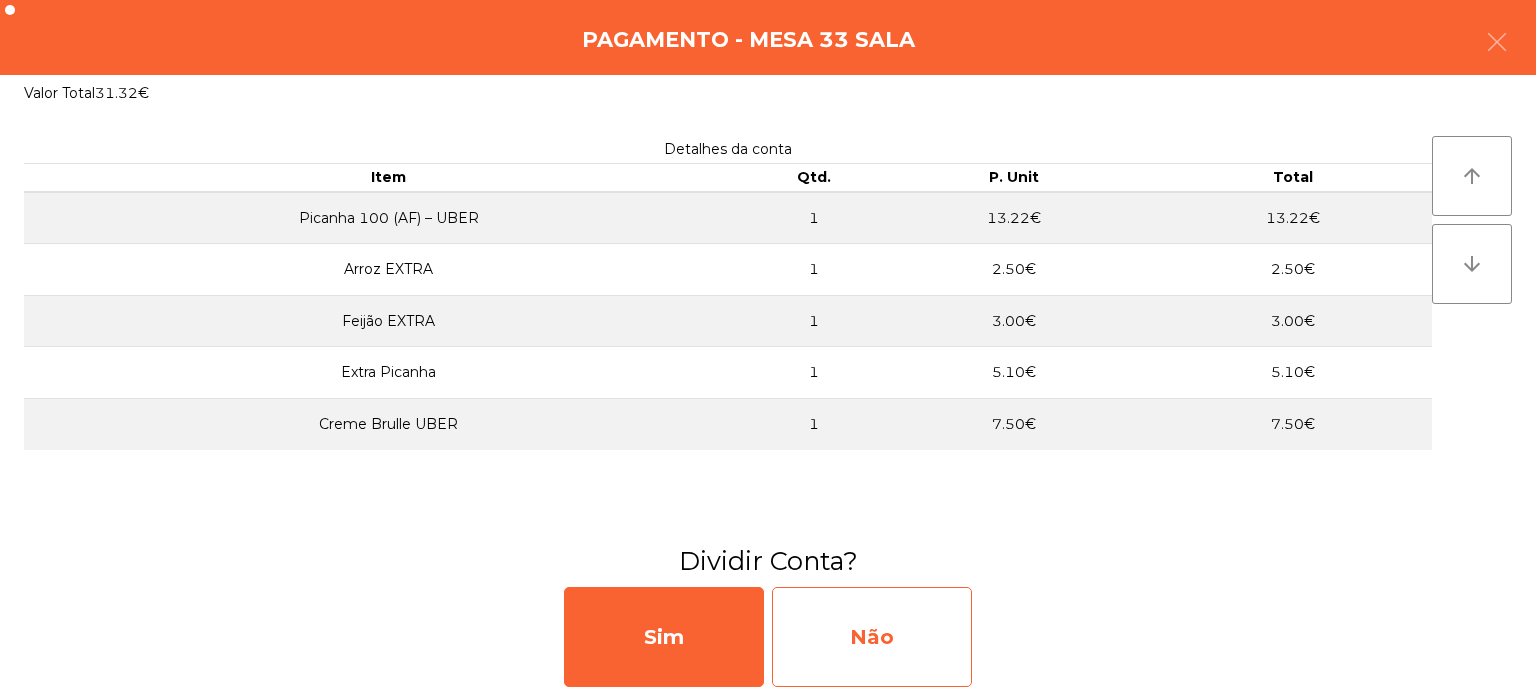 click on "Não" 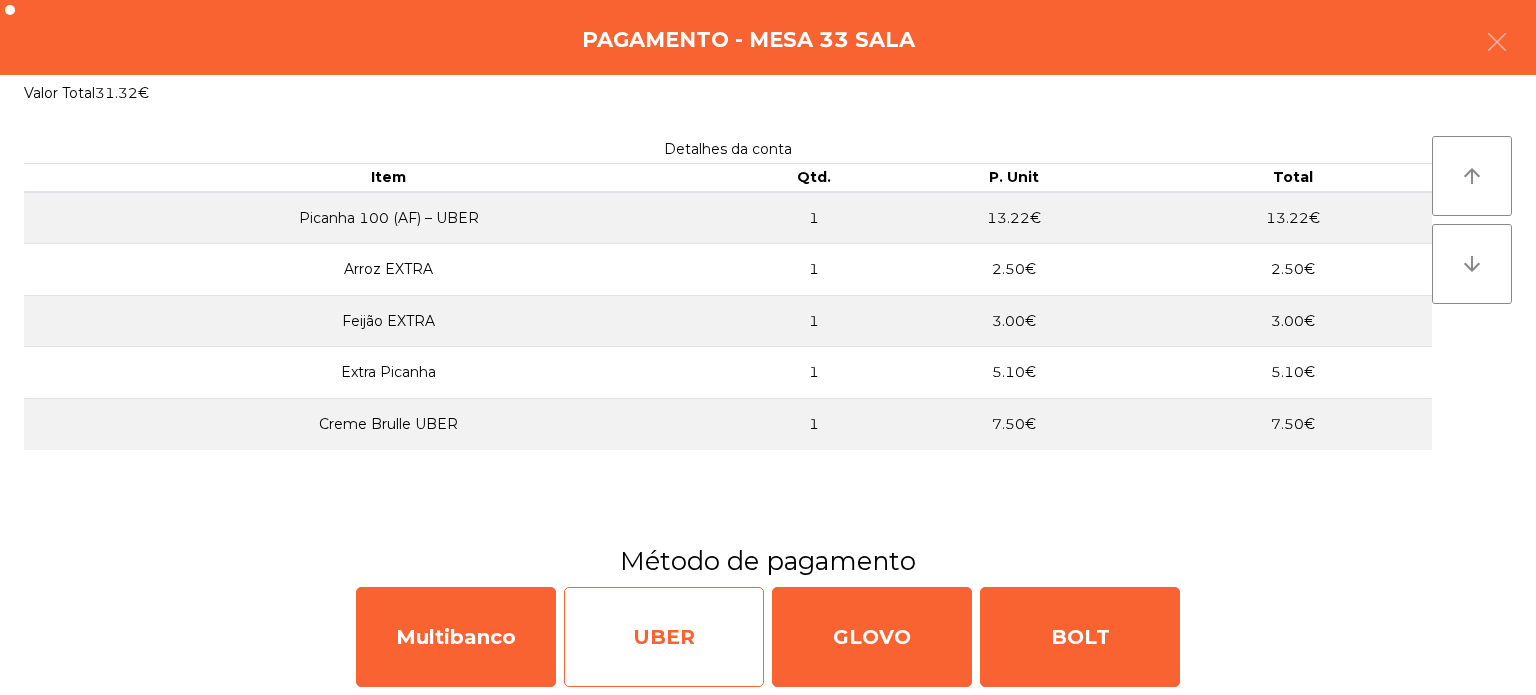 click on "UBER" 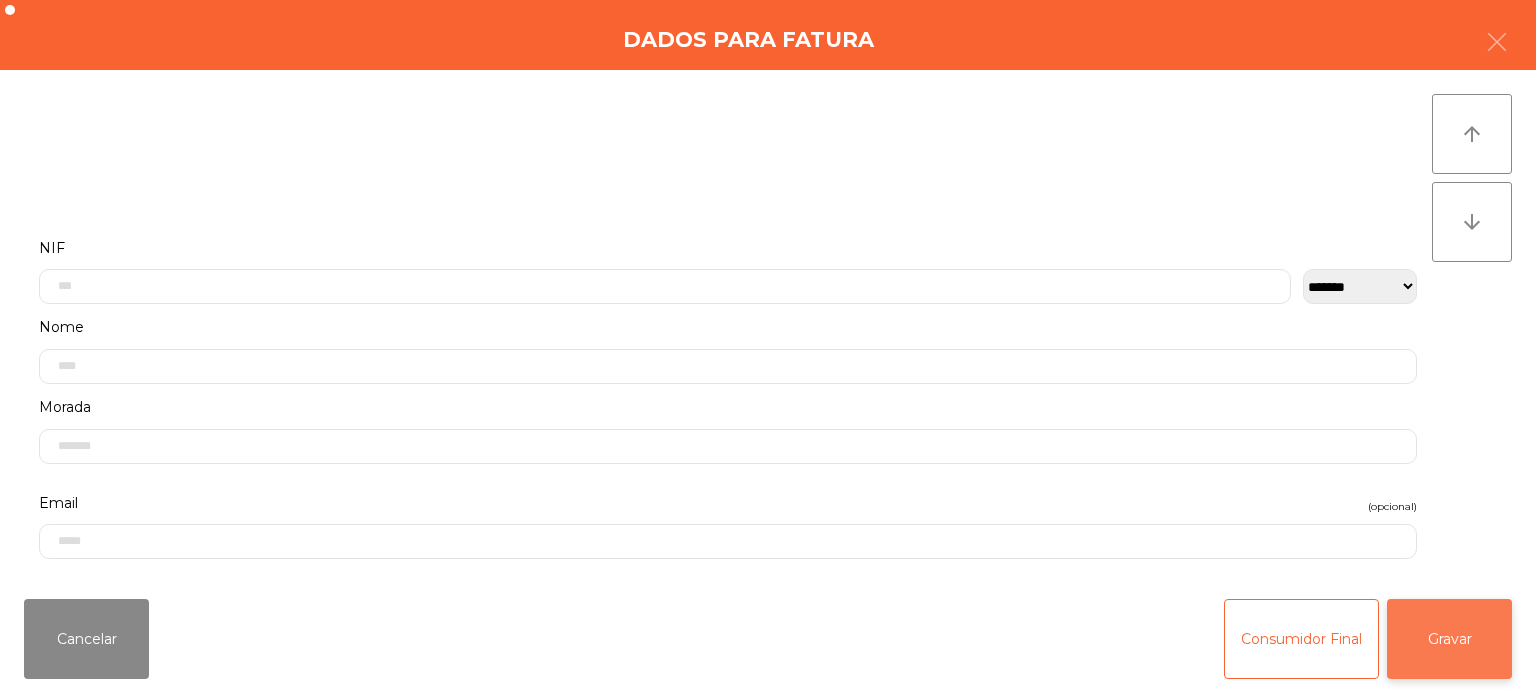 click on "Gravar" 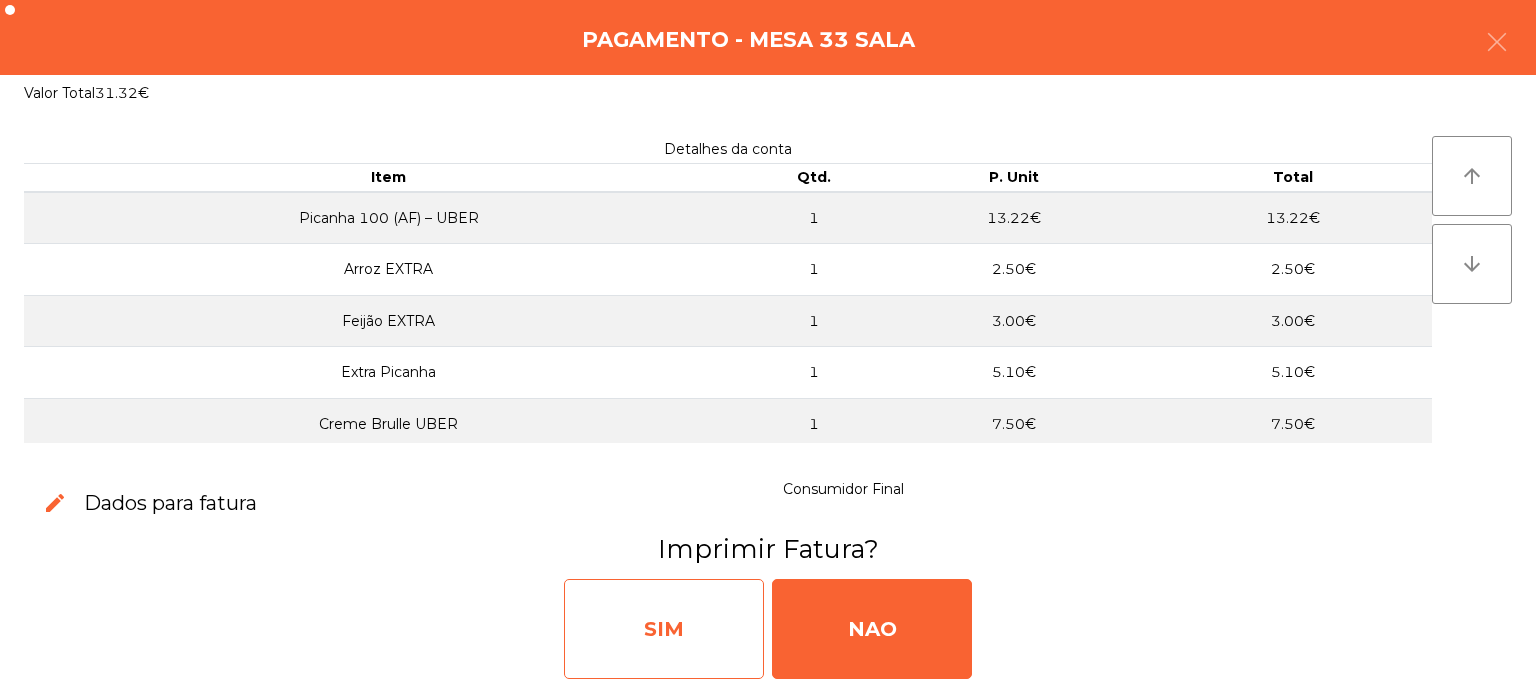 click on "SIM" 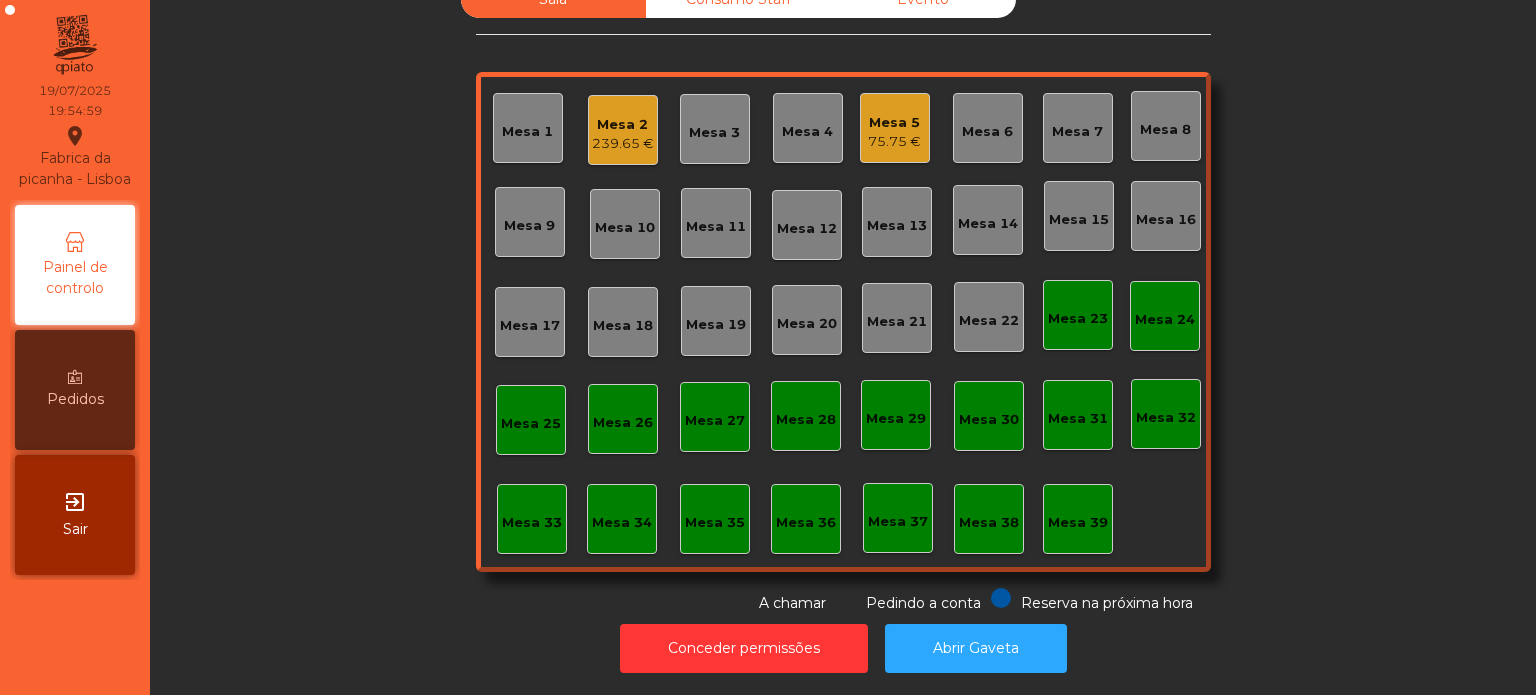 click on "Mesa 2   239.65 €" 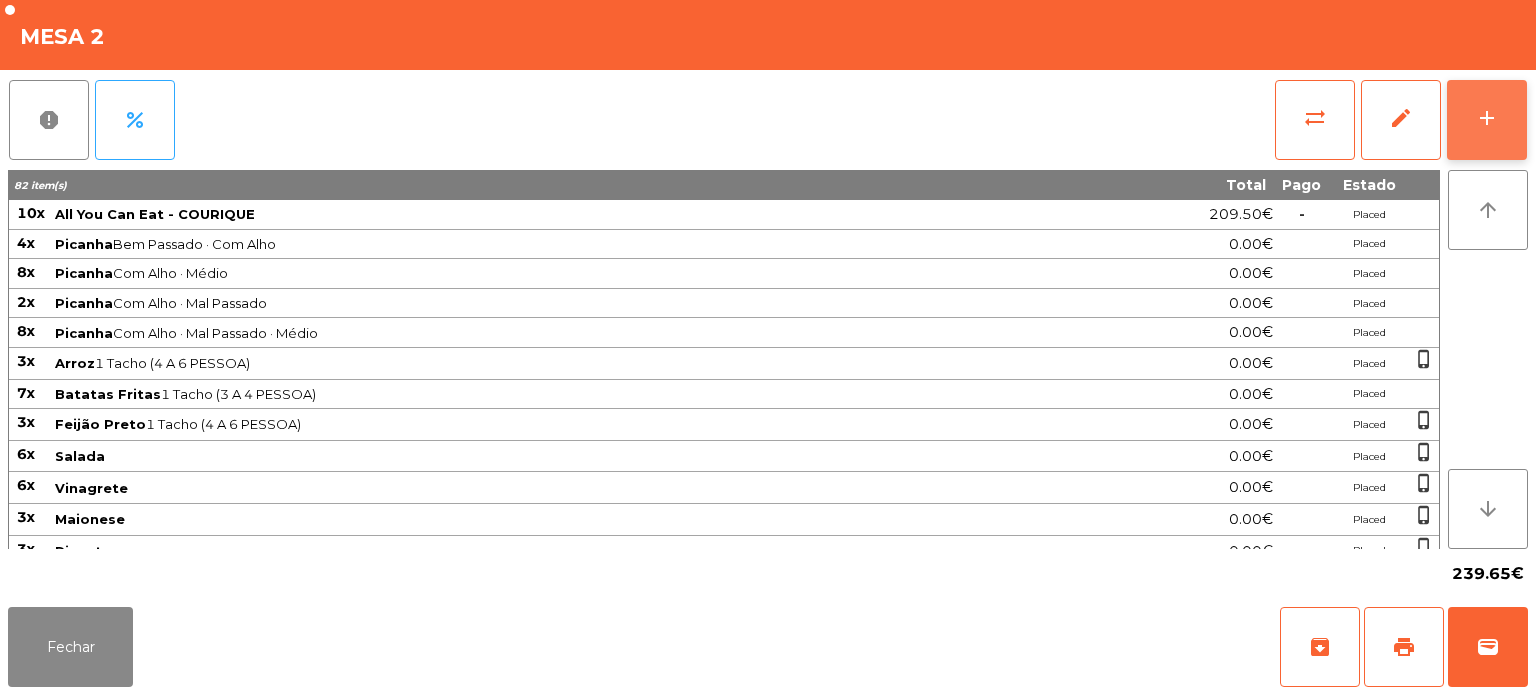 click on "add" 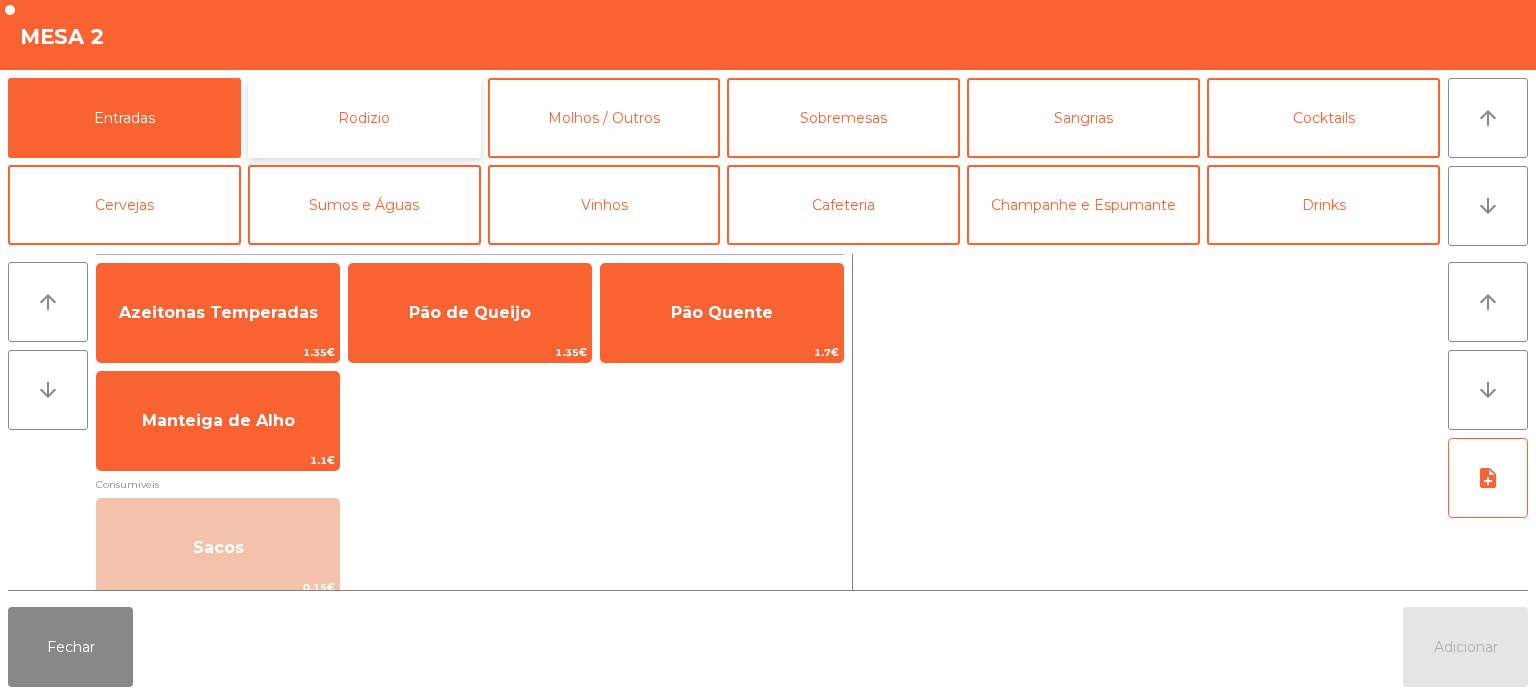 click on "Rodizio" 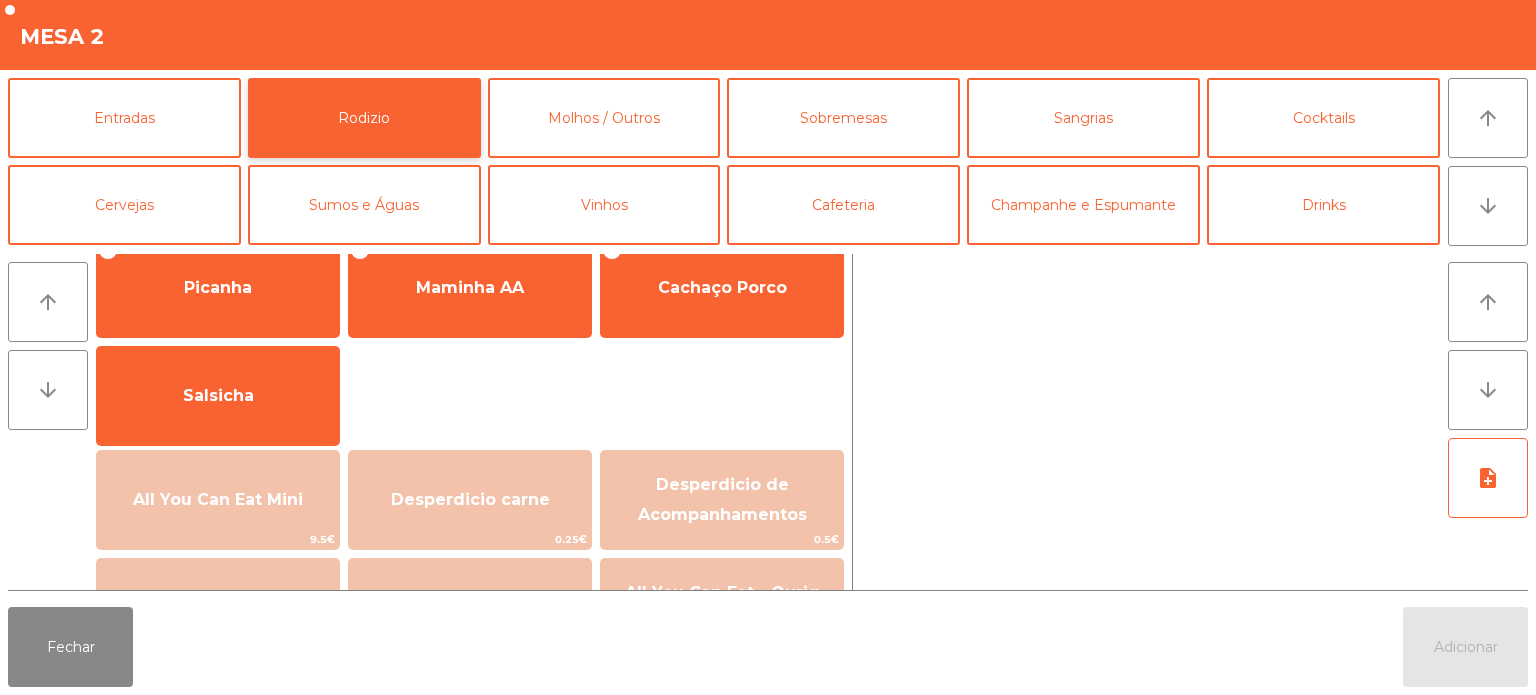 scroll, scrollTop: 29, scrollLeft: 0, axis: vertical 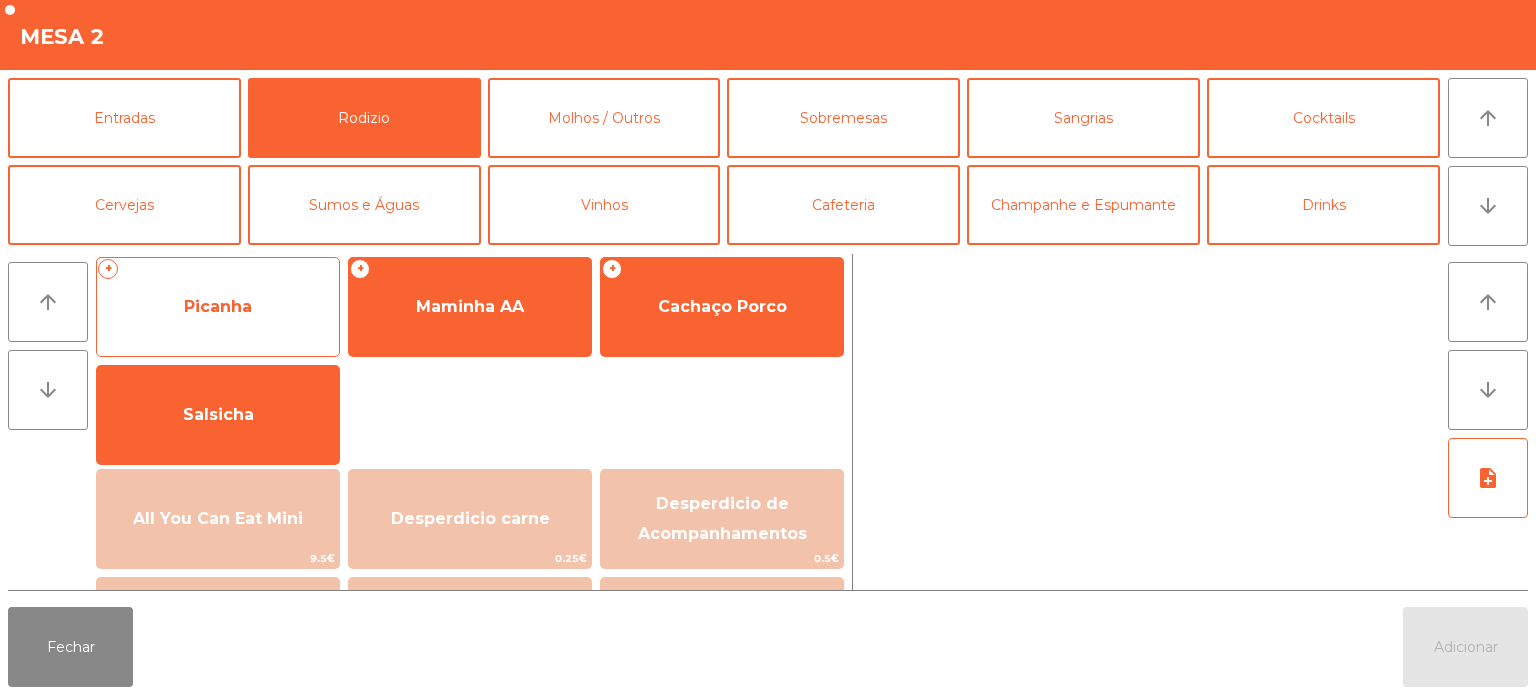 click on "Picanha" 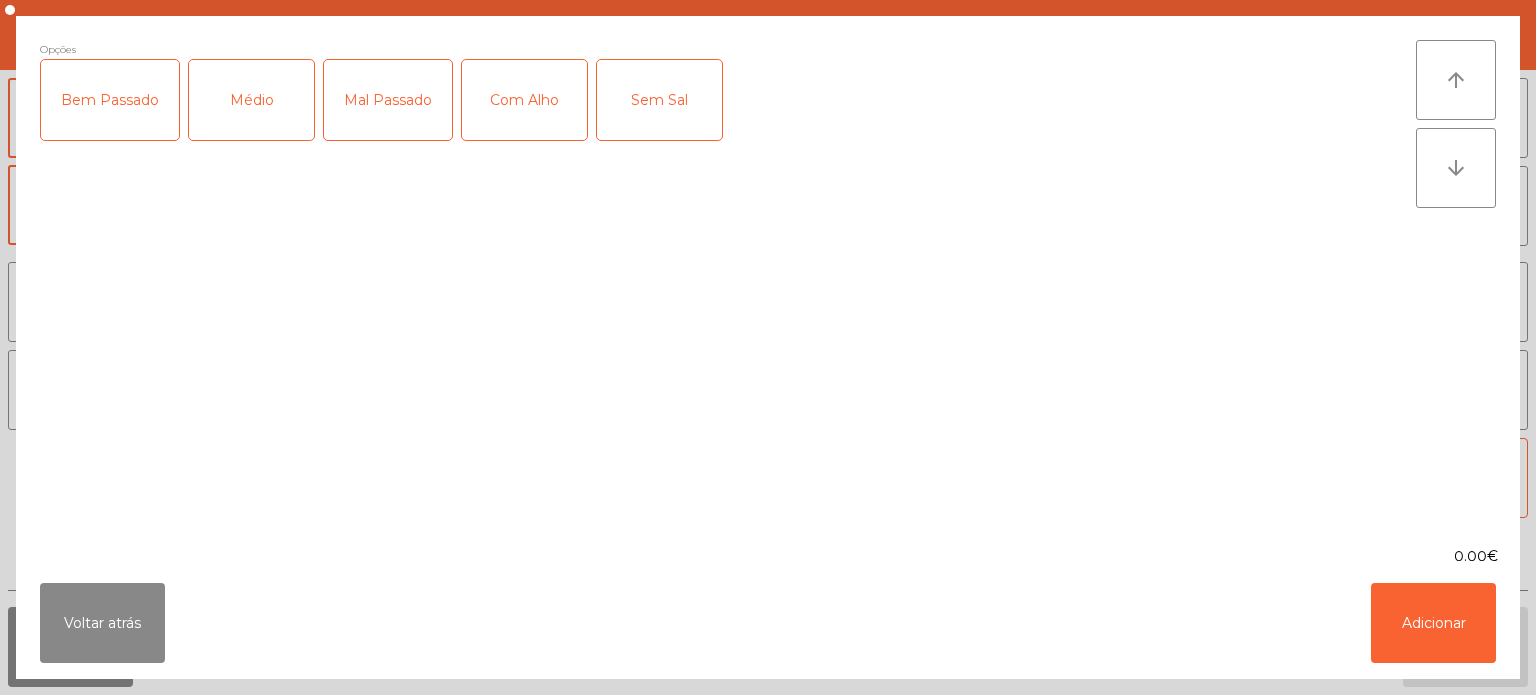 click on "Médio" 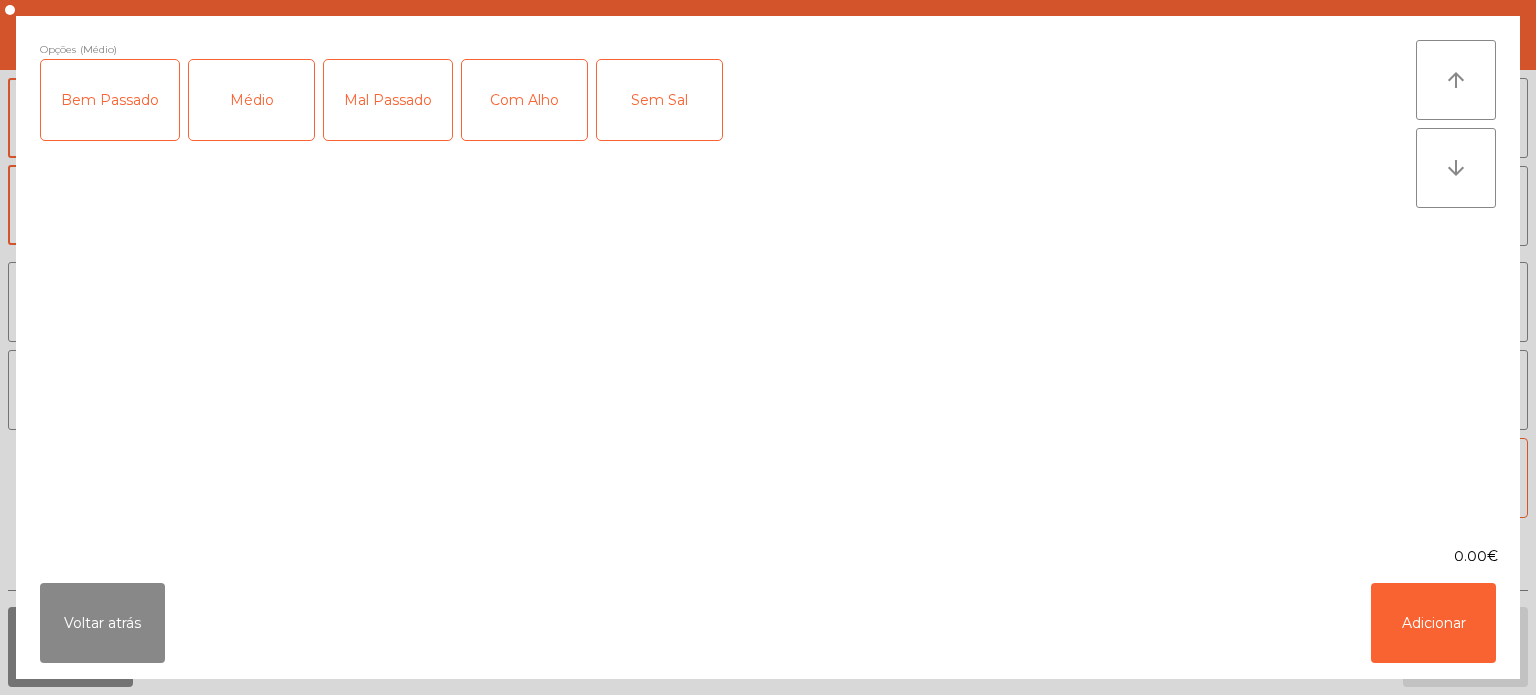 click on "Com Alho" 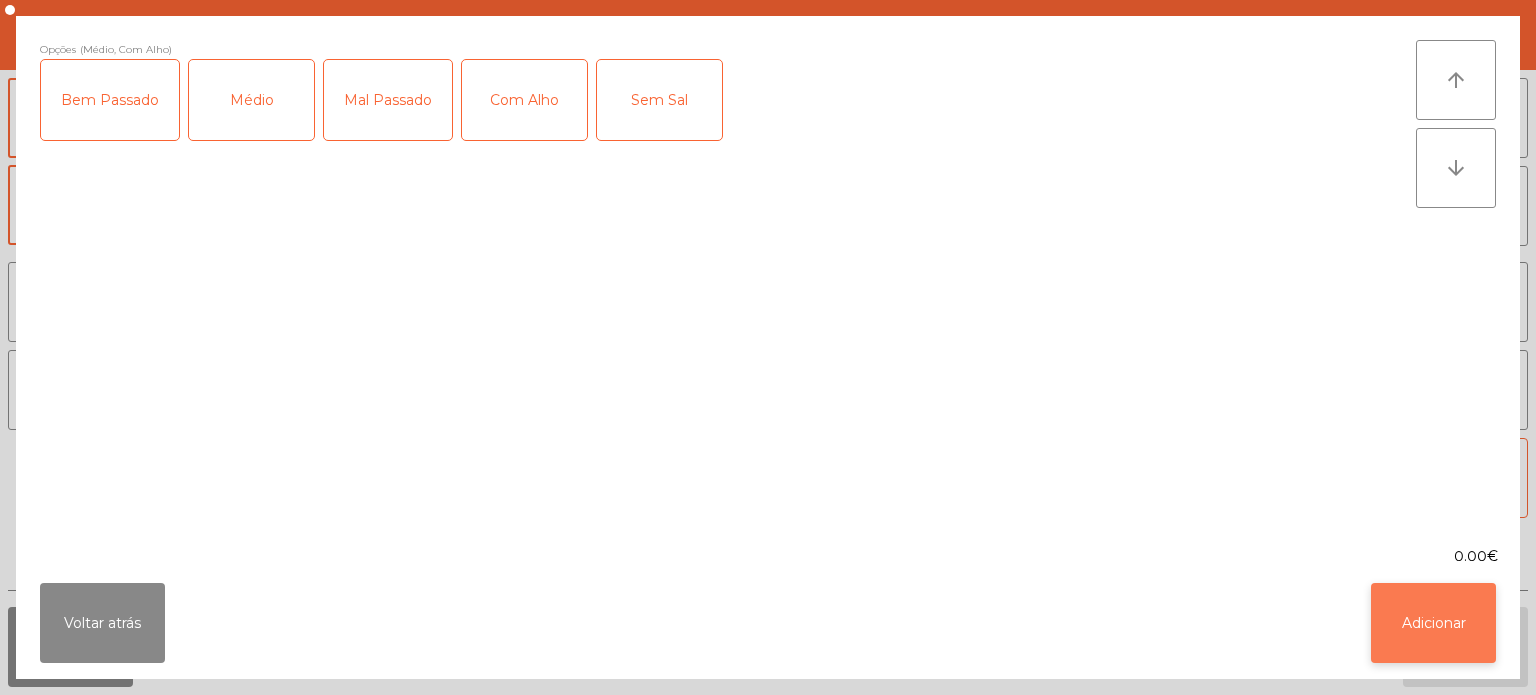 click on "Adicionar" 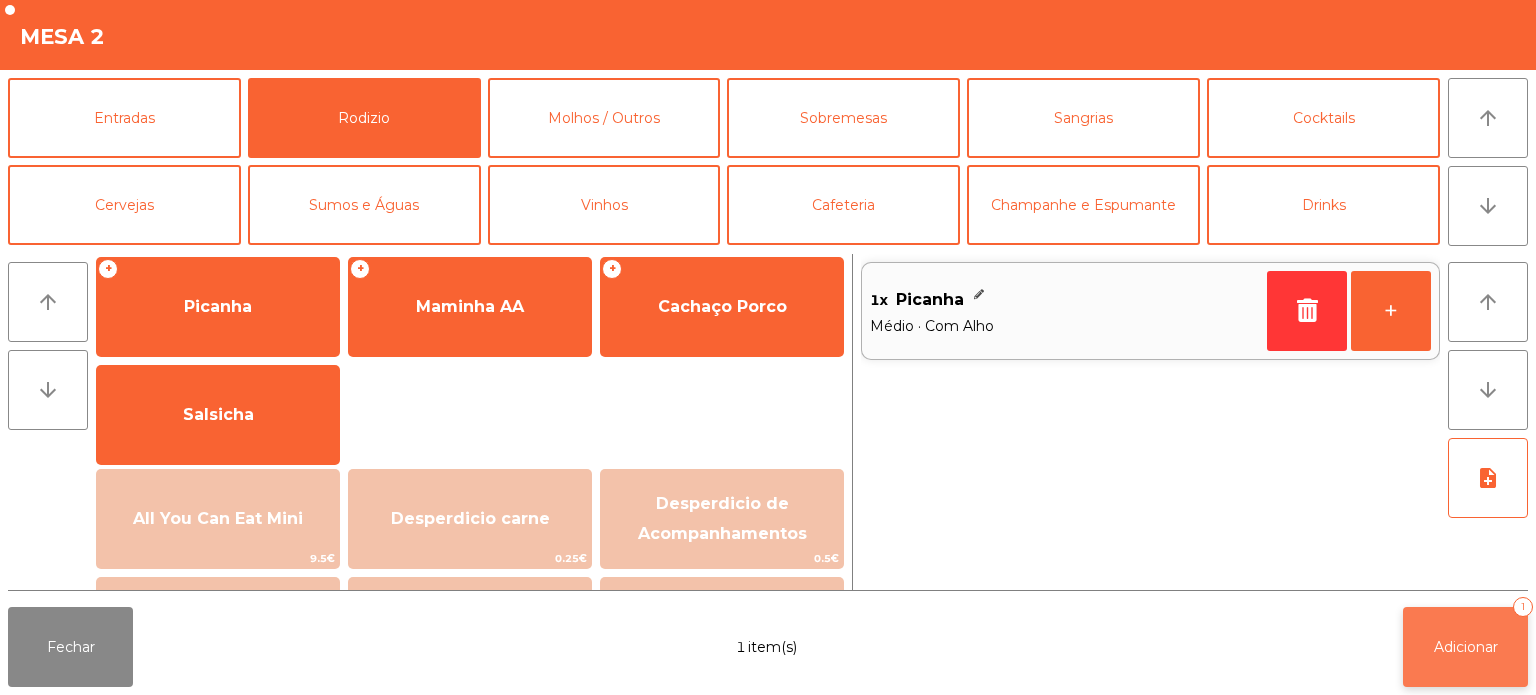 click on "Adicionar" 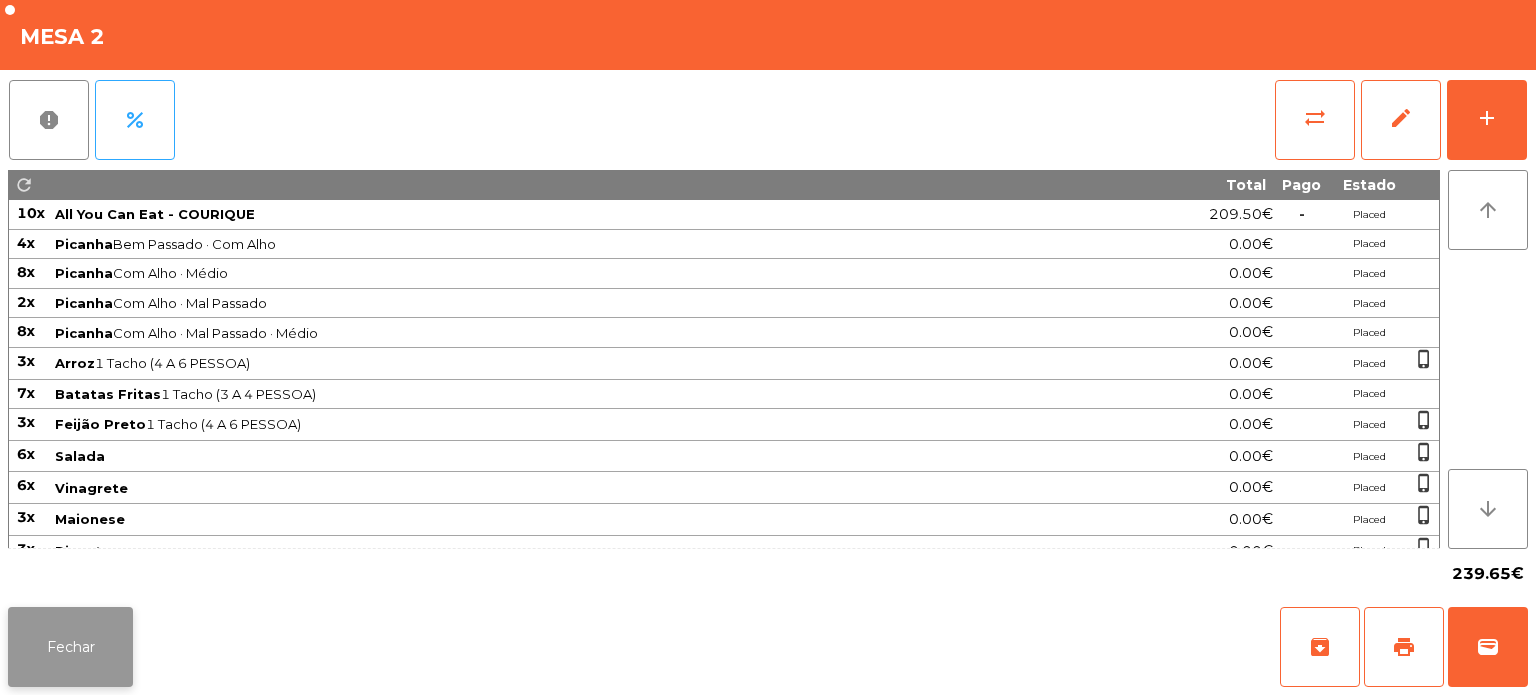 click on "Fechar" 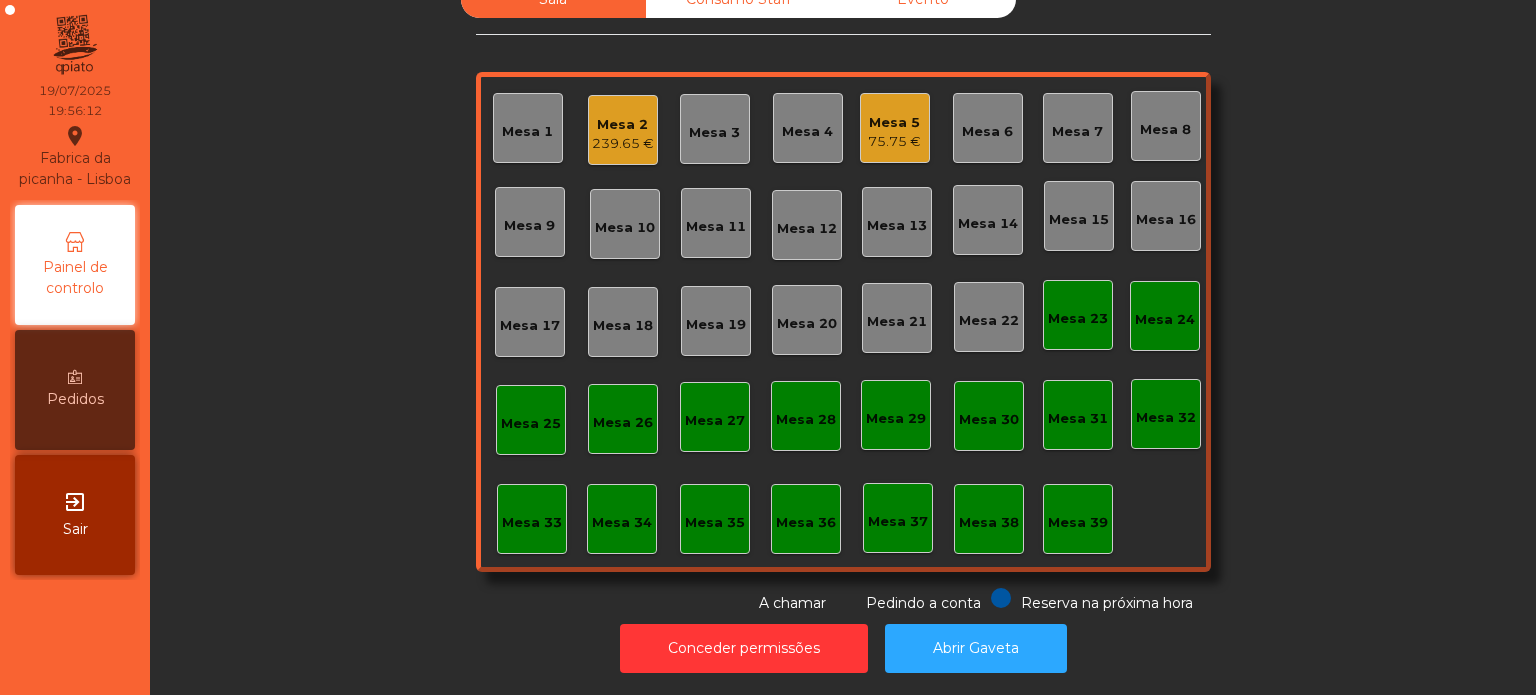 click on "Mesa 2" 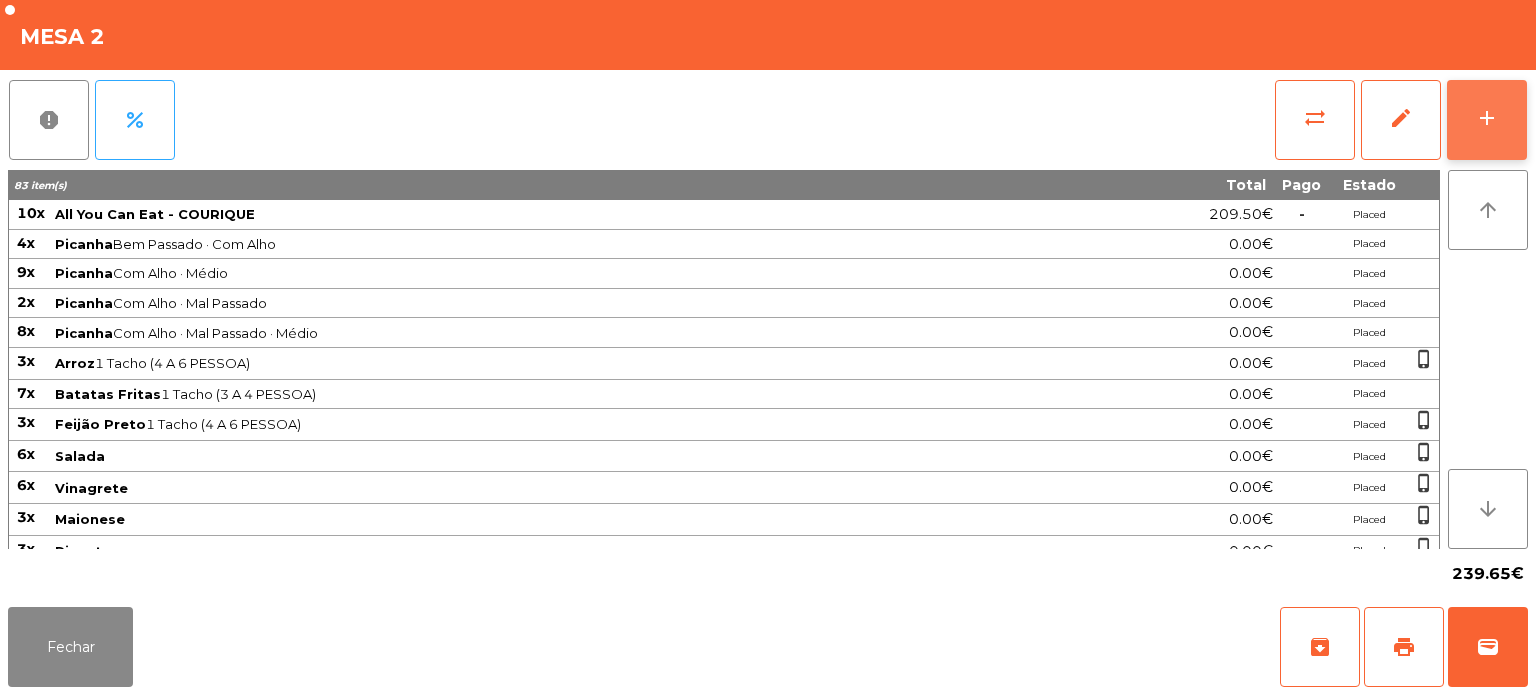 click on "add" 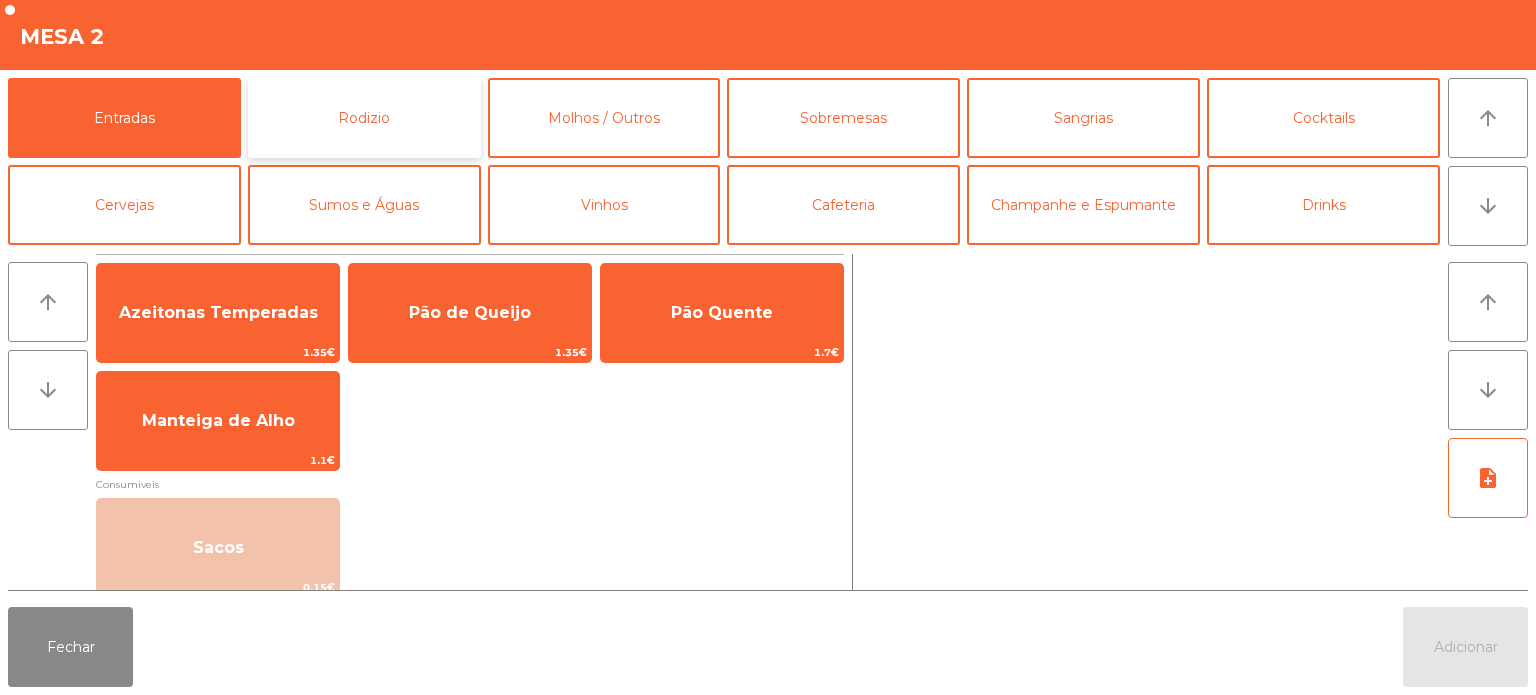 click on "Rodizio" 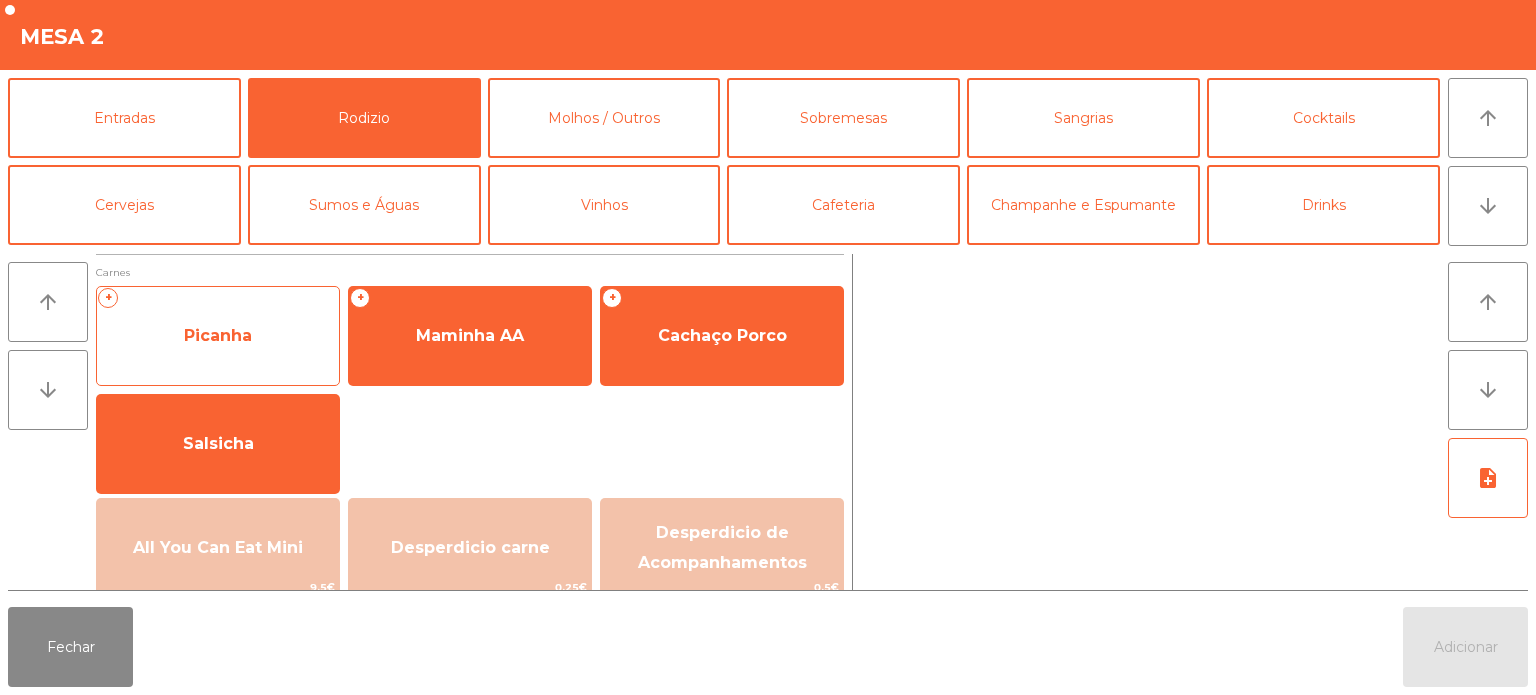 click on "Picanha" 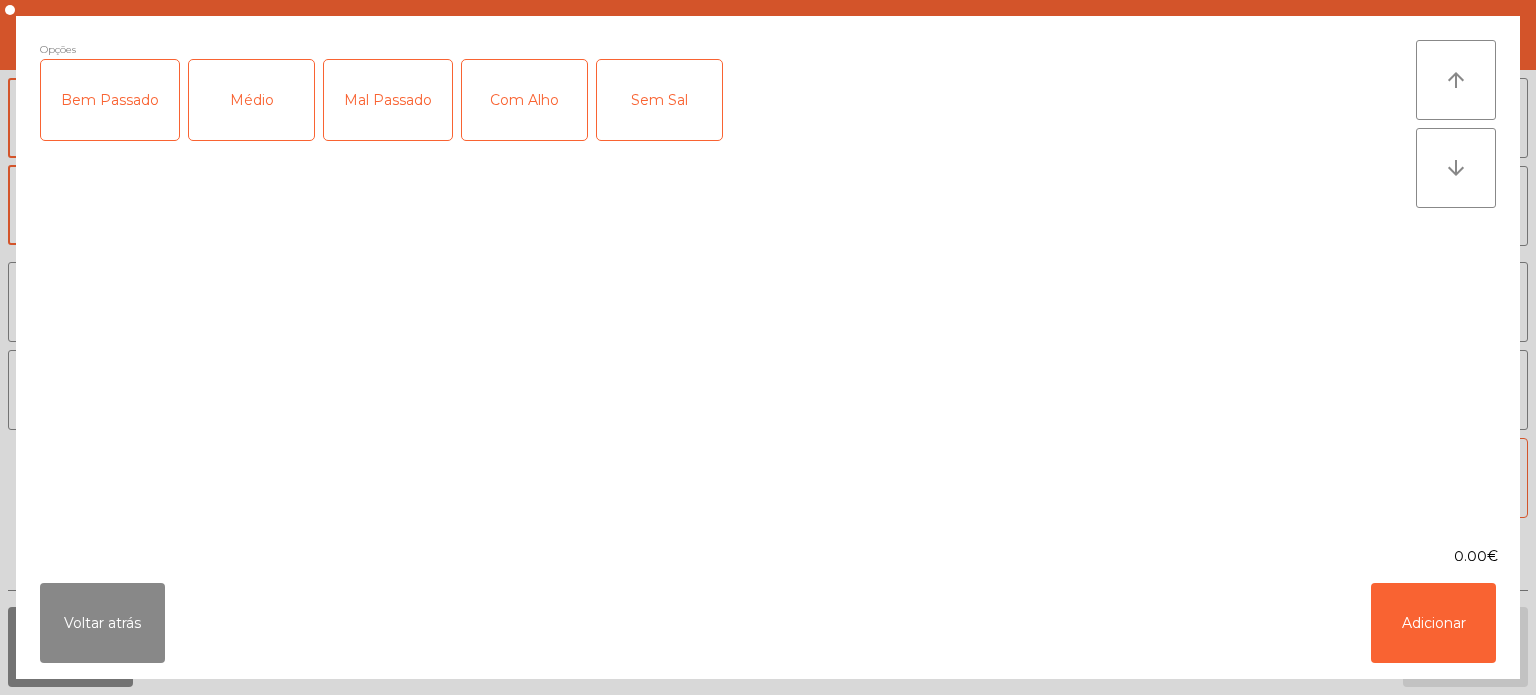 click on "Médio" 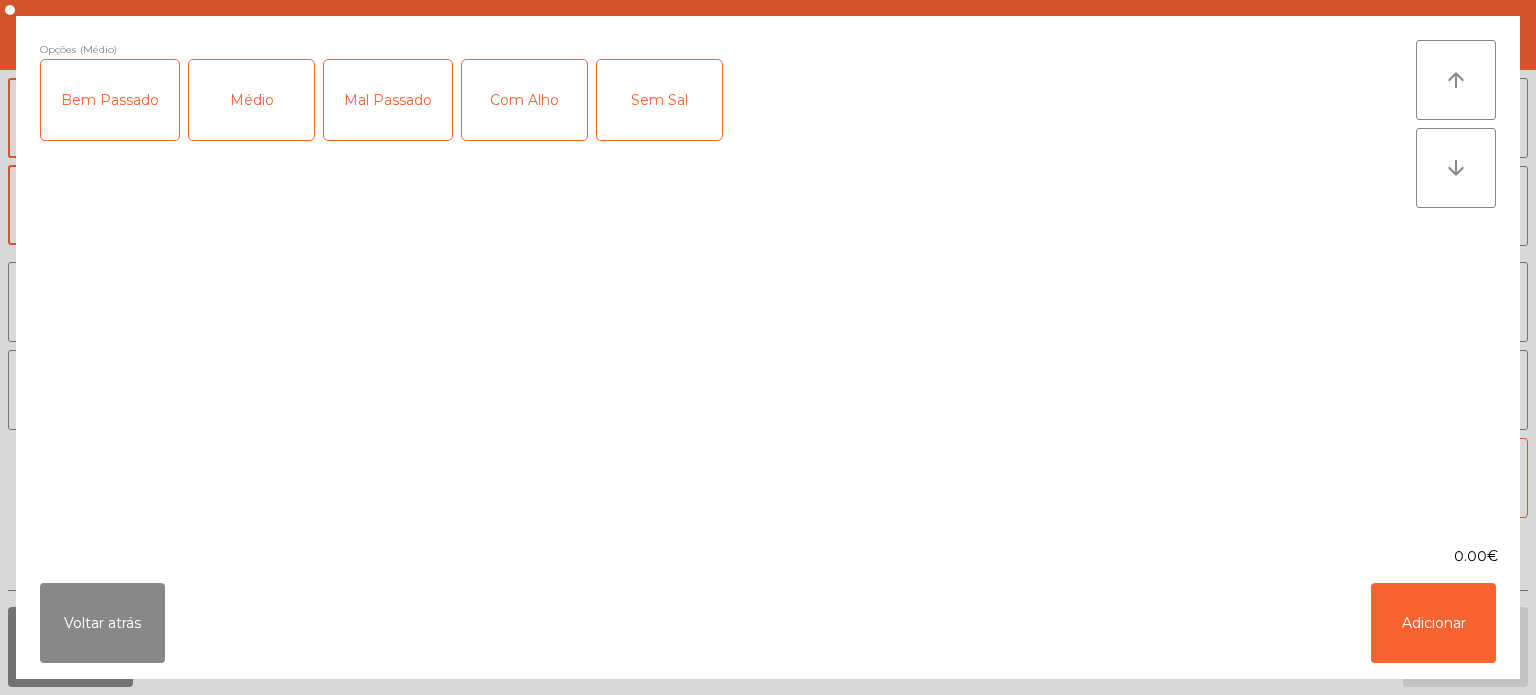 click on "Com Alho" 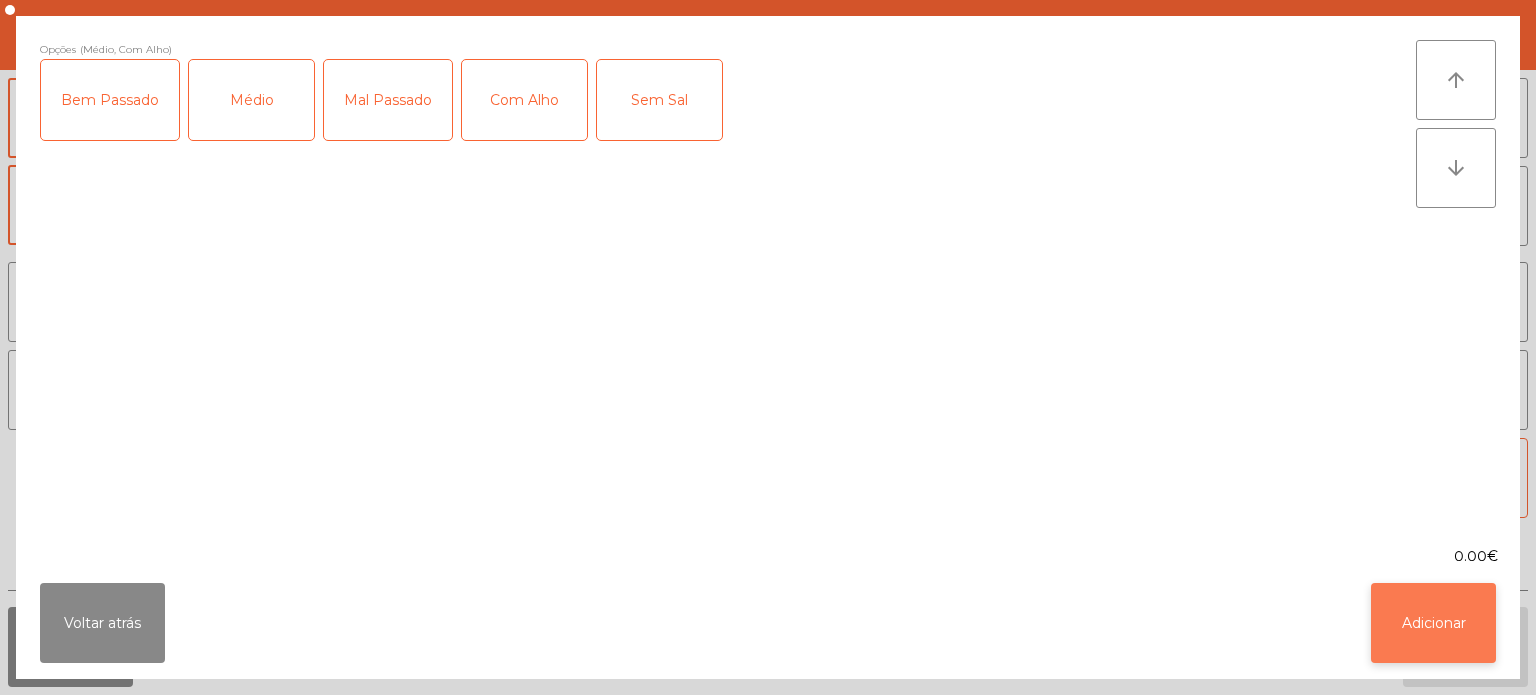 click on "Adicionar" 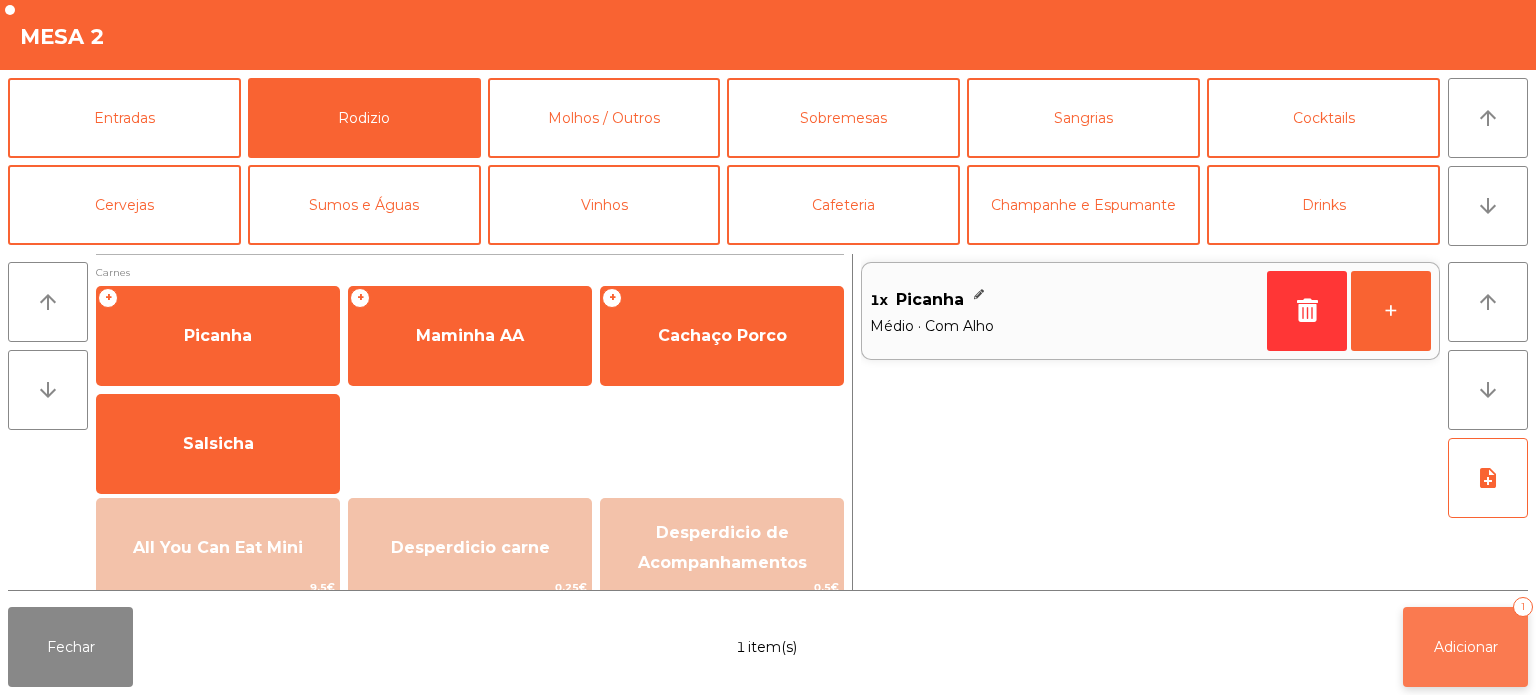 click on "Adicionar   1" 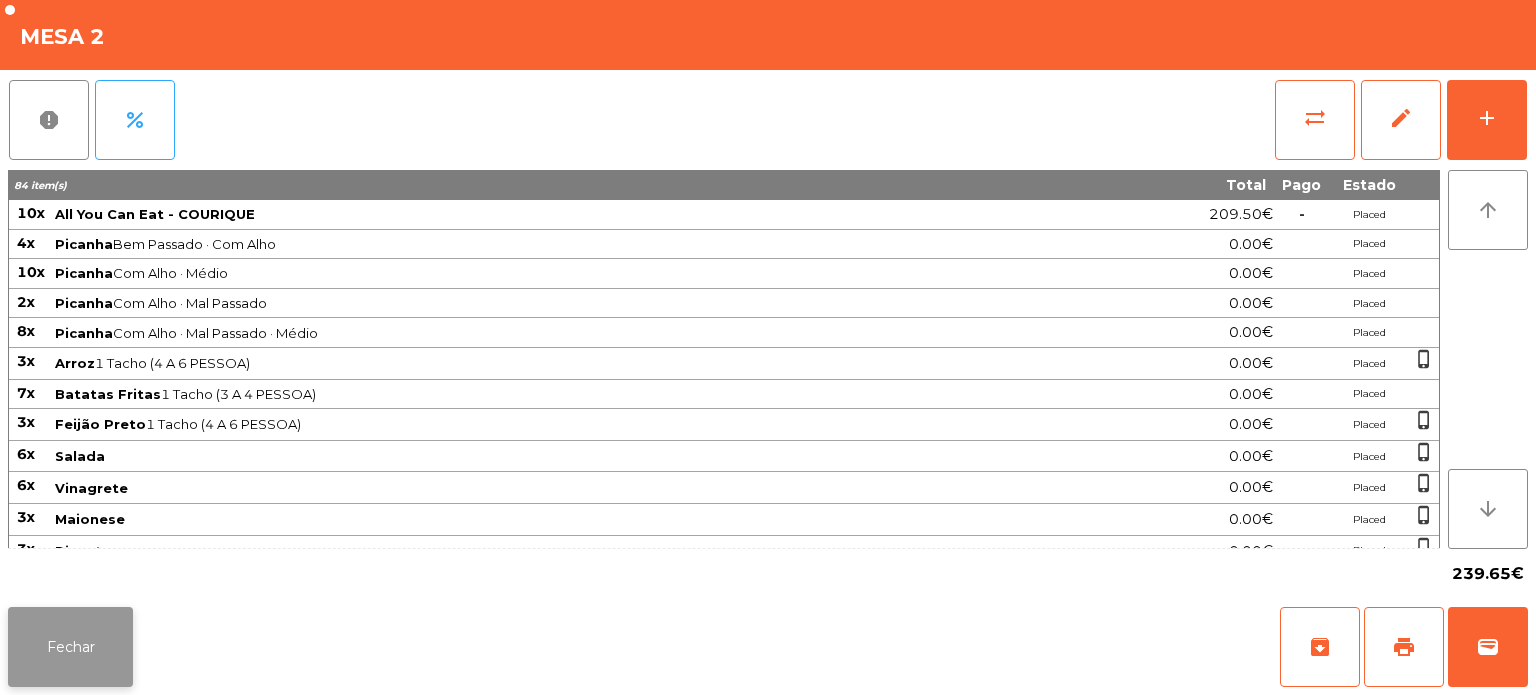 click on "Fechar" 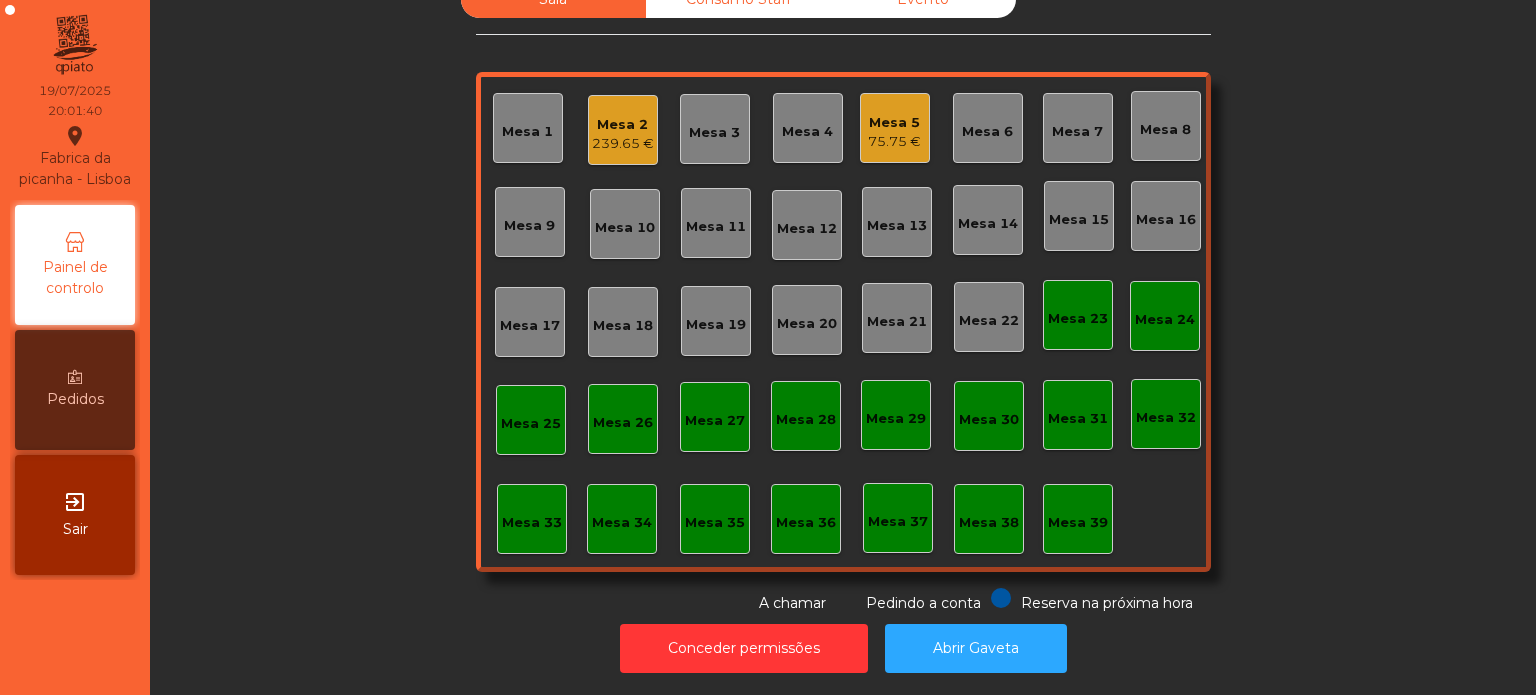 click on "Mesa 5   75.75 €" 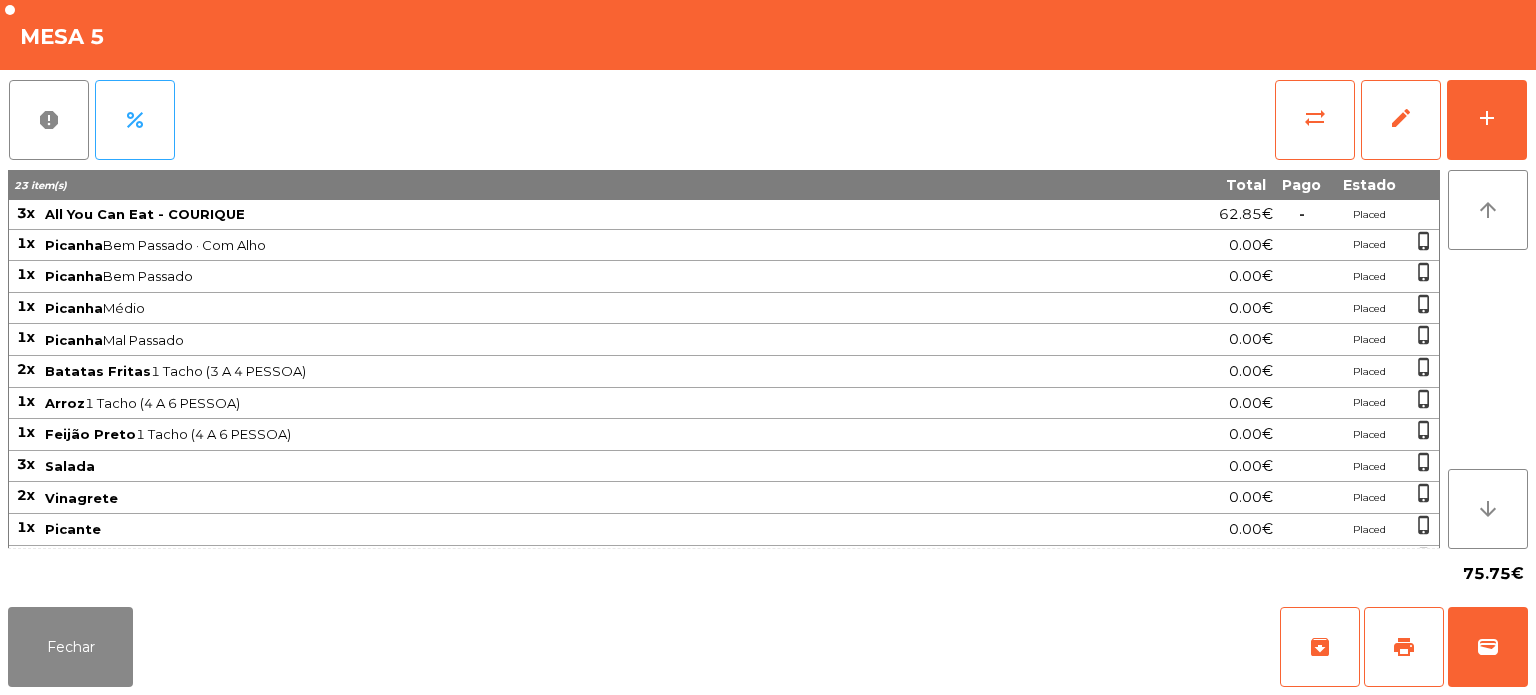 scroll, scrollTop: 84, scrollLeft: 0, axis: vertical 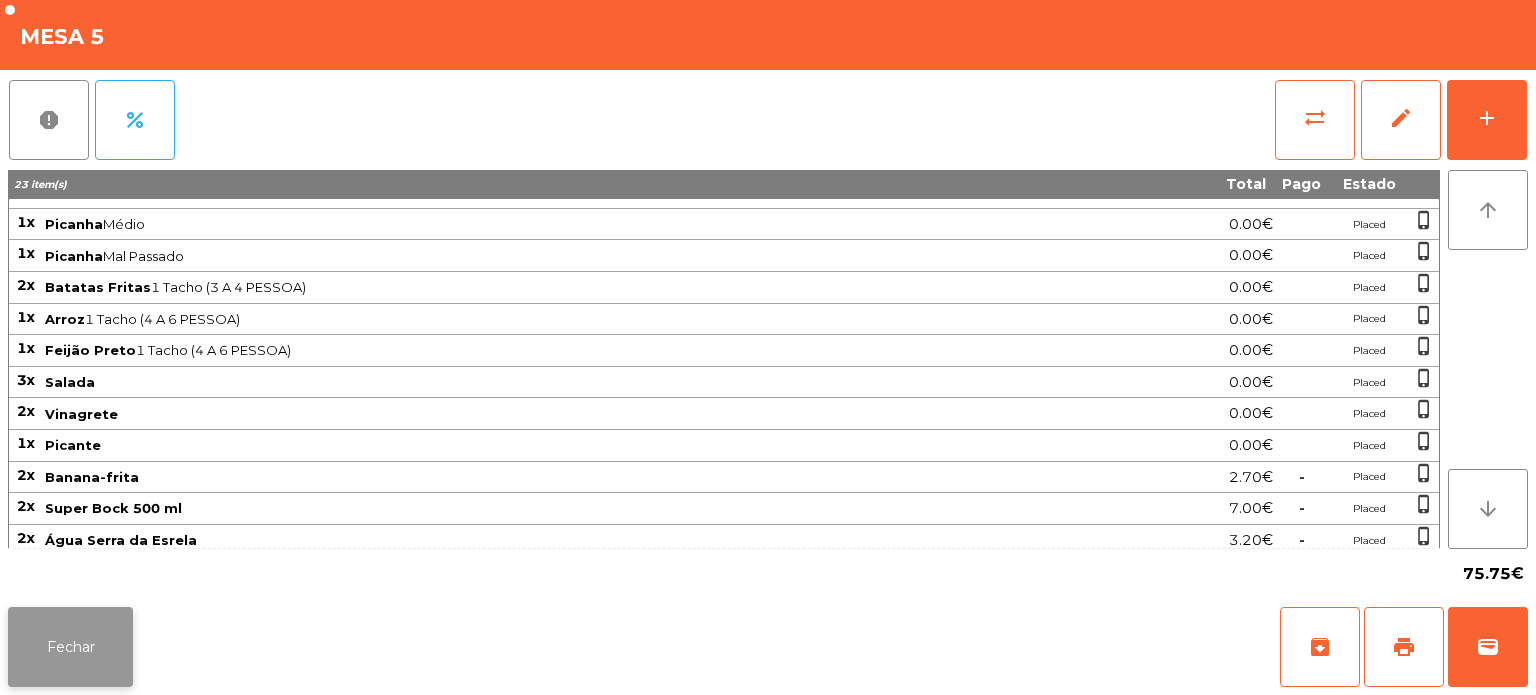 click on "Fechar" 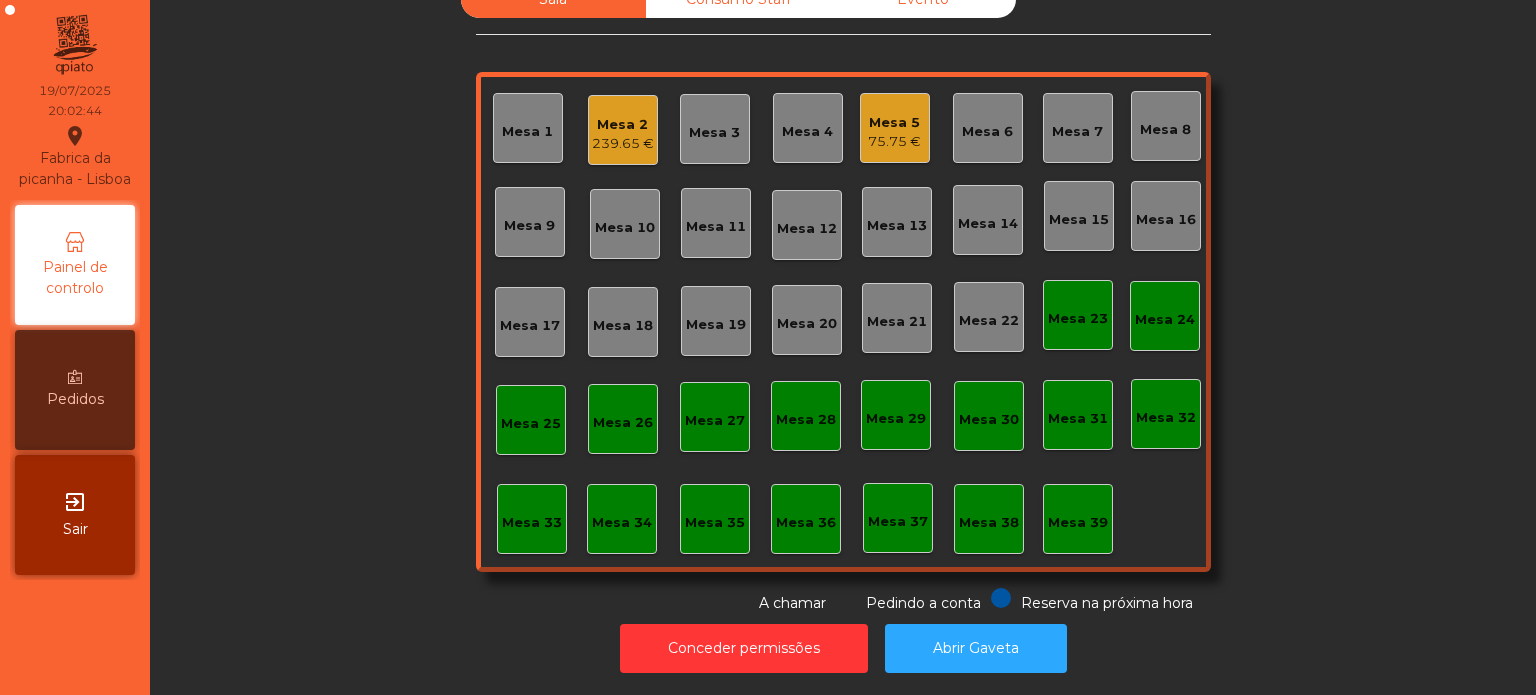 click on "Mesa 5   75.75 €" 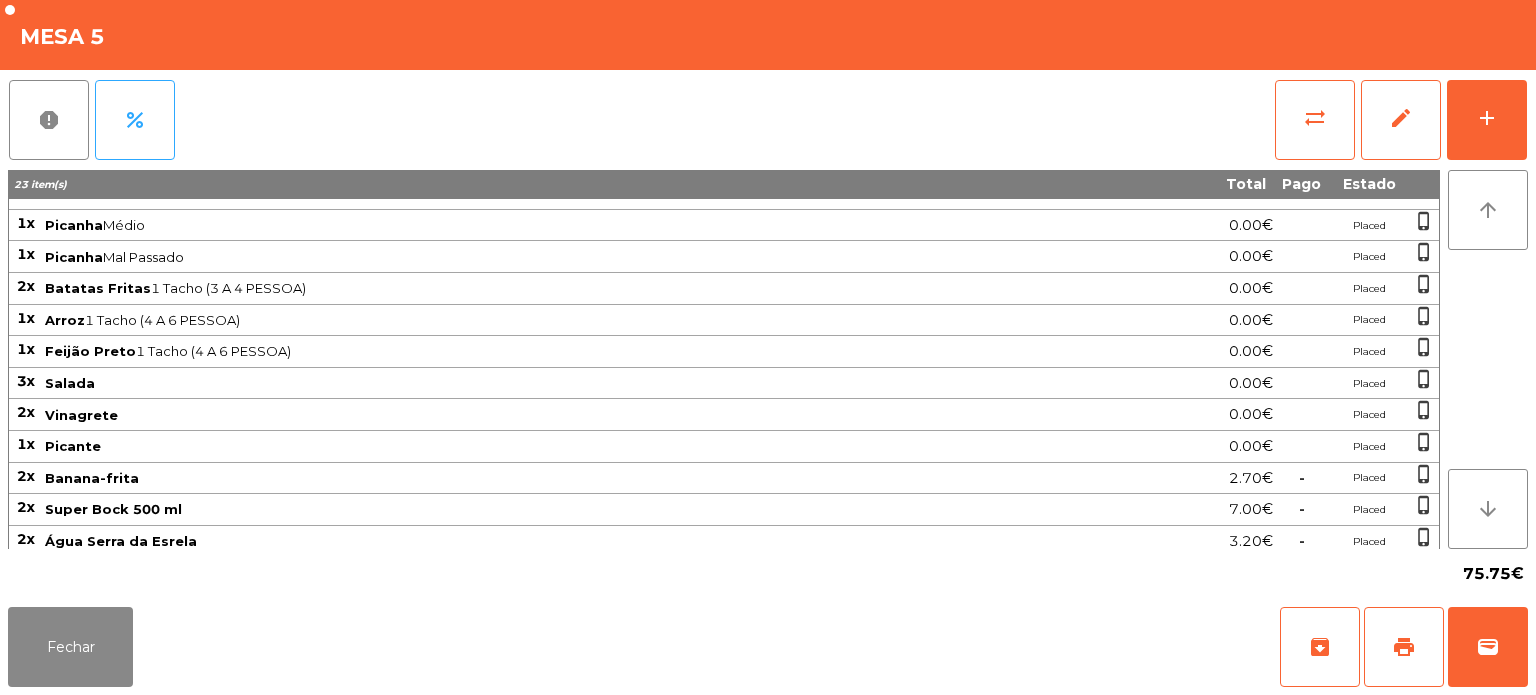 scroll, scrollTop: 0, scrollLeft: 0, axis: both 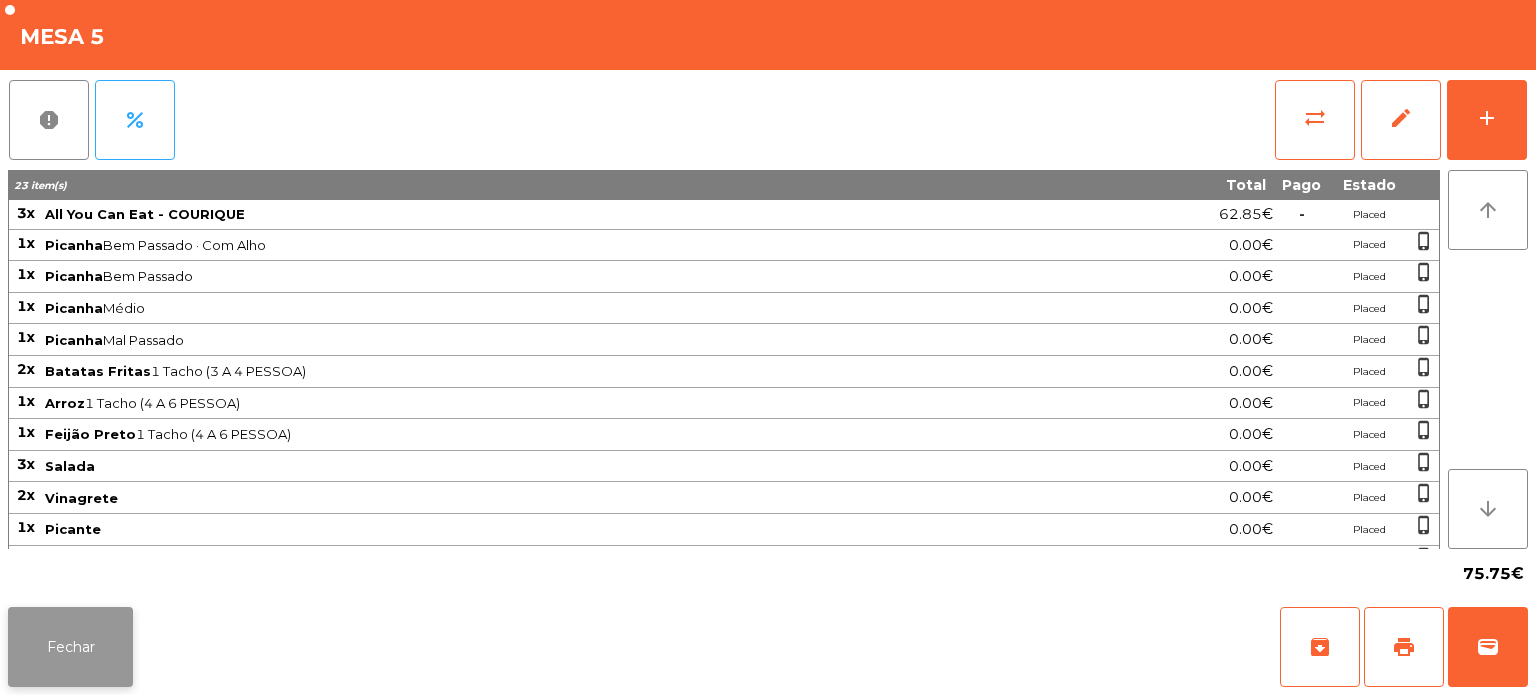 click on "Fechar" 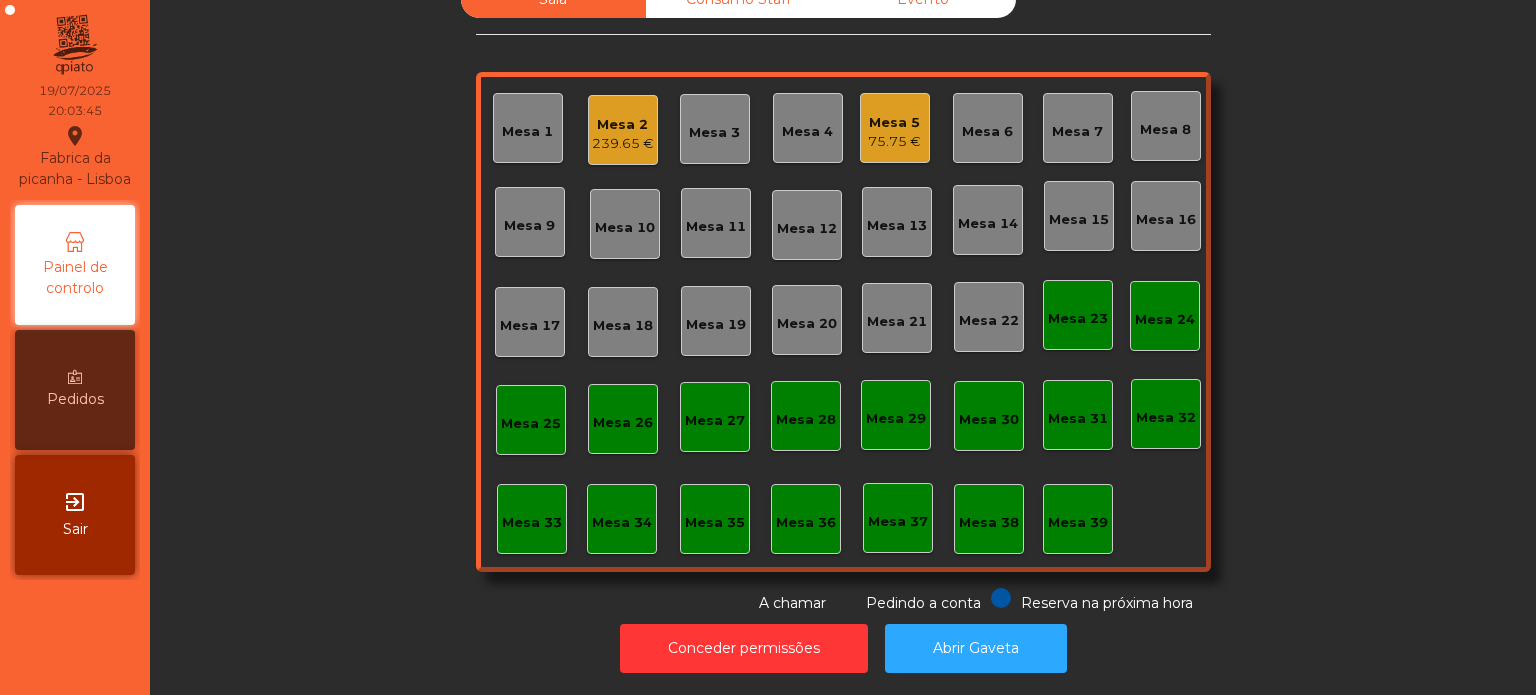 click on "Mesa 2" 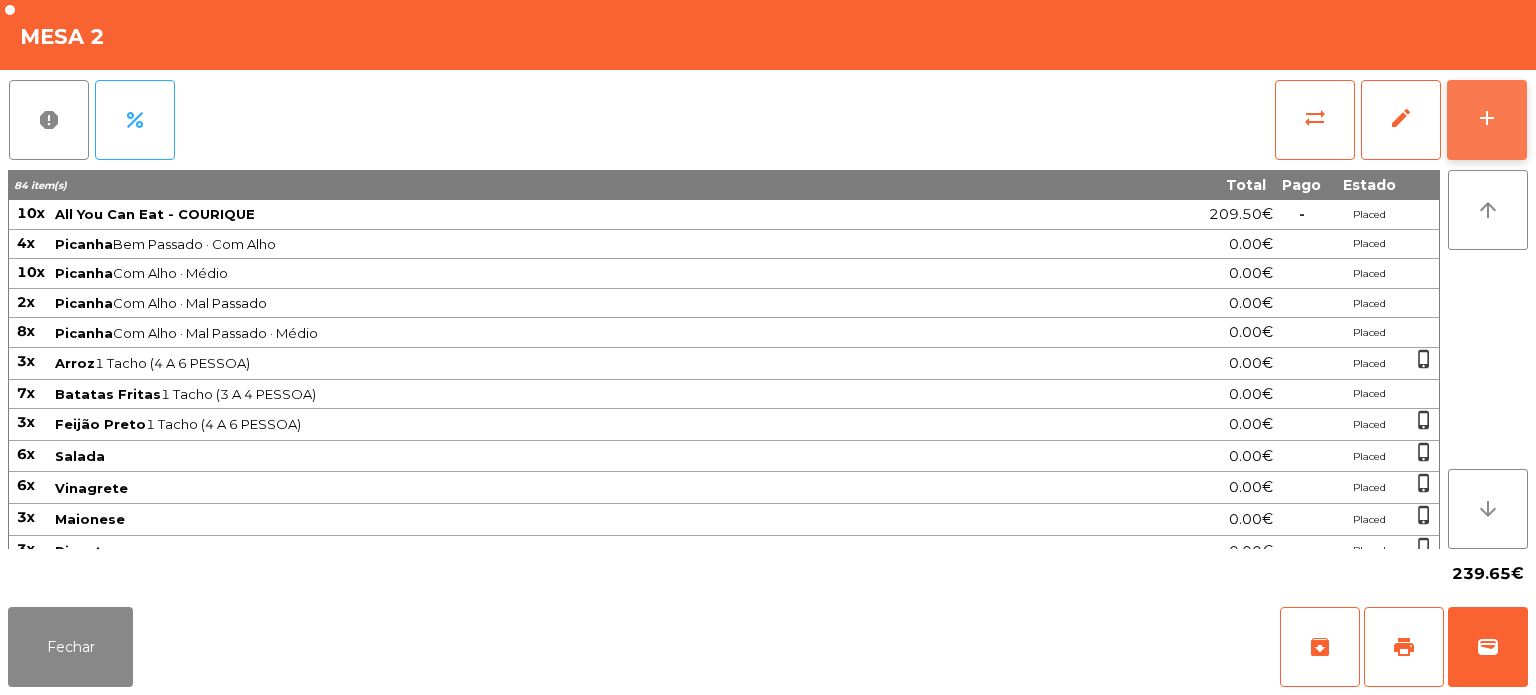click on "add" 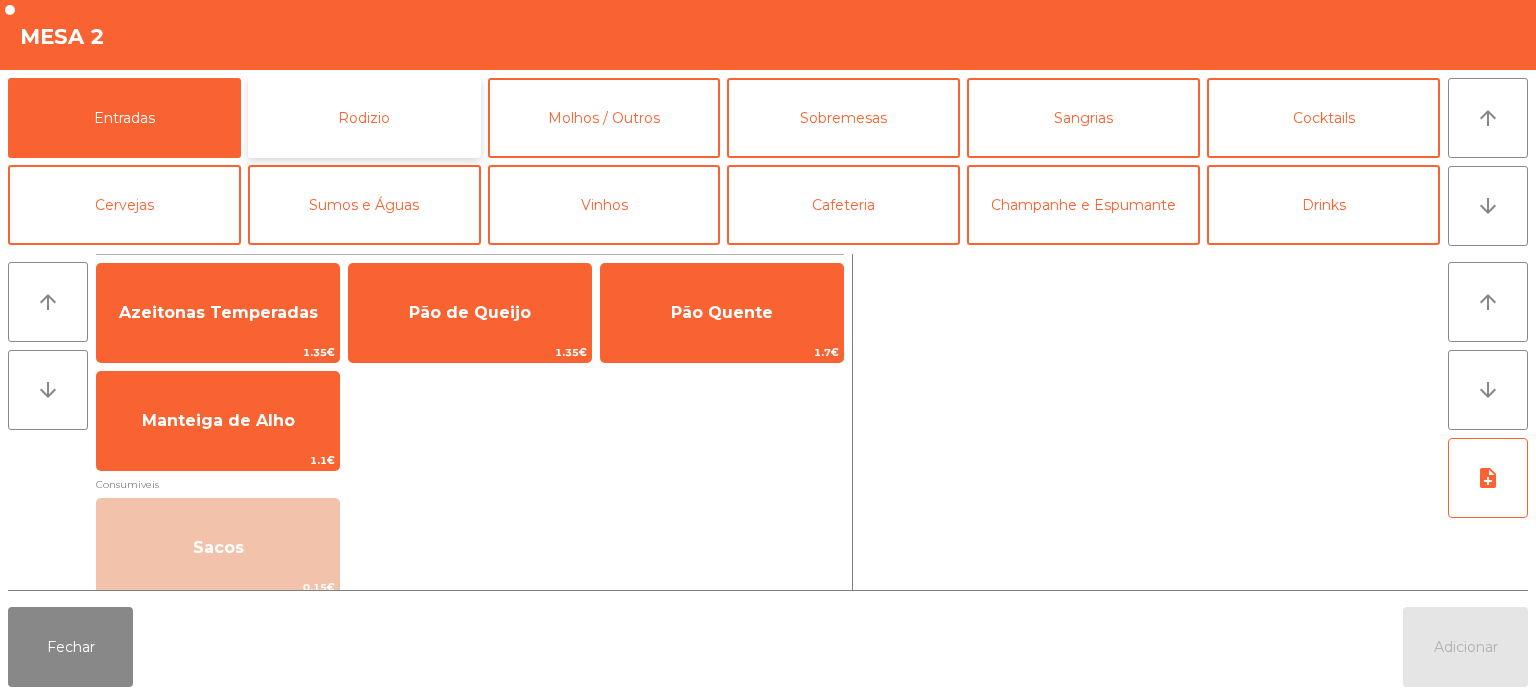 click on "Rodizio" 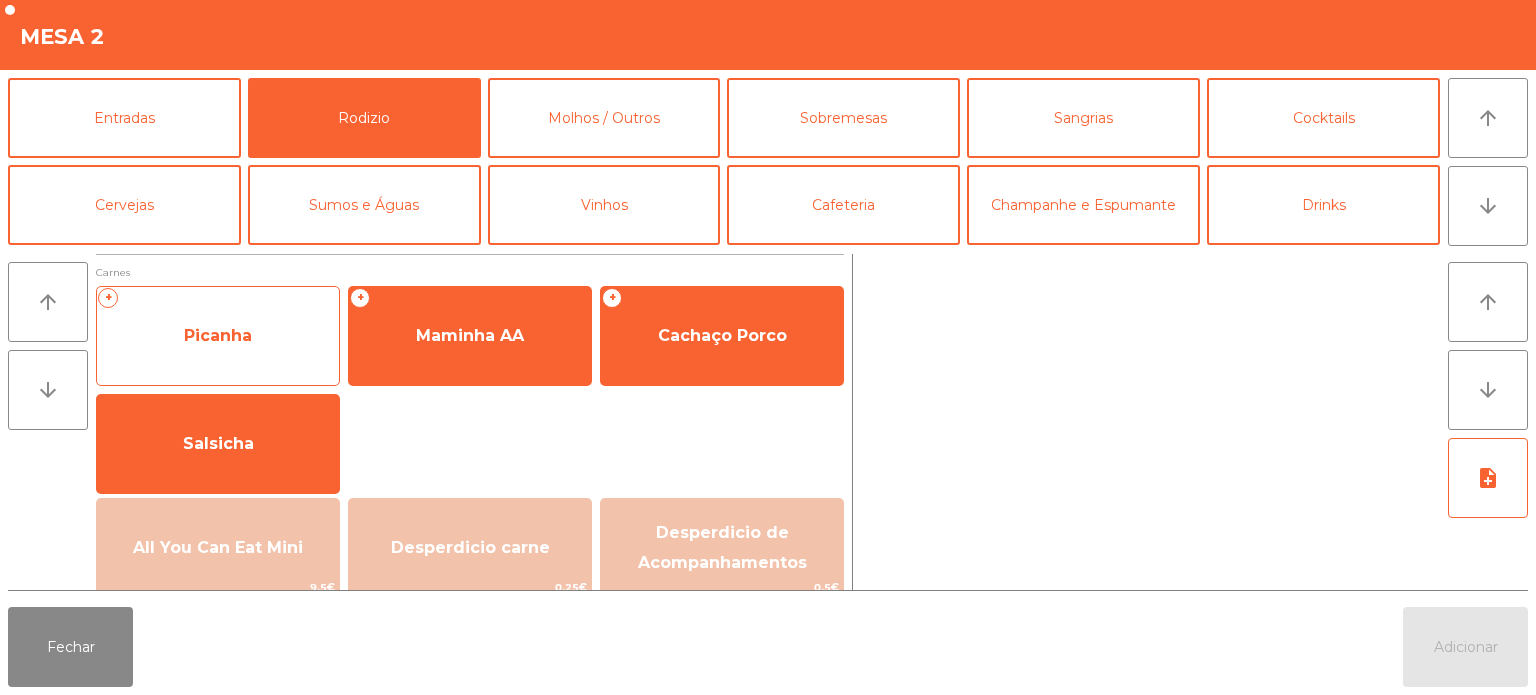 click on "Picanha" 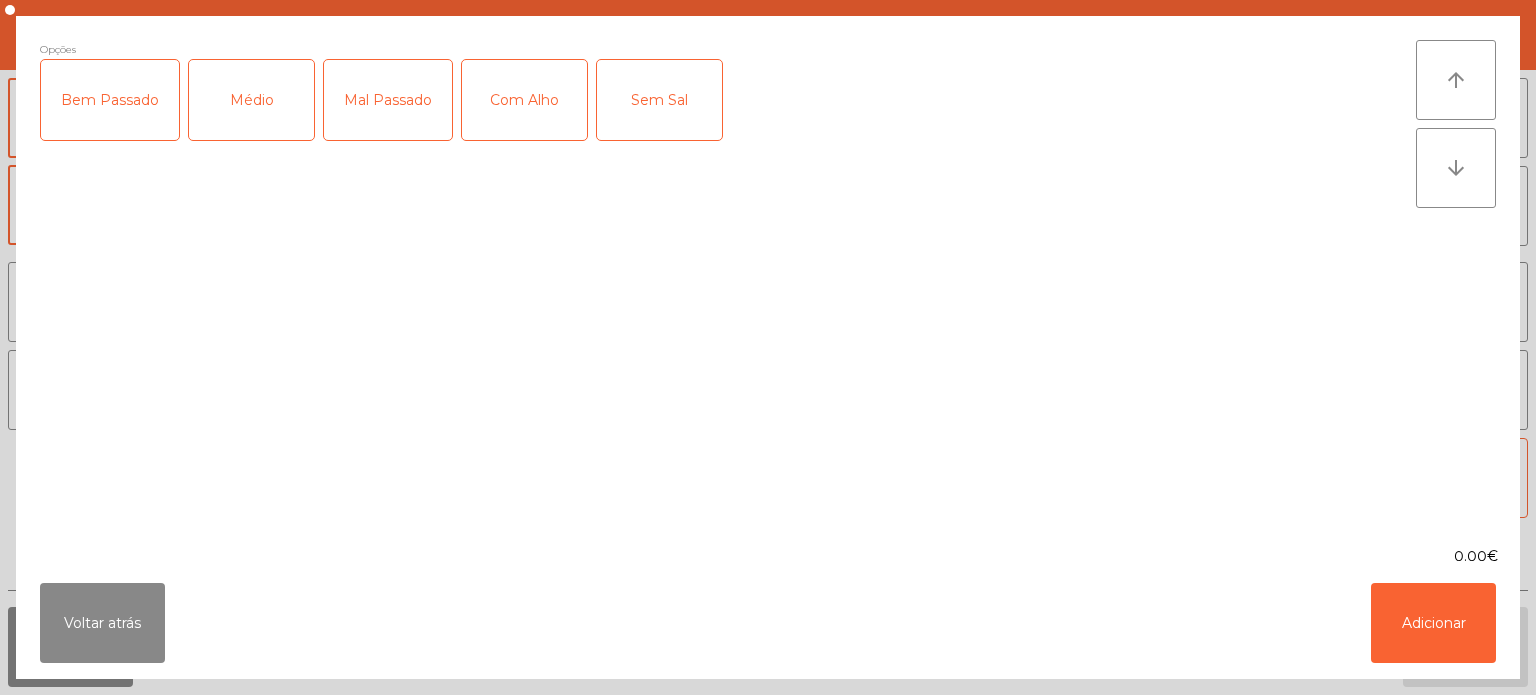 click on "Médio" 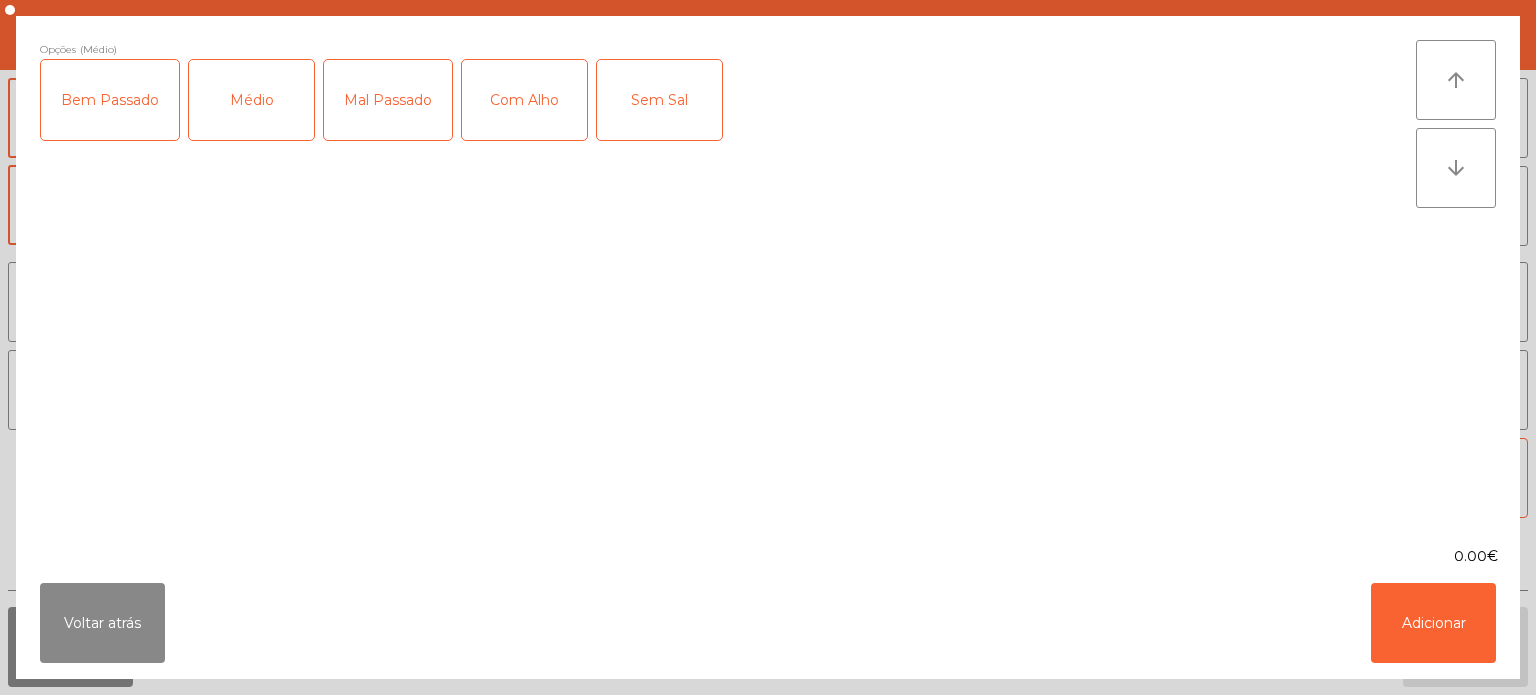 click on "Com Alho" 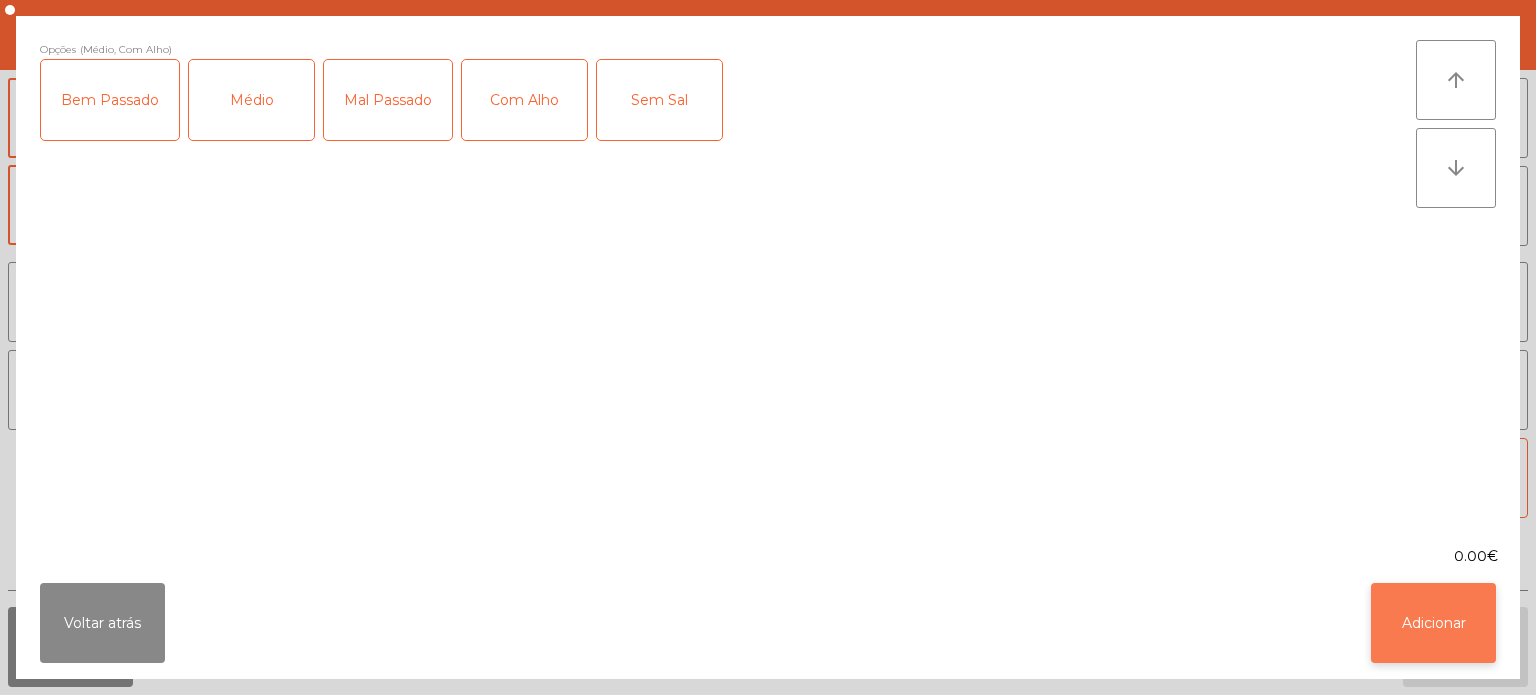 click on "Adicionar" 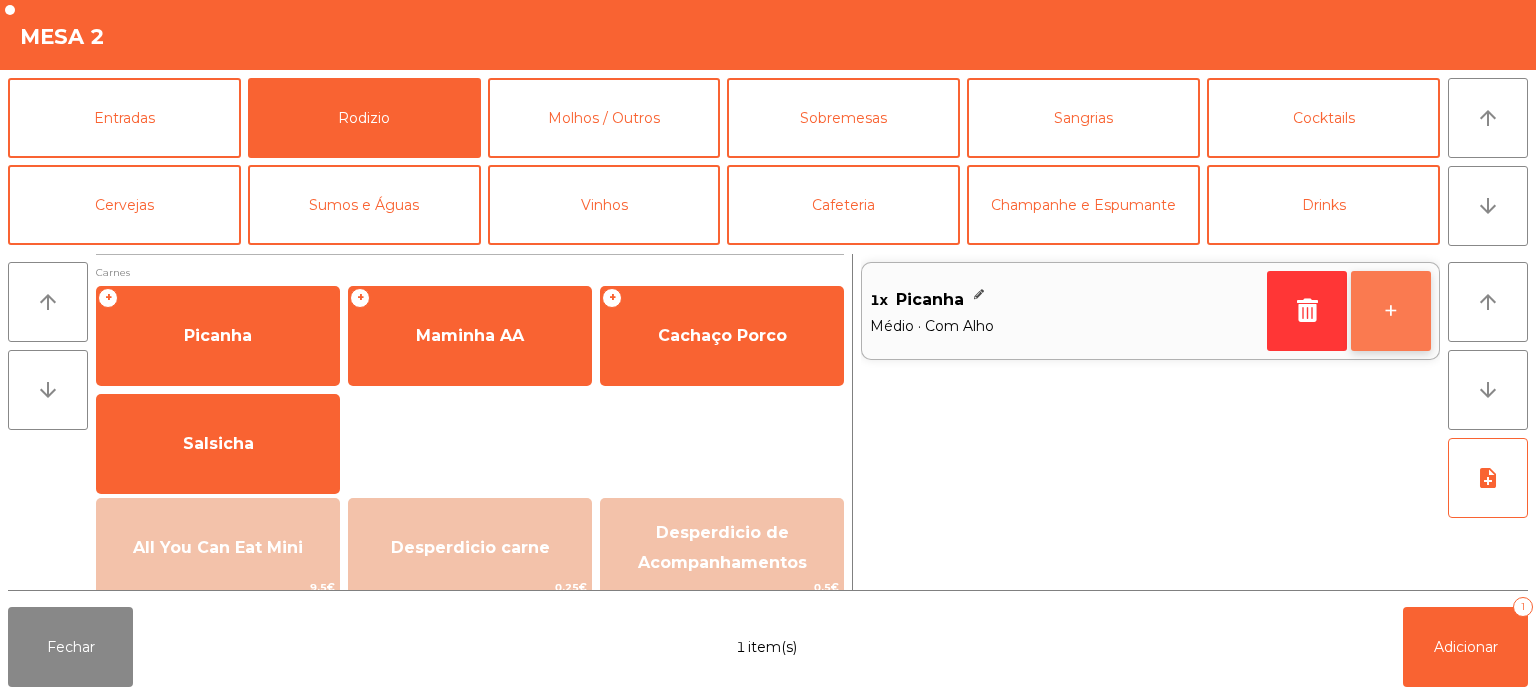 click on "+" 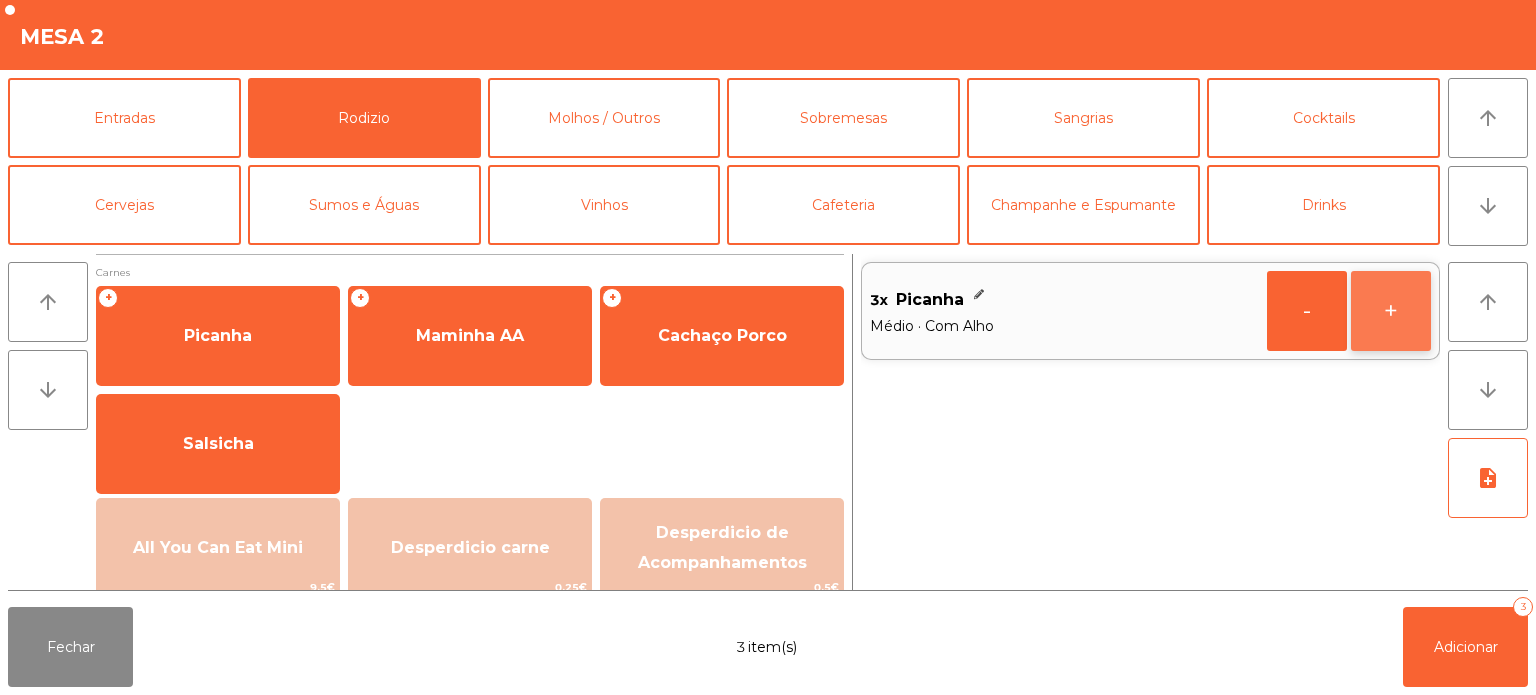 click on "+" 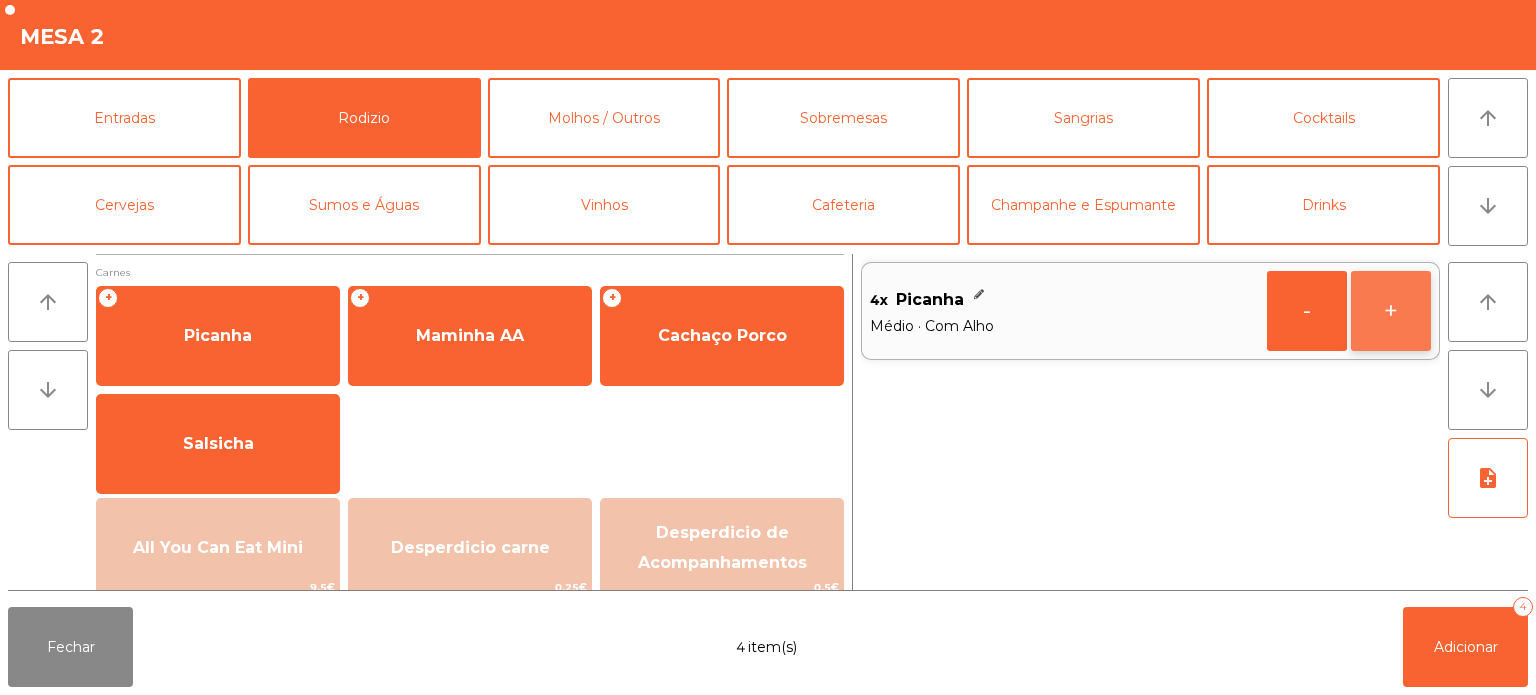 click on "+" 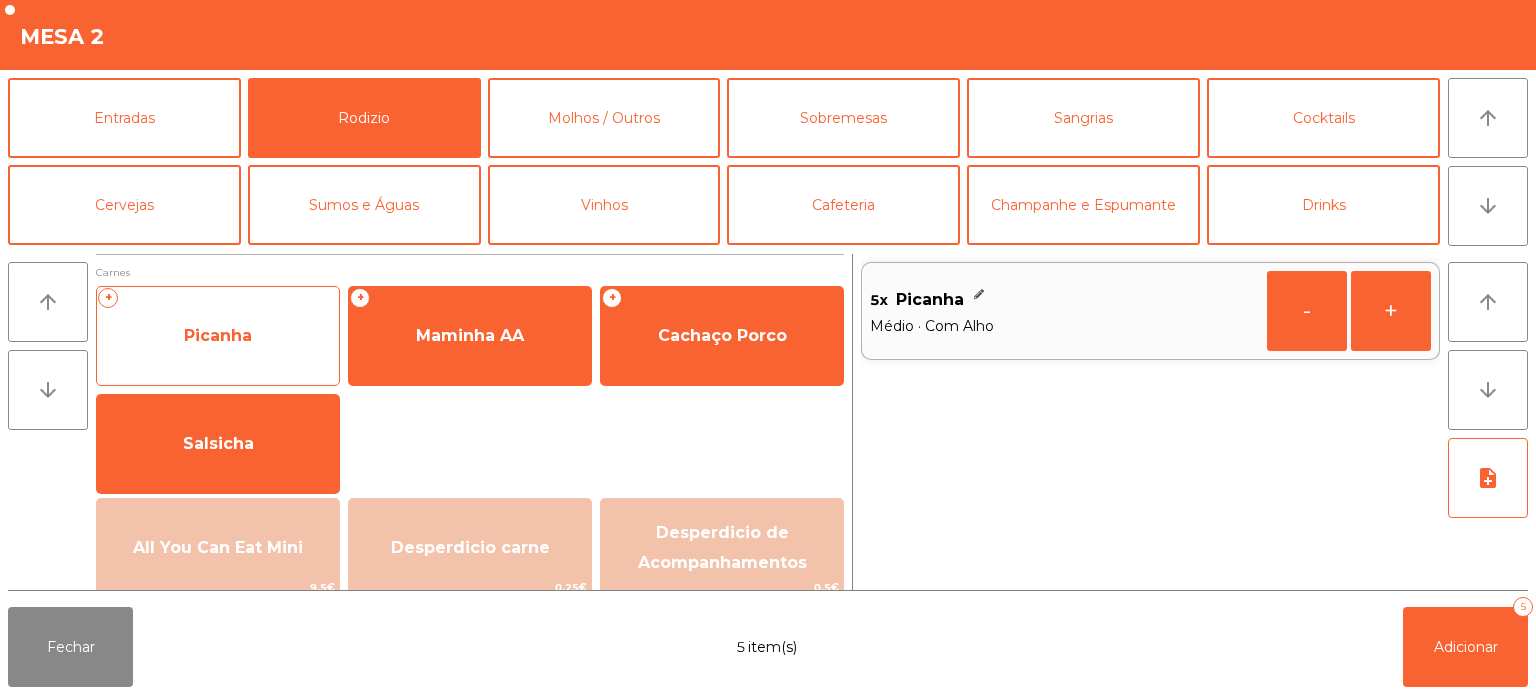 click on "Picanha" 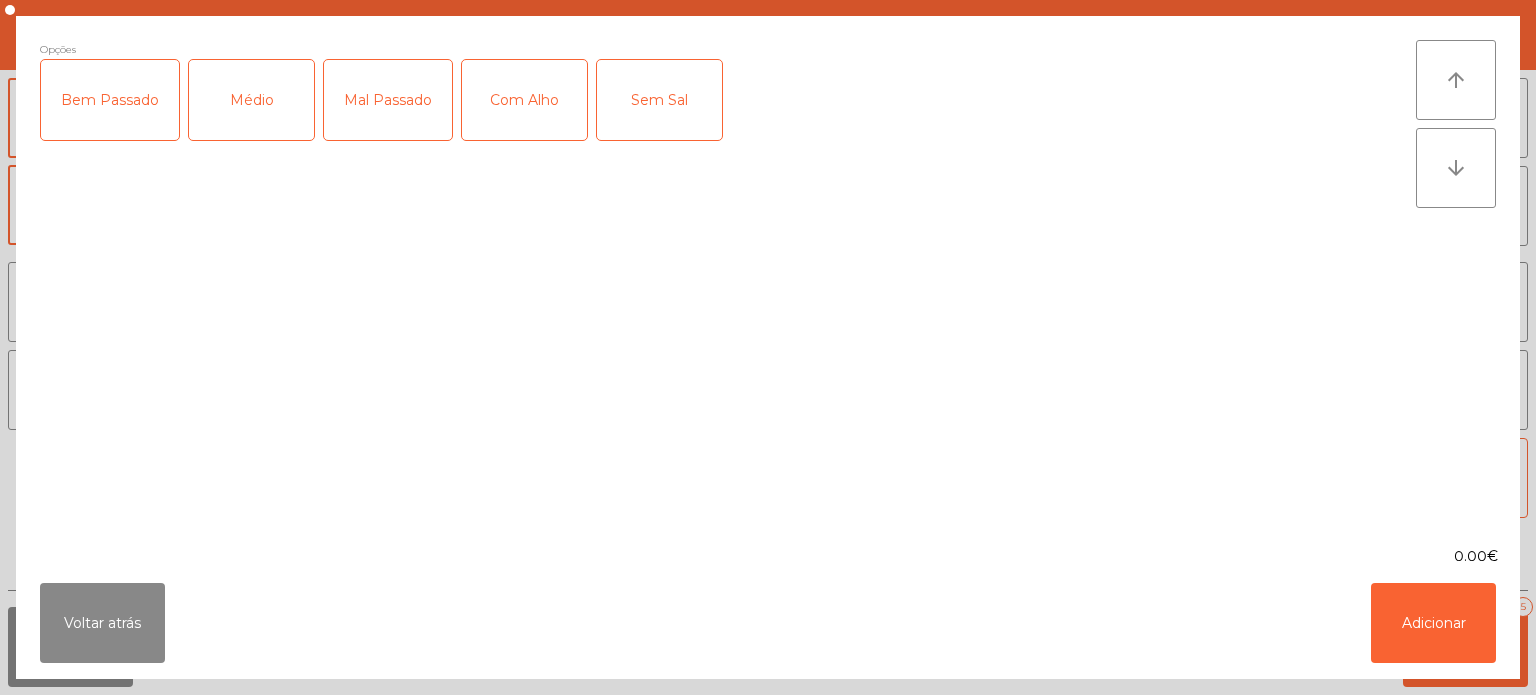 click on "Mal Passado" 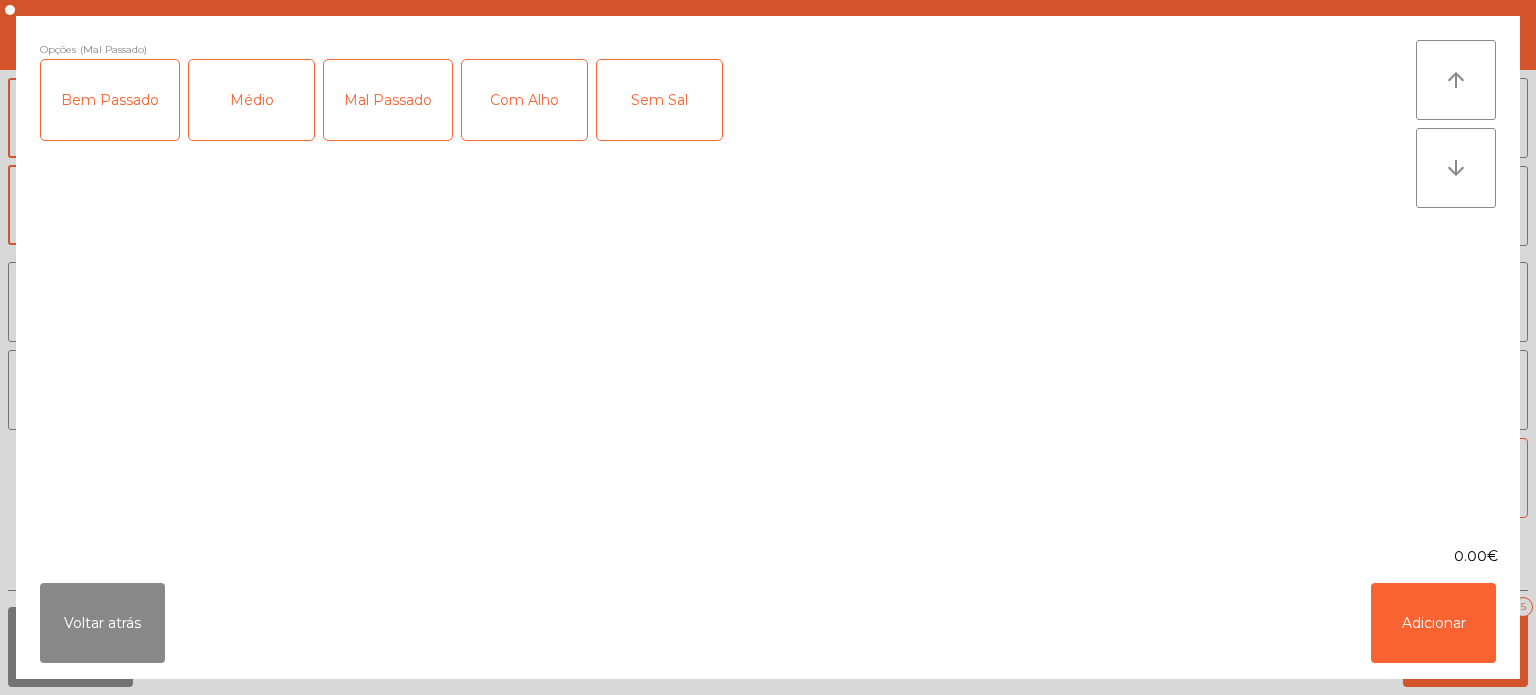 click on "Mal Passado" 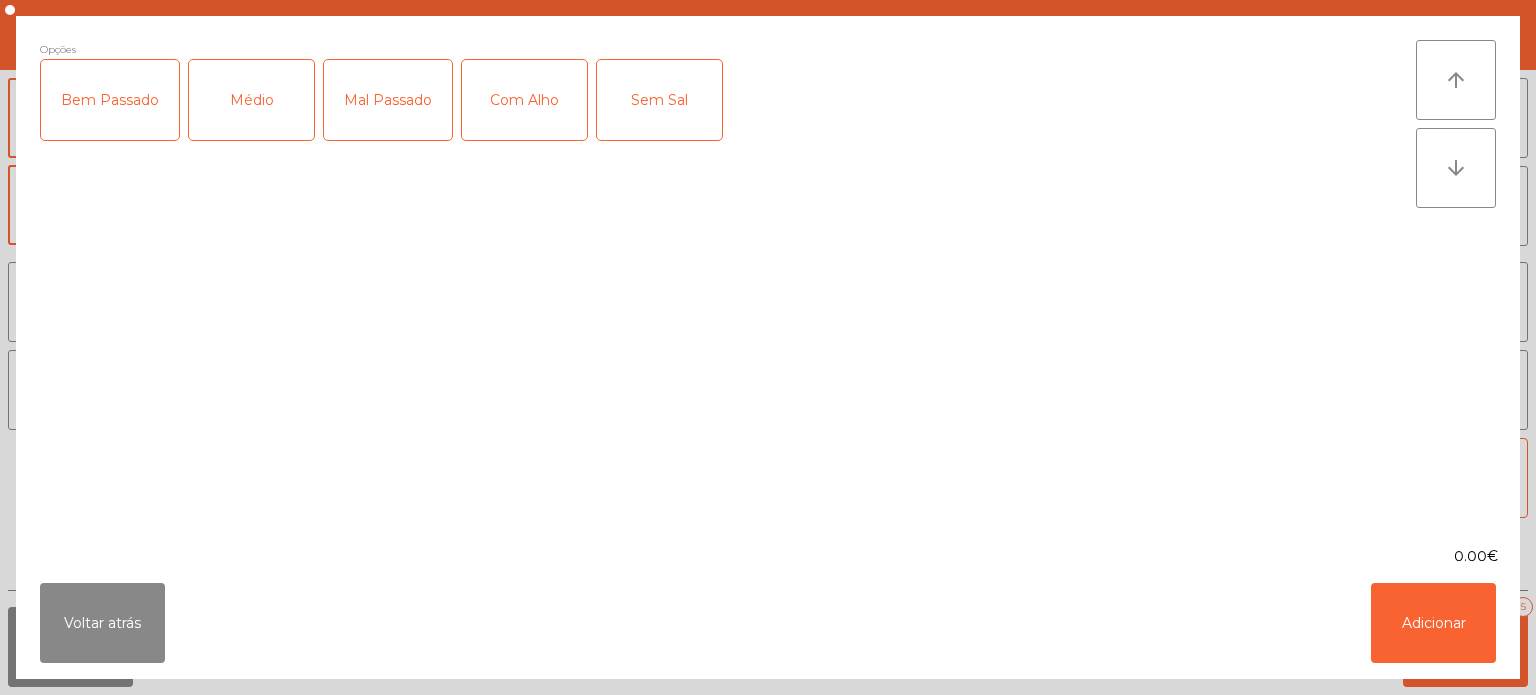 click on "Mal Passado" 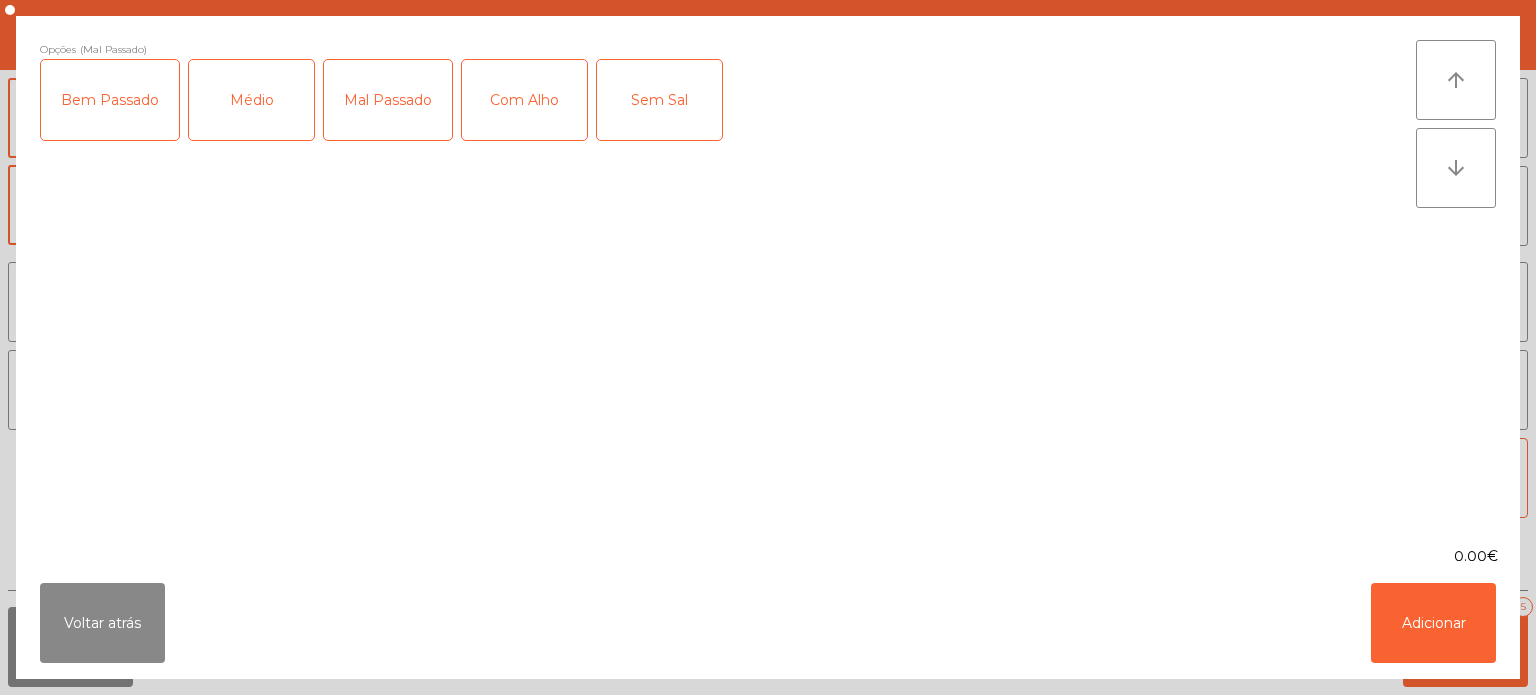 click on "Com Alho" 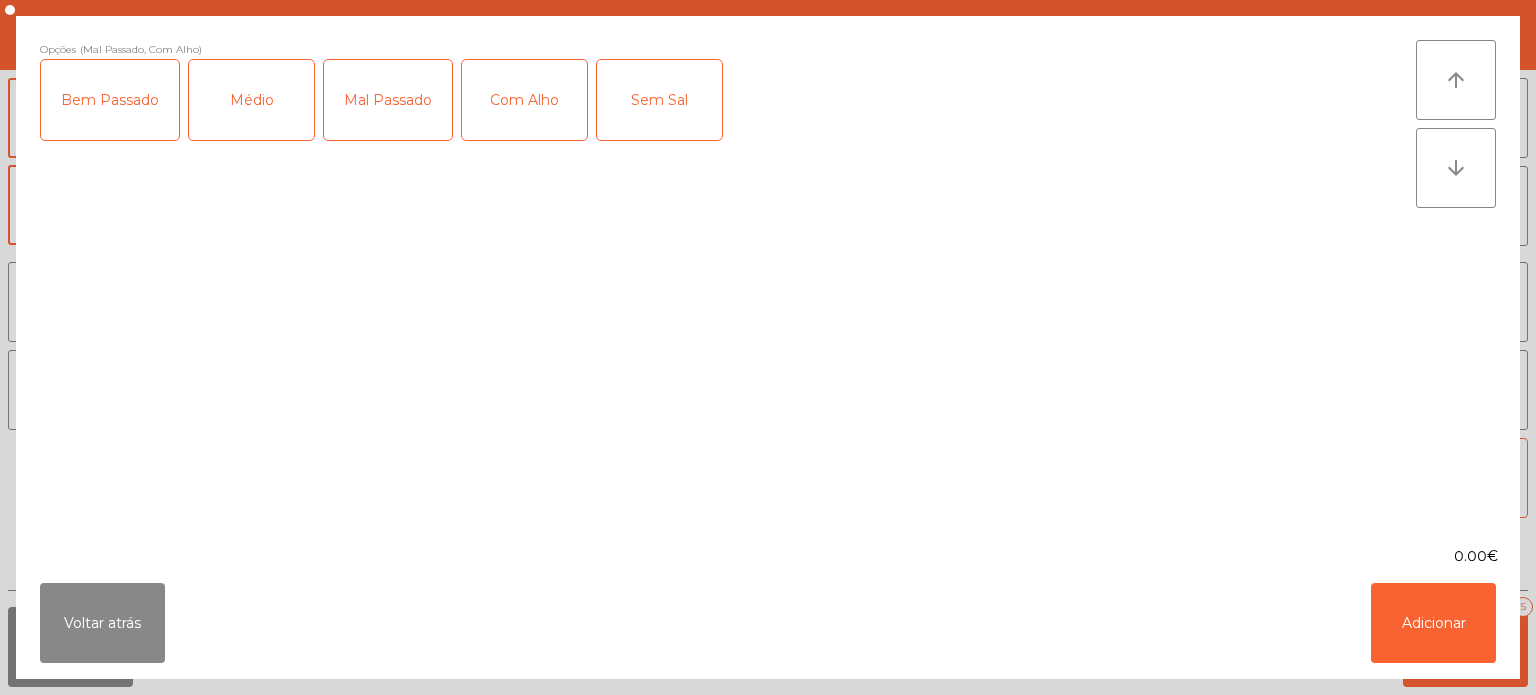 click on "Médio" 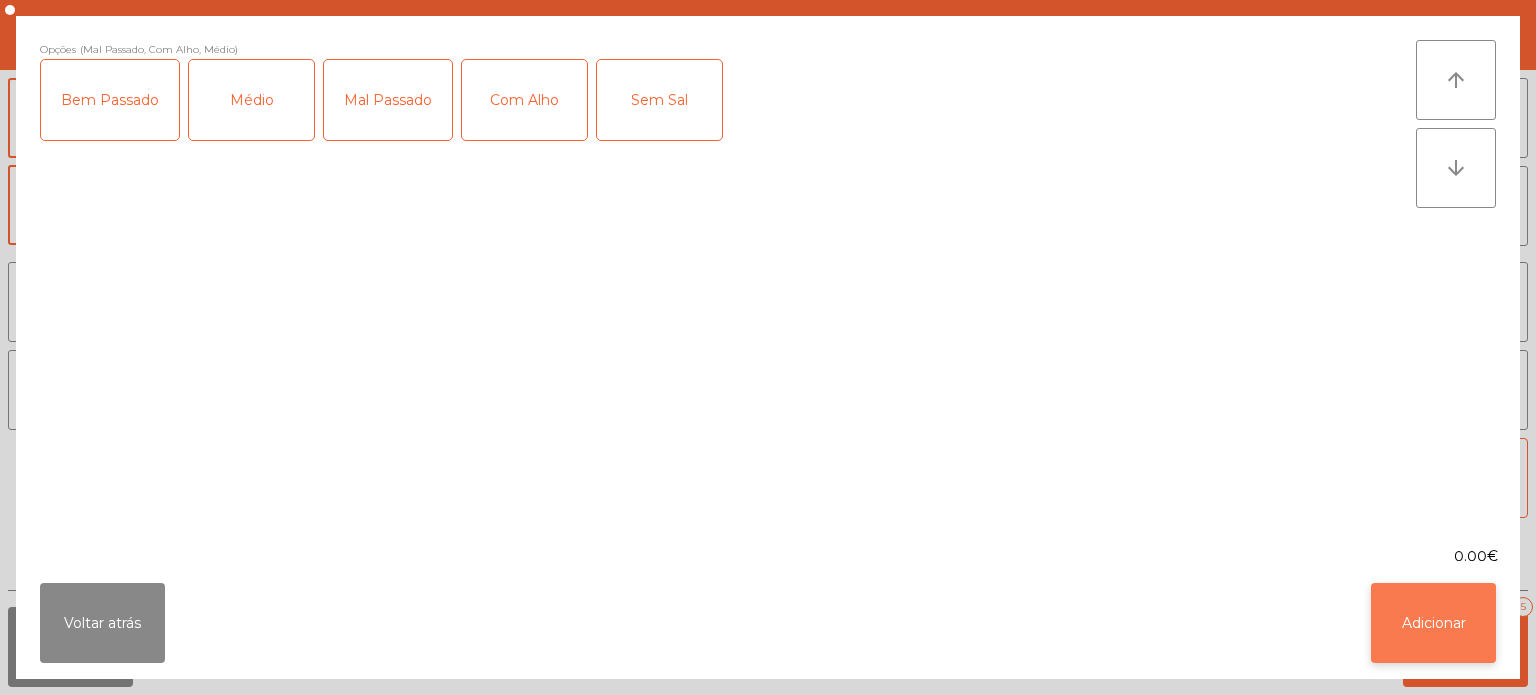click on "Adicionar" 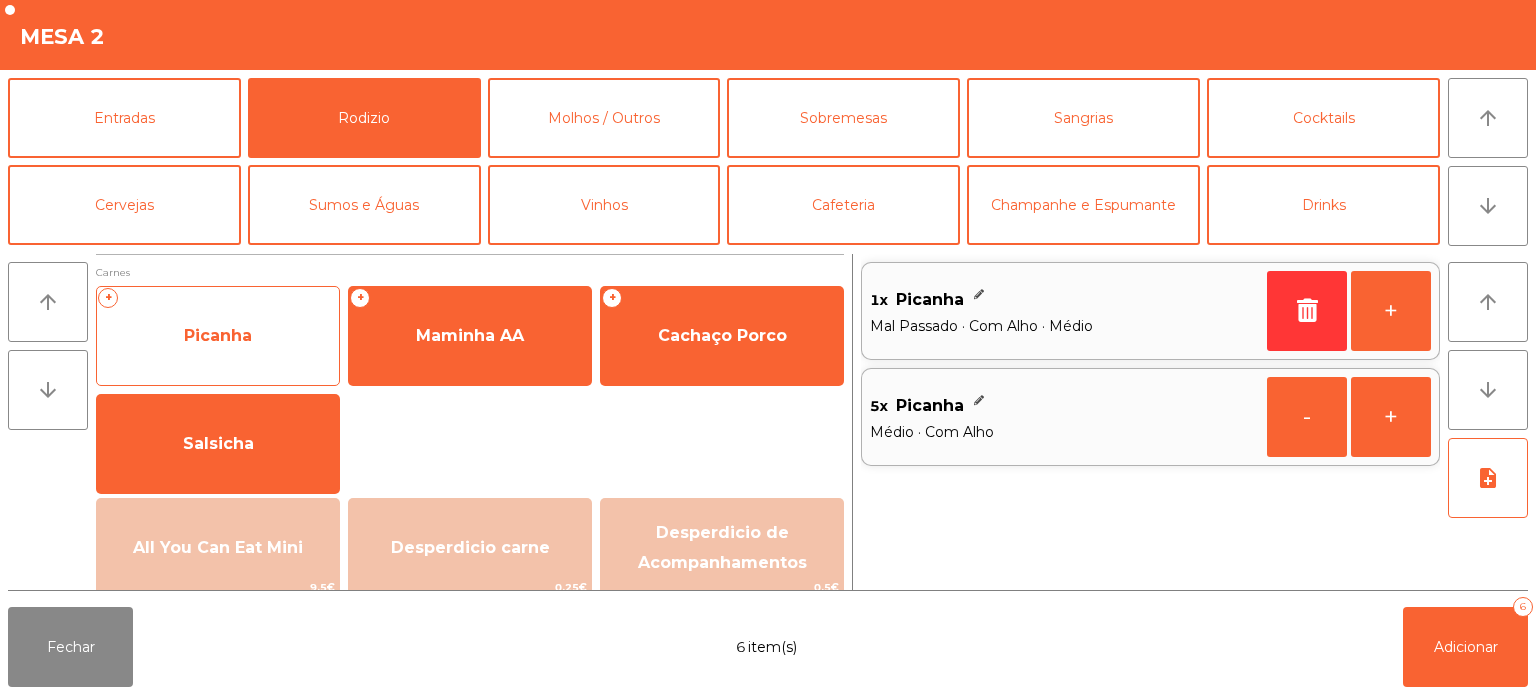 click on "Picanha" 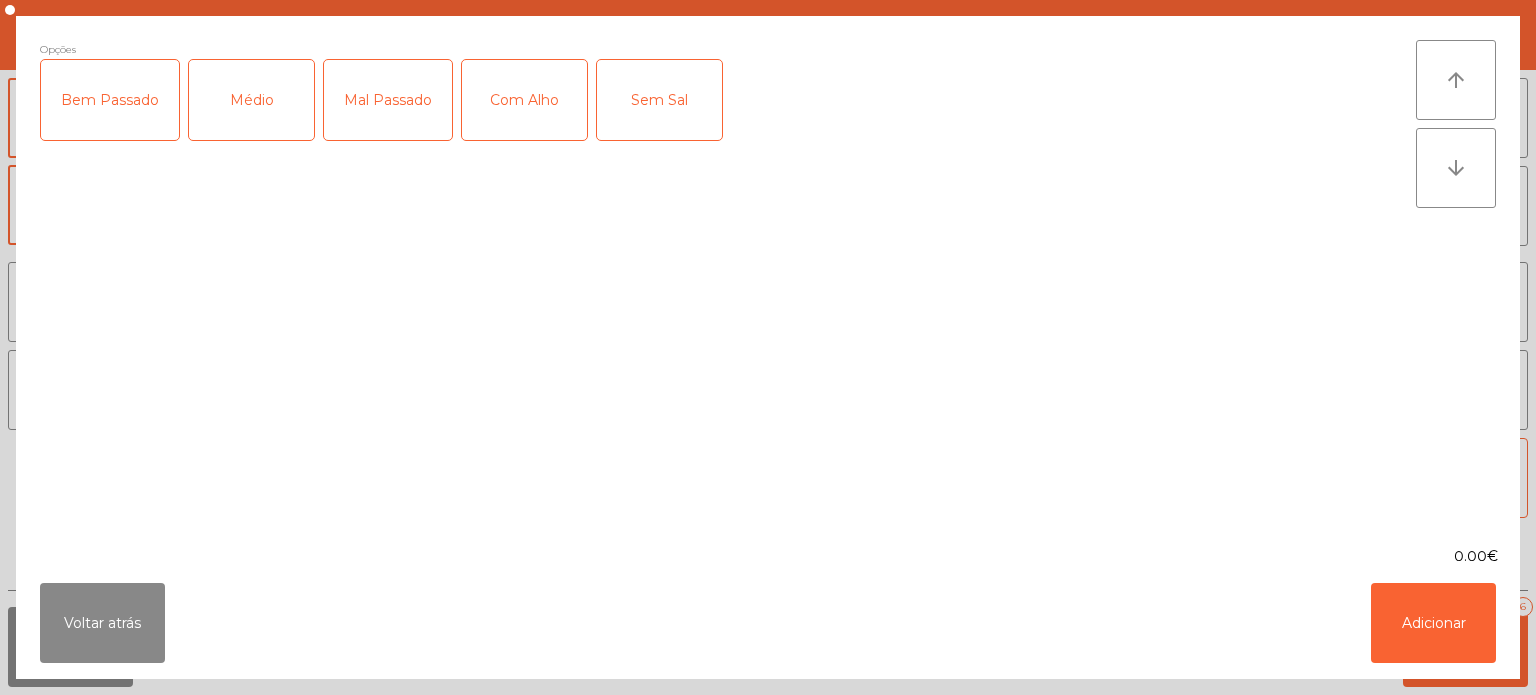 click on "Médio" 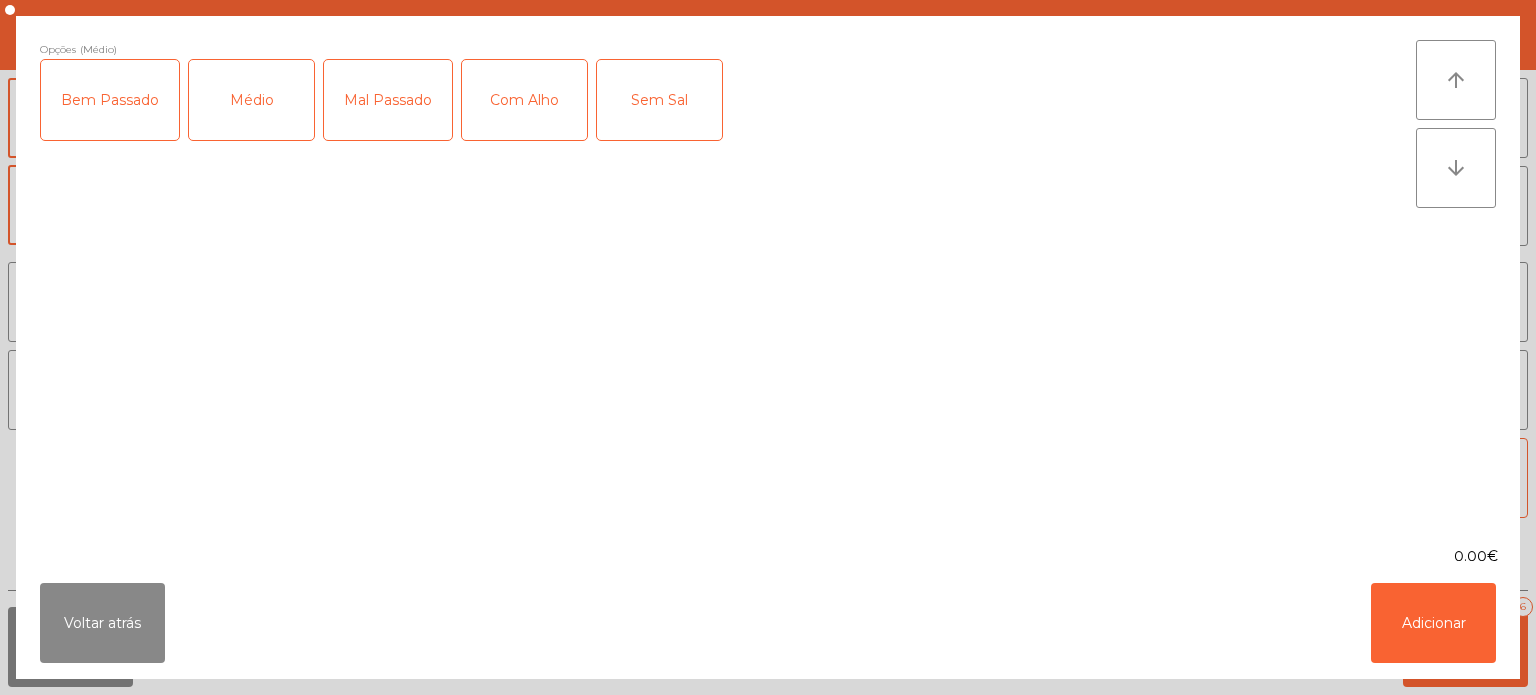 click on "Médio" 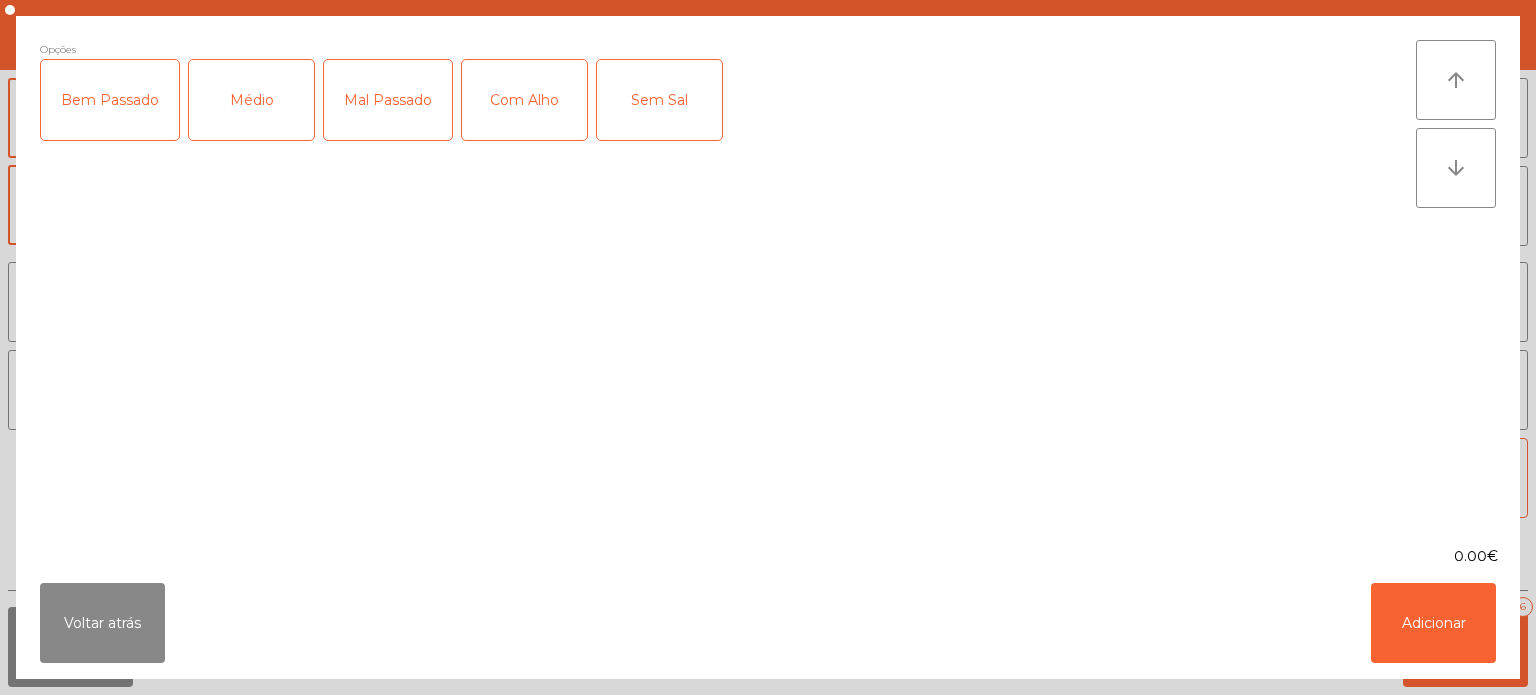 click on "Bem Passado" 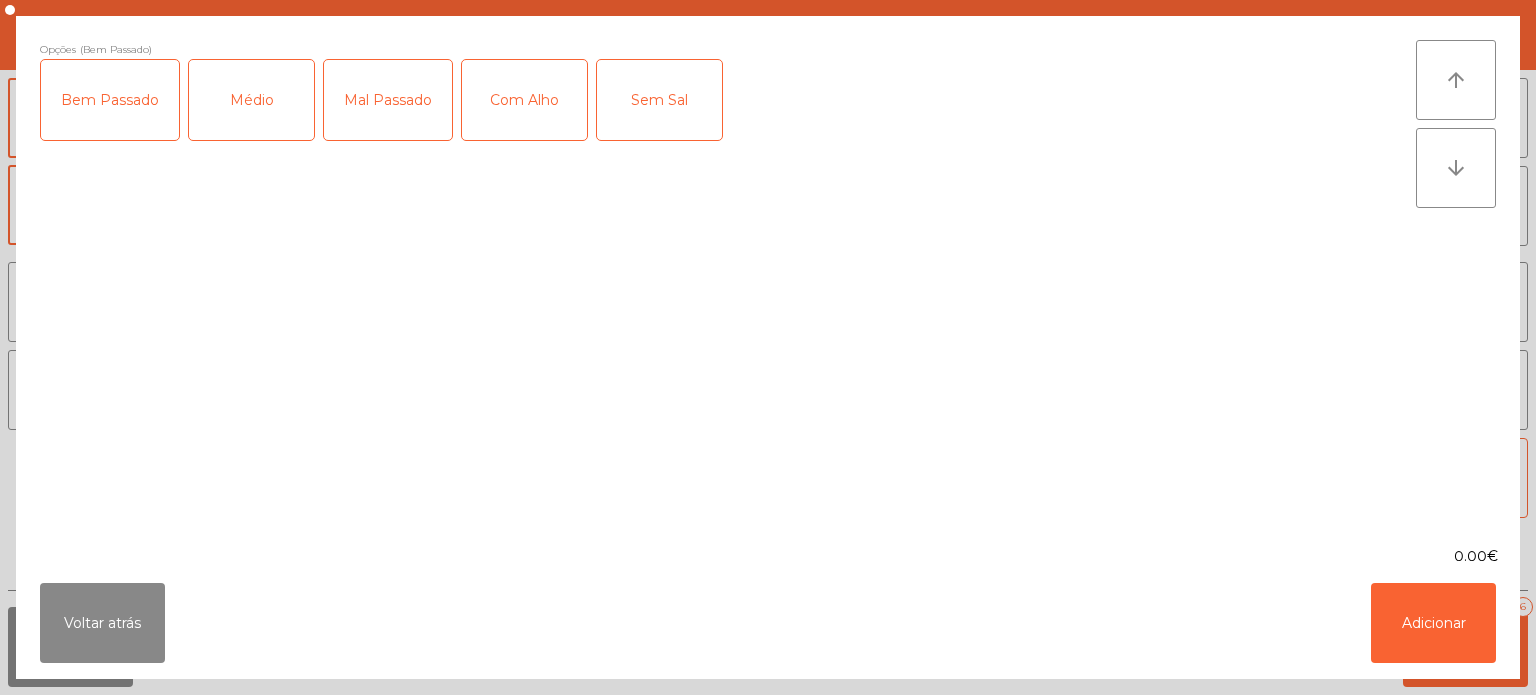 click on "Com Alho" 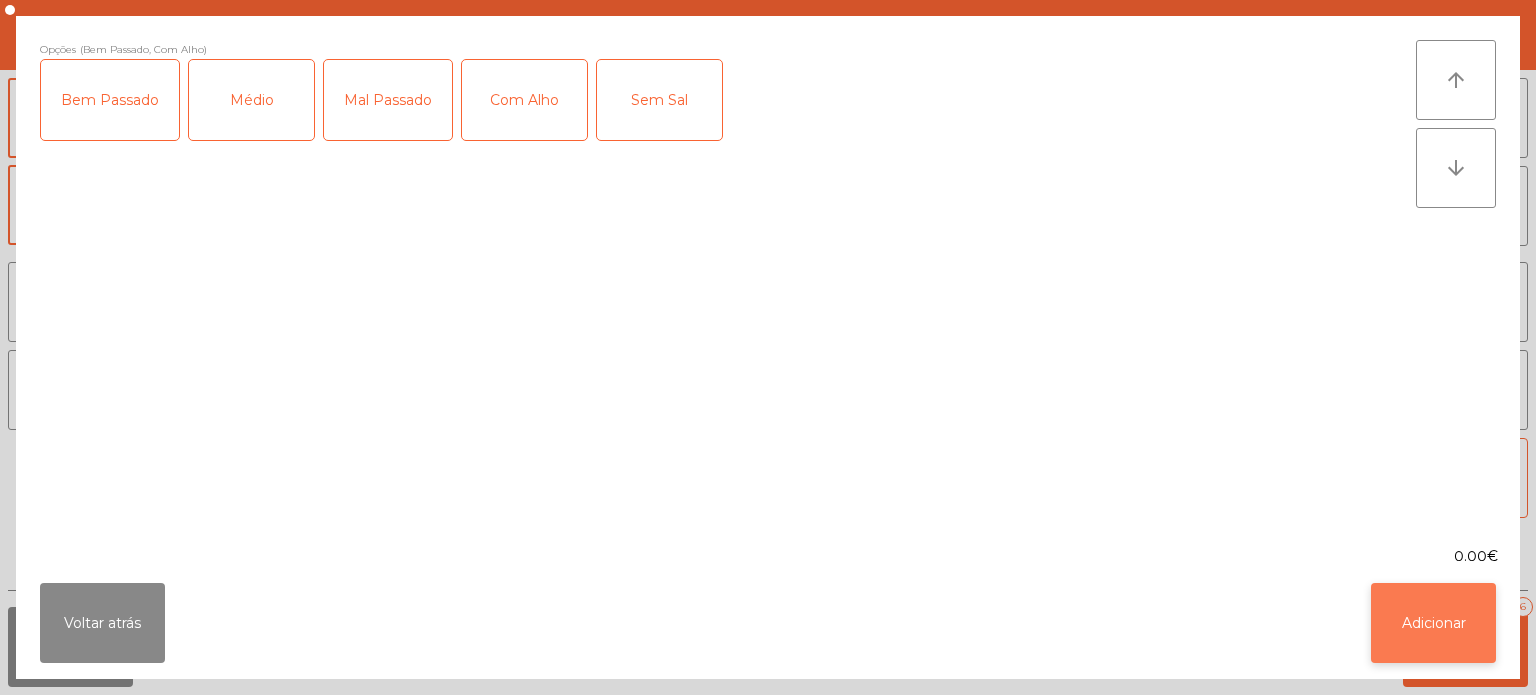 click on "Adicionar" 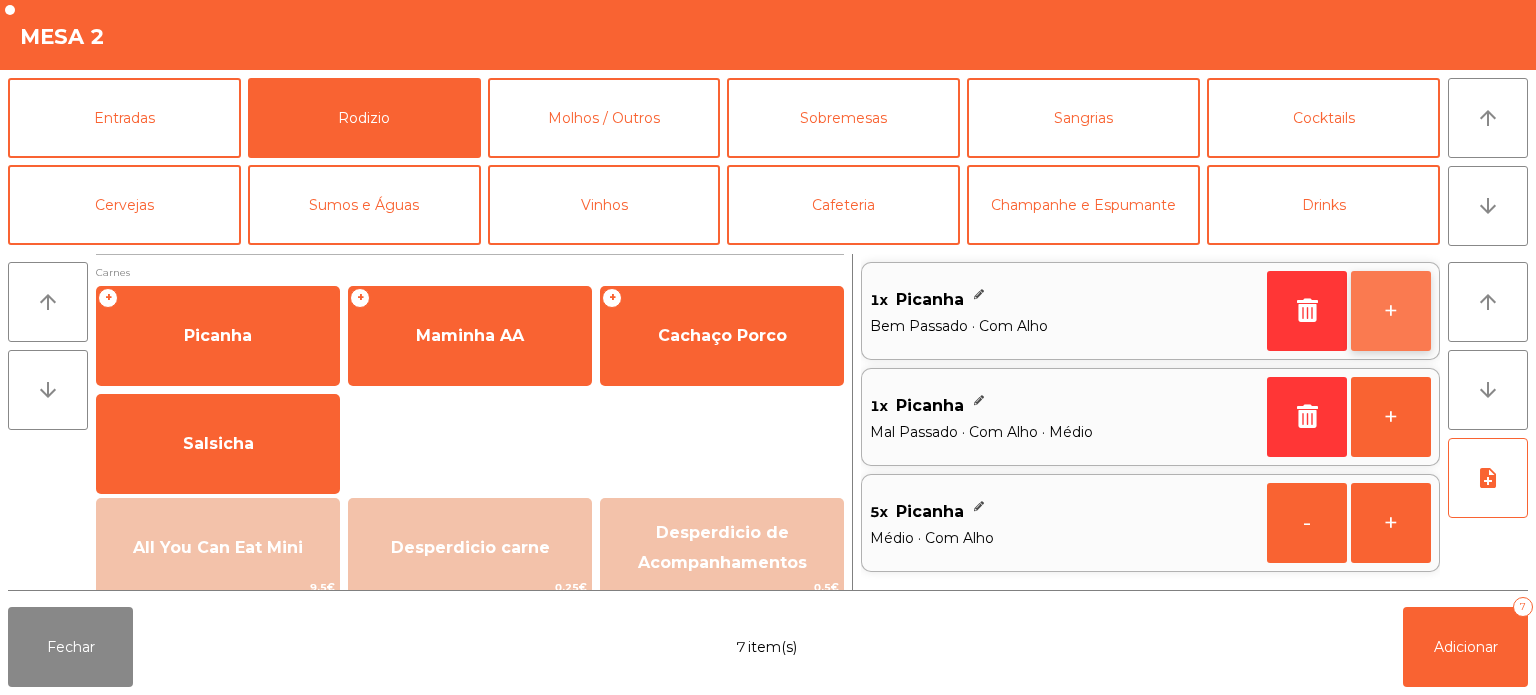click on "+" 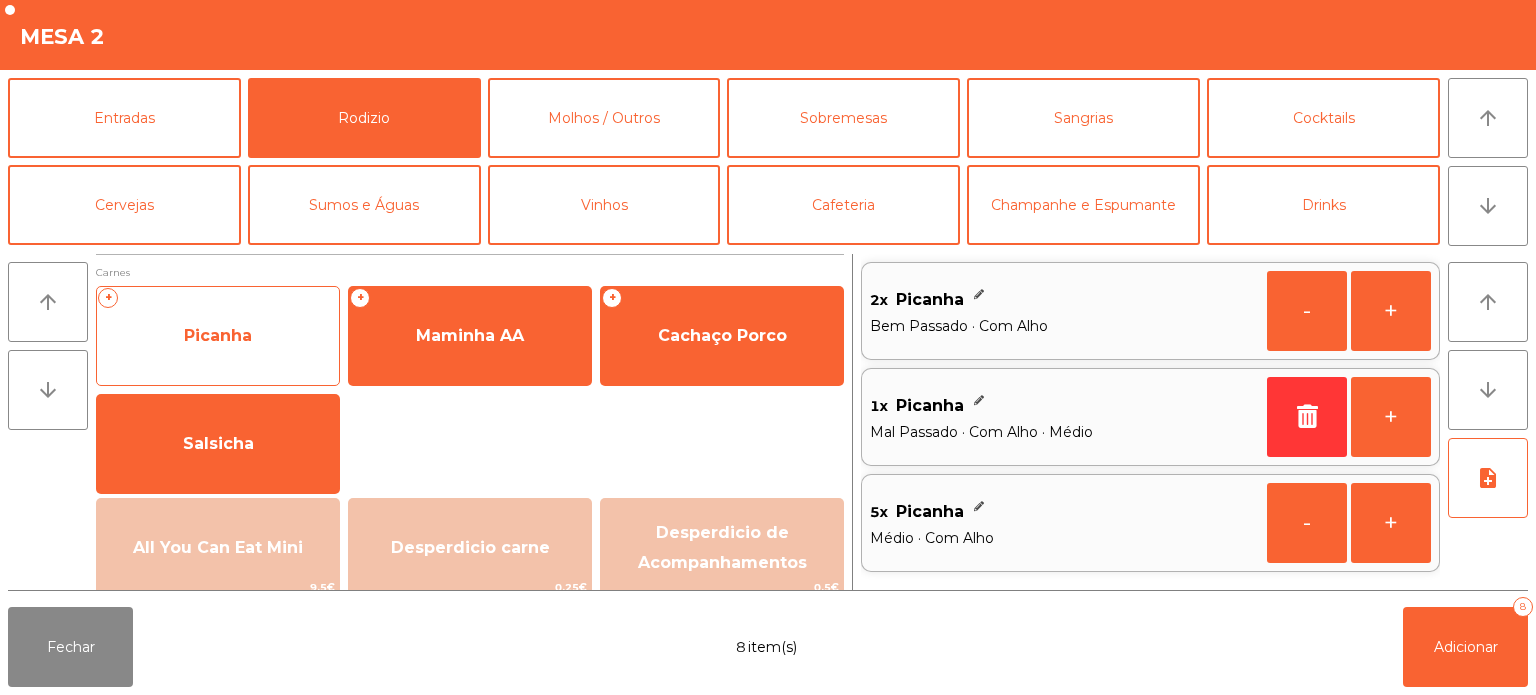 click on "Picanha" 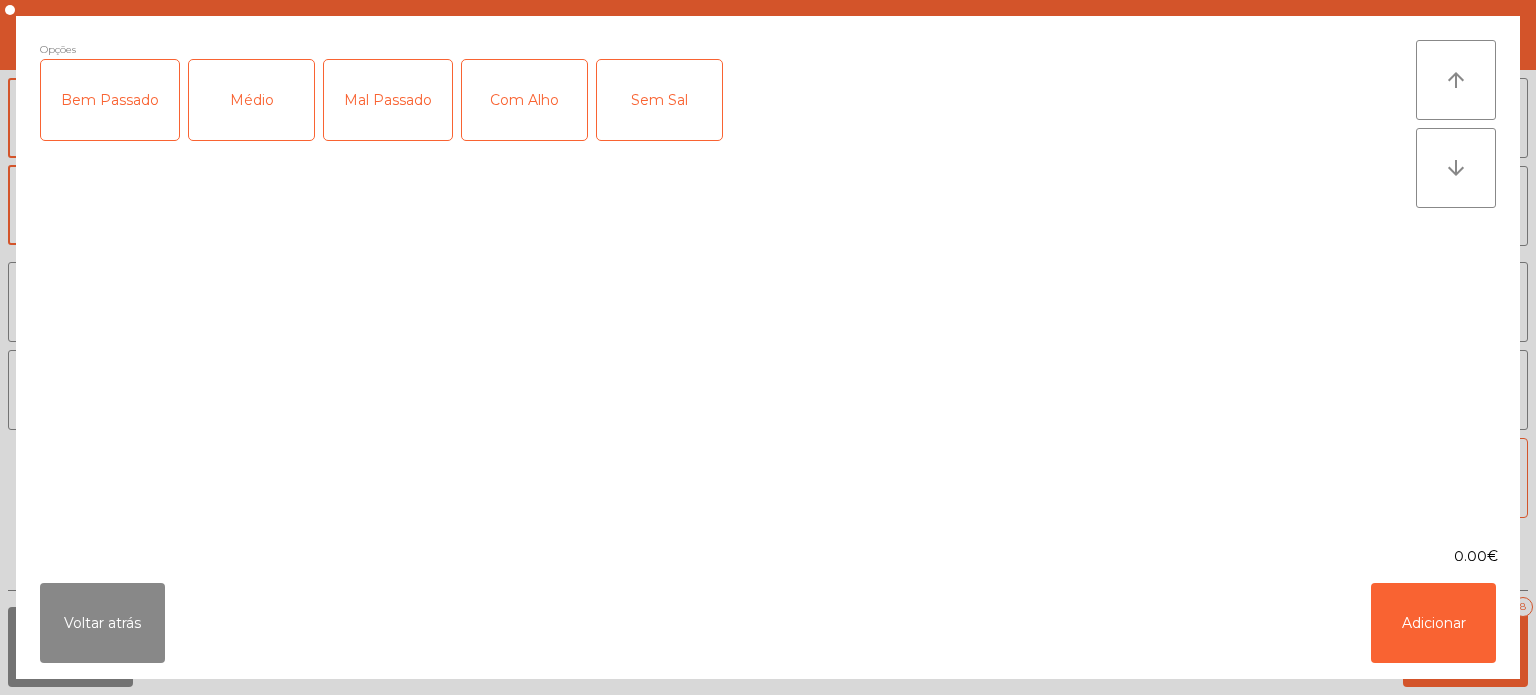 click on "Médio" 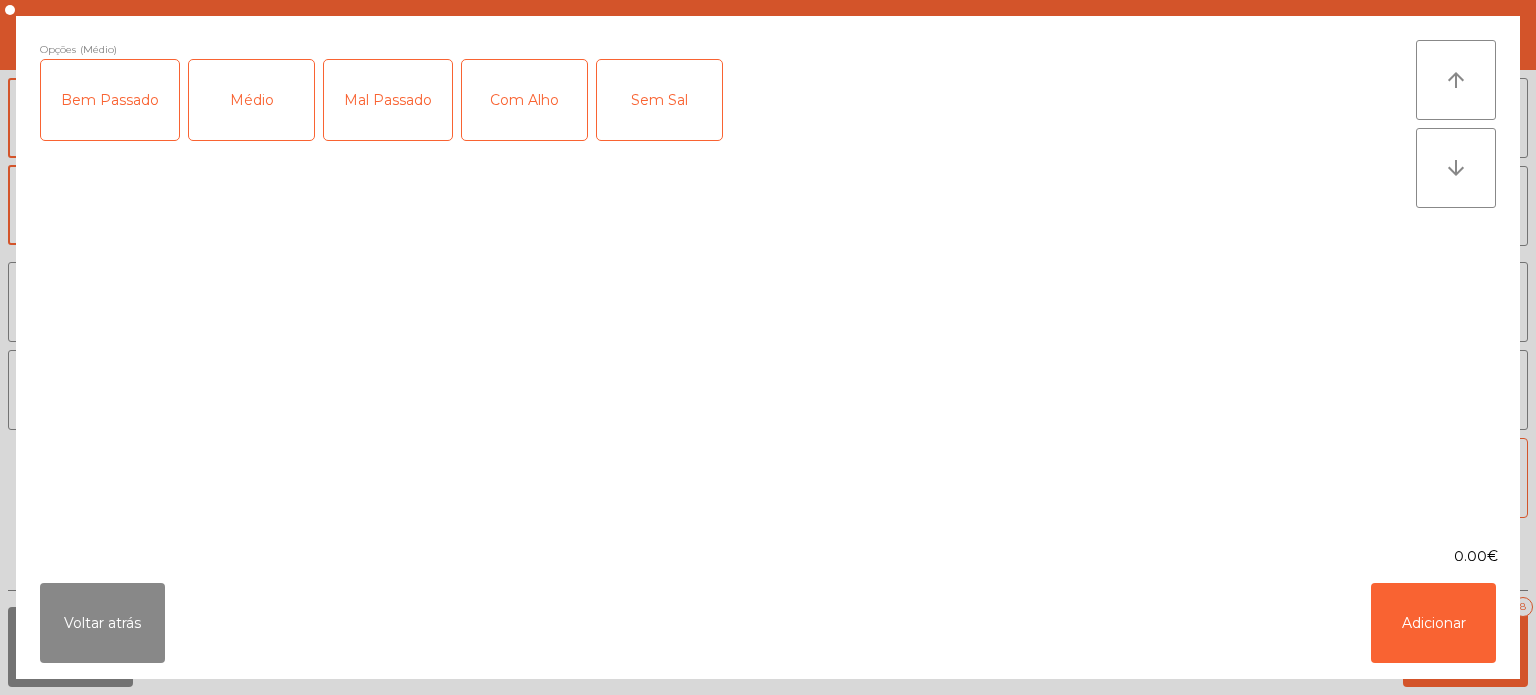 click on "Bem Passado" 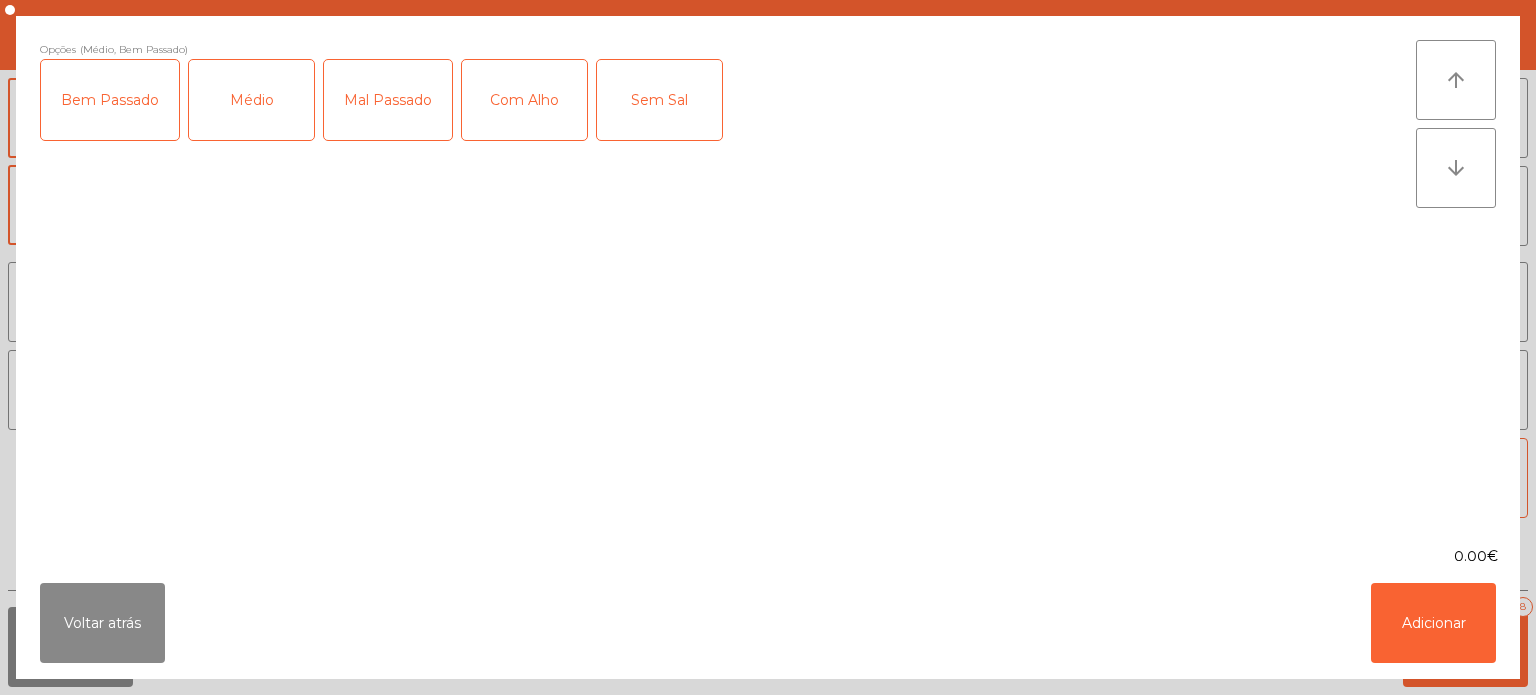 click on "Com Alho" 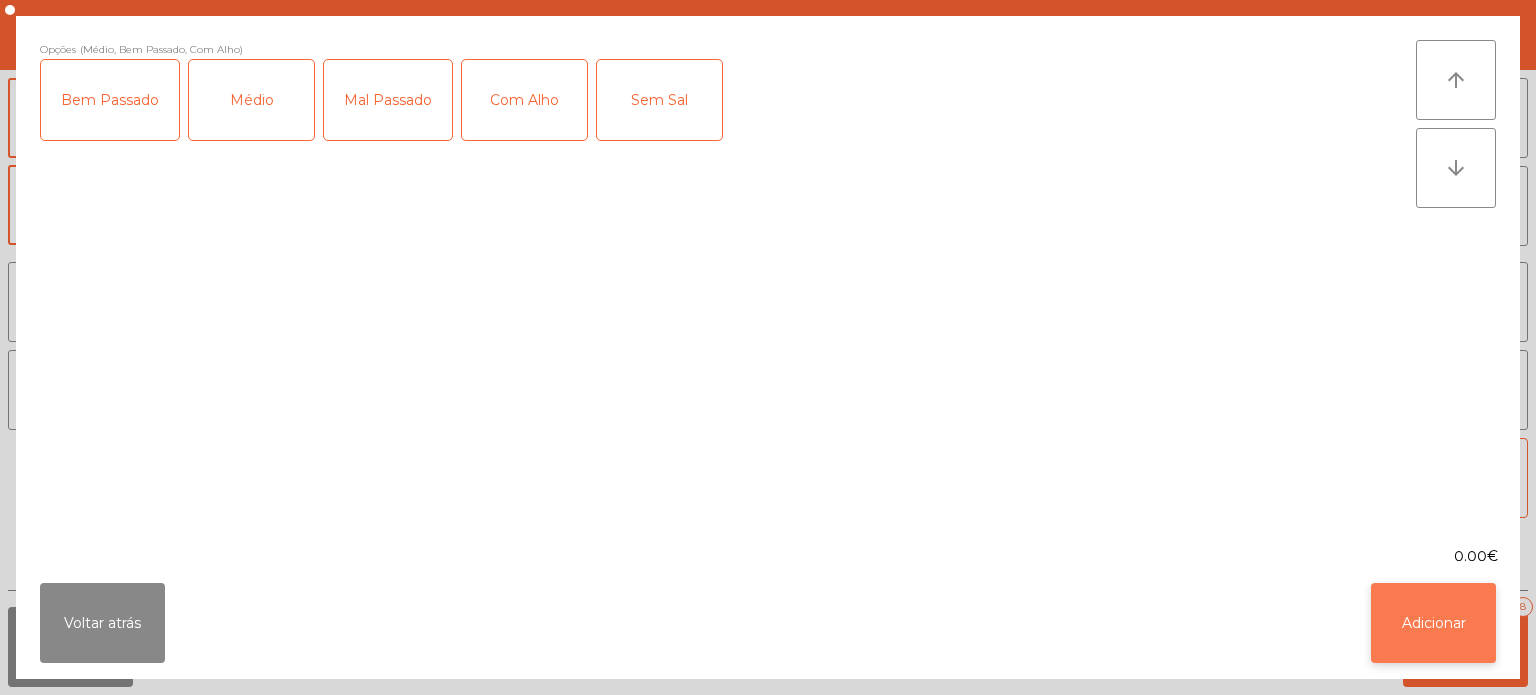 click on "Adicionar" 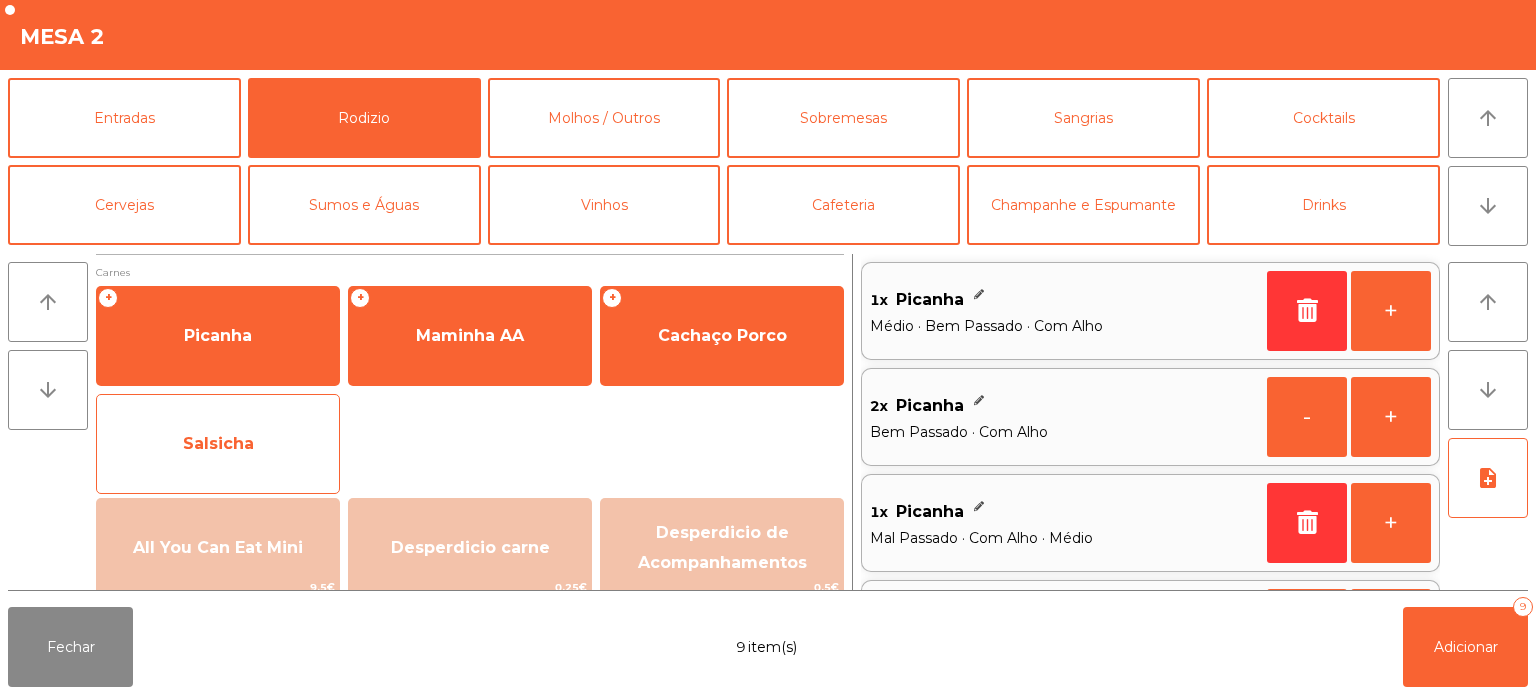 click on "Salsicha" 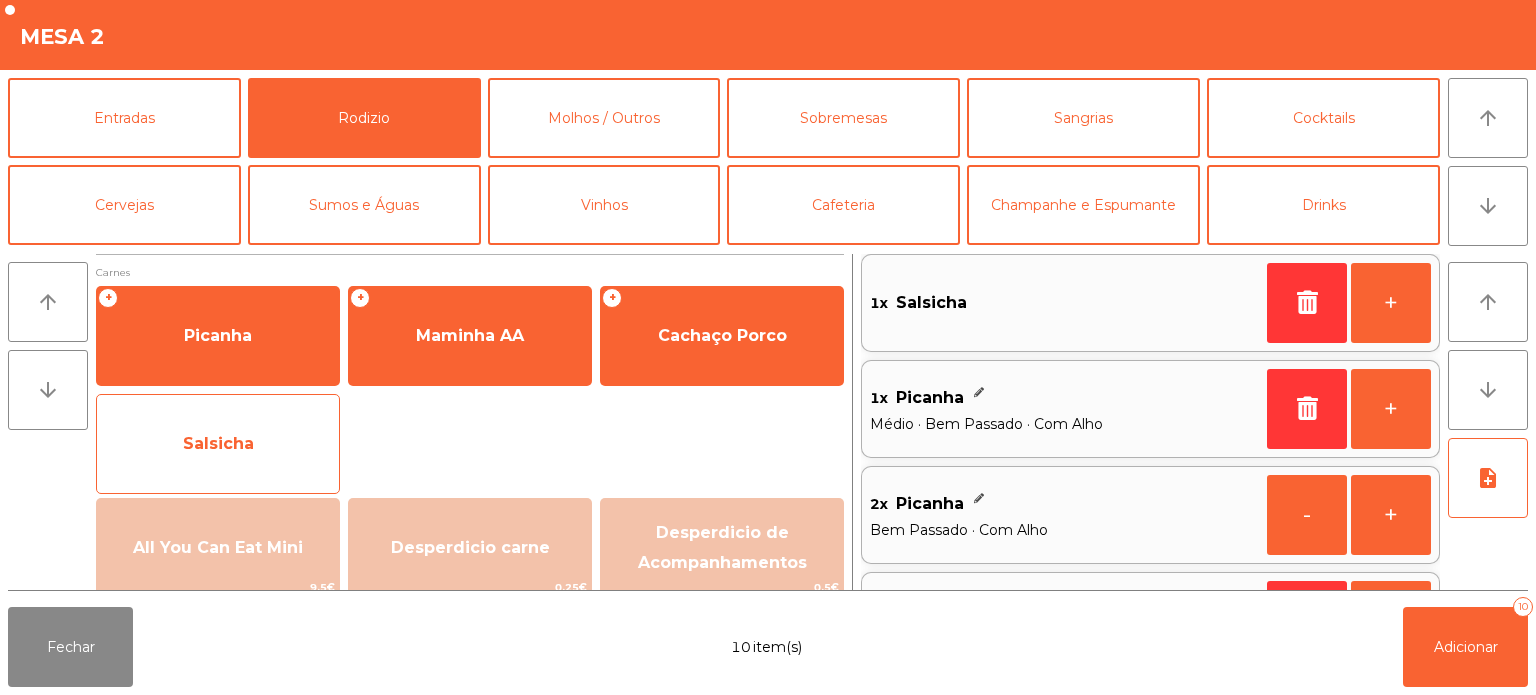 click on "Salsicha" 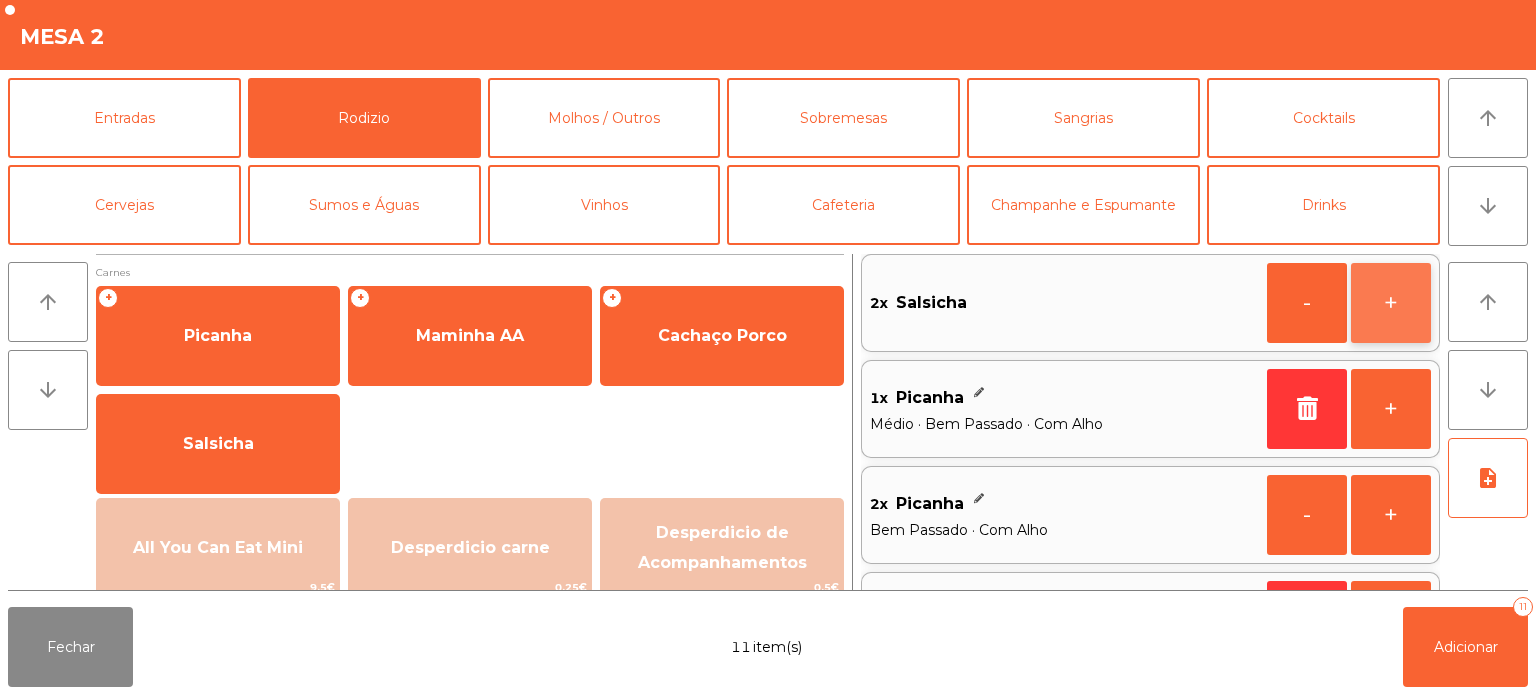 click on "+" 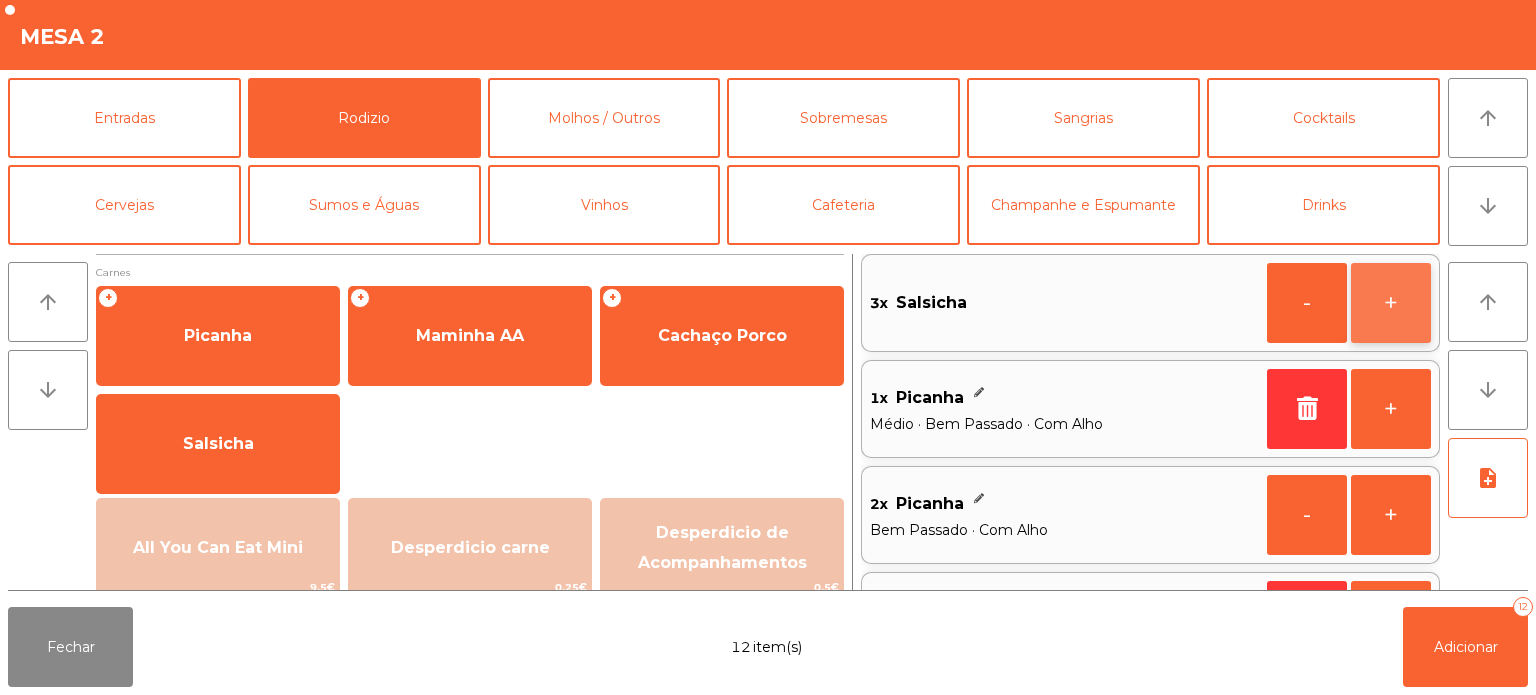 click on "+" 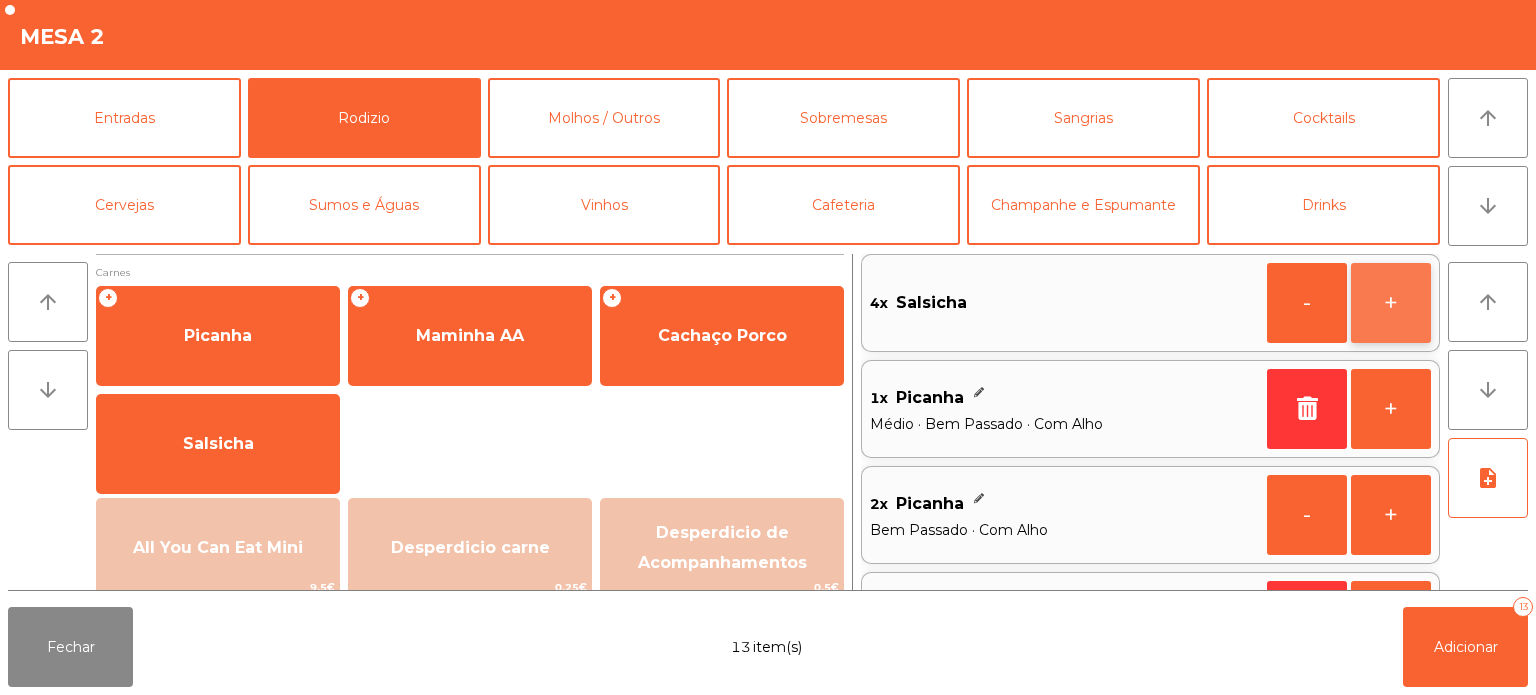 click on "+" 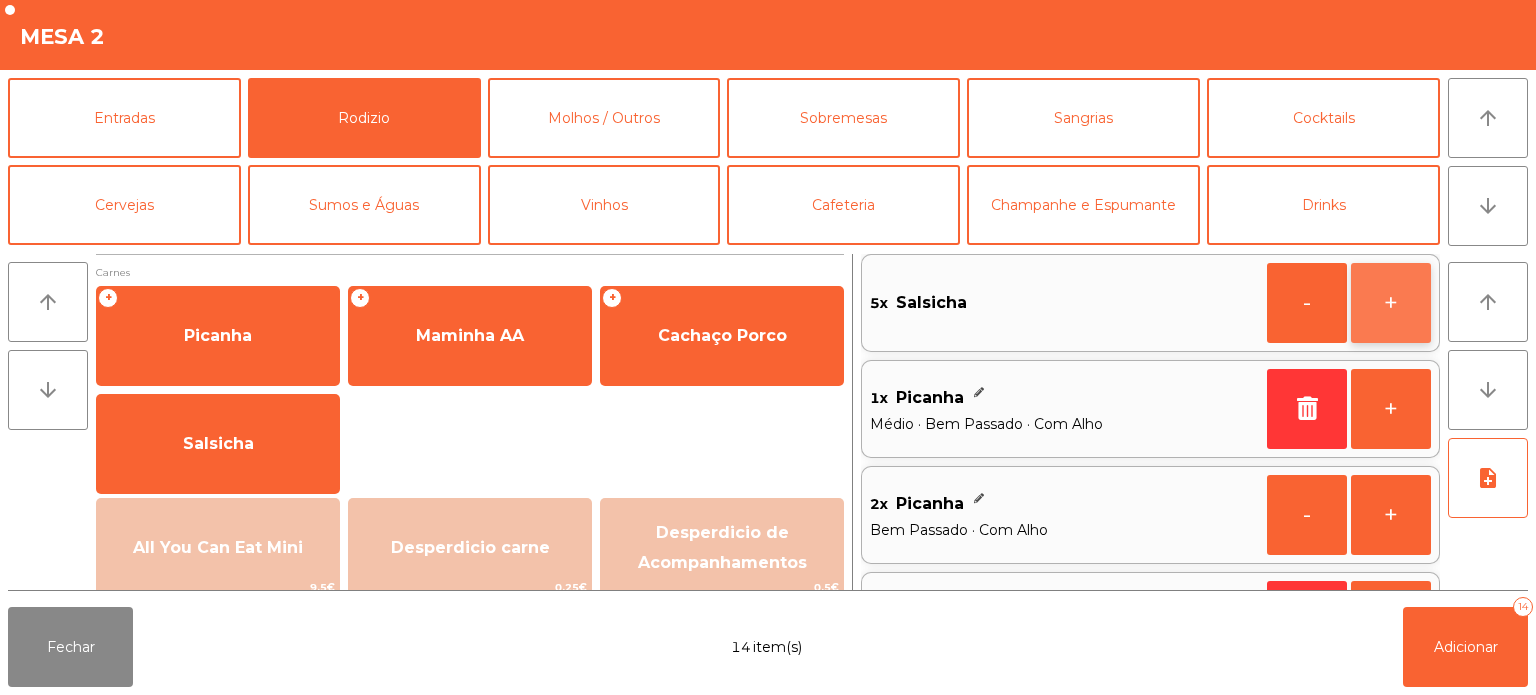 click on "+" 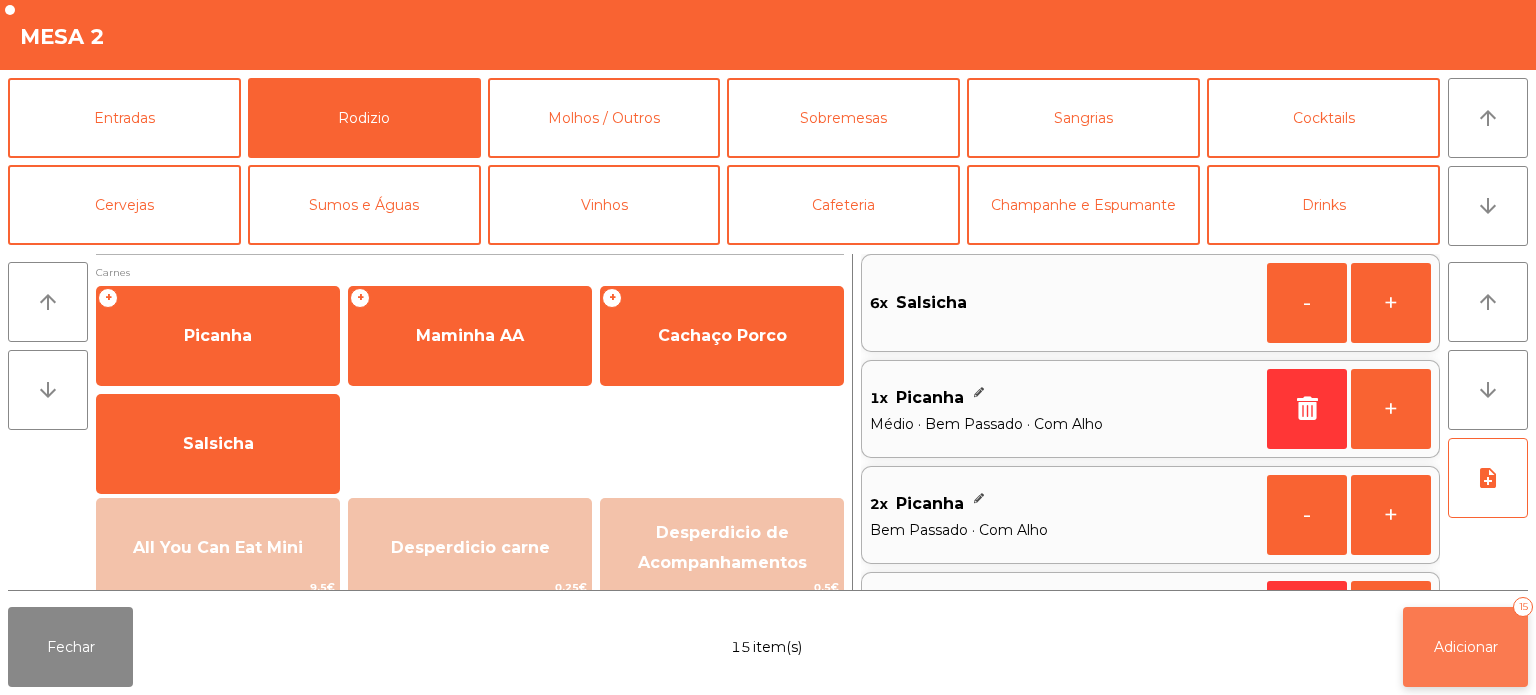 click on "Adicionar" 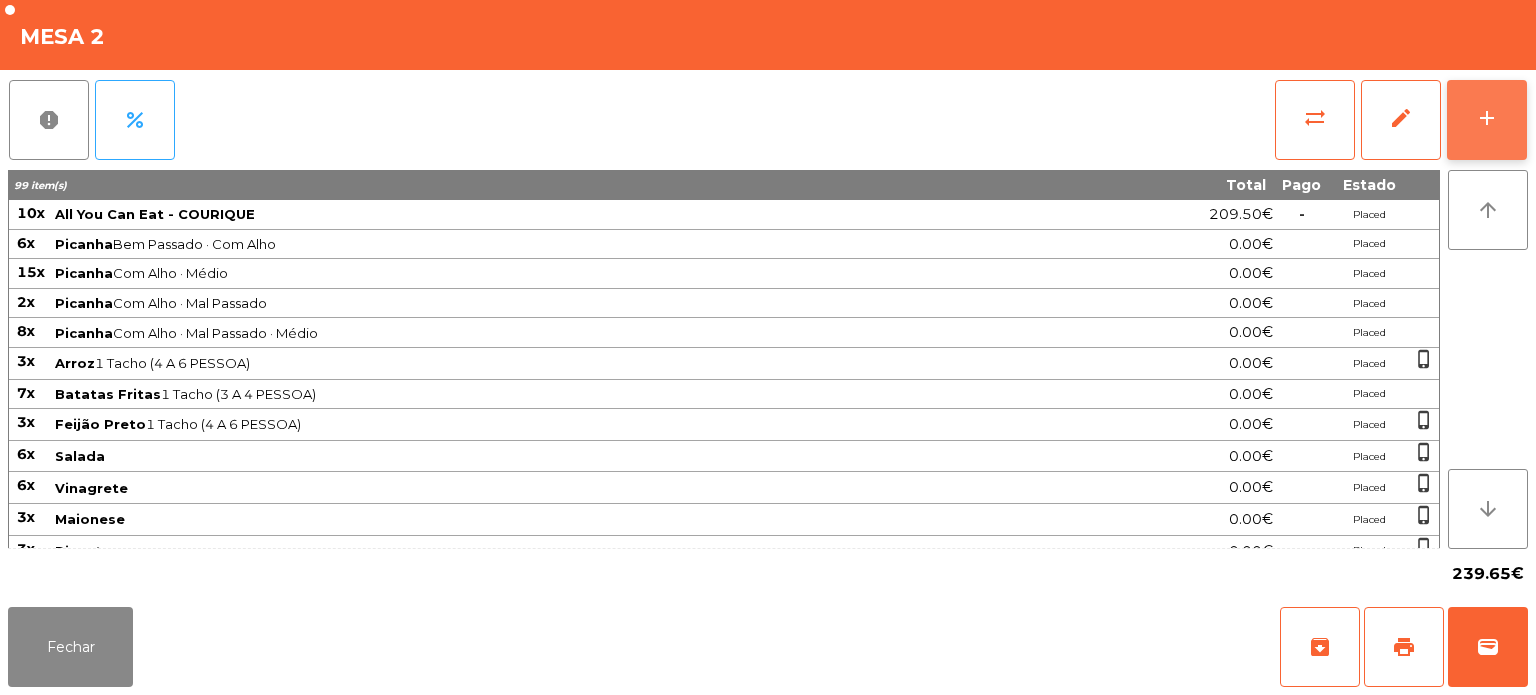 click on "add" 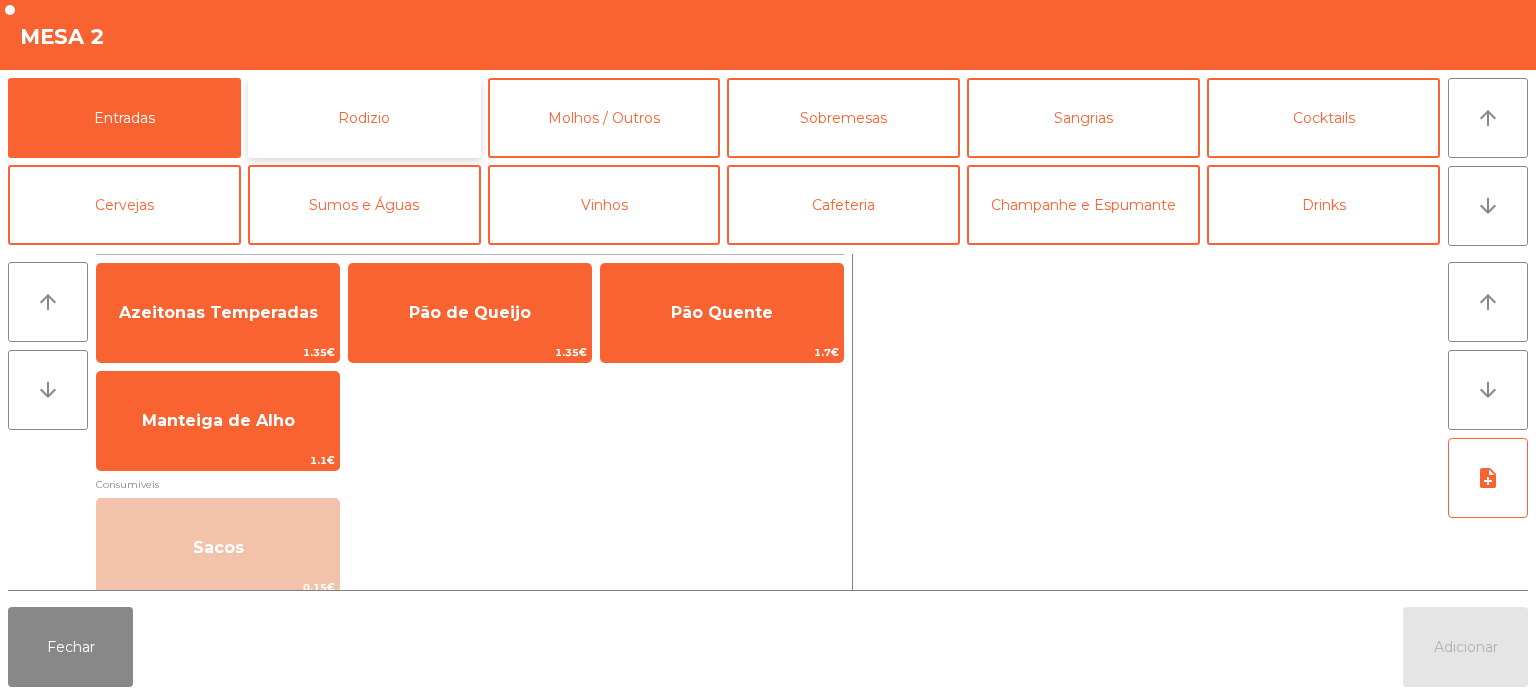 click on "Rodizio" 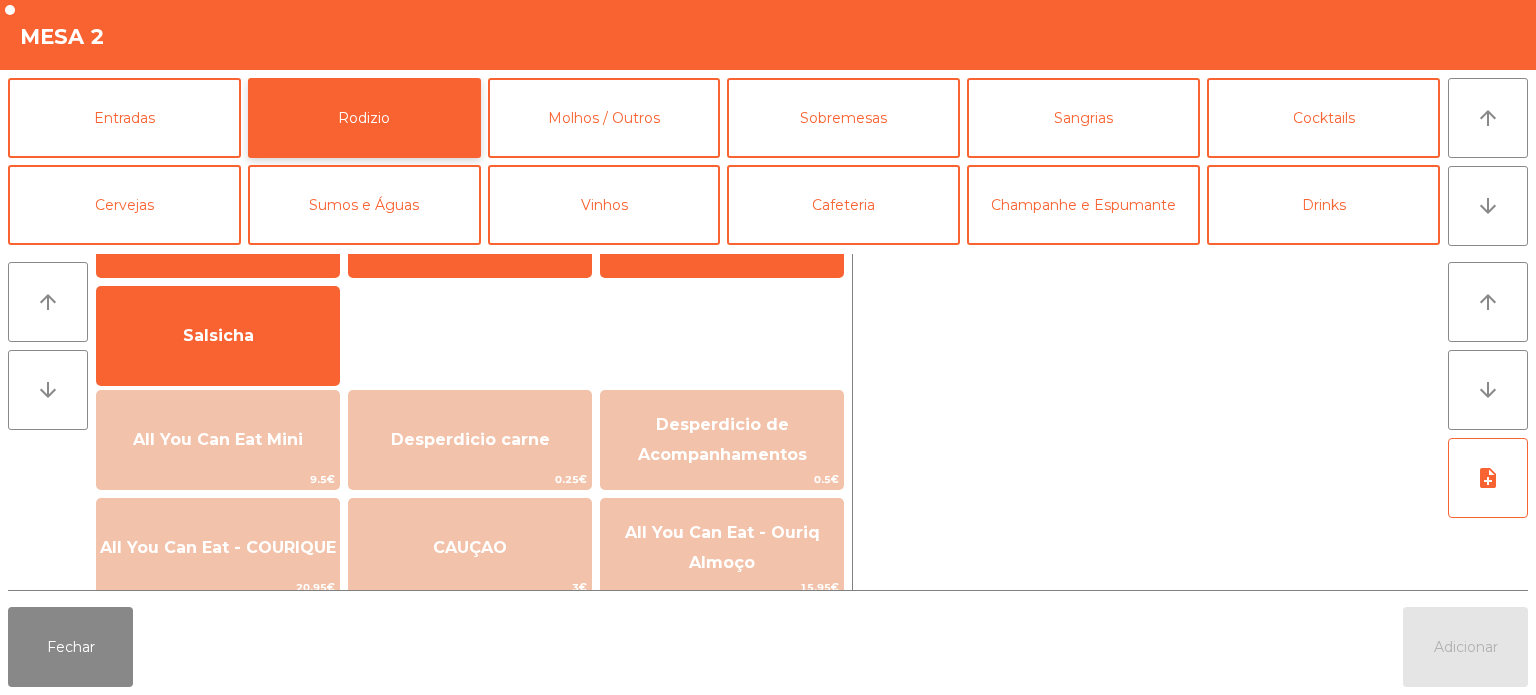 scroll, scrollTop: 0, scrollLeft: 0, axis: both 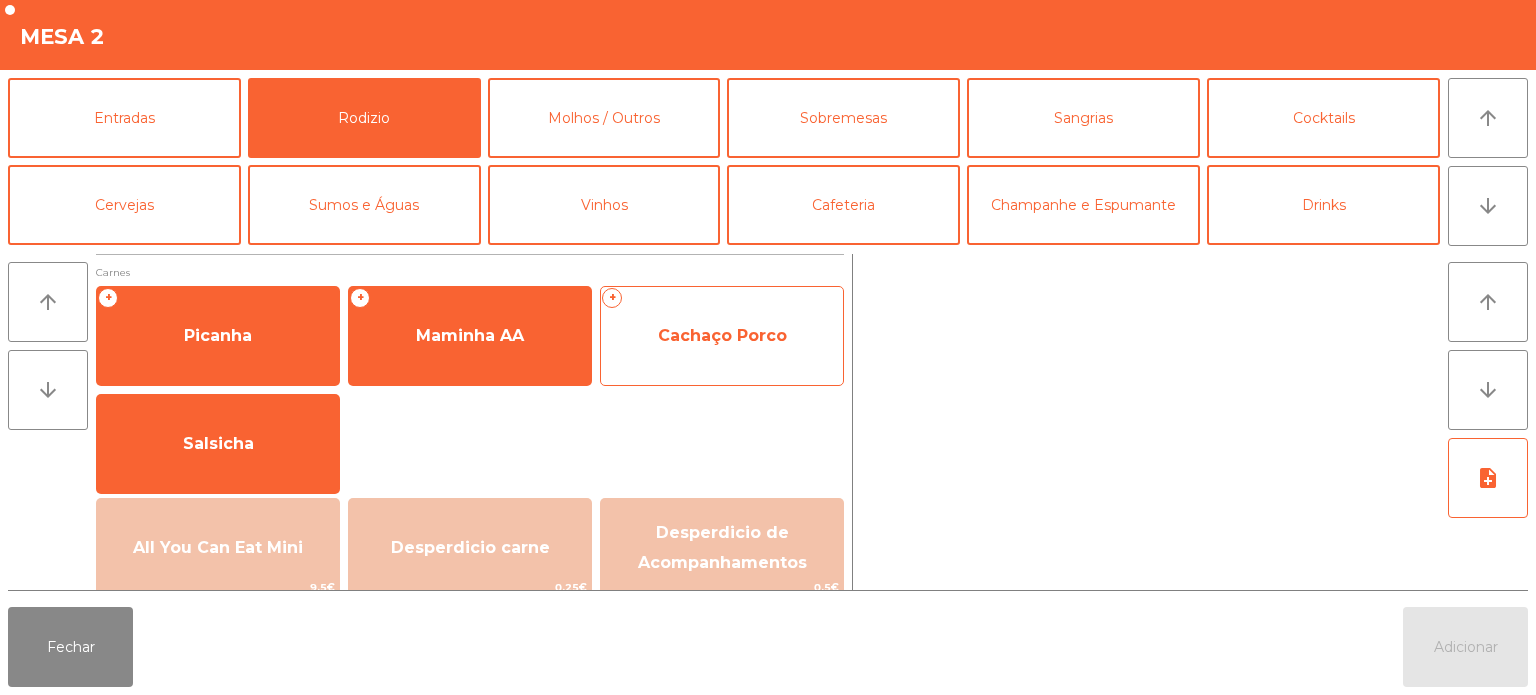 click on "Cachaço Porco" 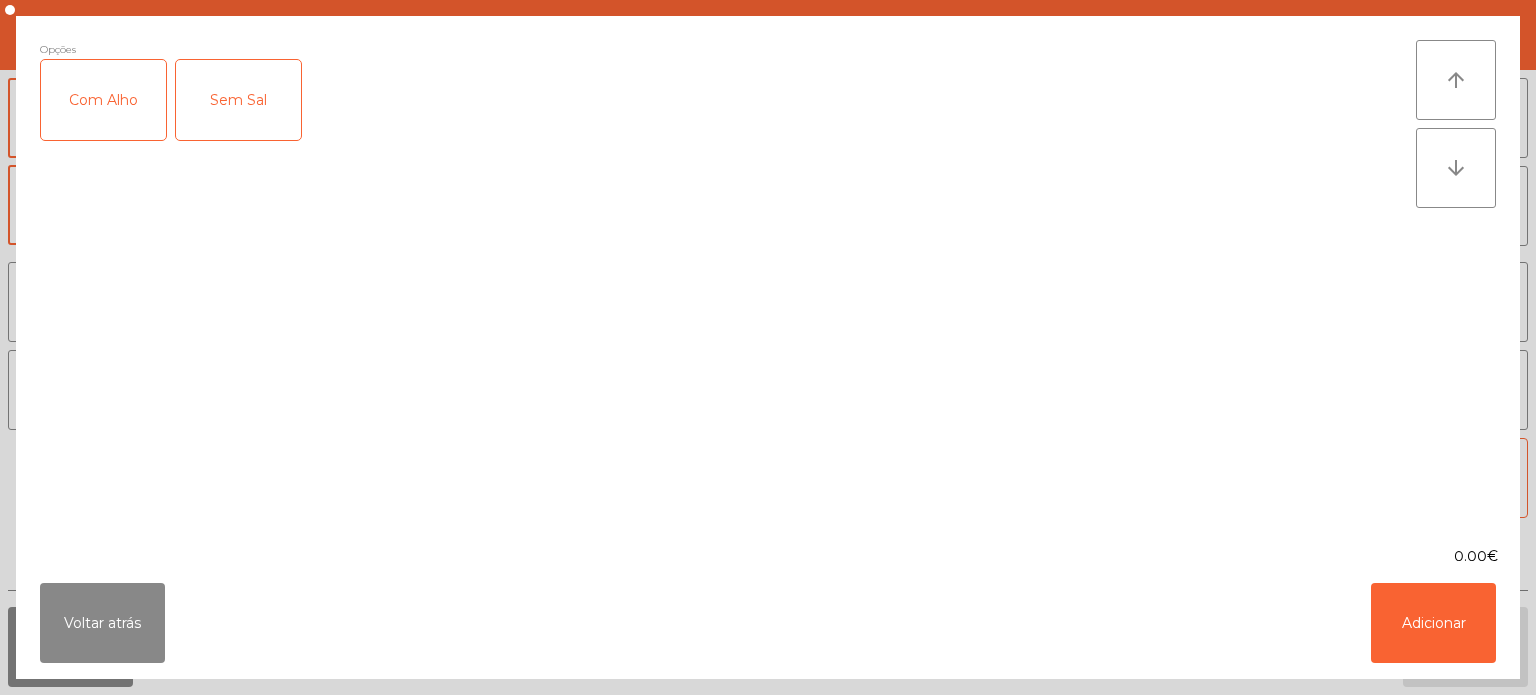click on "Com Alho" 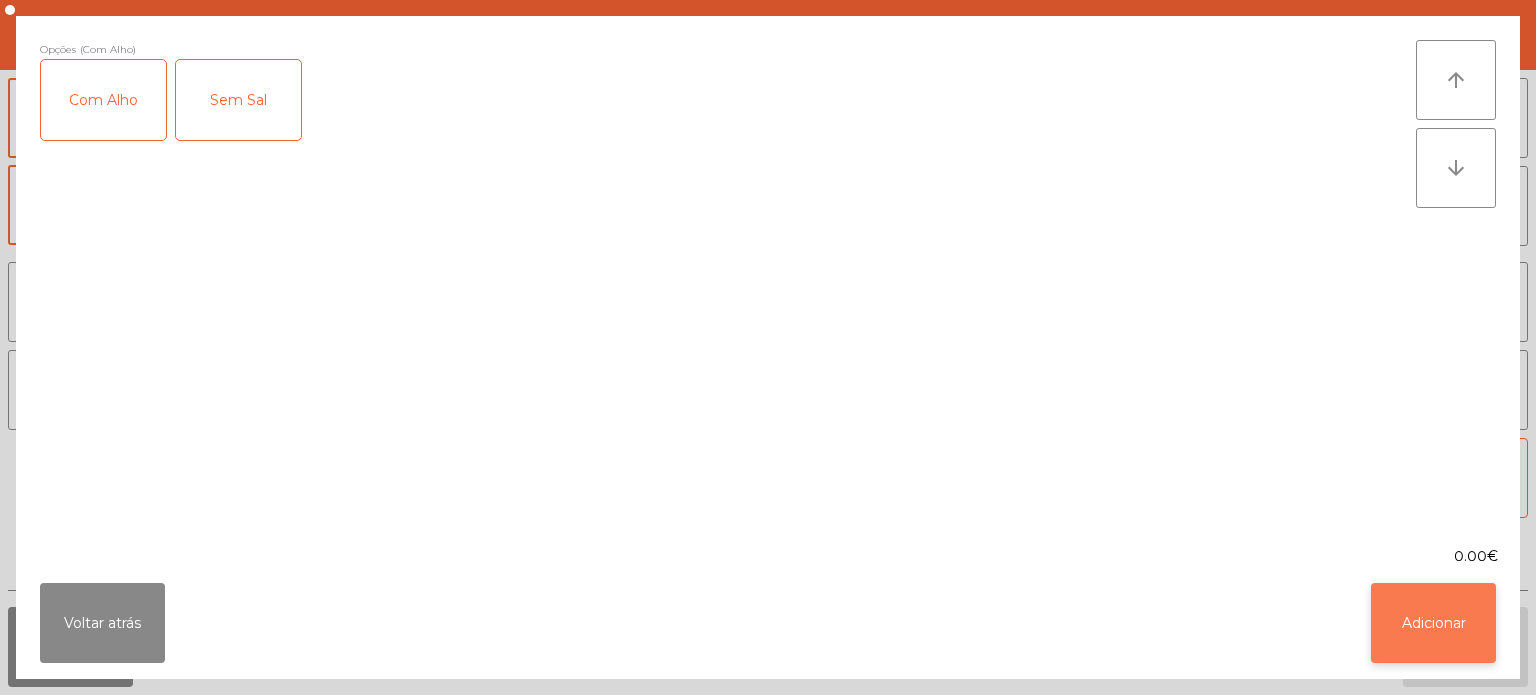 click on "Adicionar" 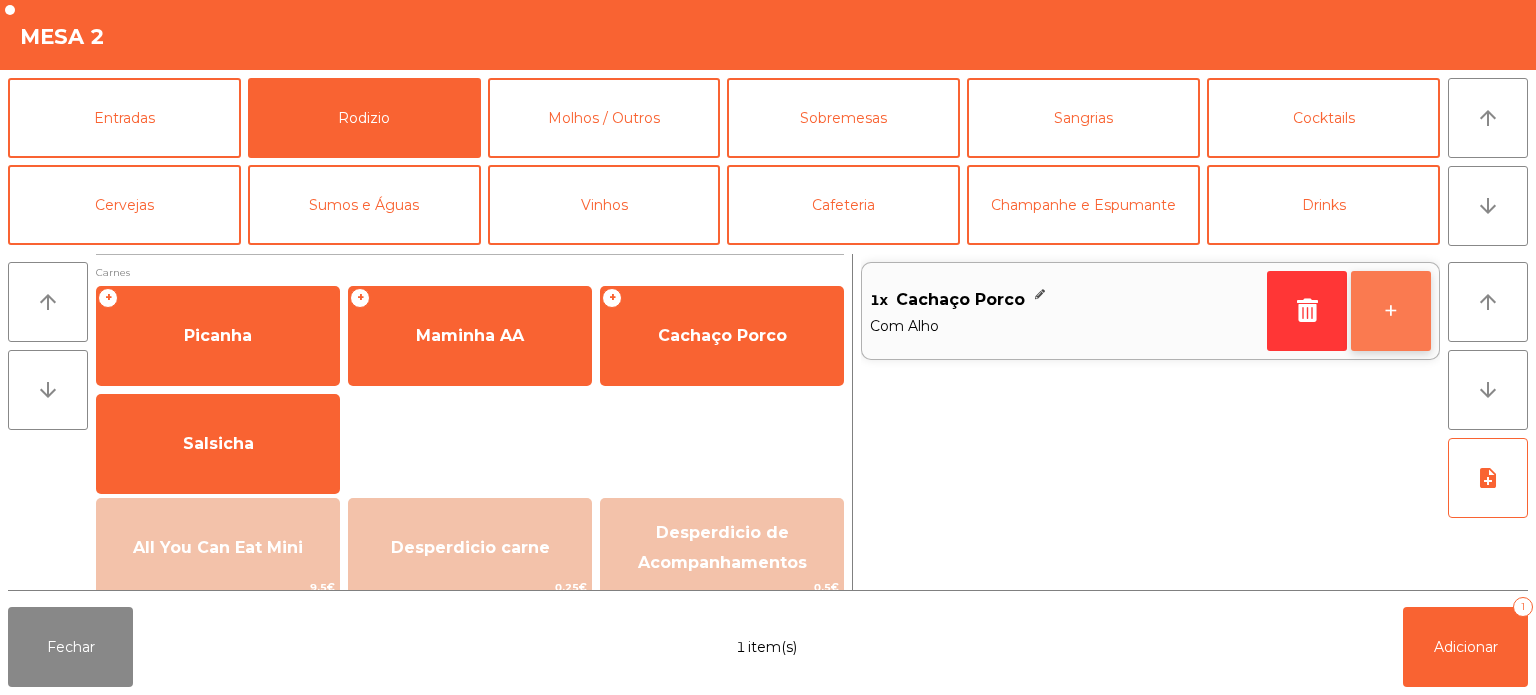 click on "+" 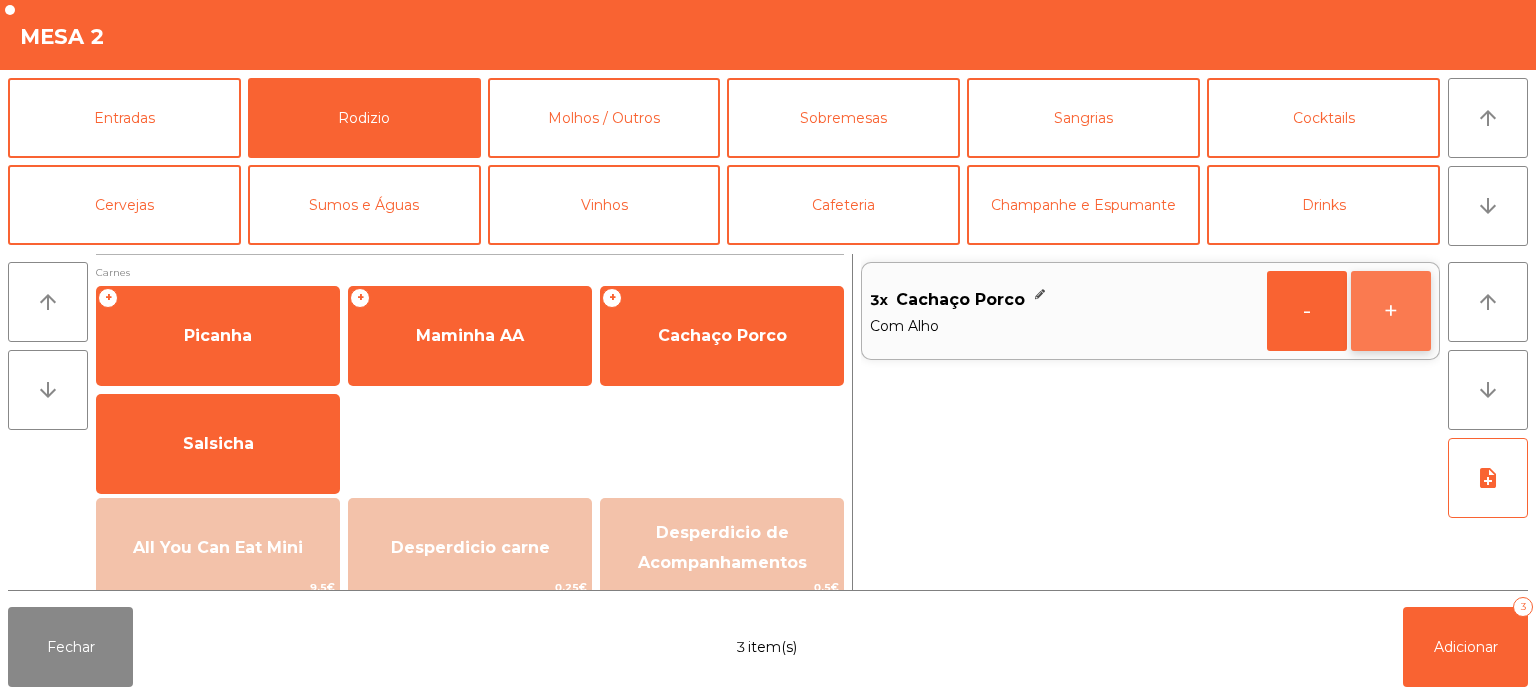 click on "+" 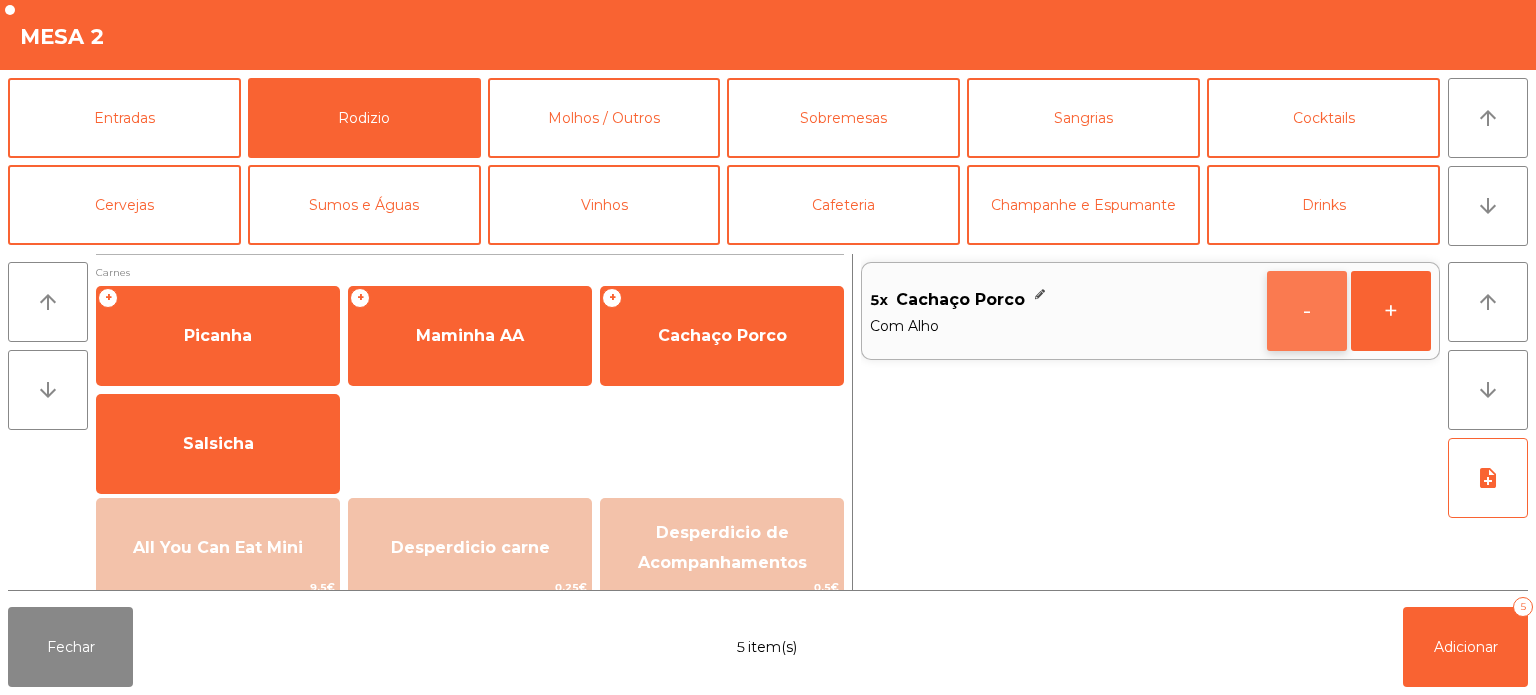 click on "-" 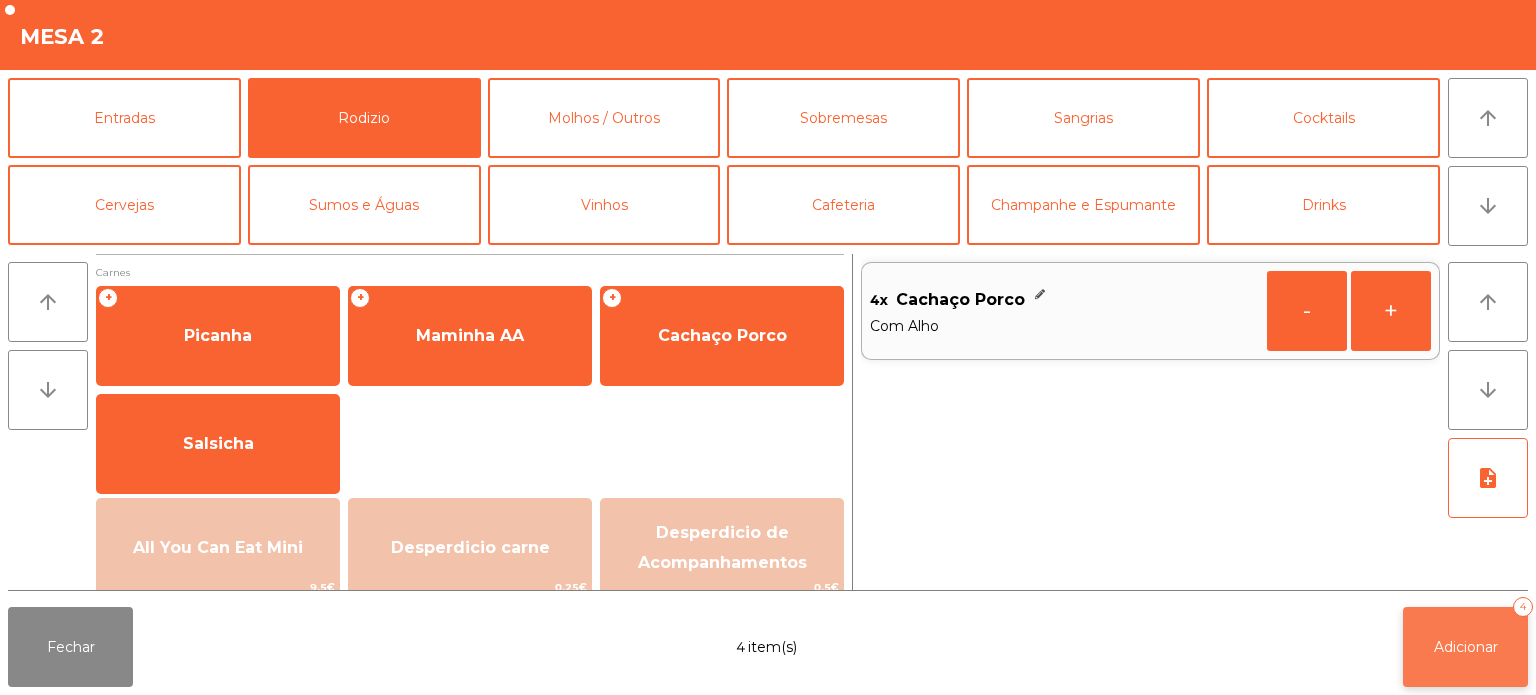 click on "Adicionar" 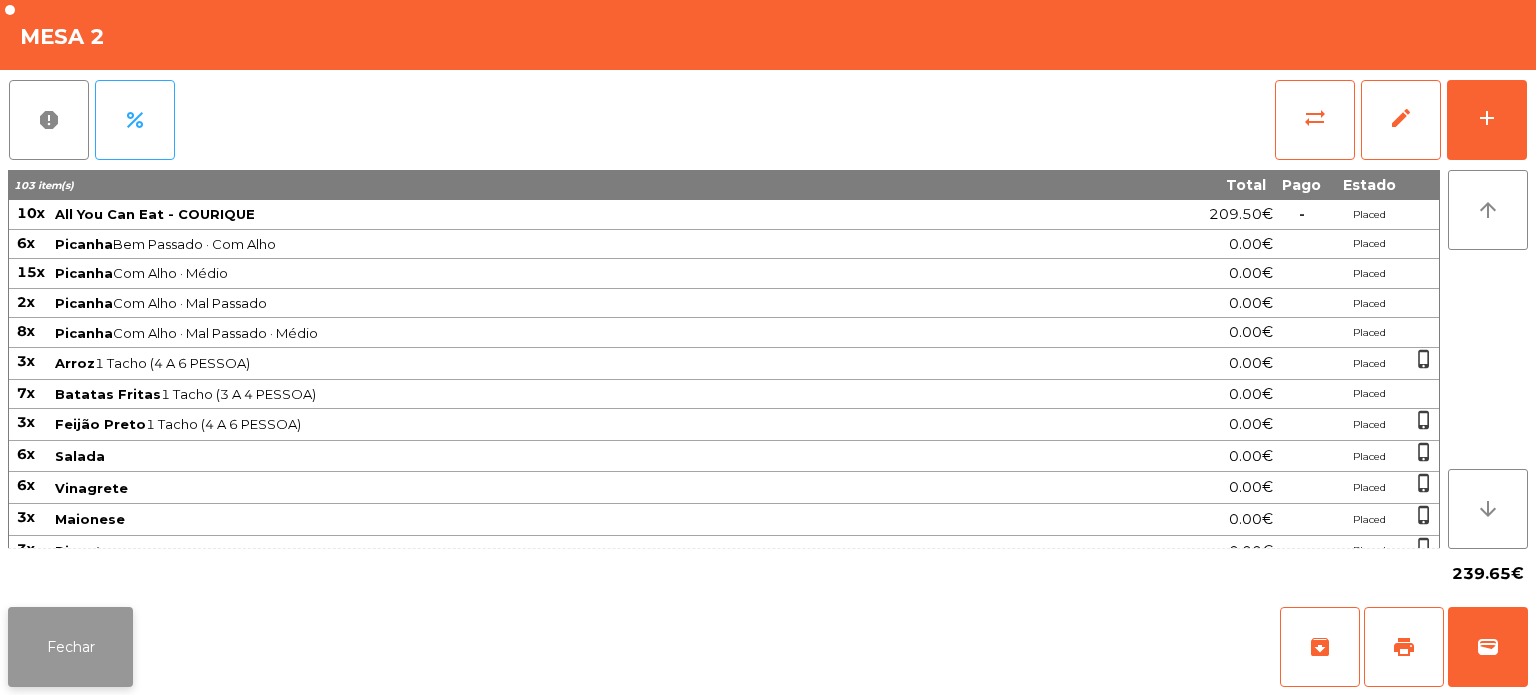 click on "Fechar" 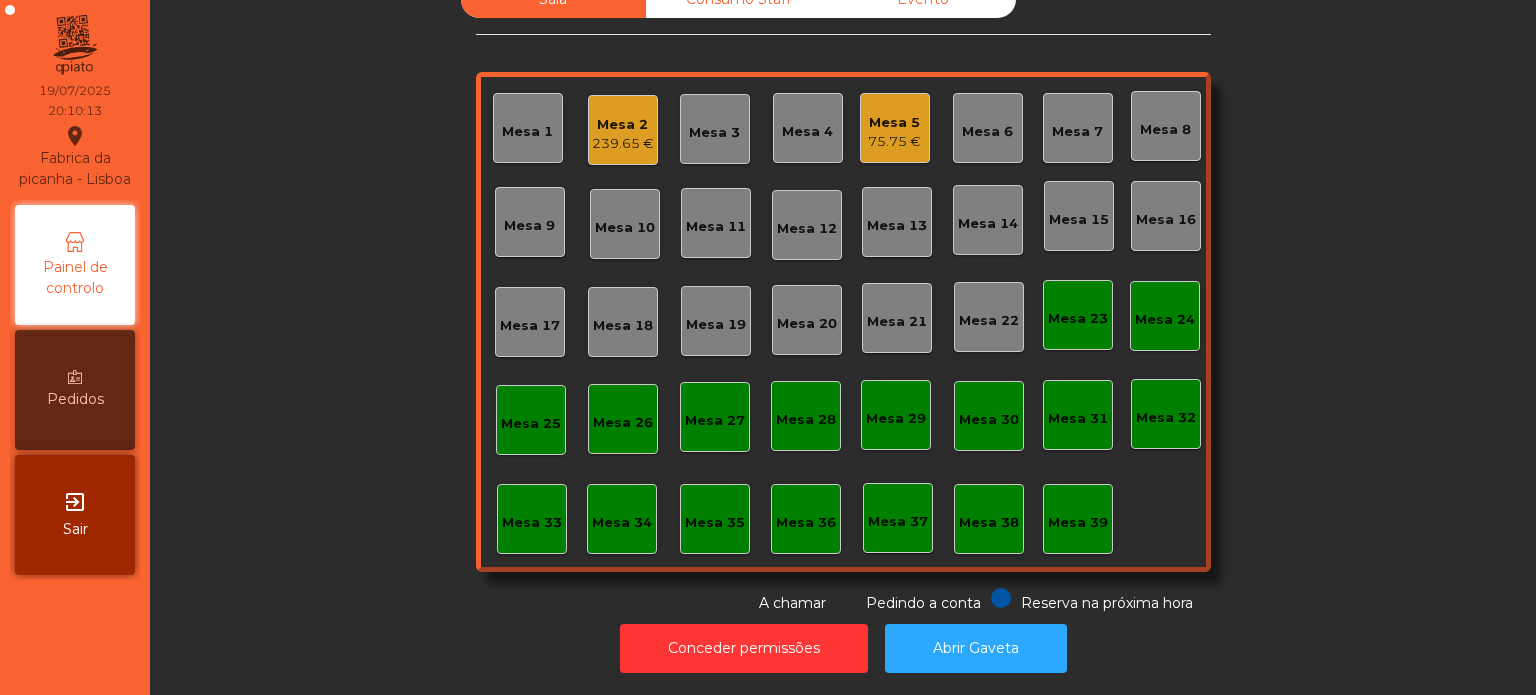 click on "Mesa 16" 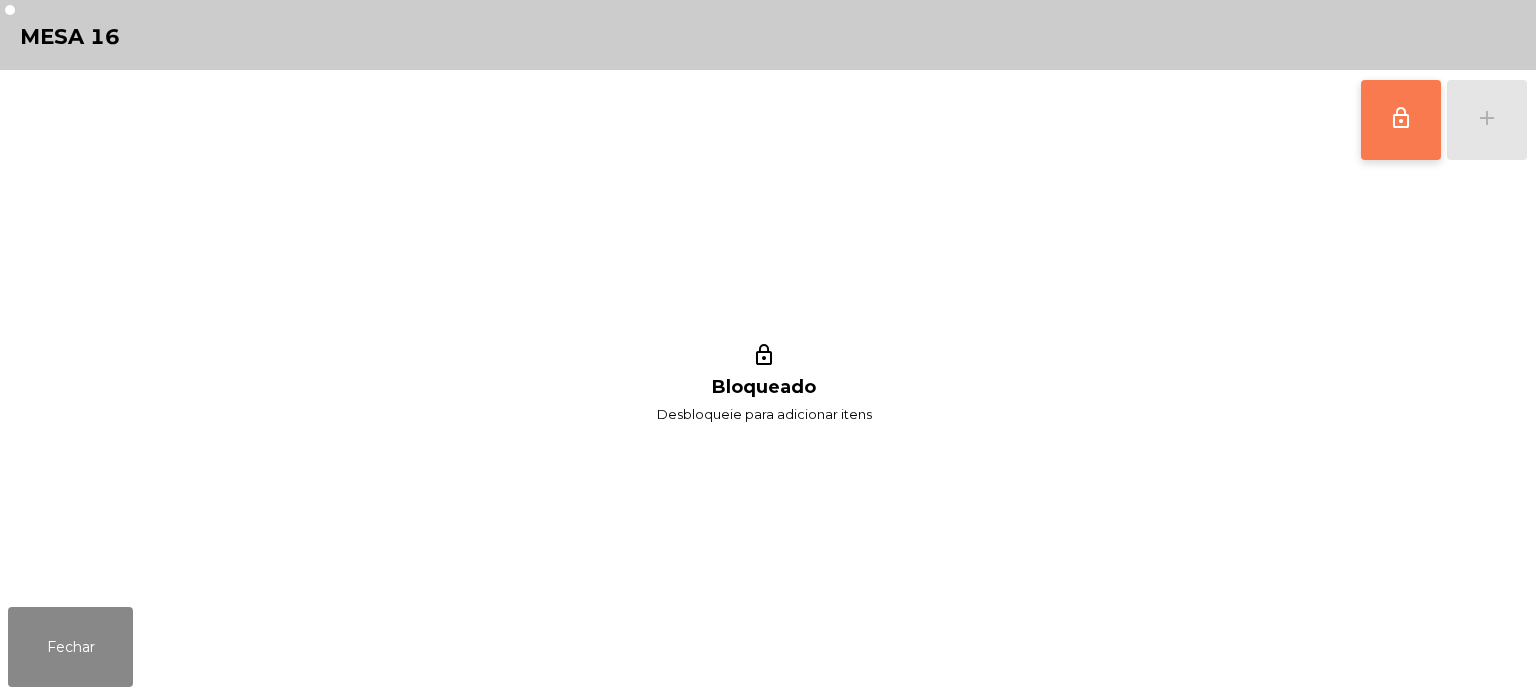 click on "lock_outline" 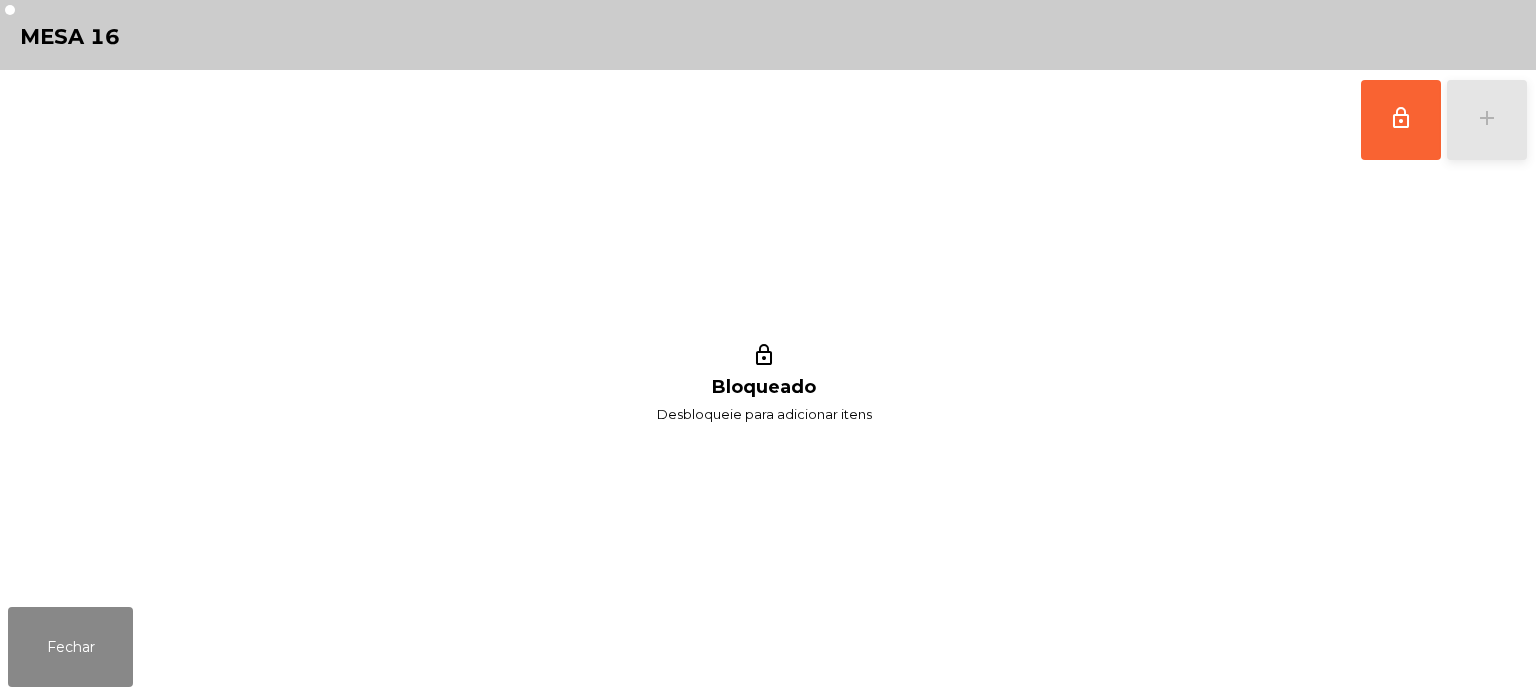 click on "add" 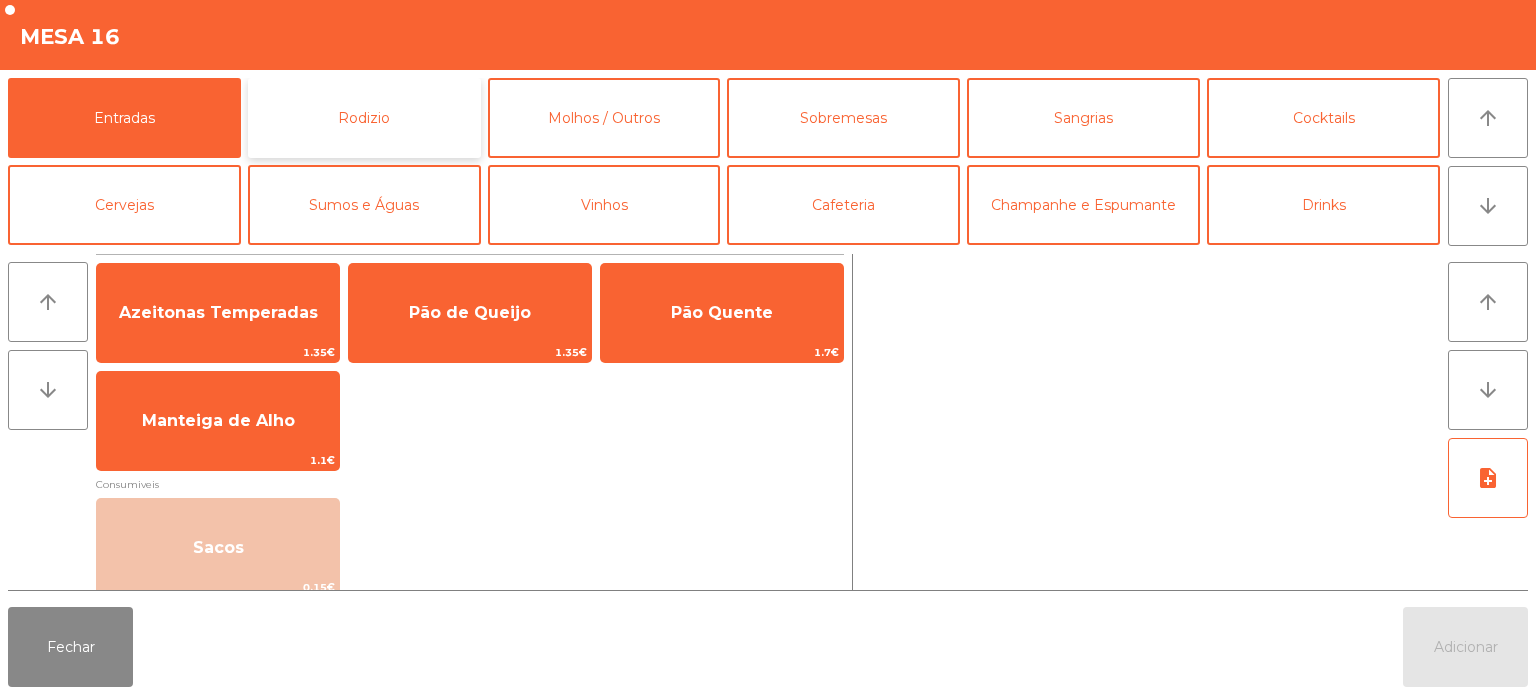 click on "Rodizio" 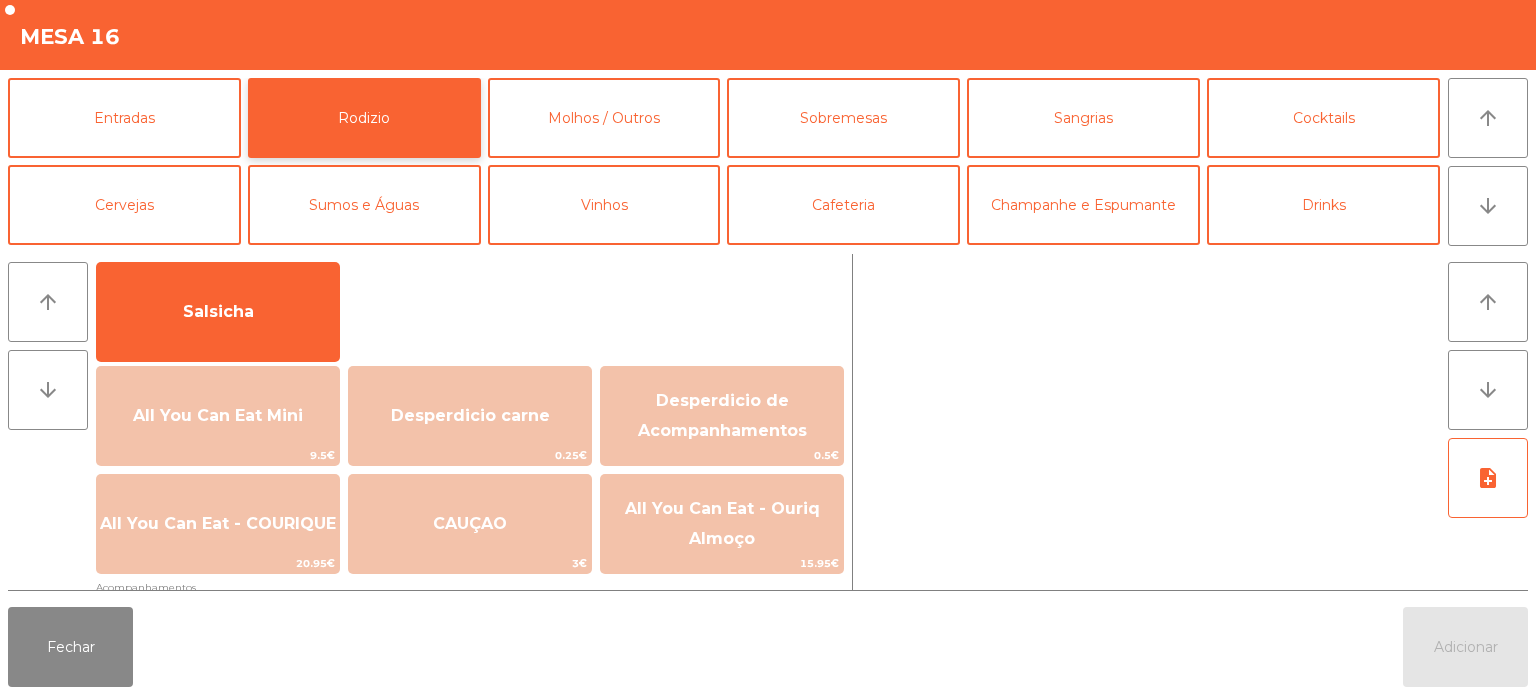 scroll, scrollTop: 136, scrollLeft: 0, axis: vertical 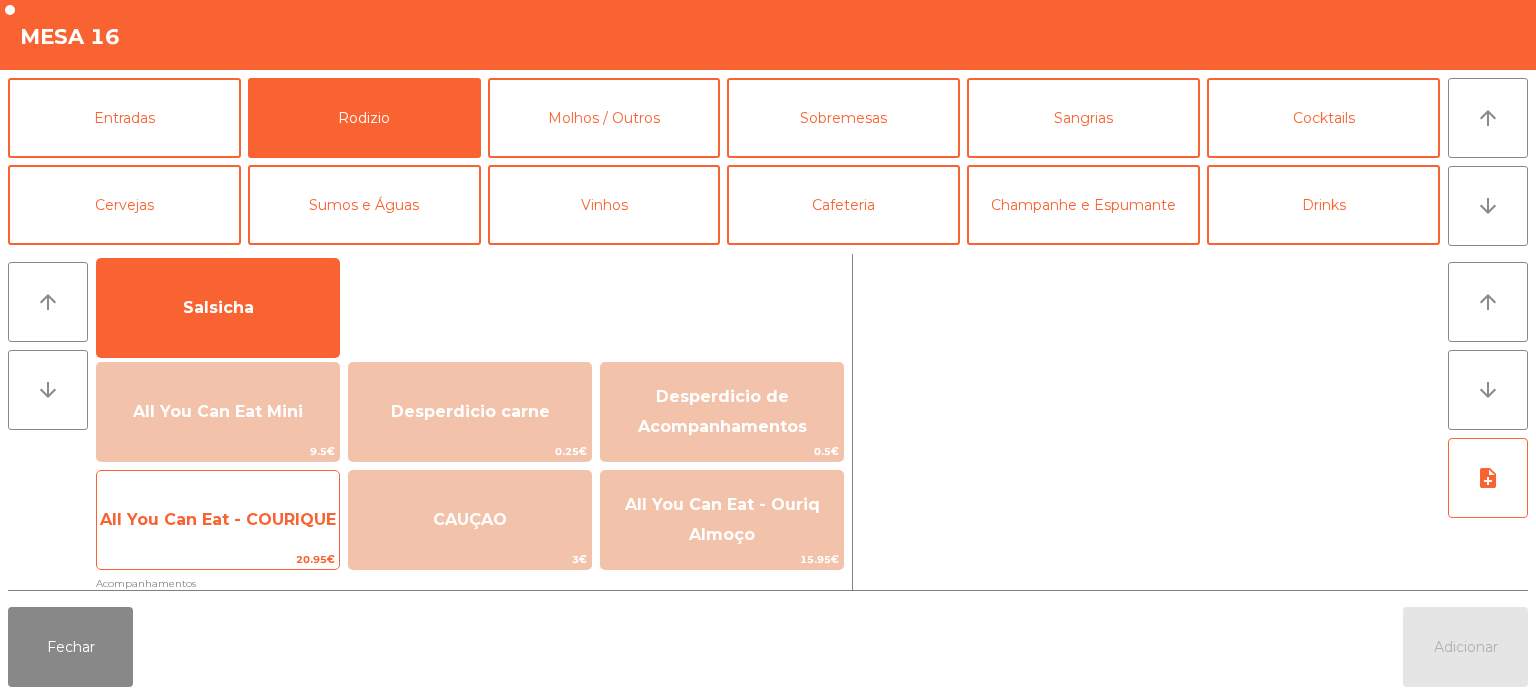 click on "All You Can Eat - COURIQUE" 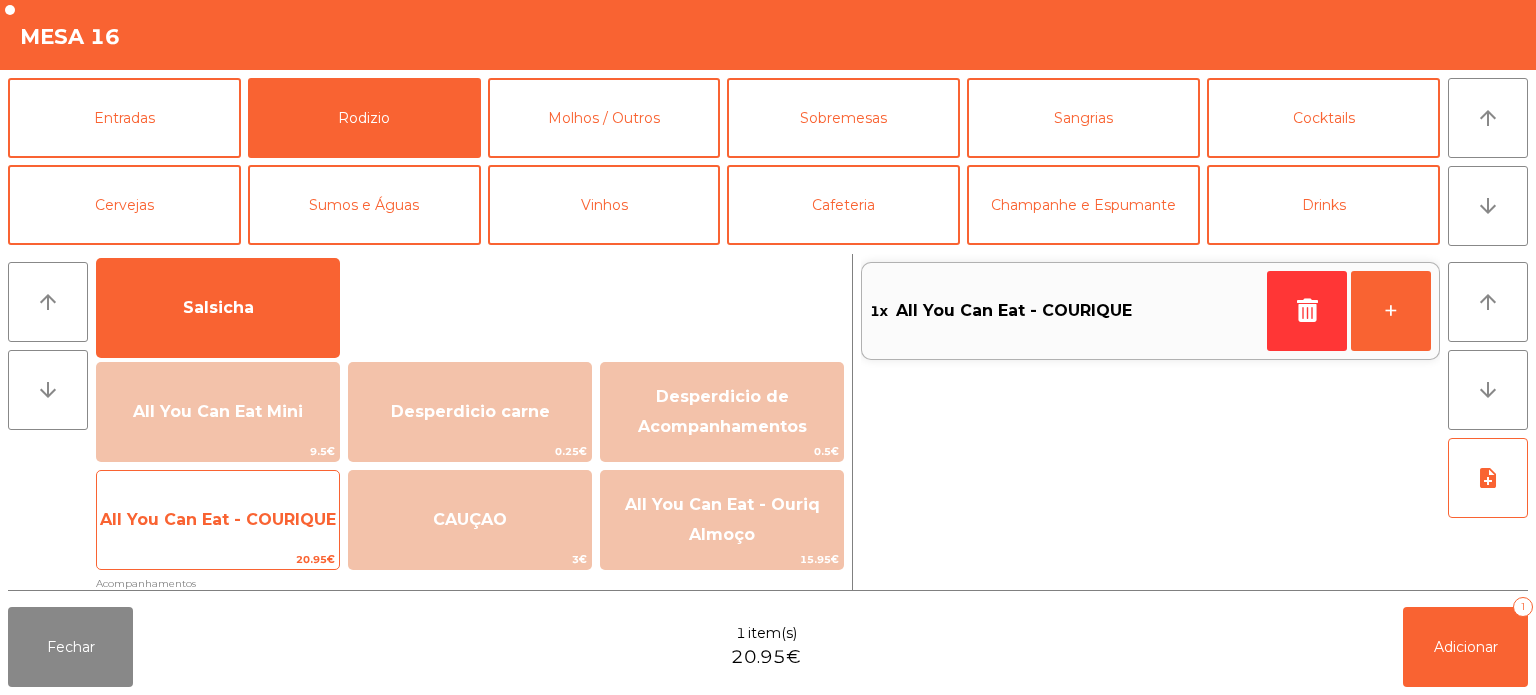 click on "All You Can Eat - COURIQUE" 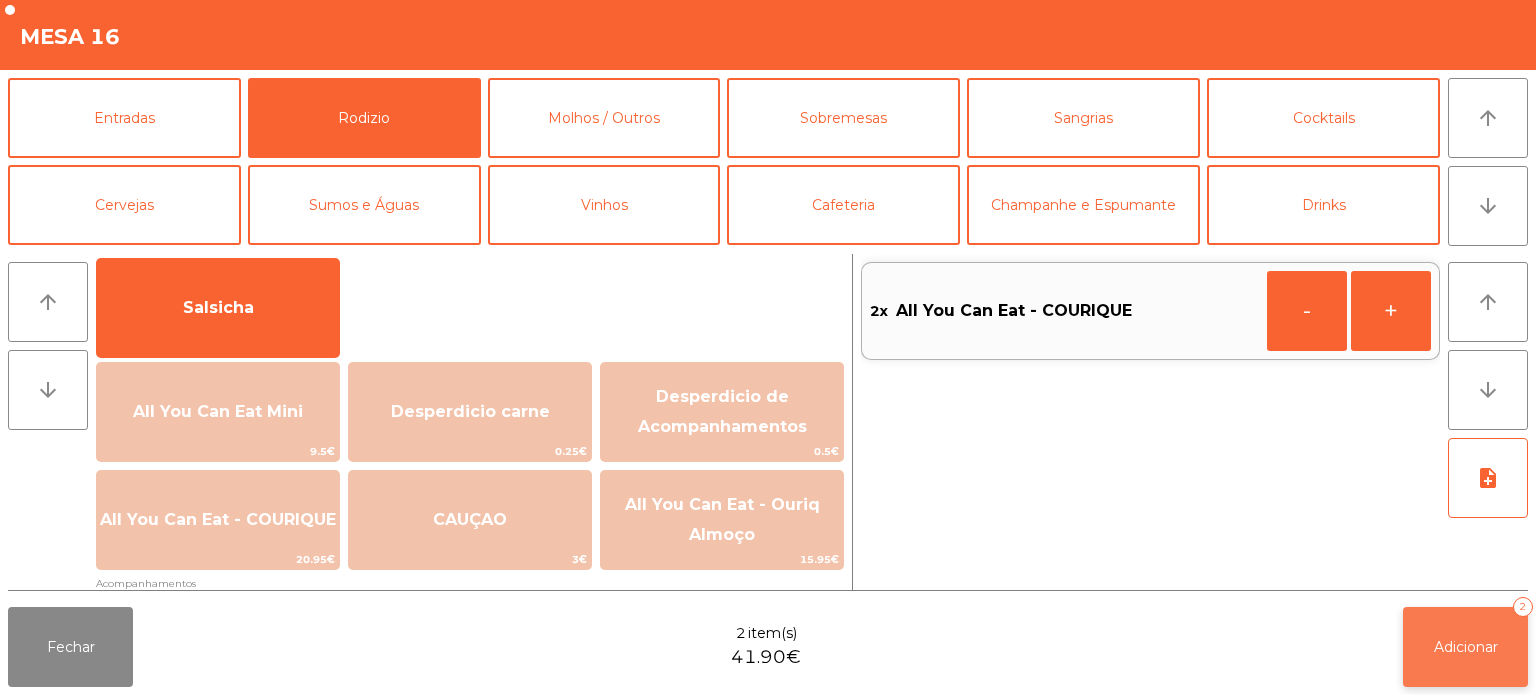 click on "Adicionar   2" 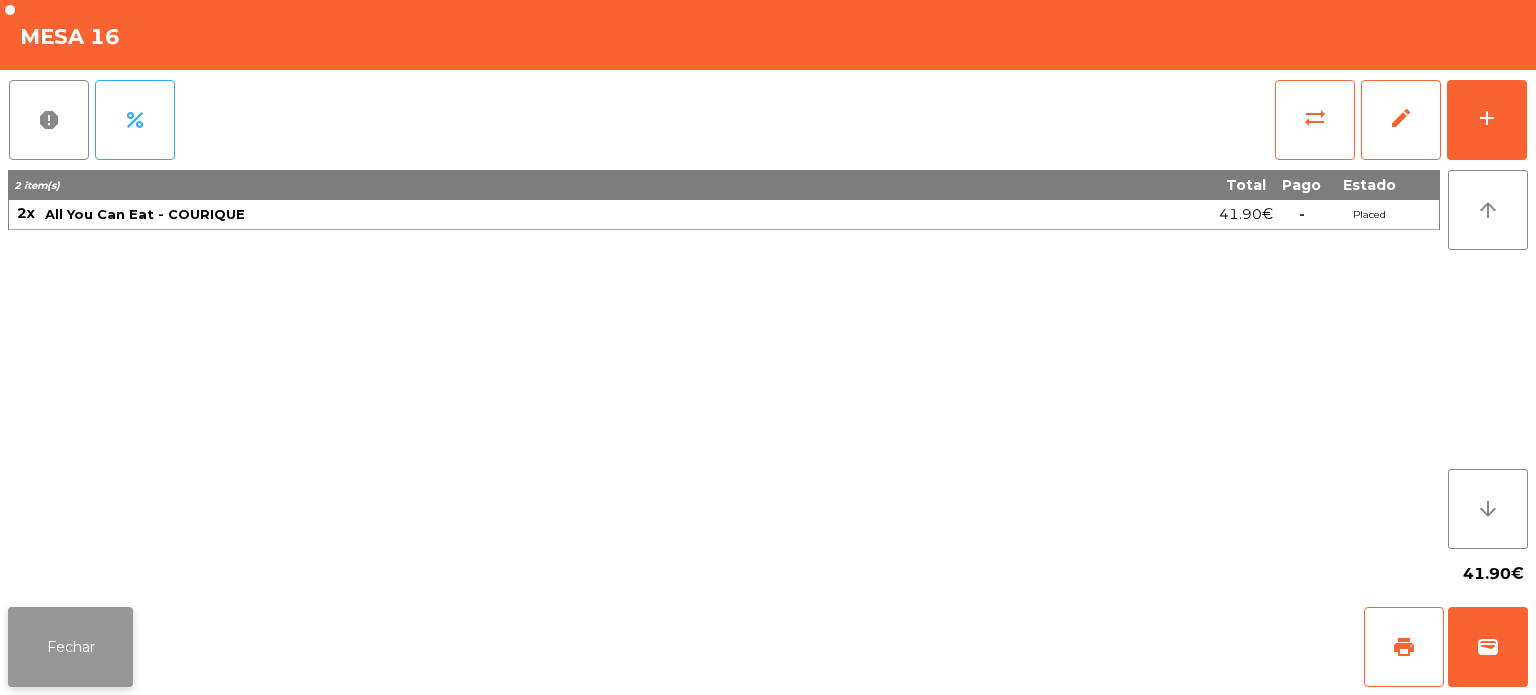 click on "Fechar" 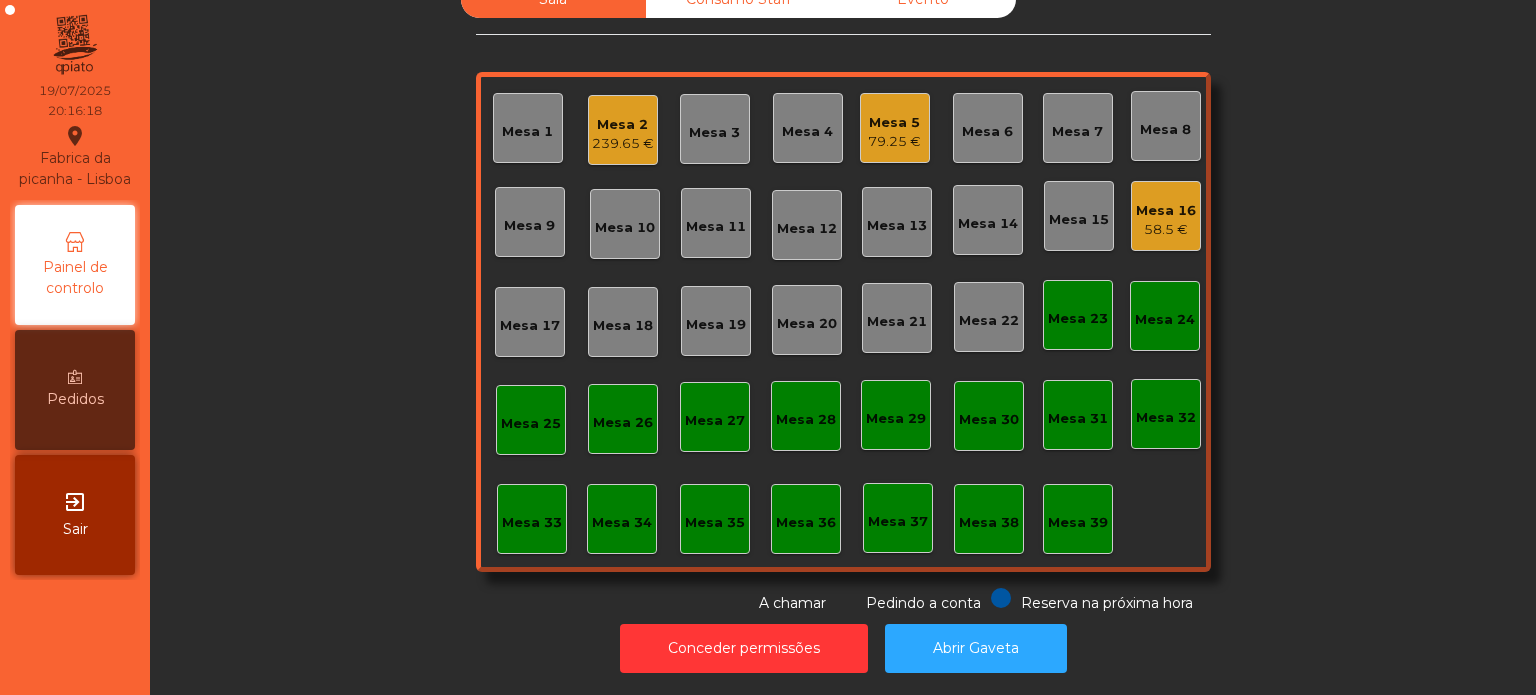 click on "Sala   Consumo Staff   Evento   Mesa 1   Mesa 2   239.65 €   Mesa 3   Mesa 4   Mesa 5   79.25 €   Mesa 6   Mesa 7   Mesa 8   Mesa 9   Mesa 10   Mesa 11   Mesa 12   Mesa 13   Mesa 14   Mesa 15   Mesa 16   58.5 €   Mesa 17   Mesa 18   Mesa 19   Mesa 20   Mesa 21   Mesa 22   Mesa 23   Mesa 24   Mesa 25   Mesa 26   Mesa 27   Mesa 28   Mesa 29   Mesa 30   Mesa 31   Mesa 32   Mesa 33   Mesa 34   Mesa 35   Mesa 36   Mesa 37   Mesa 38   Mesa 39  Reserva na próxima hora Pedindo a conta A chamar" 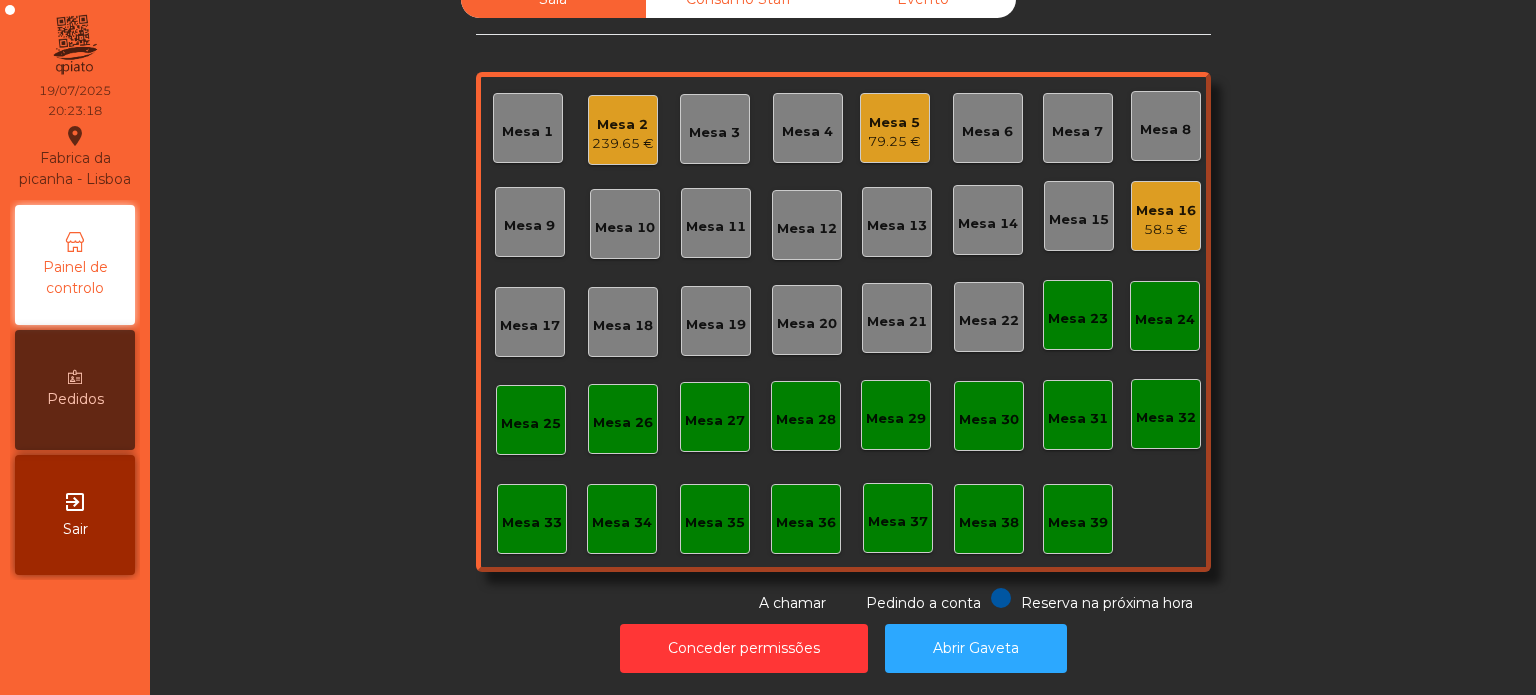 click on "Mesa 36" 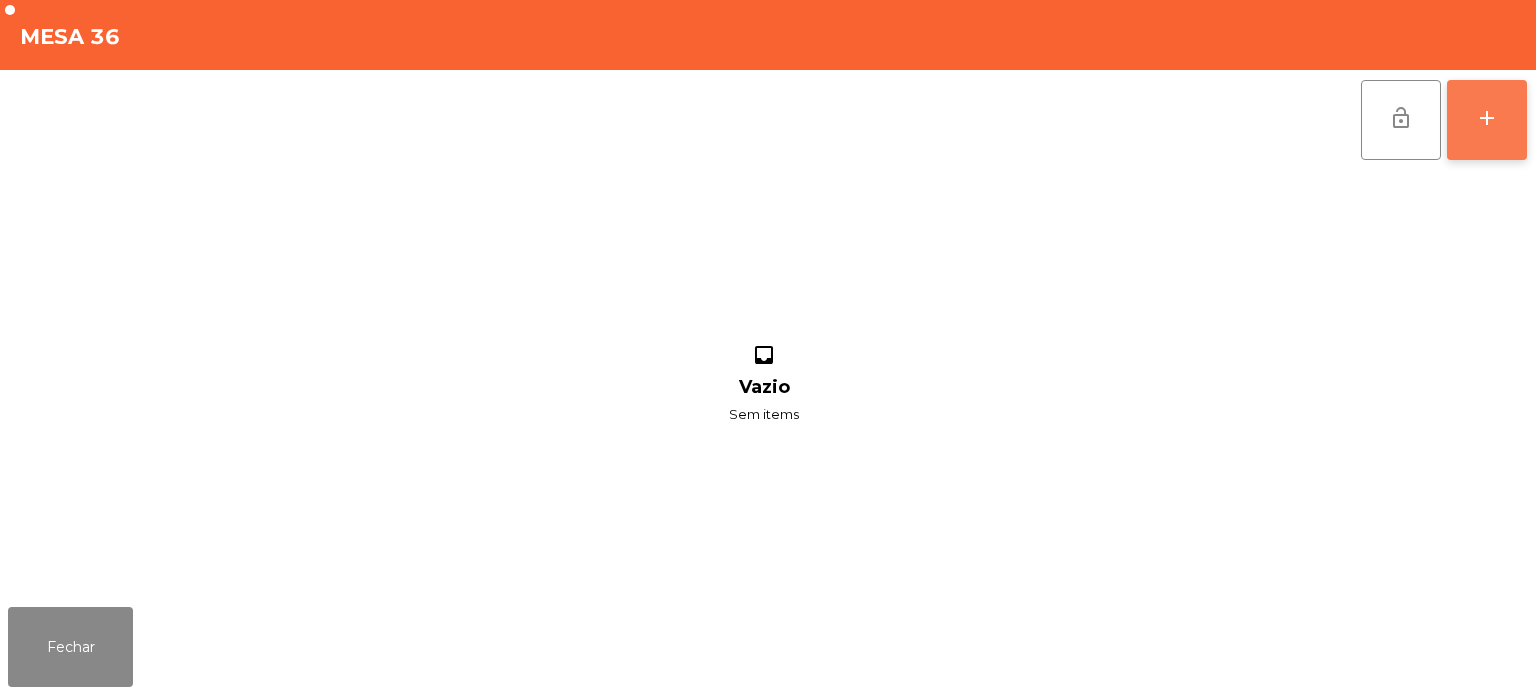 click on "add" 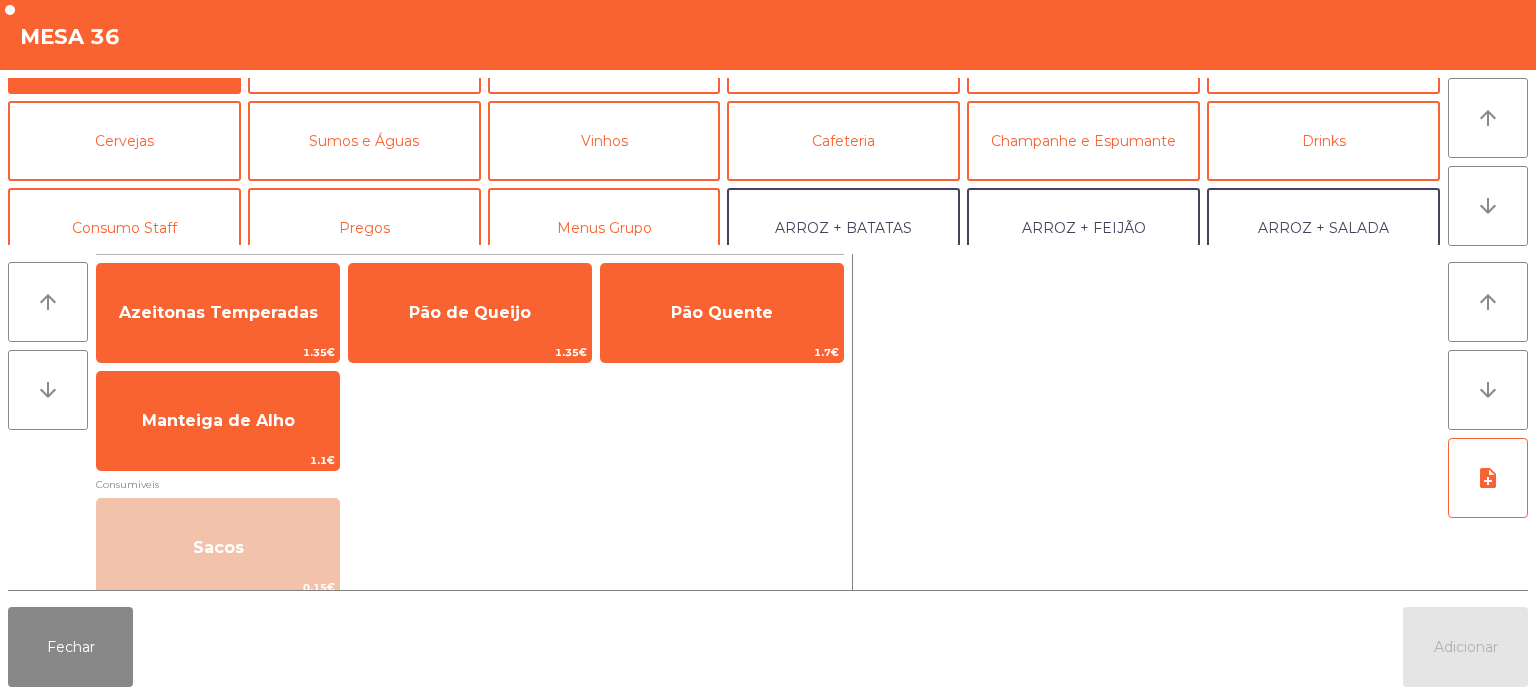 scroll, scrollTop: 128, scrollLeft: 0, axis: vertical 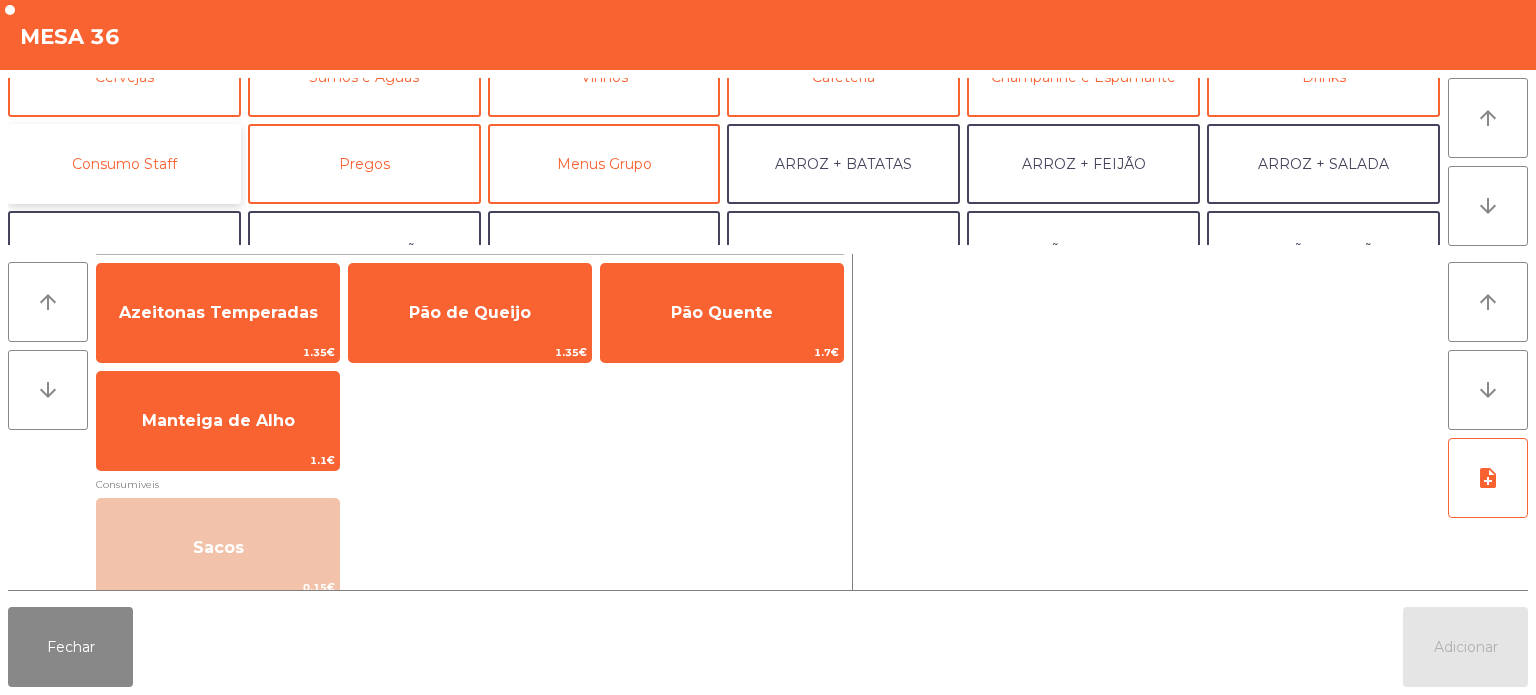 click on "Consumo Staff" 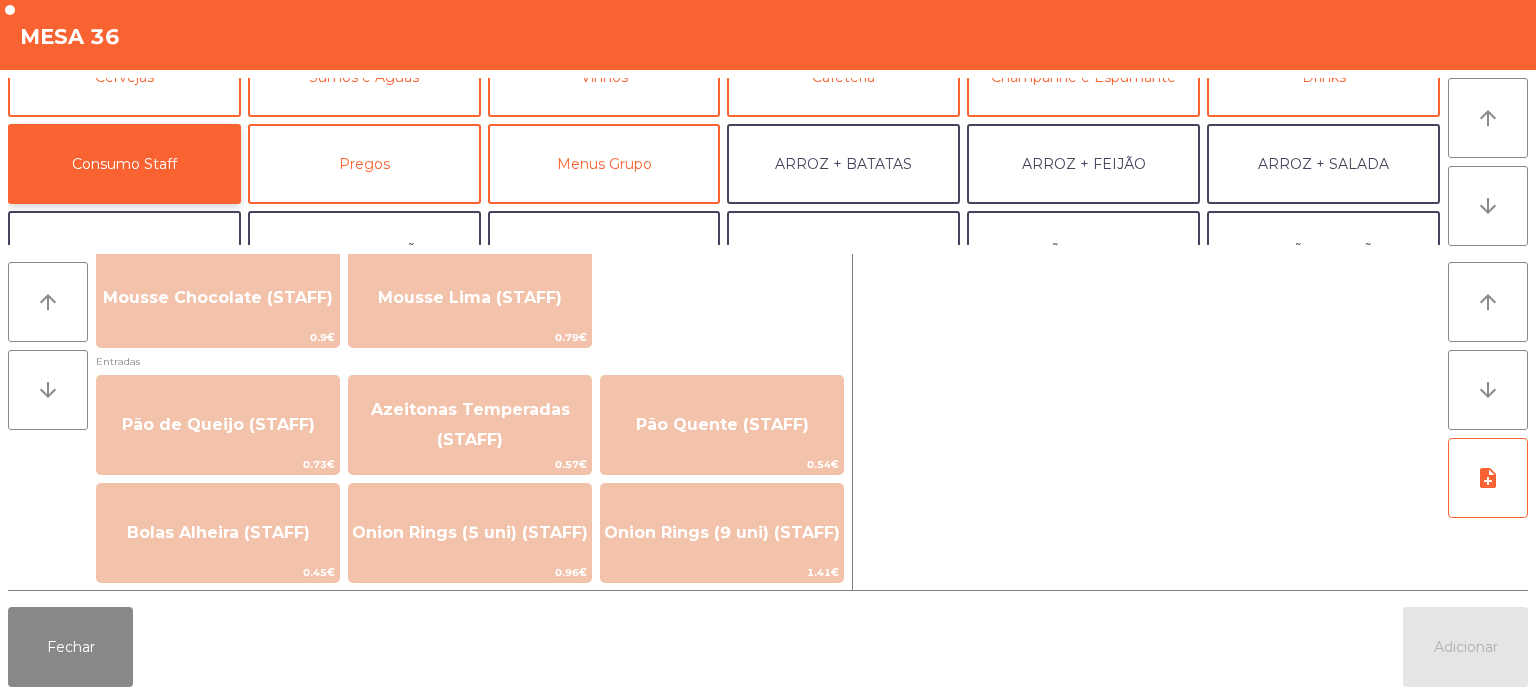 scroll, scrollTop: 1448, scrollLeft: 0, axis: vertical 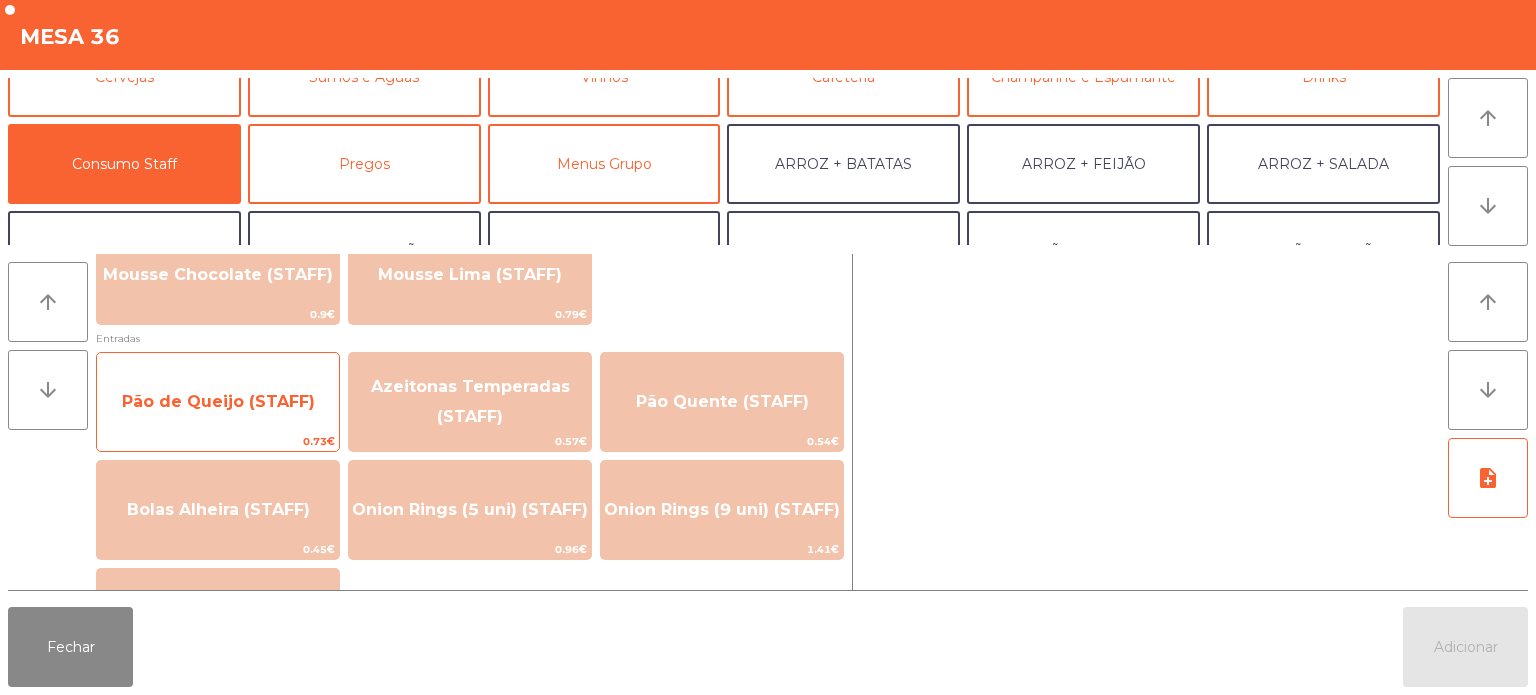 click on "Pão de Queijo (STAFF)" 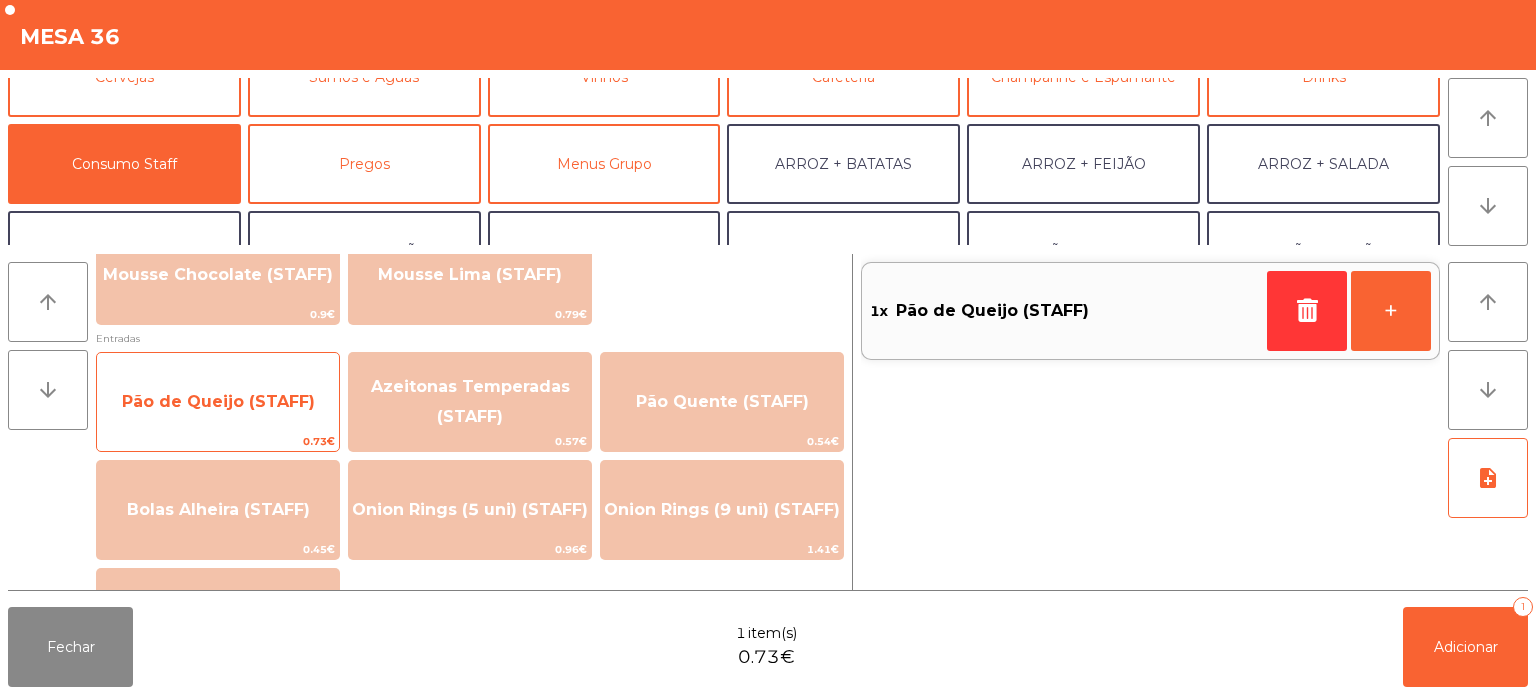 click on "Pão de Queijo (STAFF)" 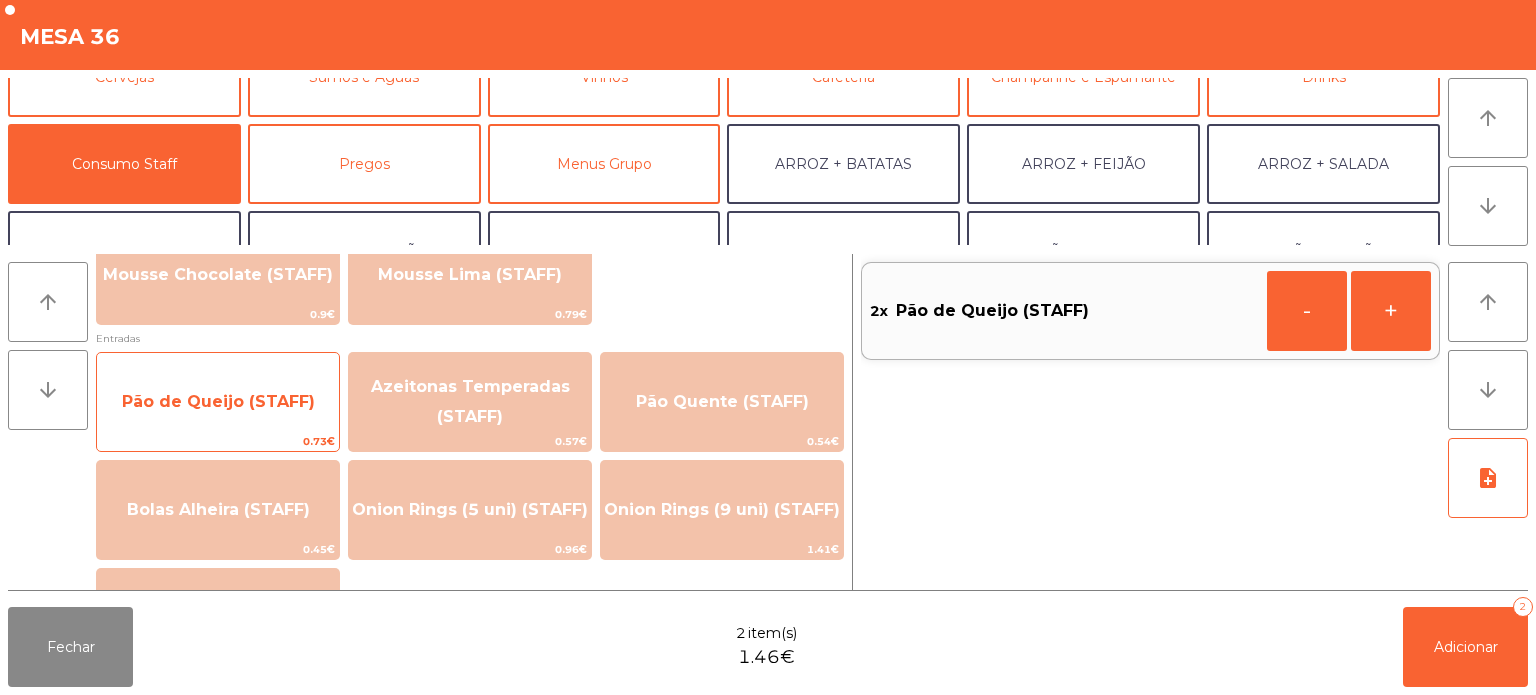 click on "Pão de Queijo (STAFF)" 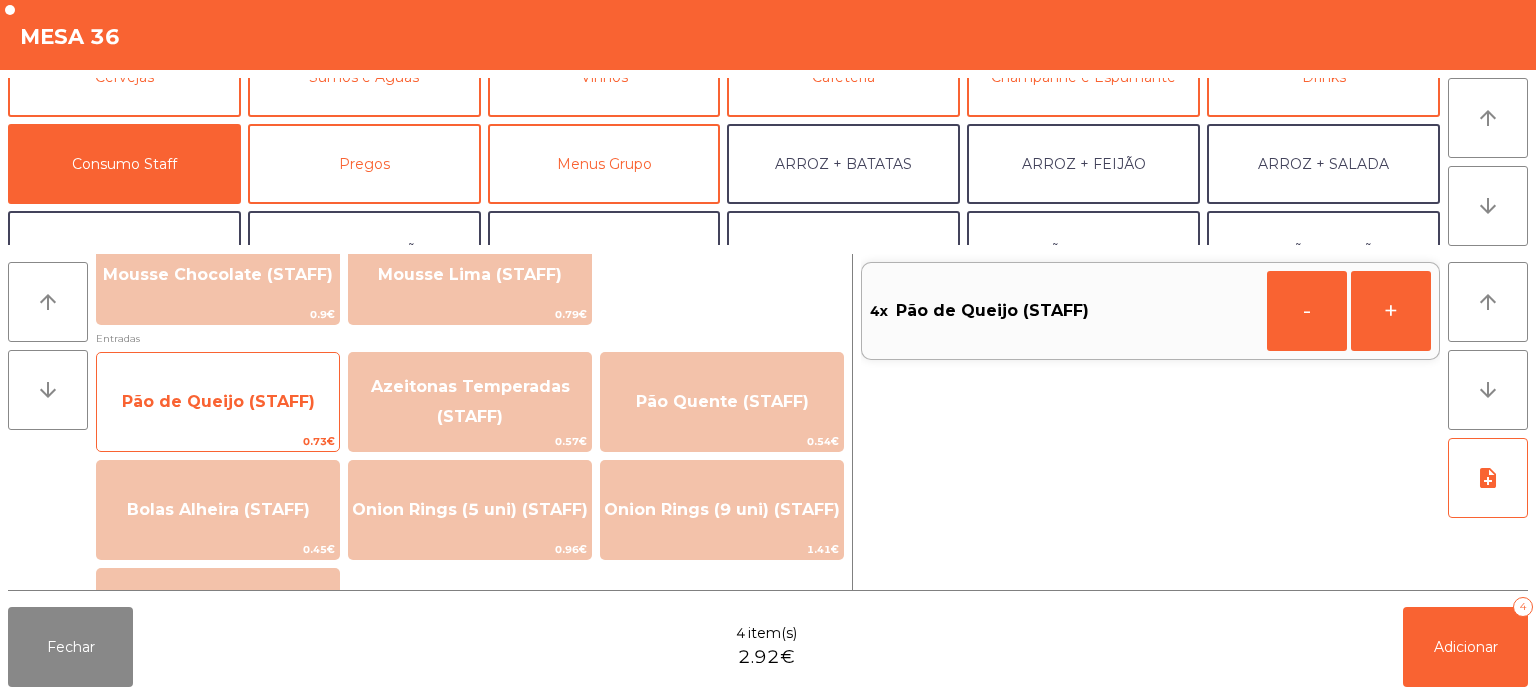 click on "Pão de Queijo (STAFF)" 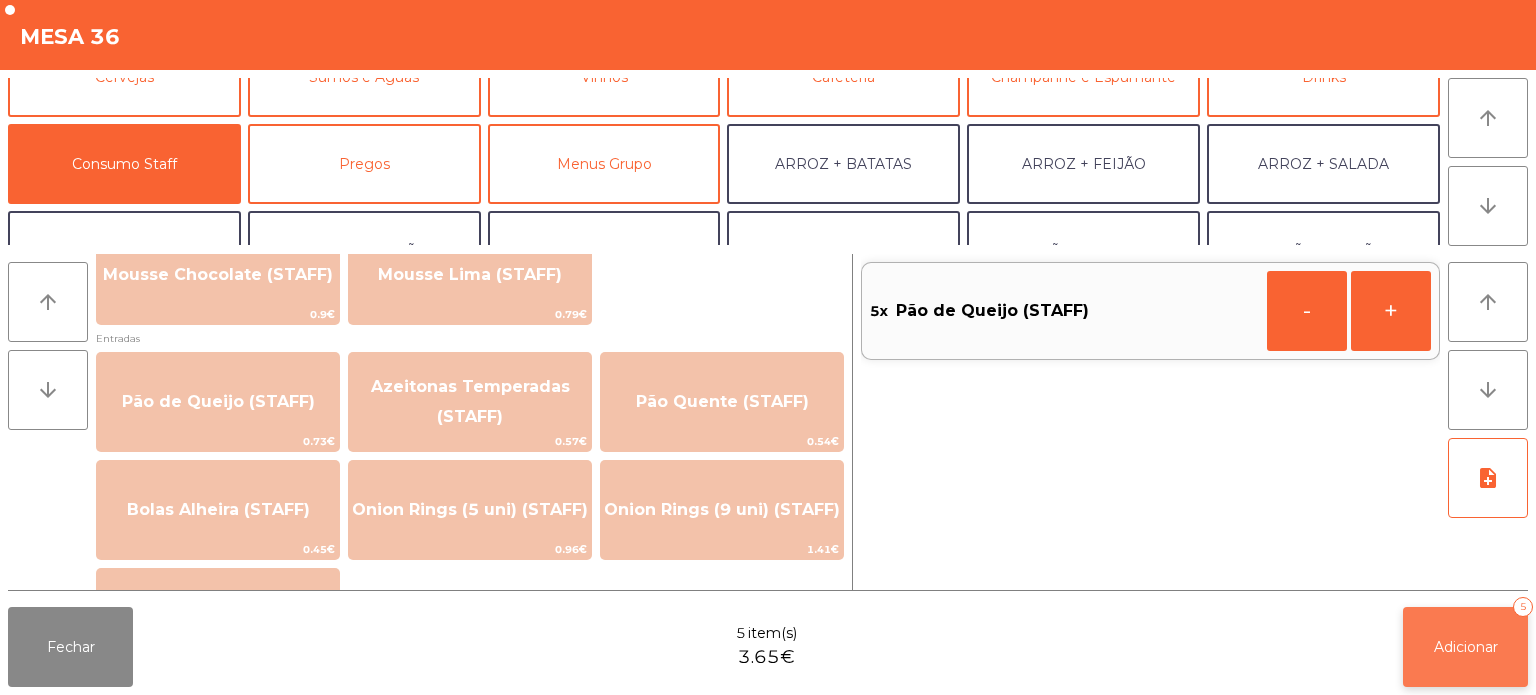 click on "Adicionar" 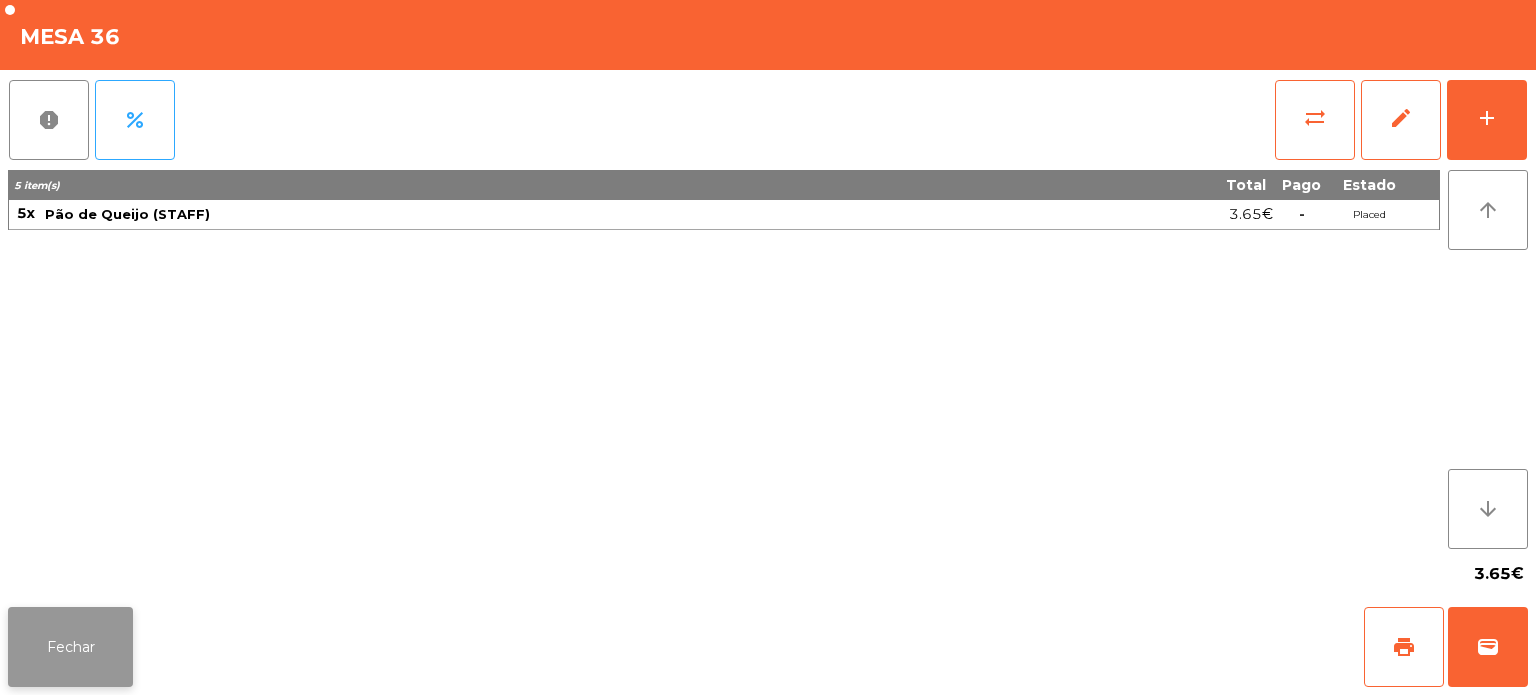 click on "Fechar" 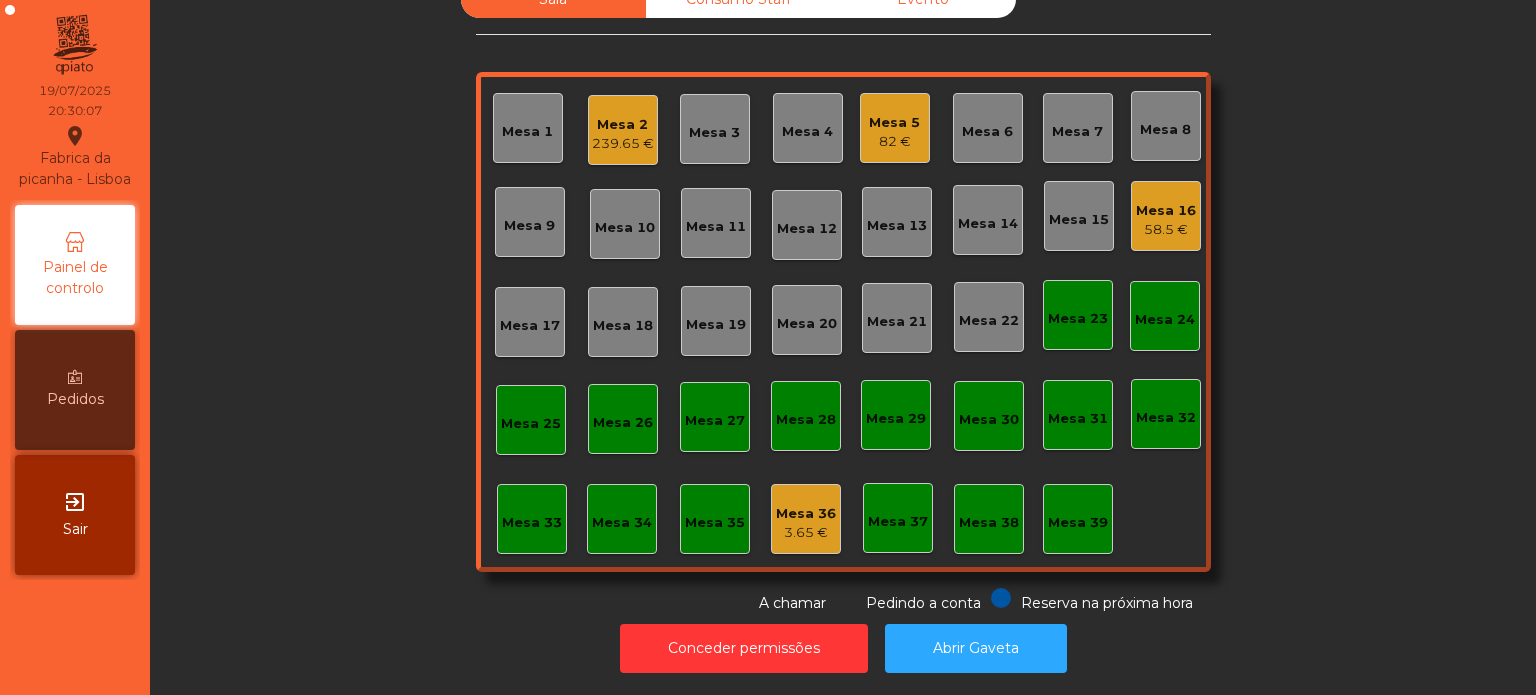 click on "Mesa 13" 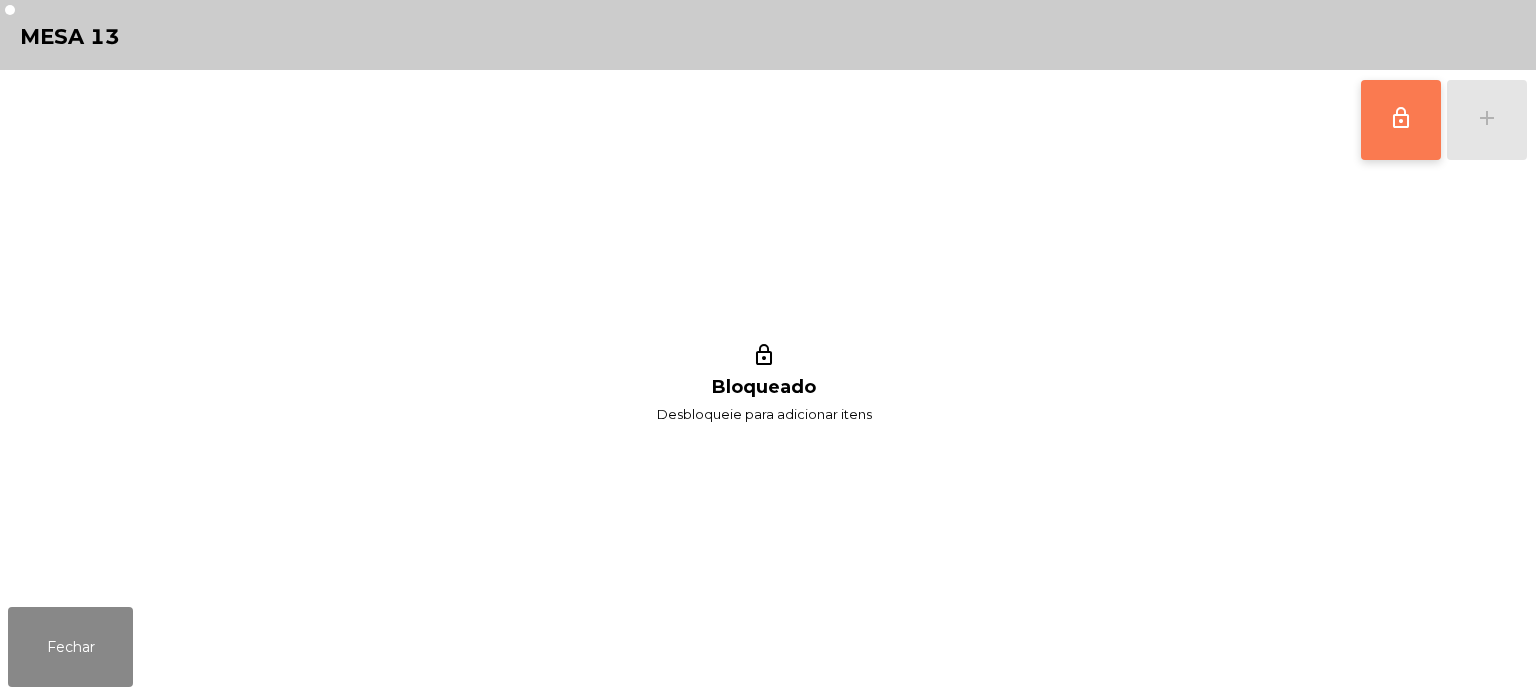 click on "lock_outline" 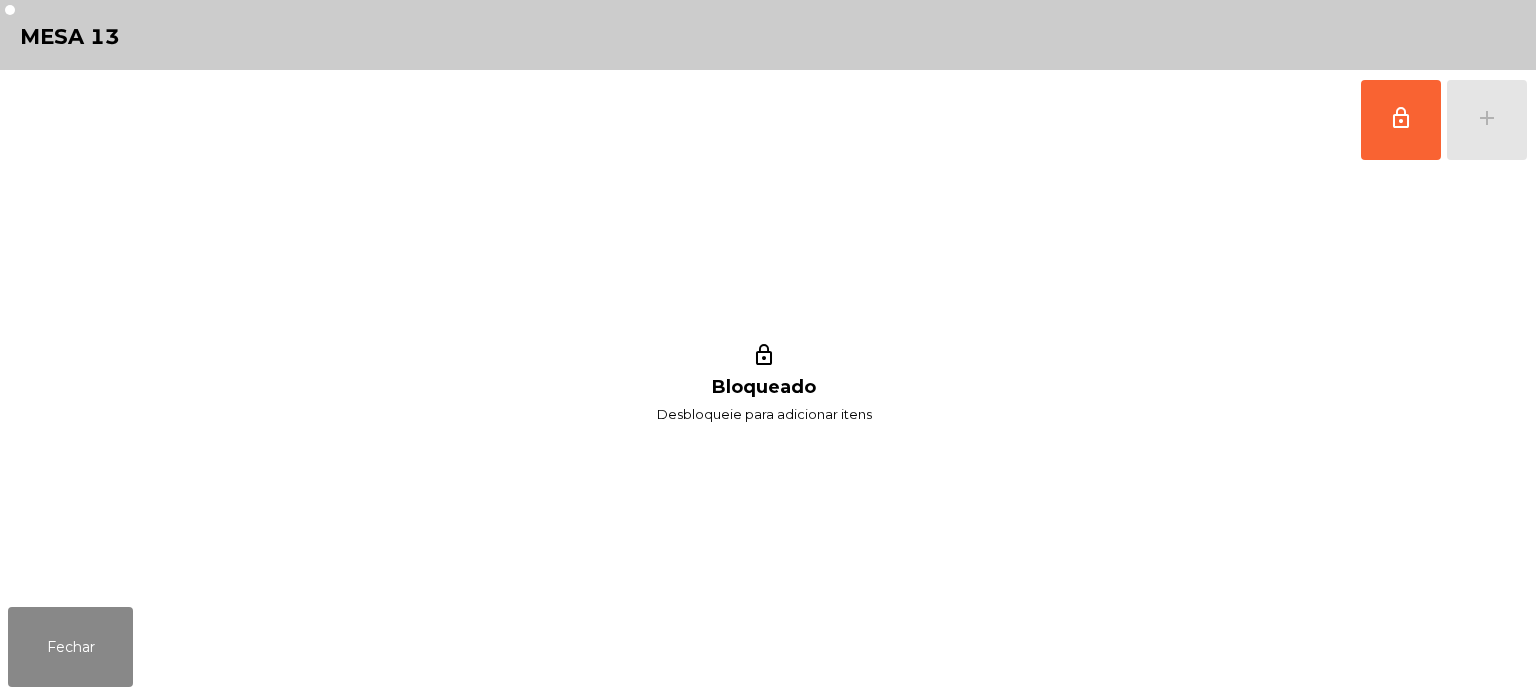 click on "lock_outline   add" 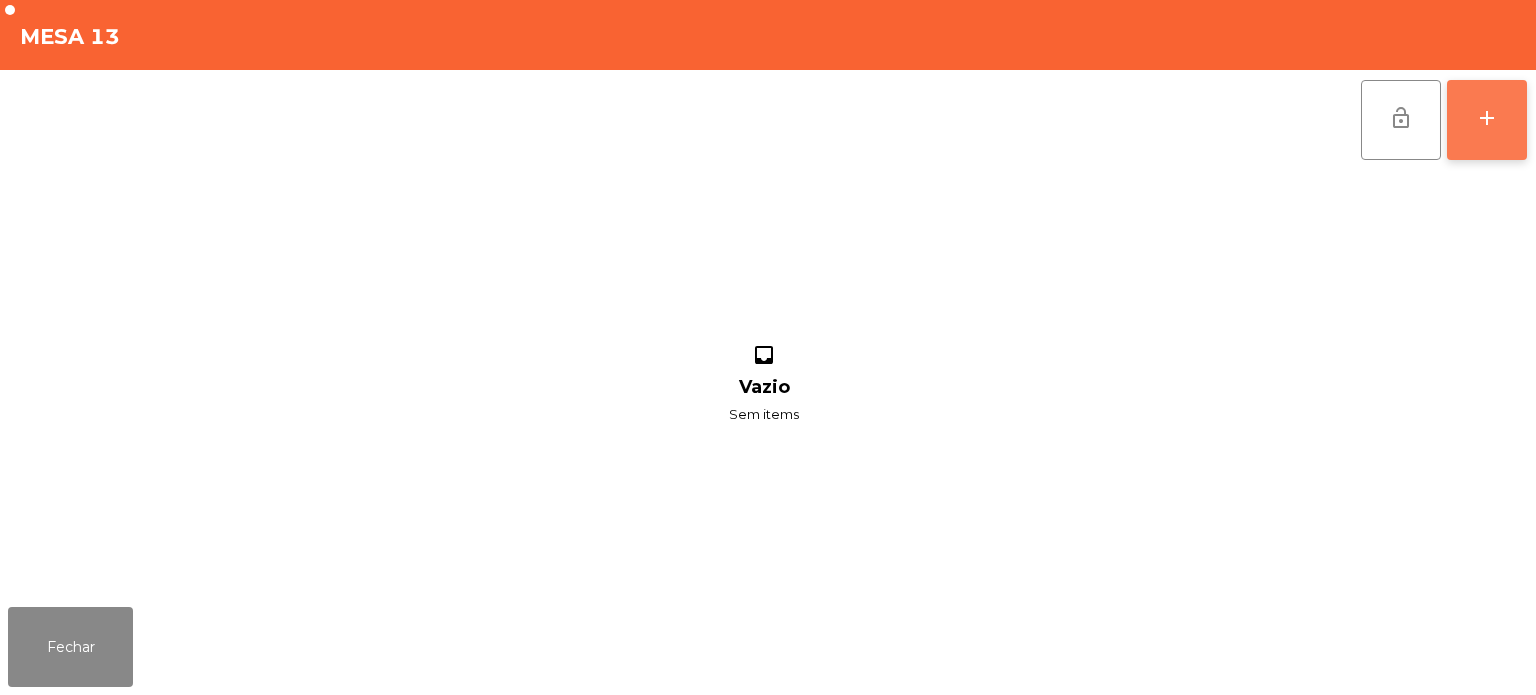 click on "add" 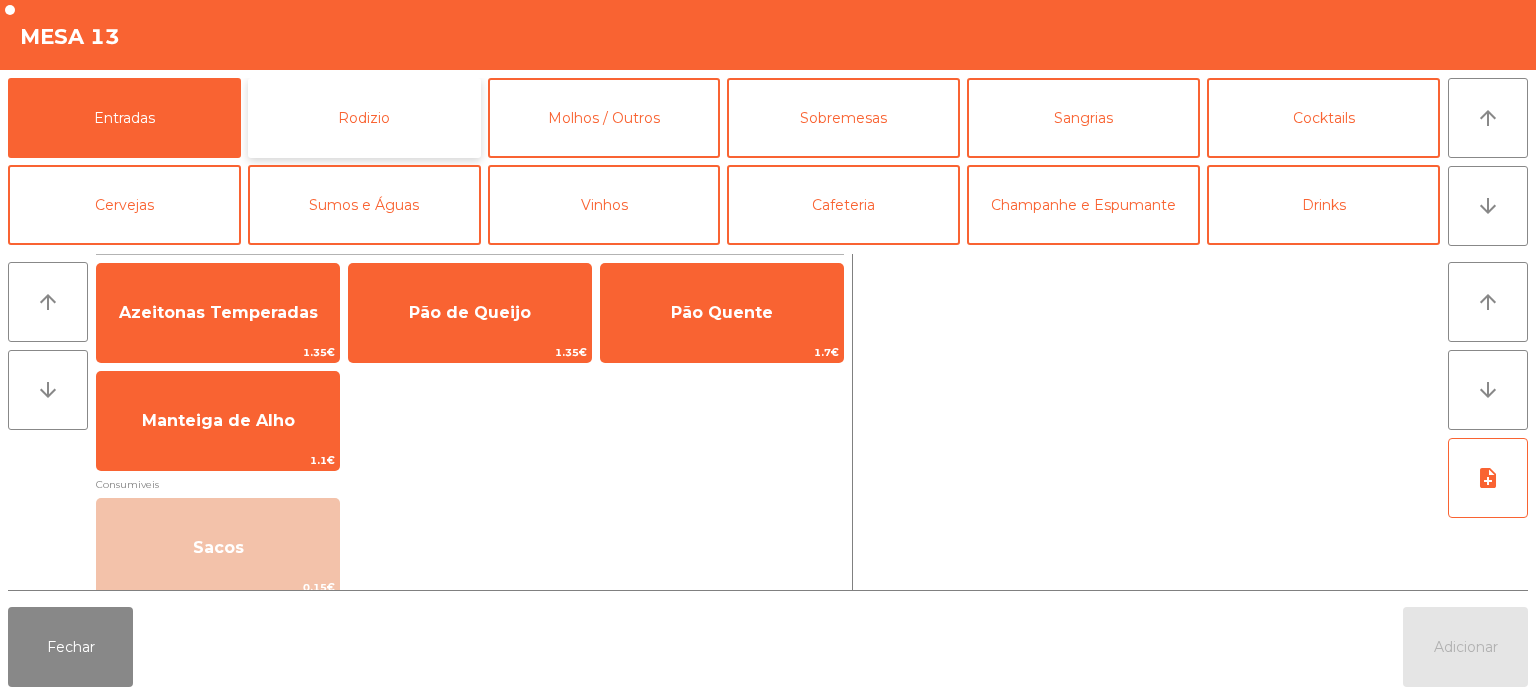 click on "Rodizio" 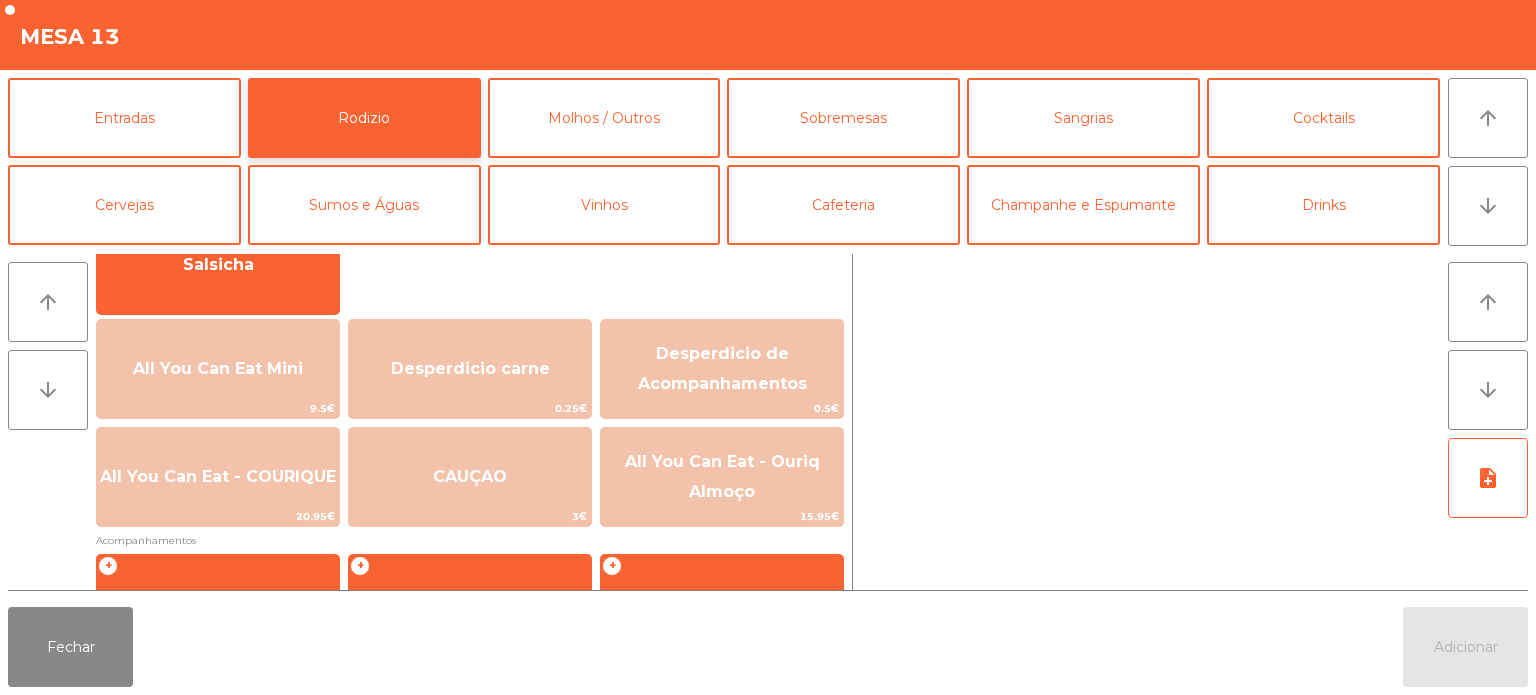 scroll, scrollTop: 185, scrollLeft: 0, axis: vertical 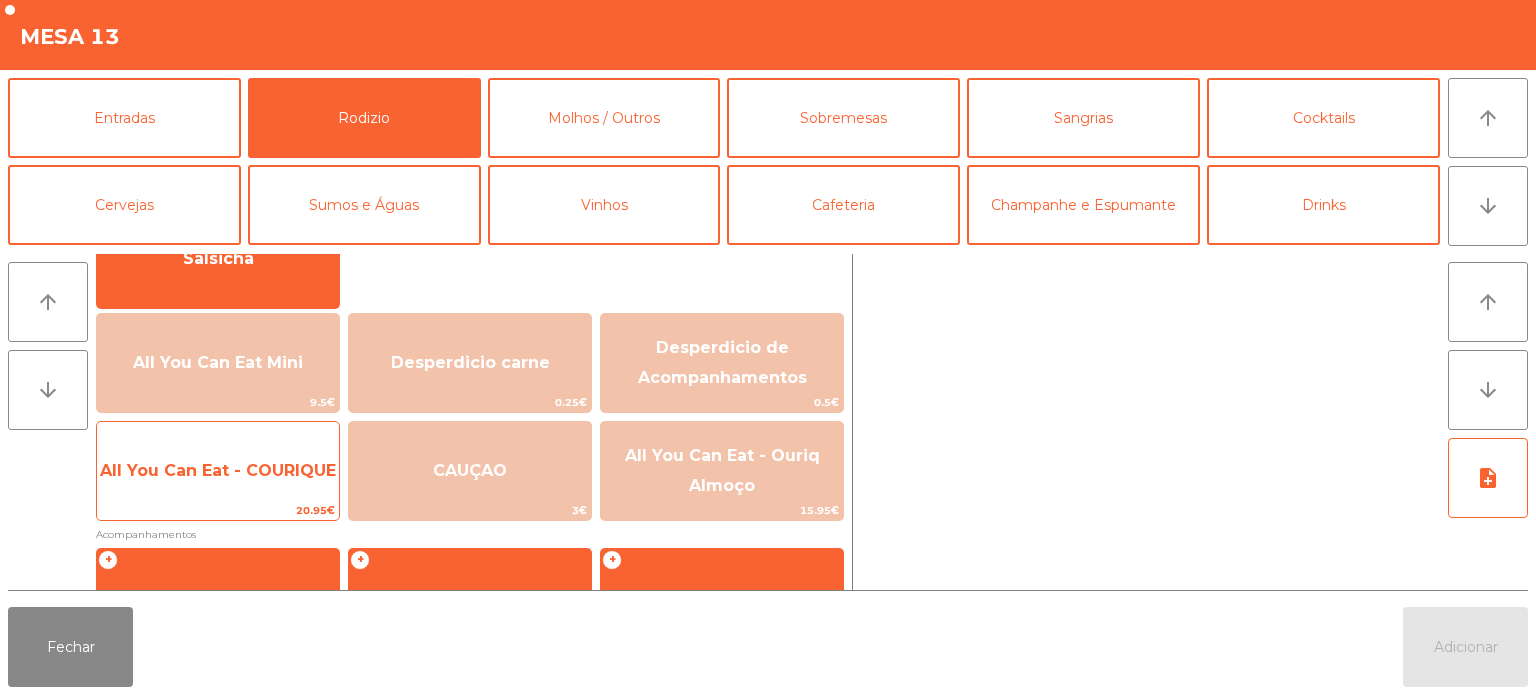 click on "All You Can Eat - COURIQUE" 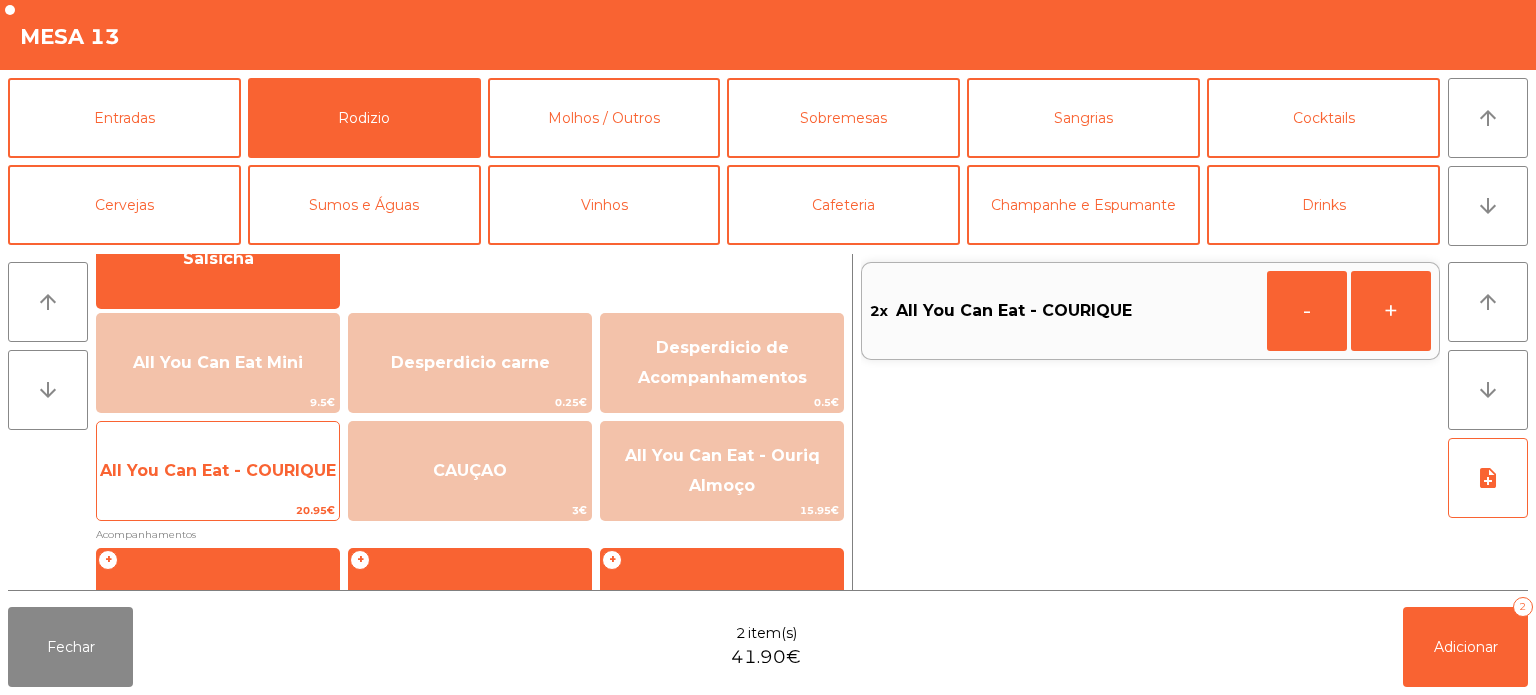 click on "All You Can Eat - COURIQUE" 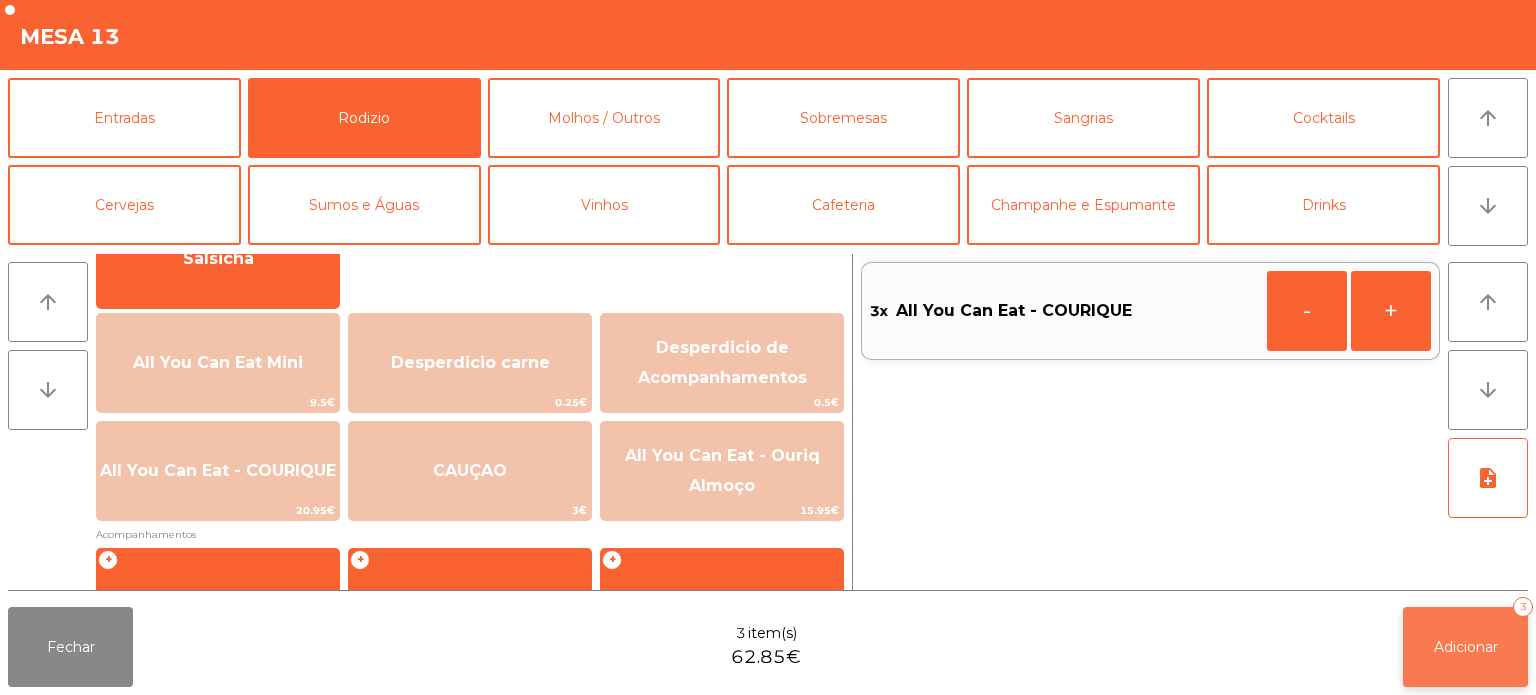 click on "Adicionar   3" 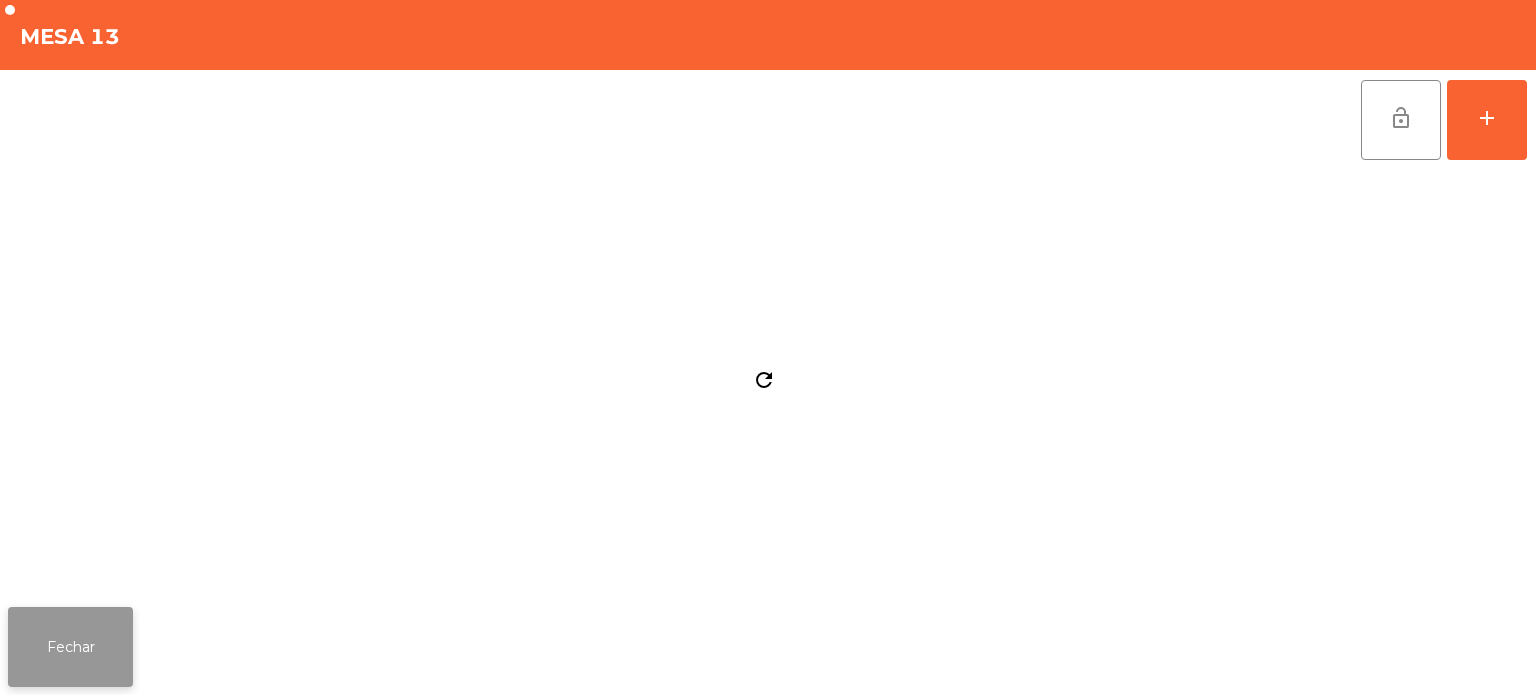 click on "Fechar" 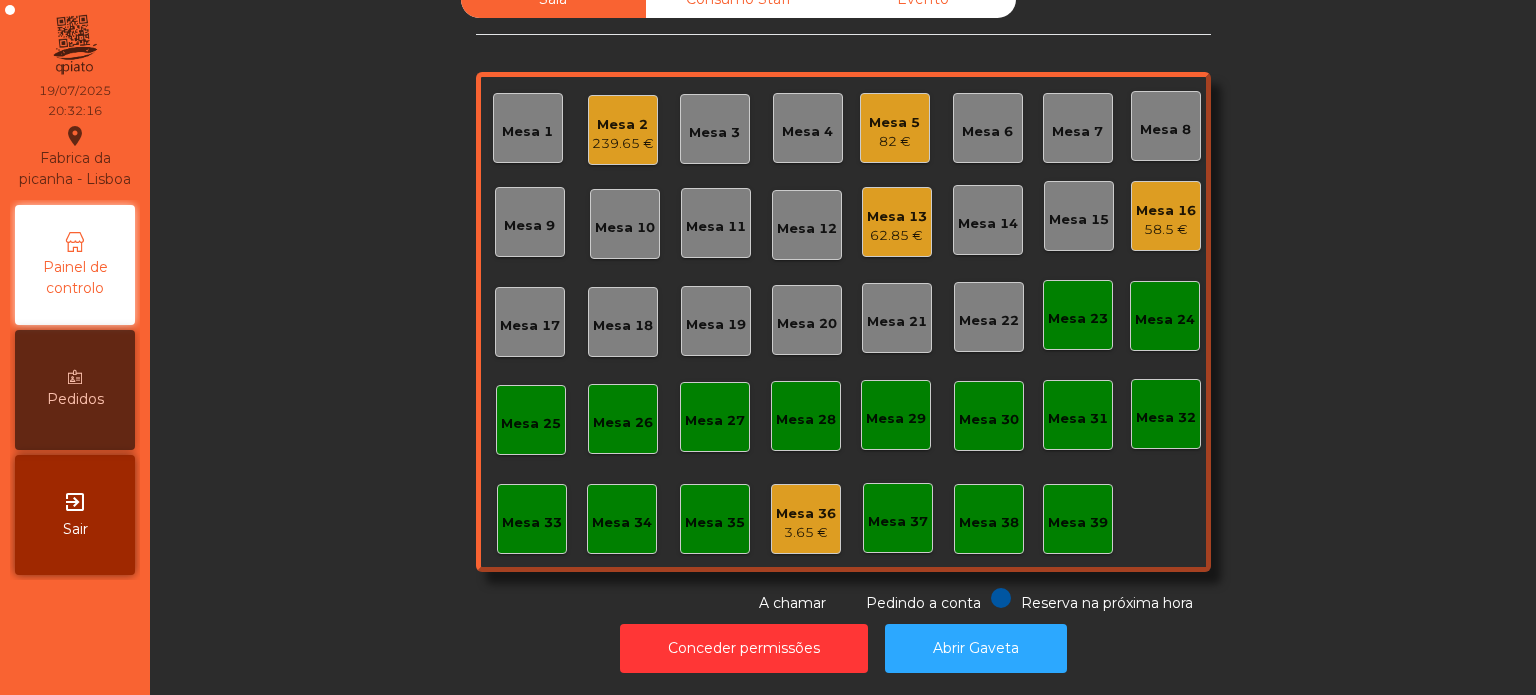 click on "82 €" 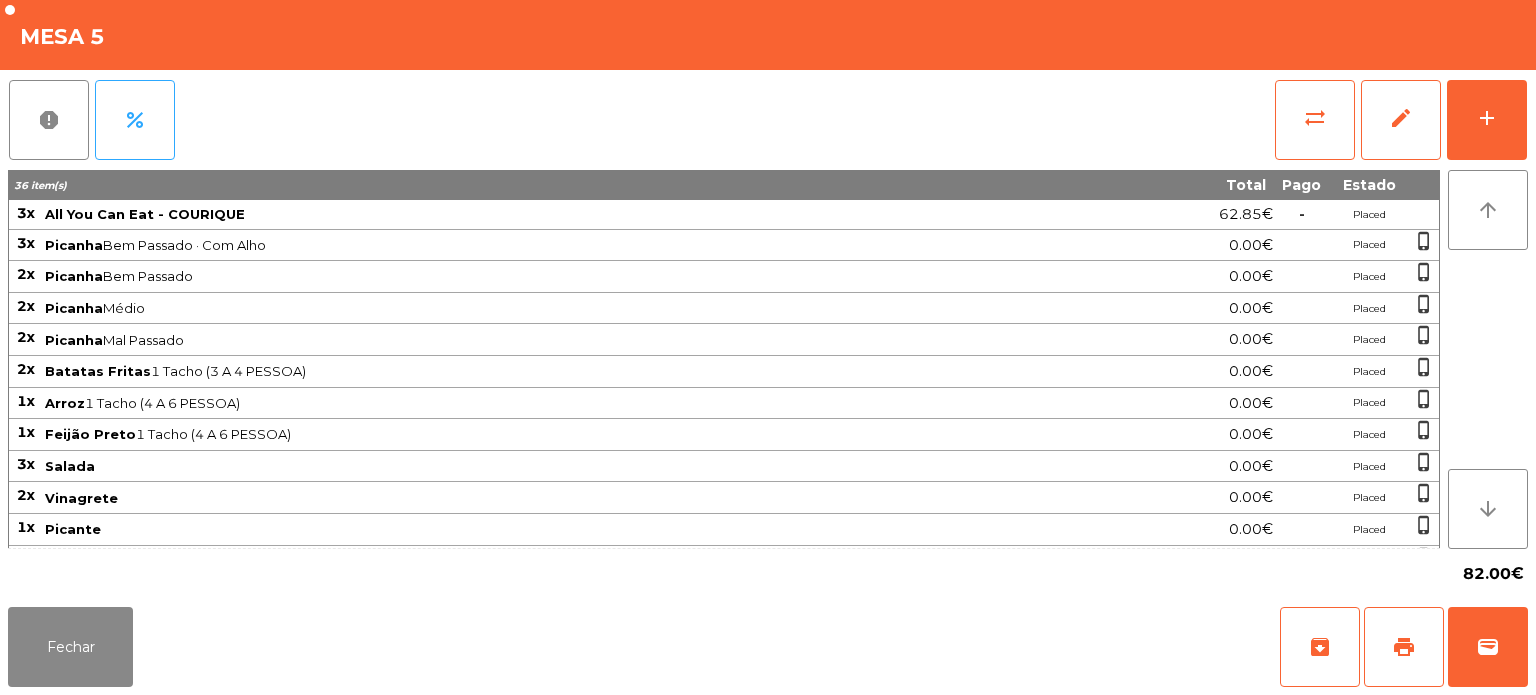 scroll, scrollTop: 9, scrollLeft: 0, axis: vertical 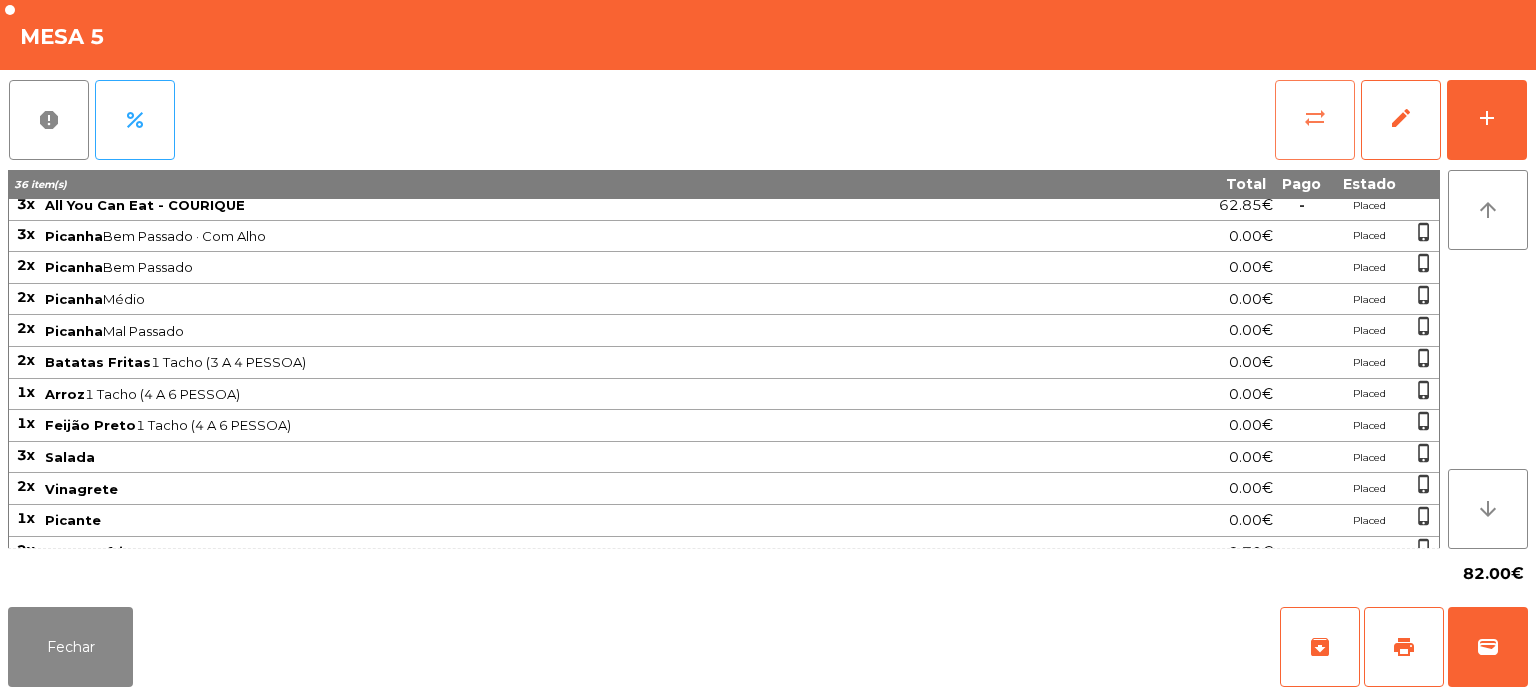 click on "sync_alt" 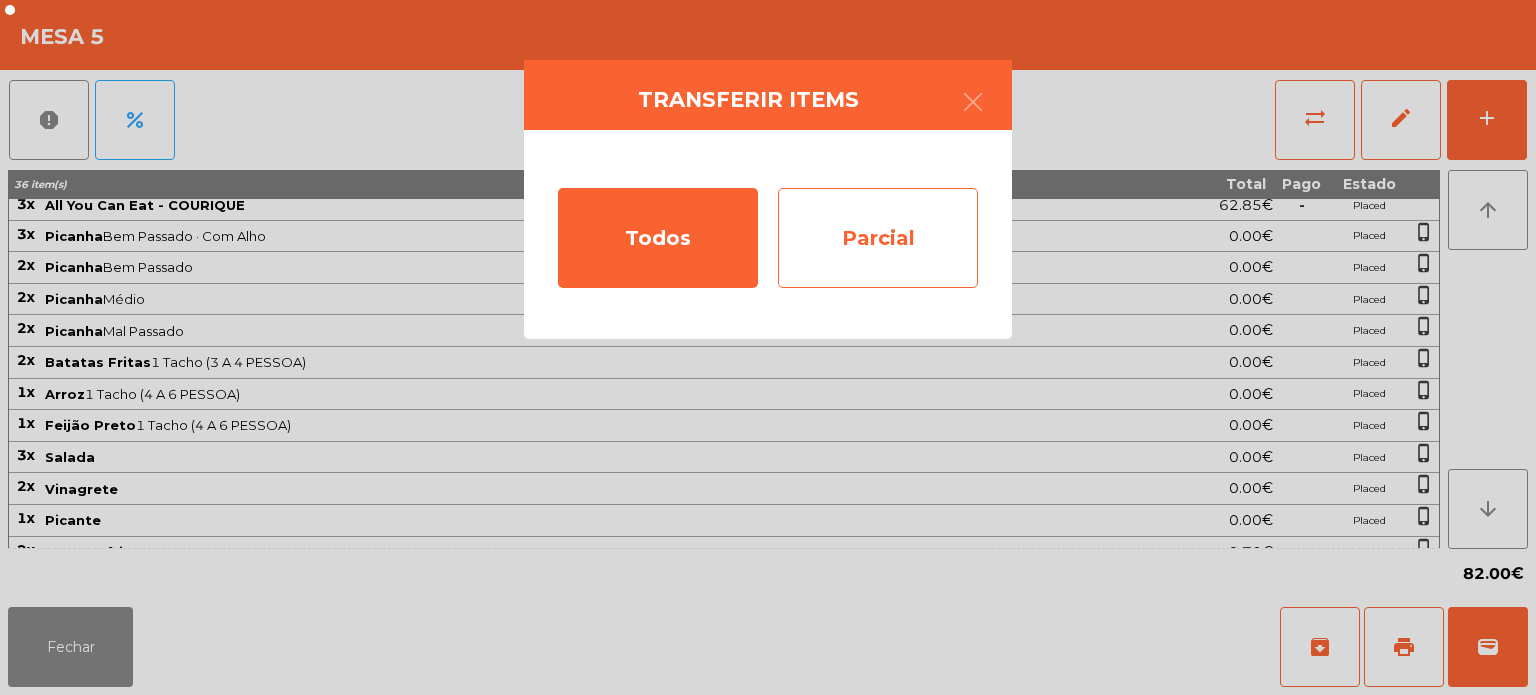 click on "Parcial" 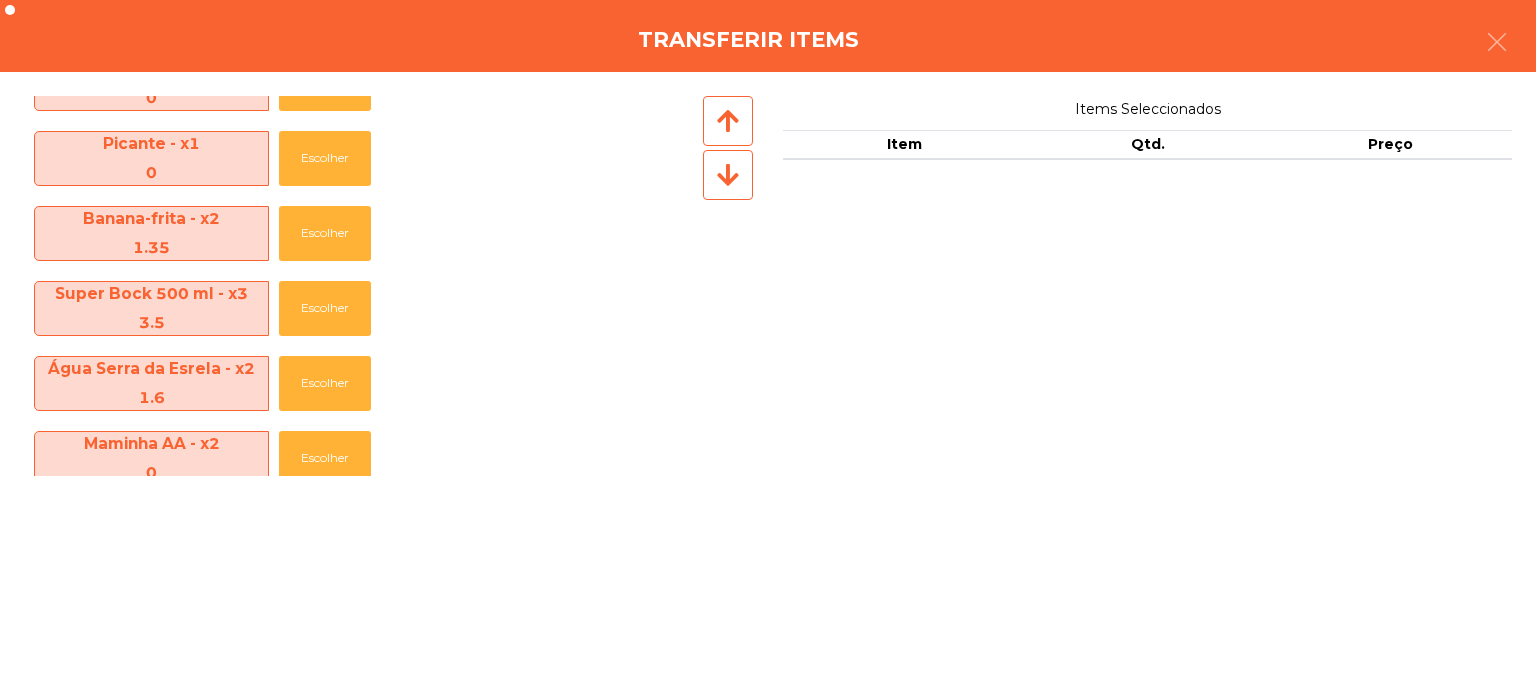 scroll, scrollTop: 744, scrollLeft: 0, axis: vertical 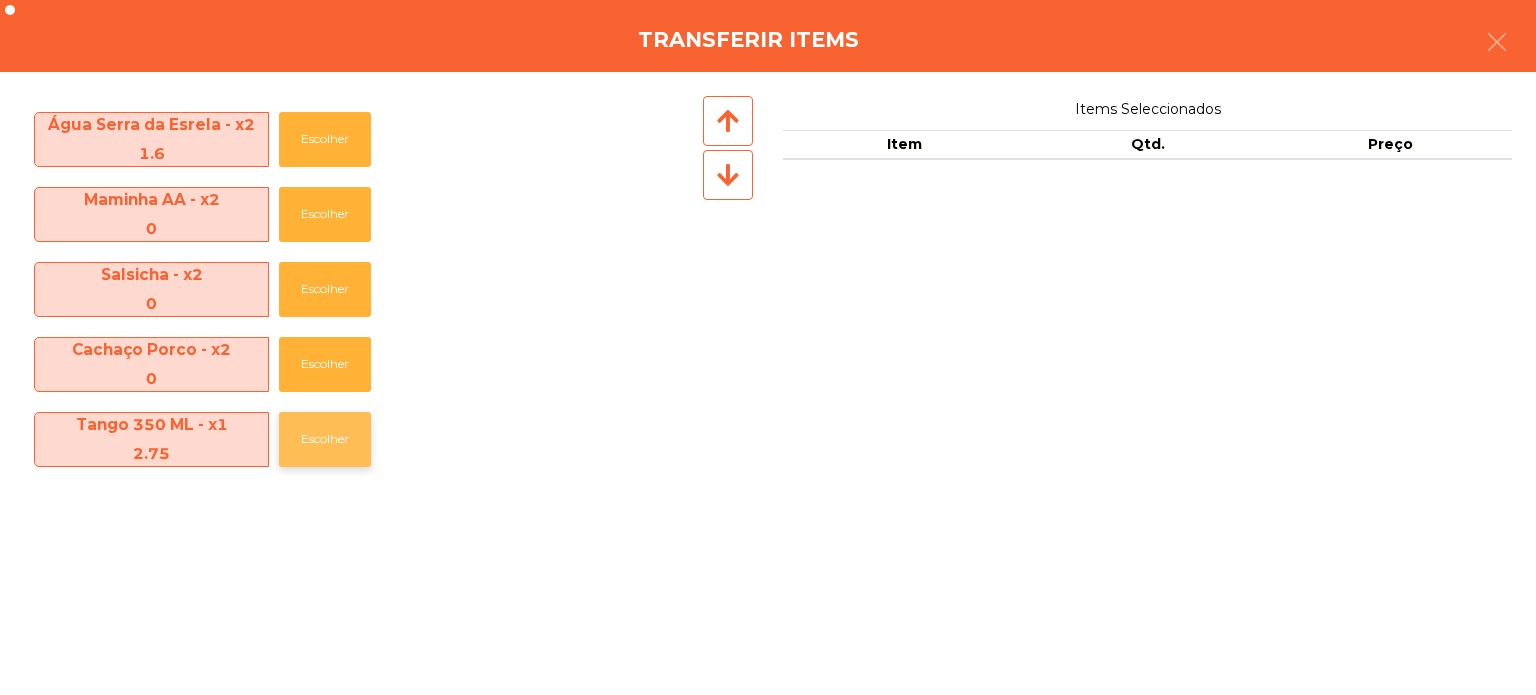 click on "Escolher" 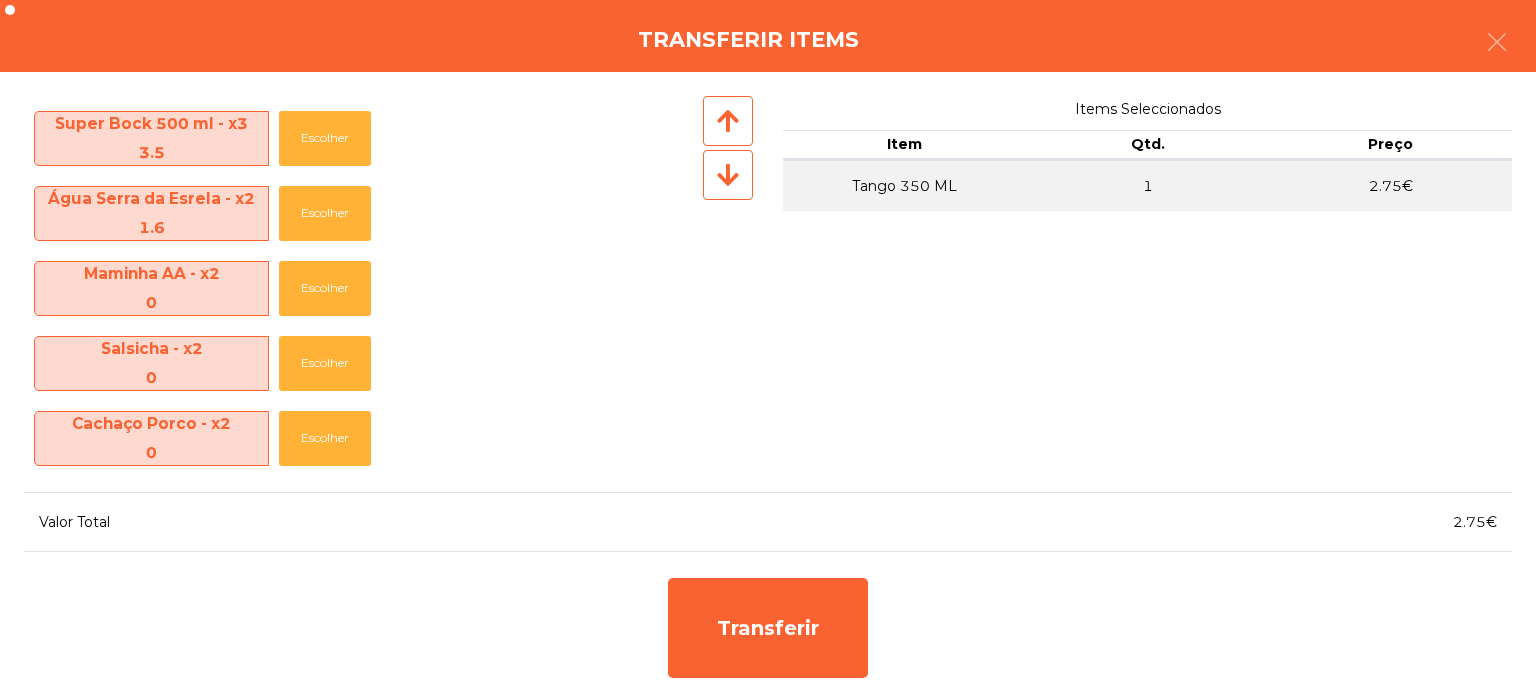 scroll, scrollTop: 670, scrollLeft: 0, axis: vertical 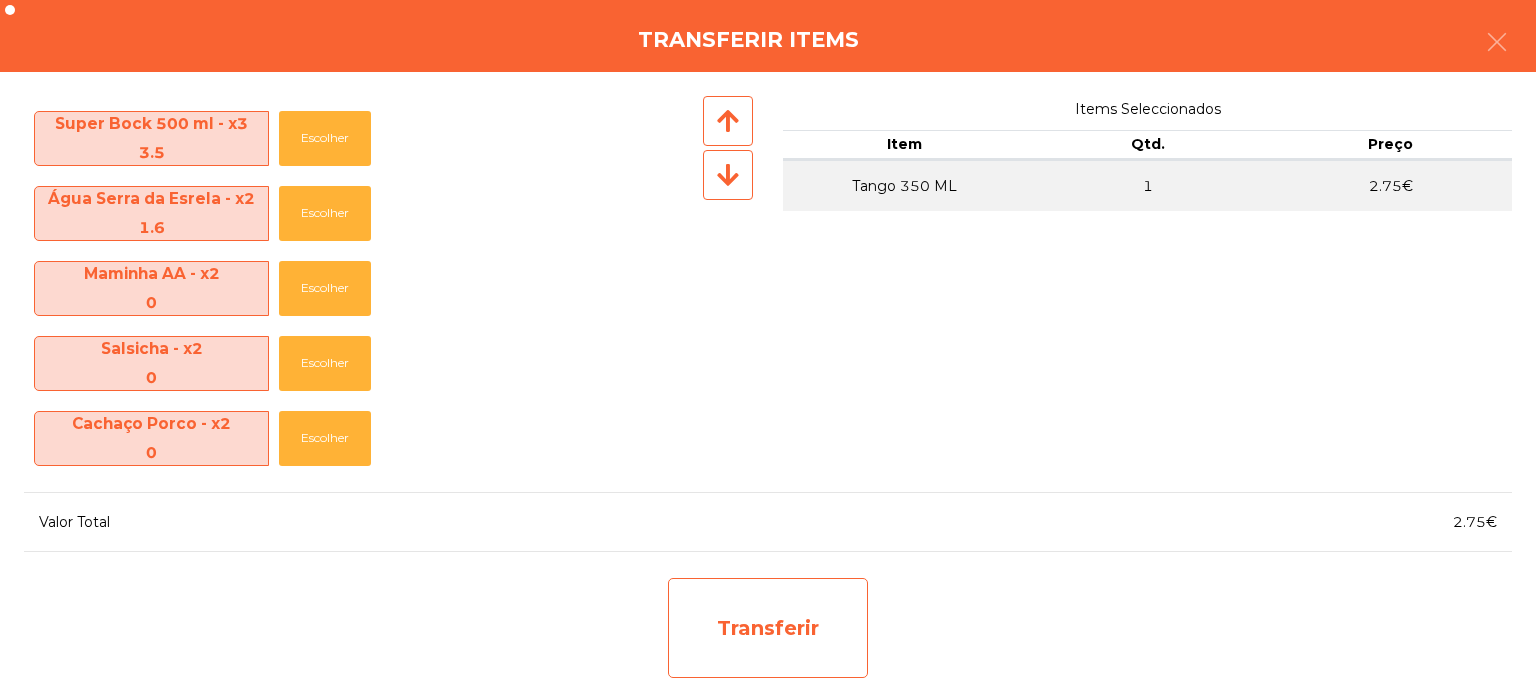 click on "Transferir" 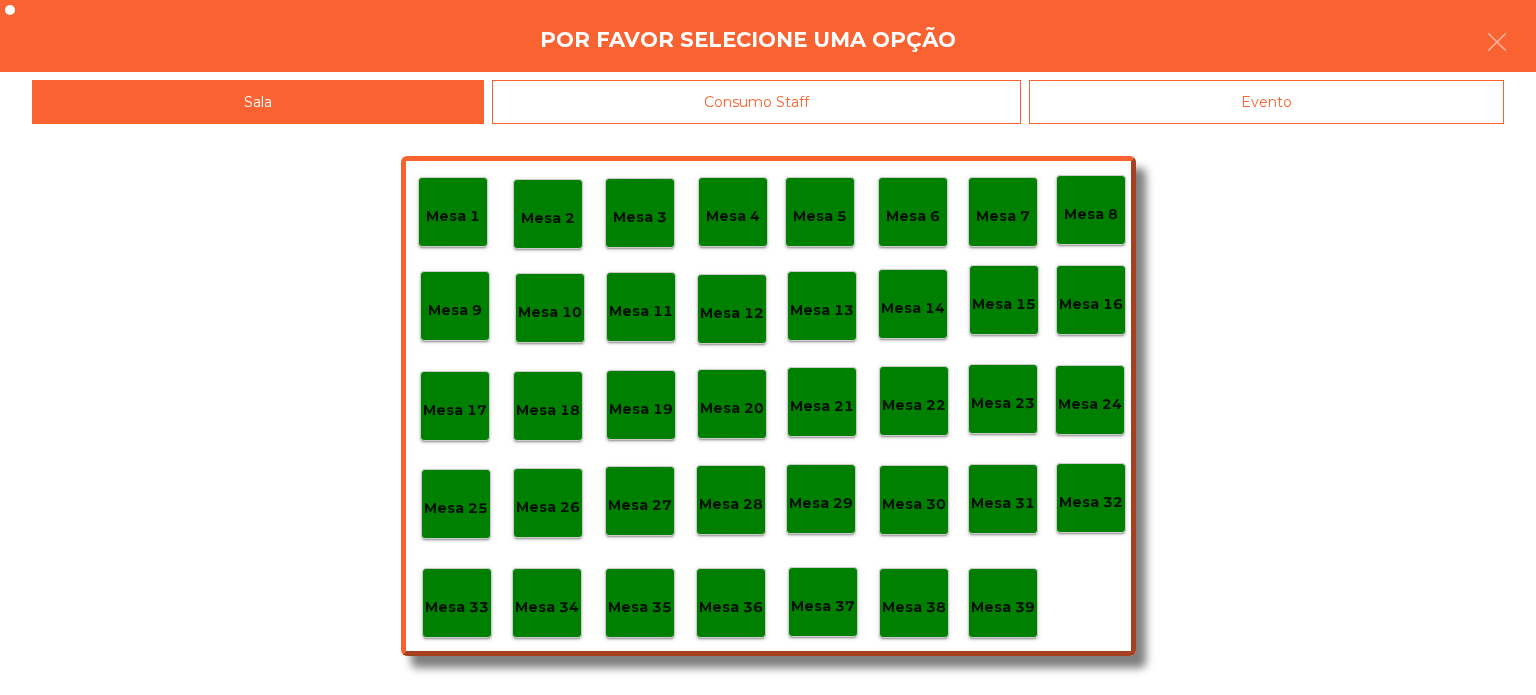 click on "Mesa 37" 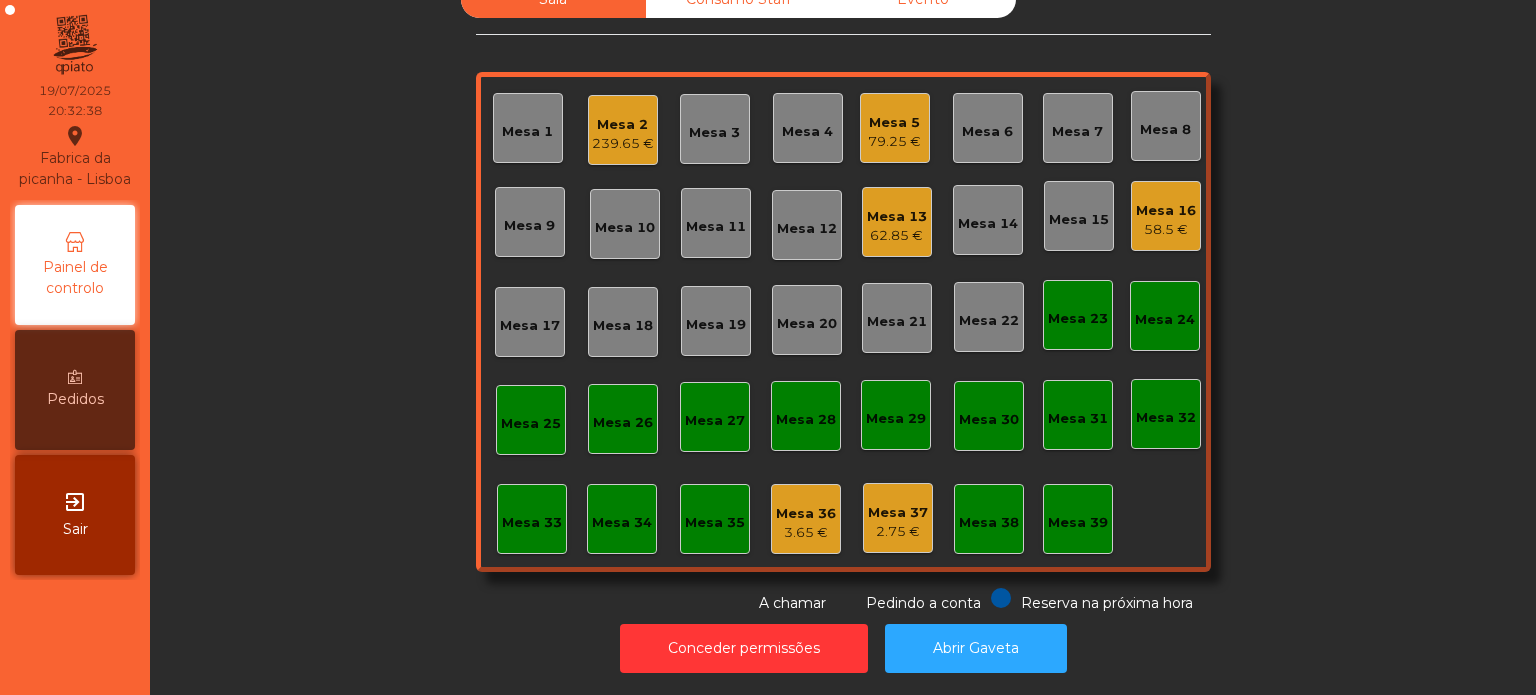 click on "79.25 €" 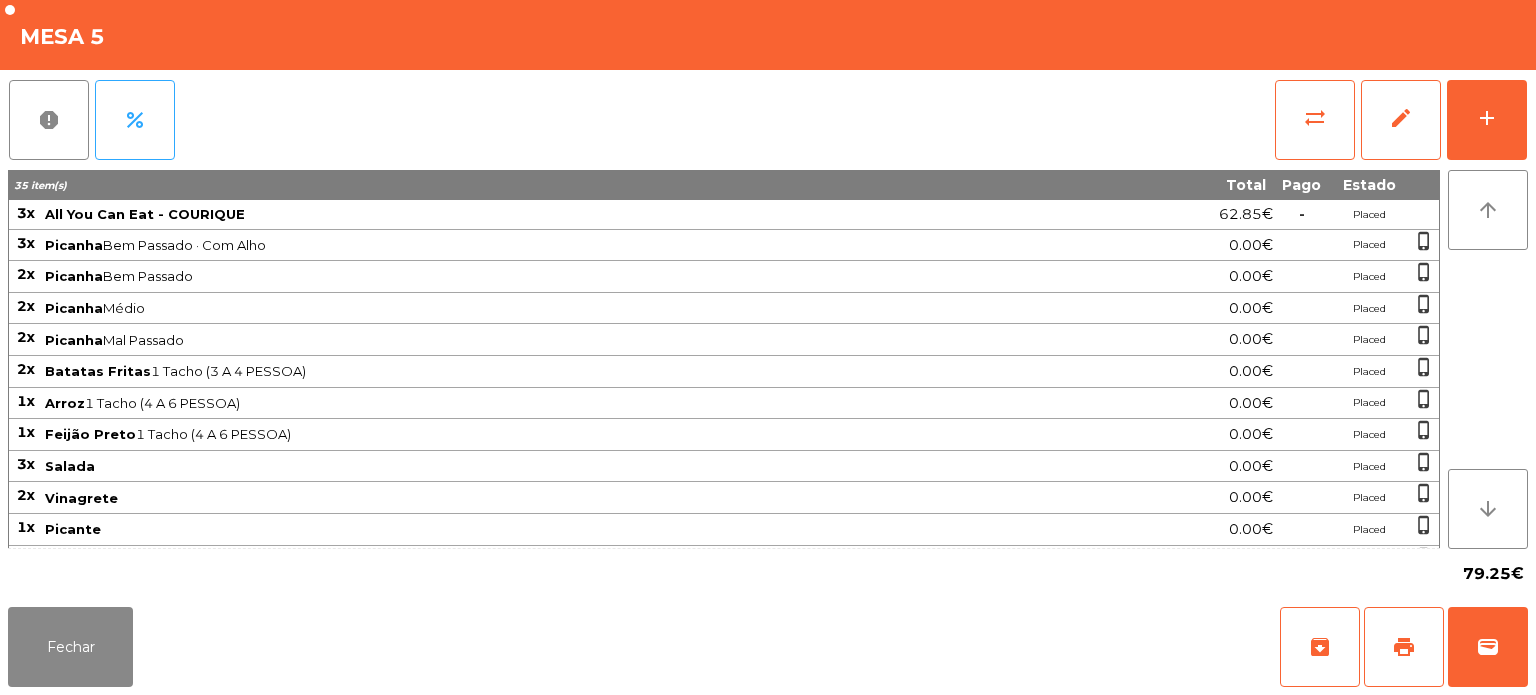 scroll, scrollTop: 1, scrollLeft: 0, axis: vertical 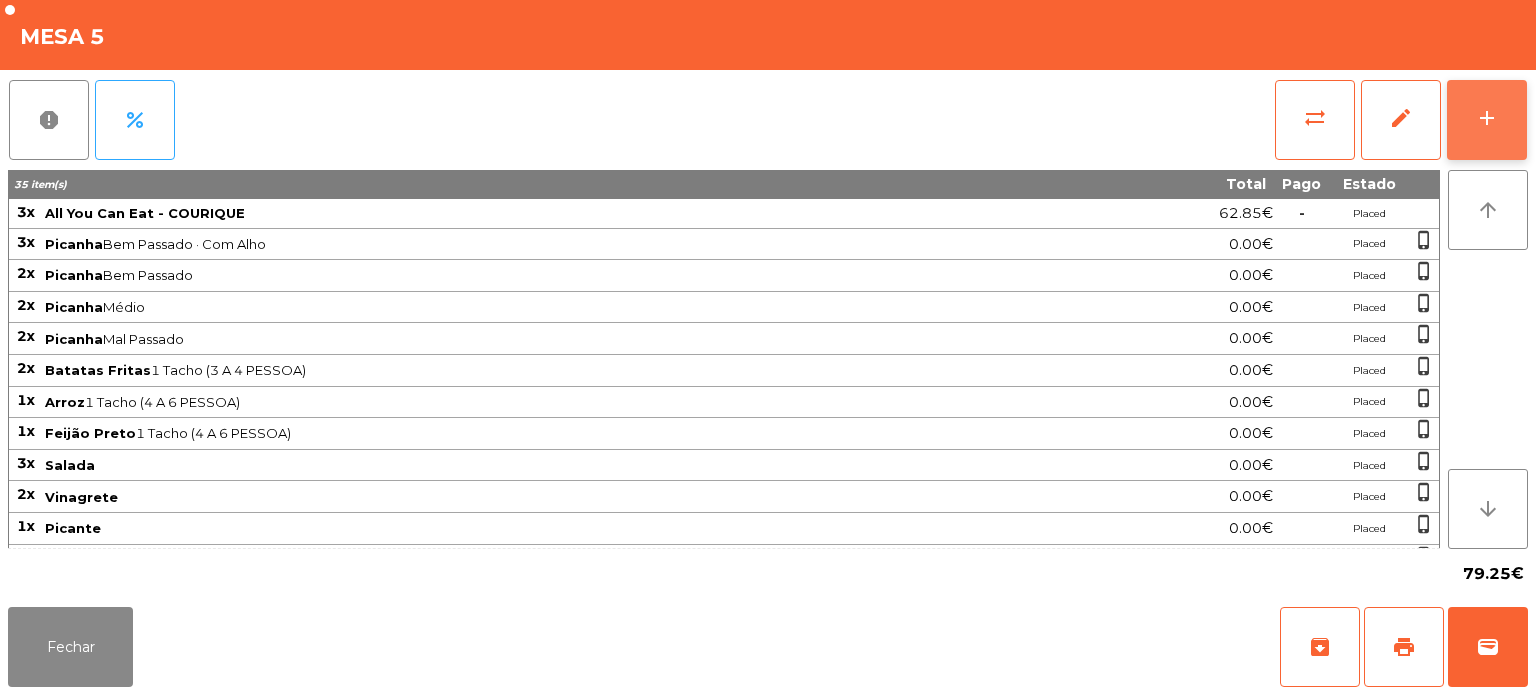 click on "add" 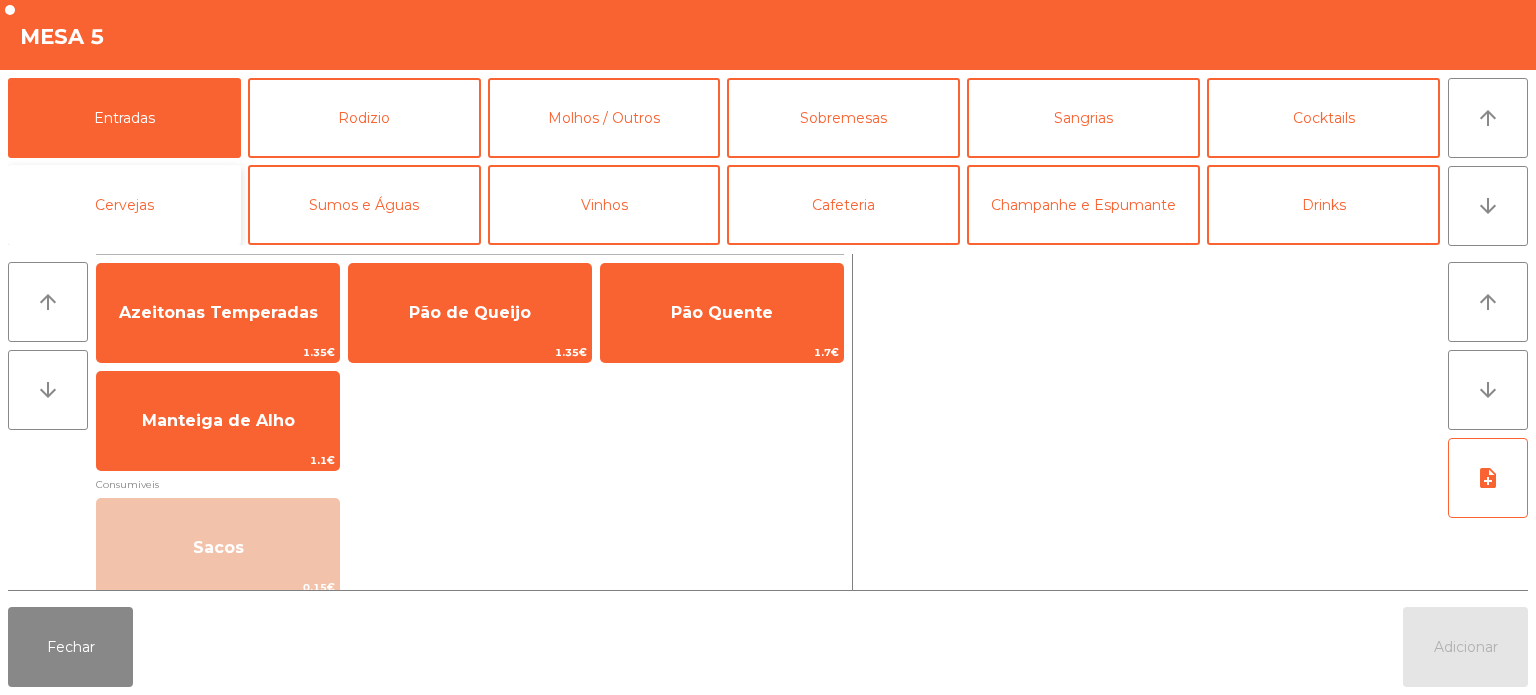 click on "Cervejas" 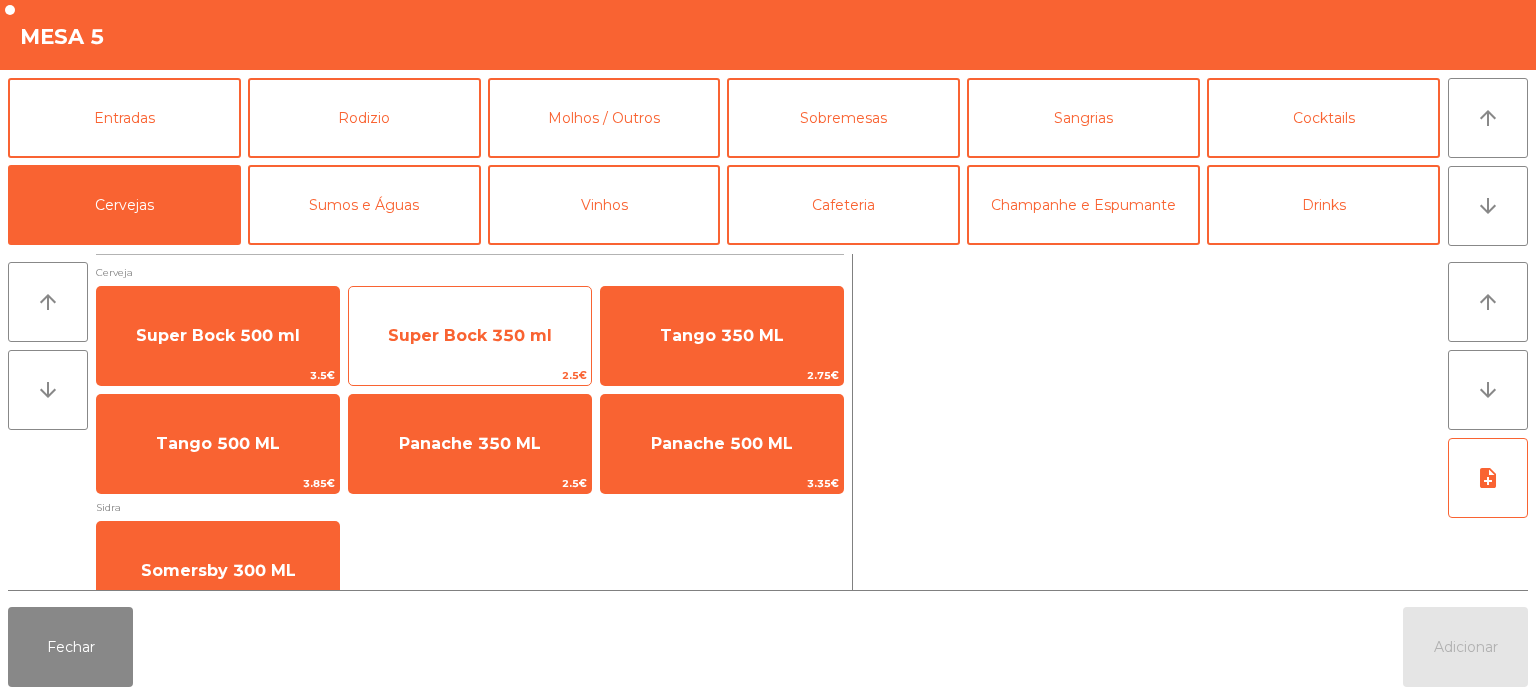 click on "Super Bock 350 ml" 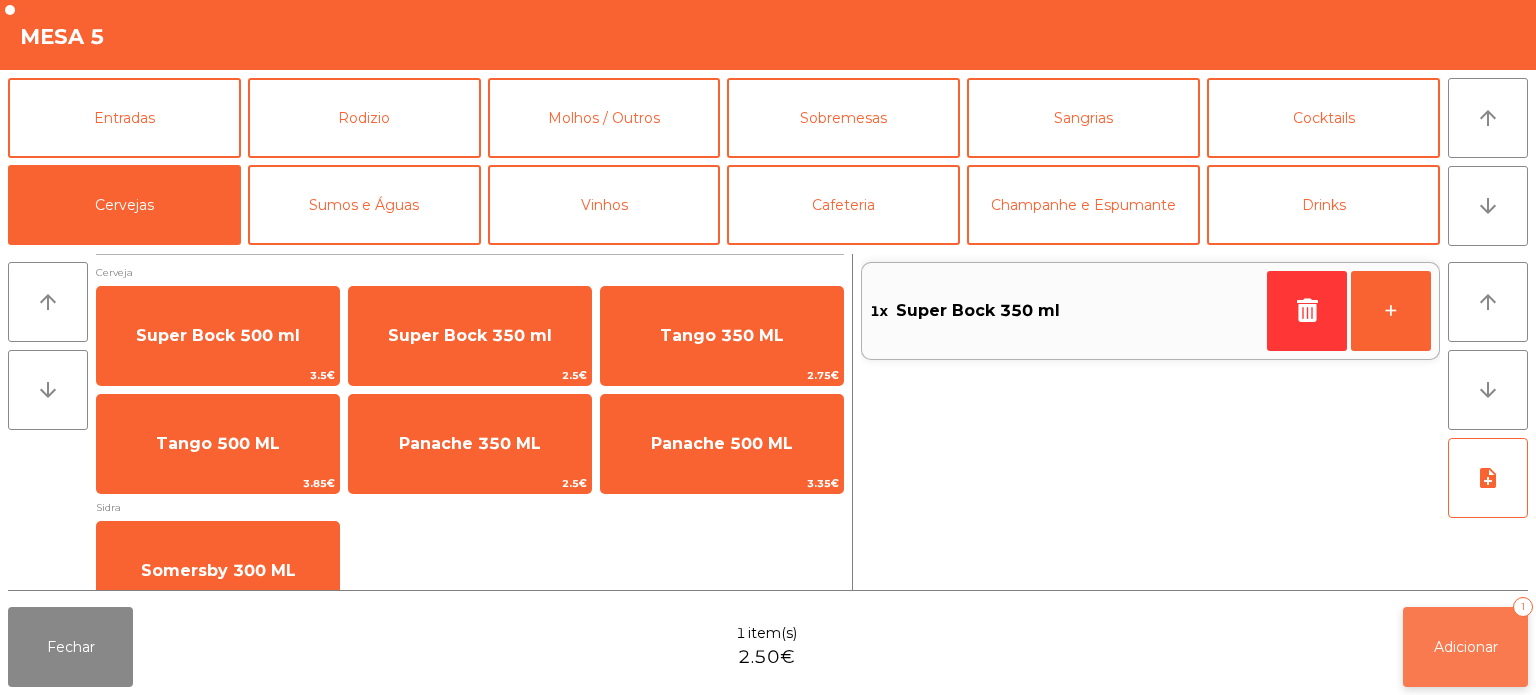click on "Adicionar   1" 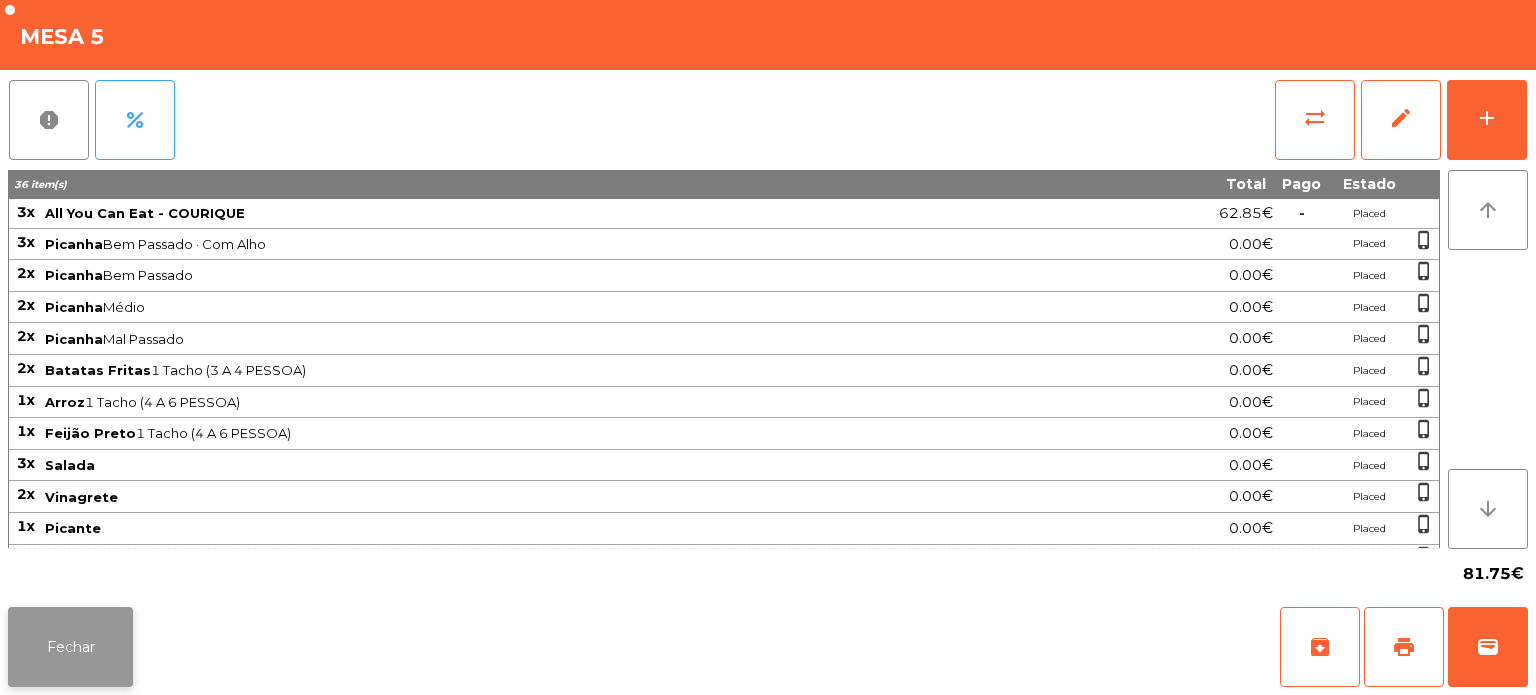 click on "Fechar" 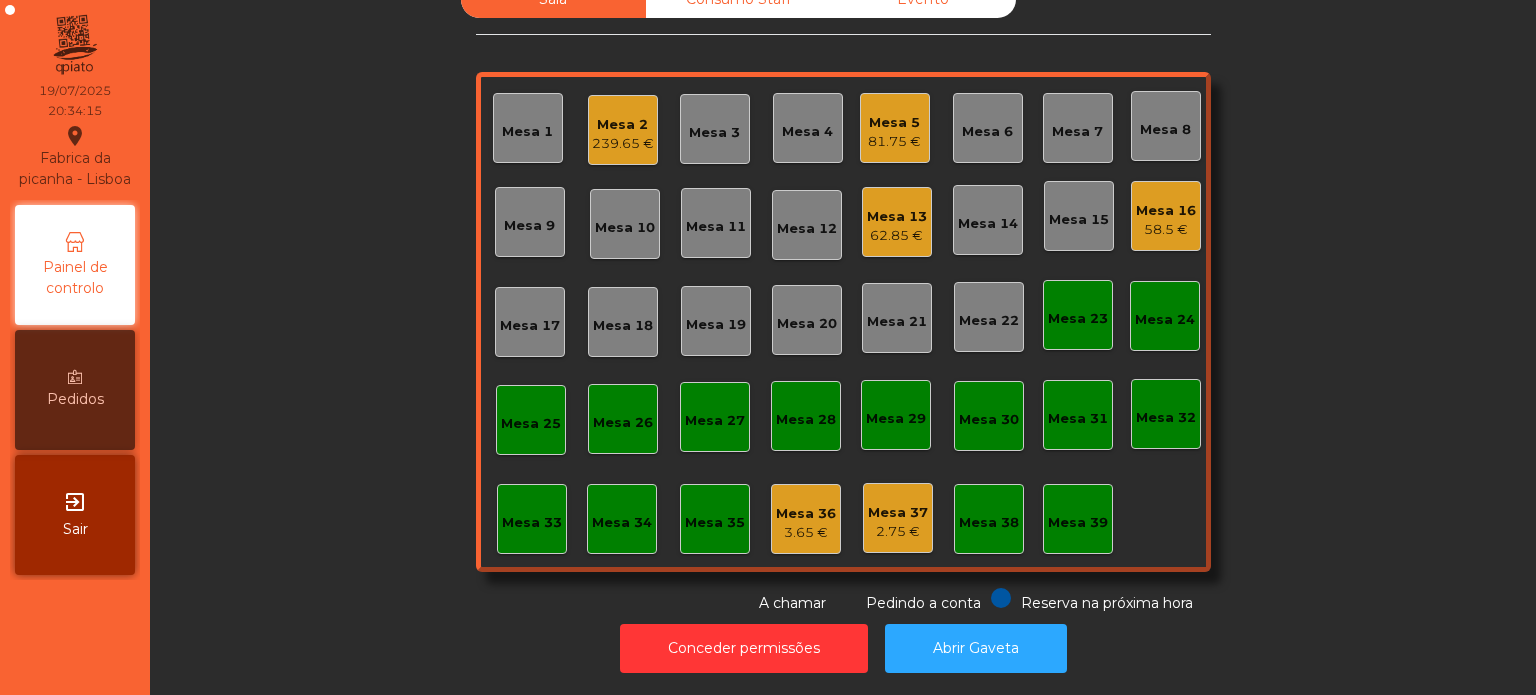 click on "Sala   Consumo Staff   Evento   Mesa 1   Mesa 2   239.65 €   Mesa 3   Mesa 4   Mesa 5   81.75 €   Mesa 6   Mesa 7   Mesa 8   Mesa 9   Mesa 10   Mesa 11   Mesa 12   Mesa 13   62.85 €   Mesa 14   Mesa 15   Mesa 16   58.5 €   Mesa 17   Mesa 18   Mesa 19   Mesa 20   Mesa 21   Mesa 22   Mesa 23   Mesa 24   Mesa 25   Mesa 26   Mesa 27   Mesa 28   Mesa 29   Mesa 30   Mesa 31   Mesa 32   Mesa 33   Mesa 34   Mesa 35   Mesa 36   3.65 €   Mesa 37   2.75 €   Mesa 38   Mesa 39  Reserva na próxima hora Pedindo a conta A chamar" 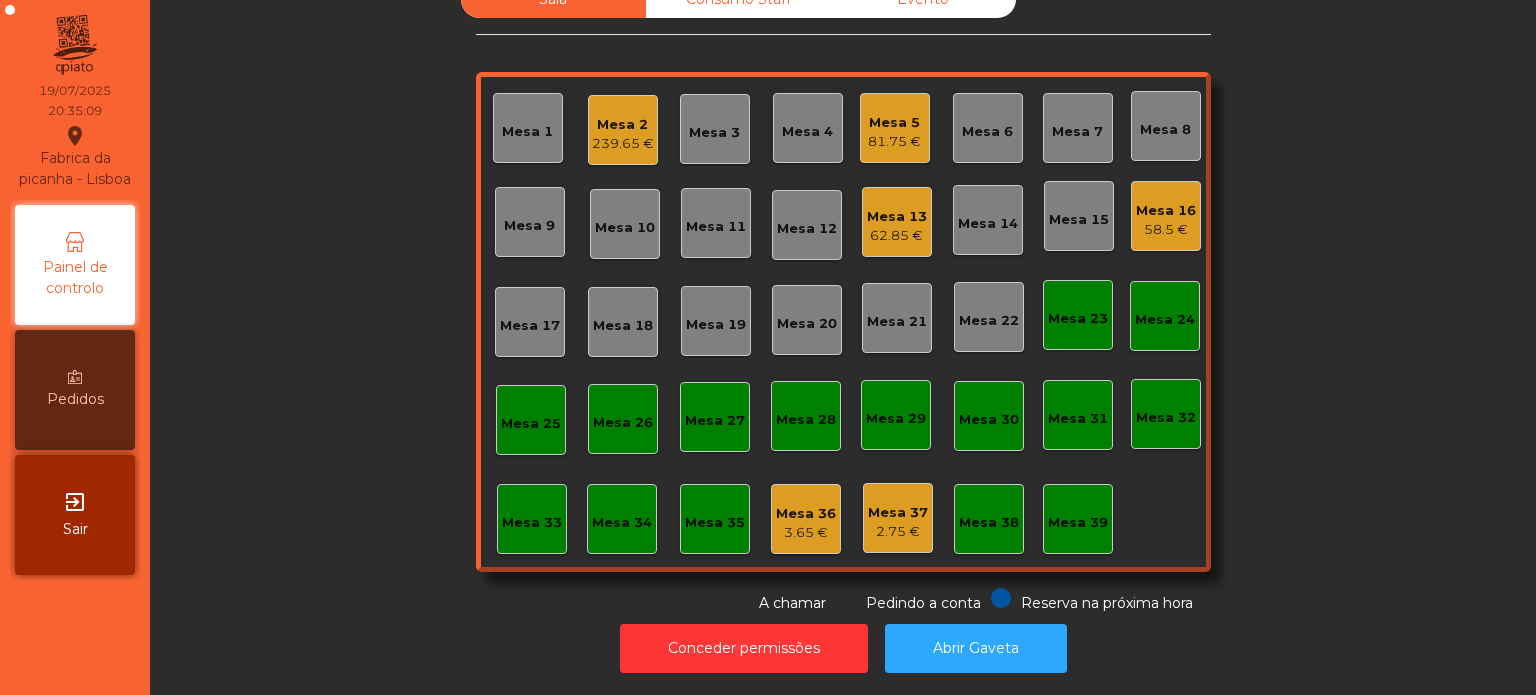 click on "Mesa 37   2.75 €" 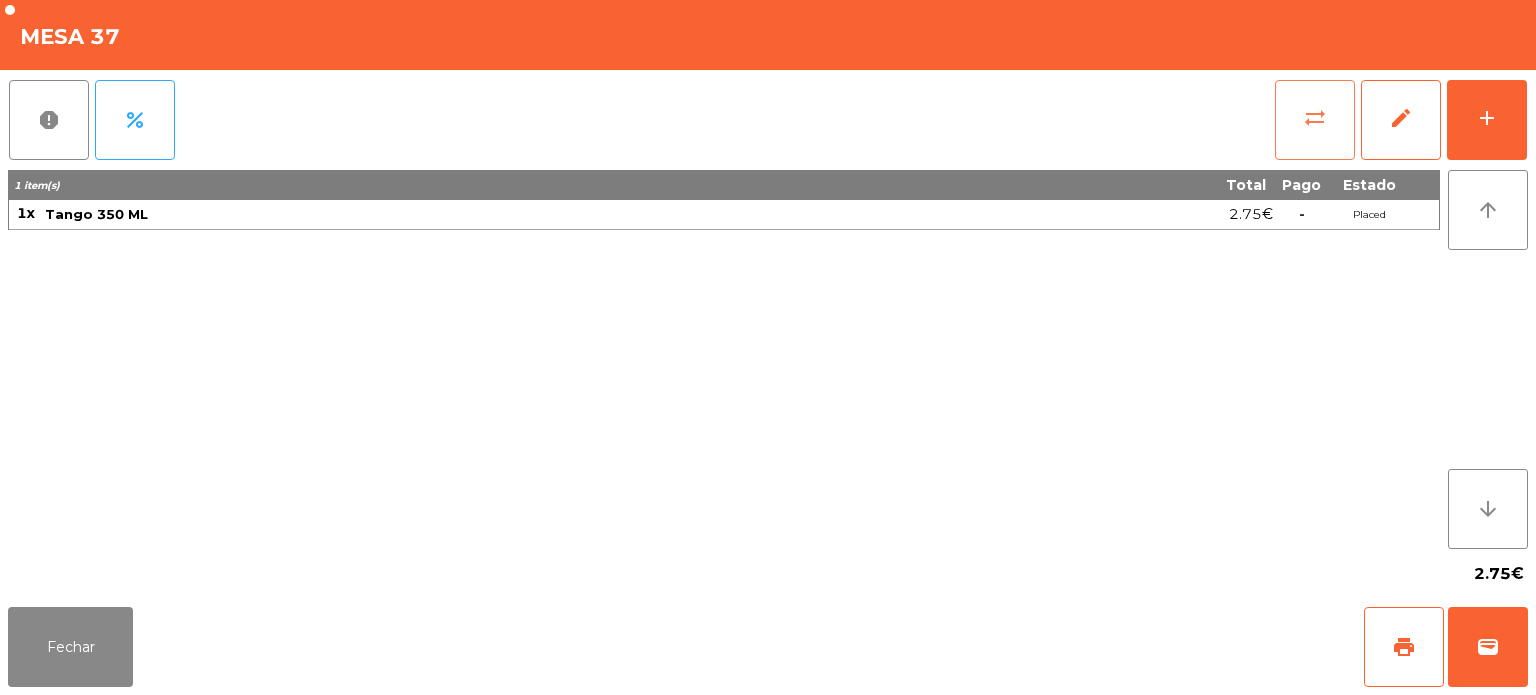 click on "sync_alt" 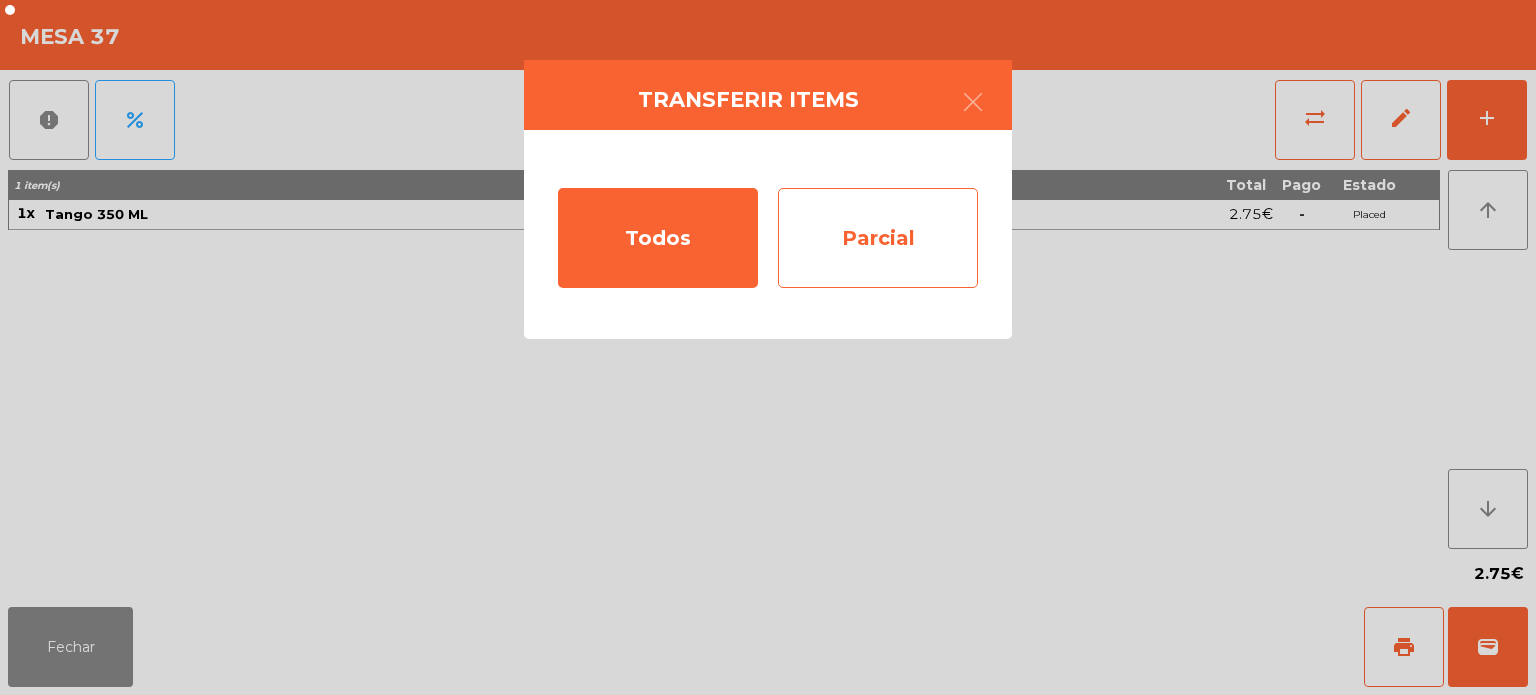 click on "Parcial" 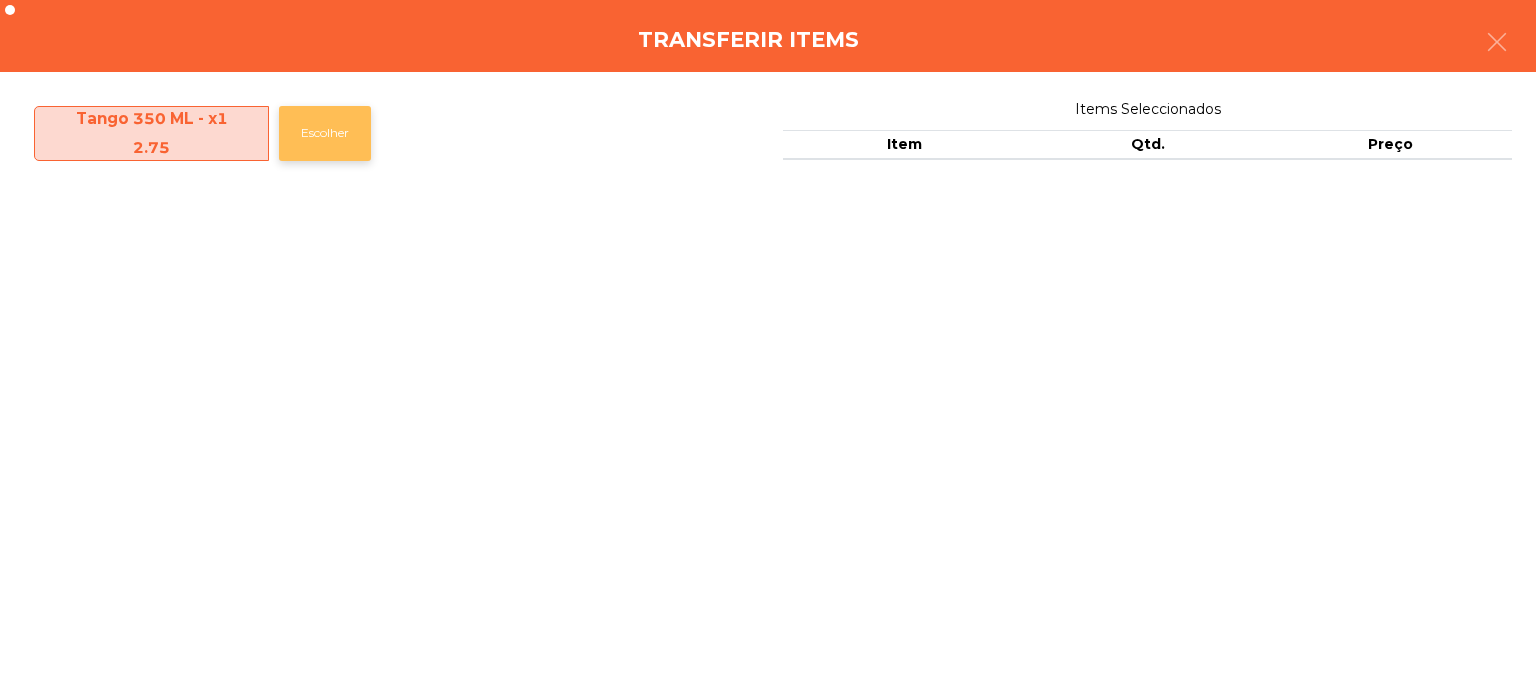 click on "Escolher" 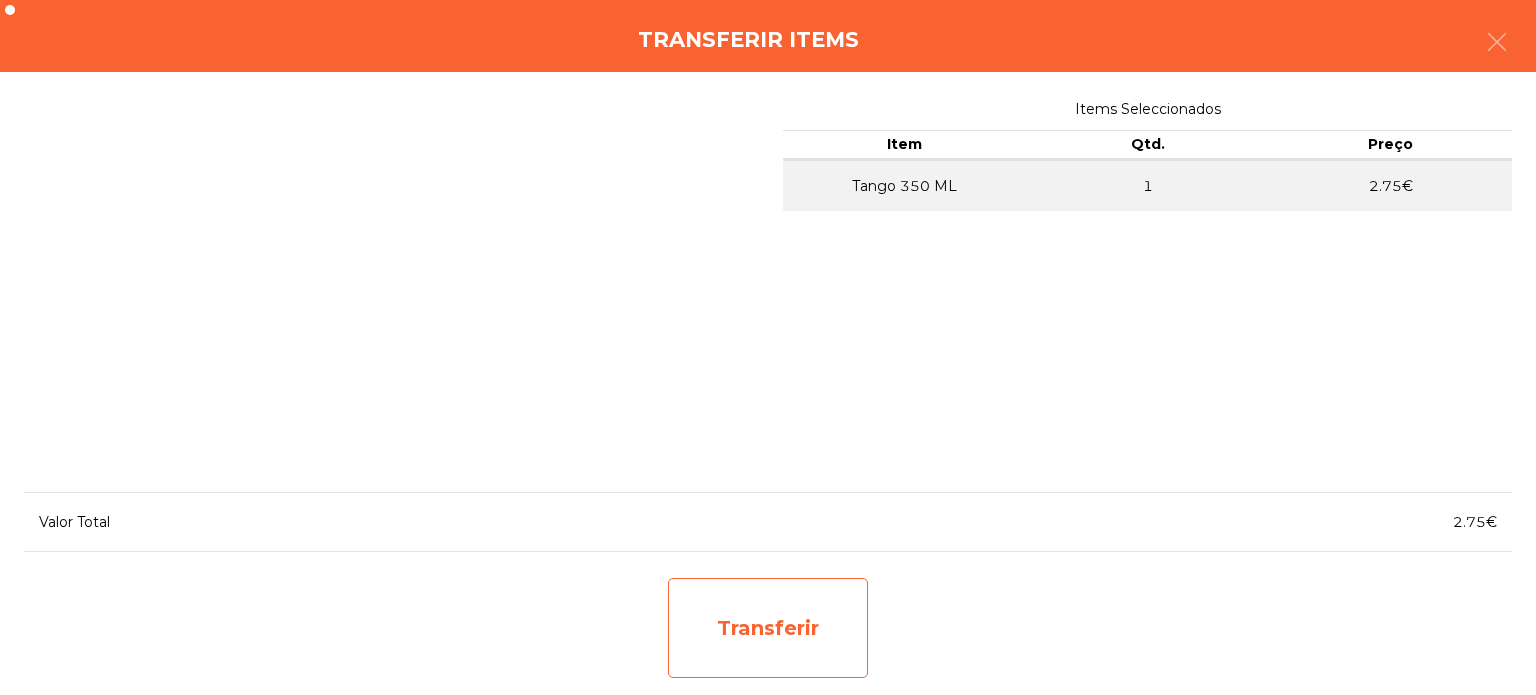 click on "Transferir" 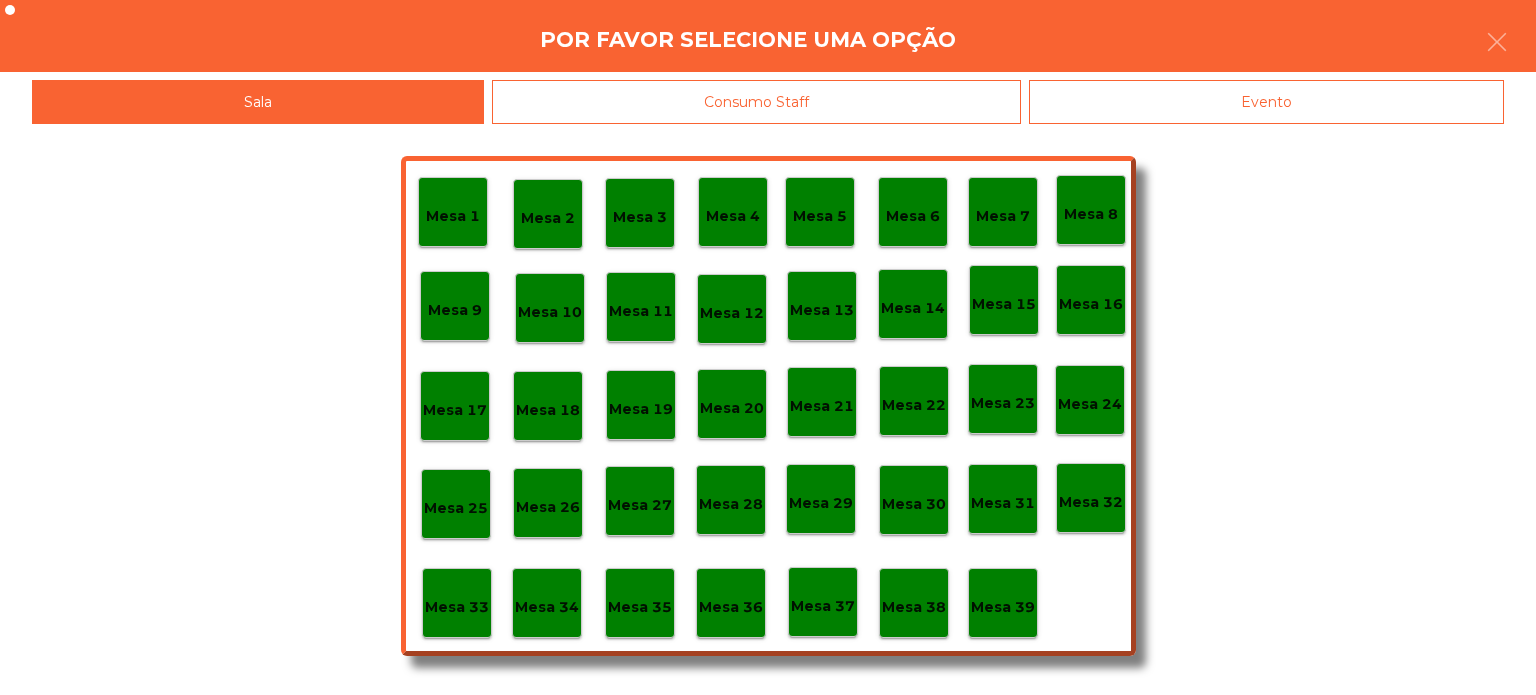 click on "Mesa 38" 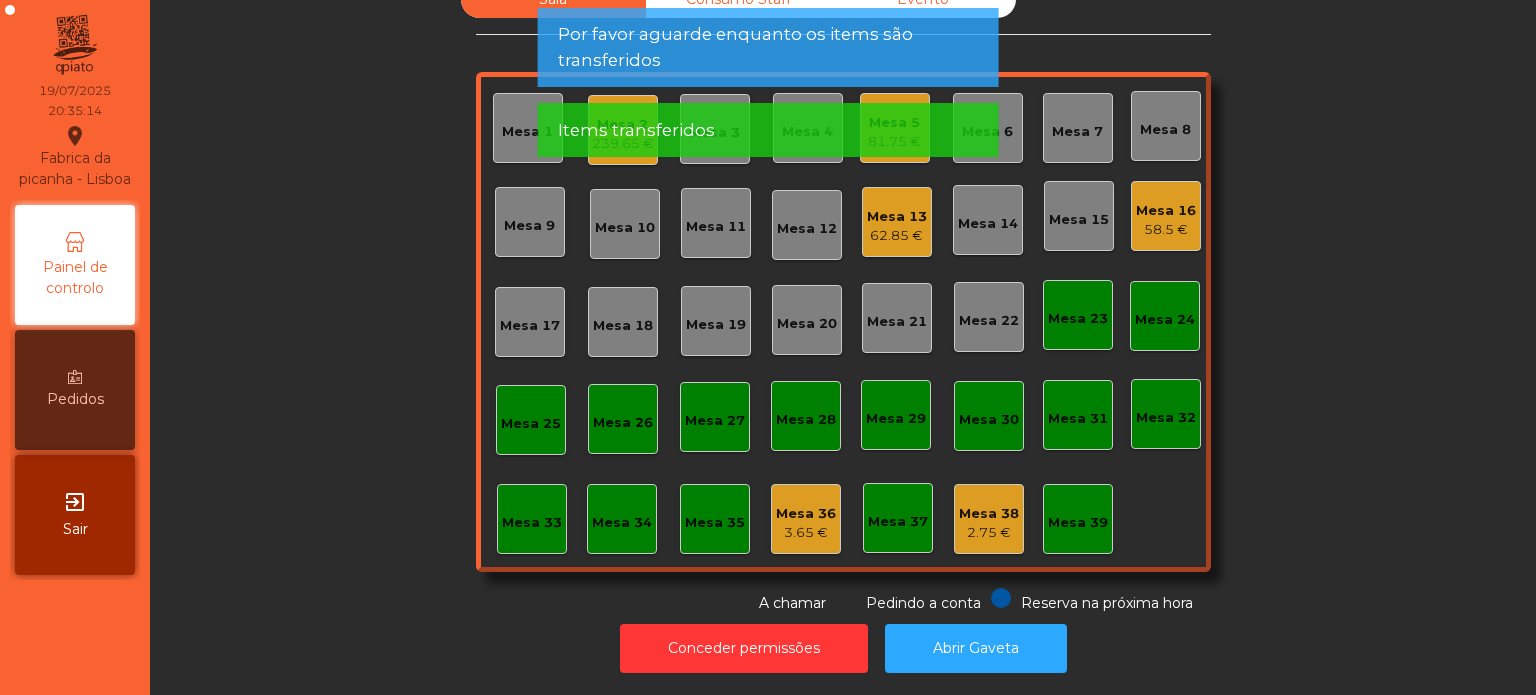click on "Sala   Consumo Staff   Evento   Mesa 1   Mesa 2   239.65 €   Mesa 3   Mesa 4   Mesa 5   81.75 €   Mesa 6   Mesa 7   Mesa 8   Mesa 9   Mesa 10   Mesa 11   Mesa 12   Mesa 13   62.85 €   Mesa 14   Mesa 15   Mesa 16   58.5 €   Mesa 17   Mesa 18   Mesa 19   Mesa 20   Mesa 21   Mesa 22   Mesa 23   Mesa 24   Mesa 25   Mesa 26   Mesa 27   Mesa 28   Mesa 29   Mesa 30   Mesa 31   Mesa 32   Mesa 33   Mesa 34   Mesa 35   Mesa 36   3.65 €   Mesa 37   Mesa 38   2.75 €   Mesa 39  Reserva na próxima hora Pedindo a conta A chamar" 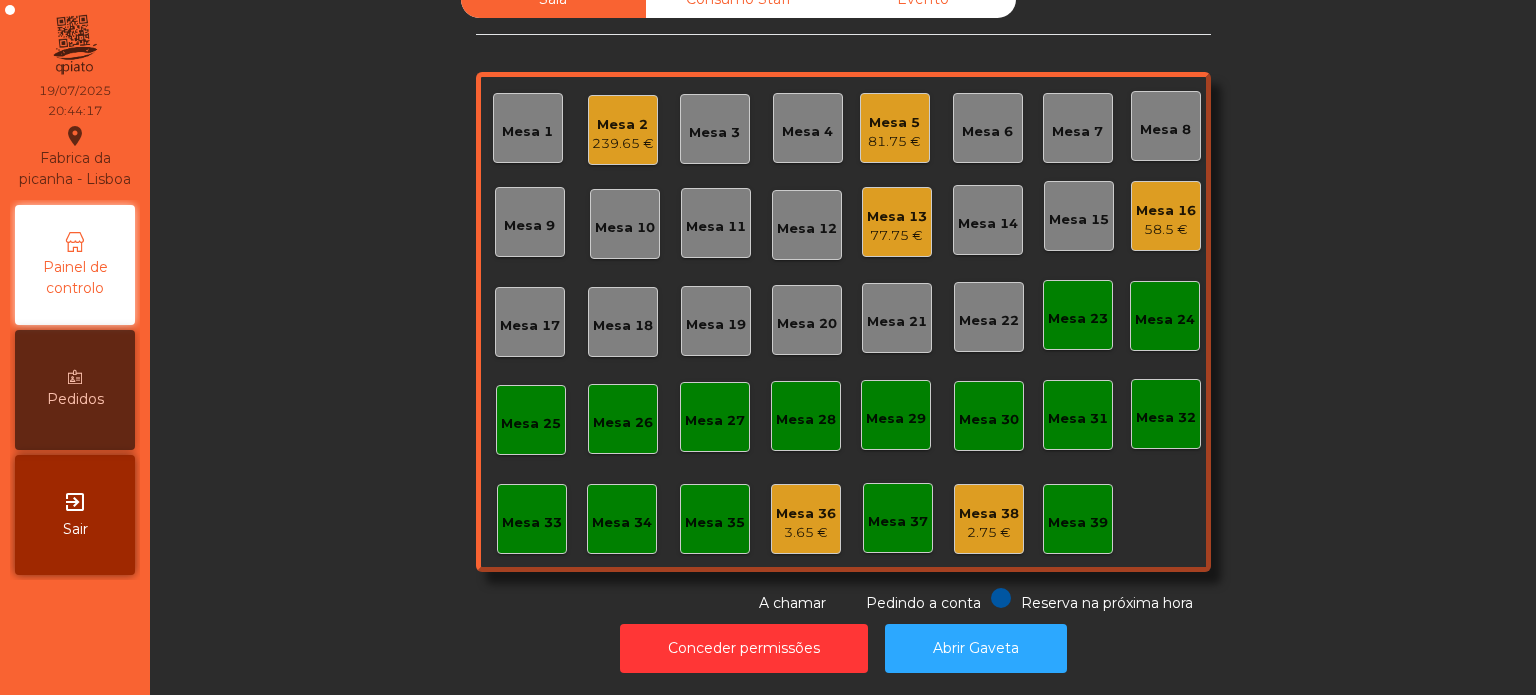 click on "239.65 €" 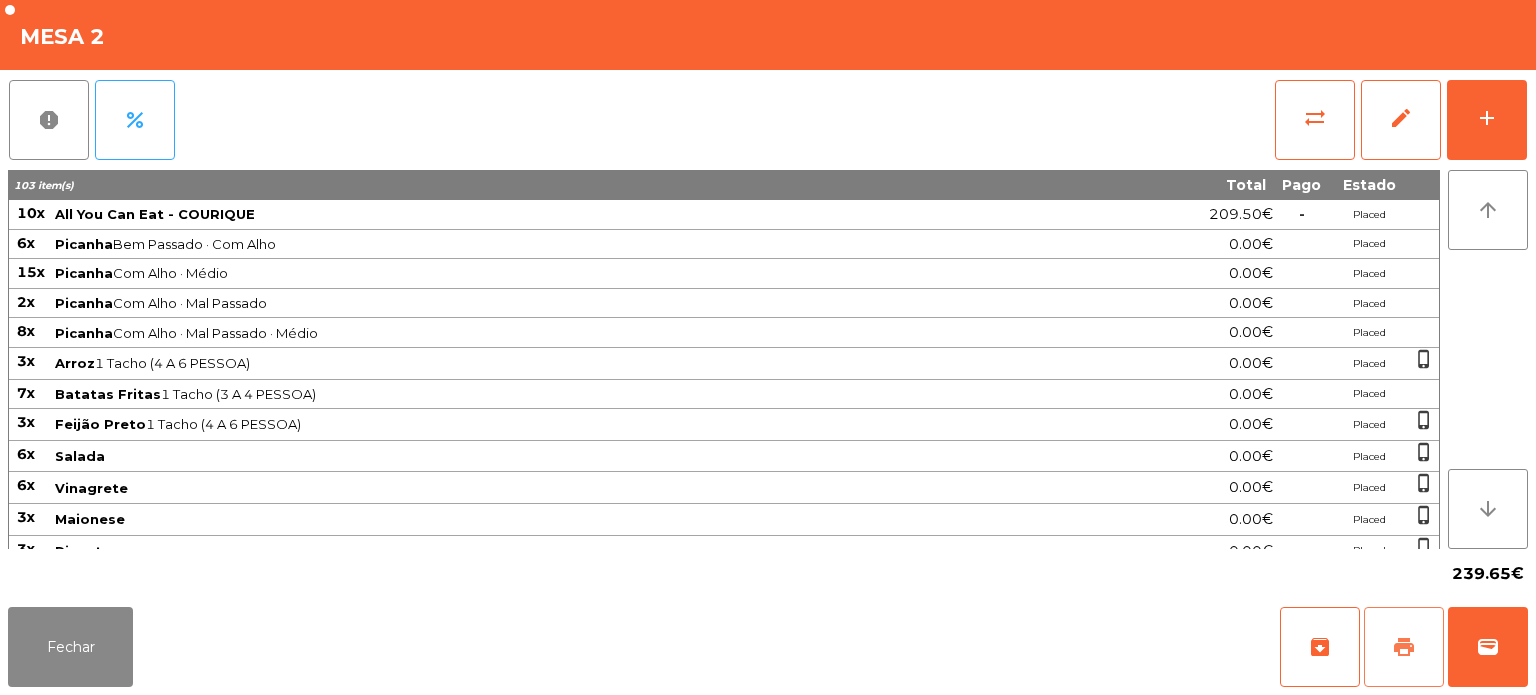 click on "print" 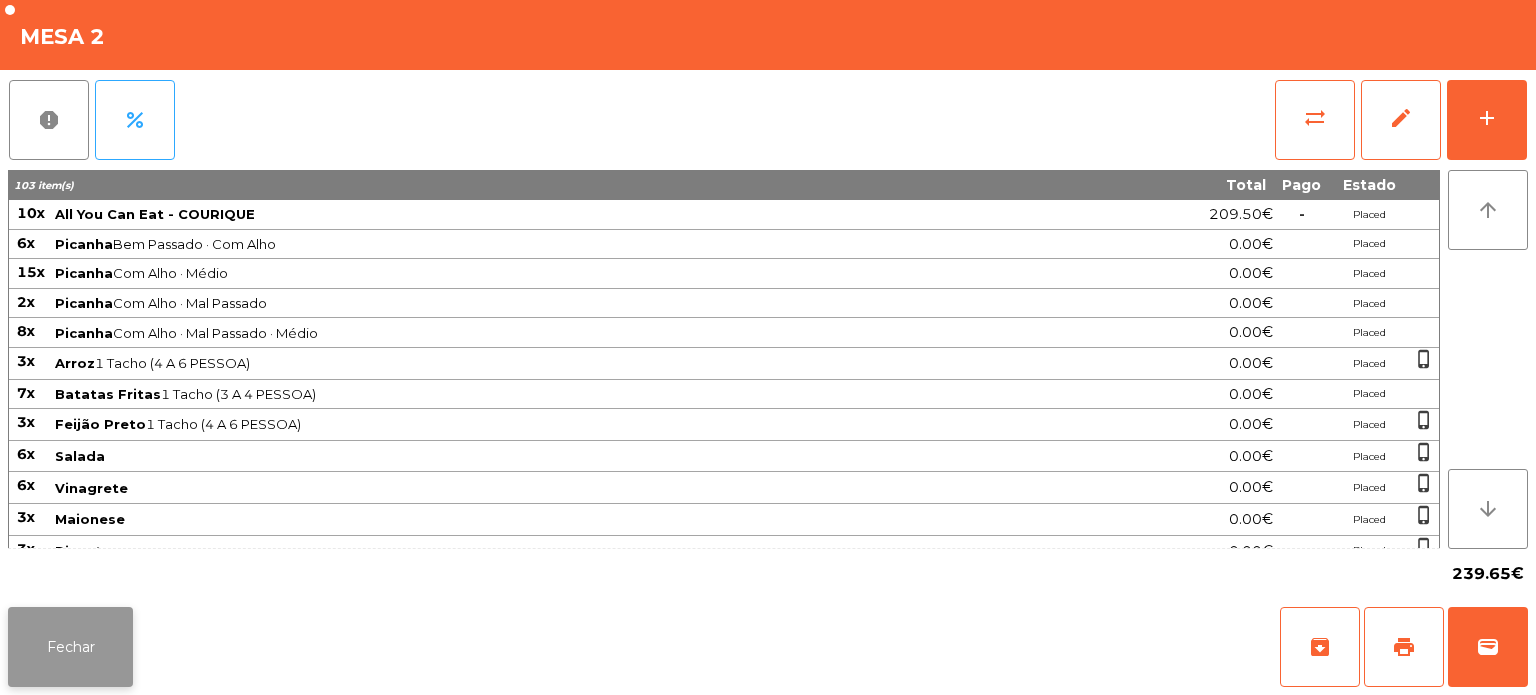 click on "Fechar" 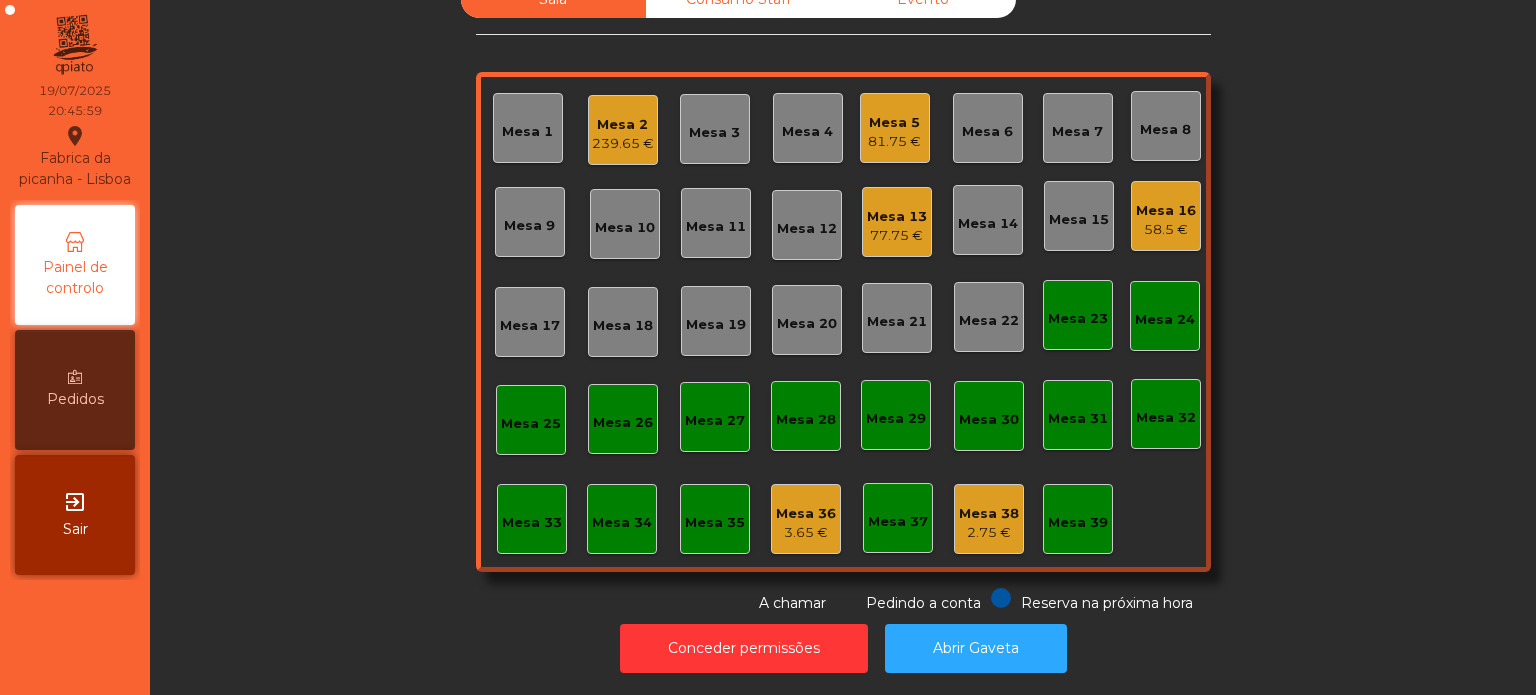 scroll, scrollTop: 0, scrollLeft: 0, axis: both 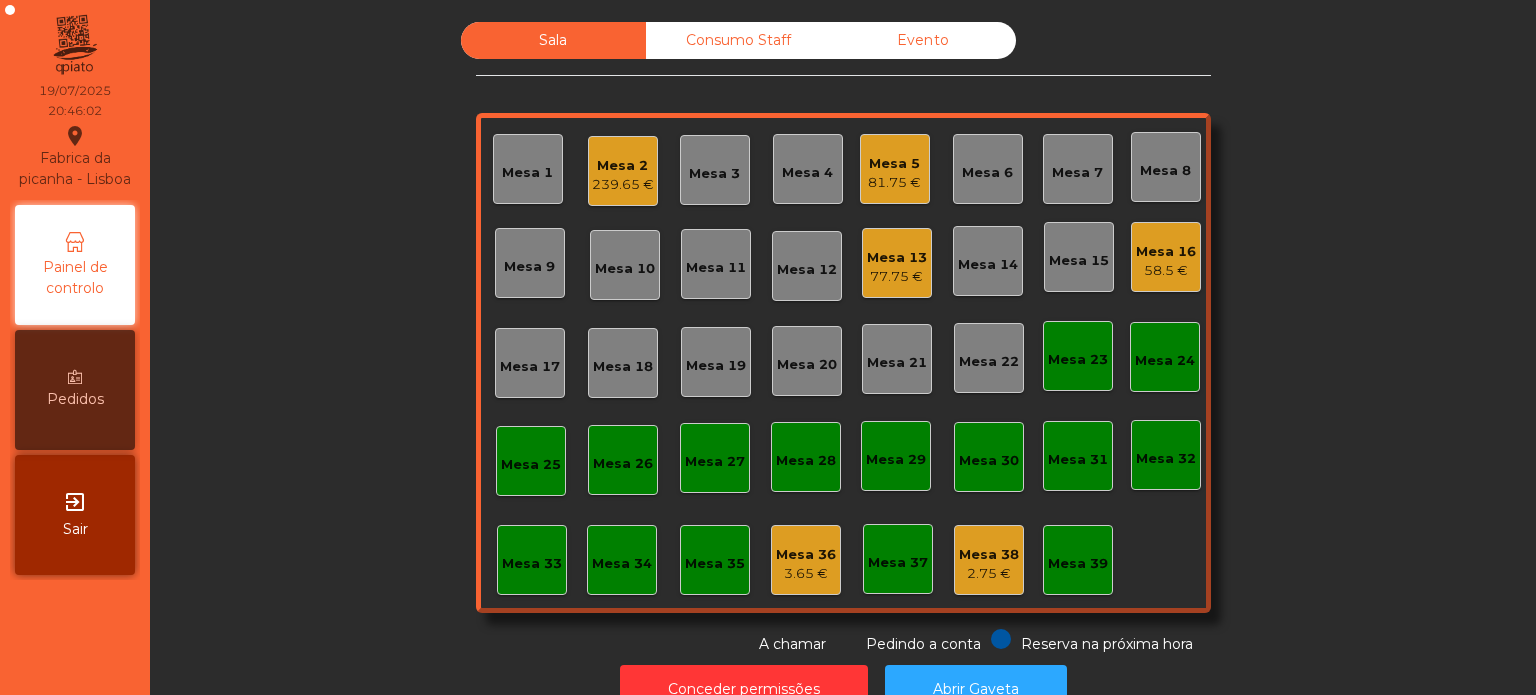 click on "Mesa 6" 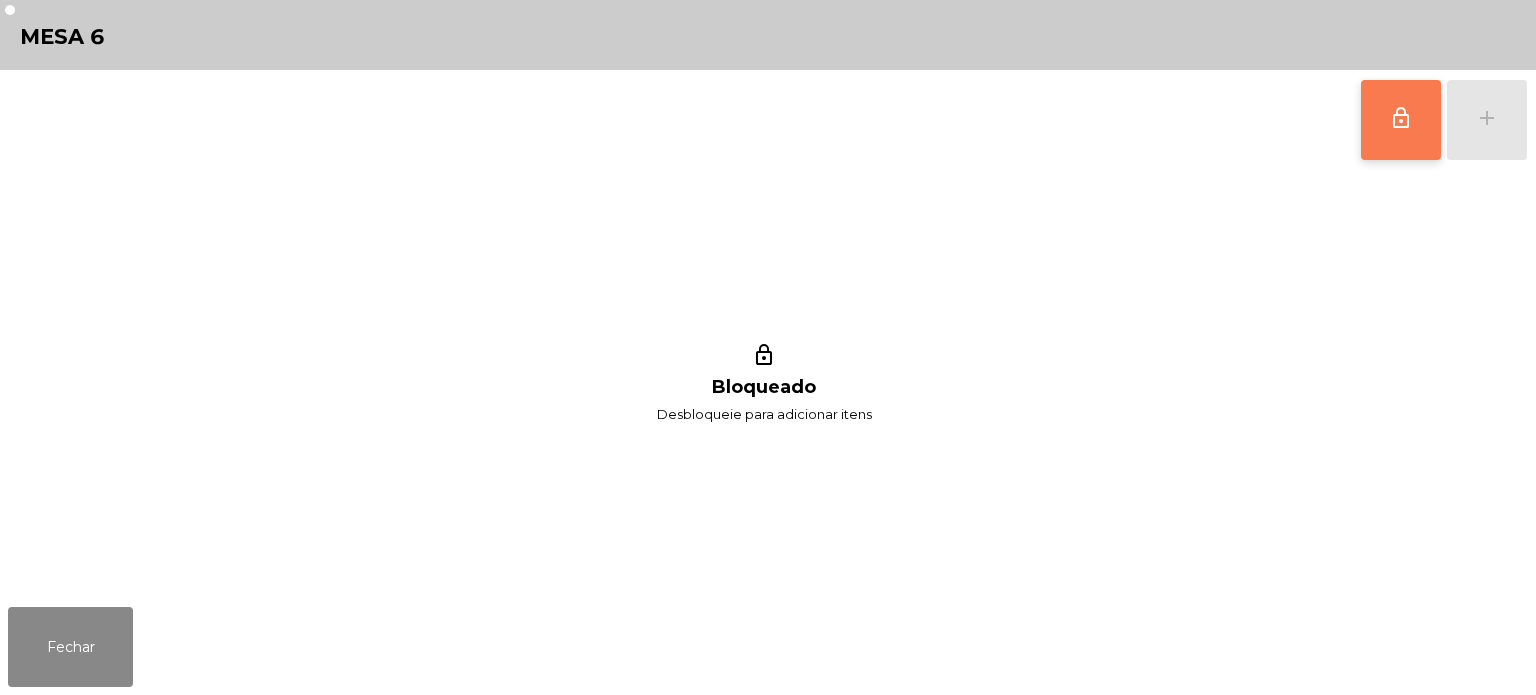 click on "lock_outline" 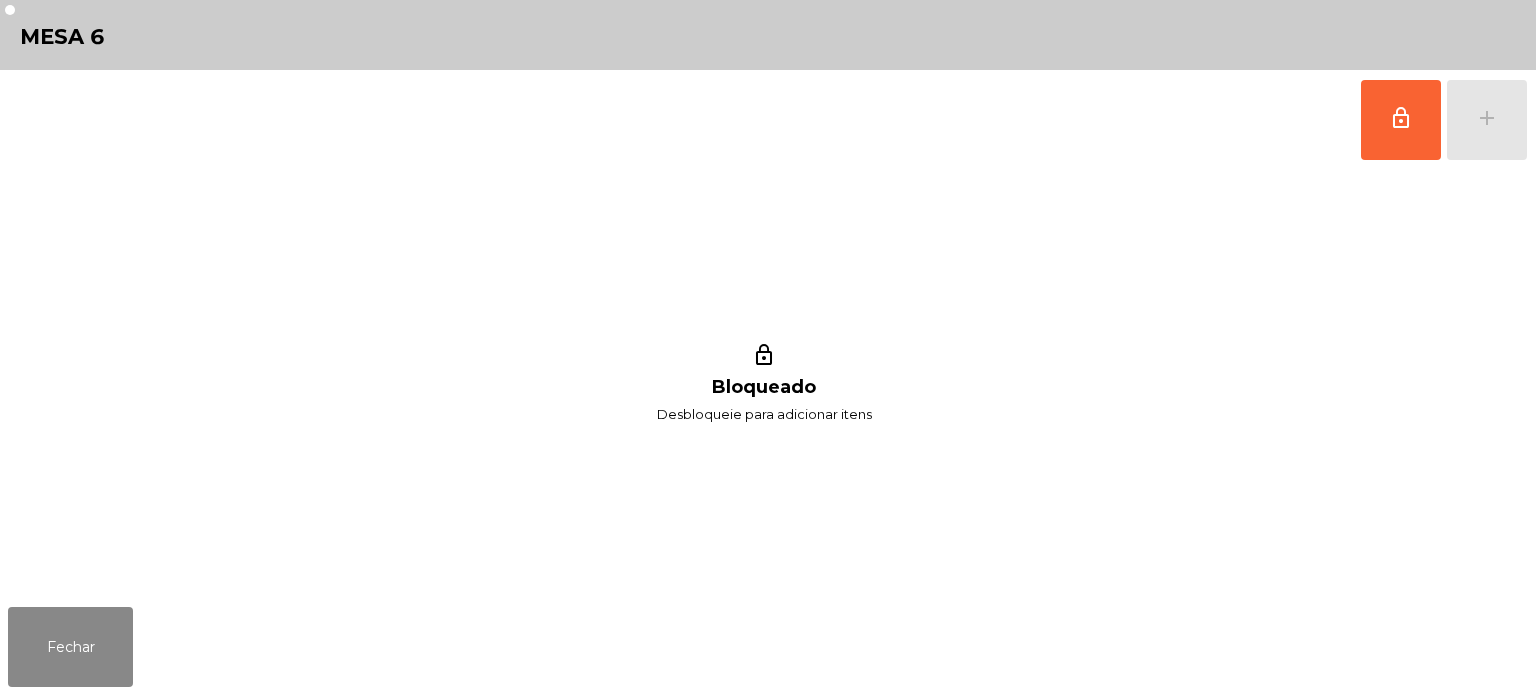 click on "lock_outline   add" 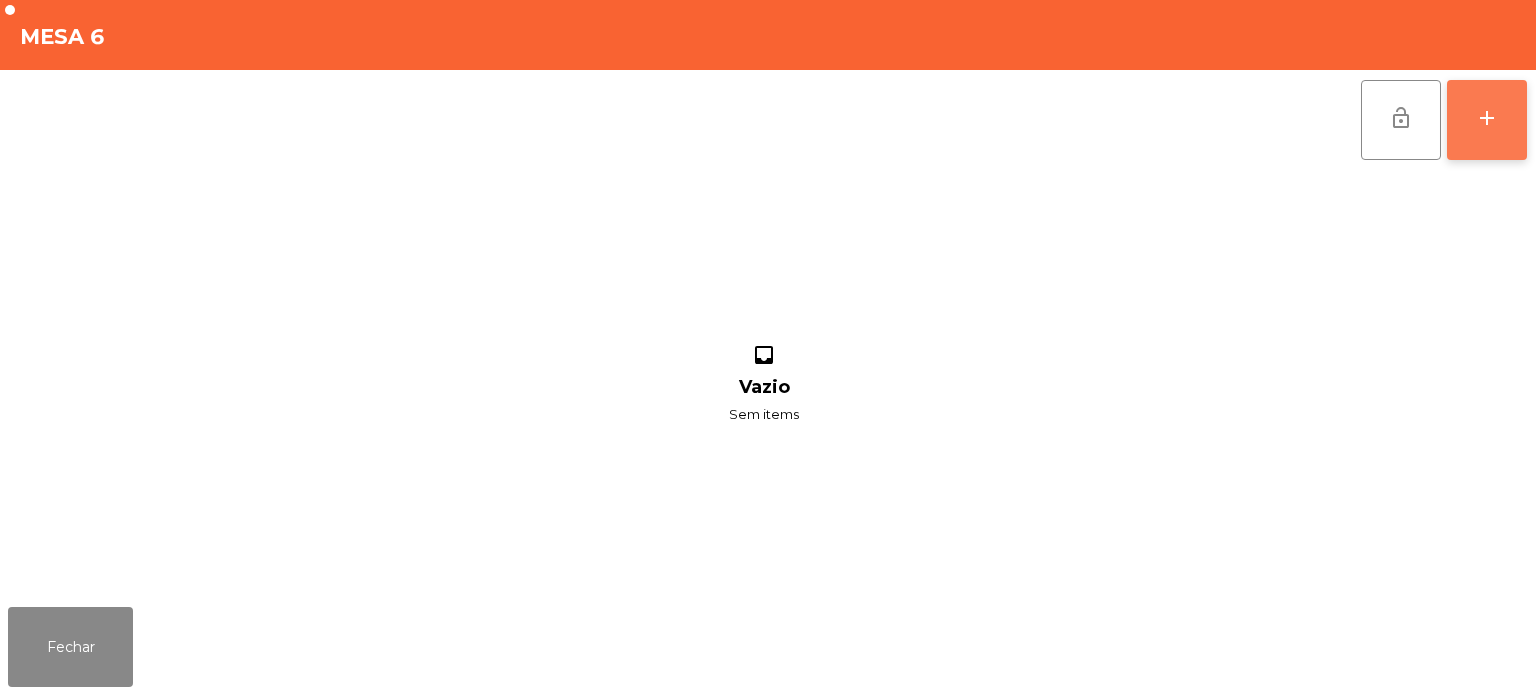 click on "add" 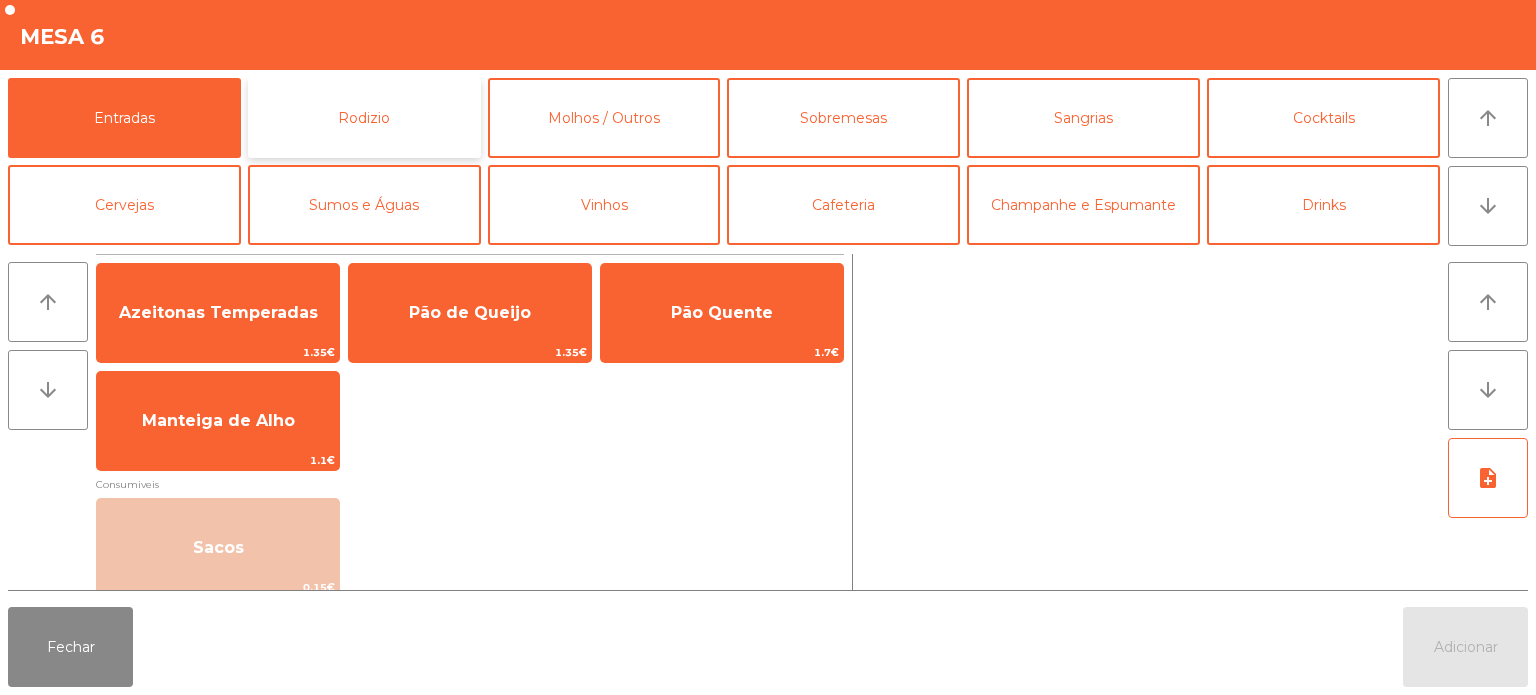 click on "Rodizio" 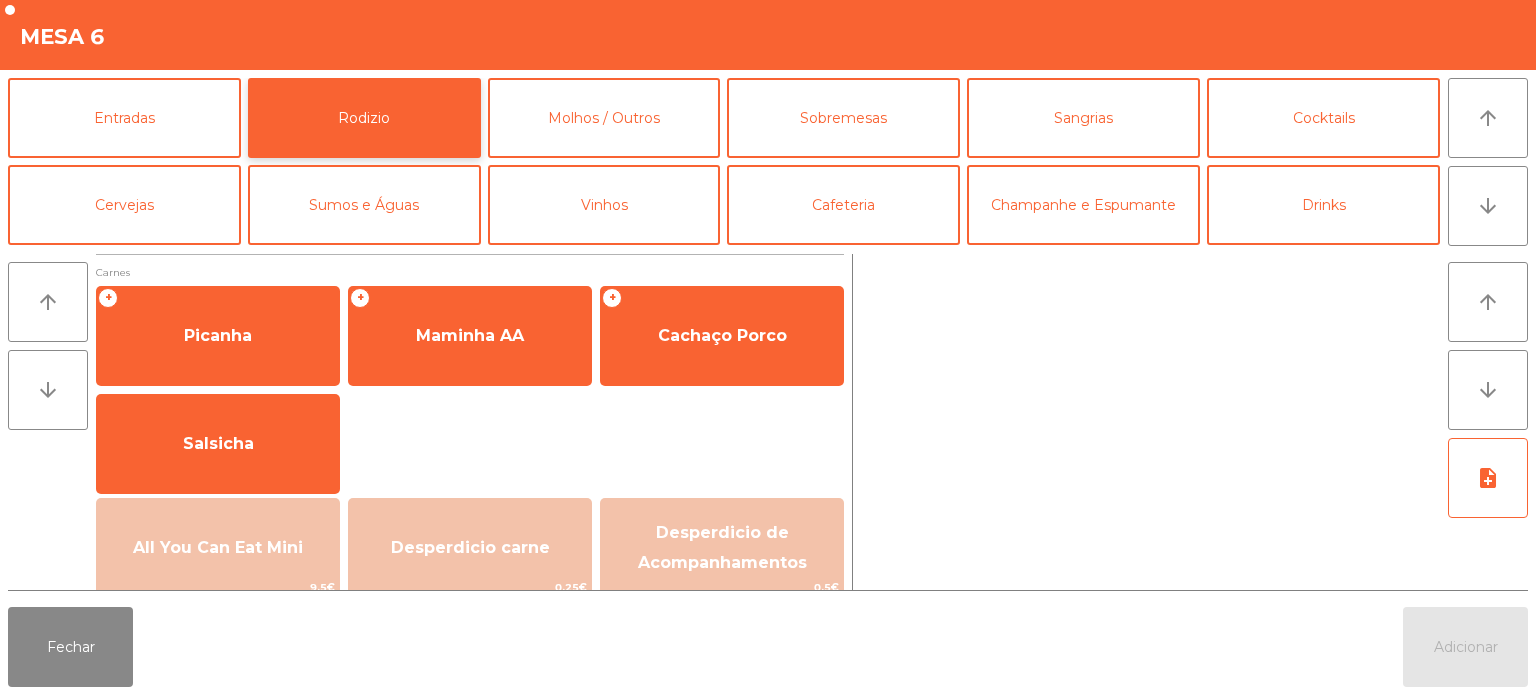 scroll, scrollTop: 198, scrollLeft: 0, axis: vertical 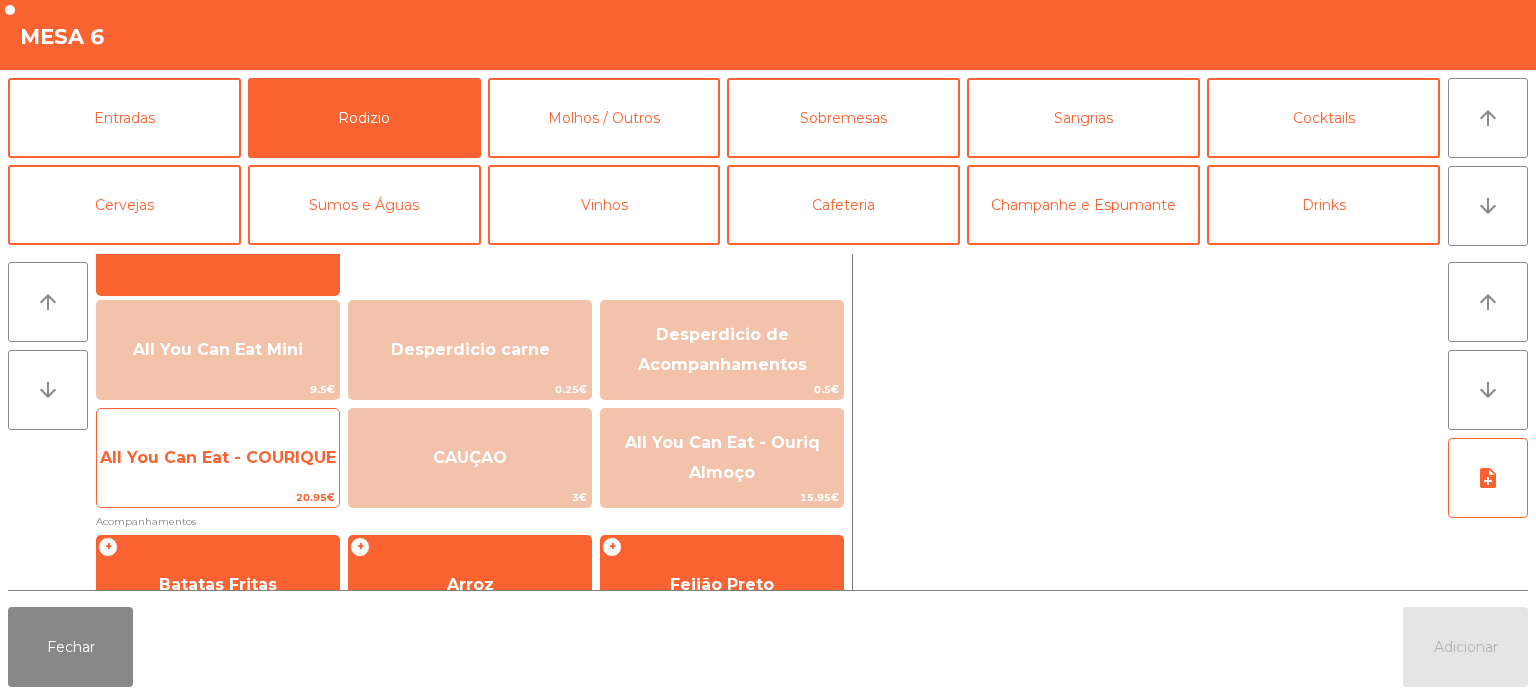 click on "All You Can Eat - COURIQUE" 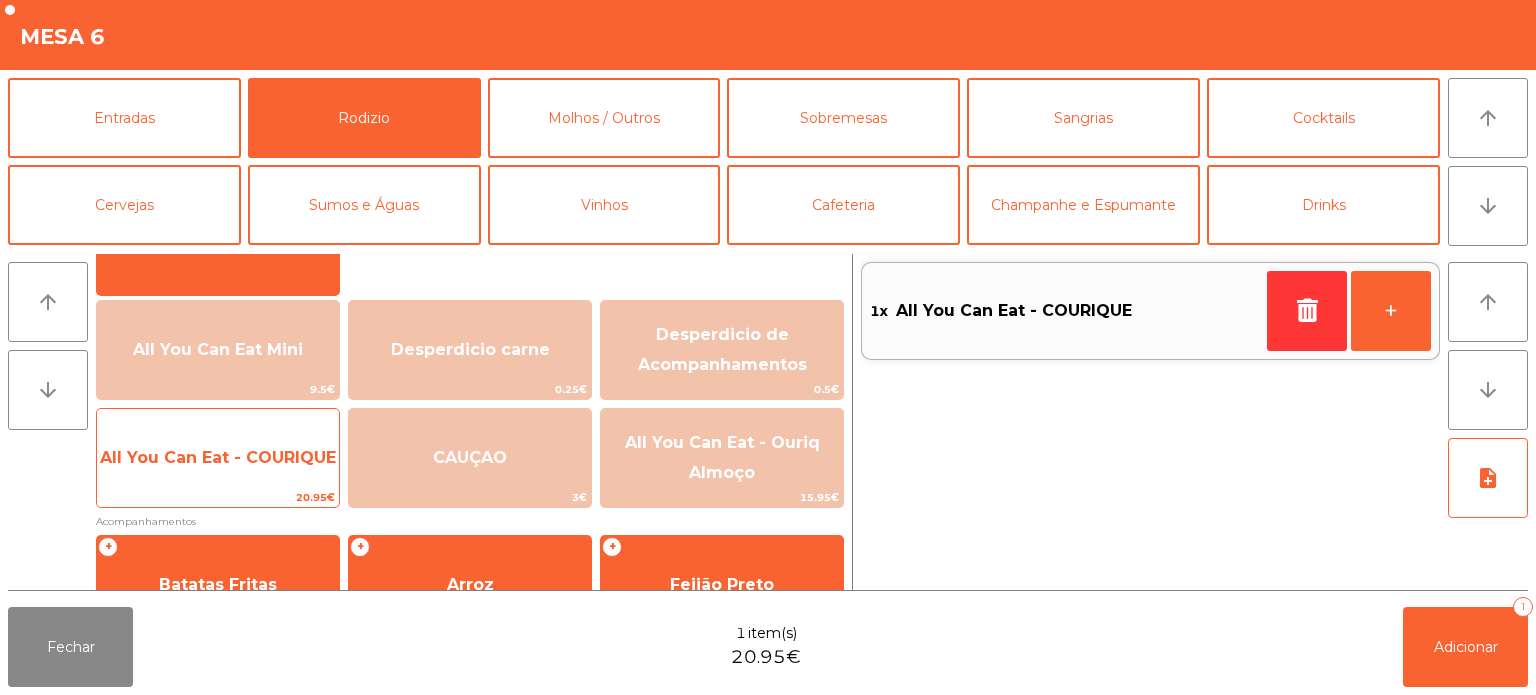 click on "All You Can Eat - COURIQUE" 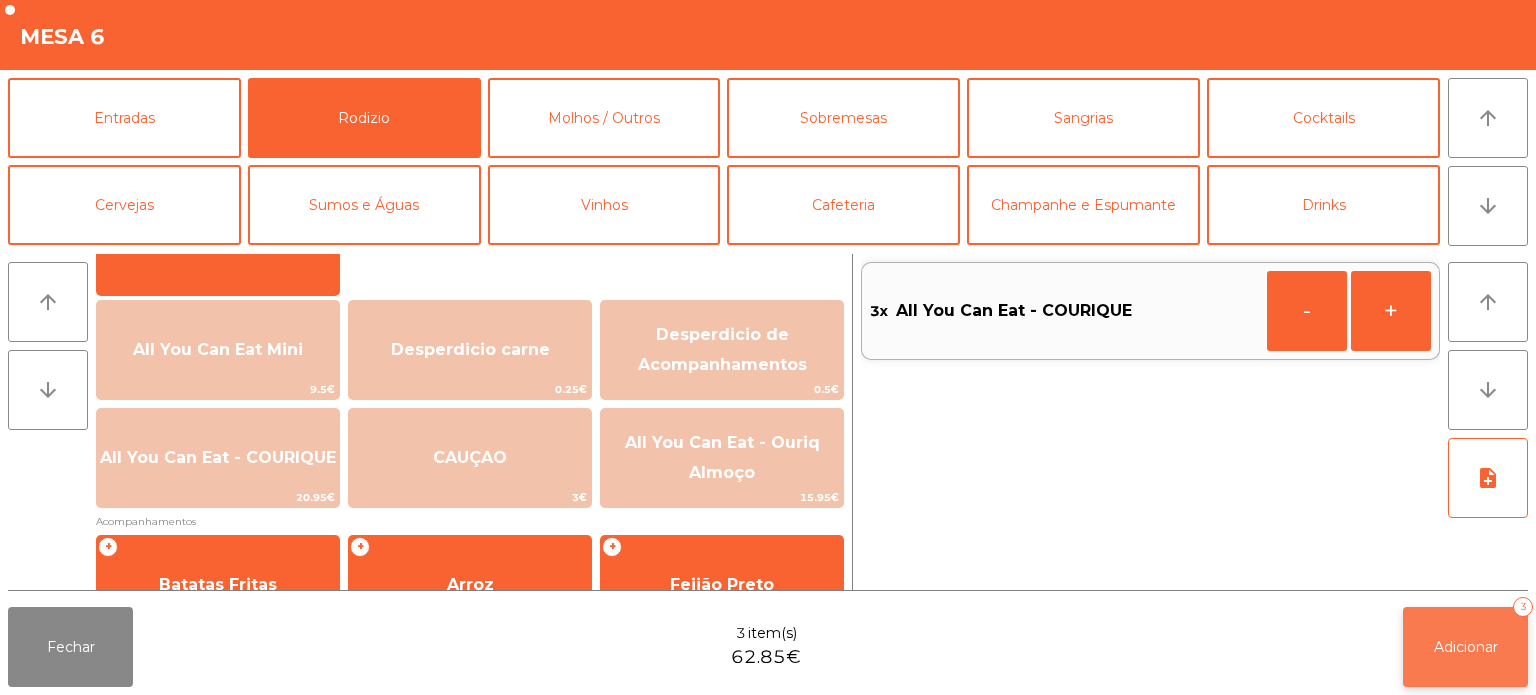 click on "Adicionar   3" 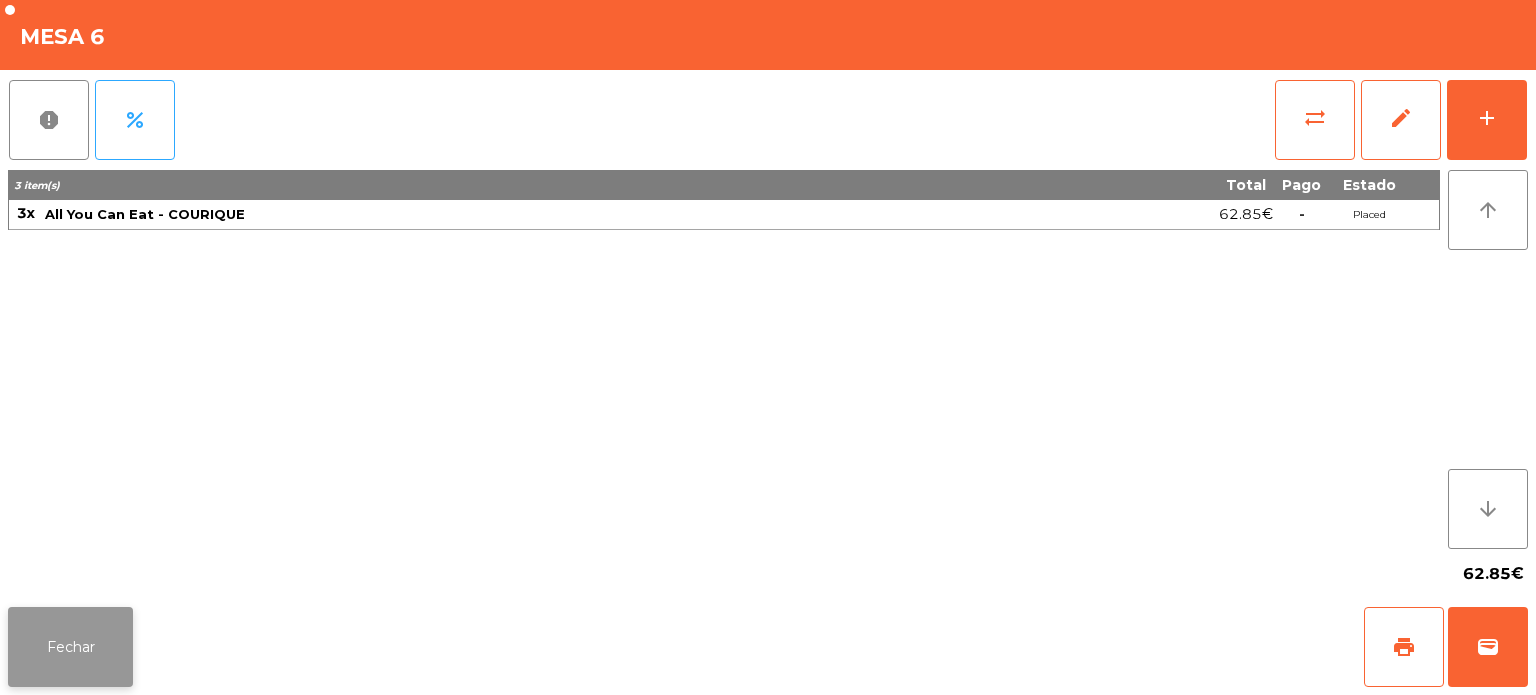 click on "Fechar" 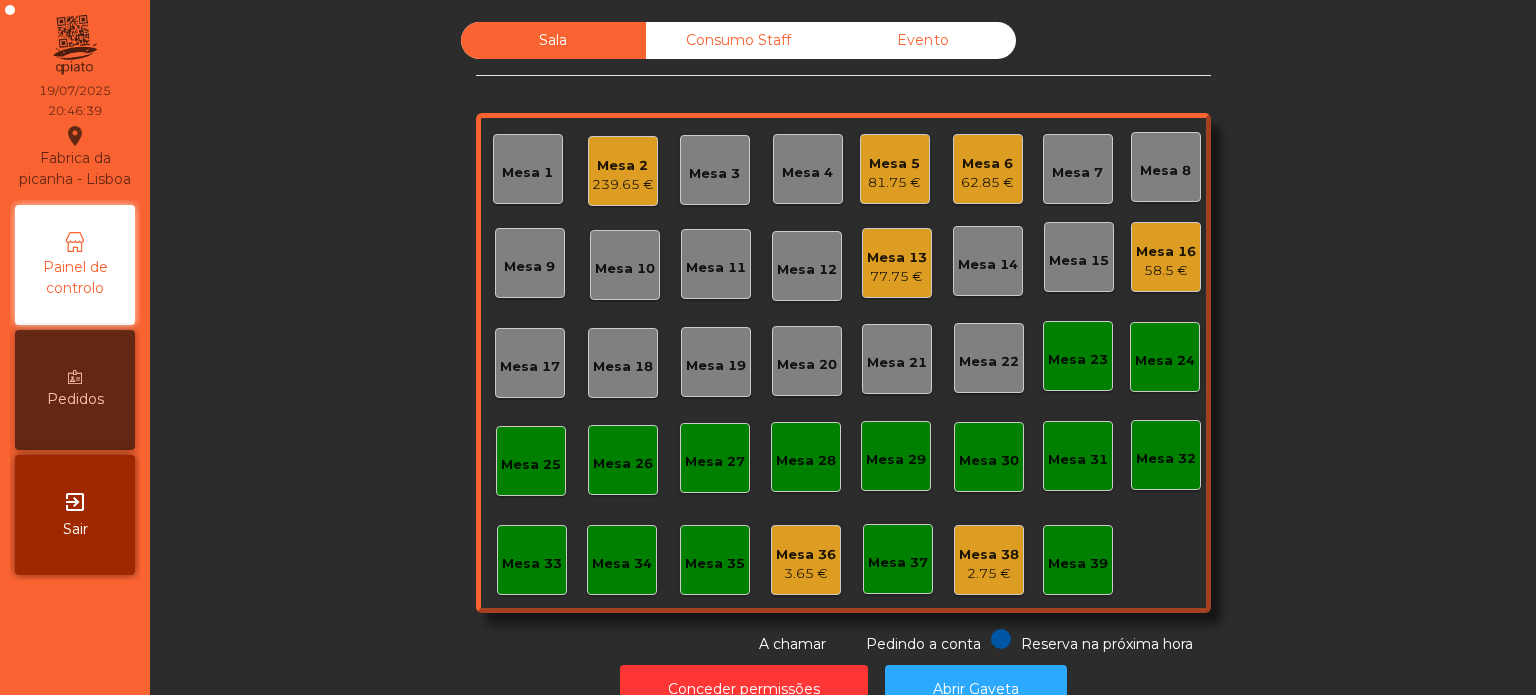 click on "Mesa 7" 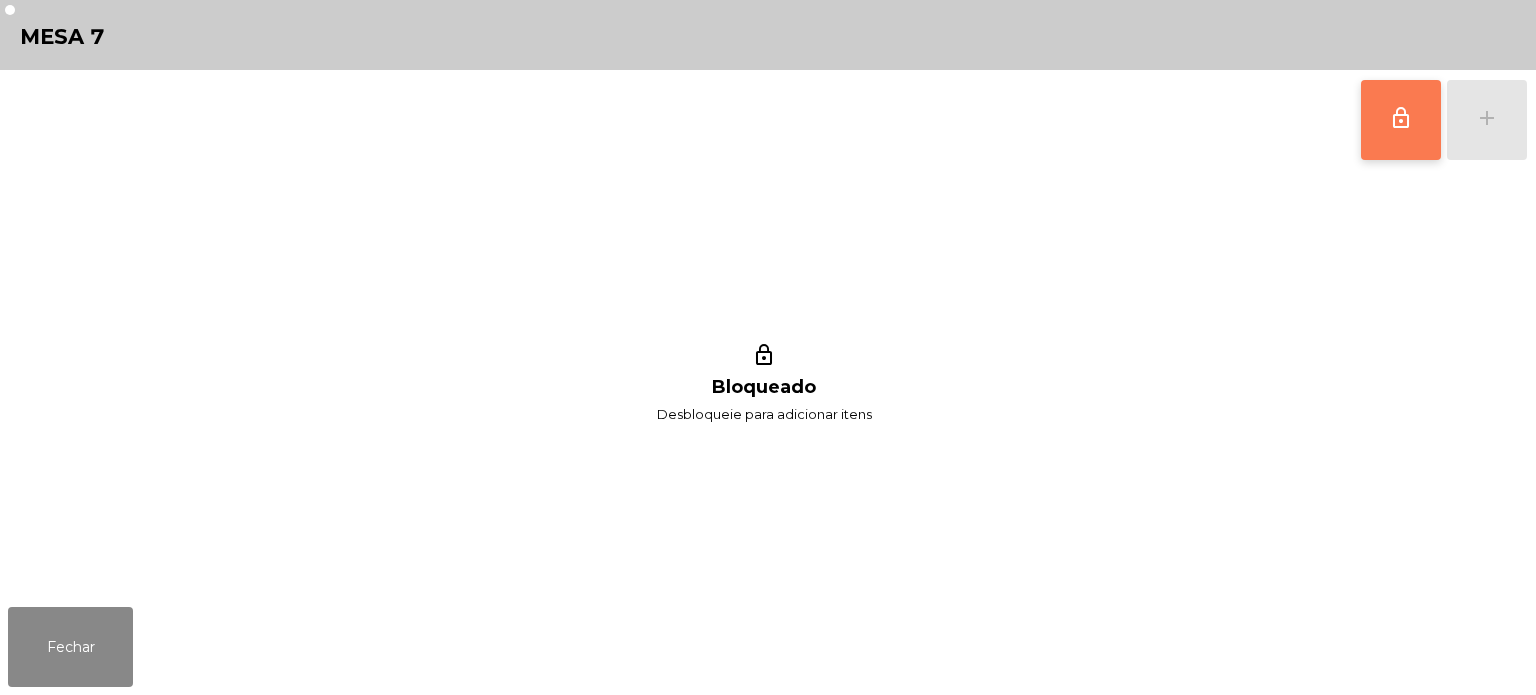 click on "lock_outline" 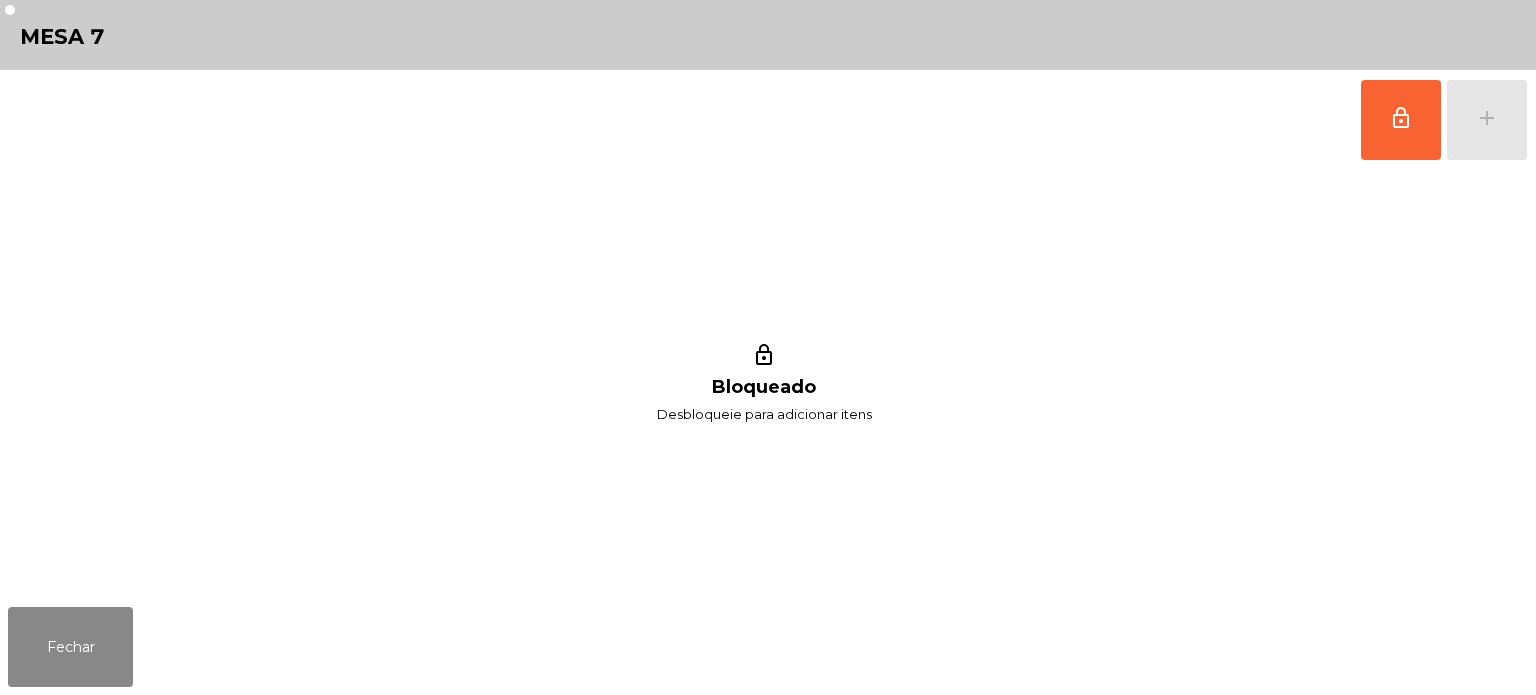 click on "lock_outline   add" 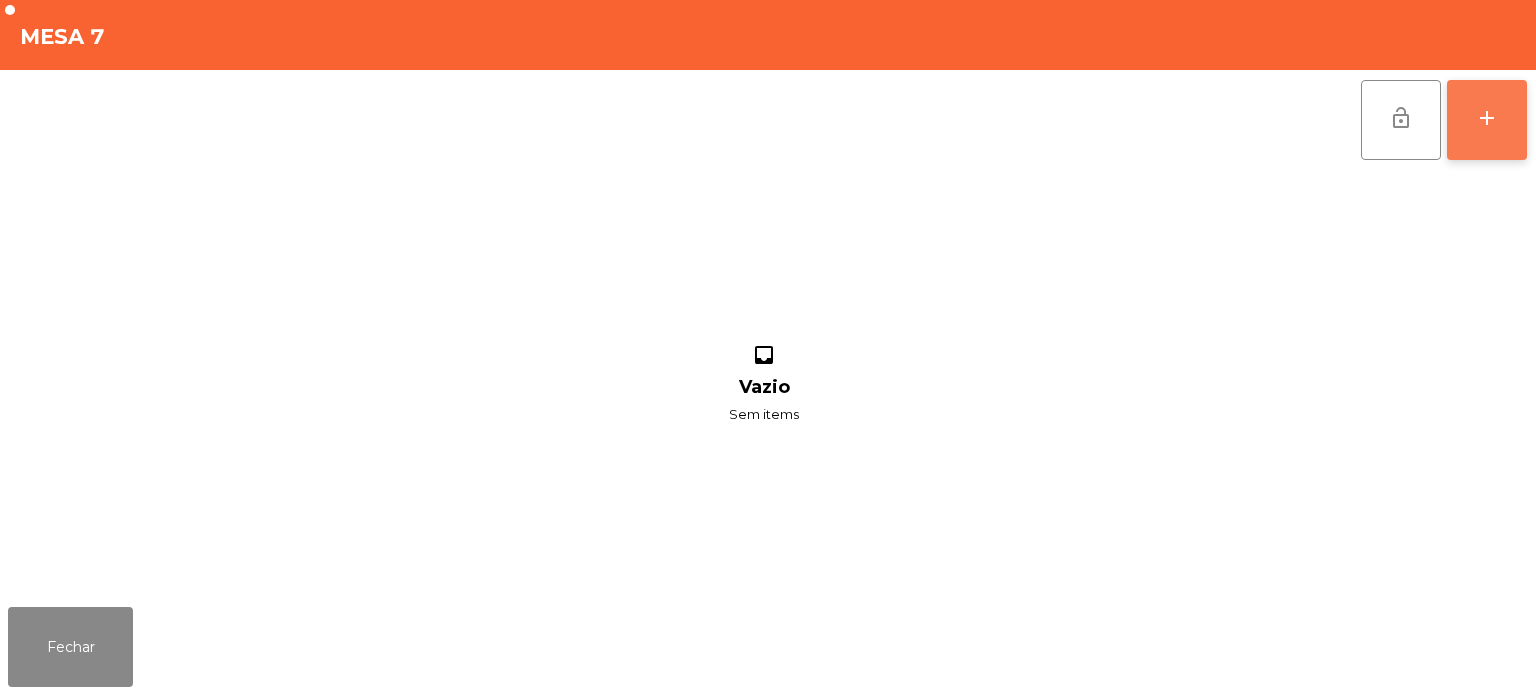 click on "add" 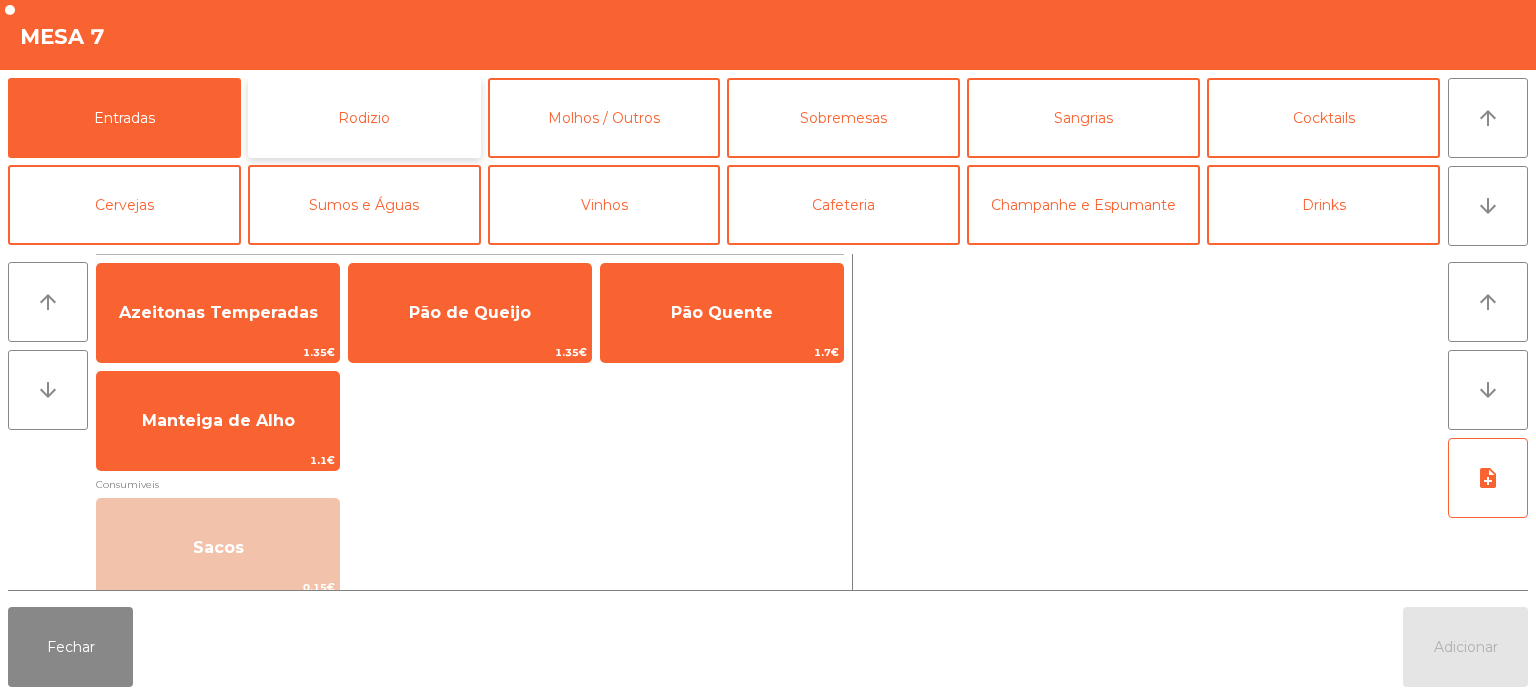 click on "Rodizio" 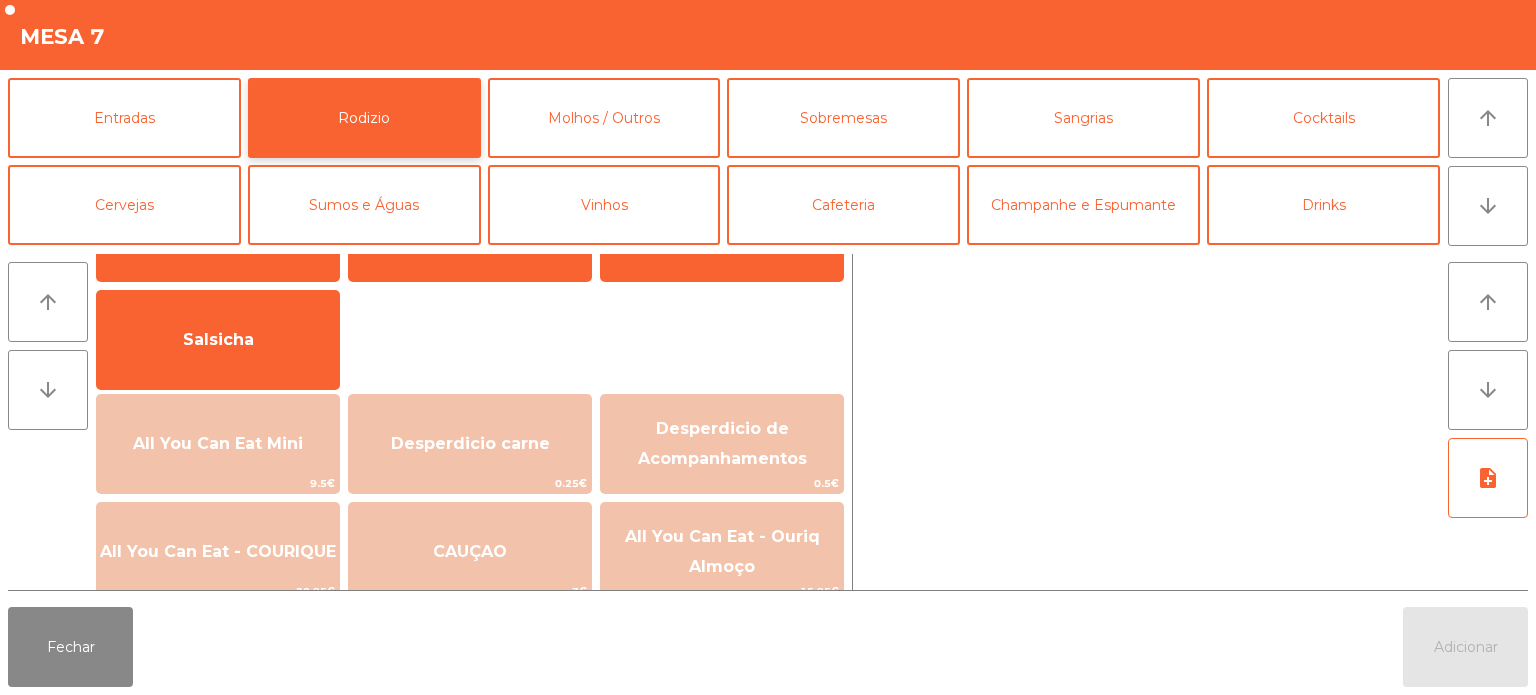 scroll, scrollTop: 111, scrollLeft: 0, axis: vertical 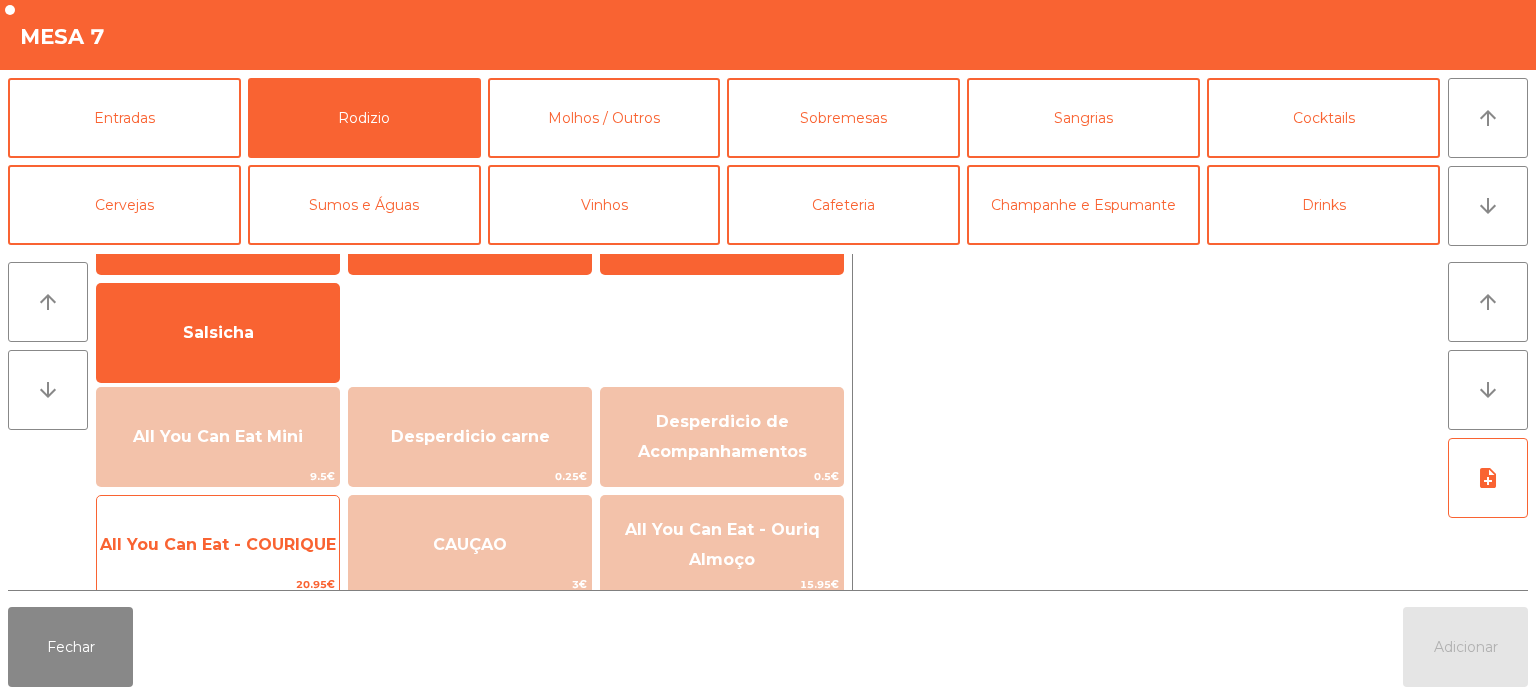 click on "All You Can Eat - COURIQUE" 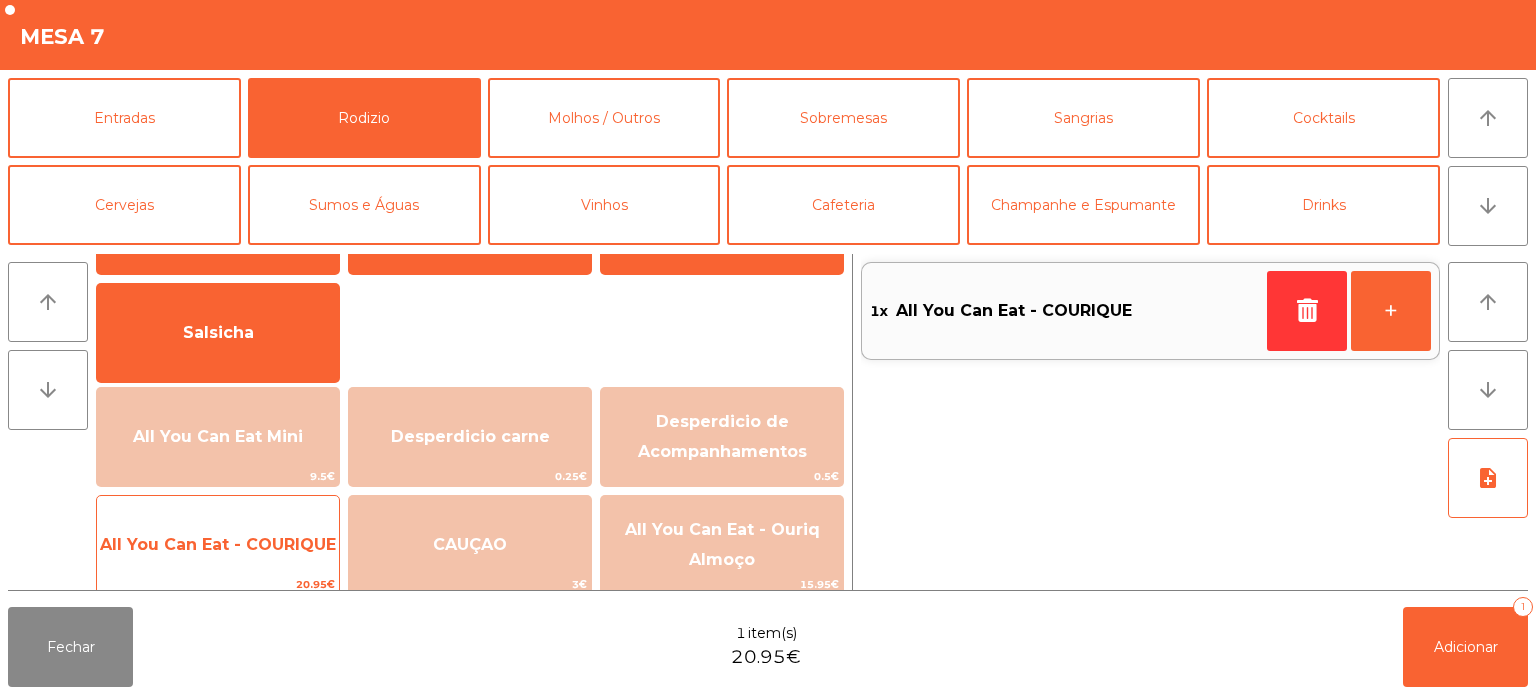 click on "All You Can Eat - COURIQUE" 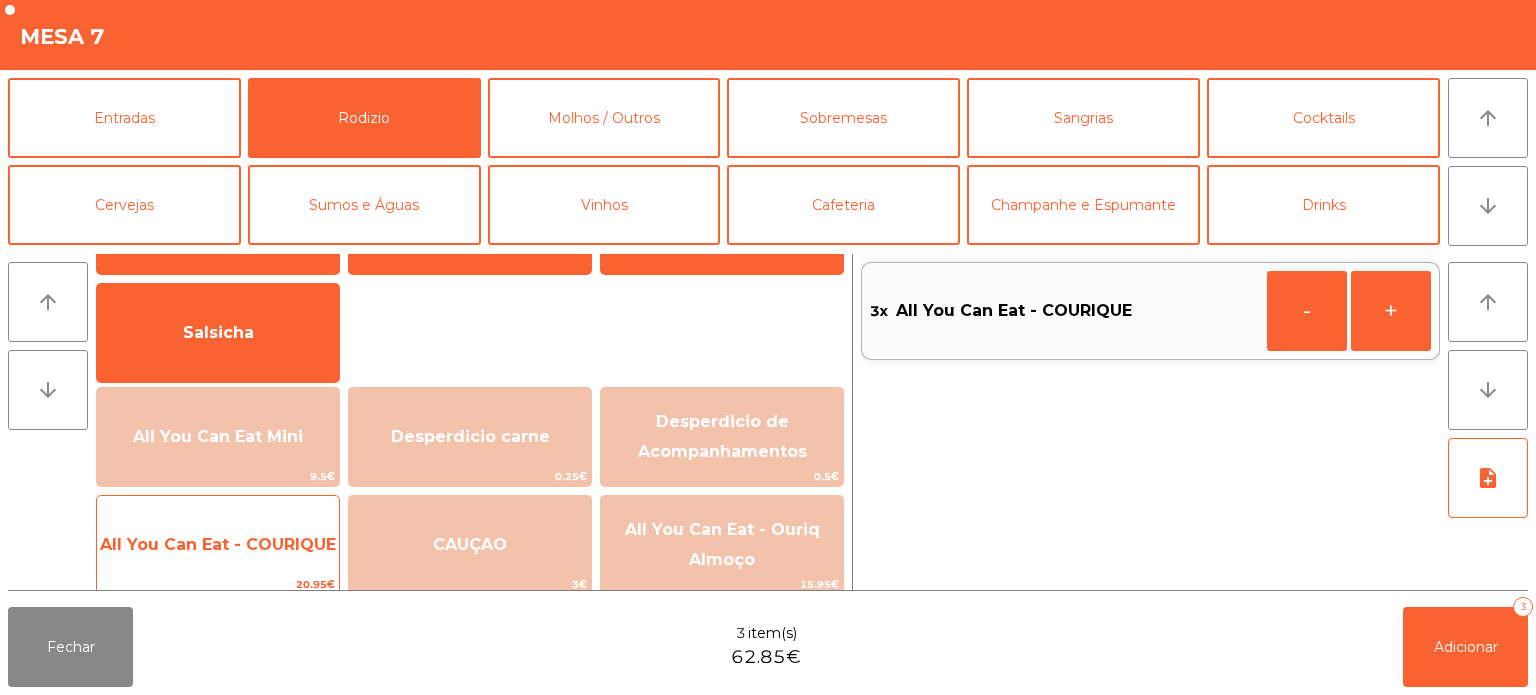 click on "All You Can Eat - COURIQUE" 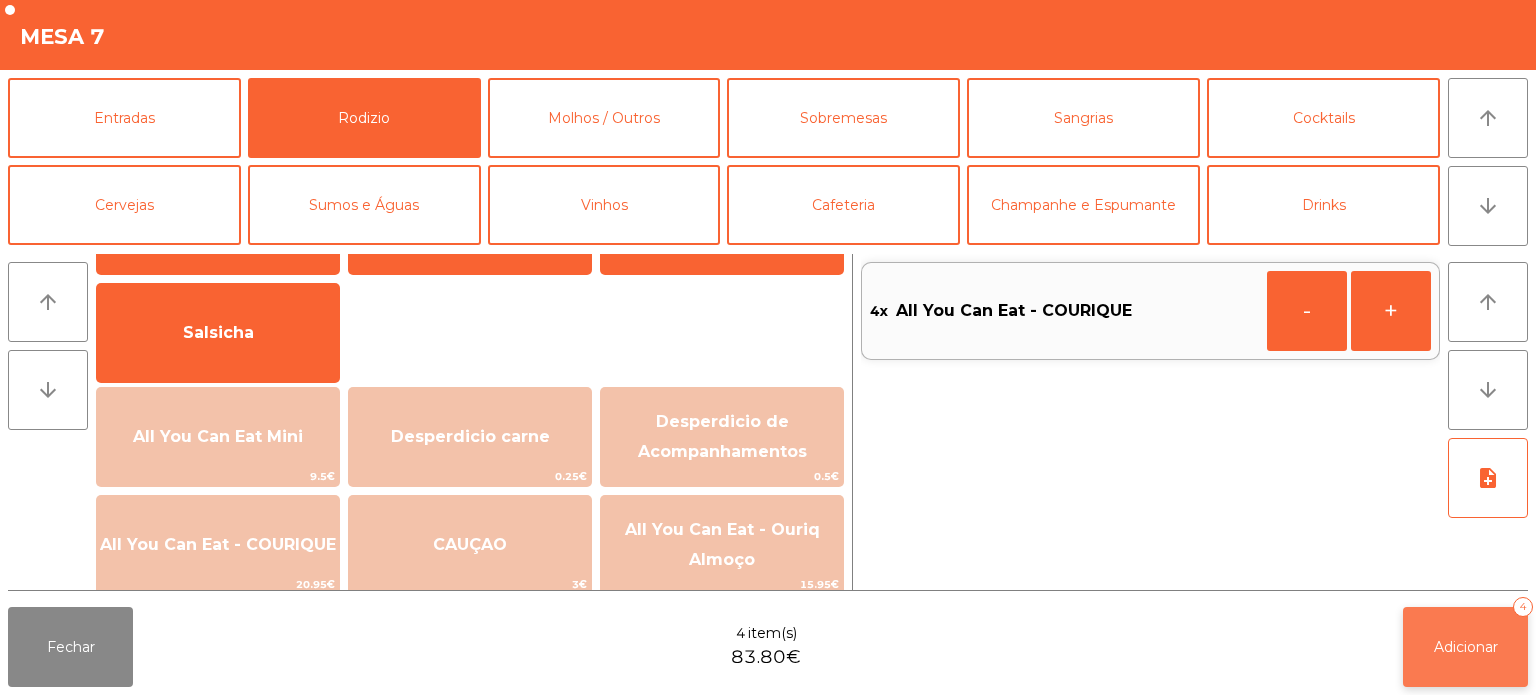click on "Adicionar   4" 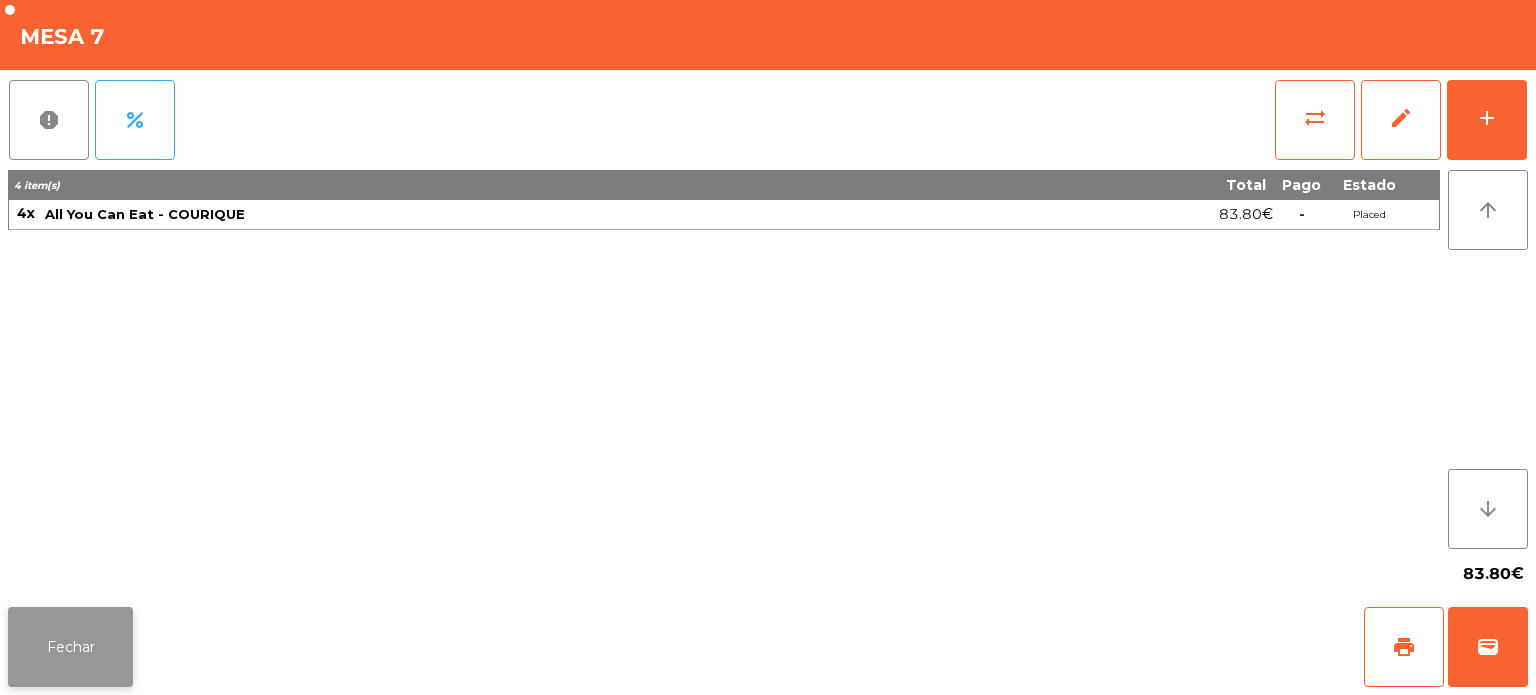 click on "Fechar" 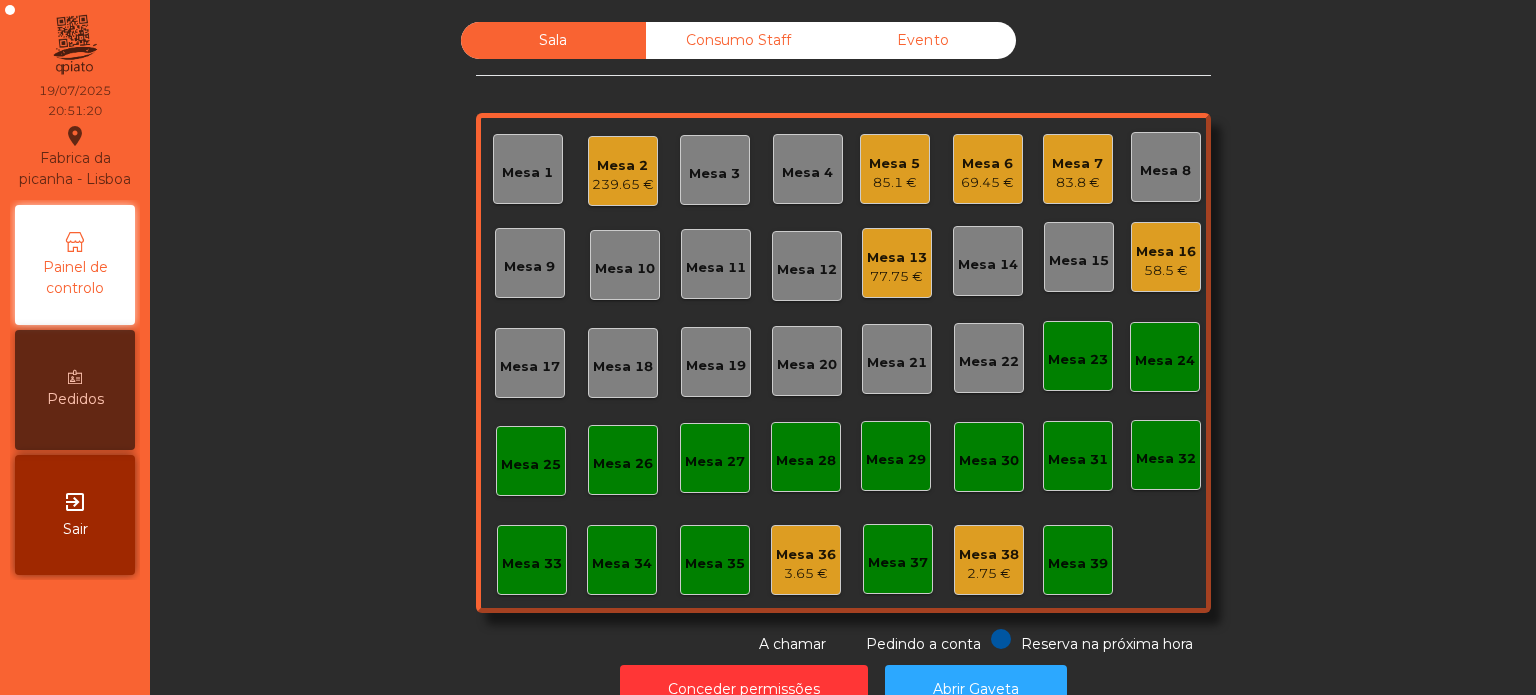 click on "83.8 €" 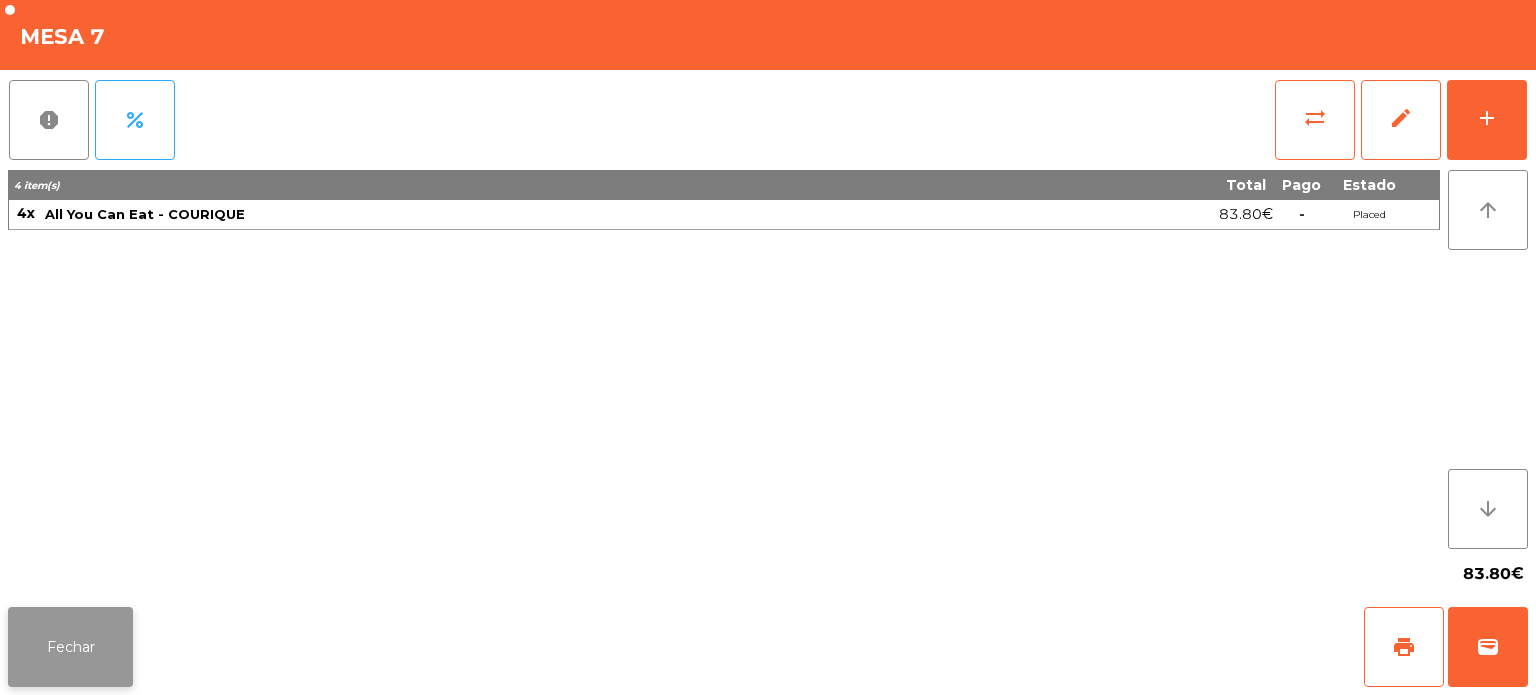 click on "Fechar" 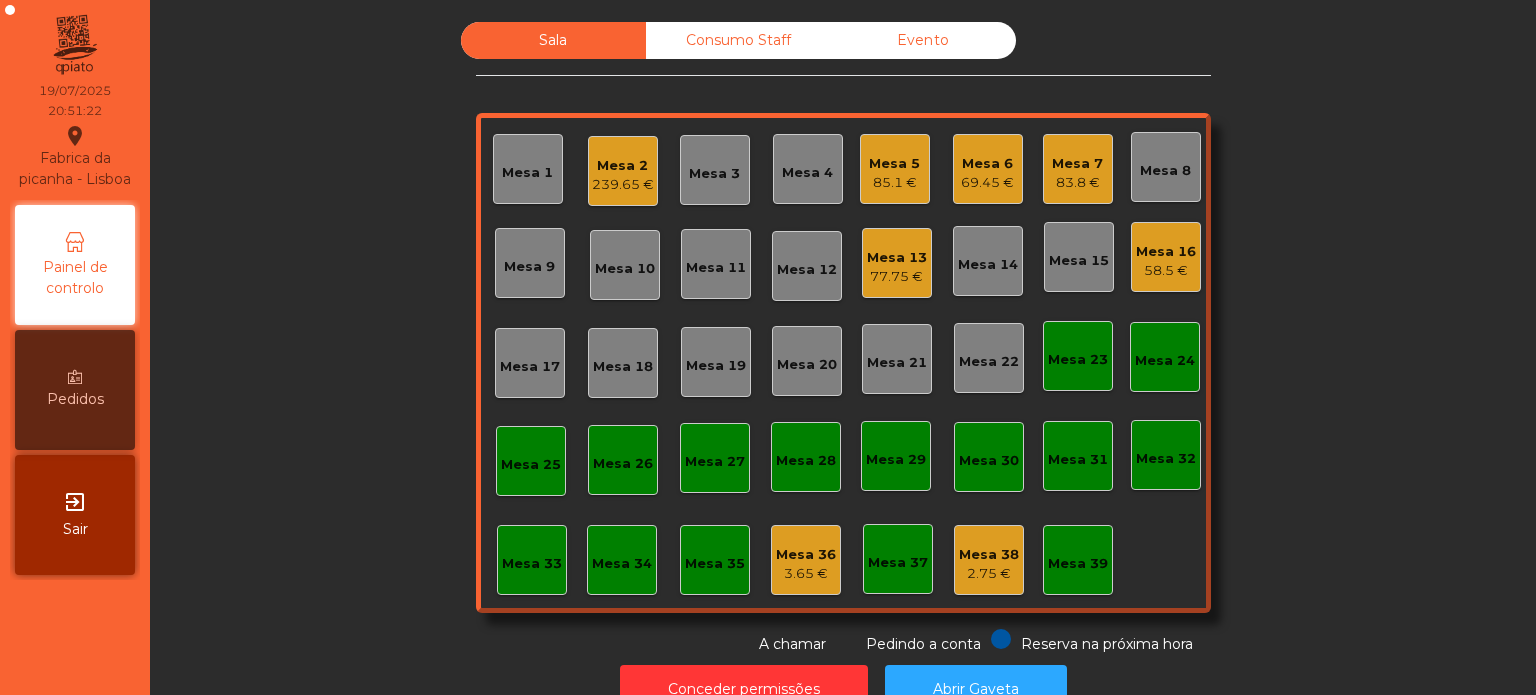 click on "69.45 €" 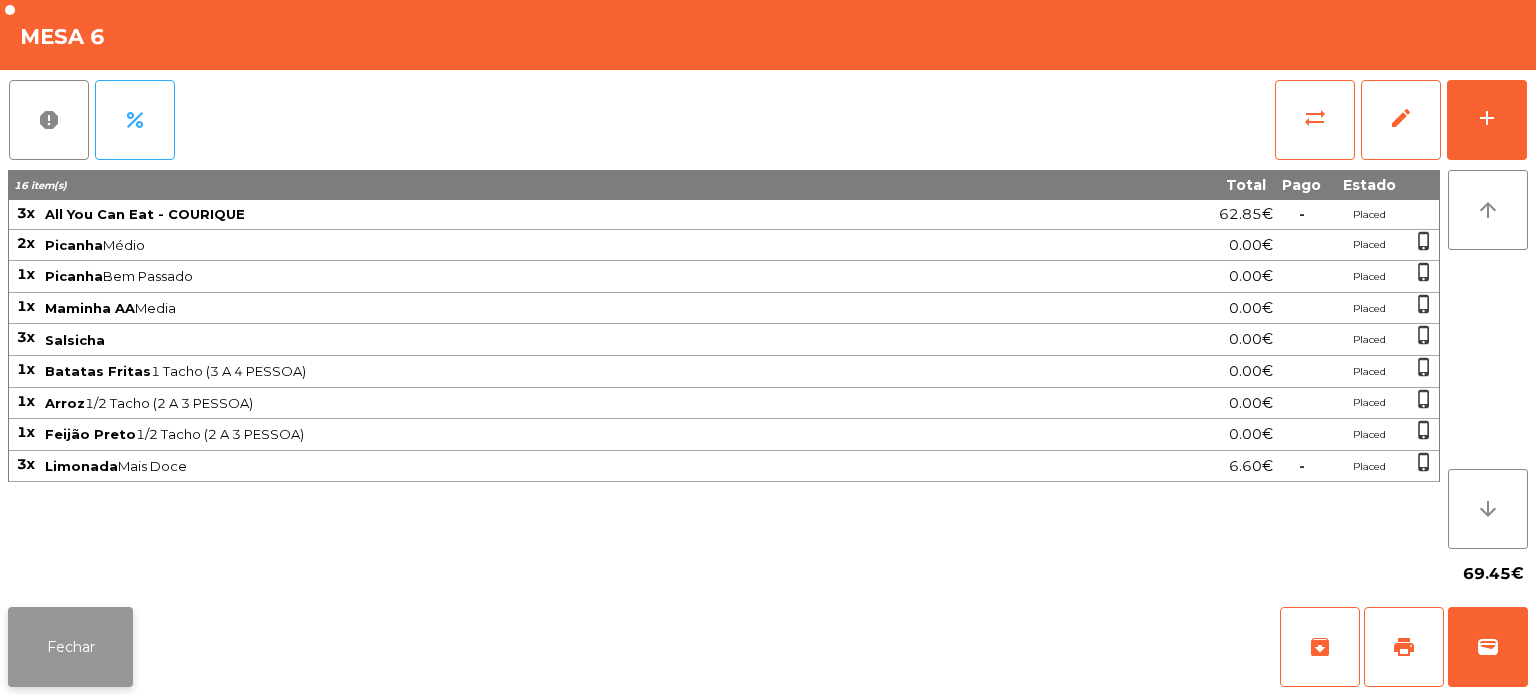 click on "Fechar" 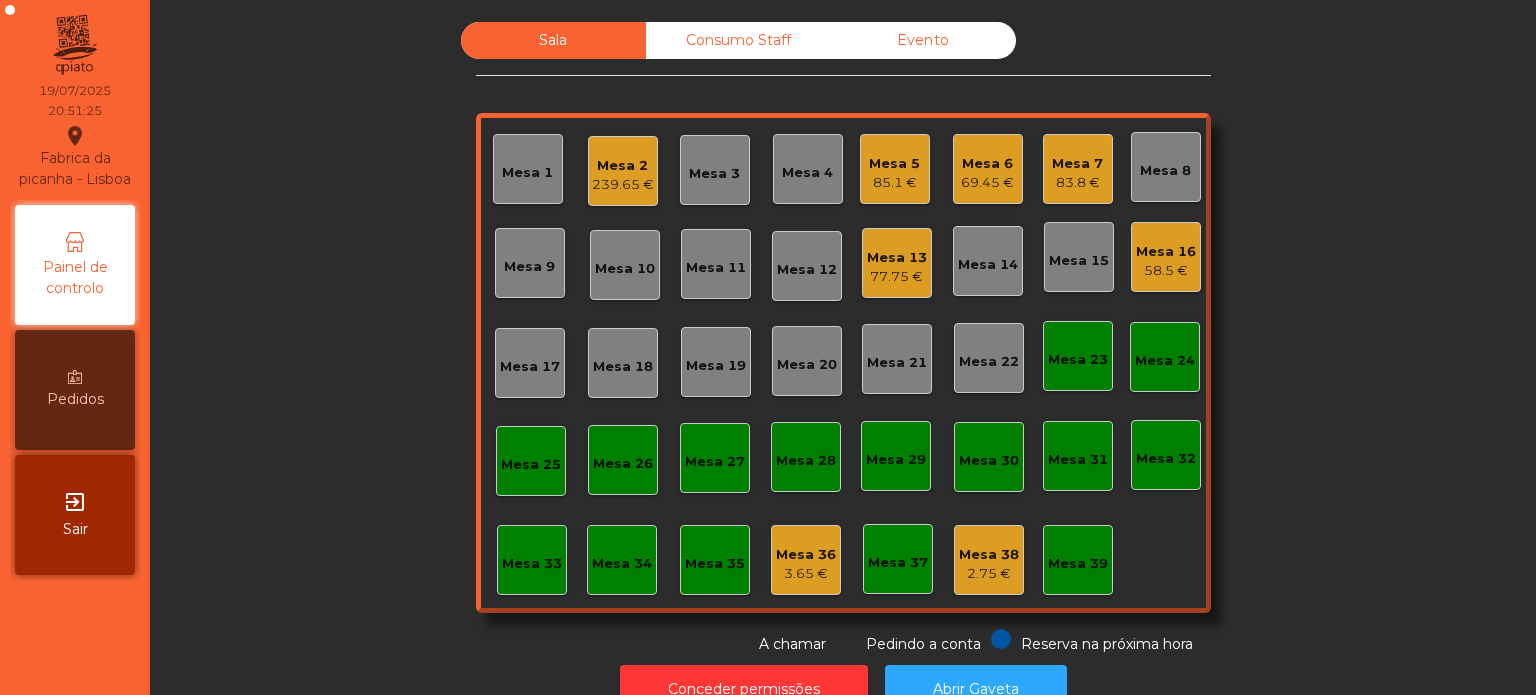 click on "Sala   Consumo Staff   Evento   Mesa 1   Mesa 2   239.65 €   Mesa 3   Mesa 4   Mesa 5   85.1 €   Mesa 6   69.45 €   Mesa 7   83.8 €   Mesa 8   Mesa 9   Mesa 10   Mesa 11   Mesa 12   Mesa 13   77.75 €   Mesa 14   Mesa 15   Mesa 16   58.5 €   Mesa 17   Mesa 18   Mesa 19   Mesa 20   Mesa 21   Mesa 22   Mesa 23   Mesa 24   Mesa 25   Mesa 26   Mesa 27   Mesa 28   Mesa 29   Mesa 30   Mesa 31   Mesa 32   Mesa 33   Mesa 34   Mesa 35   Mesa 36   3.65 €   Mesa 37   Mesa 38   2.75 €   Mesa 39  Reserva na próxima hora Pedindo a conta A chamar" 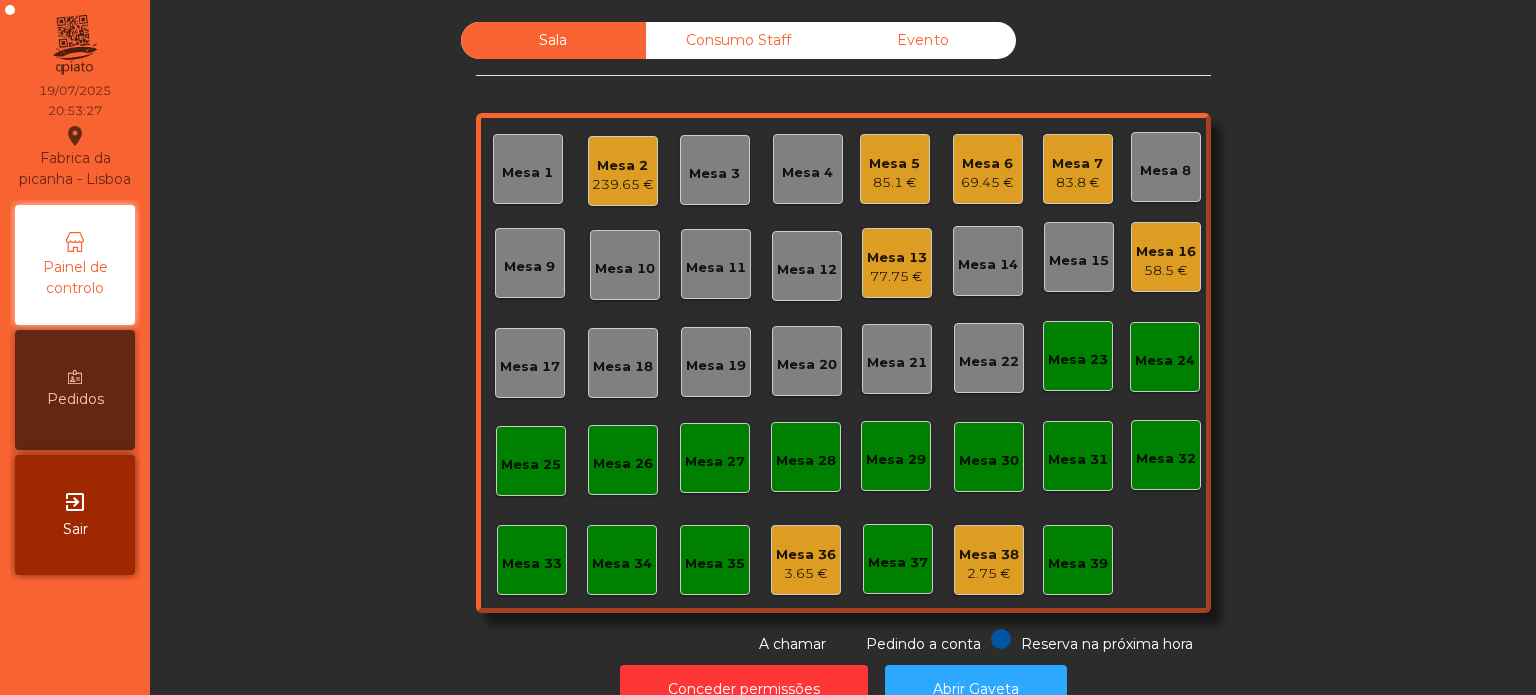 click on "Mesa 2" 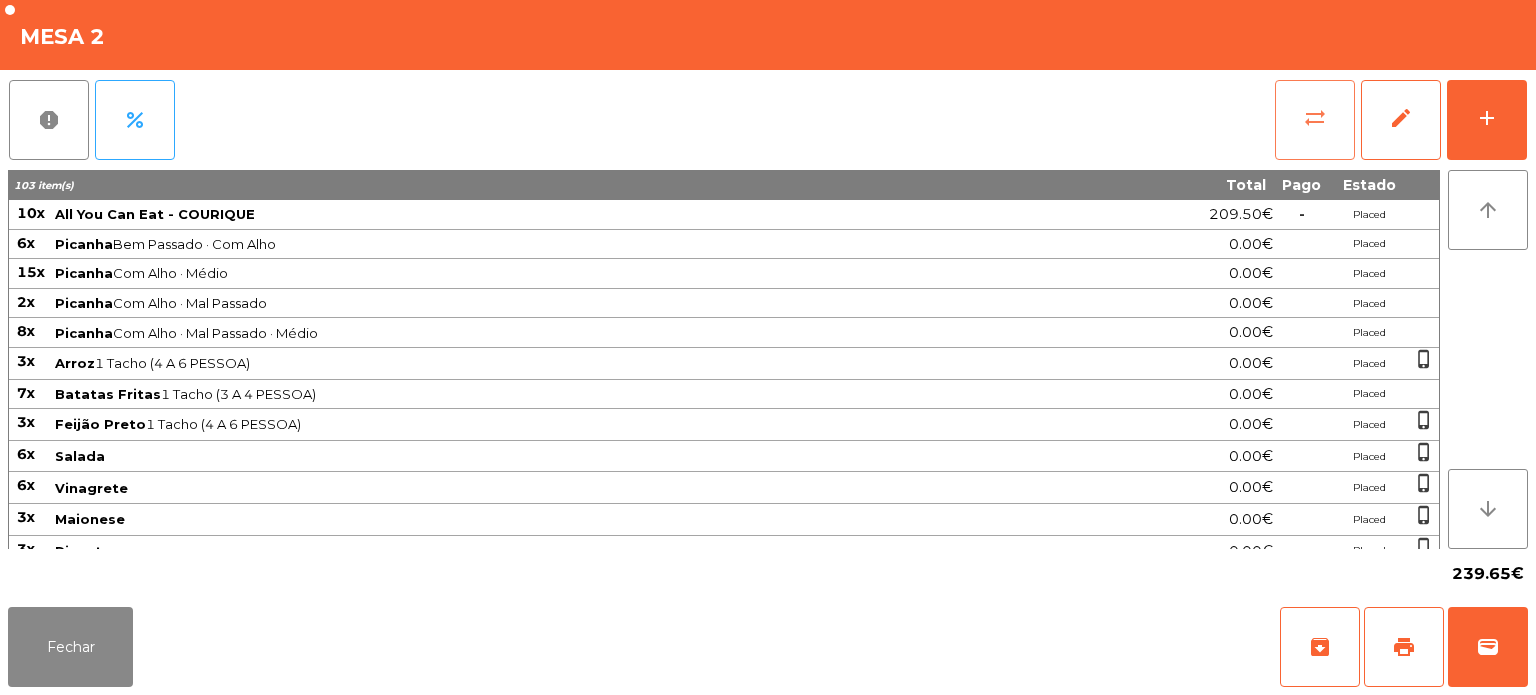 click on "sync_alt" 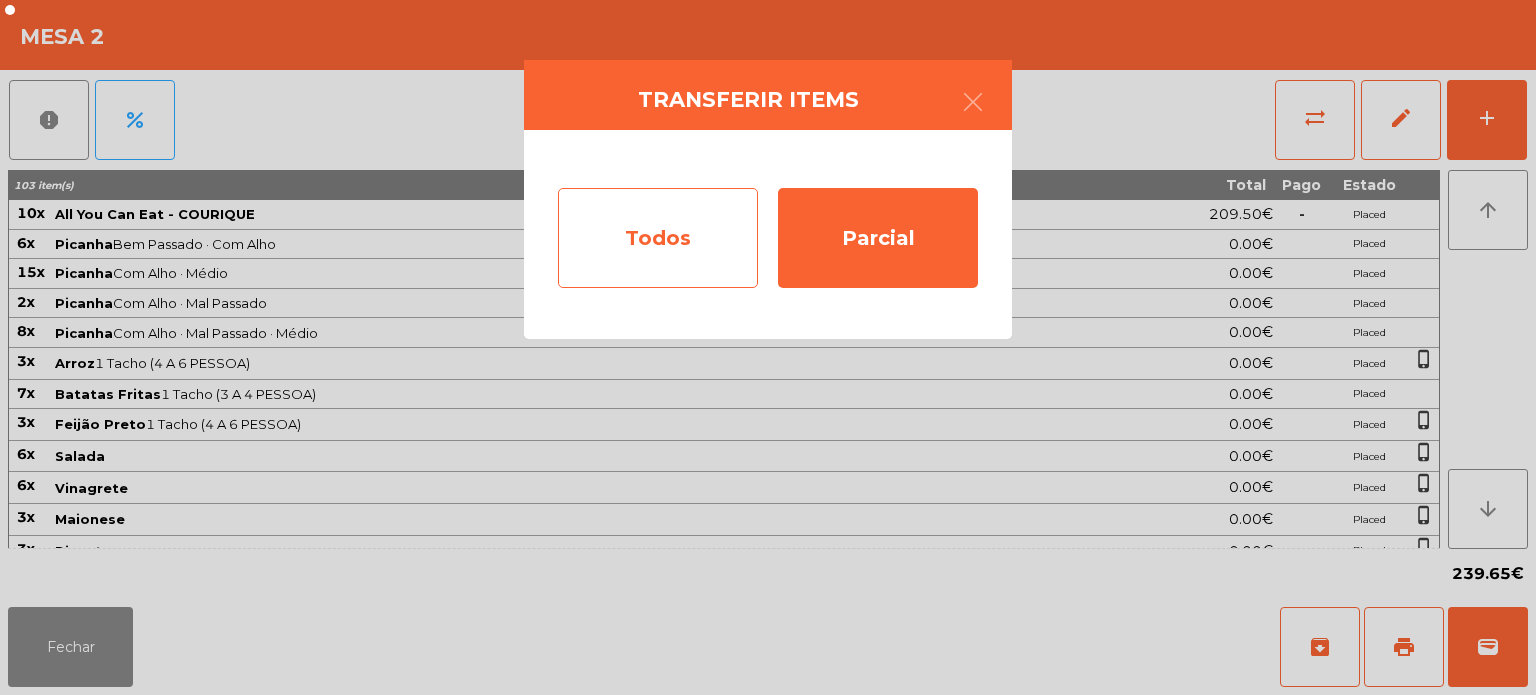 click on "Todos" 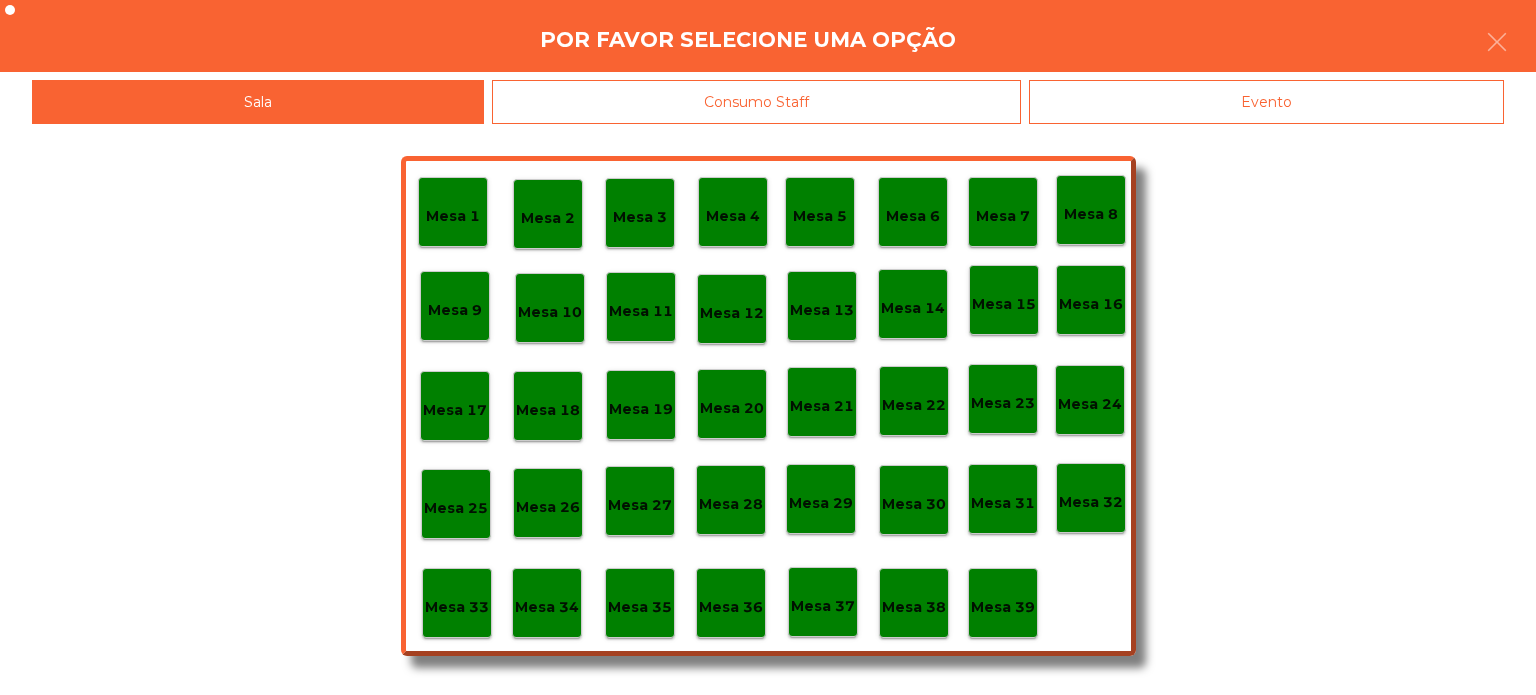 click on "Evento" 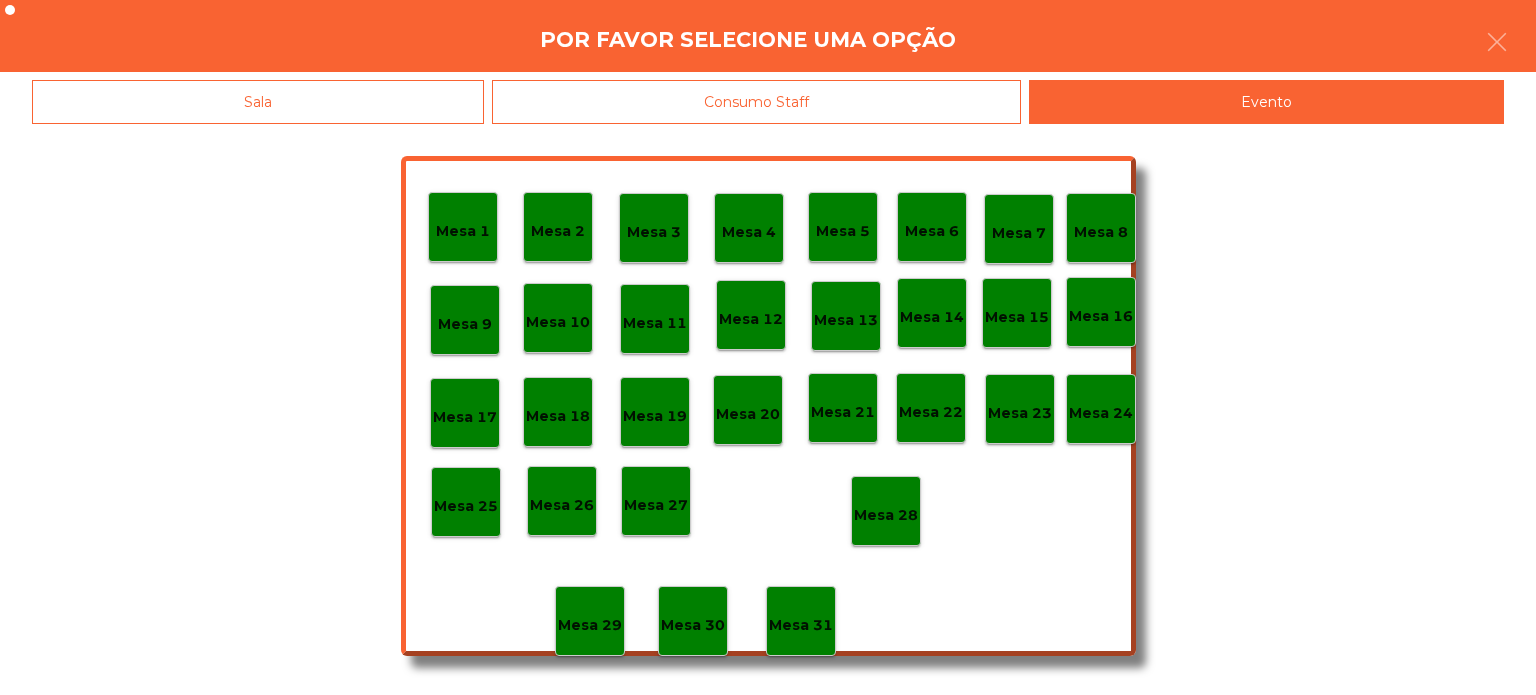 click on "Mesa 28" 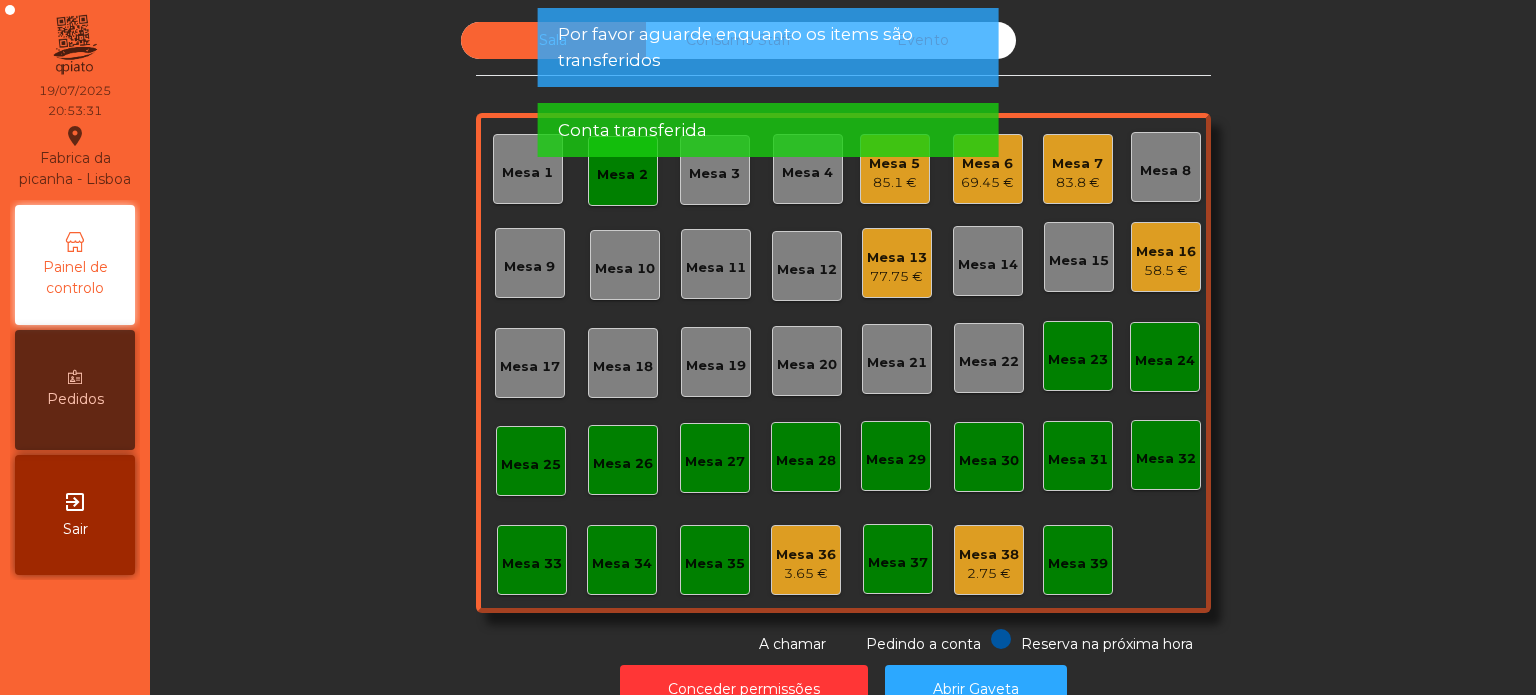 click on "Mesa 2" 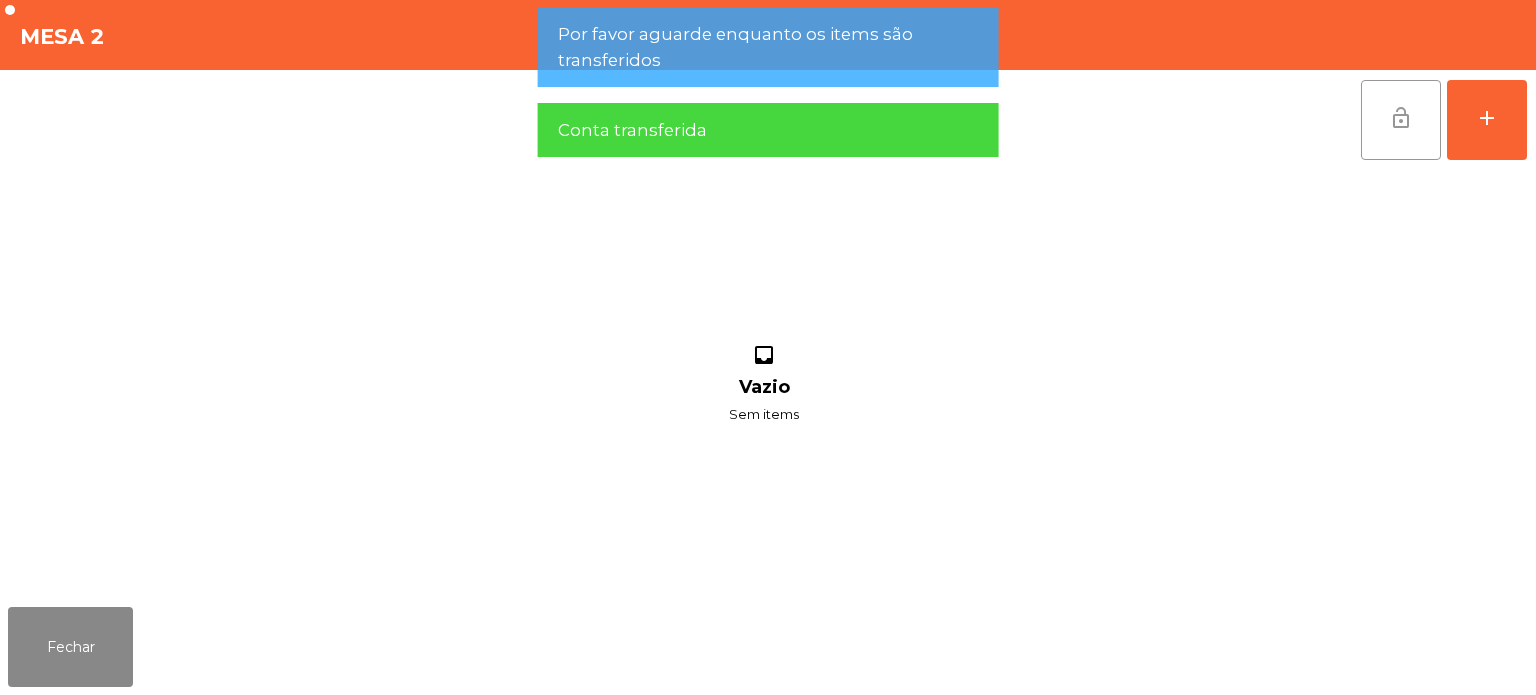 click on "lock_open" 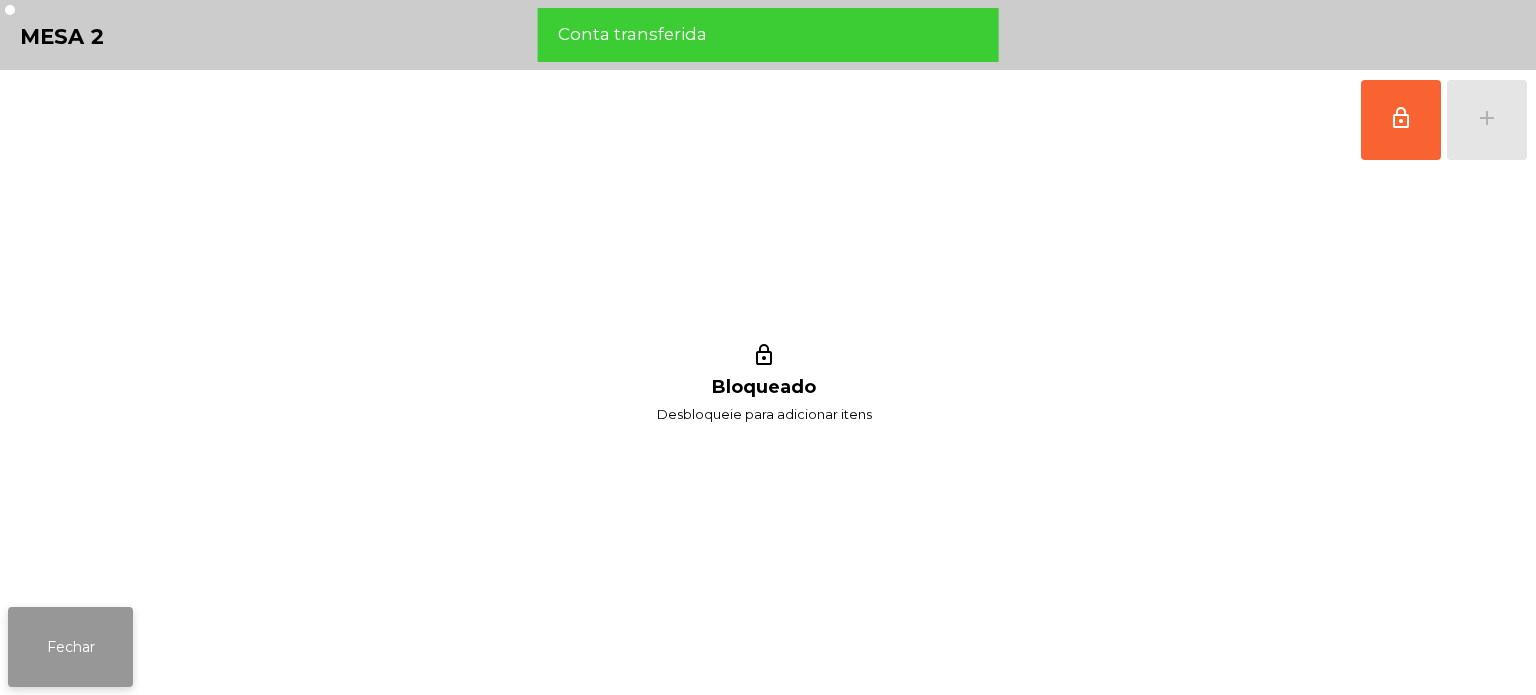click on "Fechar" 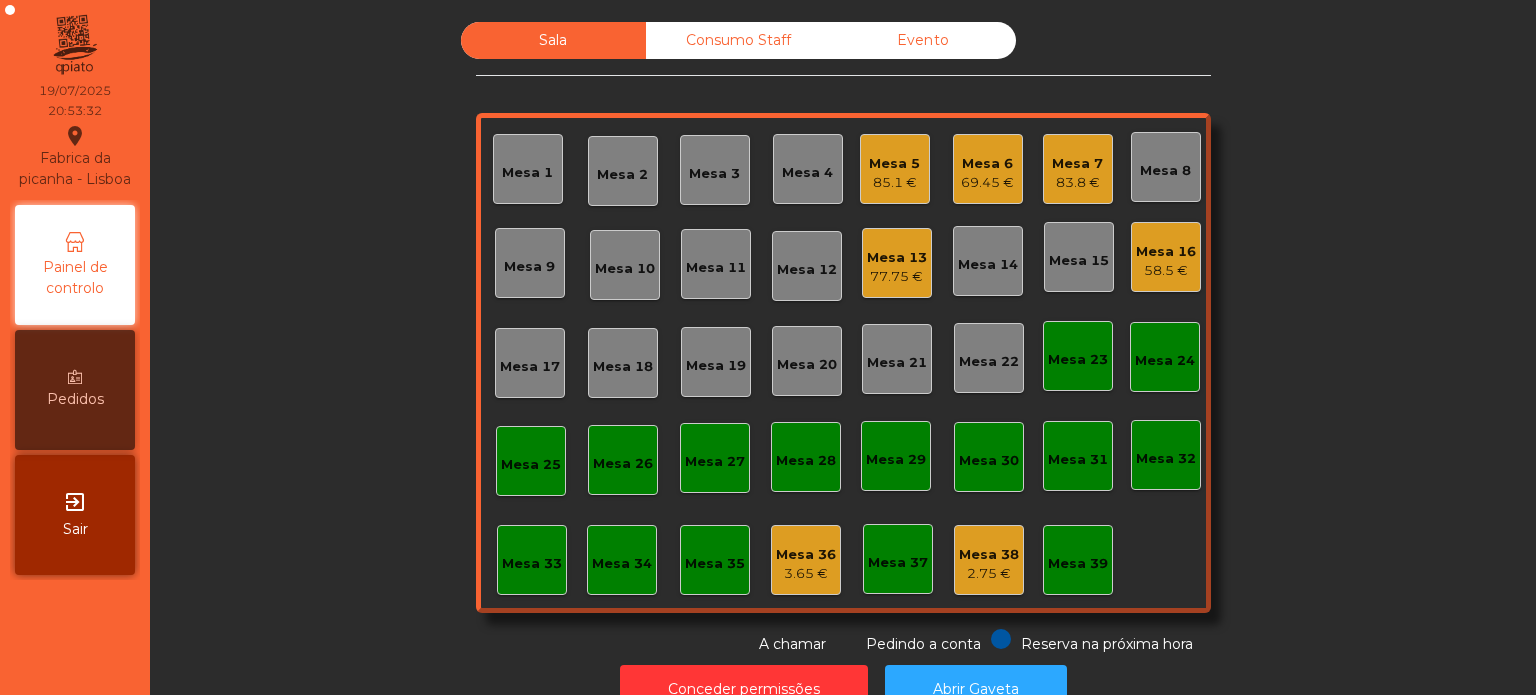 click on "Mesa 6   69.45 €" 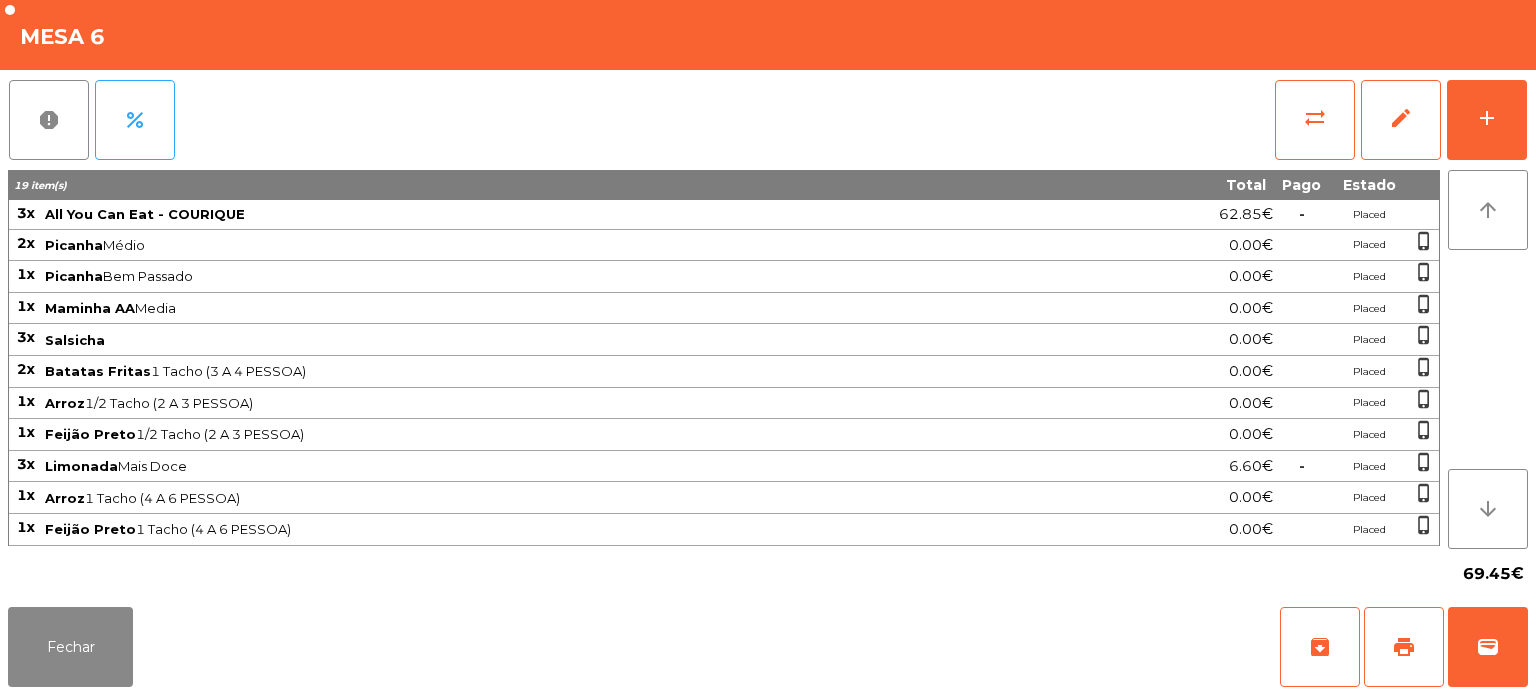 click on "Fechar   archive   print   wallet" 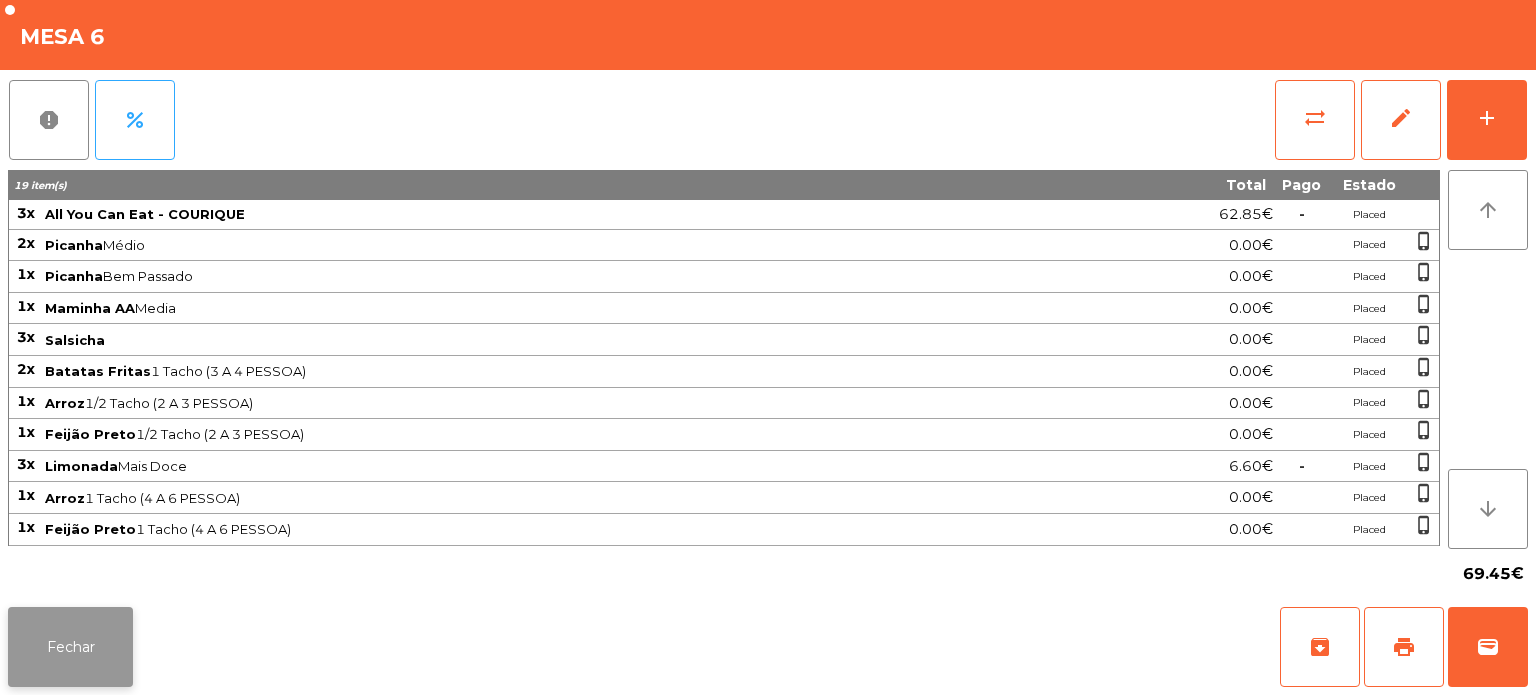 click on "Fechar" 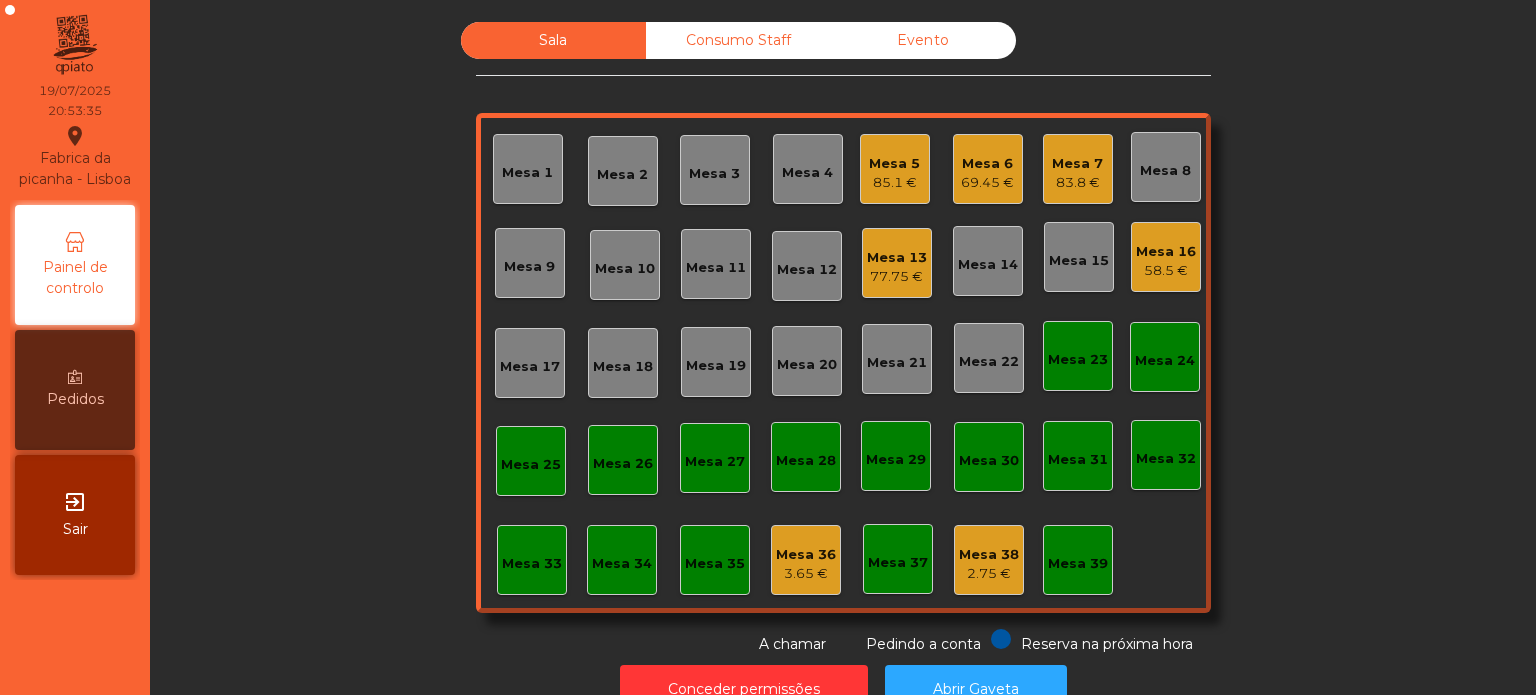 click on "85.1 €" 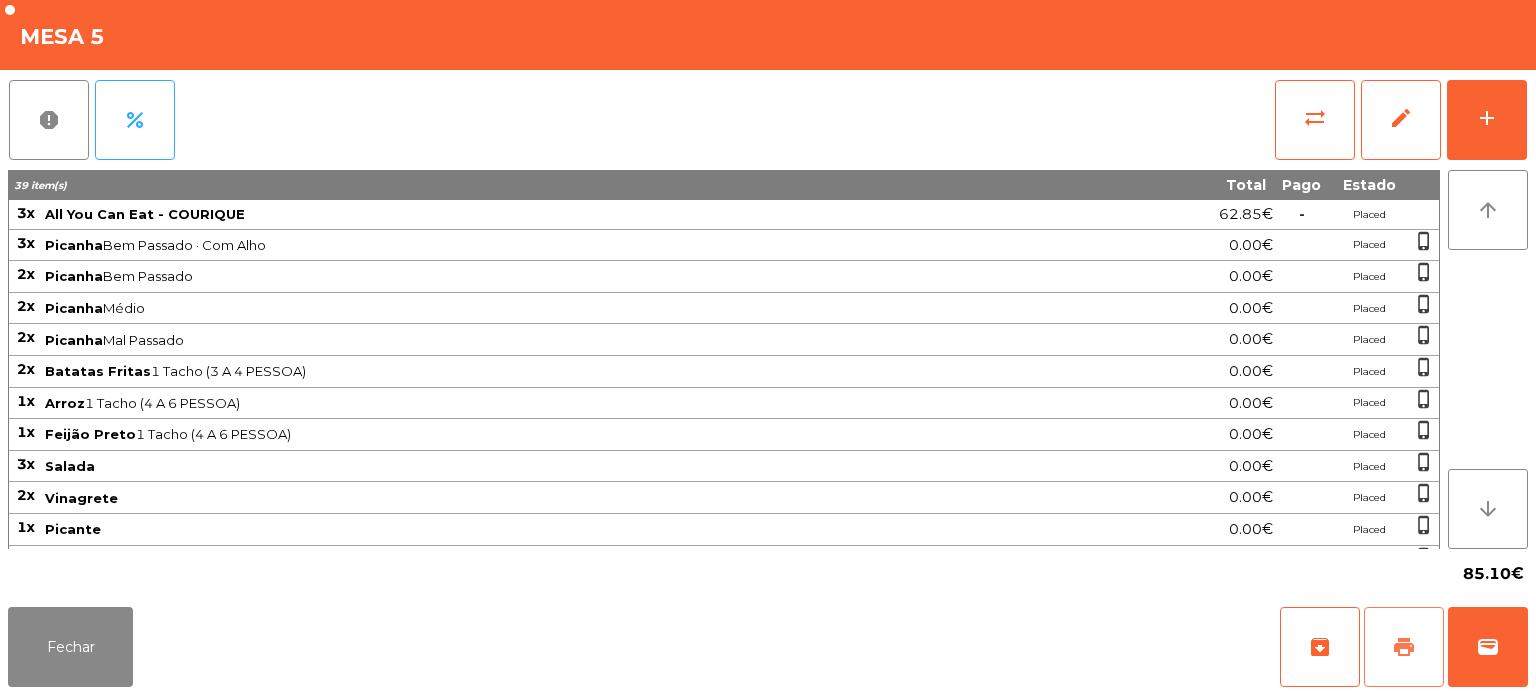 click on "print" 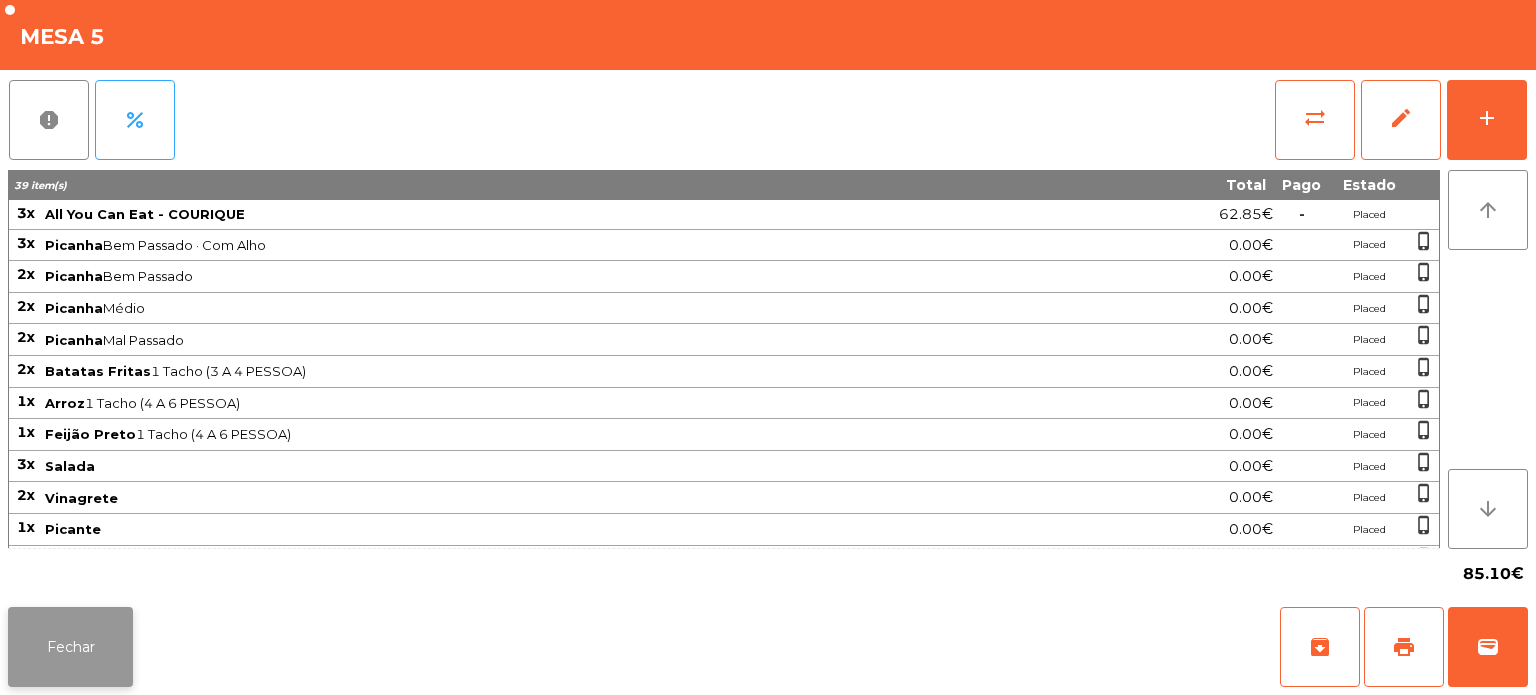 click on "Fechar" 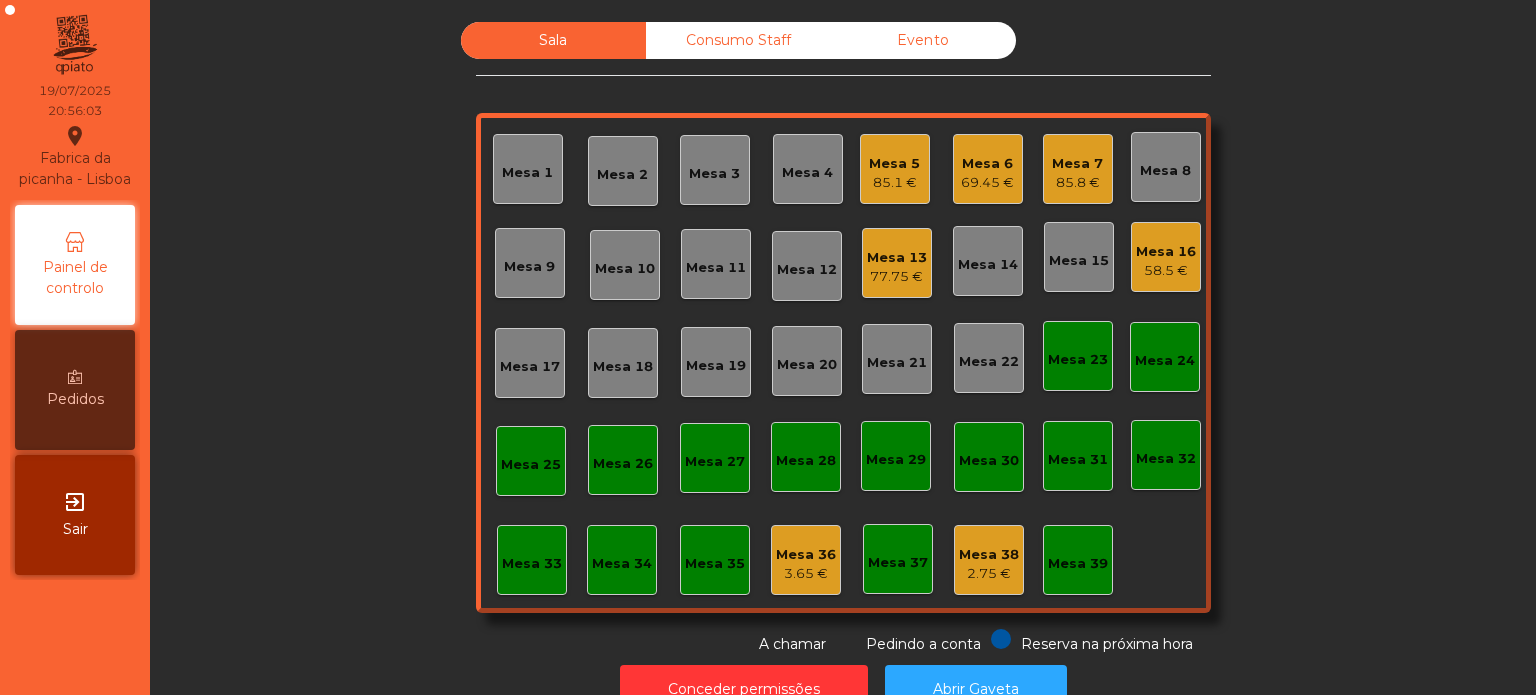 click on "Mesa 5   85.1 €" 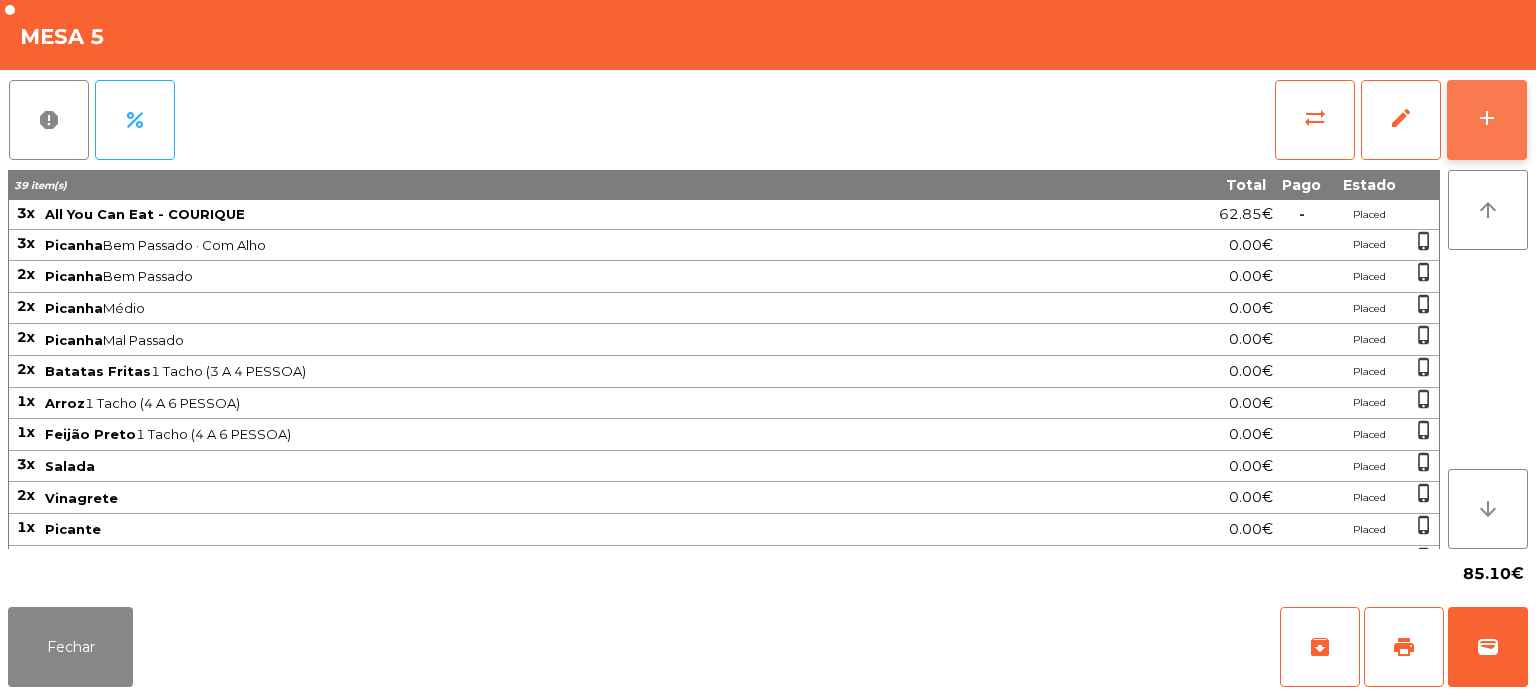 click on "add" 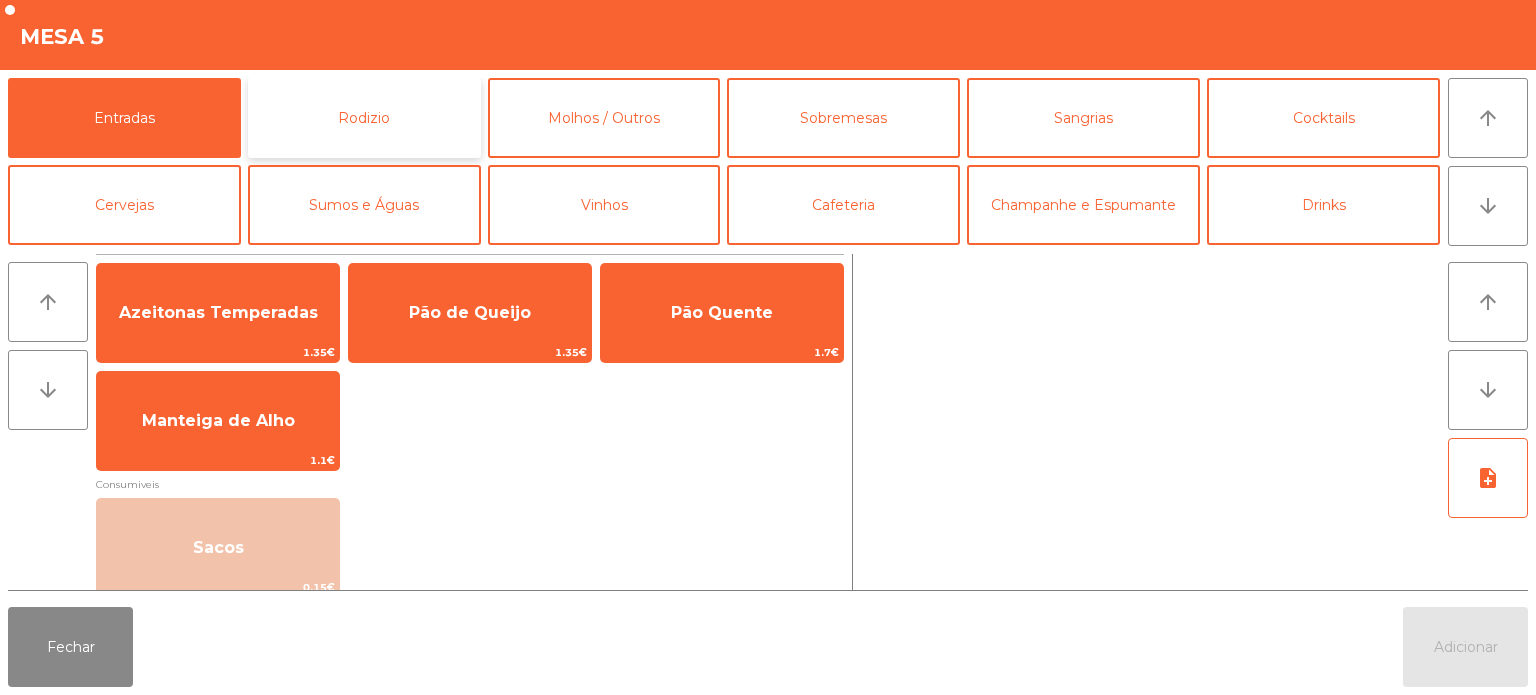 click on "Rodizio" 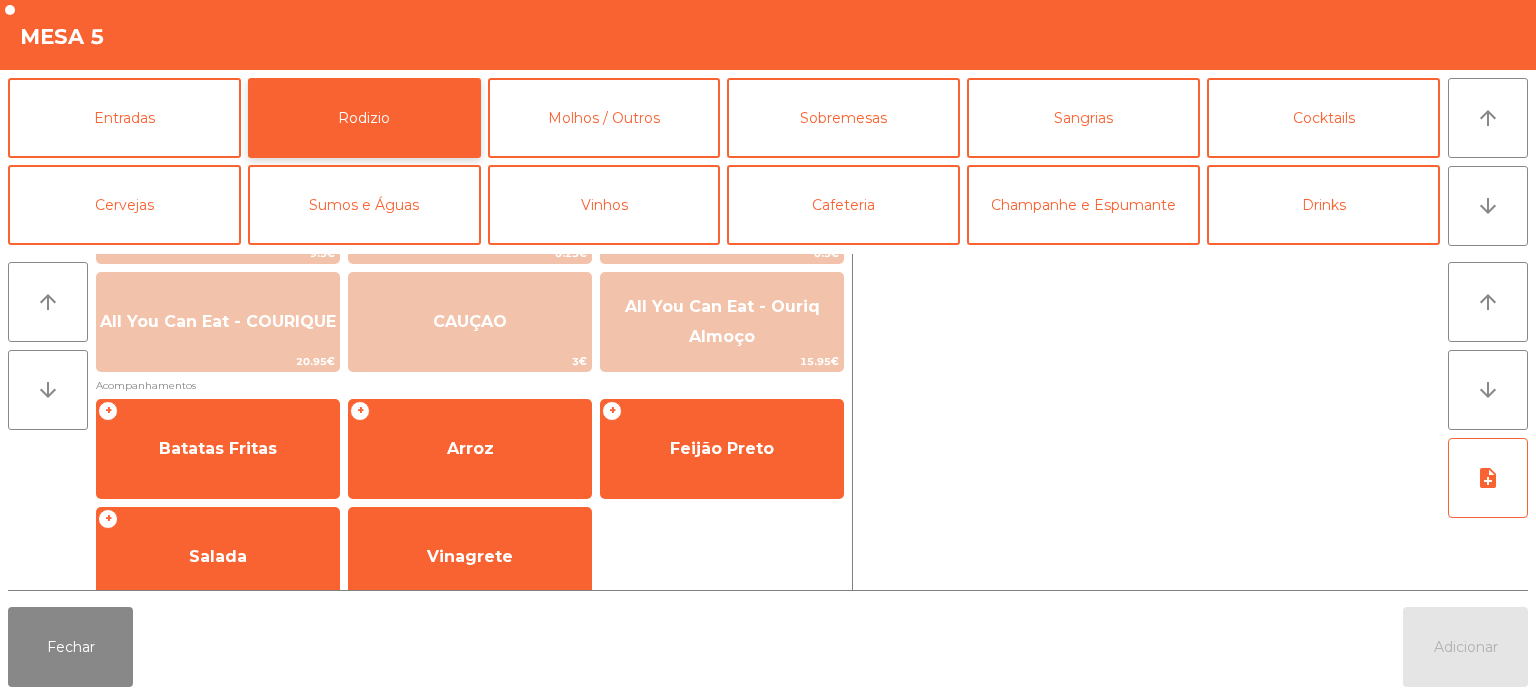 scroll, scrollTop: 335, scrollLeft: 0, axis: vertical 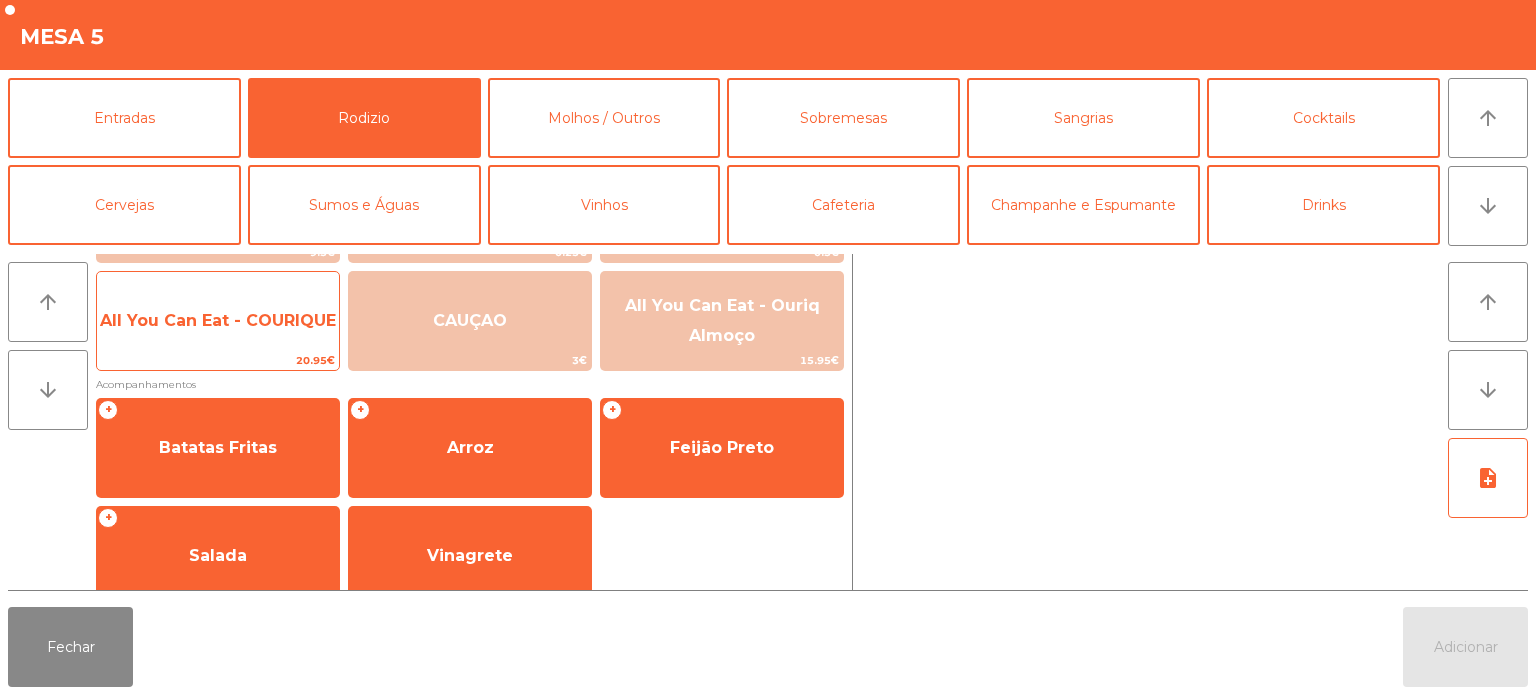 click on "All You Can Eat - COURIQUE" 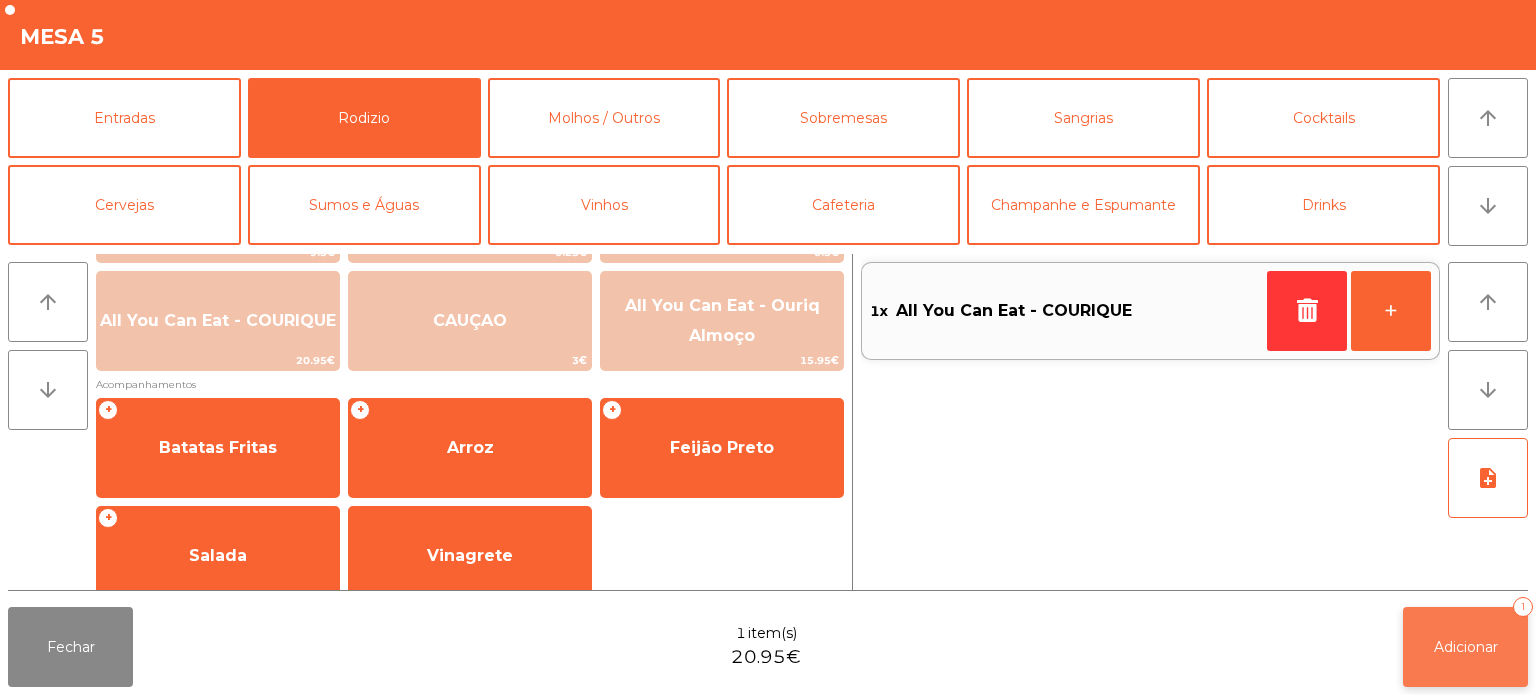 click on "Adicionar" 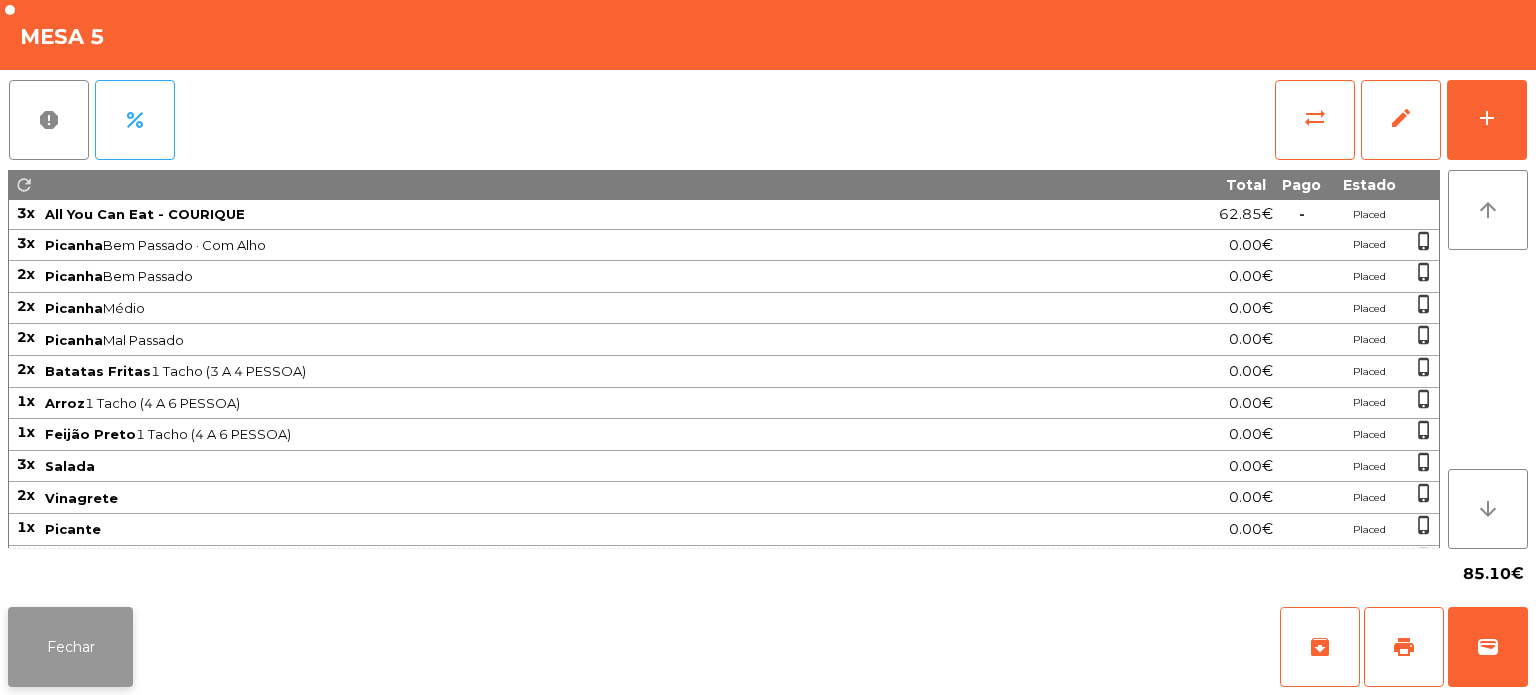 click on "Fechar" 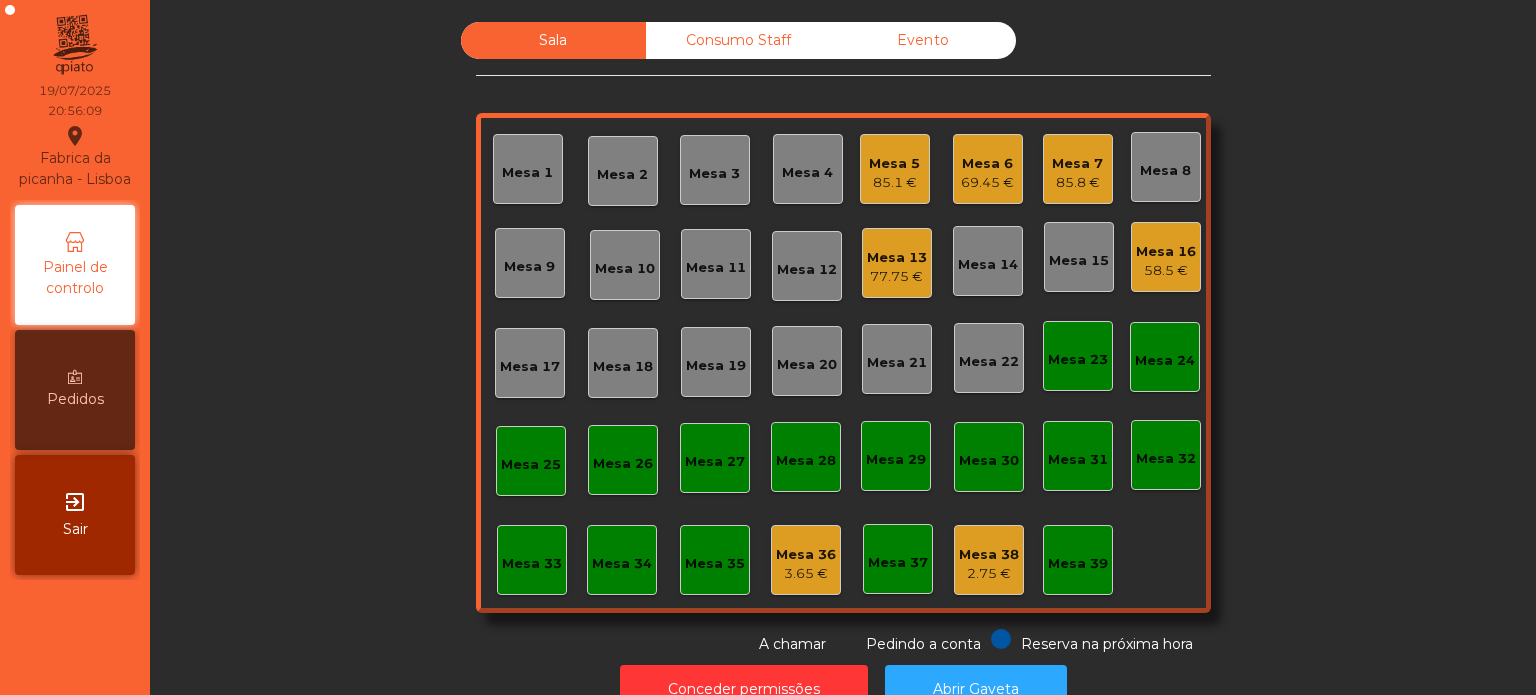 click on "Mesa 5   85.1 €" 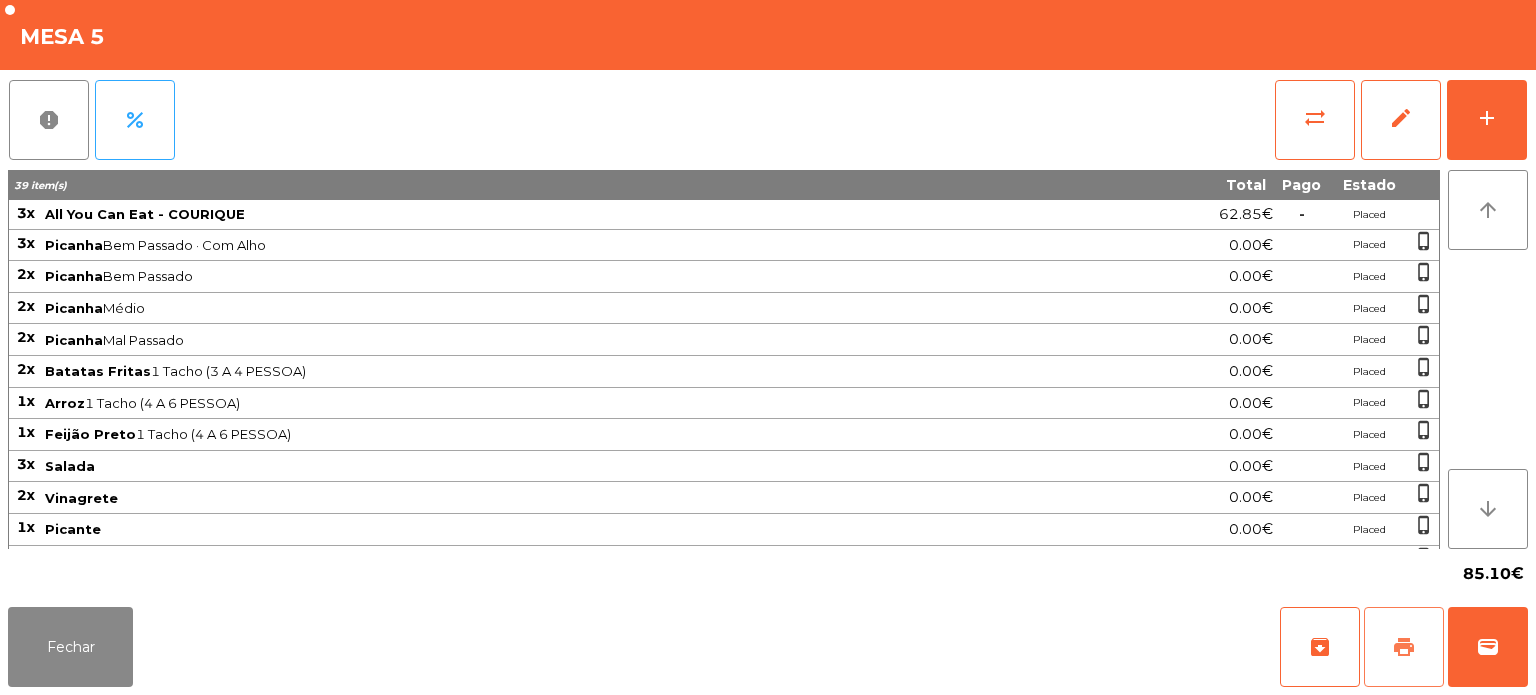 click on "print" 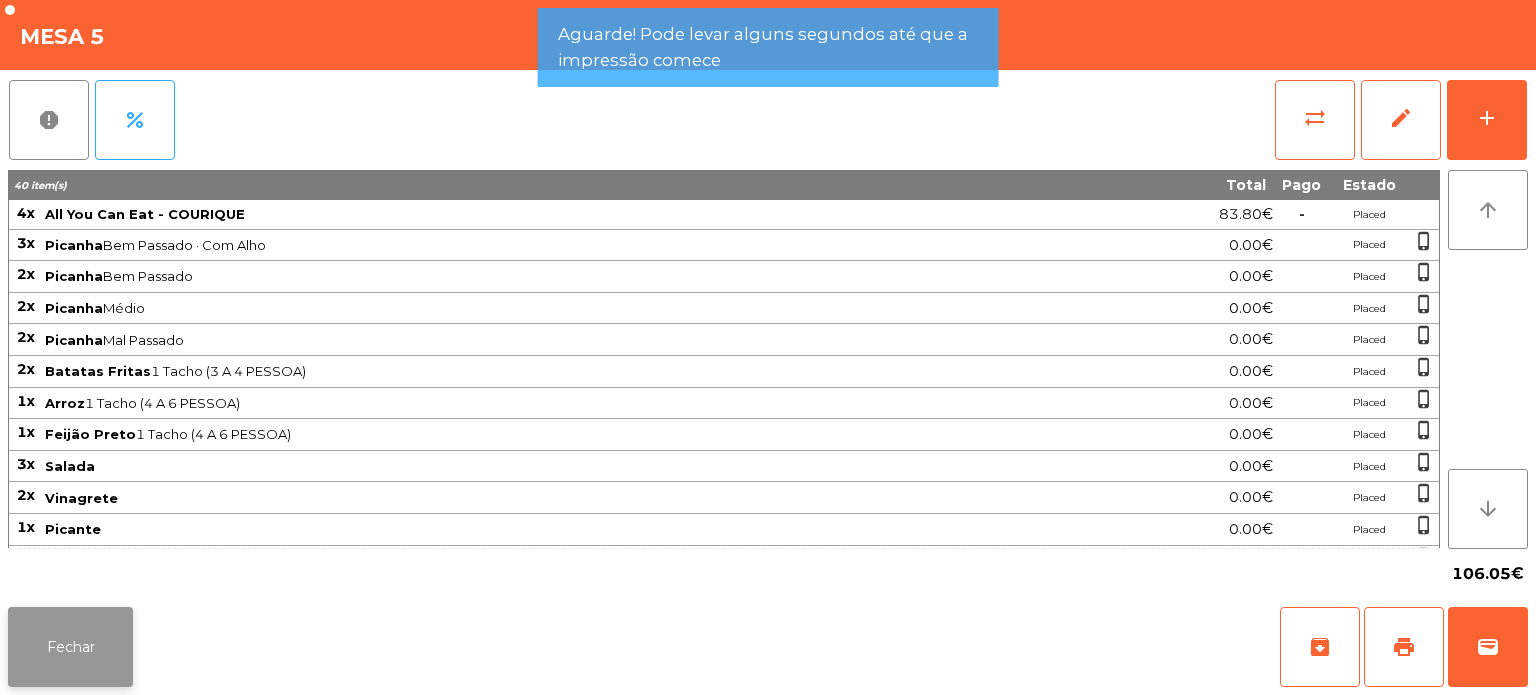 click on "Fechar" 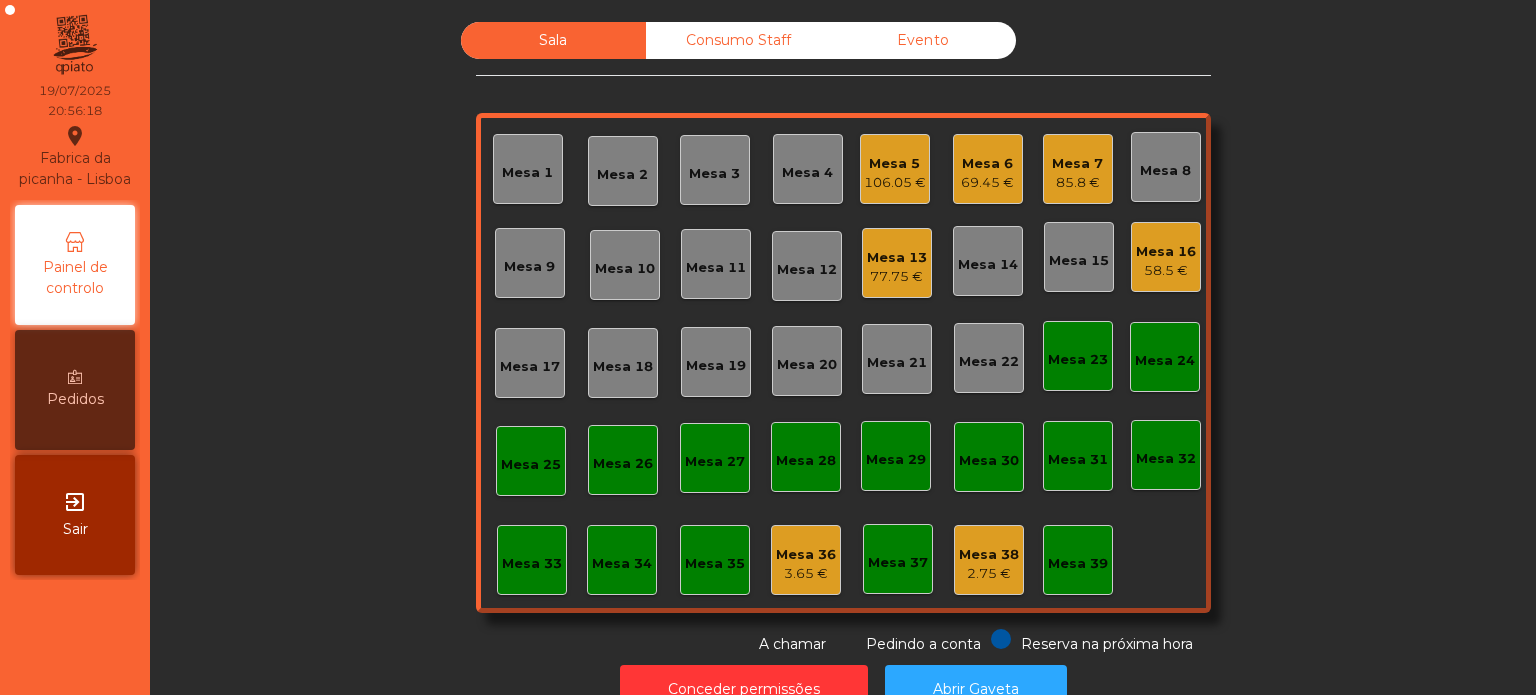 click on "Mesa 7   85.8 €" 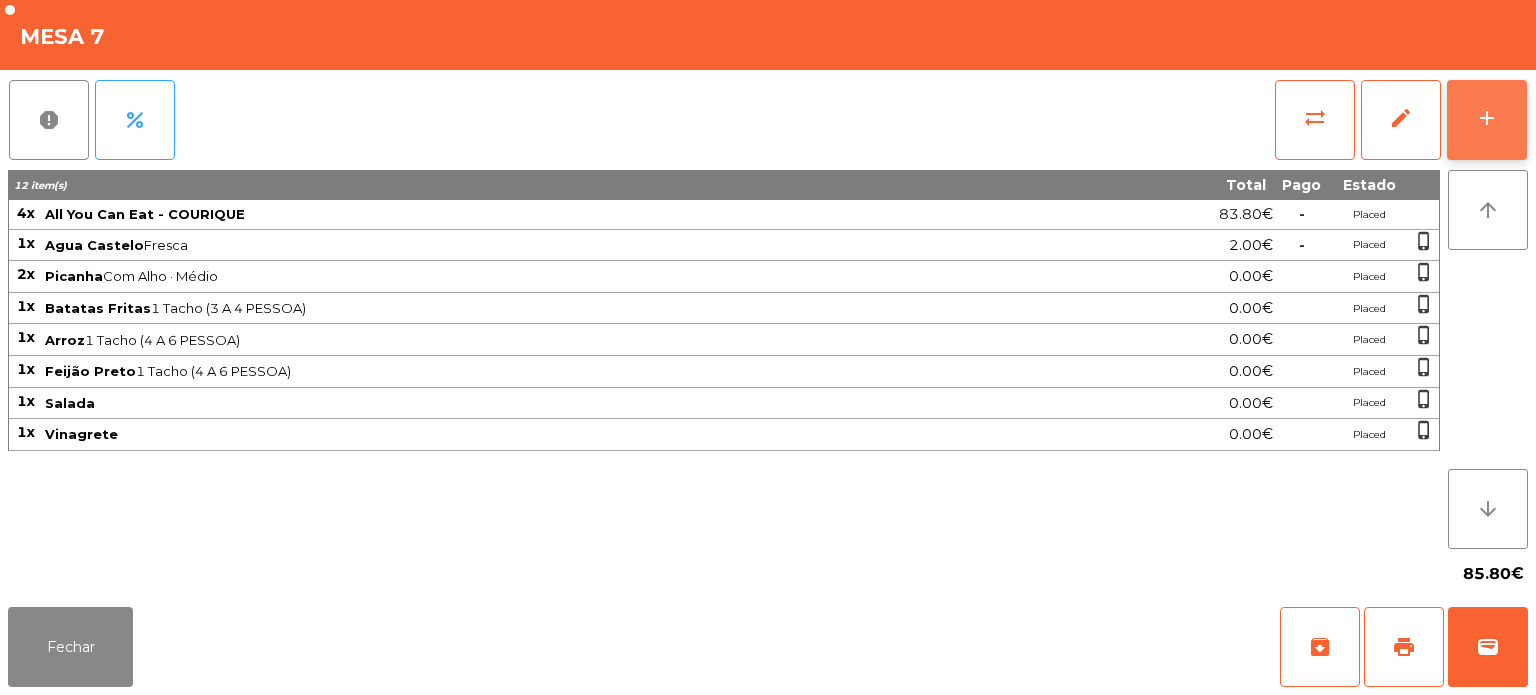 click on "add" 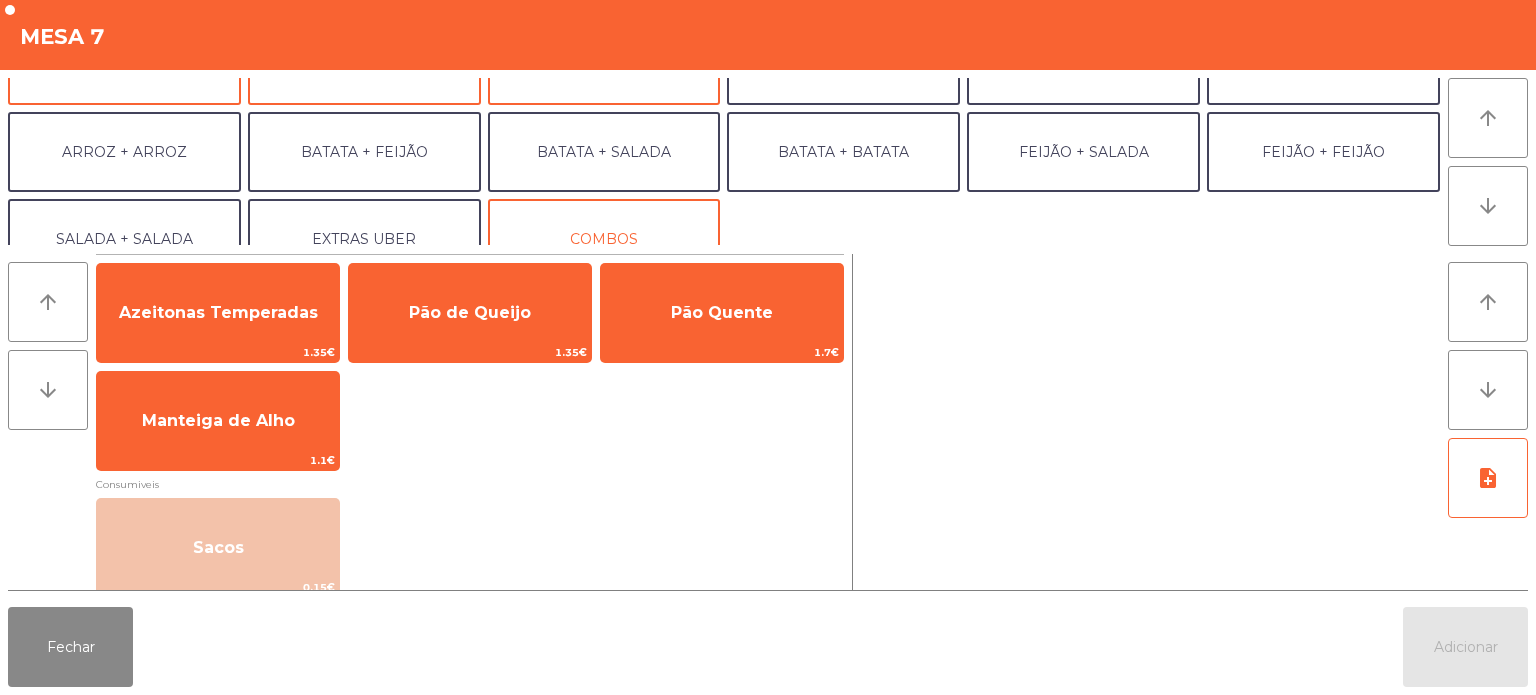 scroll, scrollTop: 260, scrollLeft: 0, axis: vertical 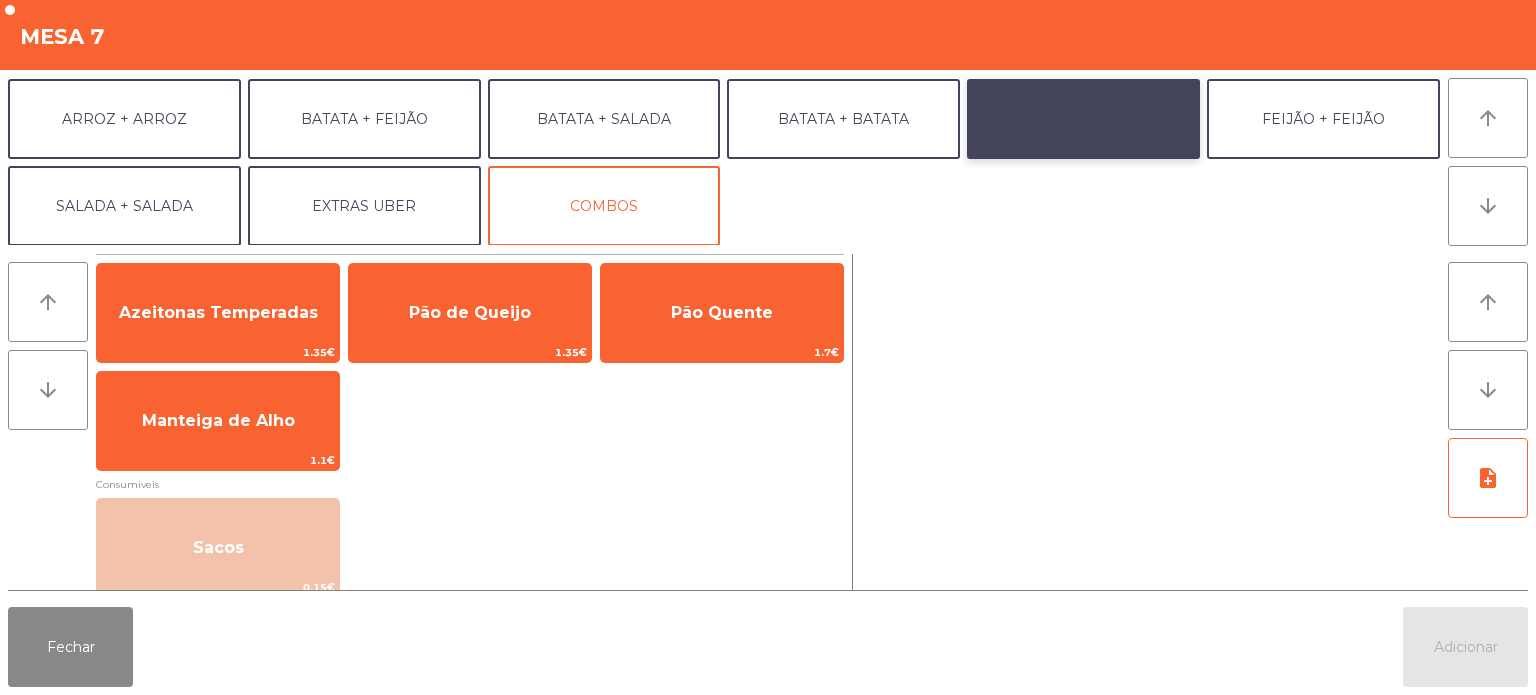 click on "FEIJÃO + SALADA" 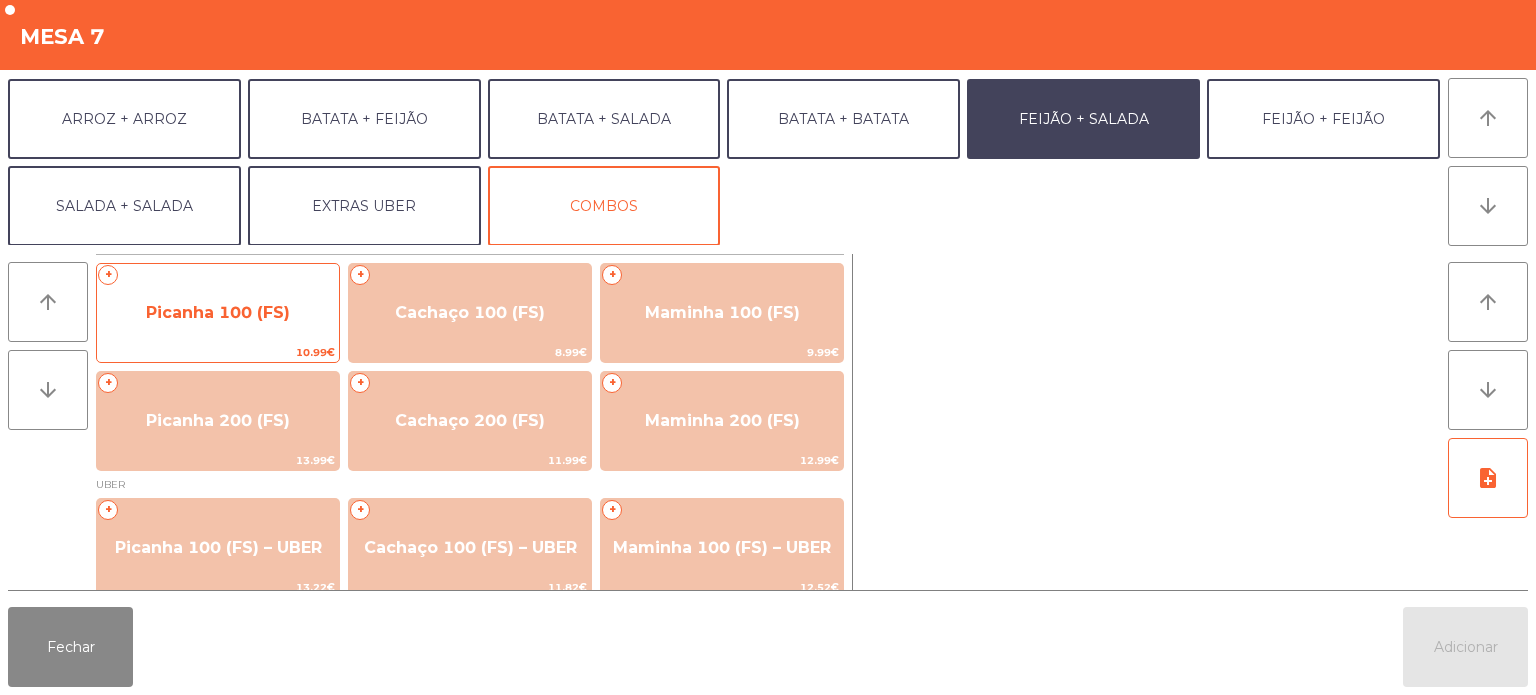 click on "+   Picanha 100 (FS)   10.99€" 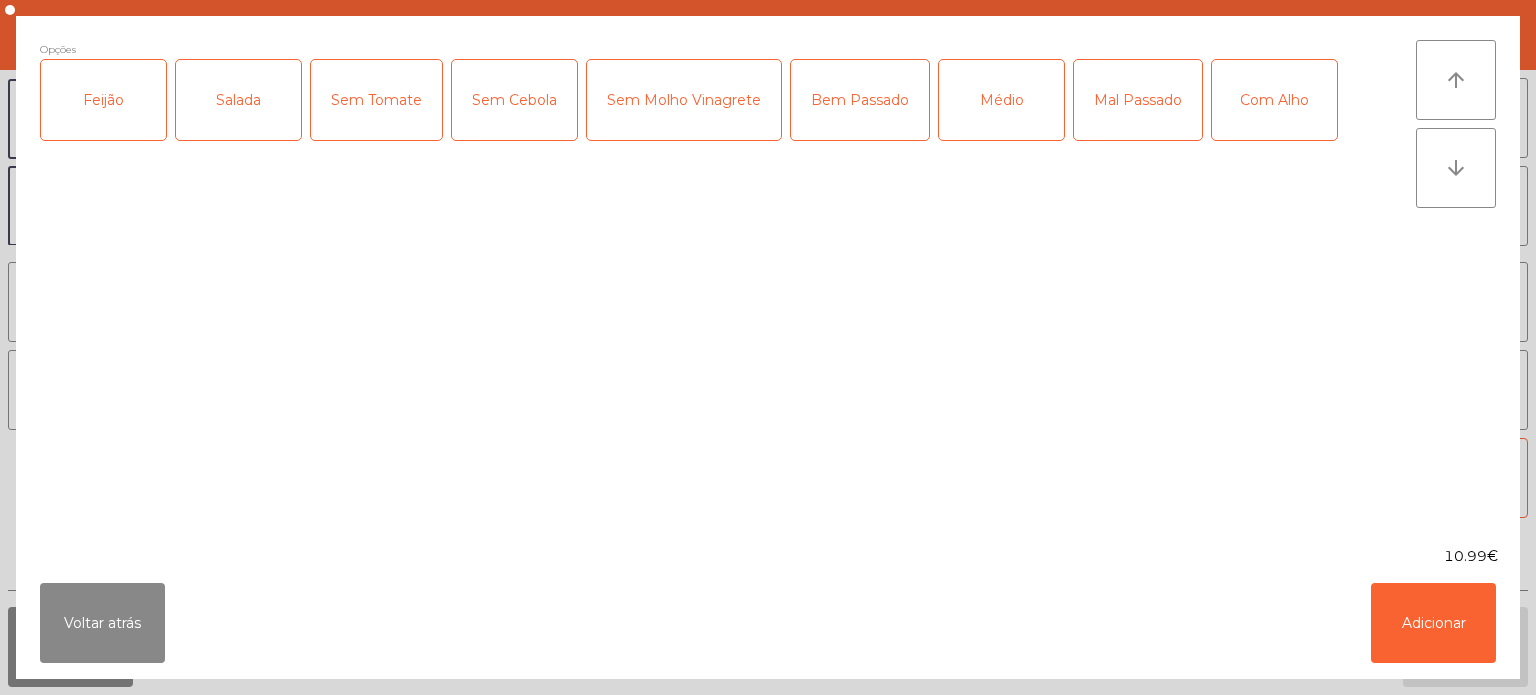 click on "Feijão" 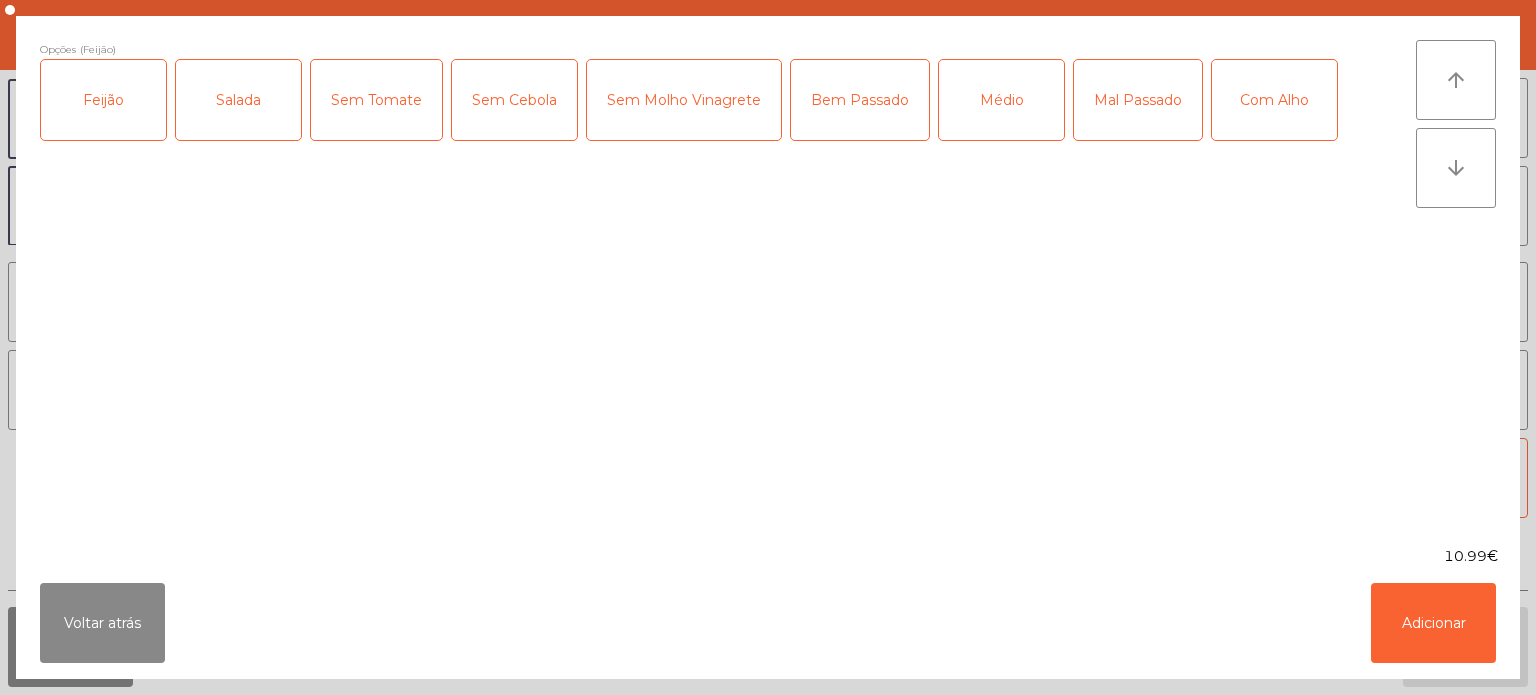 click on "Salada" 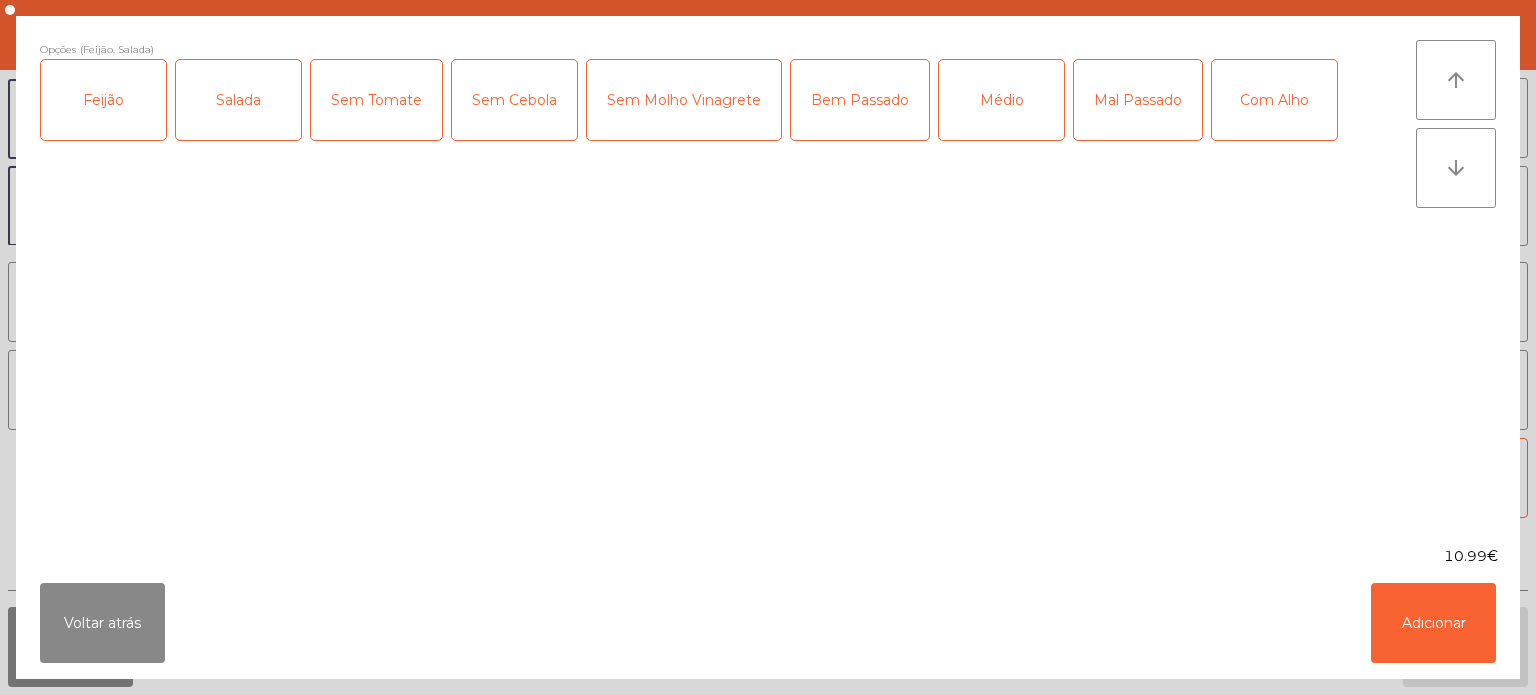 click on "Médio" 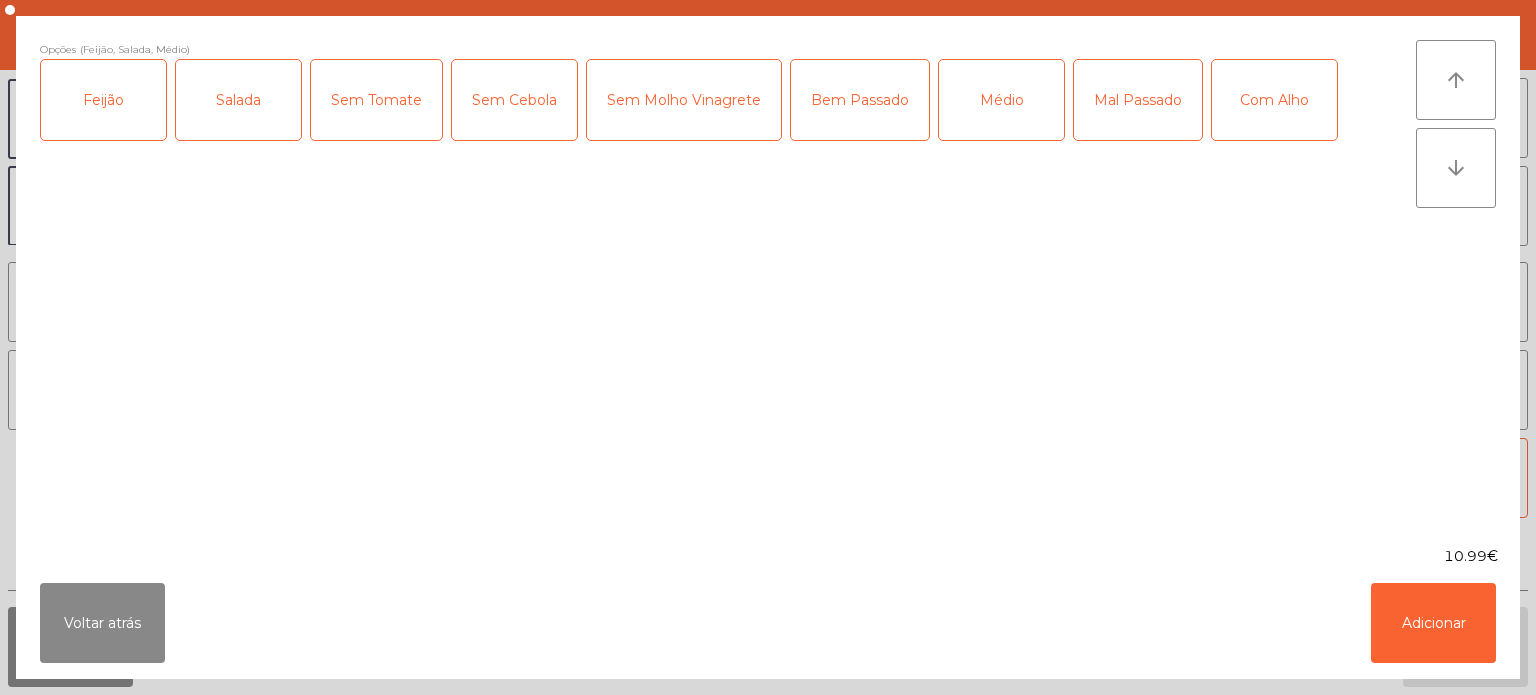 click on "Mal Passado" 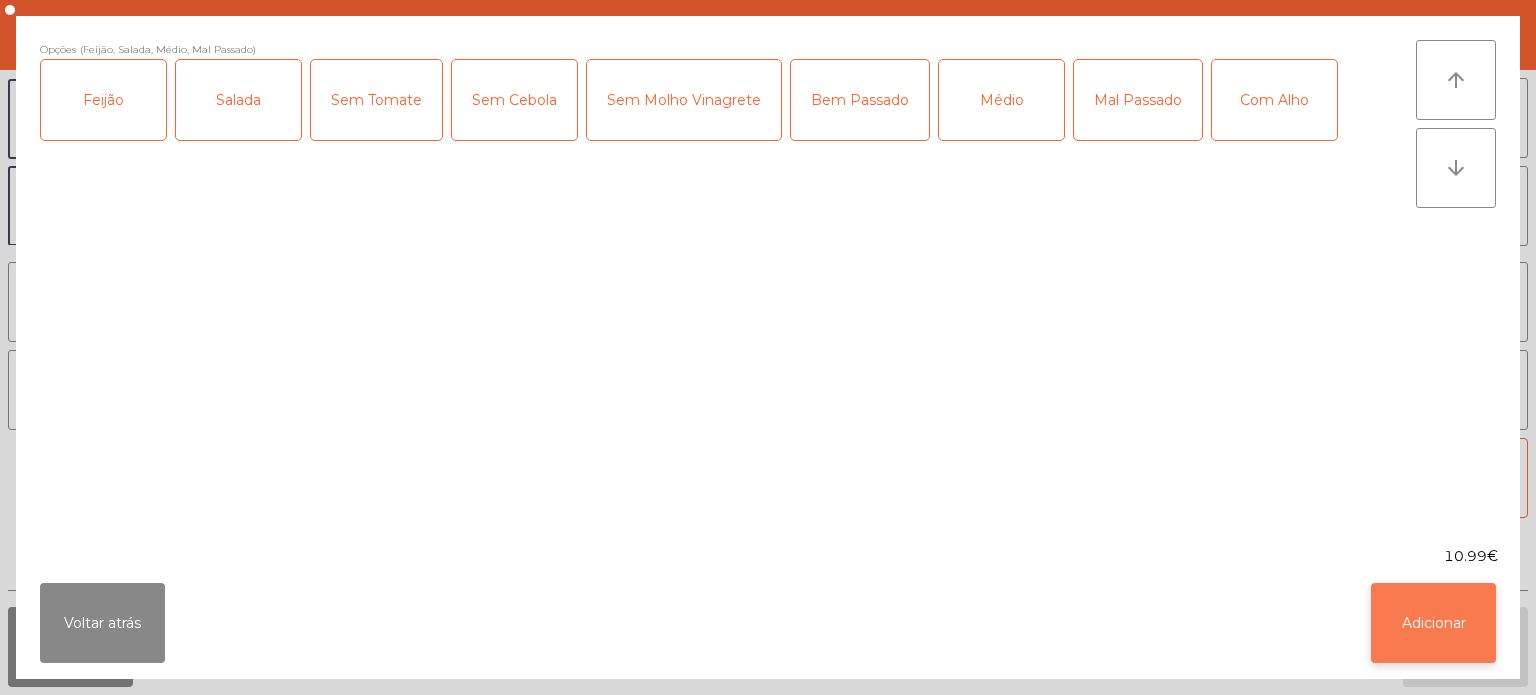 click on "Adicionar" 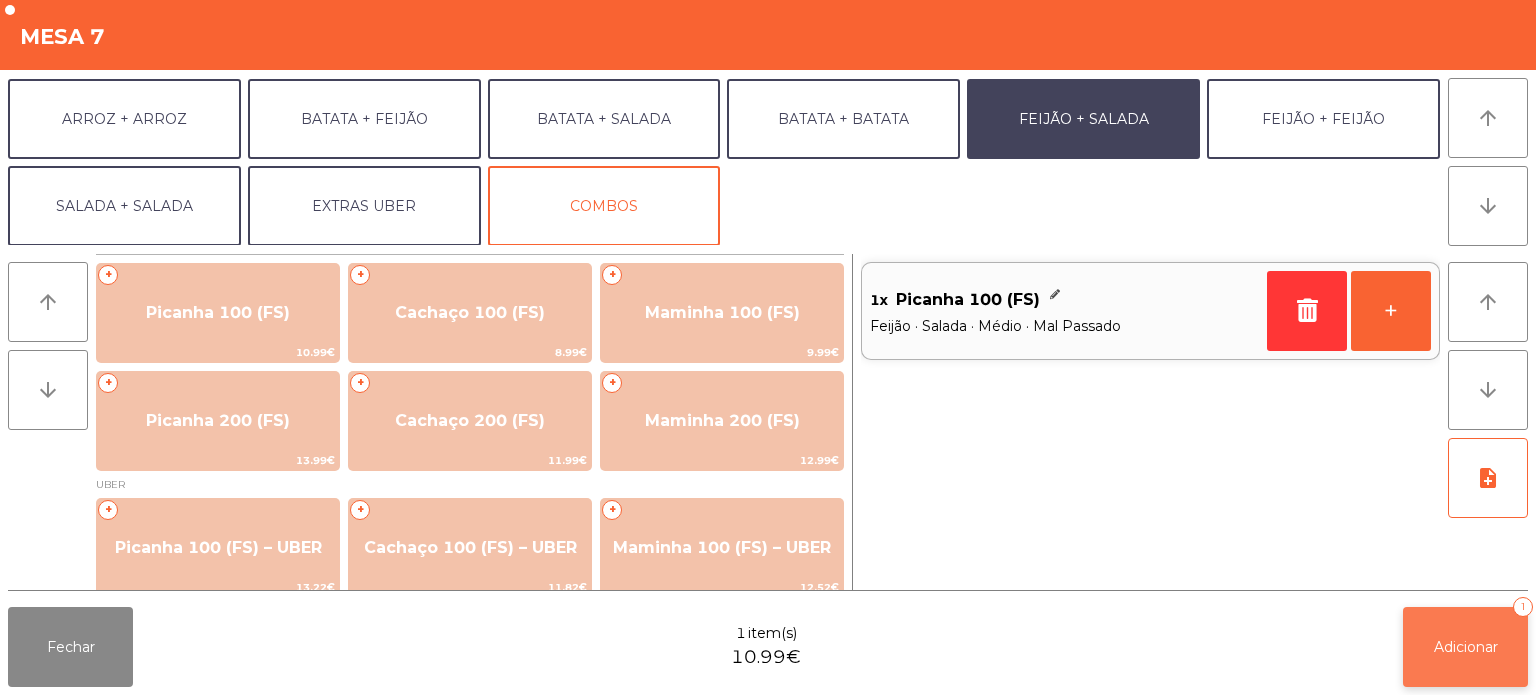 click on "Adicionar" 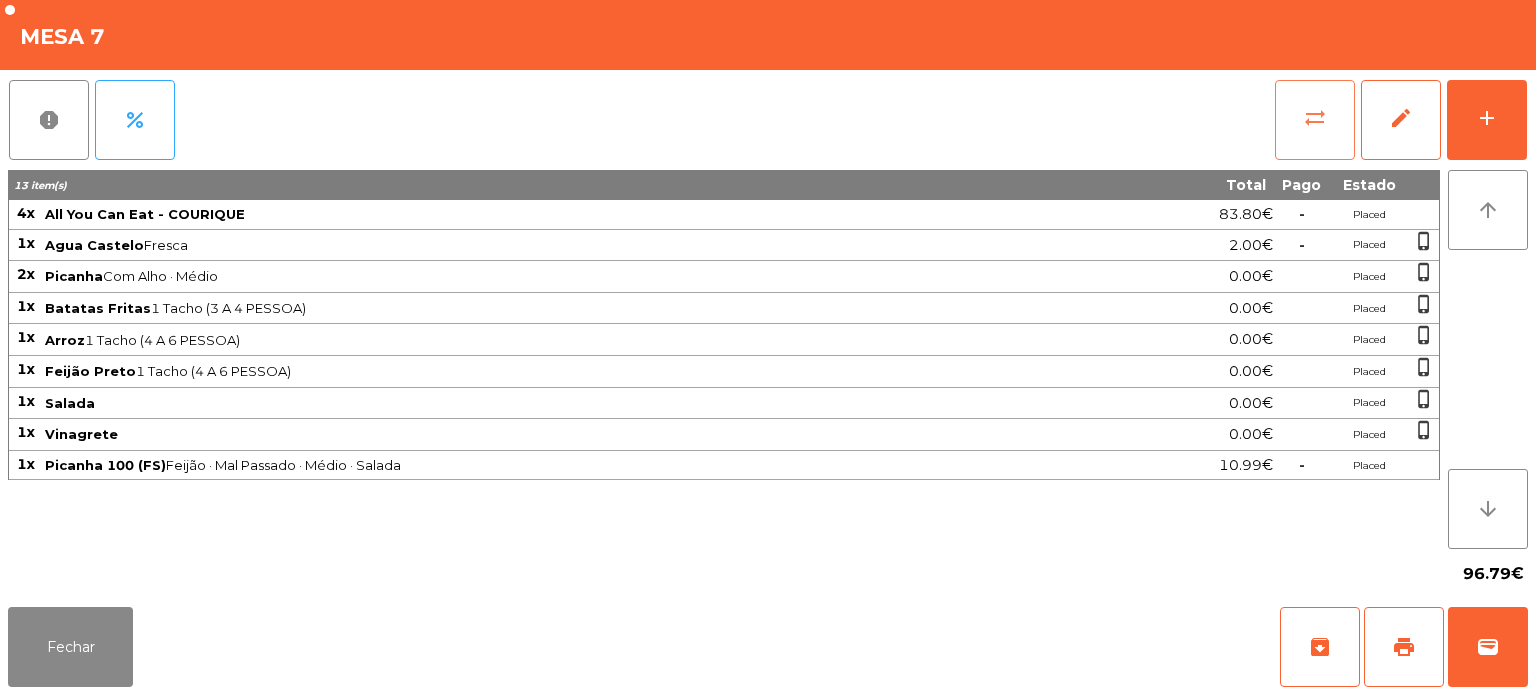 click on "sync_alt" 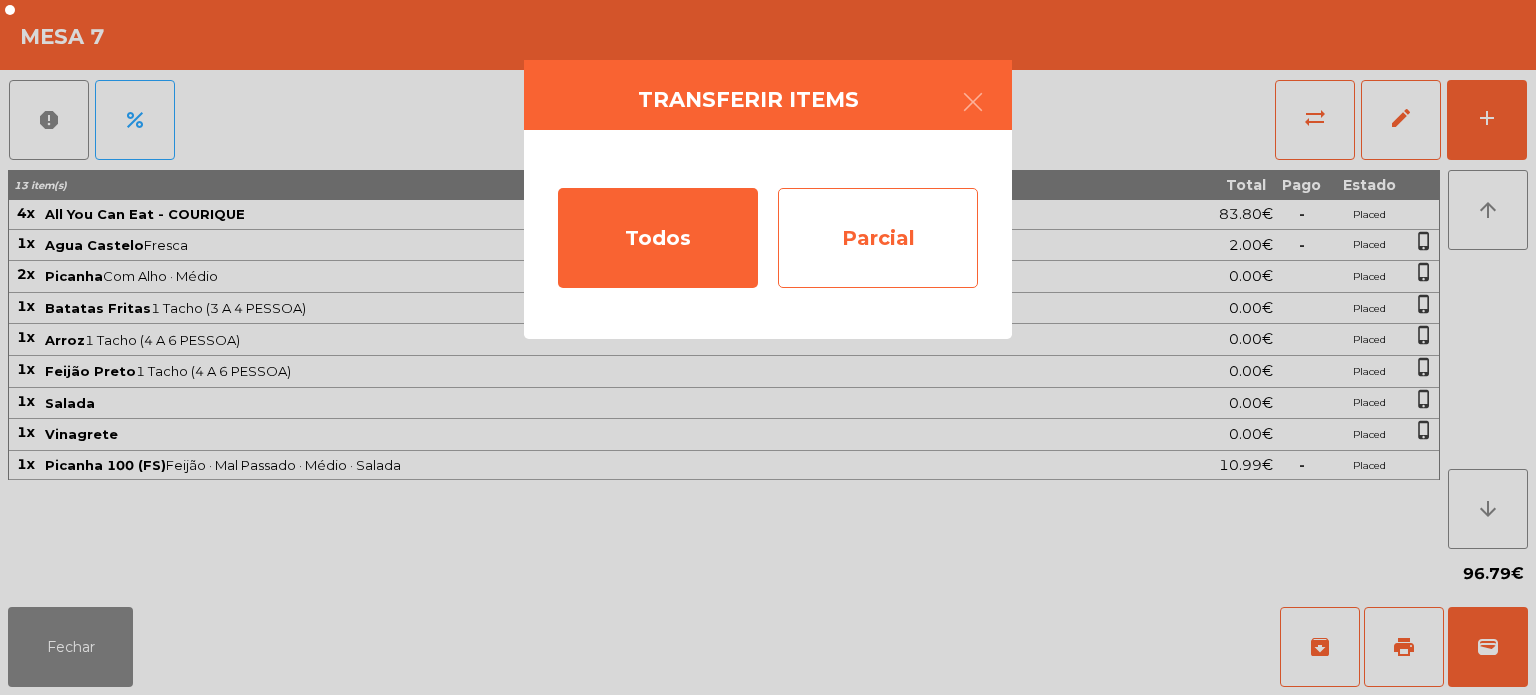 click on "Parcial" 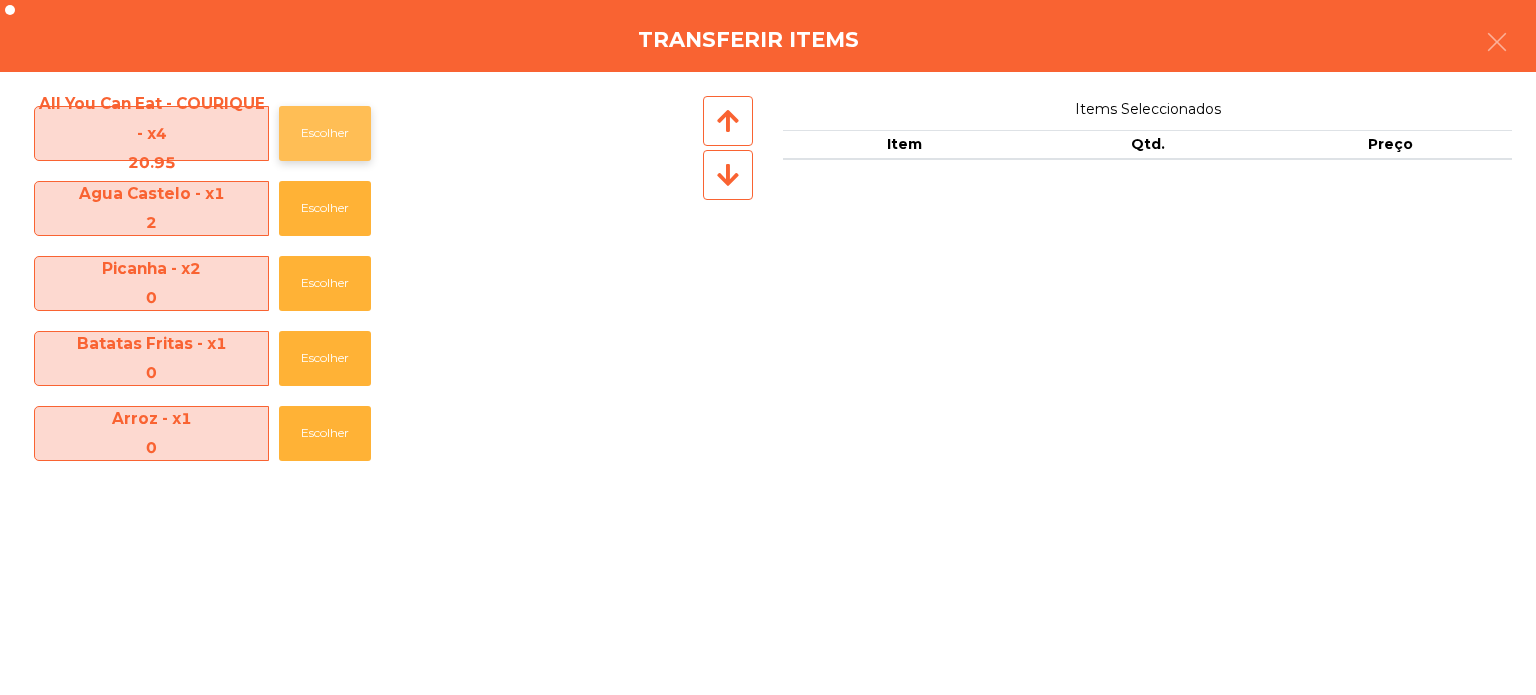 click on "Escolher" 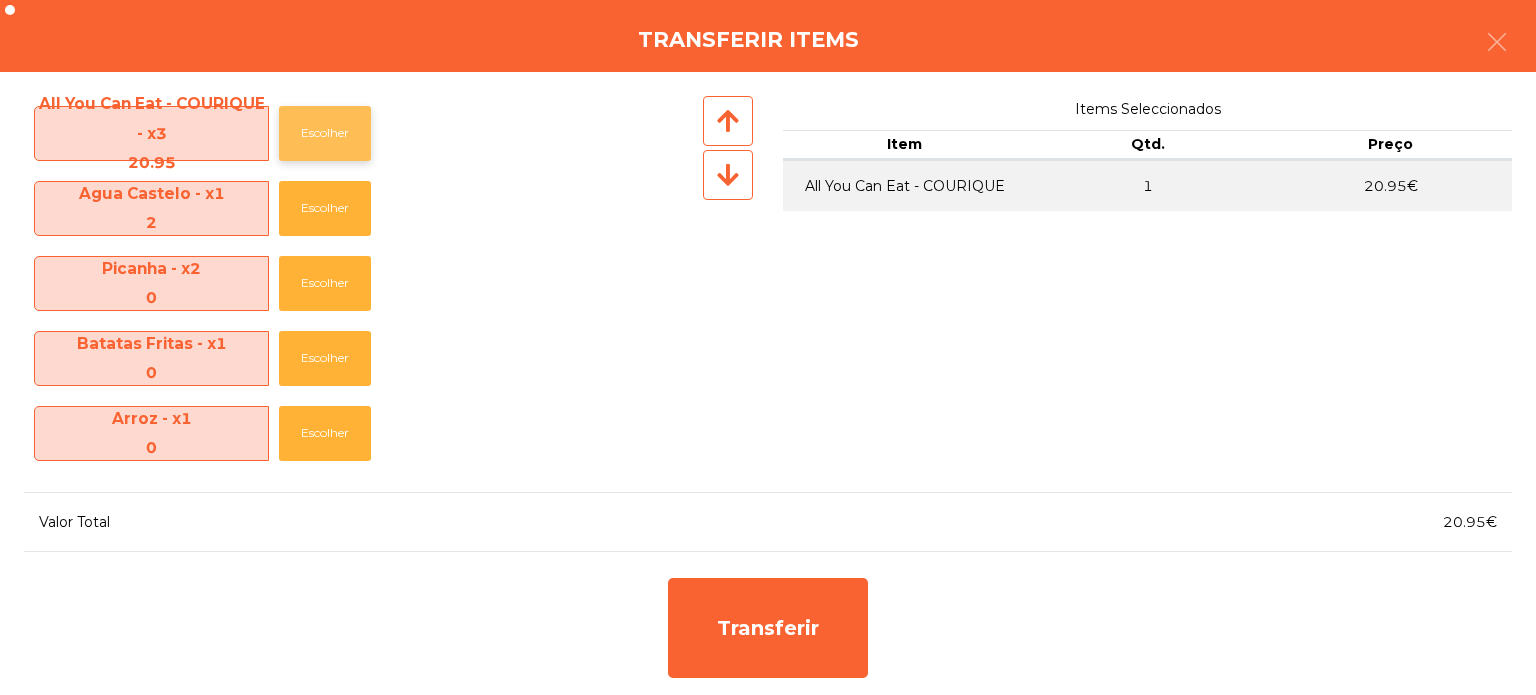 click on "Escolher" 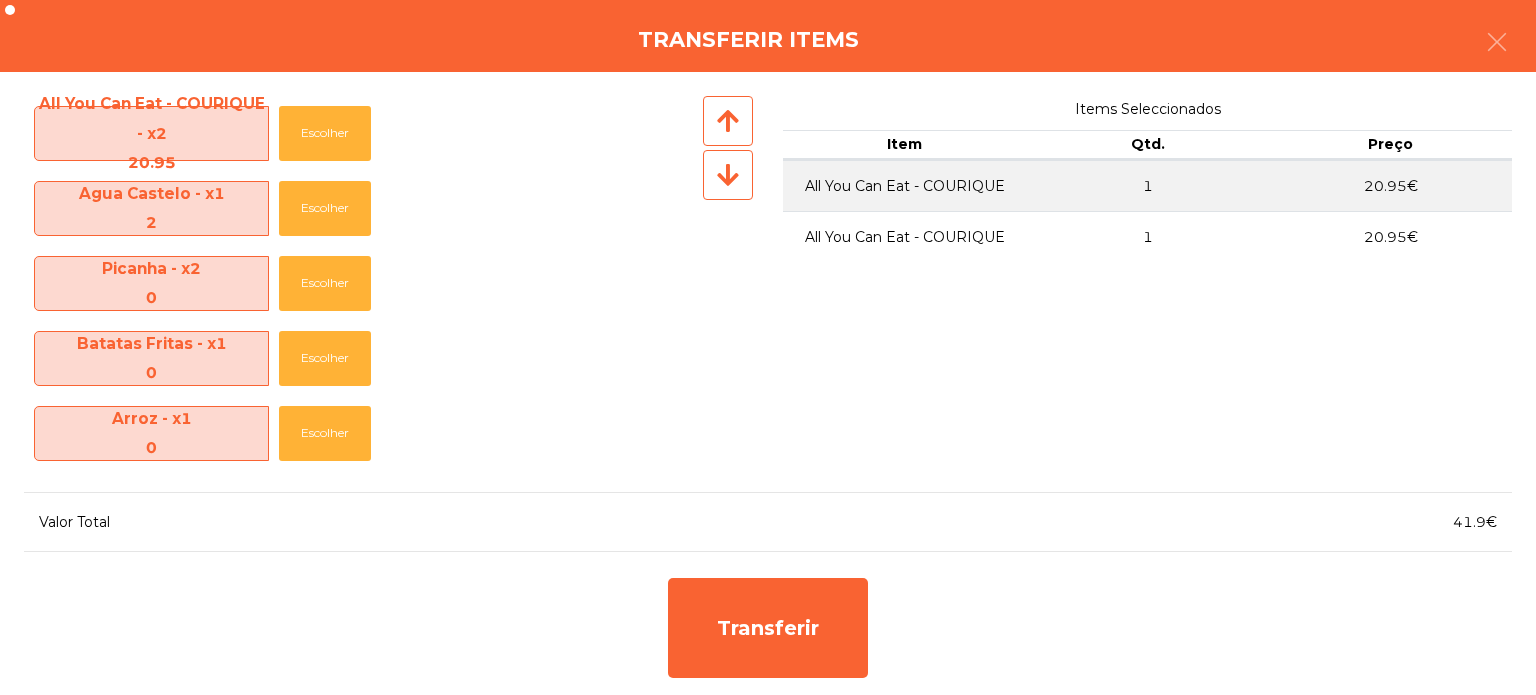 click on "Transferir" 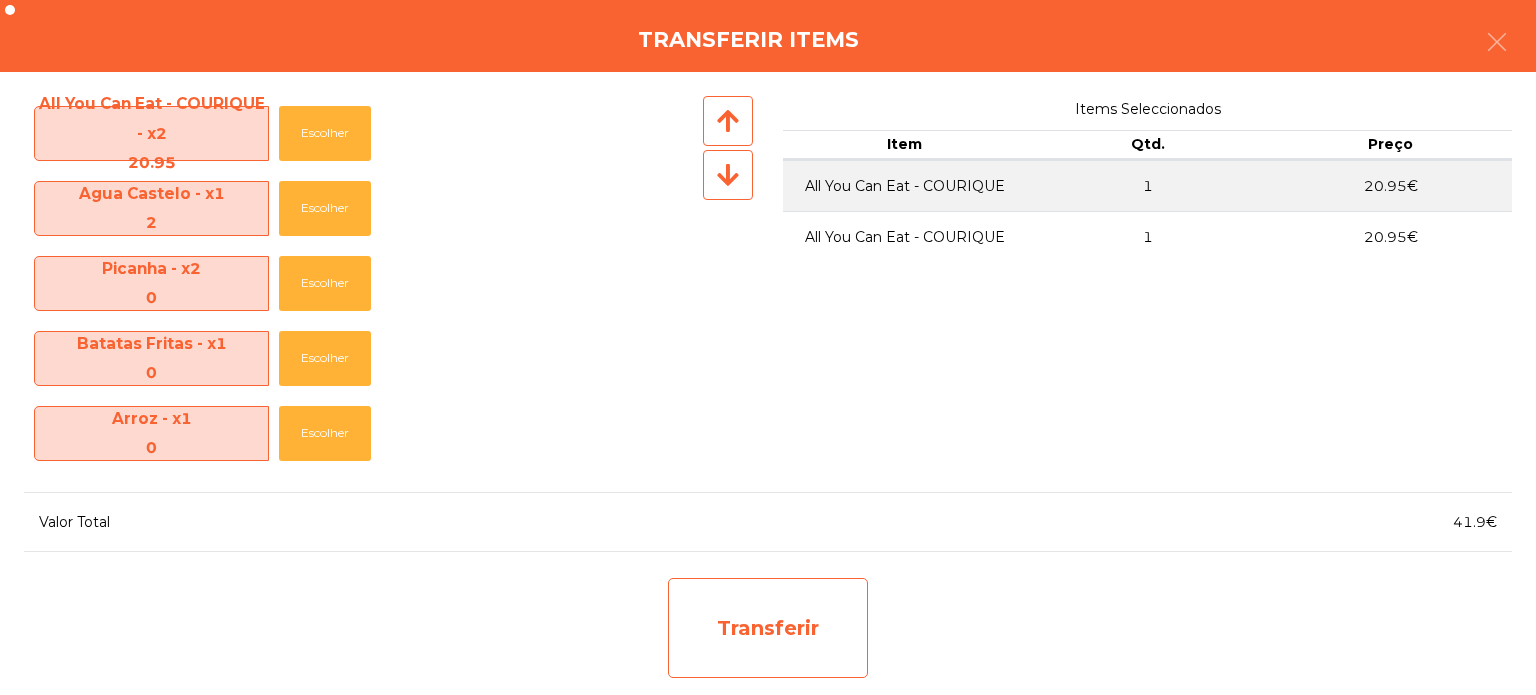 click on "Transferir" 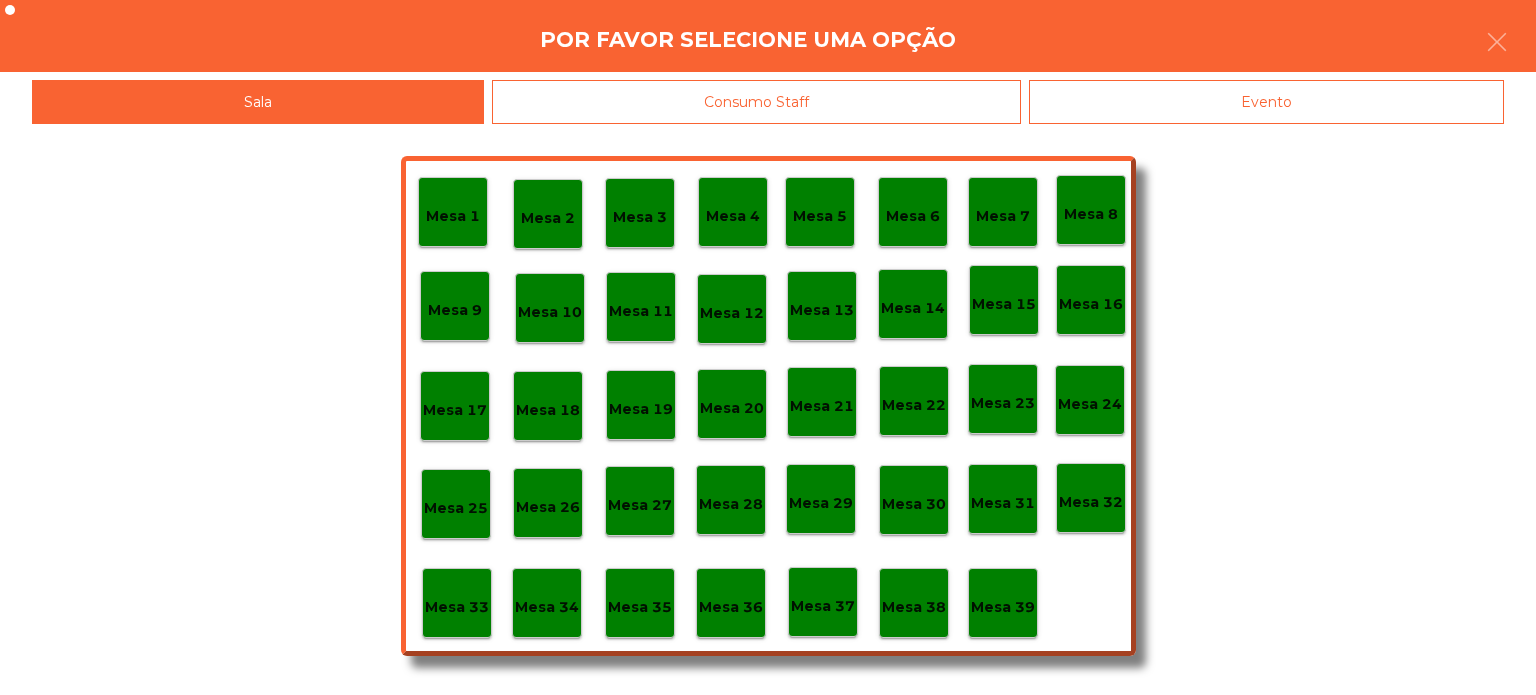 click on "Mesa 37" 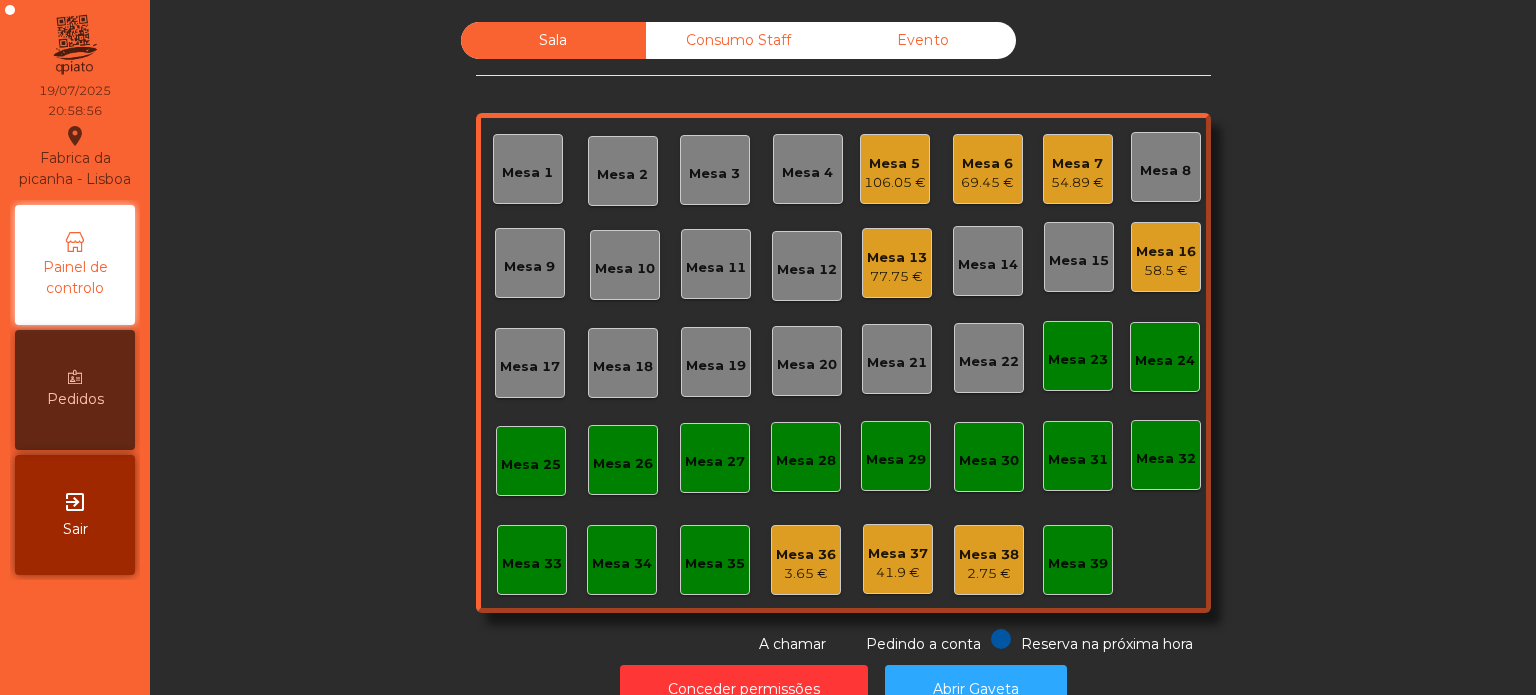 click on "Mesa 34" 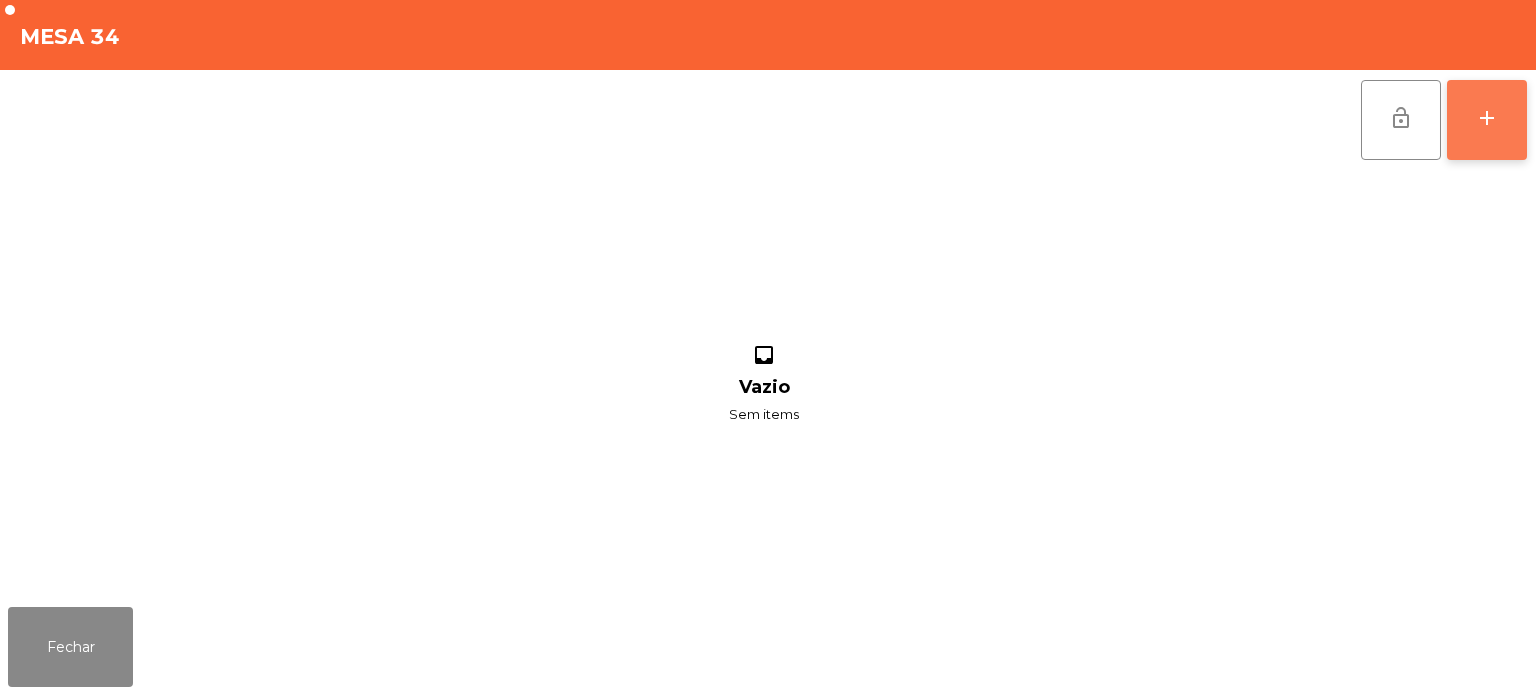 click on "add" 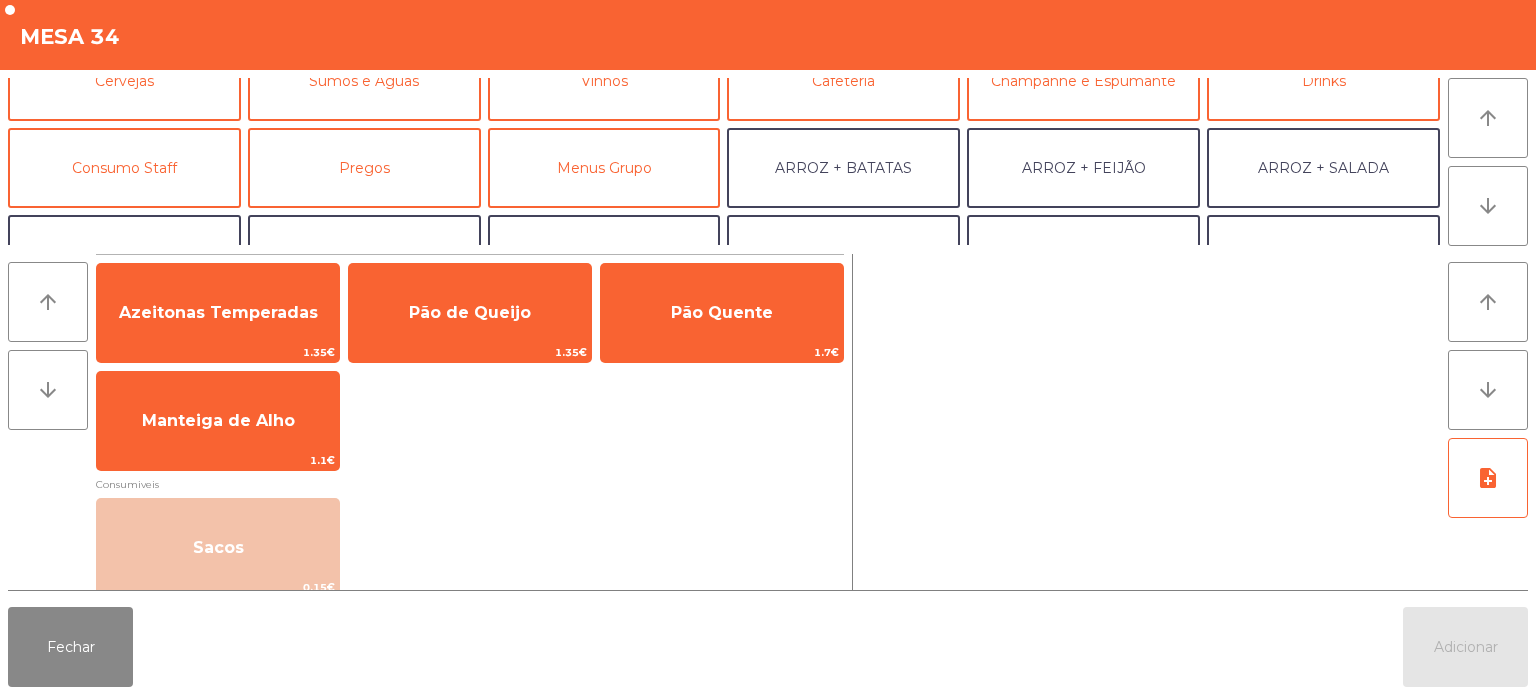 scroll, scrollTop: 128, scrollLeft: 0, axis: vertical 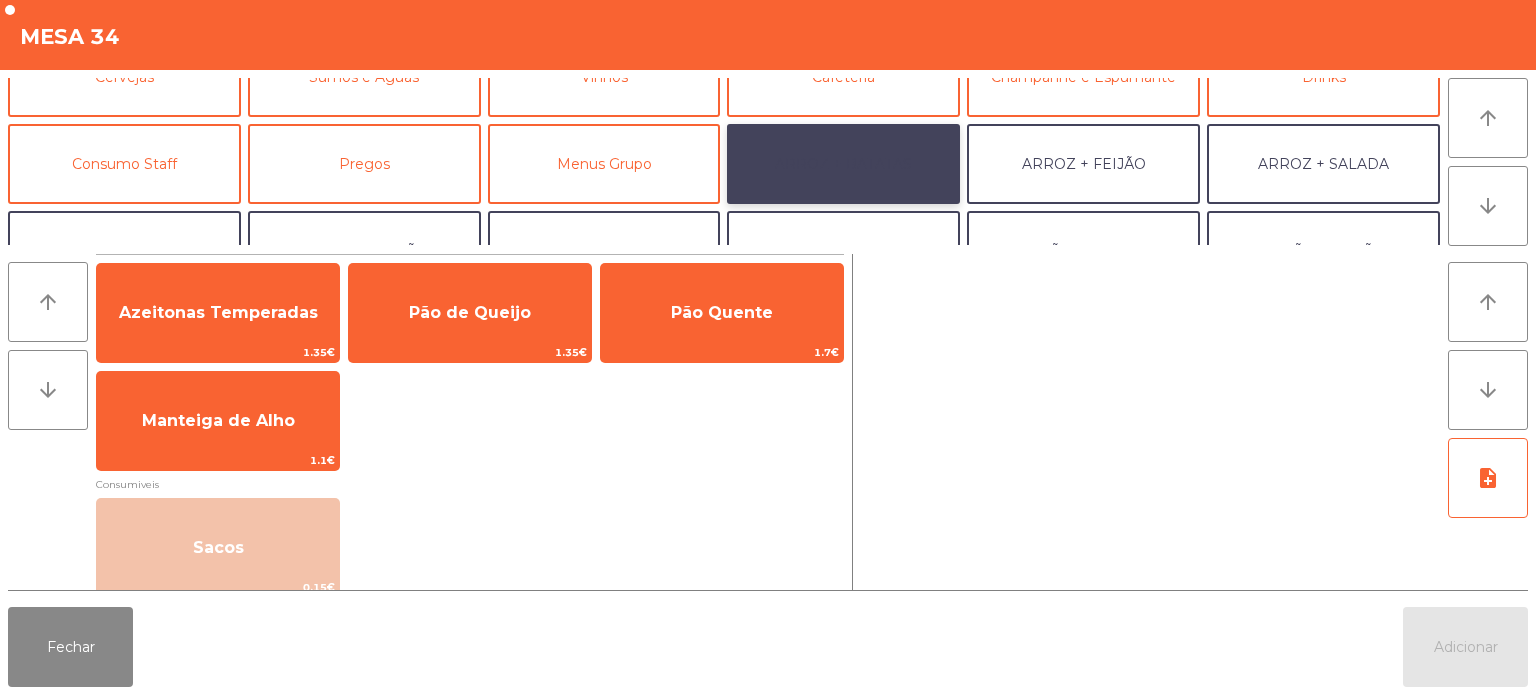click on "ARROZ + BATATAS" 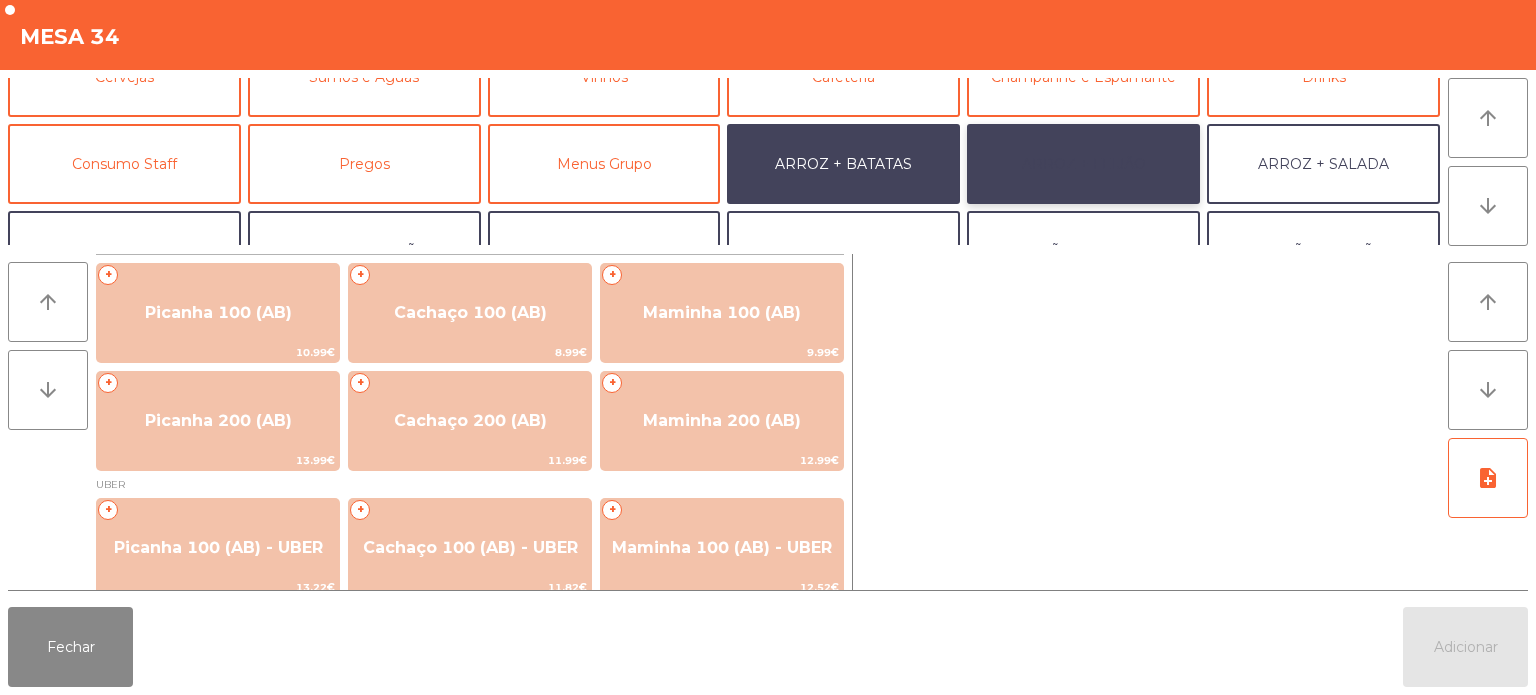 click on "ARROZ + FEIJÃO" 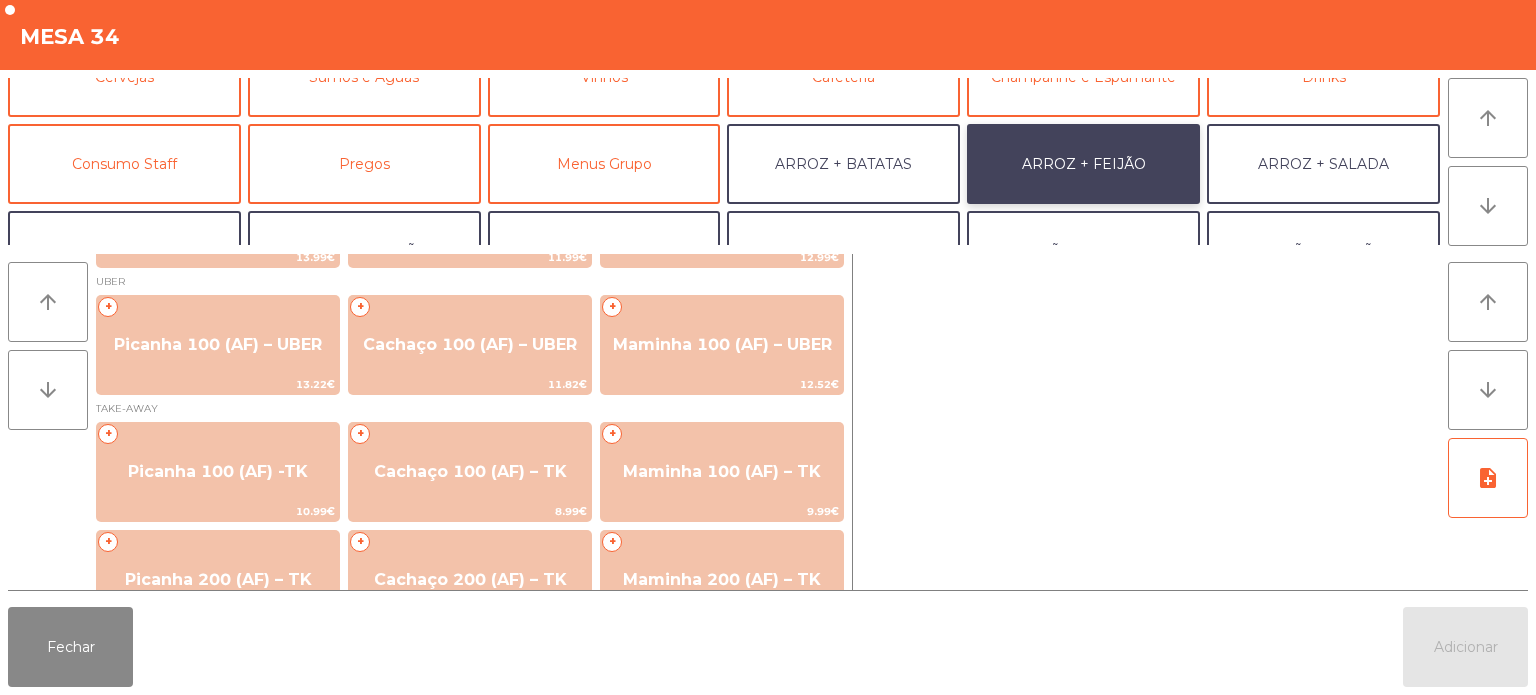 scroll, scrollTop: 211, scrollLeft: 0, axis: vertical 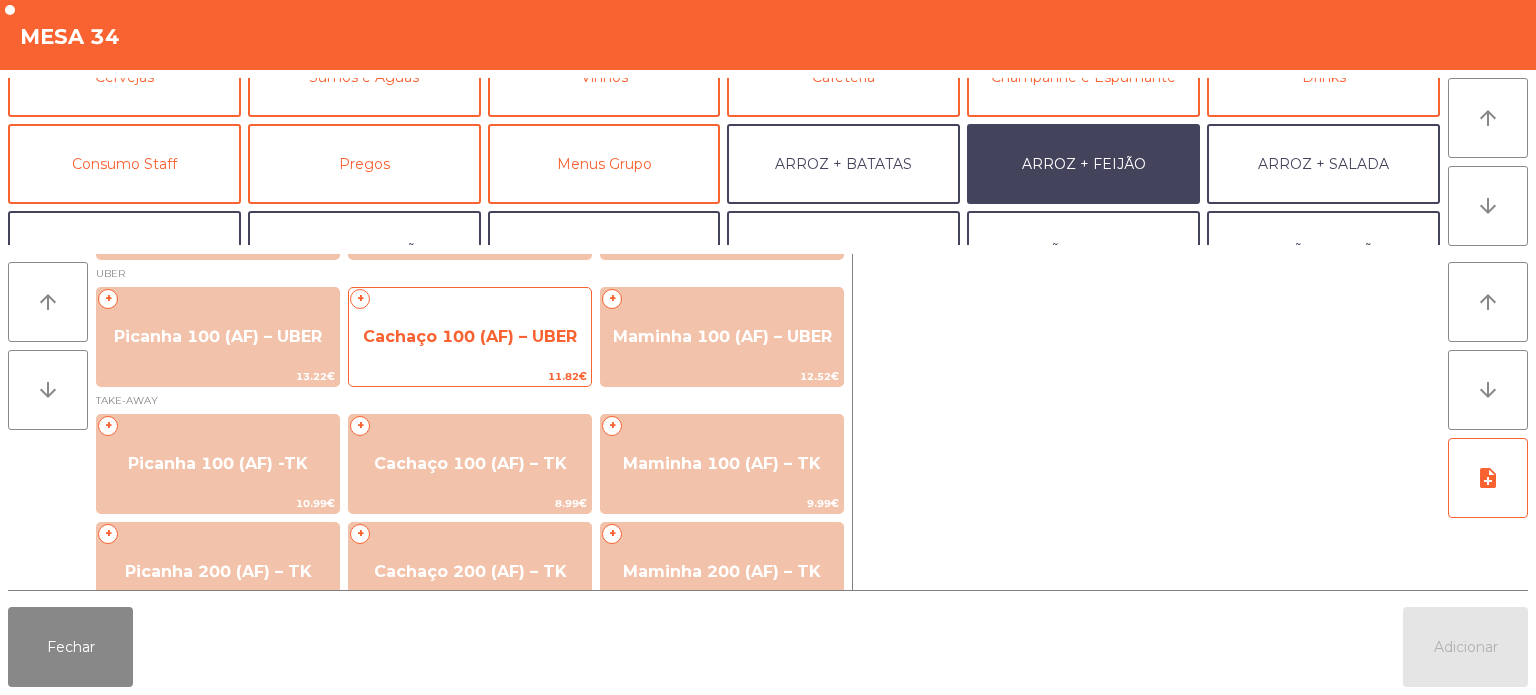 click on "Cachaço 100 (AF) – UBER" 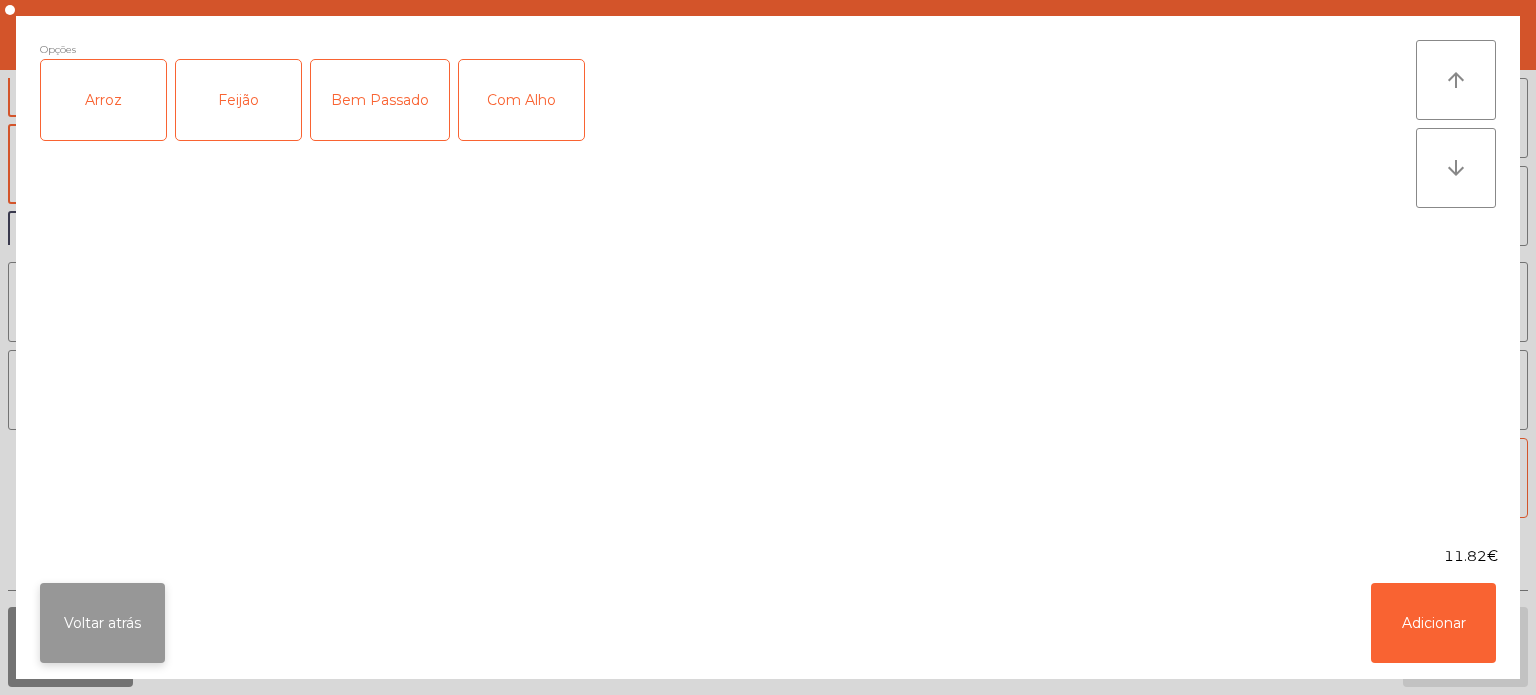 click on "Voltar atrás" 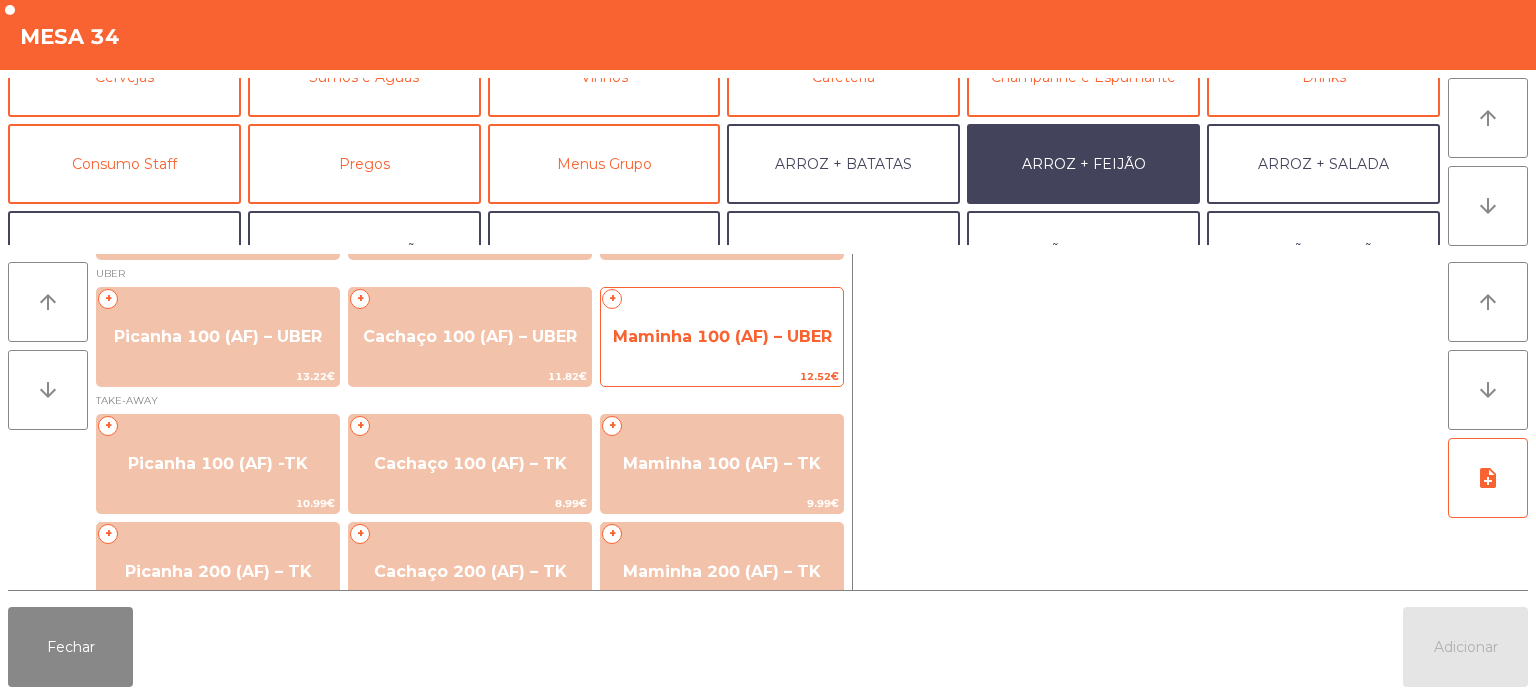 click on "Maminha 100 (AF) – UBER" 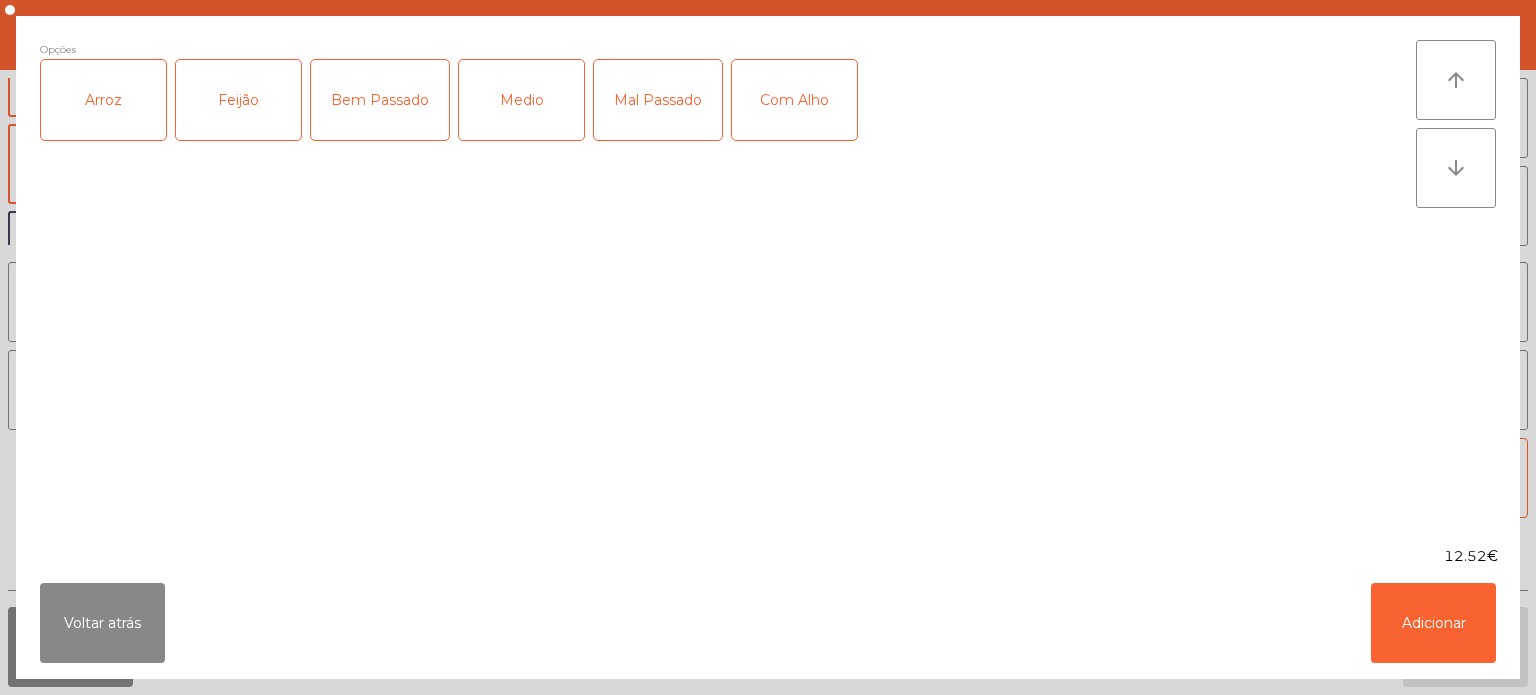 click on "Arroz" 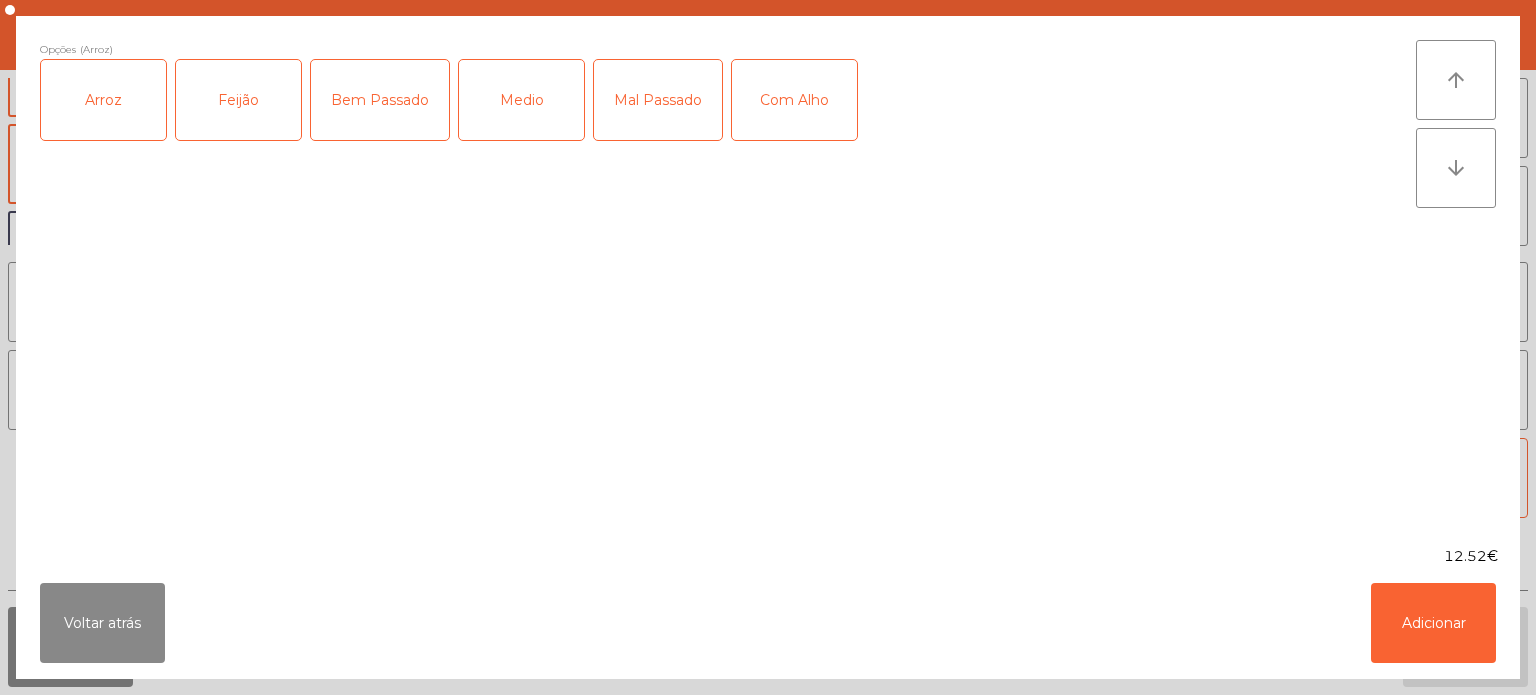 click on "Feijão" 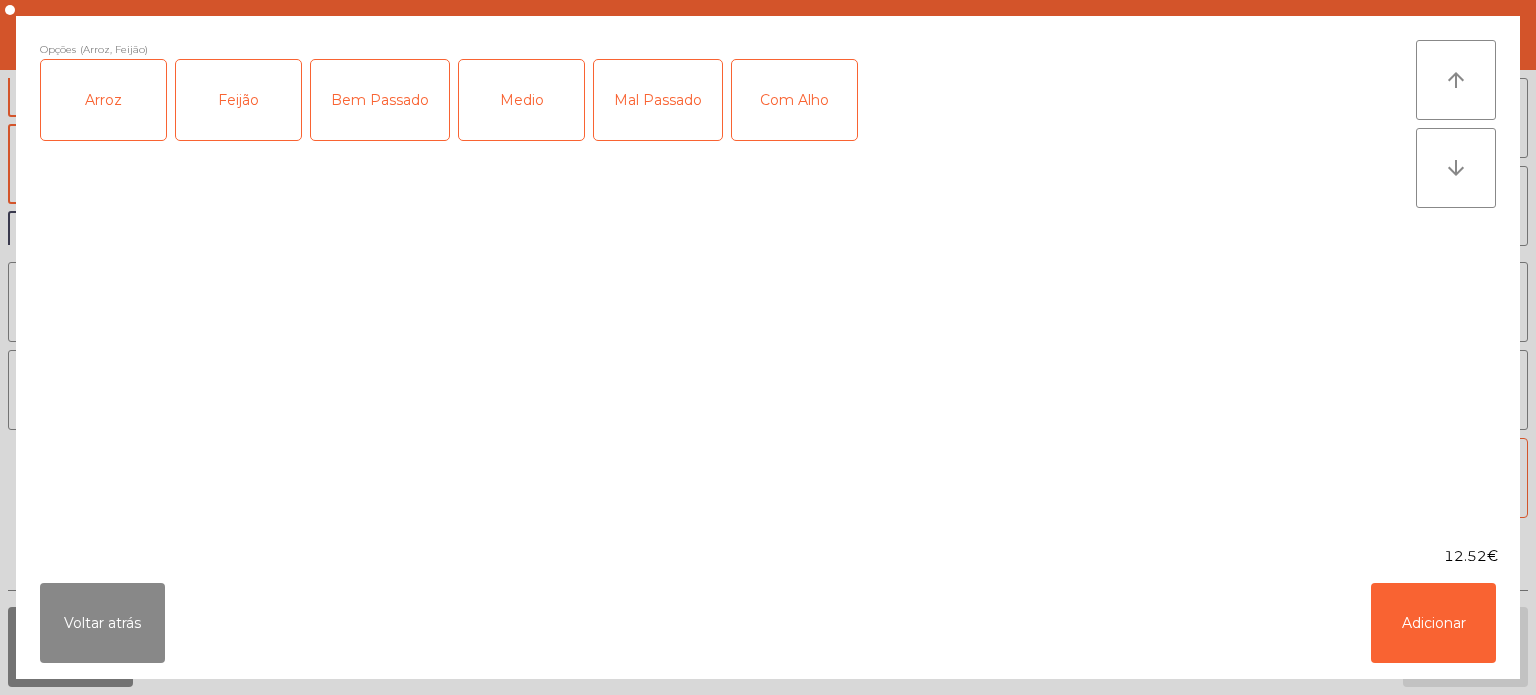 click on "Bem Passado" 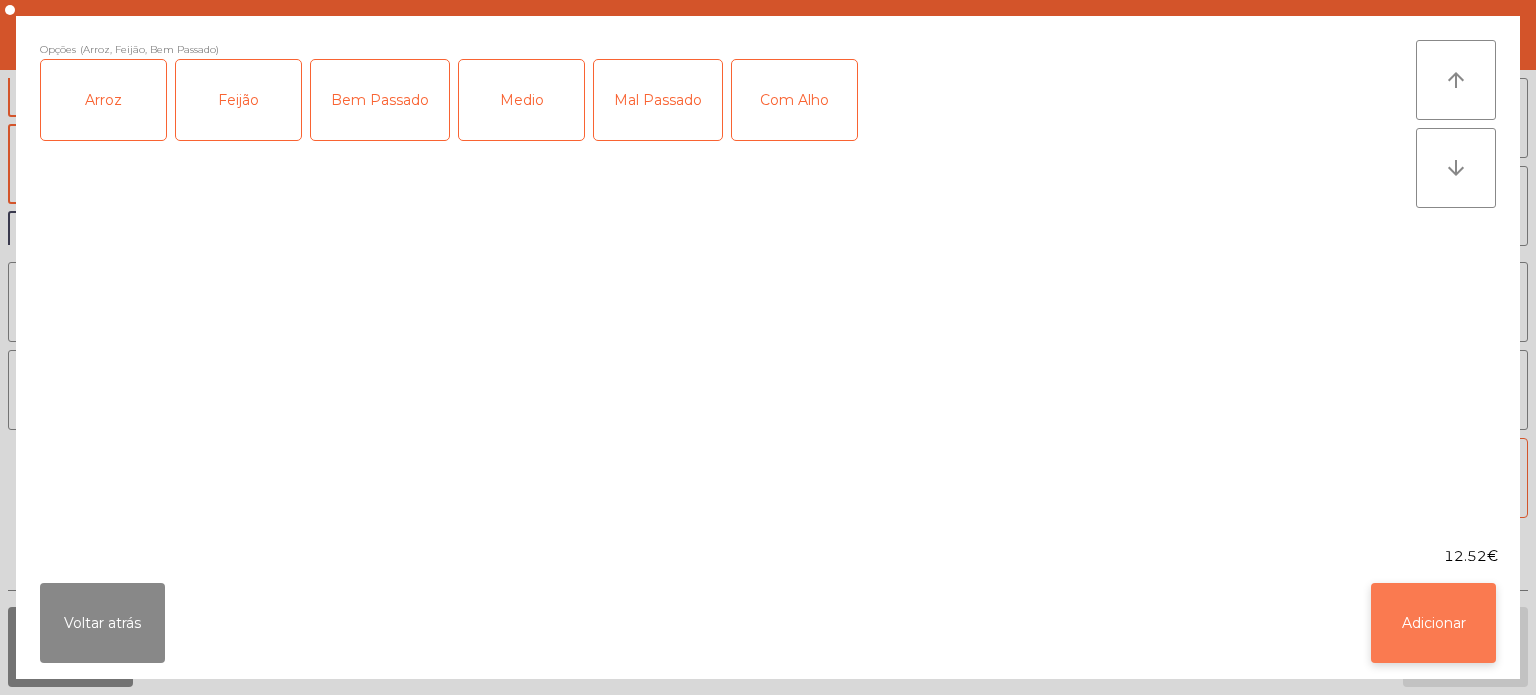 click on "Adicionar" 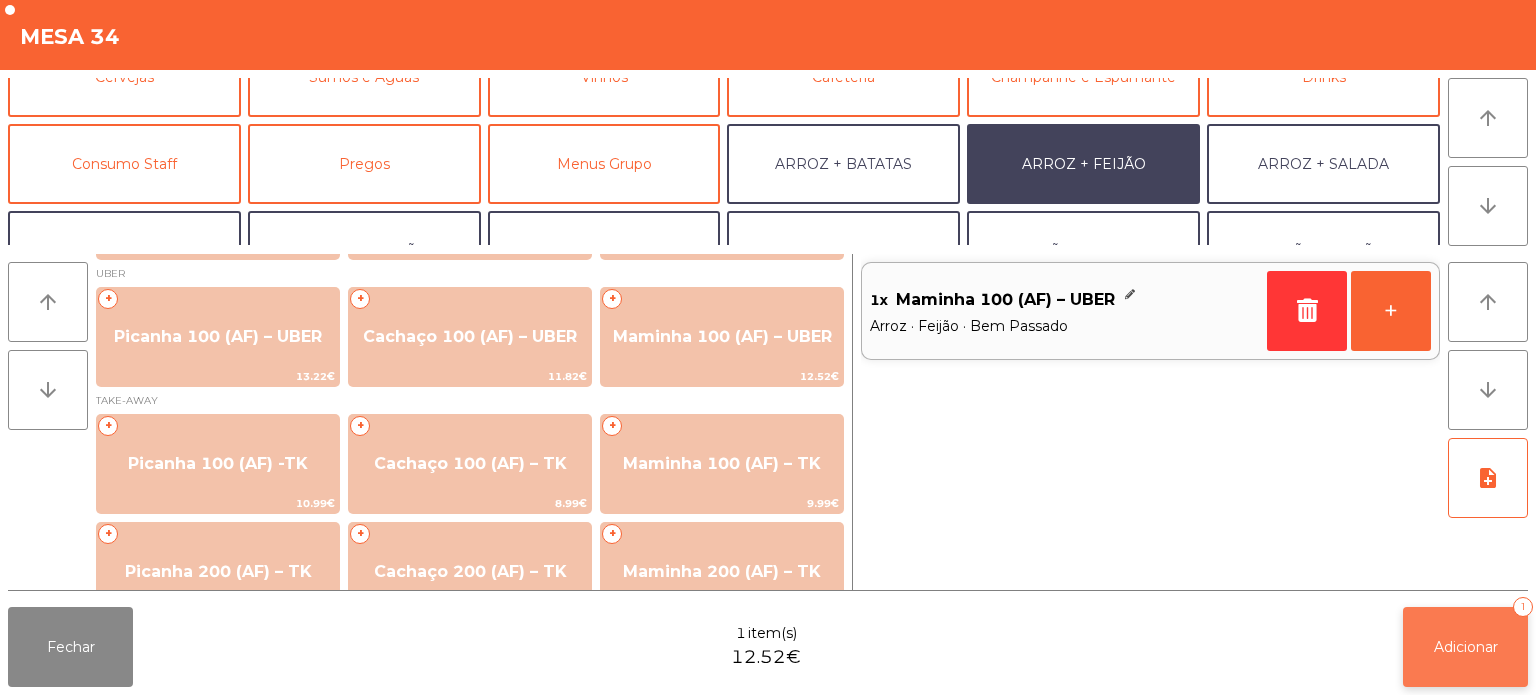 click on "Adicionar" 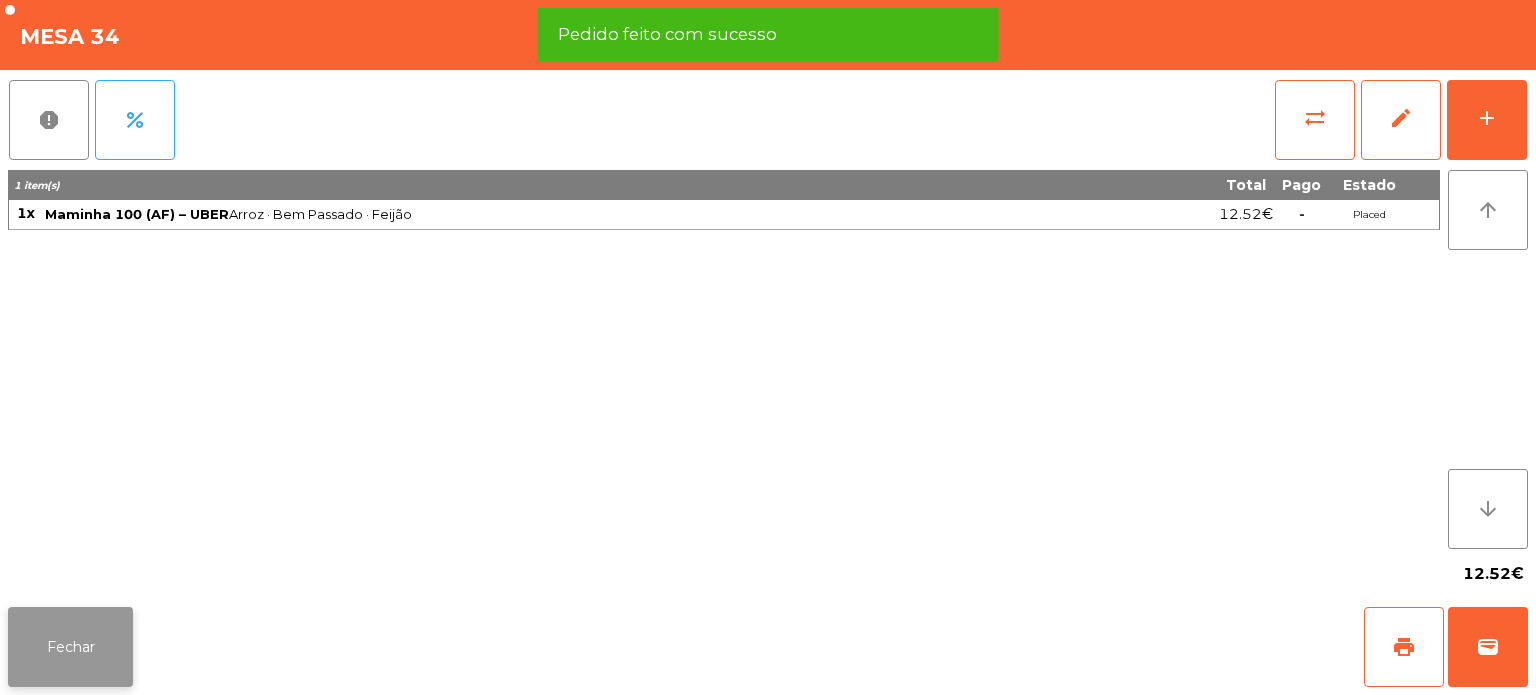 click on "Fechar" 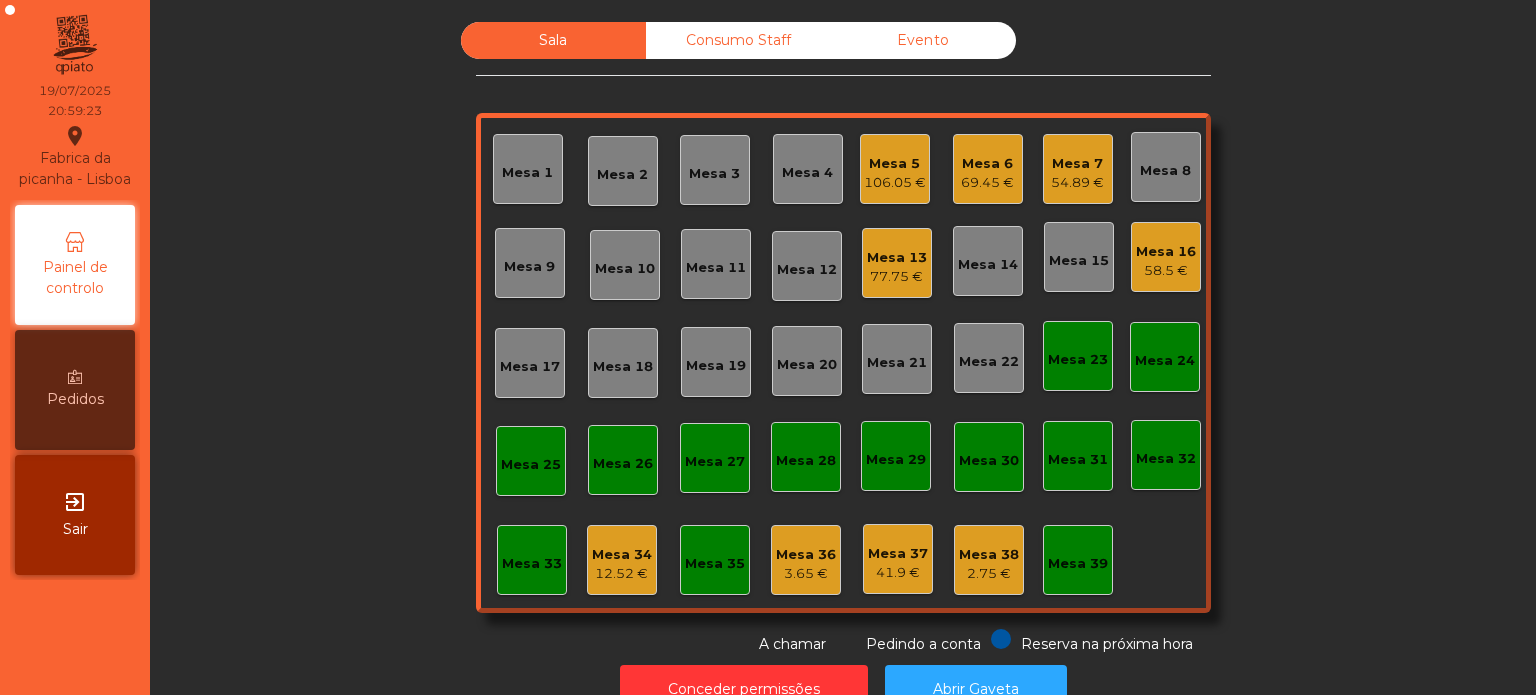 click on "12.52 €" 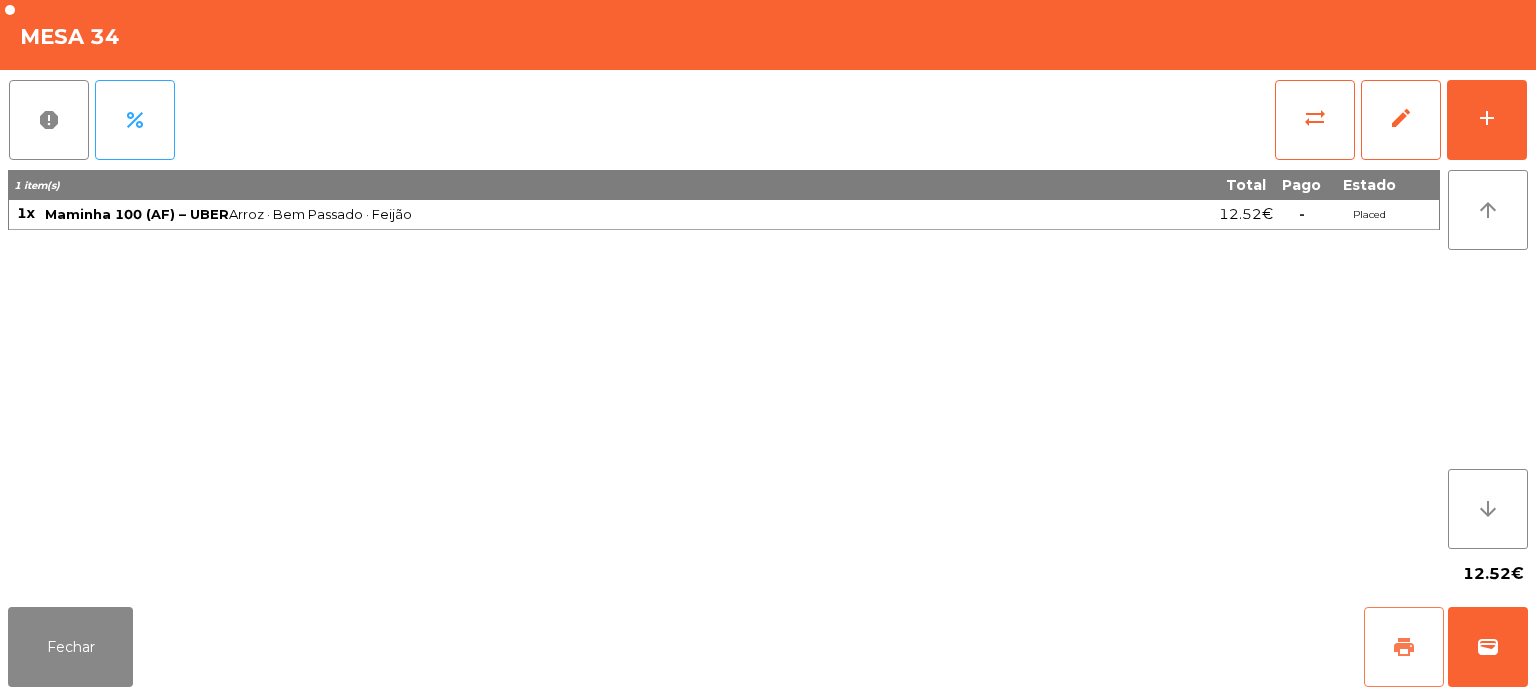 click on "print" 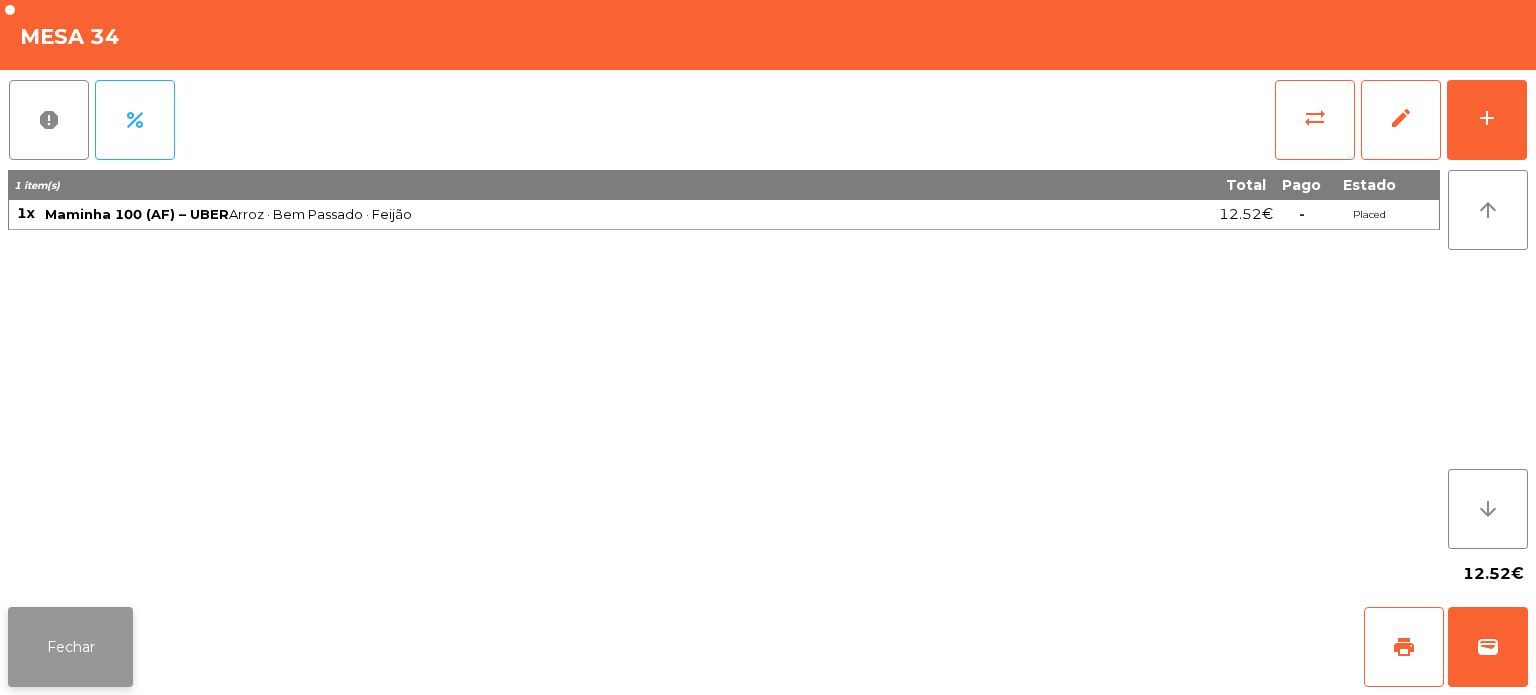 click on "Fechar" 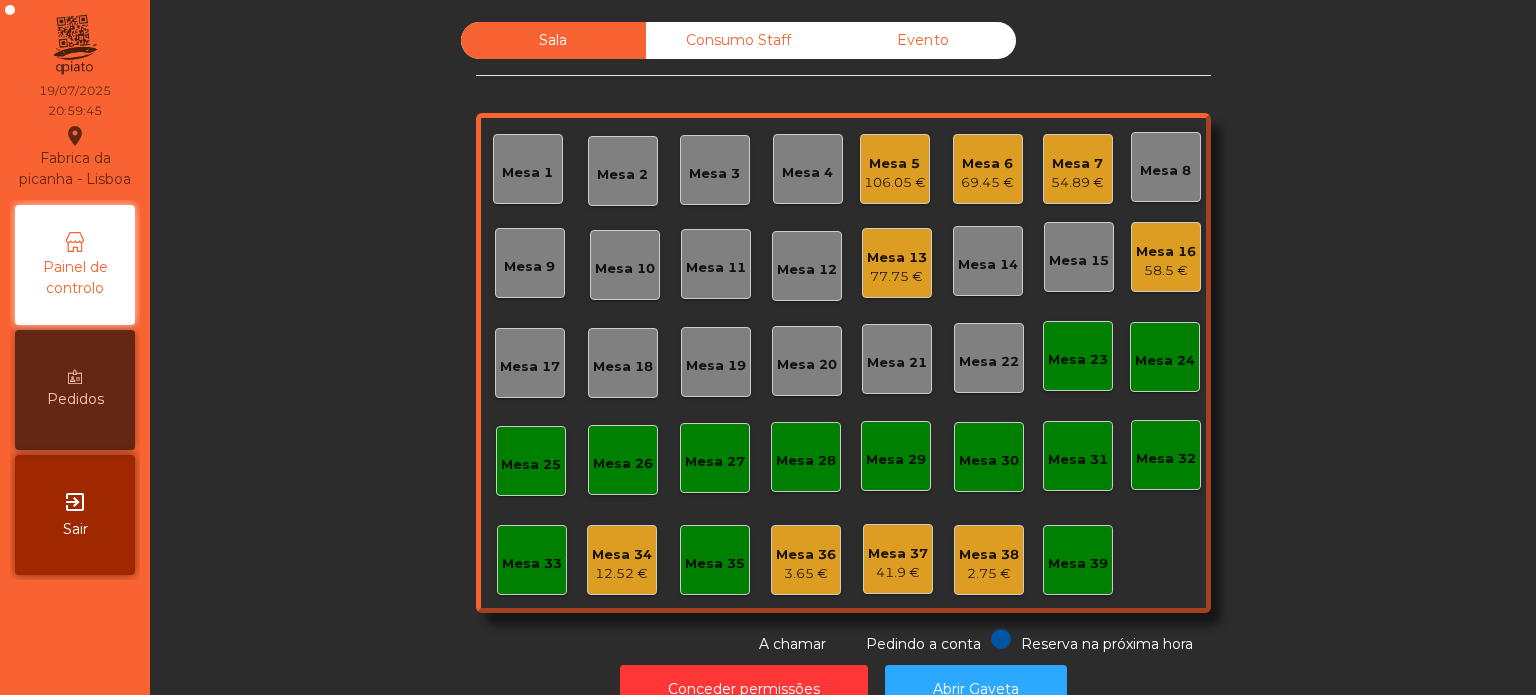 click on "Mesa 34" 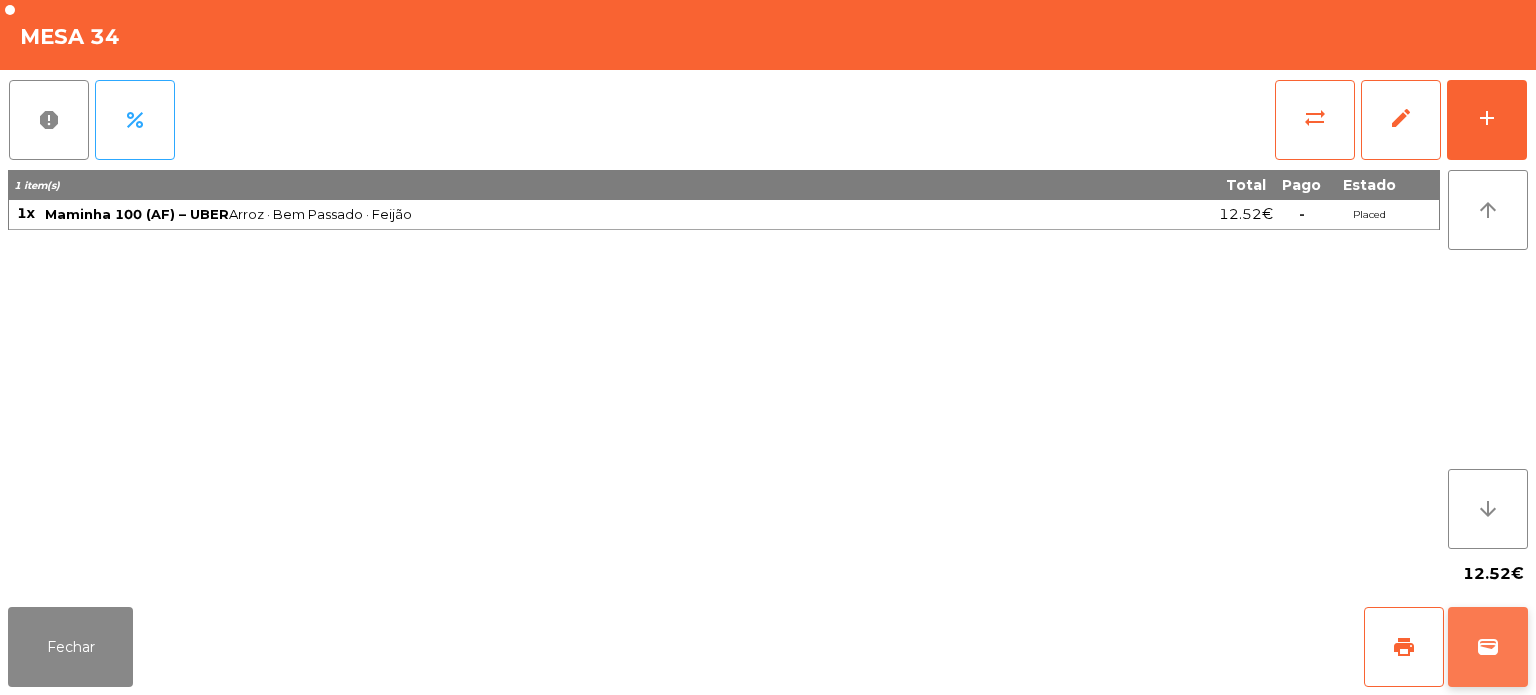 click on "wallet" 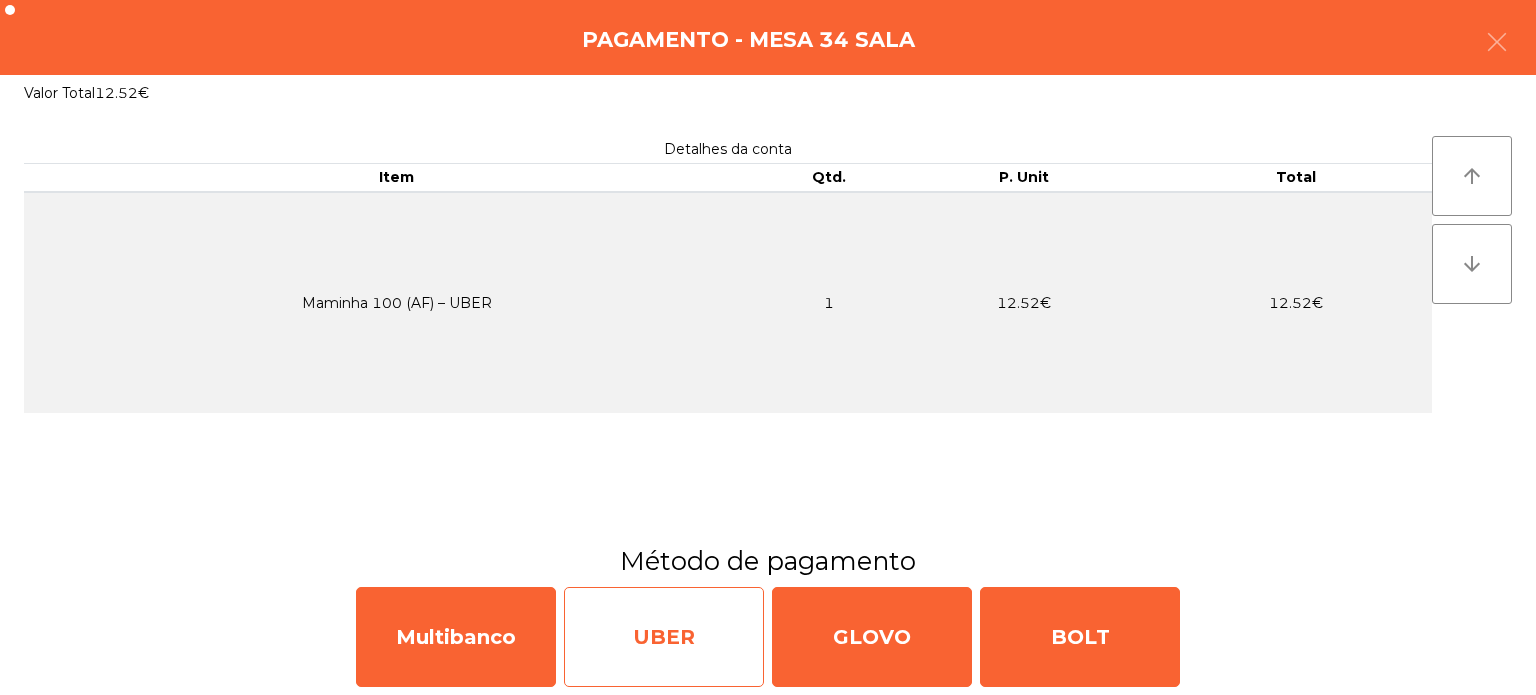 click on "UBER" 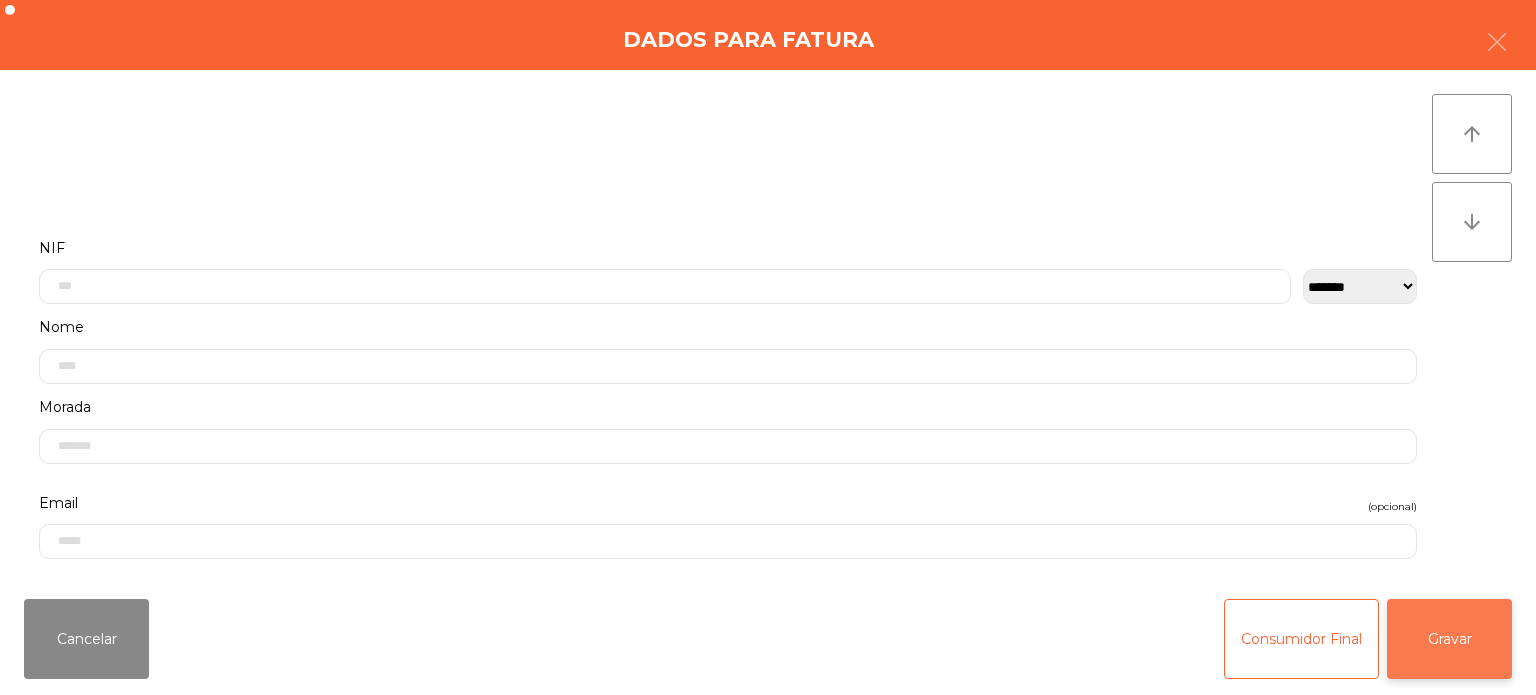 click on "Gravar" 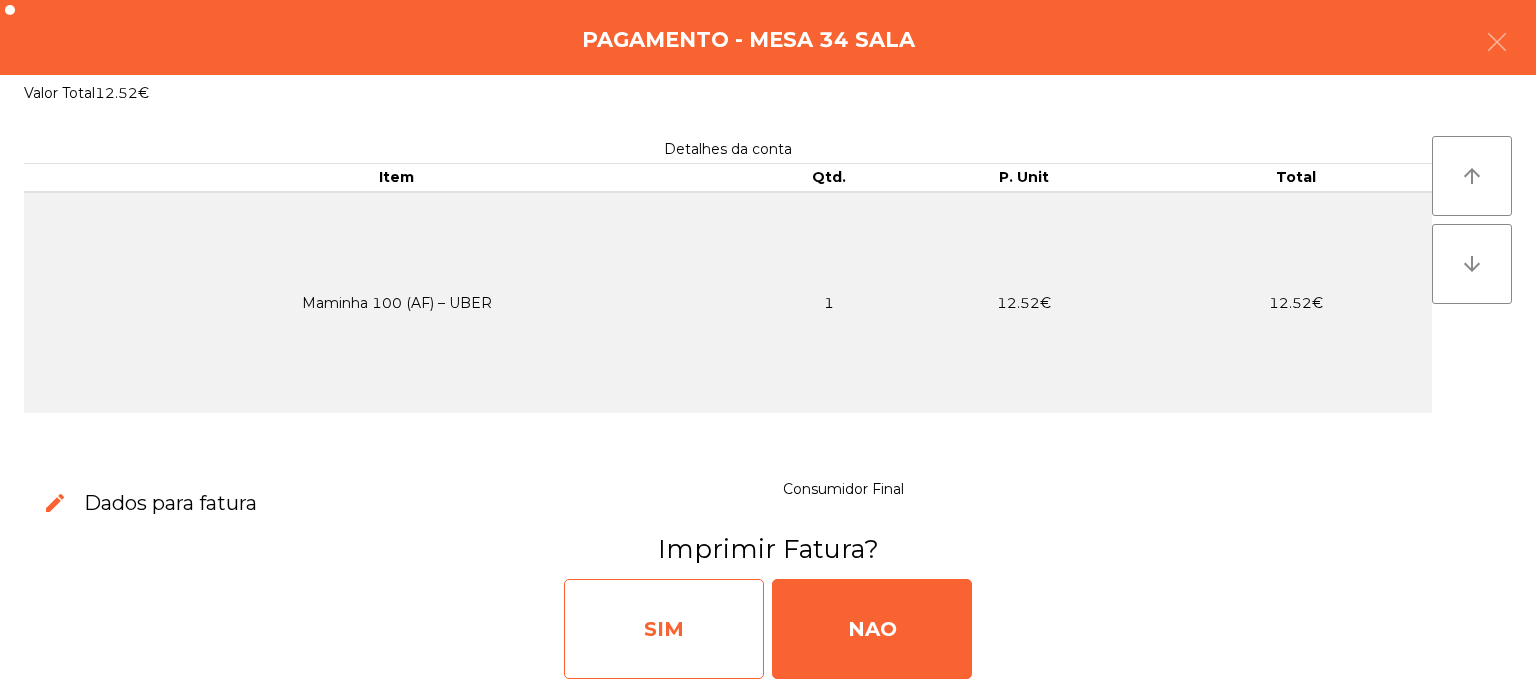 click on "SIM" 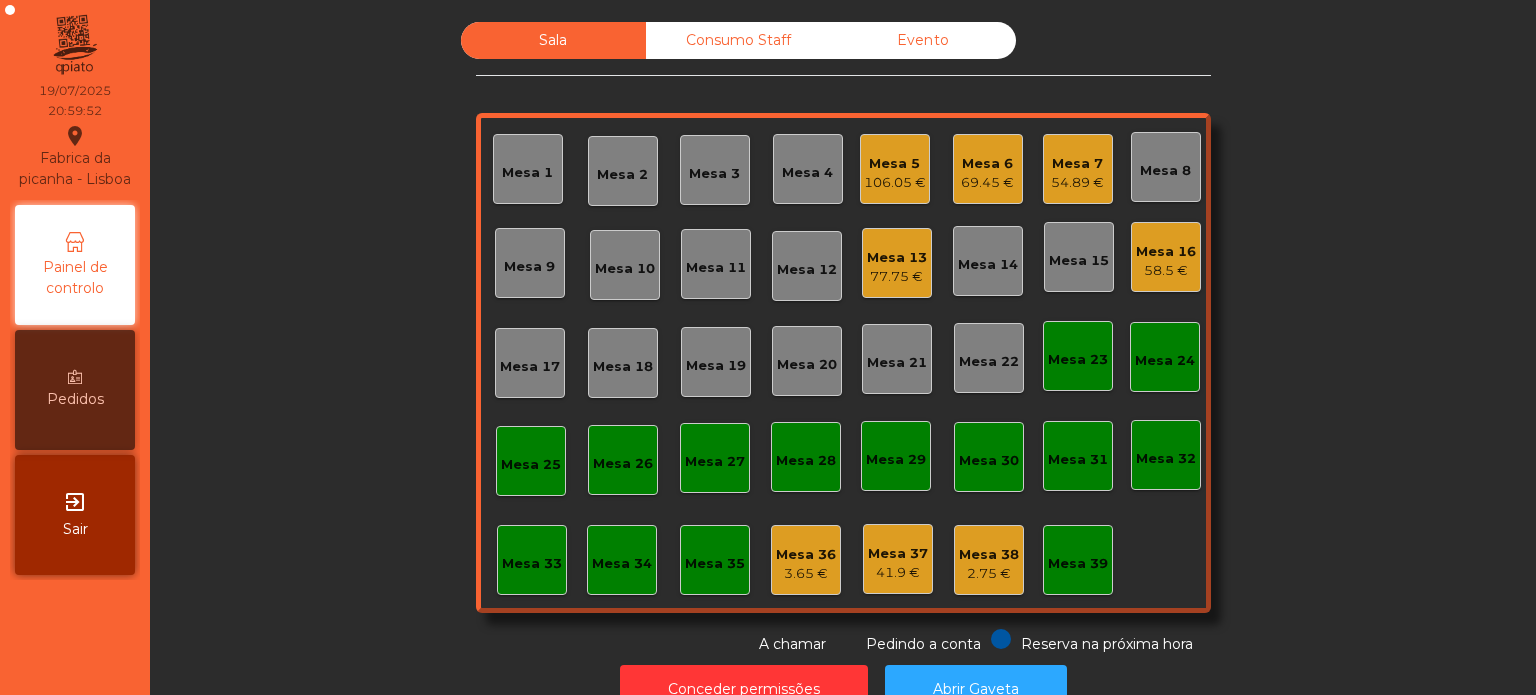 click on "Mesa 5" 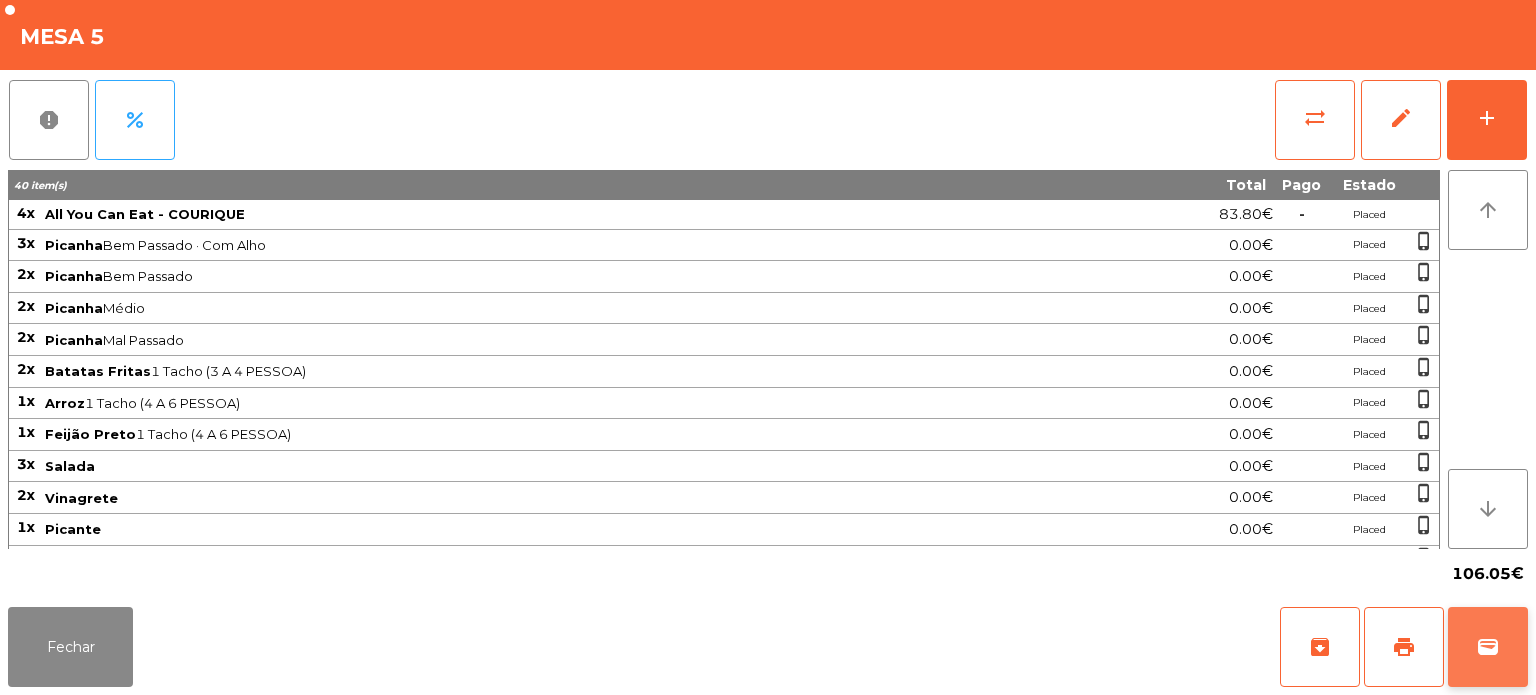 click on "wallet" 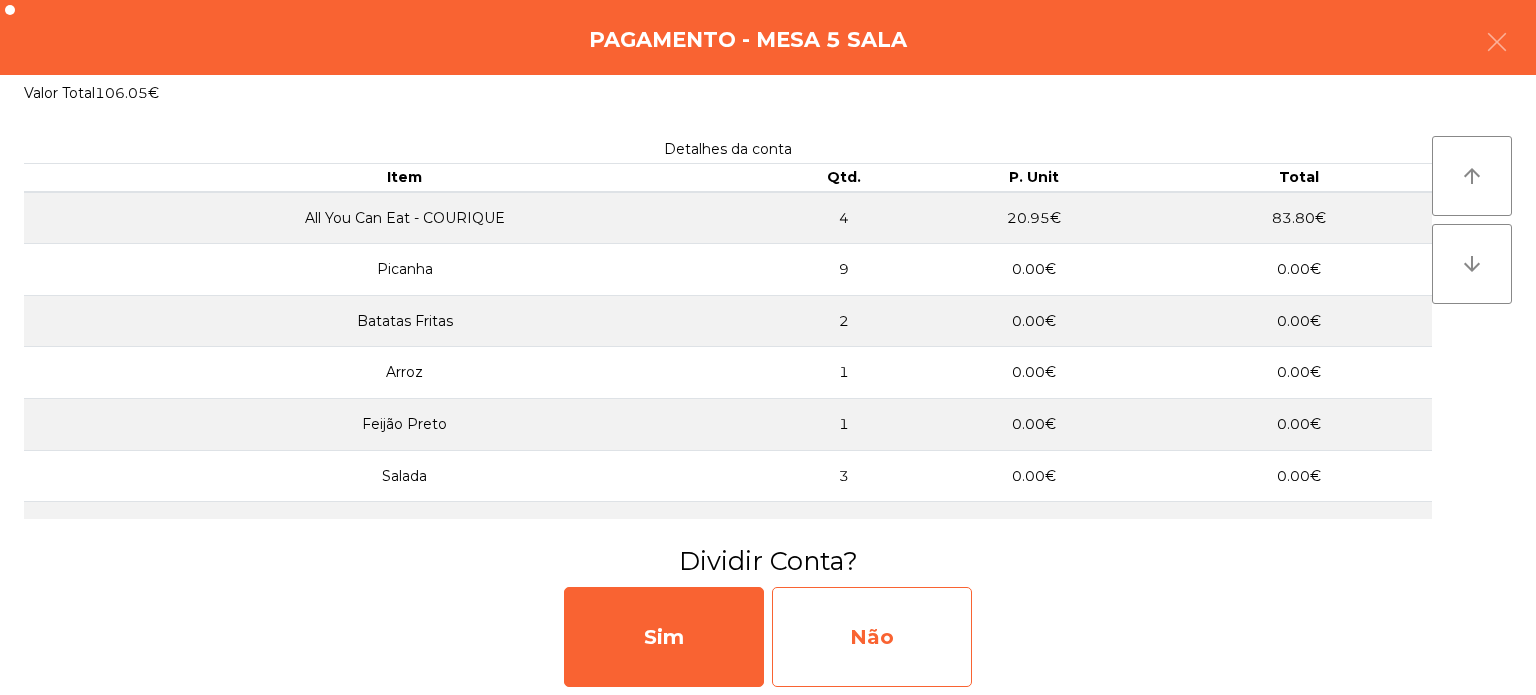 click on "Não" 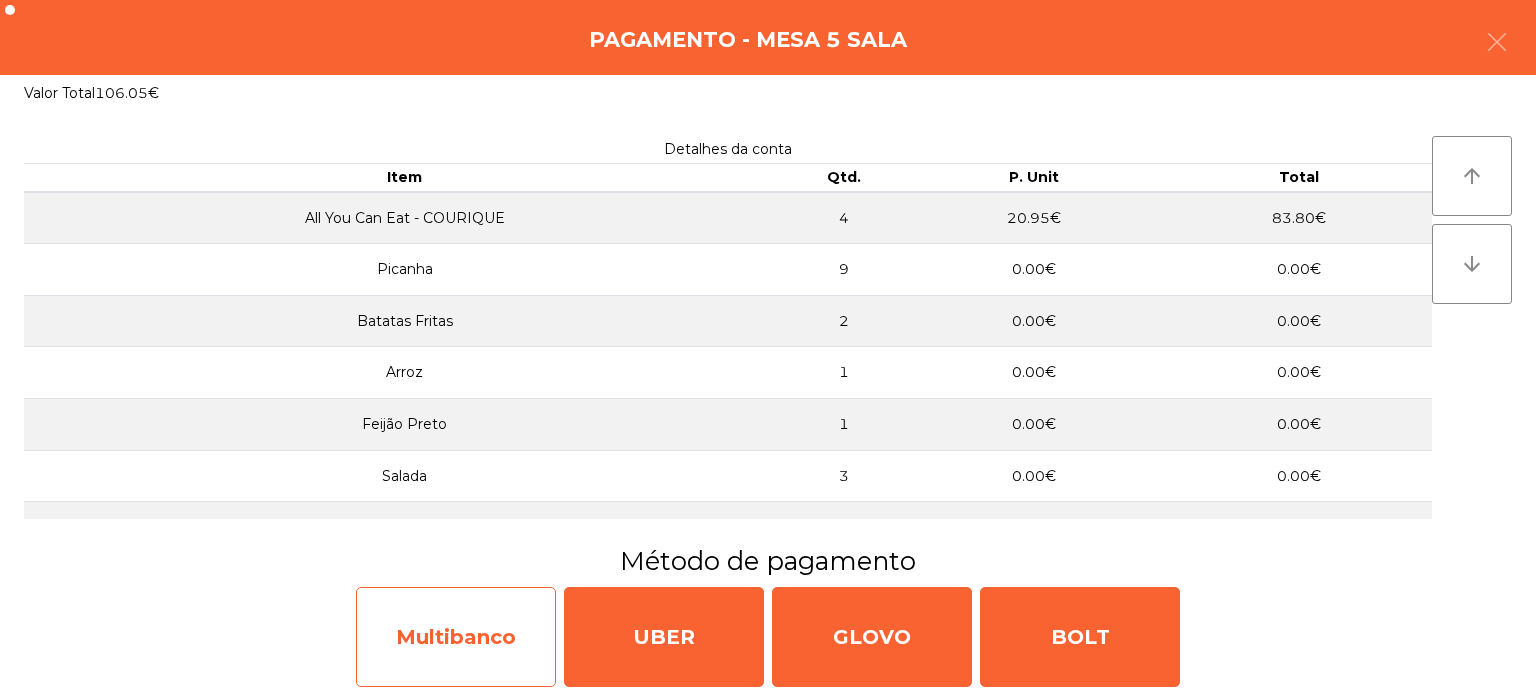 click on "Multibanco" 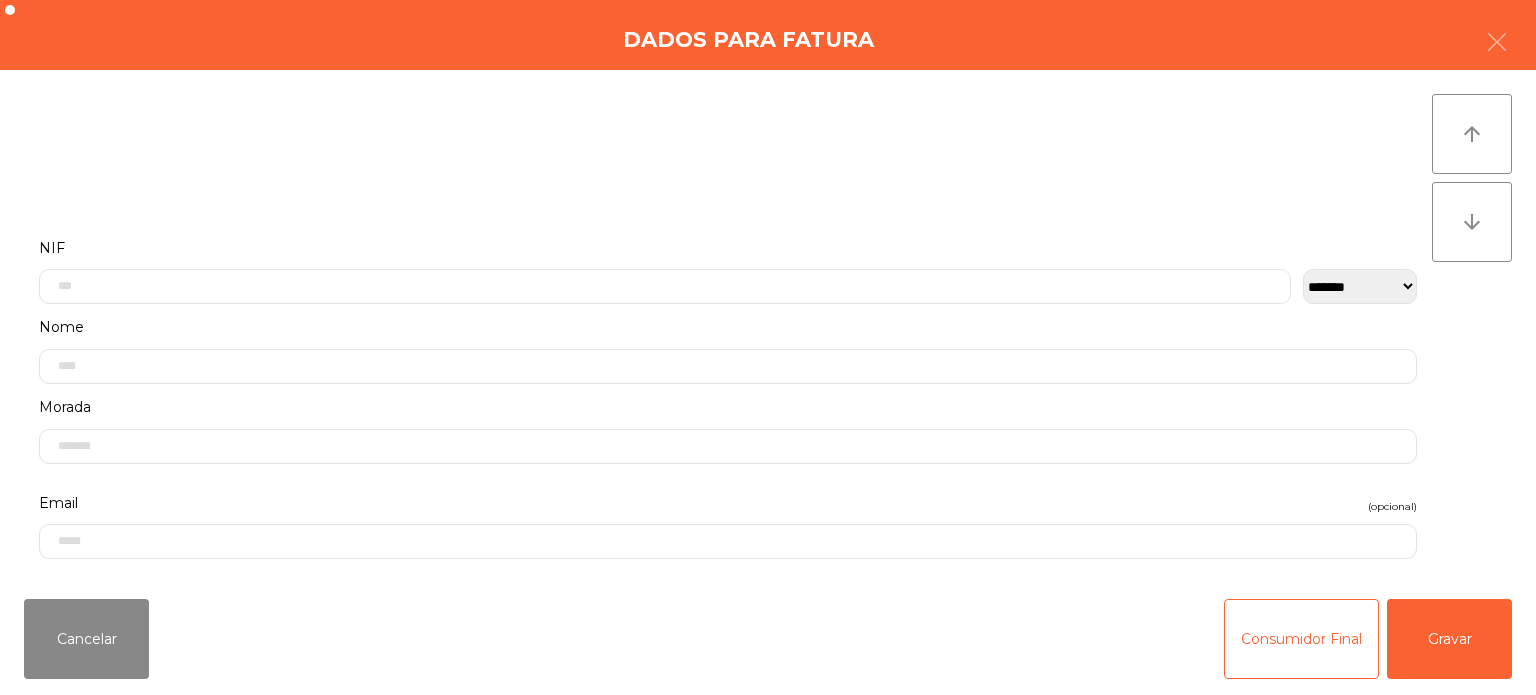 click on "Nome" 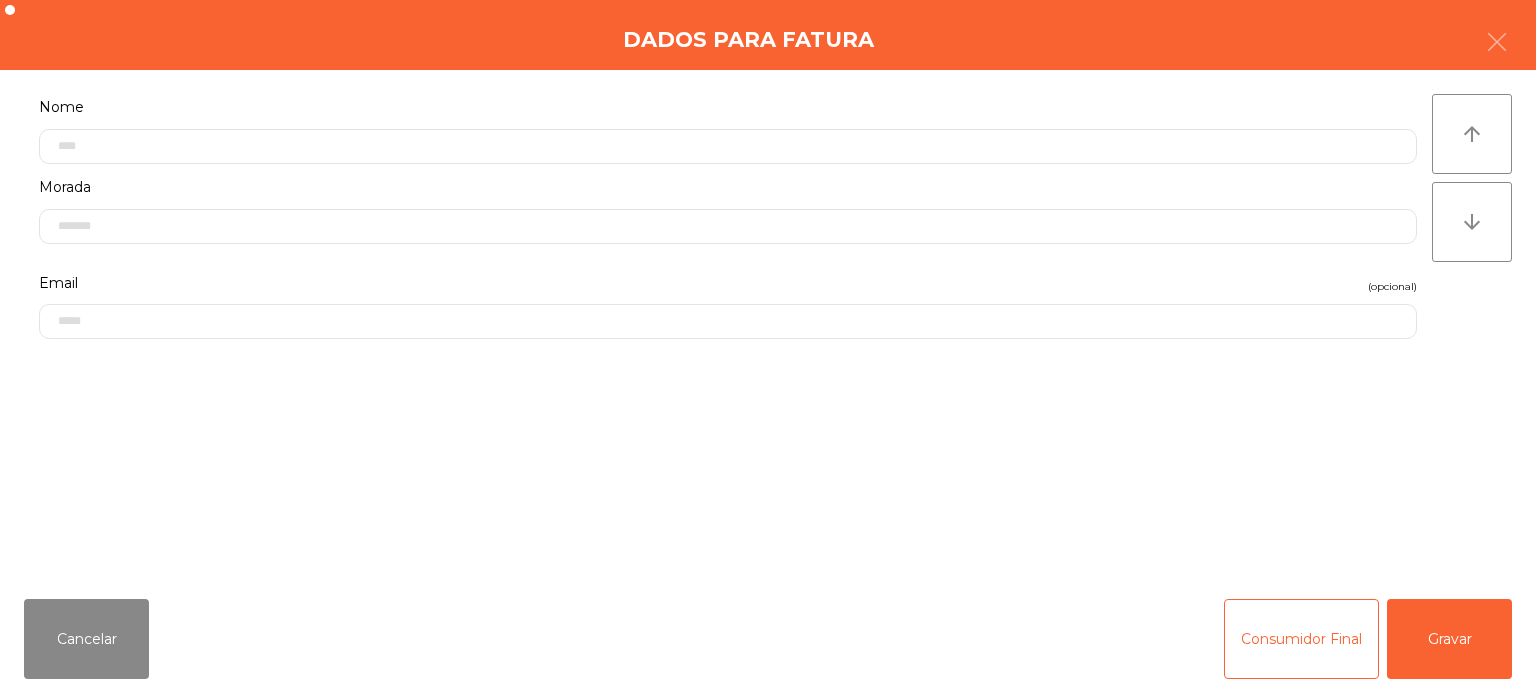 scroll, scrollTop: 0, scrollLeft: 0, axis: both 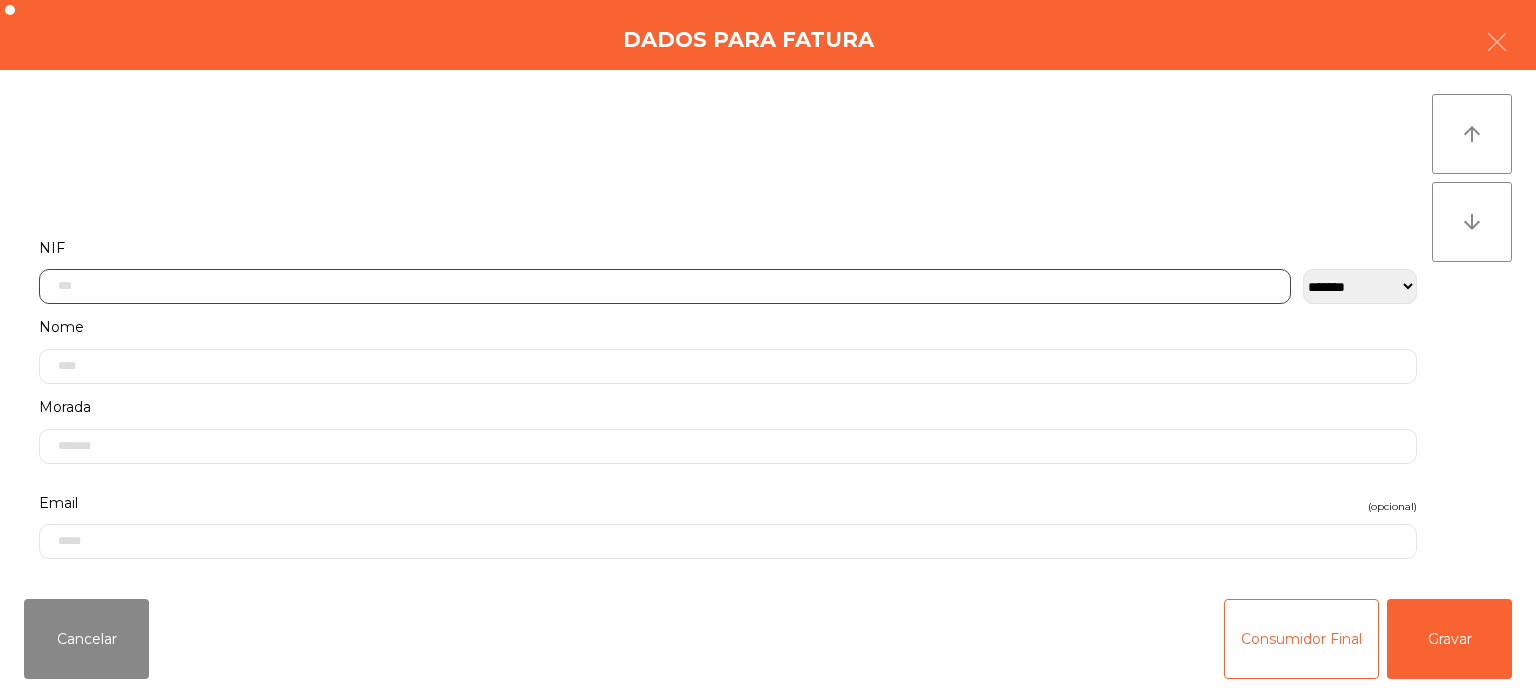 click 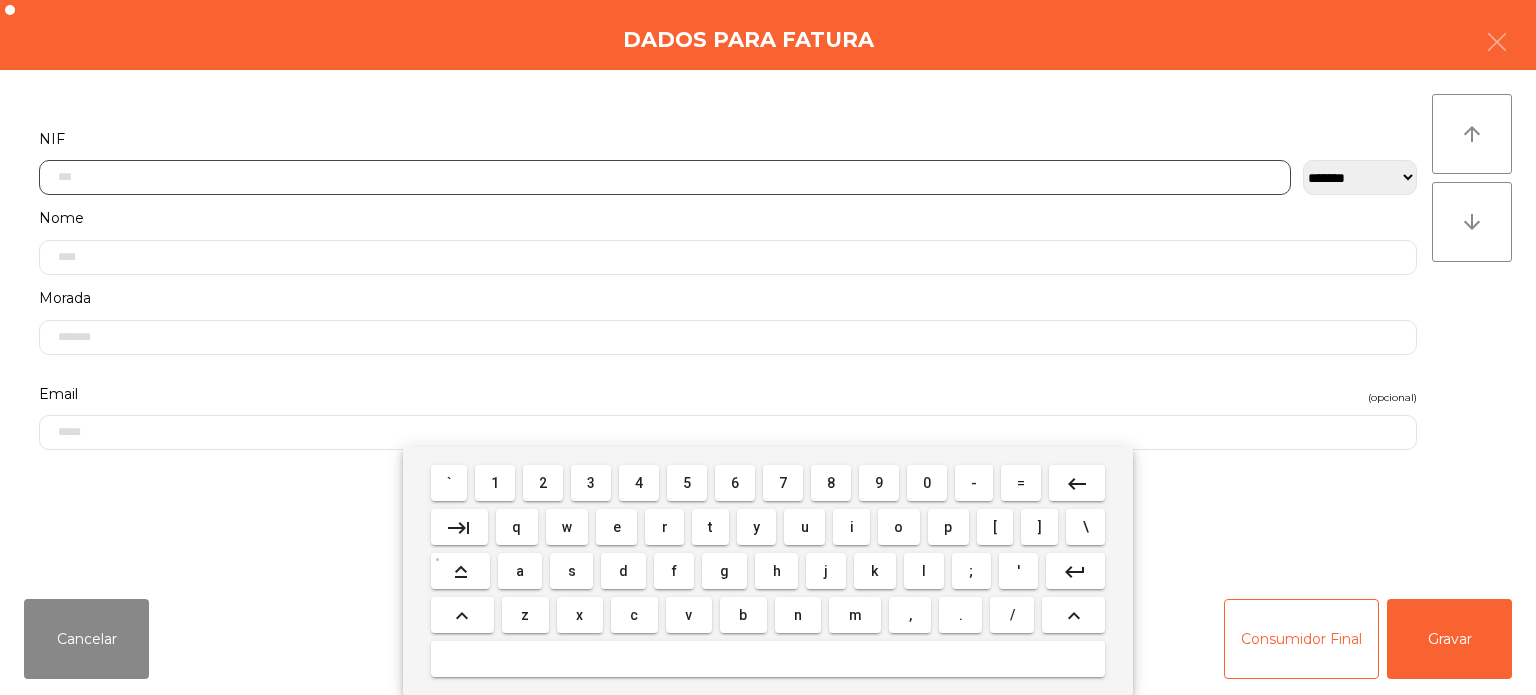 scroll, scrollTop: 139, scrollLeft: 0, axis: vertical 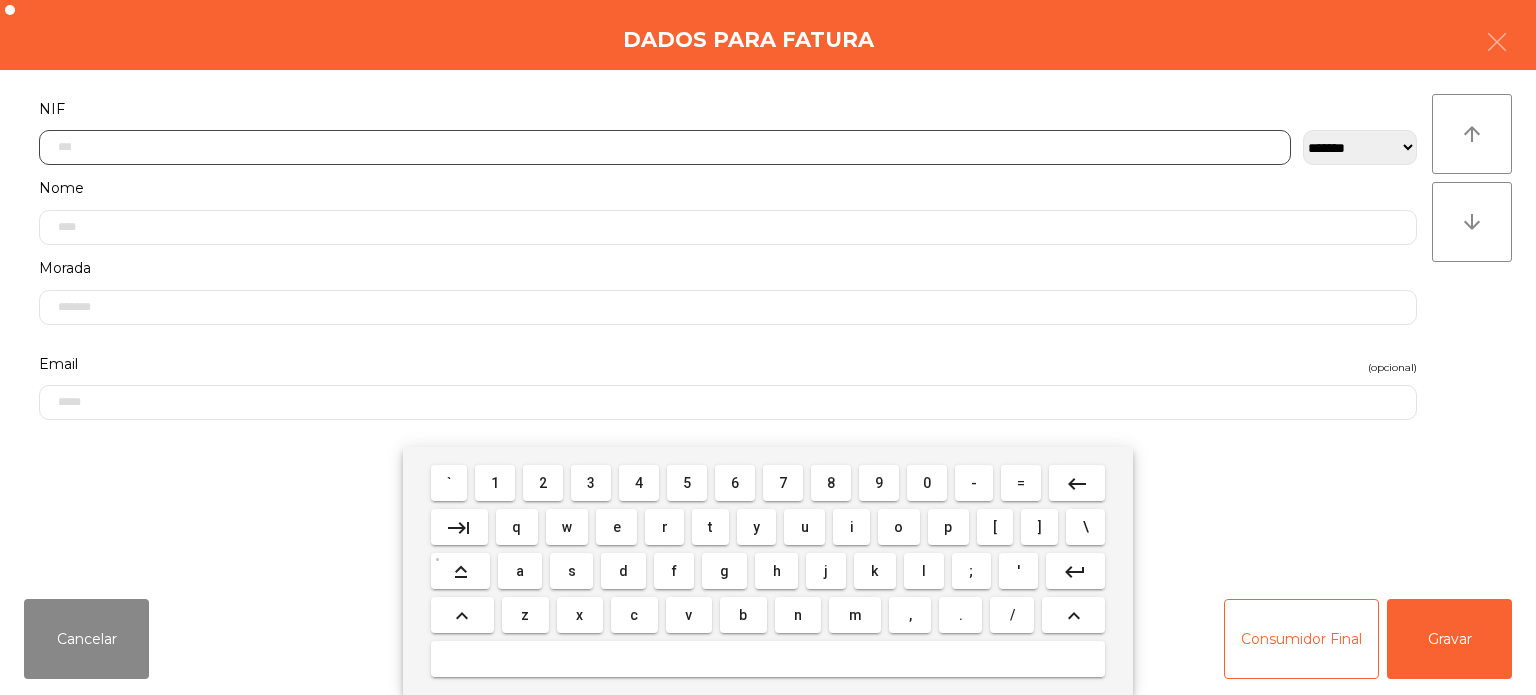 click on "5" at bounding box center [687, 483] 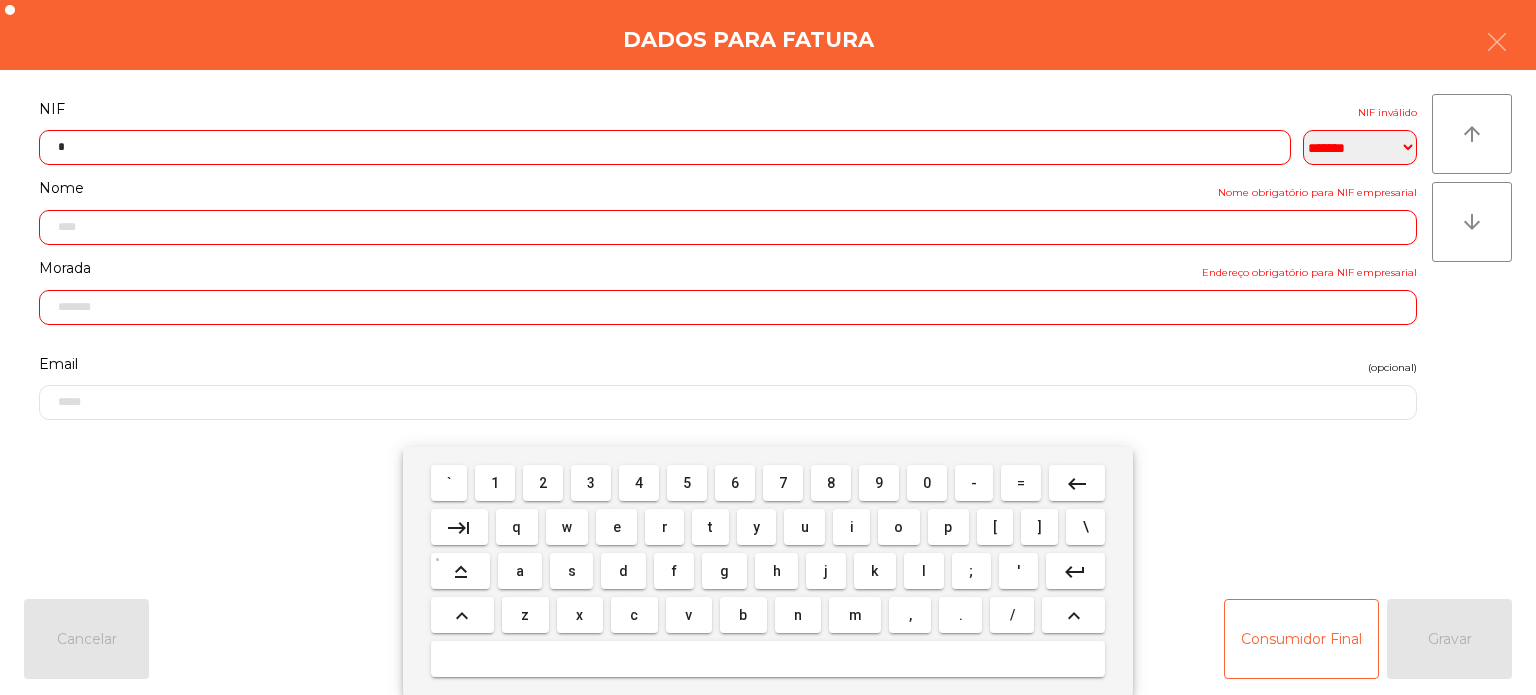 click on "1" at bounding box center (495, 483) 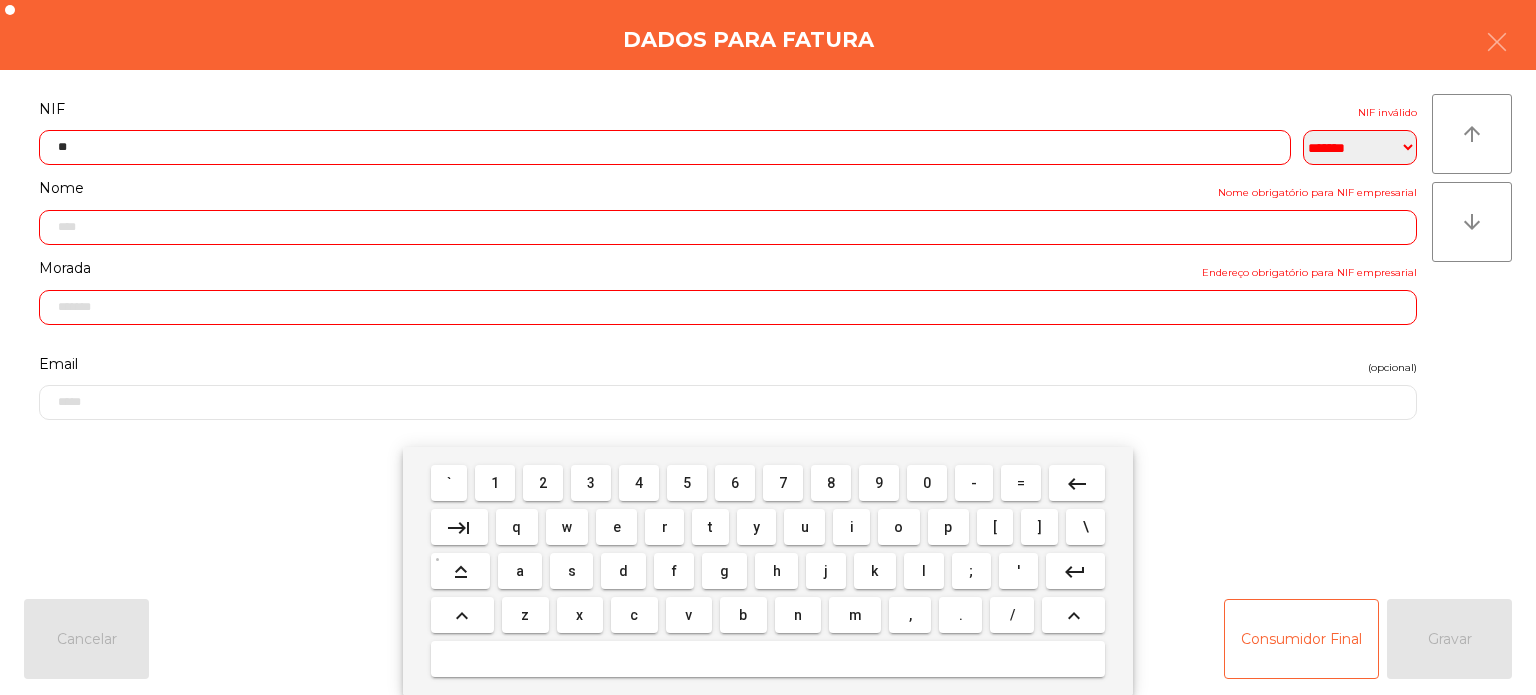 click on "7" at bounding box center (783, 483) 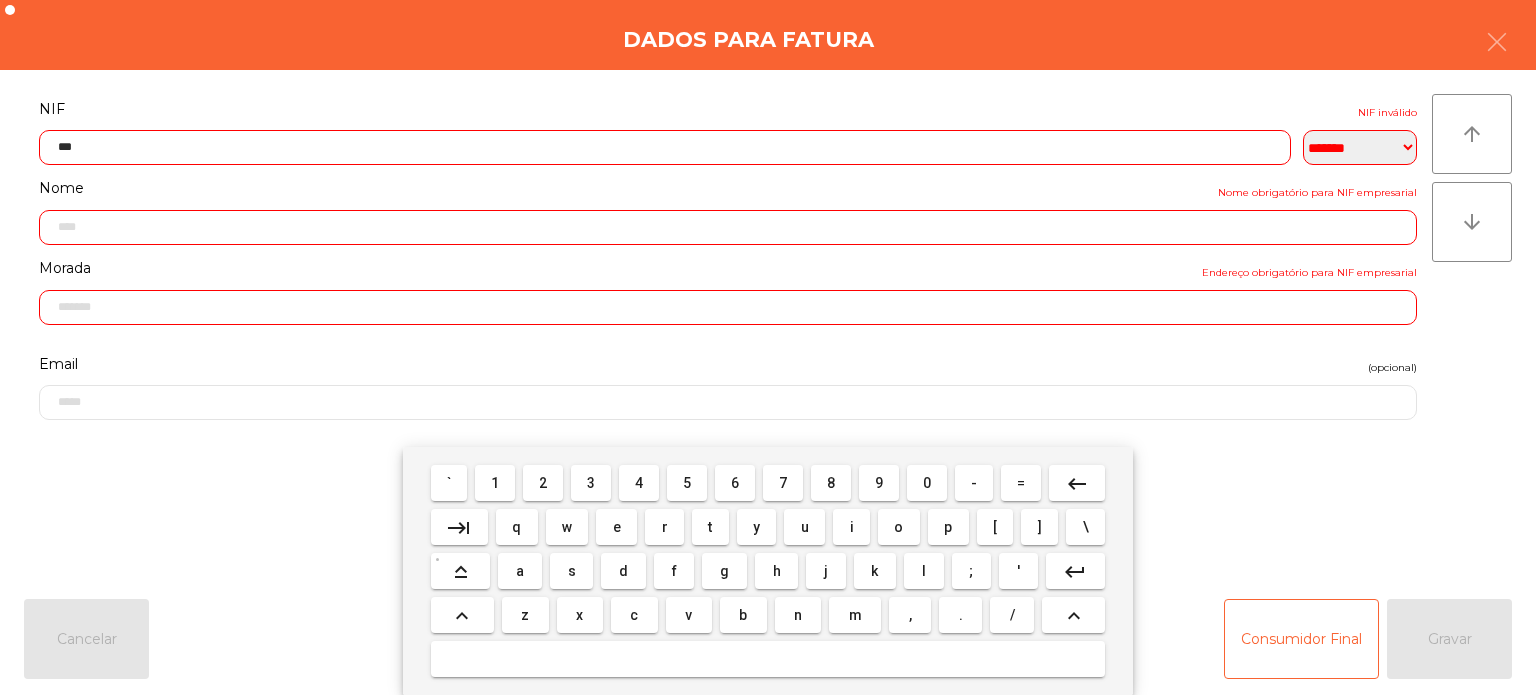 click on "8" at bounding box center (831, 483) 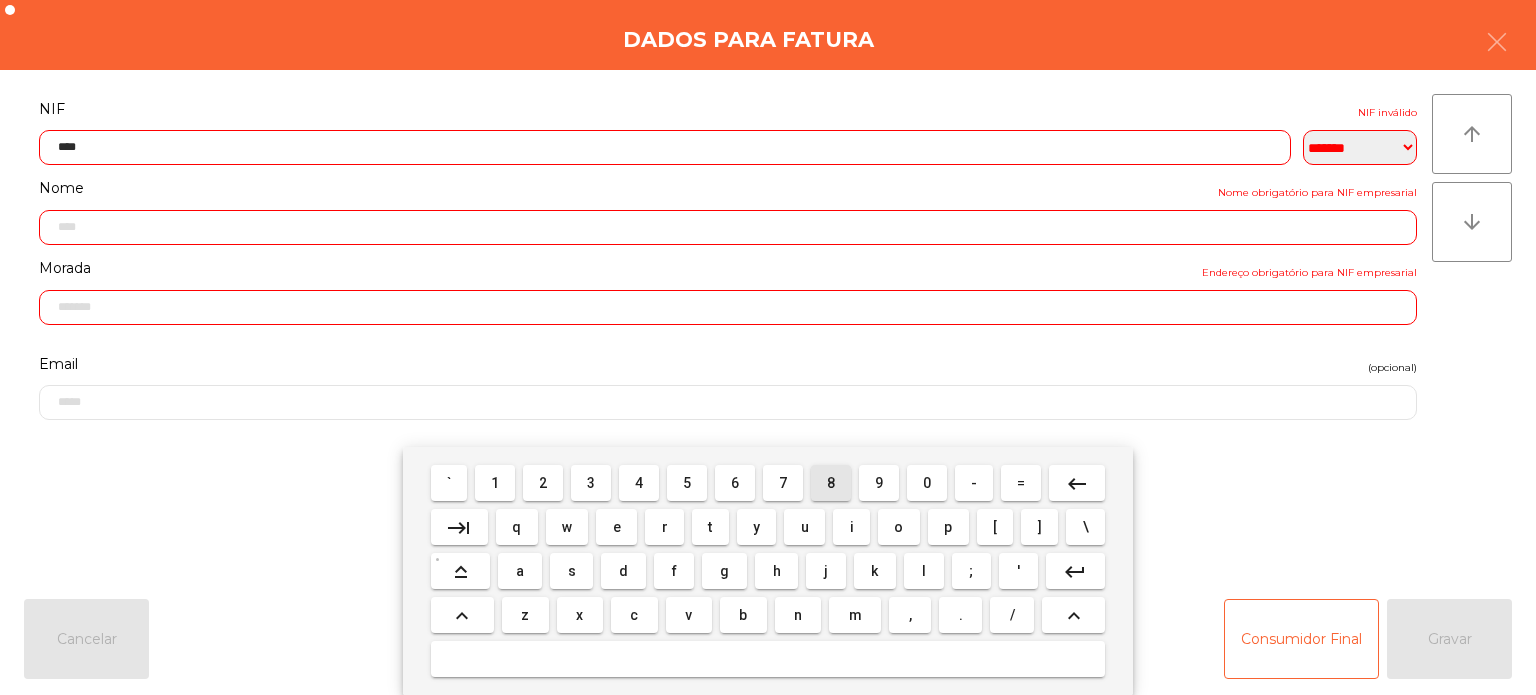 click on "9" at bounding box center [879, 483] 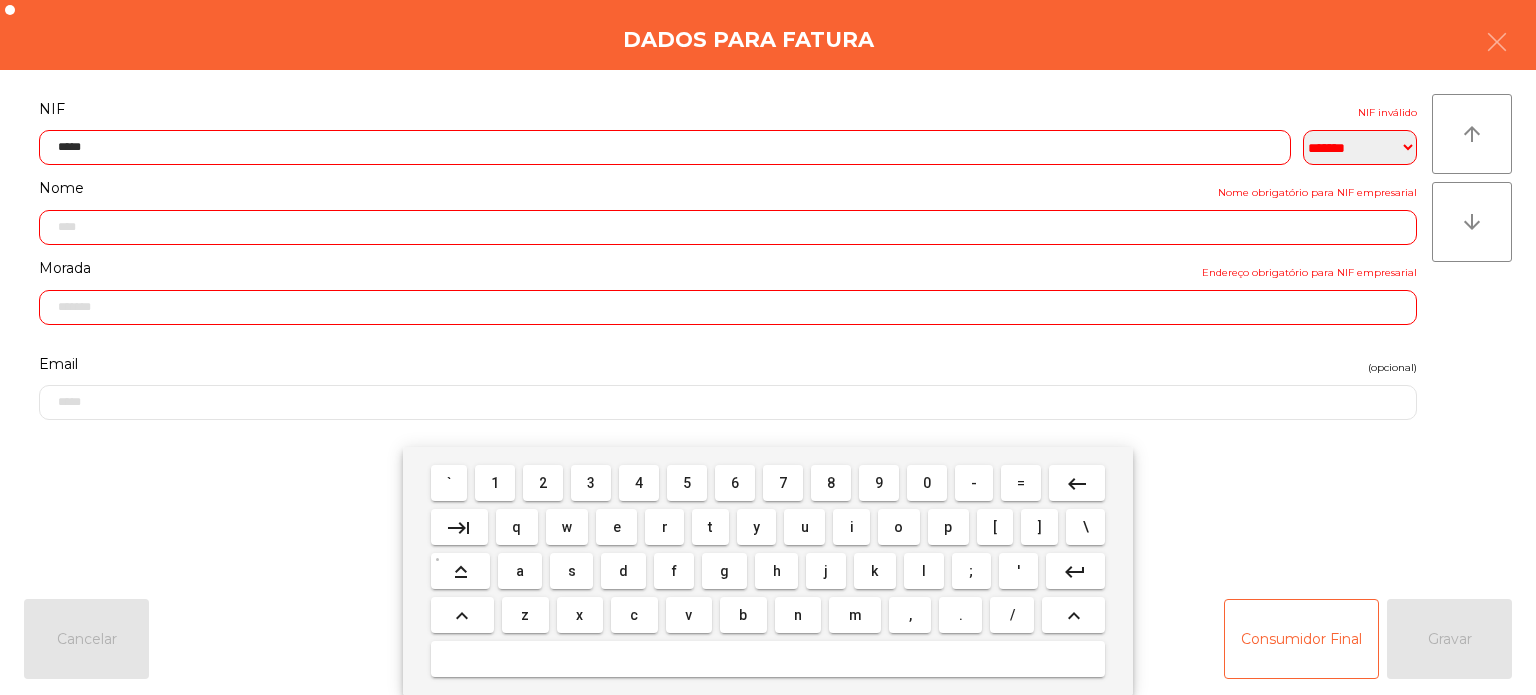 click on "2" at bounding box center [543, 483] 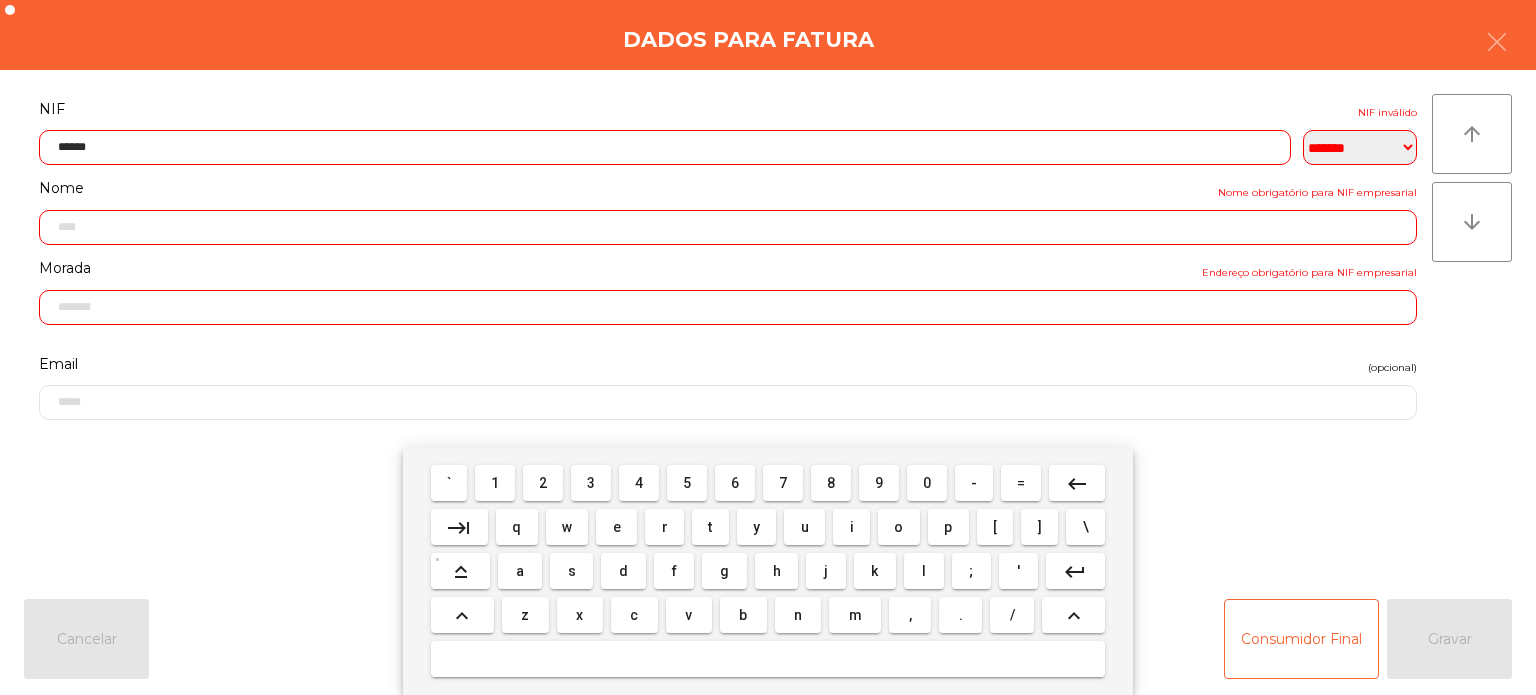 click on "6" at bounding box center (735, 483) 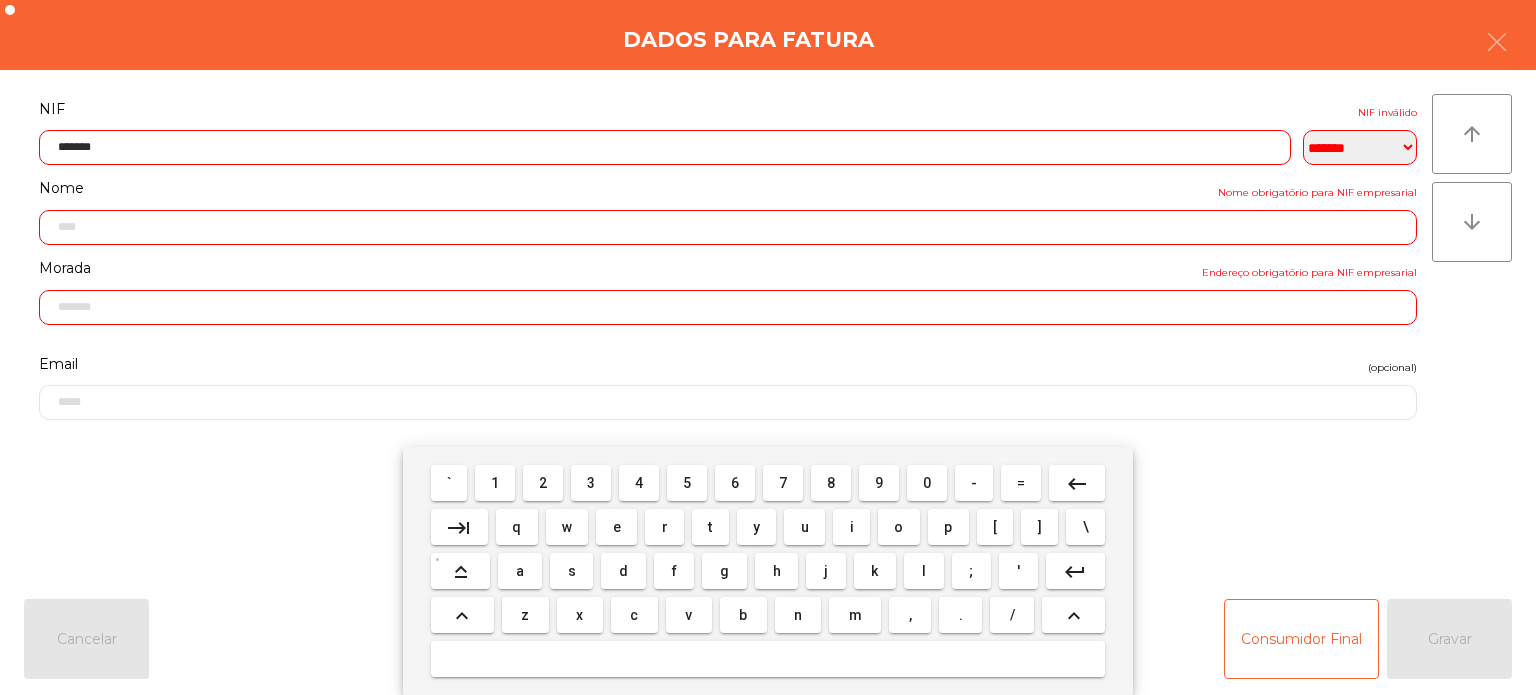 click on "3" at bounding box center (591, 483) 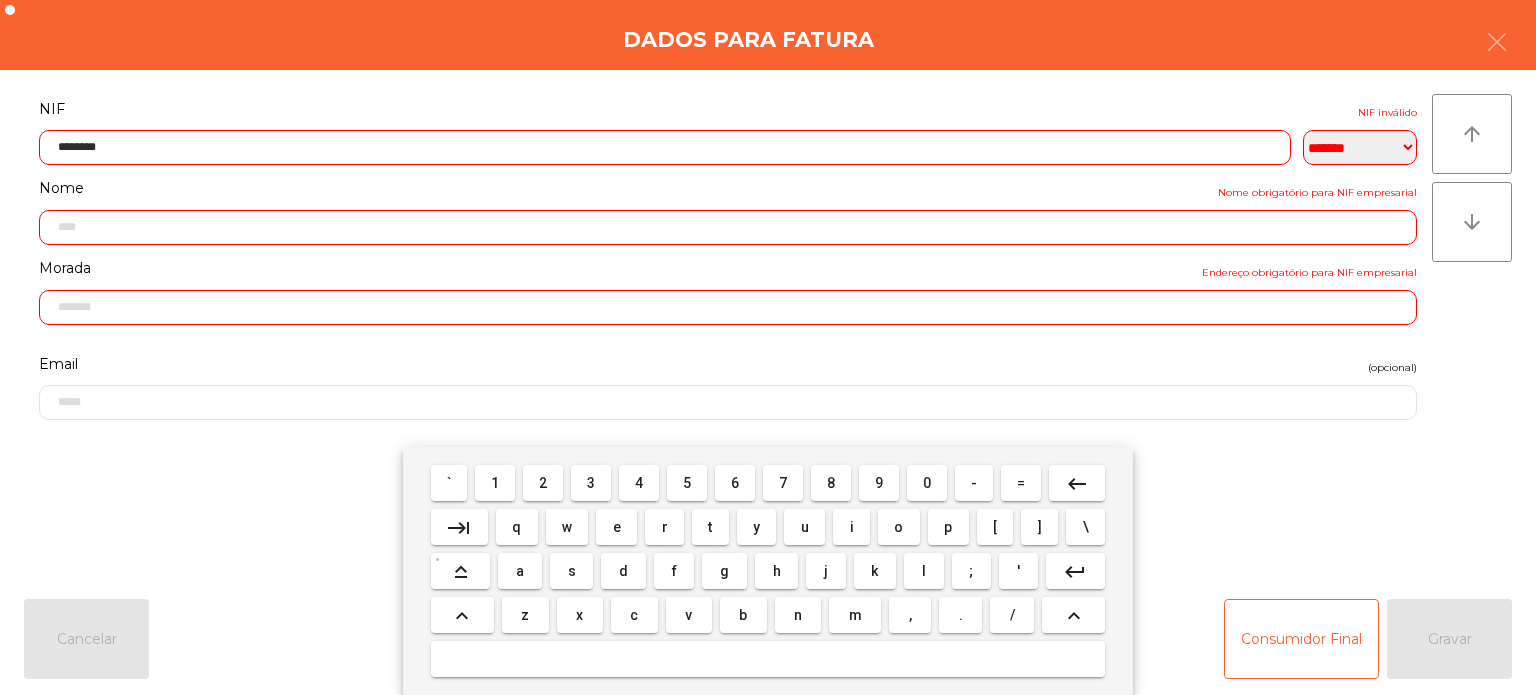 click on "4" at bounding box center [639, 483] 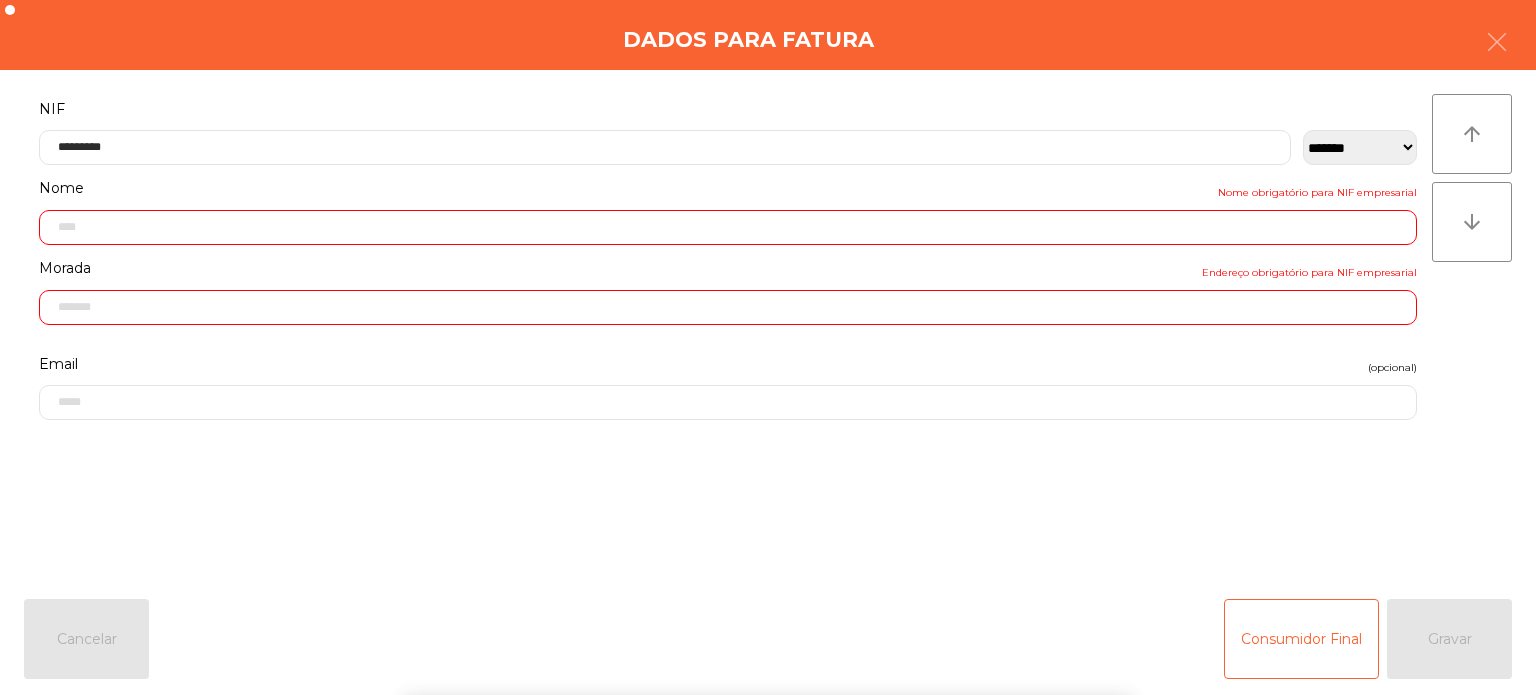 click on "Dados para Fatura" 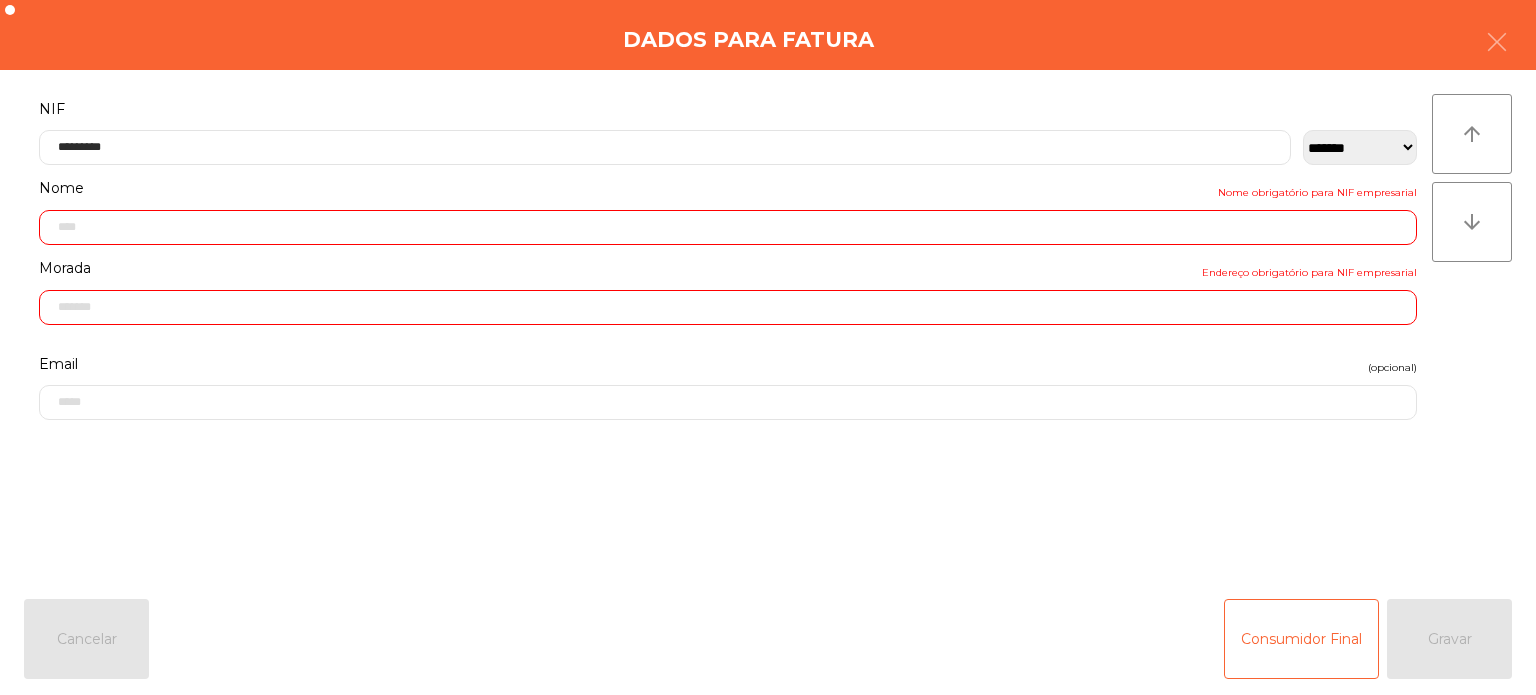 type on "**********" 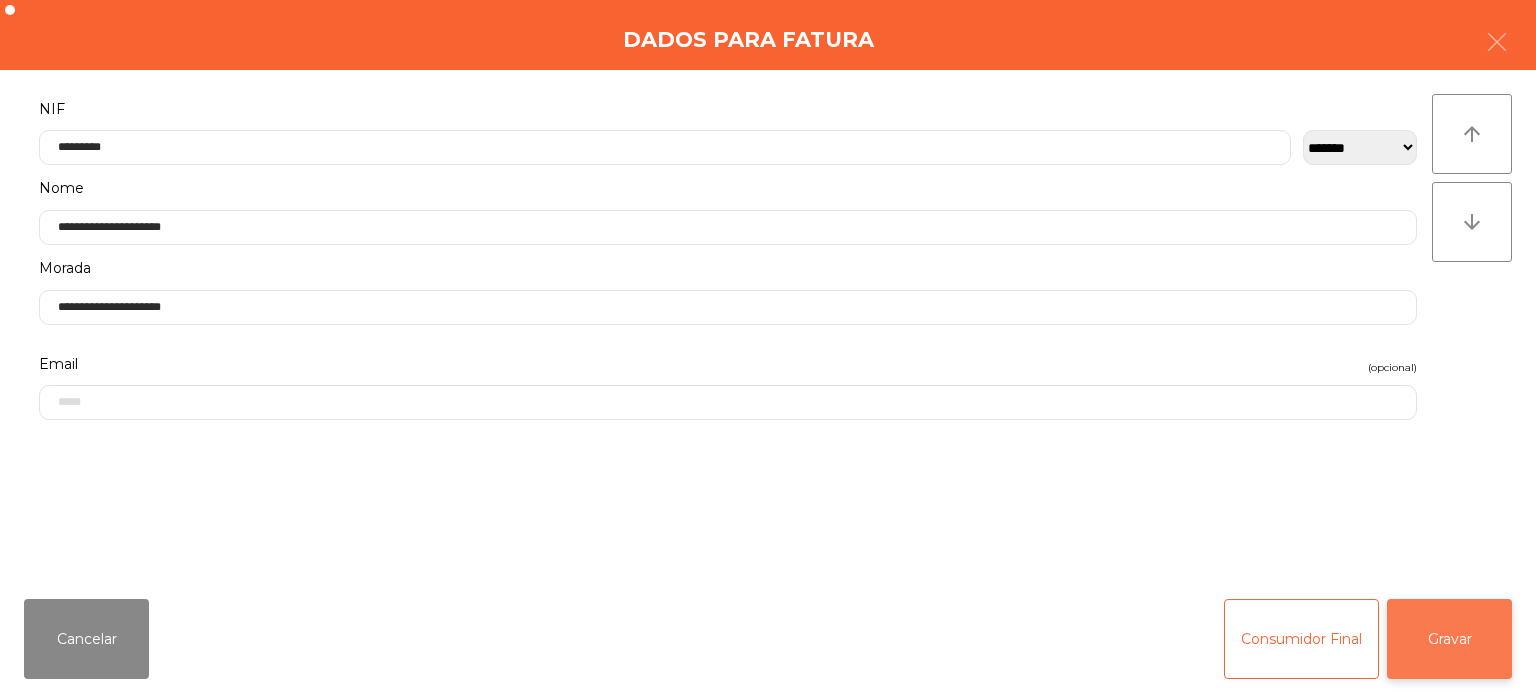click on "Gravar" 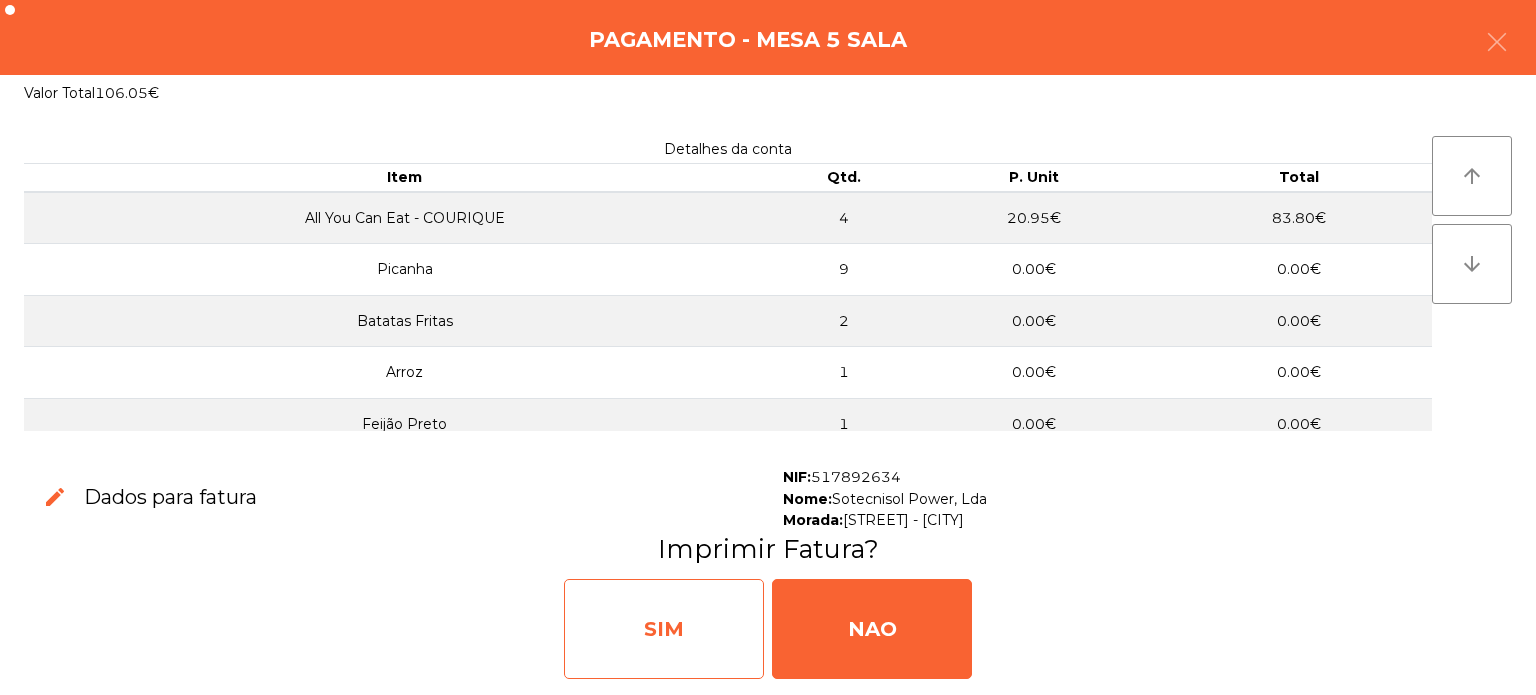 click on "SIM" 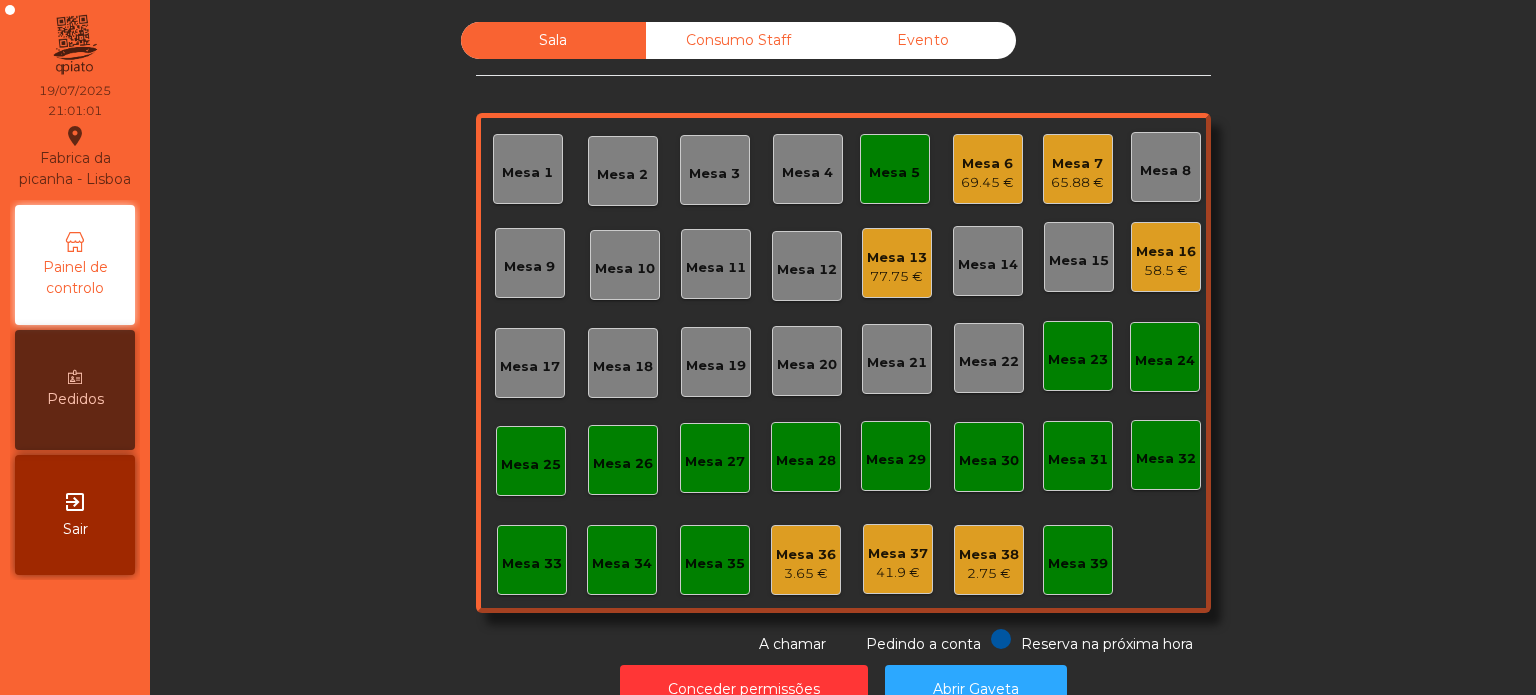 click on "Mesa 10" 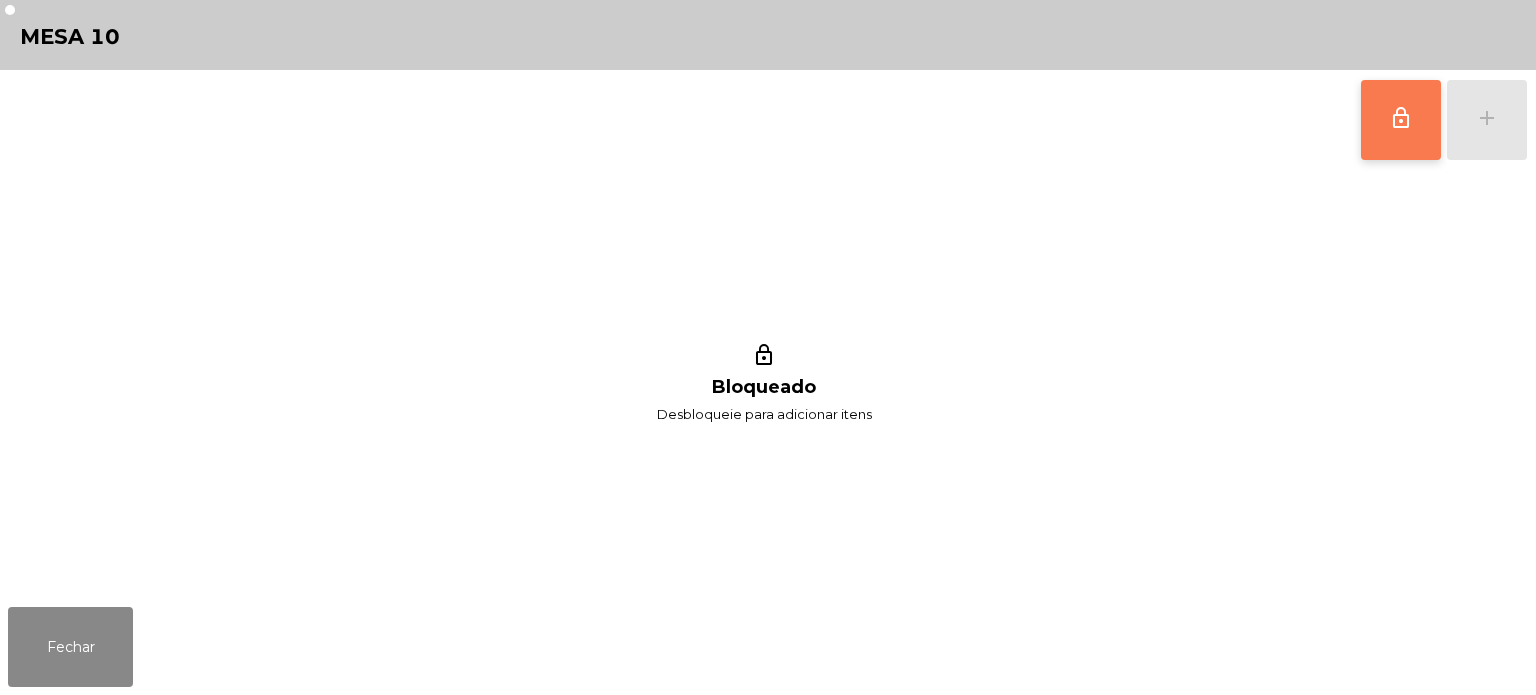 click on "lock_outline" 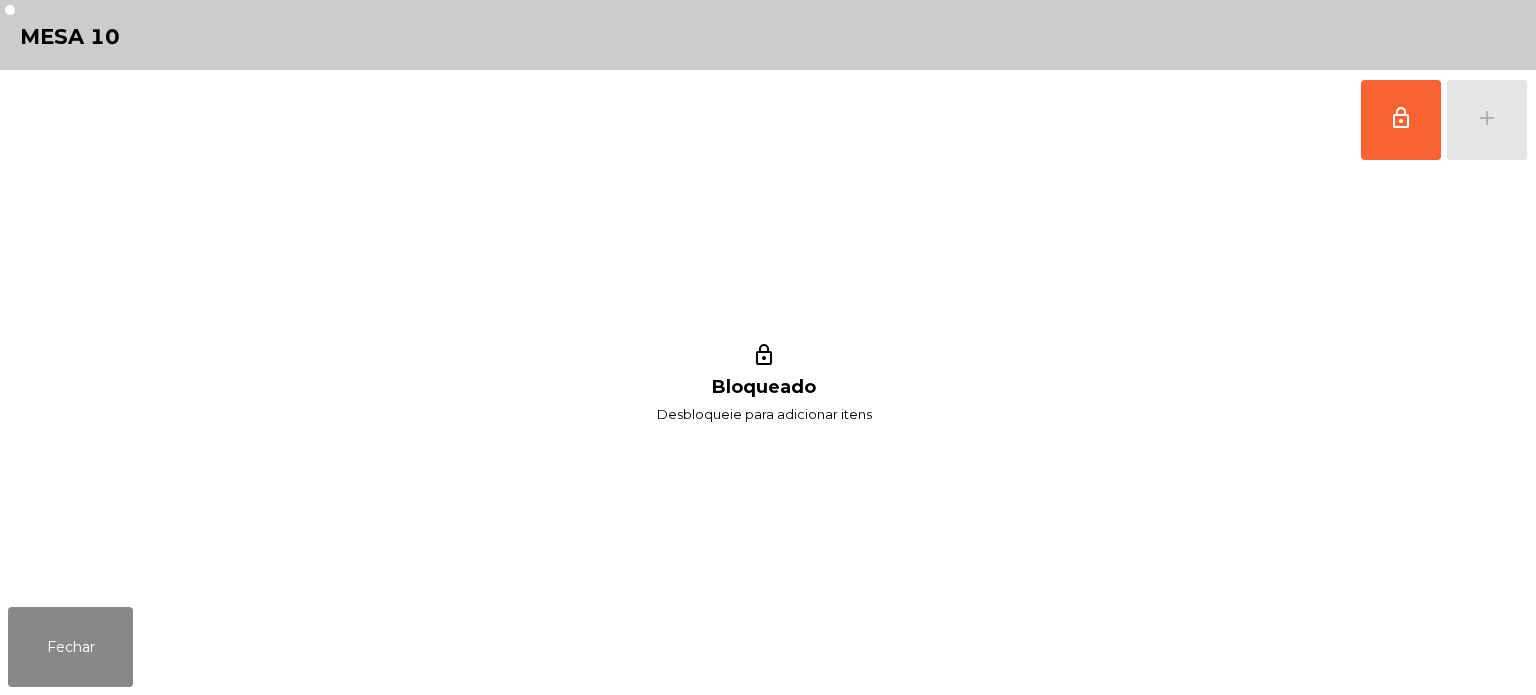 click on "lock_outline   add" 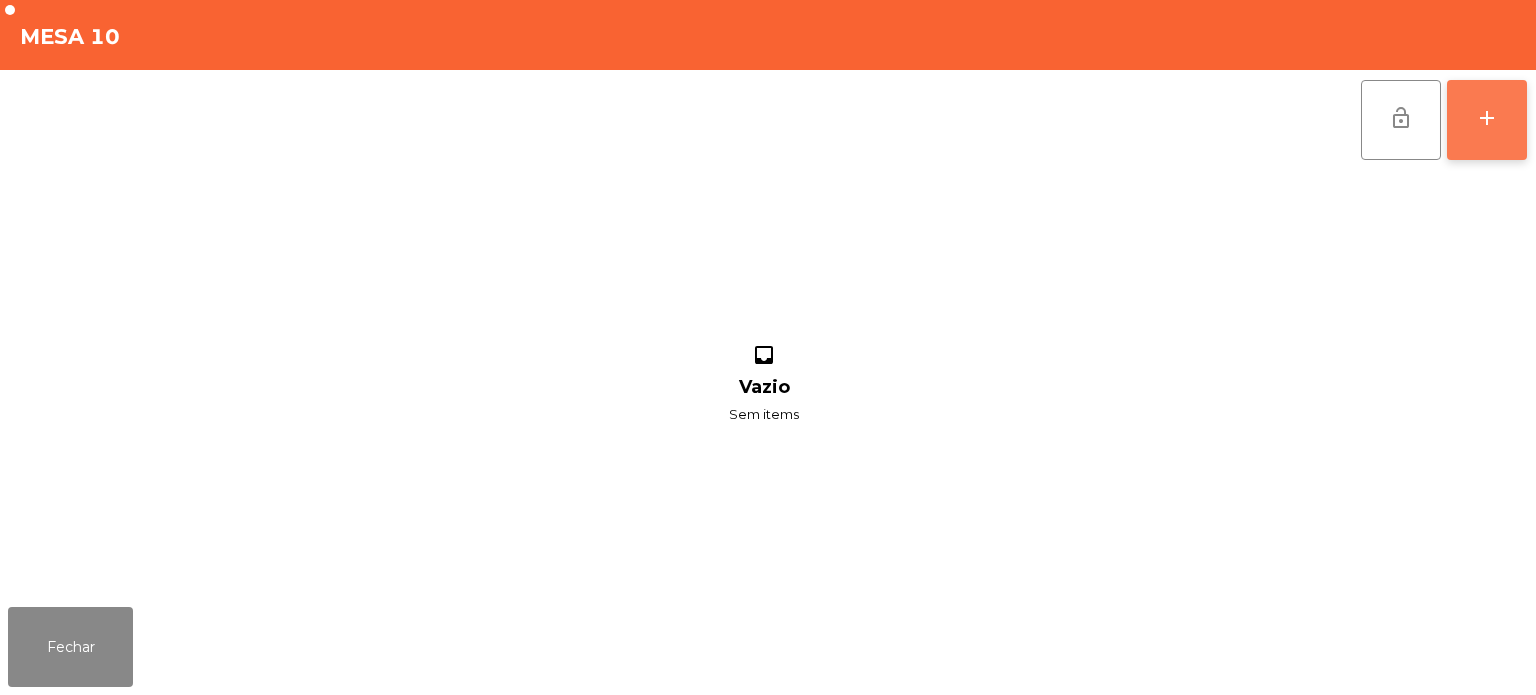 click on "add" 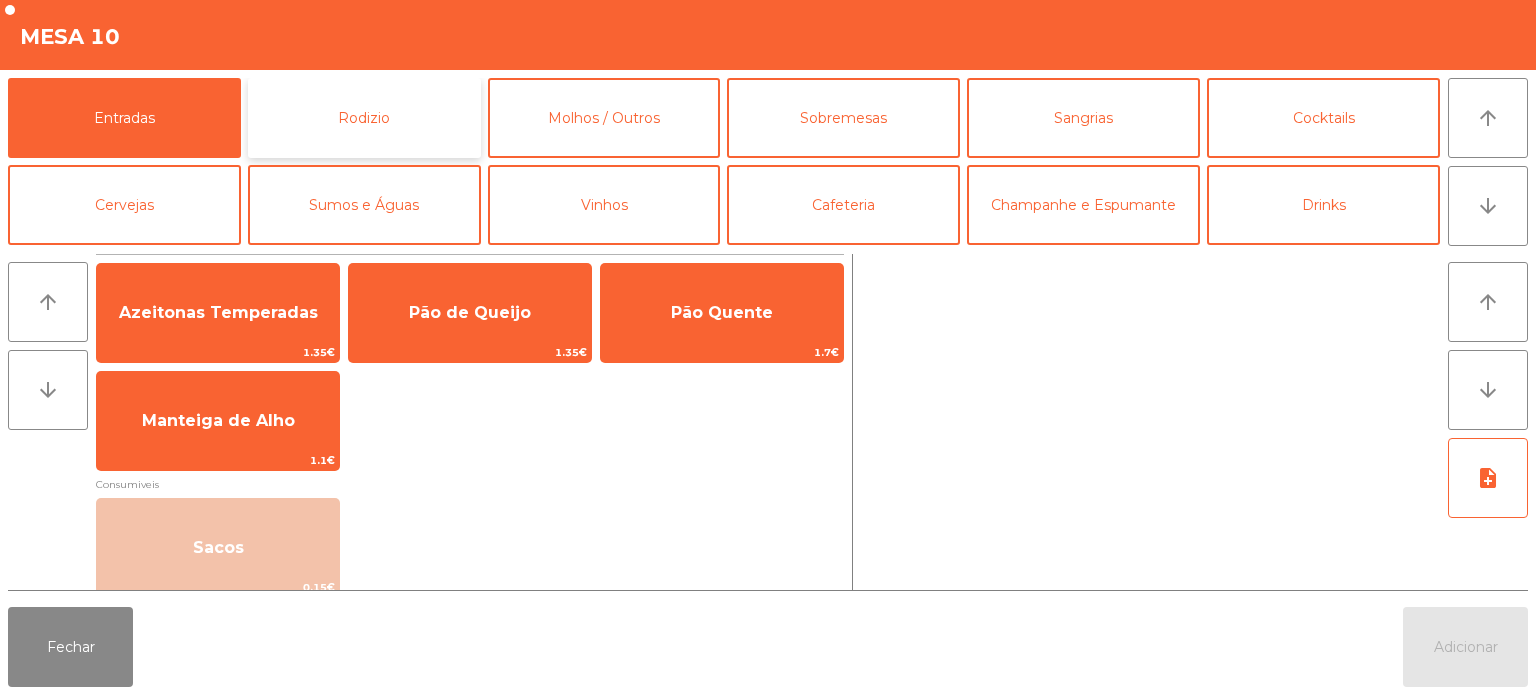click on "Rodizio" 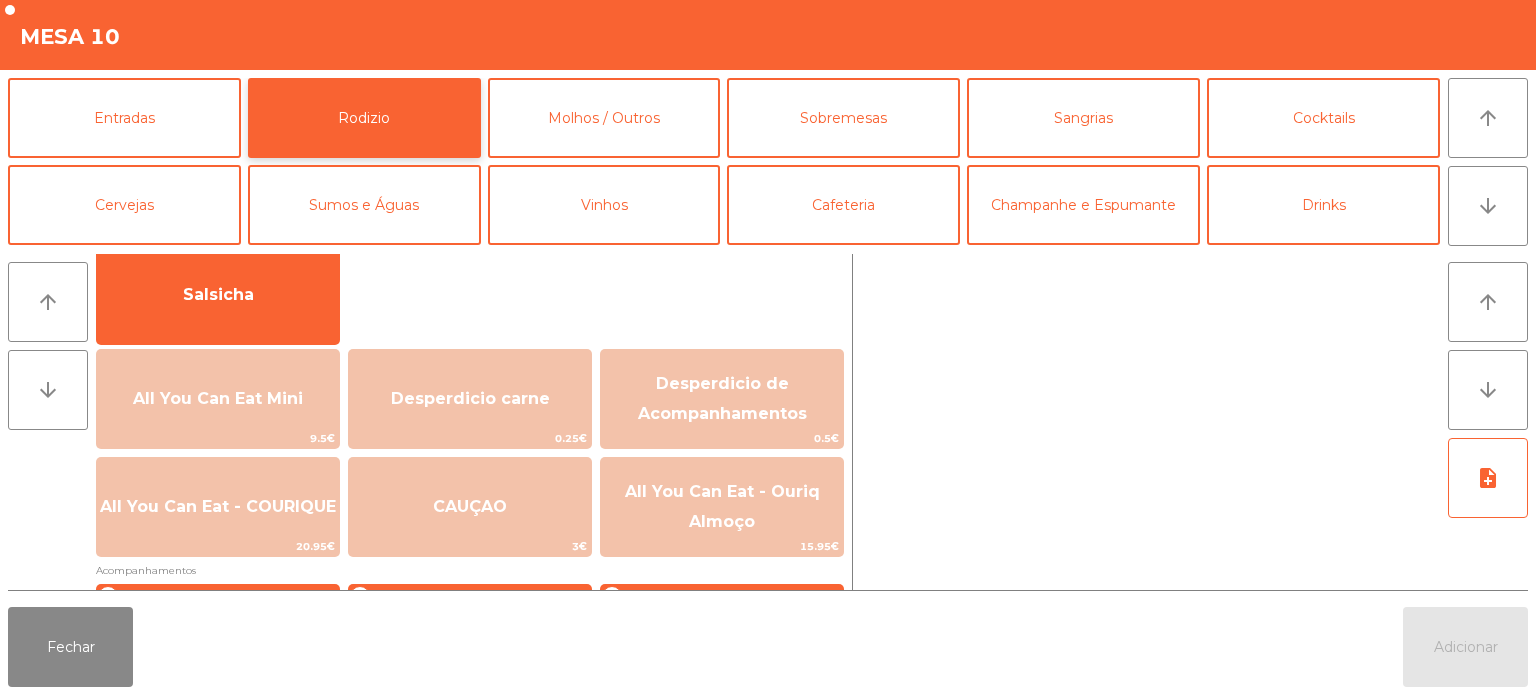 scroll, scrollTop: 149, scrollLeft: 0, axis: vertical 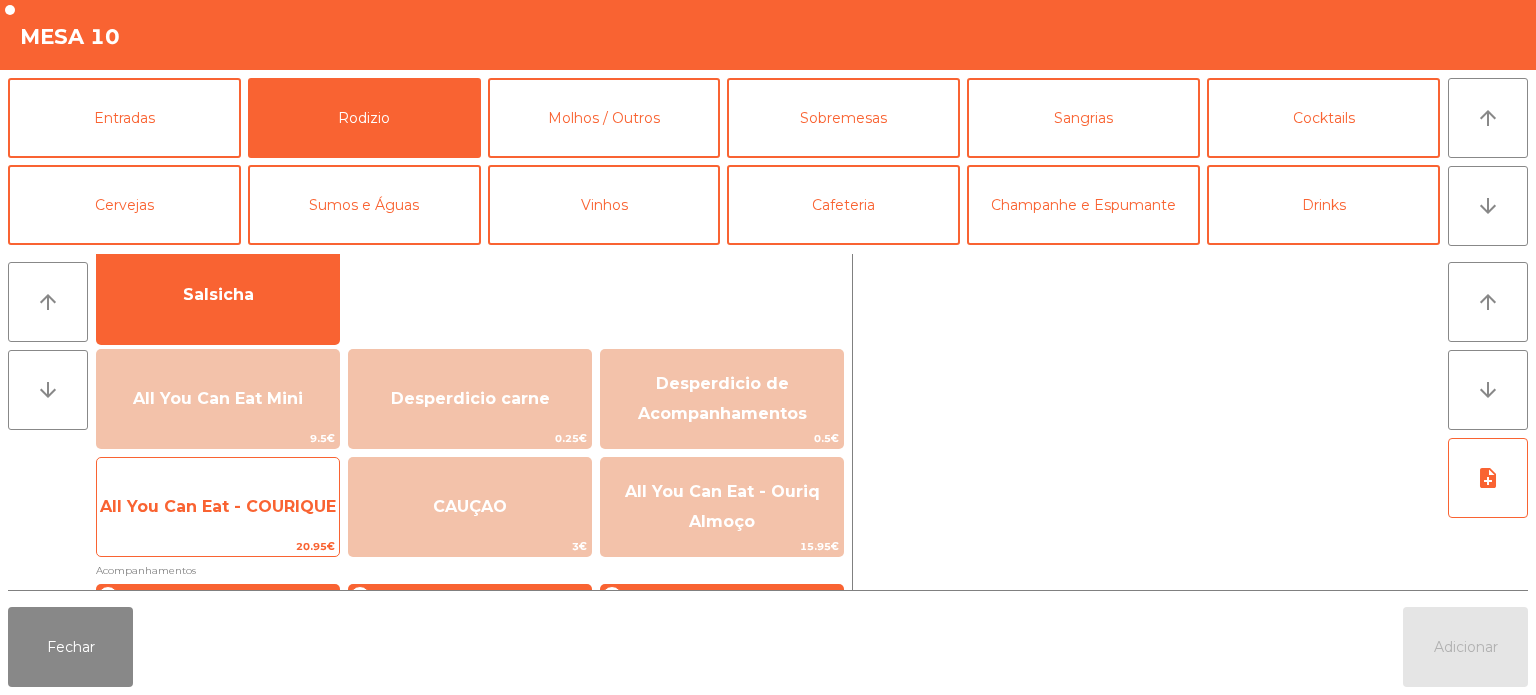 click on "All You Can Eat - COURIQUE" 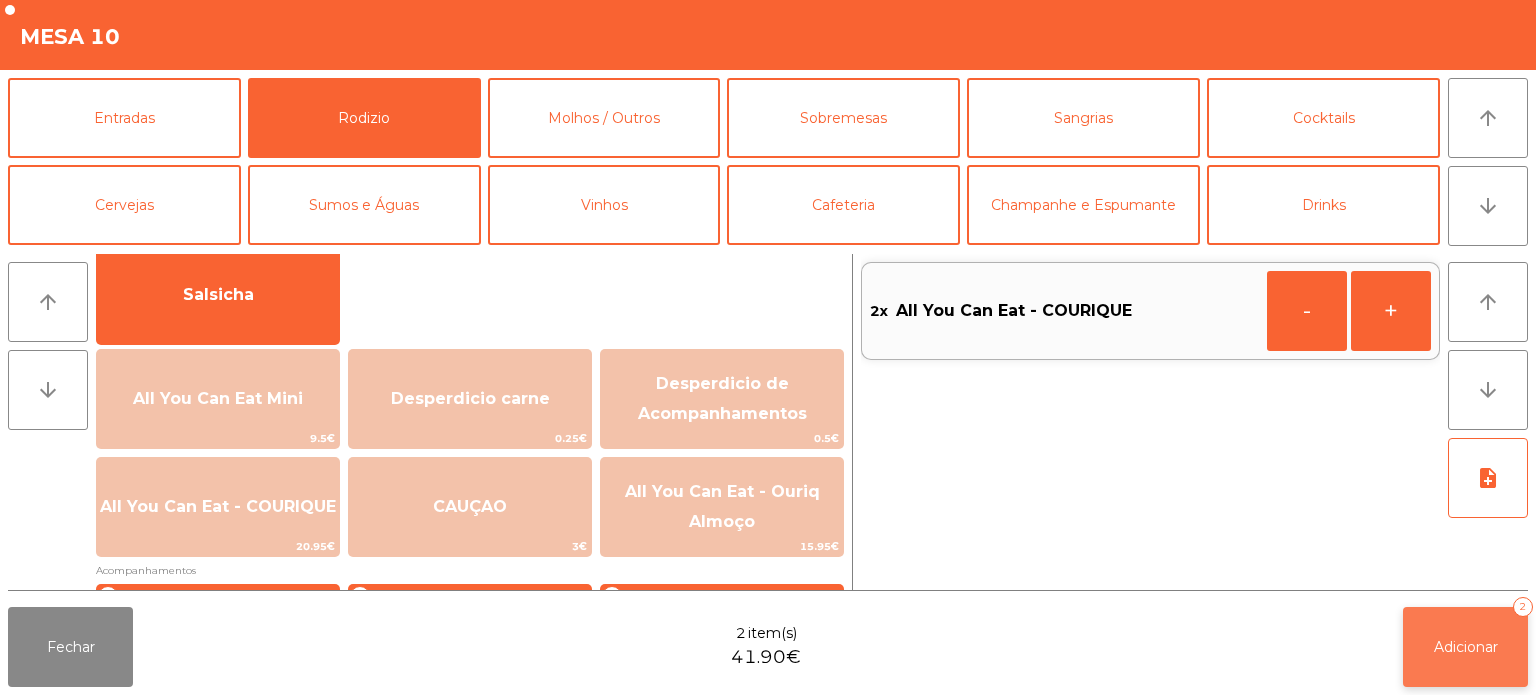 click on "Adicionar   2" 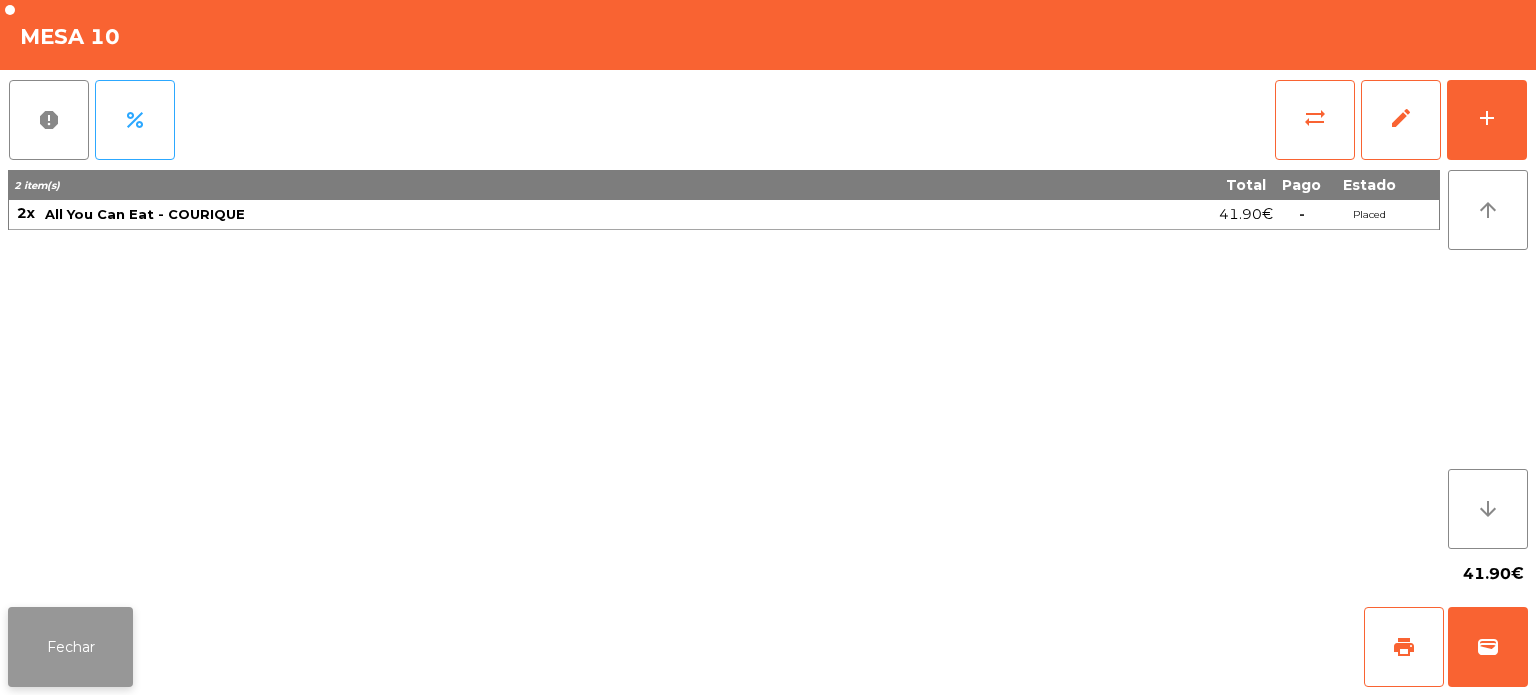 click on "Fechar" 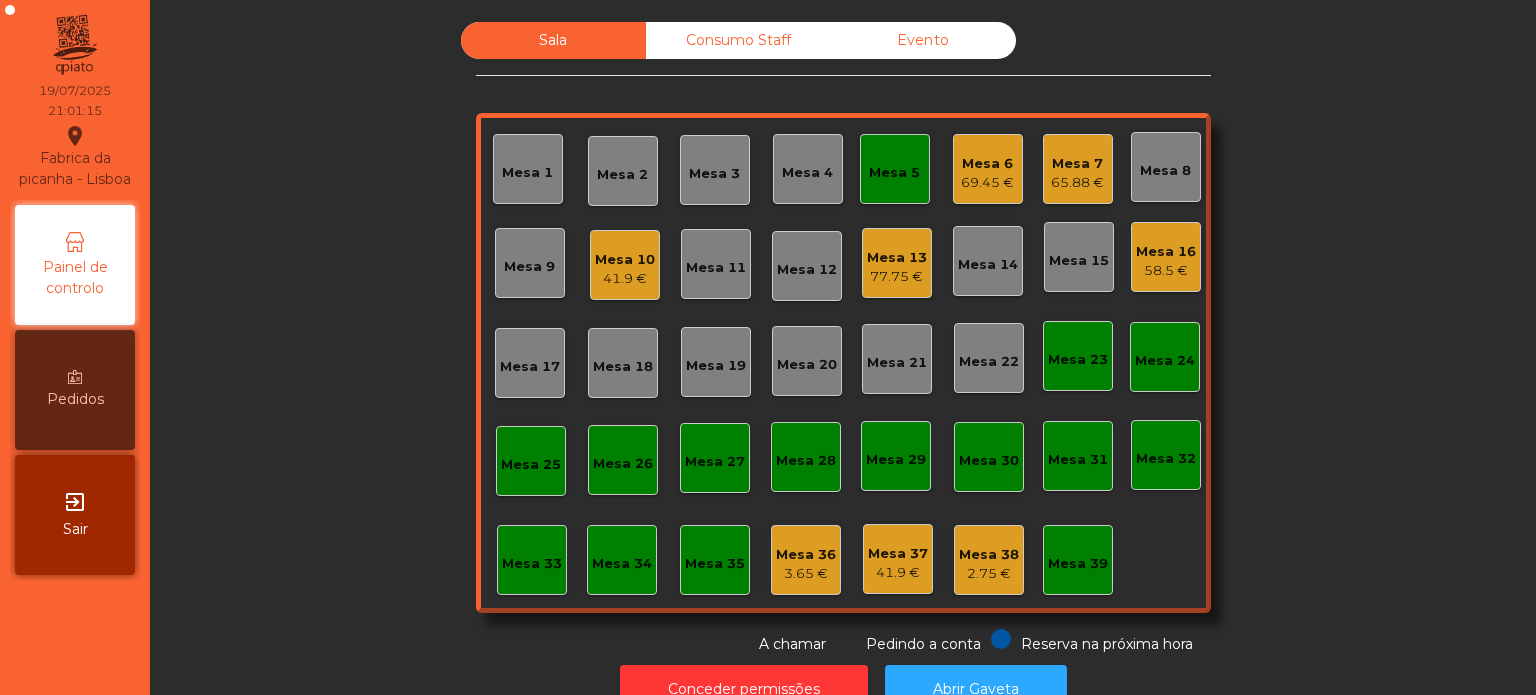 click on "65.88 €" 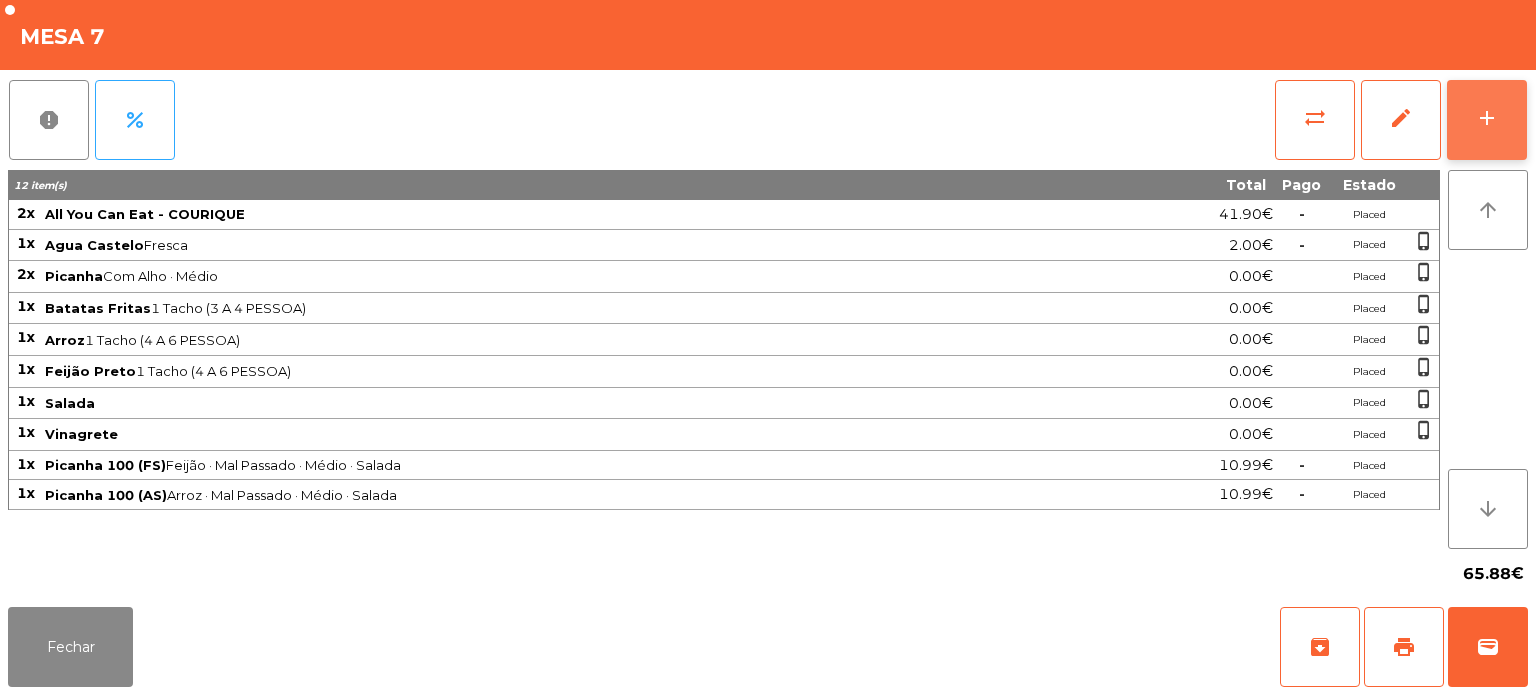 click on "add" 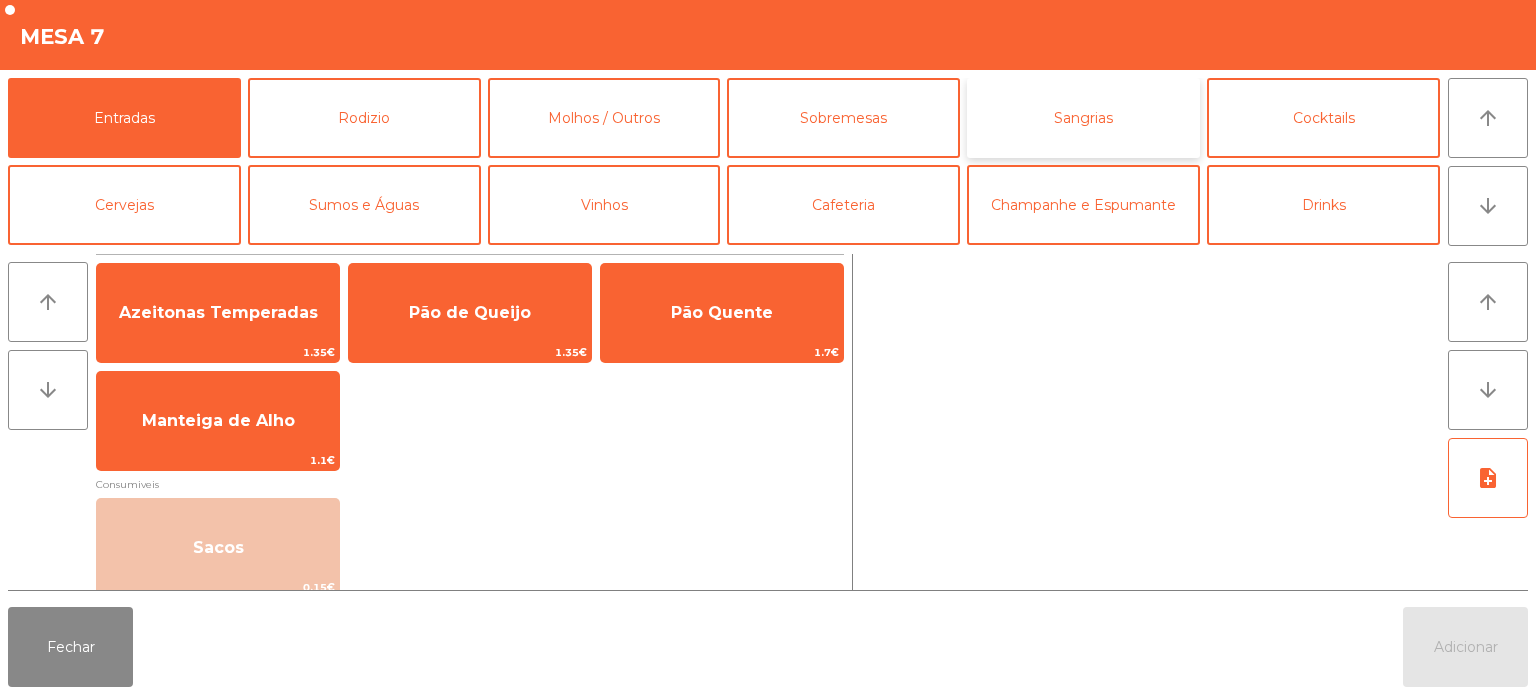 click on "Sangrias" 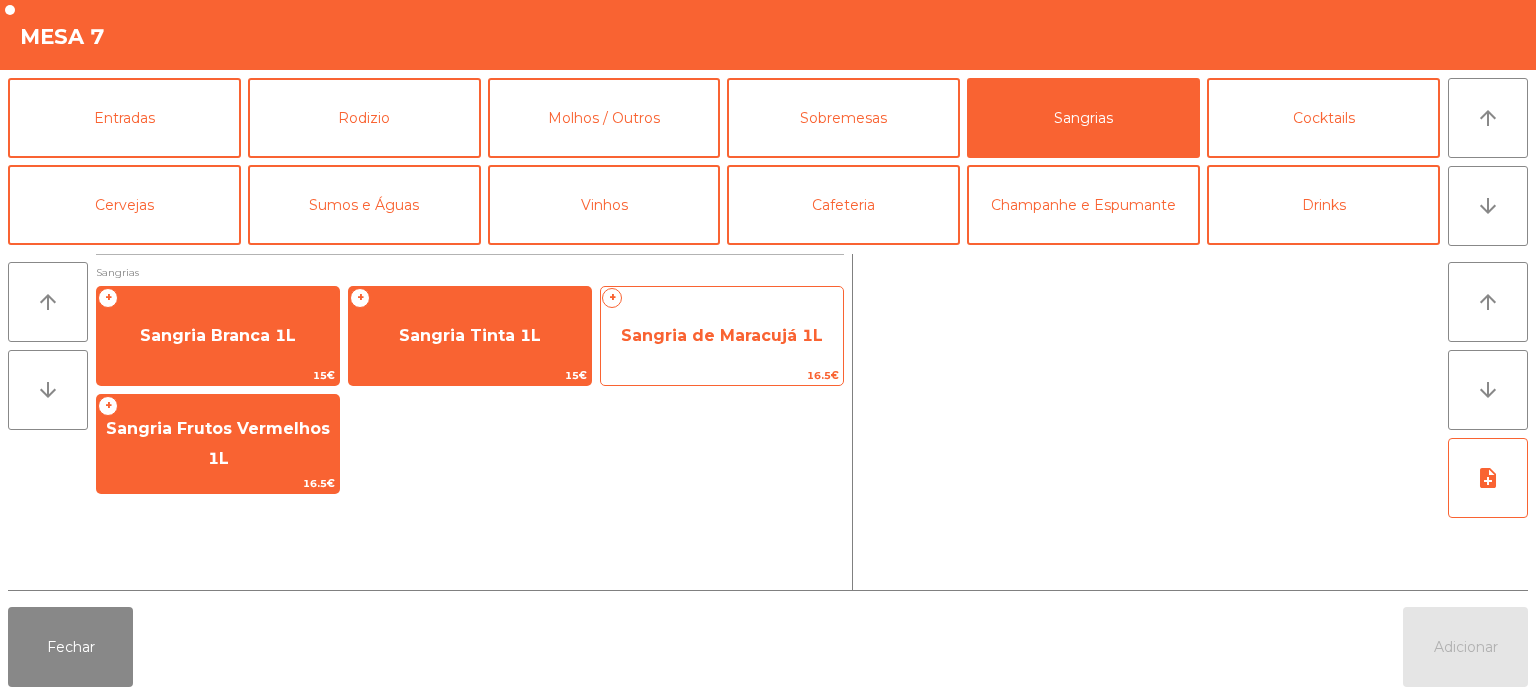 click on "Sangria de Maracujá 1L" 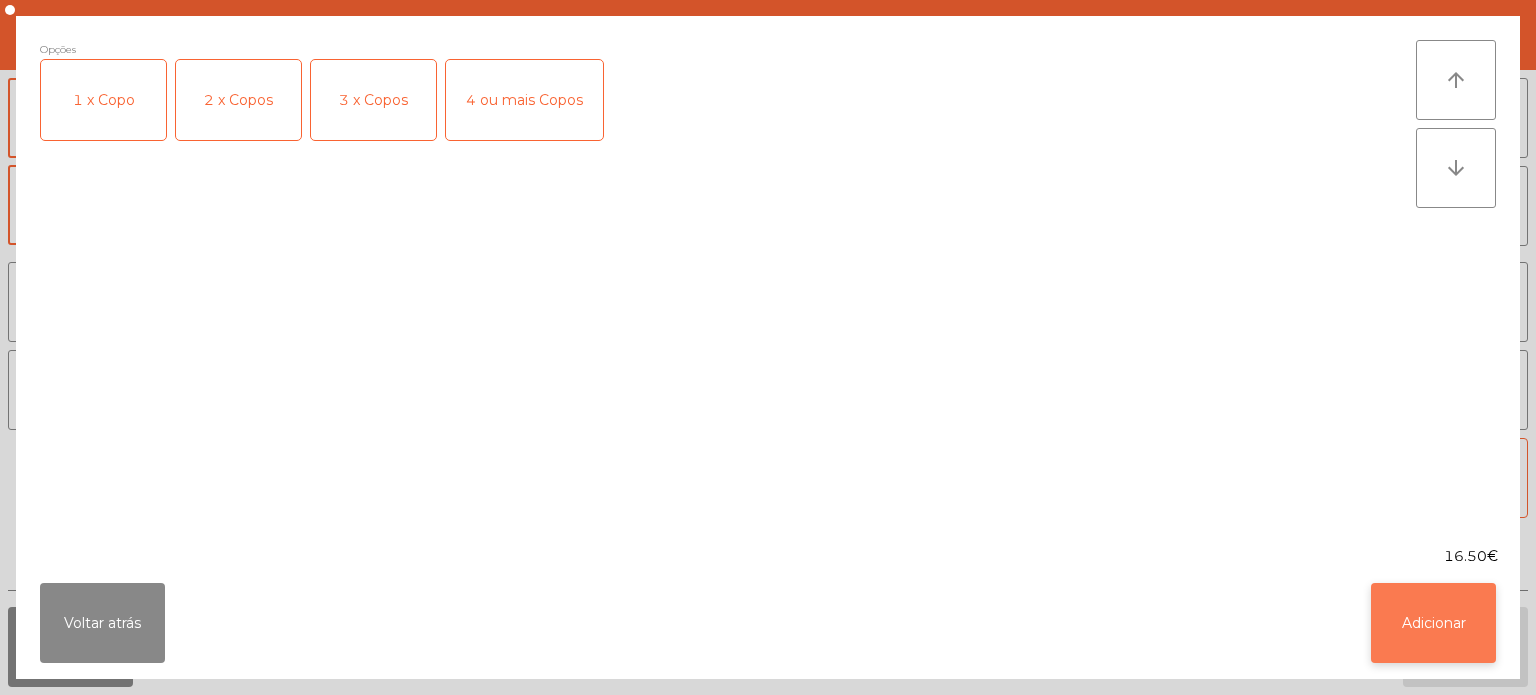click on "Adicionar" 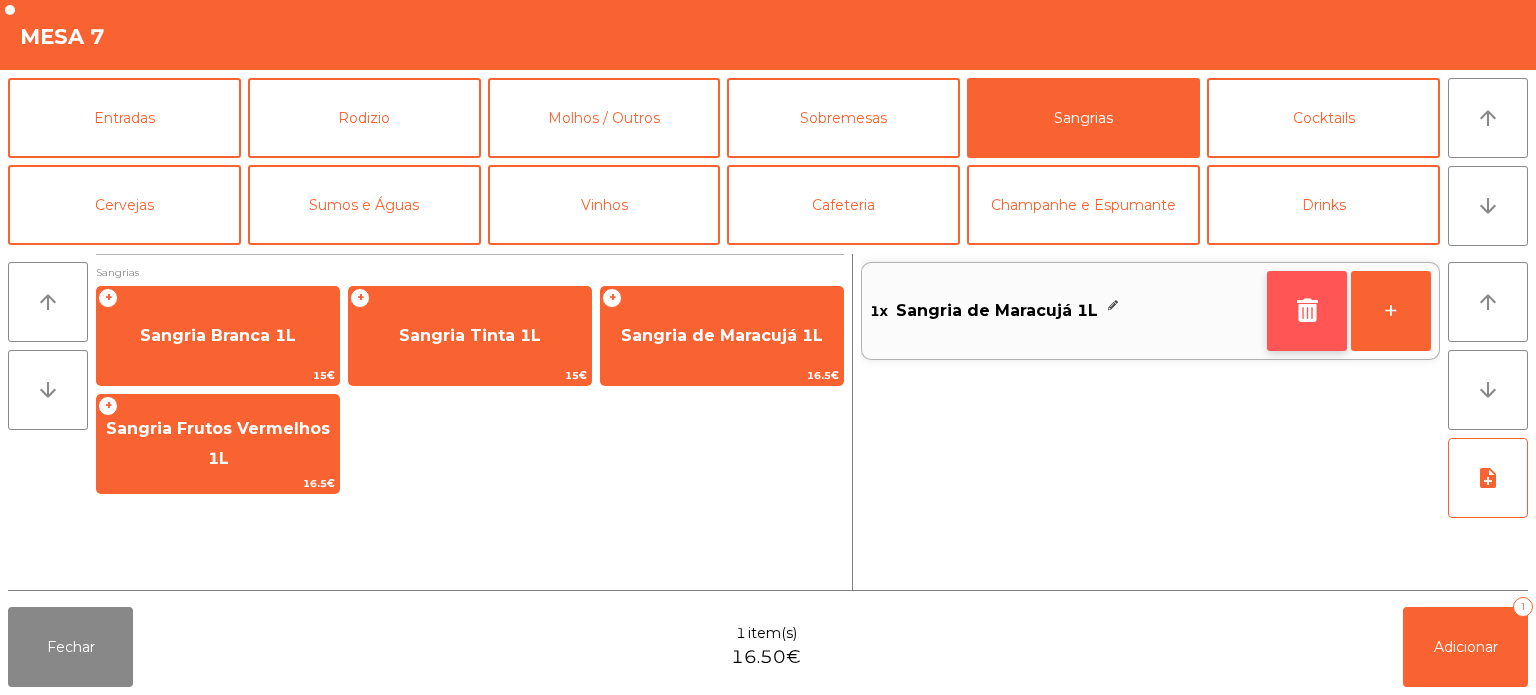 click 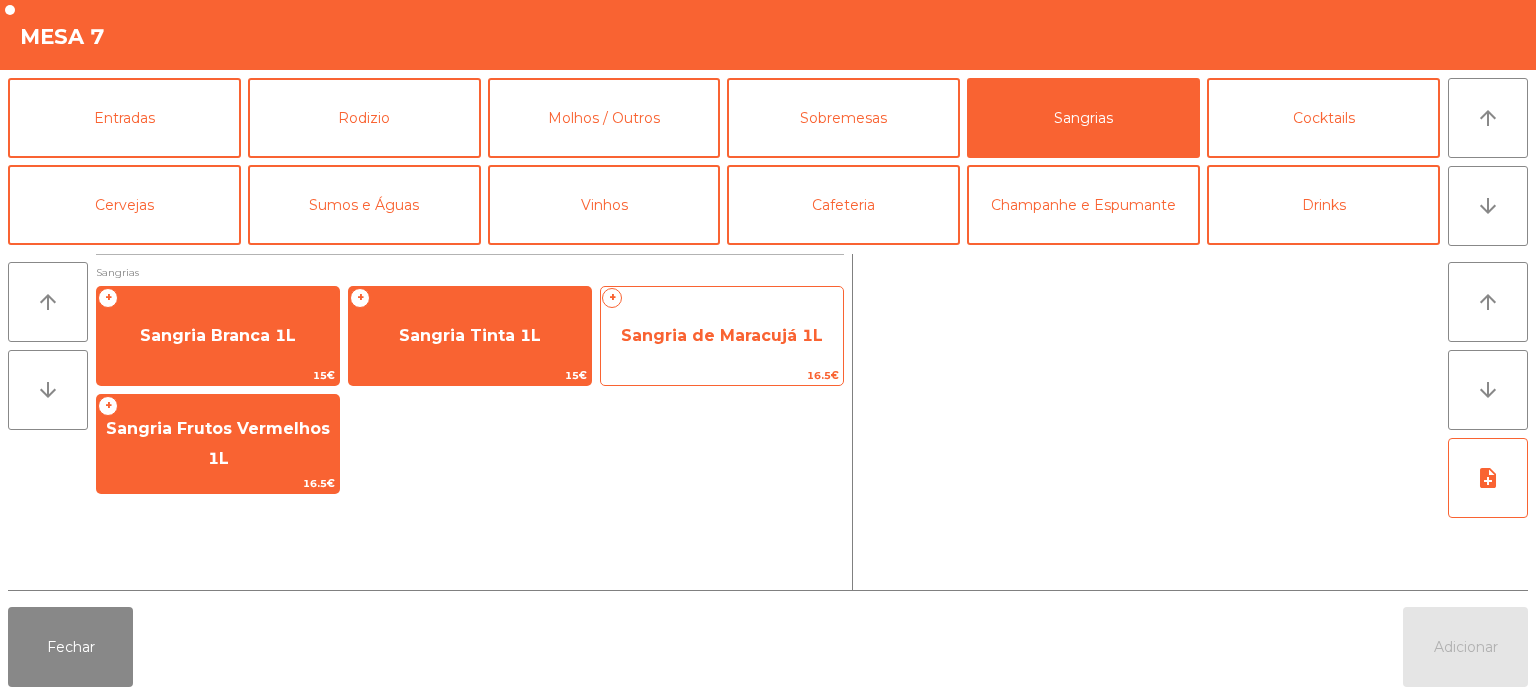 click on "Sangria de Maracujá 1L" 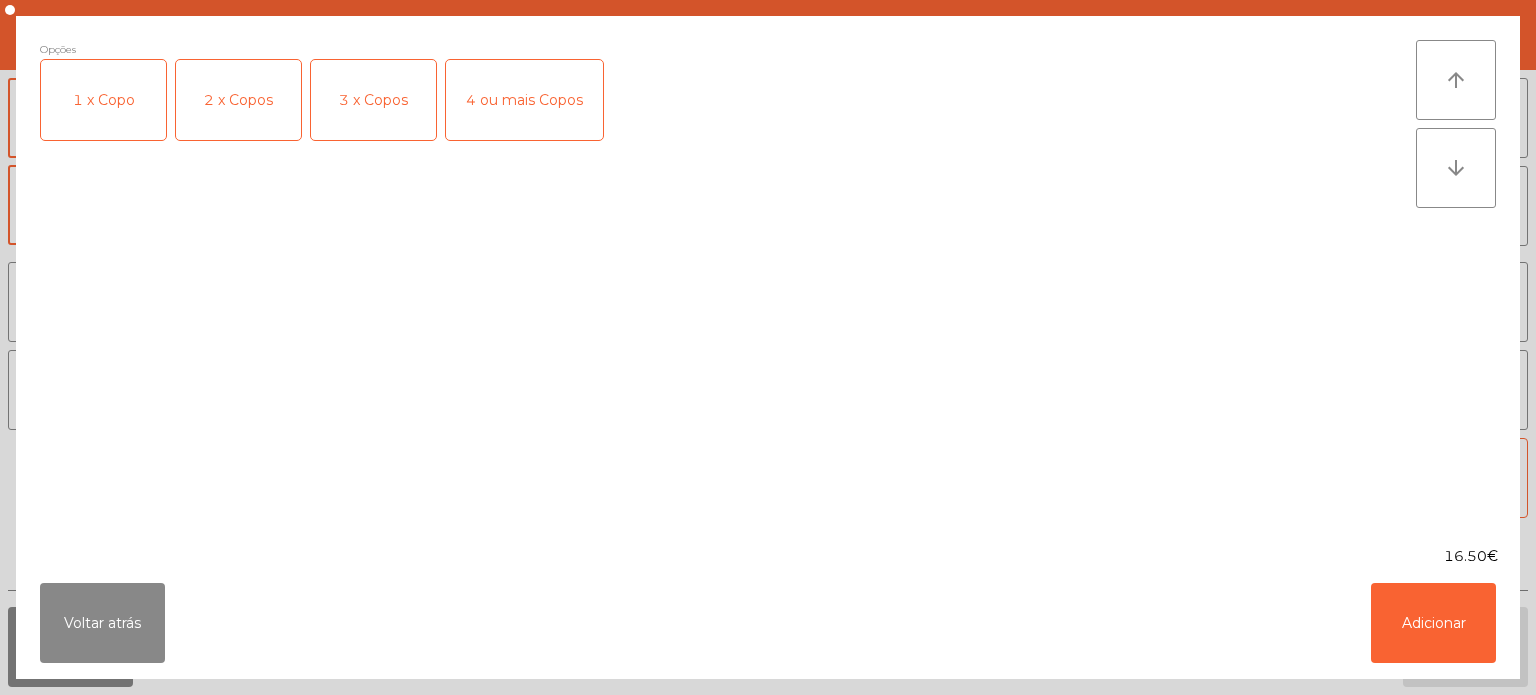 click on "4 ou mais Copos" 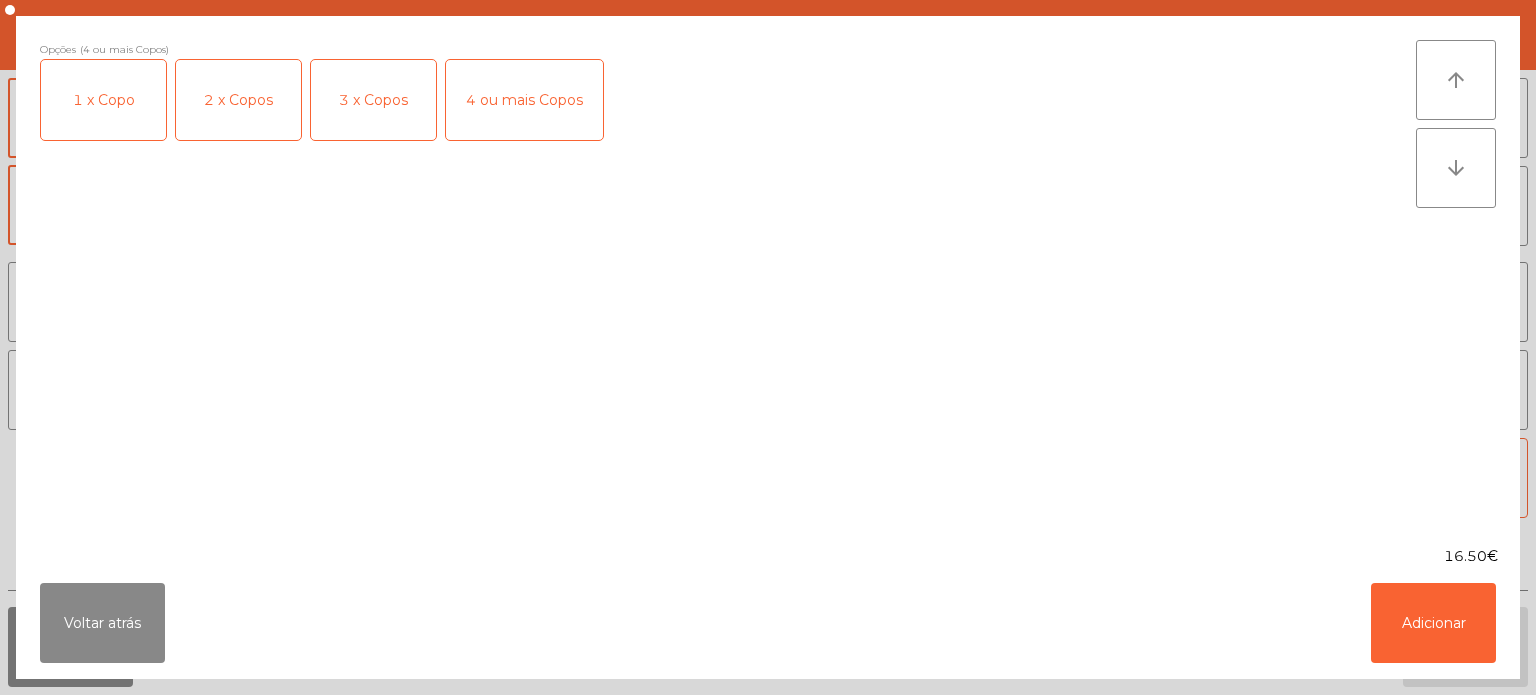 click on "4 ou mais Copos" 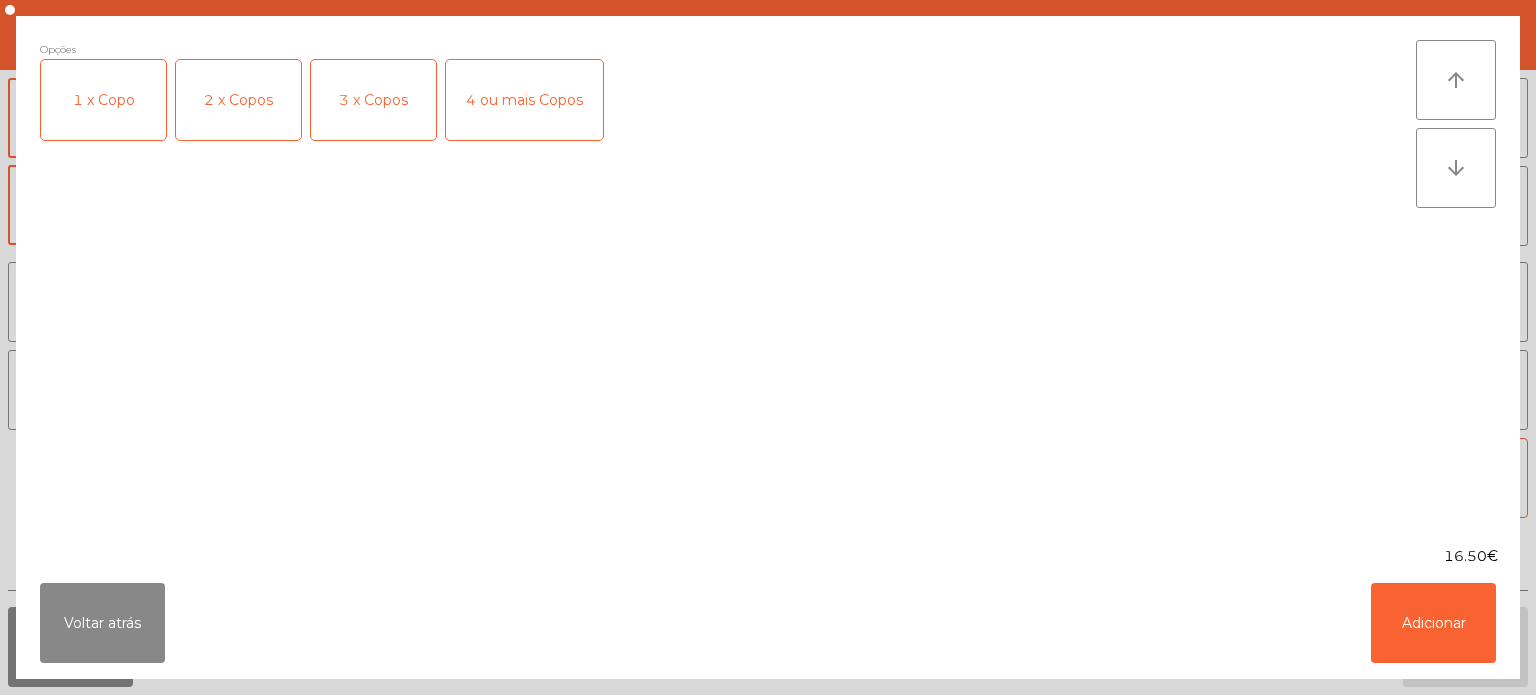 click on "3 x Copos" 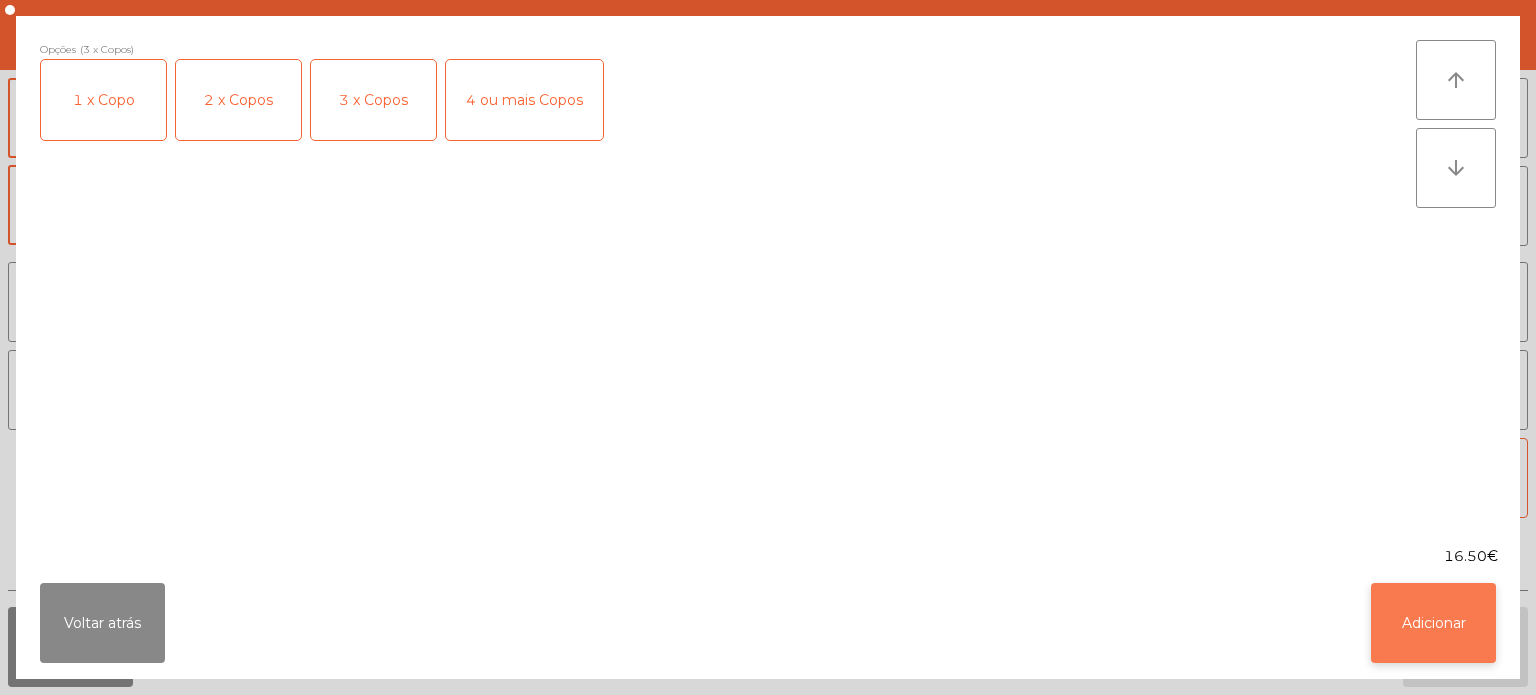 click on "Adicionar" 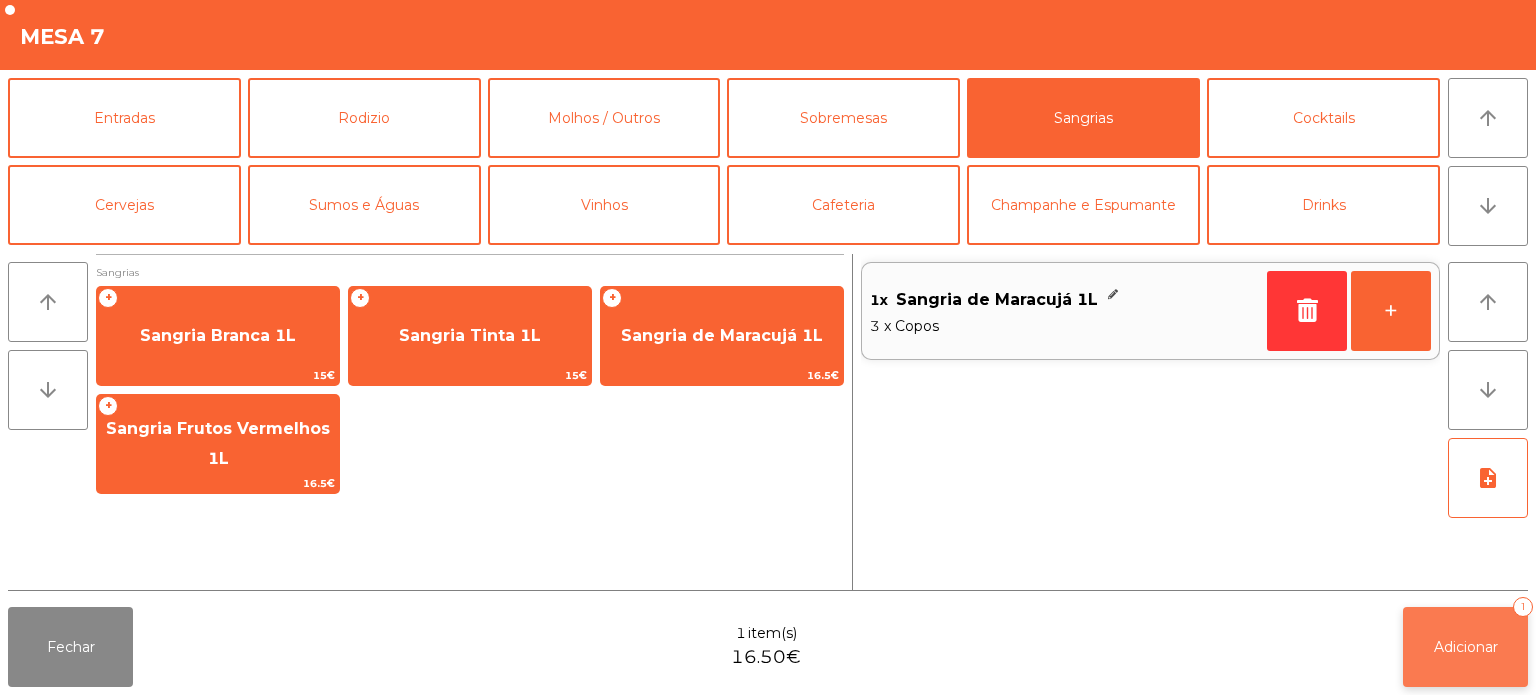 click on "Adicionar" 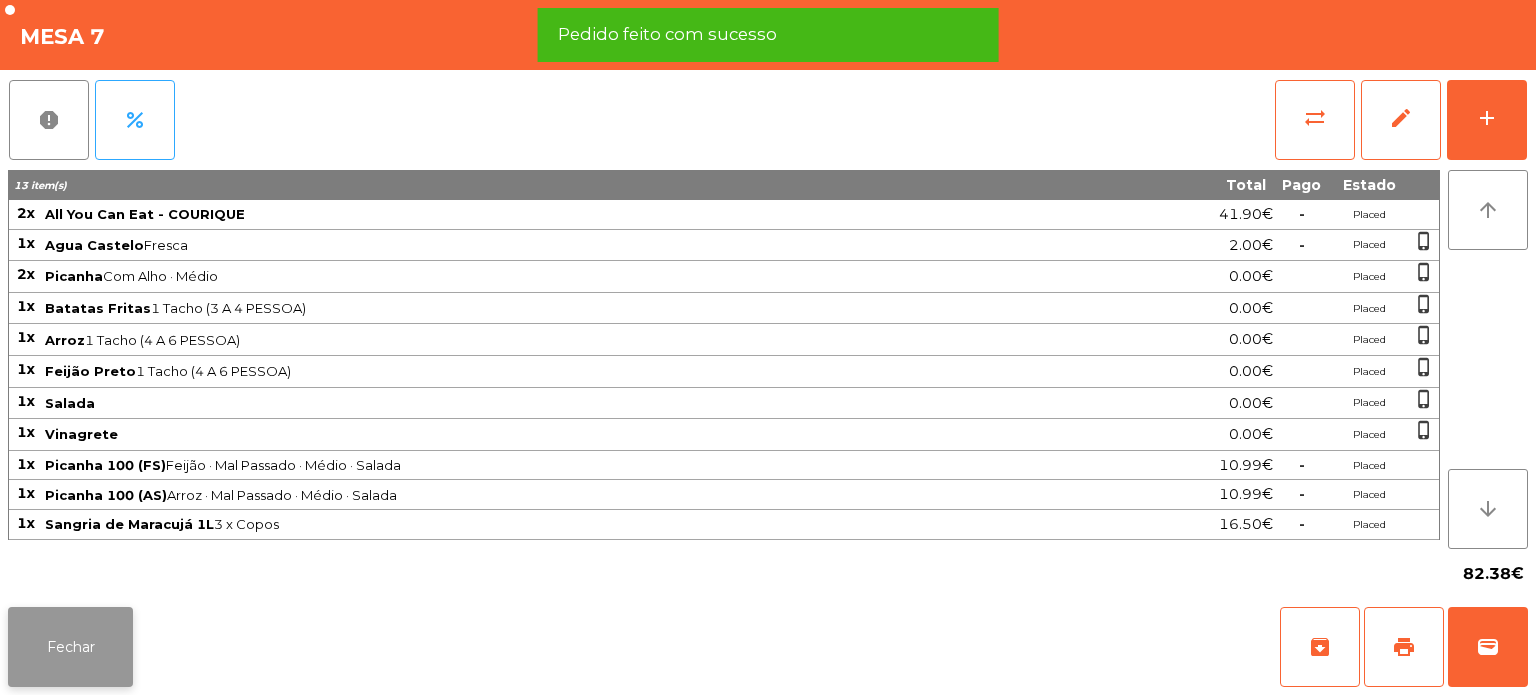 click on "Fechar" 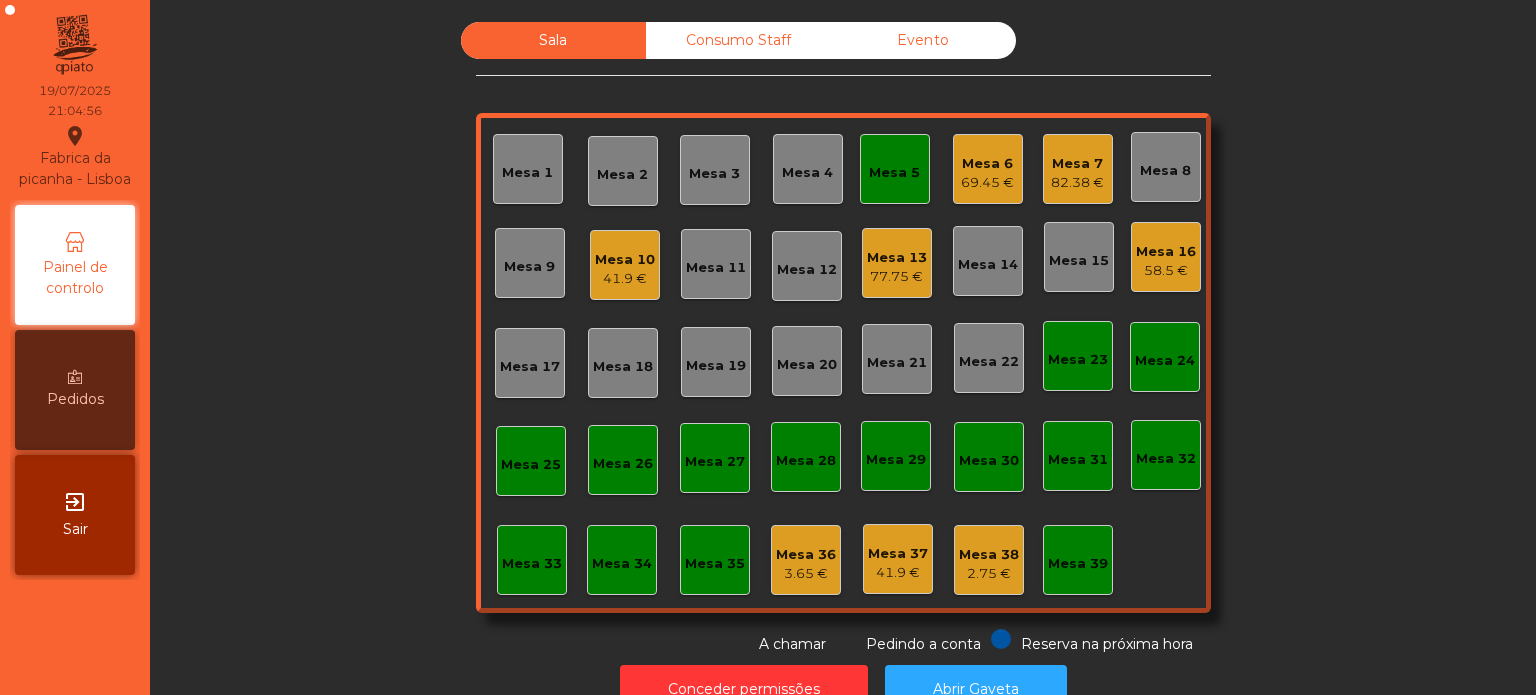 click on "Mesa 4" 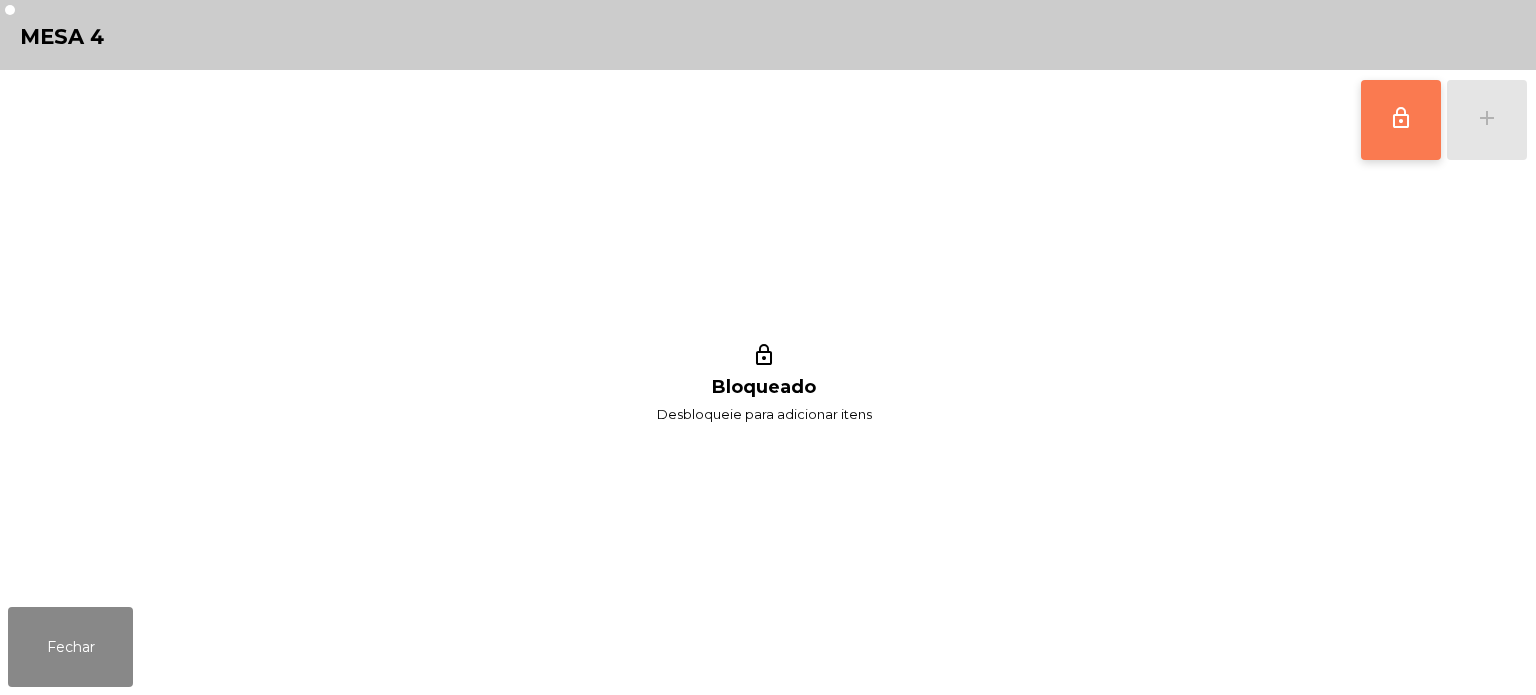 click on "lock_outline" 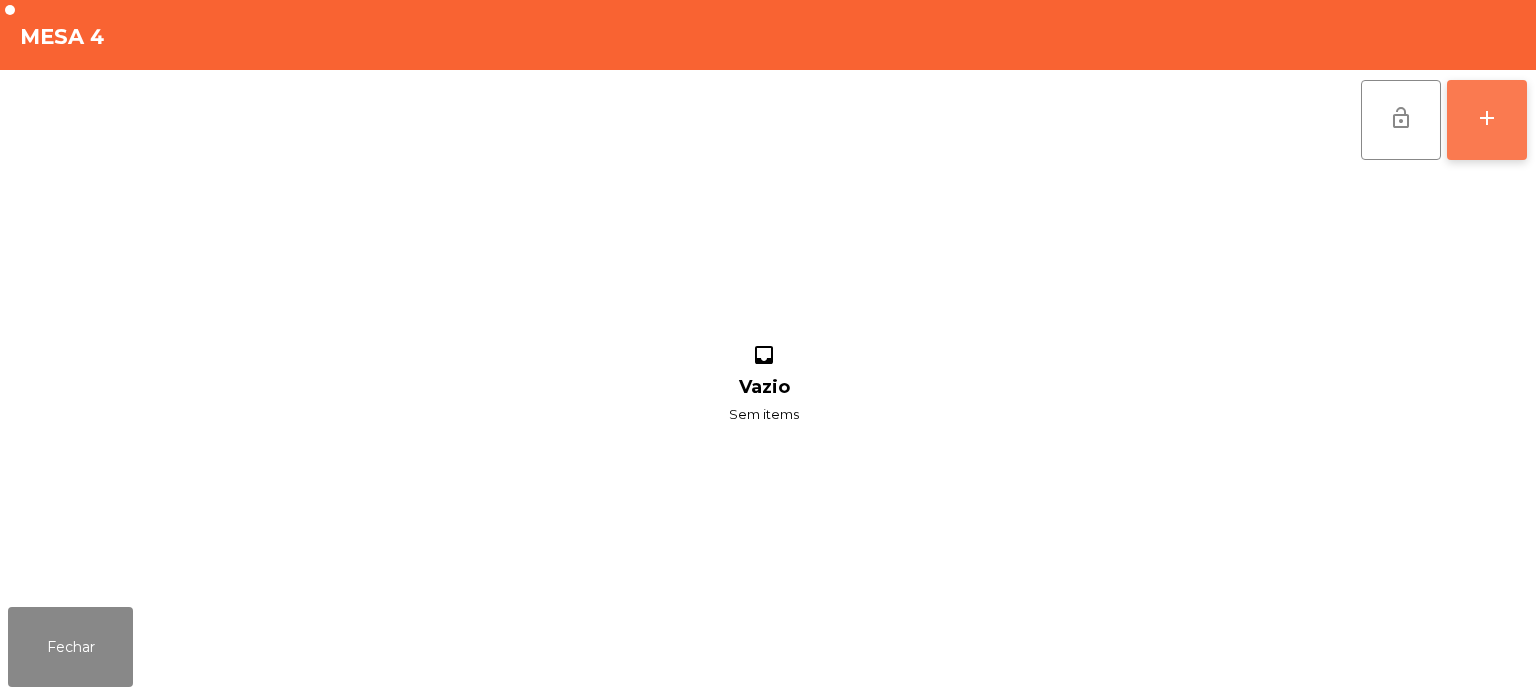 click on "add" 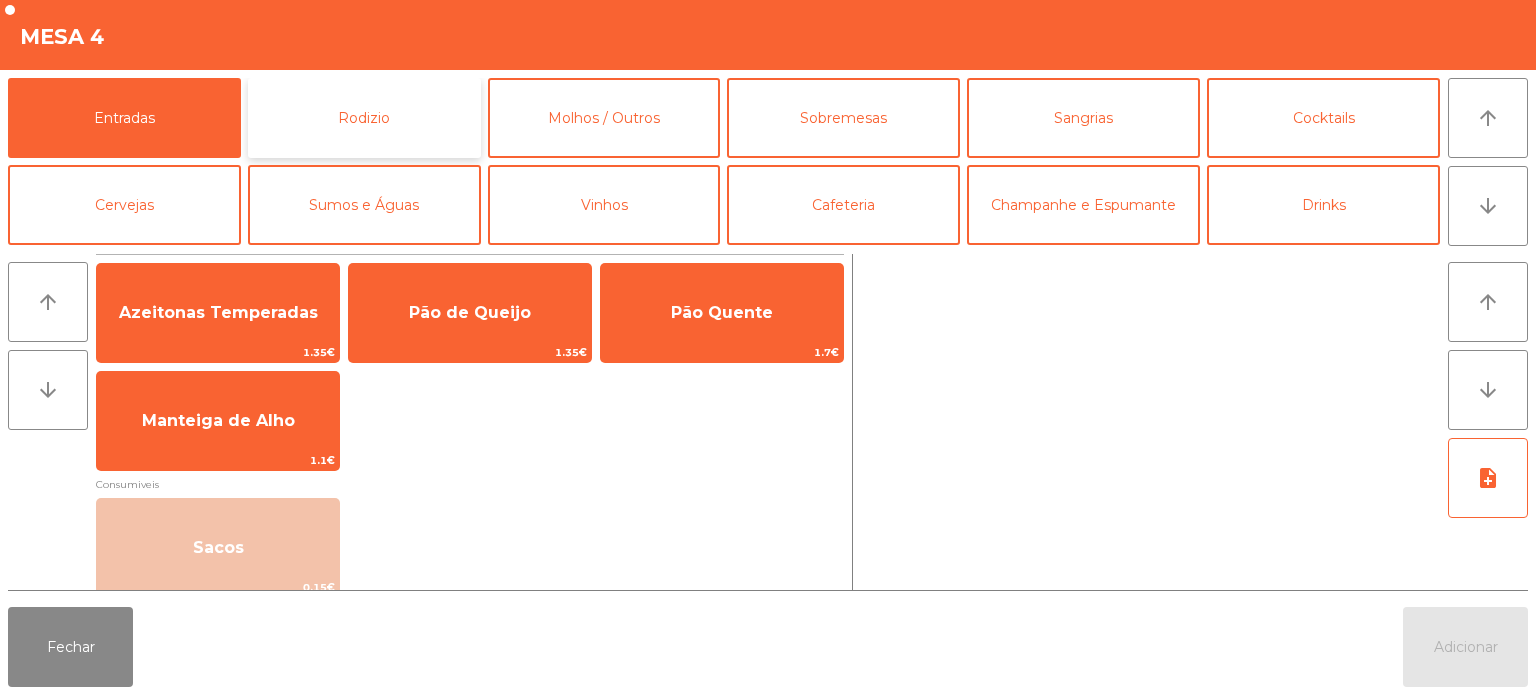 click on "Rodizio" 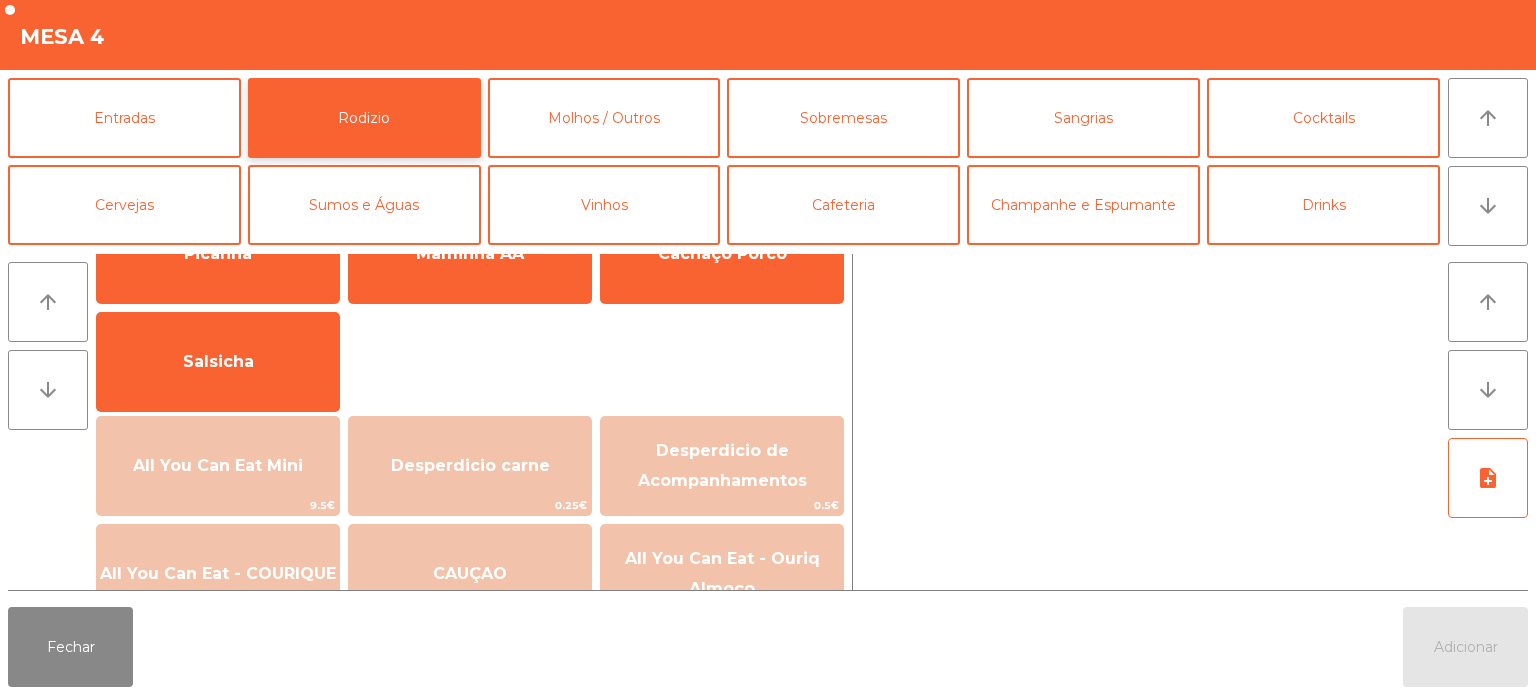 scroll, scrollTop: 99, scrollLeft: 0, axis: vertical 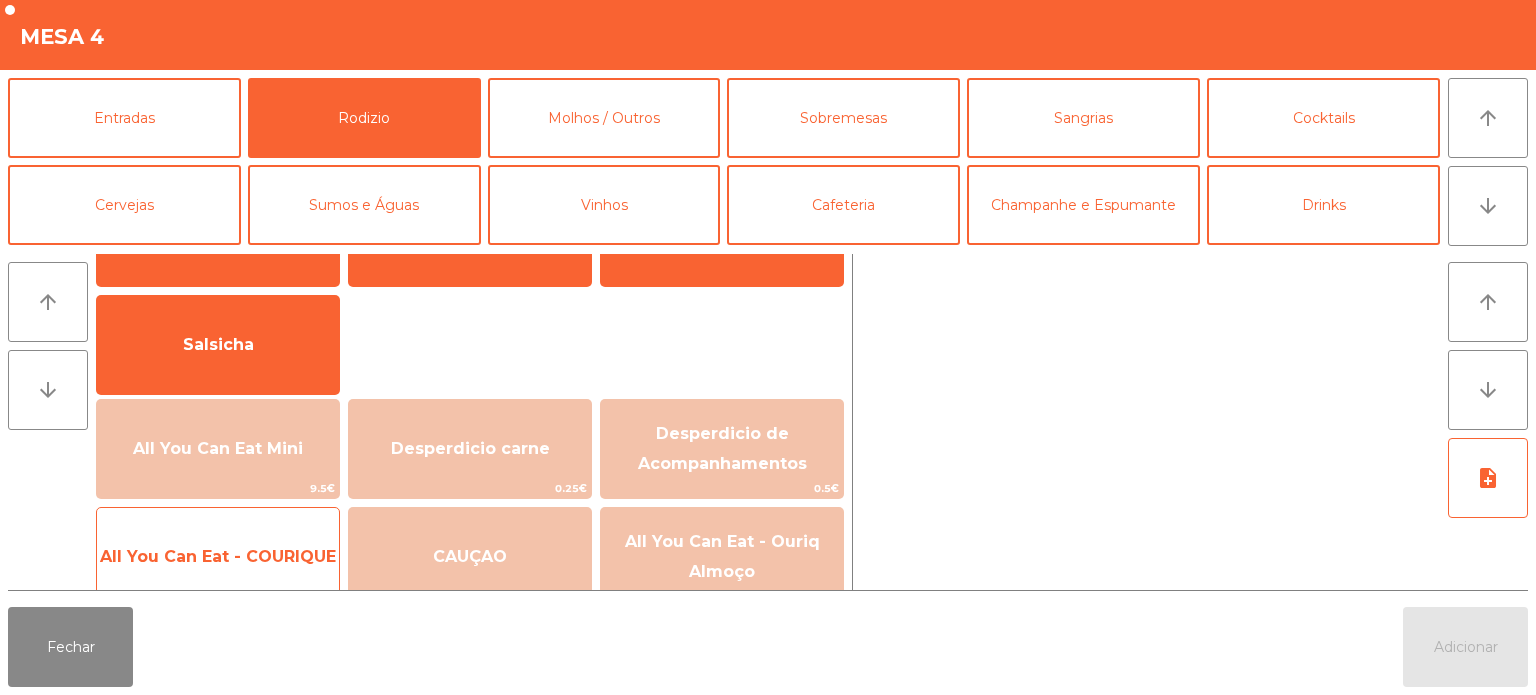 click on "All You Can Eat - COURIQUE" 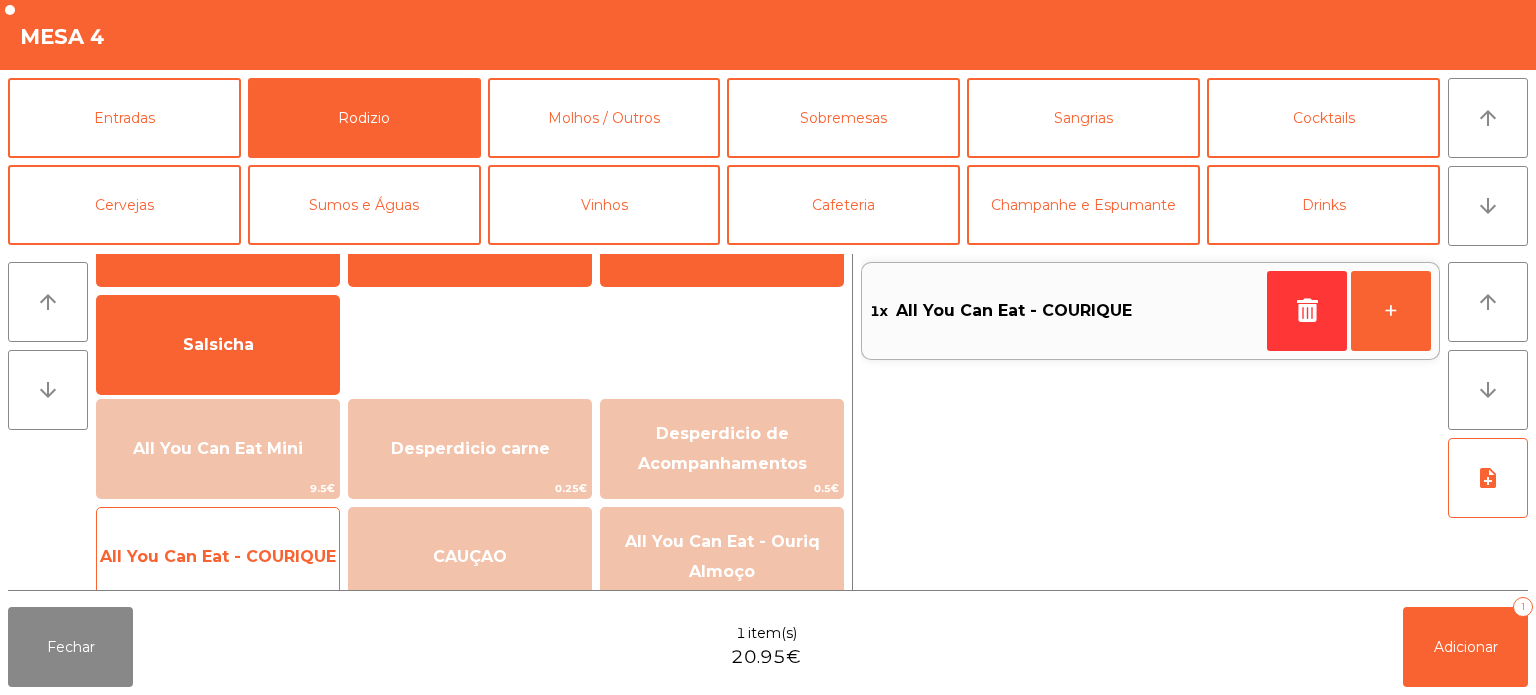 click on "All You Can Eat - COURIQUE" 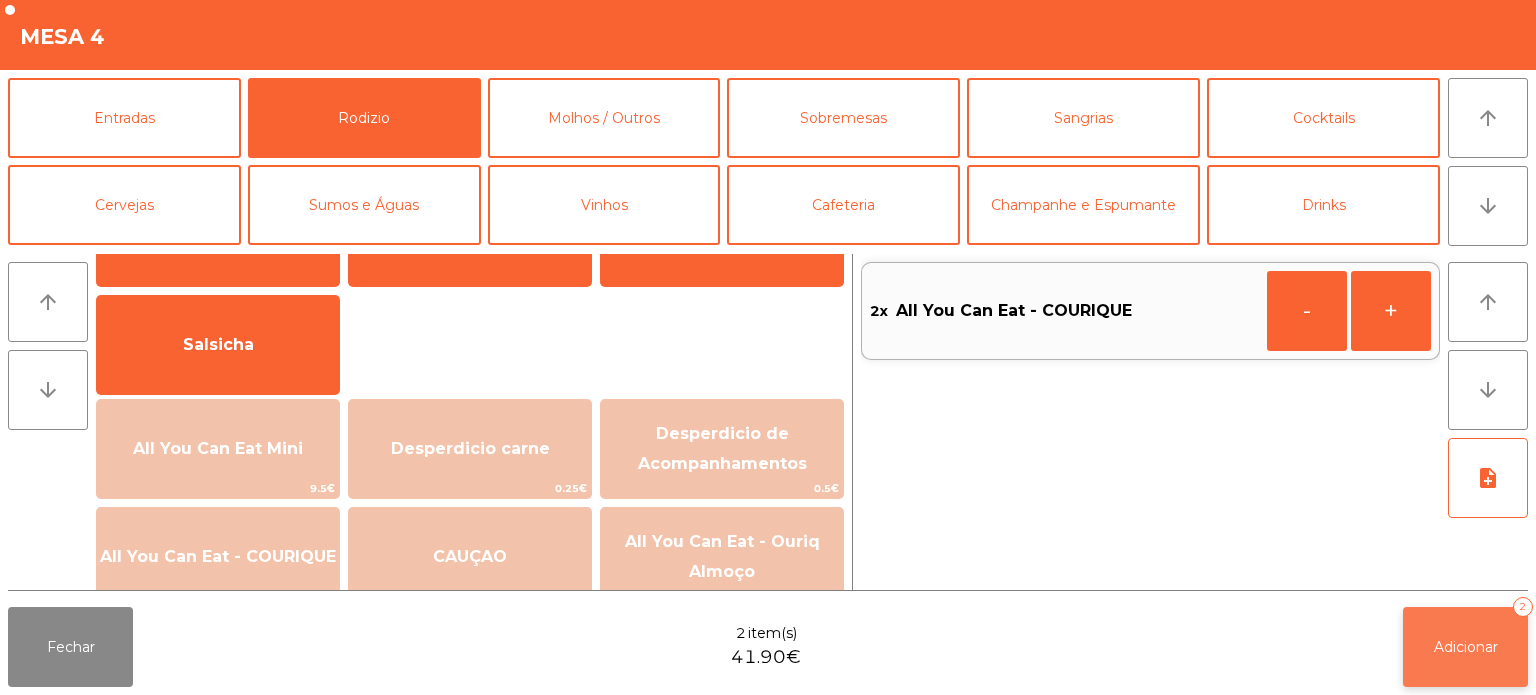 click on "Adicionar   2" 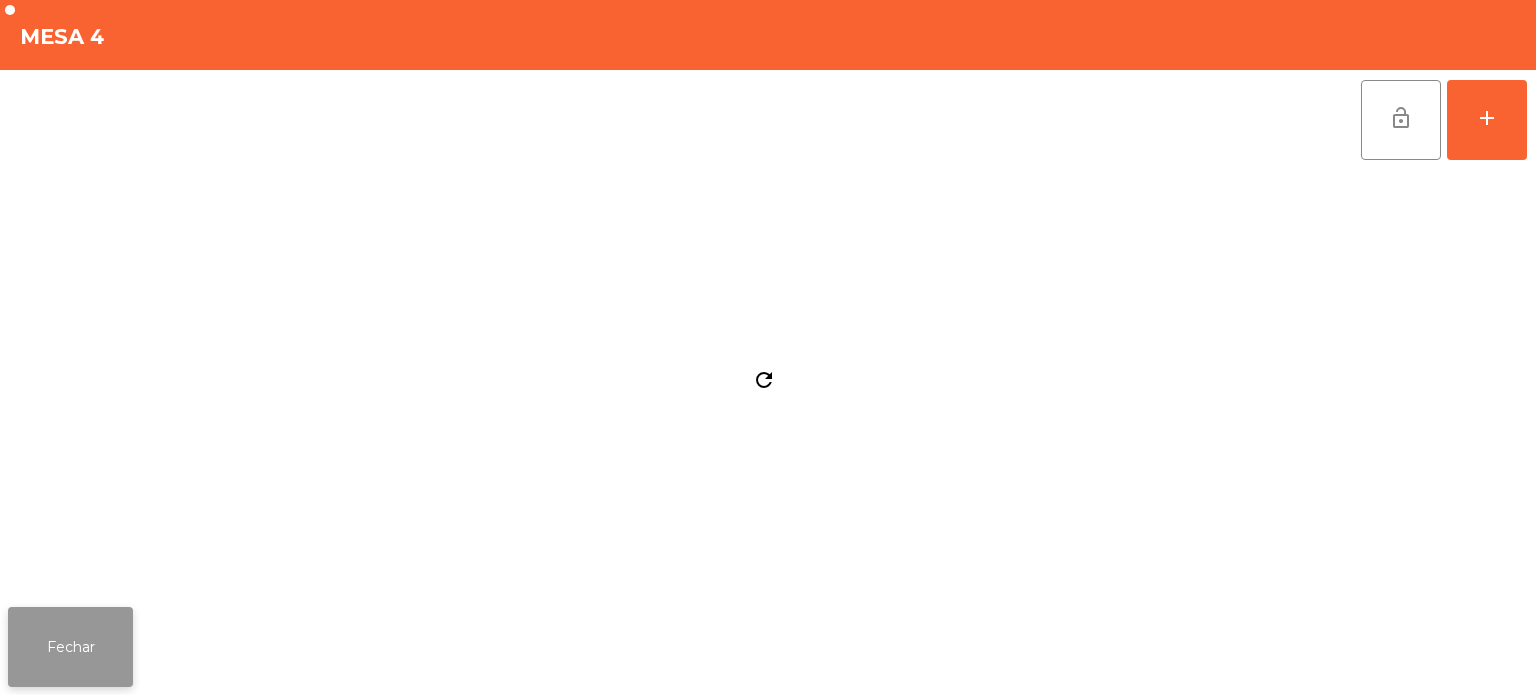 click on "Fechar" 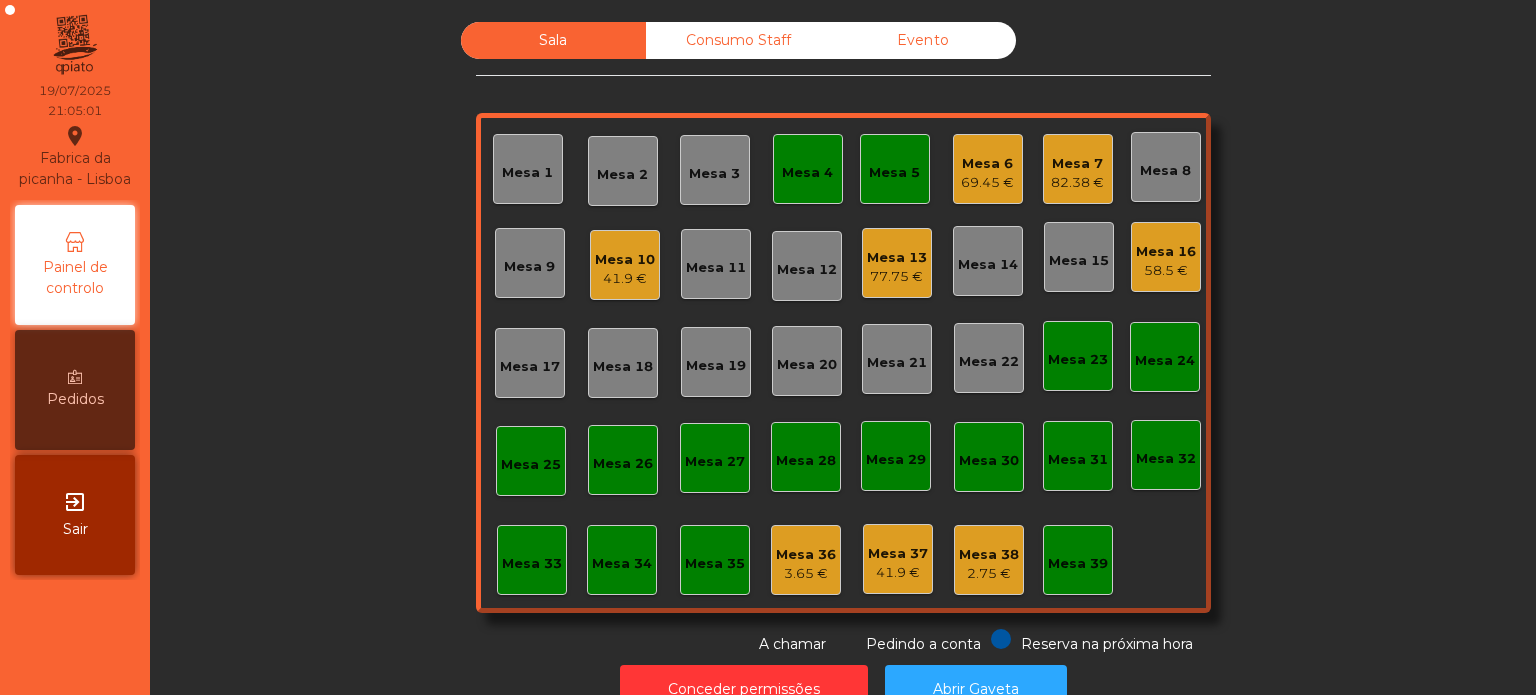 click on "Mesa 5" 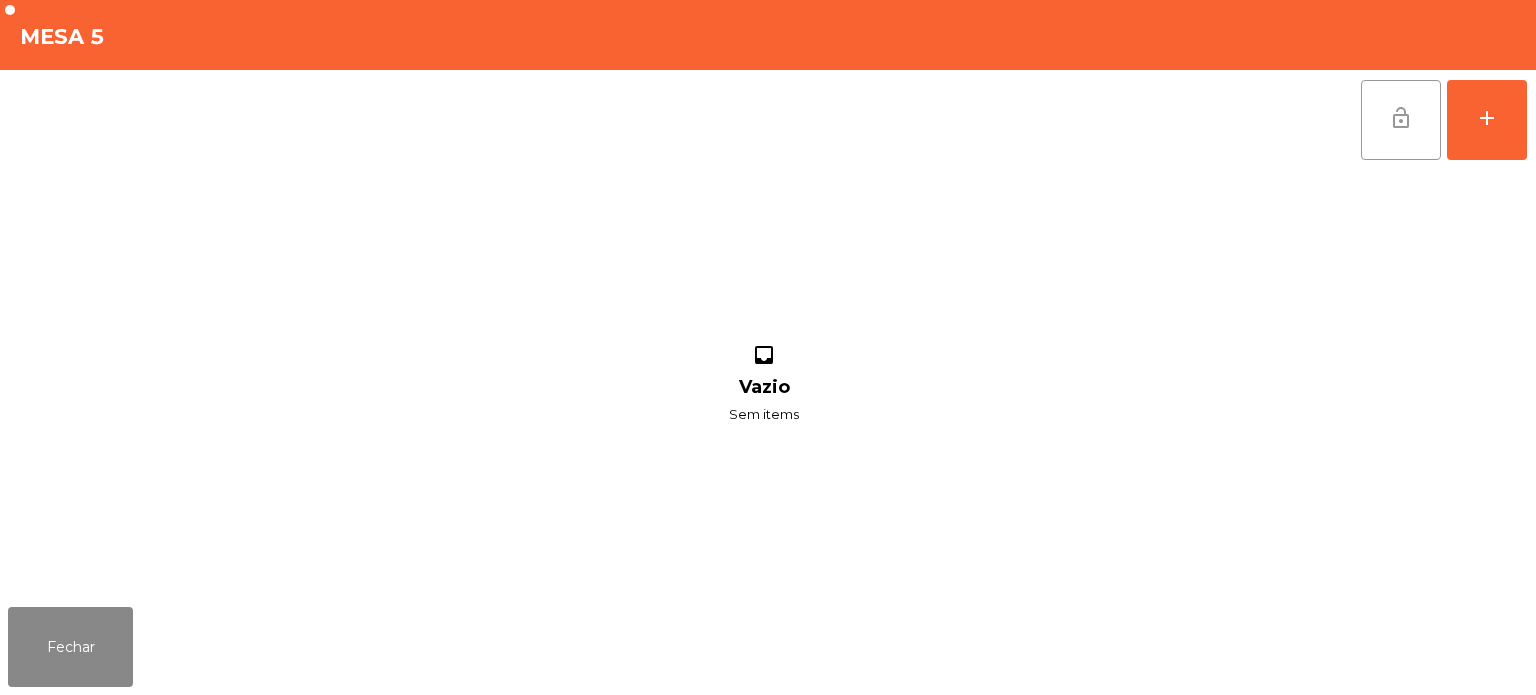 click on "lock_open" 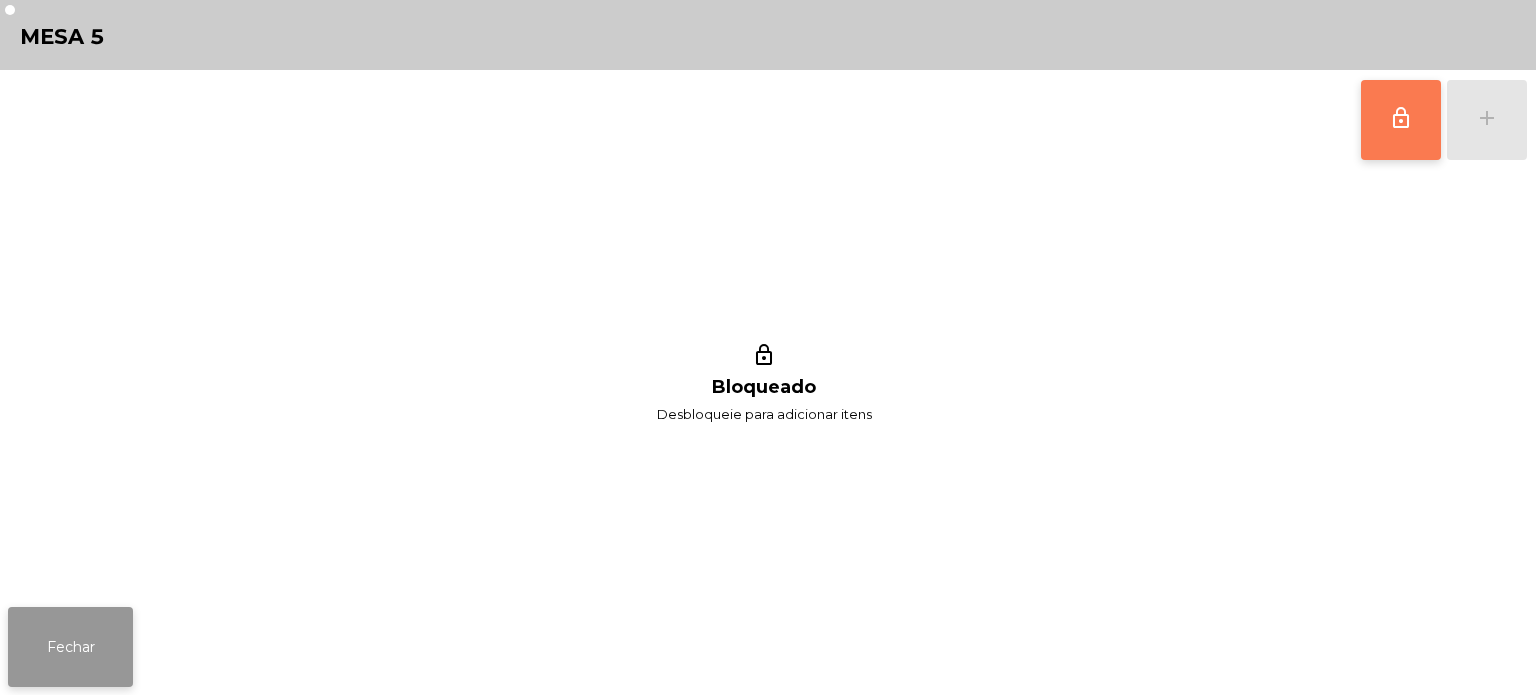 click on "Fechar" 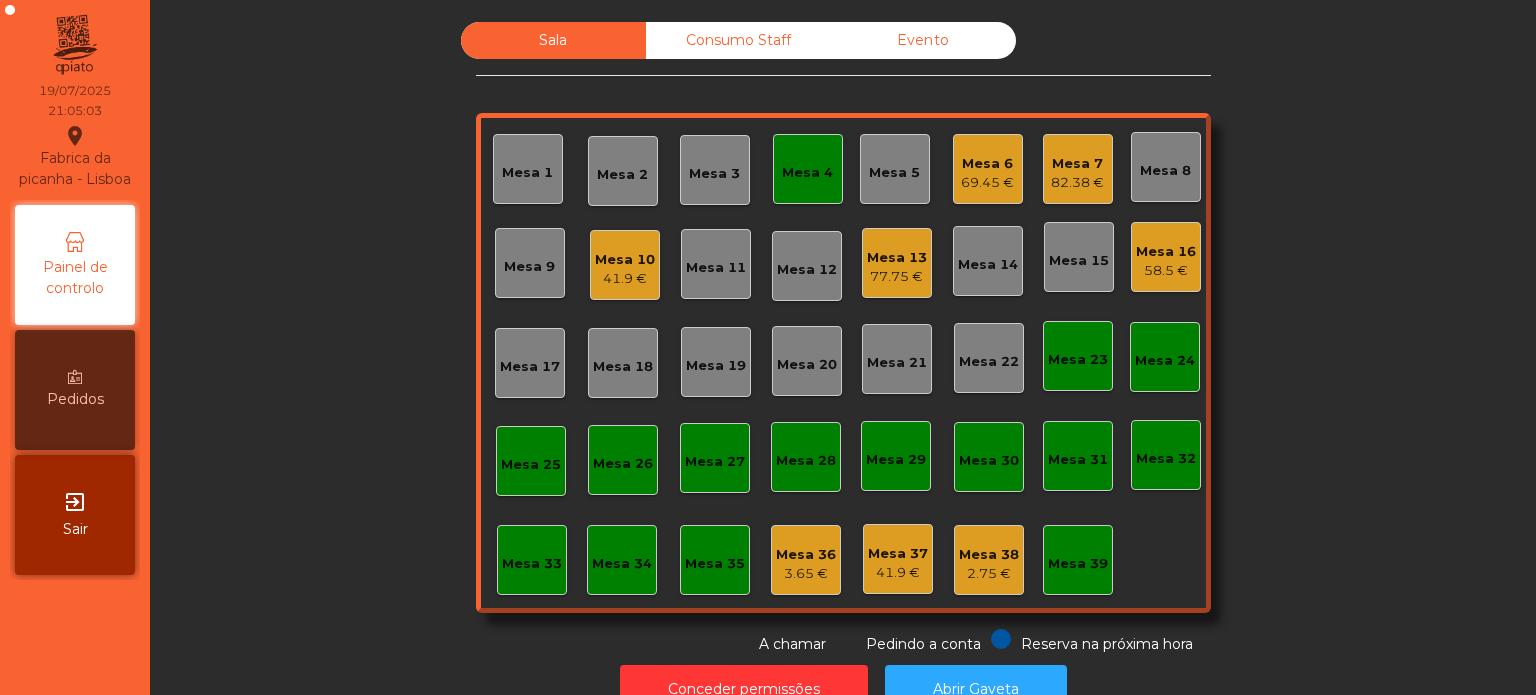 click on "Mesa 4" 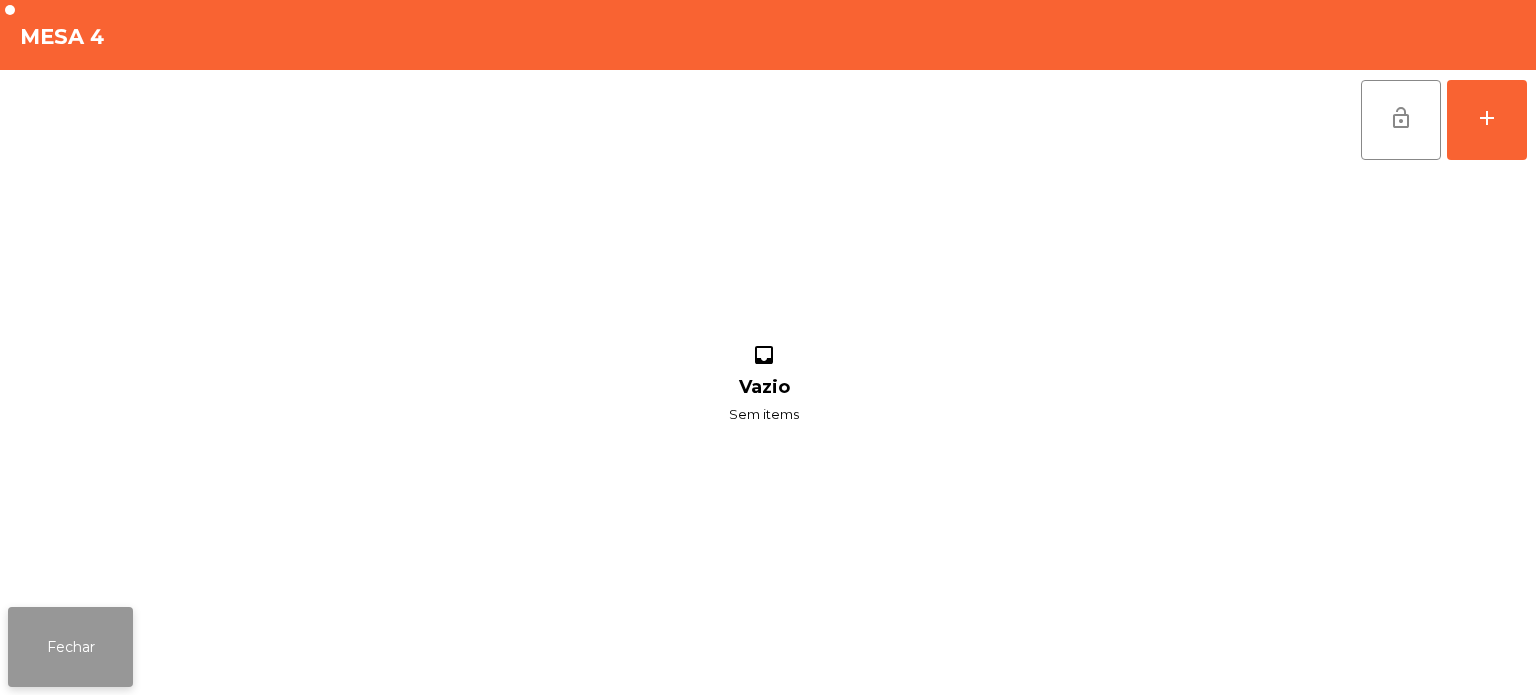 click on "Fechar" 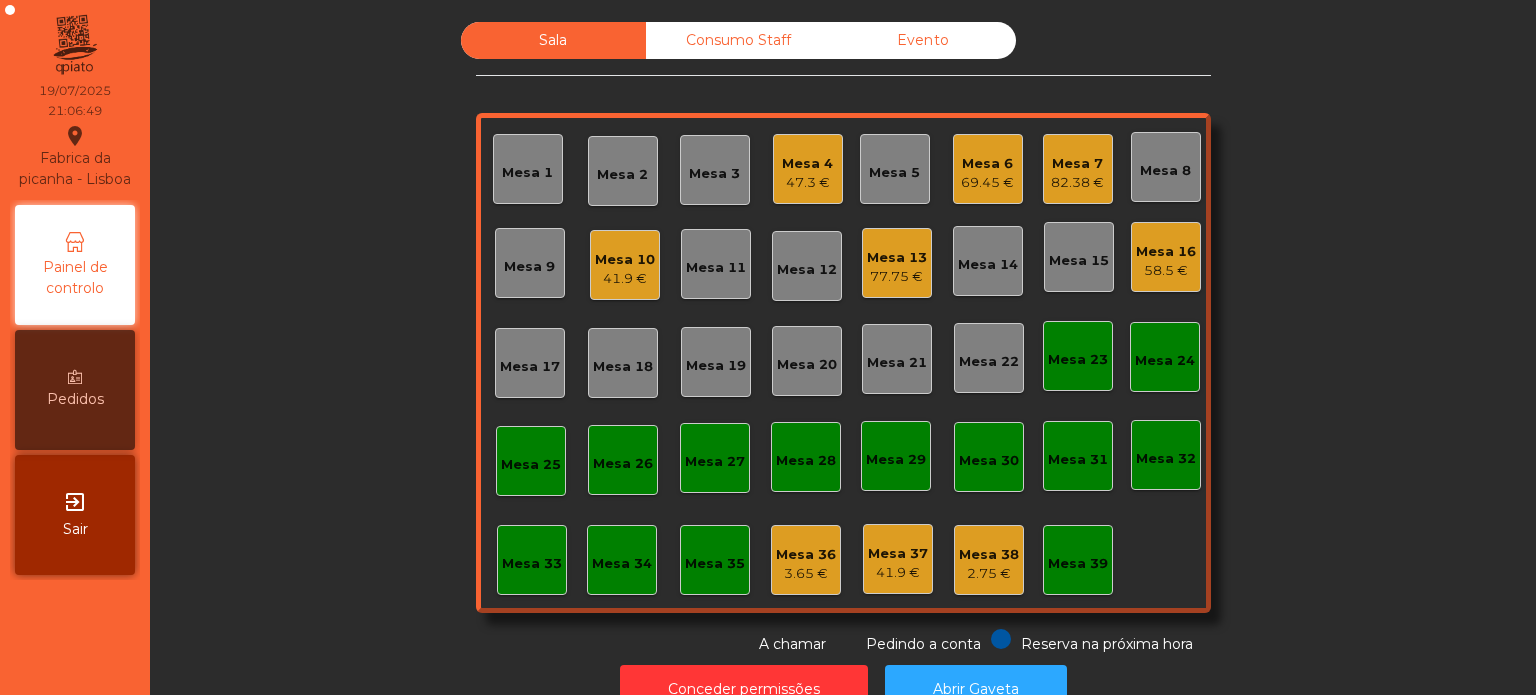 click on "Mesa 10" 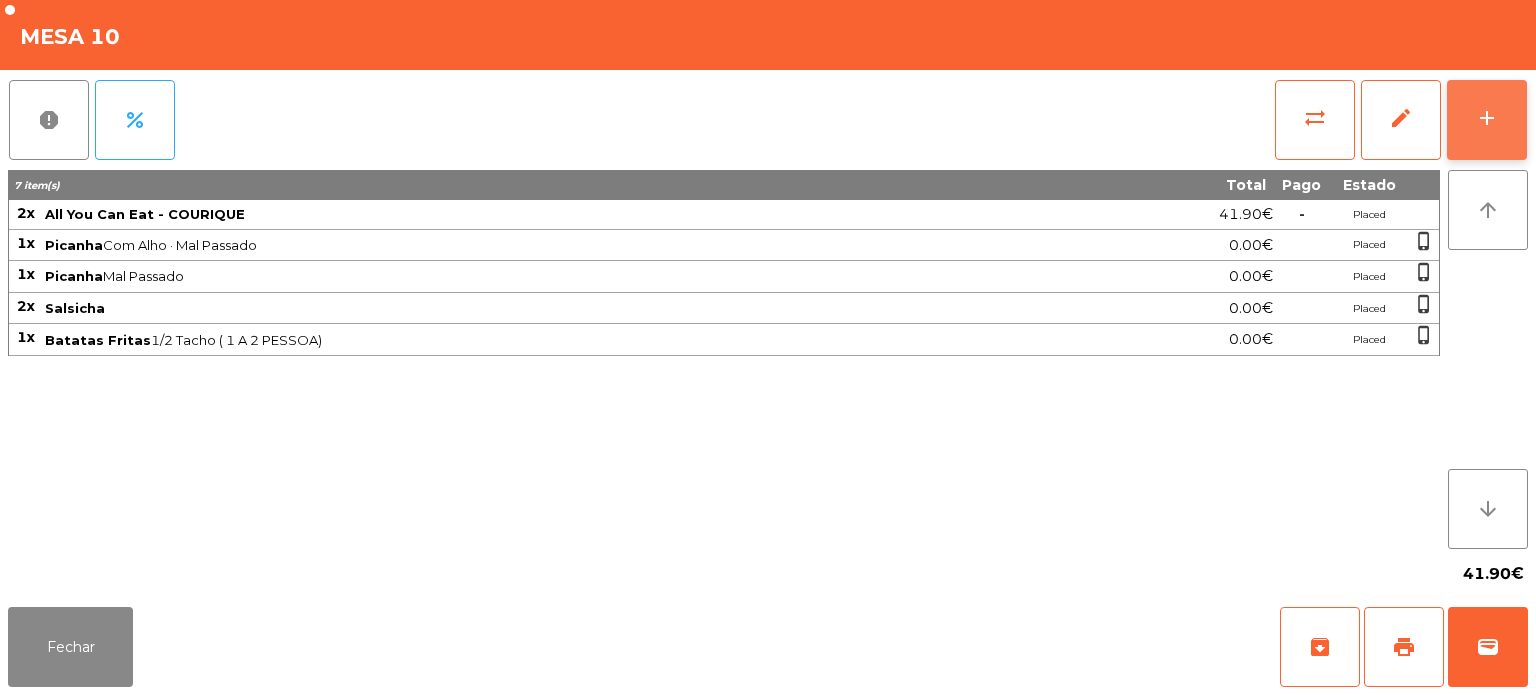 click on "add" 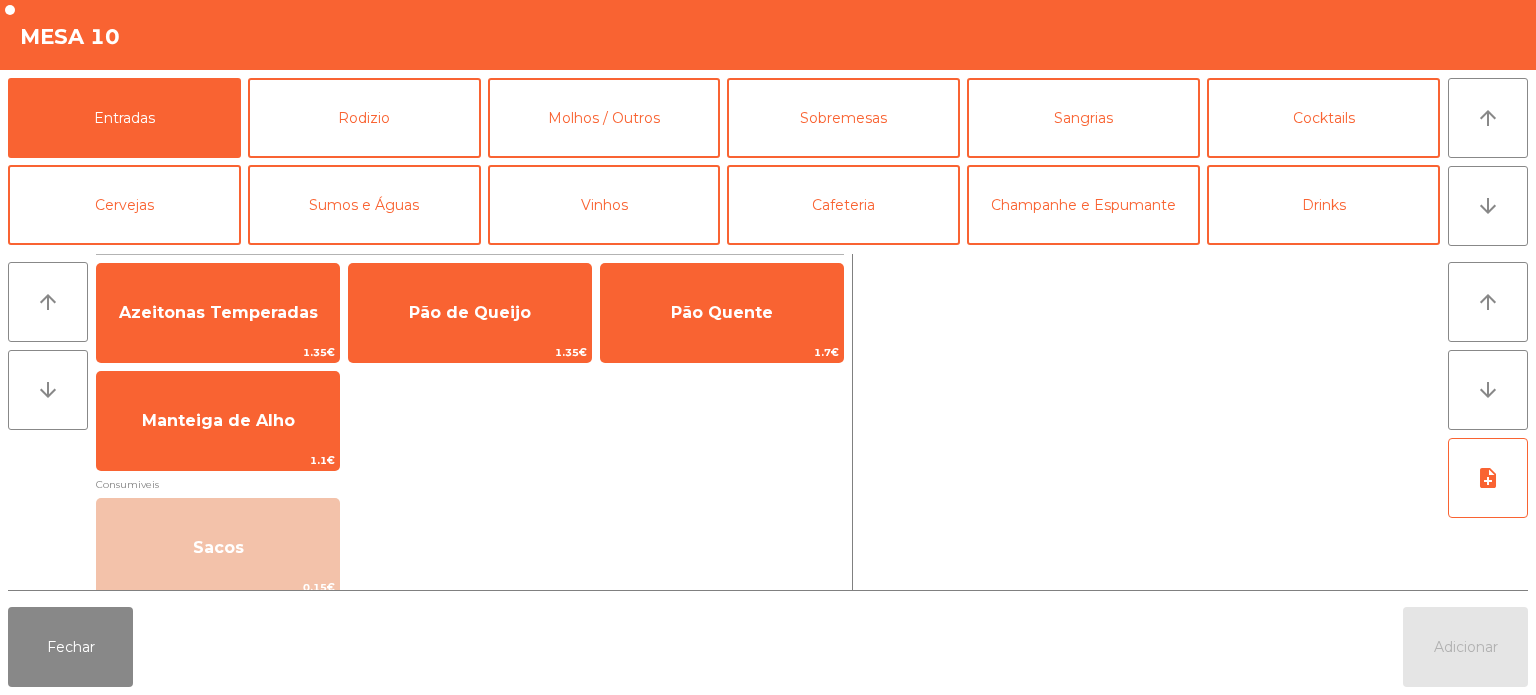 scroll, scrollTop: 49, scrollLeft: 0, axis: vertical 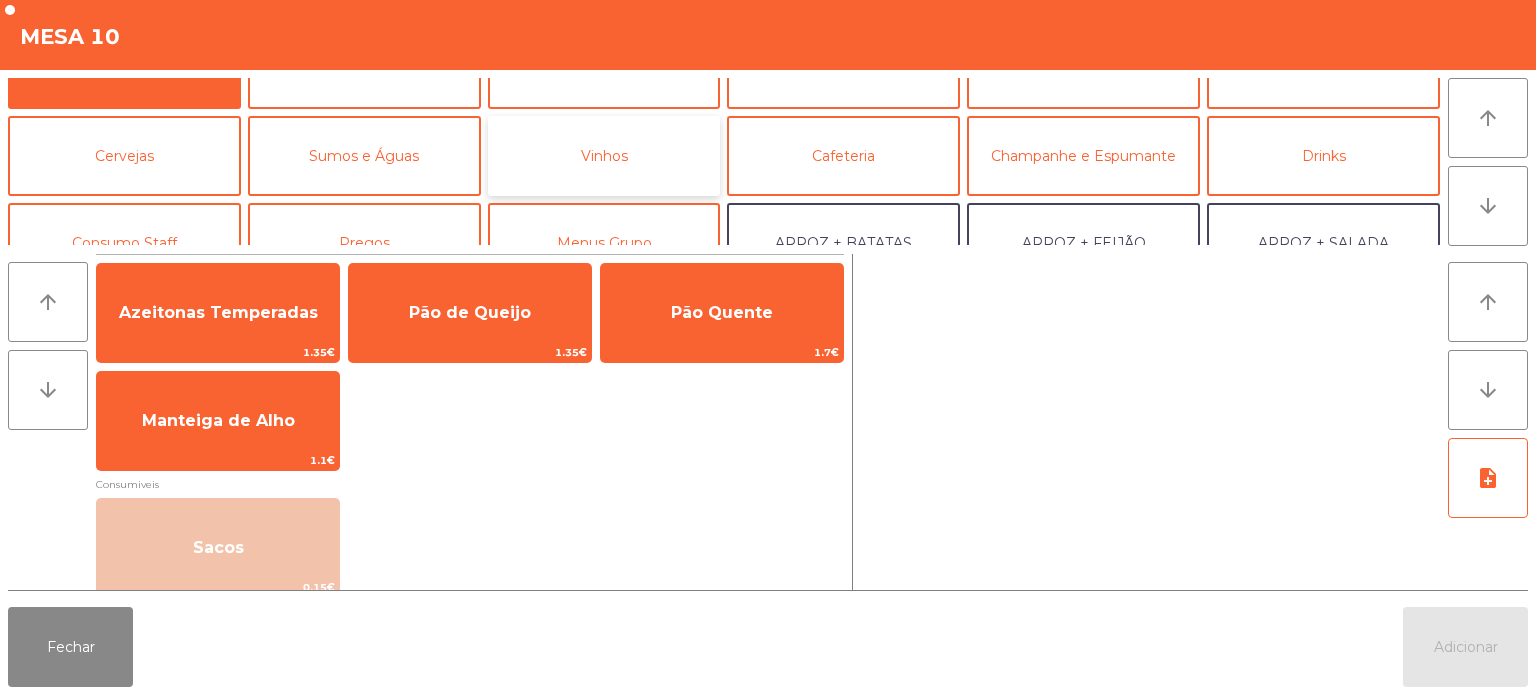 click on "Vinhos" 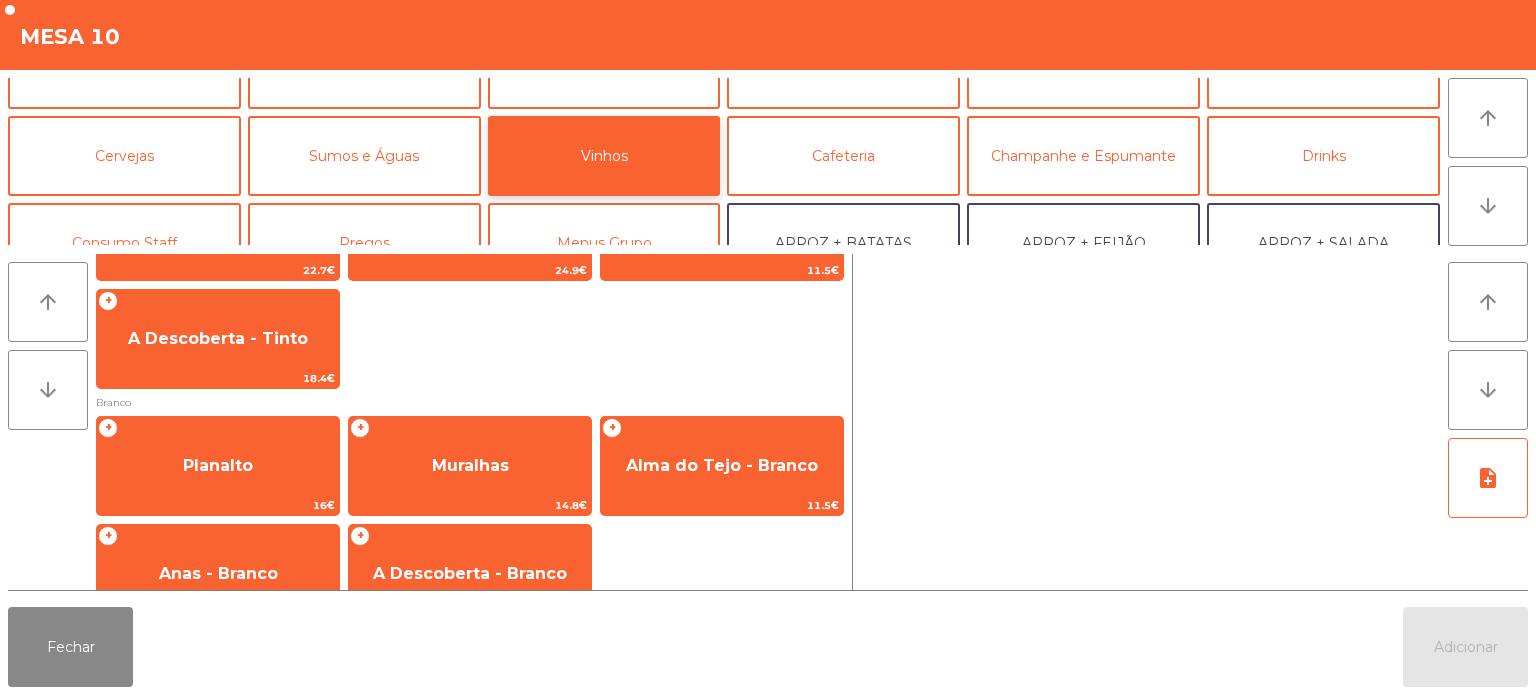scroll, scrollTop: 0, scrollLeft: 0, axis: both 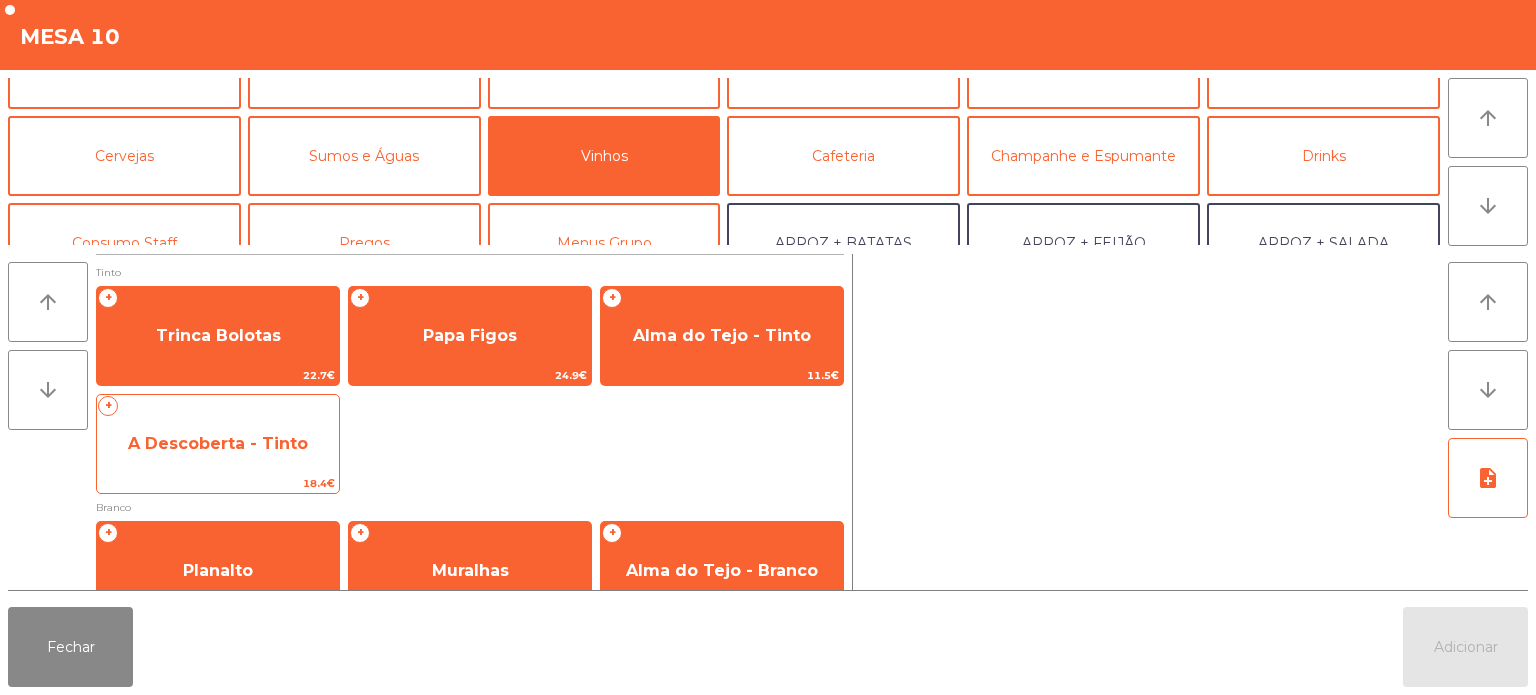 click on "A Descoberta - Tinto" 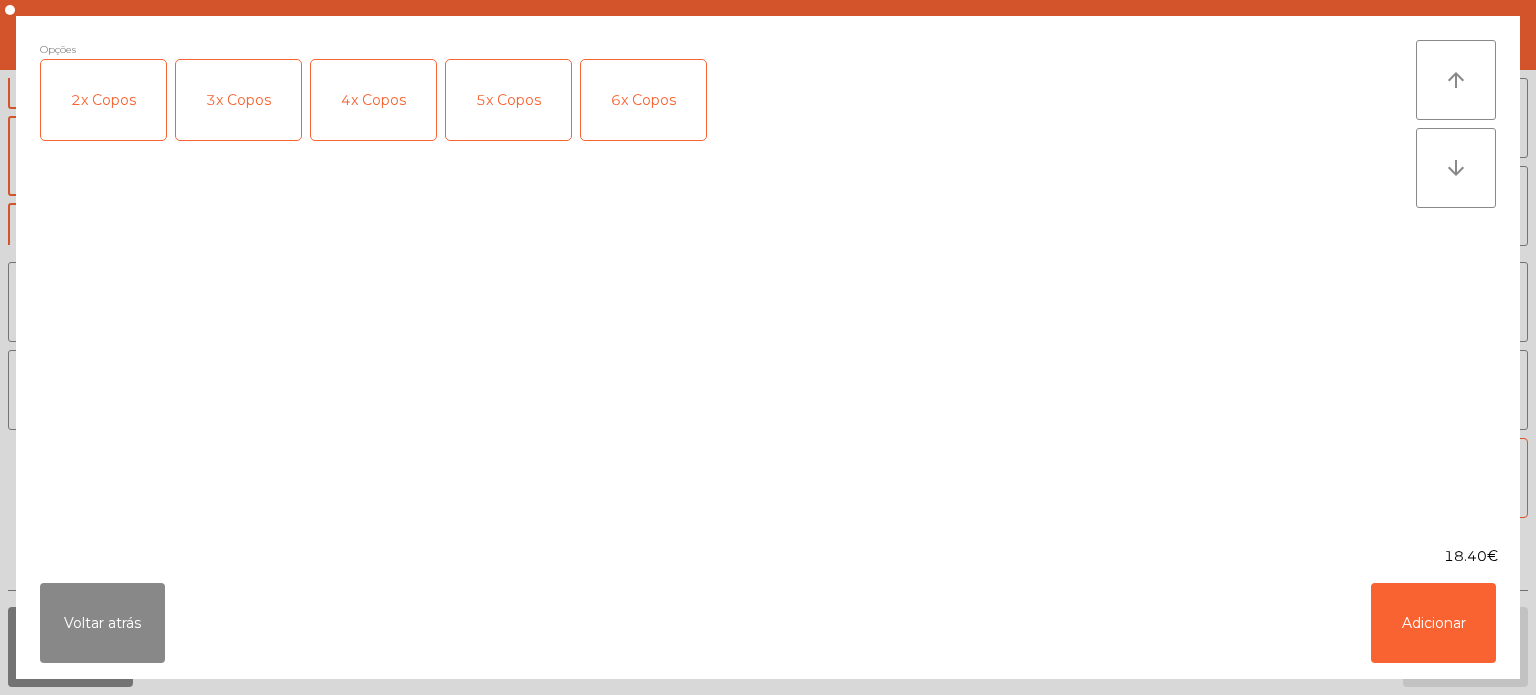 click on "3x Copos" 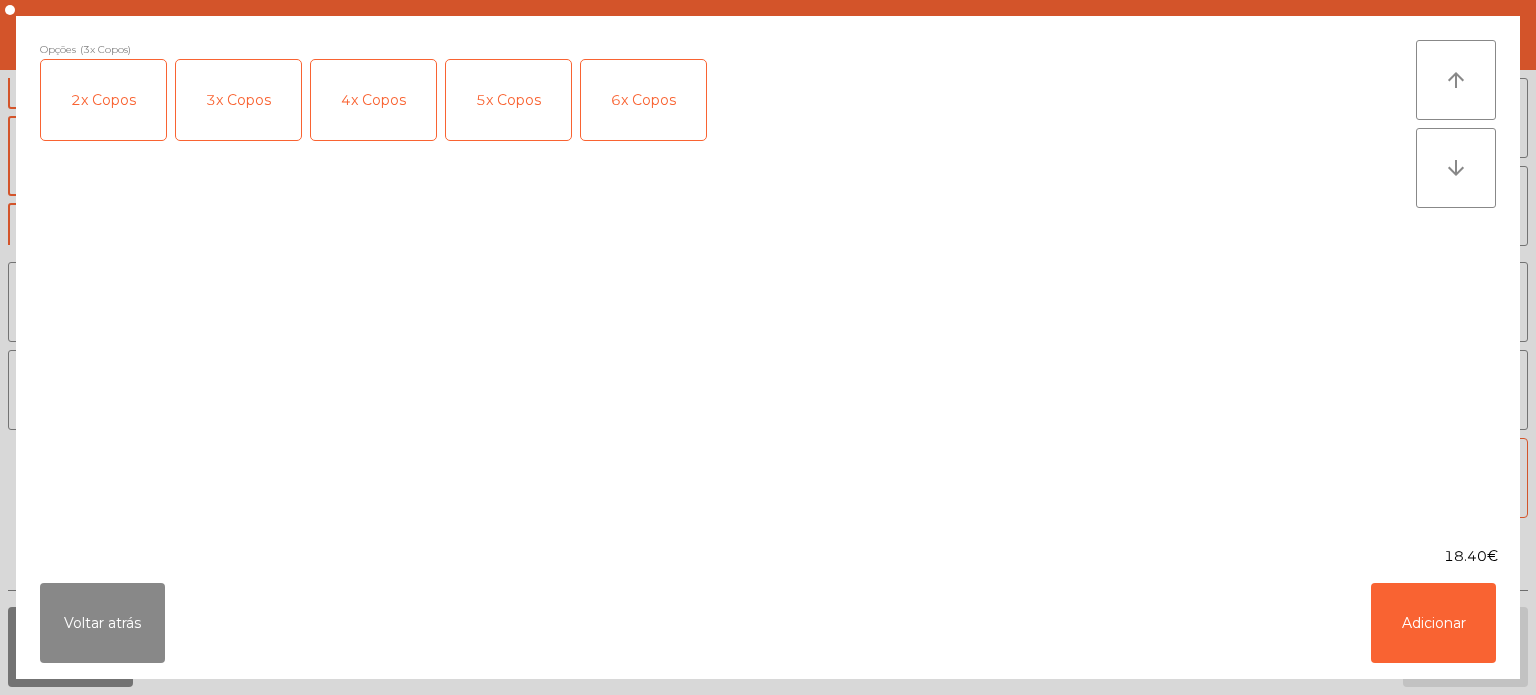 click on "3x Copos" 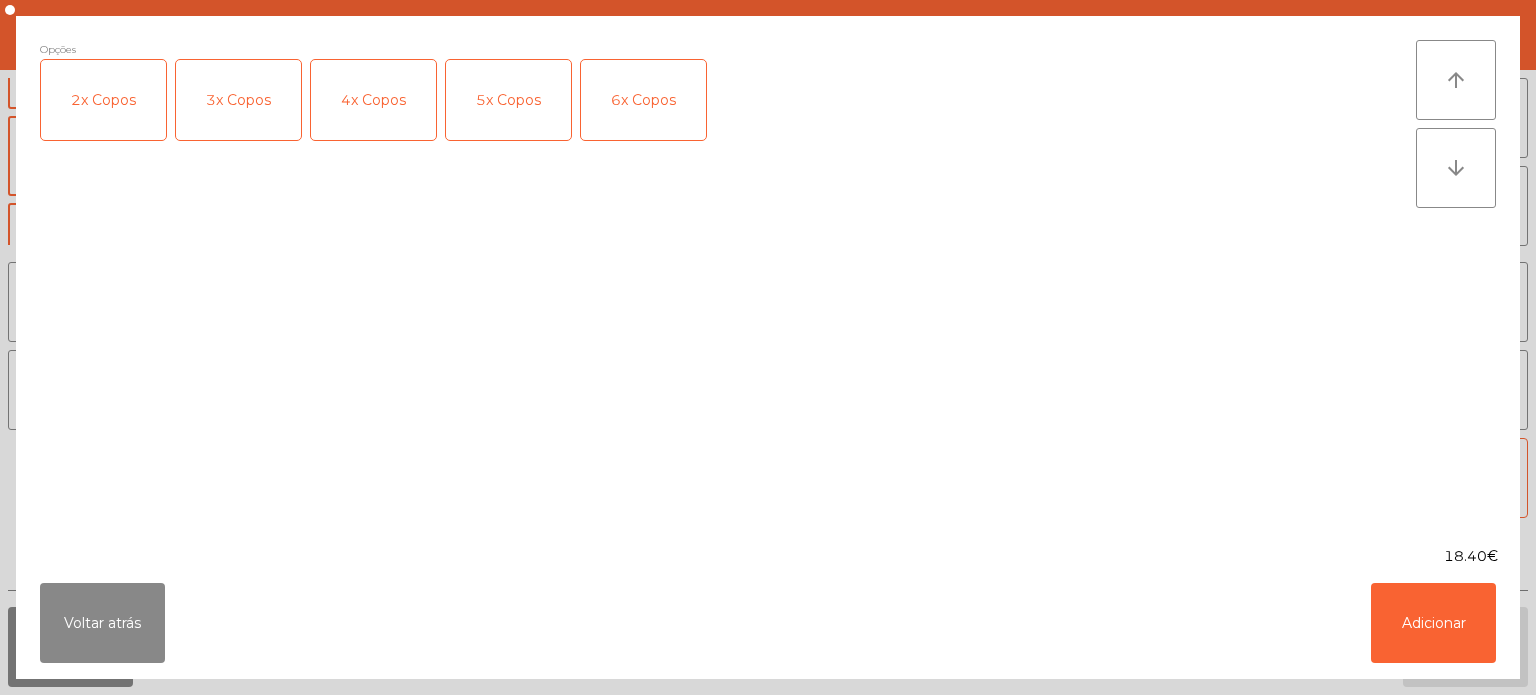 click on "2x Copos" 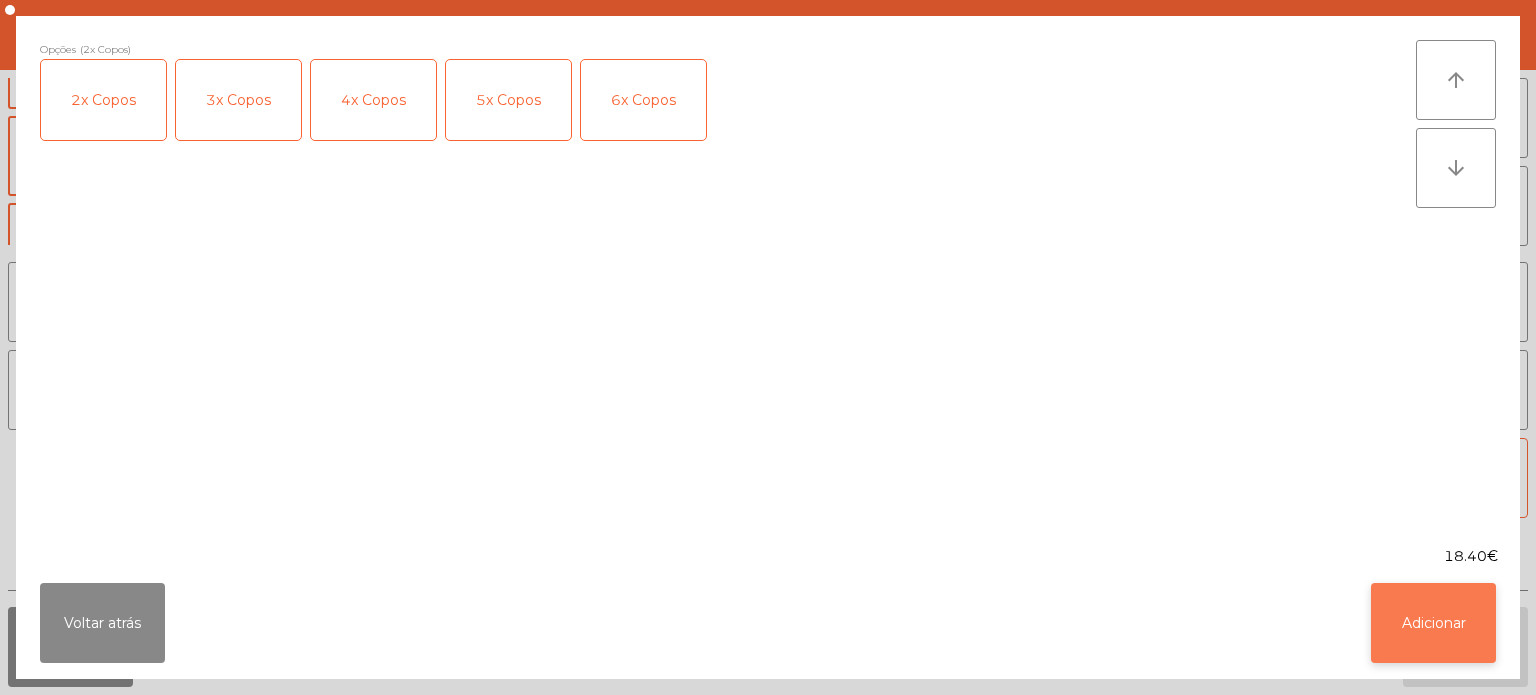 click on "Adicionar" 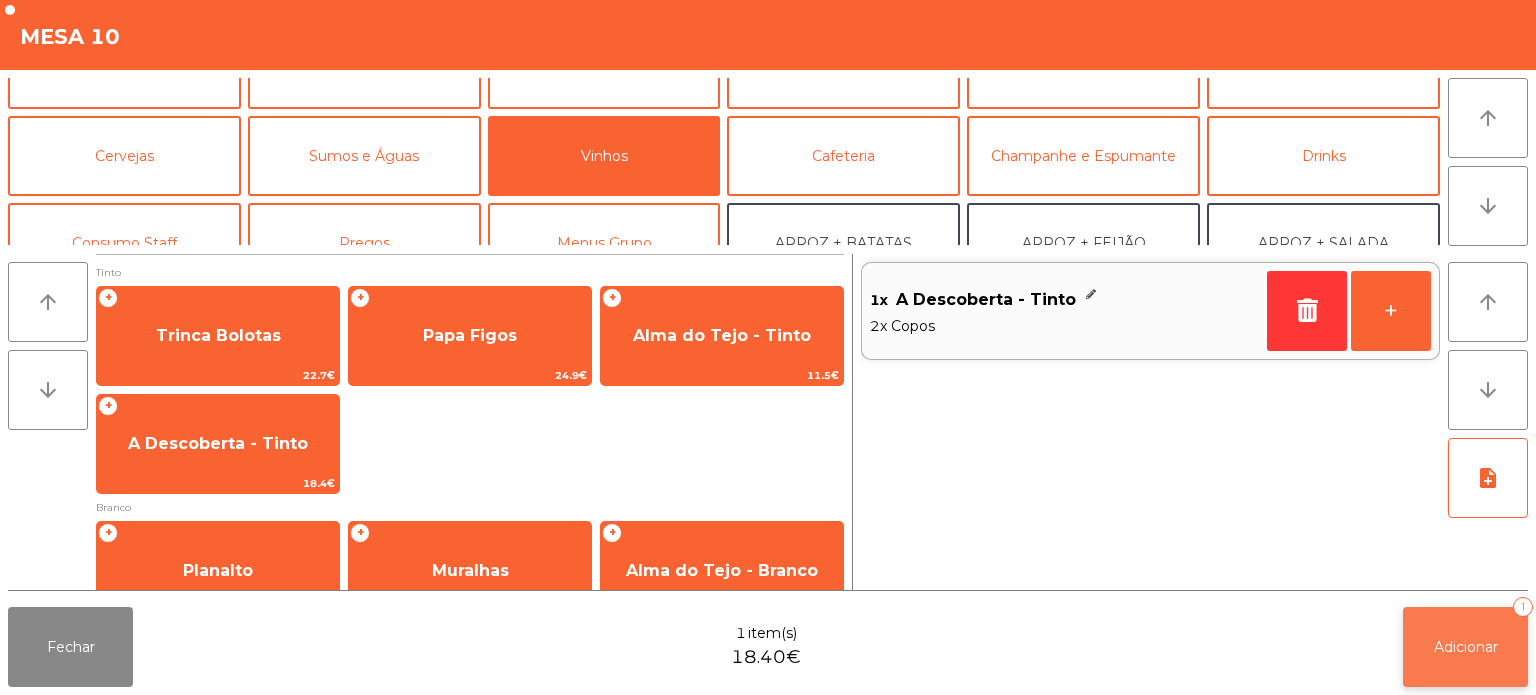 click on "Adicionar   1" 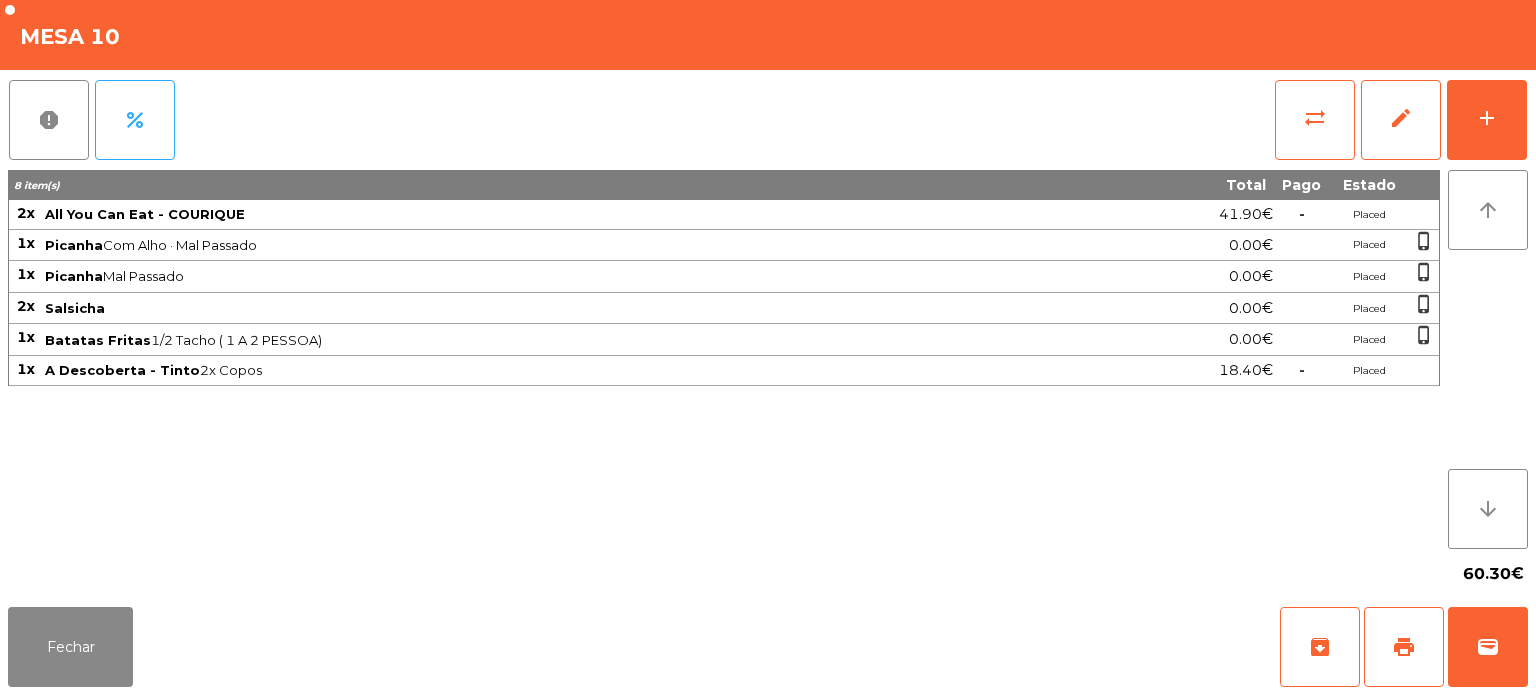 scroll, scrollTop: 0, scrollLeft: 0, axis: both 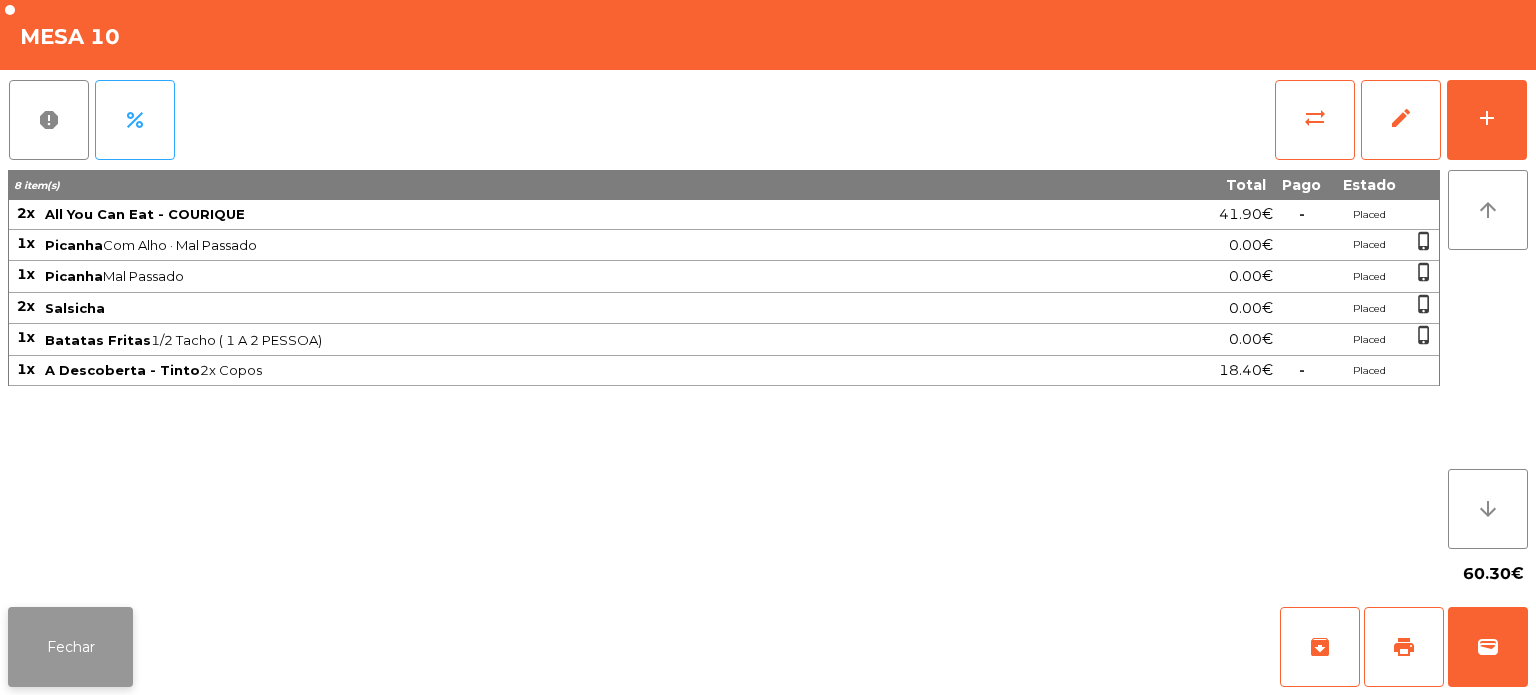 click on "Fechar" 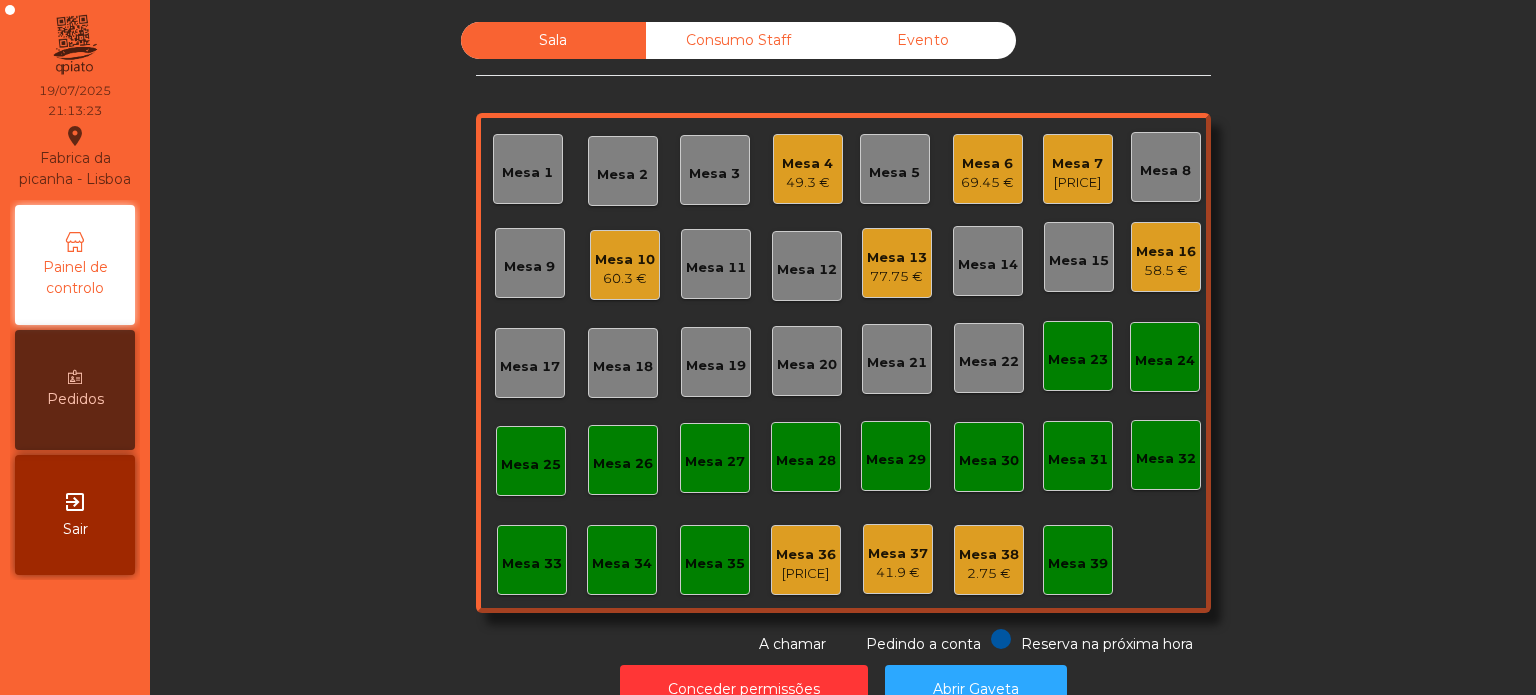 click on "Mesa 7" 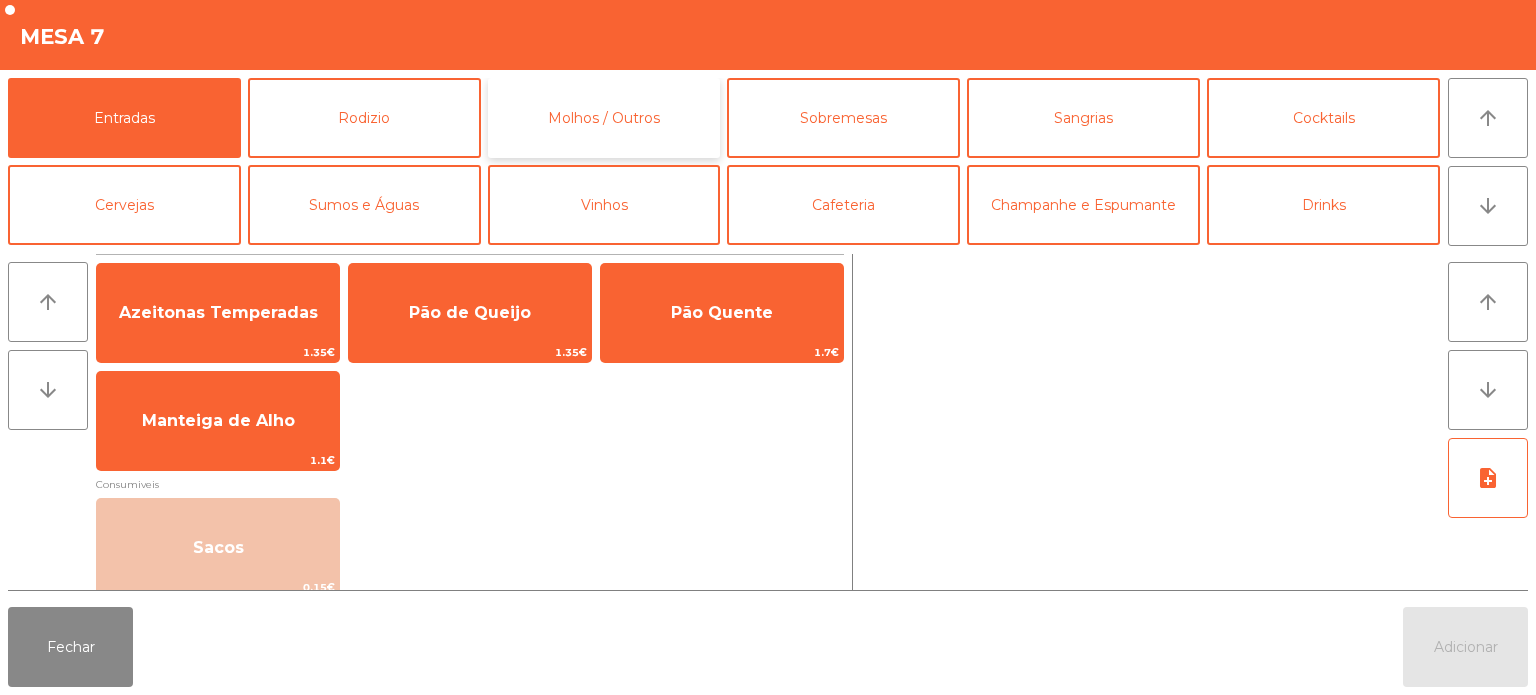 click on "Molhos / Outros" 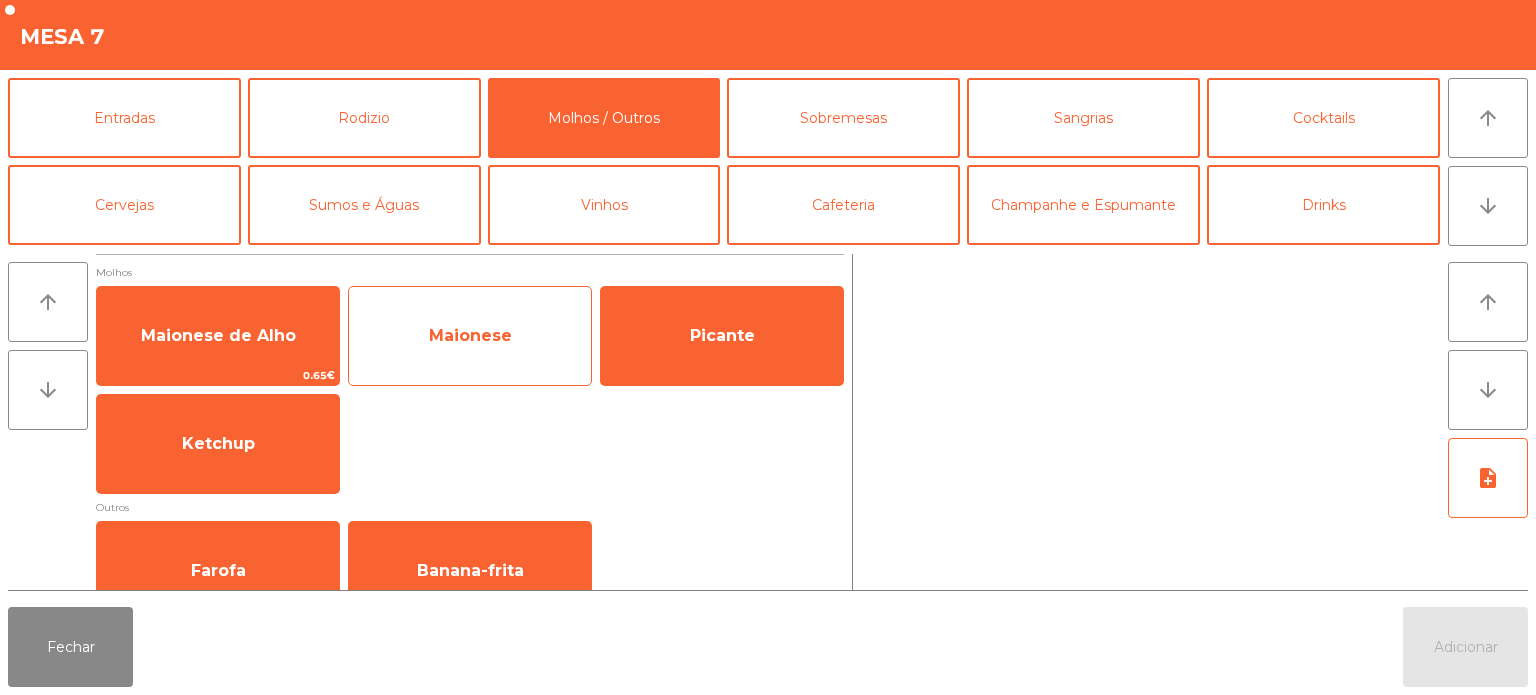 click on "Maionese" 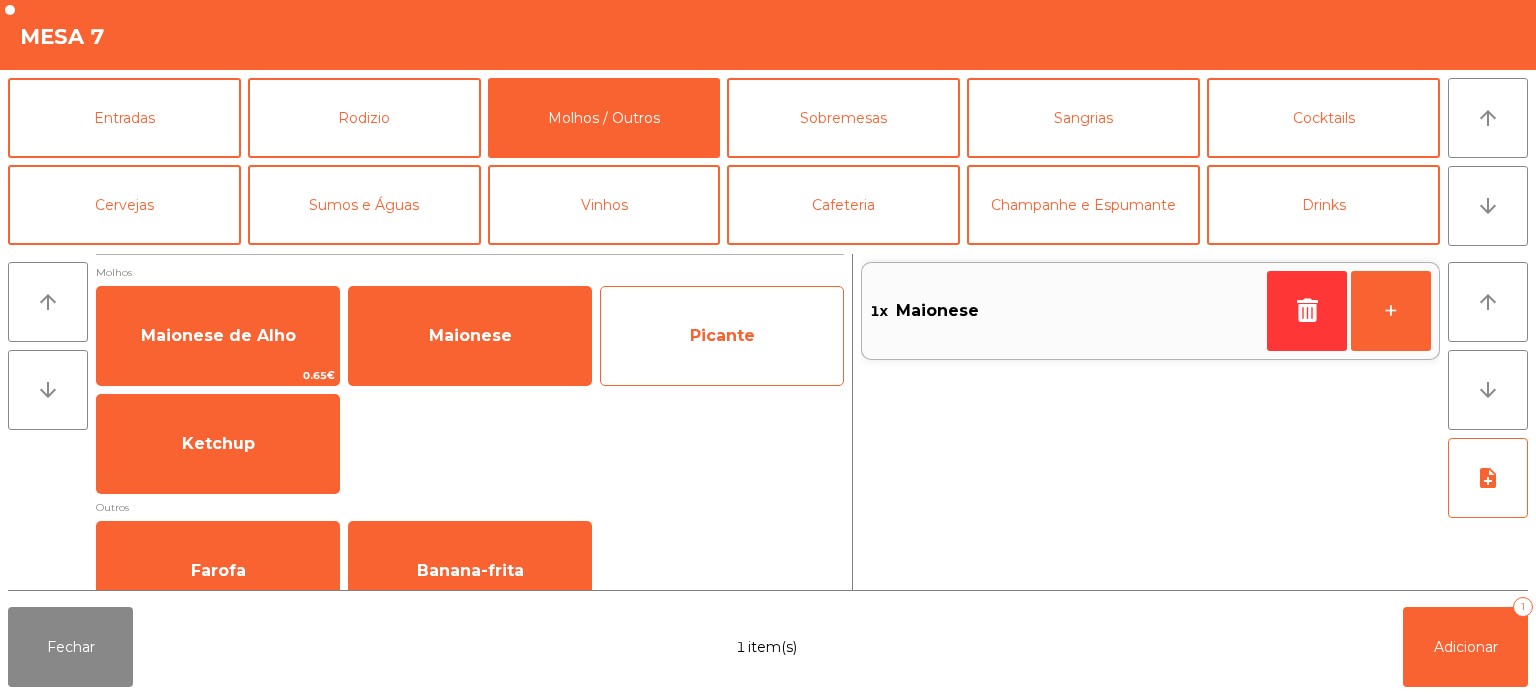 click on "Picante" 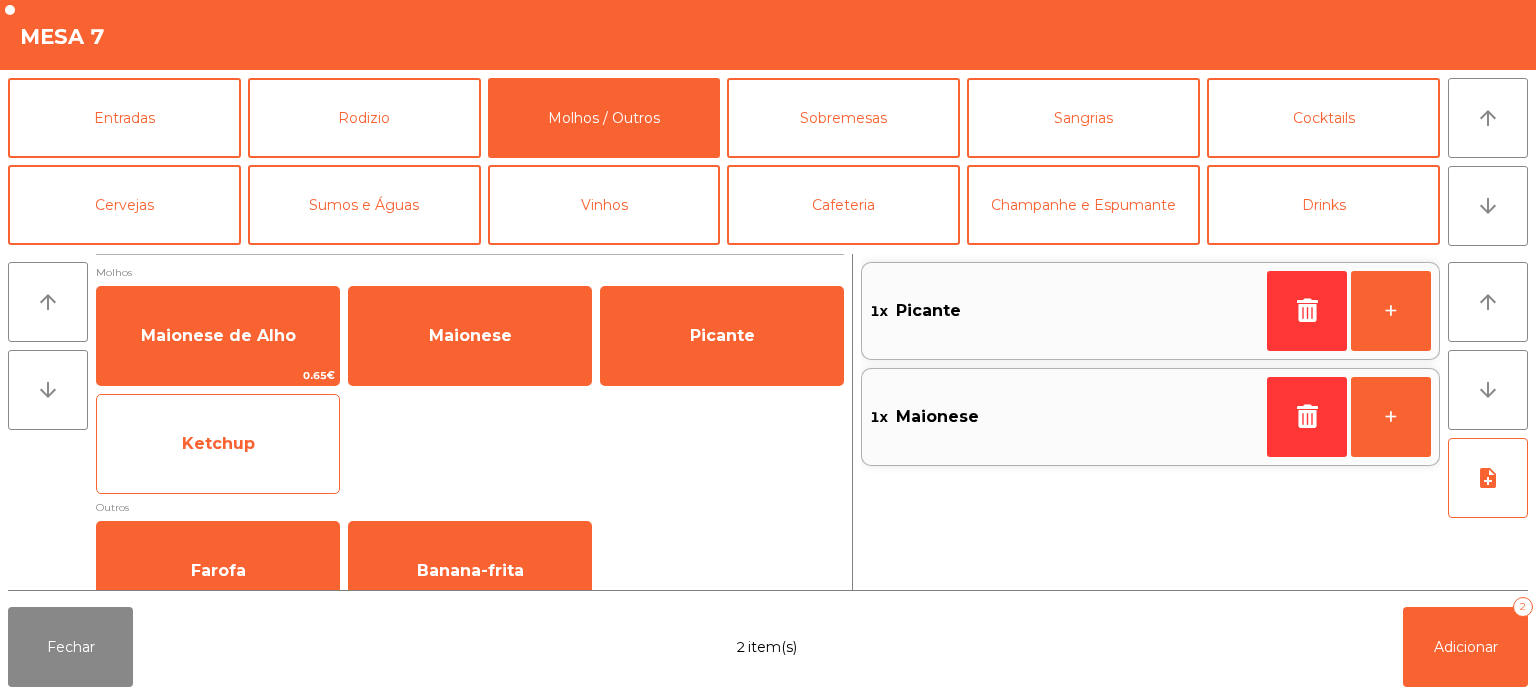 click on "Ketchup" 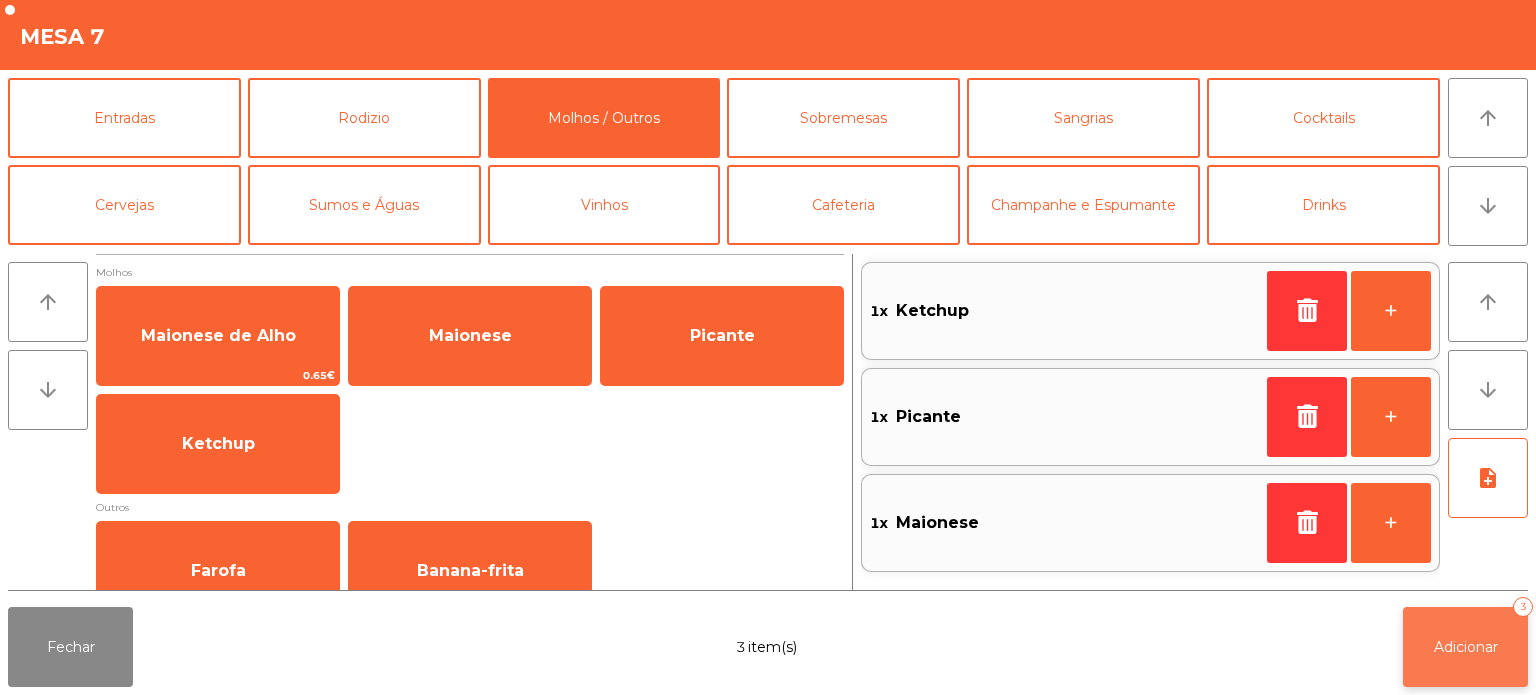 click on "Adicionar   3" 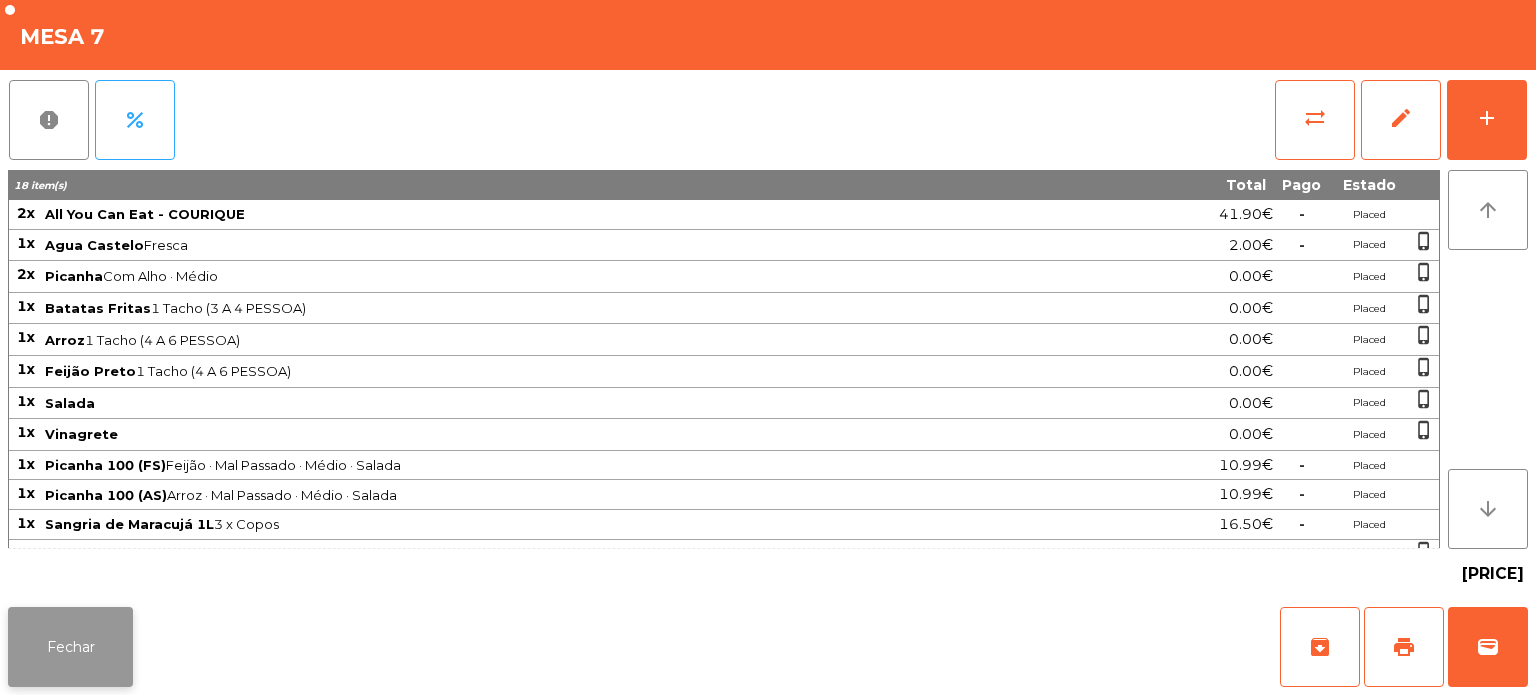 click on "Fechar" 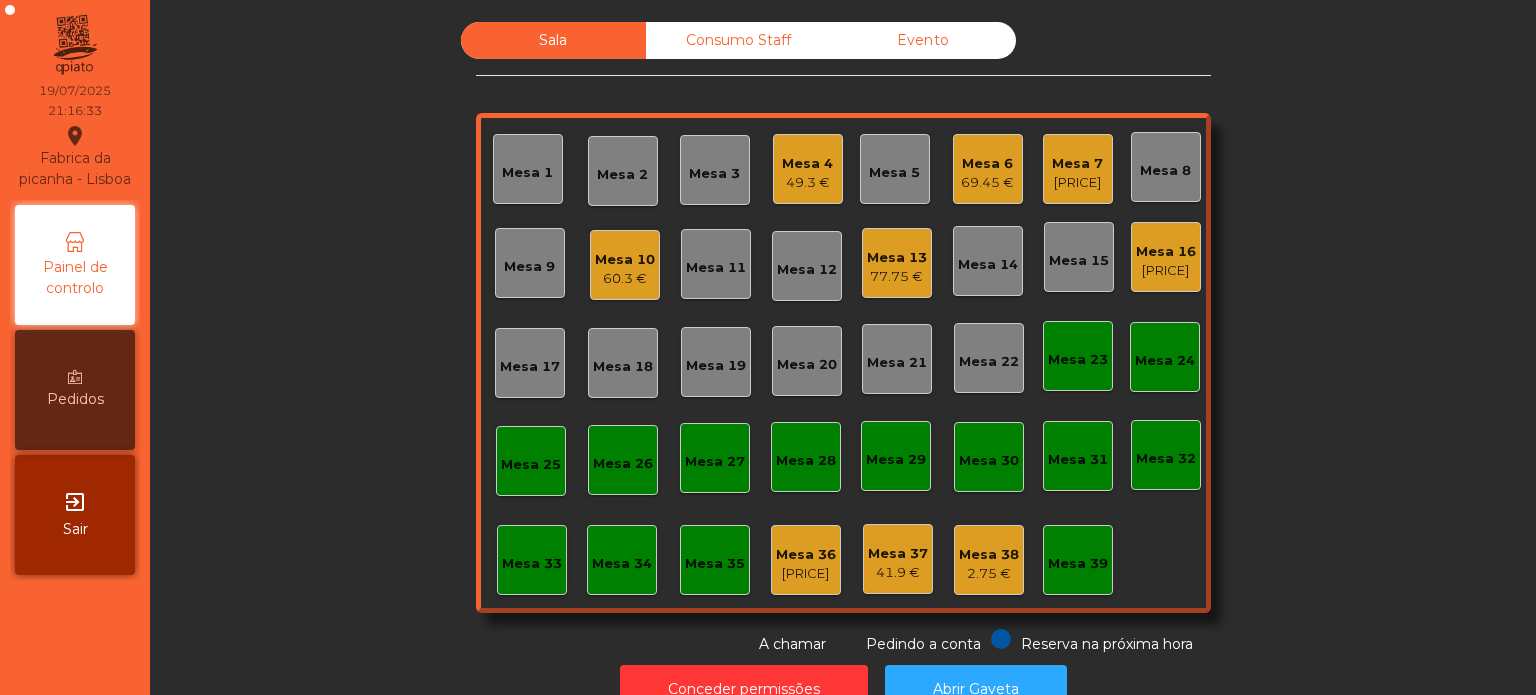 click on "Mesa 2" 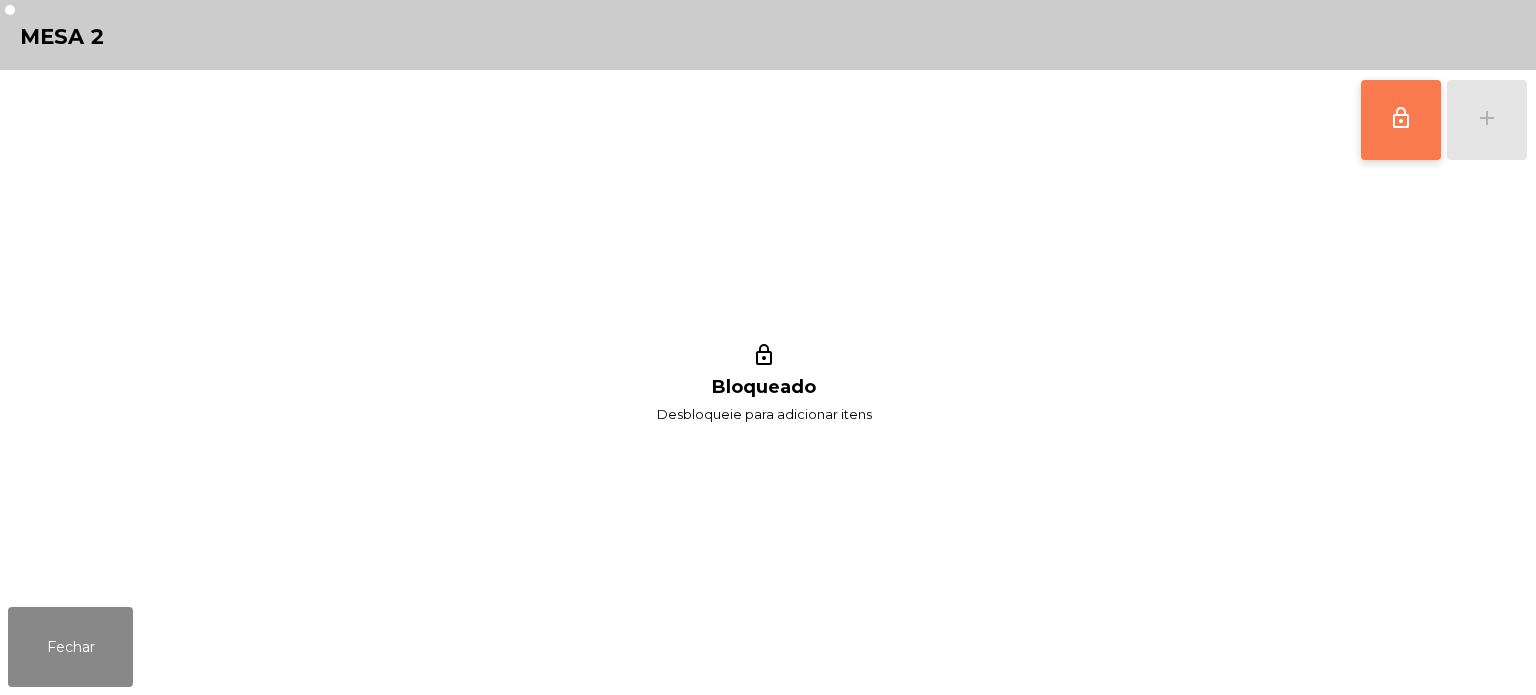 click on "lock_outline" 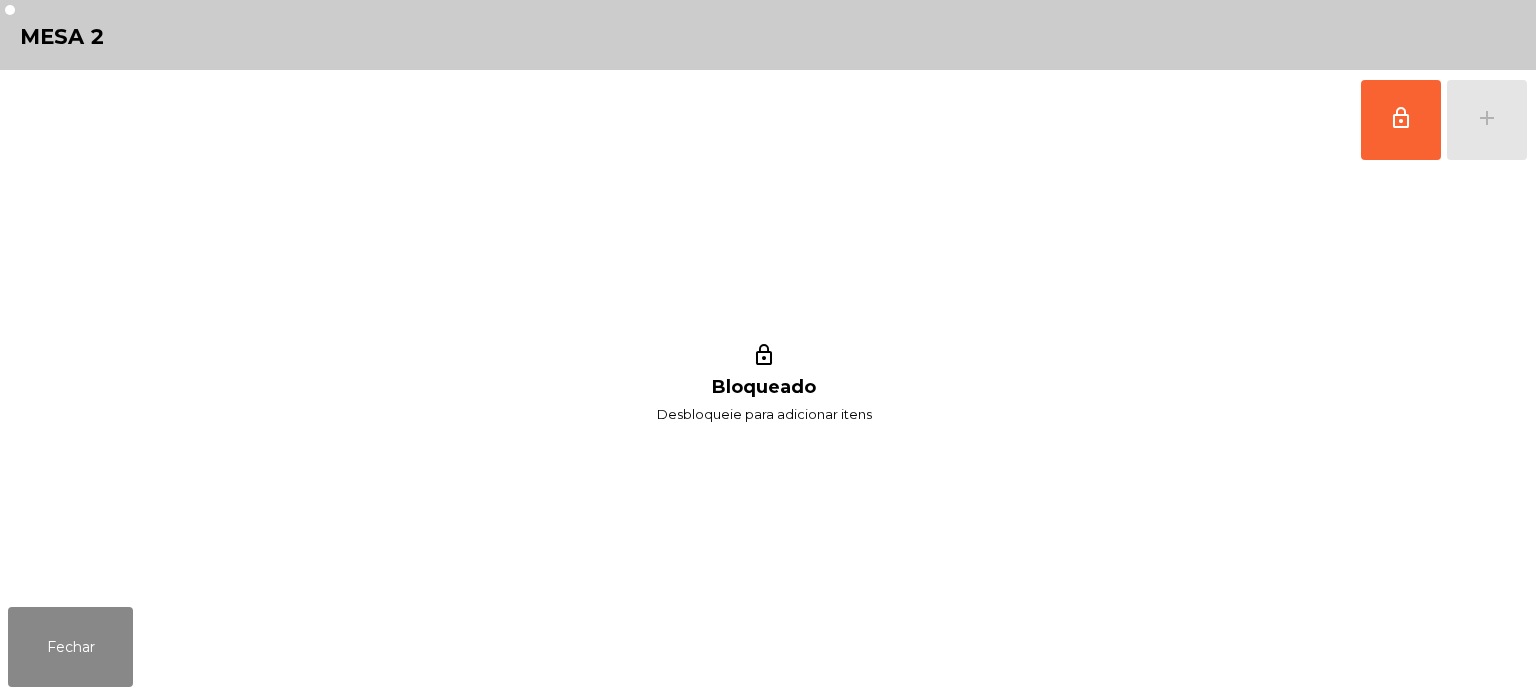 click on "lock_outline   add" 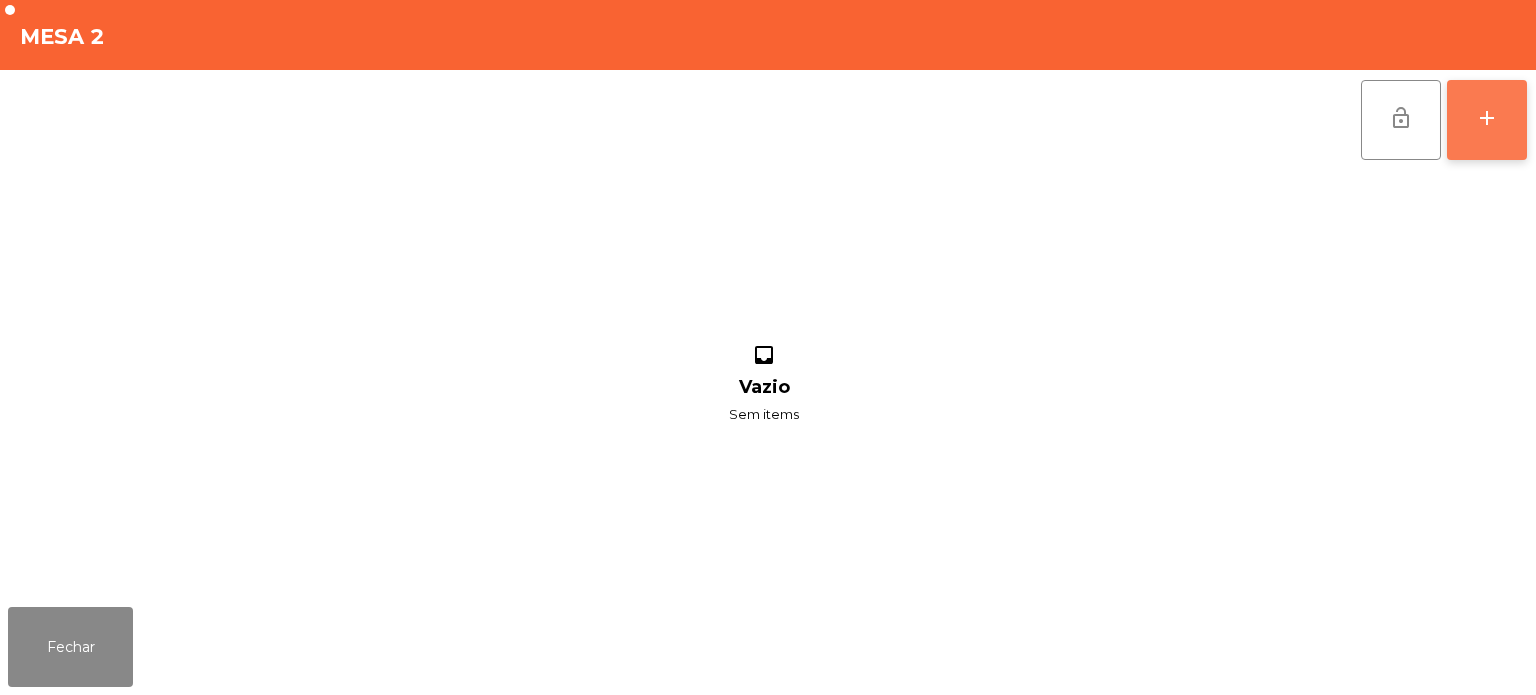 click on "add" 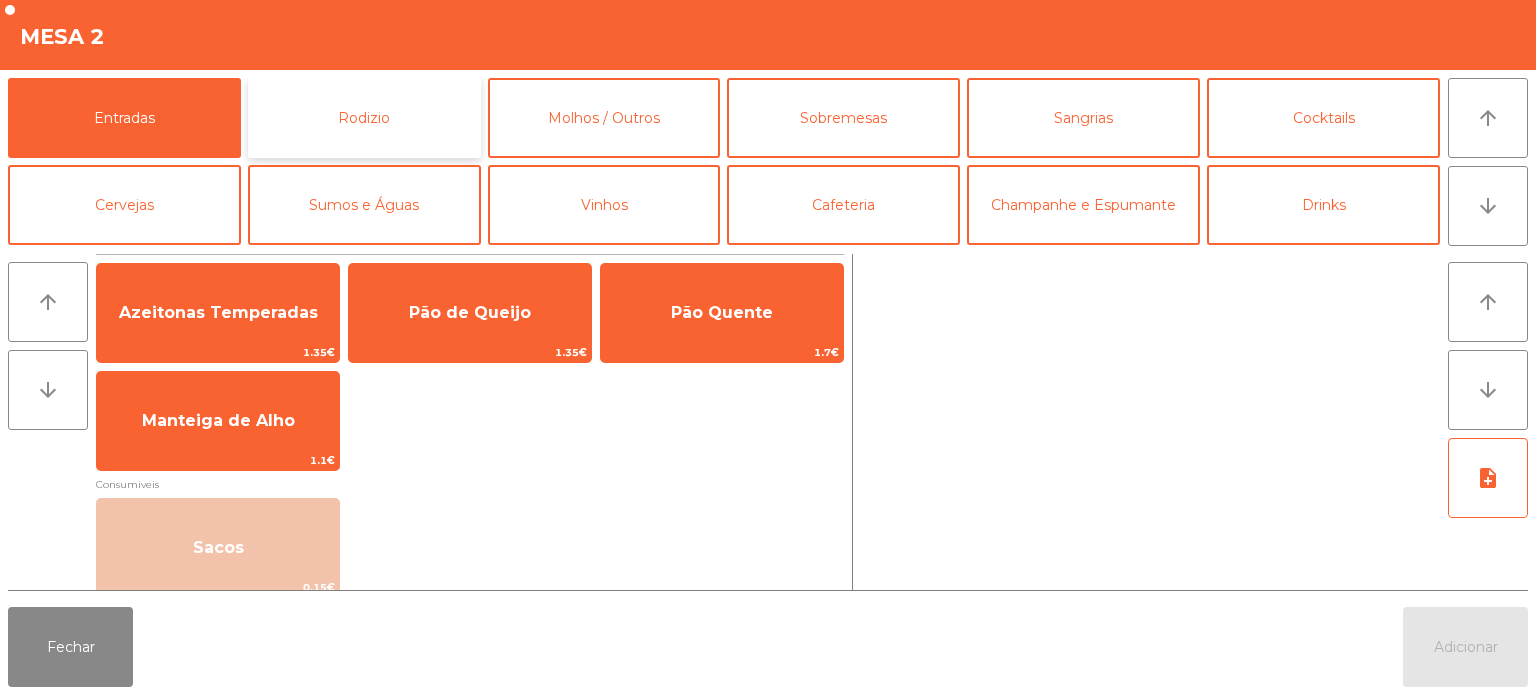 click on "Rodizio" 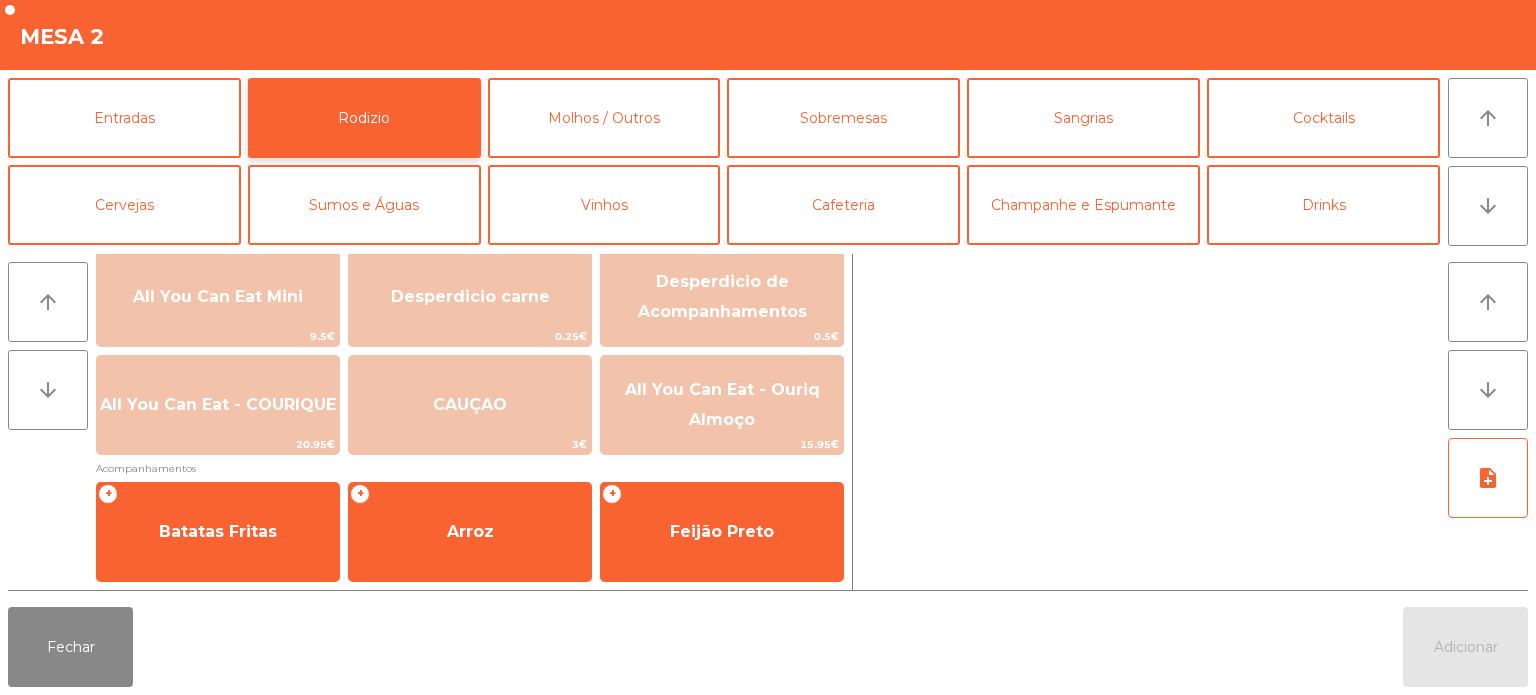 scroll, scrollTop: 259, scrollLeft: 0, axis: vertical 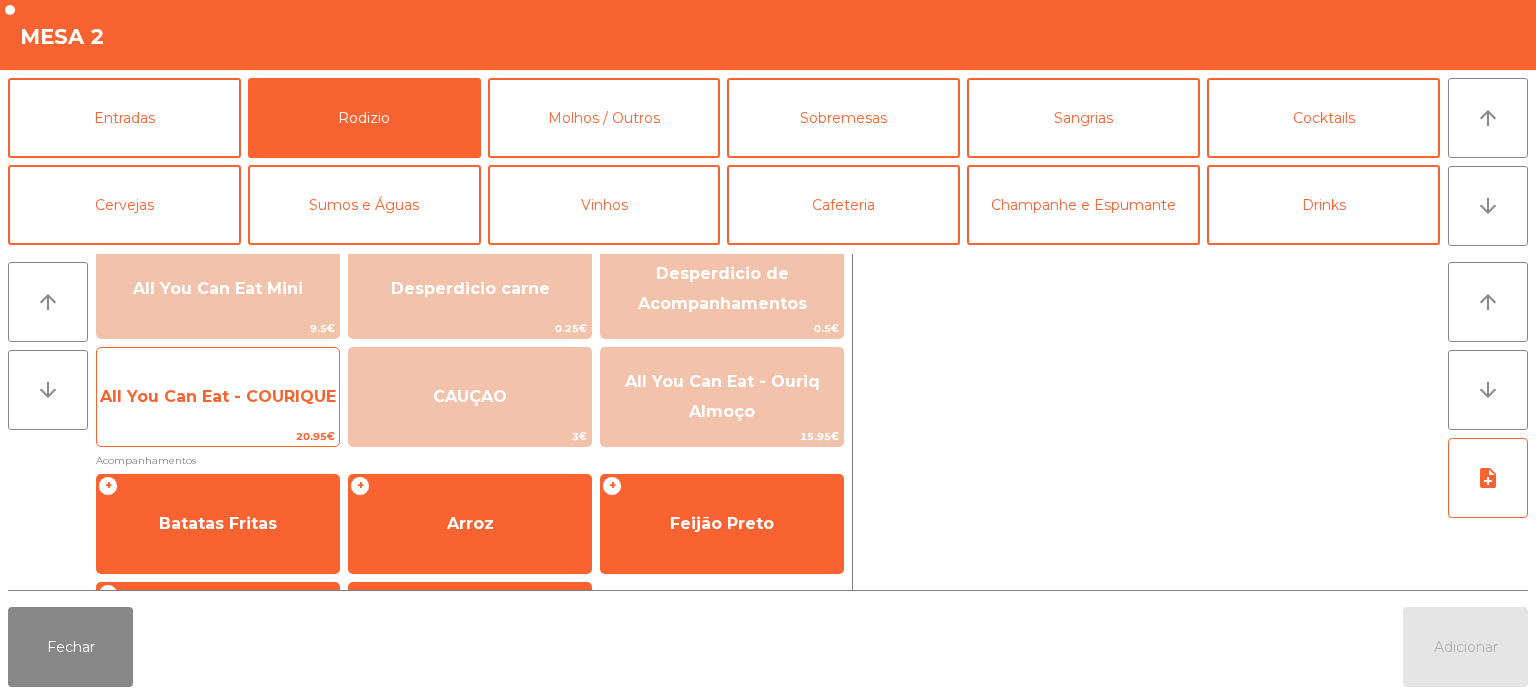 click on "All You Can Eat - COURIQUE" 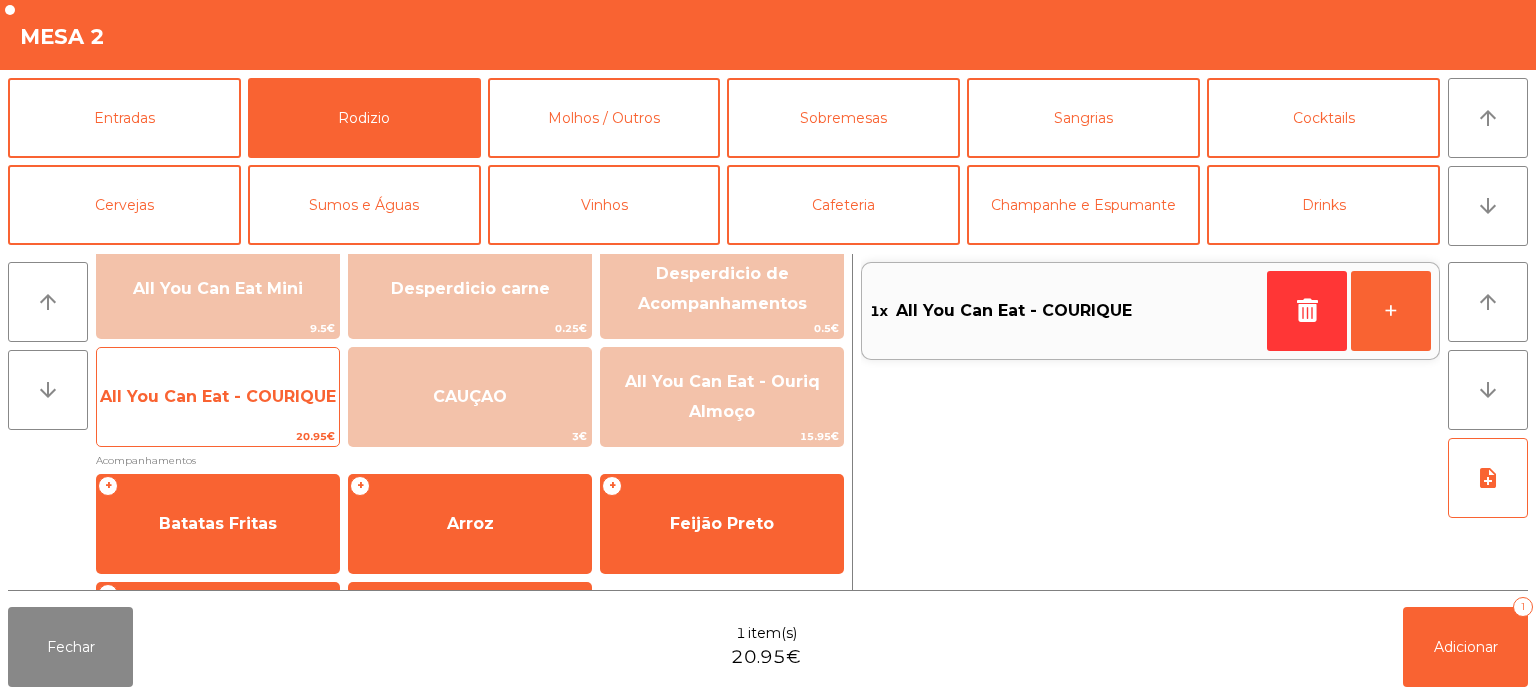 click on "All You Can Eat - COURIQUE" 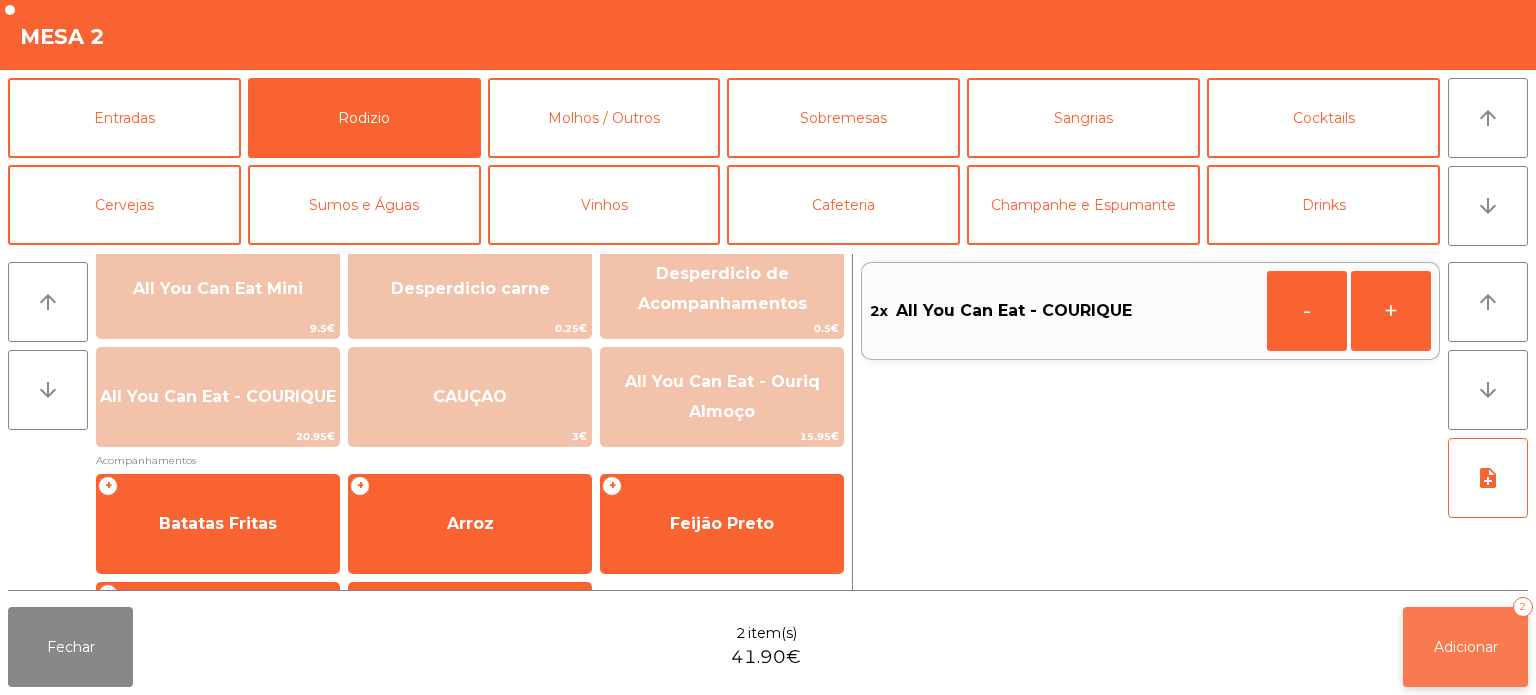 click on "Adicionar   2" 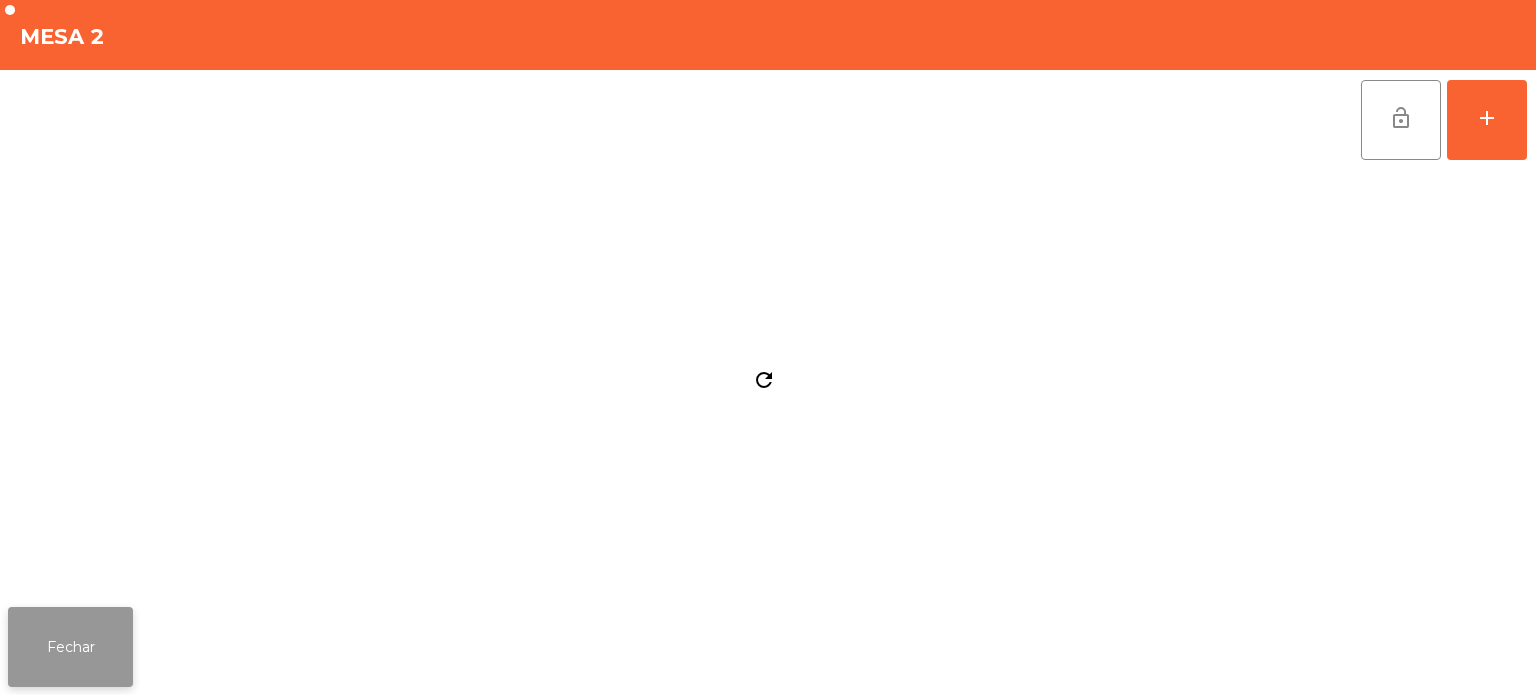 click on "Fechar" 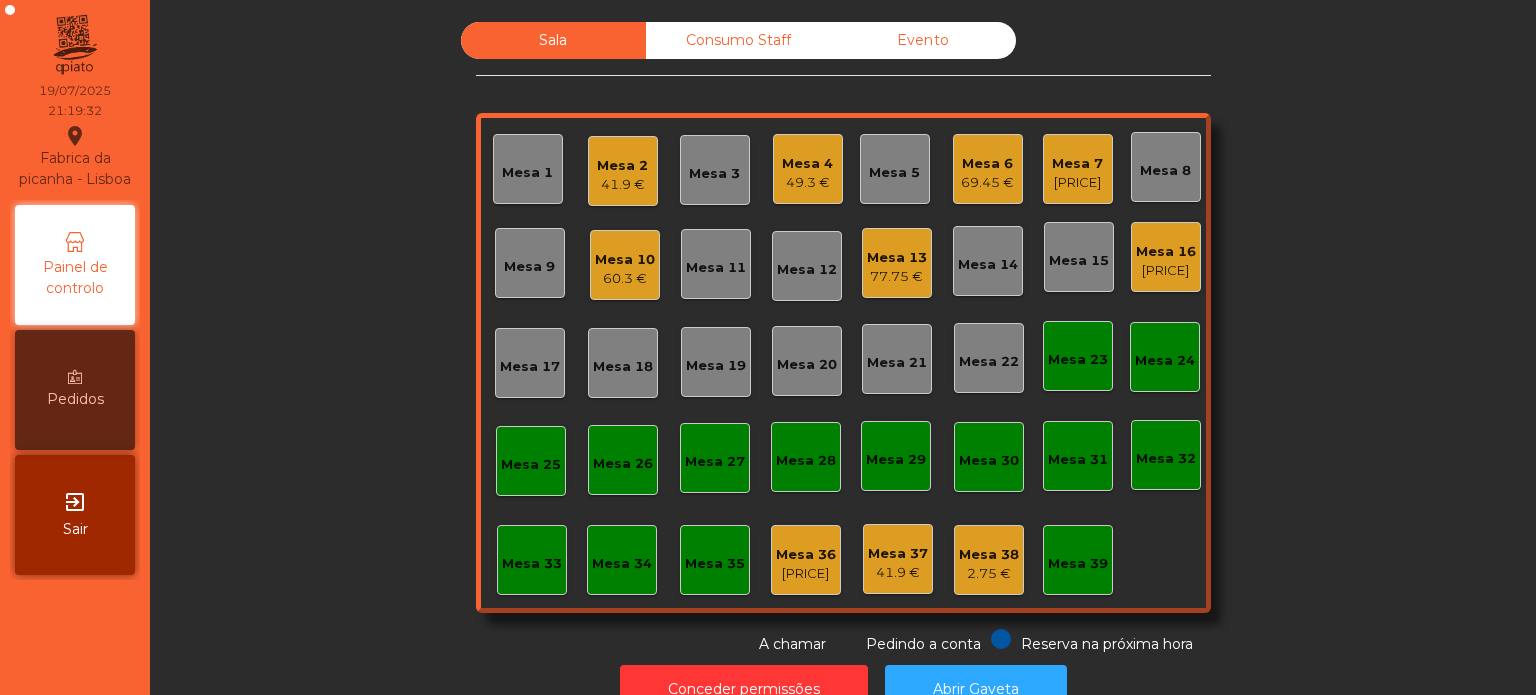 click on "[PRICE]" 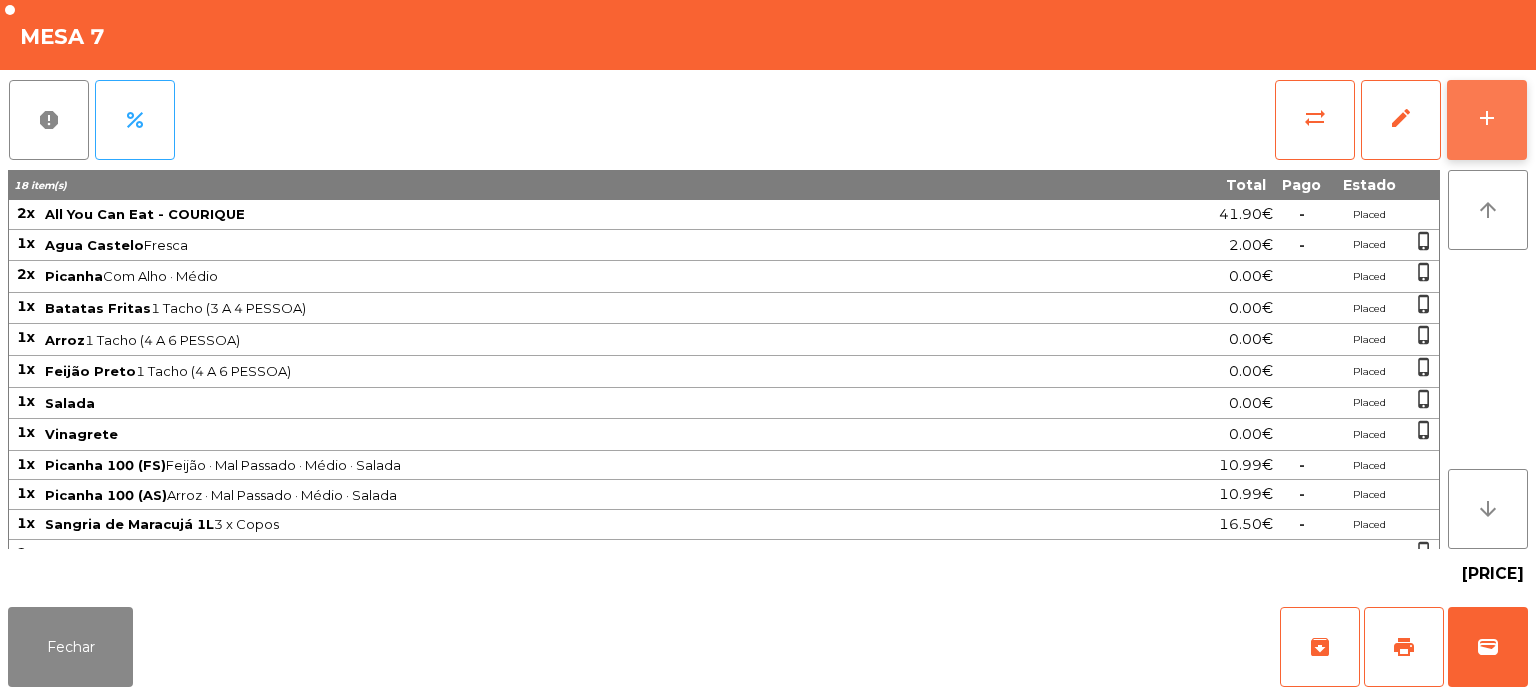 click on "add" 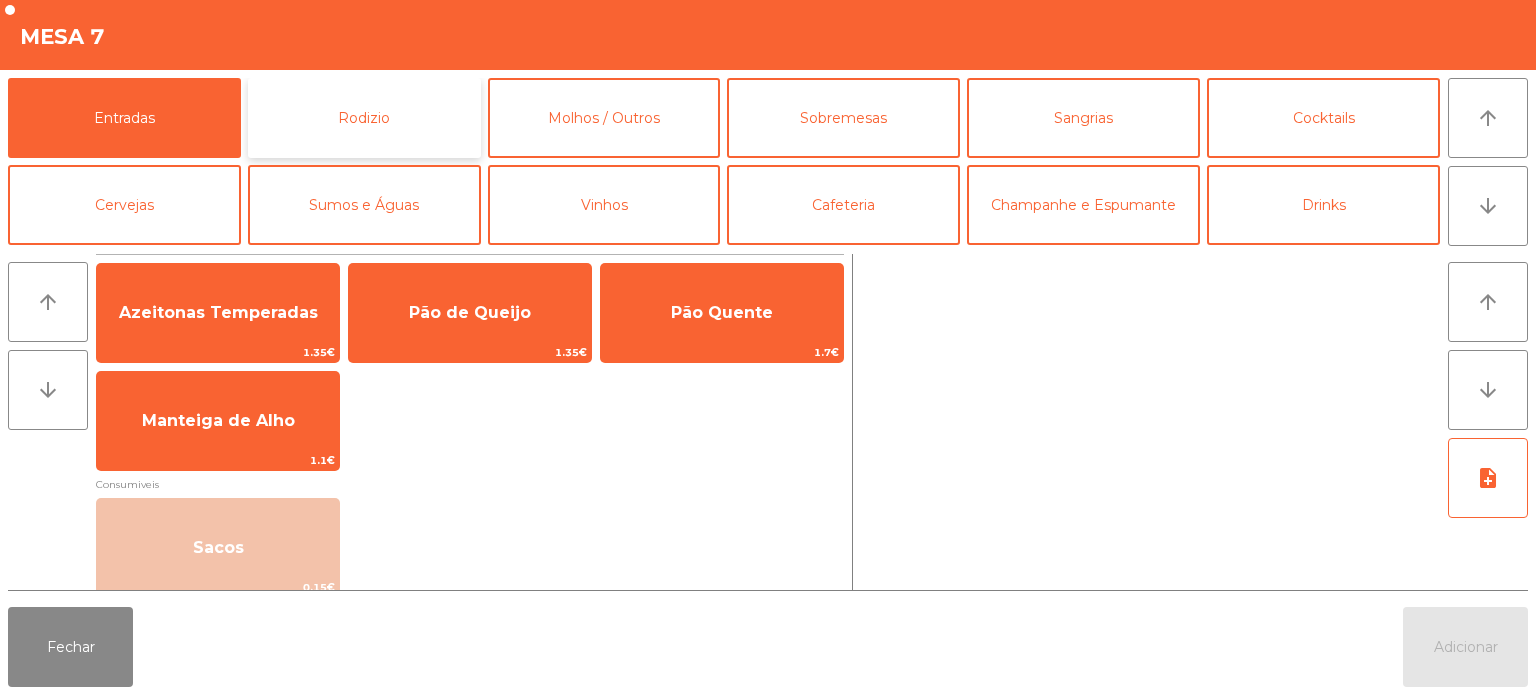 click on "Rodizio" 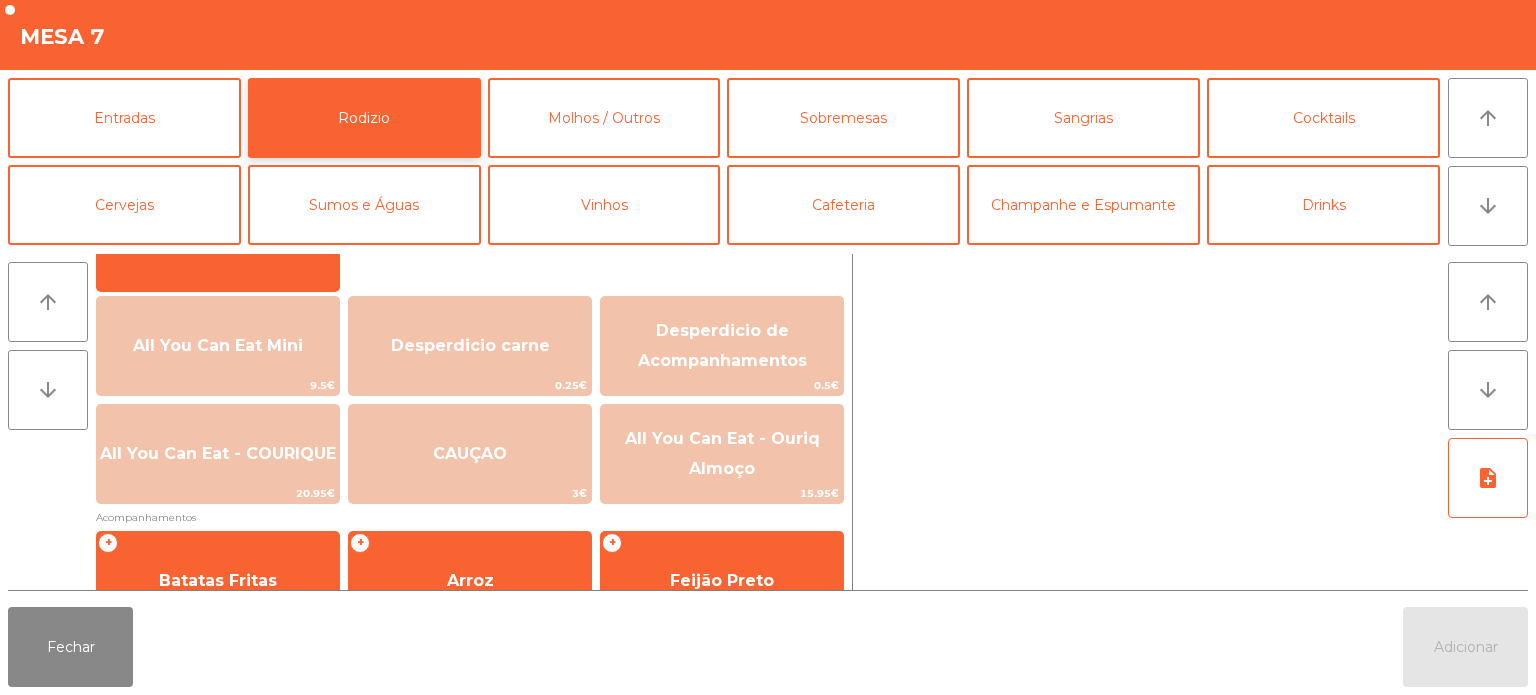 scroll, scrollTop: 0, scrollLeft: 0, axis: both 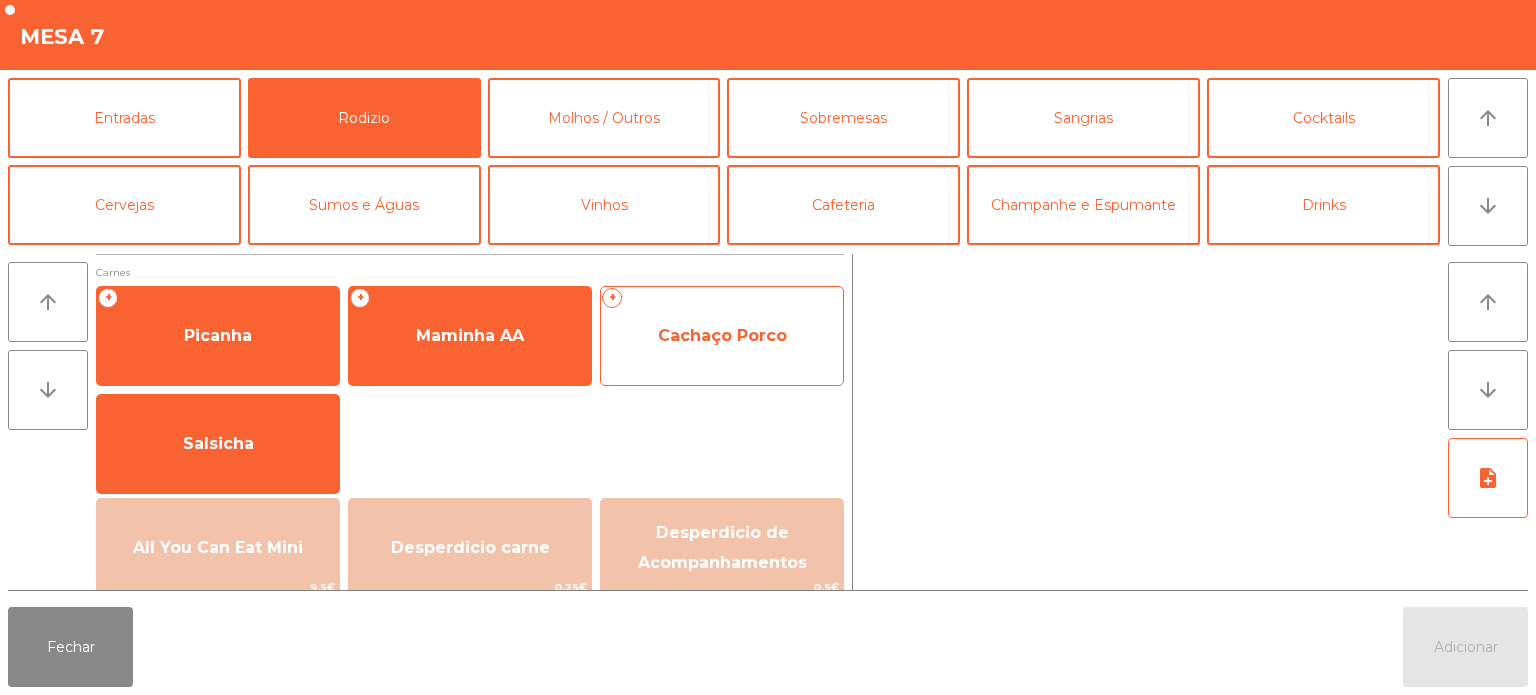 click on "Cachaço Porco" 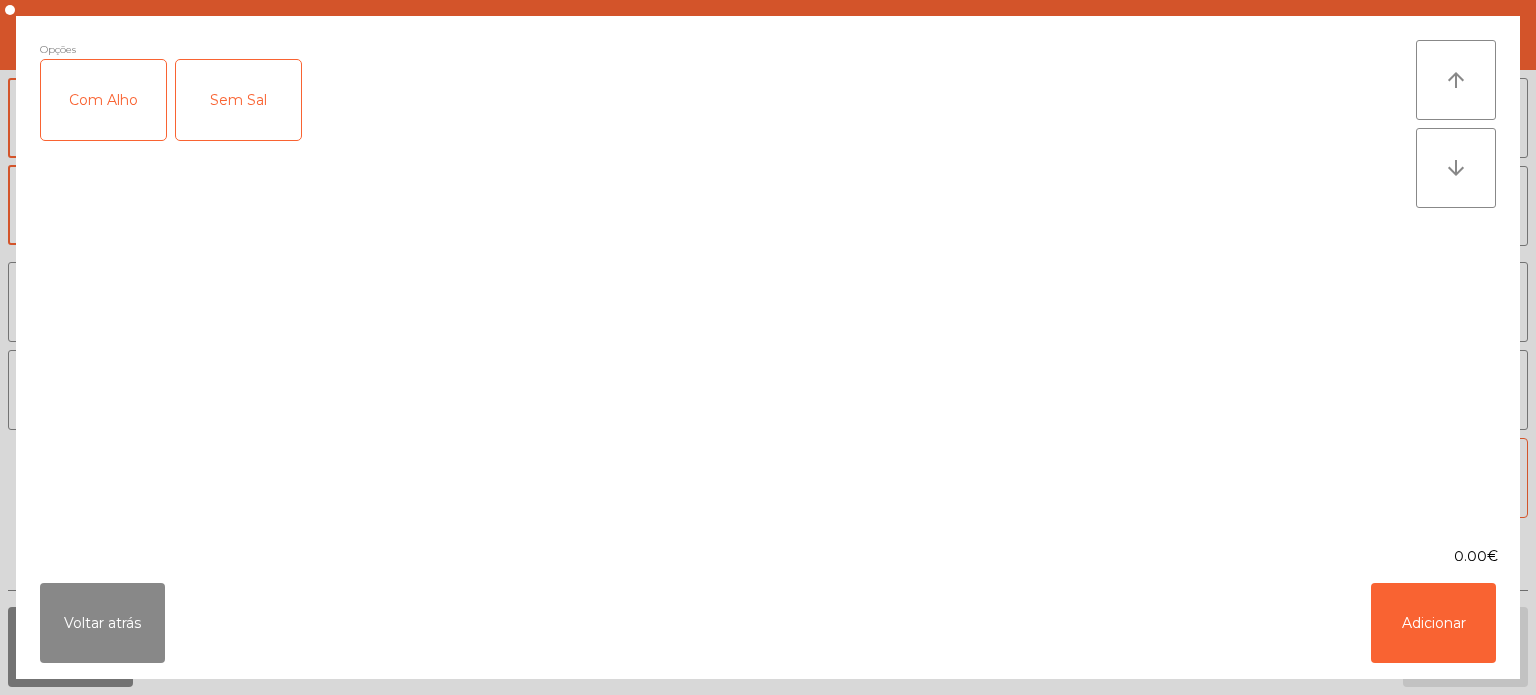 click on "Com Alho" 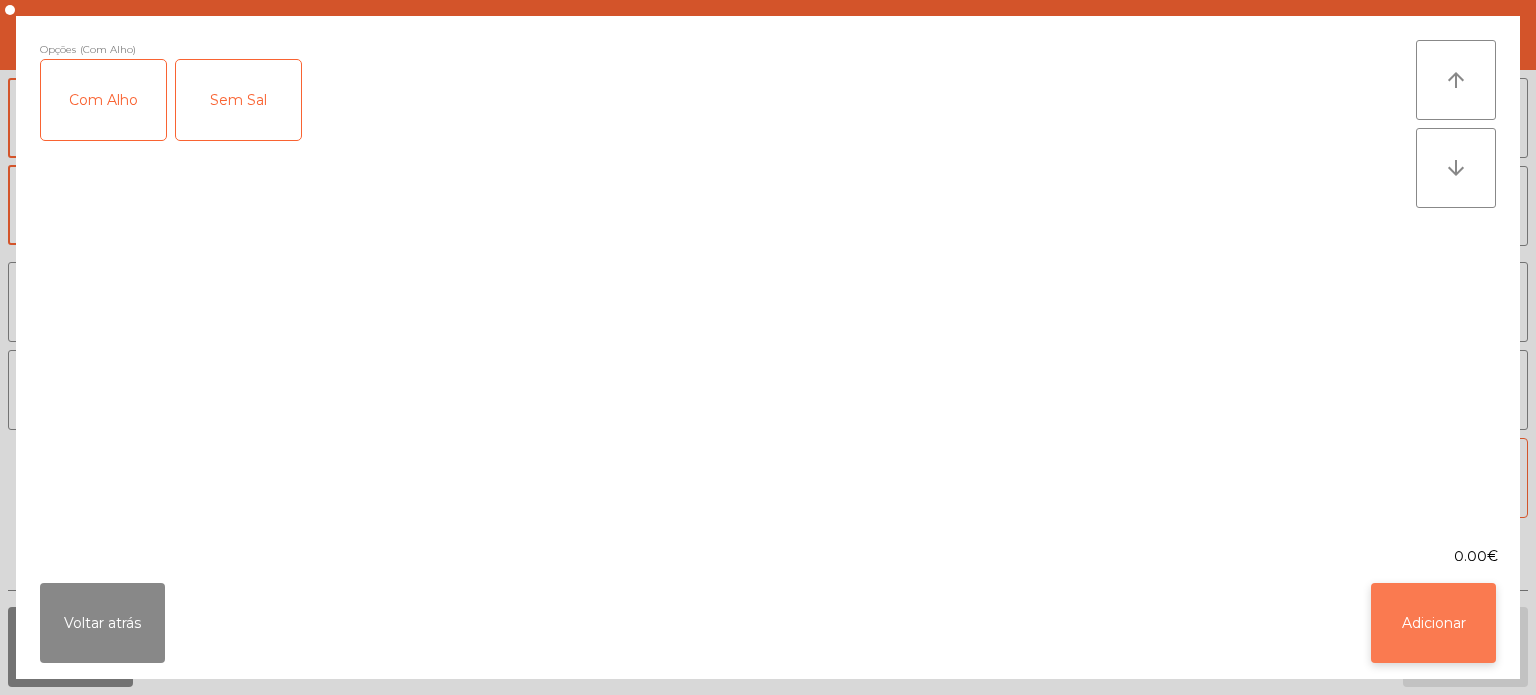 click on "Adicionar" 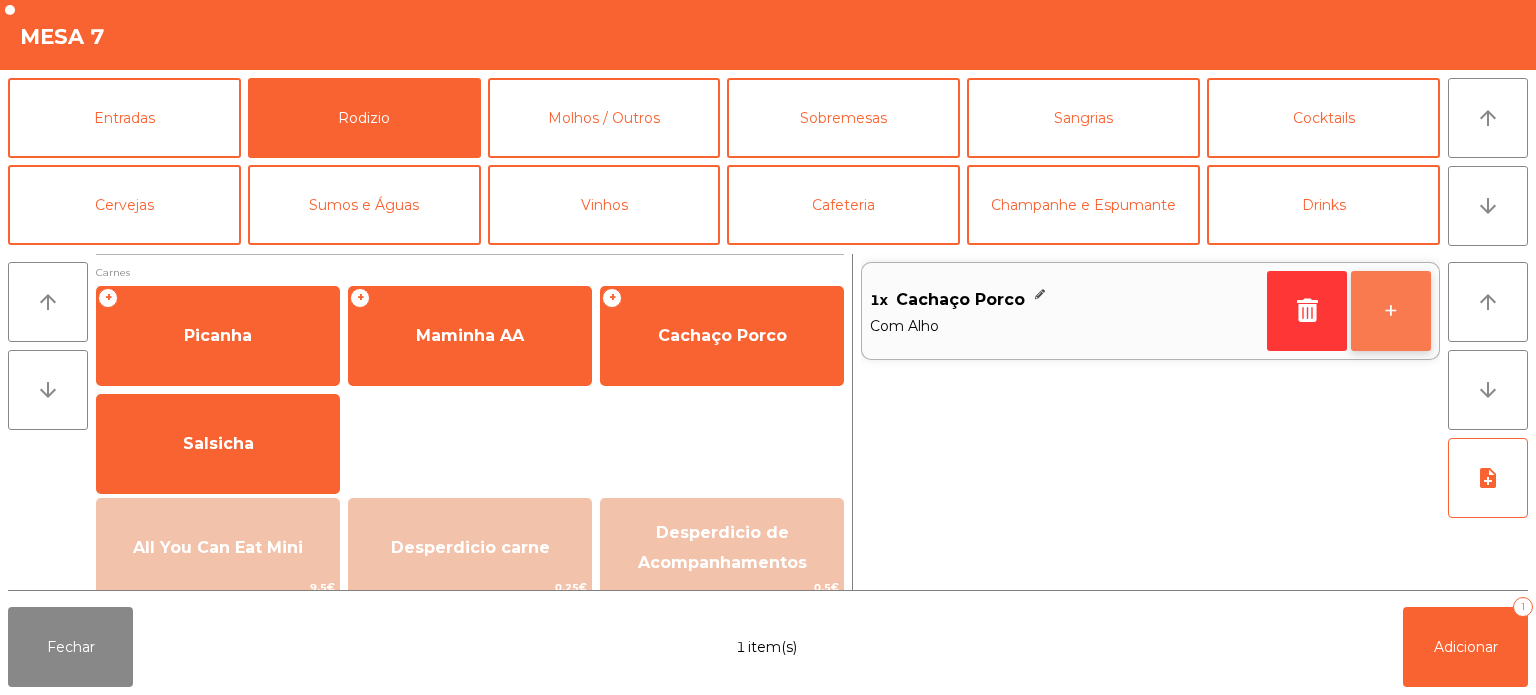 click on "+" 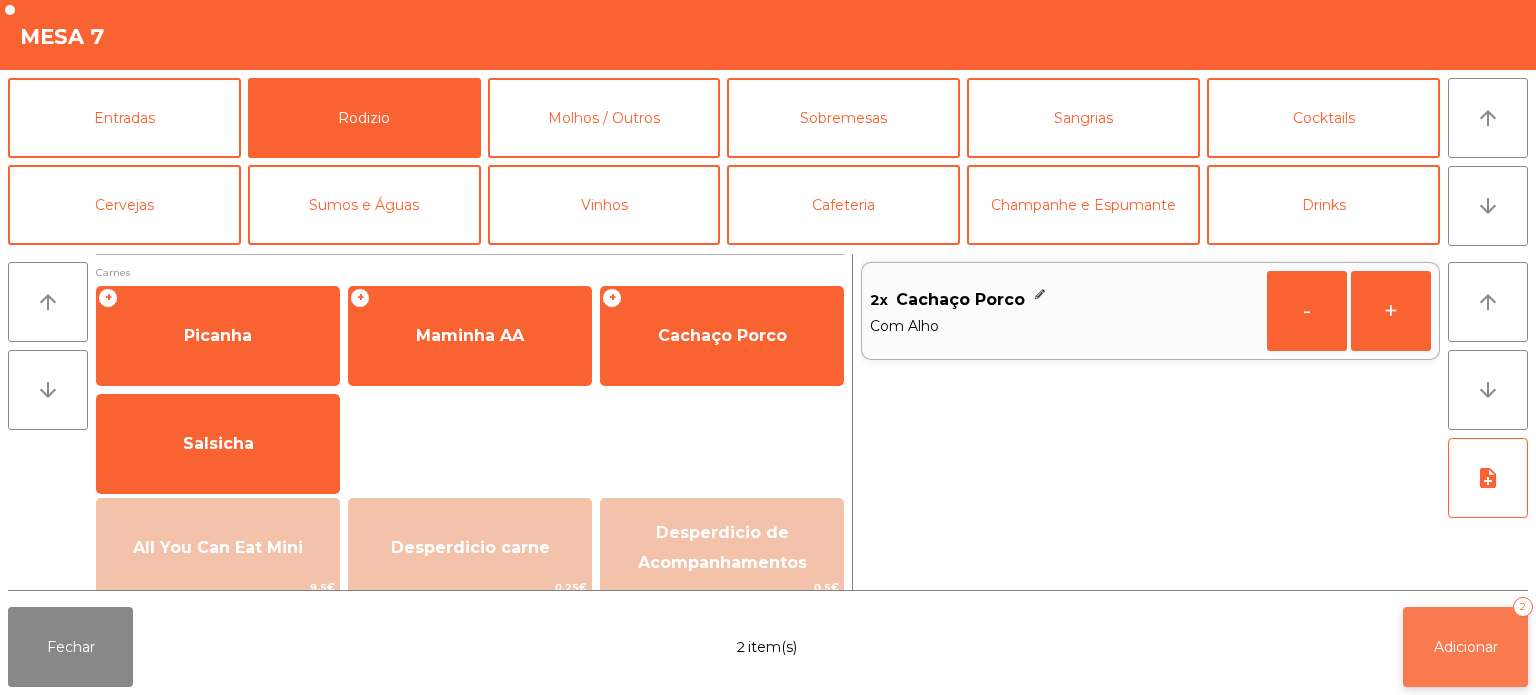 click on "Adicionar   2" 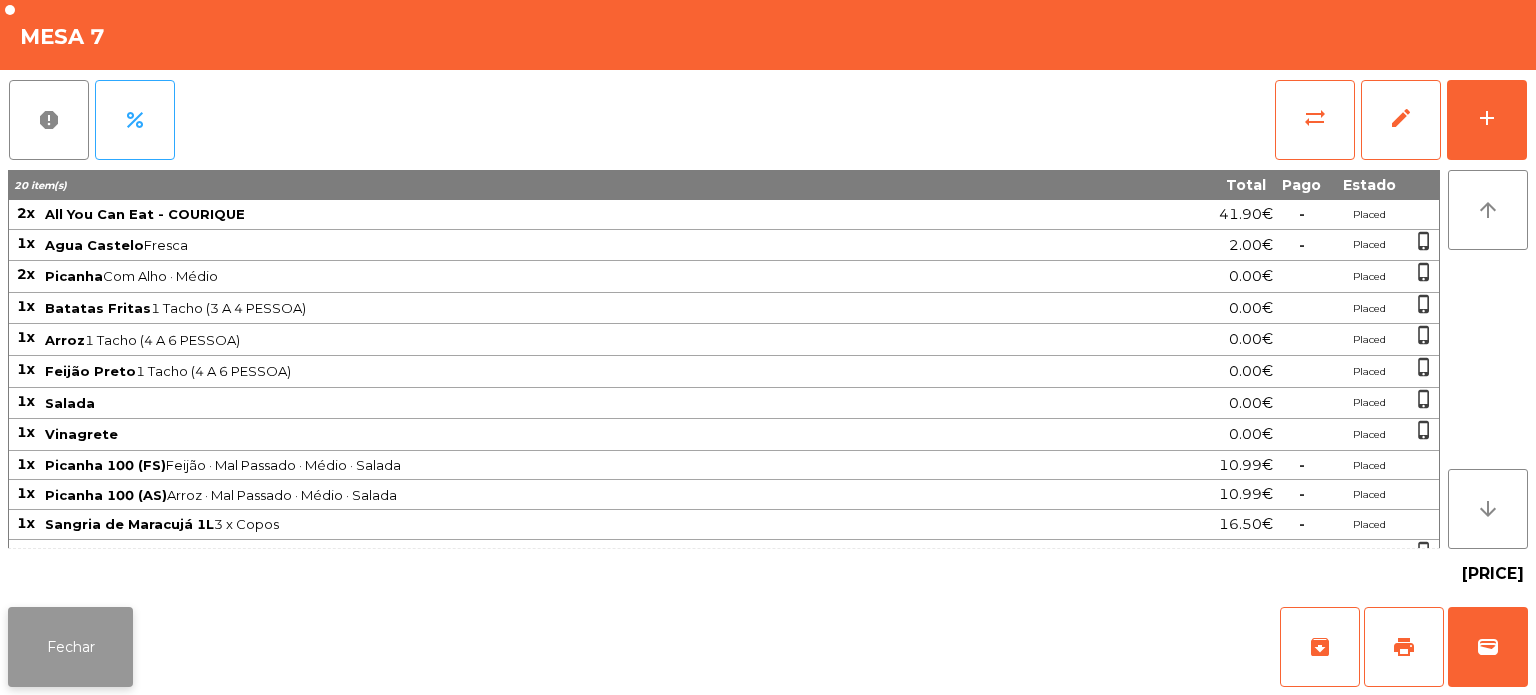 click on "Fechar" 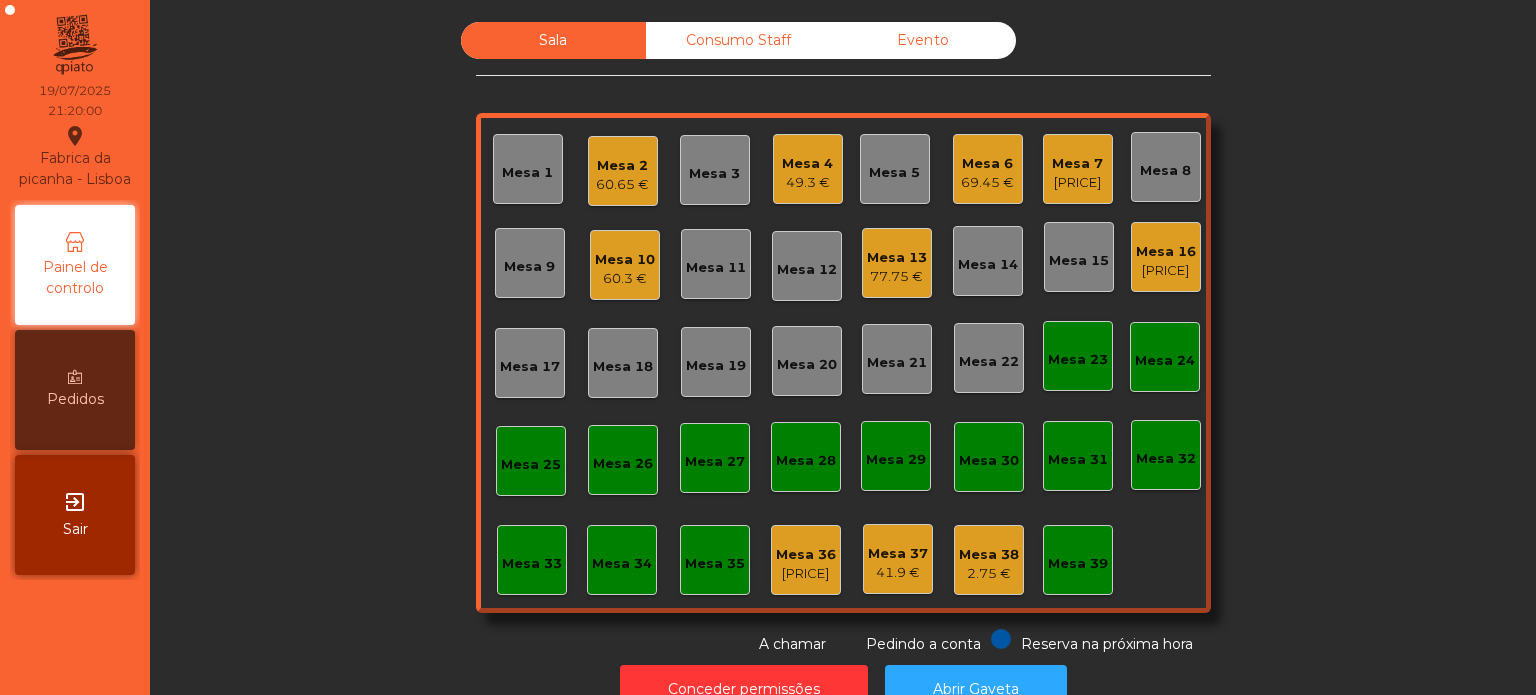 click on "Sala   Consumo Staff   Evento   Mesa 1   Mesa 2   60.65 €   Mesa 3   Mesa 4   49.3 €   Mesa 5   Mesa 6   69.45 €   Mesa 7   82.38 €   Mesa 8   Mesa 9   Mesa 10   60.3 €   Mesa 11   Mesa 12   Mesa 13   77.75 €   Mesa 14   Mesa 15   Mesa 16   64.9 €   Mesa 17   Mesa 18   Mesa 19   Mesa 20   Mesa 21   Mesa 22   Mesa 23   Mesa 24   Mesa 25   Mesa 26   Mesa 27   Mesa 28   Mesa 29   Mesa 30   Mesa 31   Mesa 32   Mesa 33   Mesa 34   Mesa 35   Mesa 36   3.65 €   Mesa 37   41.9 €   Mesa 38   2.75 €   Mesa 39  Reserva na próxima hora Pedindo a conta A chamar" 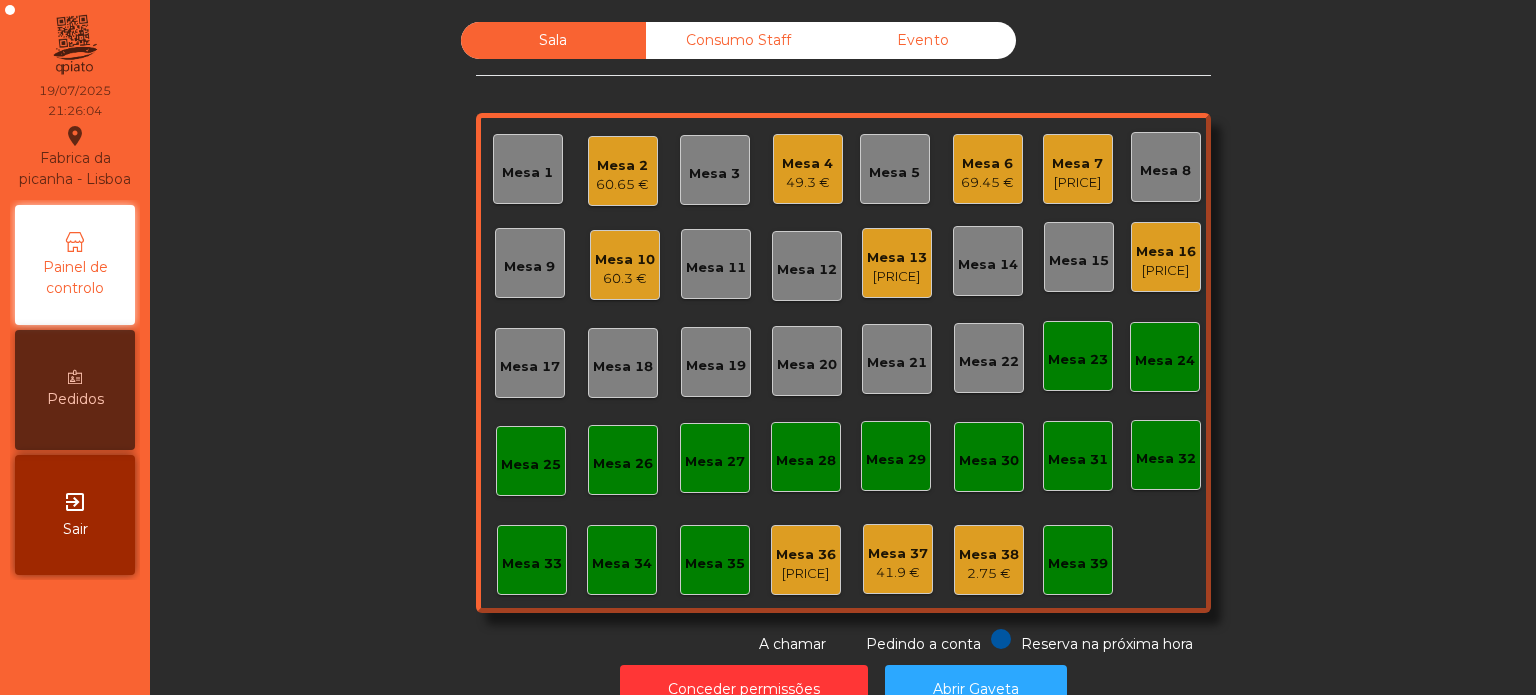 click on "Mesa 18" 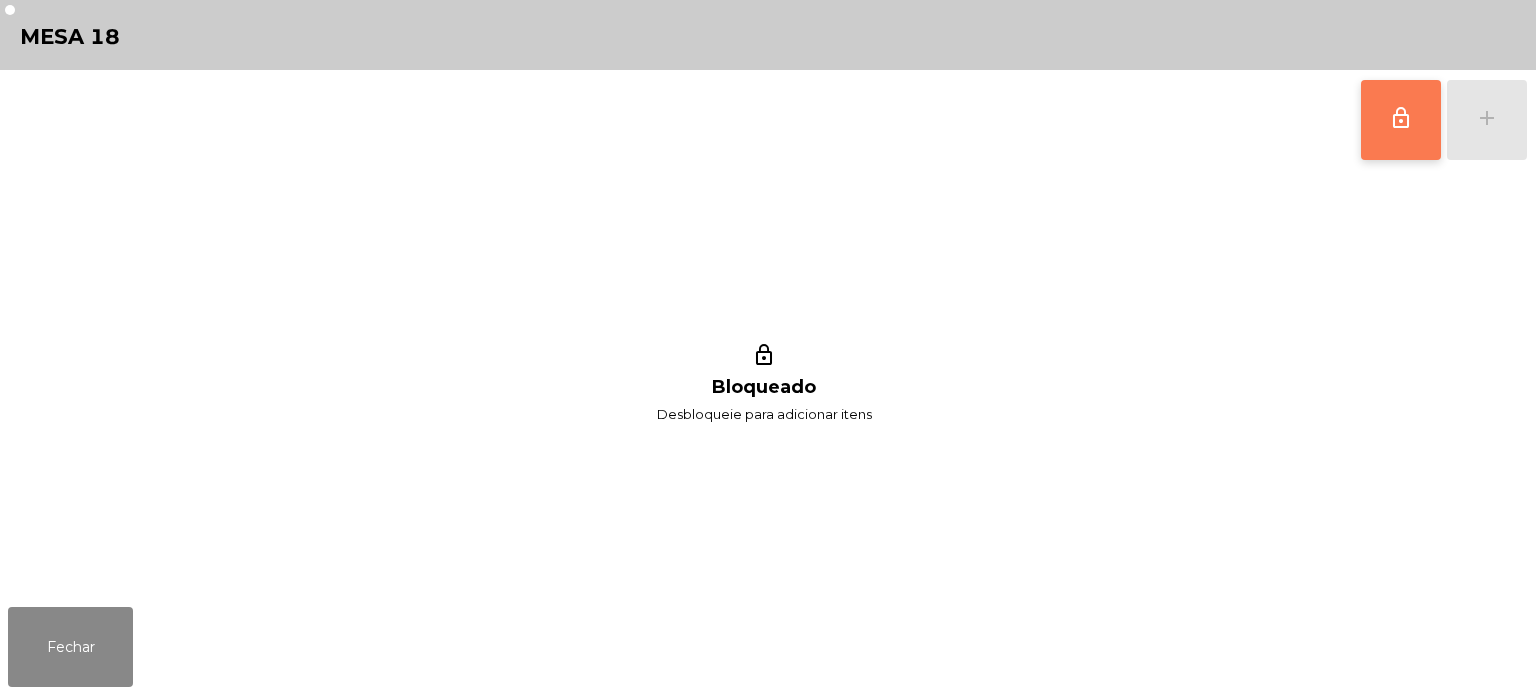 click on "lock_outline" 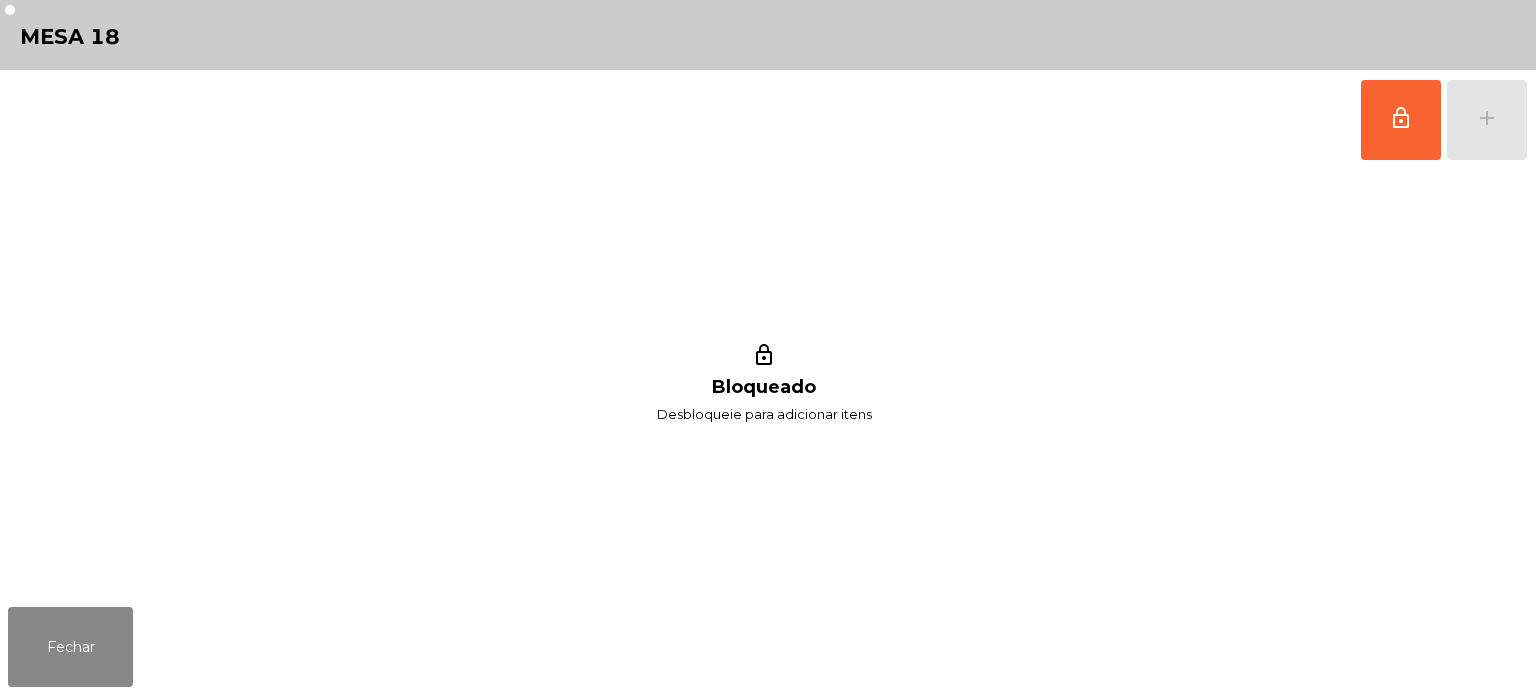 click on "lock_outline   add" 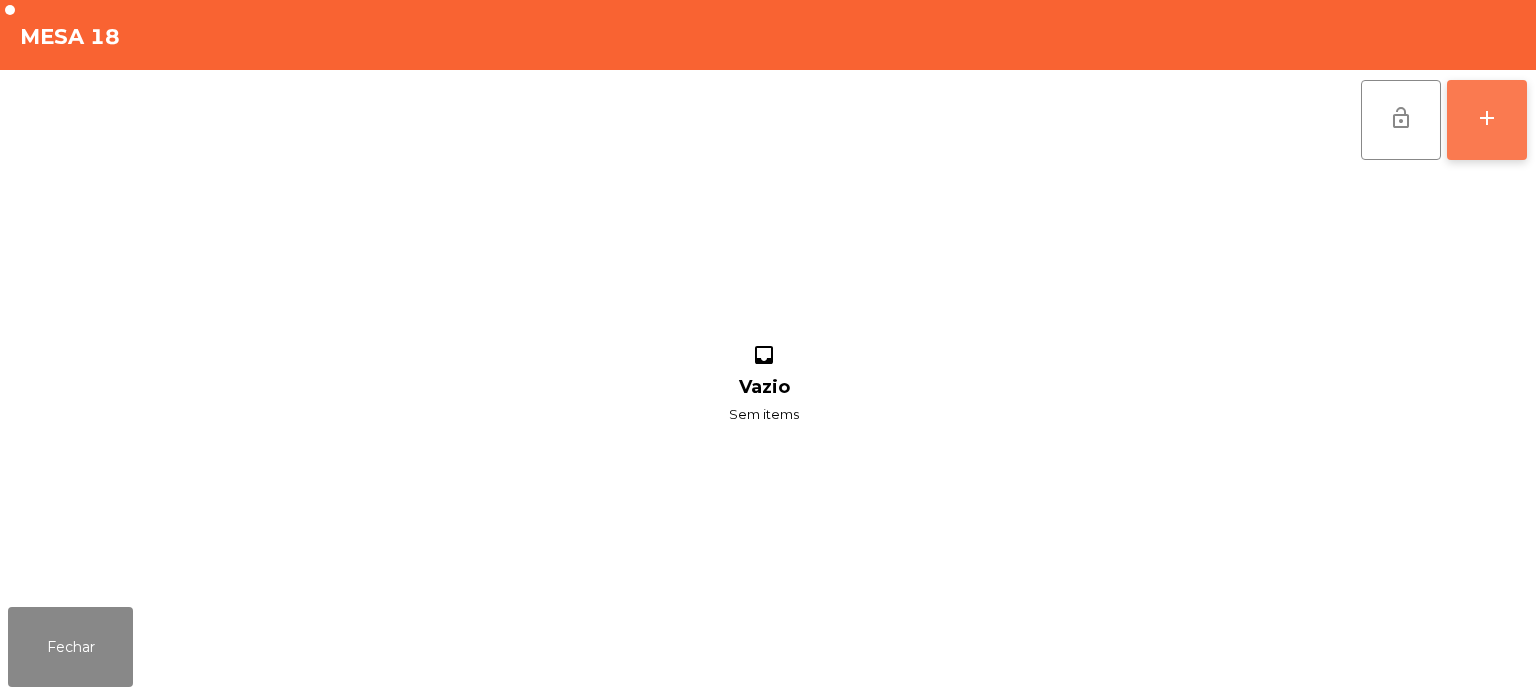 click on "add" 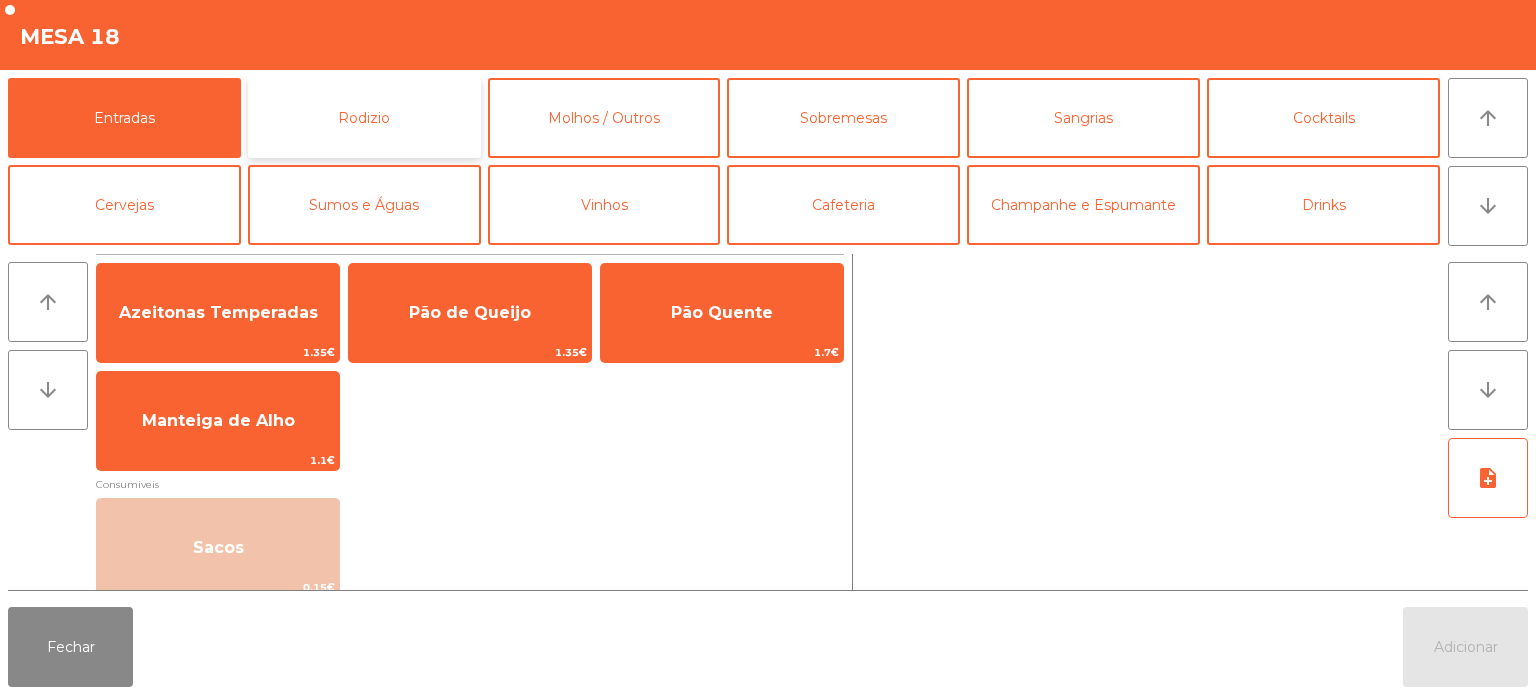 click on "Rodizio" 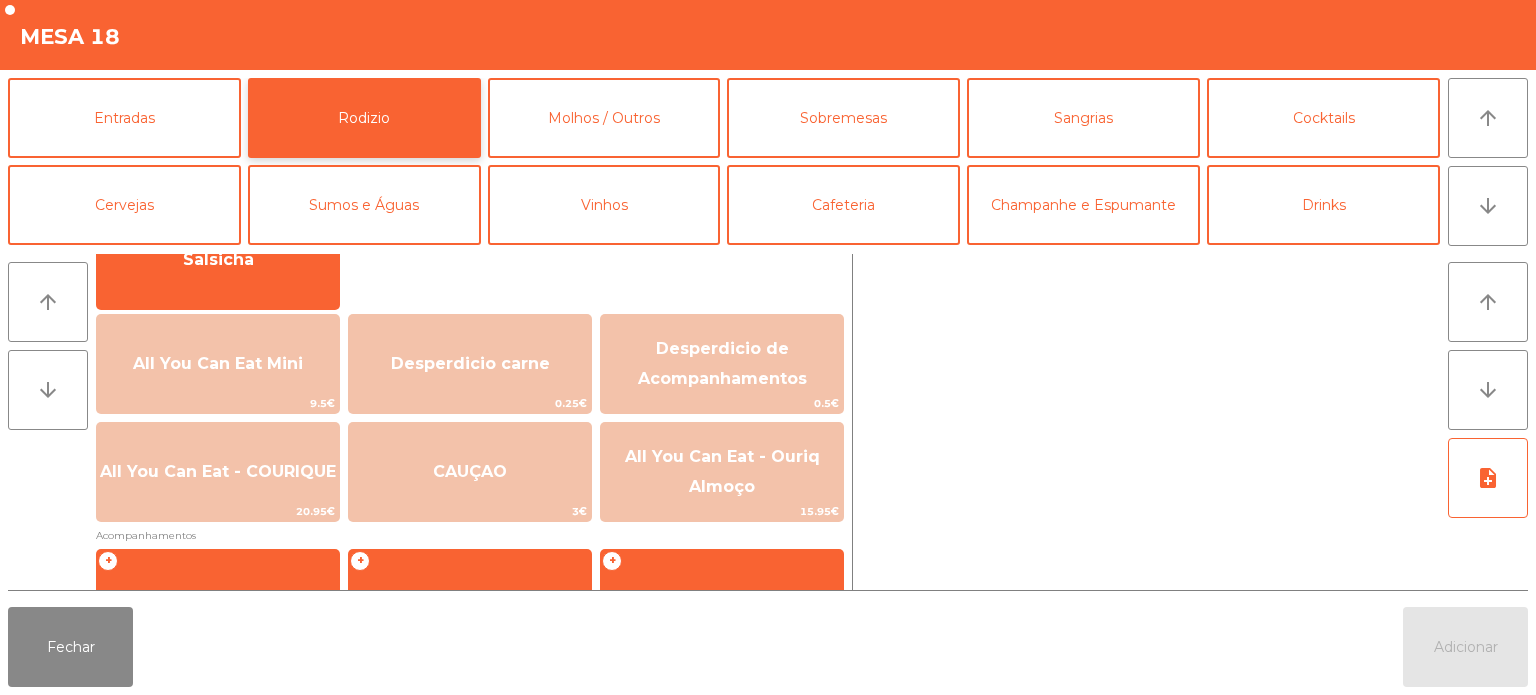 scroll, scrollTop: 191, scrollLeft: 0, axis: vertical 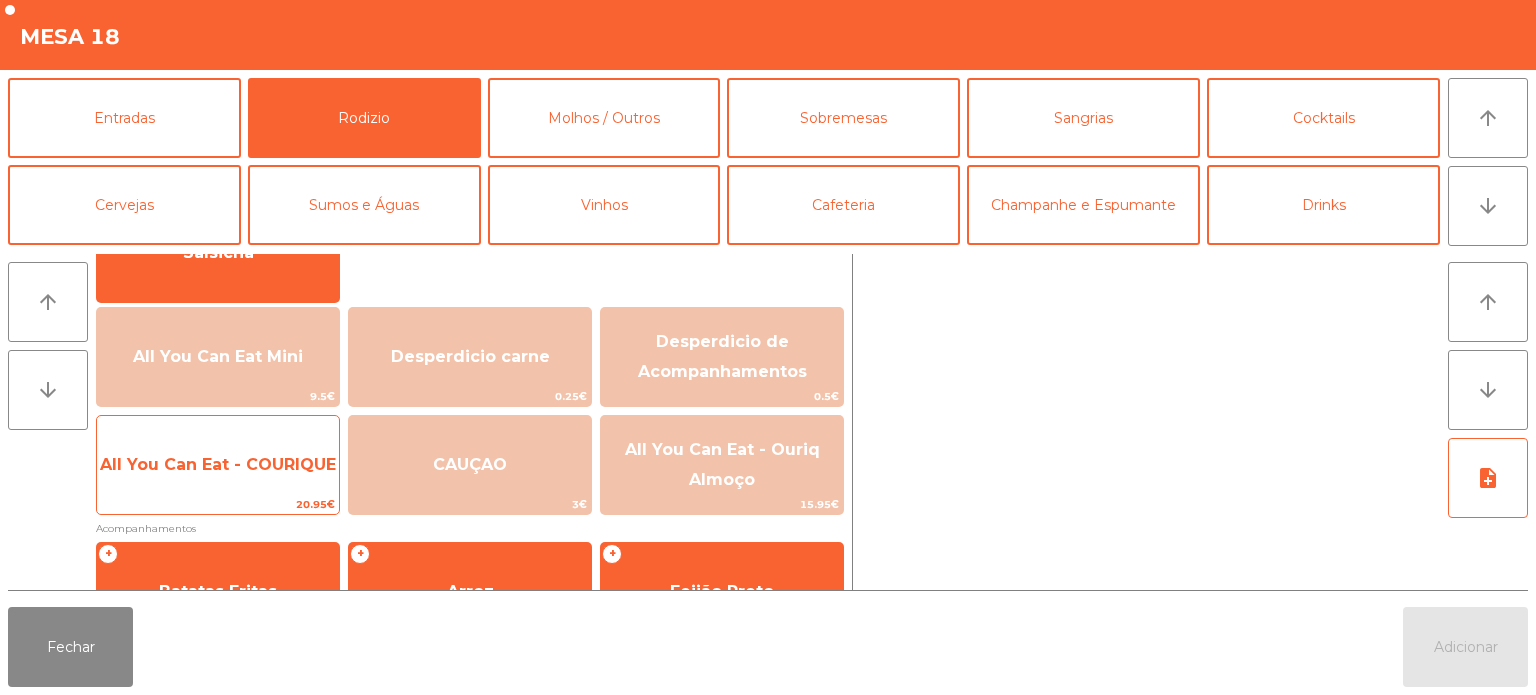 click on "All You Can Eat - COURIQUE" 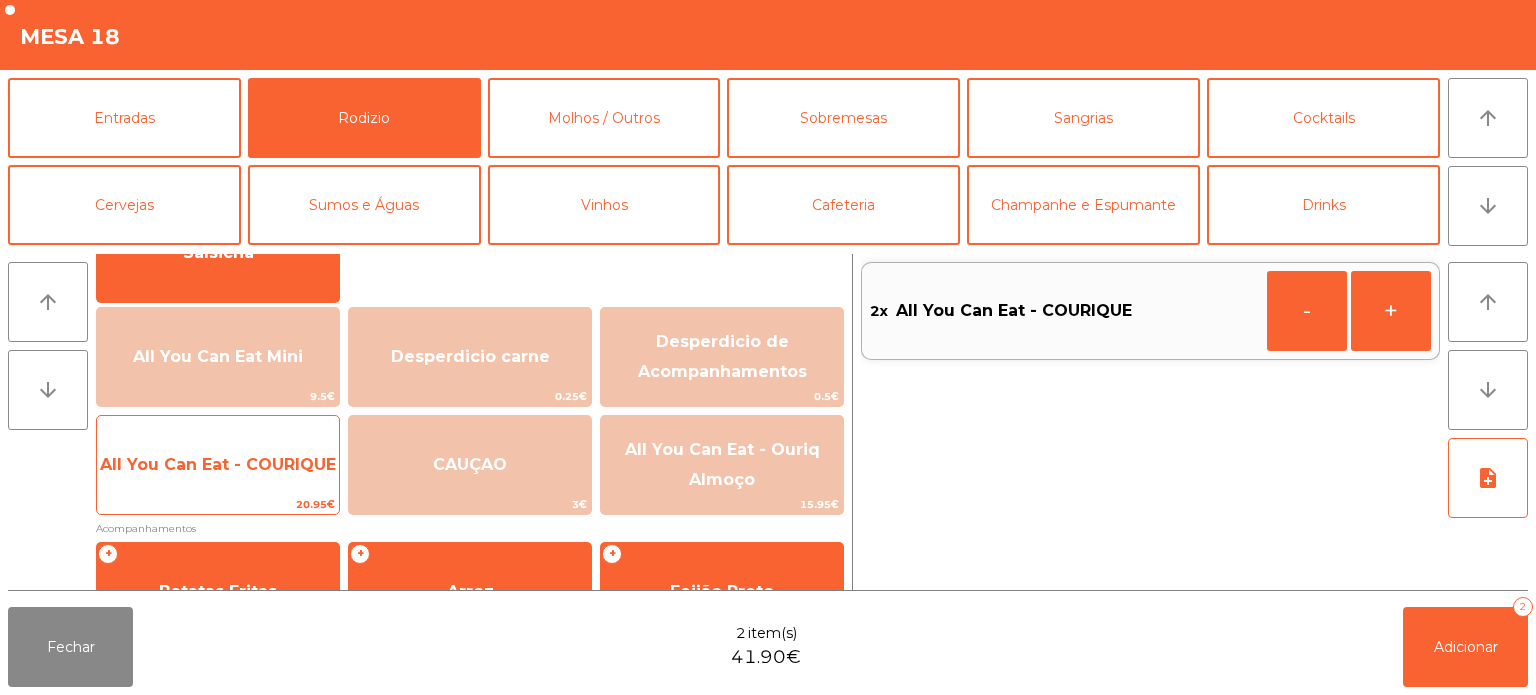 click on "All You Can Eat - COURIQUE" 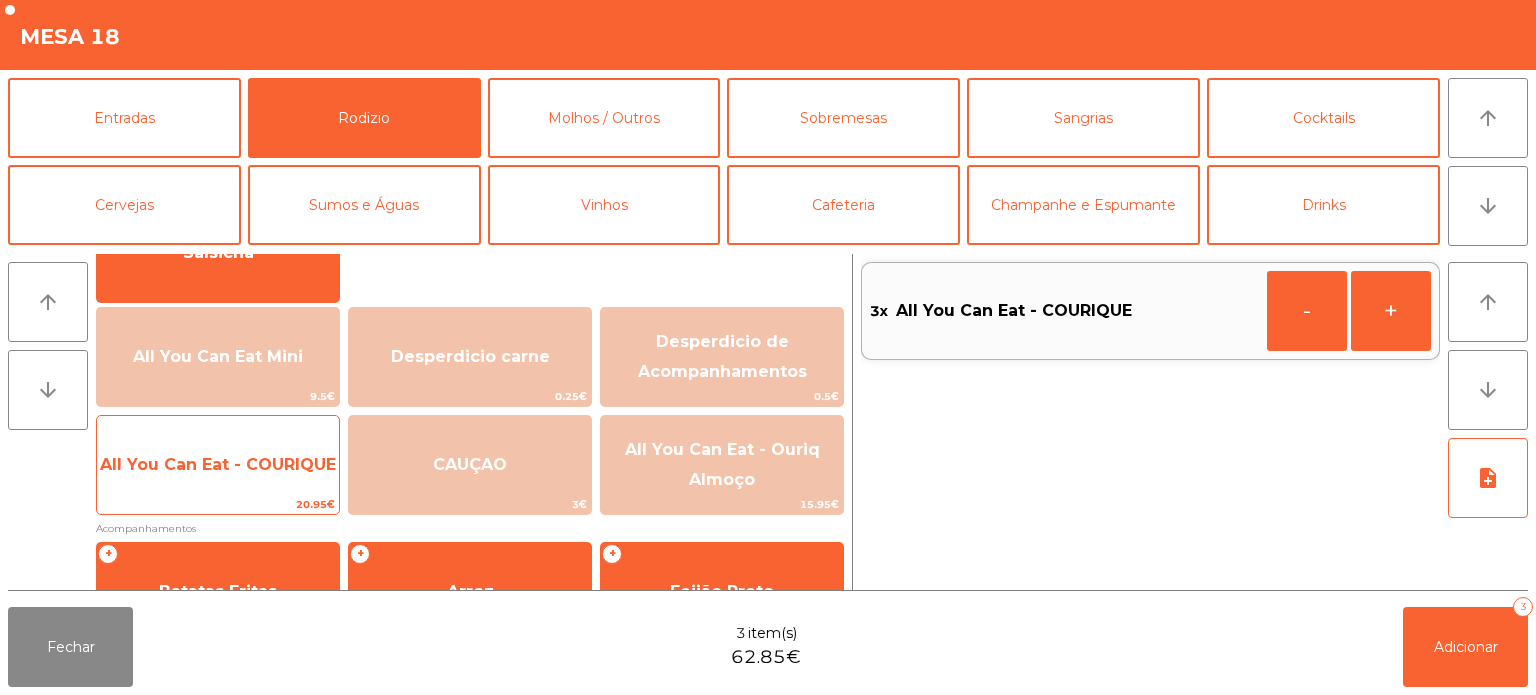 click on "All You Can Eat - COURIQUE" 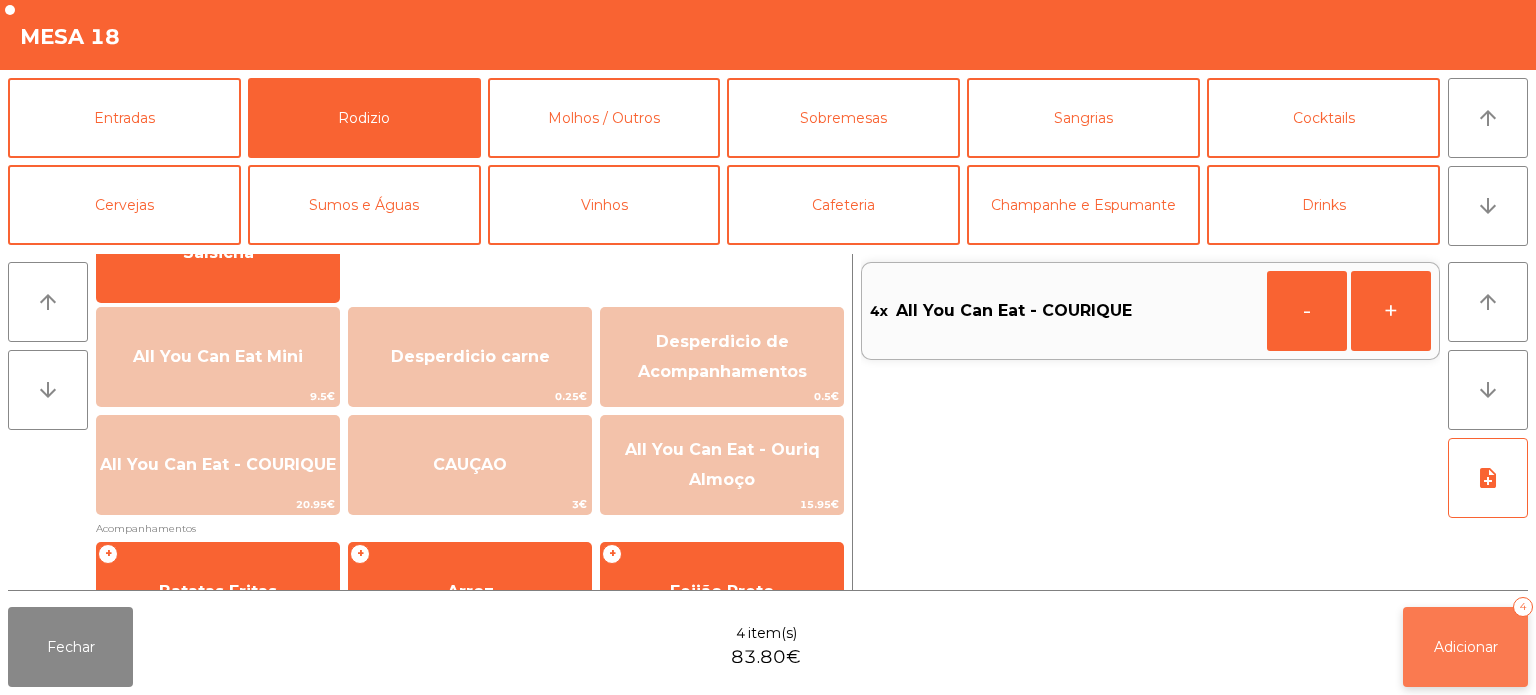 click on "Adicionar" 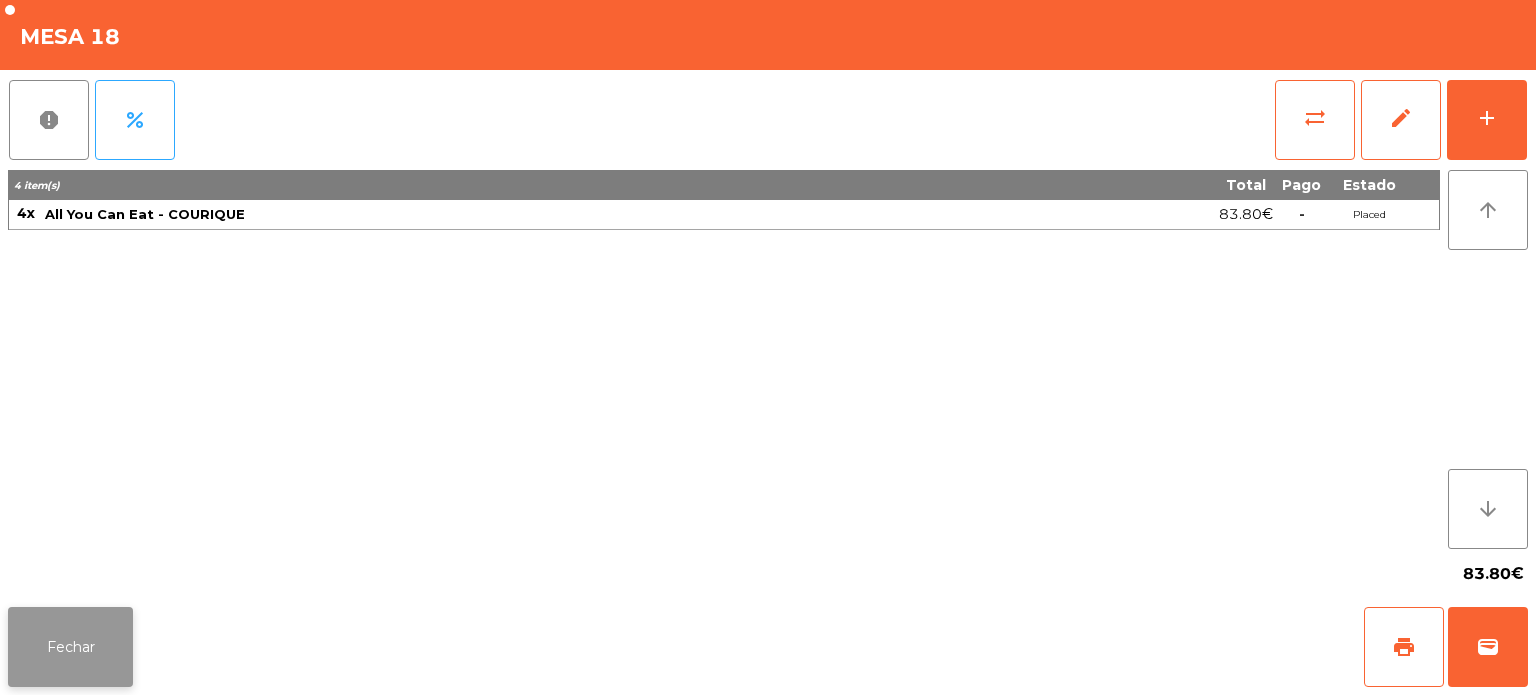 click on "Fechar" 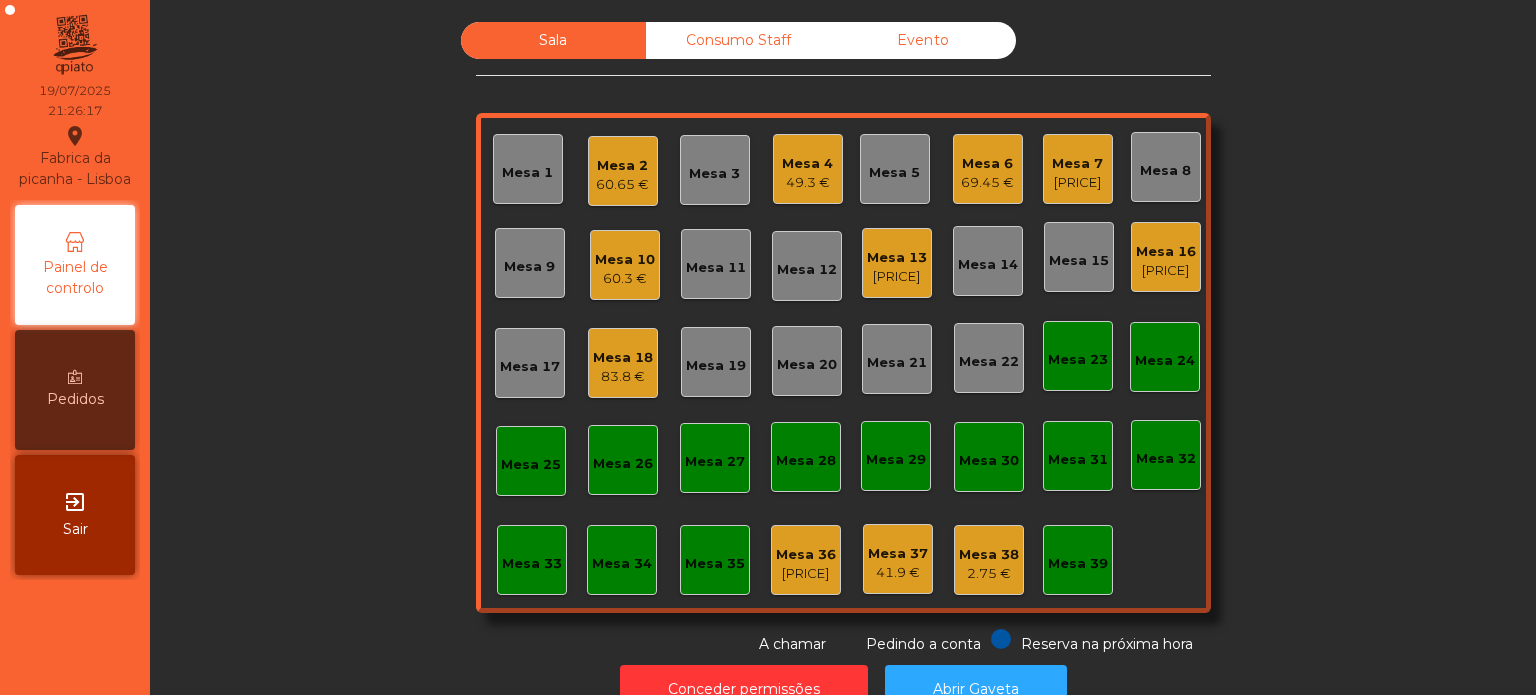 click on "Mesa 3" 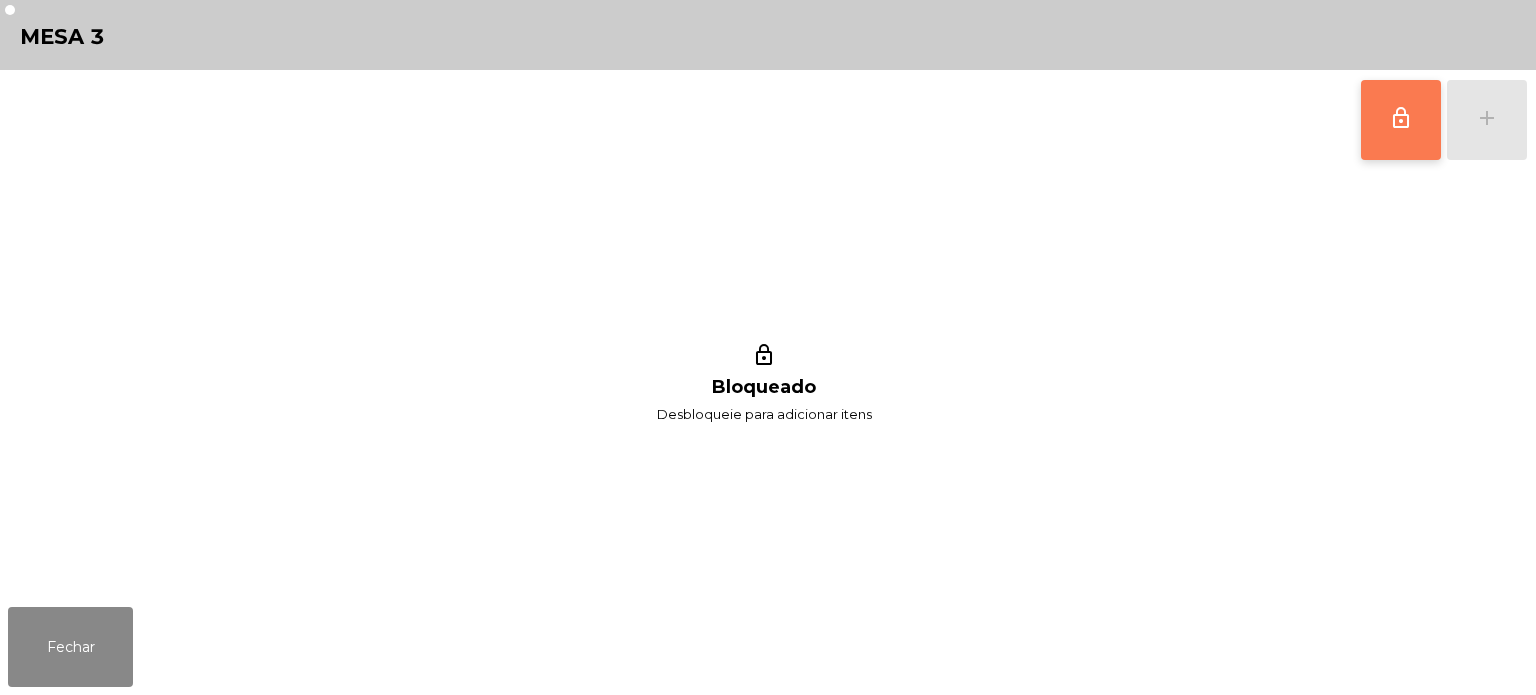 click on "lock_outline" 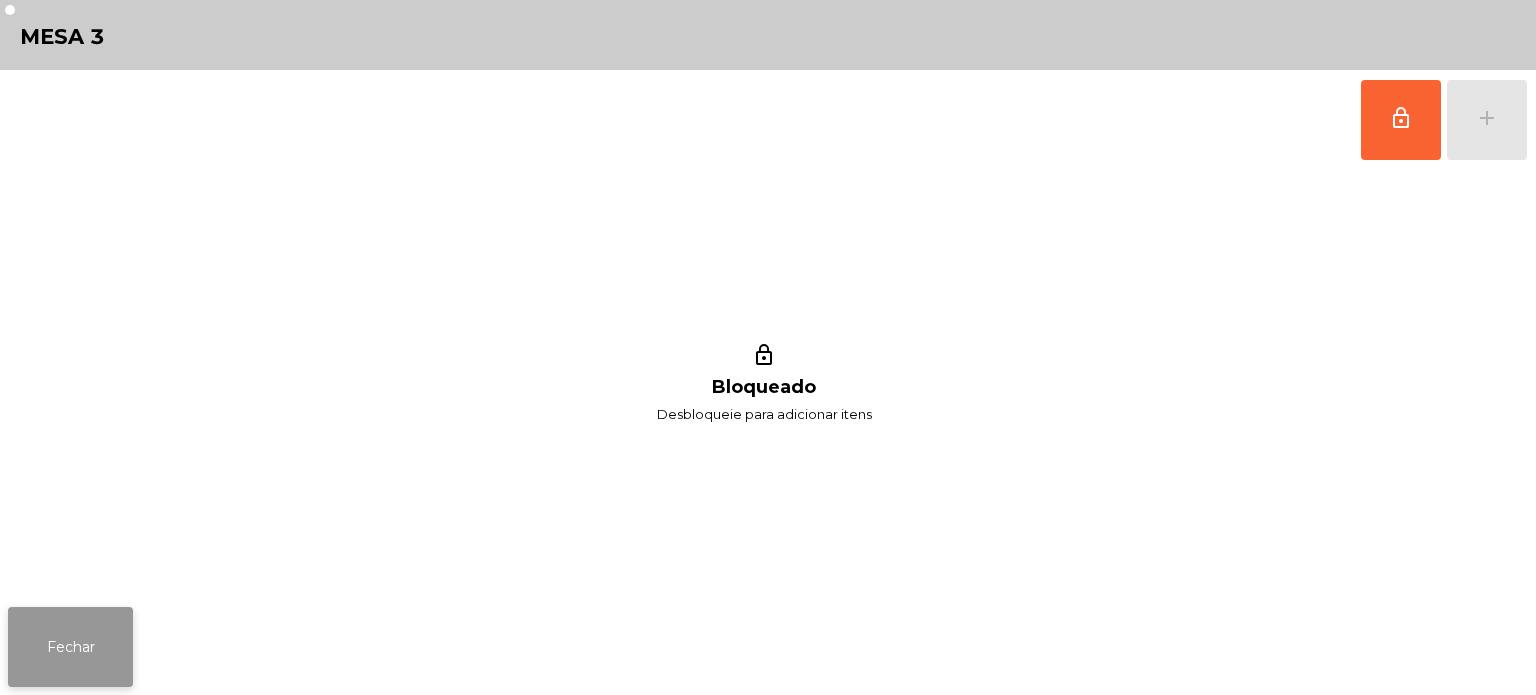 click on "Fechar" 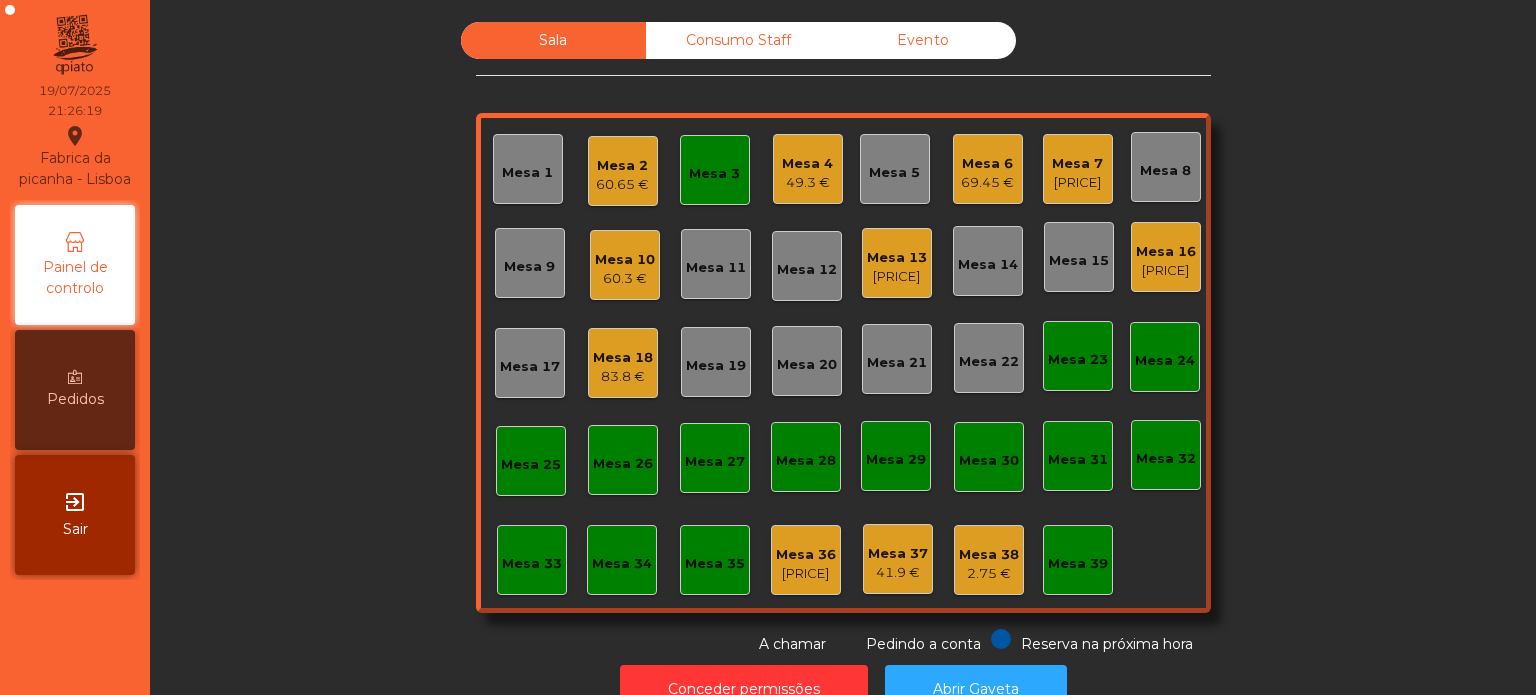 click on "Mesa 18   [PRICE]" 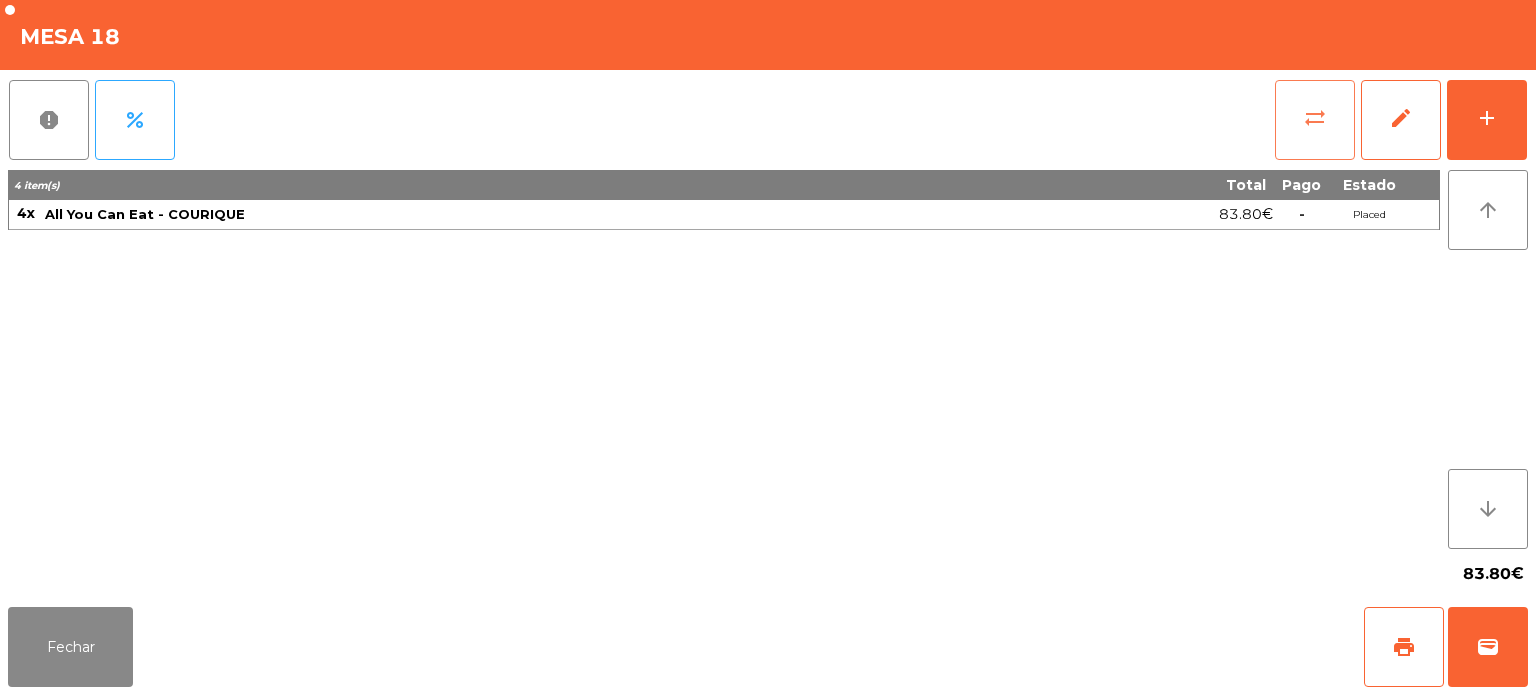 click on "sync_alt" 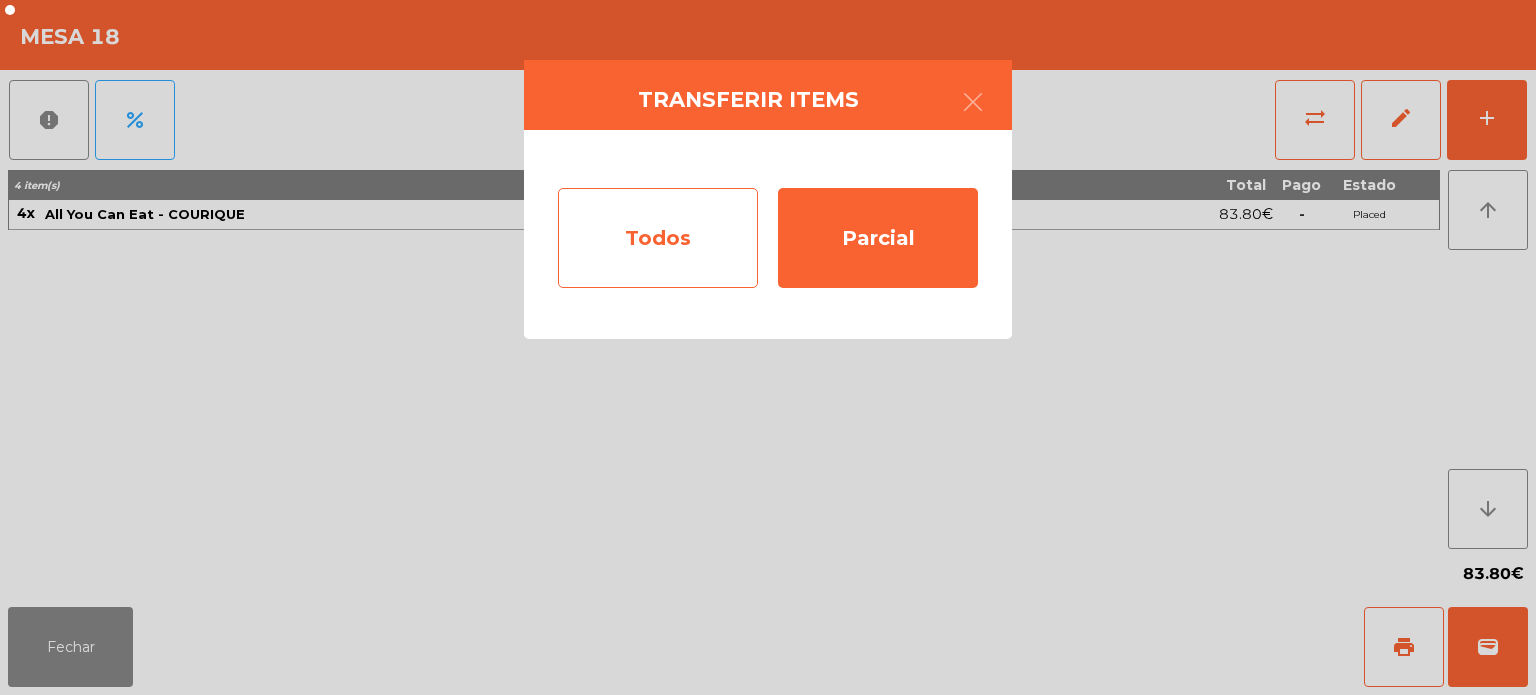 click on "Todos" 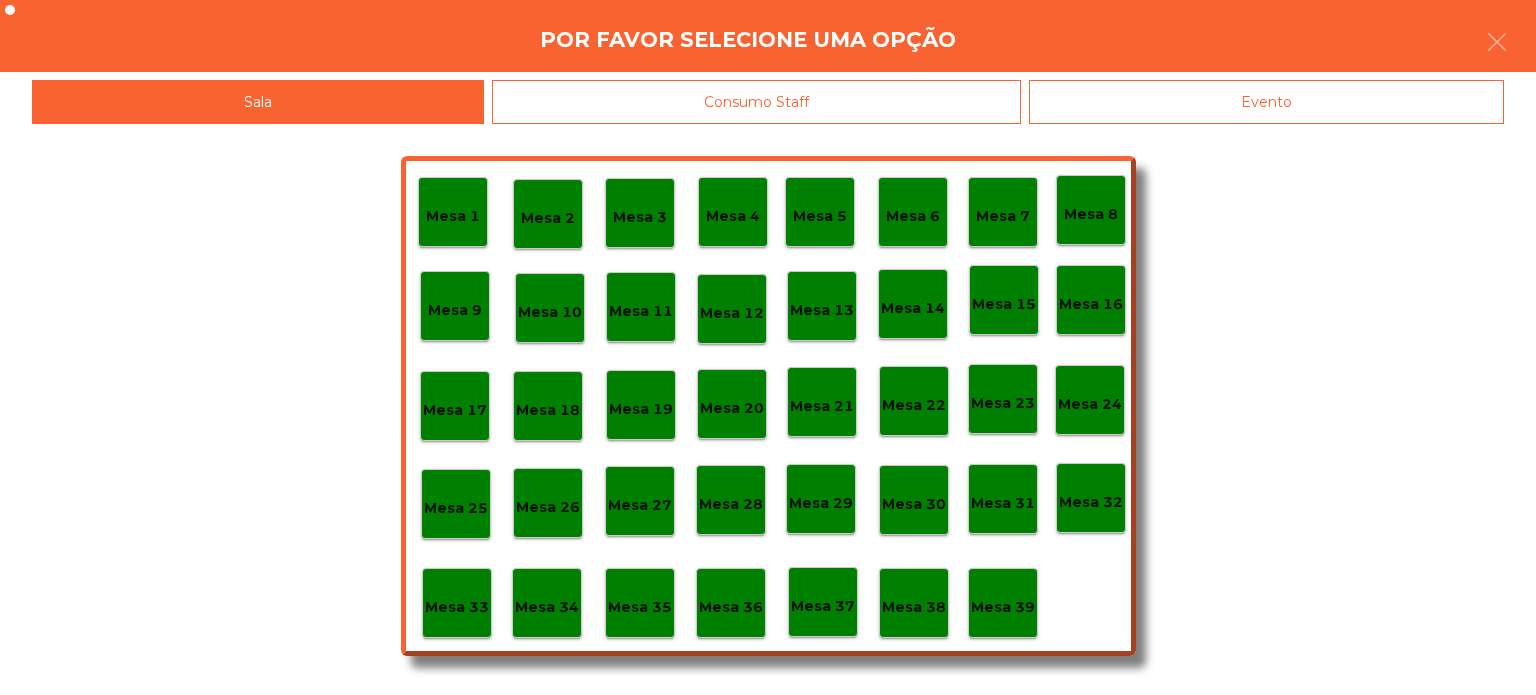 click on "Mesa 3" 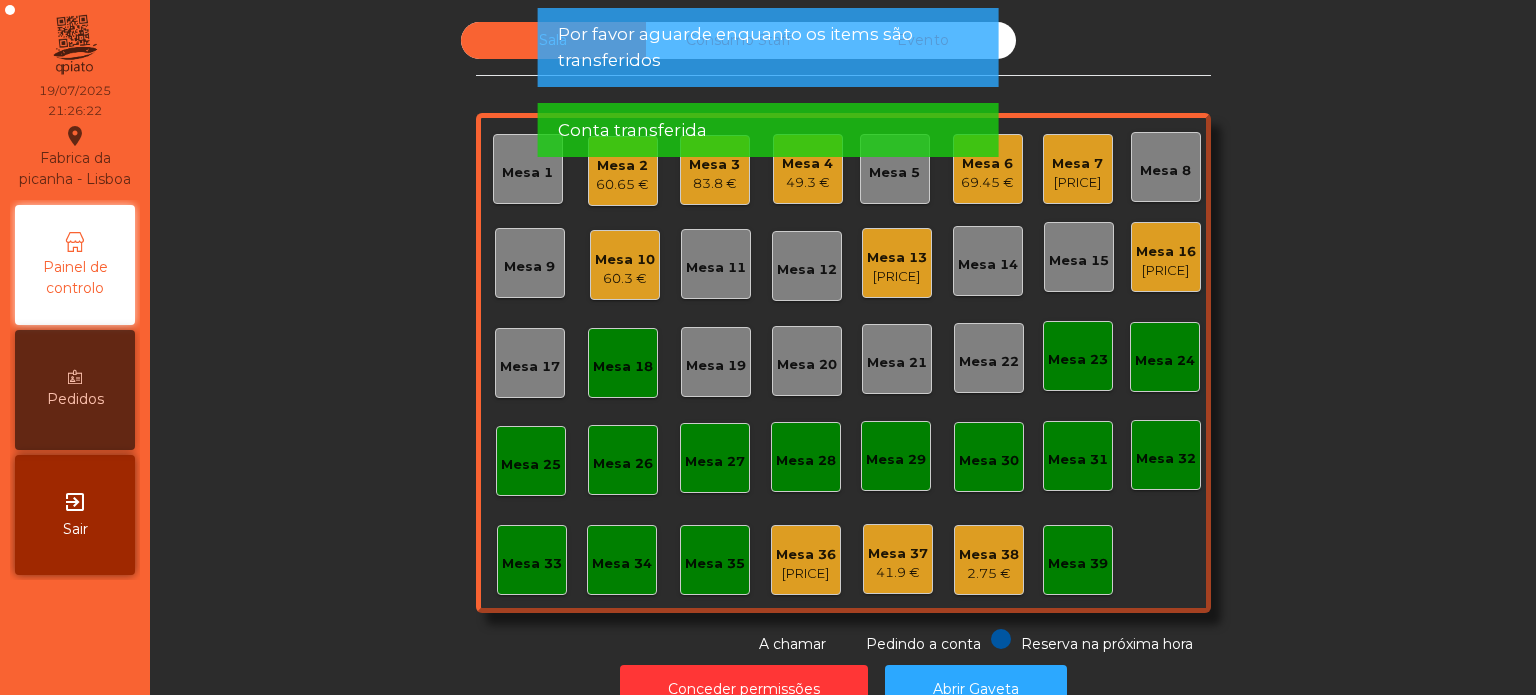 click on "Mesa 18" 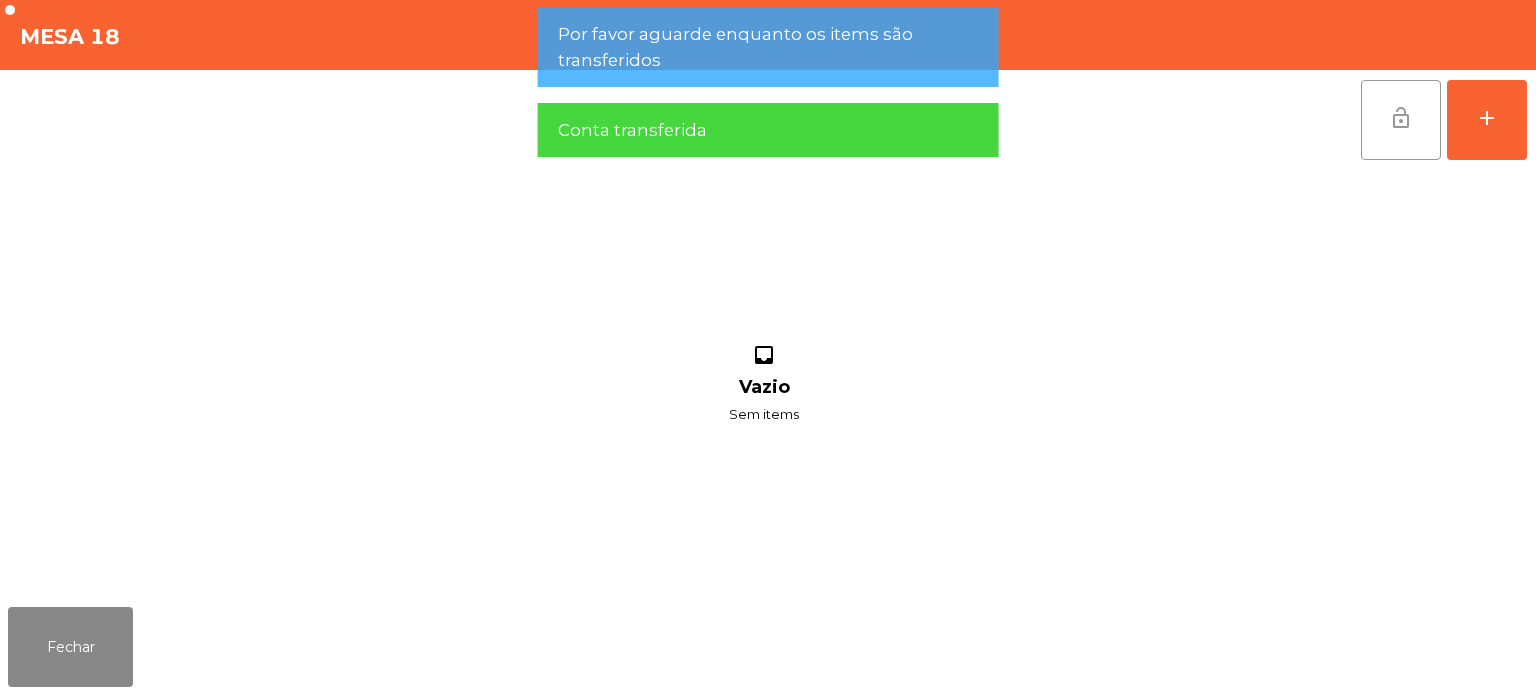 click on "lock_open" 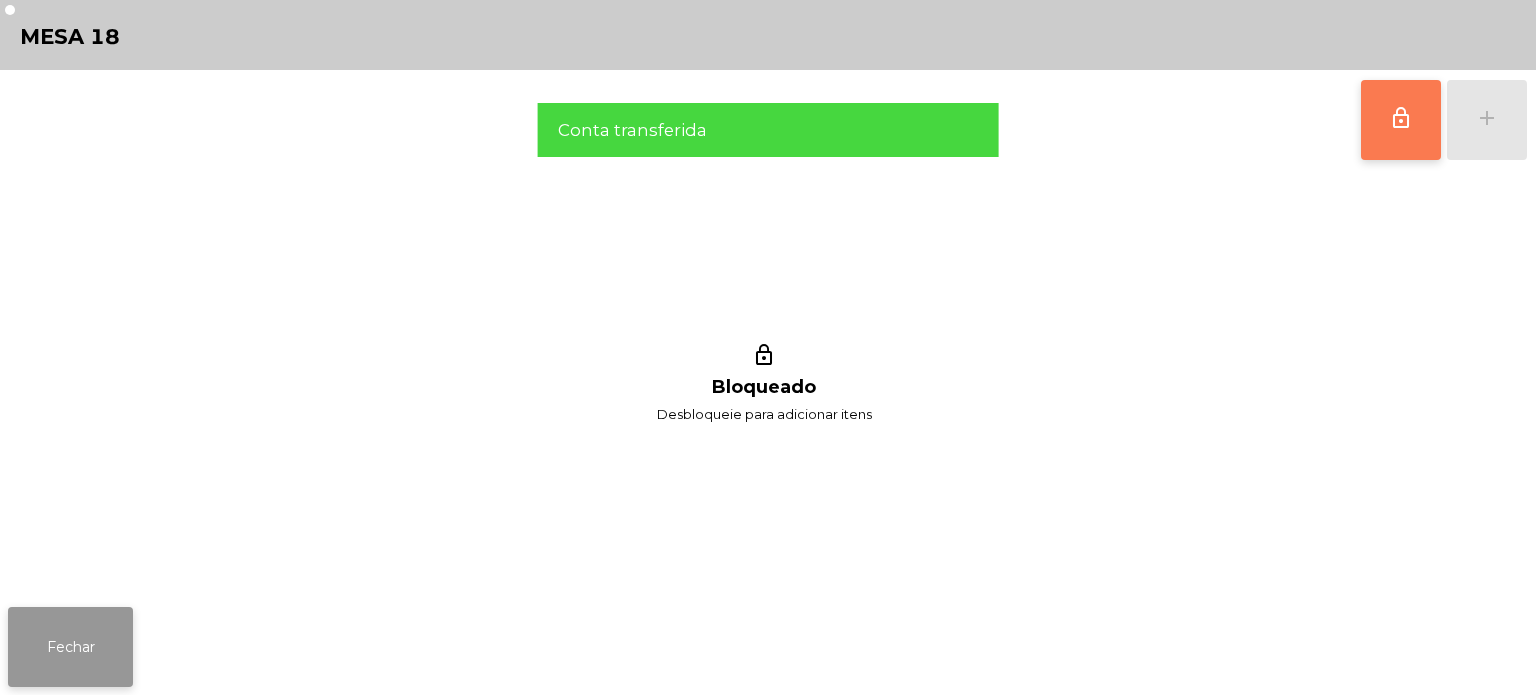 click on "Fechar" 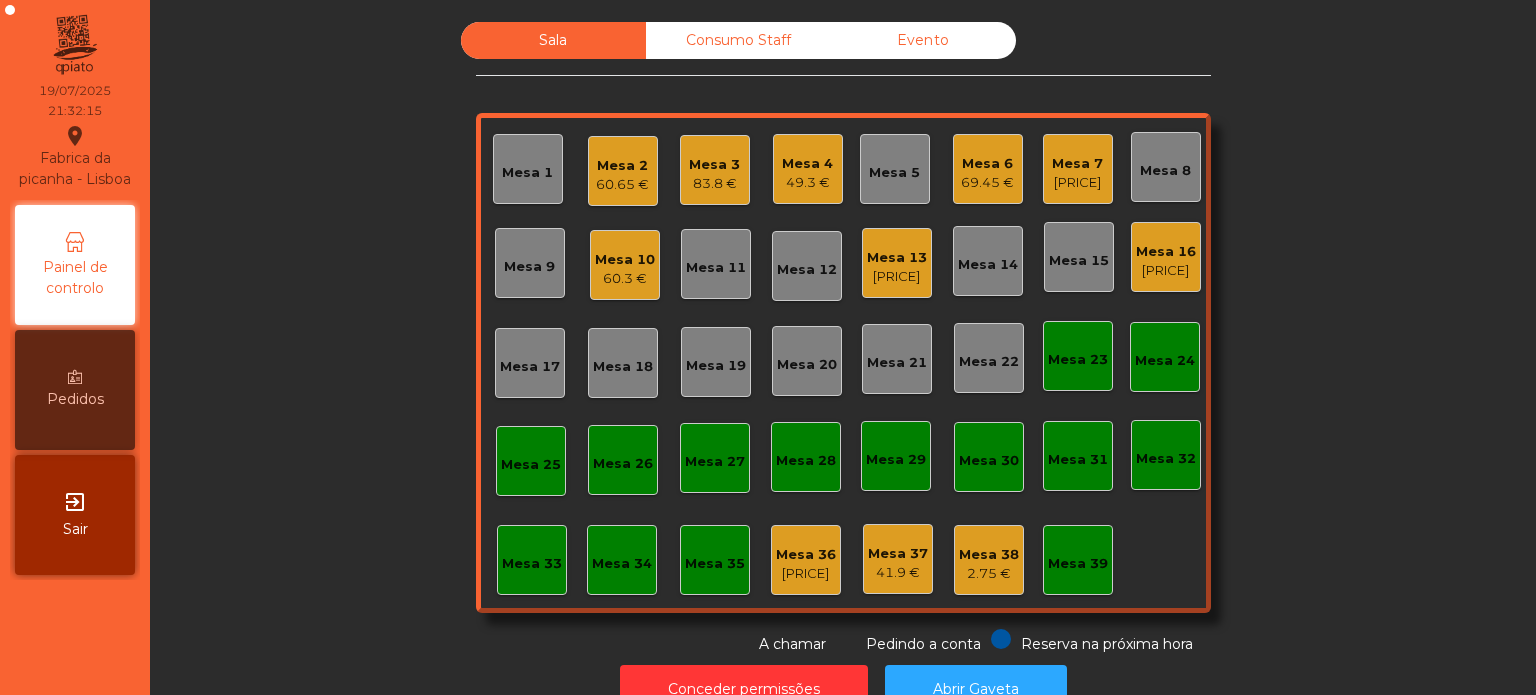 click on "Mesa 5" 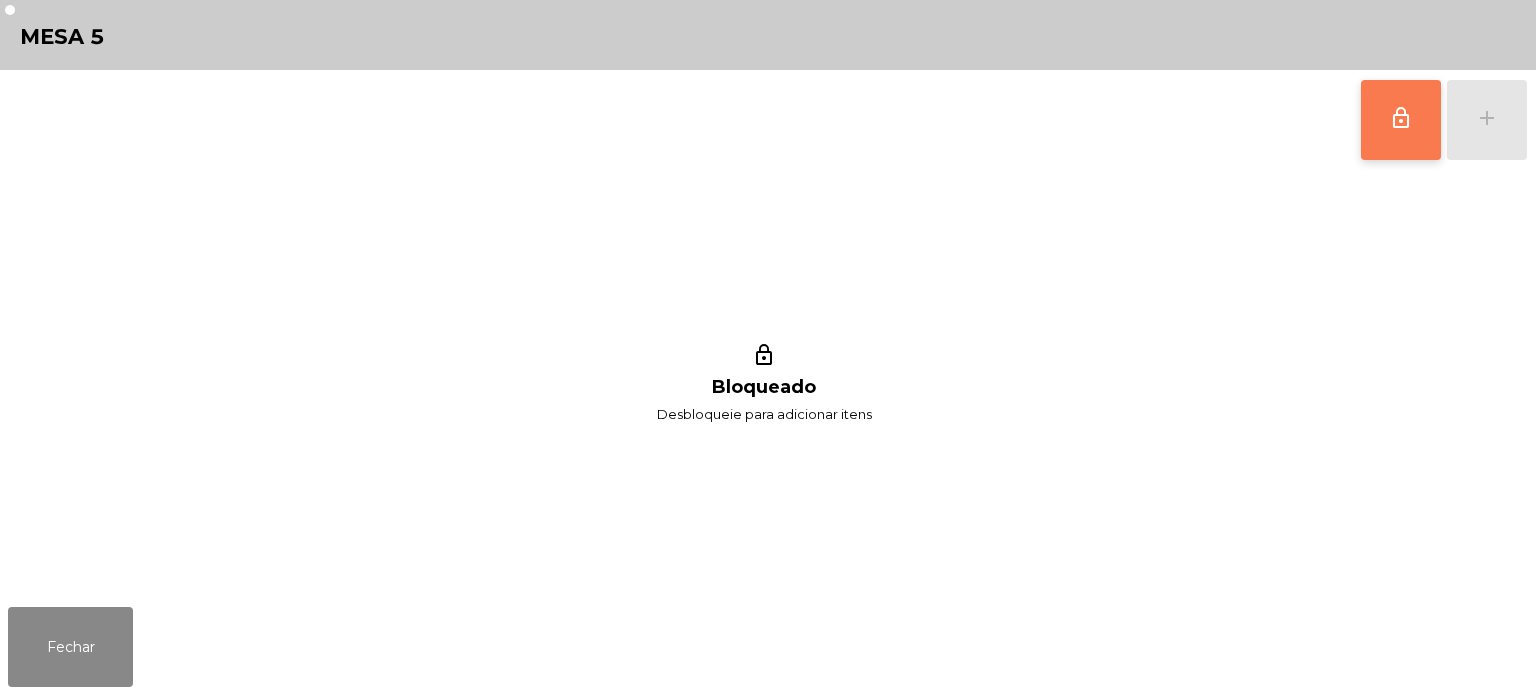 click on "lock_outline" 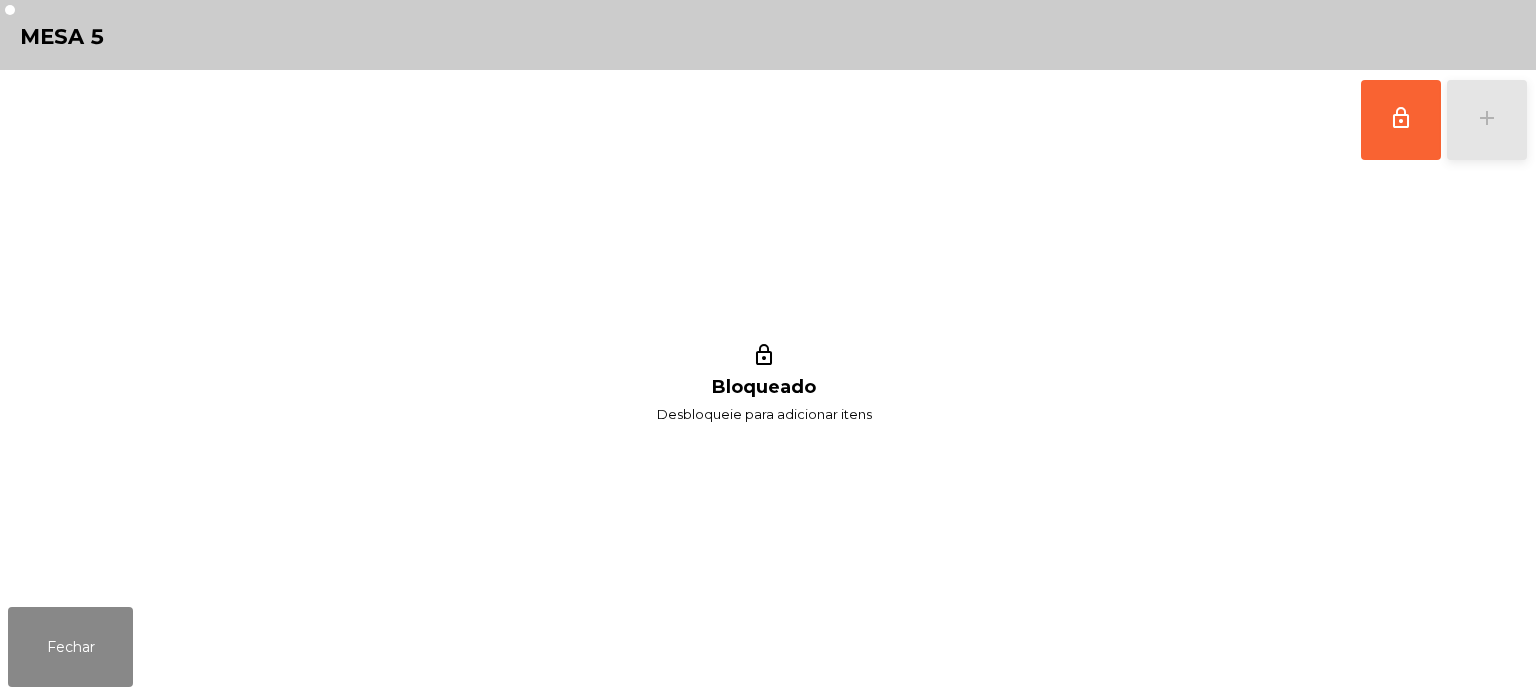 click on "add" 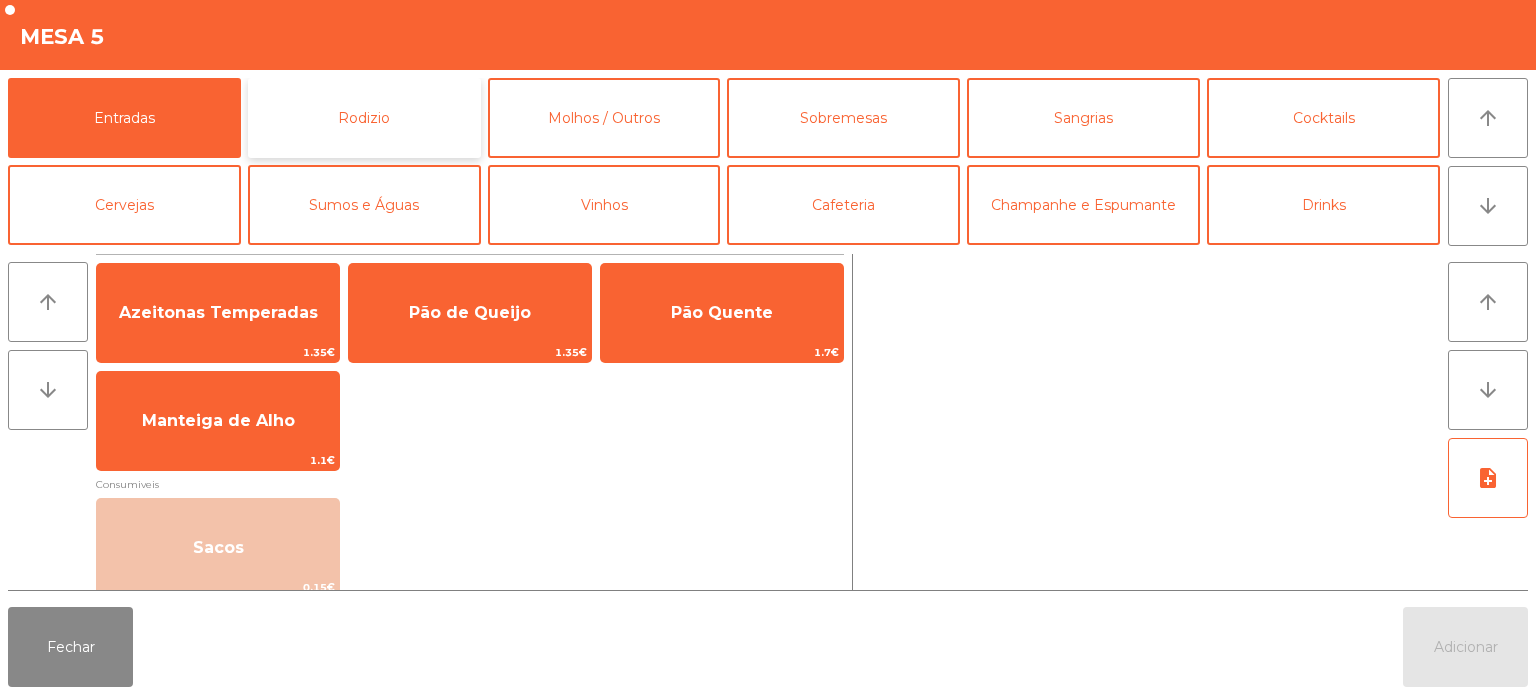 click on "Rodizio" 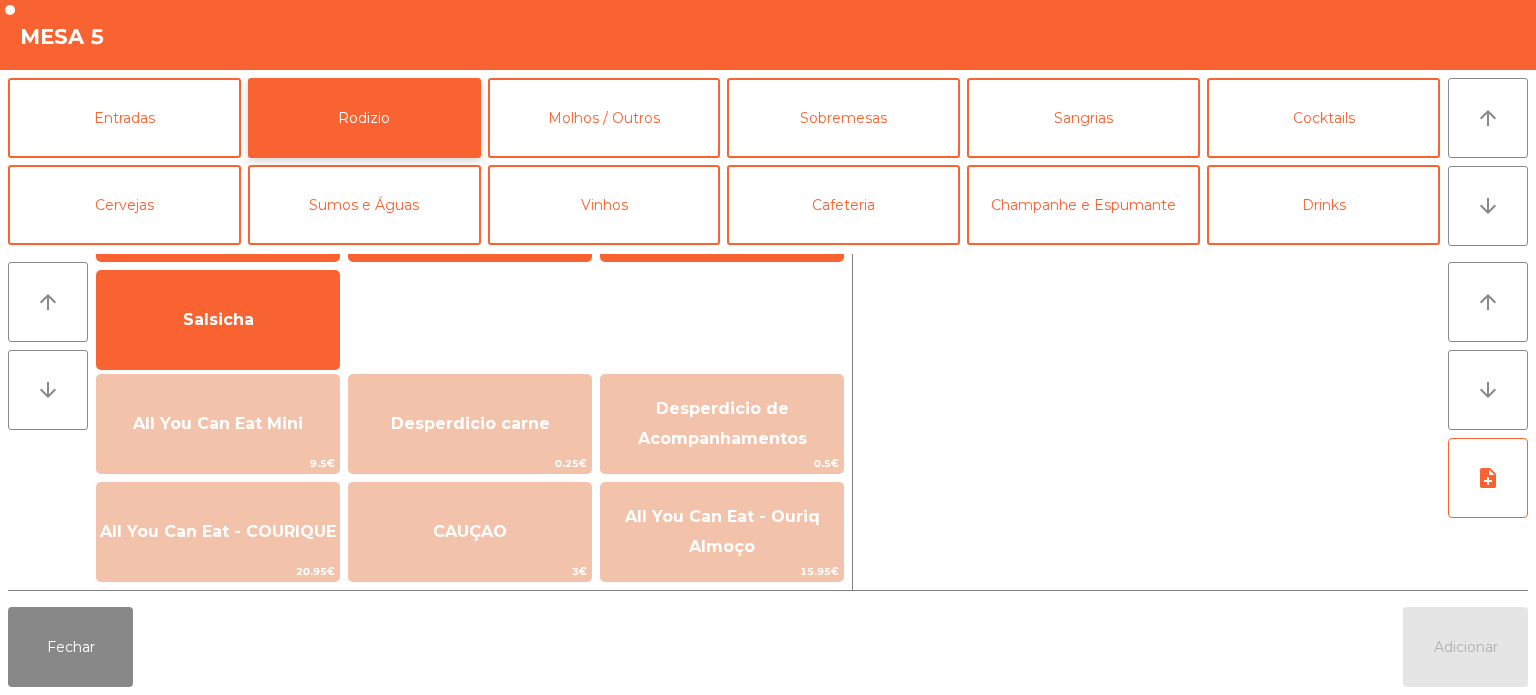 scroll, scrollTop: 125, scrollLeft: 0, axis: vertical 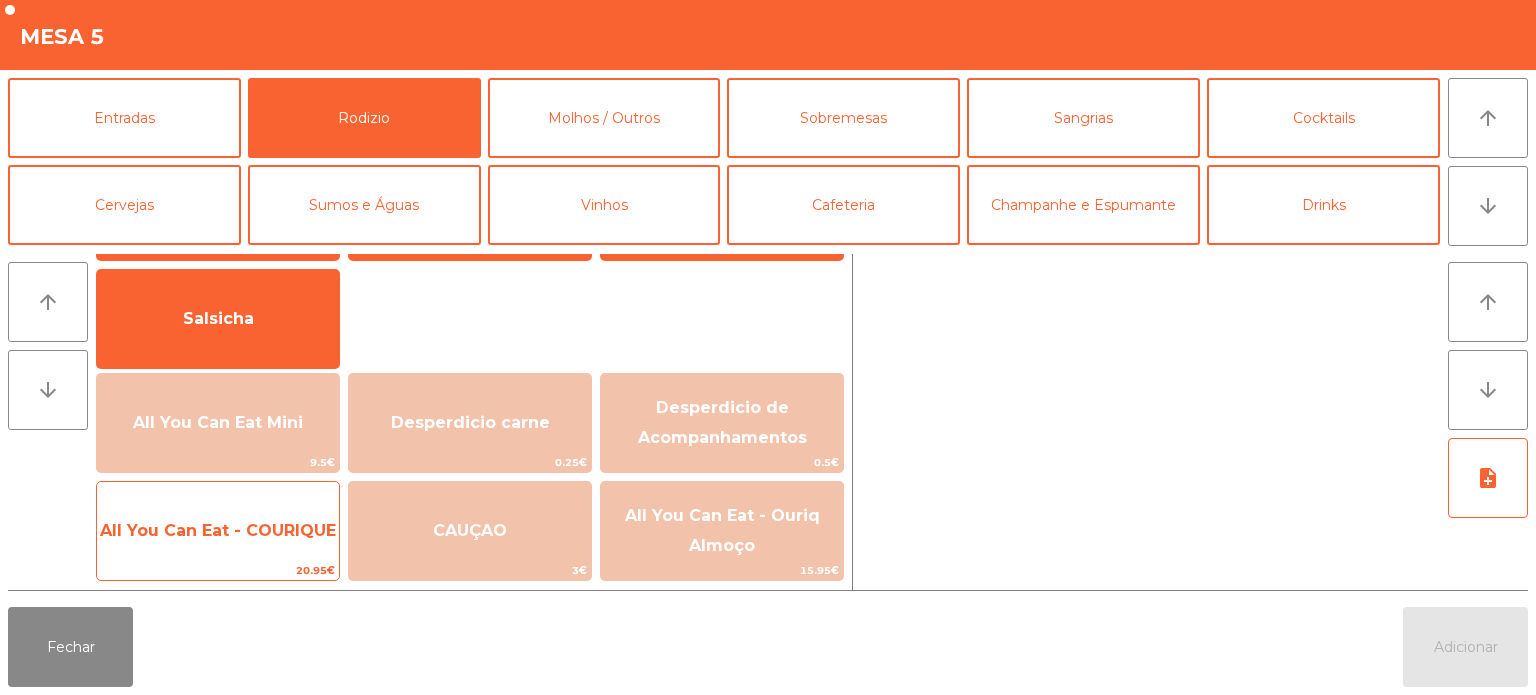 click on "All You Can Eat - COURIQUE" 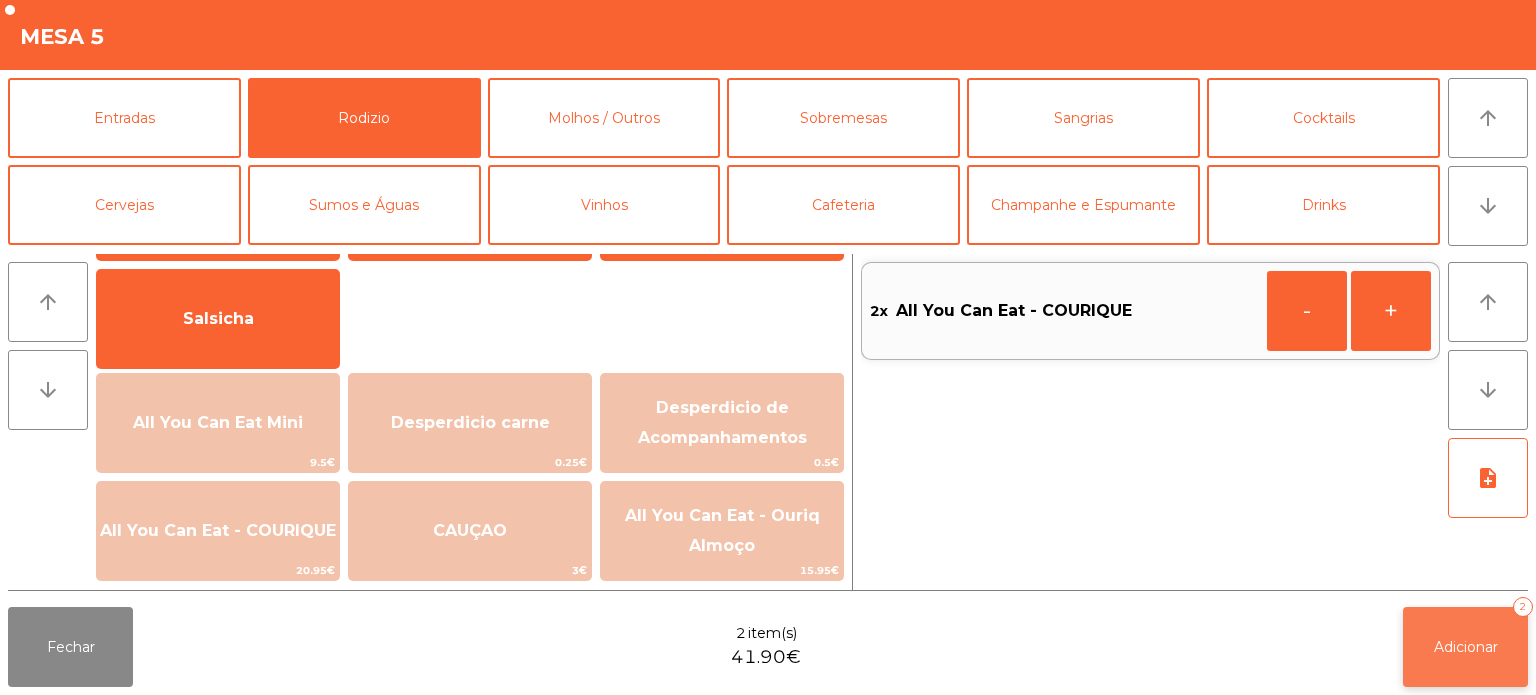 click on "Adicionar   2" 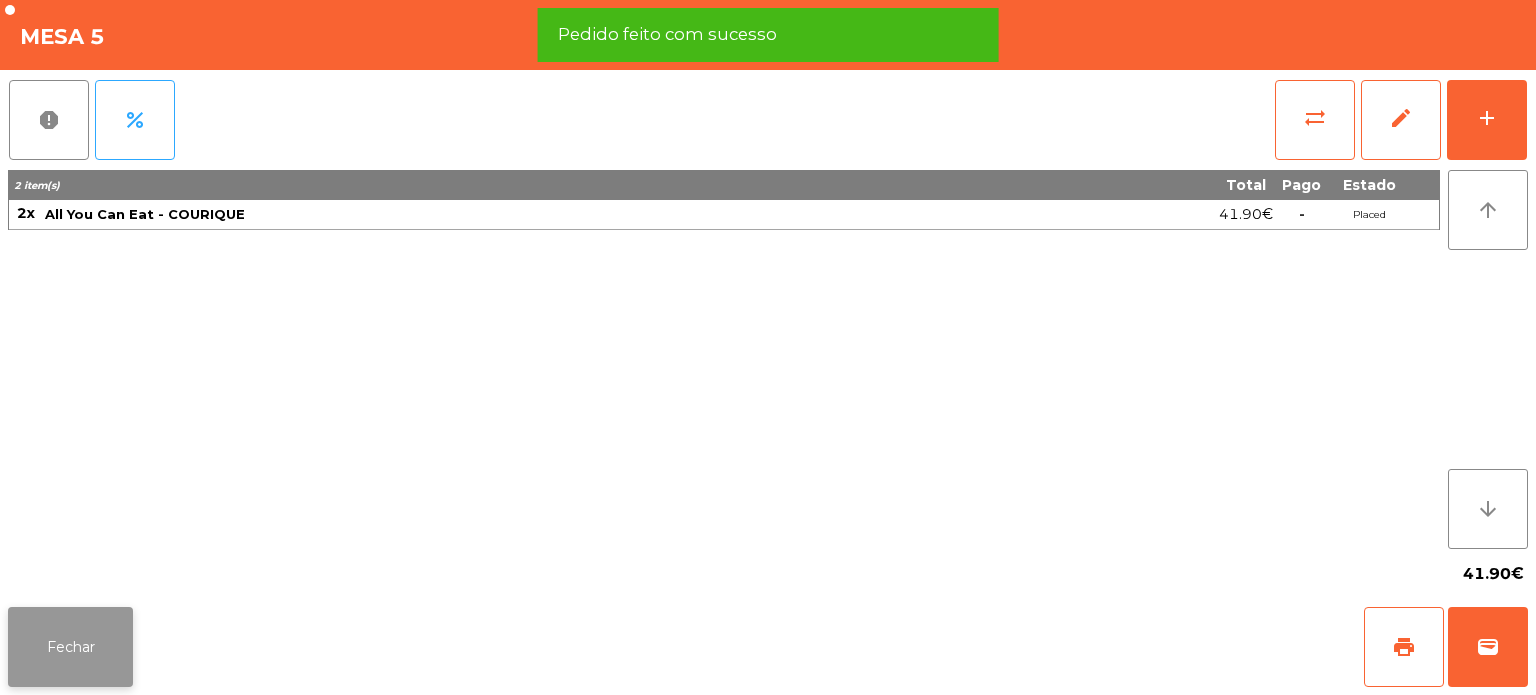 click on "Fechar" 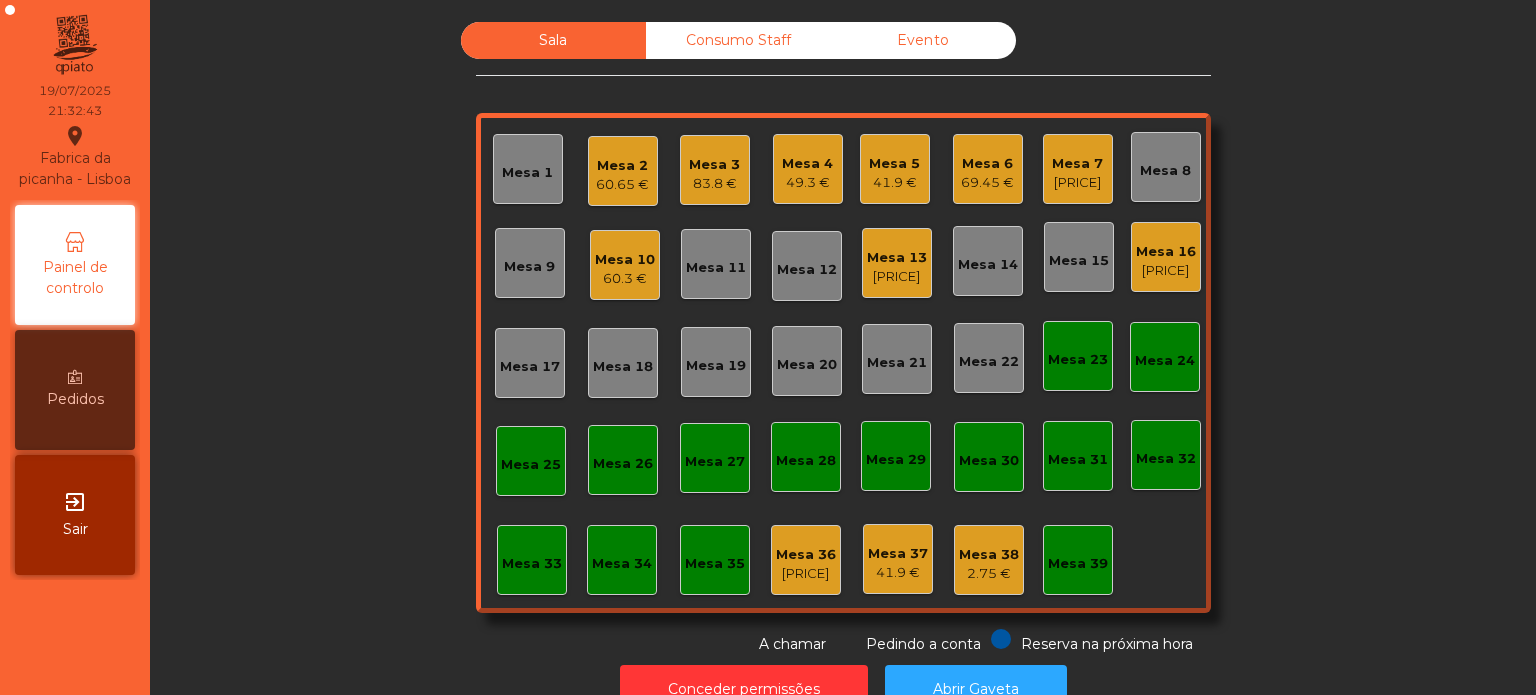 click on "Mesa 17" 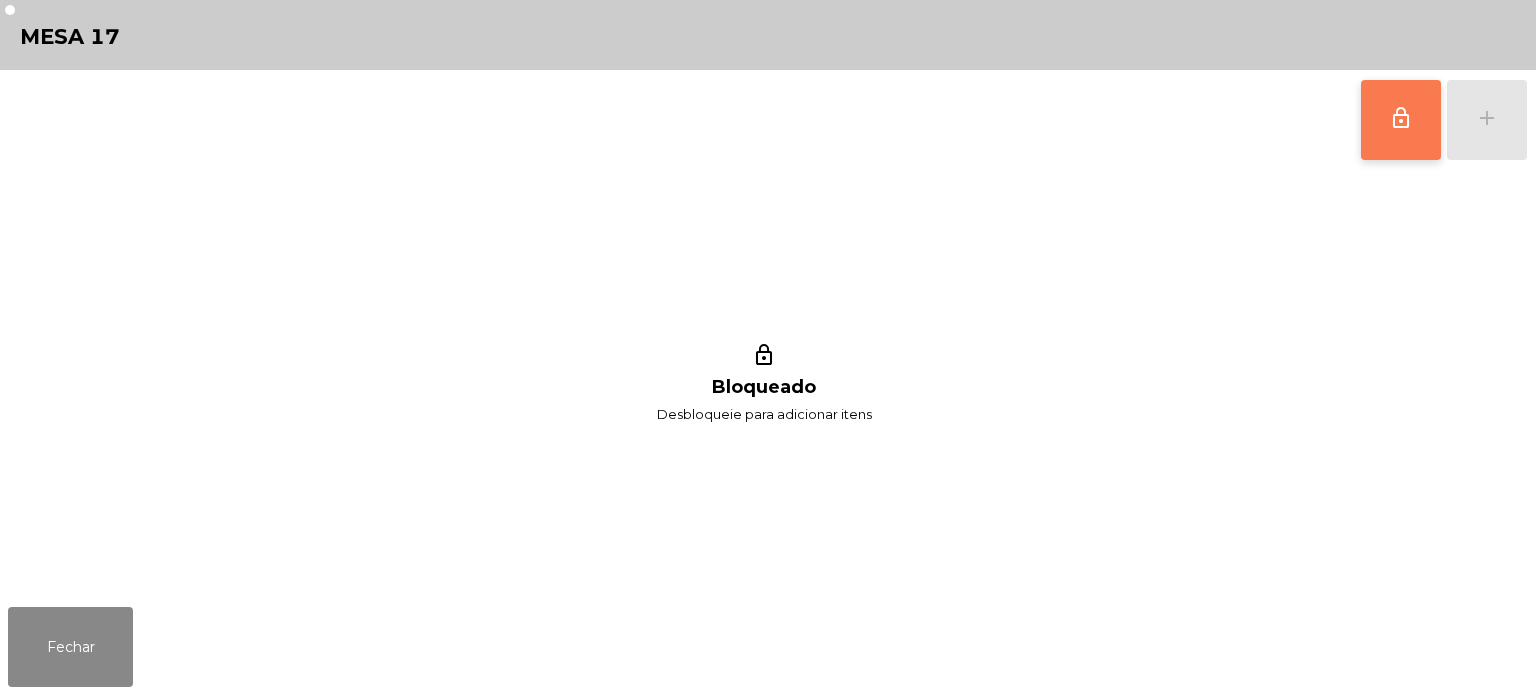 click on "lock_outline" 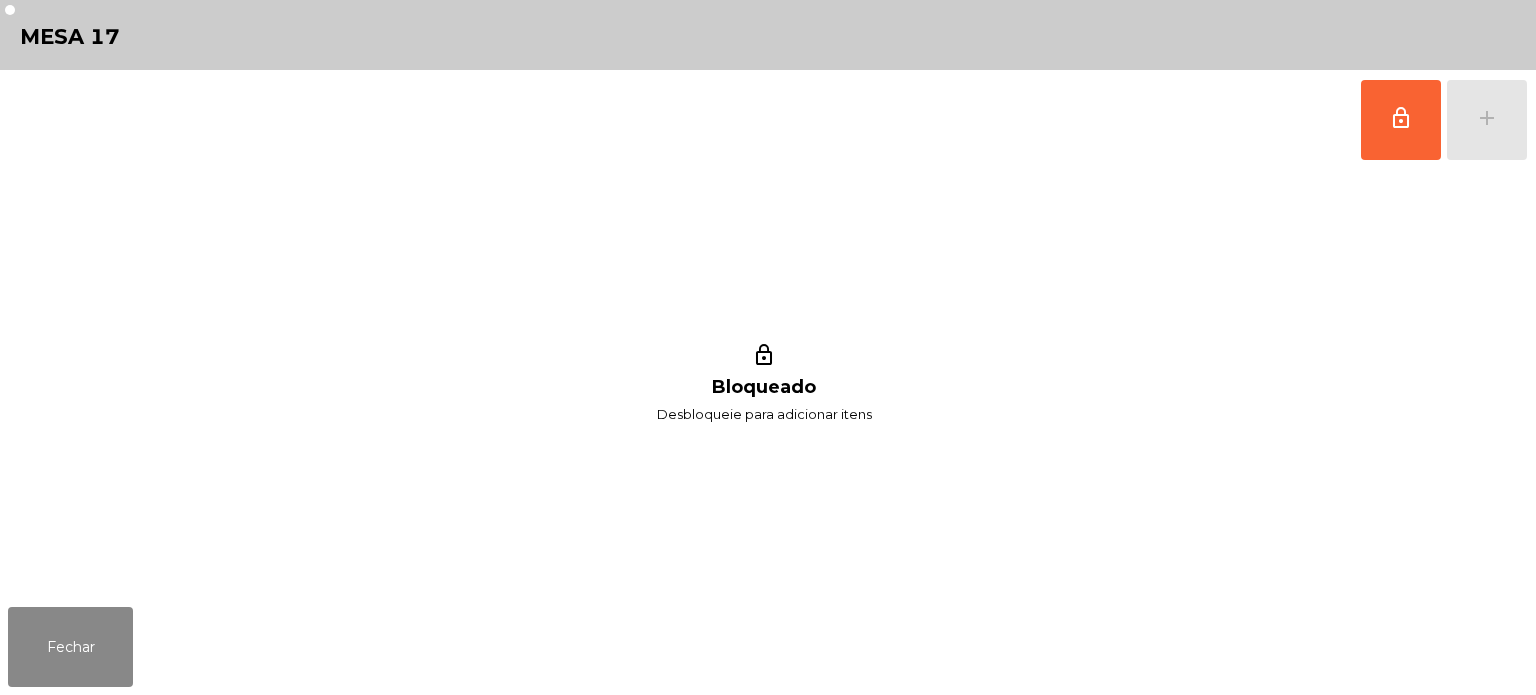 click on "lock_outline   add" 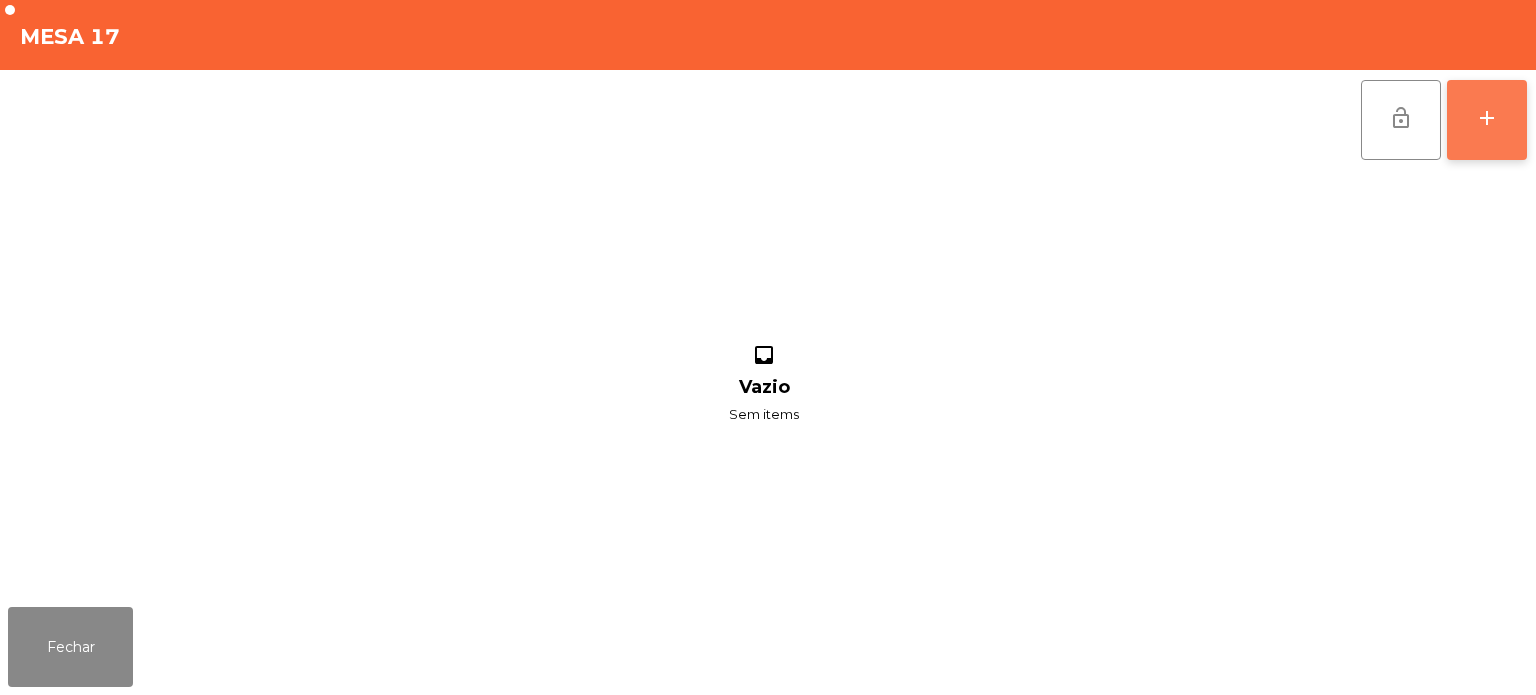 click on "add" 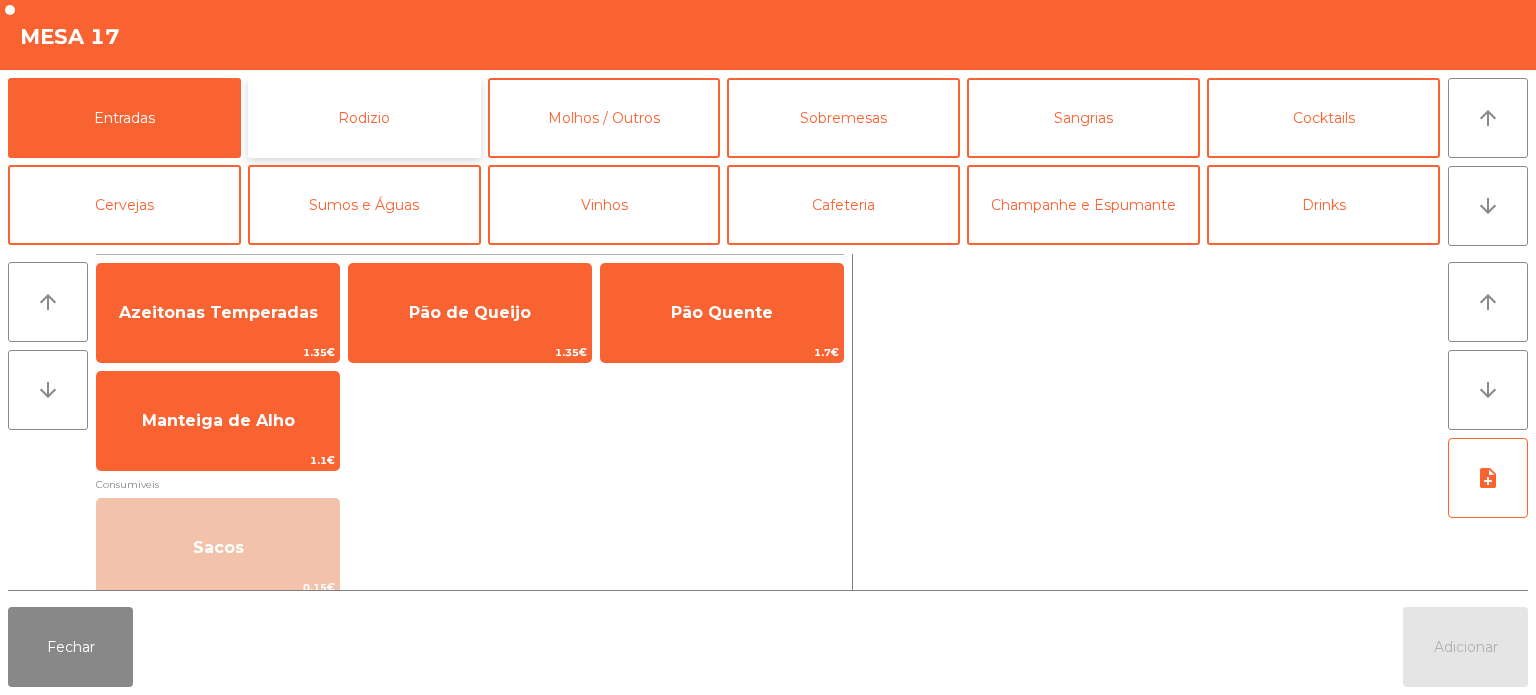 click on "Rodizio" 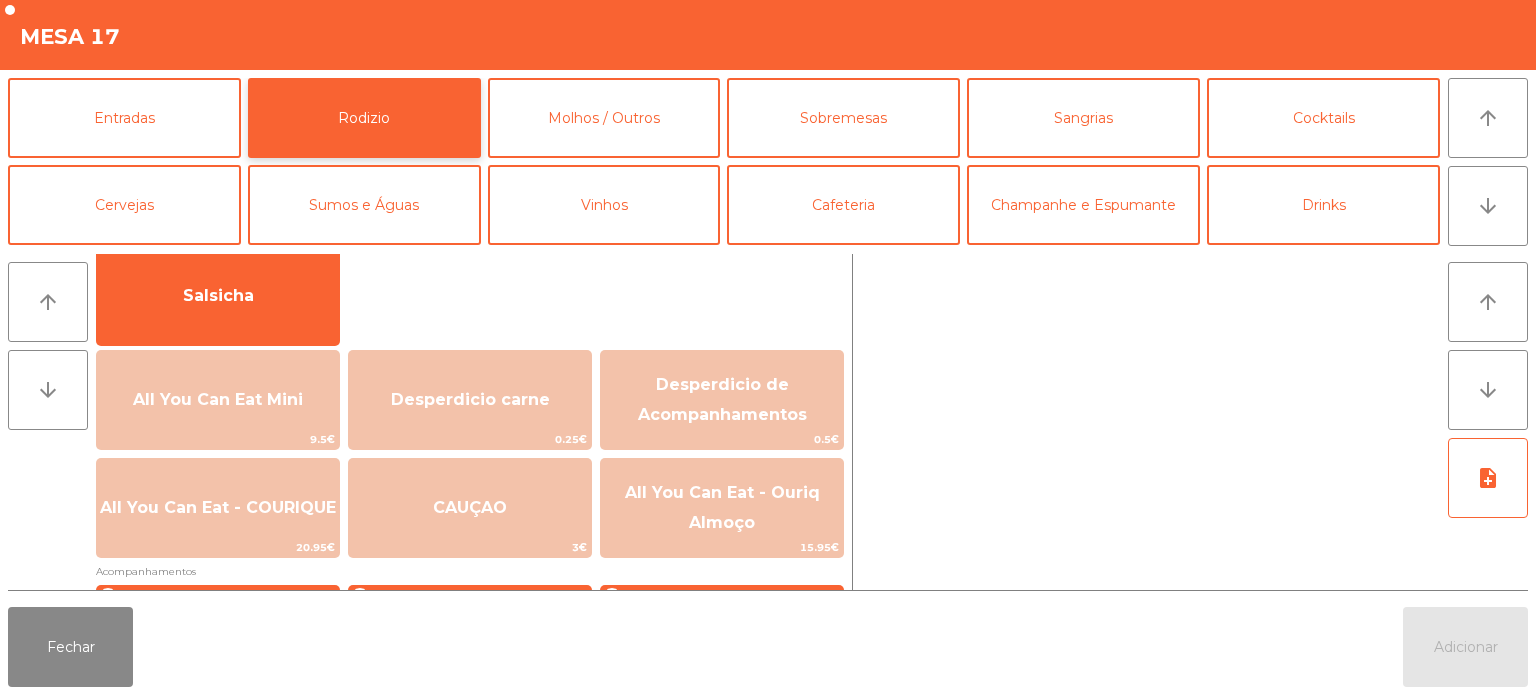 scroll, scrollTop: 173, scrollLeft: 0, axis: vertical 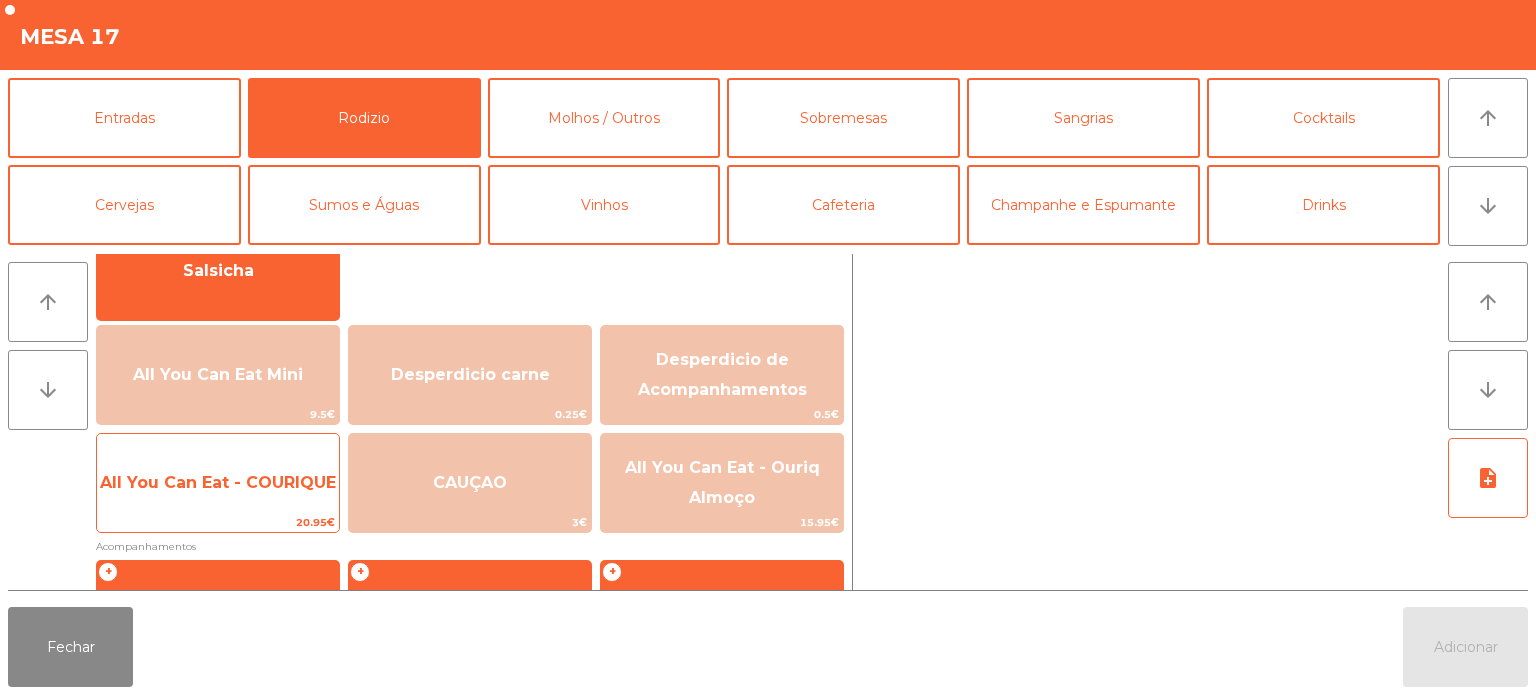click on "All You Can Eat - COURIQUE" 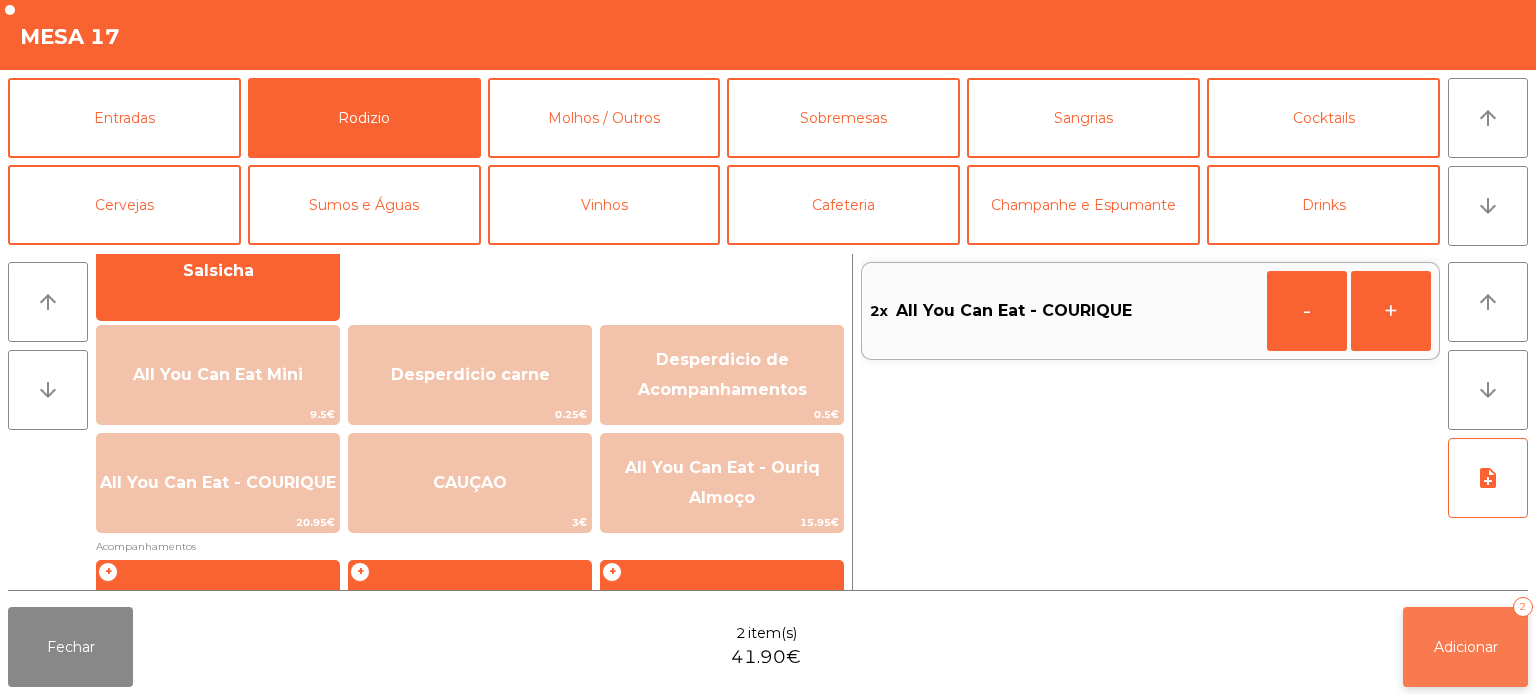 click on "Adicionar" 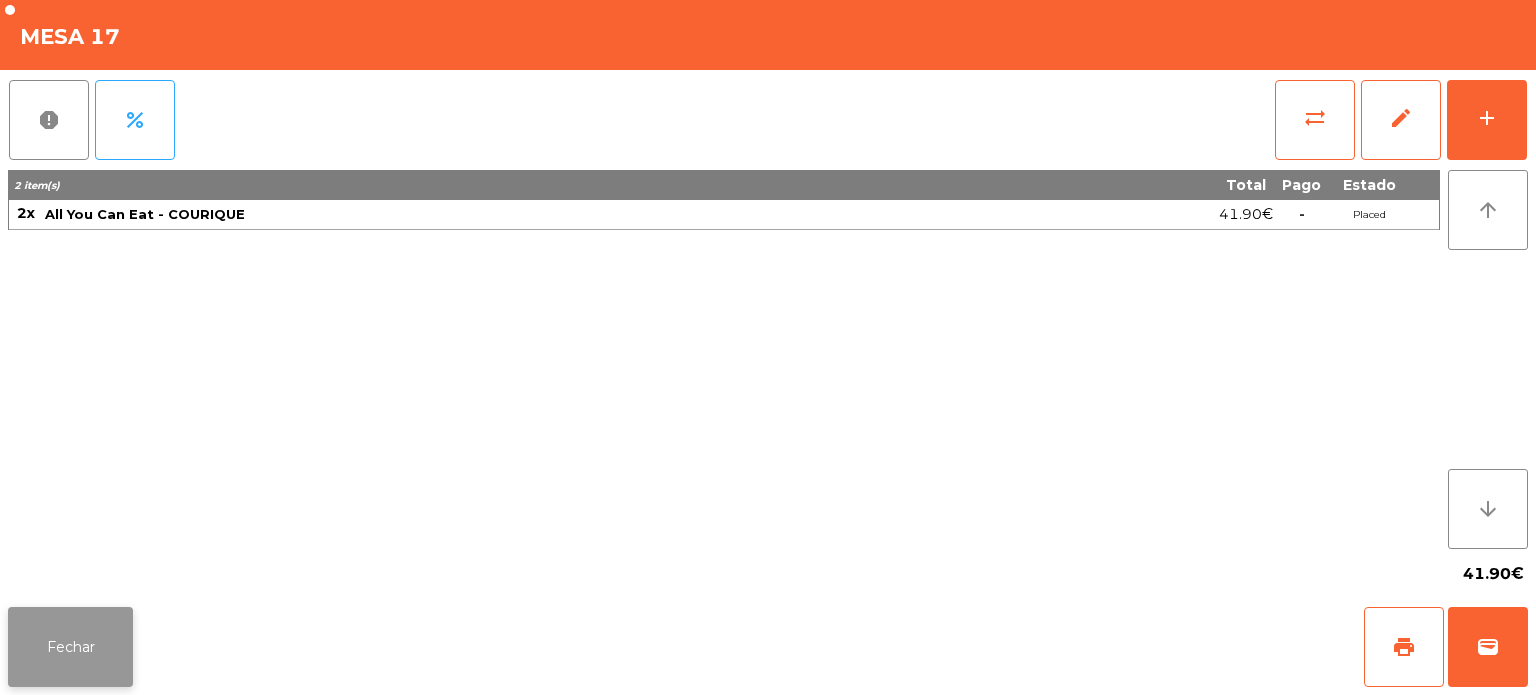 click on "Fechar" 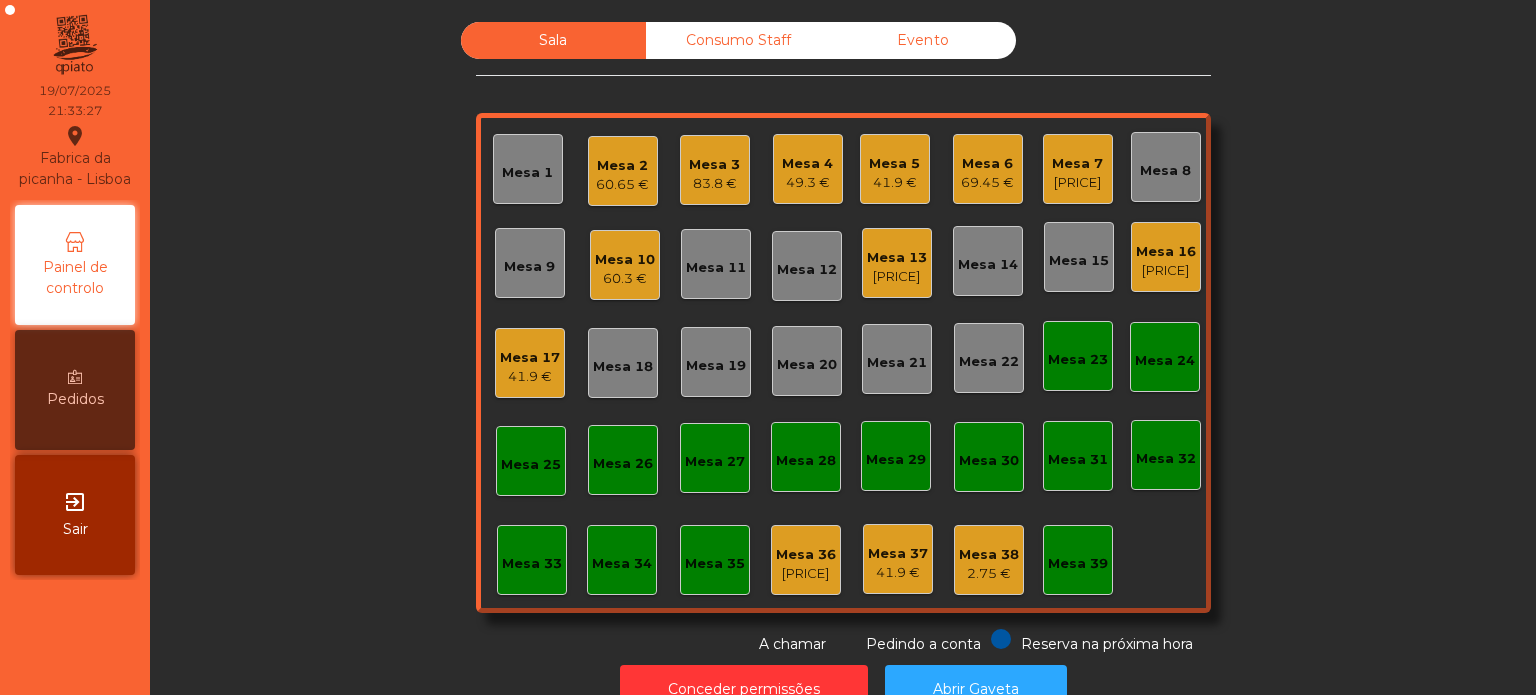 click on "Mesa 5" 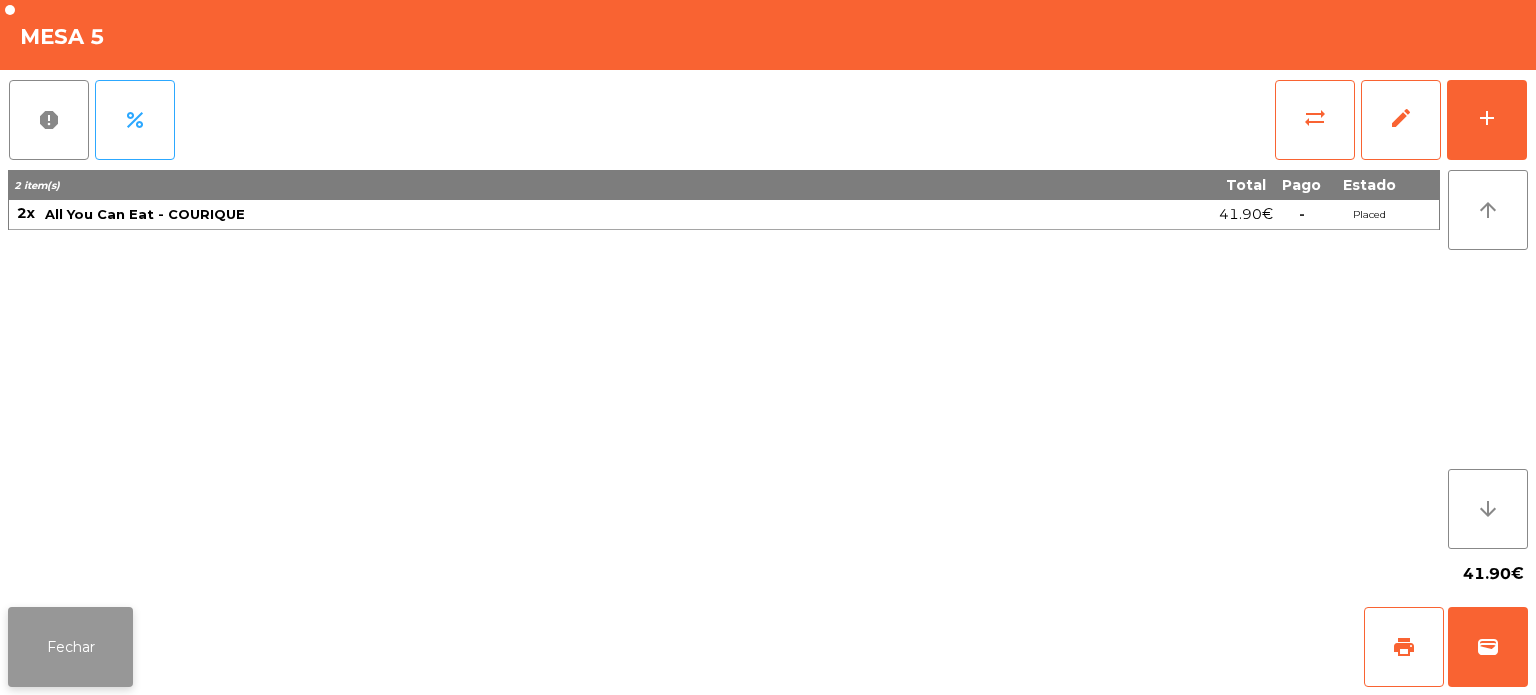 click on "Fechar" 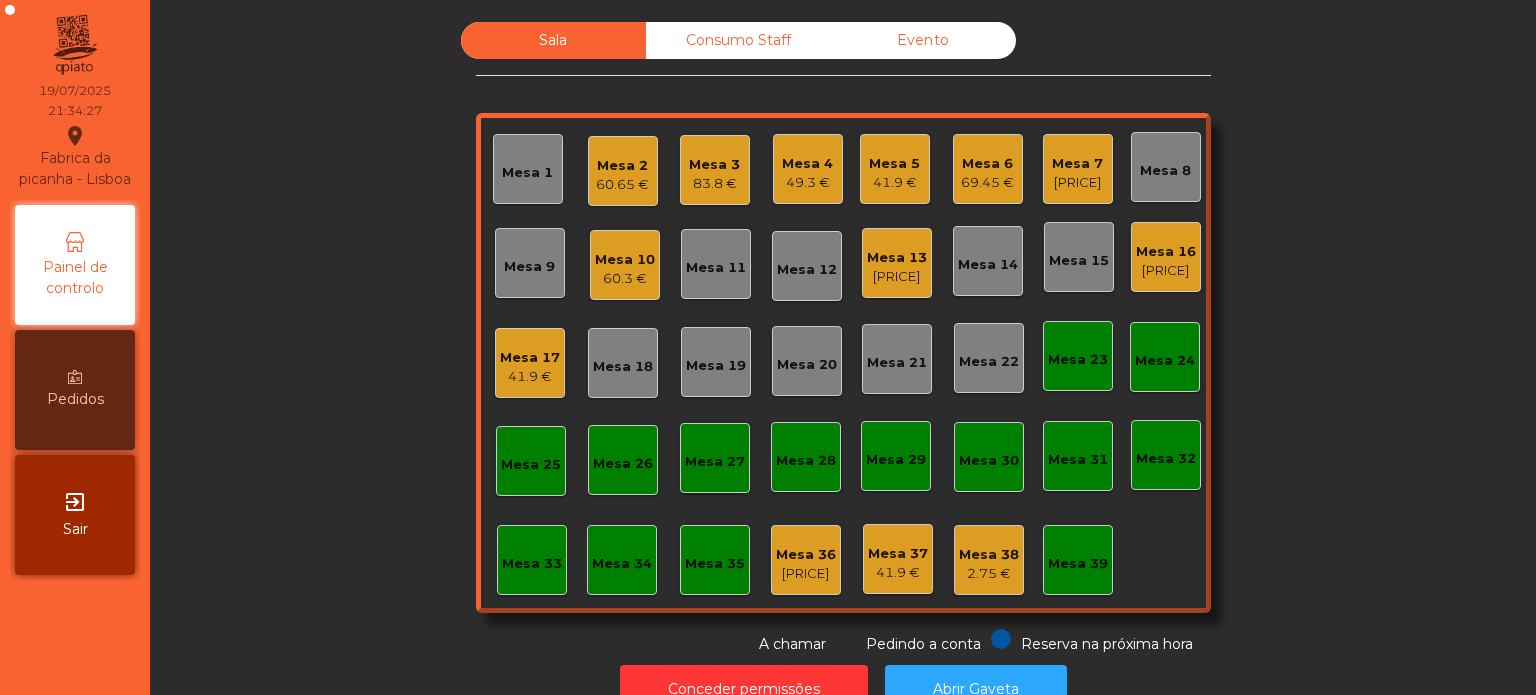 click on "60.65 €" 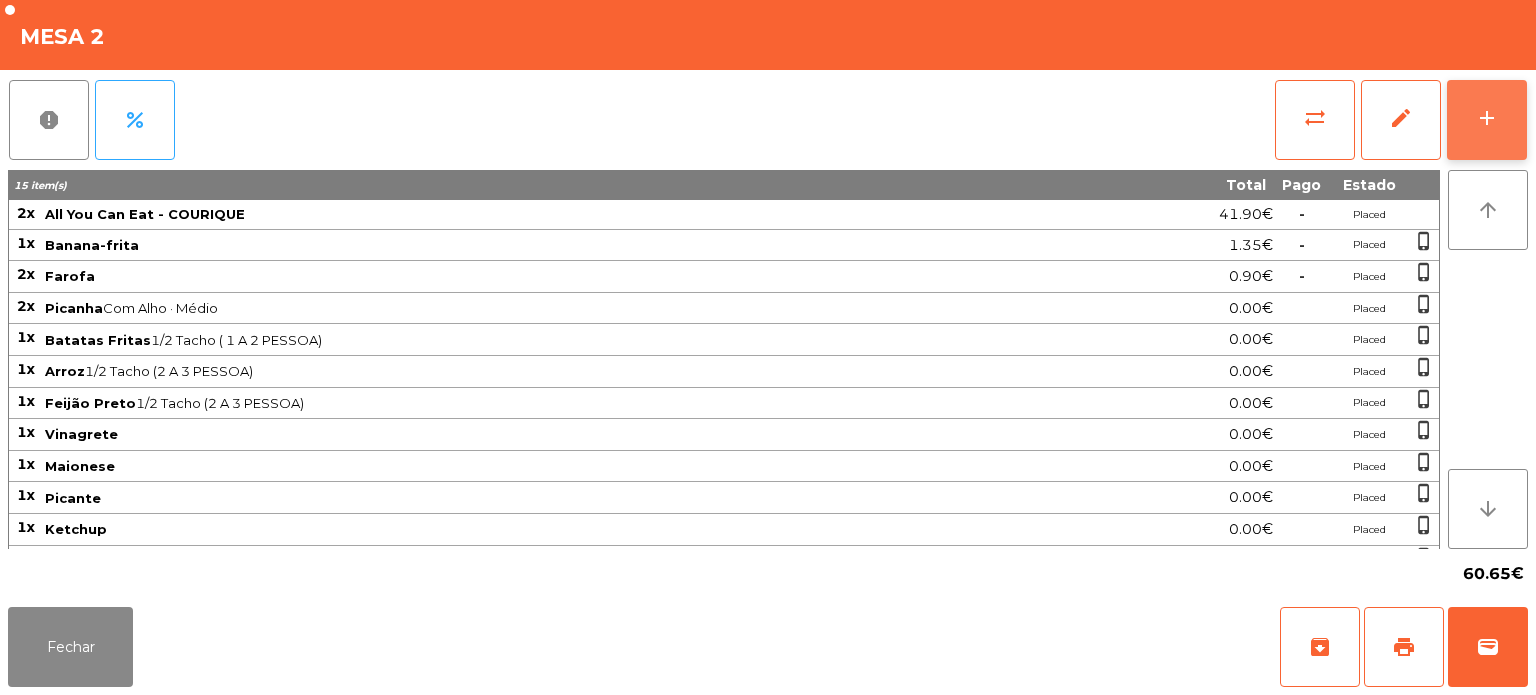 click on "add" 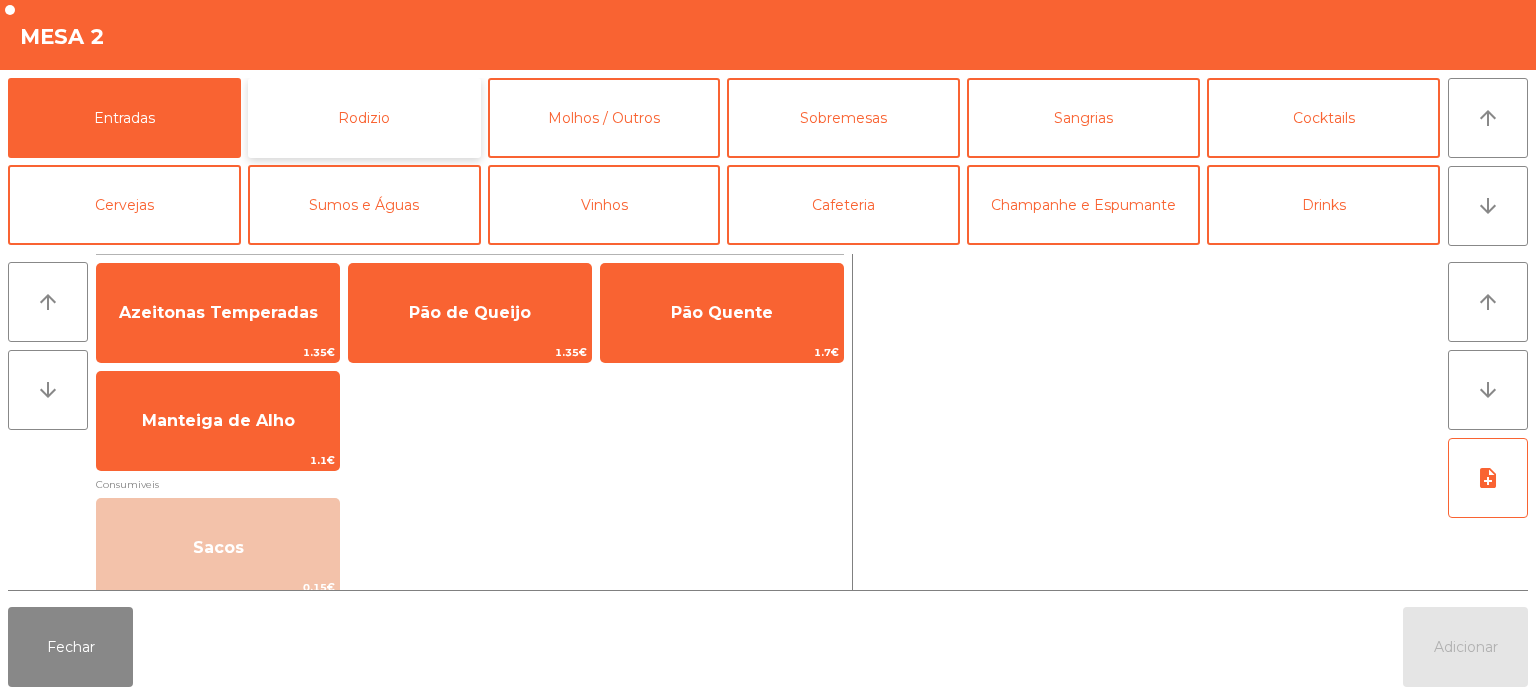 click on "Rodizio" 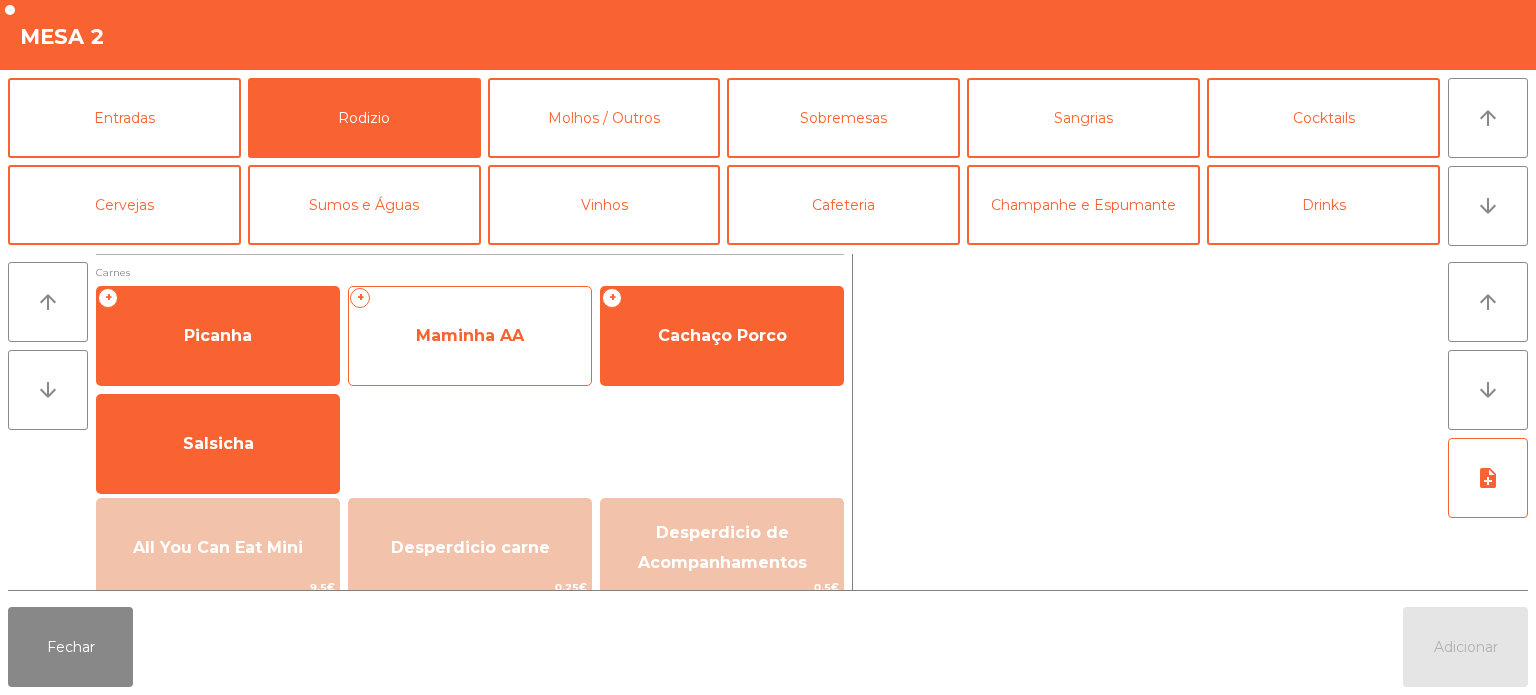 click on "Maminha AA" 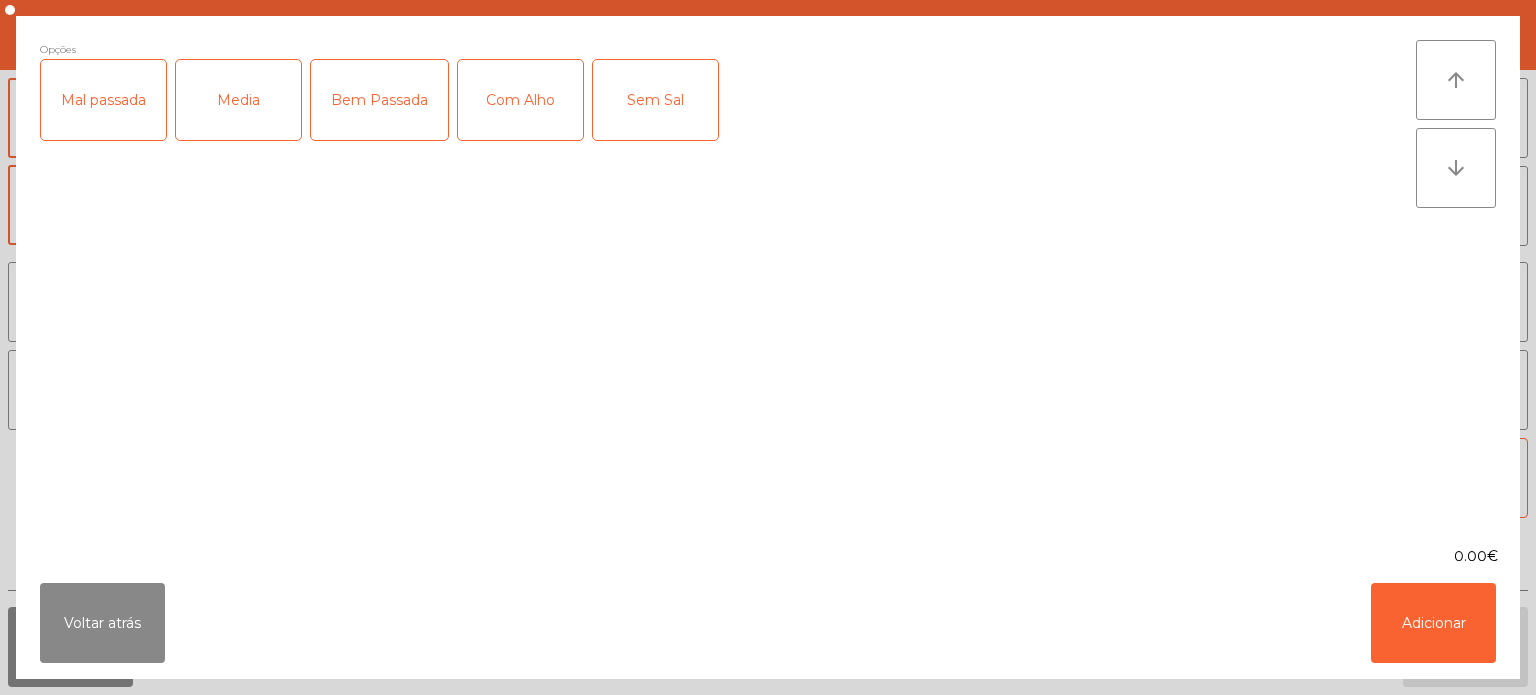 click on "Media" 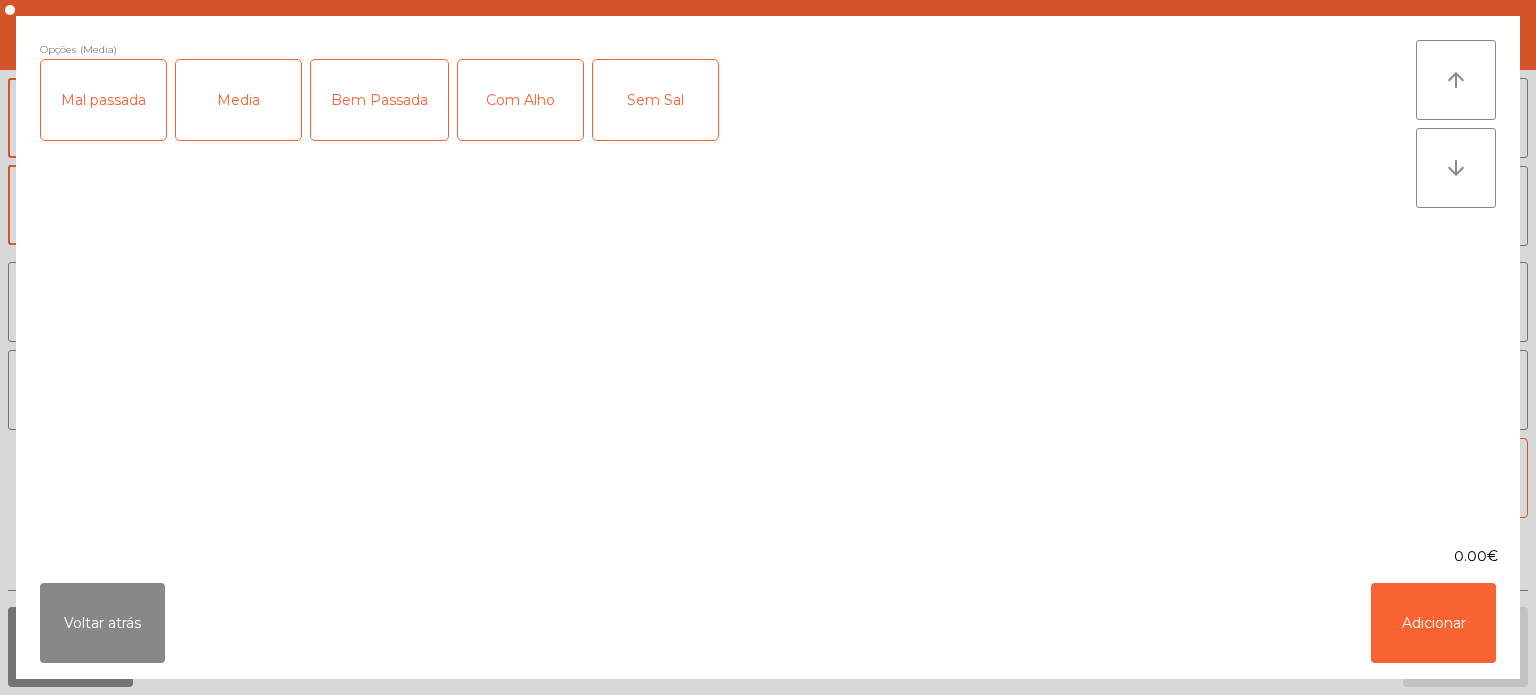 click on "Com Alho" 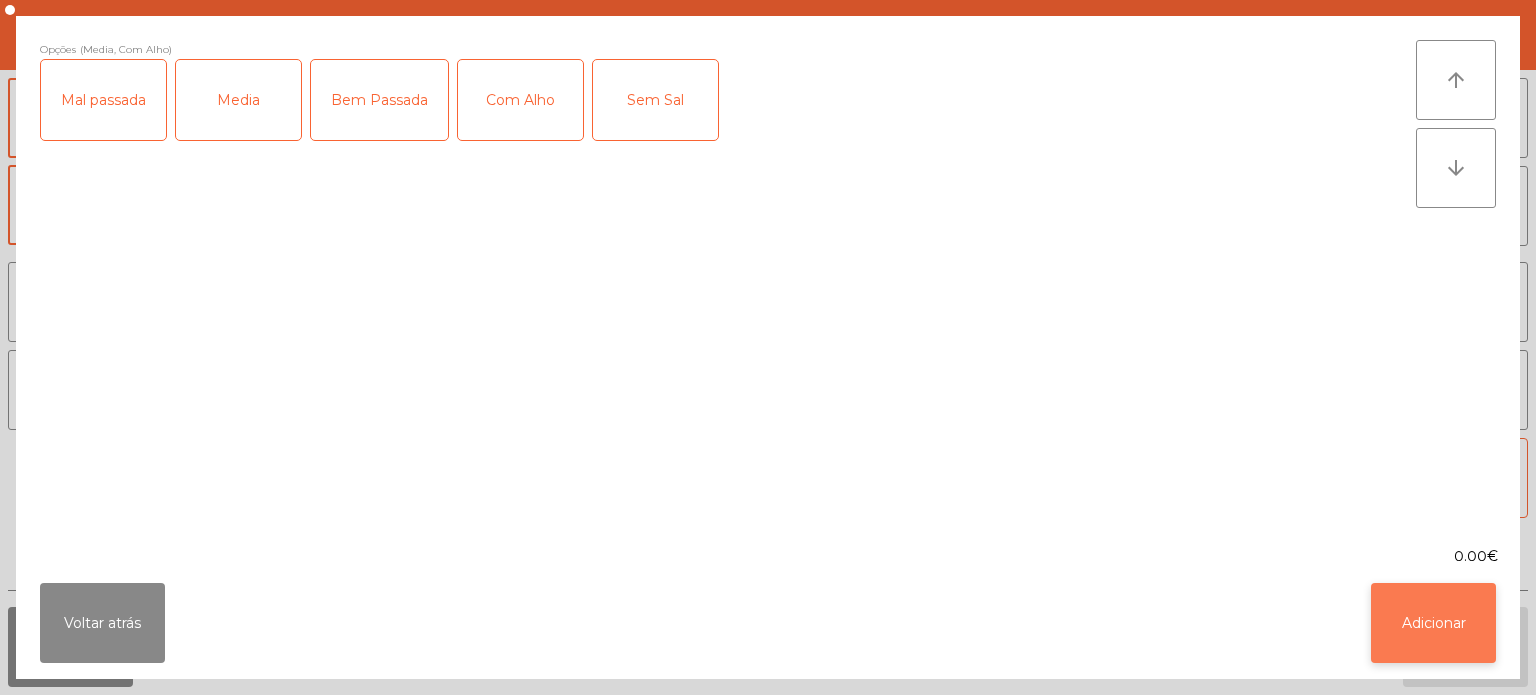 click on "Adicionar" 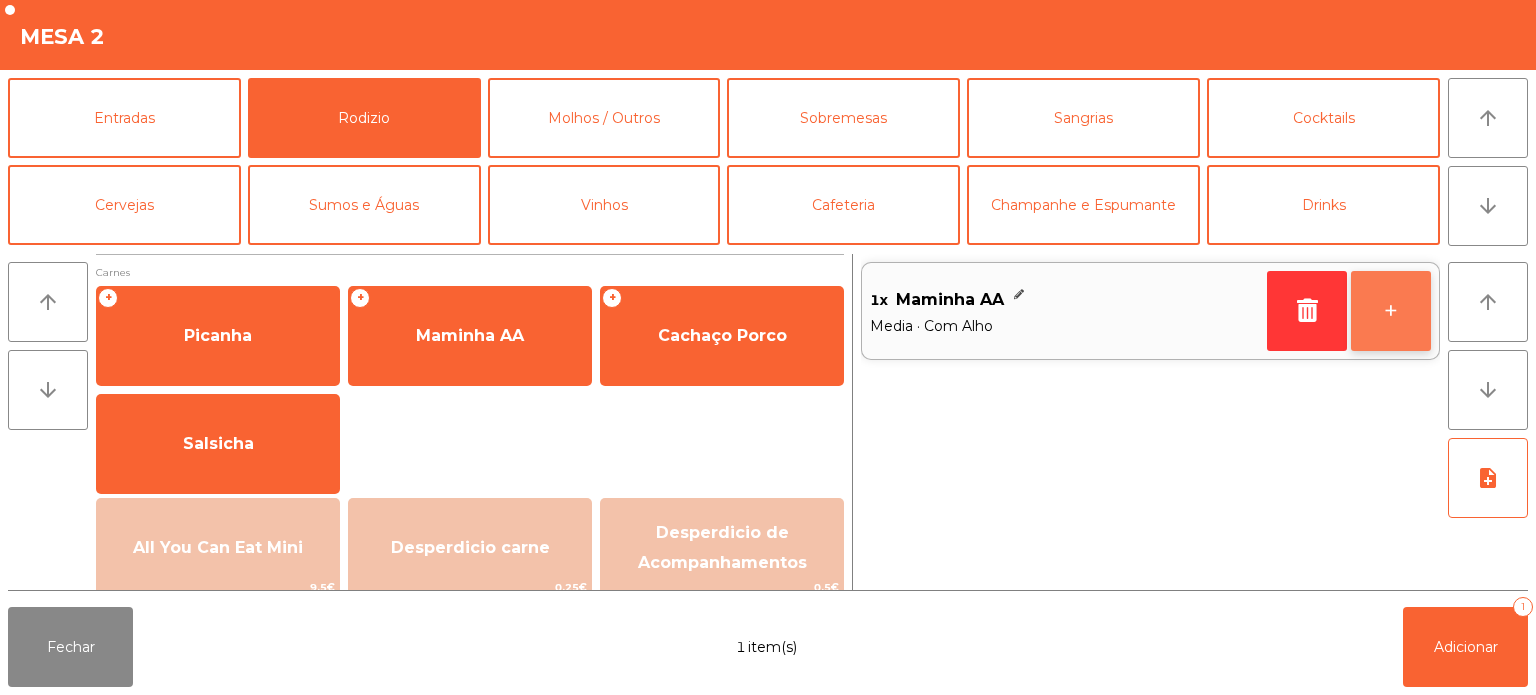 click on "+" 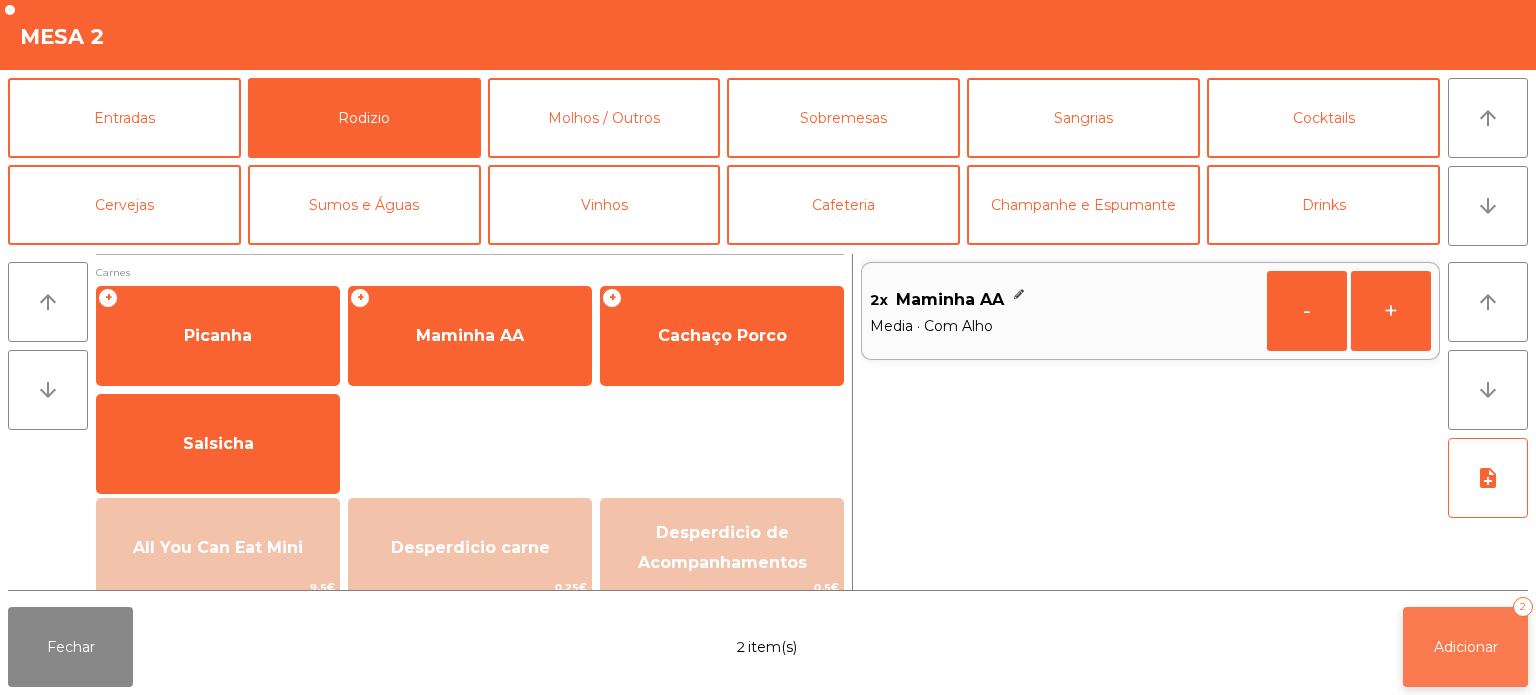 click on "Adicionar   2" 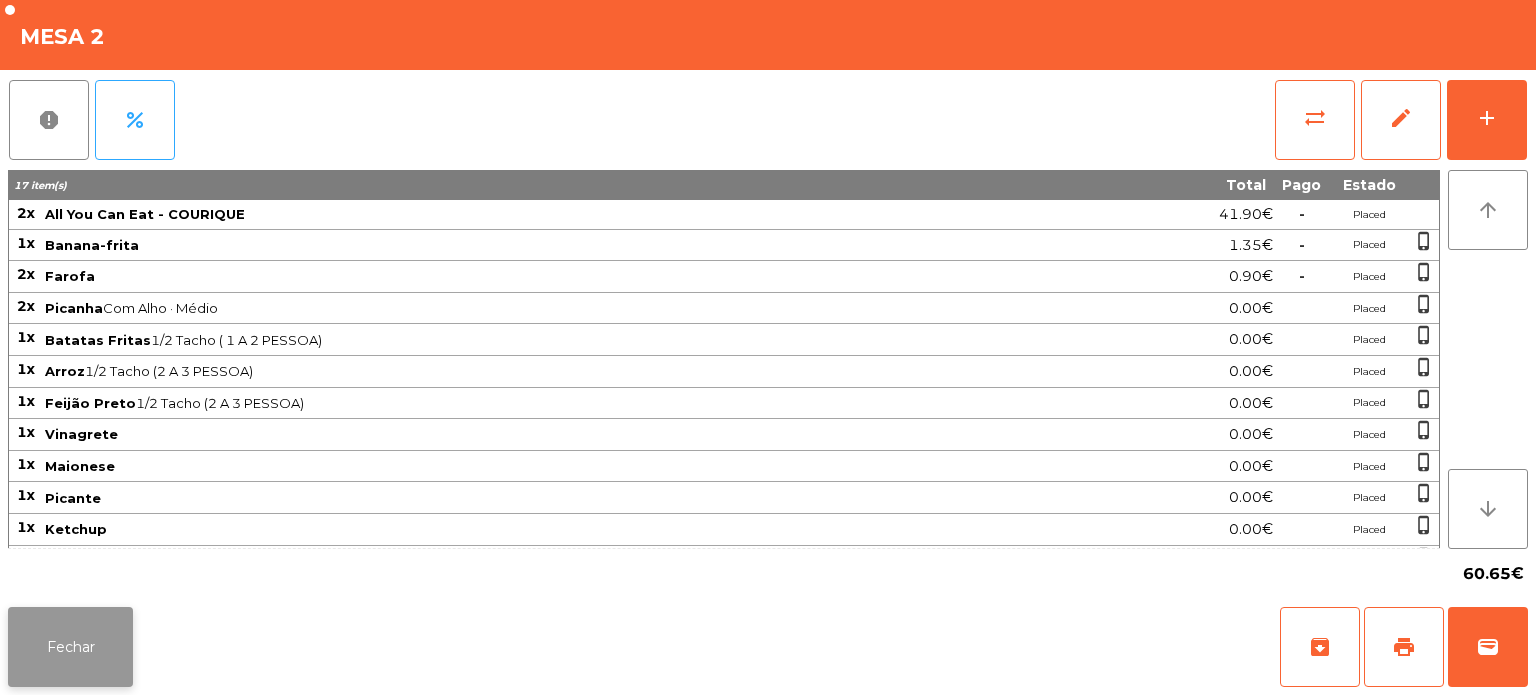 click on "Fechar" 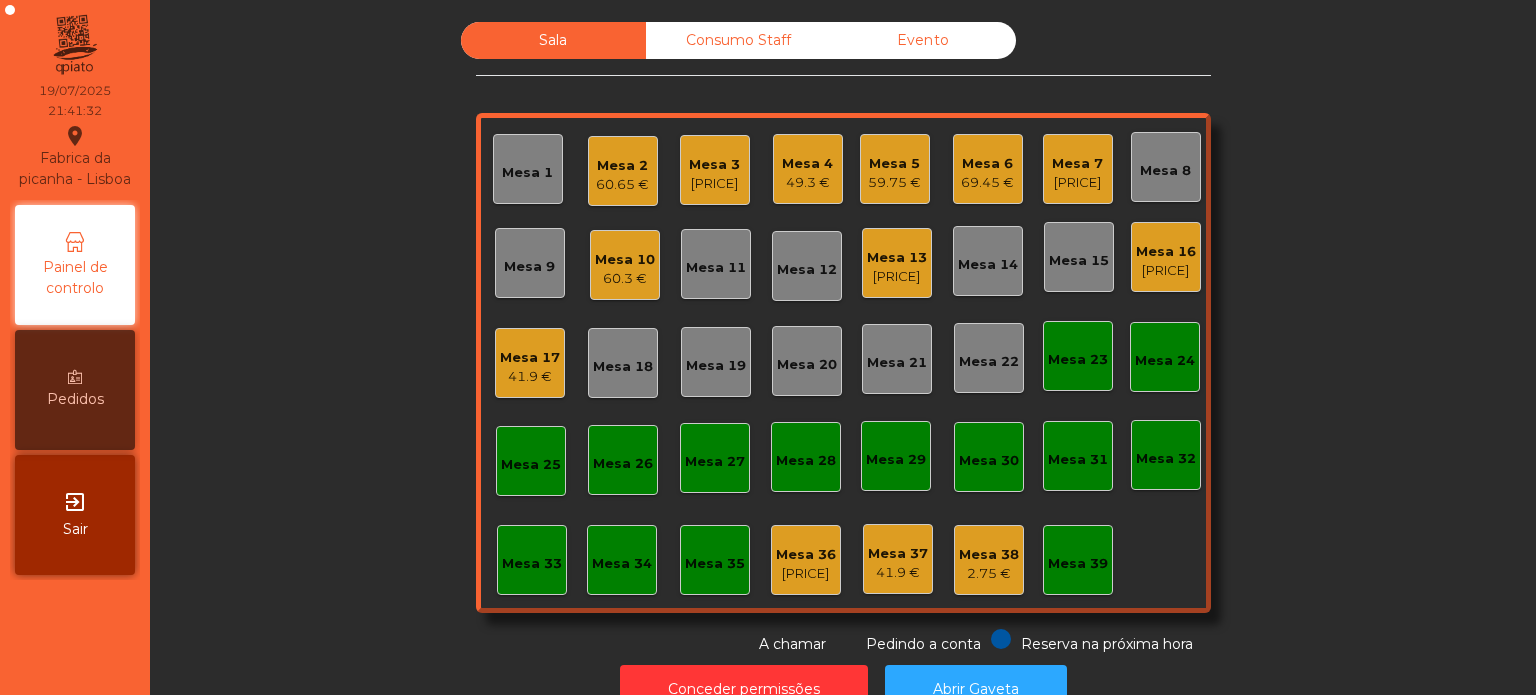 click on "Sala   Consumo Staff   Evento   Mesa 1   Mesa 2   60.65 €   Mesa 3   106.5 €   Mesa 4   49.3 €   Mesa 5   59.75 €   Mesa 6   69.45 €   Mesa 7   82.38 €   Mesa 8   Mesa 9   Mesa 10   60.3 €   Mesa 11   Mesa 12   Mesa 13   86.9 €   Mesa 14   Mesa 15   Mesa 16   64.9 €   Mesa 17   41.9 €   Mesa 18   Mesa 19   Mesa 20   Mesa 21   Mesa 22   Mesa 23   Mesa 24   Mesa 25   Mesa 26   Mesa 27   Mesa 28   Mesa 29   Mesa 30   Mesa 31   Mesa 32   Mesa 33   Mesa 34   Mesa 35   Mesa 36   3.65 €   Mesa 37   41.9 €   Mesa 38   2.75 €   Mesa 39  Reserva na próxima hora Pedindo a conta A chamar" 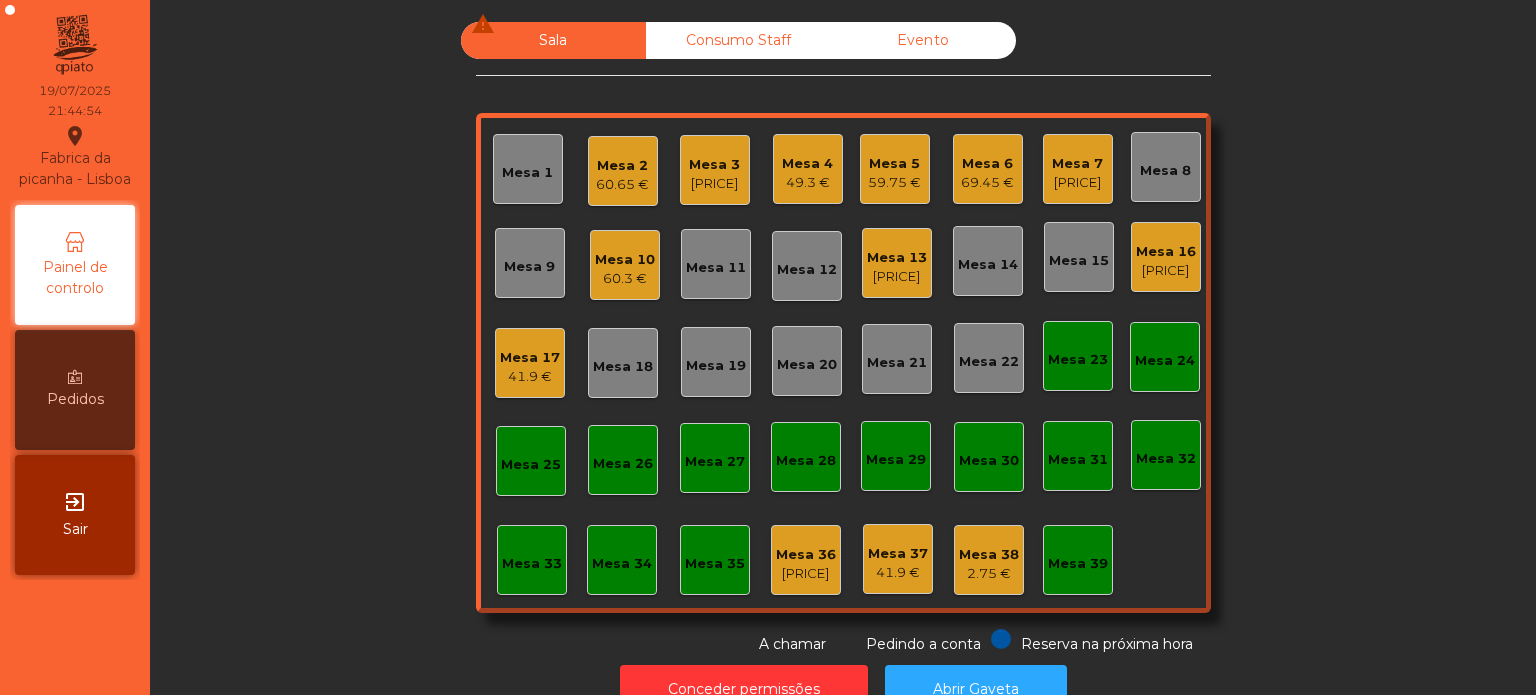click on "Mesa 16" 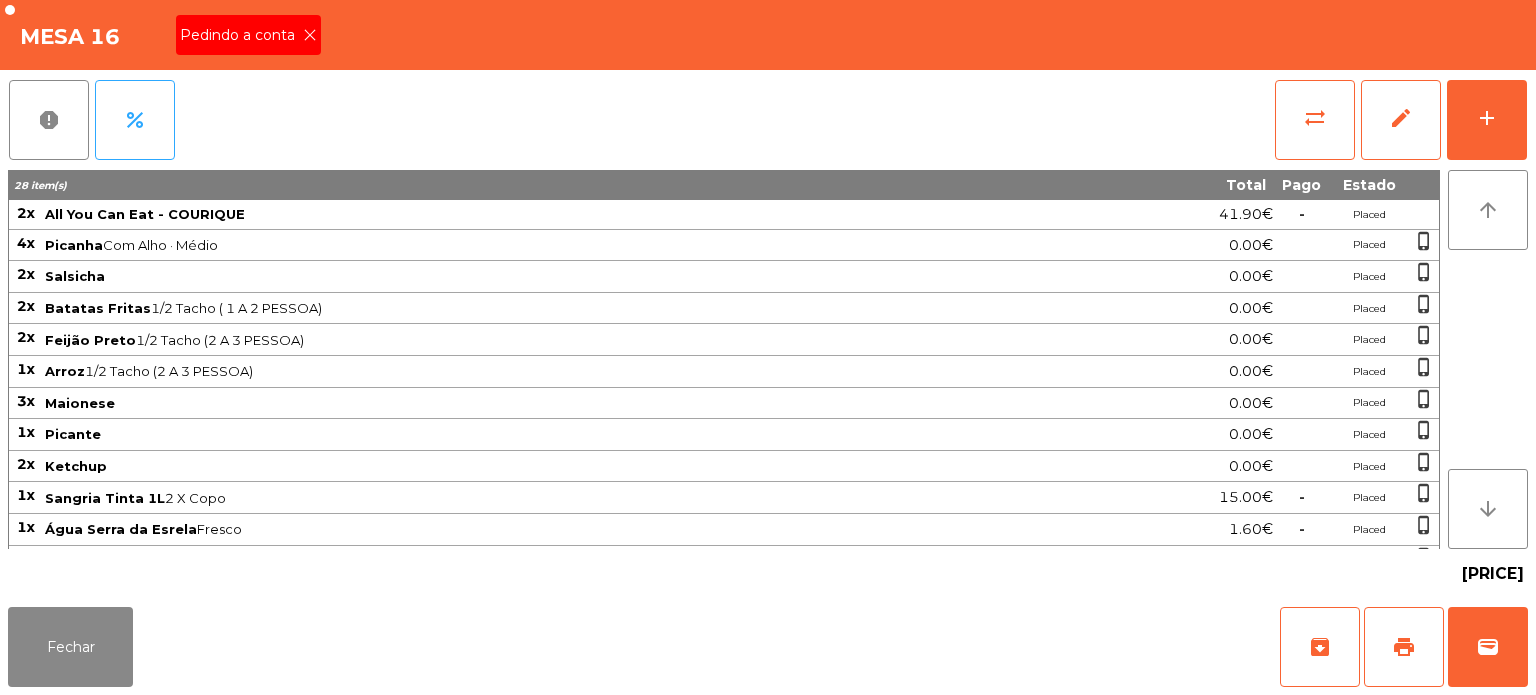click on "Pedindo a conta" 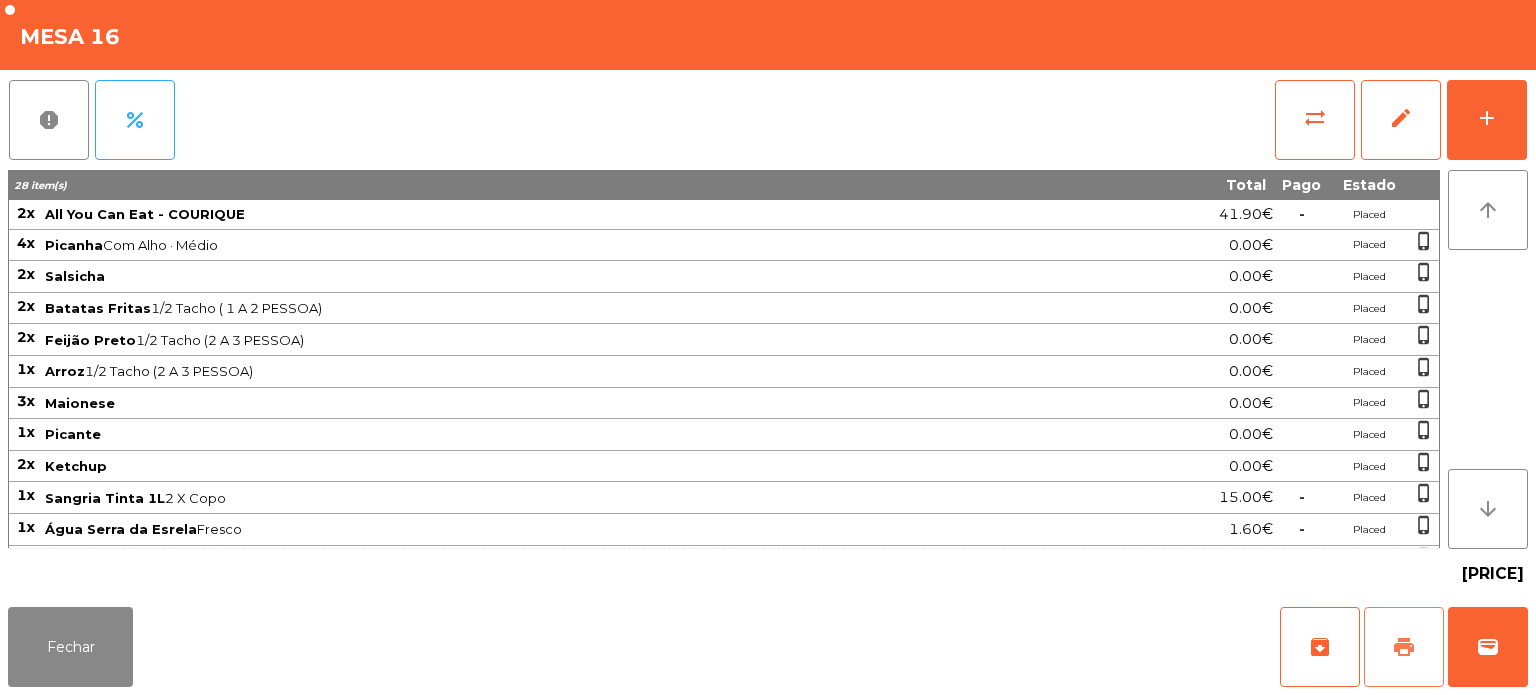click on "print" 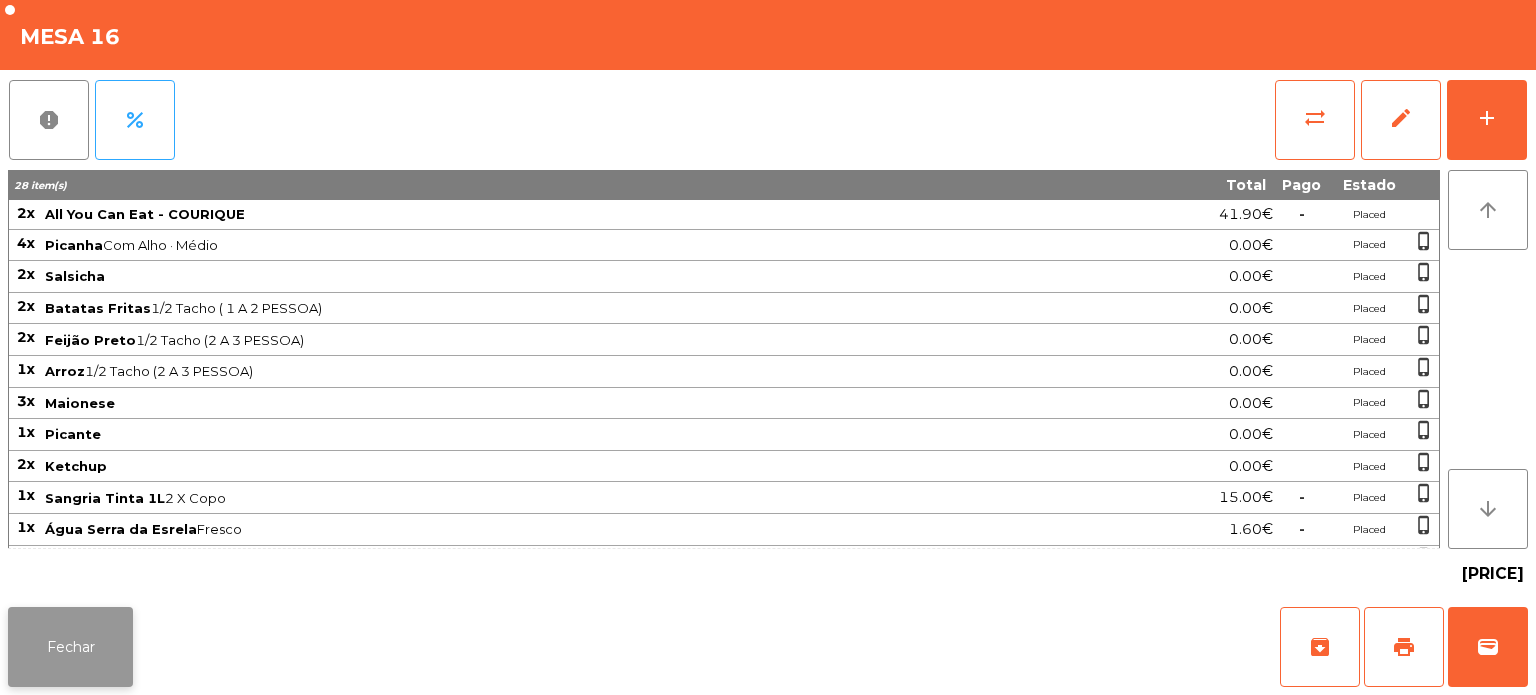click on "Fechar" 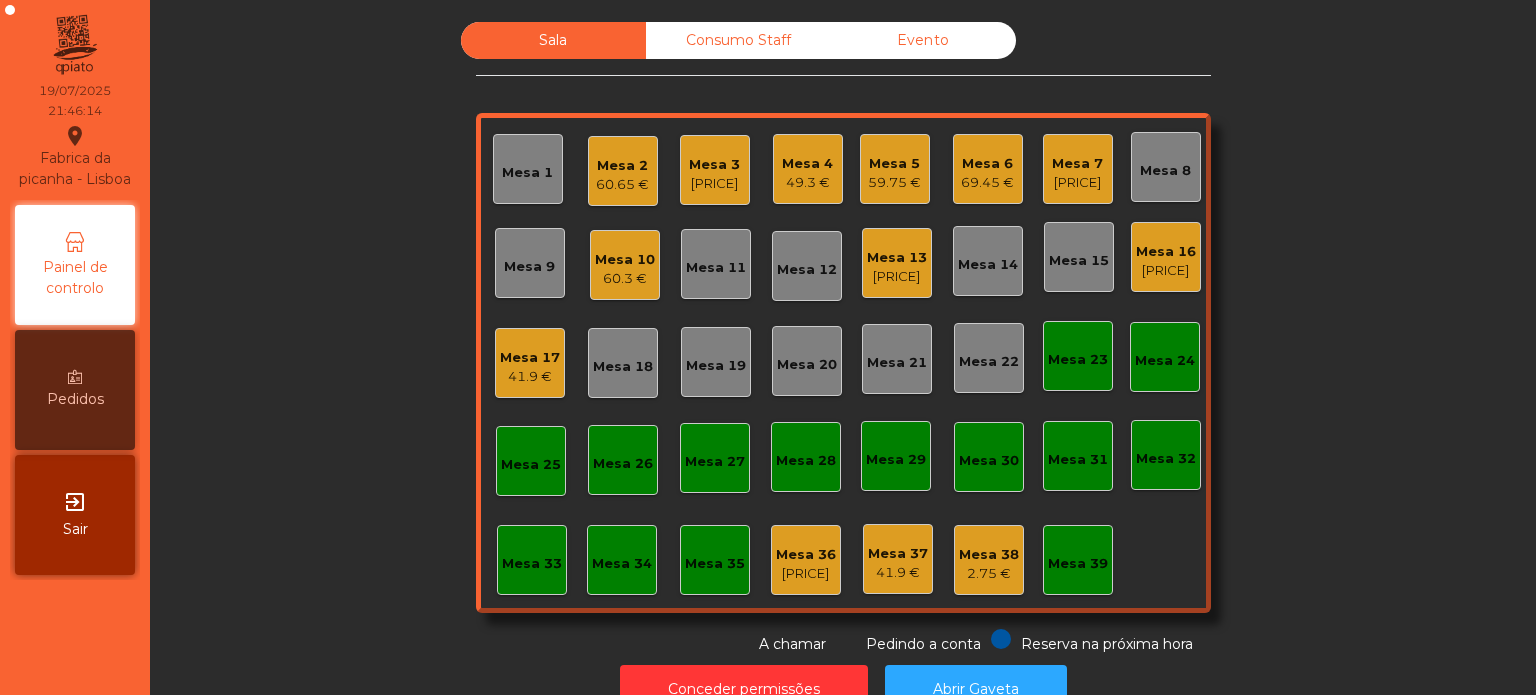 click on "Mesa 3" 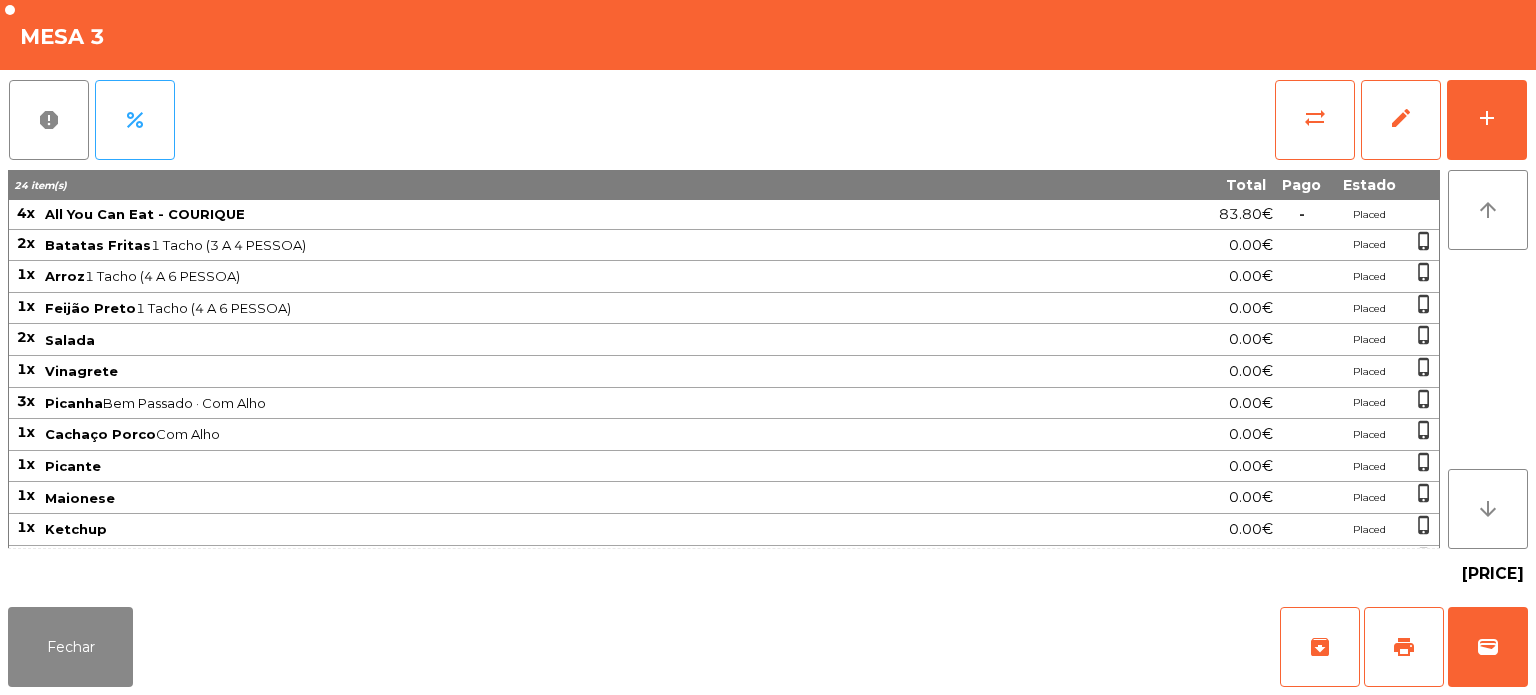 scroll, scrollTop: 176, scrollLeft: 0, axis: vertical 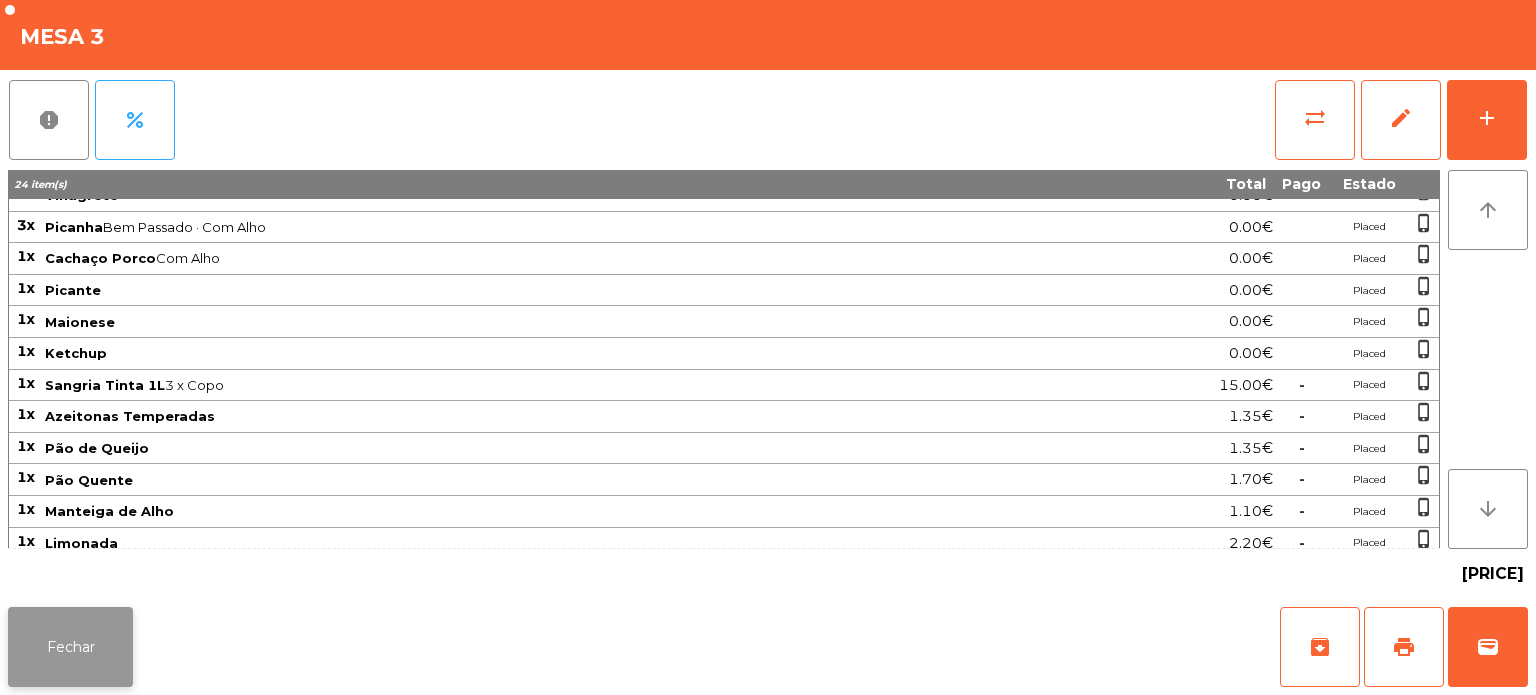 click on "Fechar" 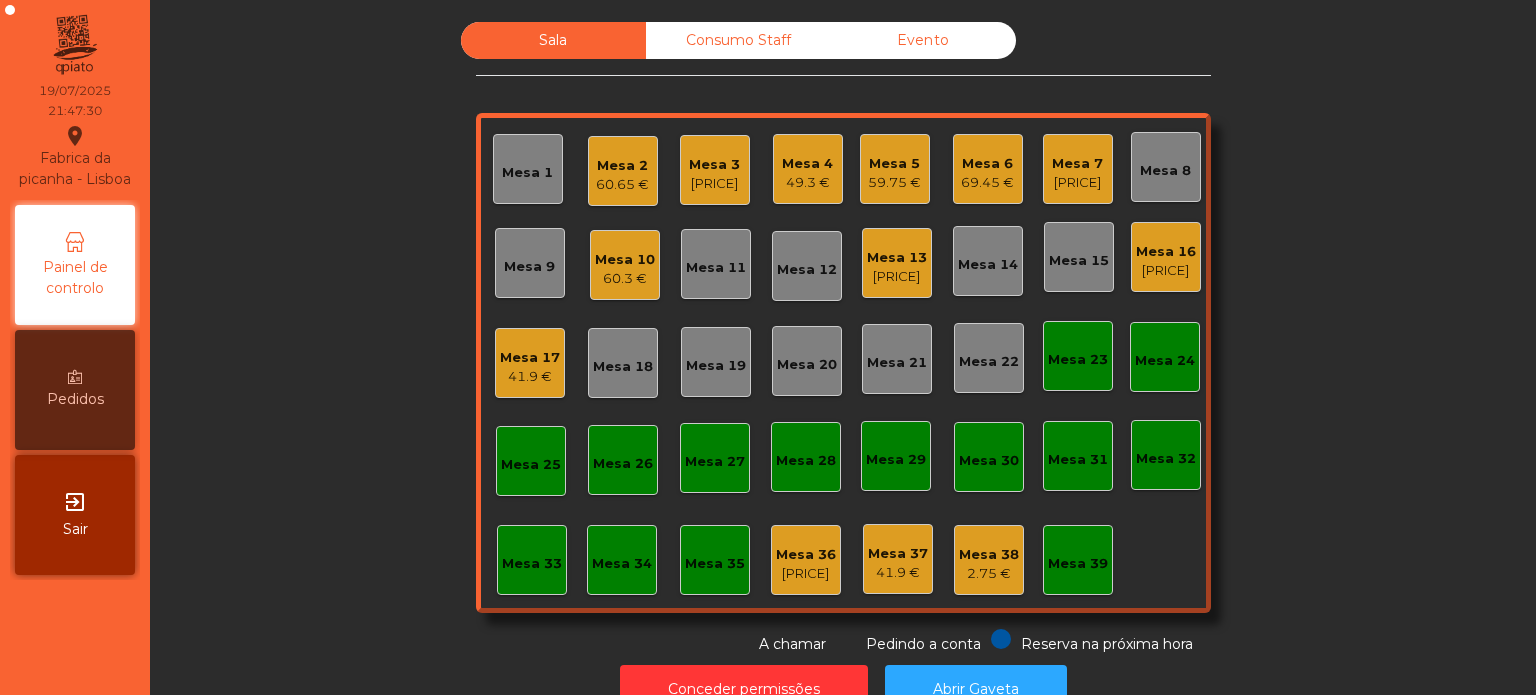 click on "Mesa 16" 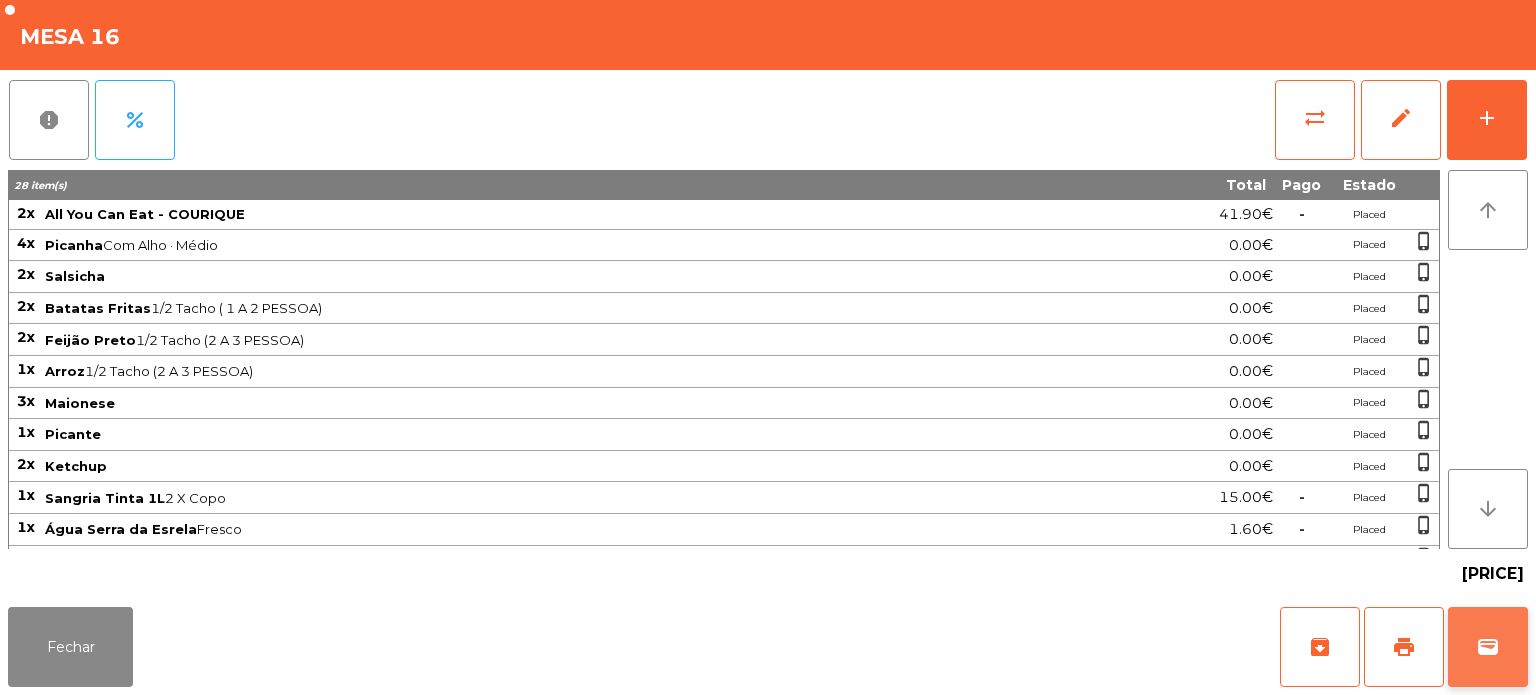 click on "wallet" 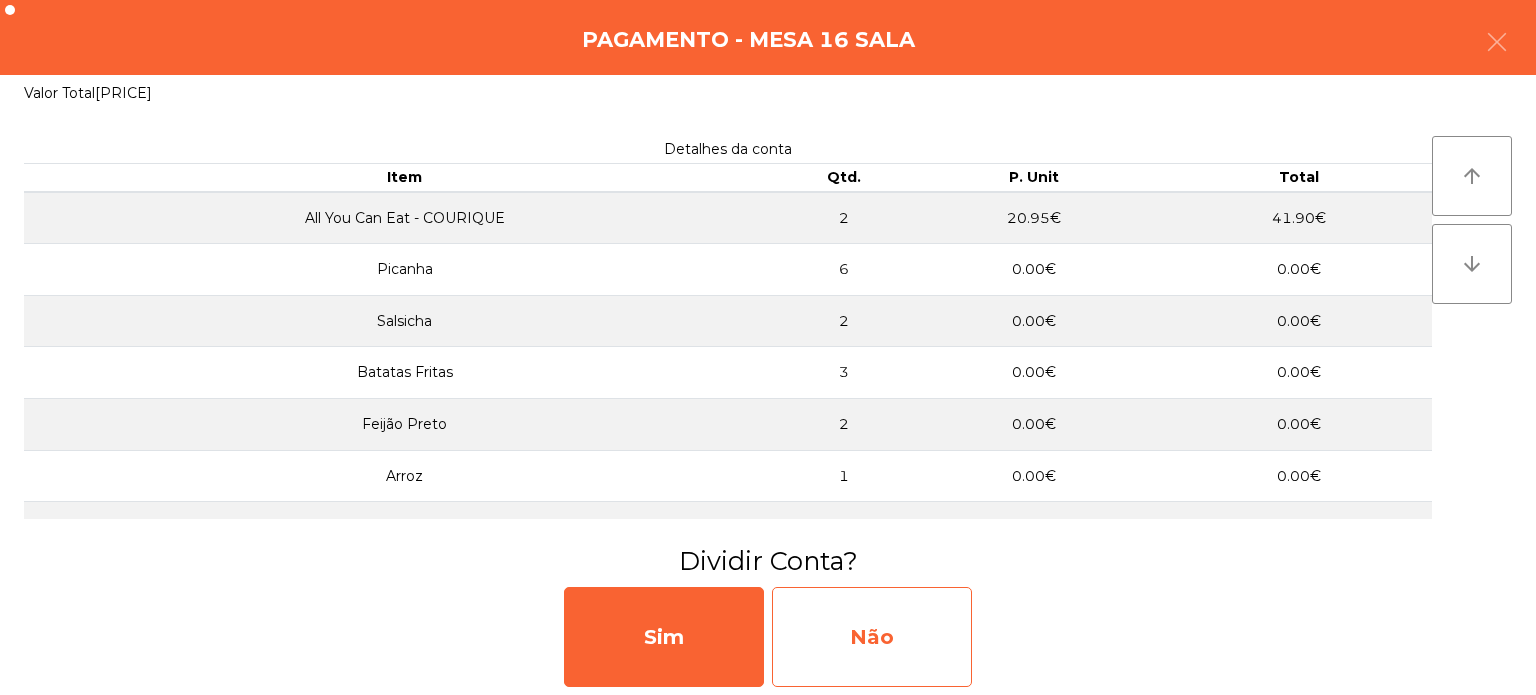 click on "Não" 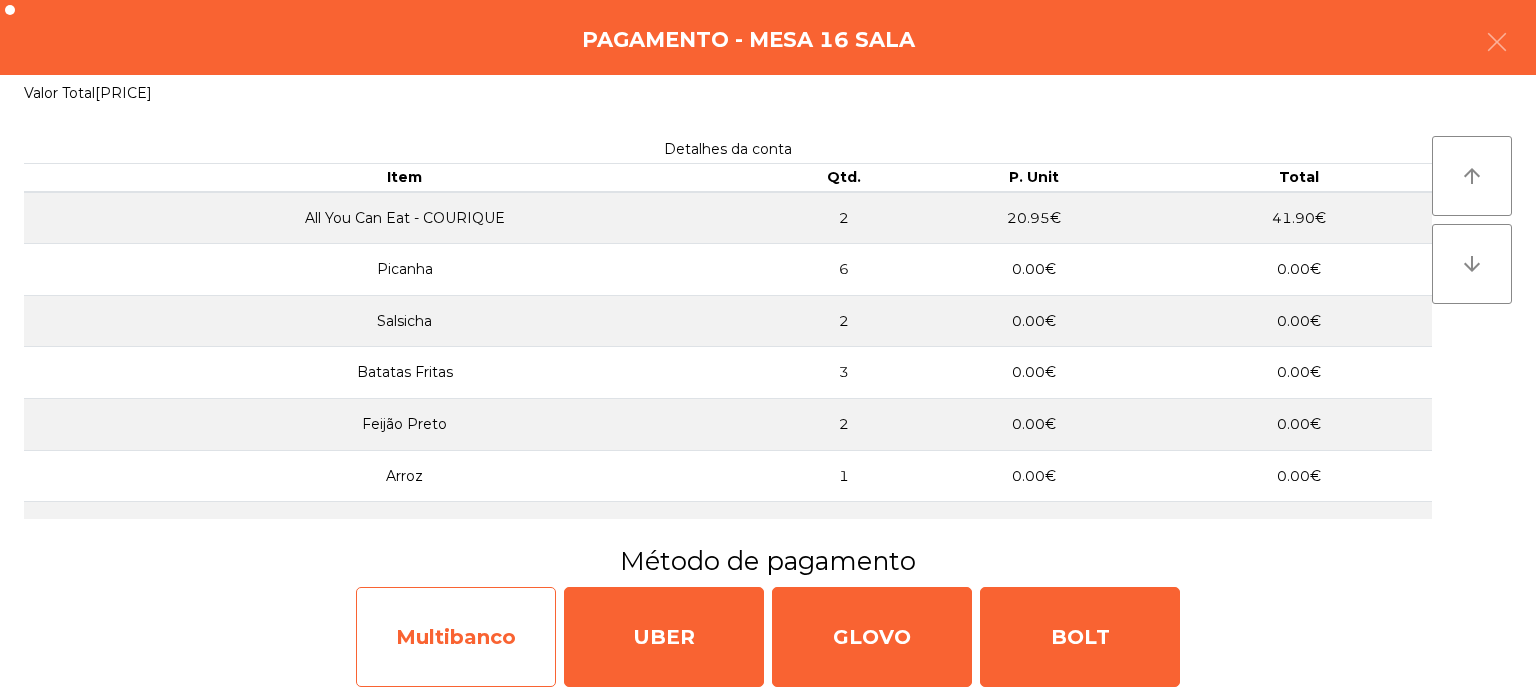 click on "Multibanco" 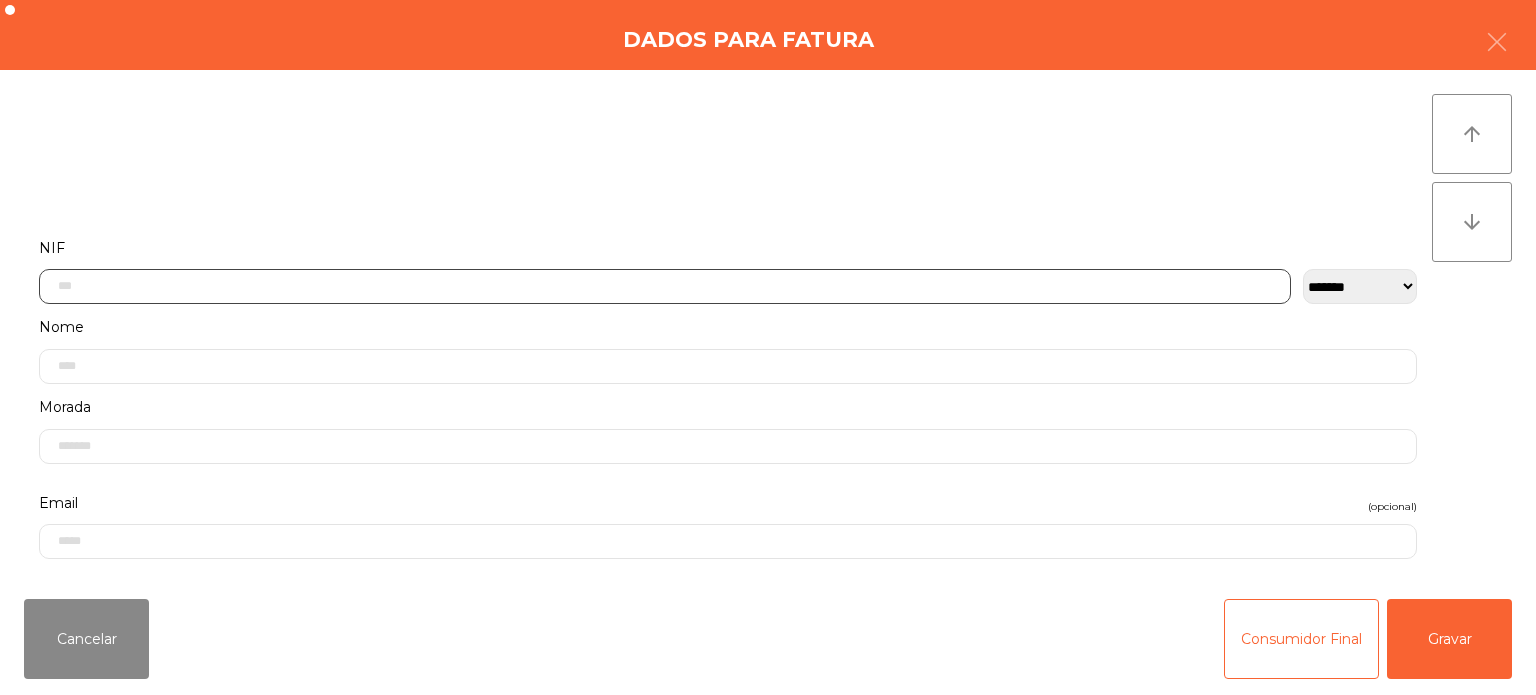 click 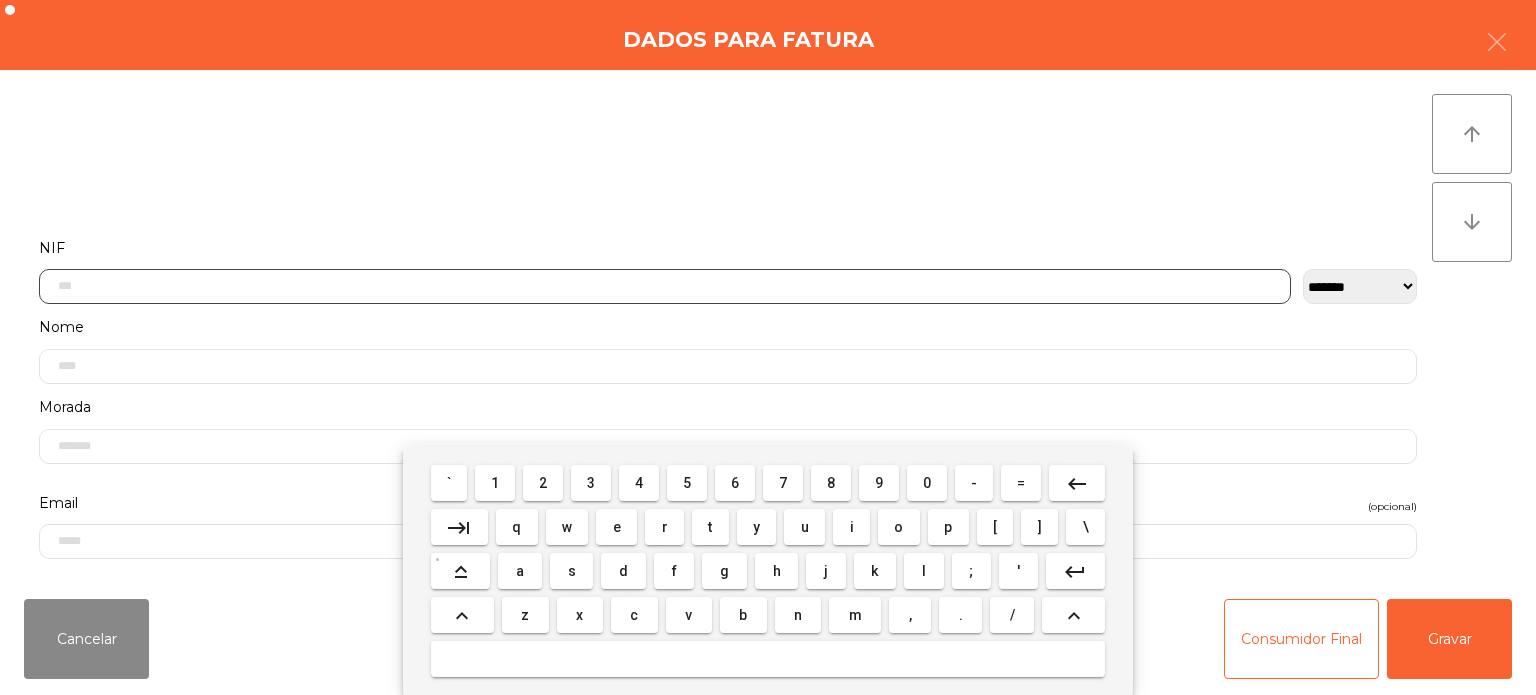 scroll, scrollTop: 139, scrollLeft: 0, axis: vertical 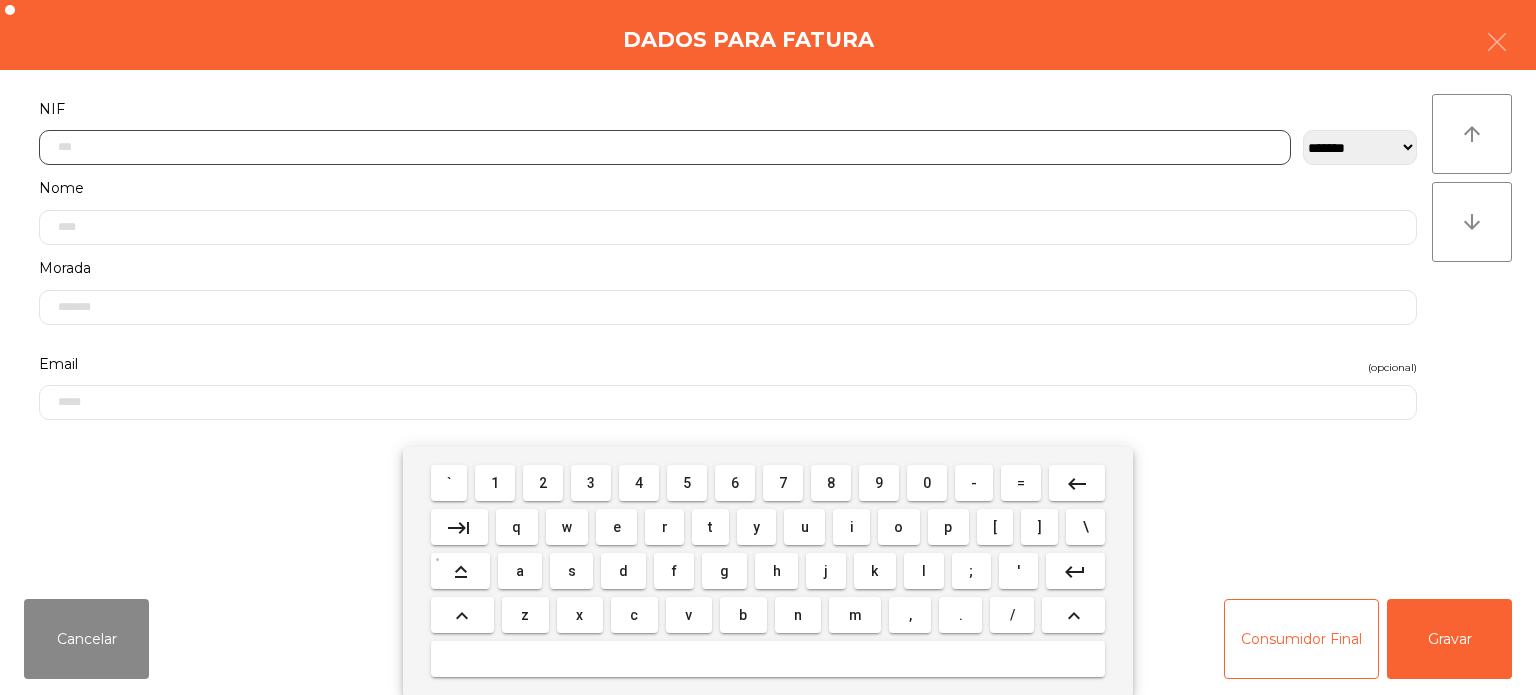 click on "2" at bounding box center [543, 483] 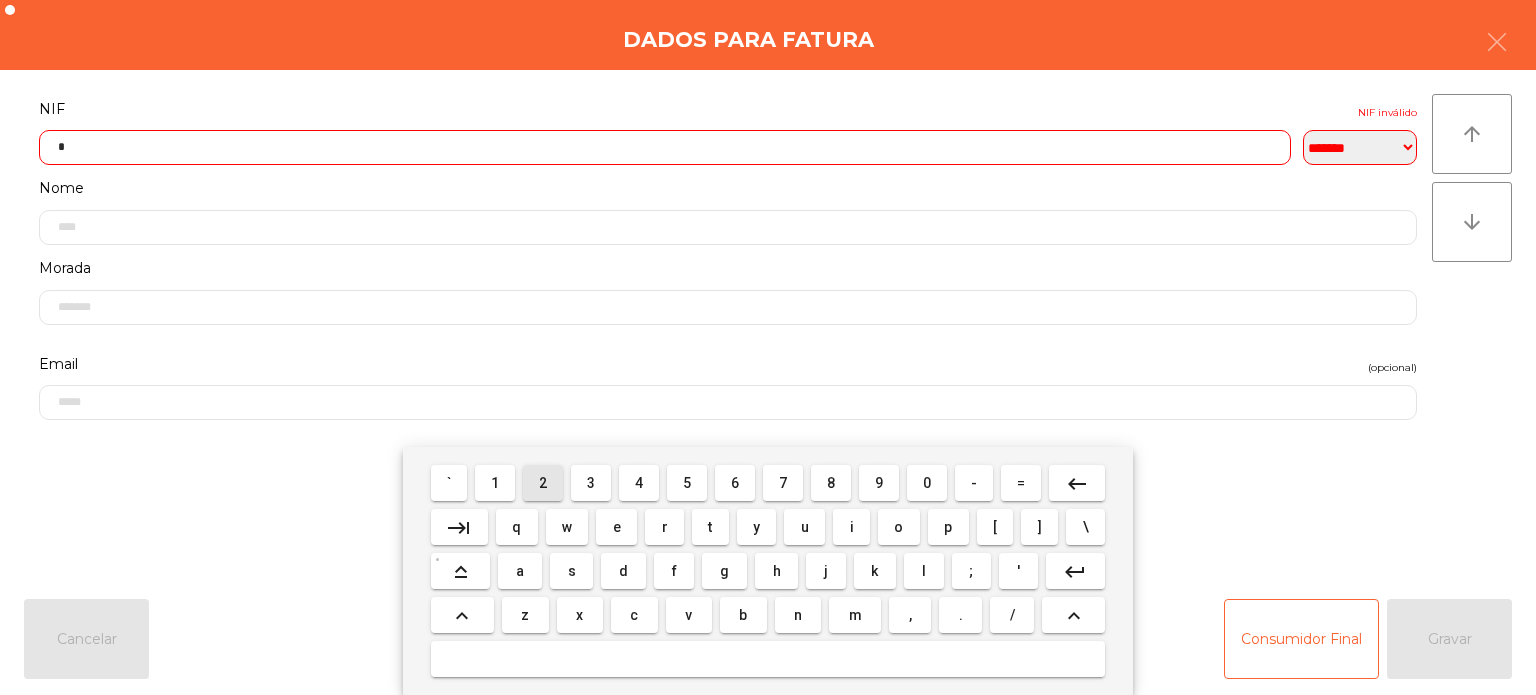 click on "2" at bounding box center (543, 483) 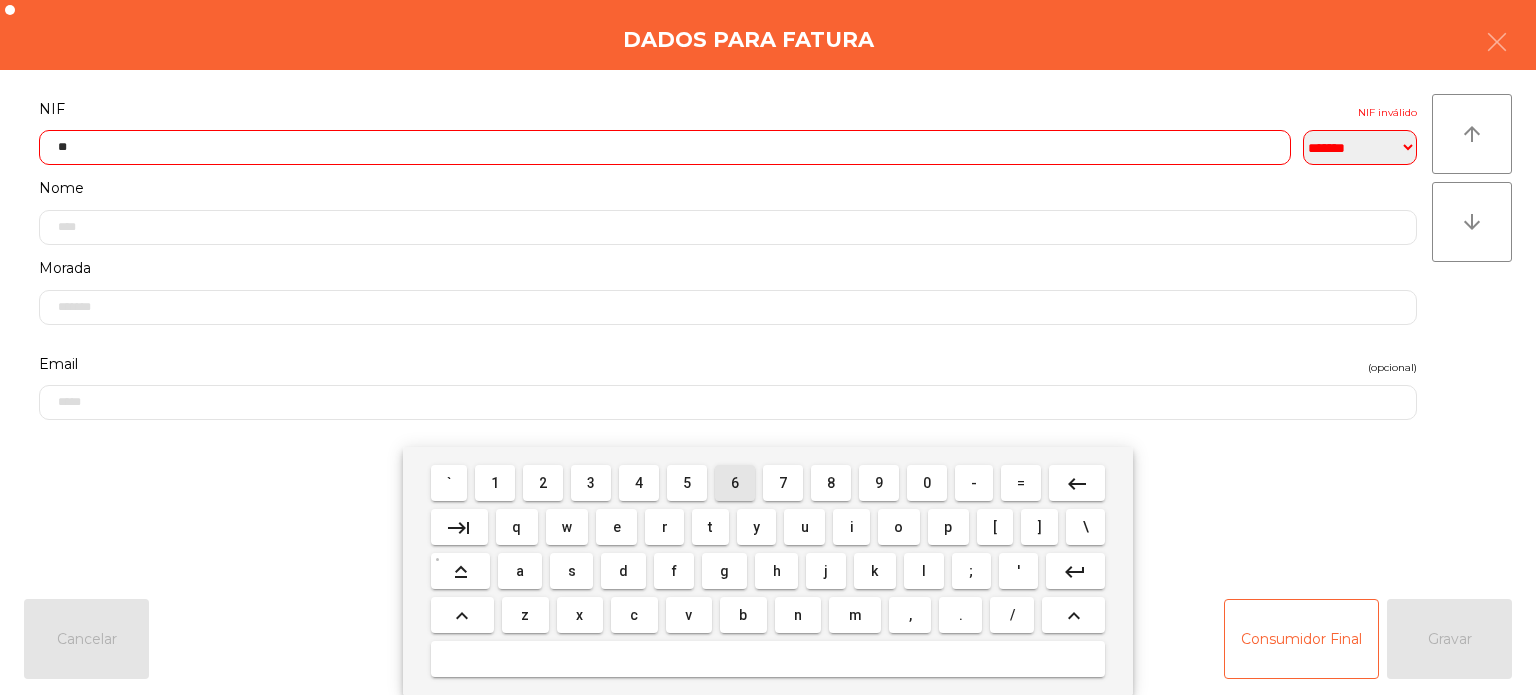 click on "6" at bounding box center (735, 483) 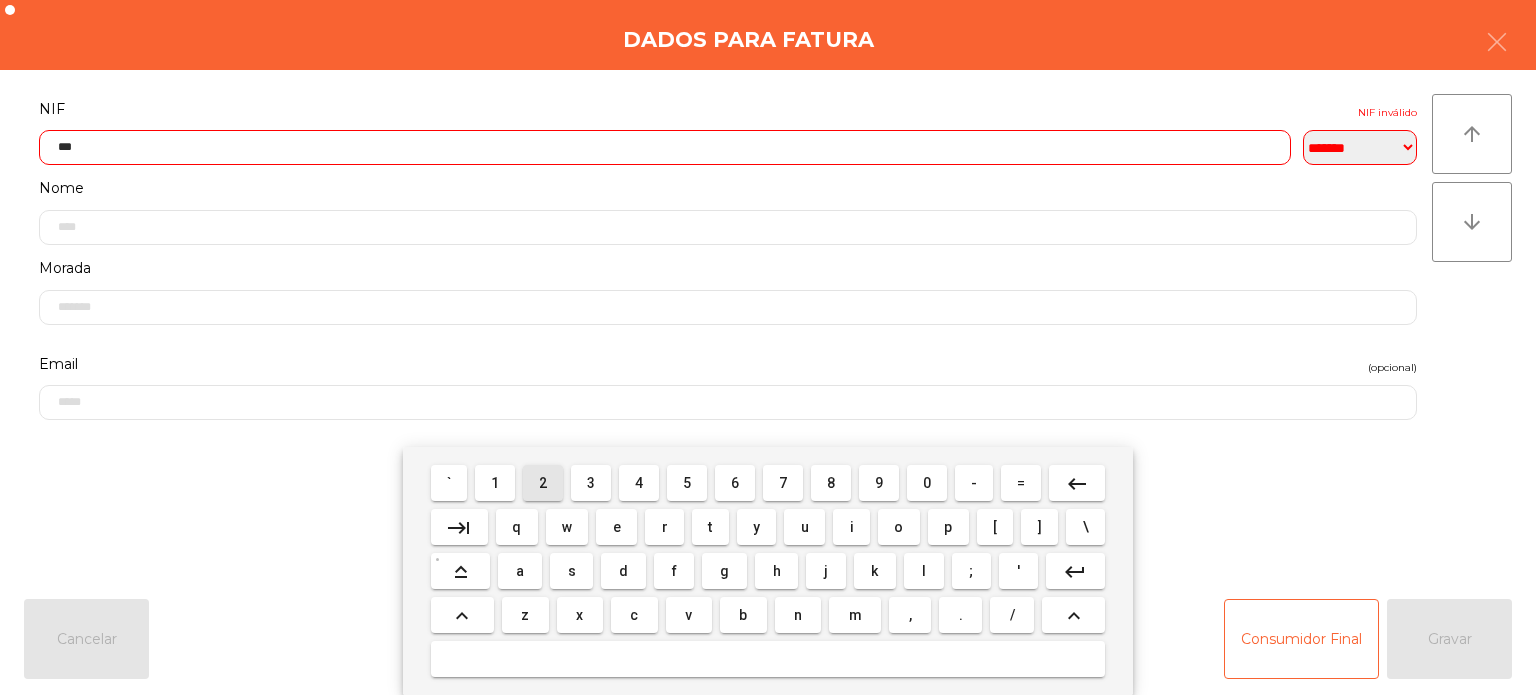 click on "2" at bounding box center [543, 483] 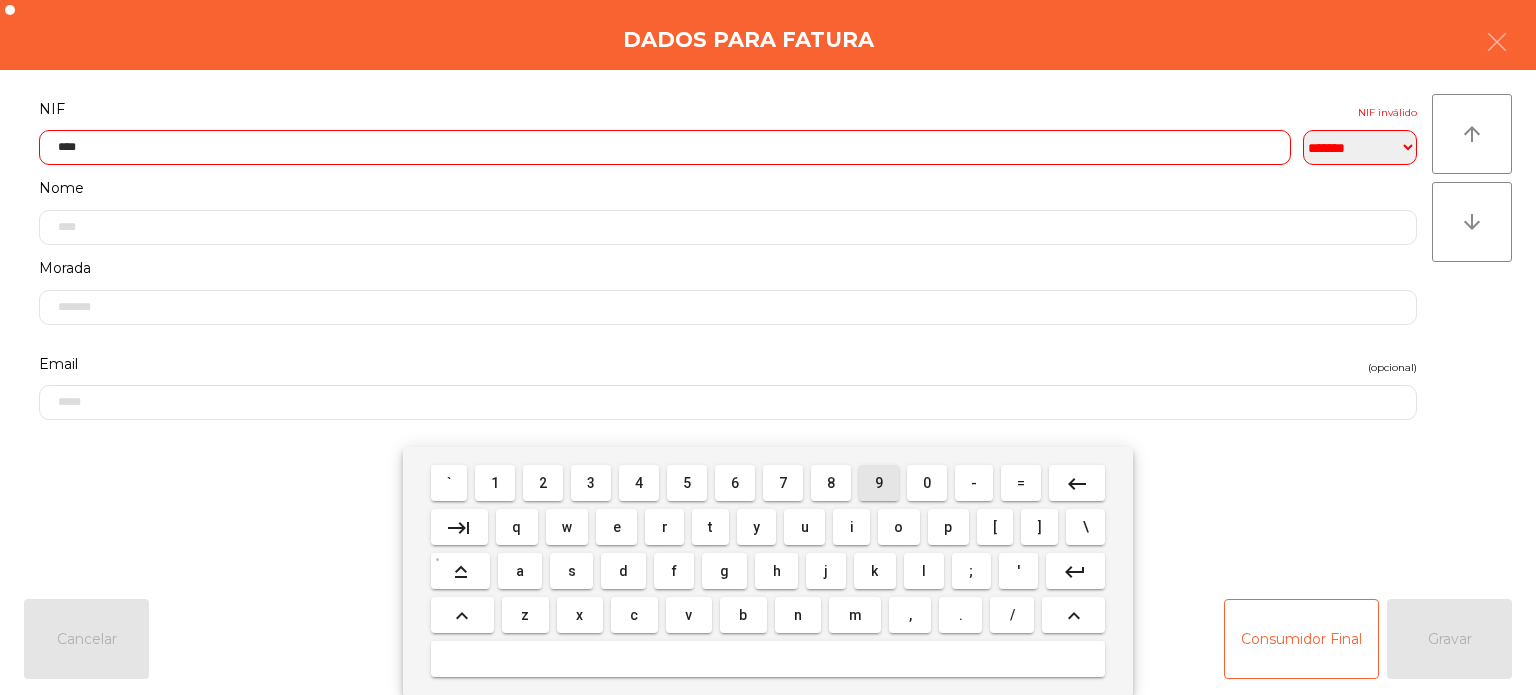 click on "9" at bounding box center (879, 483) 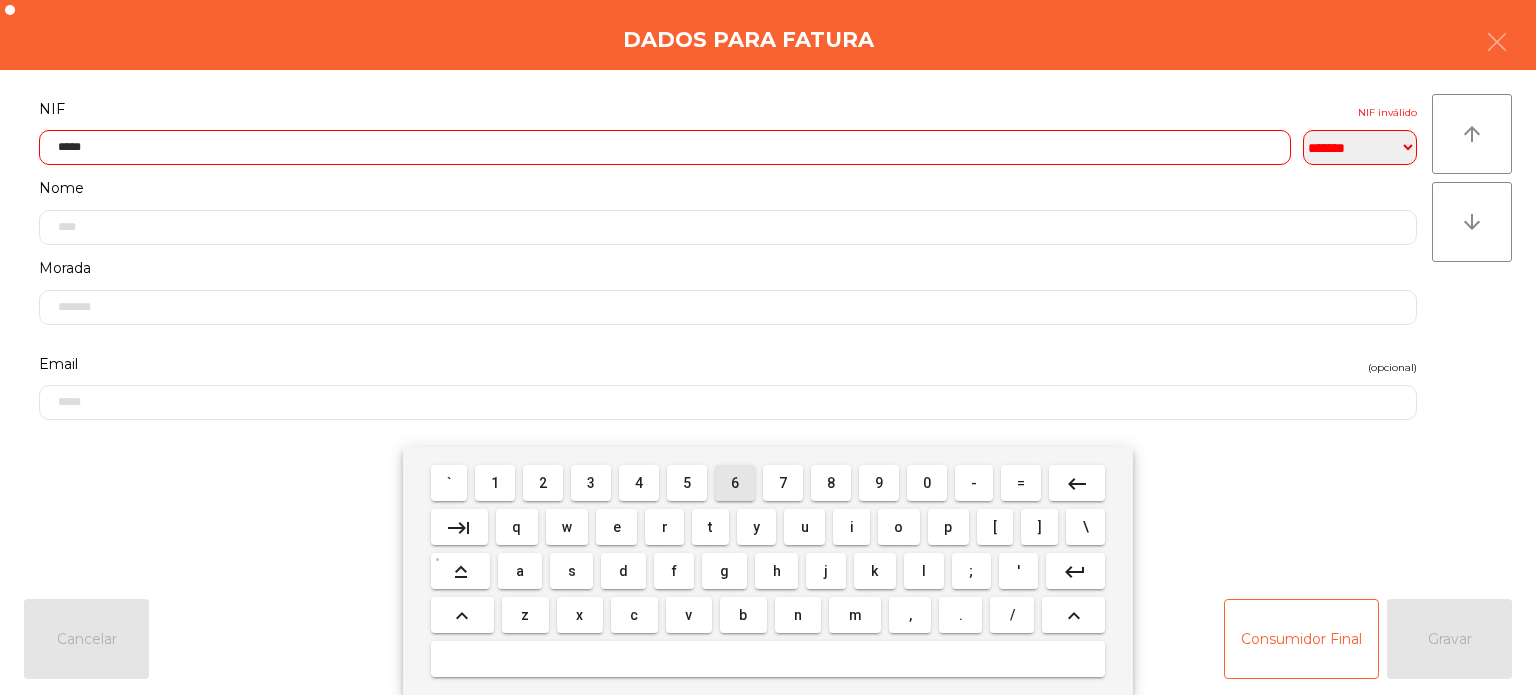 click on "6" at bounding box center [735, 483] 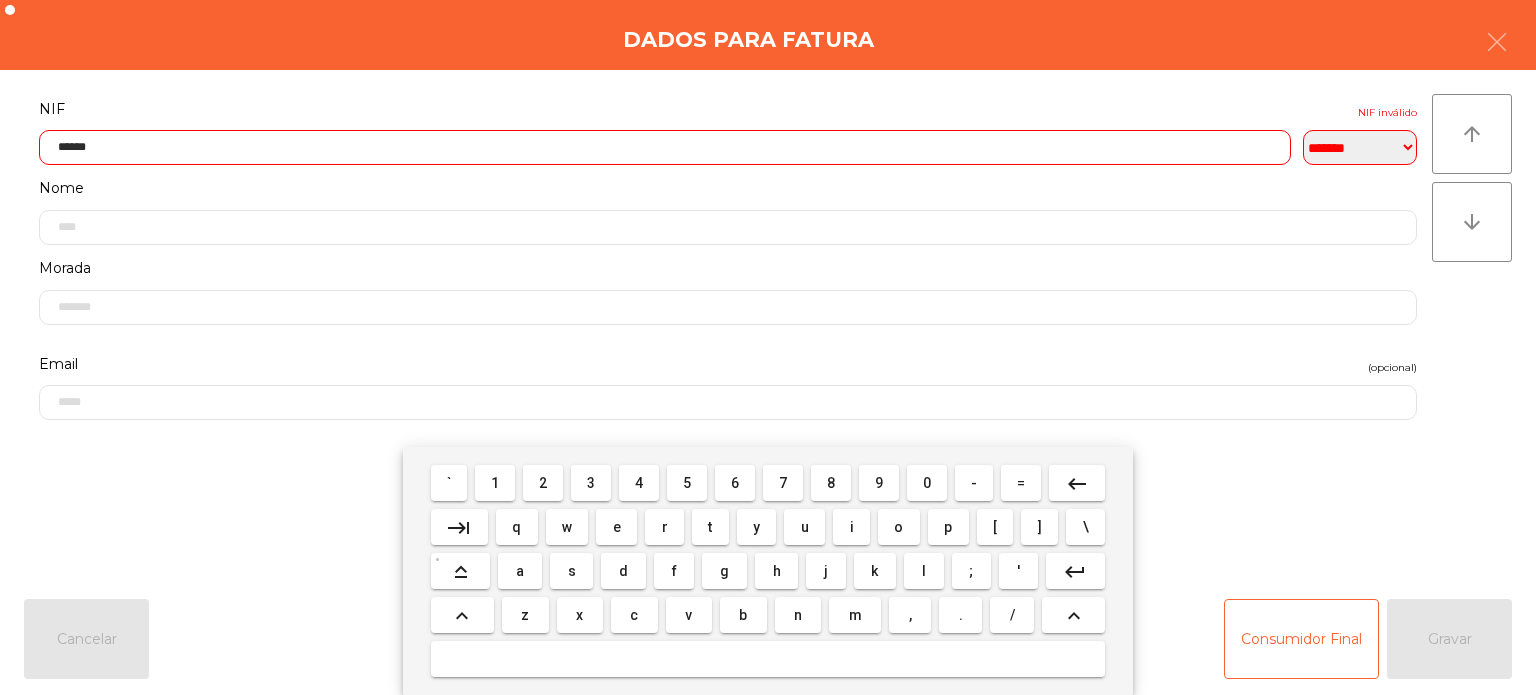 click on "9" at bounding box center (879, 483) 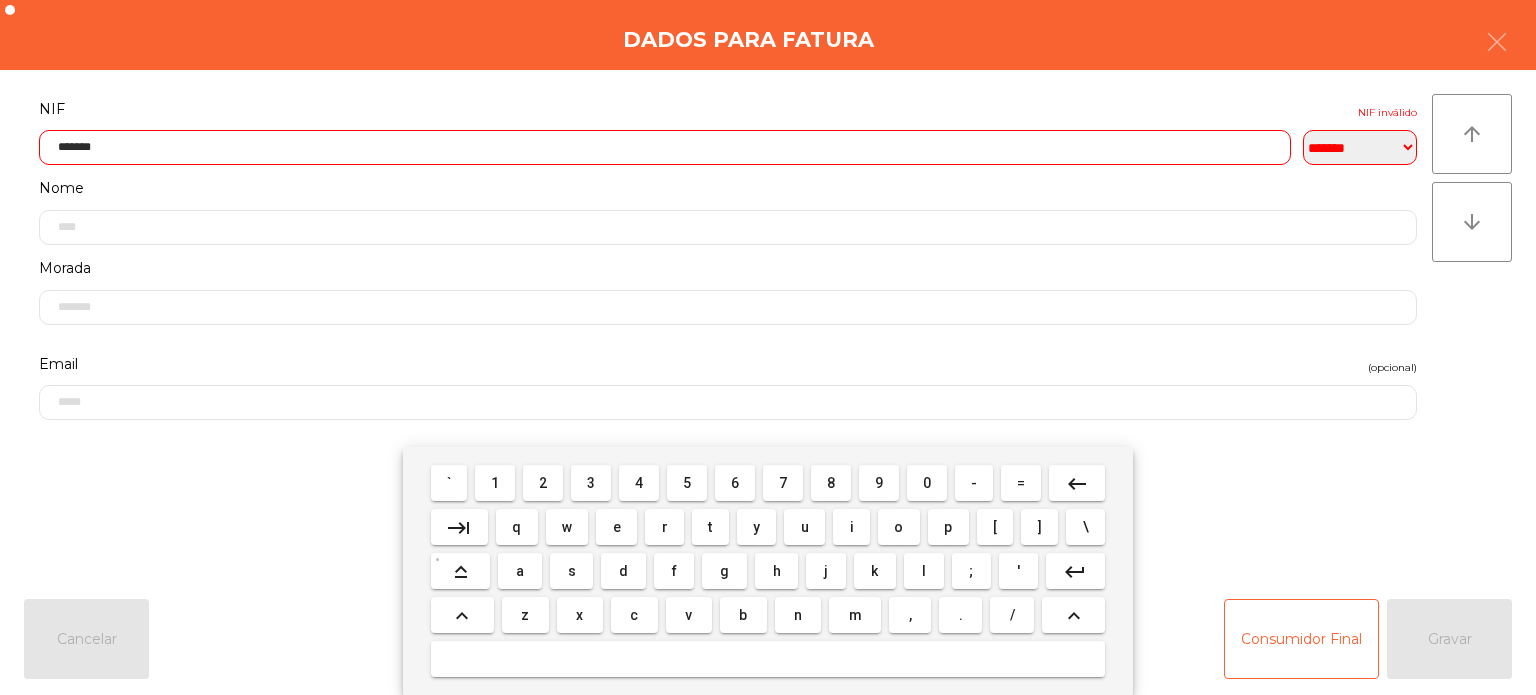 click on "2" at bounding box center [543, 483] 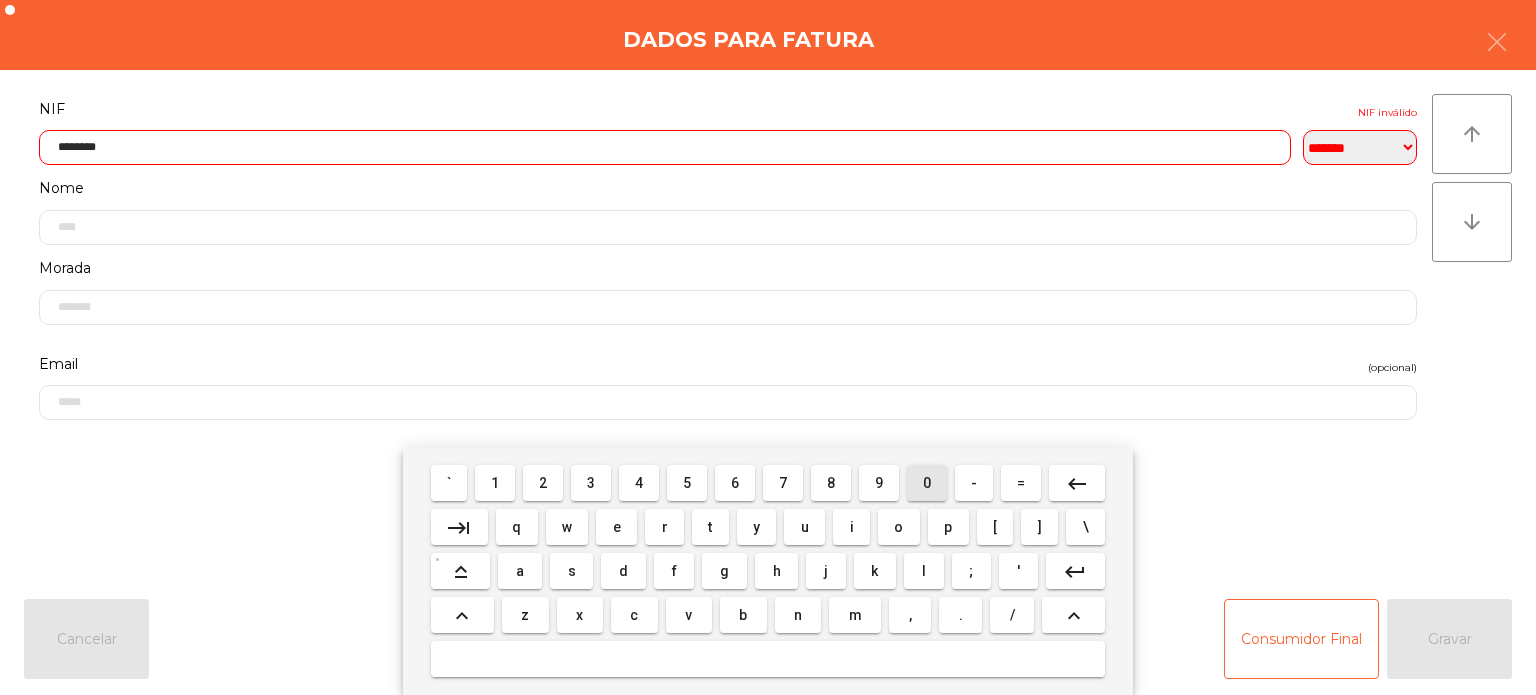 click on "0" at bounding box center (927, 483) 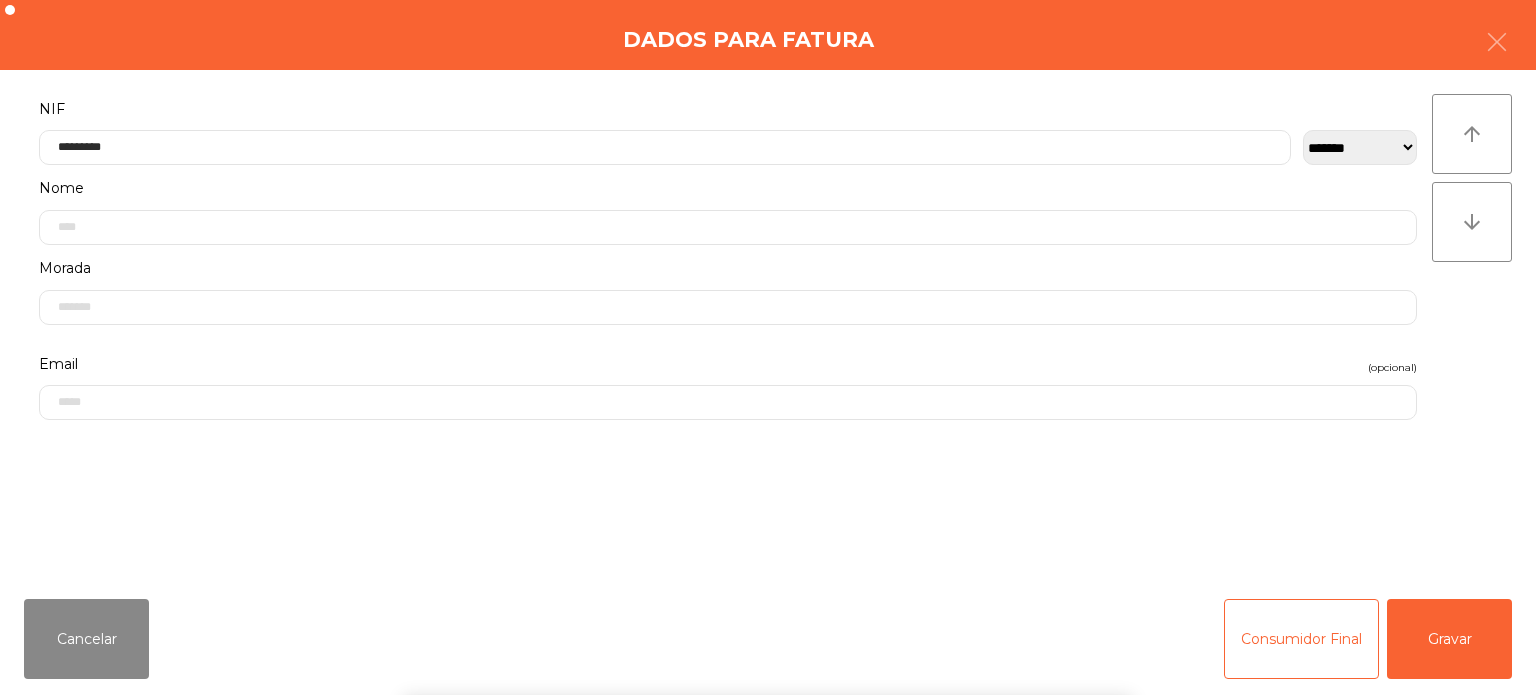 click on "**********" 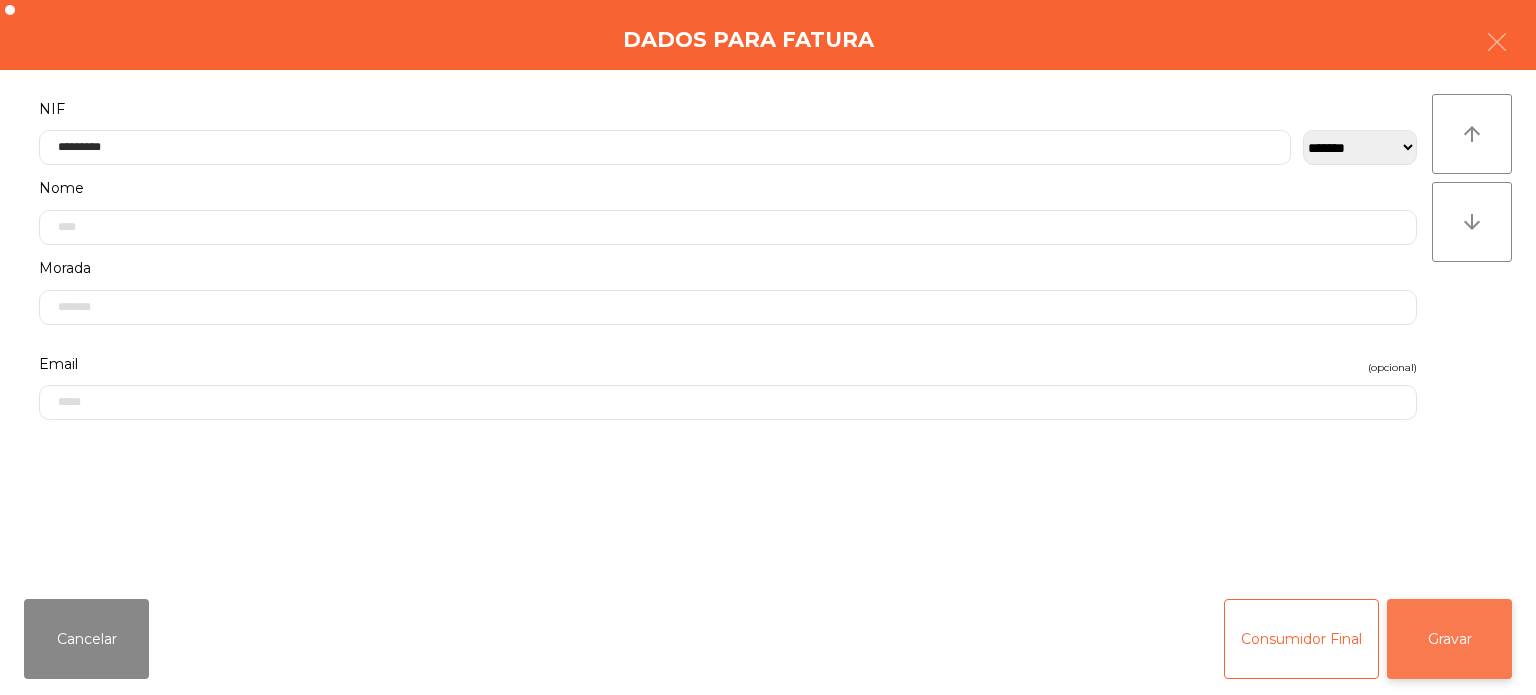 click on "Gravar" 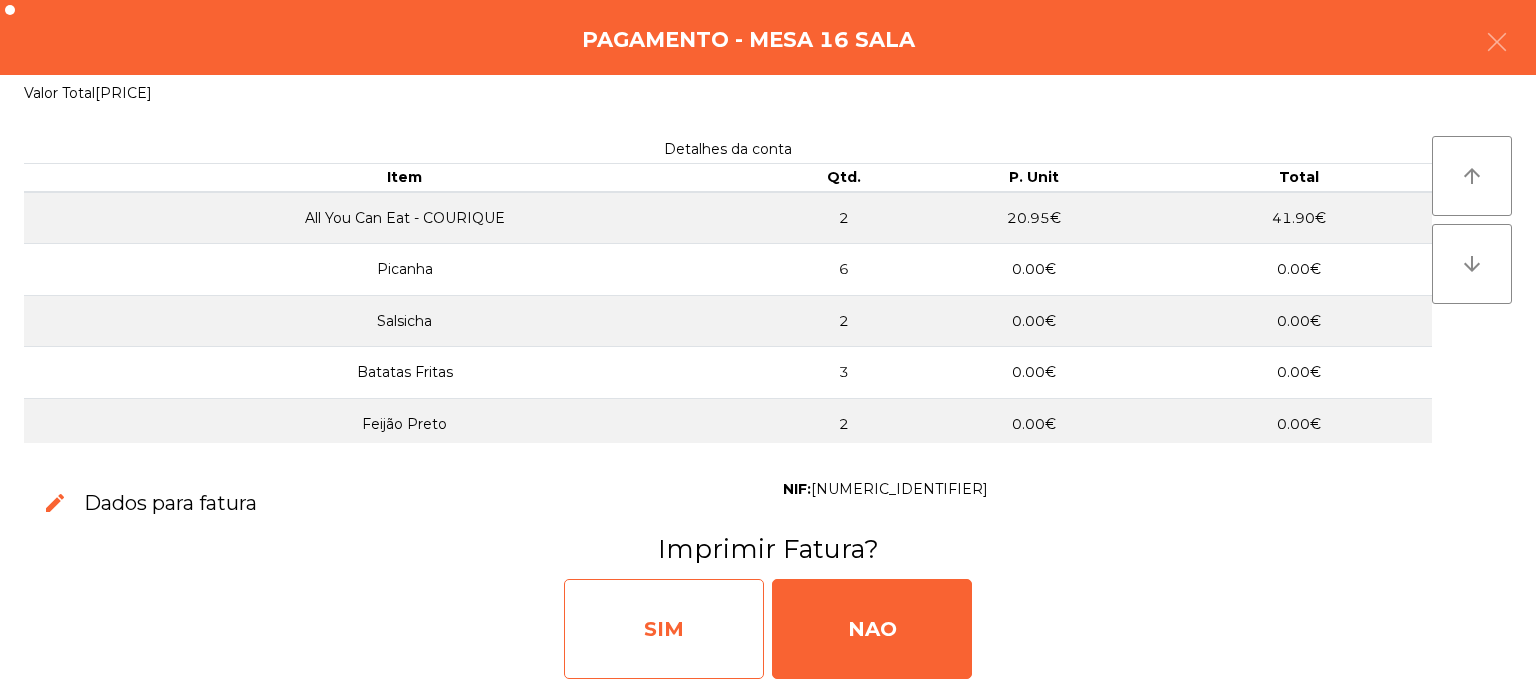 click on "SIM" 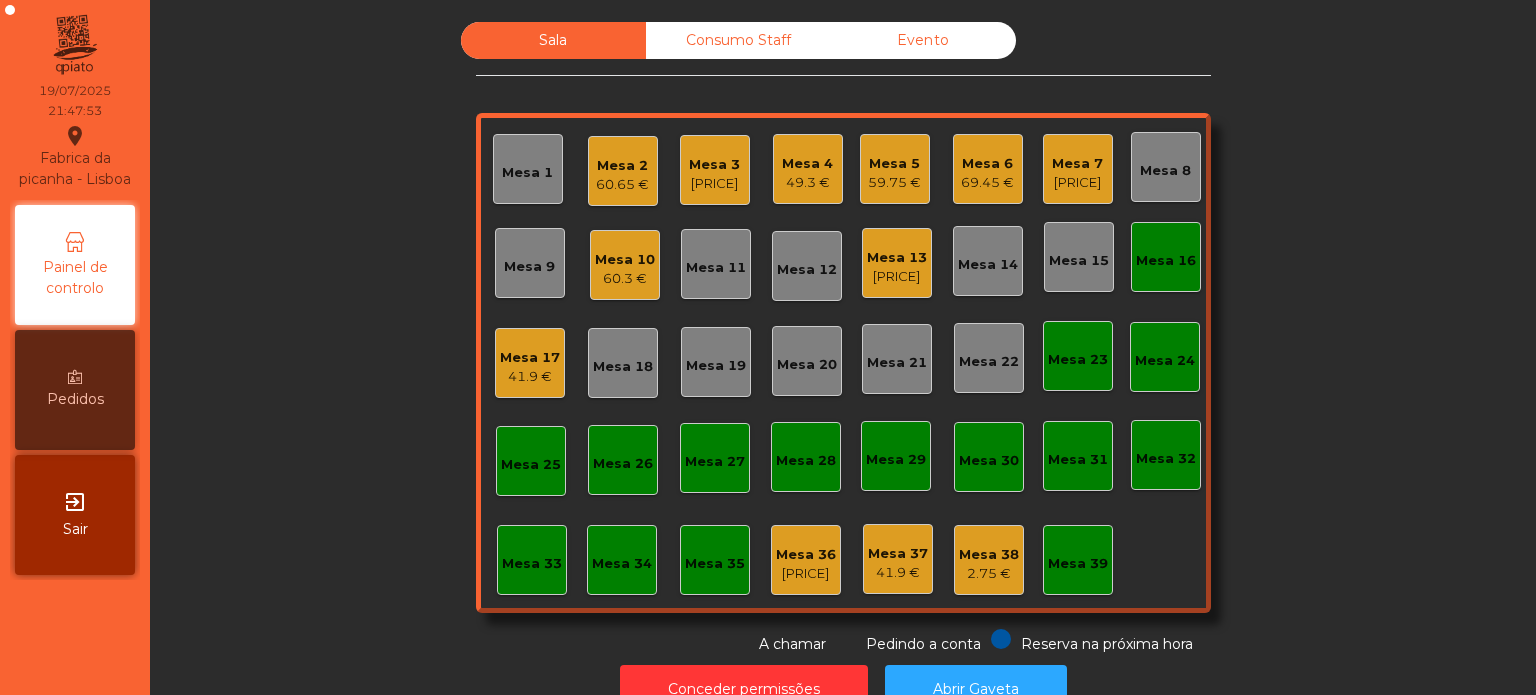click on "Mesa 16" 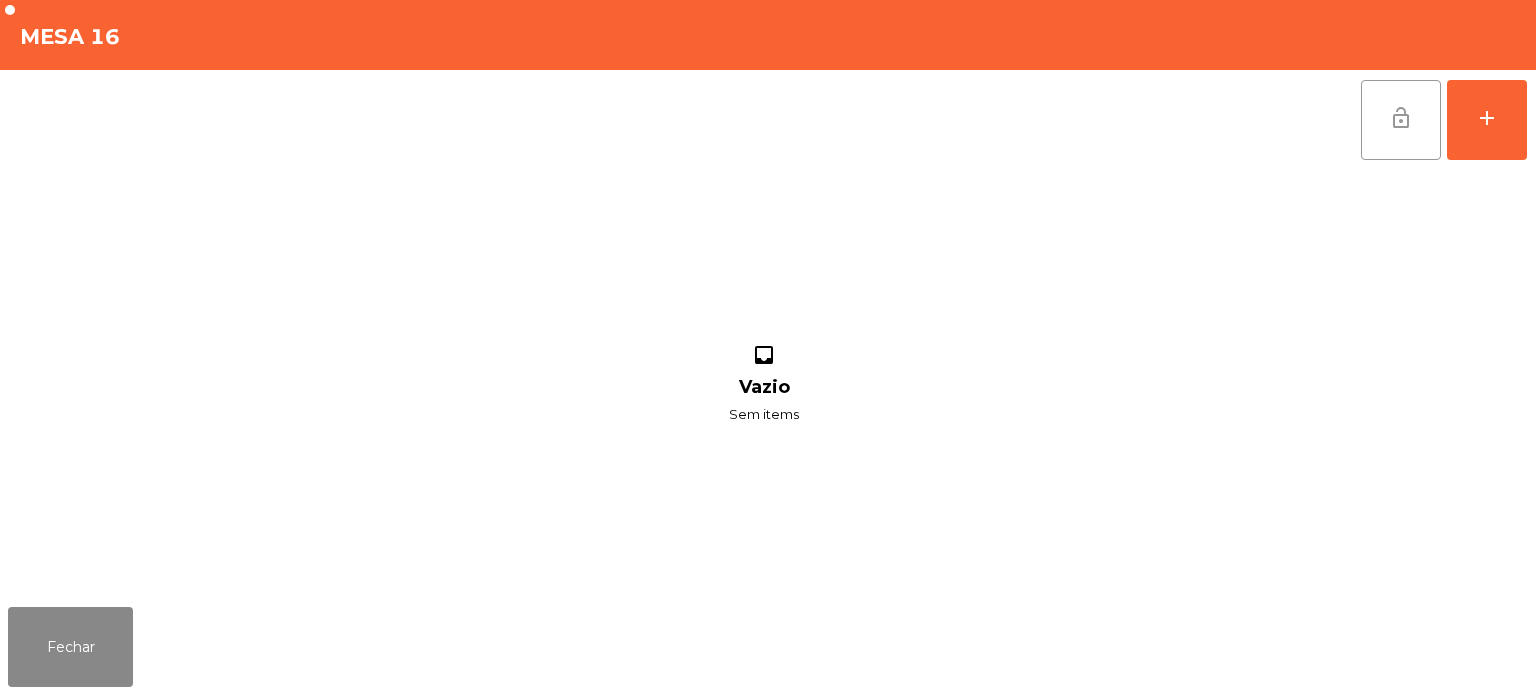click on "lock_open" 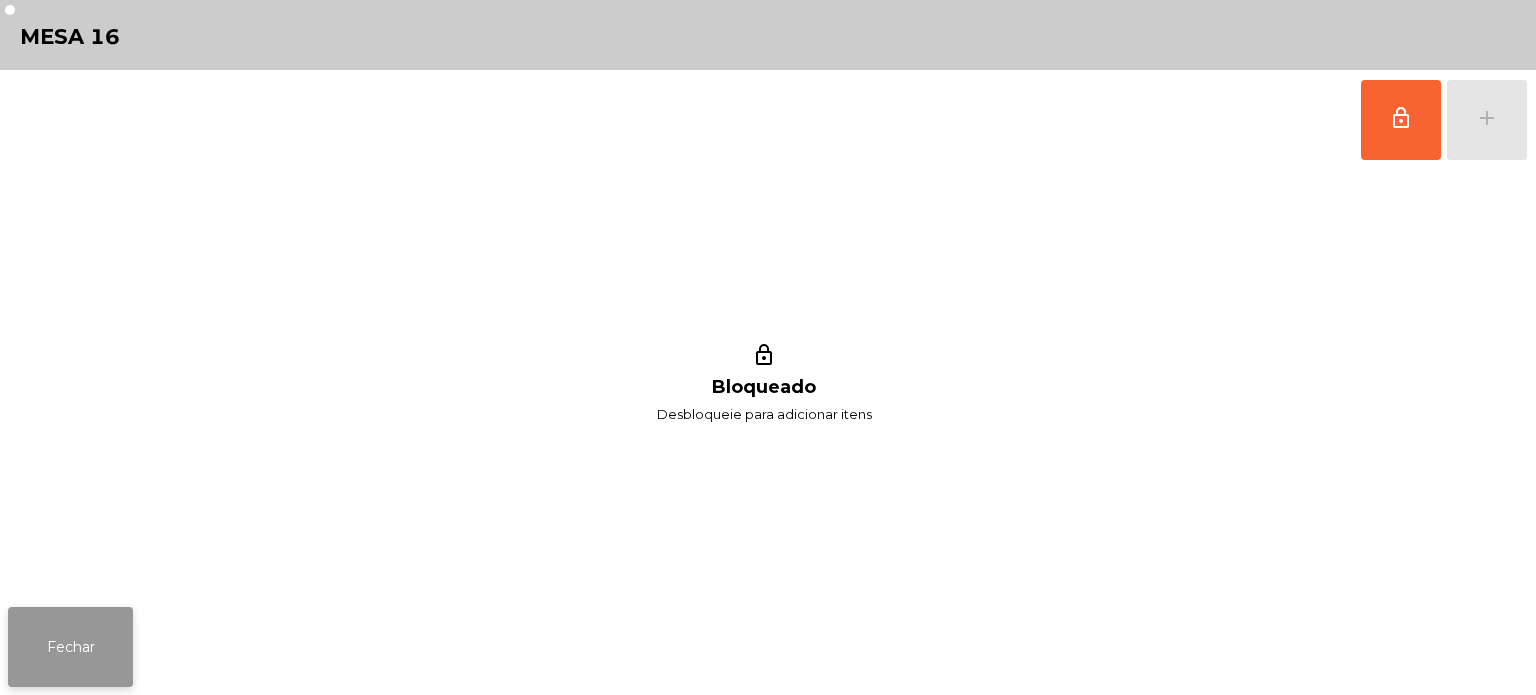 click on "Fechar" 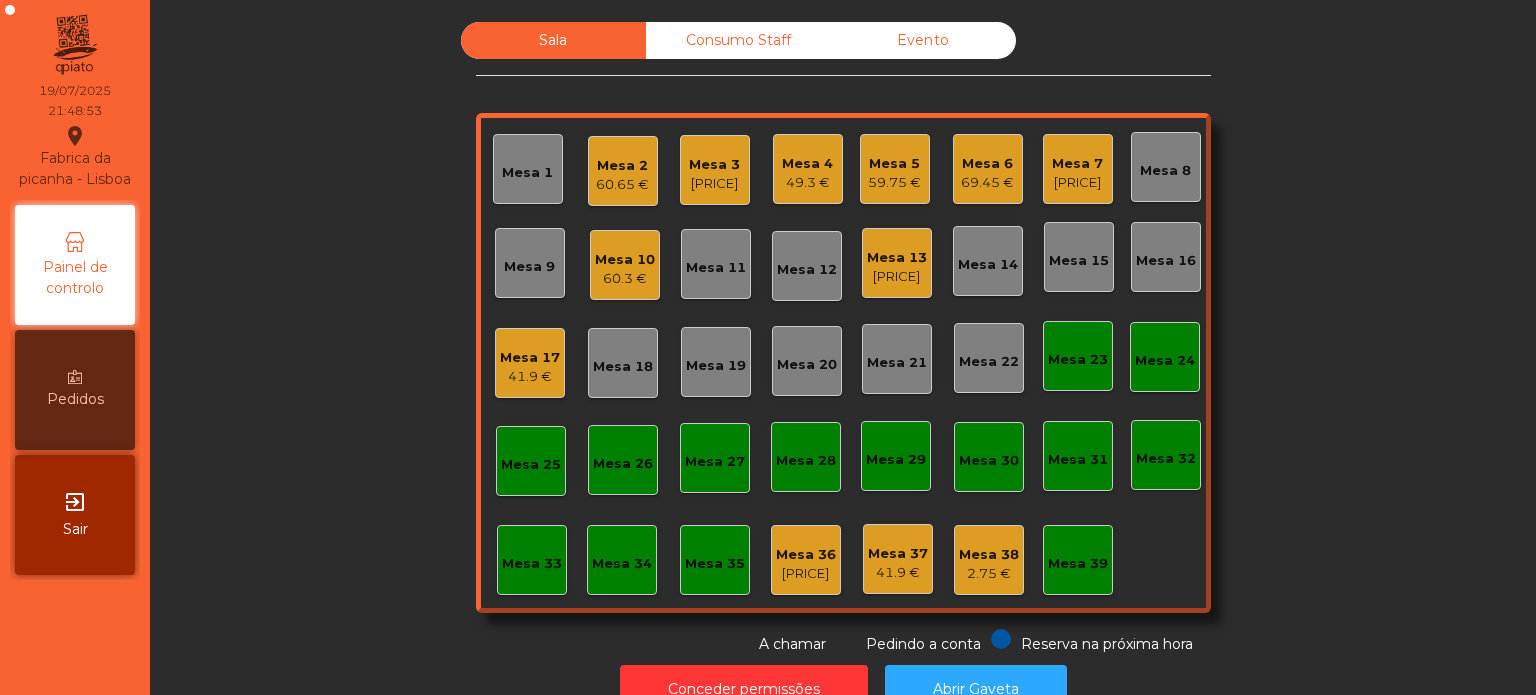 click on "[PRICE]" 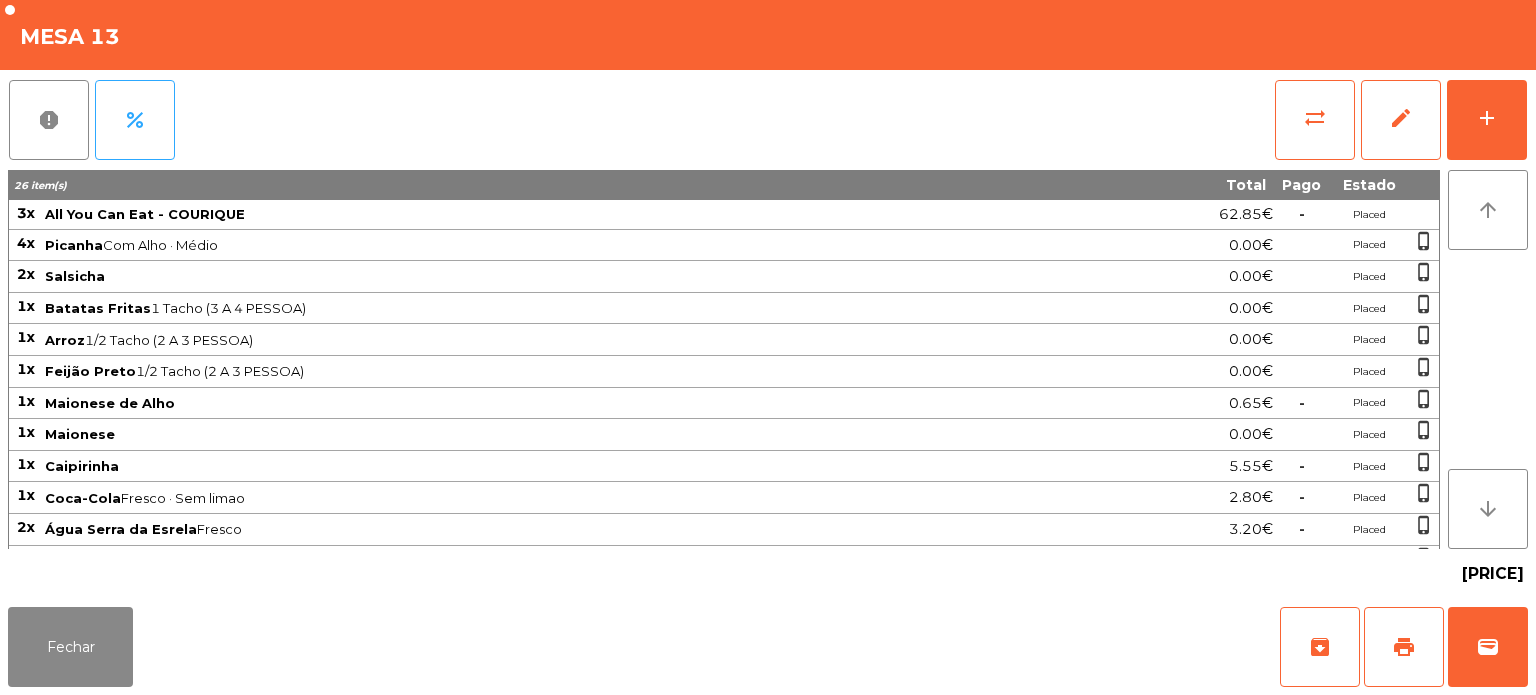 scroll, scrollTop: 207, scrollLeft: 0, axis: vertical 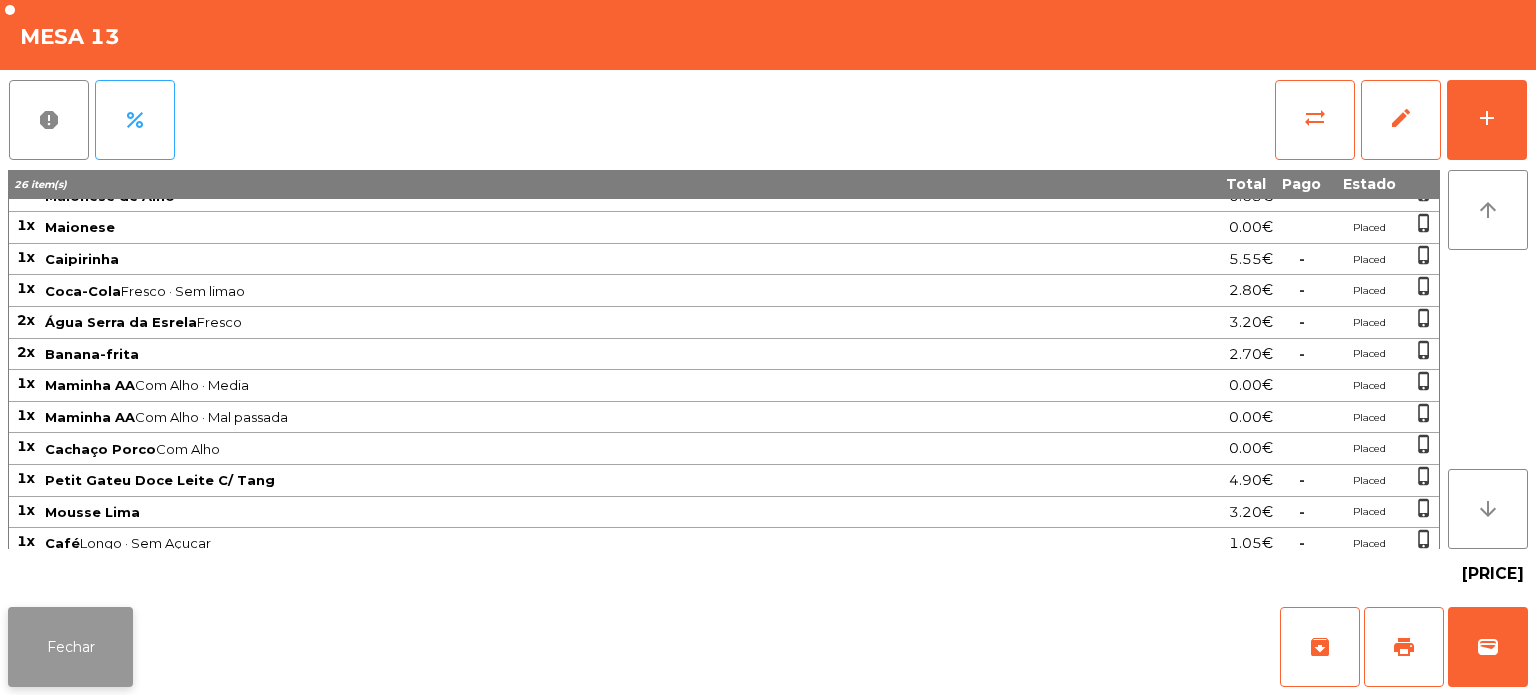 click on "Fechar" 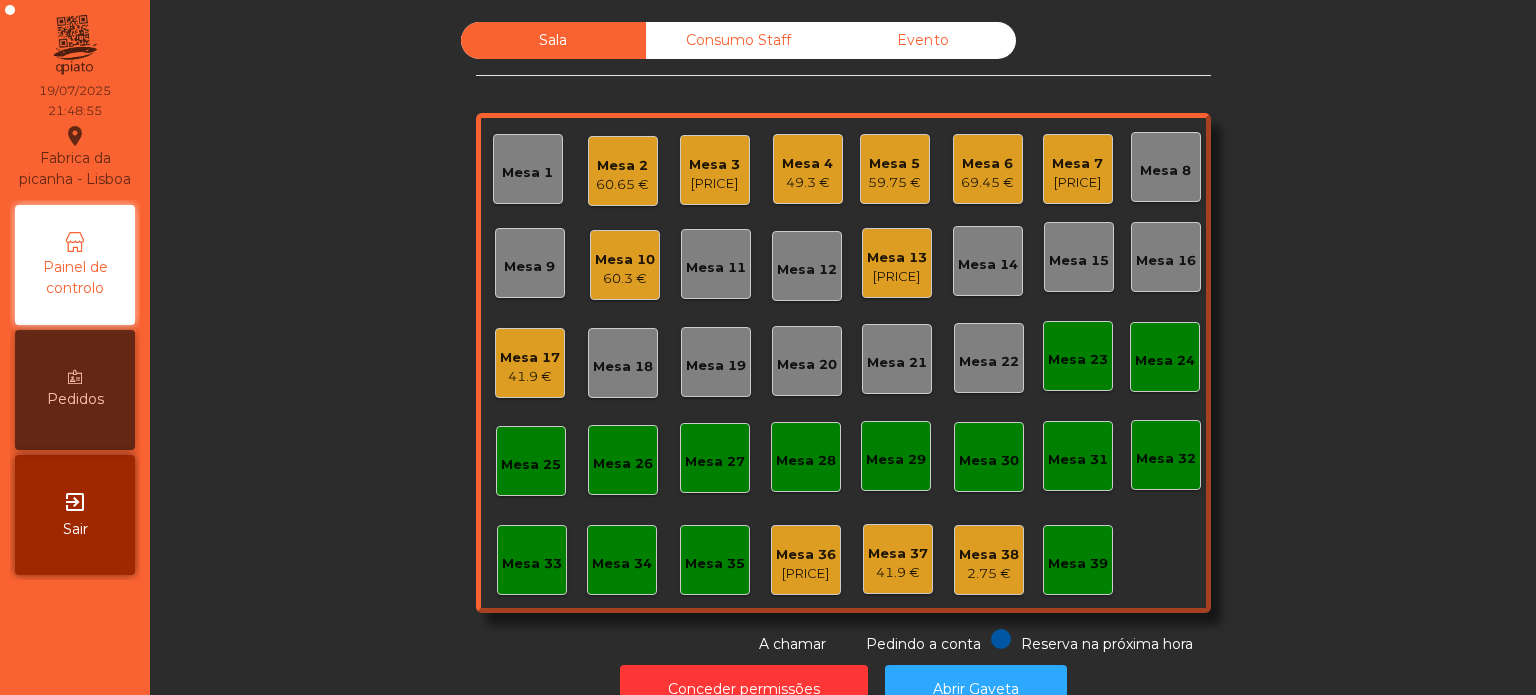 click on "[PRICE]" 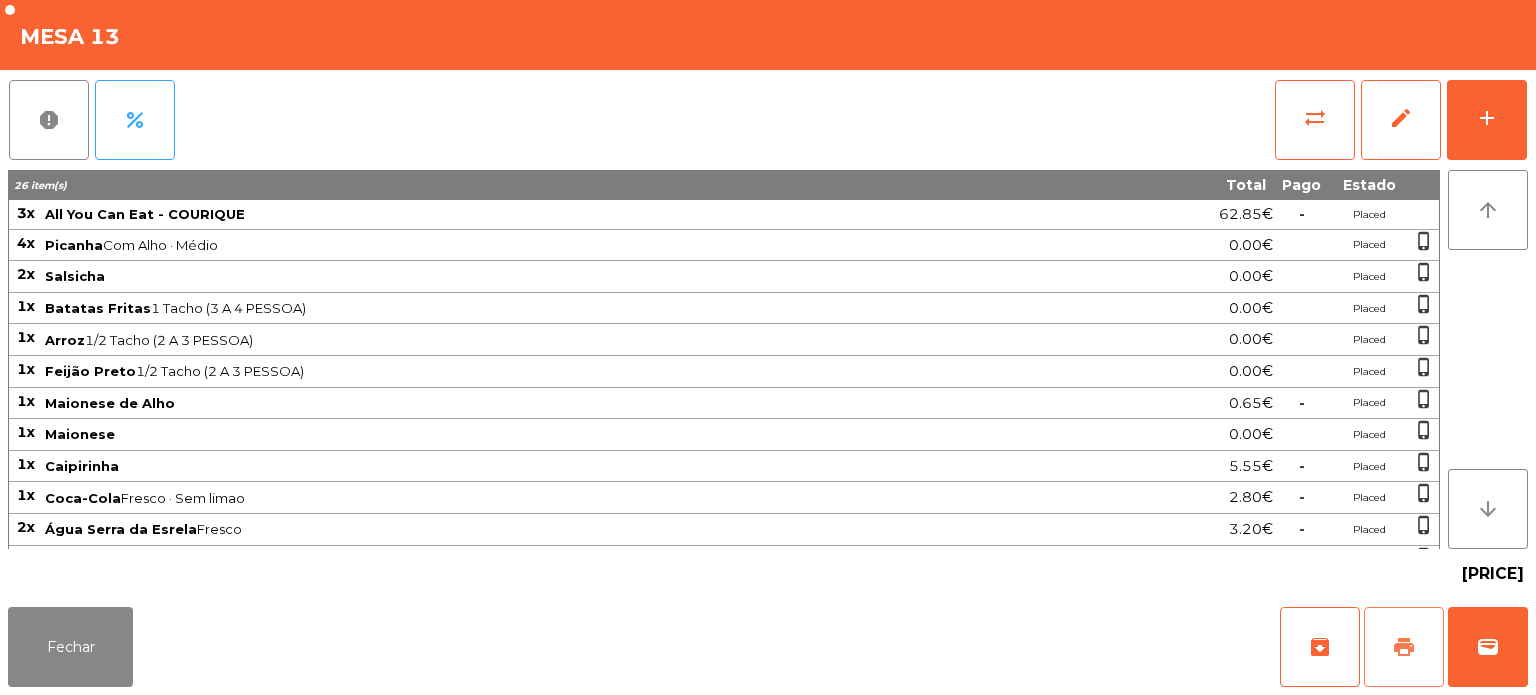 click on "print" 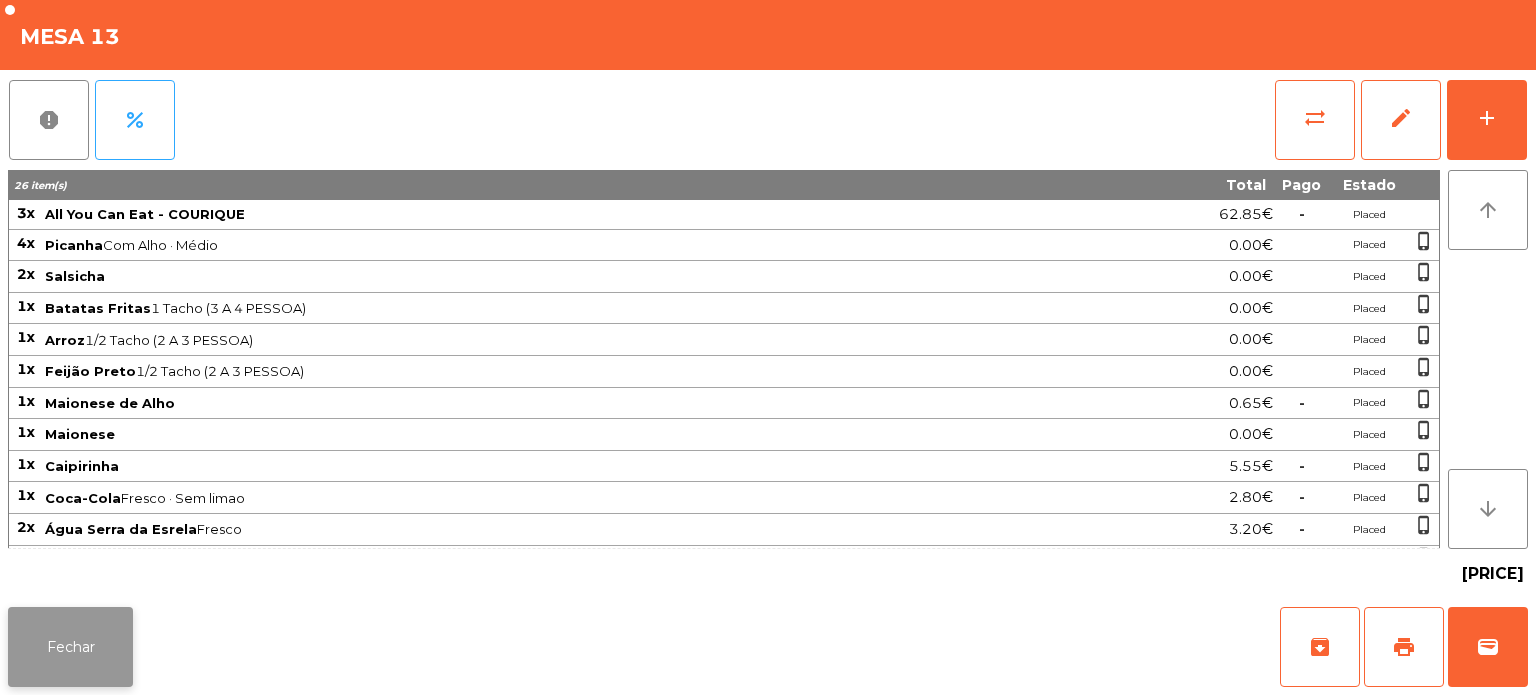click on "Fechar" 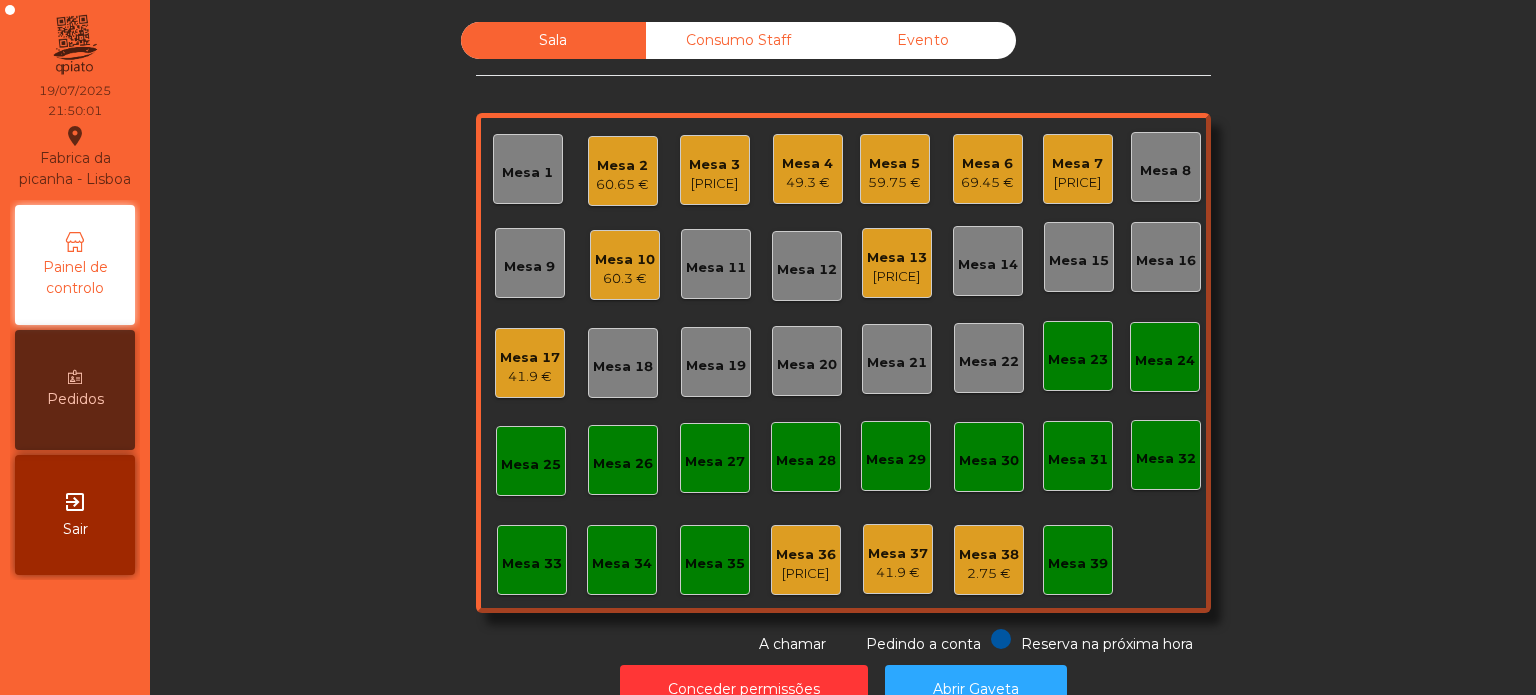 click on "Mesa 13" 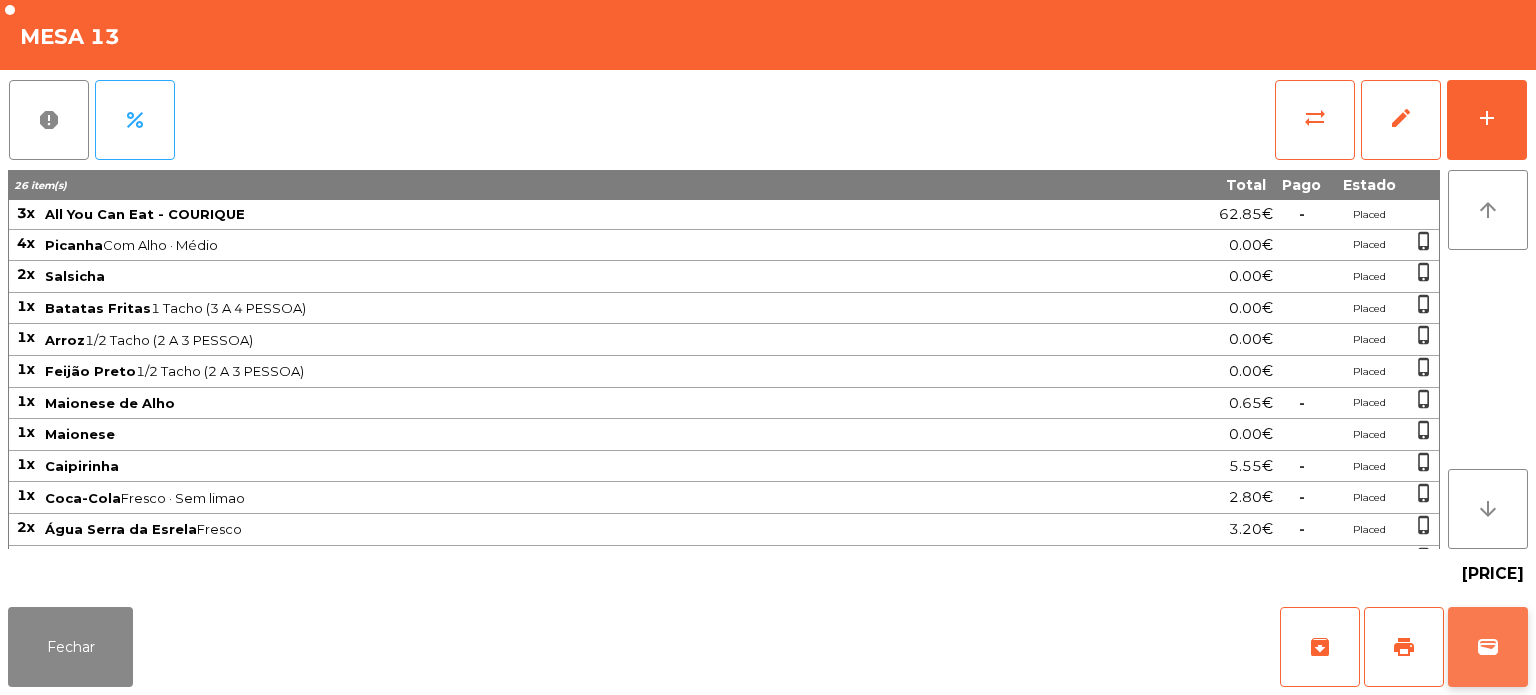 click on "wallet" 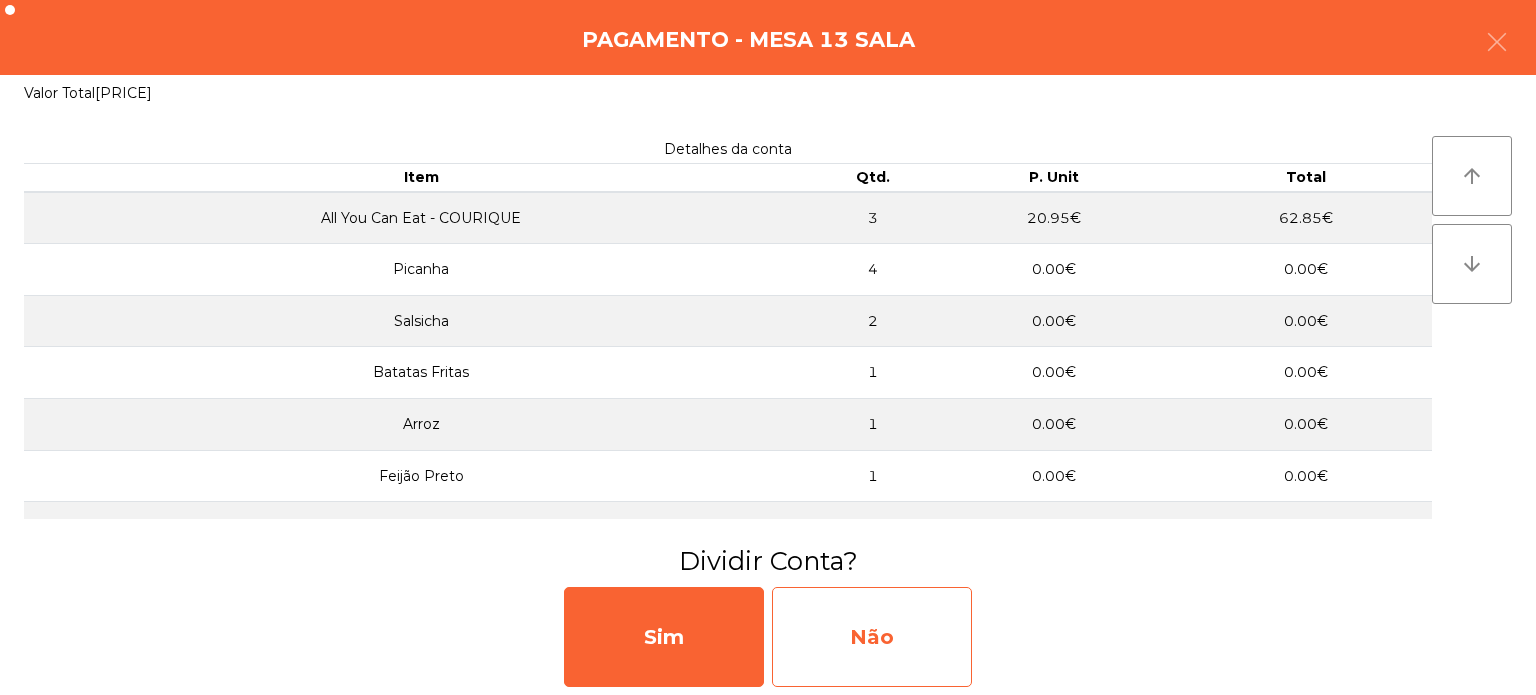 click on "Não" 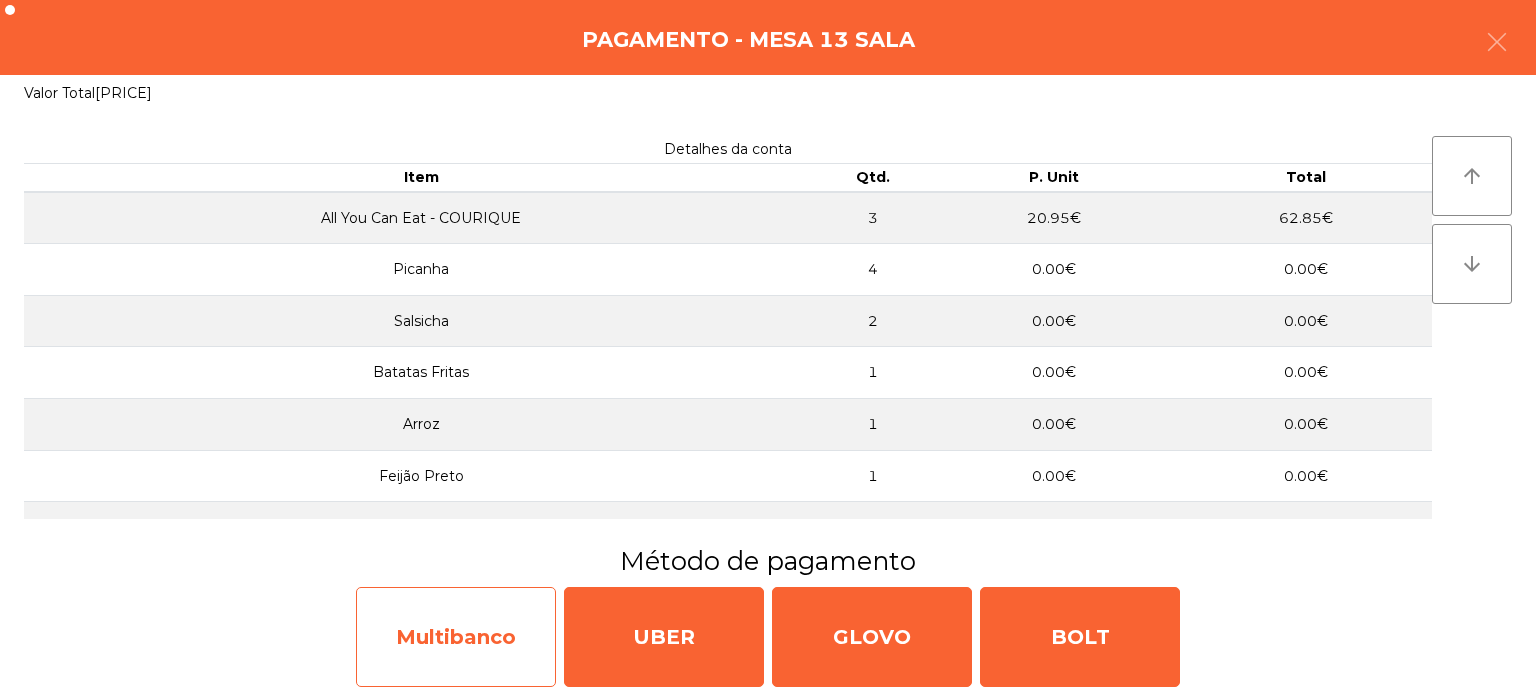 click on "Multibanco" 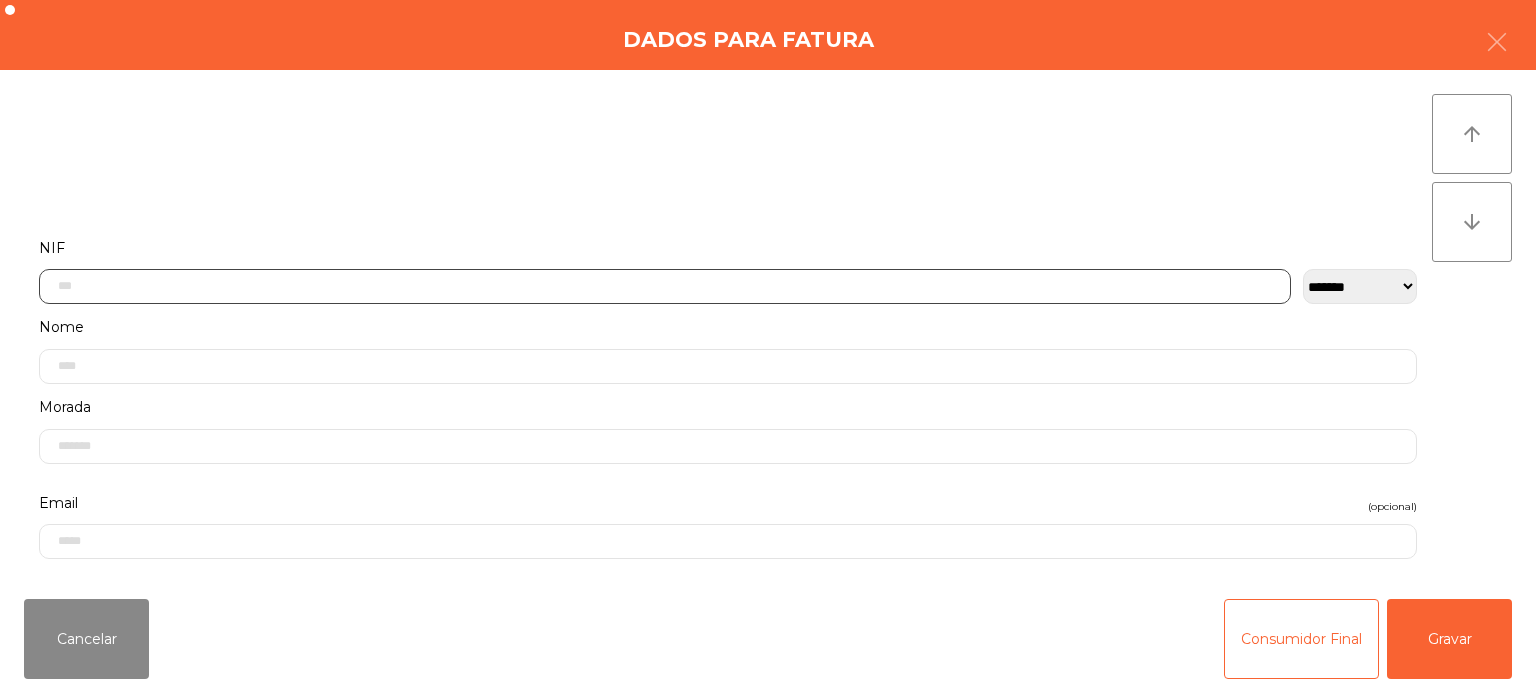click 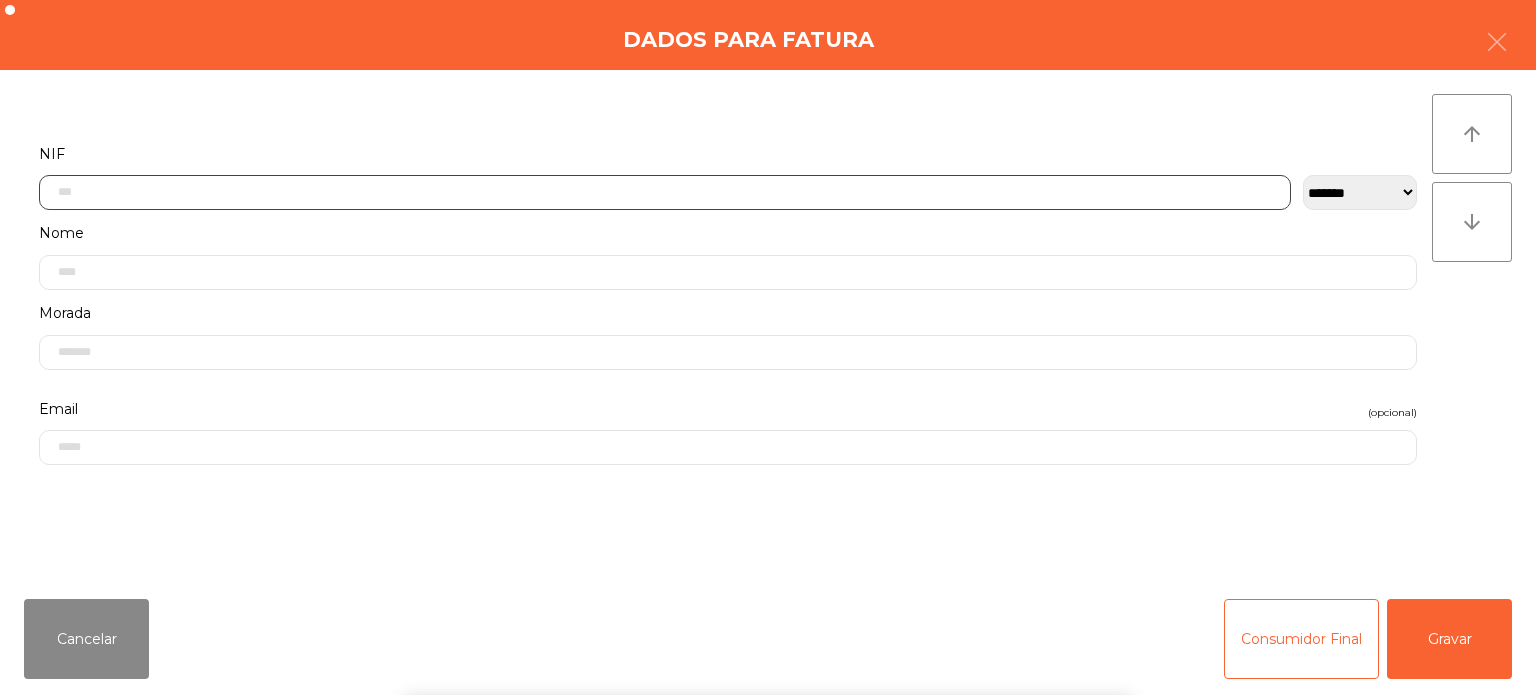 scroll, scrollTop: 139, scrollLeft: 0, axis: vertical 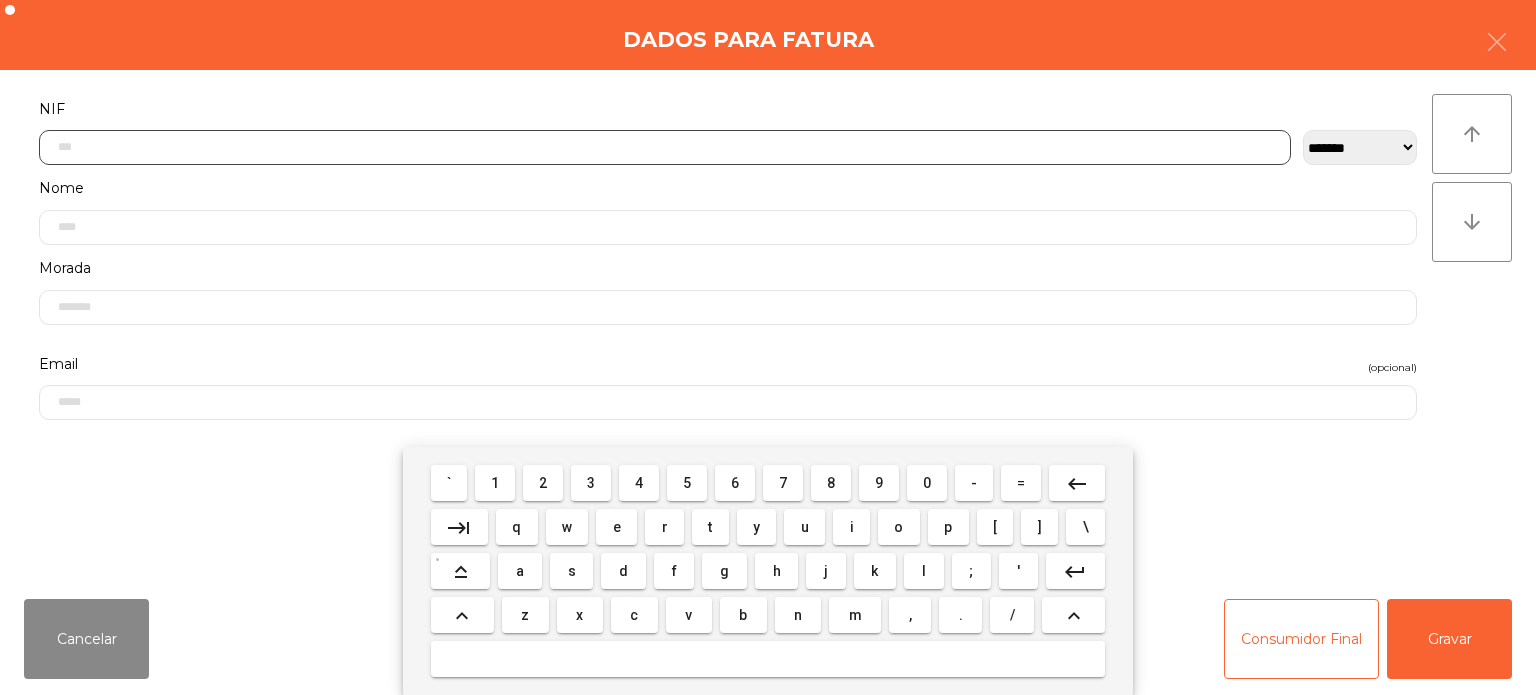 click on "2" at bounding box center [543, 483] 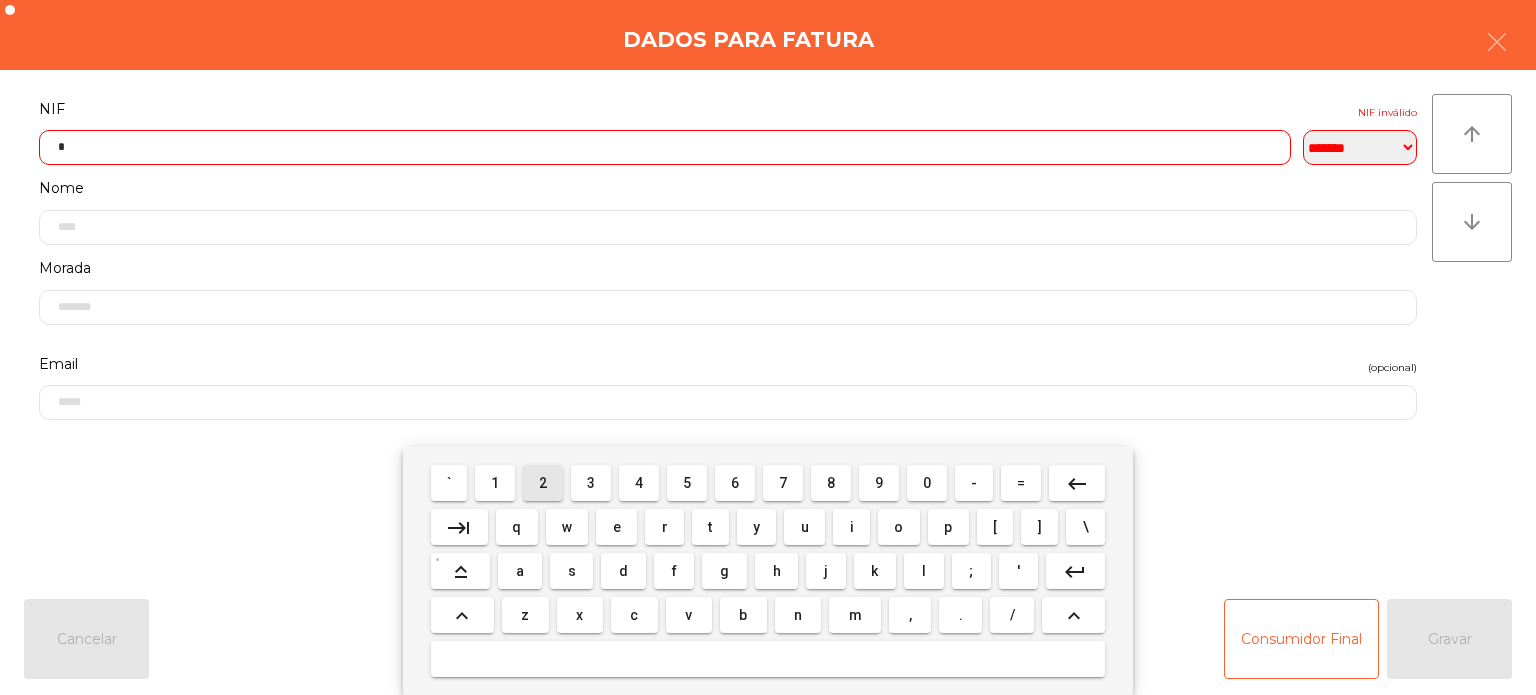 click on "1" at bounding box center (495, 483) 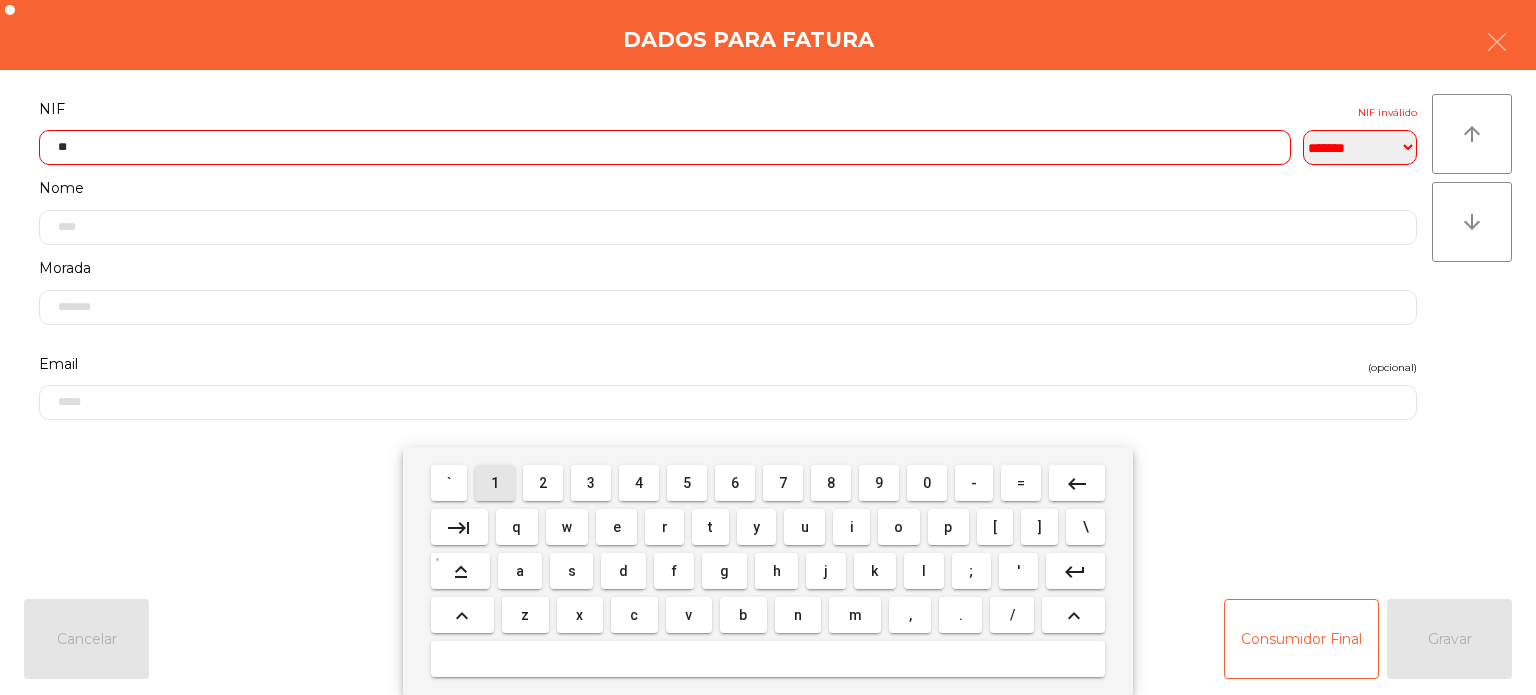 click on "4" at bounding box center [639, 483] 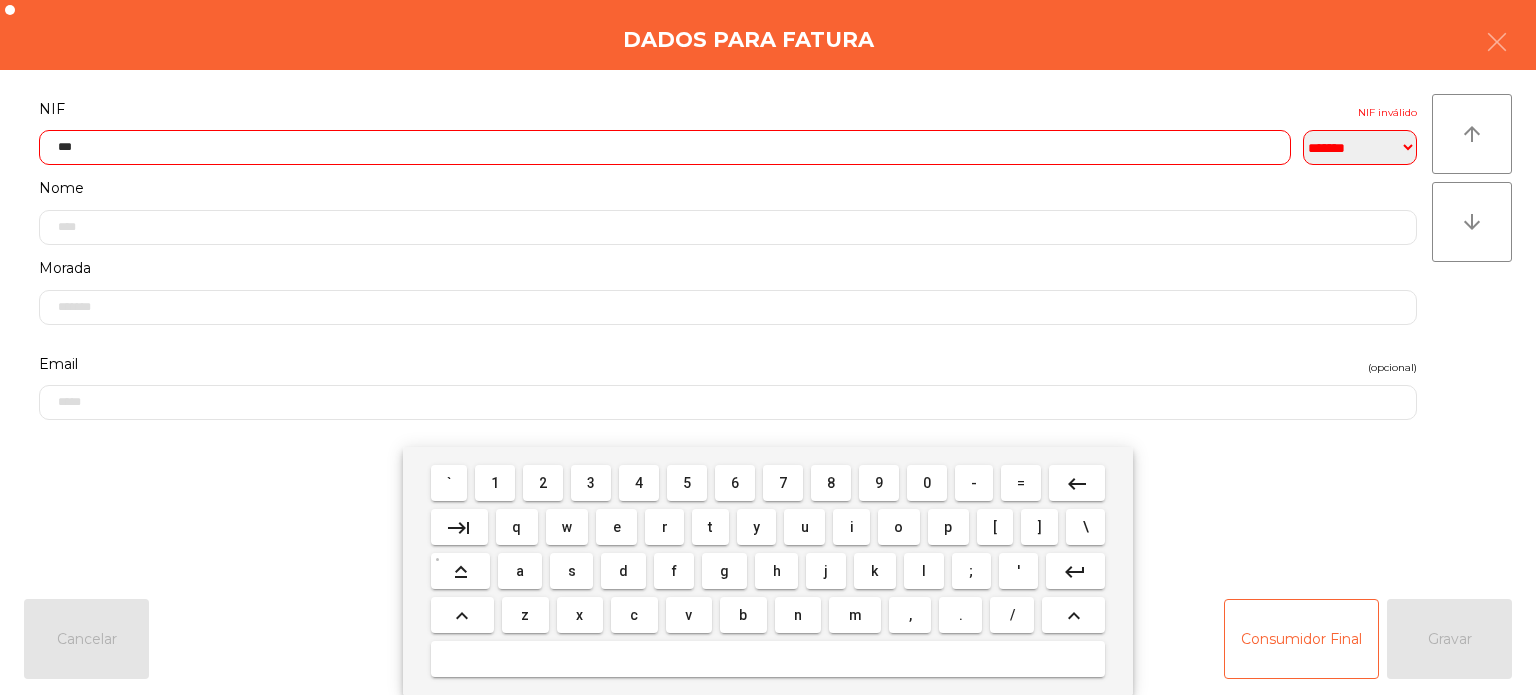 click on "6" at bounding box center [735, 483] 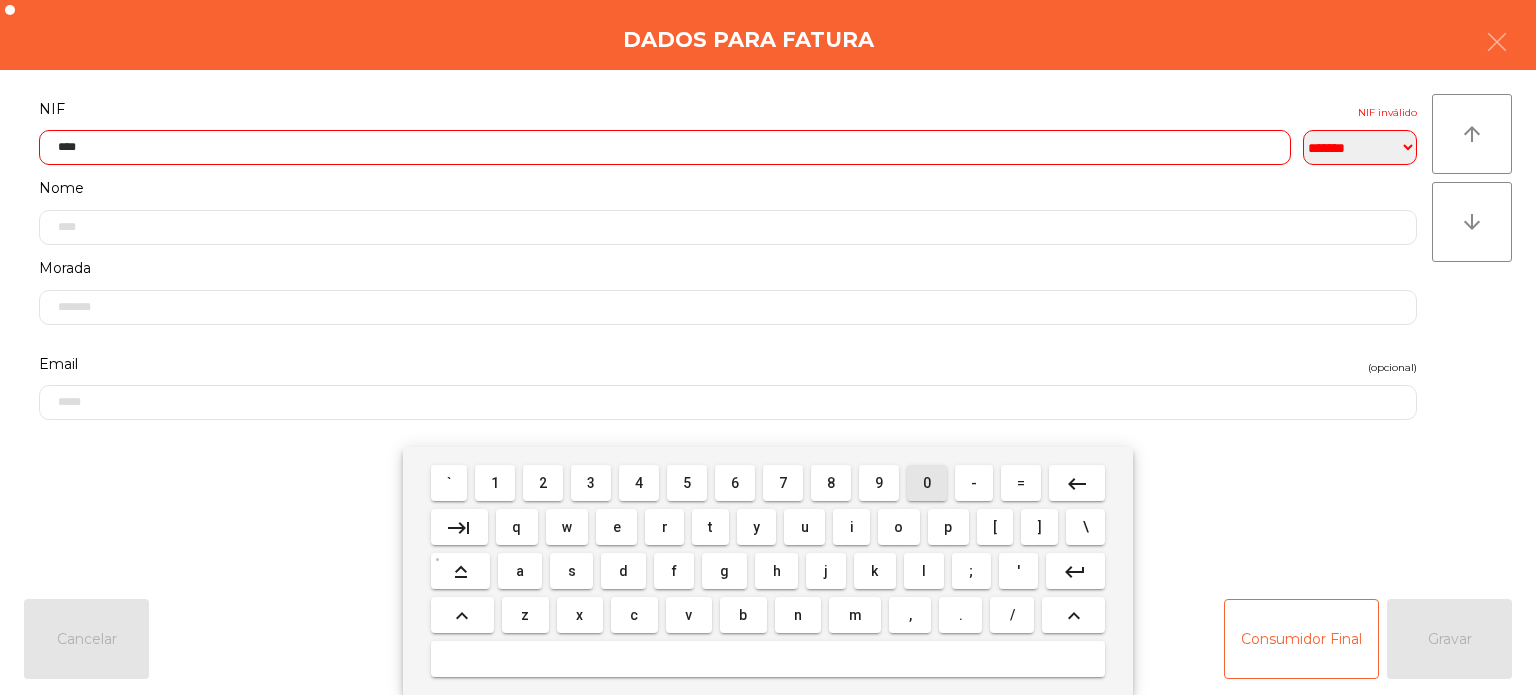 click on "0" at bounding box center (927, 483) 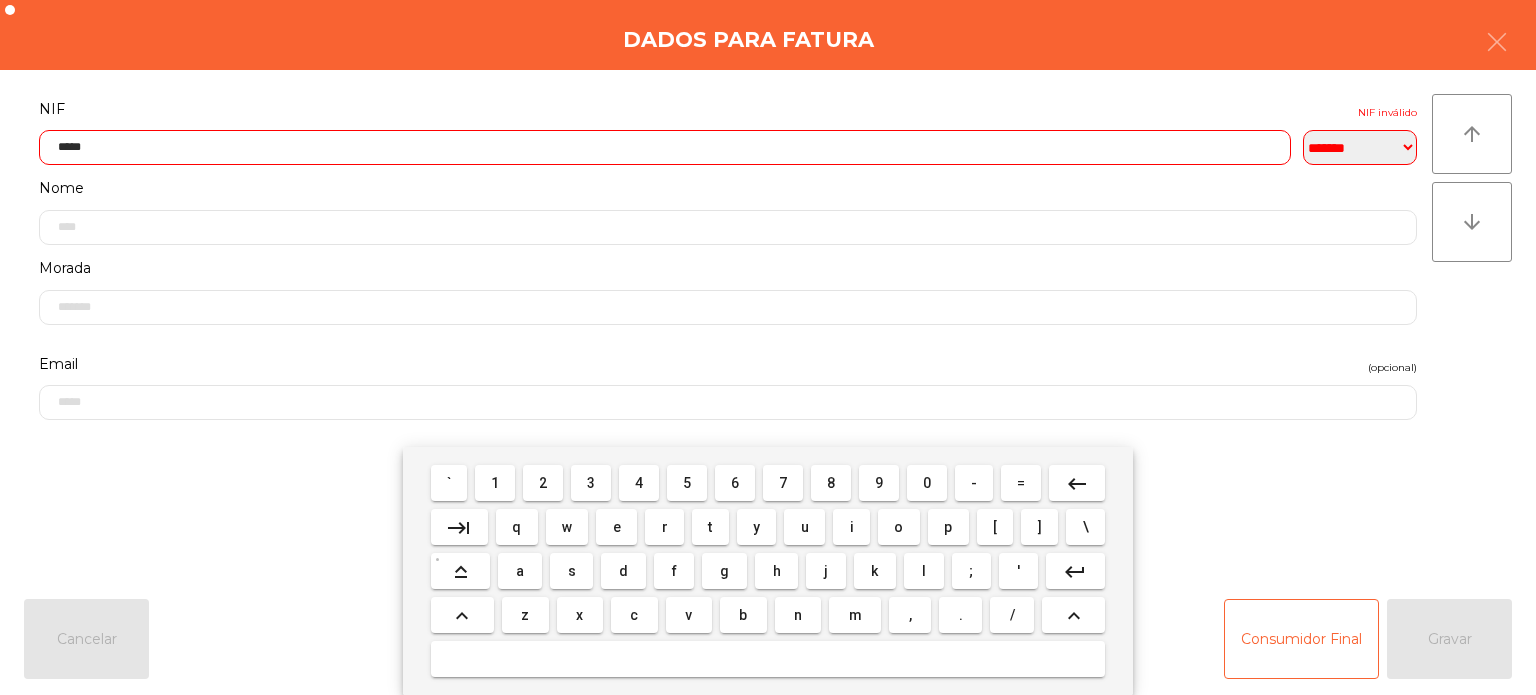click on "2" at bounding box center (543, 483) 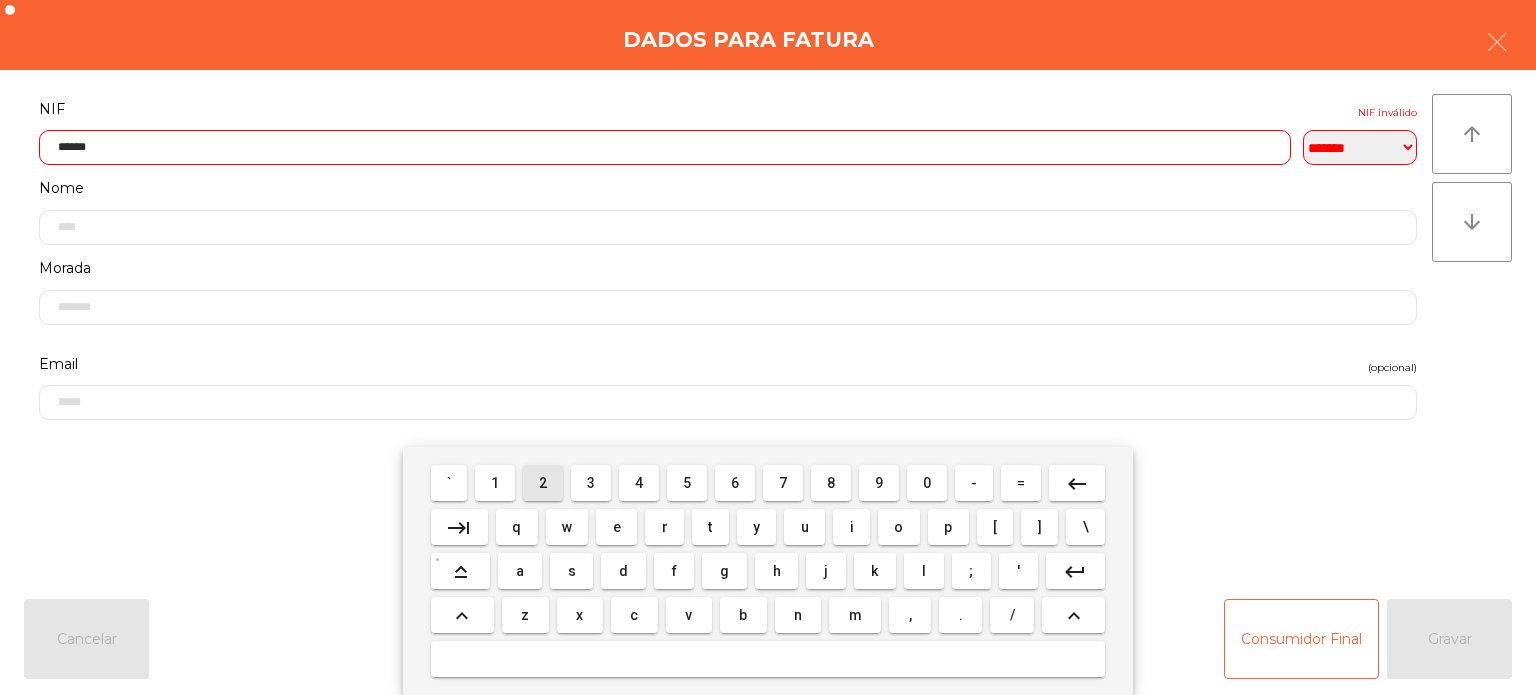 click on "3" at bounding box center (591, 483) 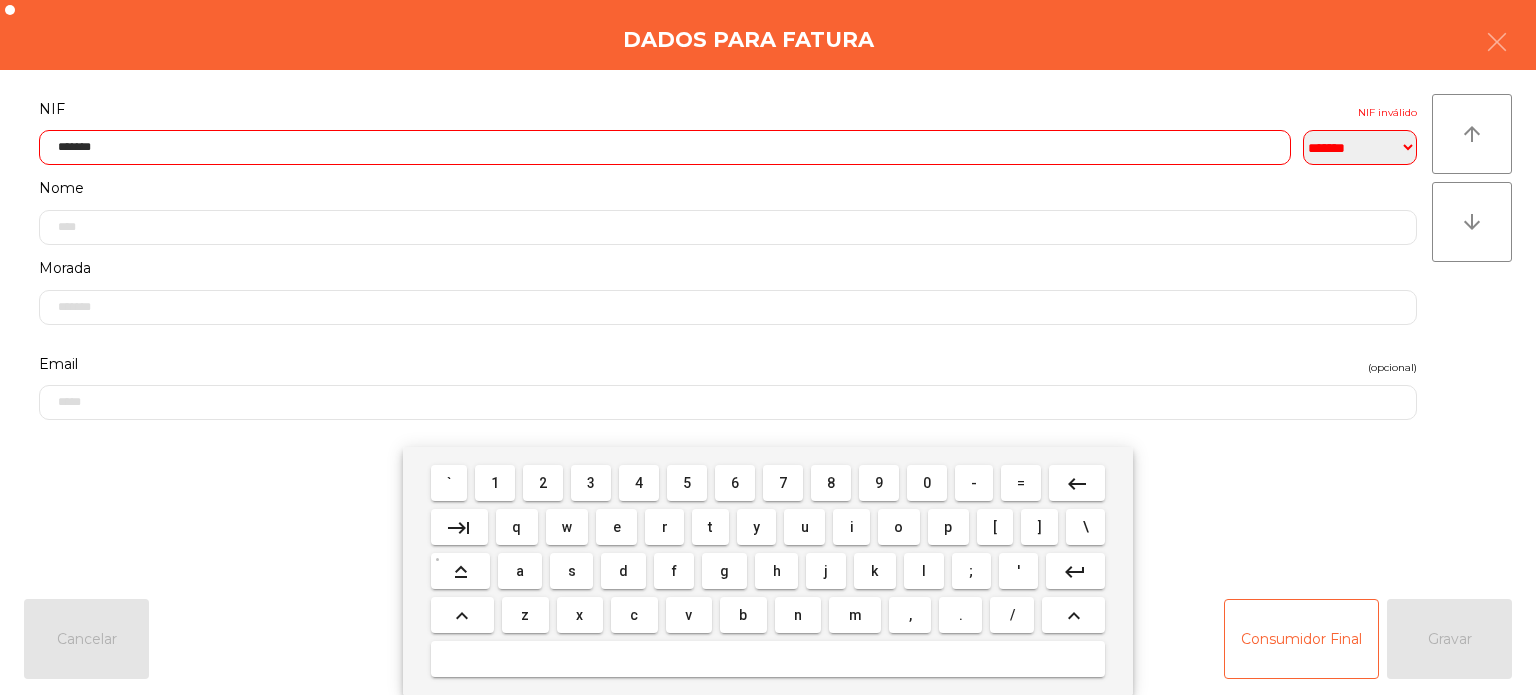 click on "5" at bounding box center [687, 483] 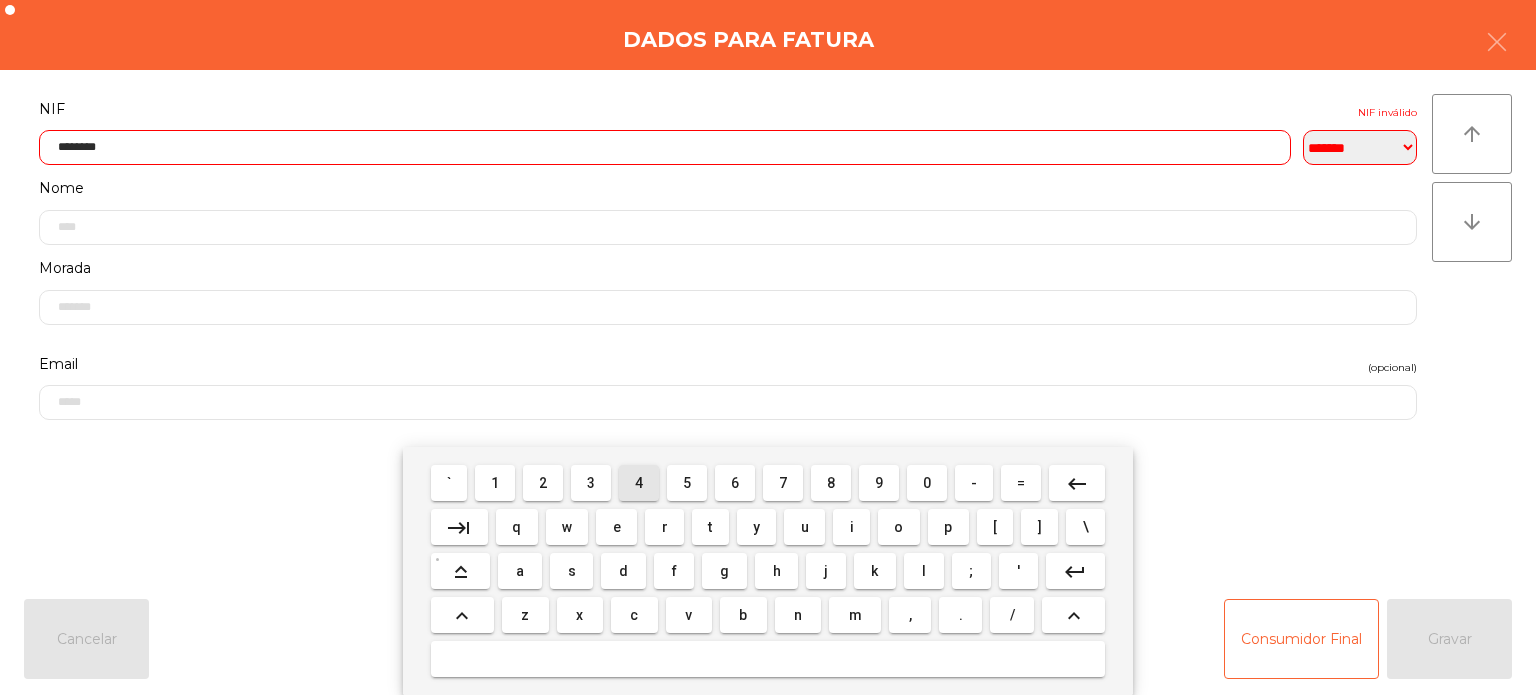 click on "4" at bounding box center (639, 483) 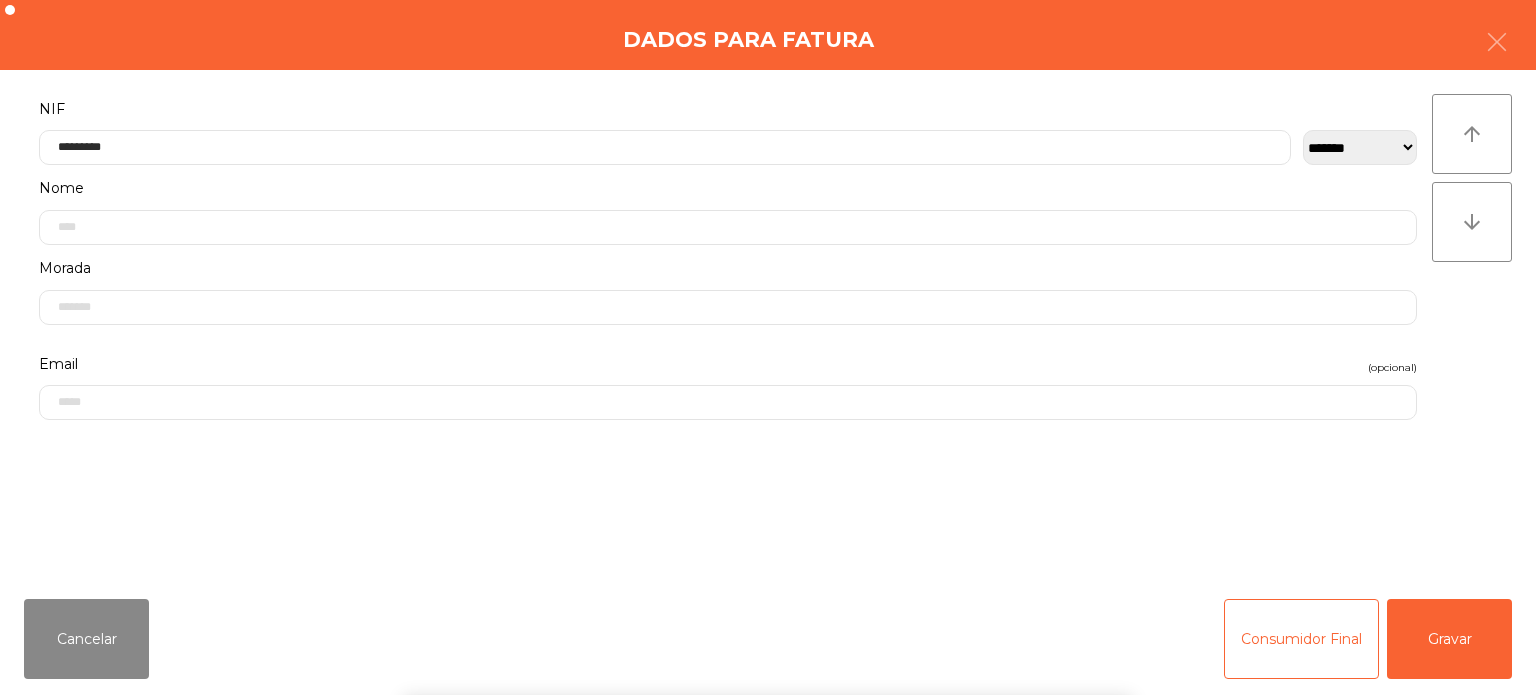 click on "**********" 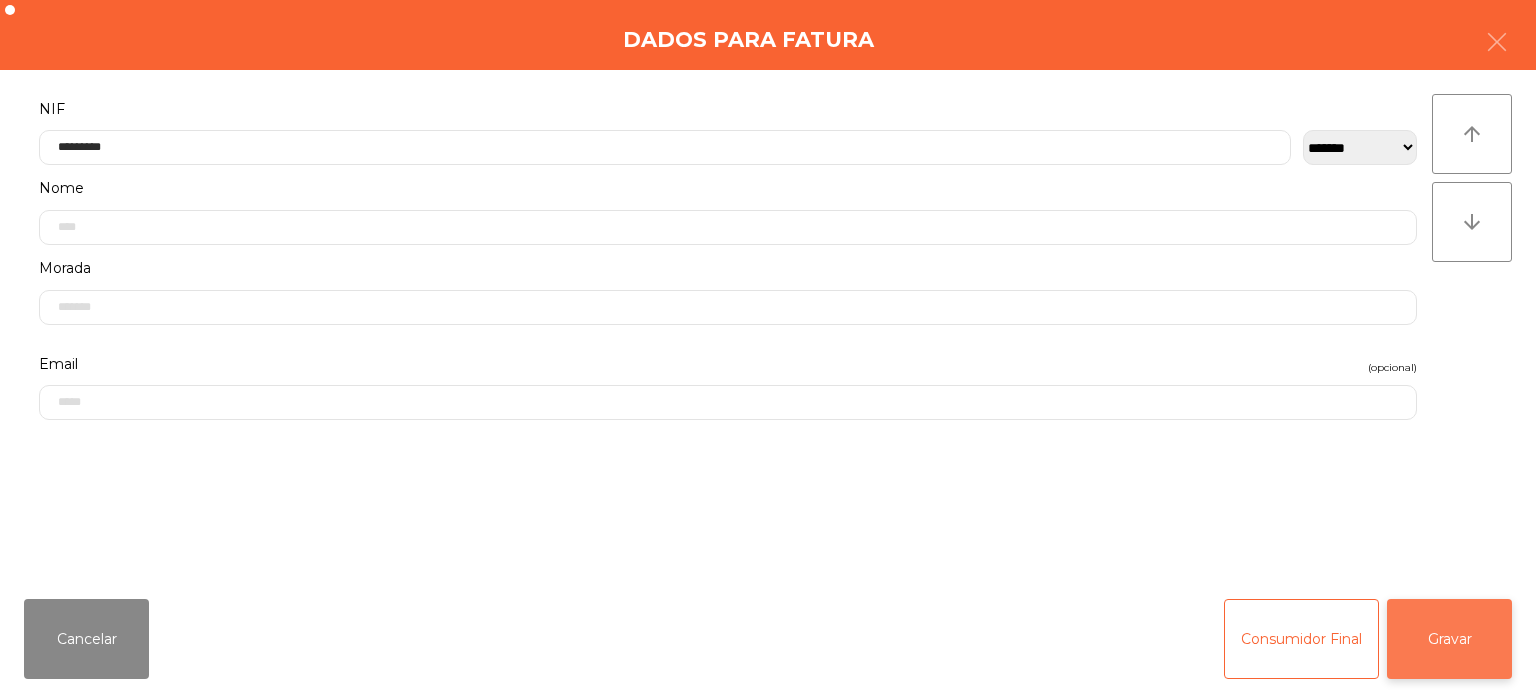 click on "Gravar" 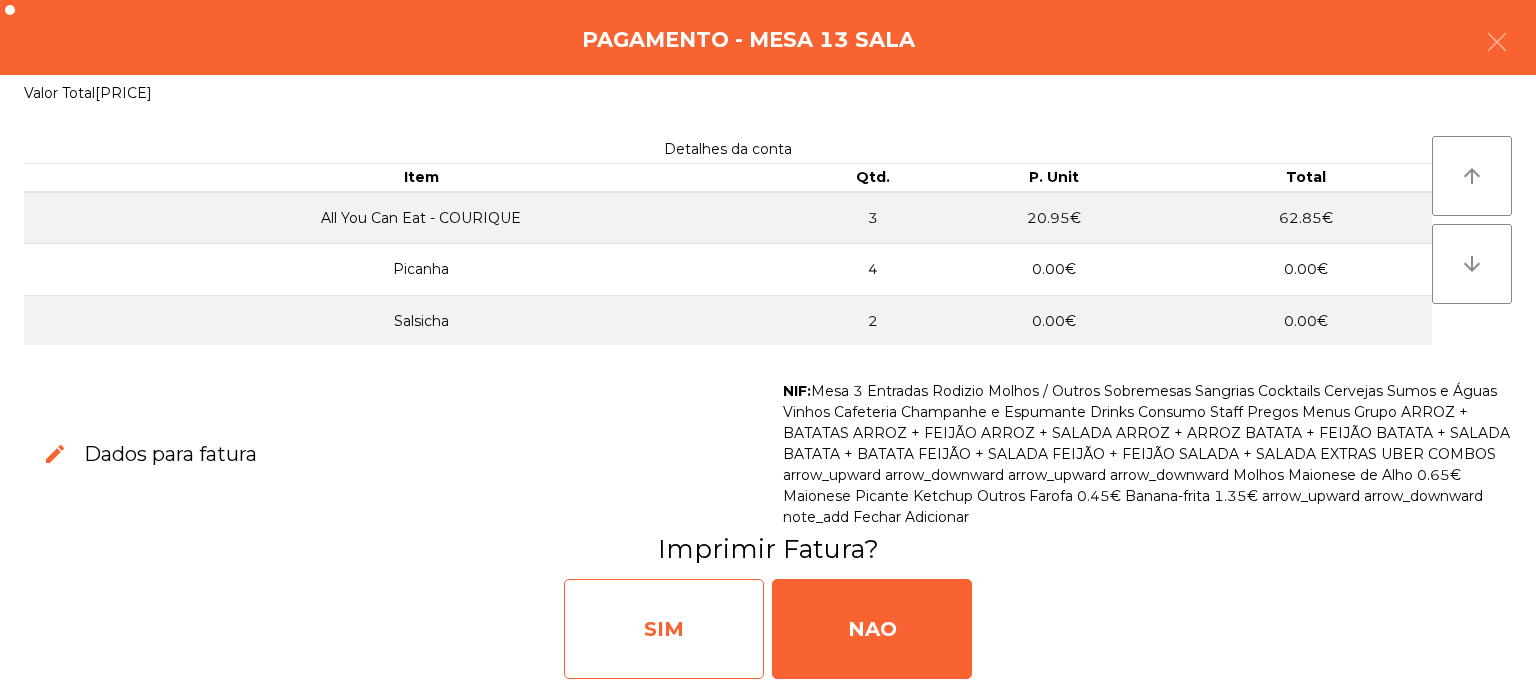 click on "SIM" 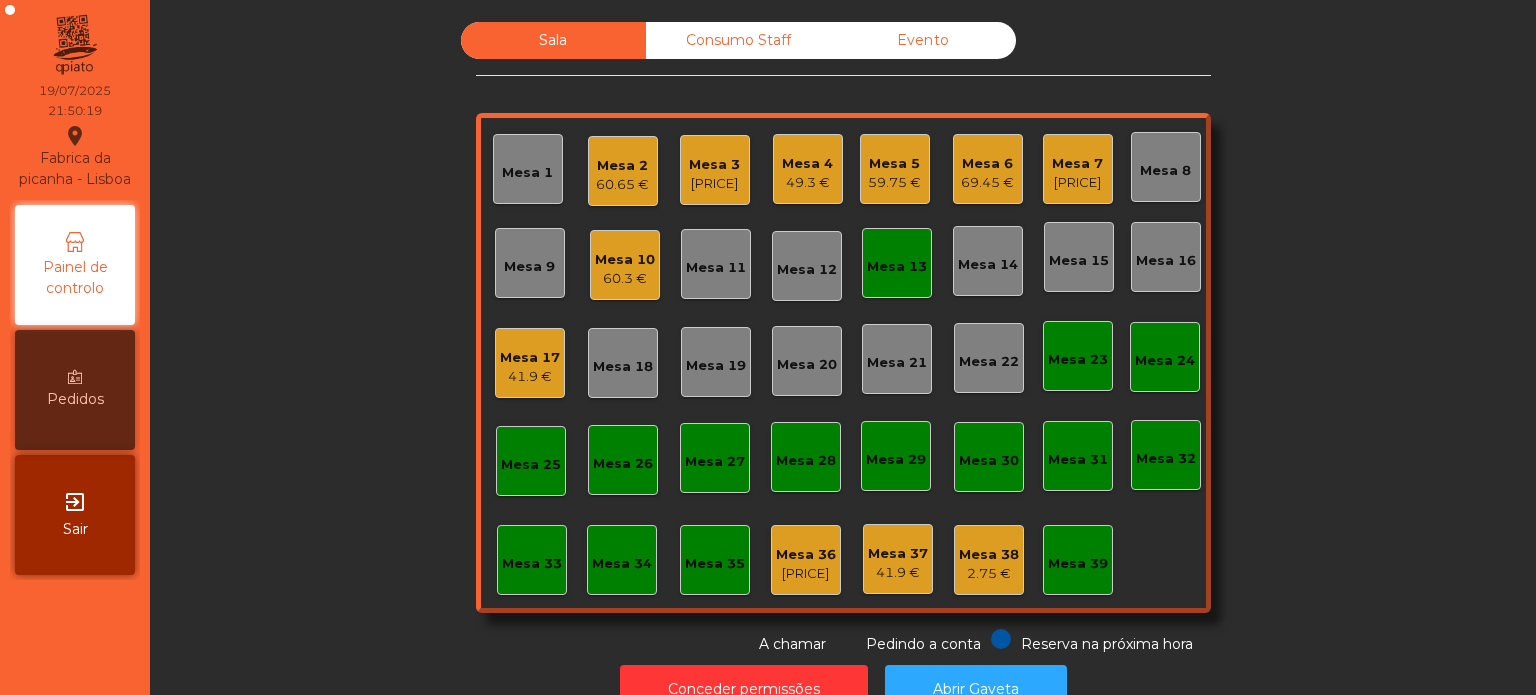 click on "Mesa 13" 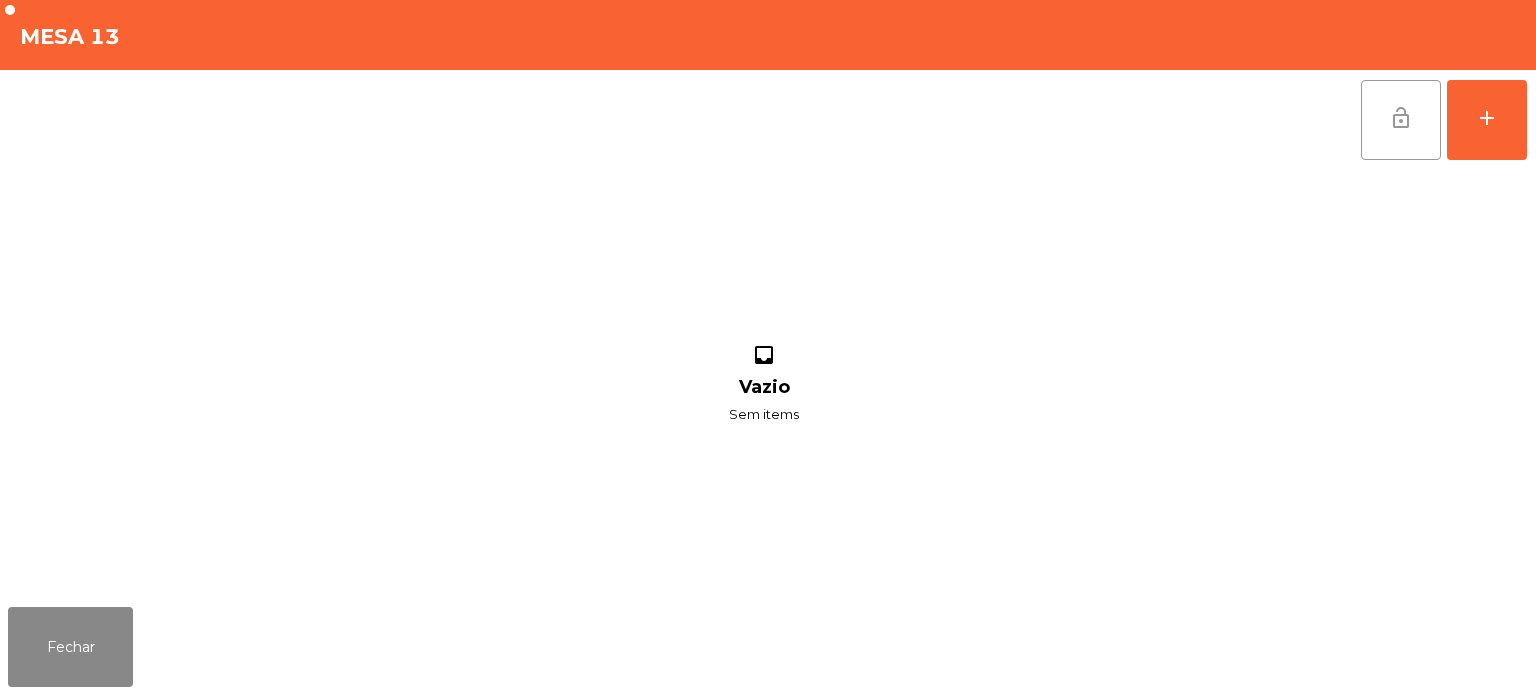 click on "lock_open" 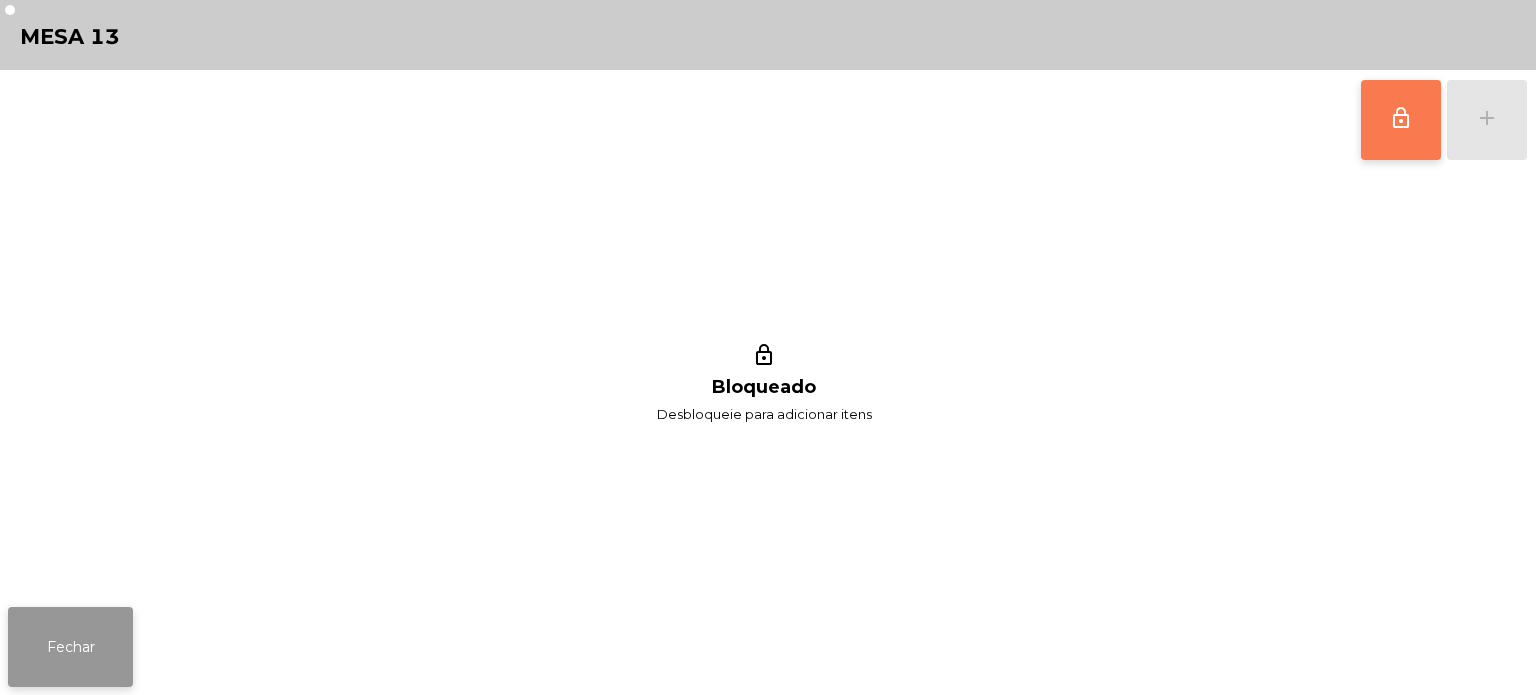 click on "Fechar" 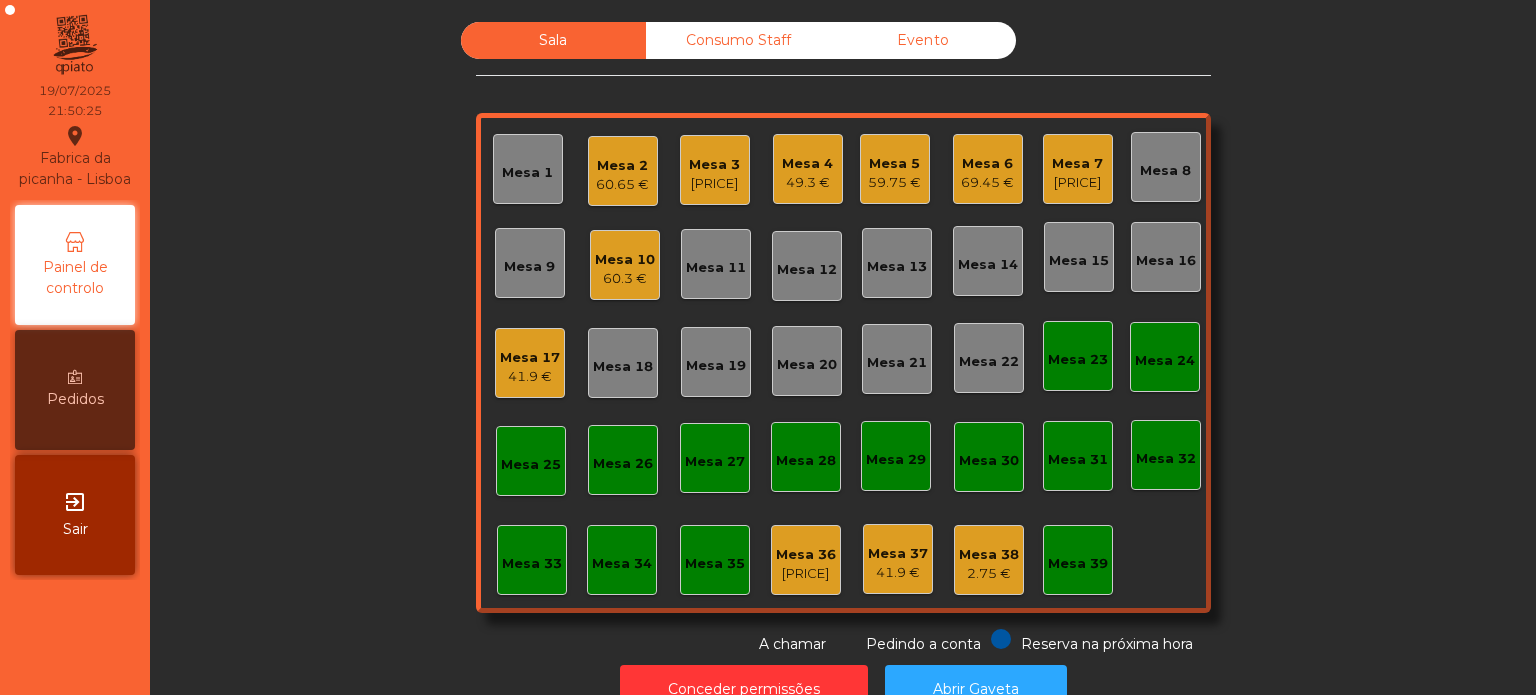 click on "Sala   Consumo Staff   Evento   Mesa 1   Mesa 2   60.65 €   Mesa 3   106.5 €   Mesa 4   49.3 €   Mesa 5   59.75 €   Mesa 6   69.45 €   Mesa 7   92.18 €   Mesa 8   Mesa 9   Mesa 10   60.3 €   Mesa 11   Mesa 12   Mesa 13   Mesa 14   Mesa 15   Mesa 16   Mesa 17   41.9 €   Mesa 18   Mesa 19   Mesa 20   Mesa 21   Mesa 22   Mesa 23   Mesa 24   Mesa 25   Mesa 26   Mesa 27   Mesa 28   Mesa 29   Mesa 30   Mesa 31   Mesa 32   Mesa 33   Mesa 34   Mesa 35   Mesa 36   3.65 €   Mesa 37   41.9 €   Mesa 38   2.75 €   Mesa 39  Reserva na próxima hora Pedindo a conta A chamar" 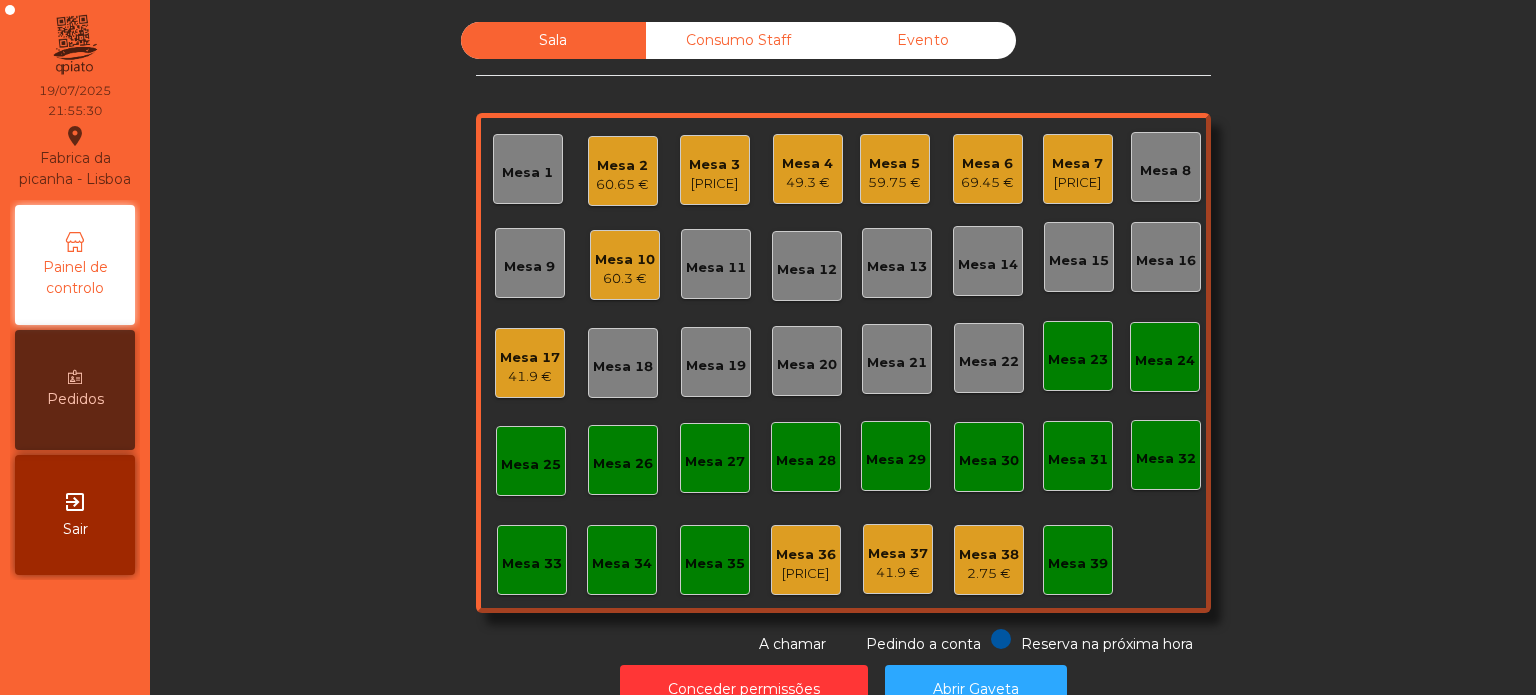 click on "Mesa 6" 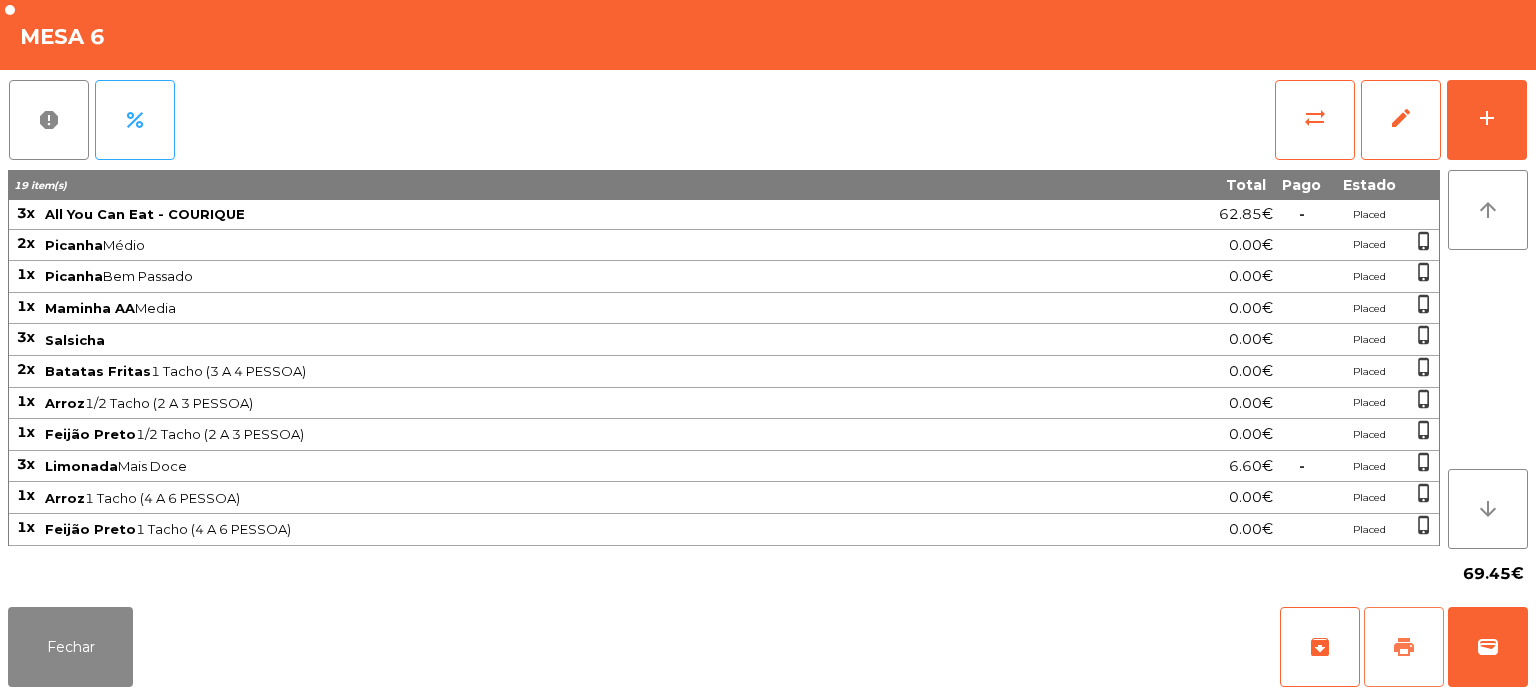 click on "print" 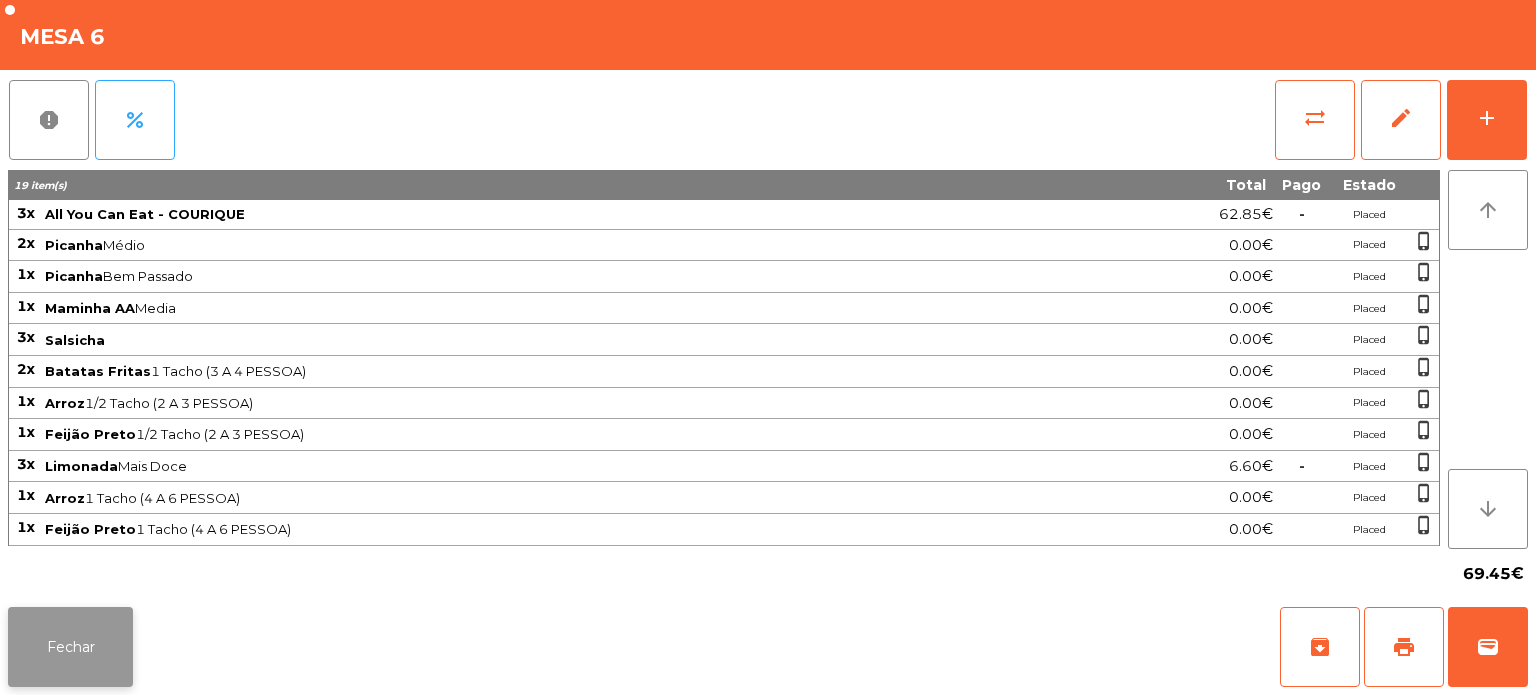 click on "Fechar" 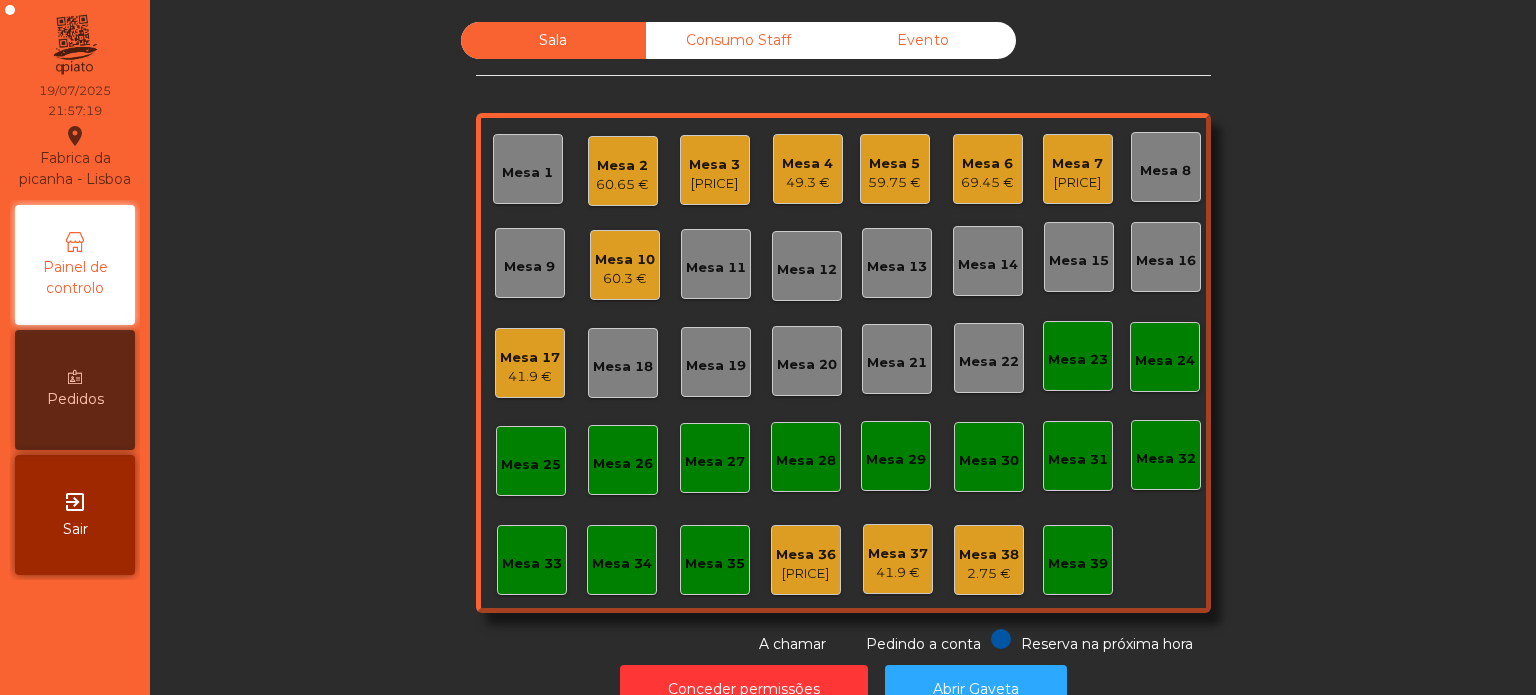 scroll, scrollTop: 55, scrollLeft: 0, axis: vertical 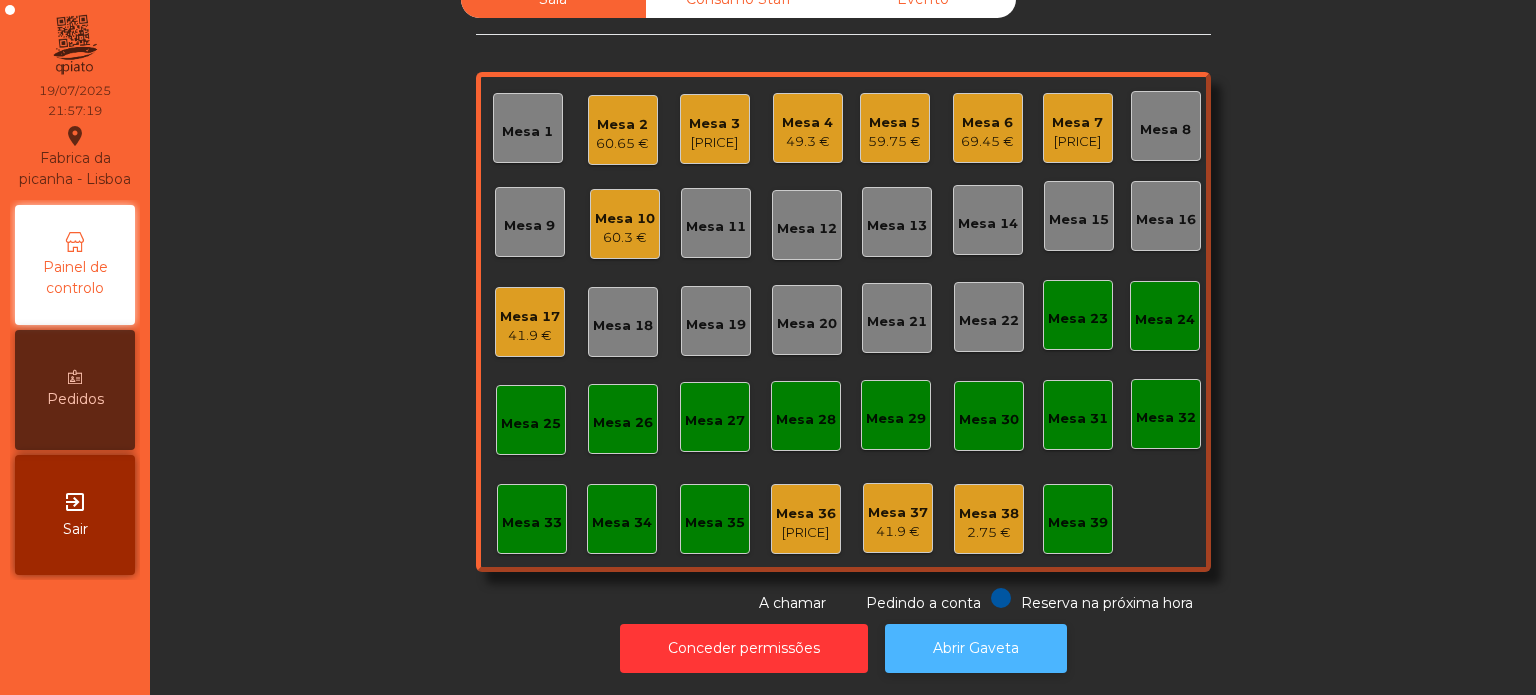 click on "Abrir Gaveta" 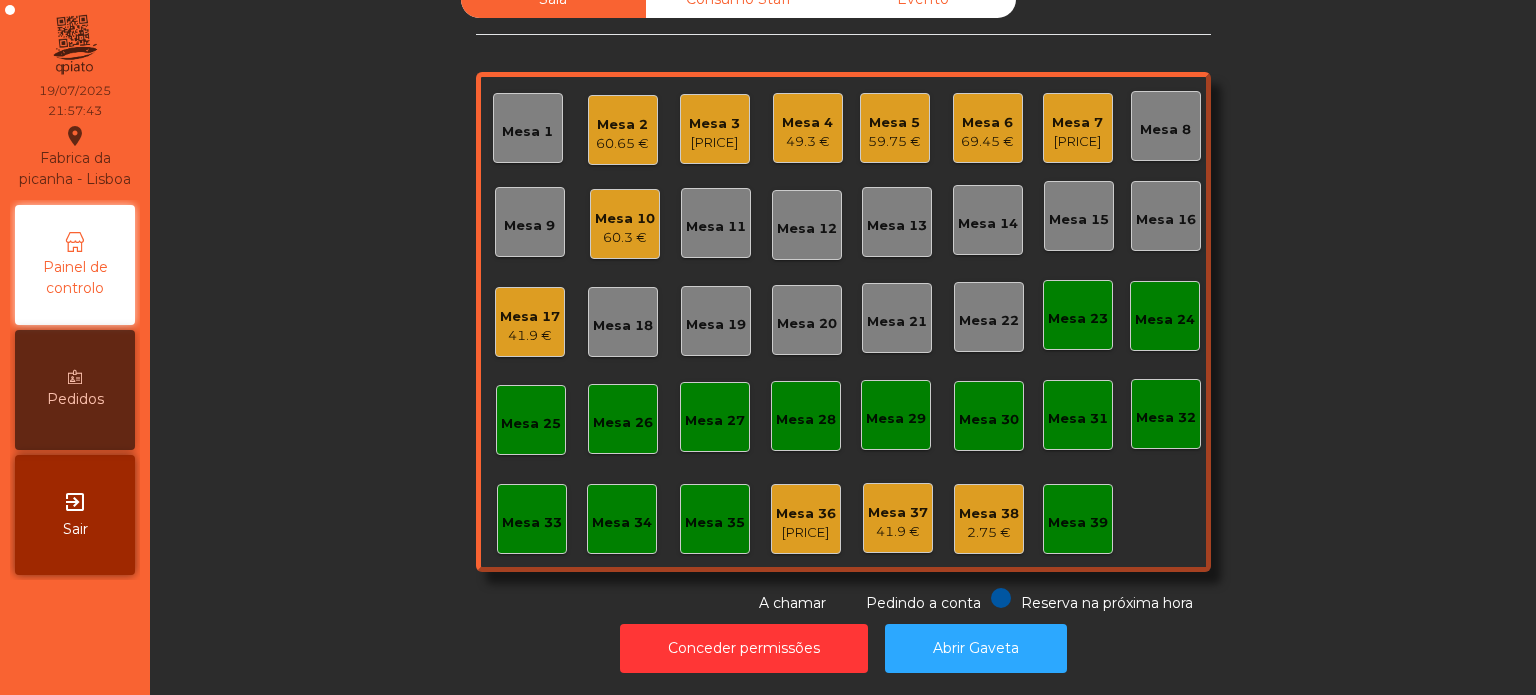 click on "69.45 €" 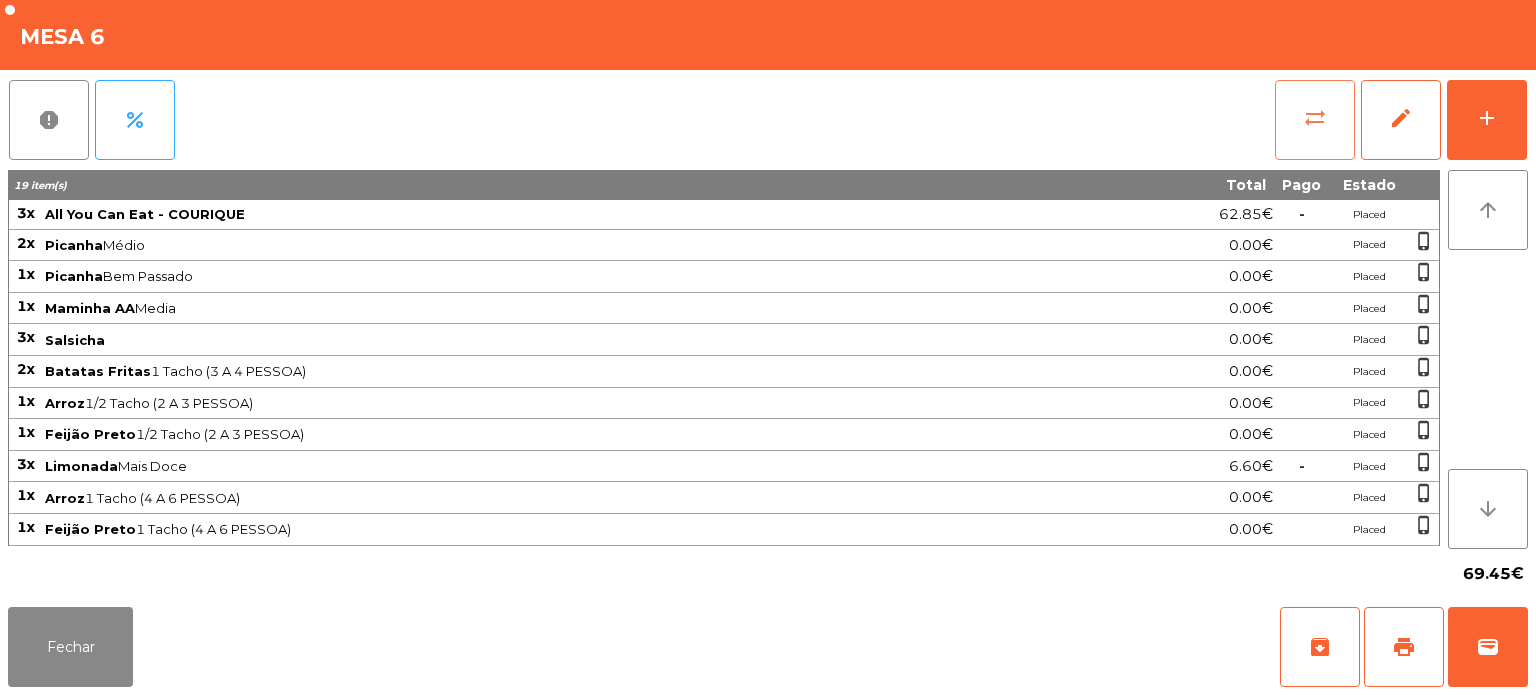 click on "sync_alt" 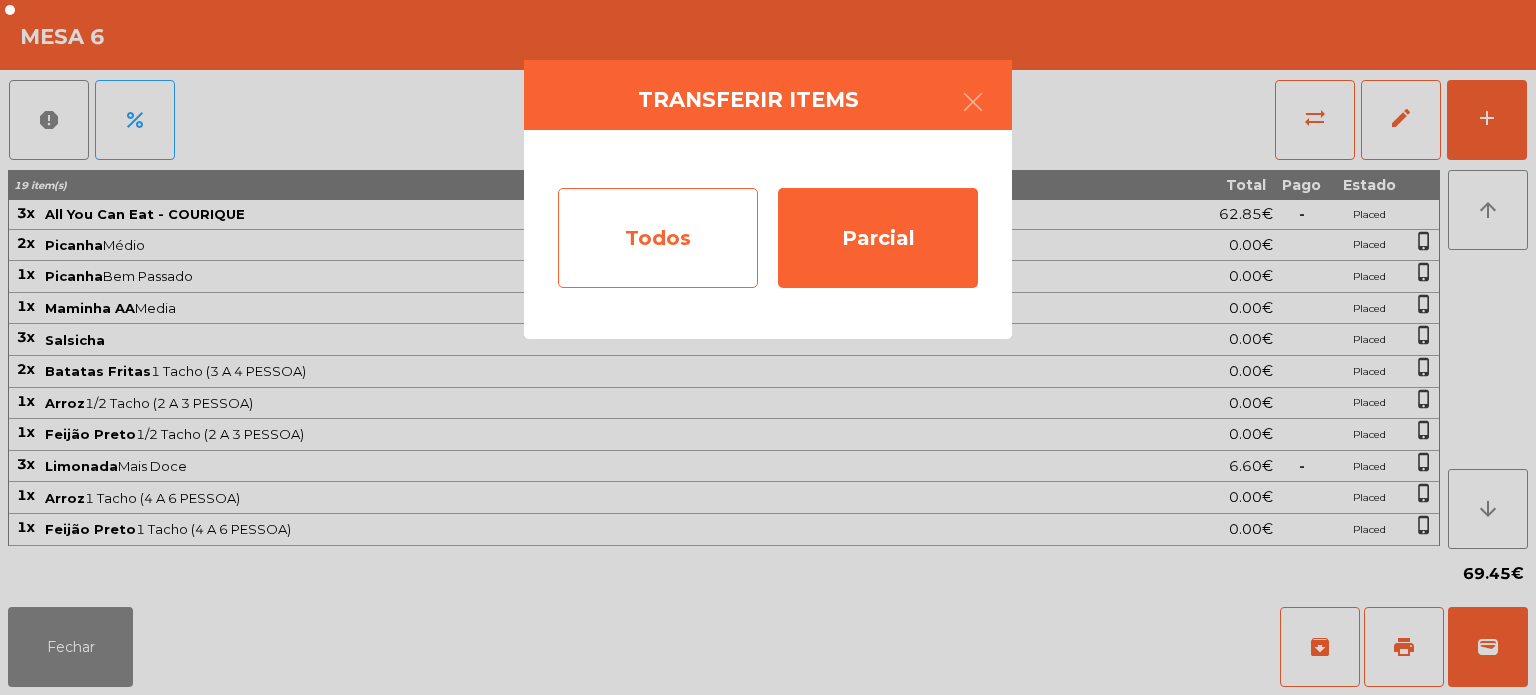 click on "Todos" 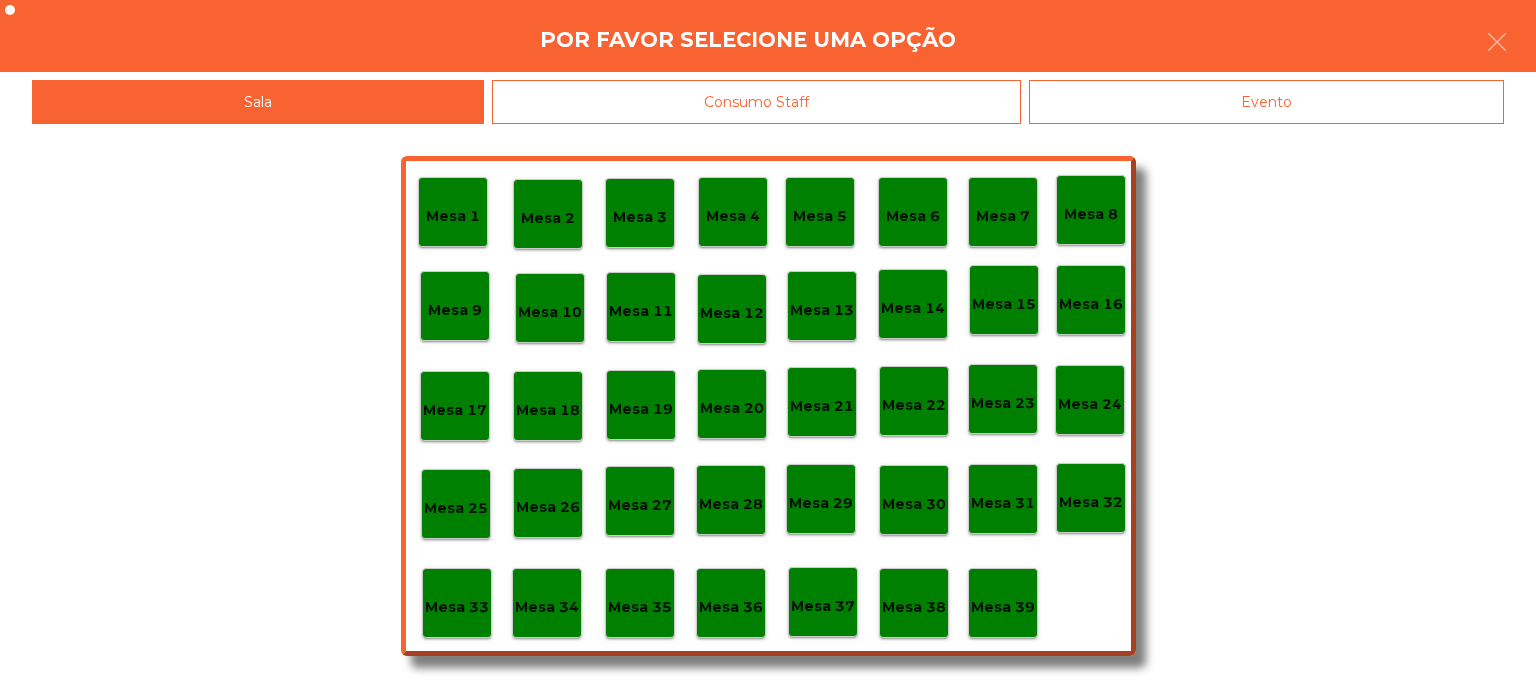 click on "Evento" 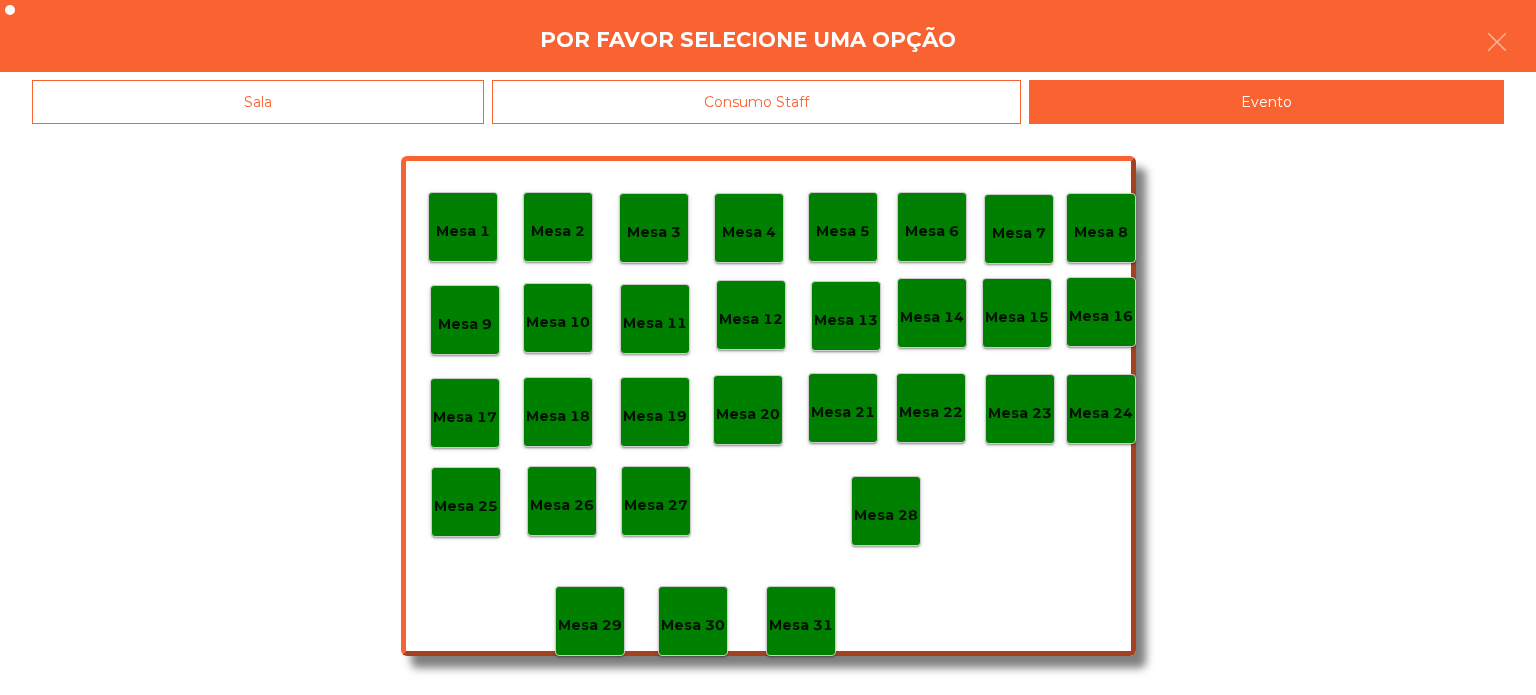 click on "Mesa 28" 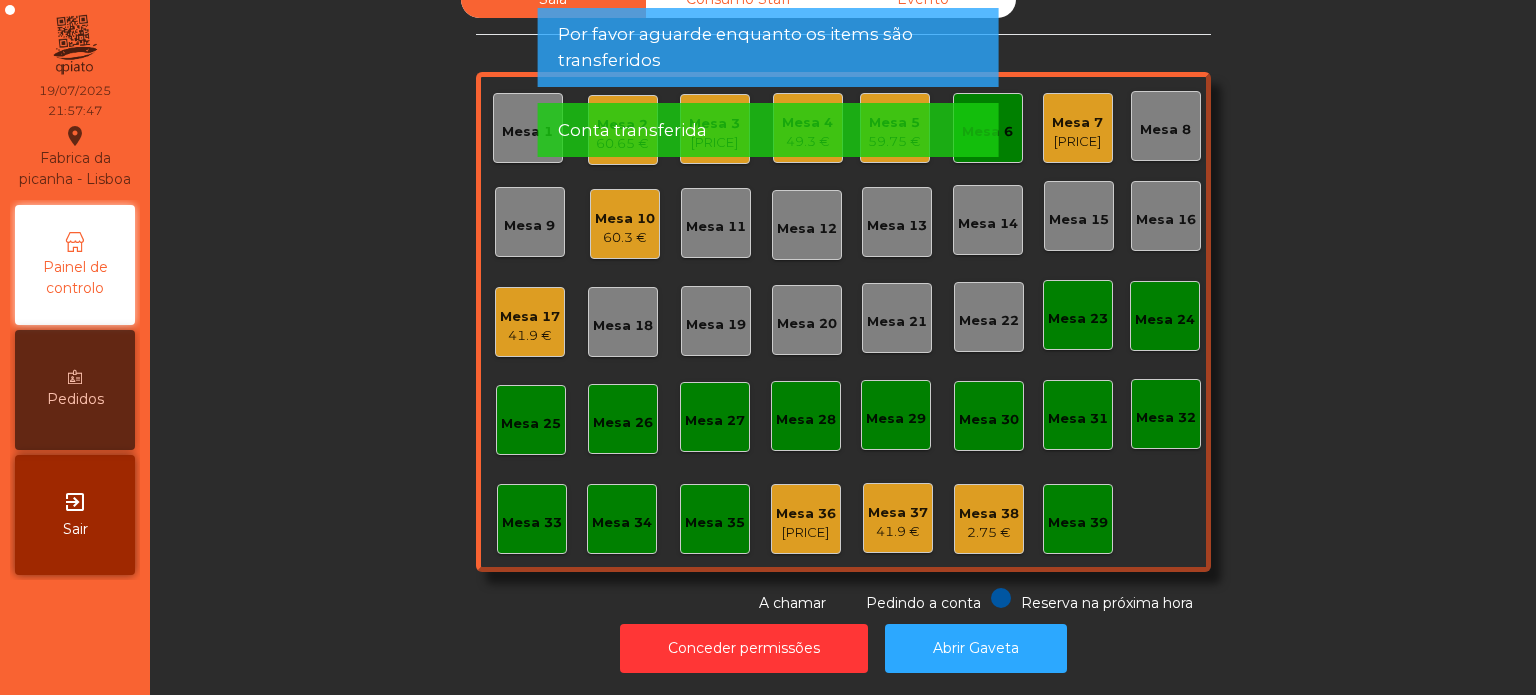 click on "Conta transferida" 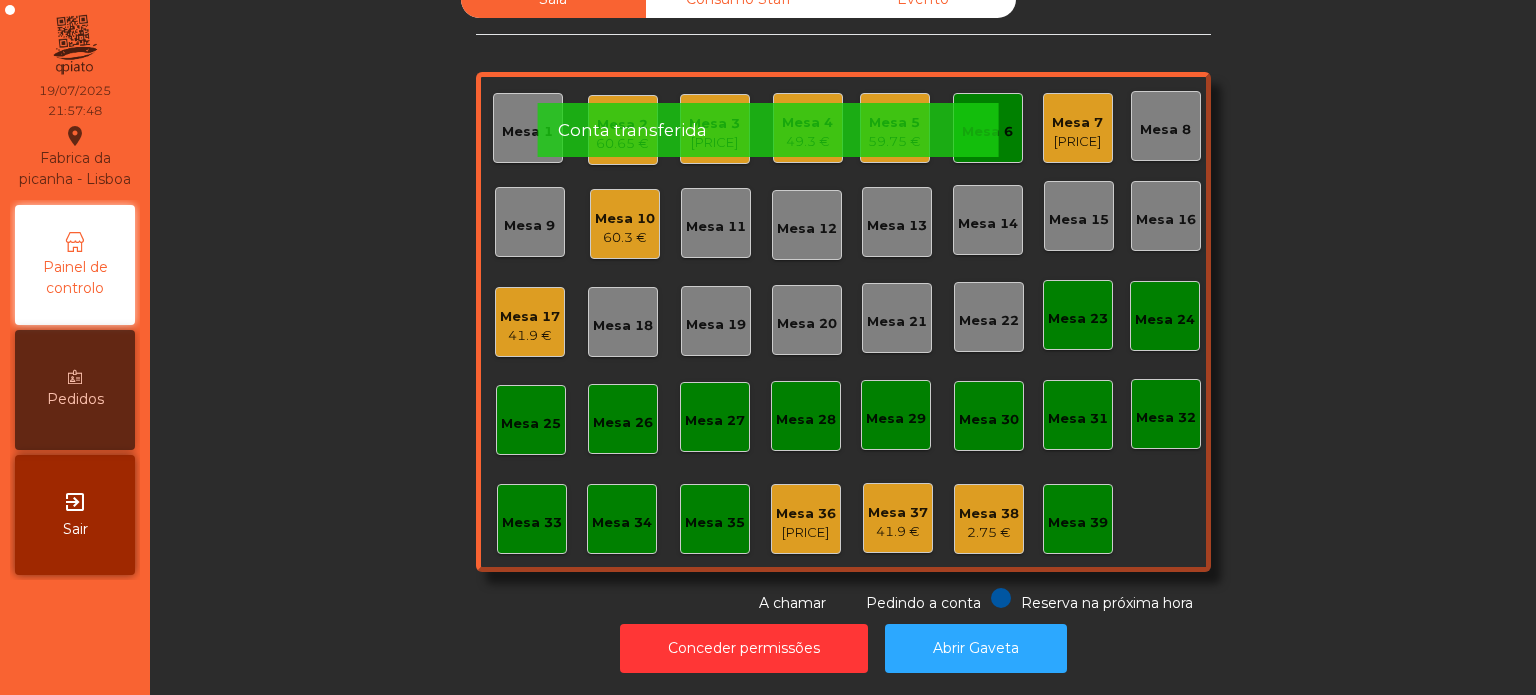 click on "Conta transferida" 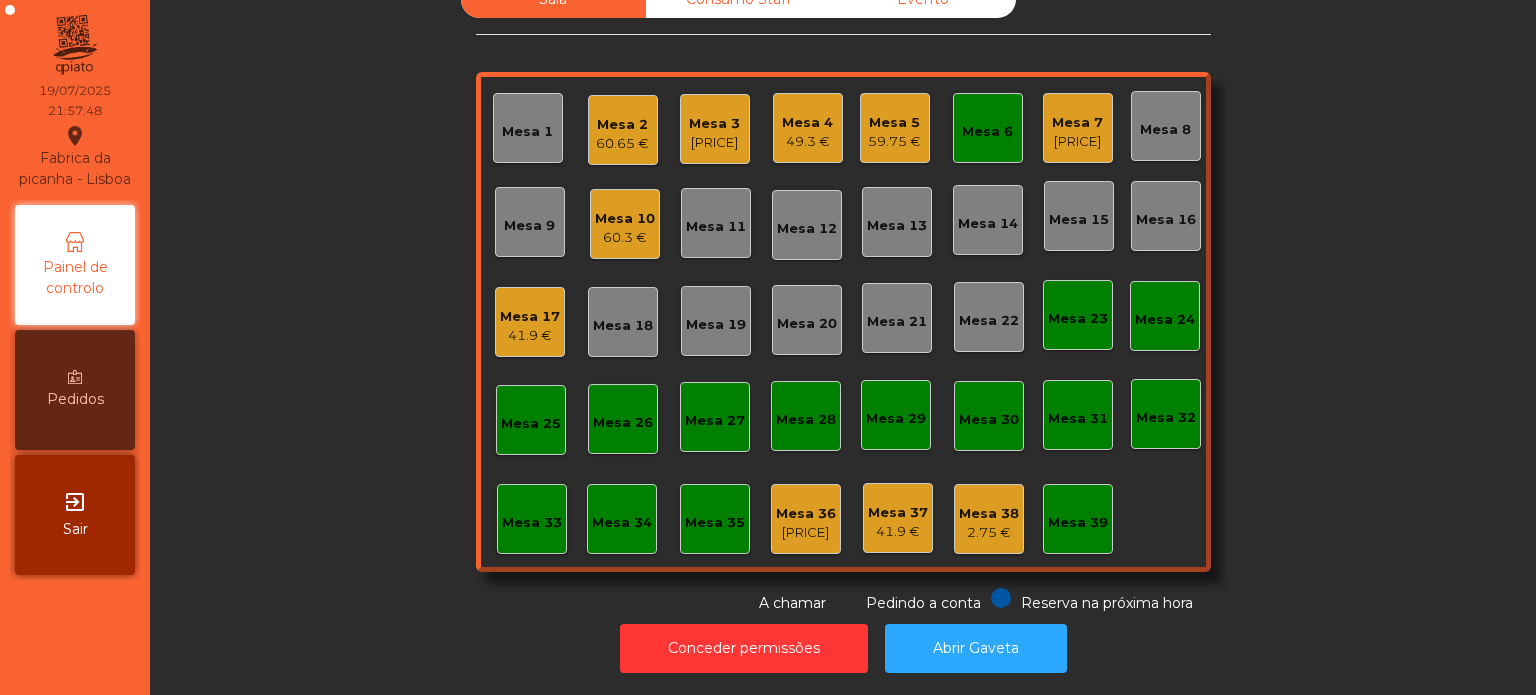 click on "Mesa 6" 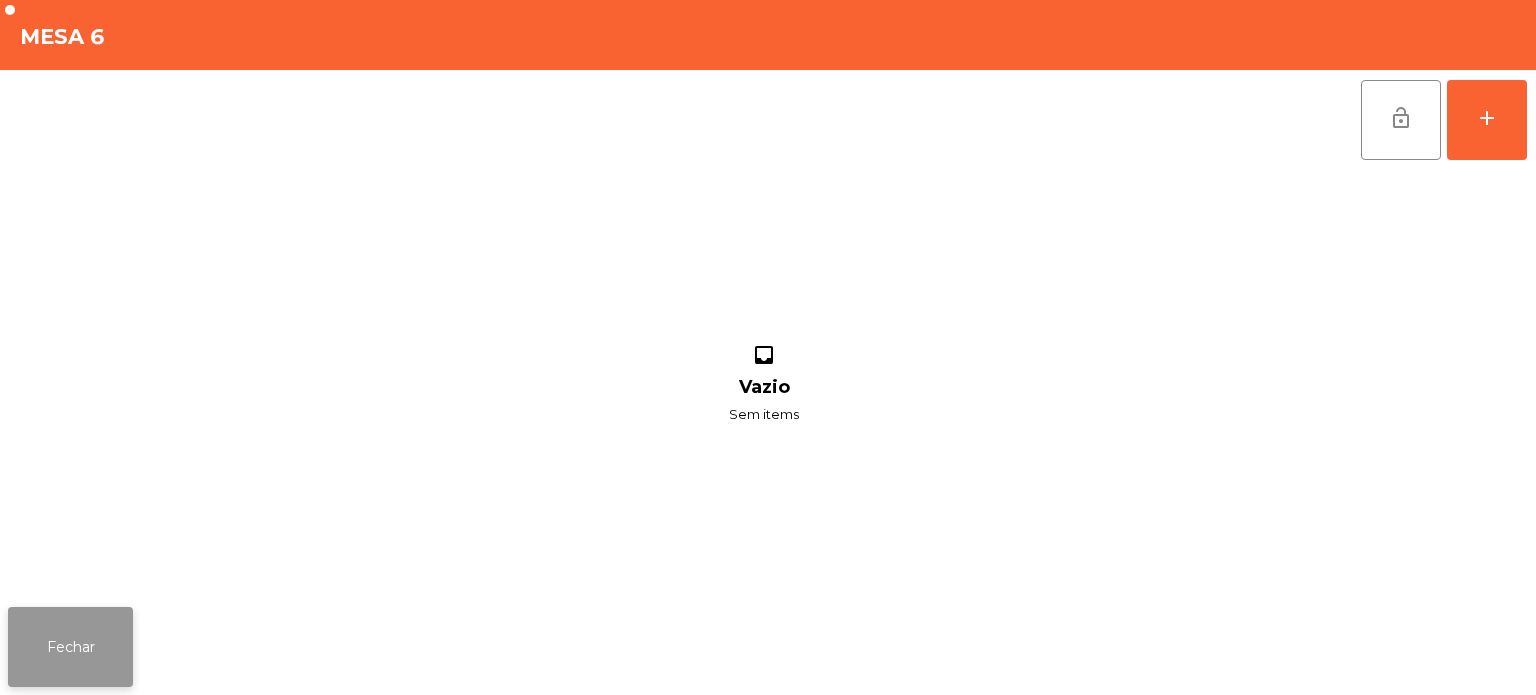 click on "Fechar" 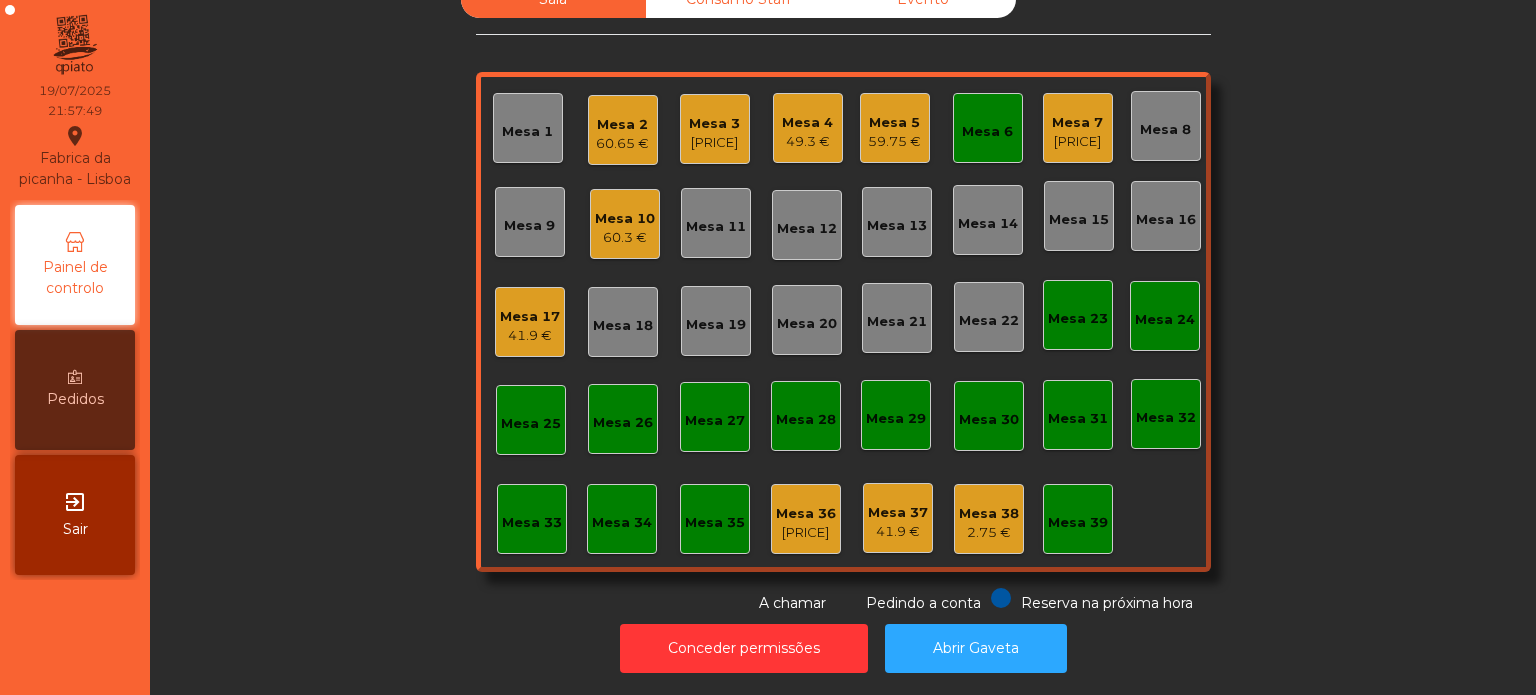 click on "Mesa 6" 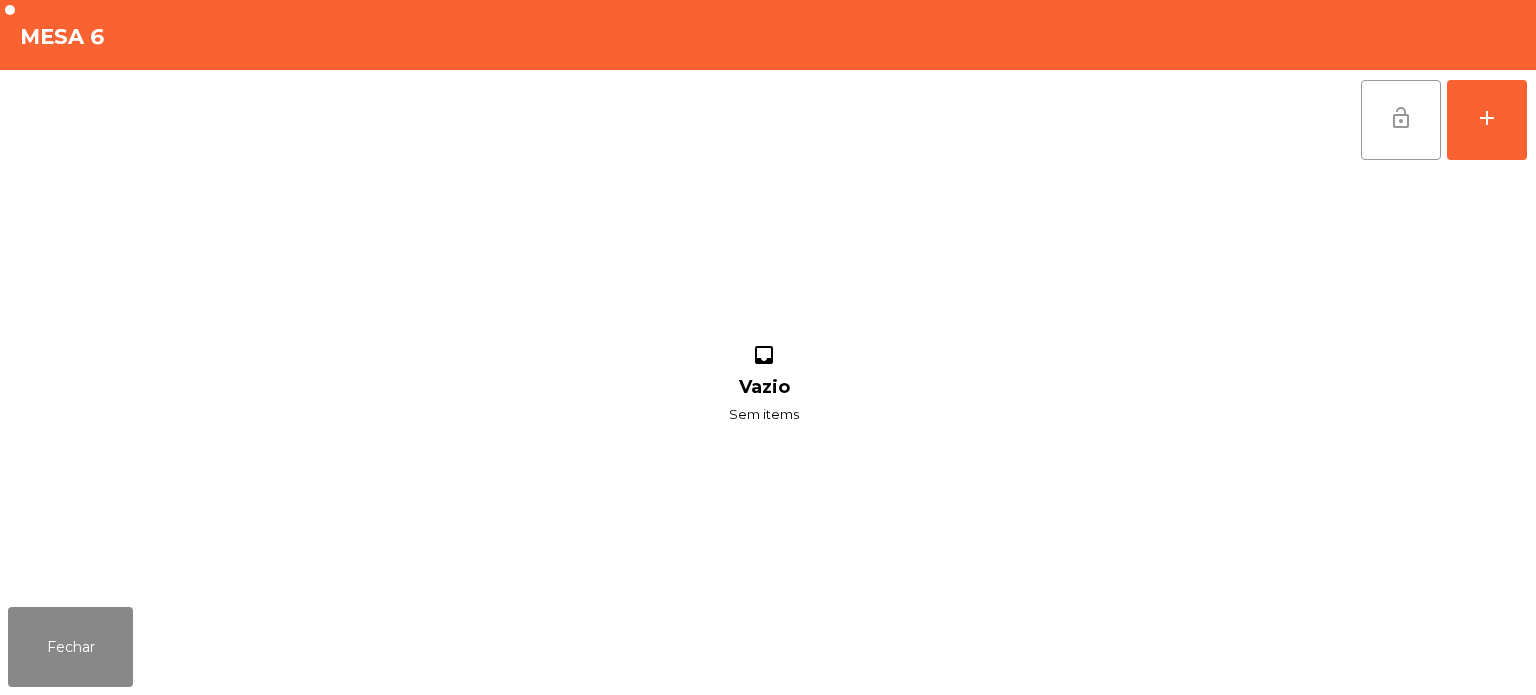 click on "lock_open" 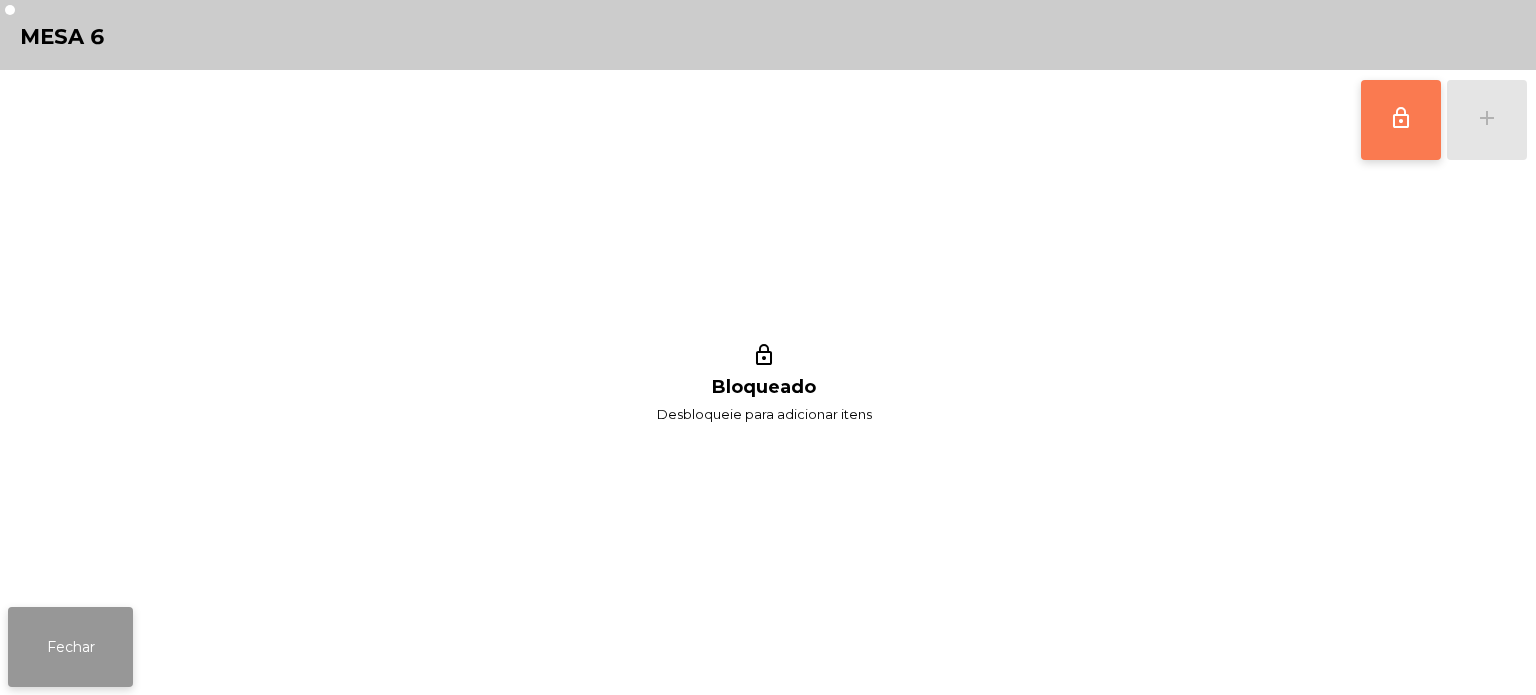 click on "Fechar" 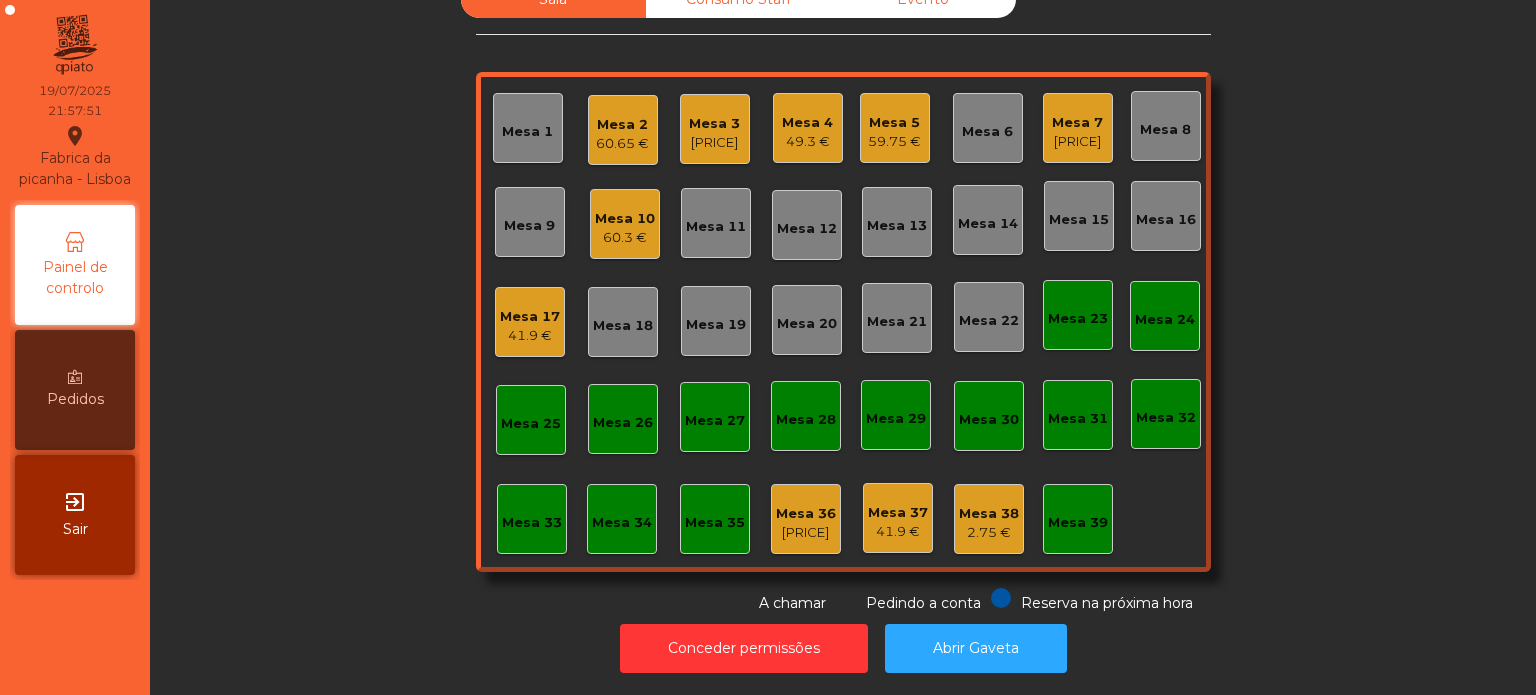 click on "Sala   Consumo Staff   Evento   Mesa 1   Mesa 2   60.65 €   Mesa 3   106.5 €   Mesa 4   49.3 €   Mesa 5   59.75 €   Mesa 6   Mesa 7   92.18 €   Mesa 8   Mesa 9   Mesa 10   60.3 €   Mesa 11   Mesa 12   Mesa 13   Mesa 14   Mesa 15   Mesa 16   Mesa 17   41.9 €   Mesa 18   Mesa 19   Mesa 20   Mesa 21   Mesa 22   Mesa 23   Mesa 24   Mesa 25   Mesa 26   Mesa 27   Mesa 28   Mesa 29   Mesa 30   Mesa 31   Mesa 32   Mesa 33   Mesa 34   Mesa 35   Mesa 36   3.65 €   Mesa 37   41.9 €   Mesa 38   2.75 €   Mesa 39  Reserva na próxima hora Pedindo a conta A chamar" 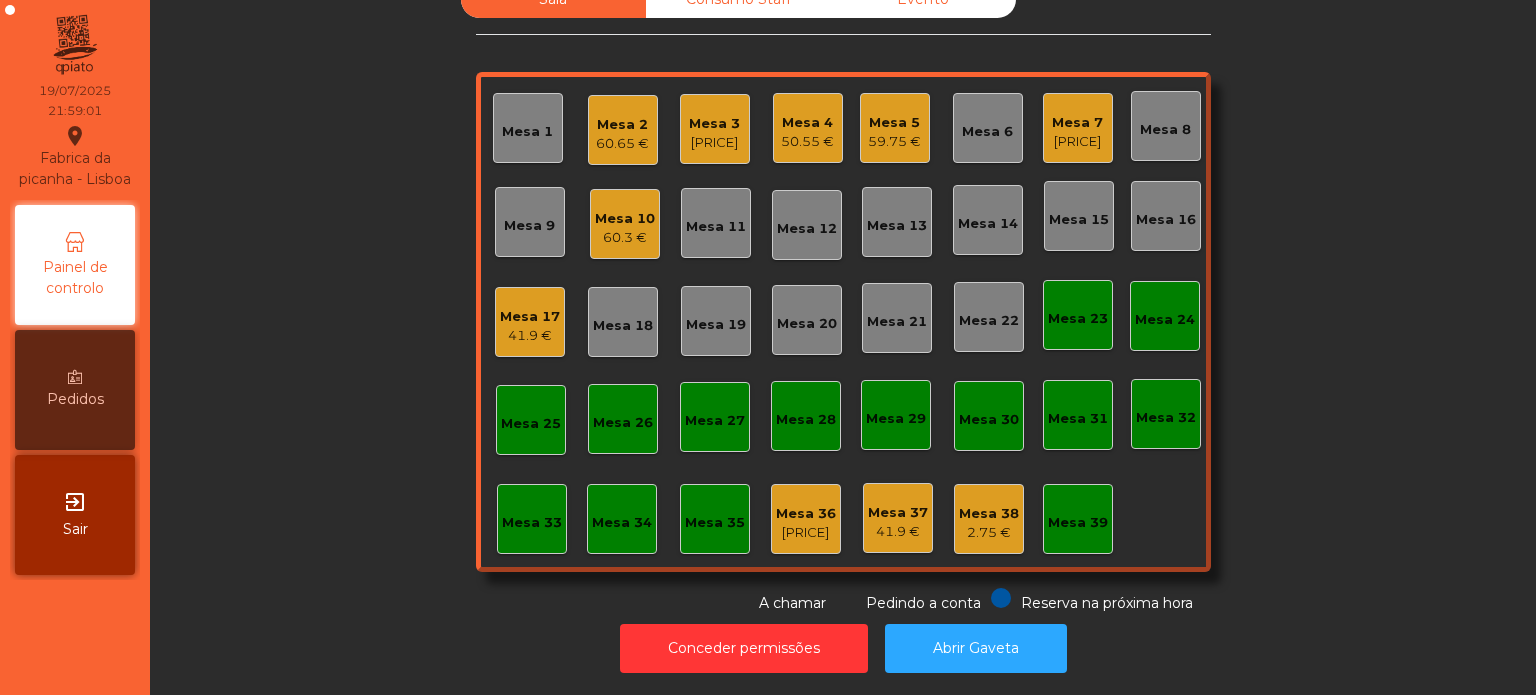 click on "Mesa 7   [PRICE]" 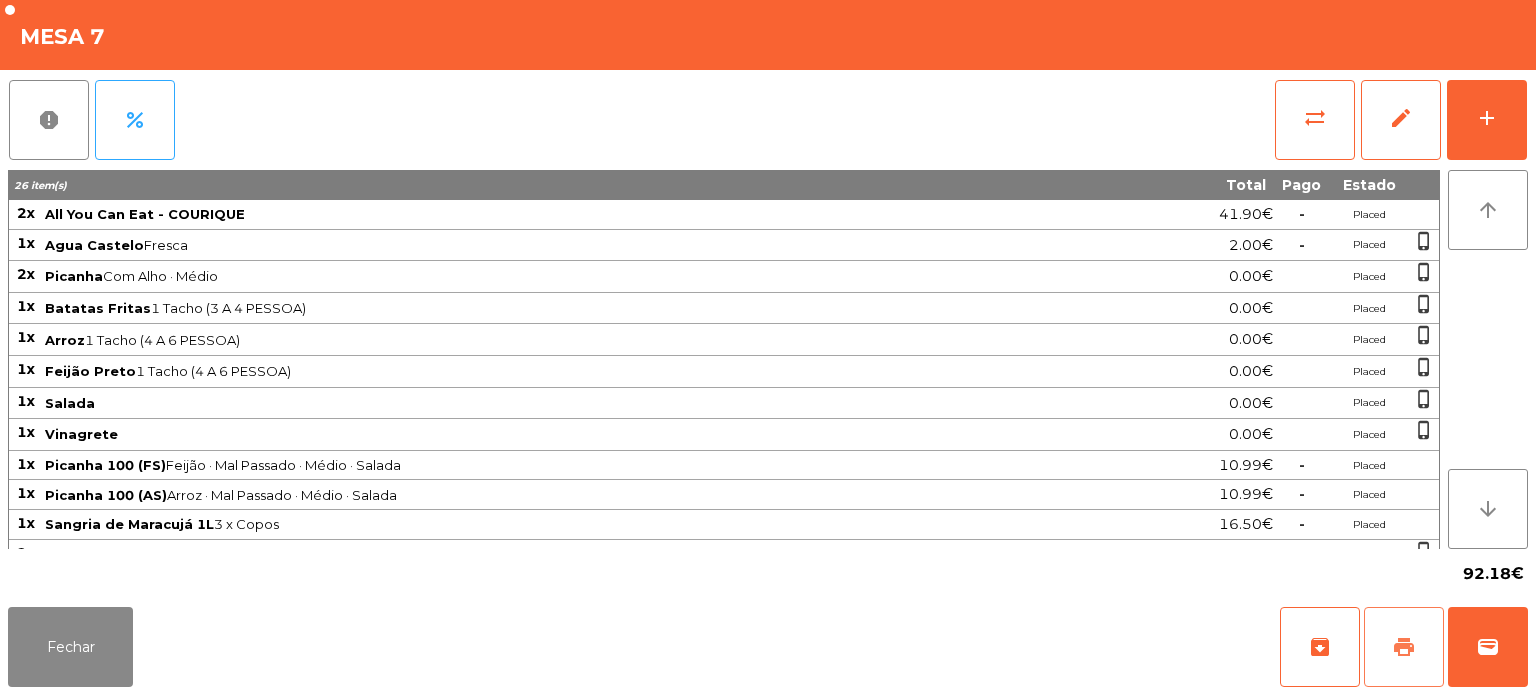 click on "print" 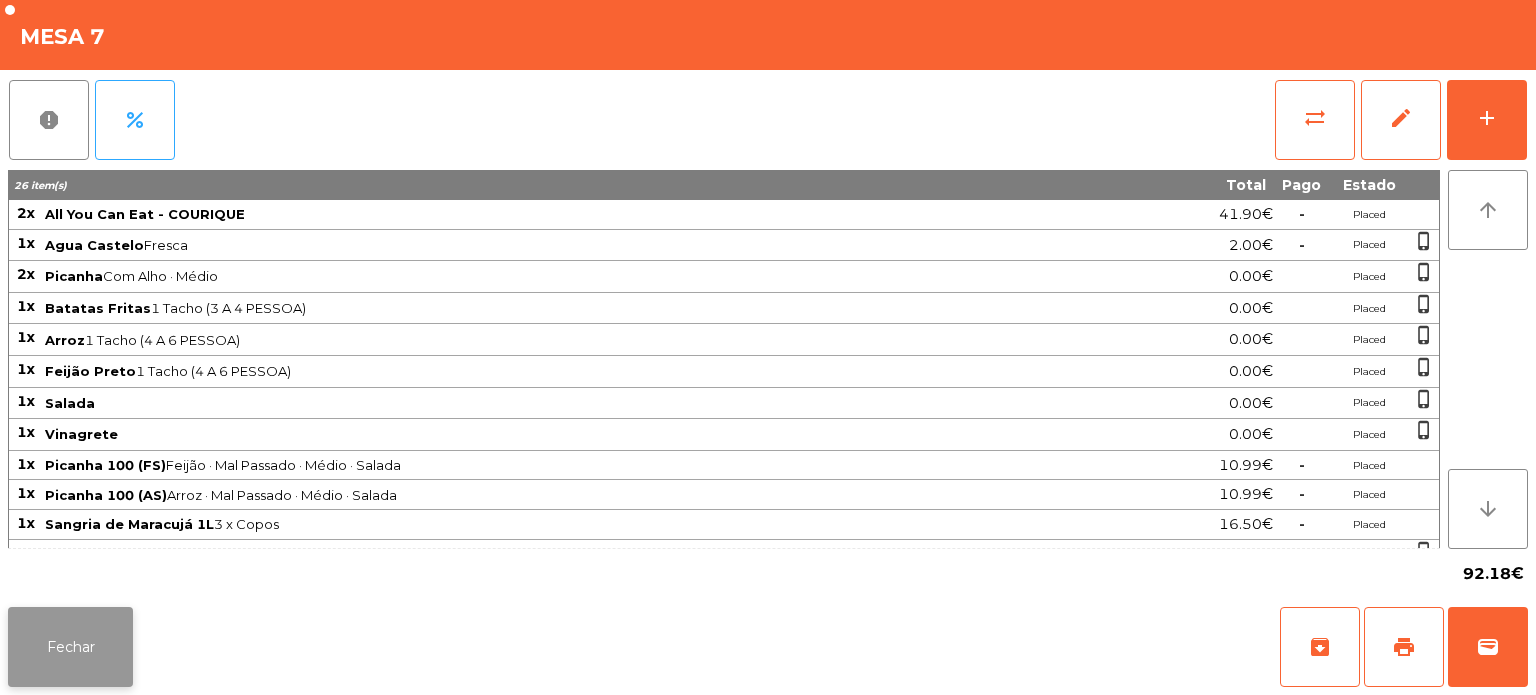 click on "Fechar" 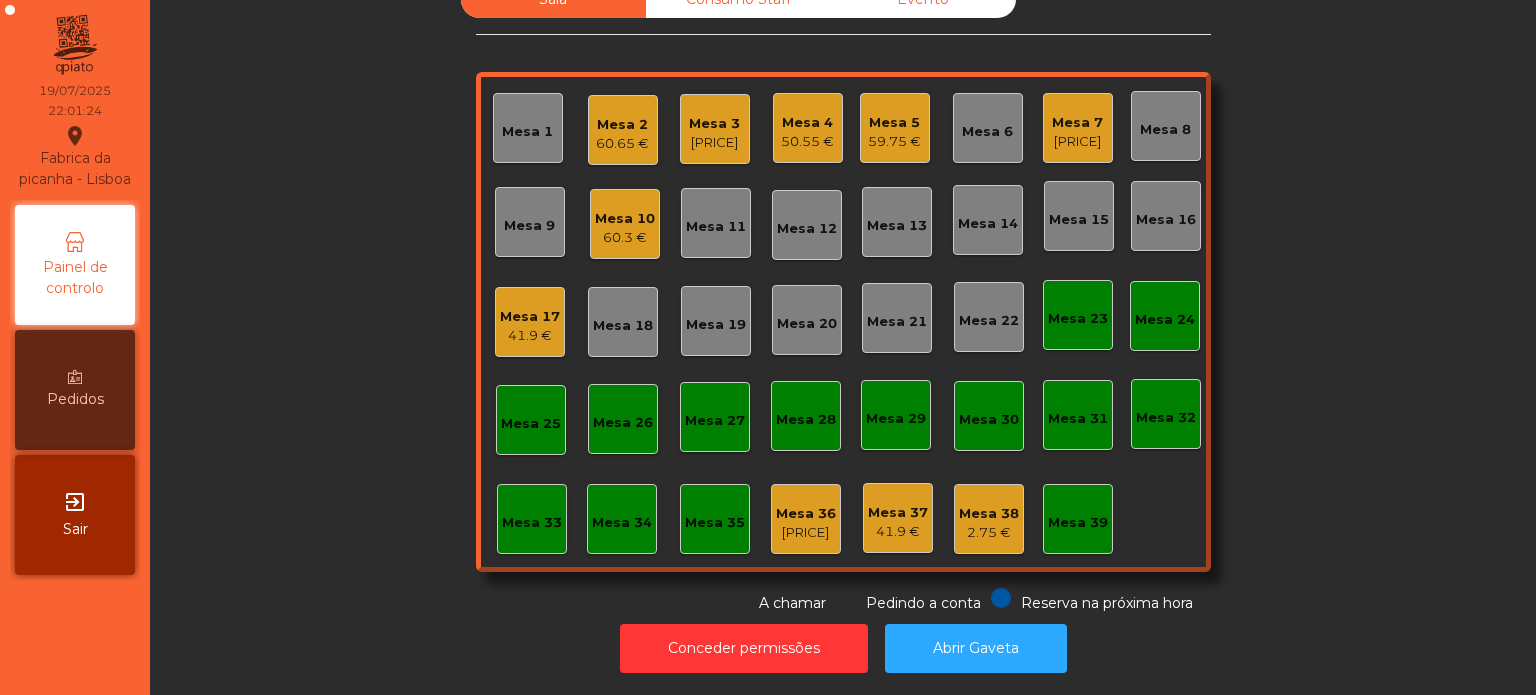 click on "Mesa 4" 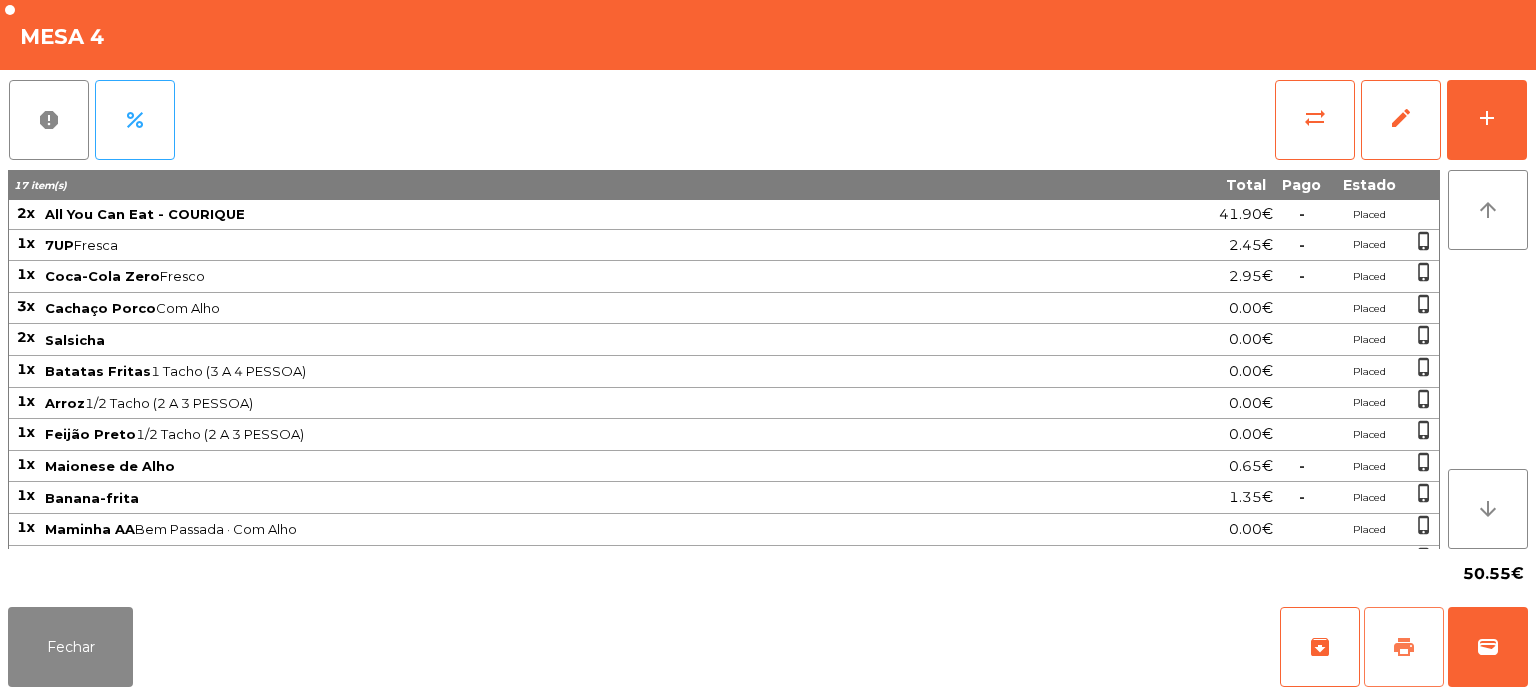 click on "print" 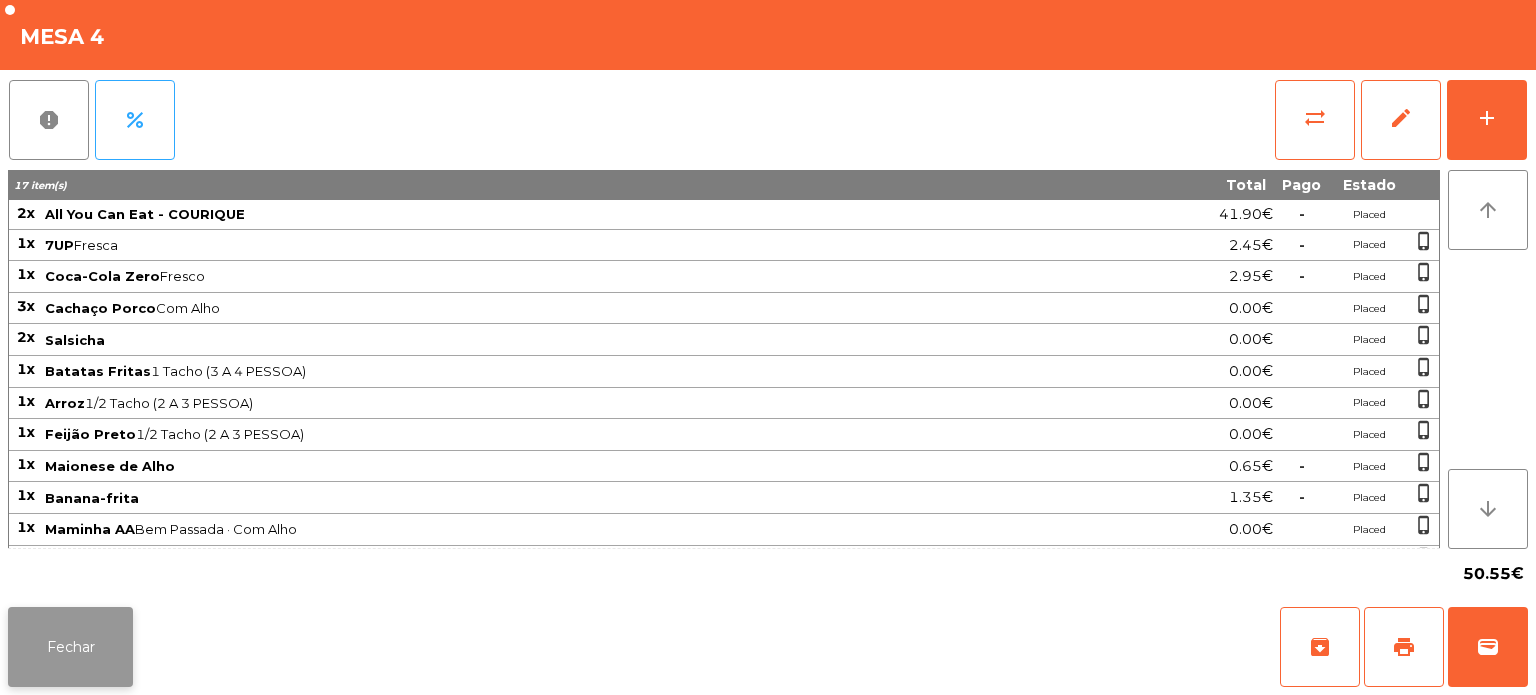 click on "Fechar" 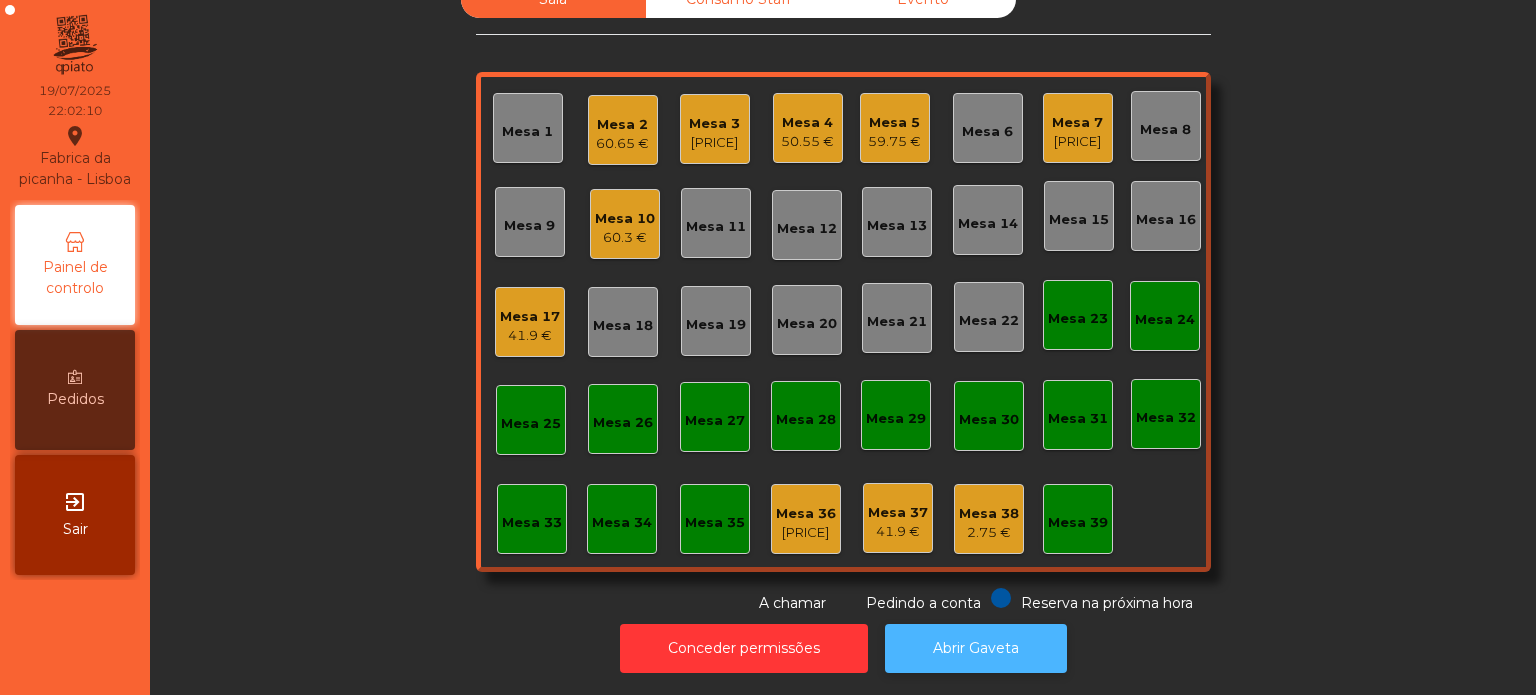 click on "Abrir Gaveta" 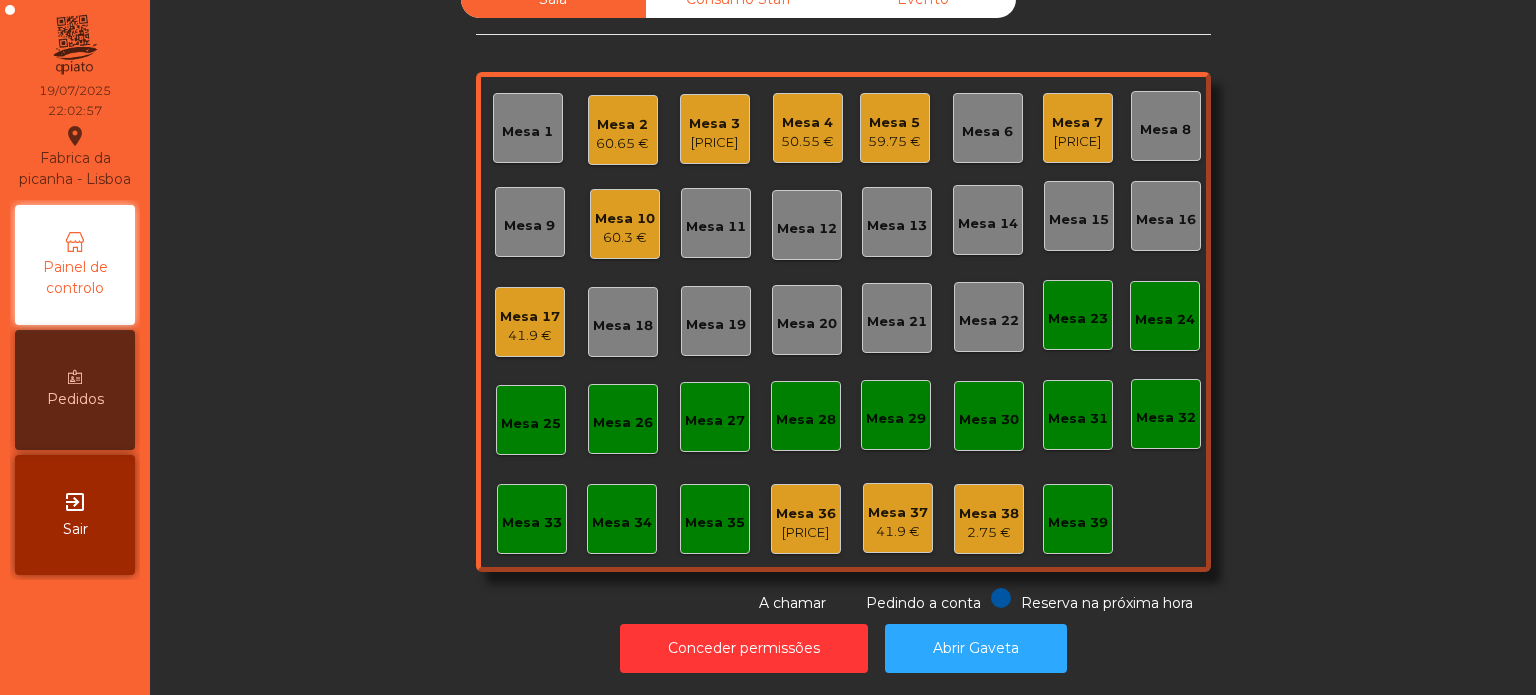 click on "Mesa 2   60.65 €" 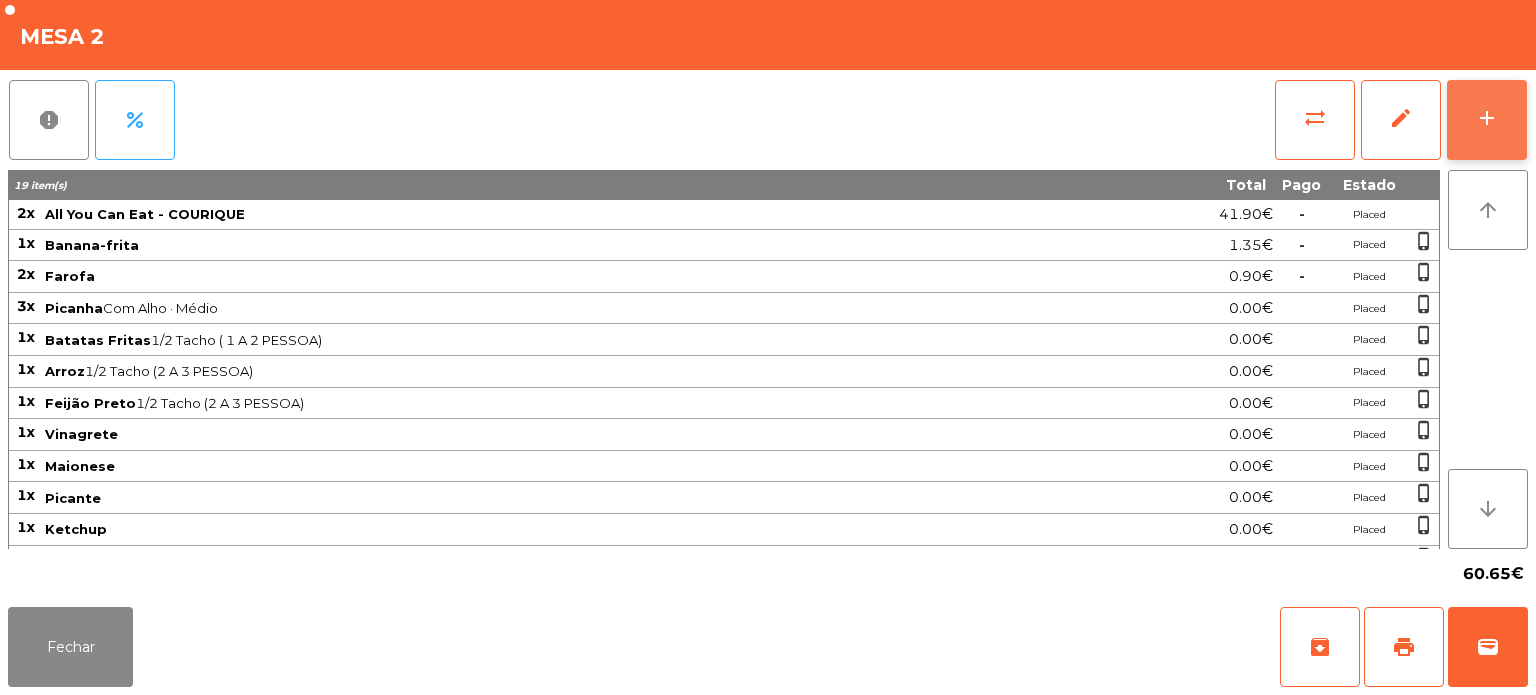 click on "add" 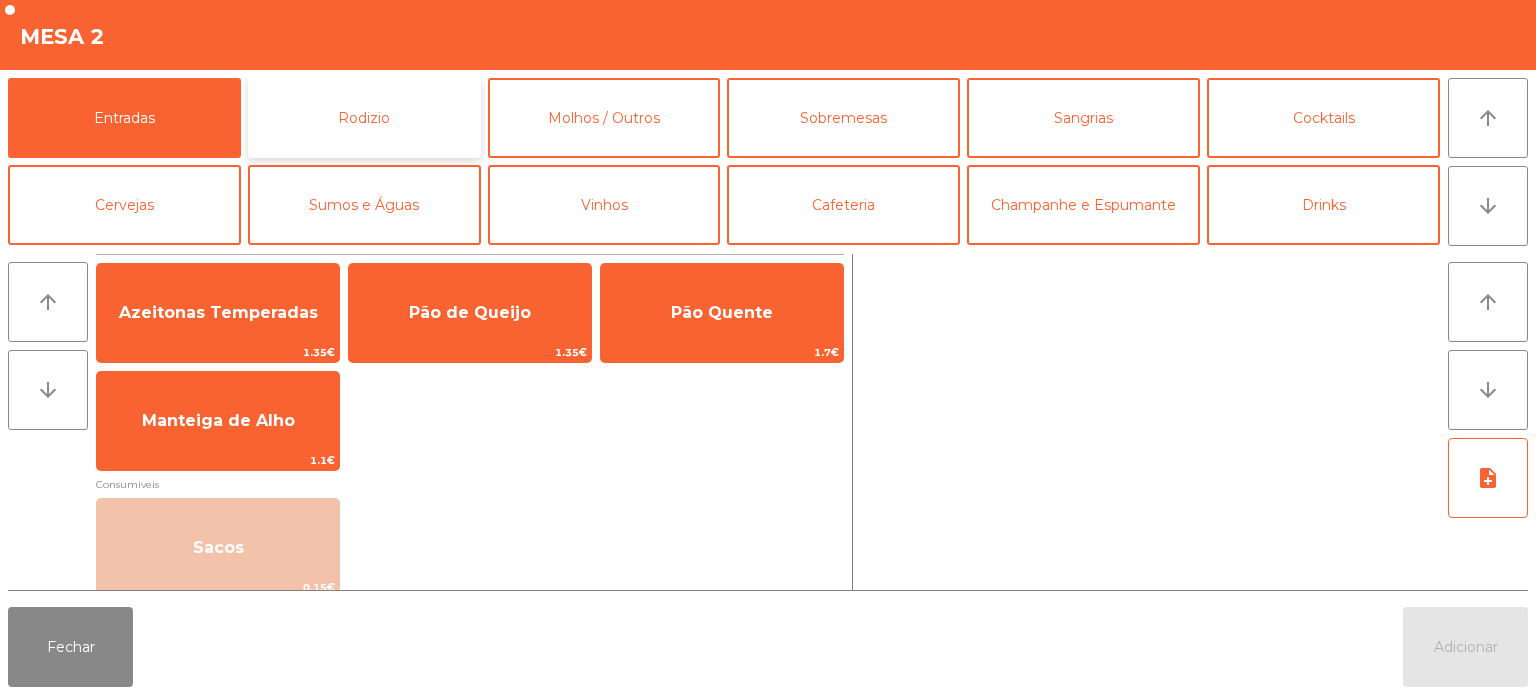 click on "Rodizio" 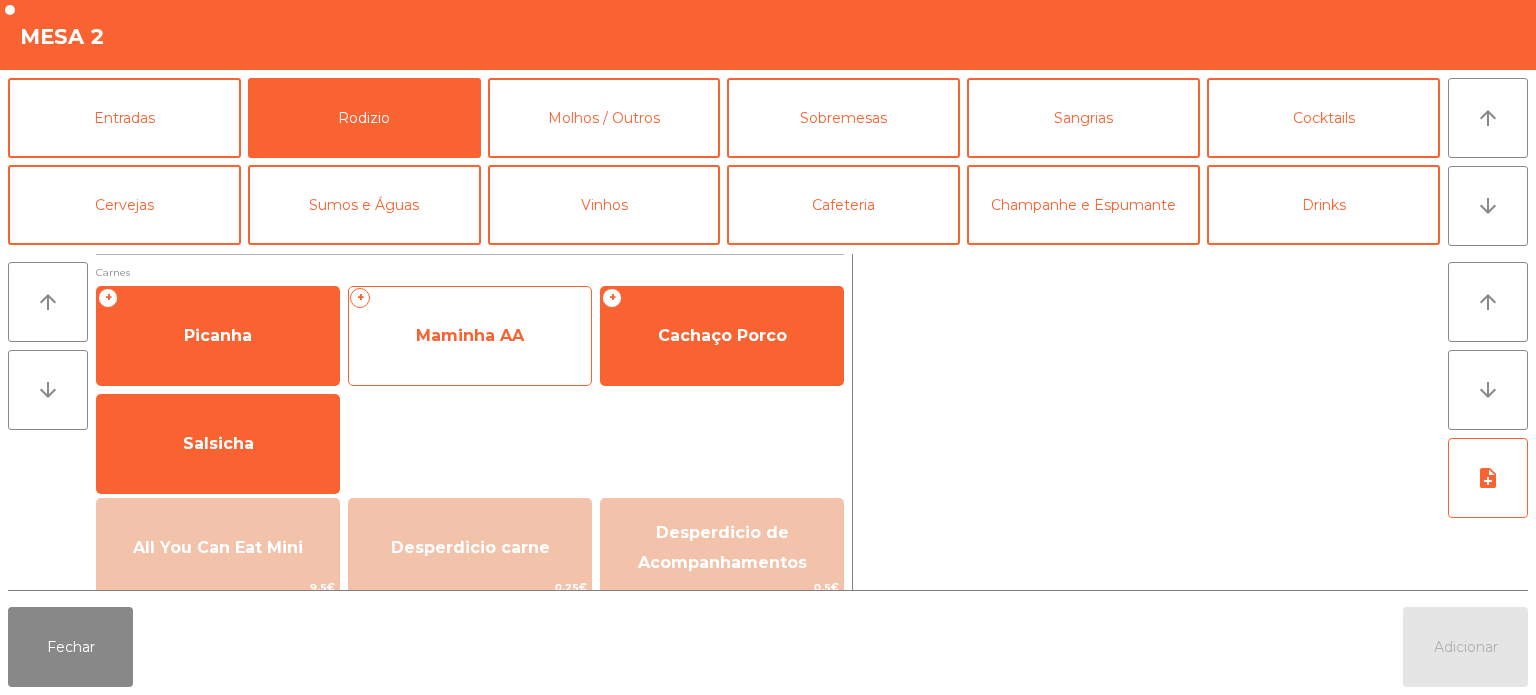 click on "Maminha AA" 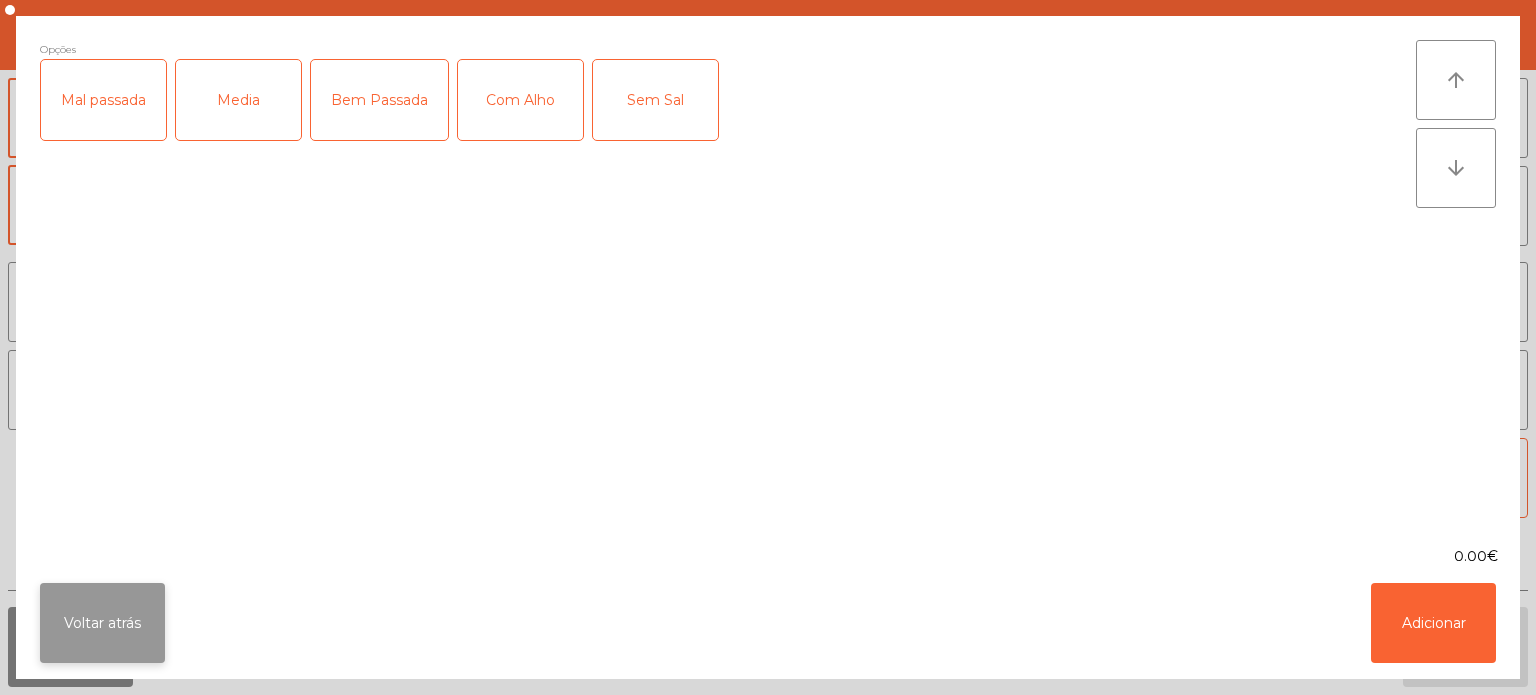 click on "Voltar atrás" 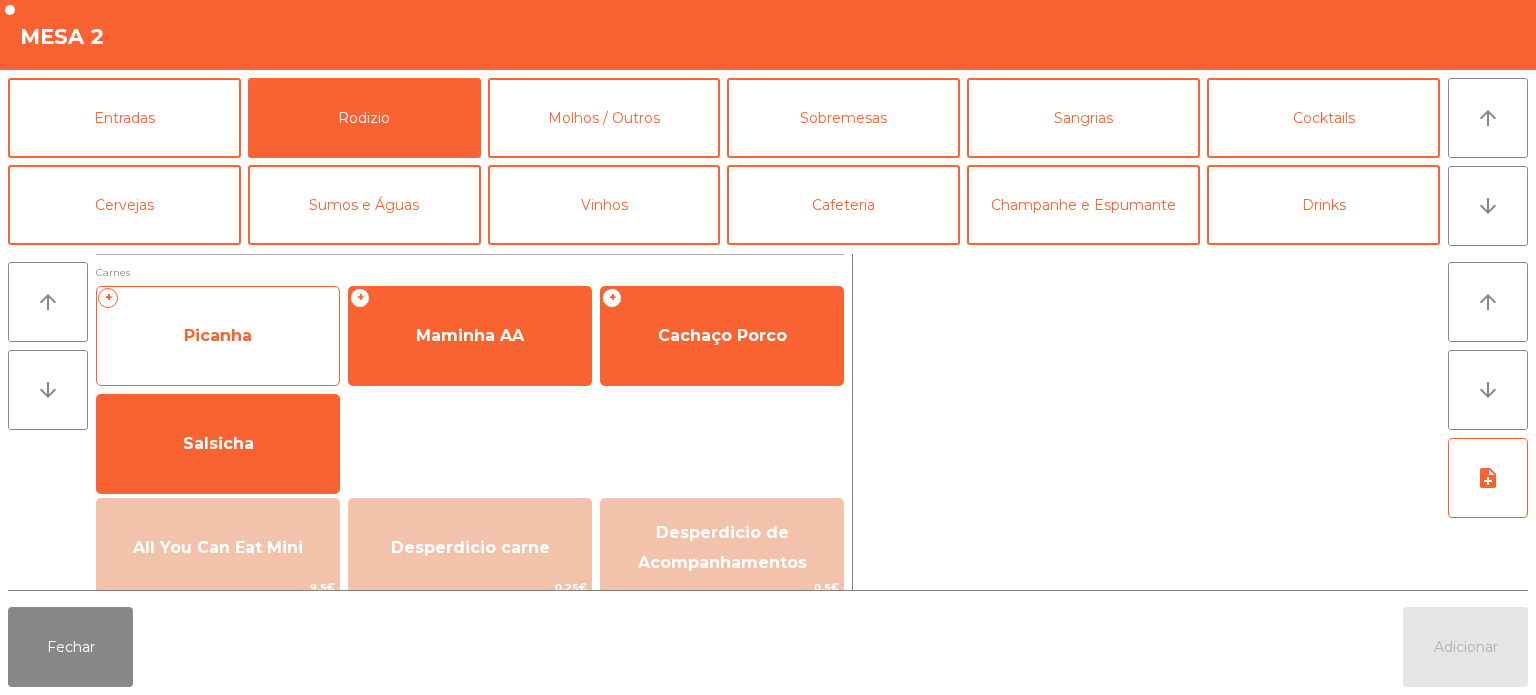 click on "Picanha" 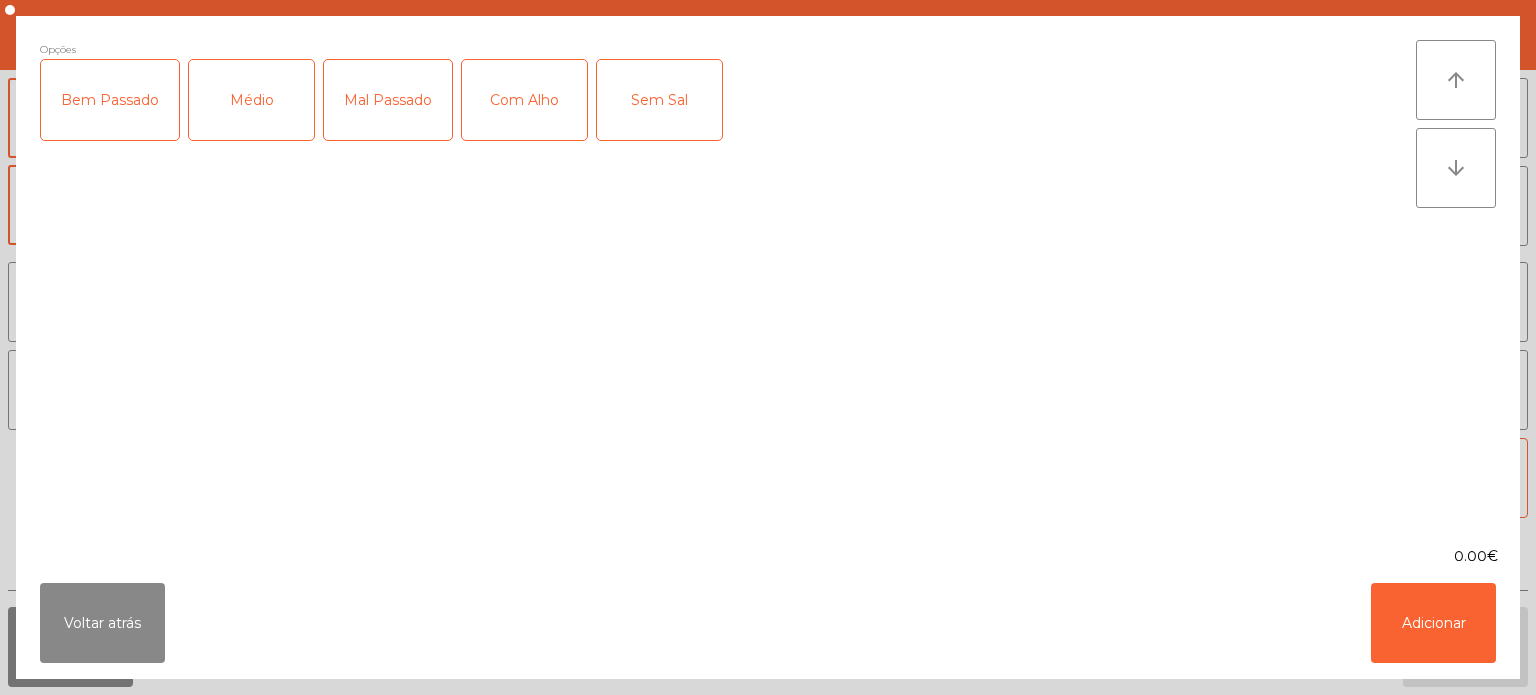 click on "Médio" 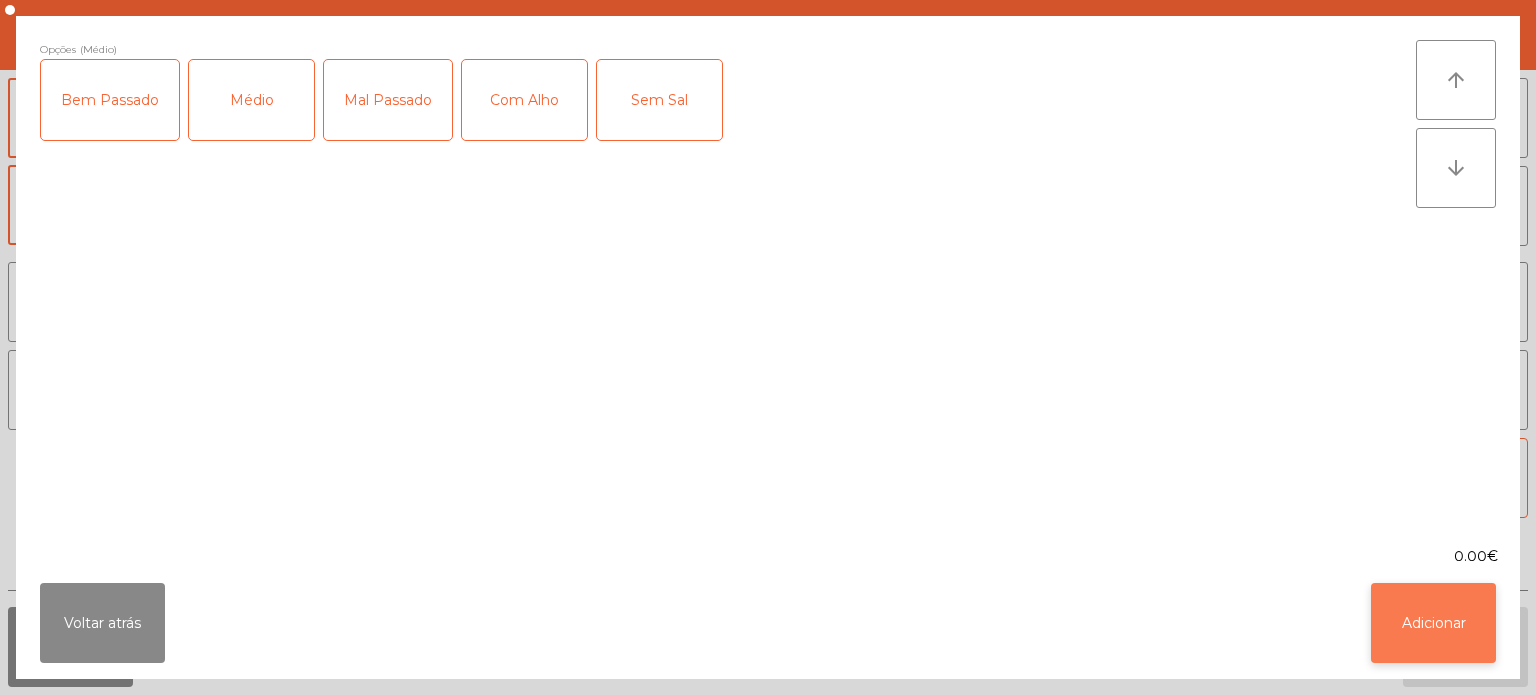 click on "Adicionar" 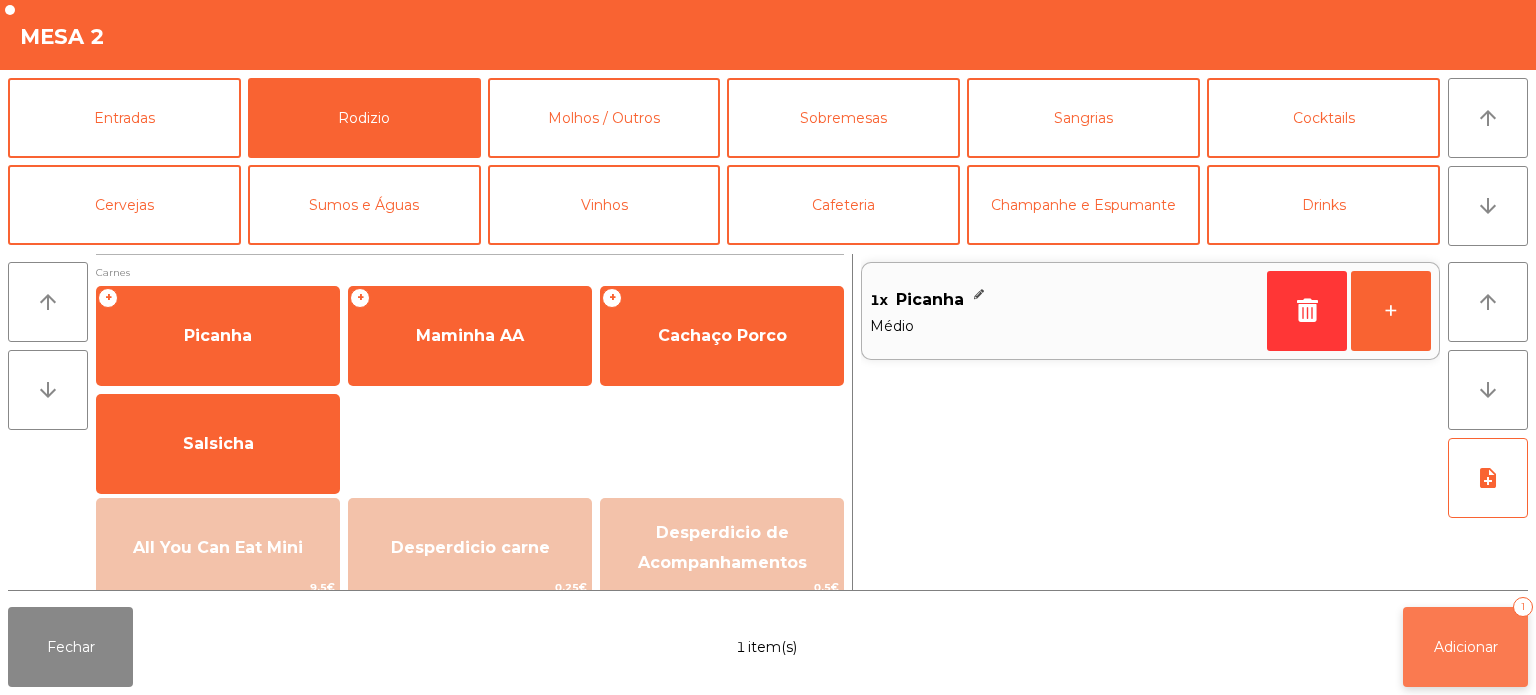 click on "Adicionar" 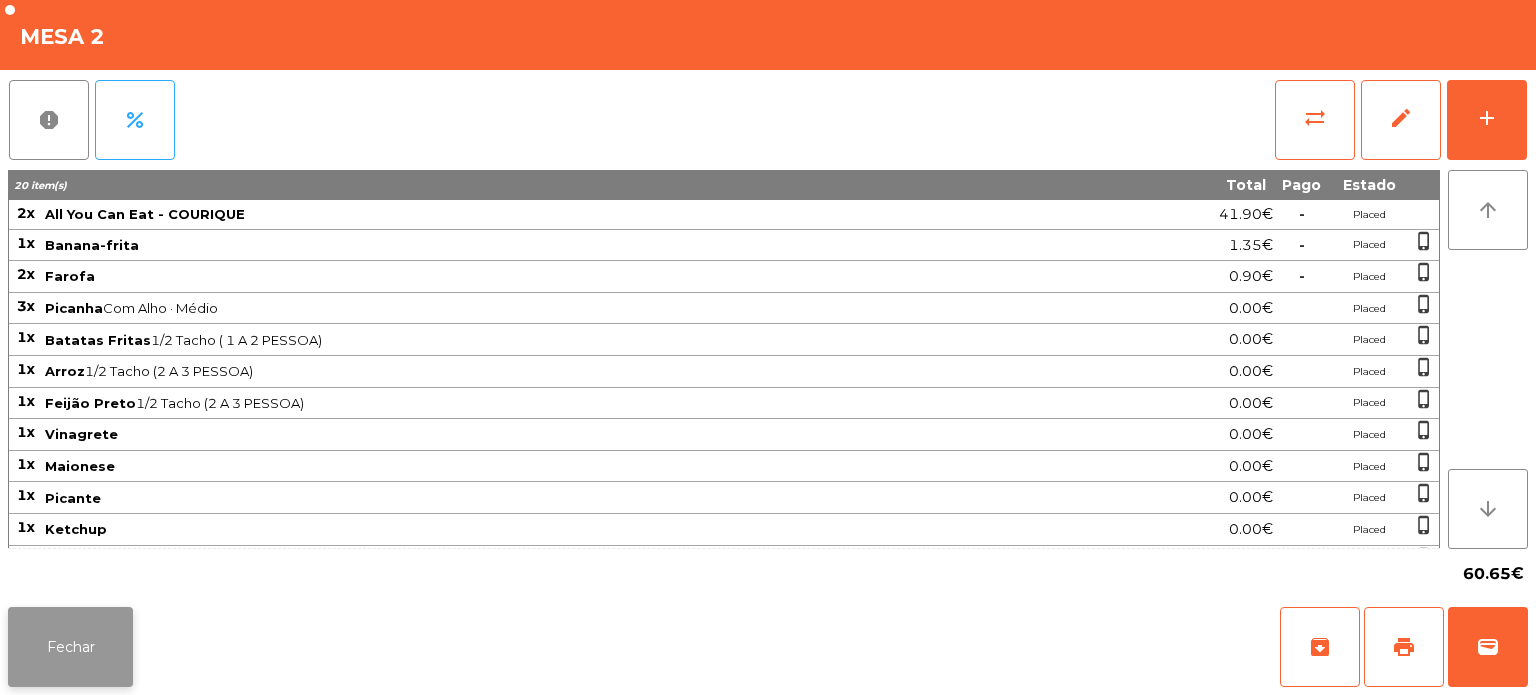 click on "Fechar" 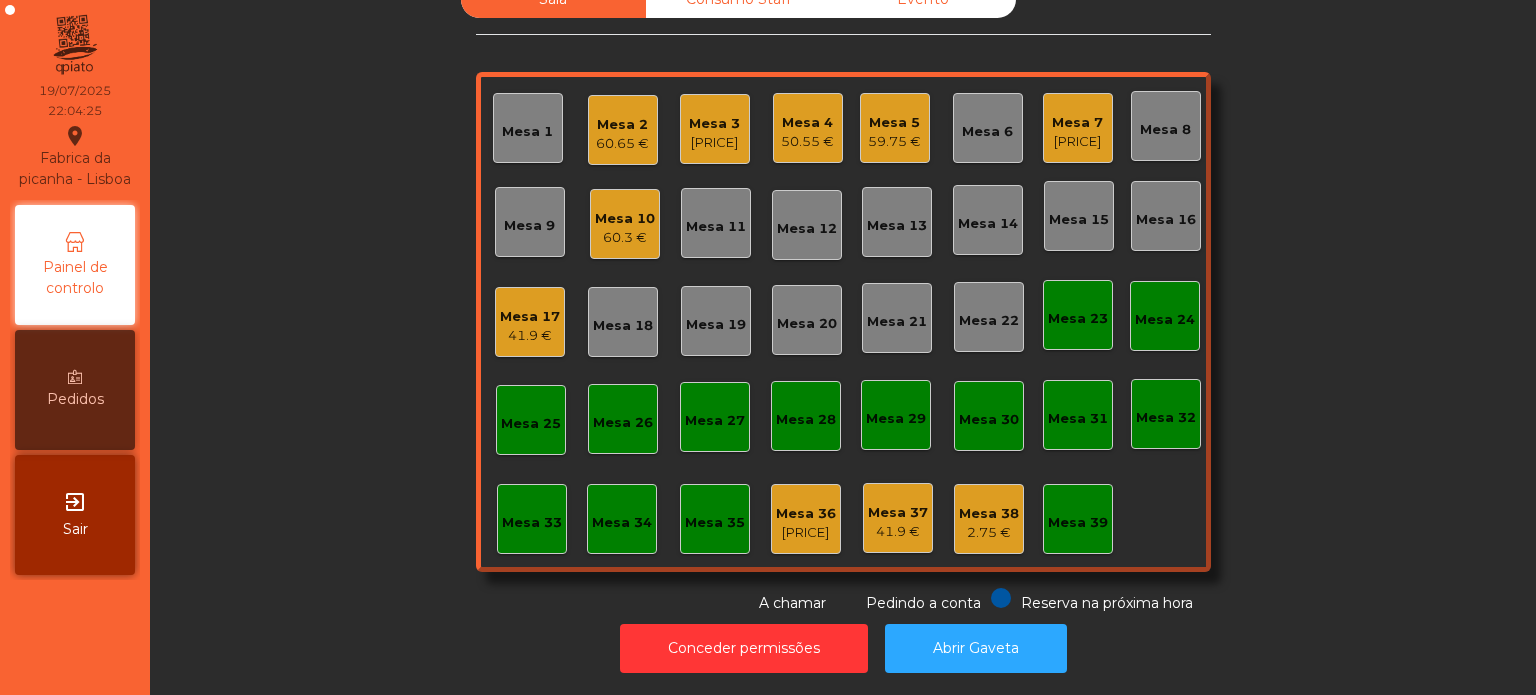 click on "Mesa 4" 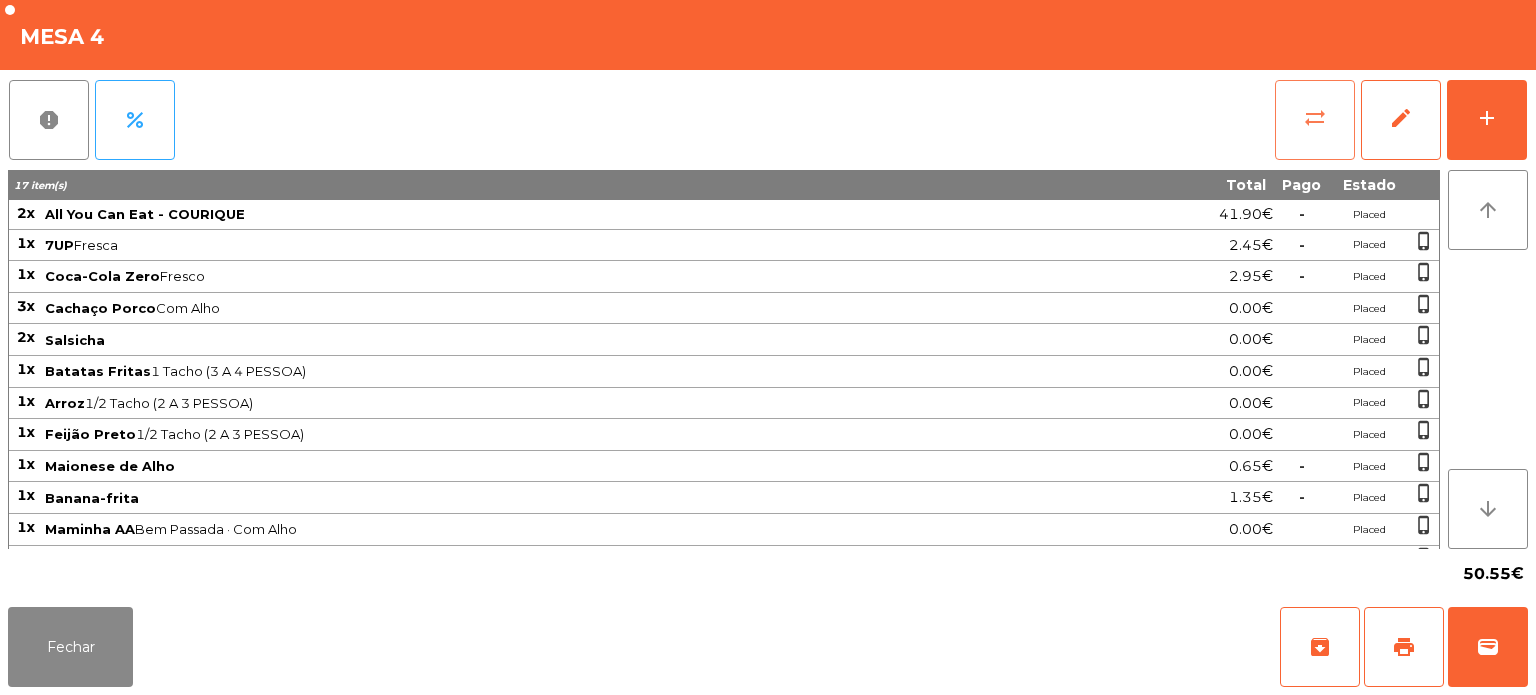 click on "sync_alt" 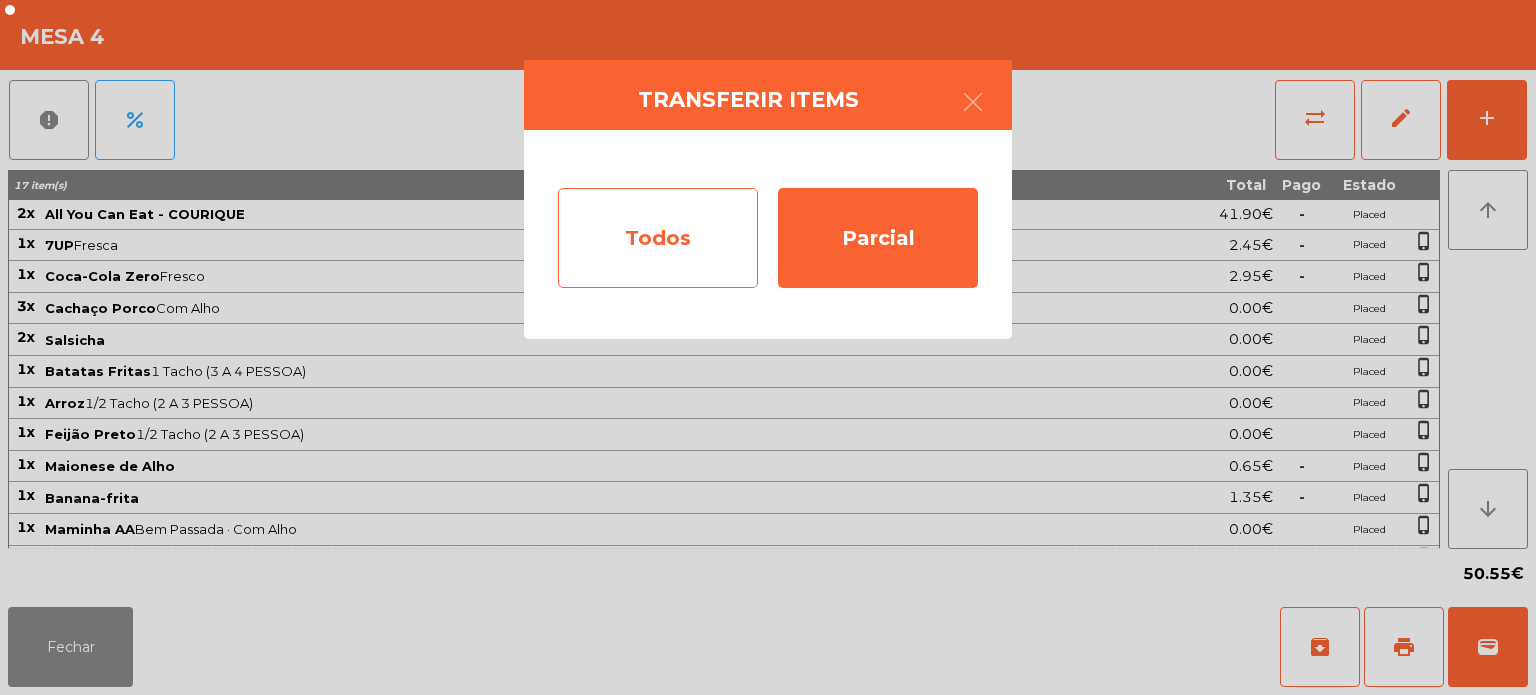 click on "Todos" 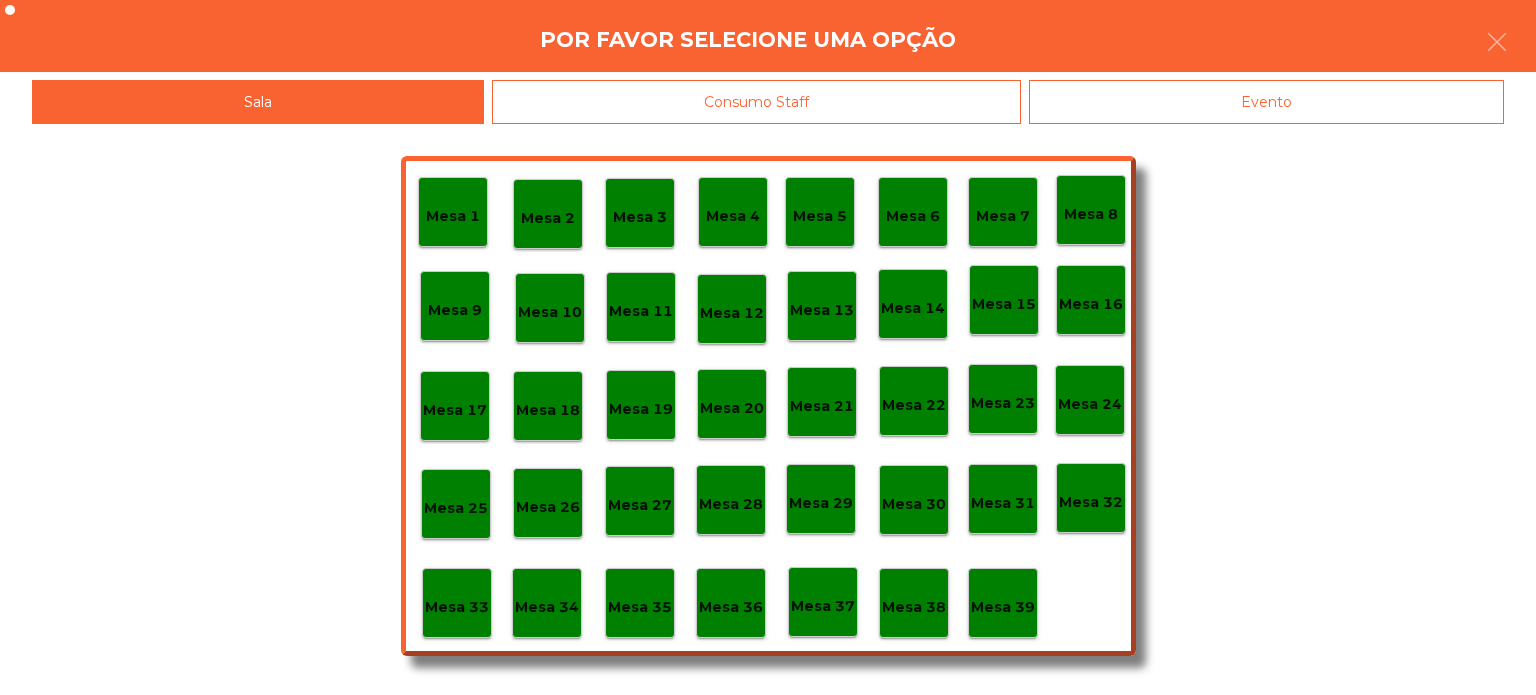 click on "Mesa 1   Mesa 2   Mesa 3   Mesa 4   Mesa 5   Mesa 6   Mesa 7   Mesa 8   Mesa 9   Mesa 10   Mesa 11   Mesa 12   Mesa 13   Mesa 14   Mesa 15   Mesa 16   Mesa 17   Mesa 18   Mesa 19   Mesa 20   Mesa 21   Mesa 22   Mesa 23   Mesa 24   Mesa 25   Mesa 26   Mesa 27   Mesa 28   Mesa 29   Mesa 30   Mesa 31   Mesa 32   Mesa 33   Mesa 34   Mesa 35   Mesa 36   Mesa 37   Mesa 38   Mesa 39" 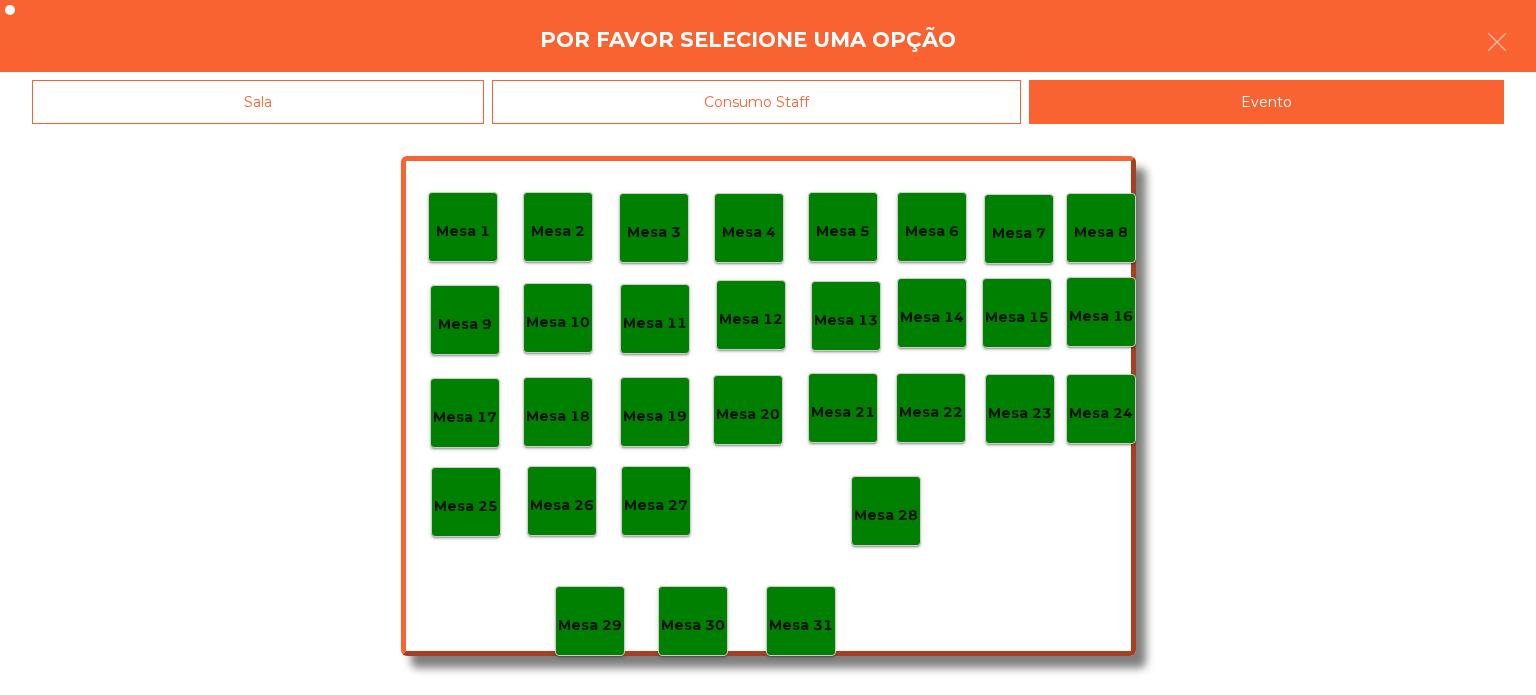 click on "Mesa 28" 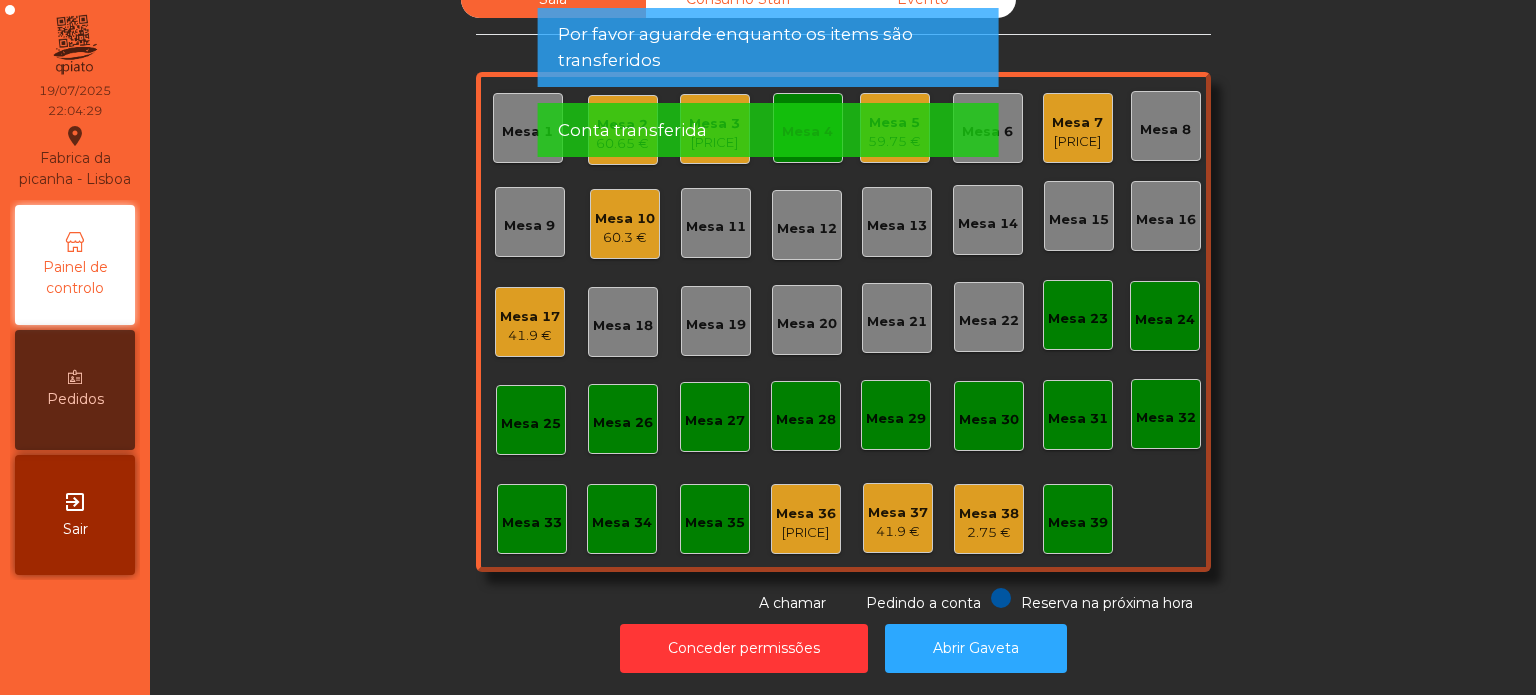 click on "Conta transferida" 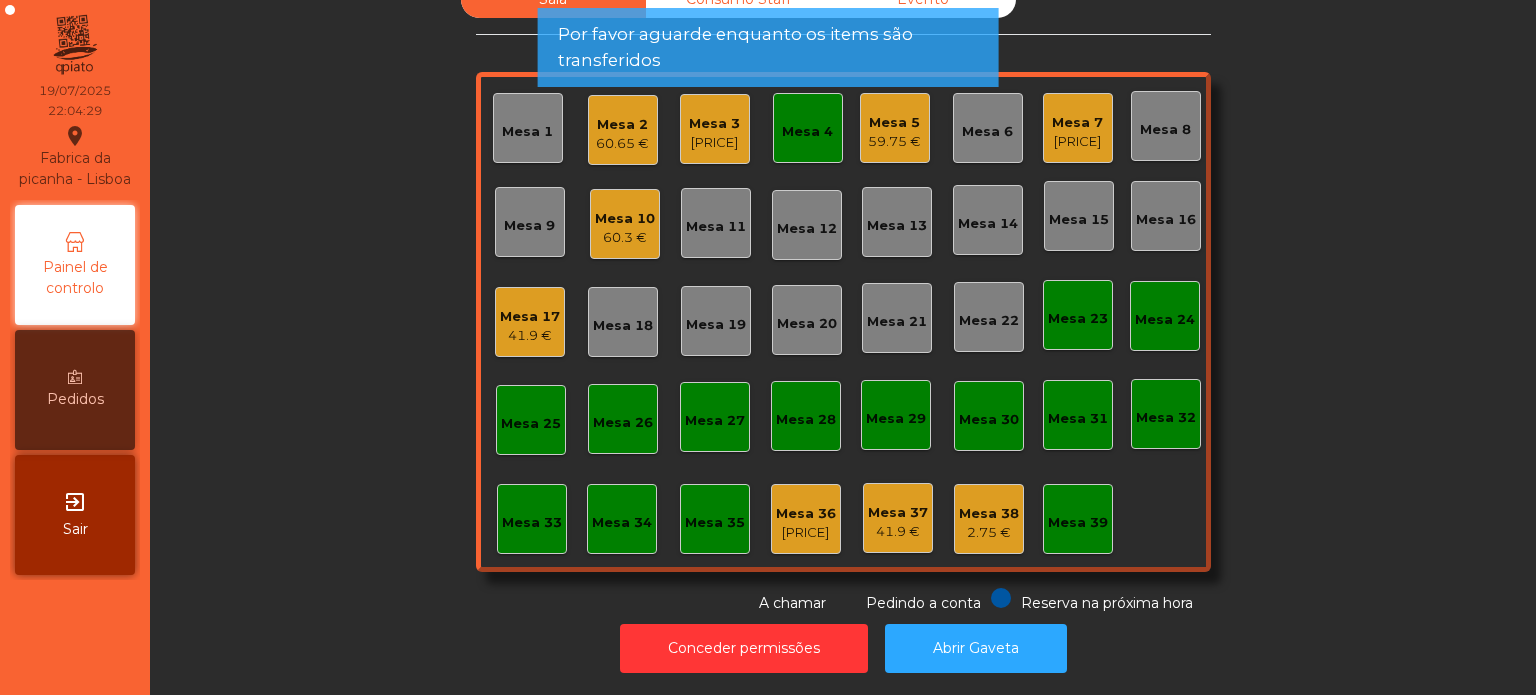 click on "Por favor aguarde enquanto os items são transferidos" 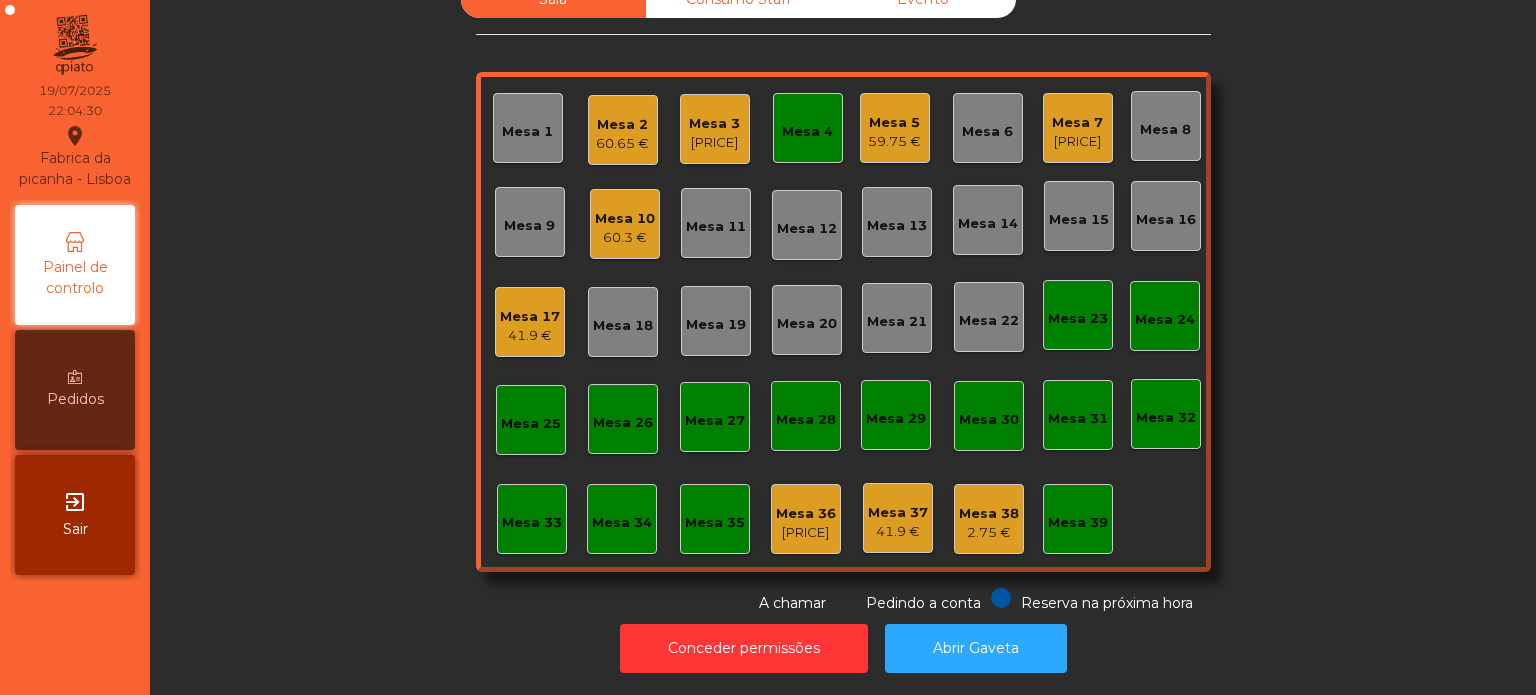click on "Mesa 4" 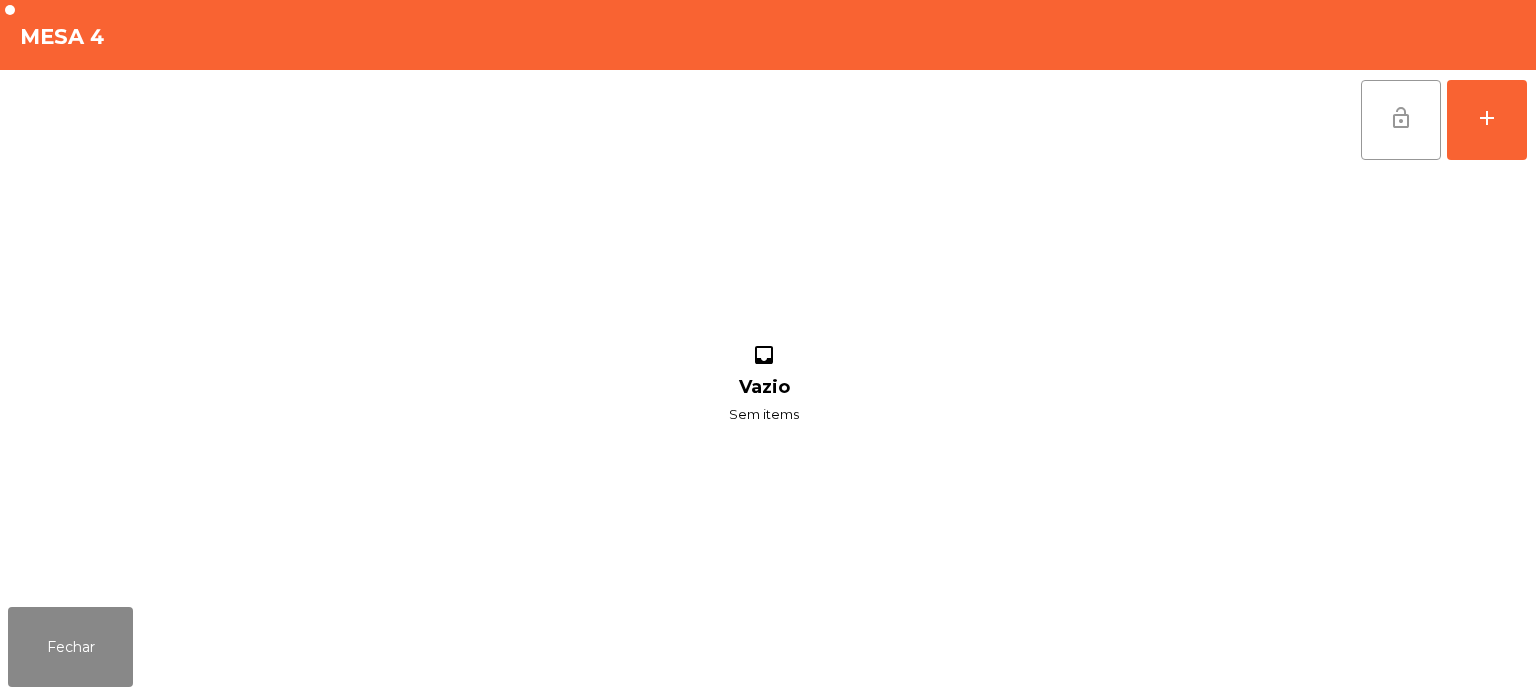 click on "lock_open" 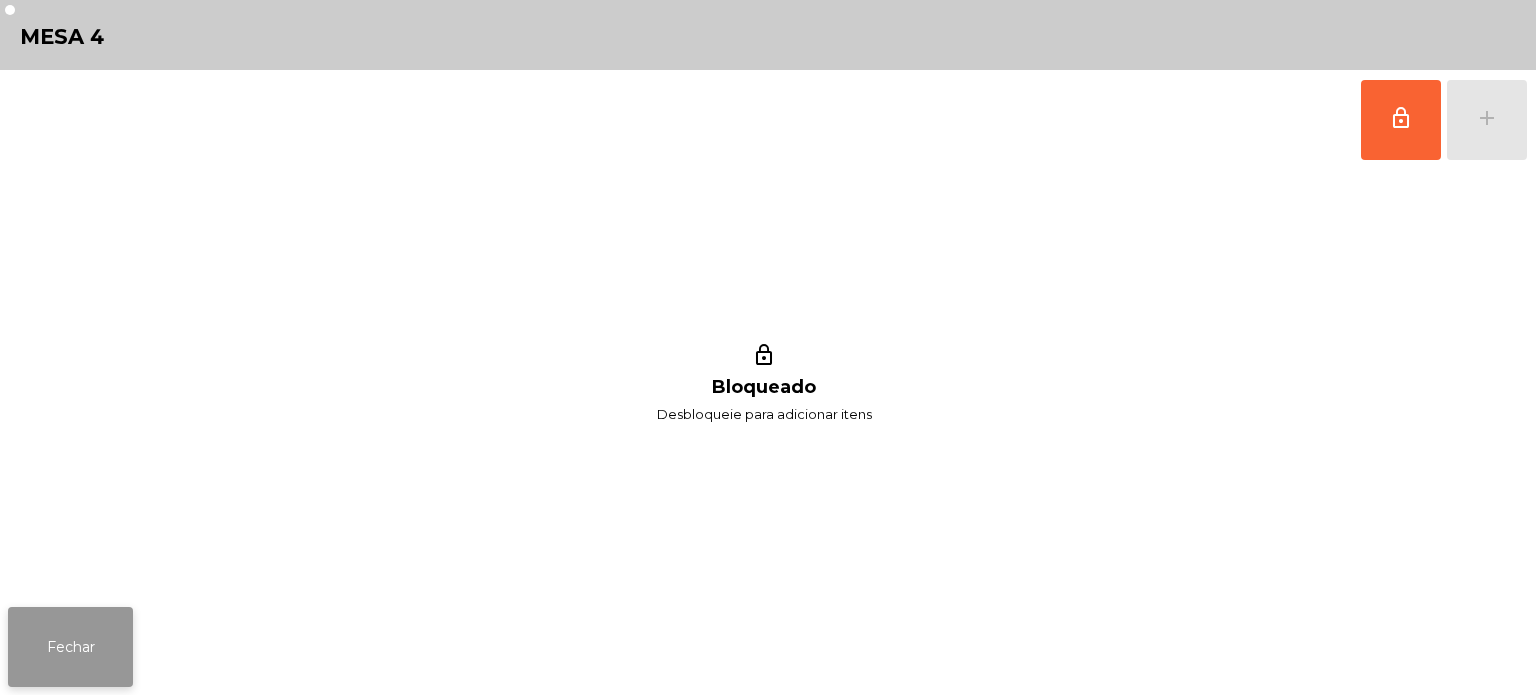 click on "Fechar" 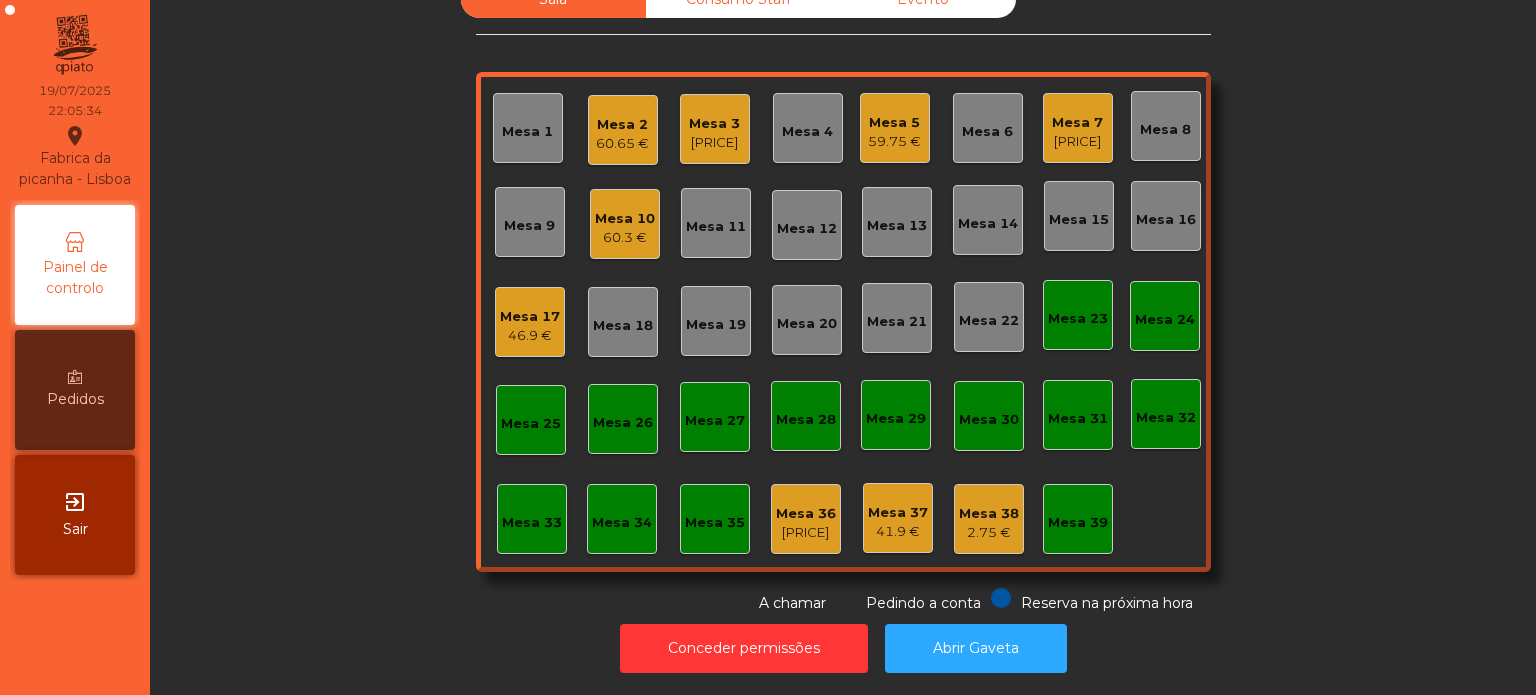 click on "[PRICE]" 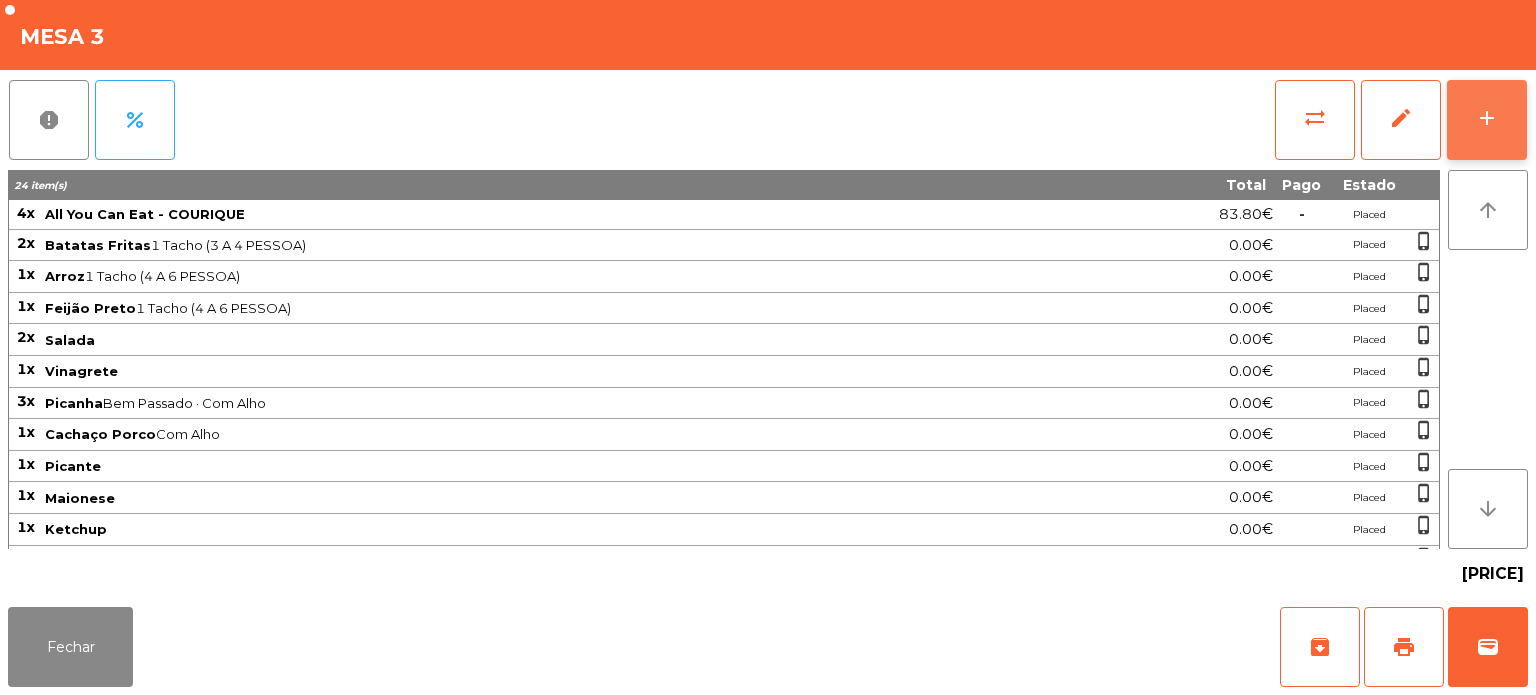 click on "add" 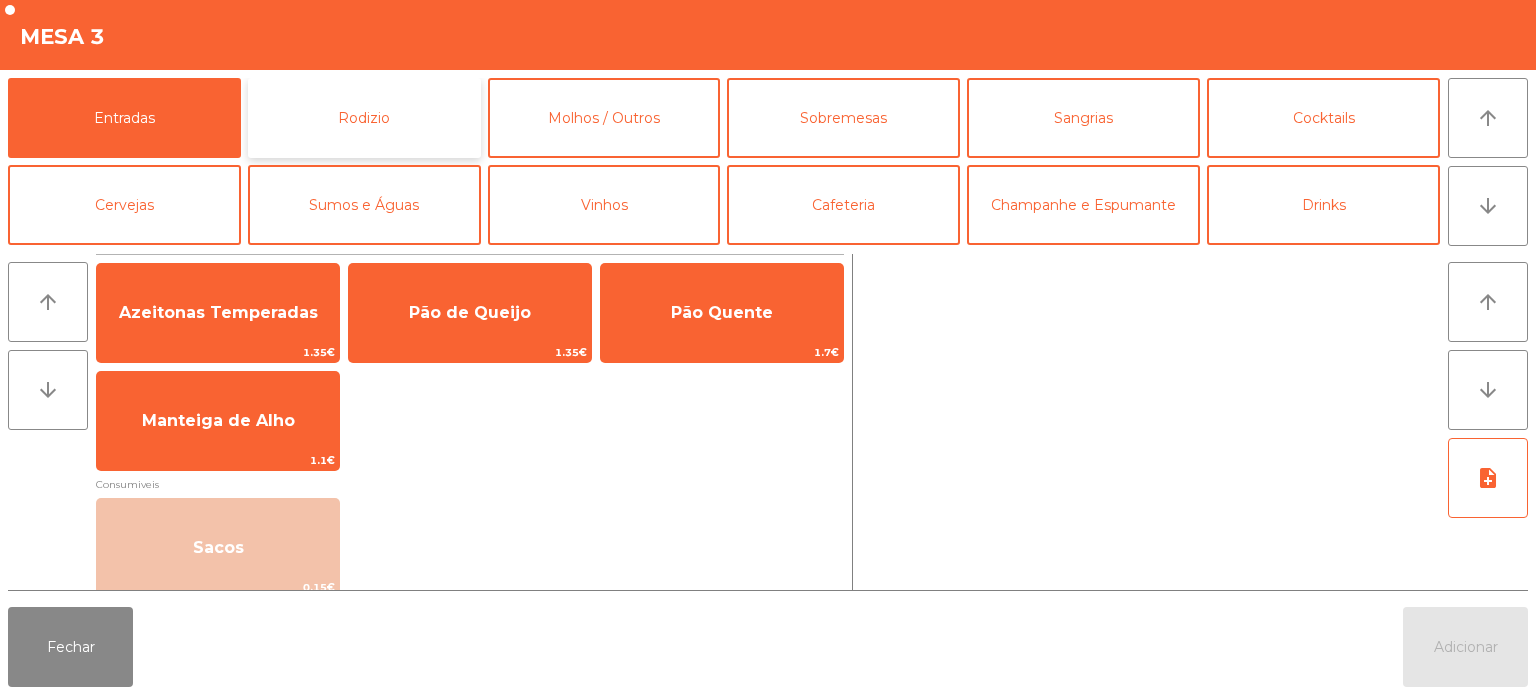 click on "Rodizio" 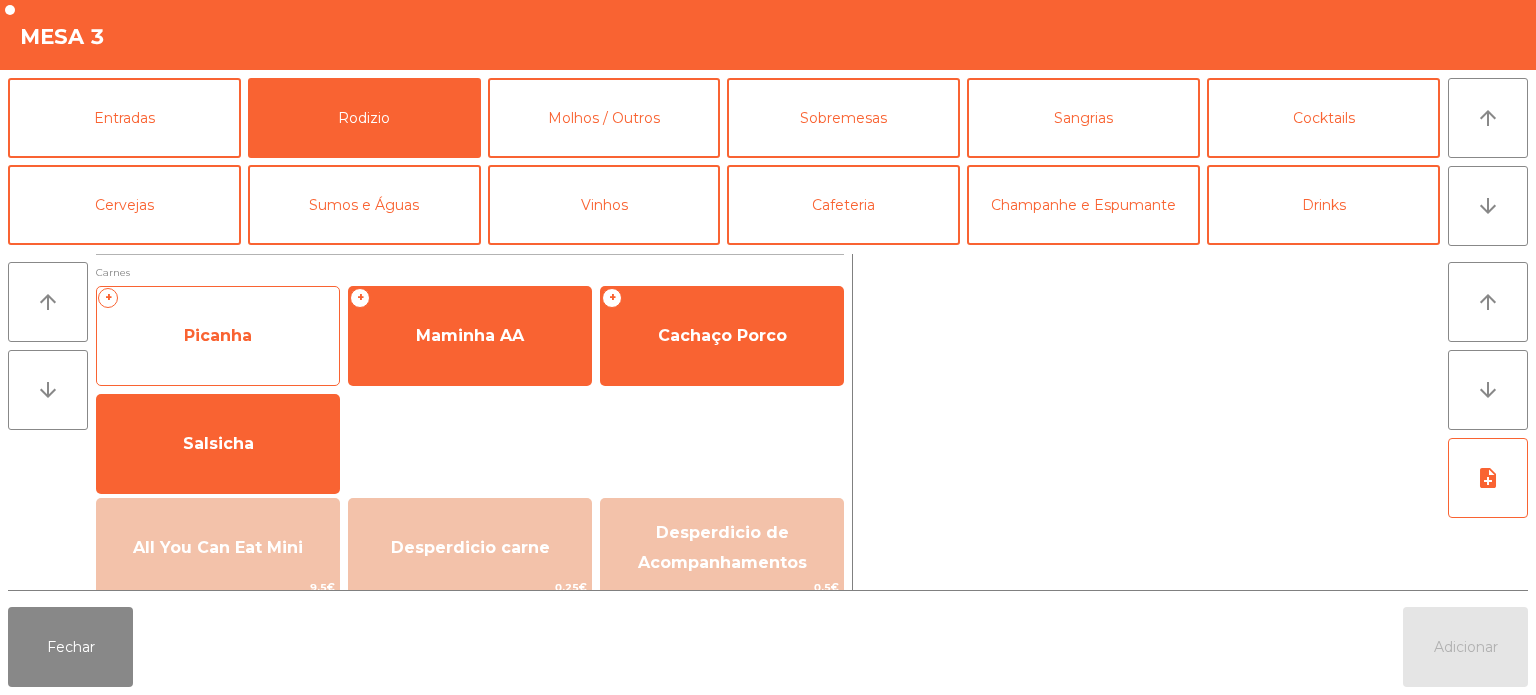 click on "Picanha" 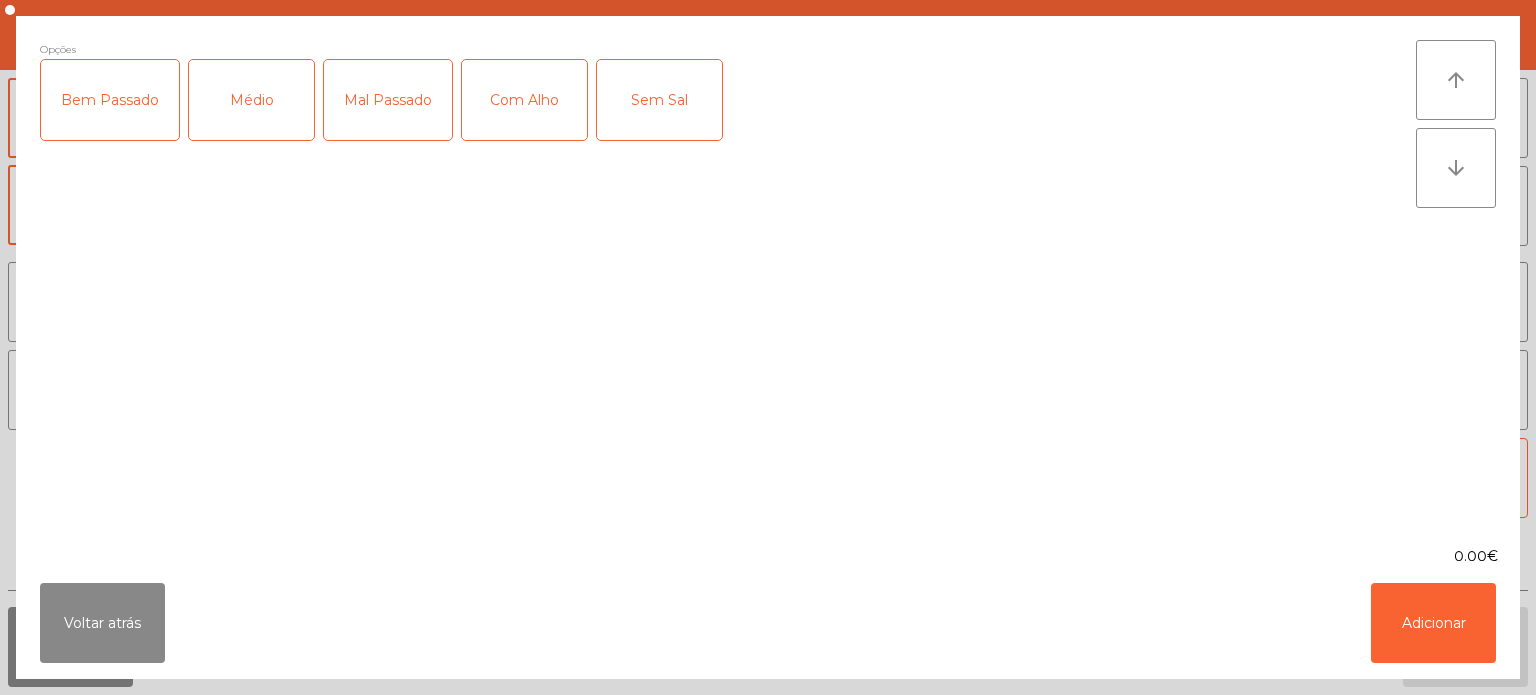 click on "Médio" 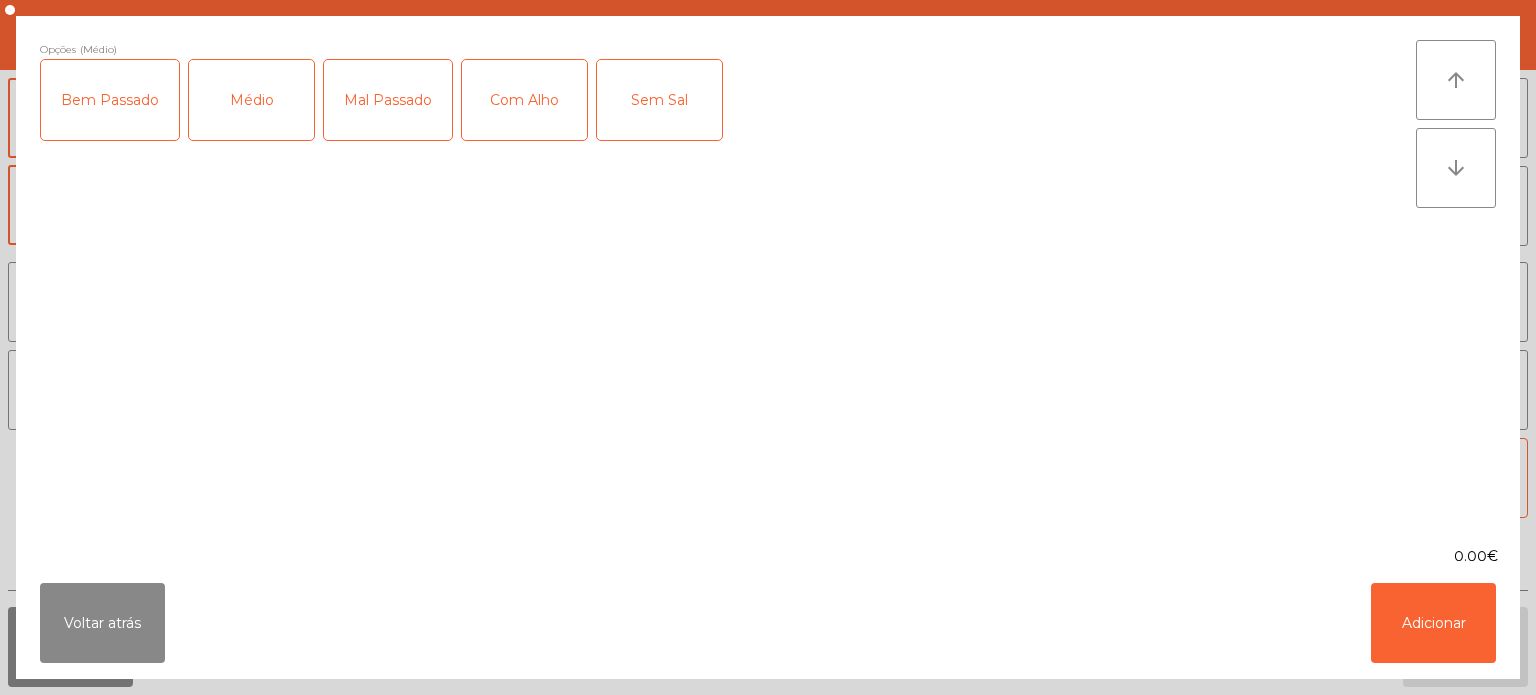 click on "Com Alho" 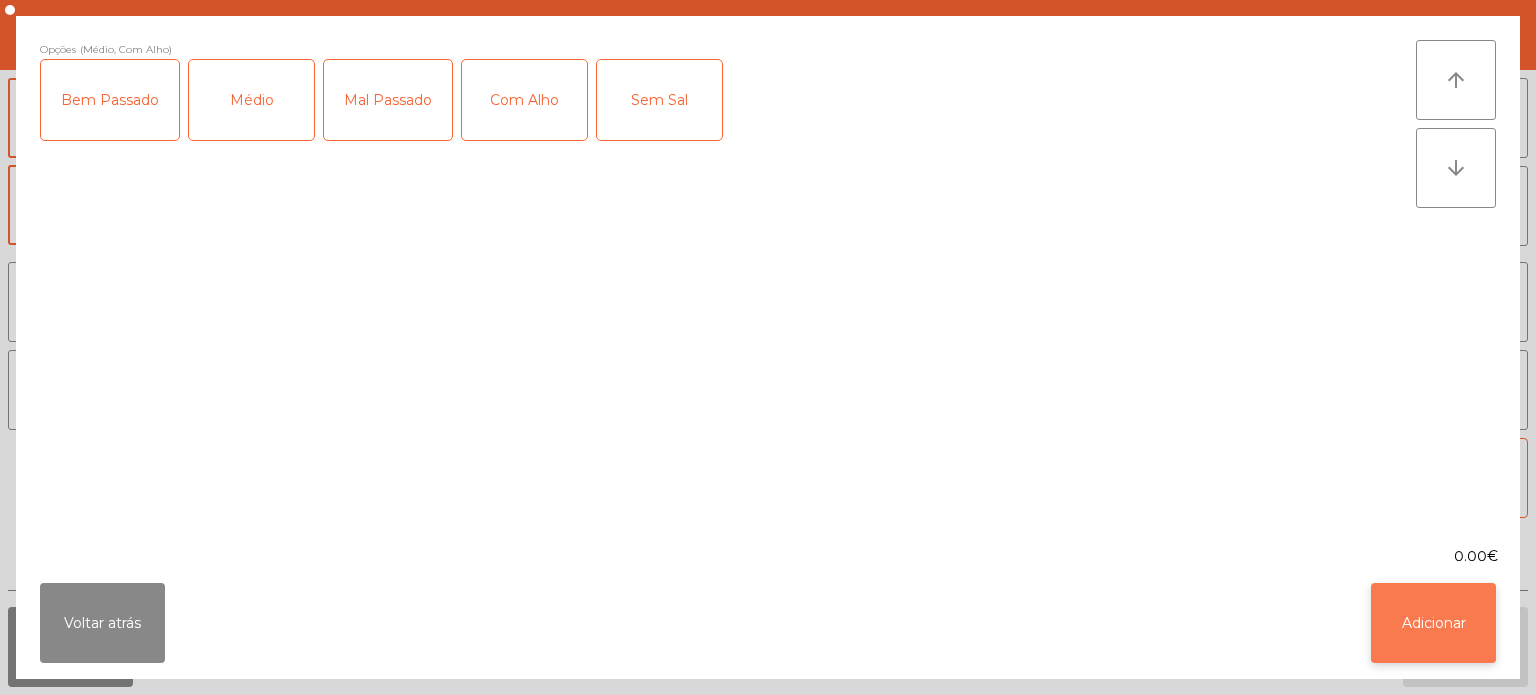 click on "Adicionar" 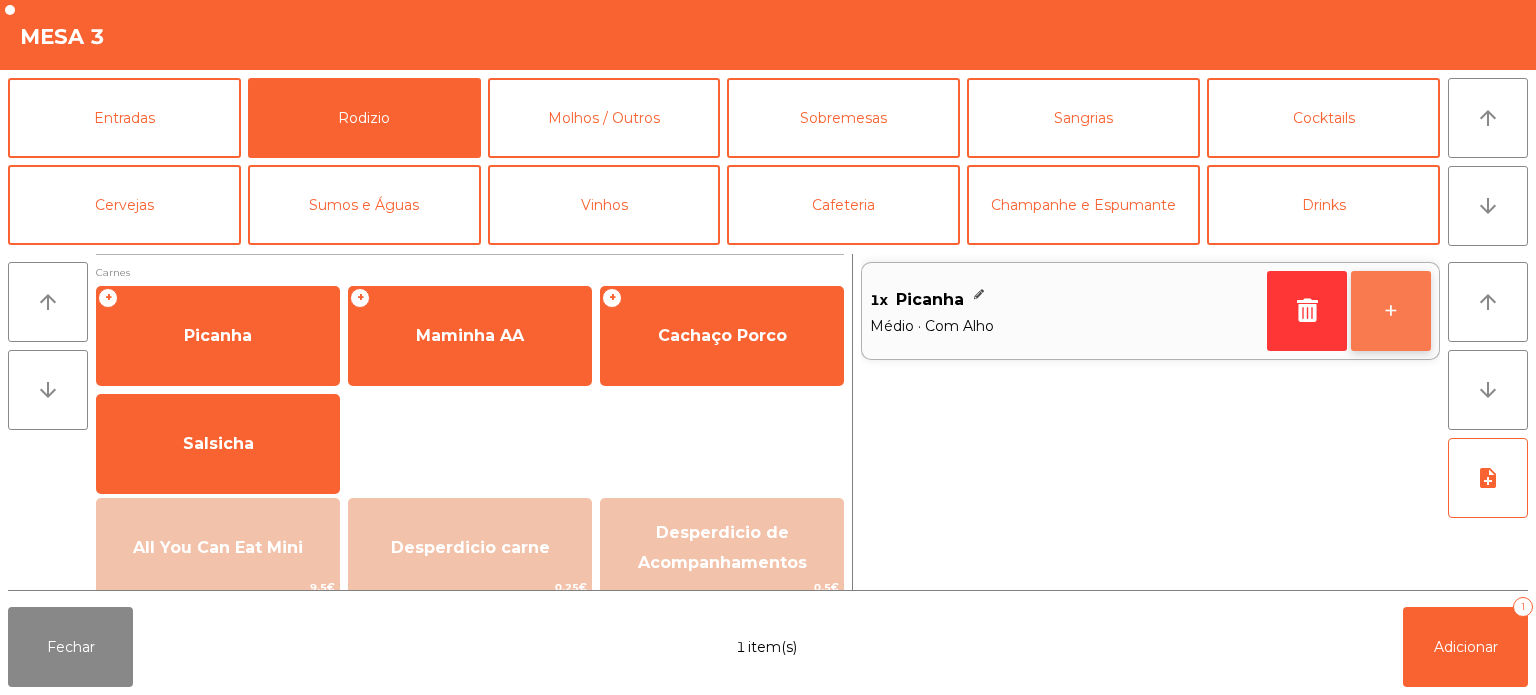 click on "+" 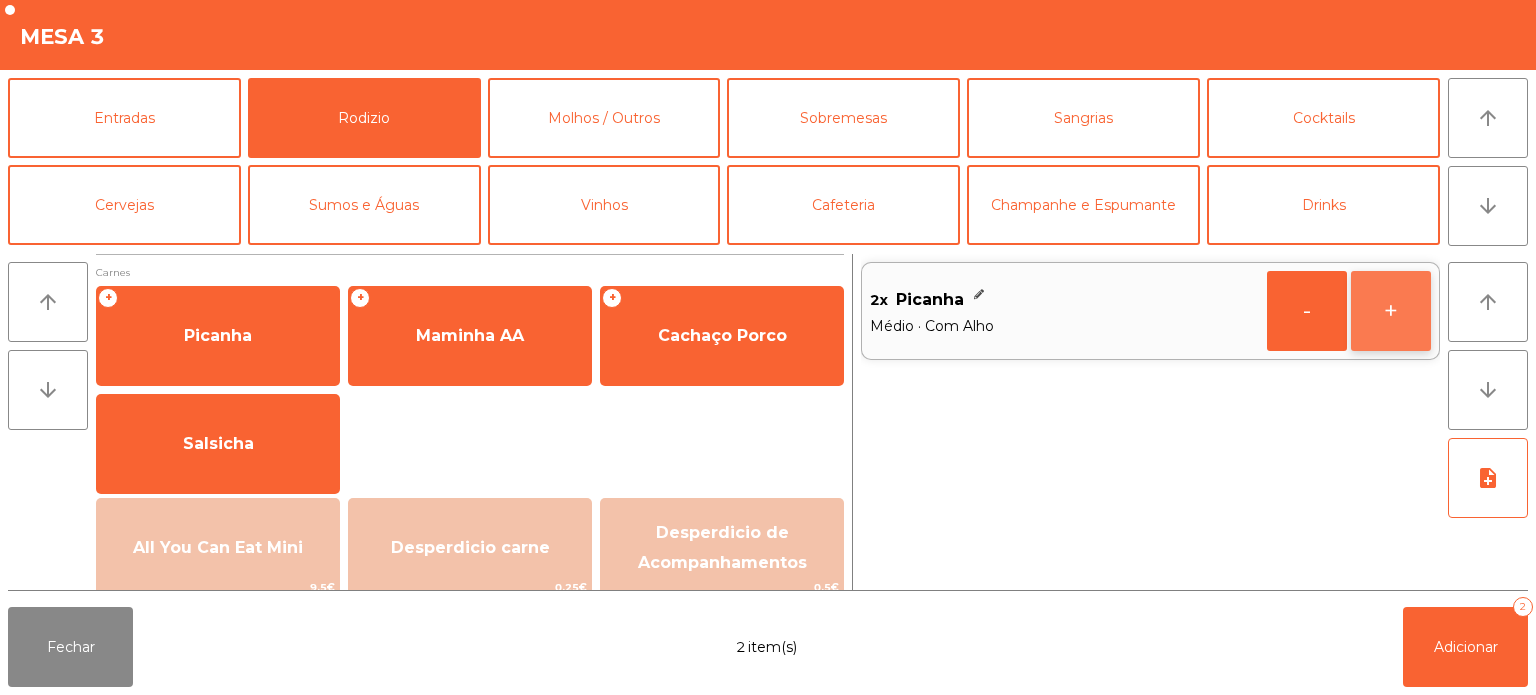 click on "+" 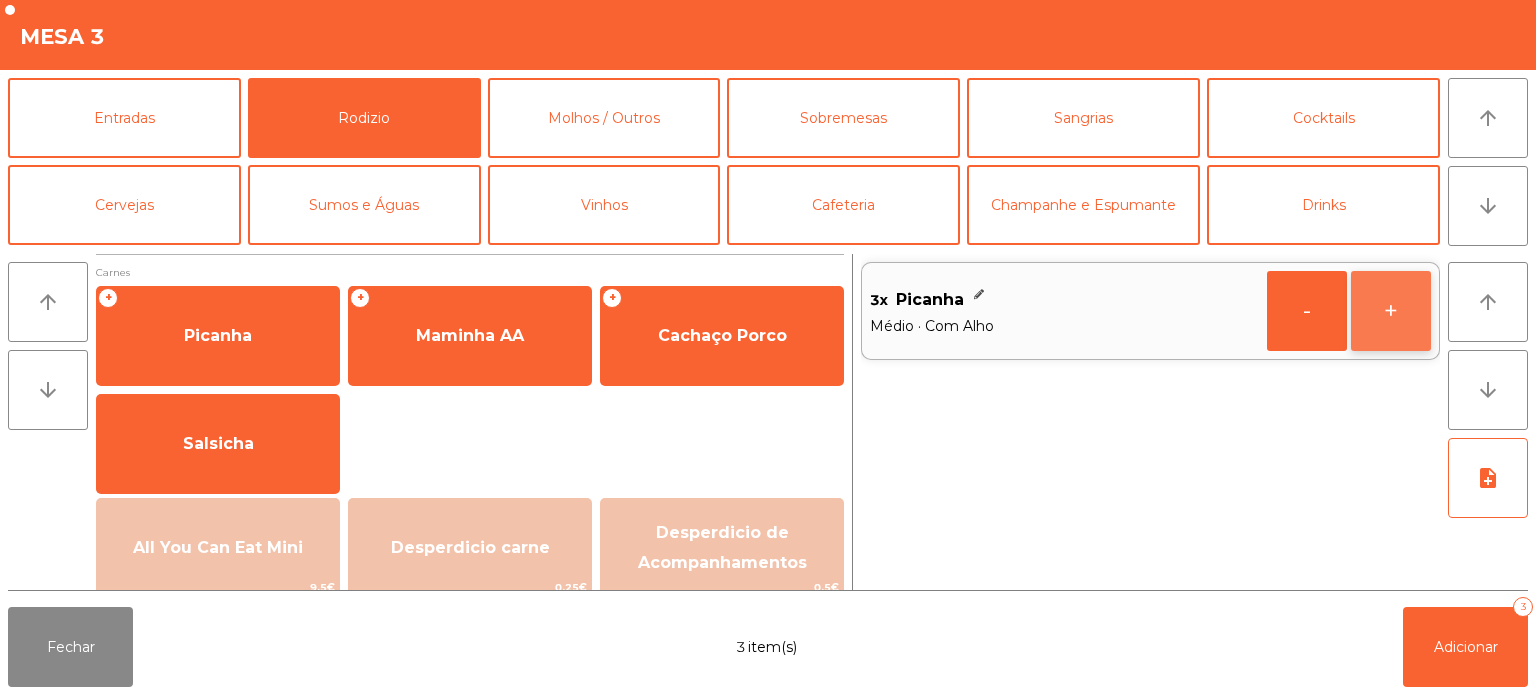 click on "+" 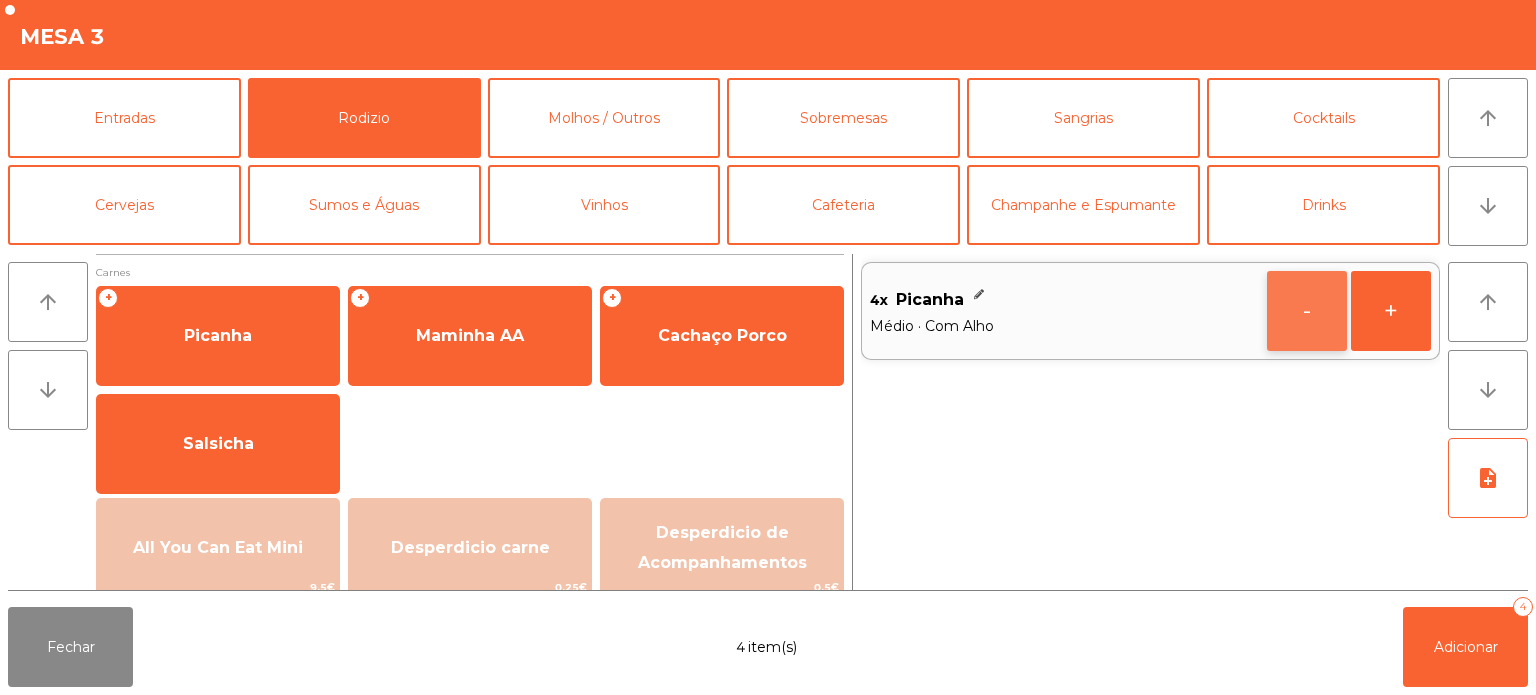 click on "-" 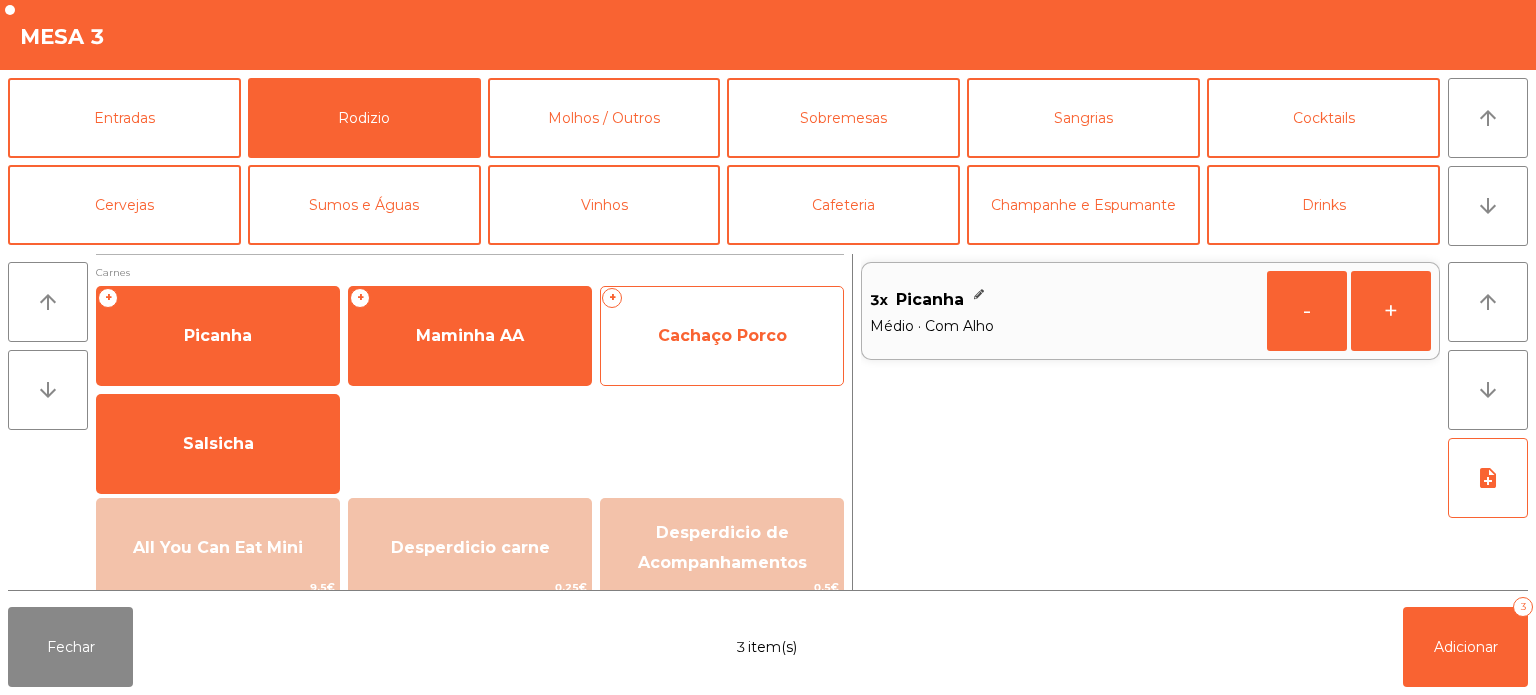 click on "Cachaço Porco" 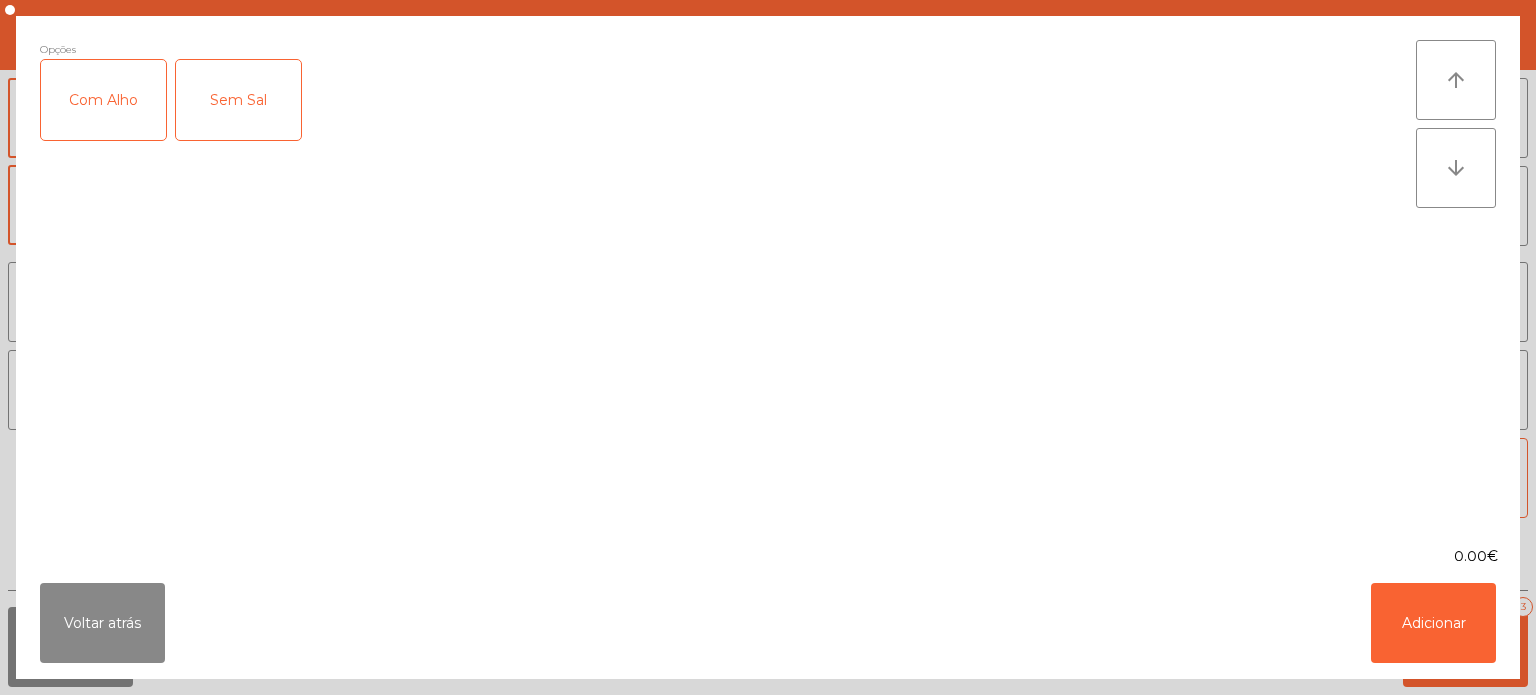 click on "Com Alho" 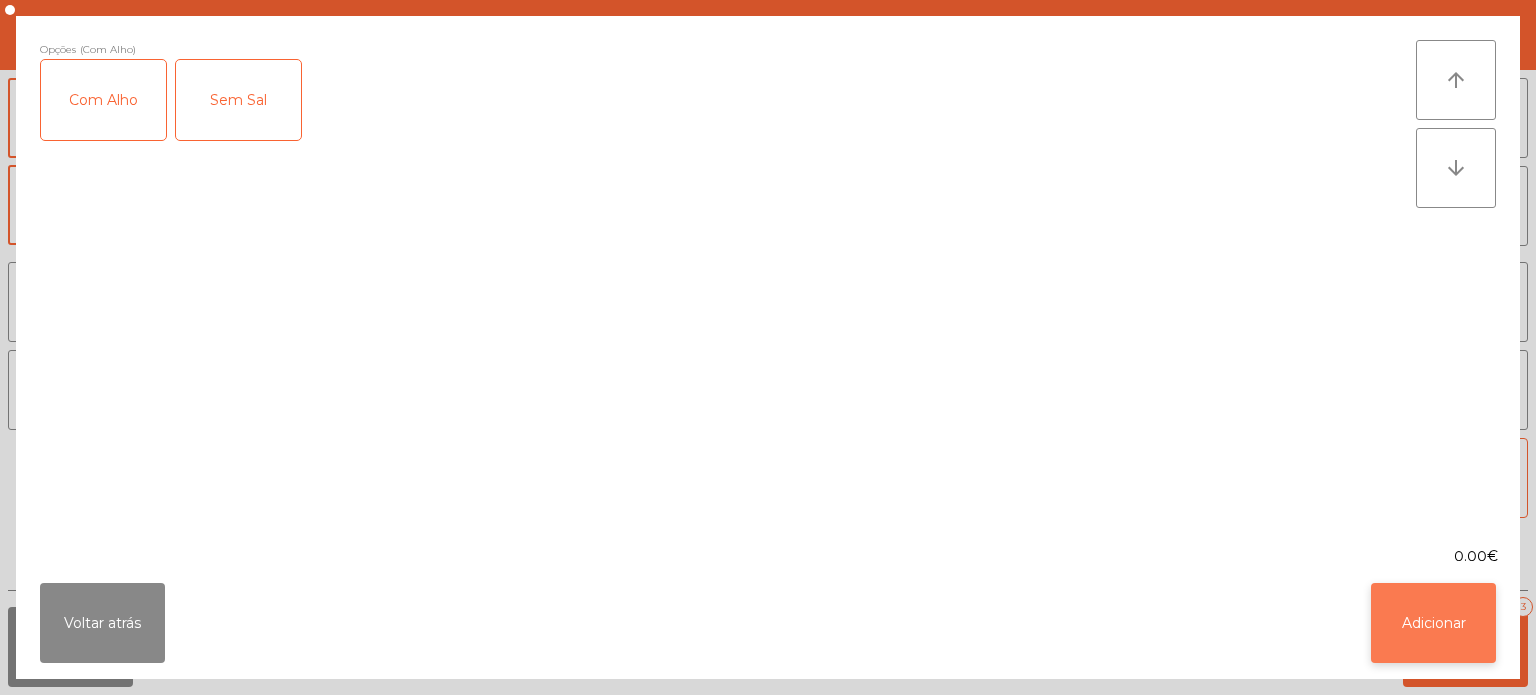 click on "Adicionar" 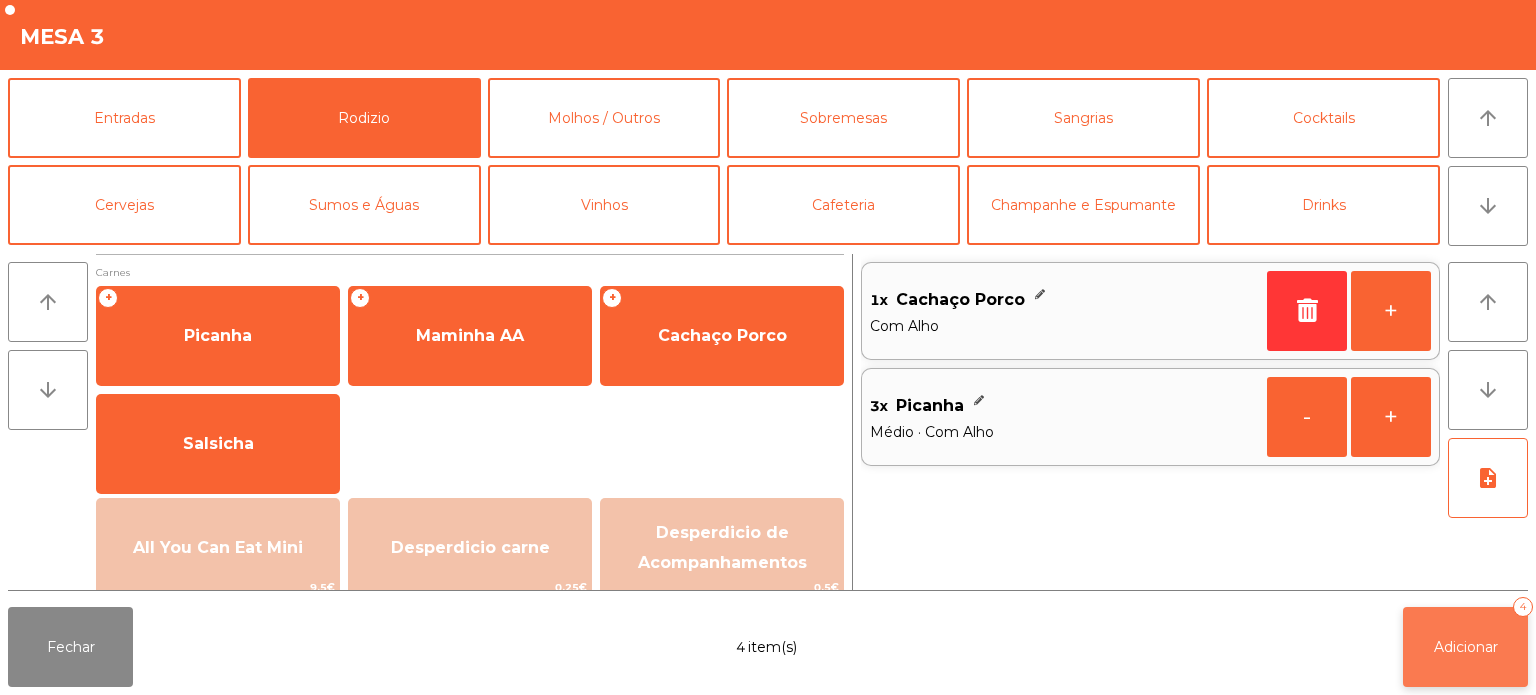 click on "Adicionar" 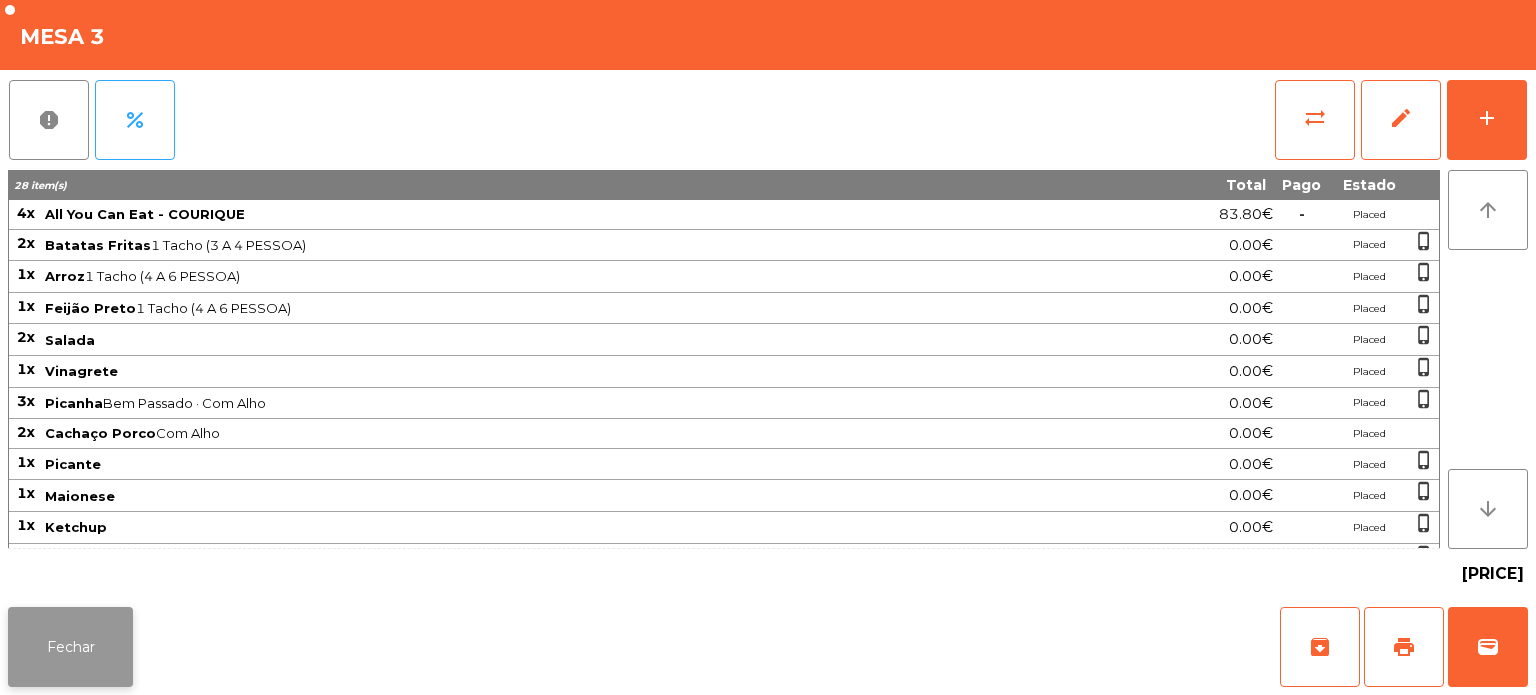 click on "Fechar" 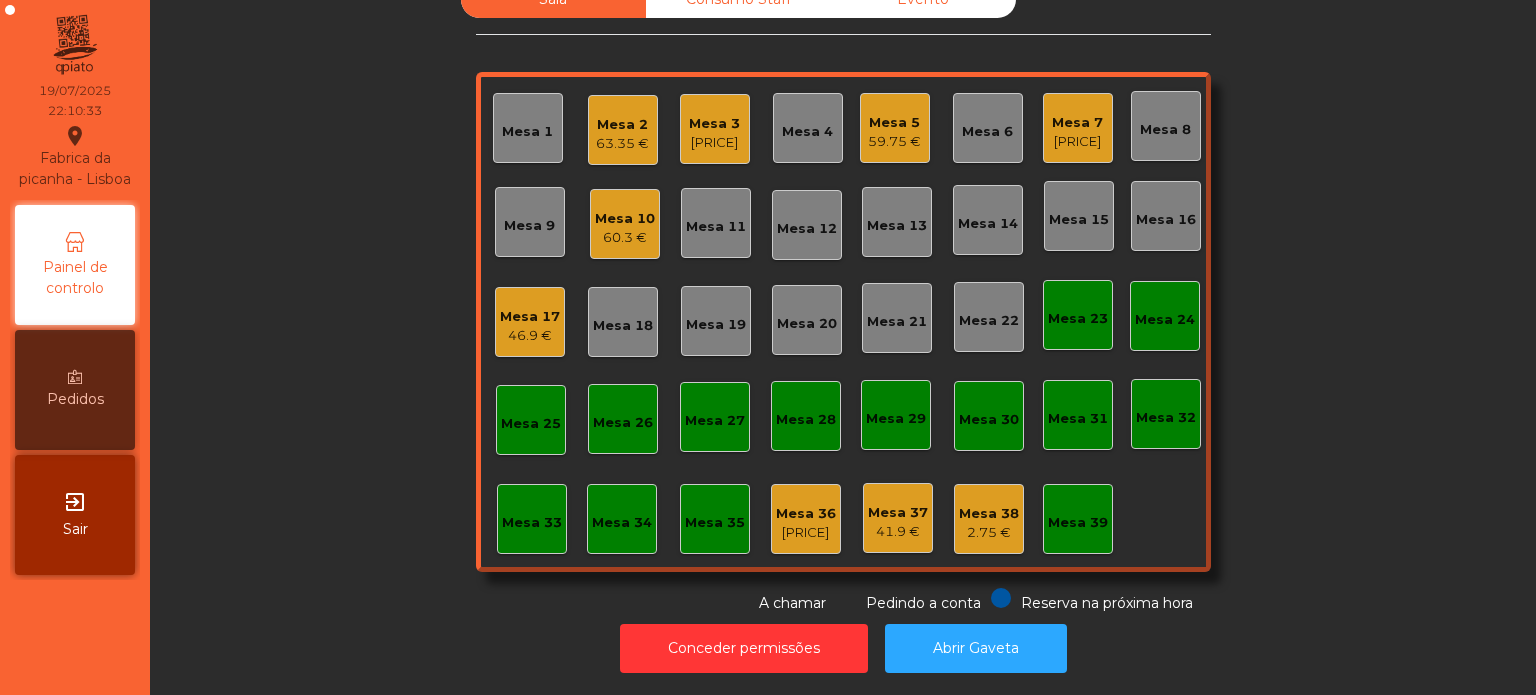click on "Mesa 3" 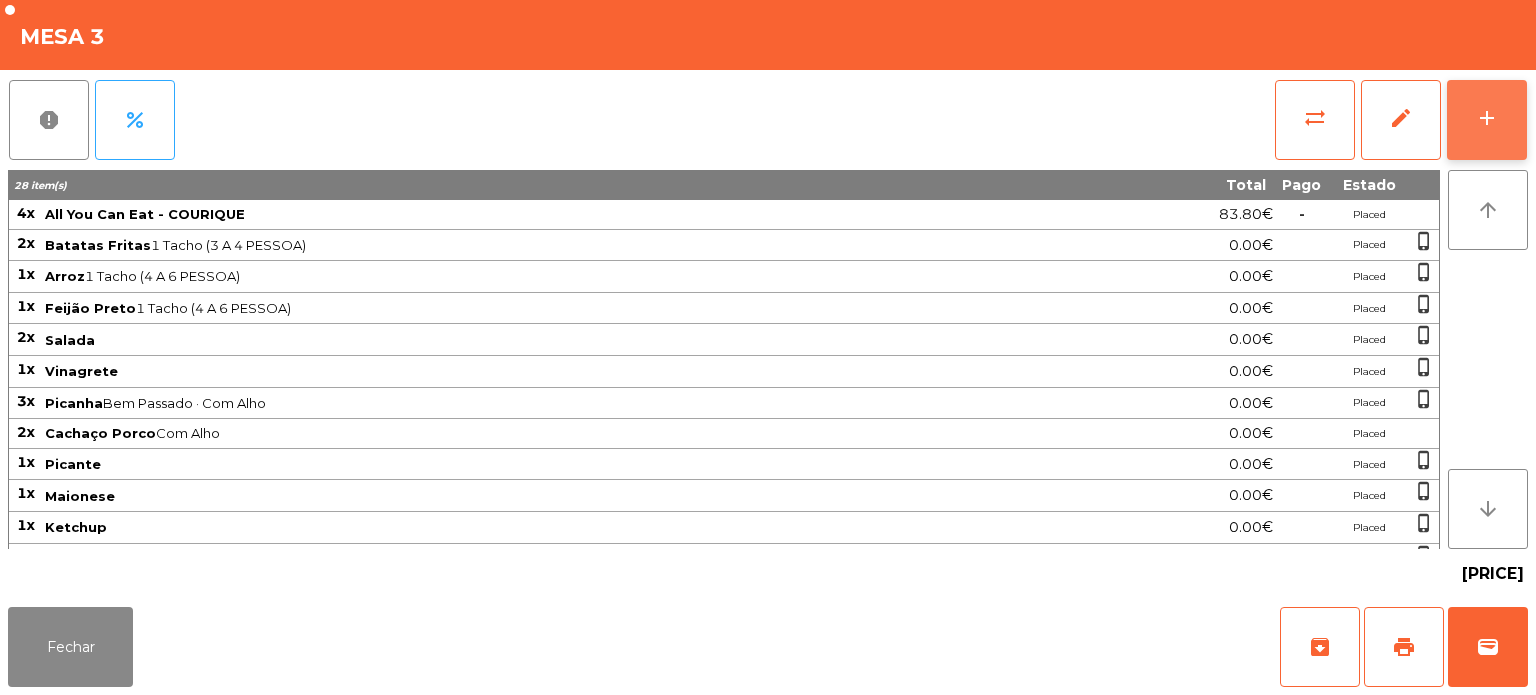 click on "add" 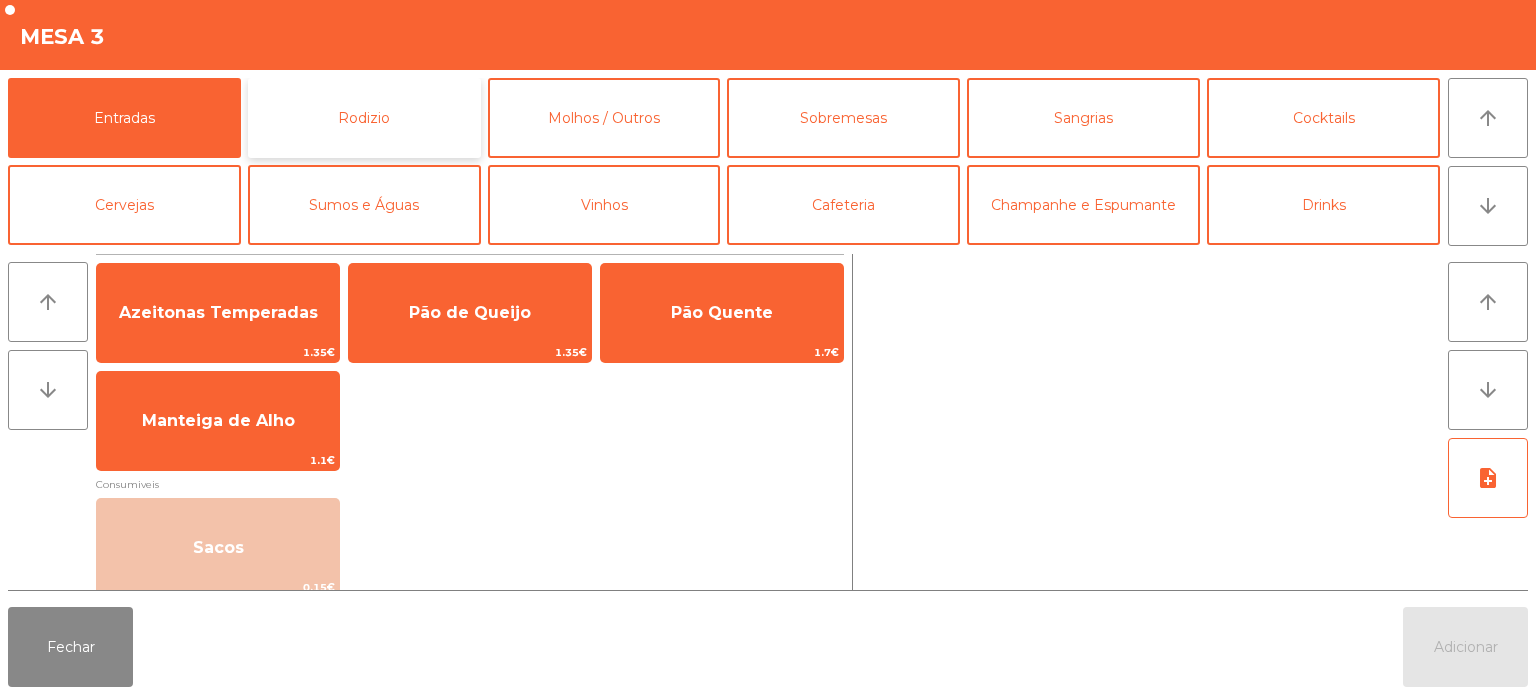 click on "Rodizio" 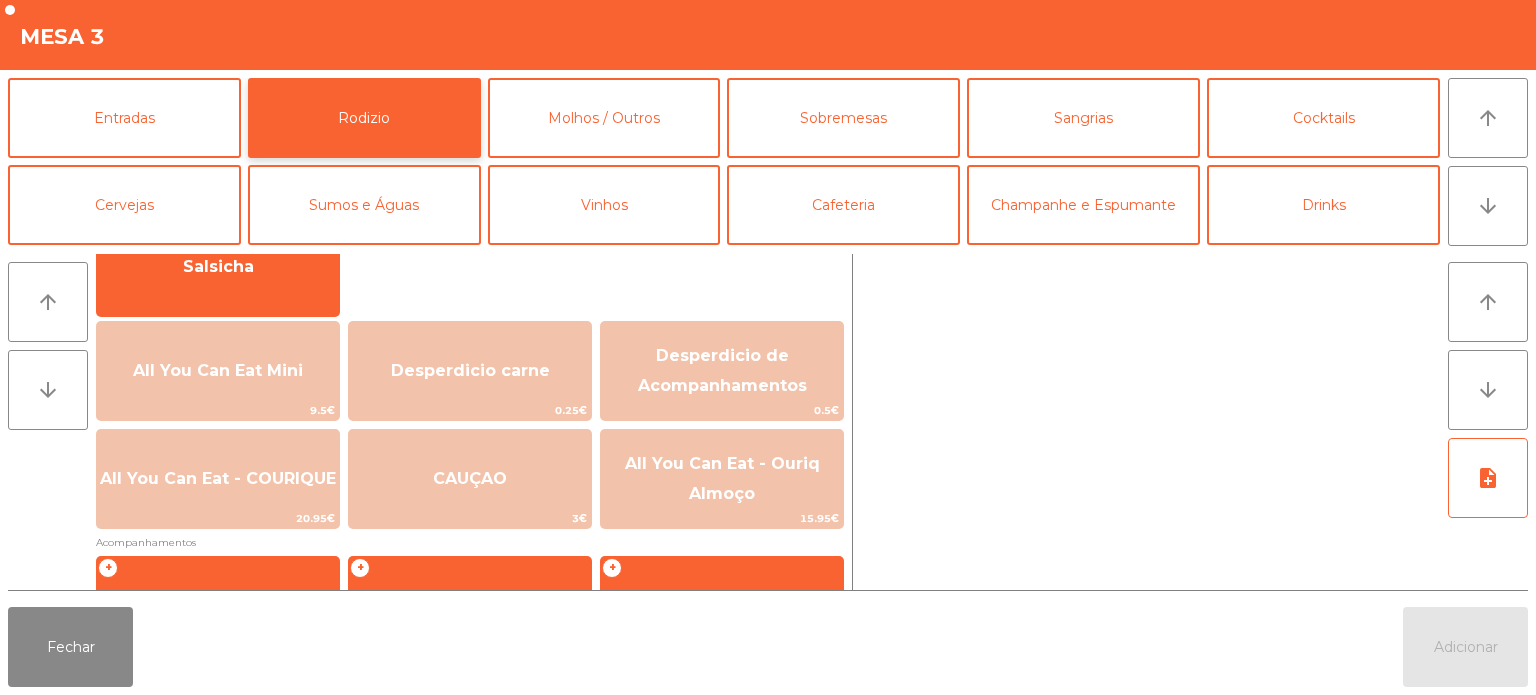 scroll, scrollTop: 358, scrollLeft: 0, axis: vertical 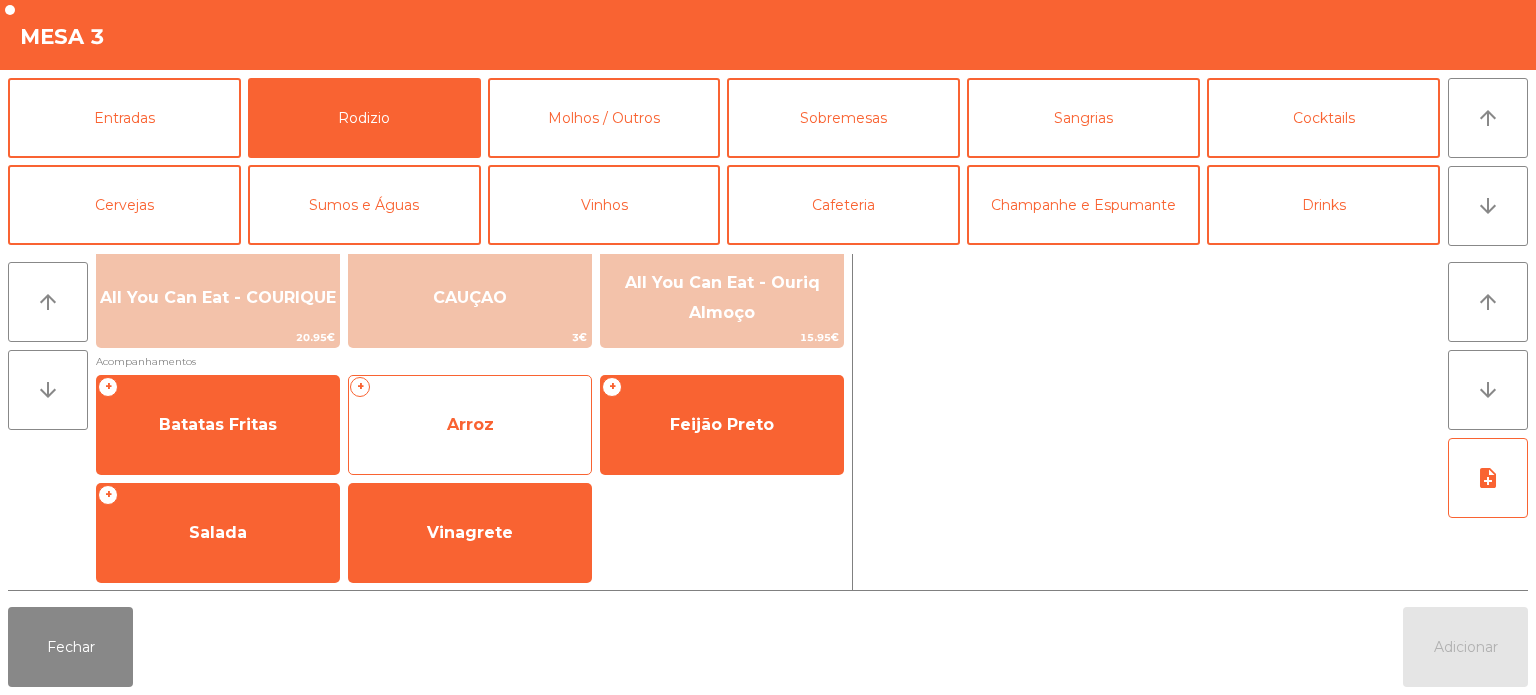 click on "Arroz" 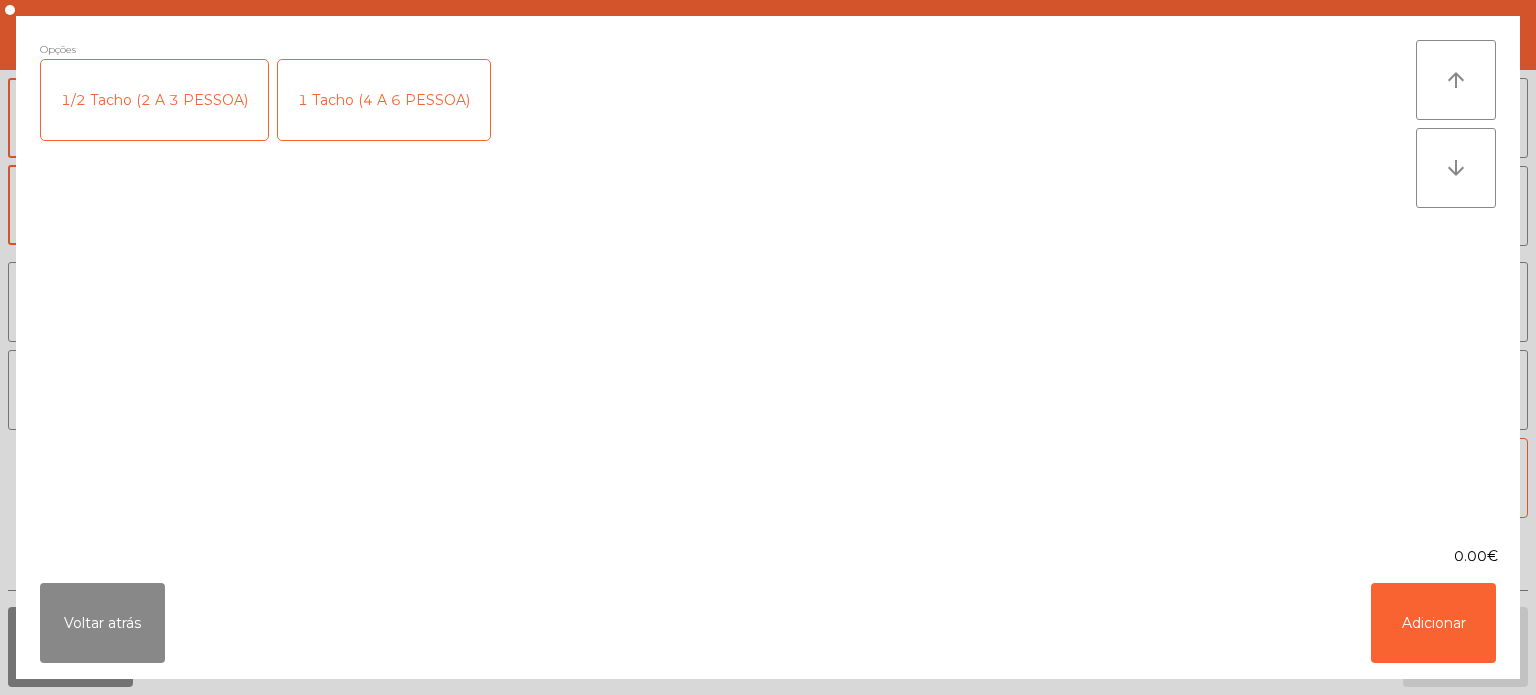 click on "1 Tacho (4 A 6 PESSOA)" 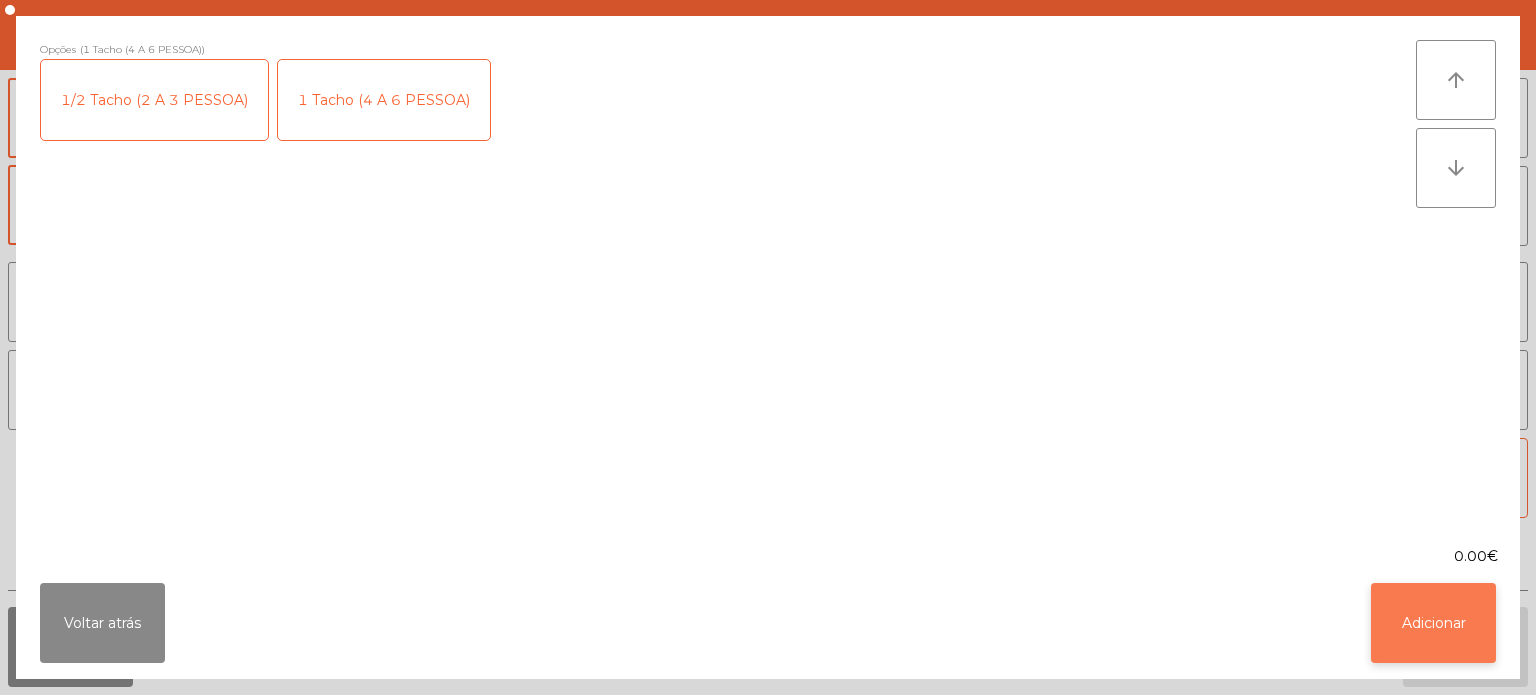 click on "Adicionar" 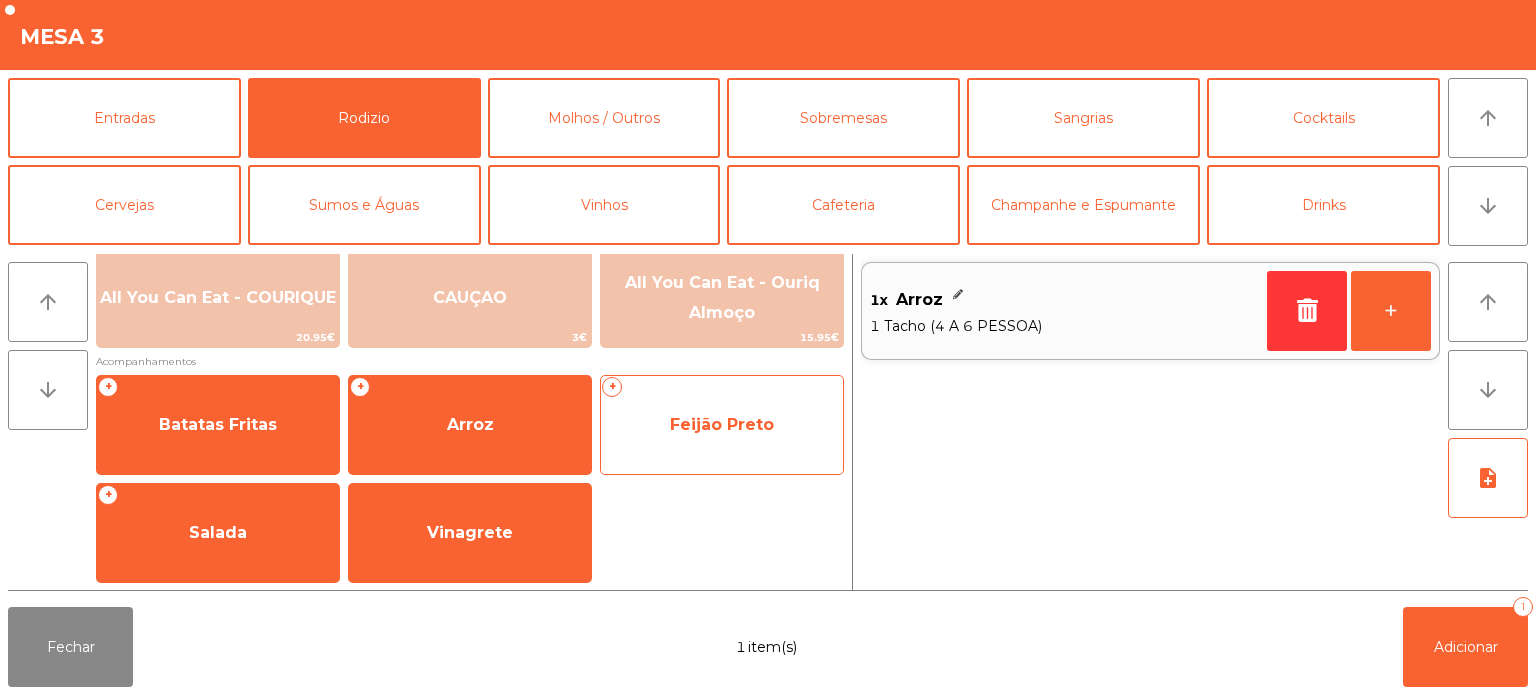 click on "Feijão Preto" 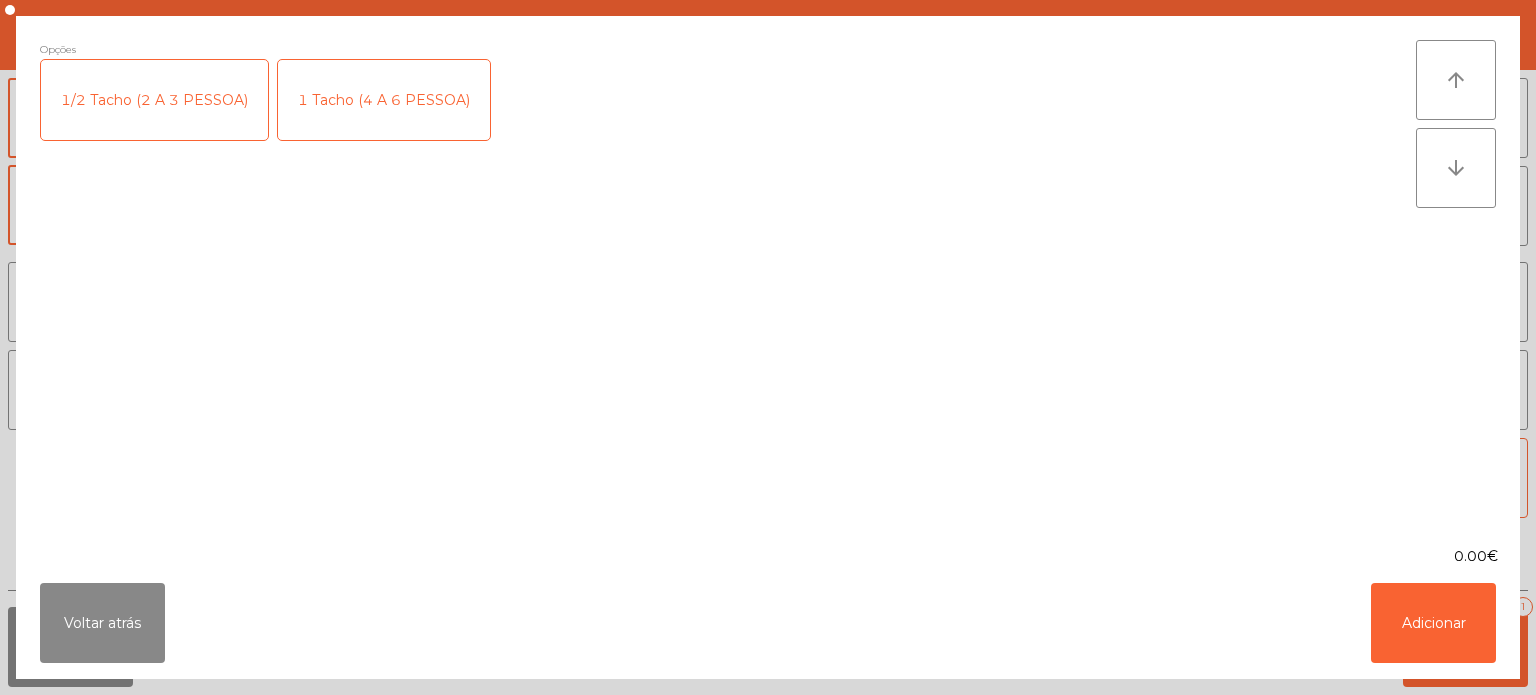 click on "1 Tacho (4 A 6 PESSOA)" 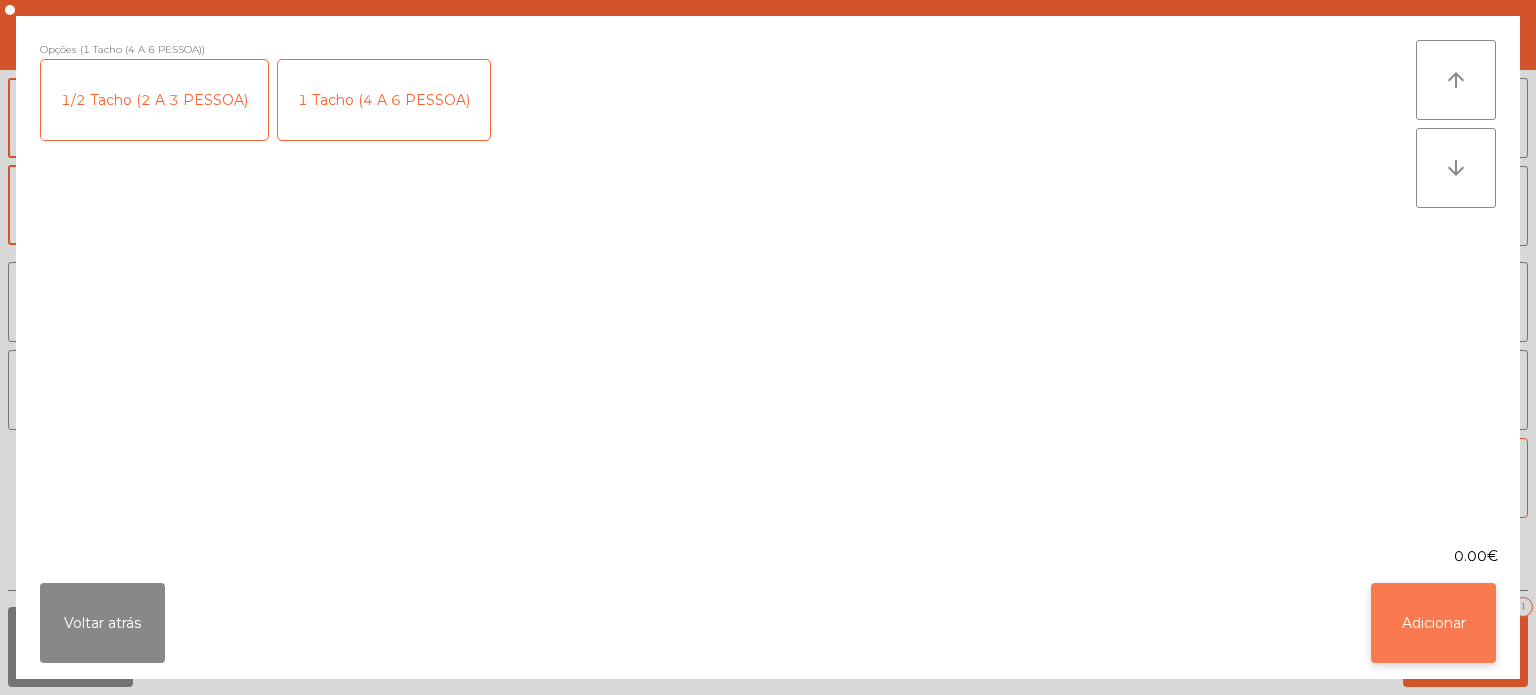 click on "Adicionar" 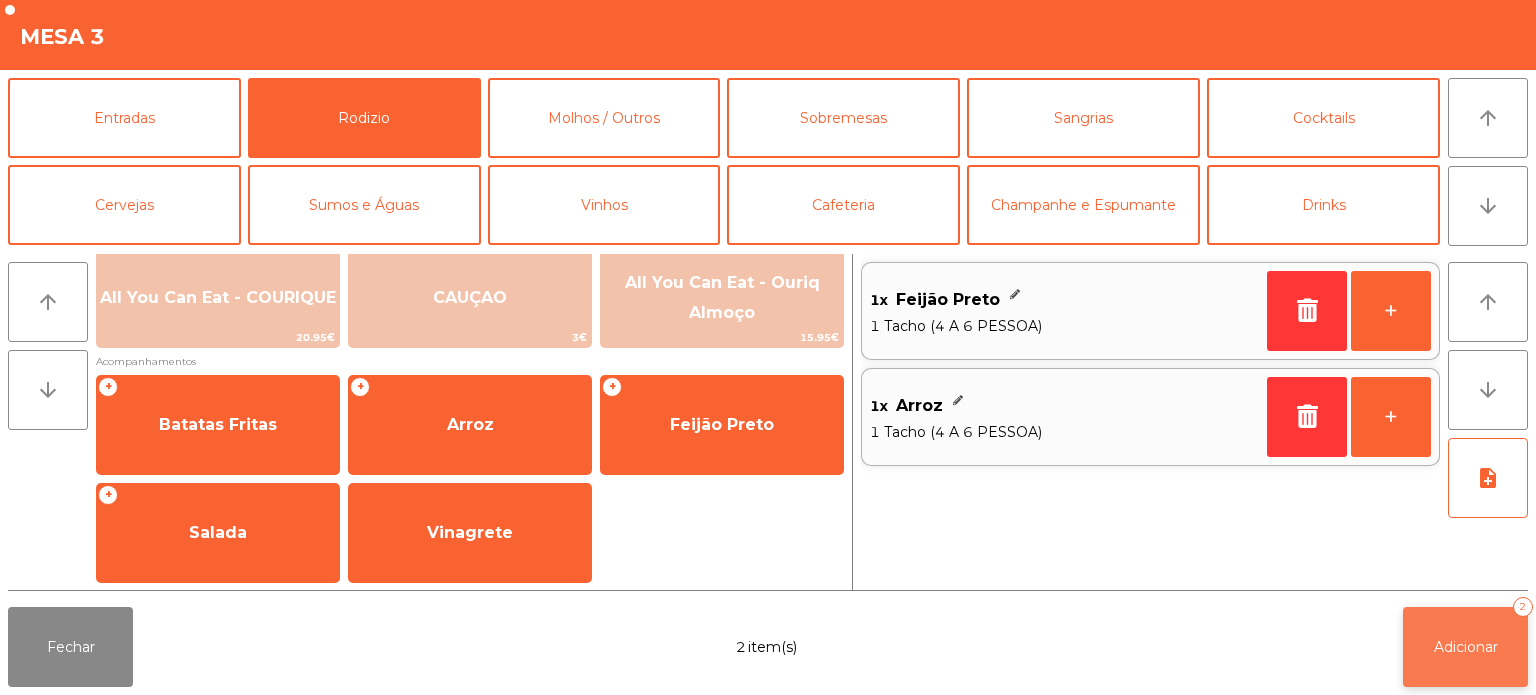 click on "Adicionar   2" 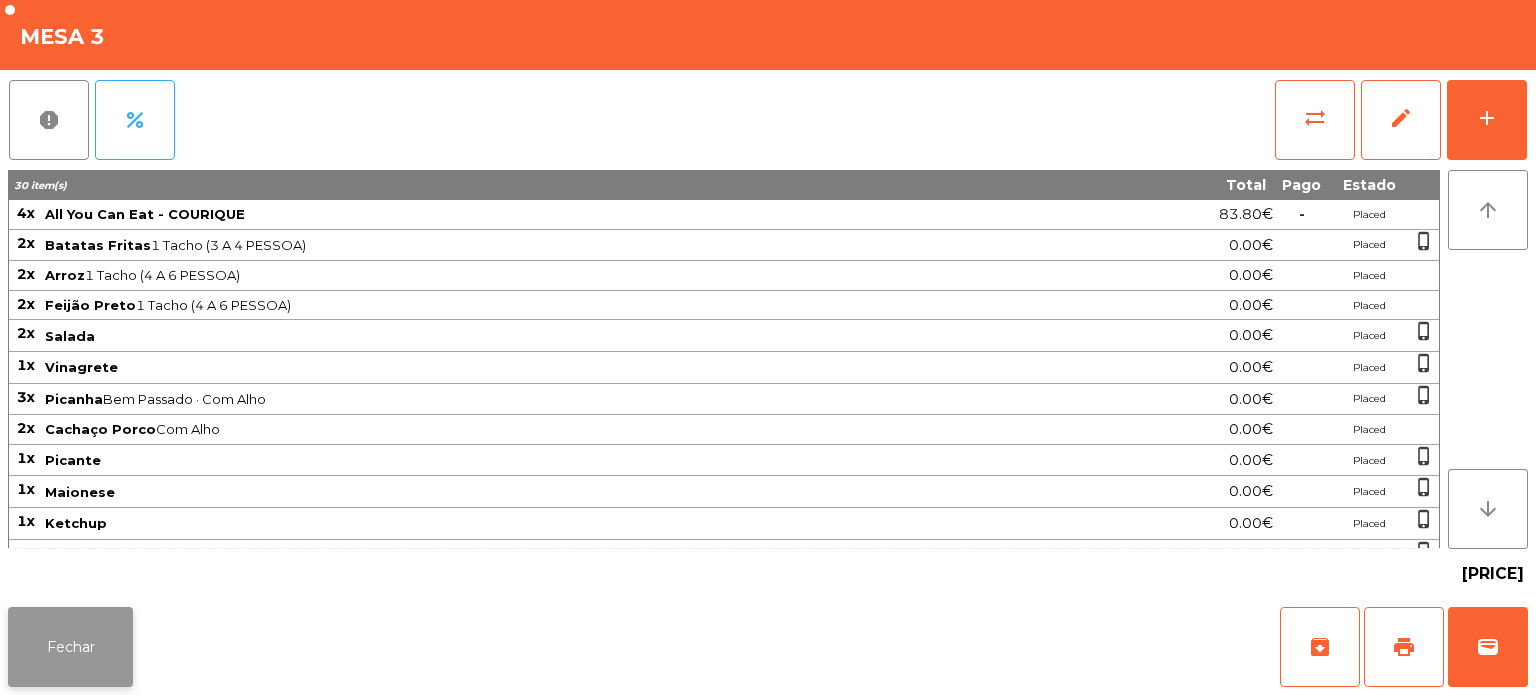 click on "Fechar" 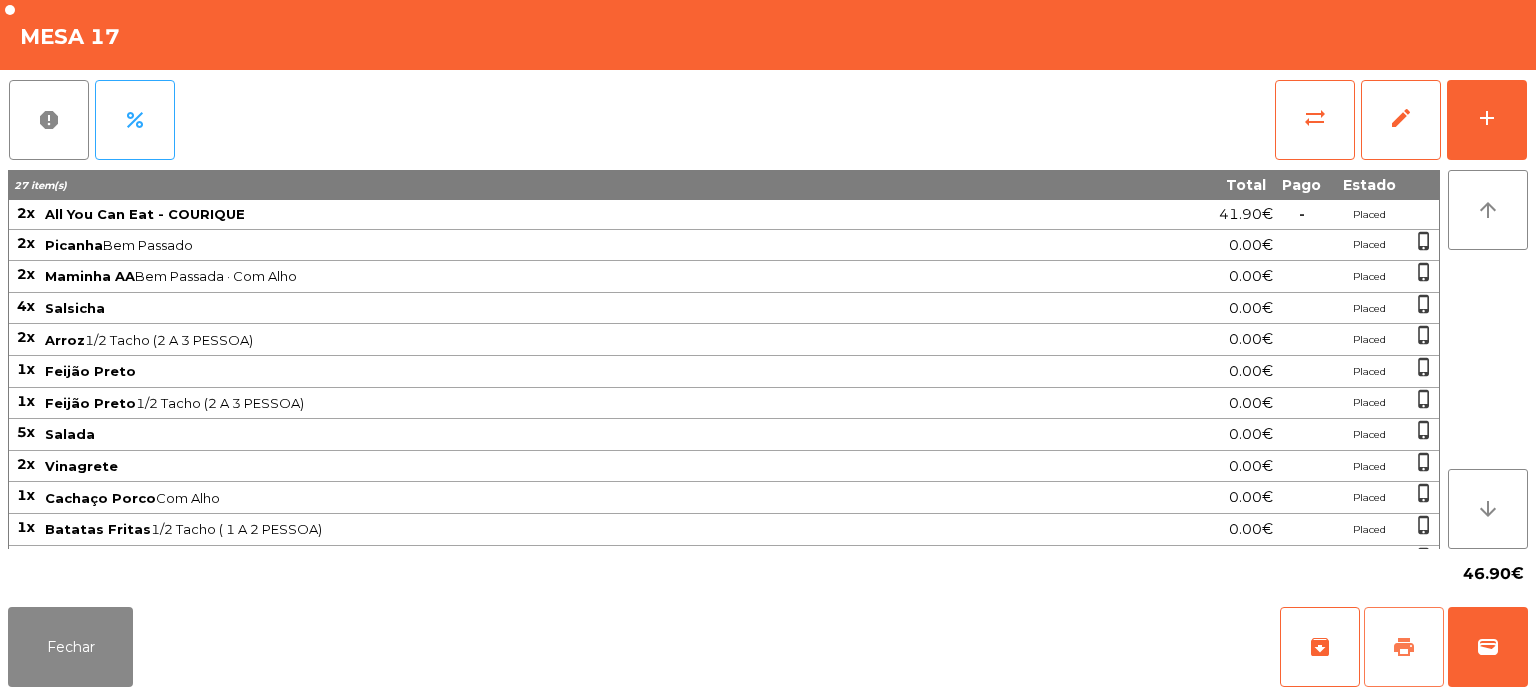 click on "print" 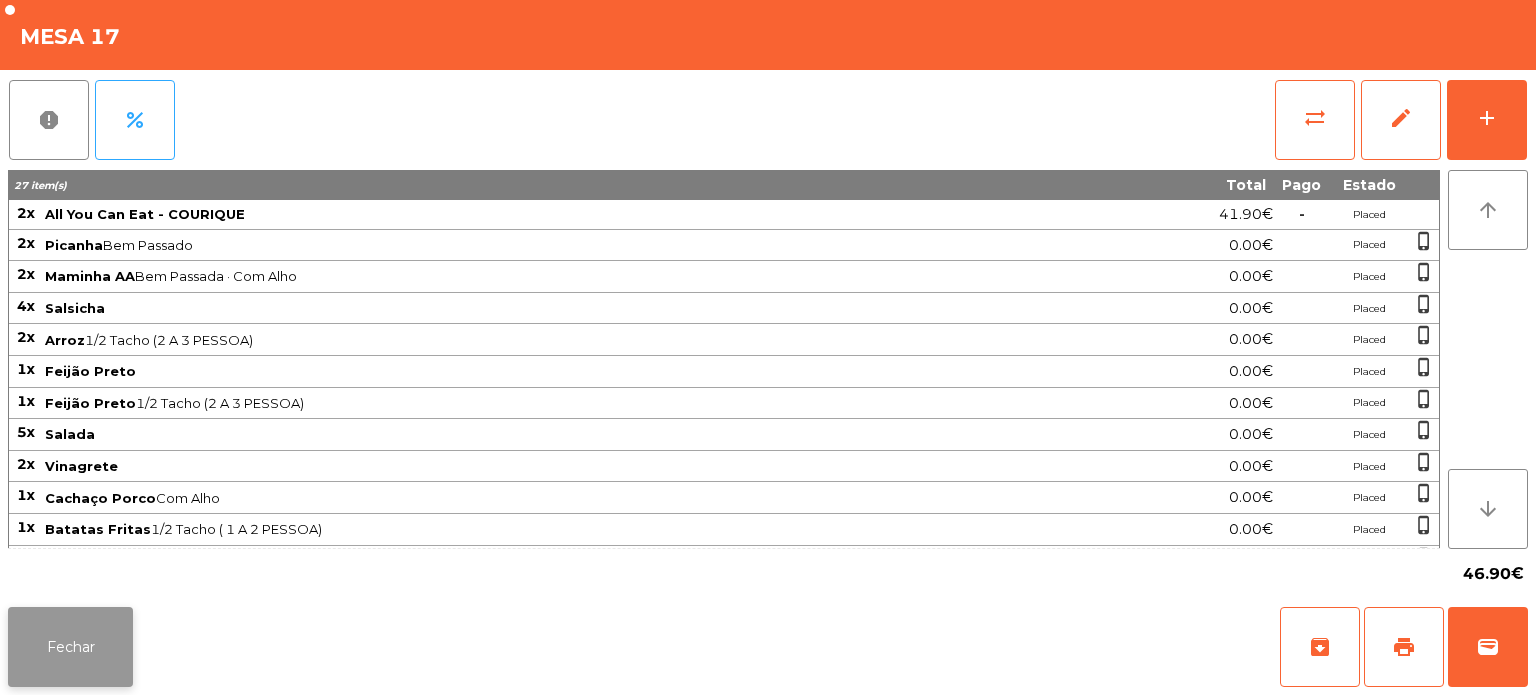click on "Fechar" 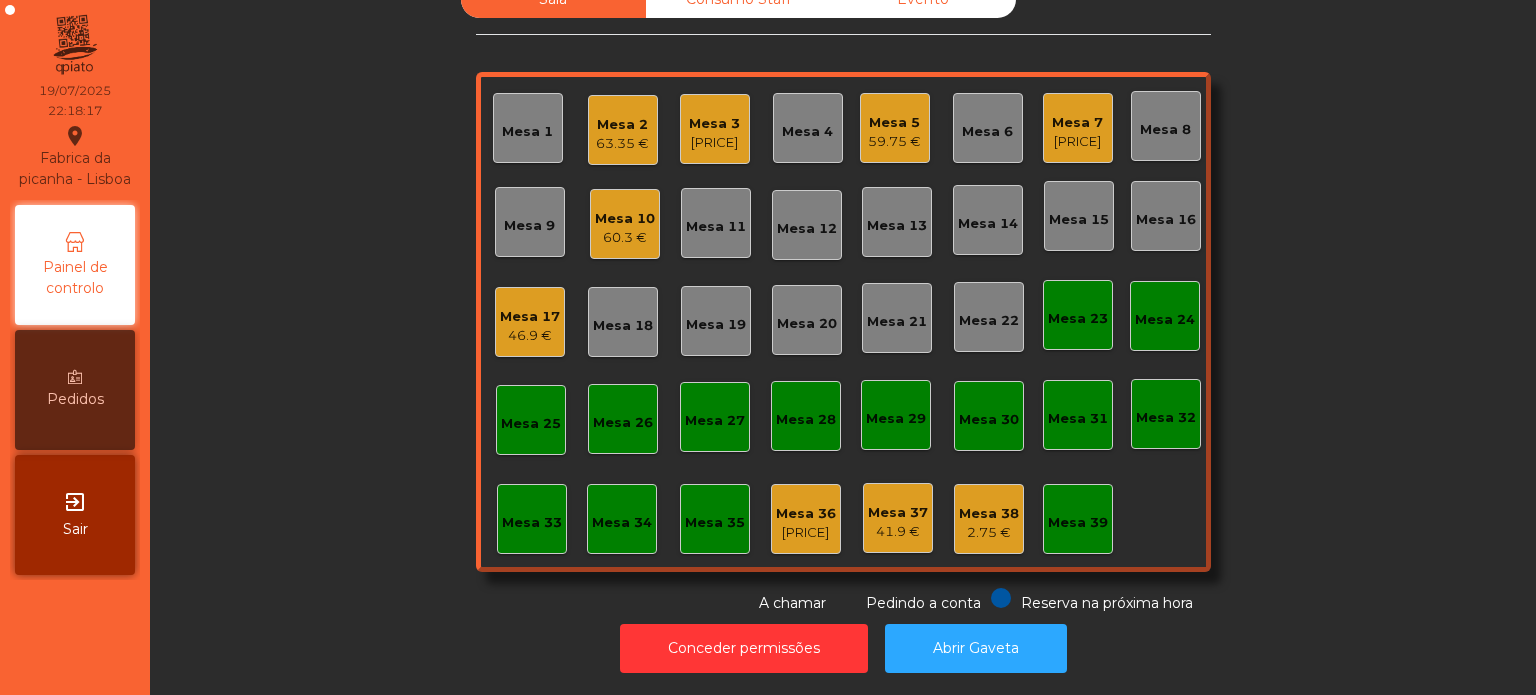 click on "Mesa 10   [PRICE]" 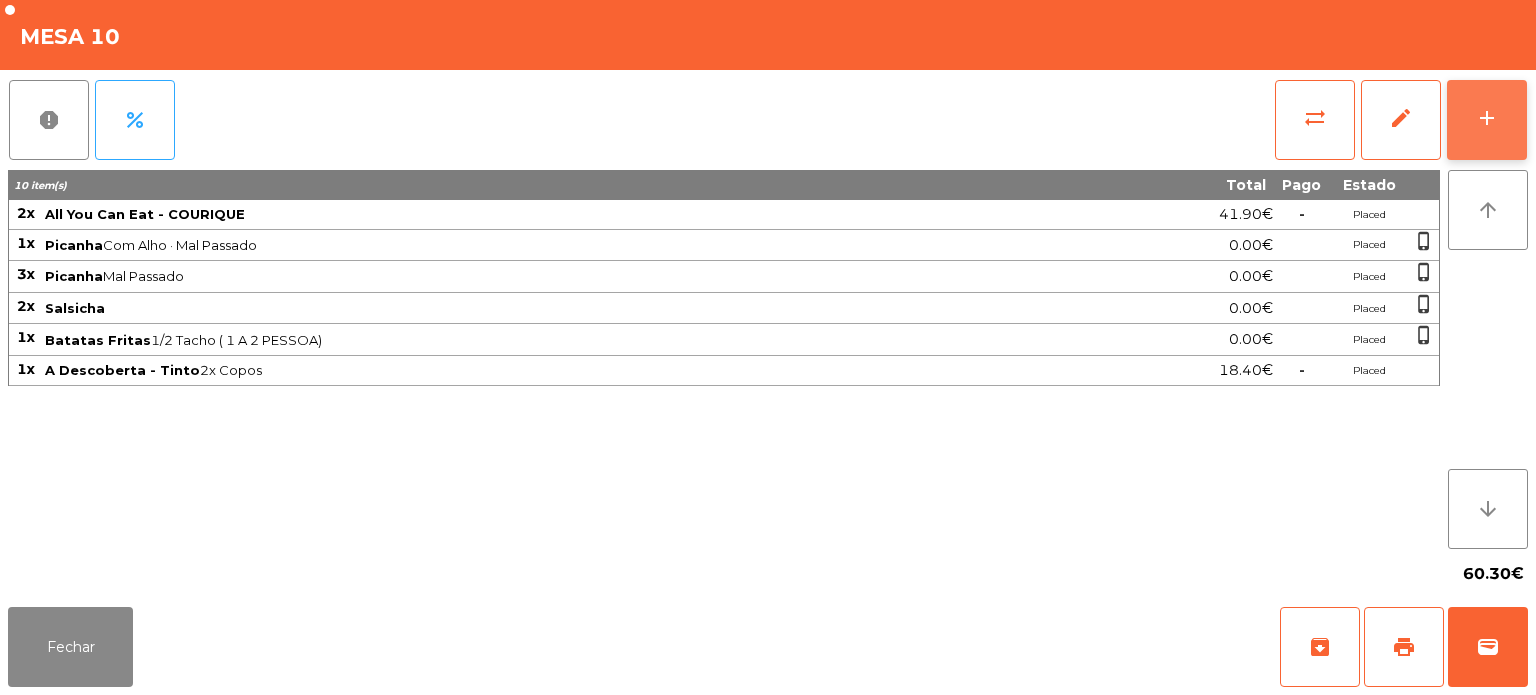 click on "add" 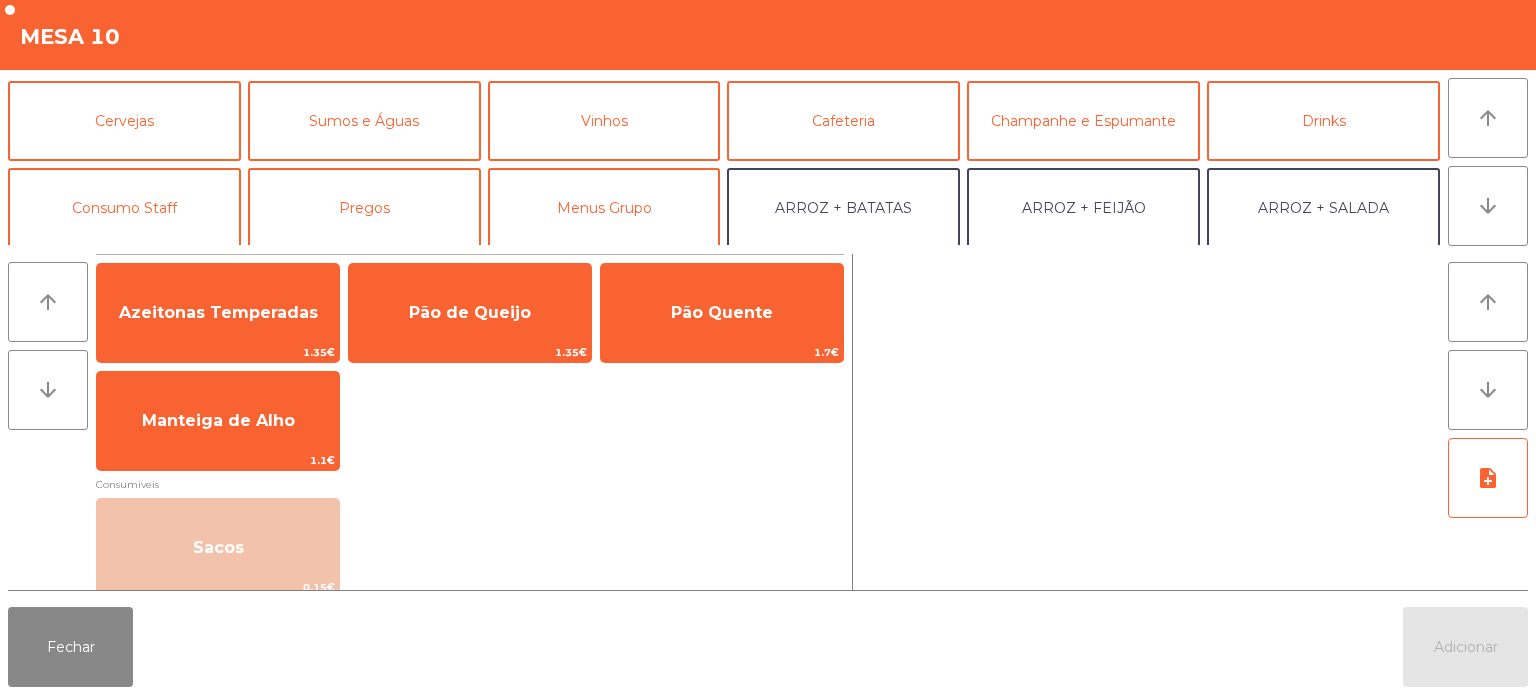 scroll, scrollTop: 0, scrollLeft: 0, axis: both 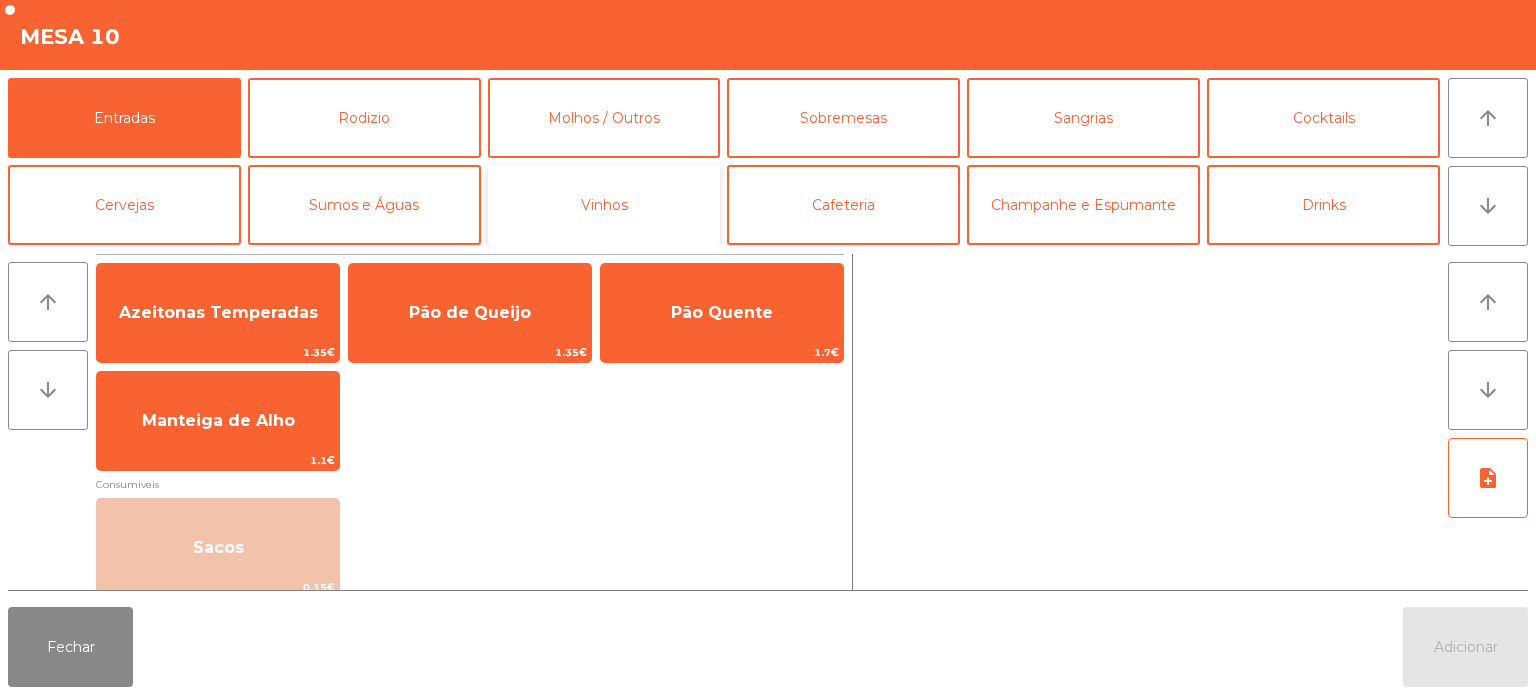 click on "Vinhos" 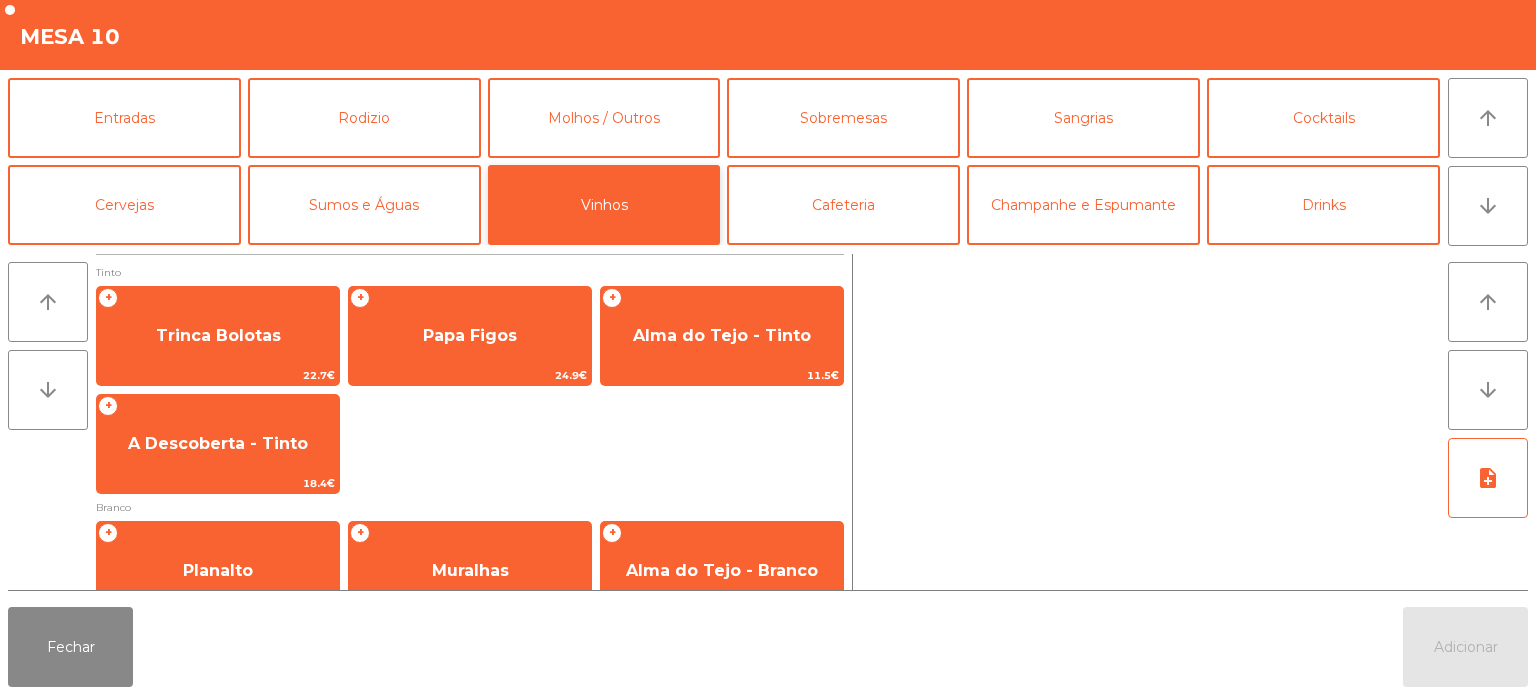 scroll, scrollTop: 29, scrollLeft: 0, axis: vertical 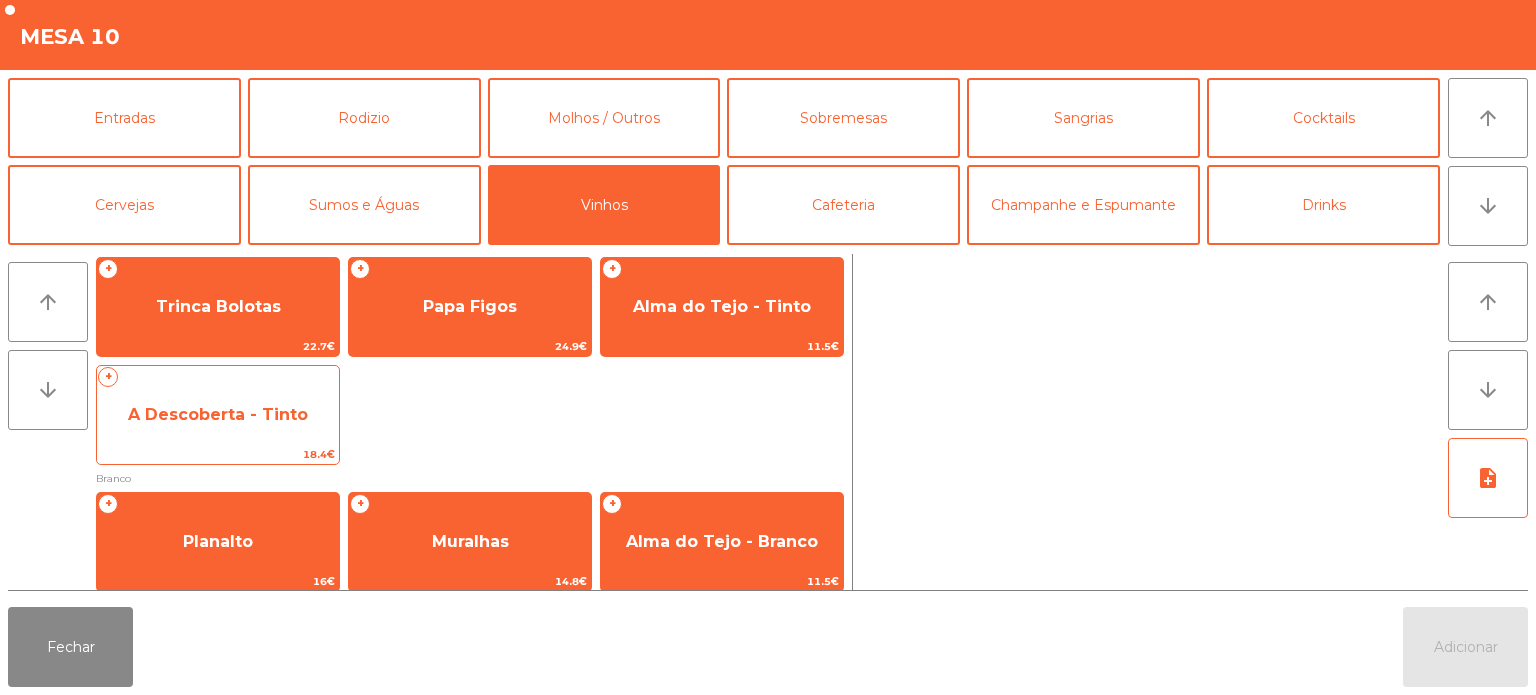 click on "A Descoberta - Tinto" 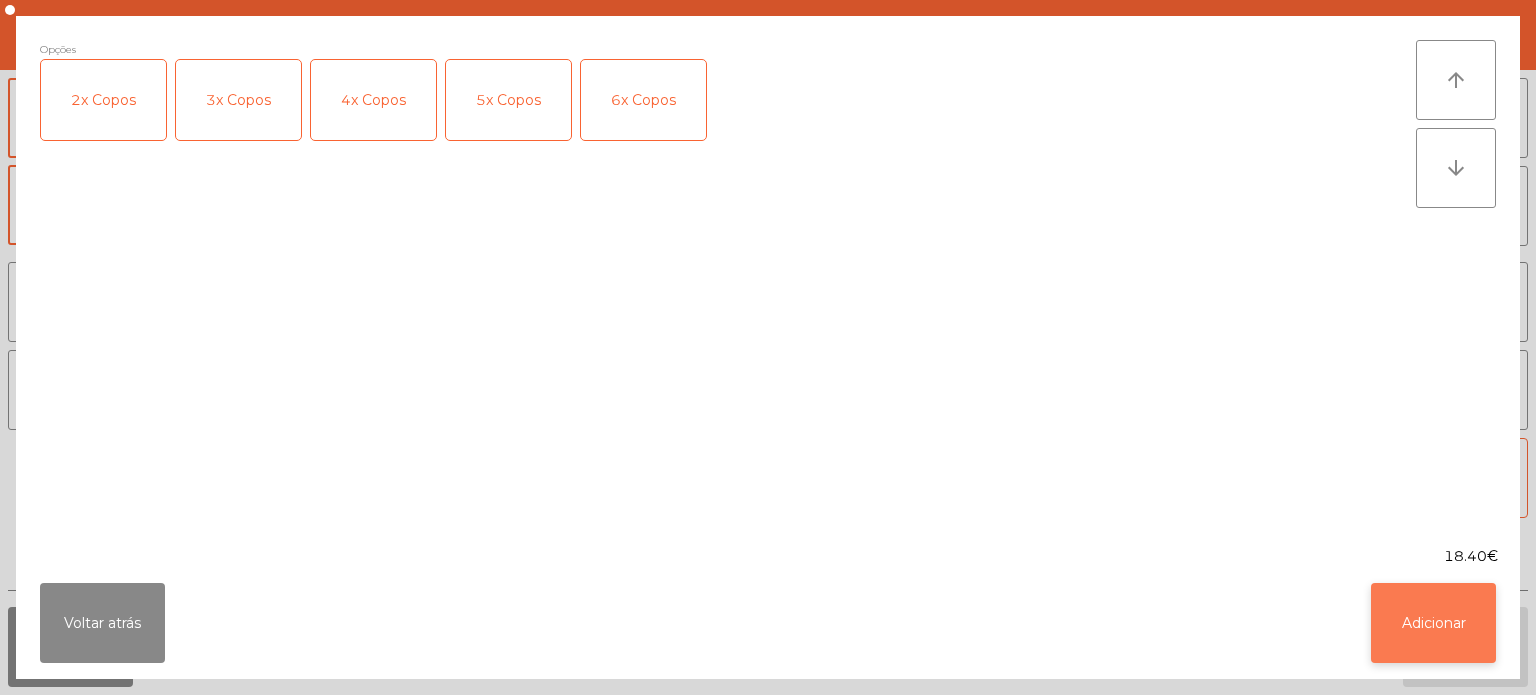 click on "Adicionar" 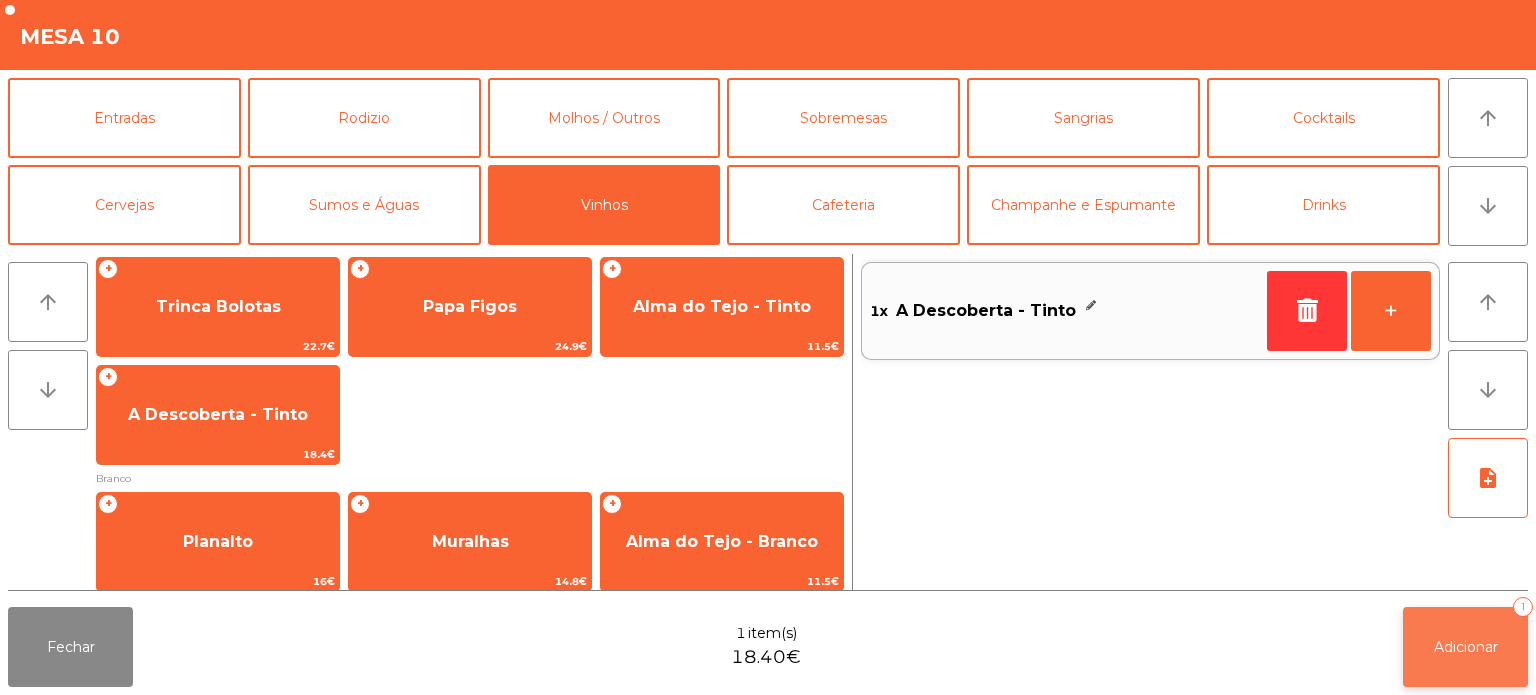 click on "Adicionar" 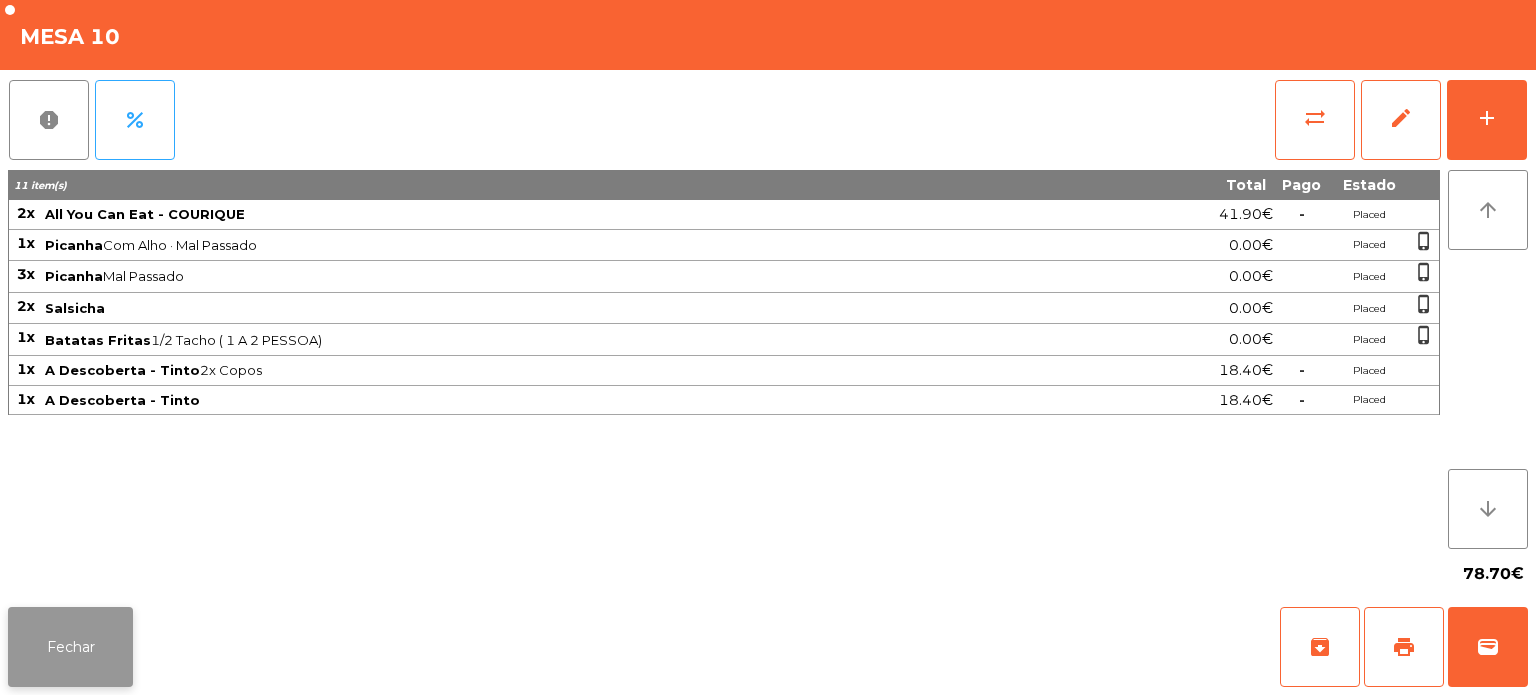 click on "Fechar" 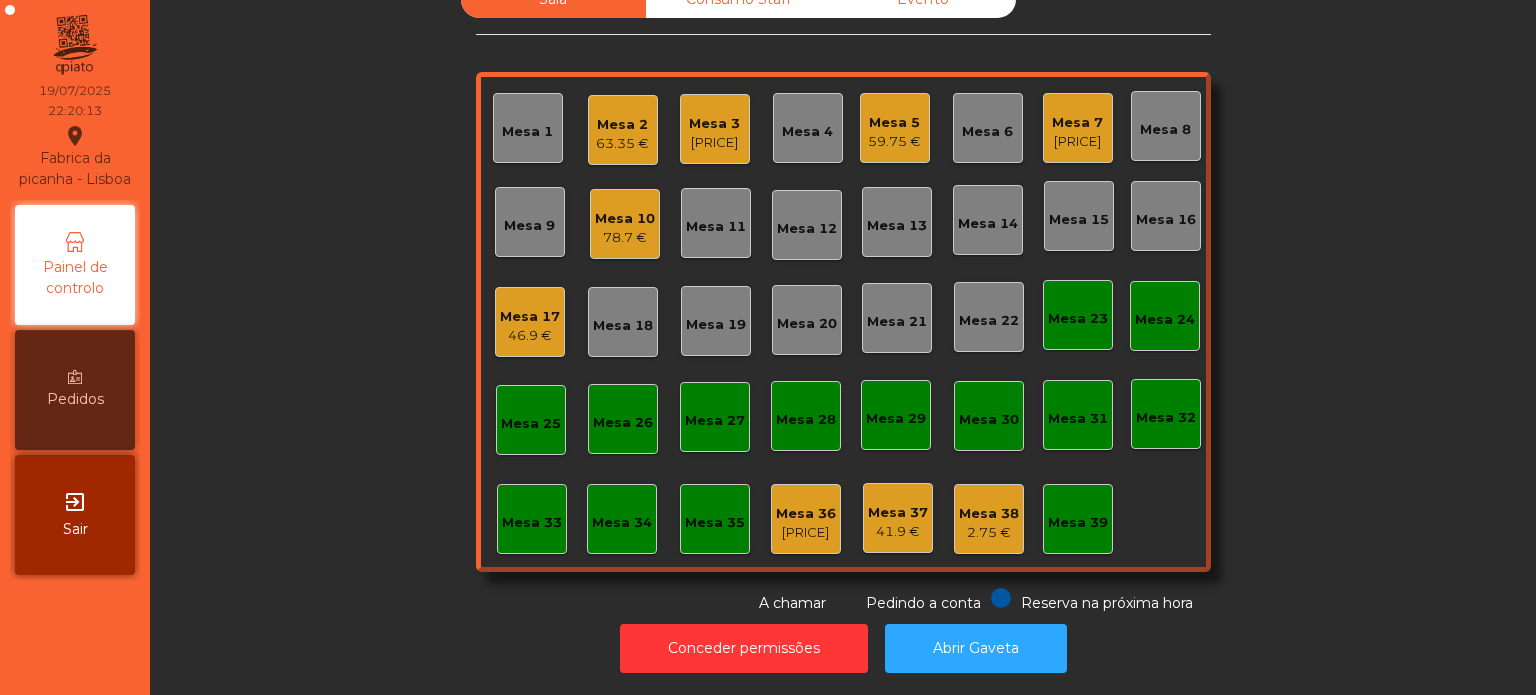 click on "Mesa 17" 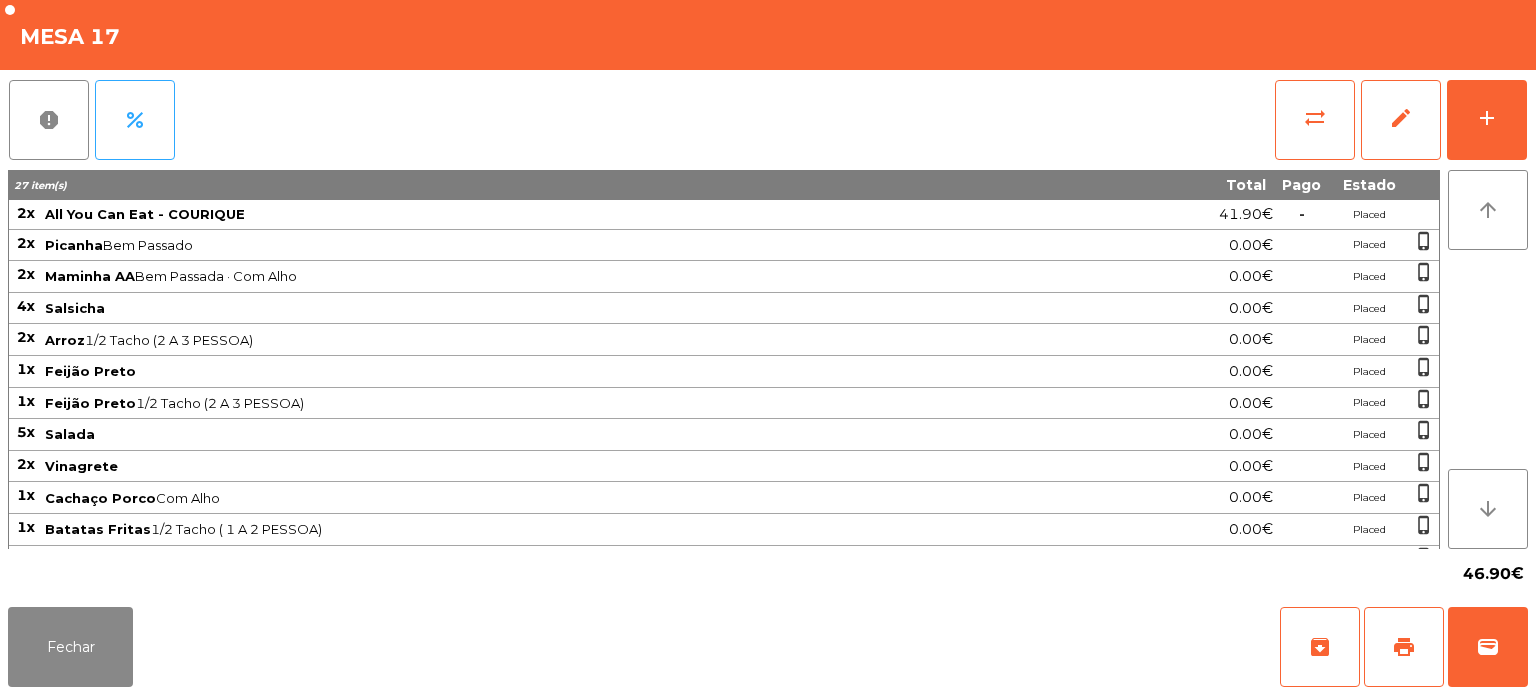 click on "report   percent   sync_alt   edit   add  27 item(s) Total Pago Estado 2x All You Can Eat - COURIQUE 41.90€  -  Placed 2x Picanha  Bem Passado  0.00€ Placed  phone_iphone  2x Maminha AA  Bem Passada · Com Alho  0.00€ Placed  phone_iphone  4x Salsicha 0.00€ Placed  phone_iphone  2x Arroz  1/2 Tacho (2 A 3 PESSOA)  0.00€ Placed  phone_iphone  1x Feijão Preto 0.00€ Placed  phone_iphone  1x Feijão Preto  1/2 Tacho (2 A 3 PESSOA)  0.00€ Placed  phone_iphone  5x Salada 0.00€ Placed  phone_iphone  2x Vinagrete 0.00€ Placed  phone_iphone  1x Cachaço Porco  Com Alho  0.00€ Placed  phone_iphone  1x Batatas Fritas  1/2 Tacho ( 1 A 2 PESSOA)  0.00€ Placed  phone_iphone  2x Maminha AA  Bem Passada  0.00€ Placed  phone_iphone  1x Limonada 2.20€  -  Placed  phone_iphone  1x Coca-Cola  Fresco  2.80€  -  Placed  phone_iphone  arrow_upward arrow_downward  46.90€" 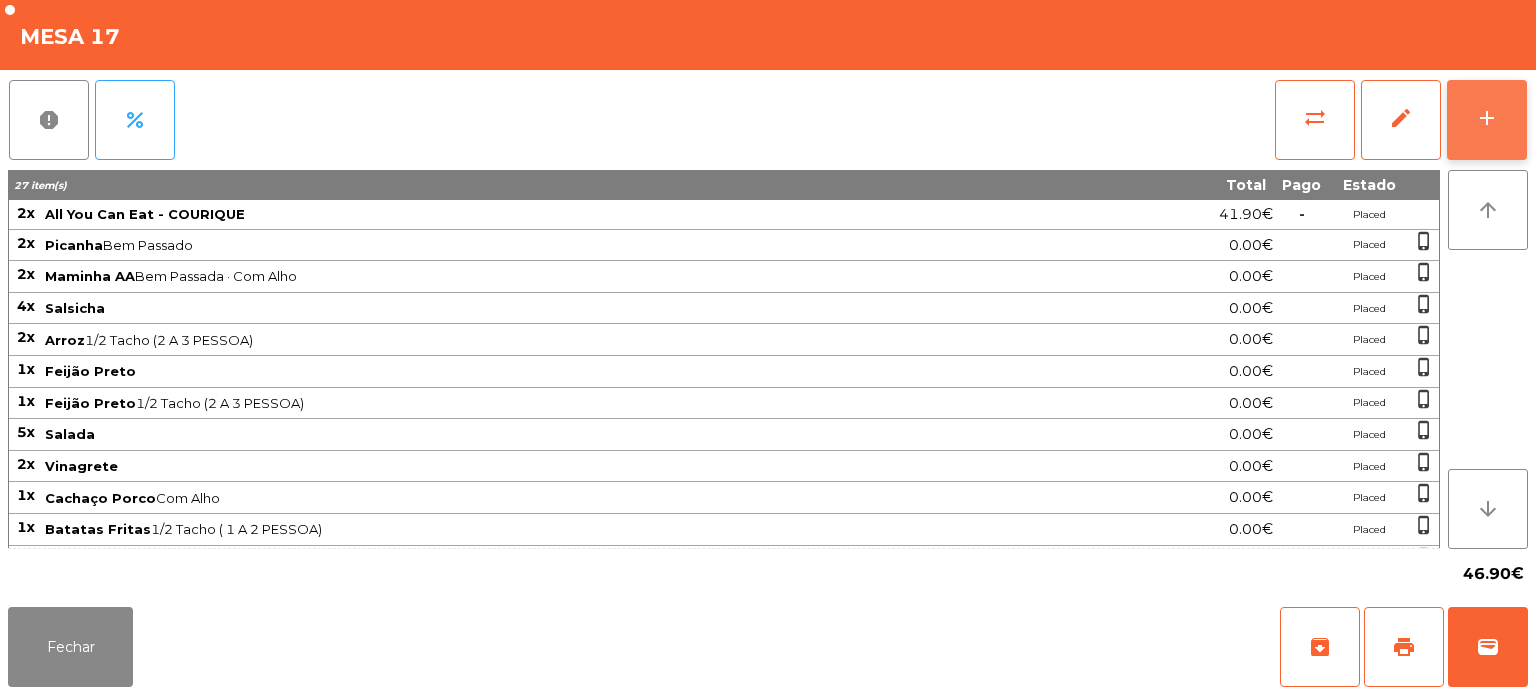 click on "add" 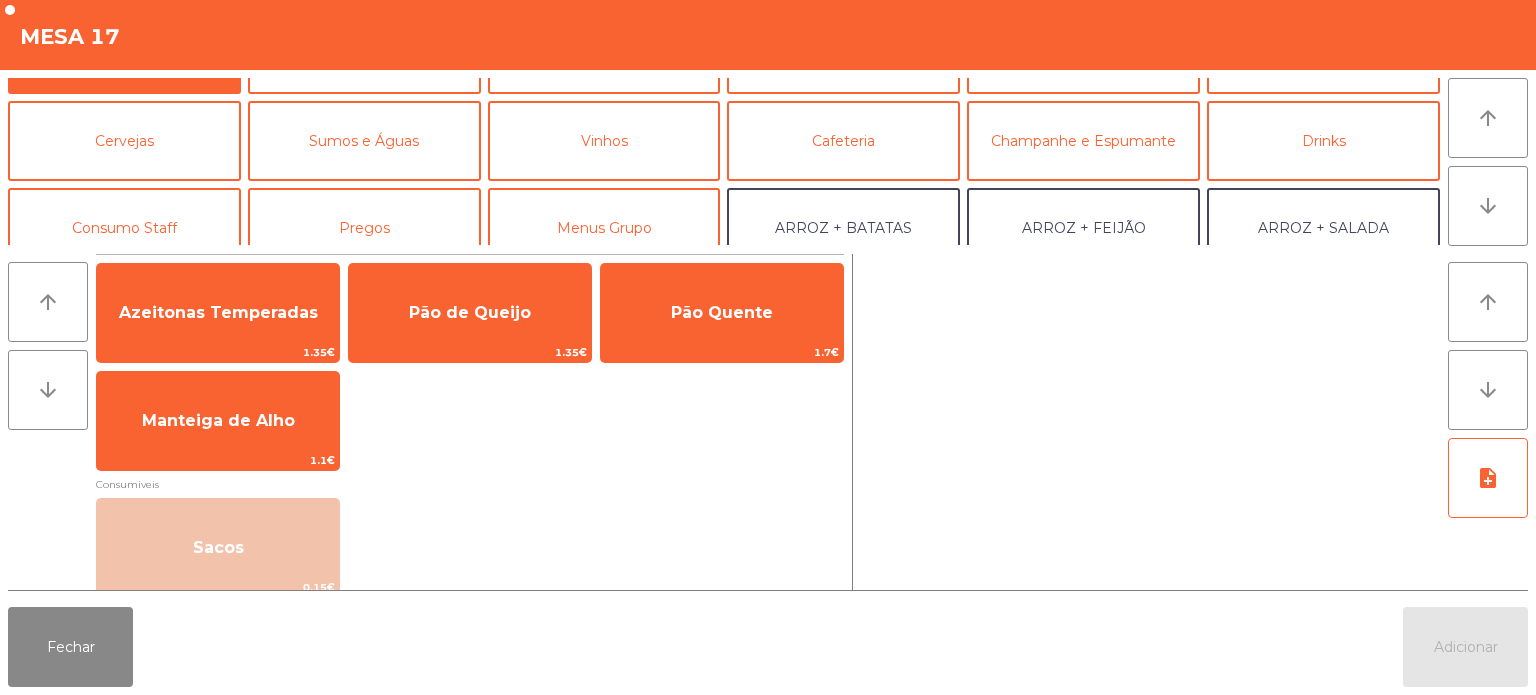 scroll, scrollTop: 0, scrollLeft: 0, axis: both 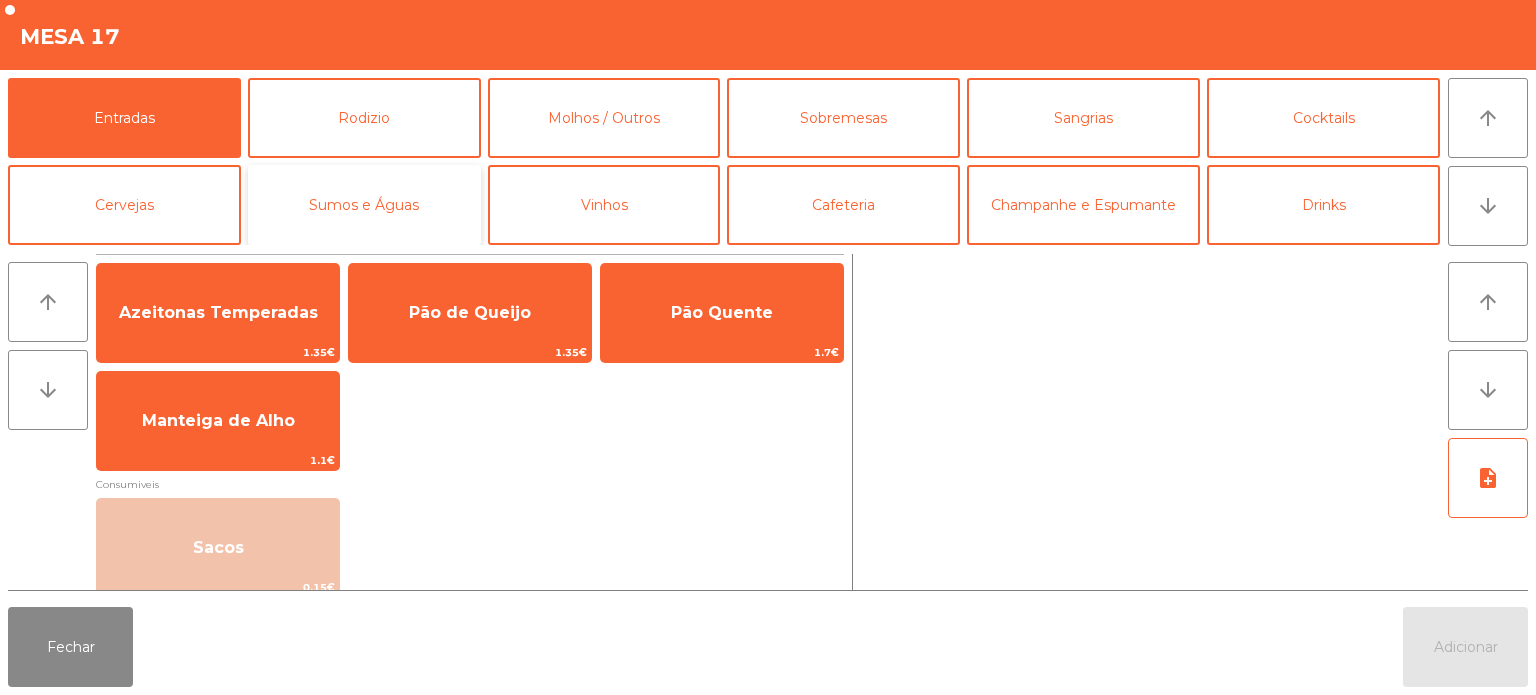 click on "Sumos e Águas" 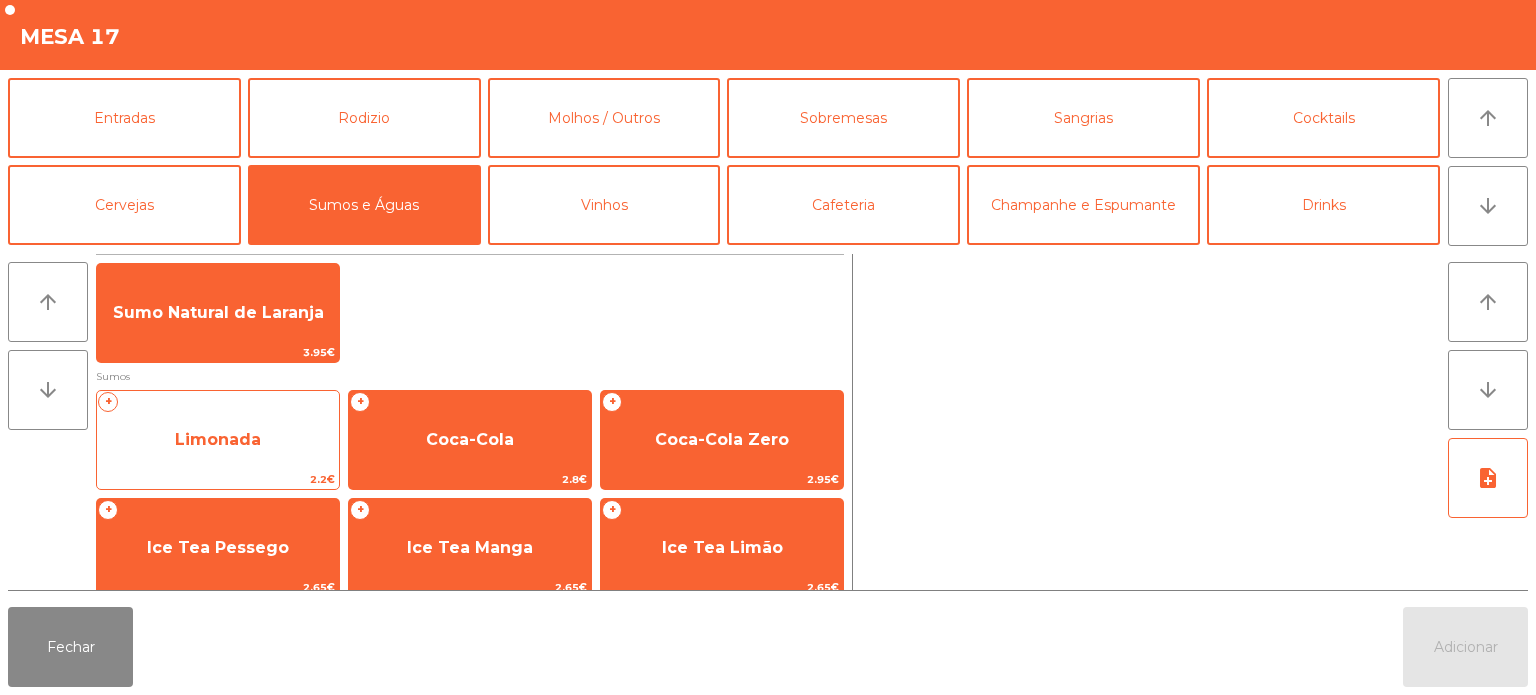 click on "Limonada" 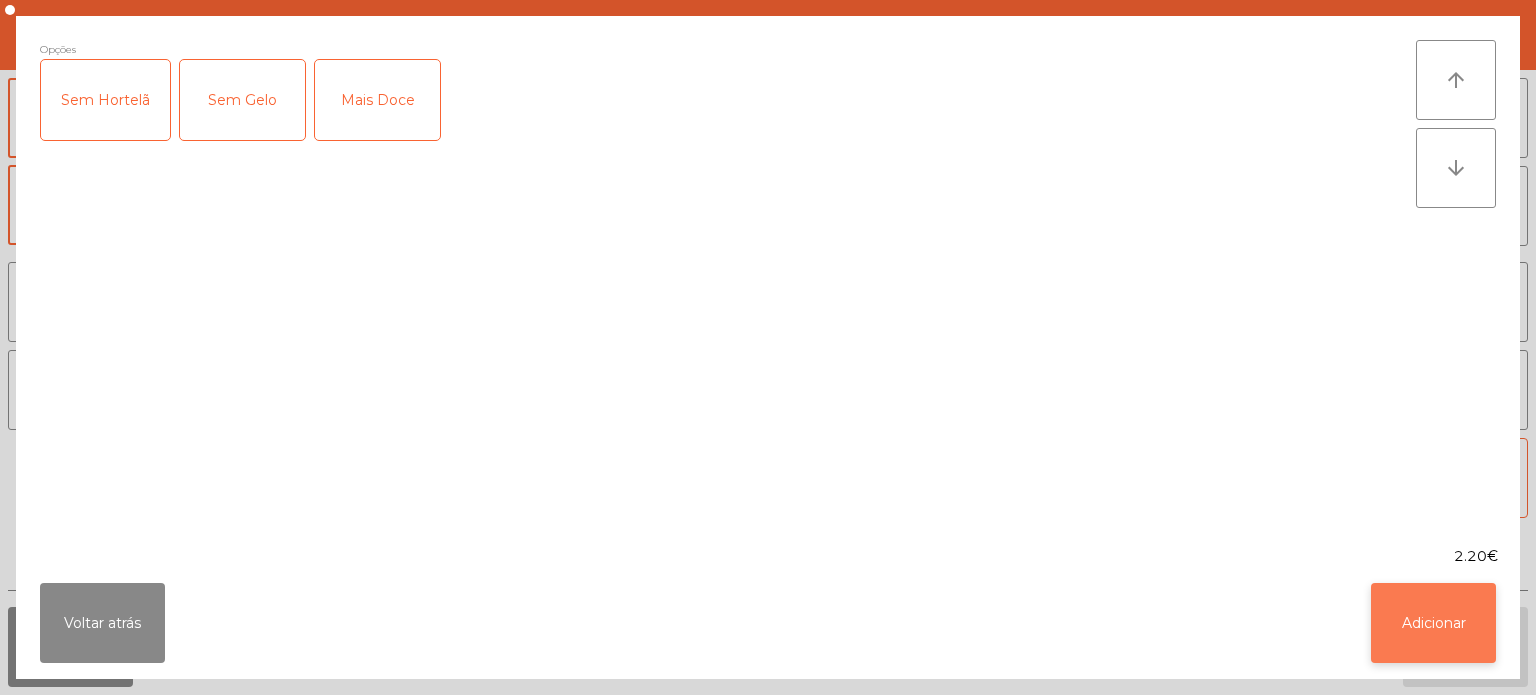 click on "Adicionar" 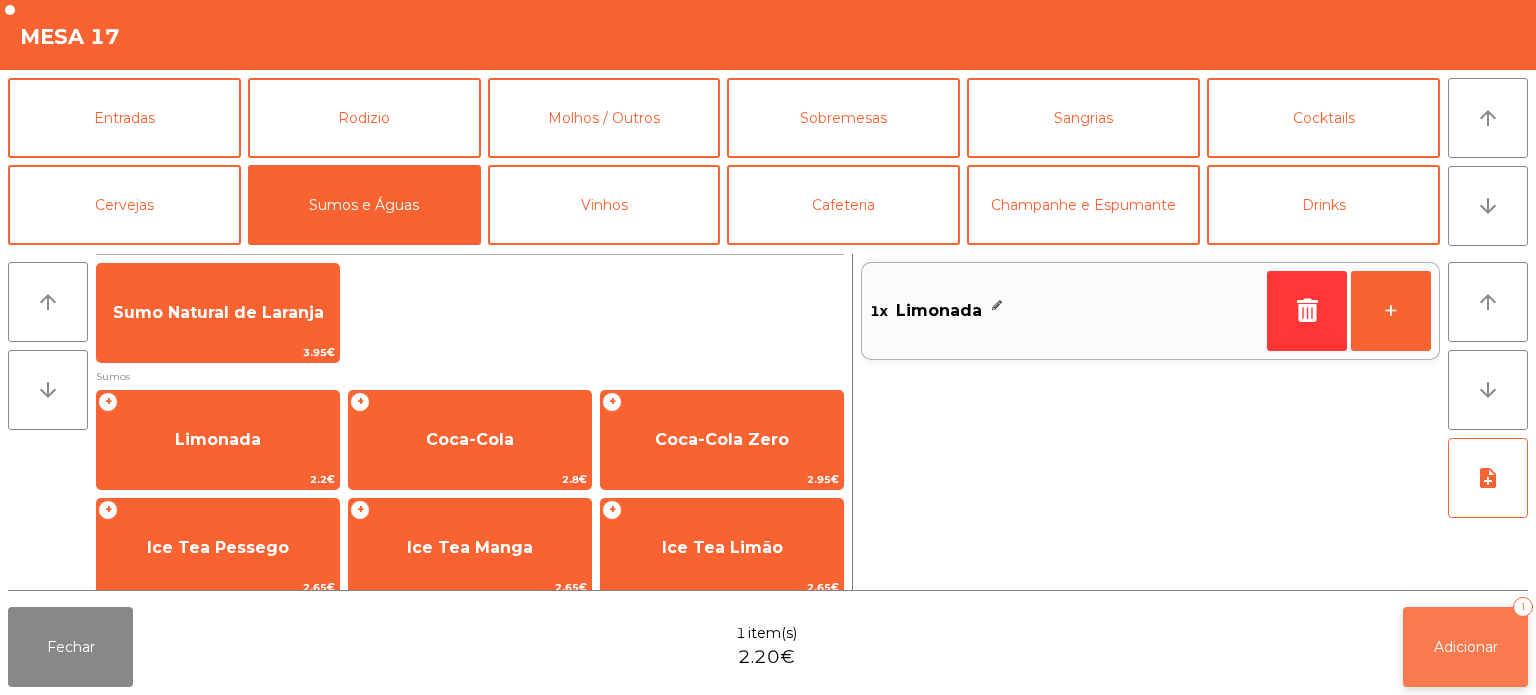 click on "Adicionar   1" 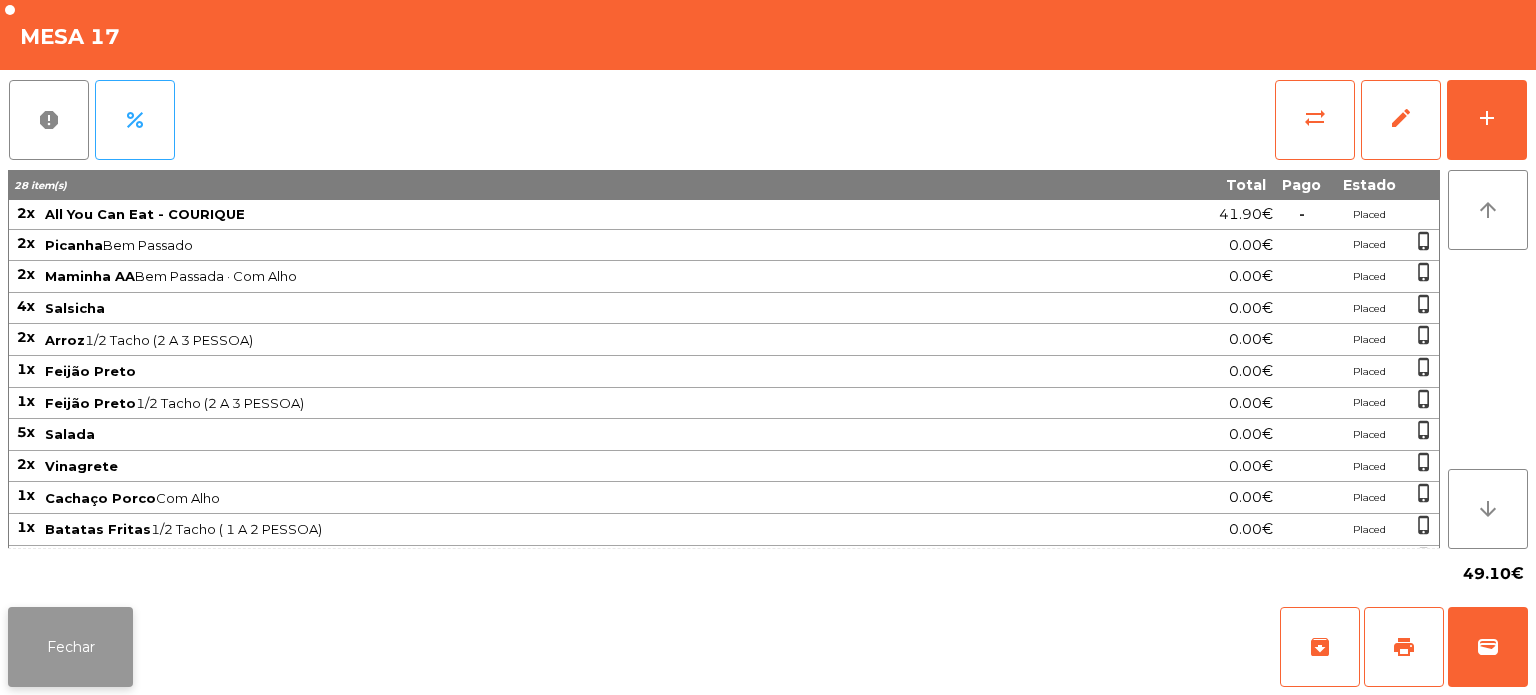 click on "Fechar" 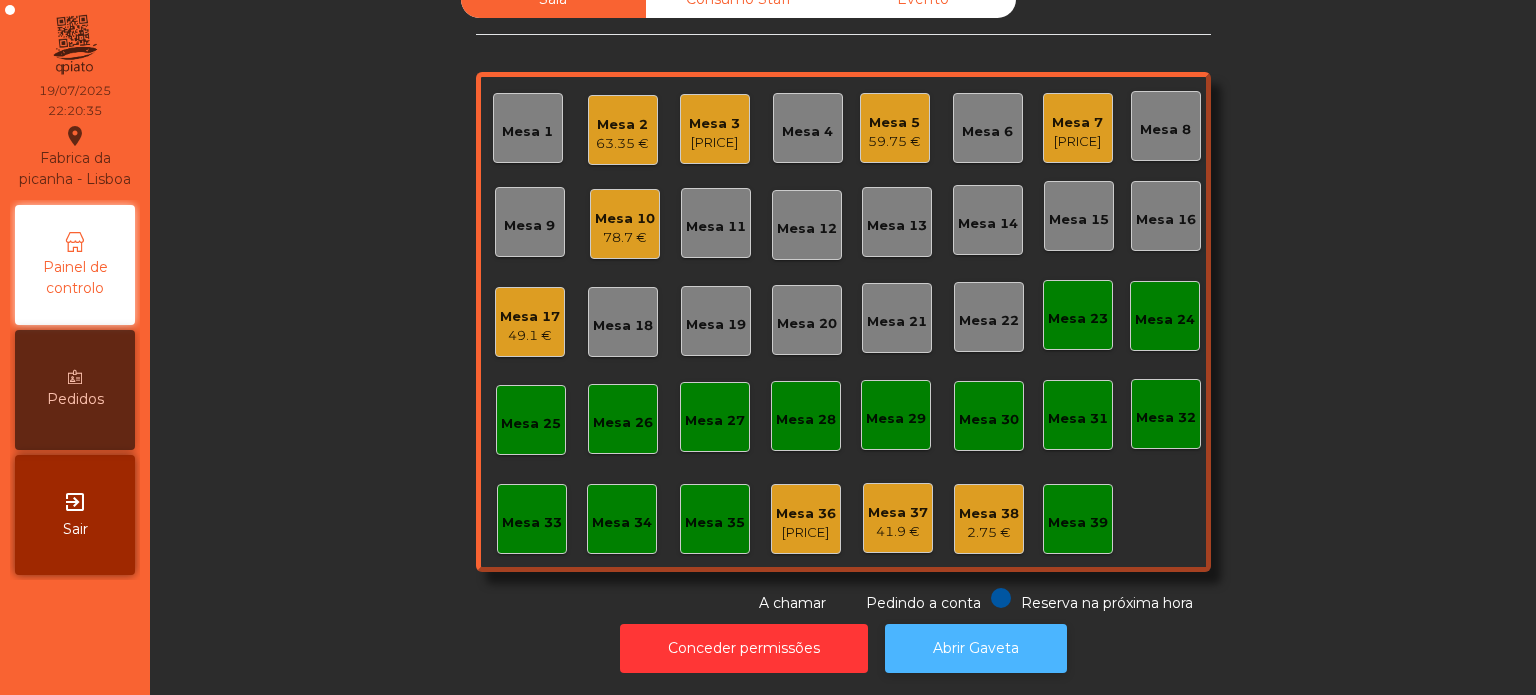 click on "Abrir Gaveta" 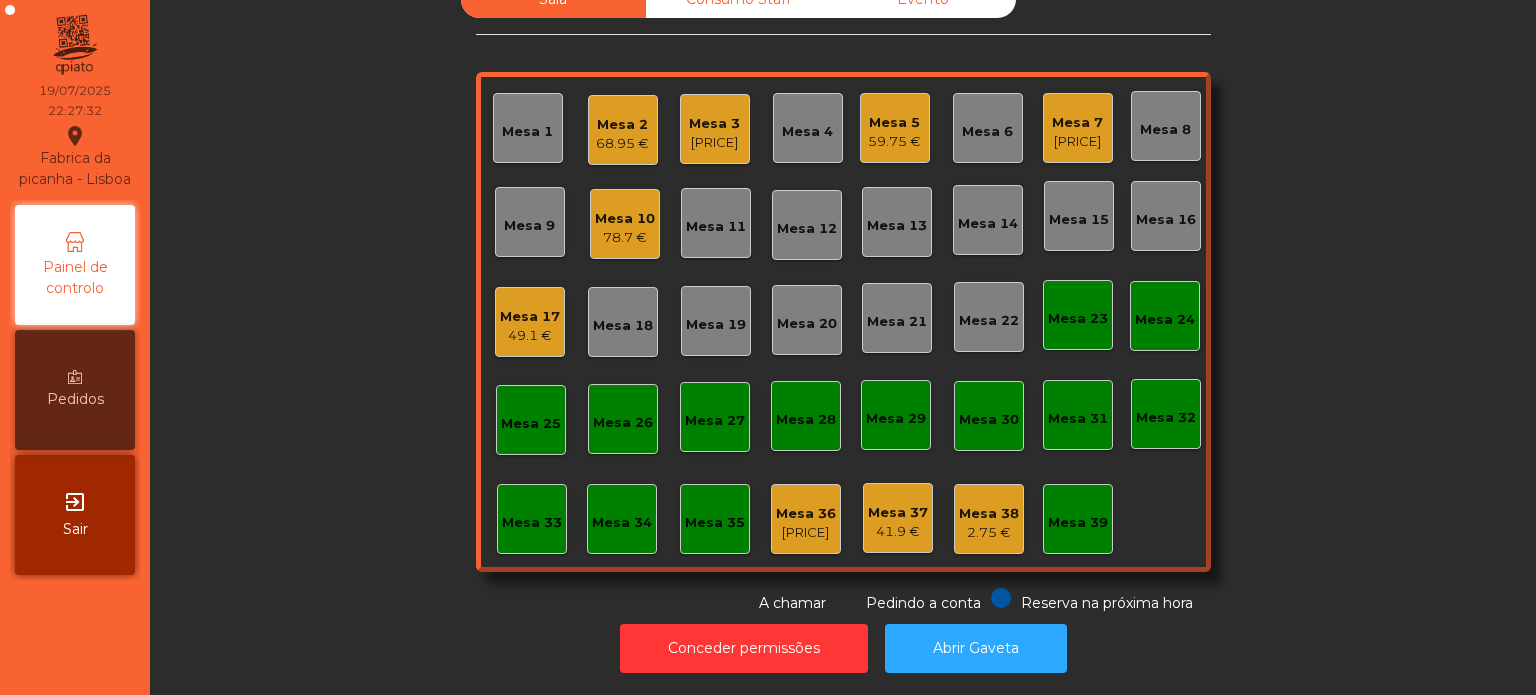 click on "[PRICE]" 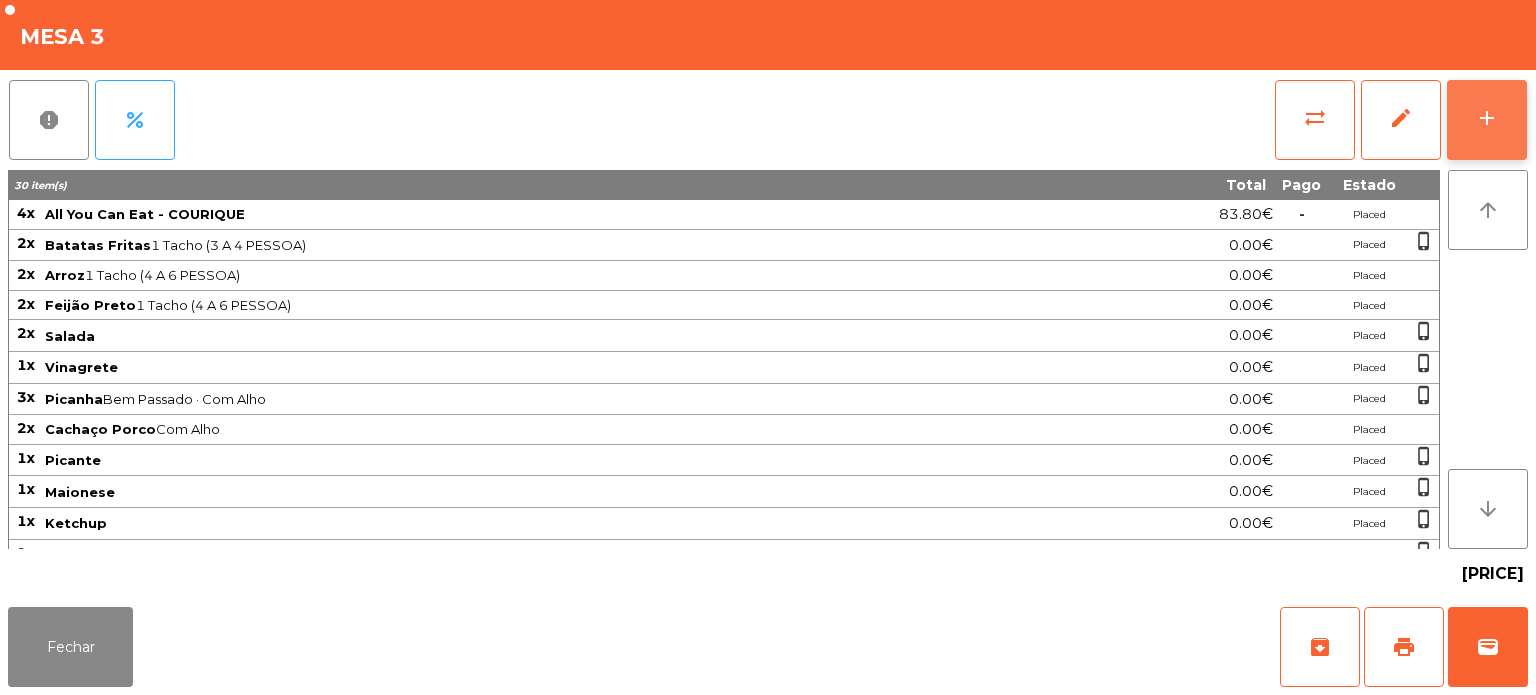 click on "add" 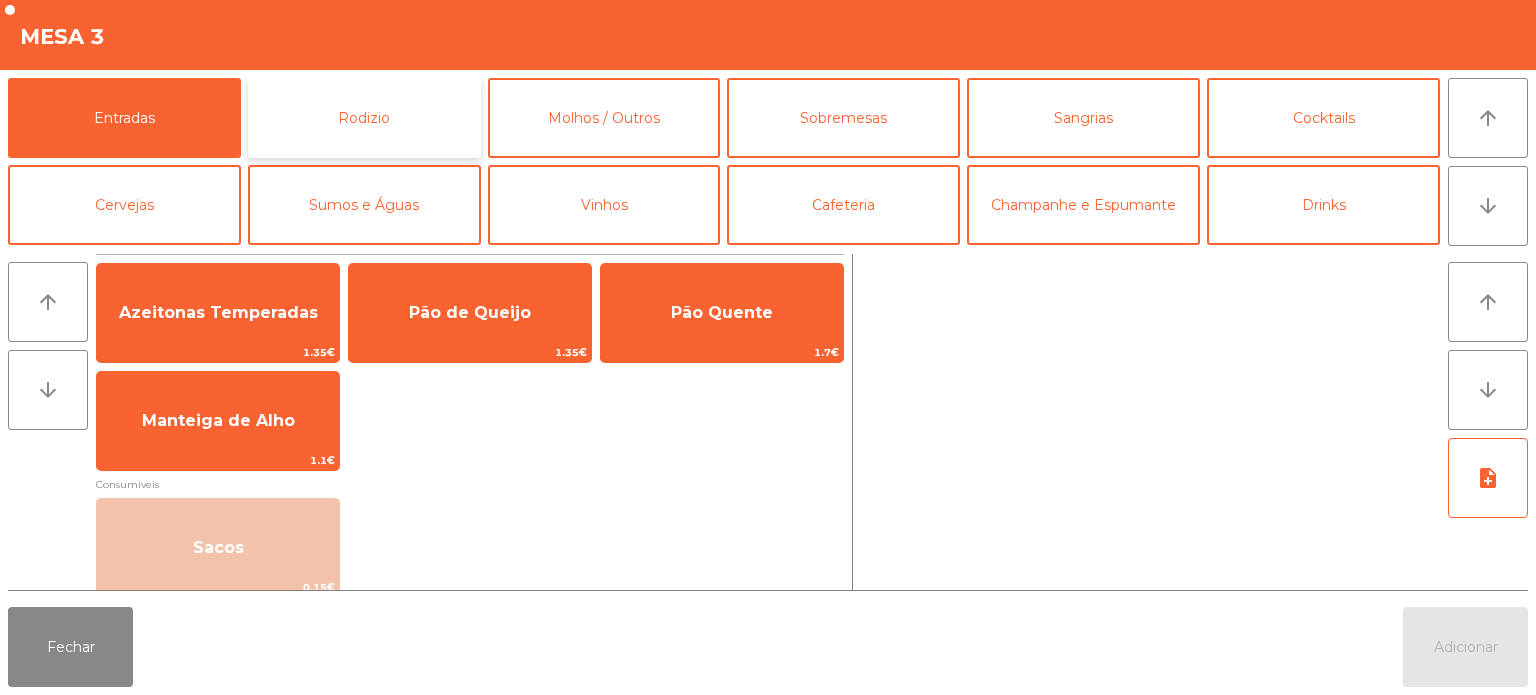 click on "Rodizio" 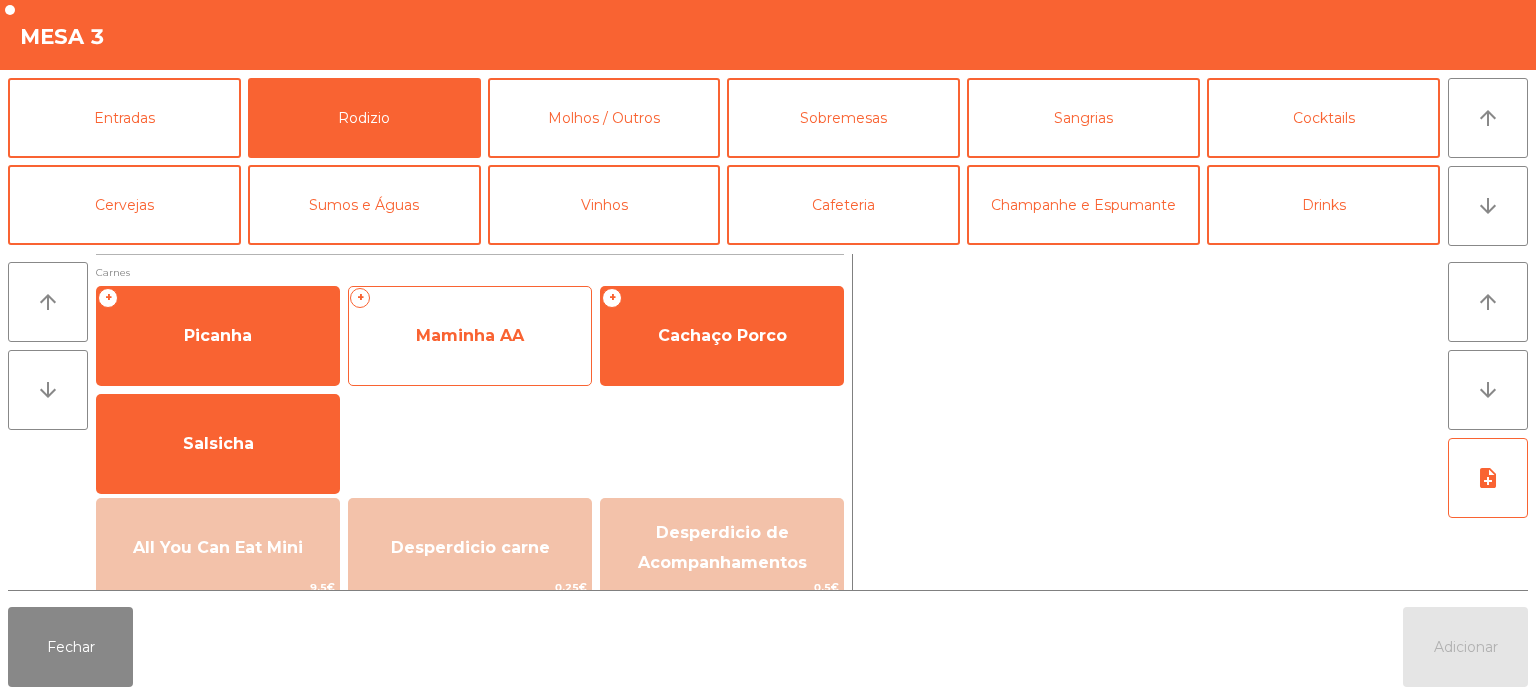 click on "Maminha AA" 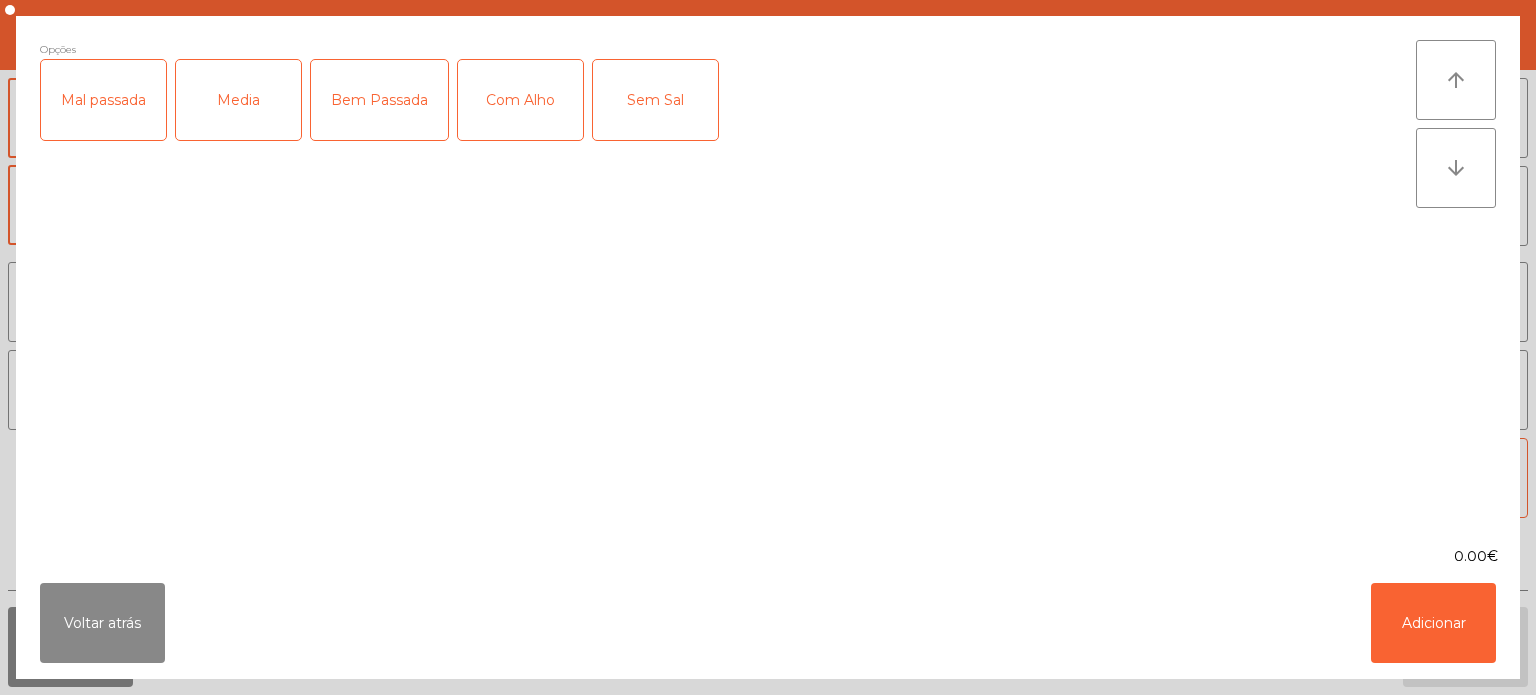 click on "Media" 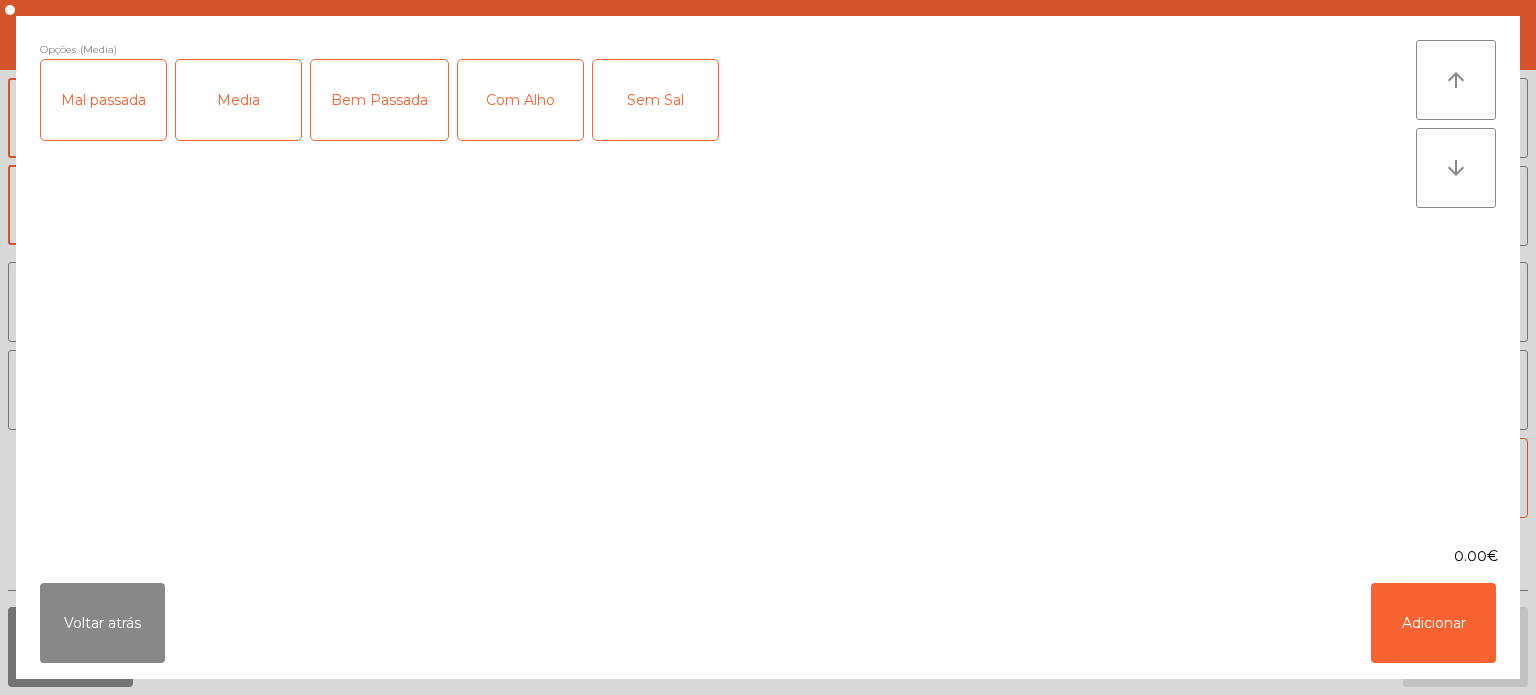 click on "Com Alho" 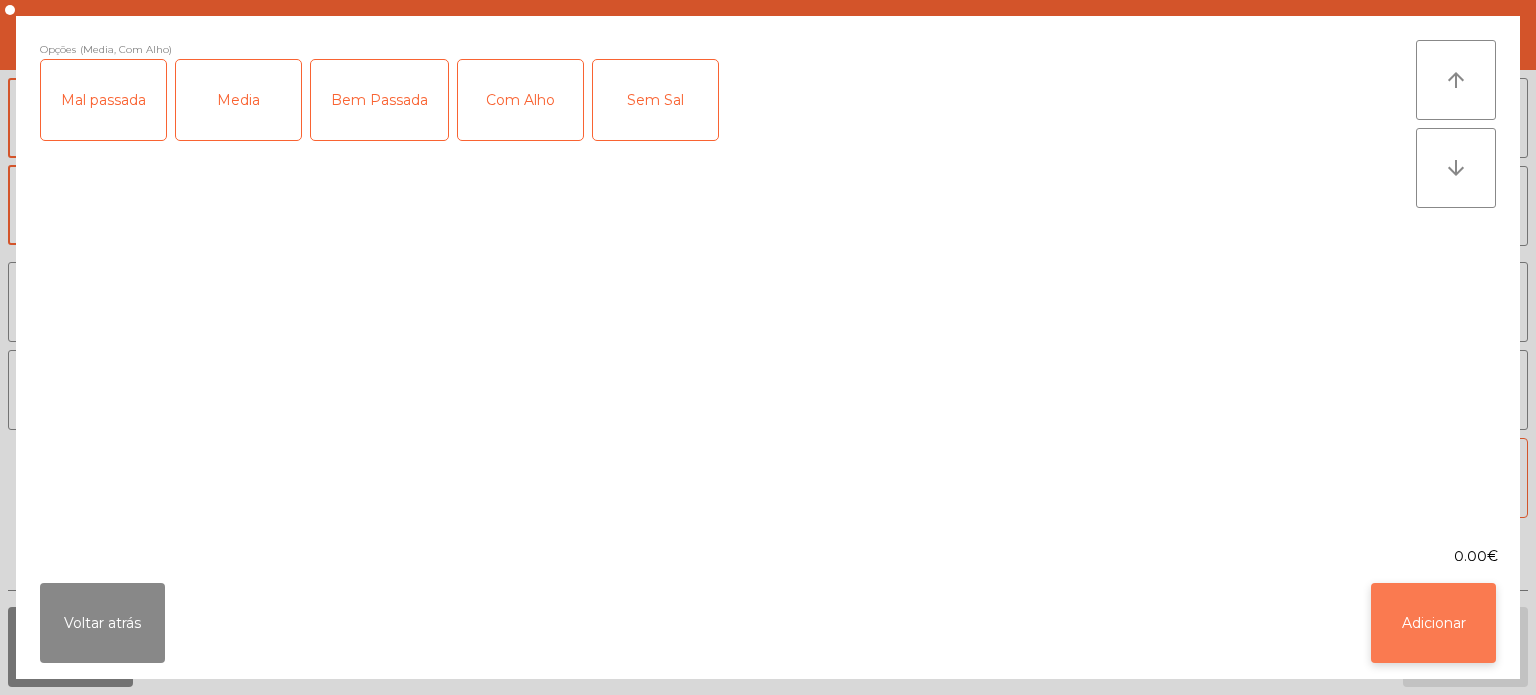 click on "Adicionar" 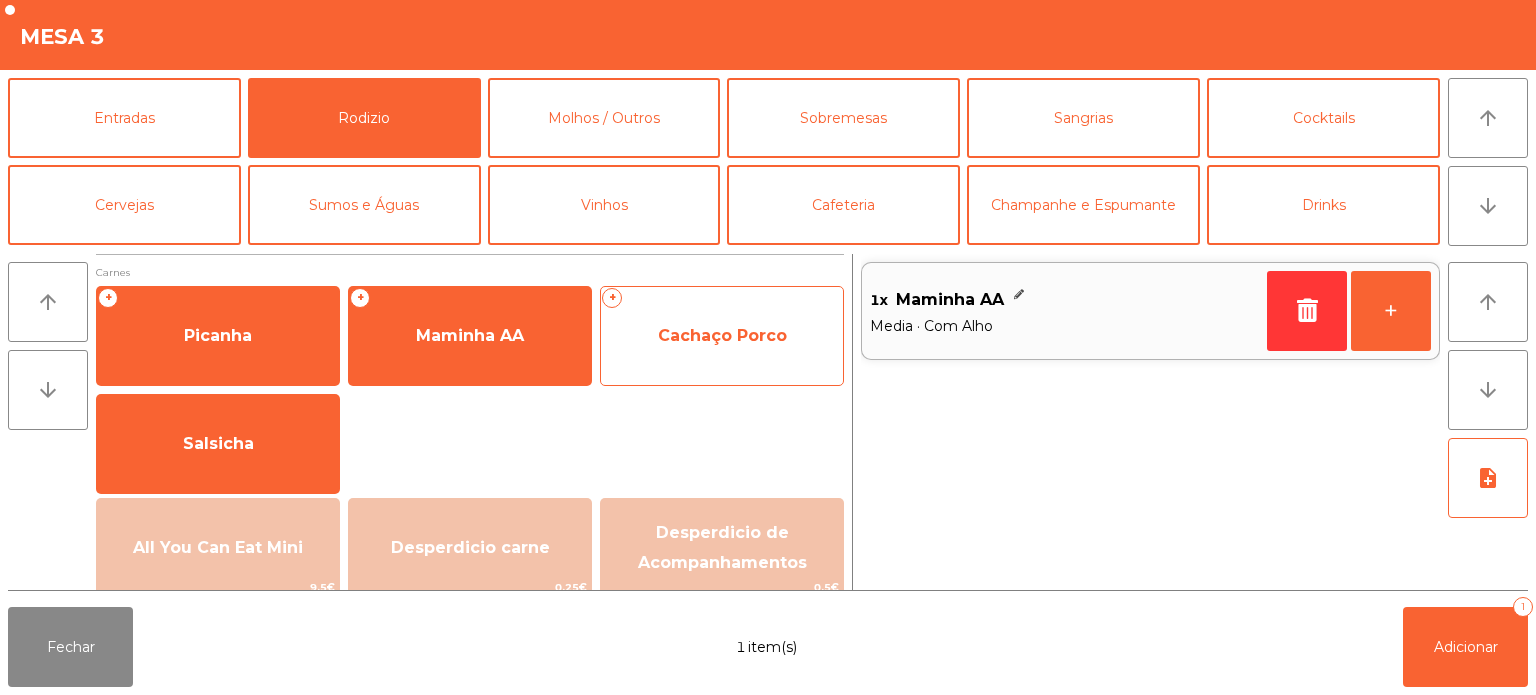 click on "Cachaço Porco" 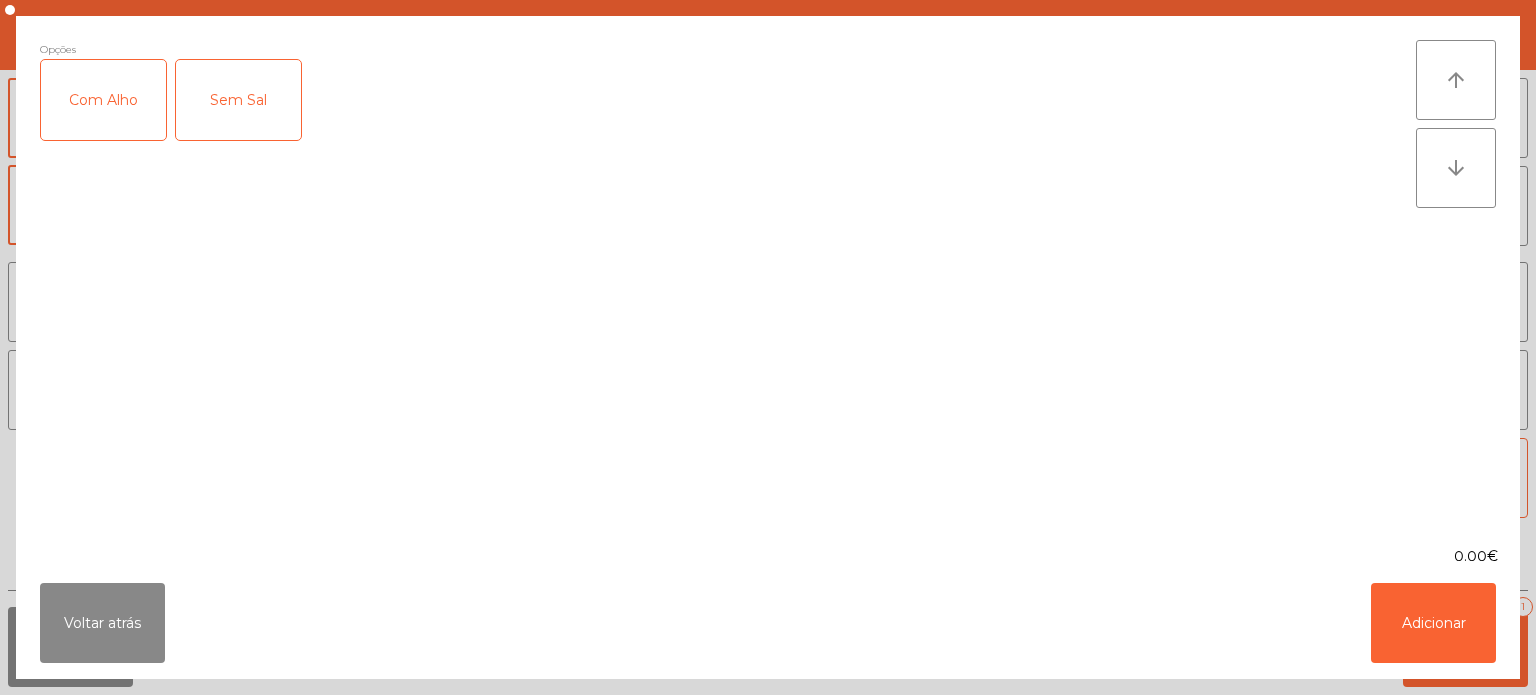click on "Com Alho" 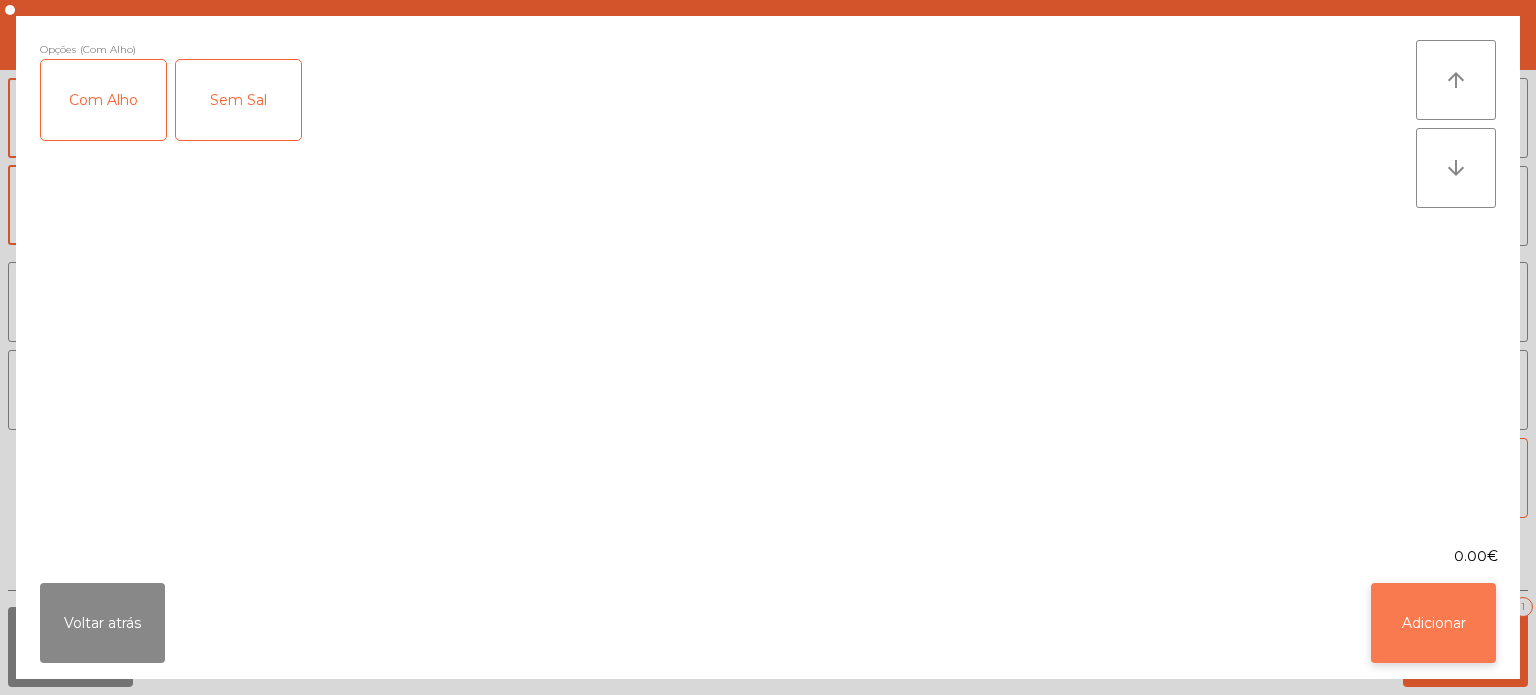 click on "Adicionar" 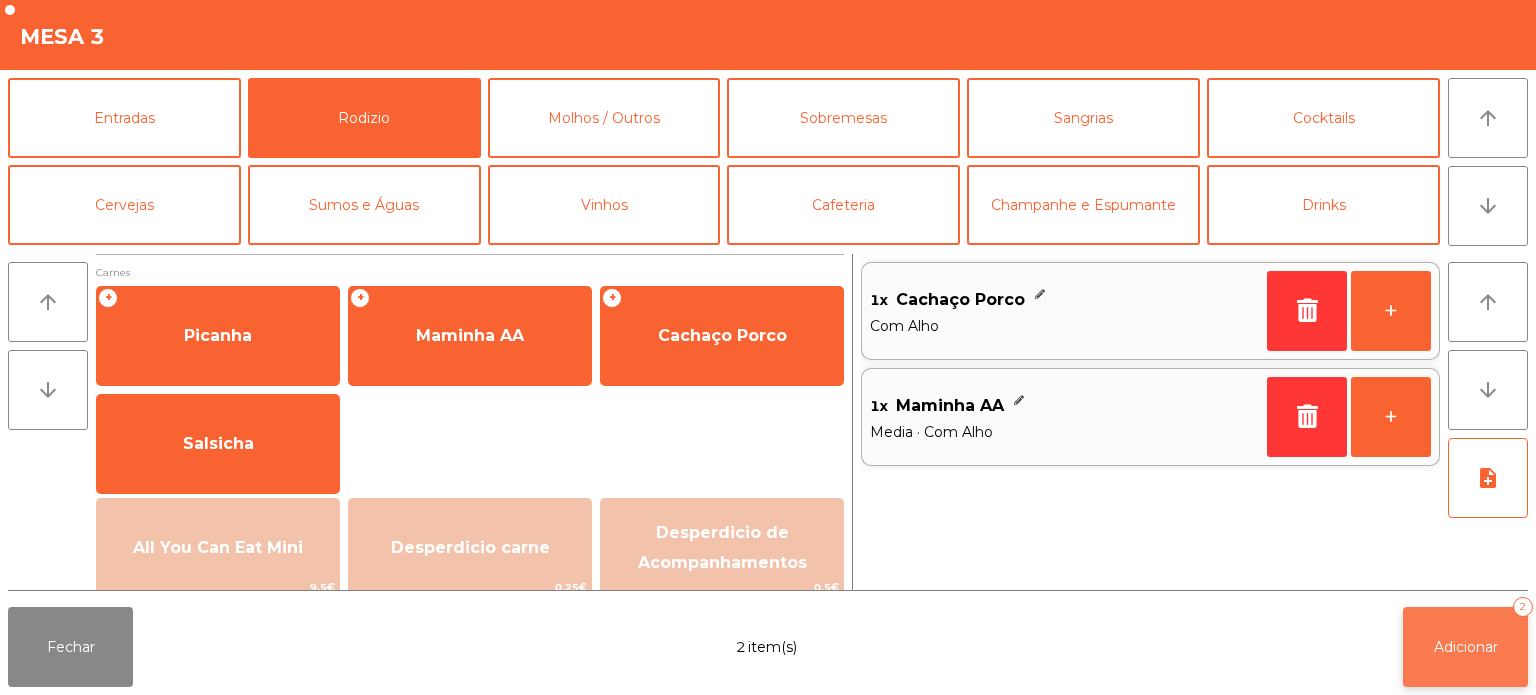 click on "Adicionar" 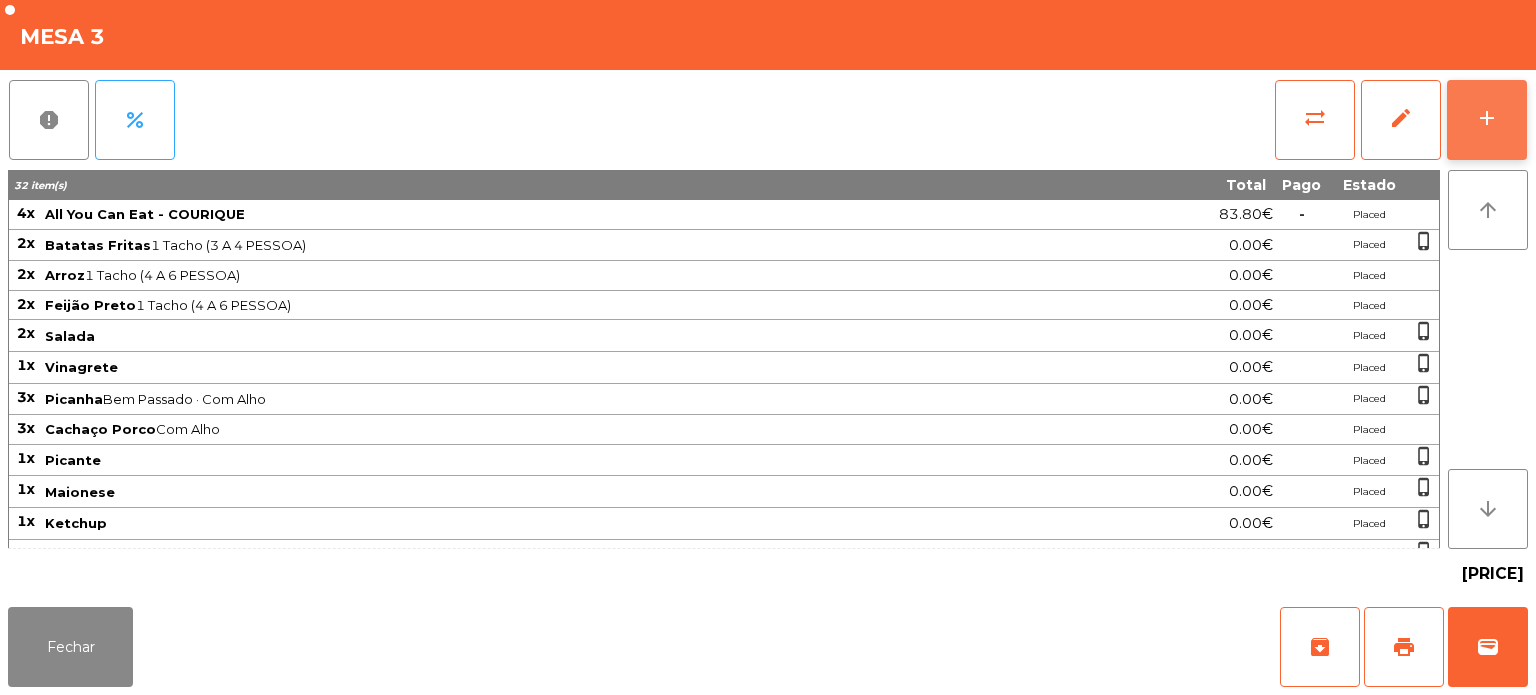 click on "add" 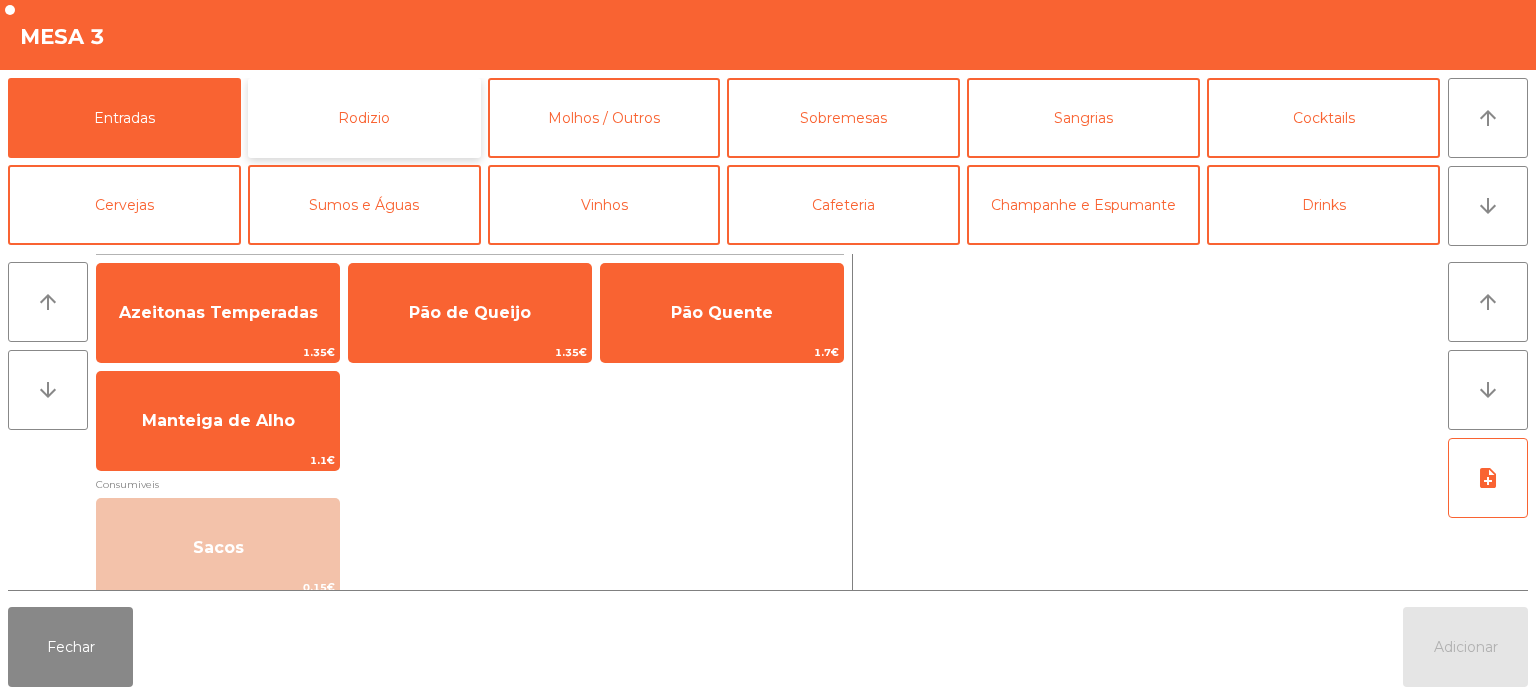 click on "Rodizio" 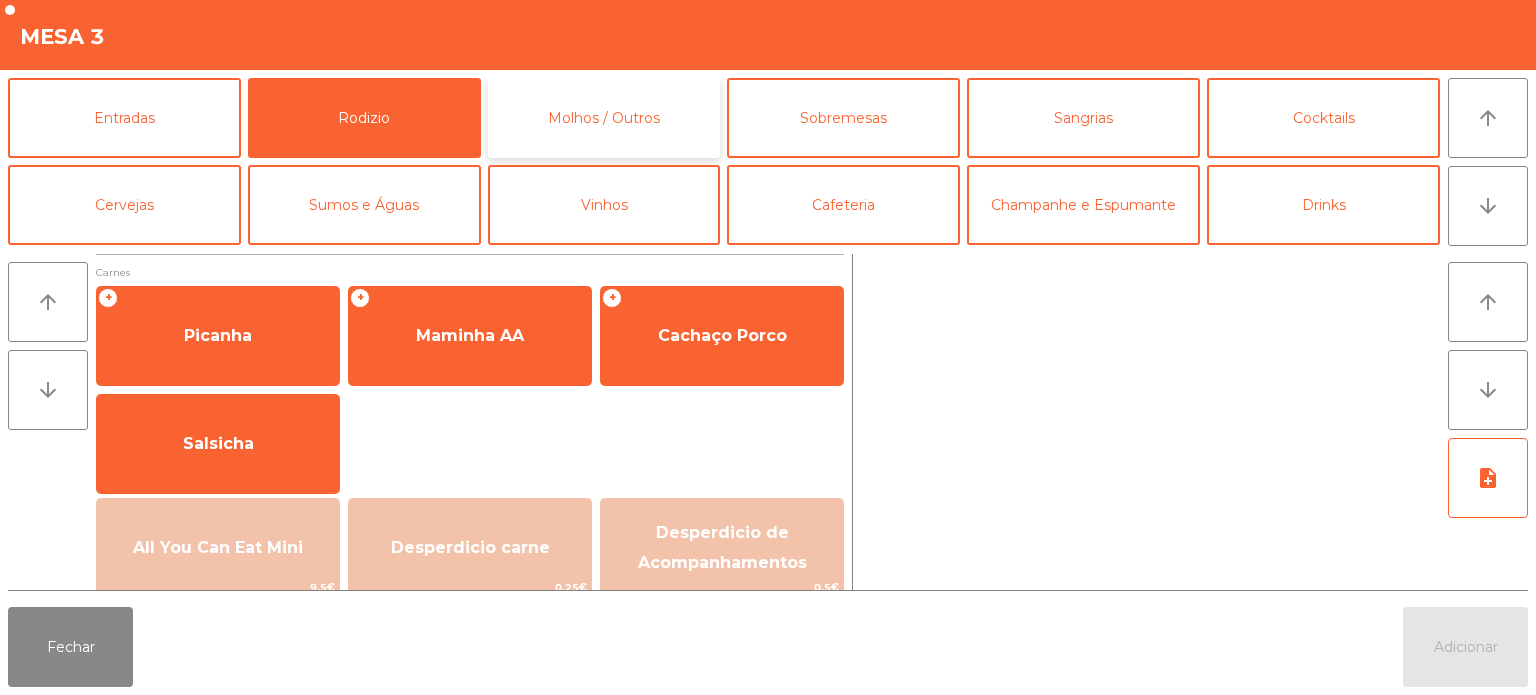 click on "Molhos / Outros" 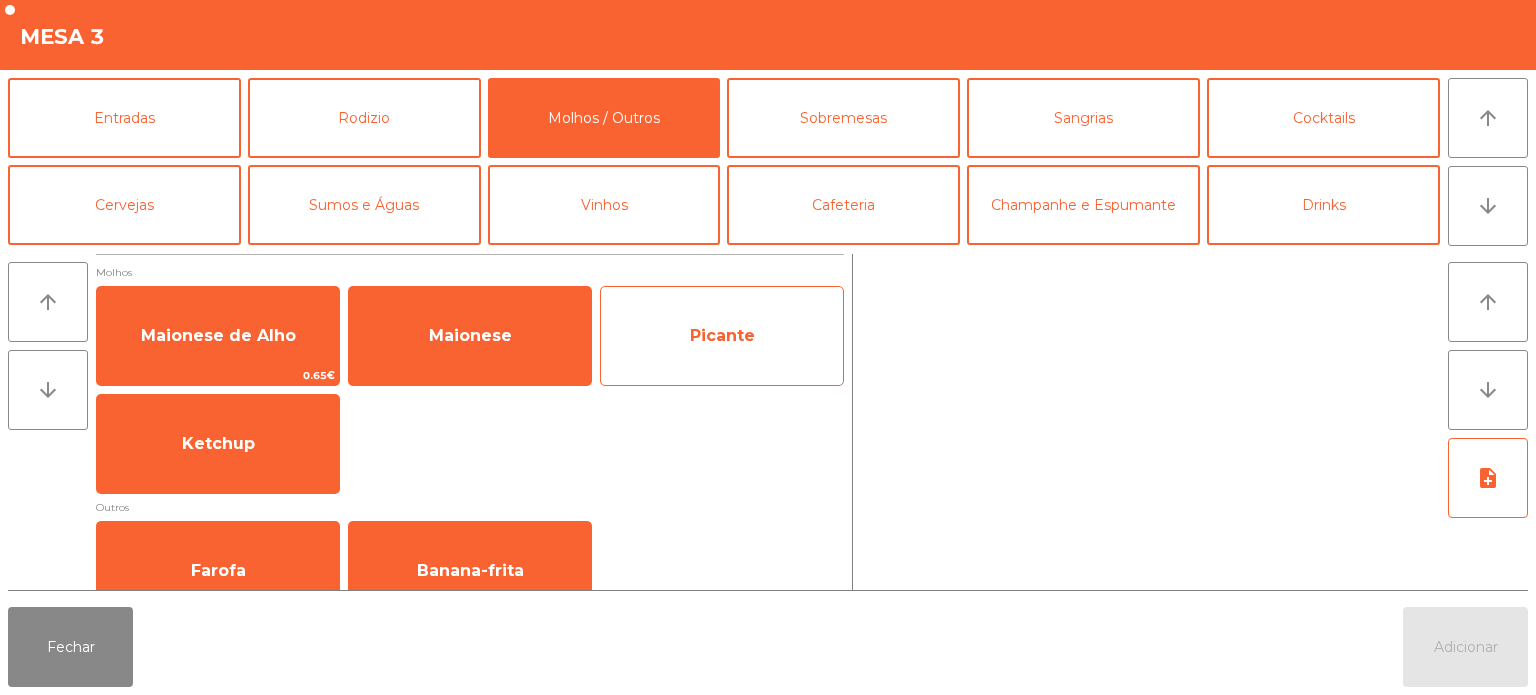 click on "Picante" 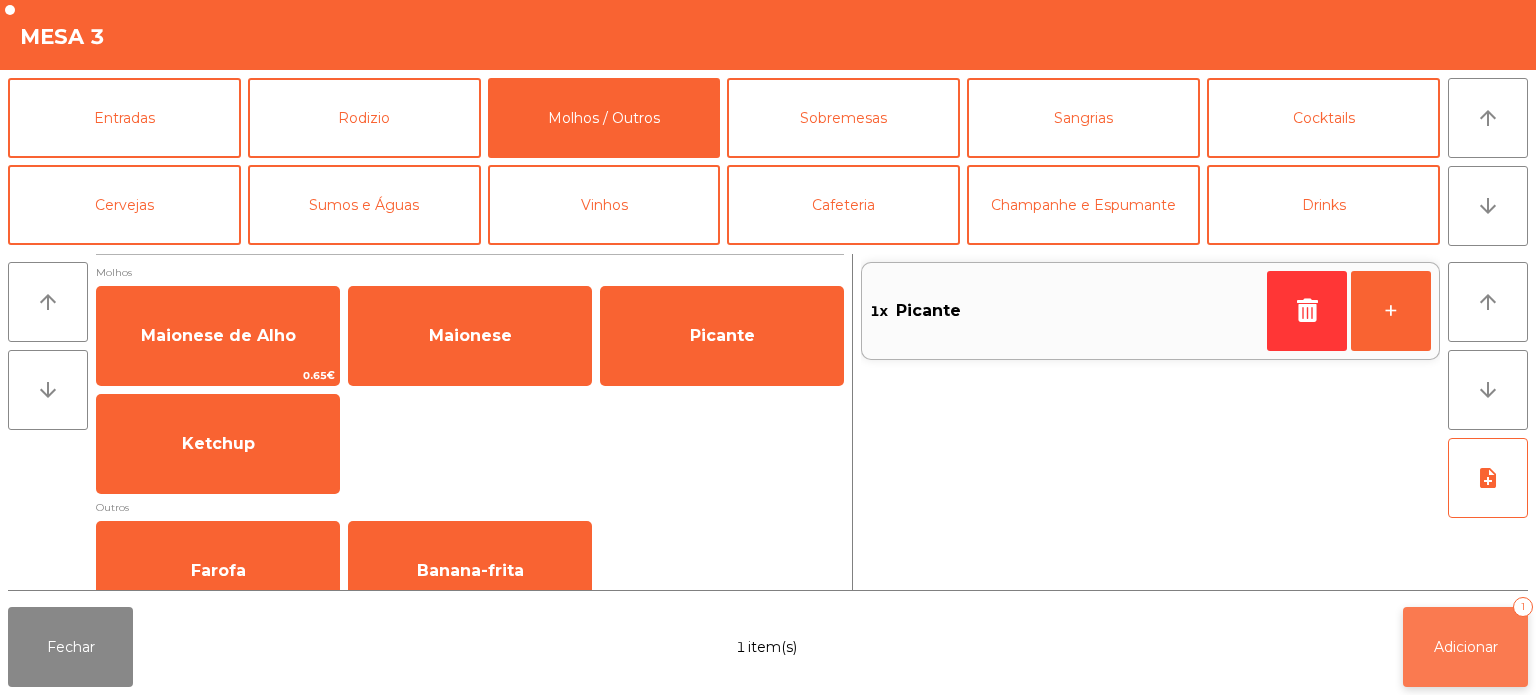 click on "Adicionar   1" 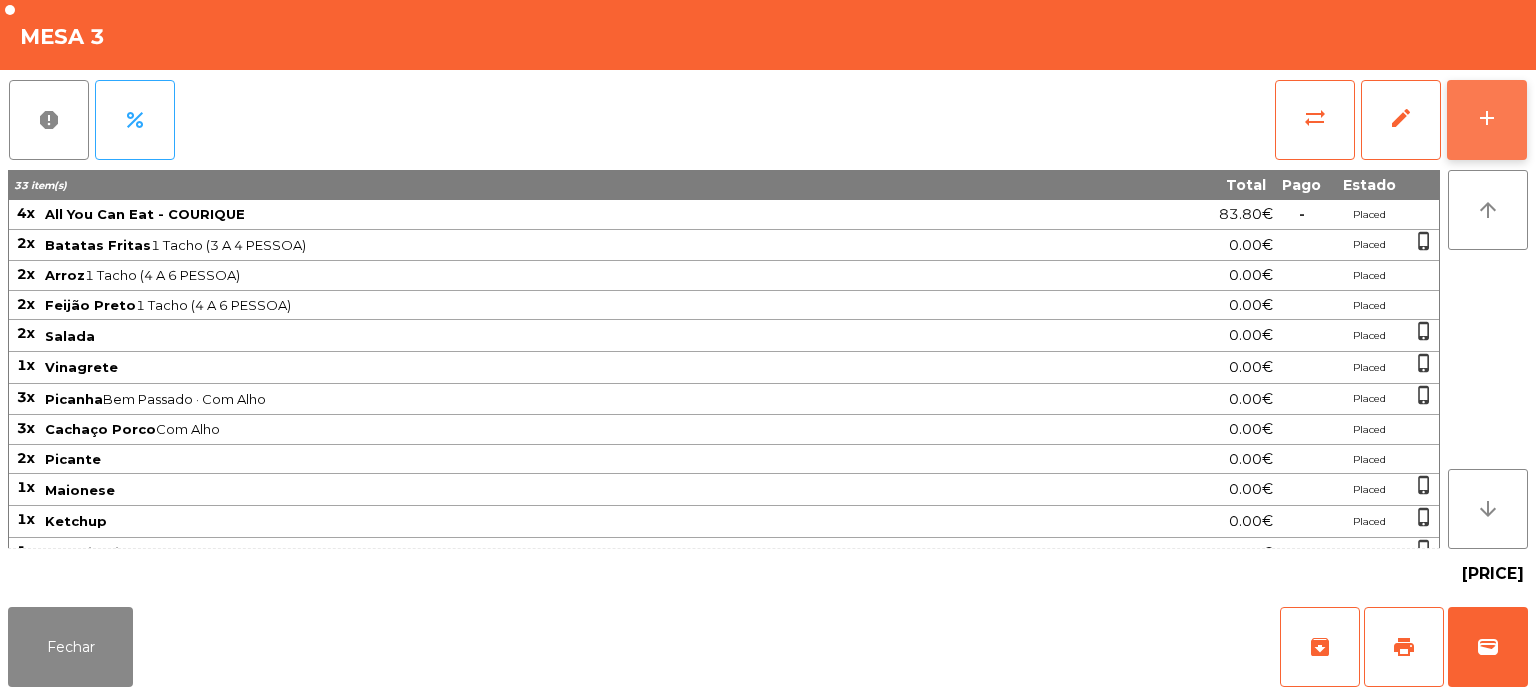 click on "add" 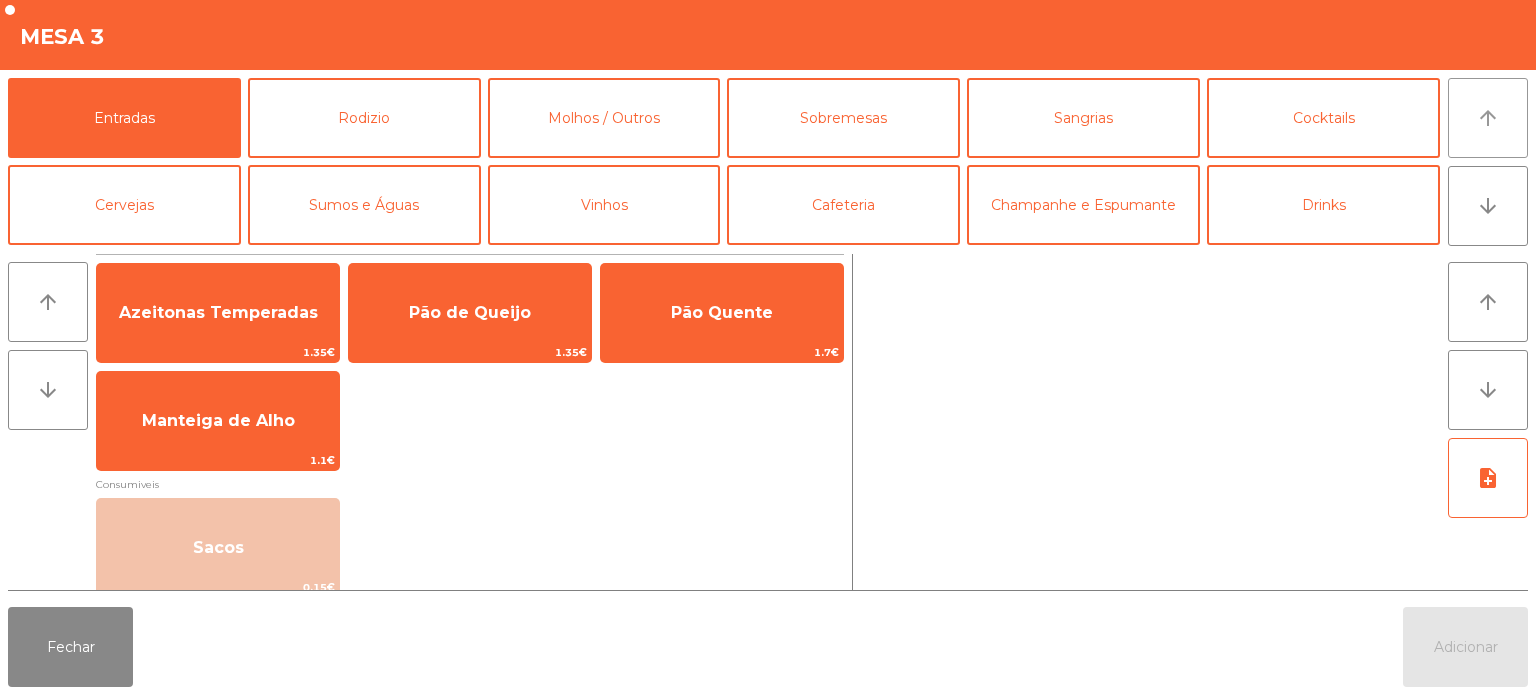 click on "arrow_upward" 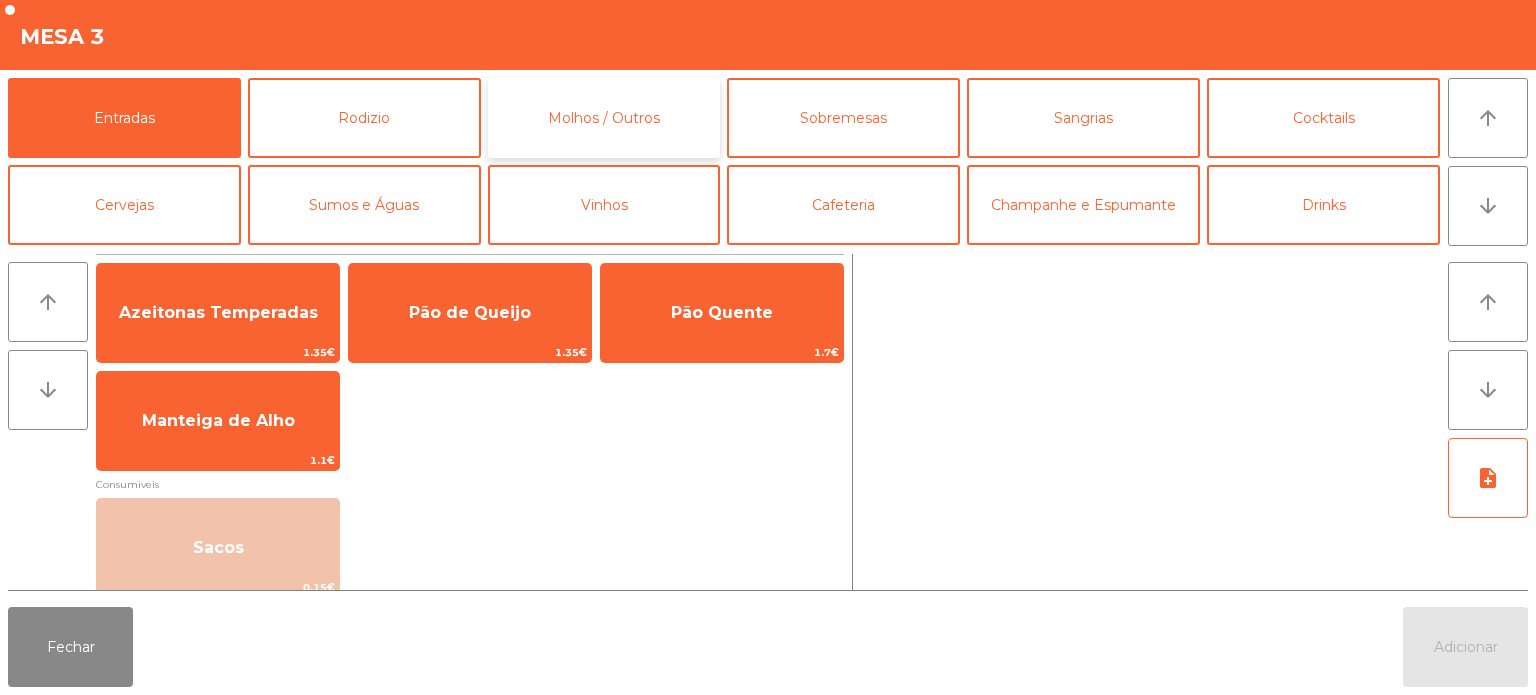 click on "Molhos / Outros" 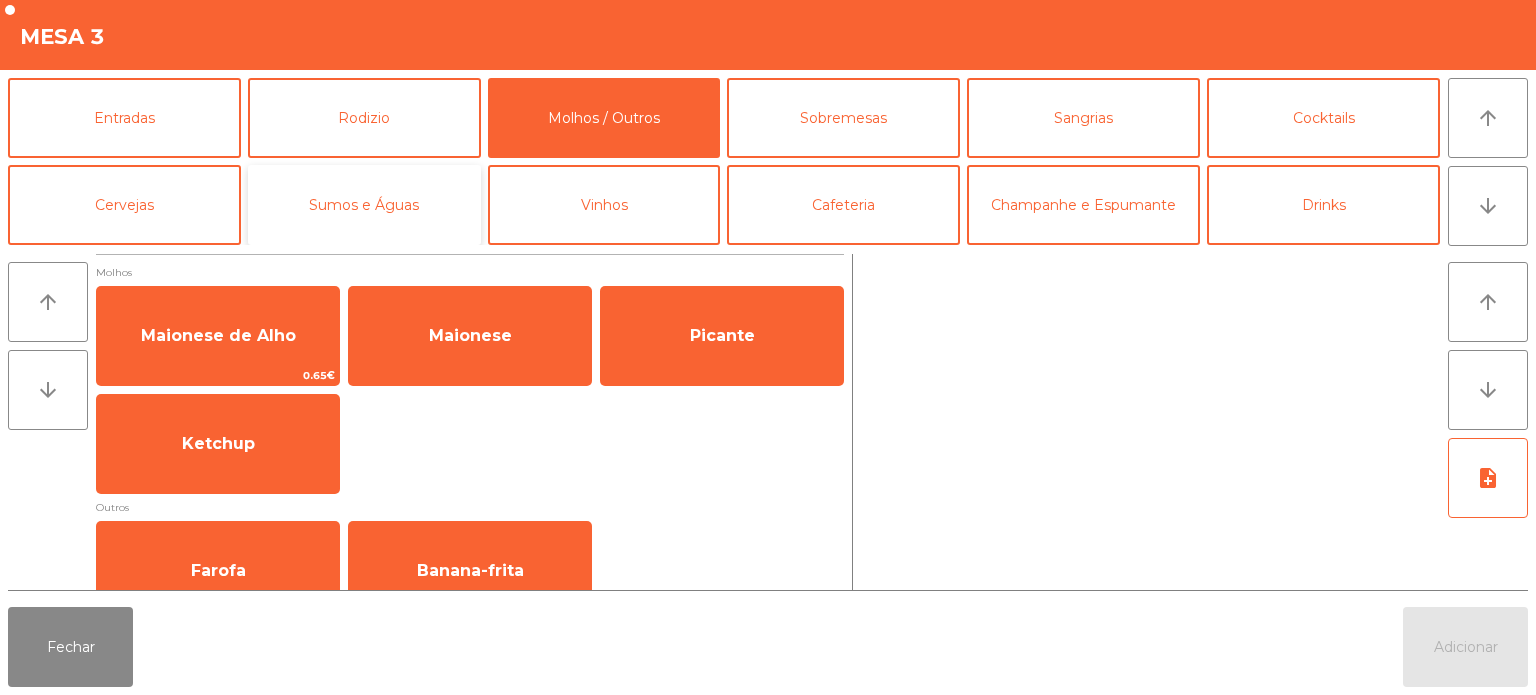 click on "Sumos e Águas" 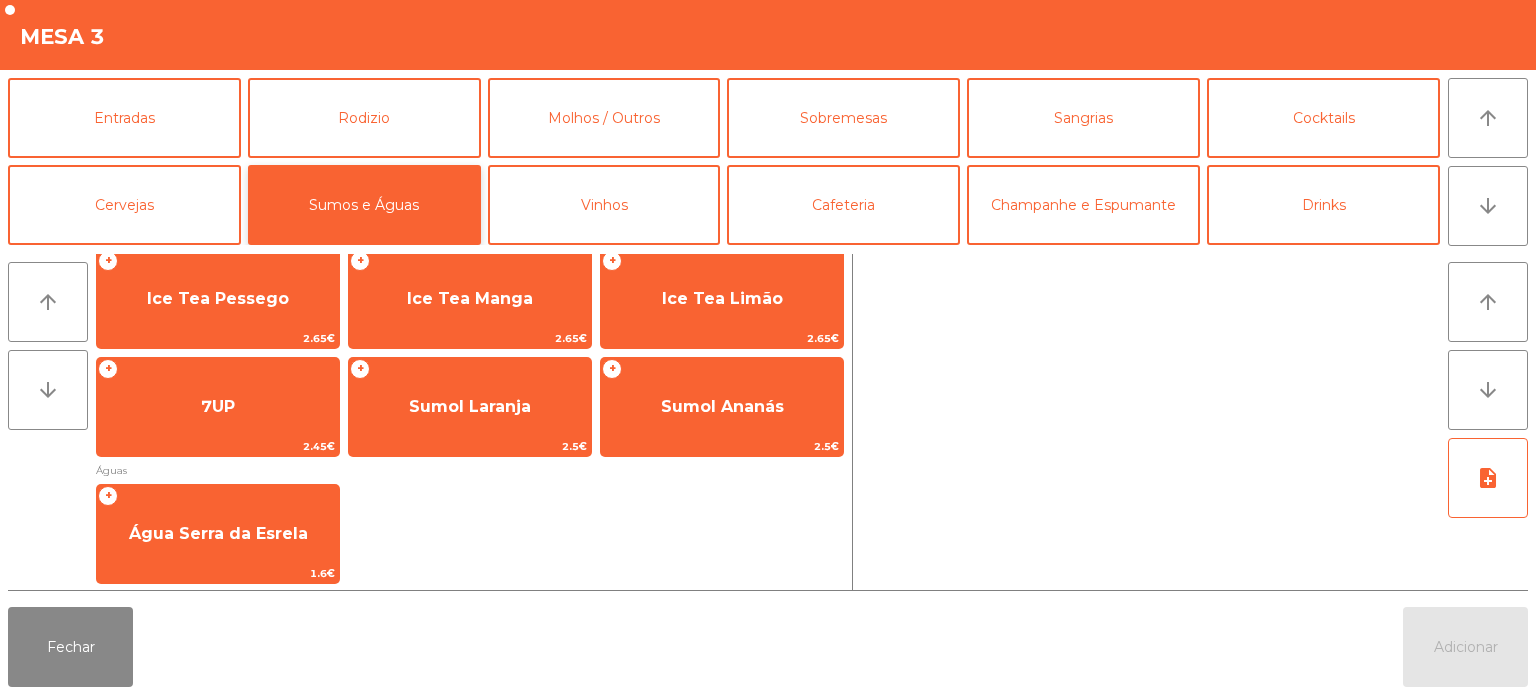 scroll, scrollTop: 251, scrollLeft: 0, axis: vertical 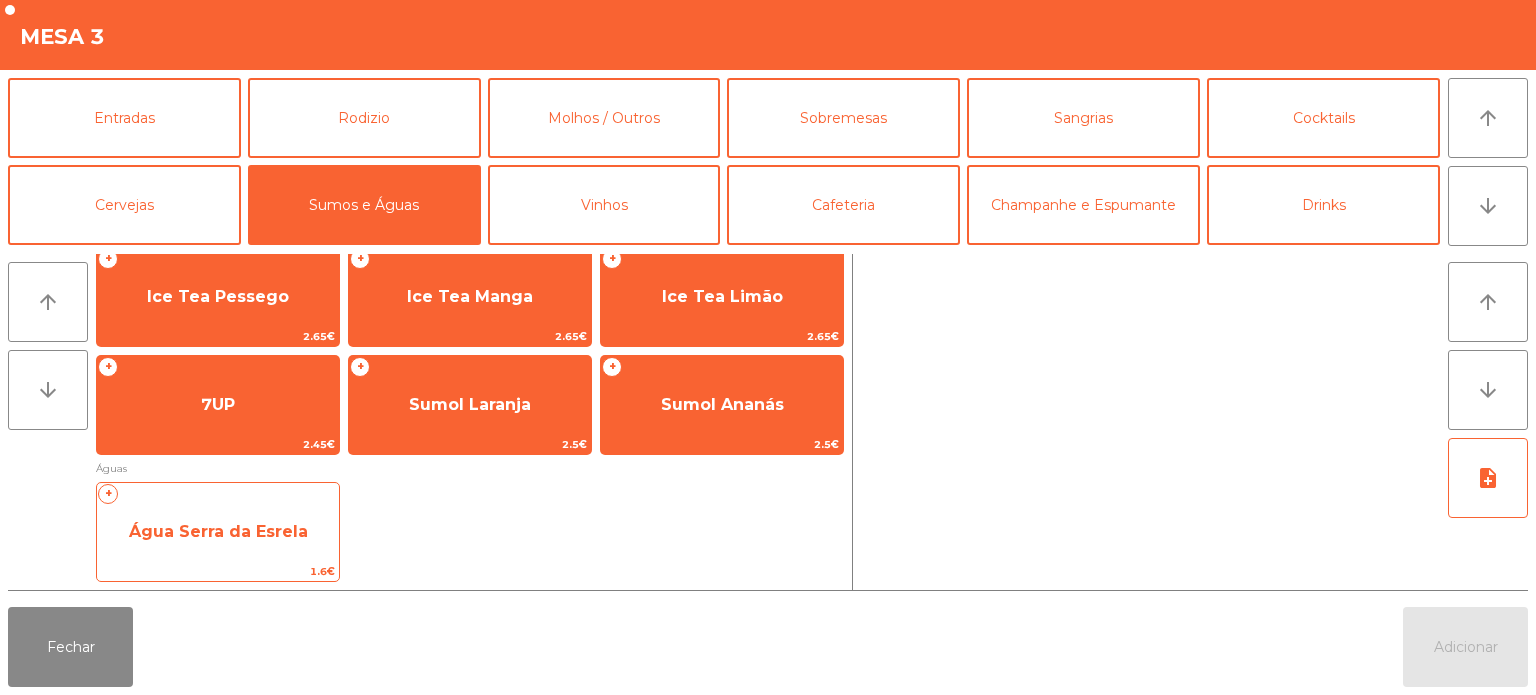 click on "Água Serra da Esrela" 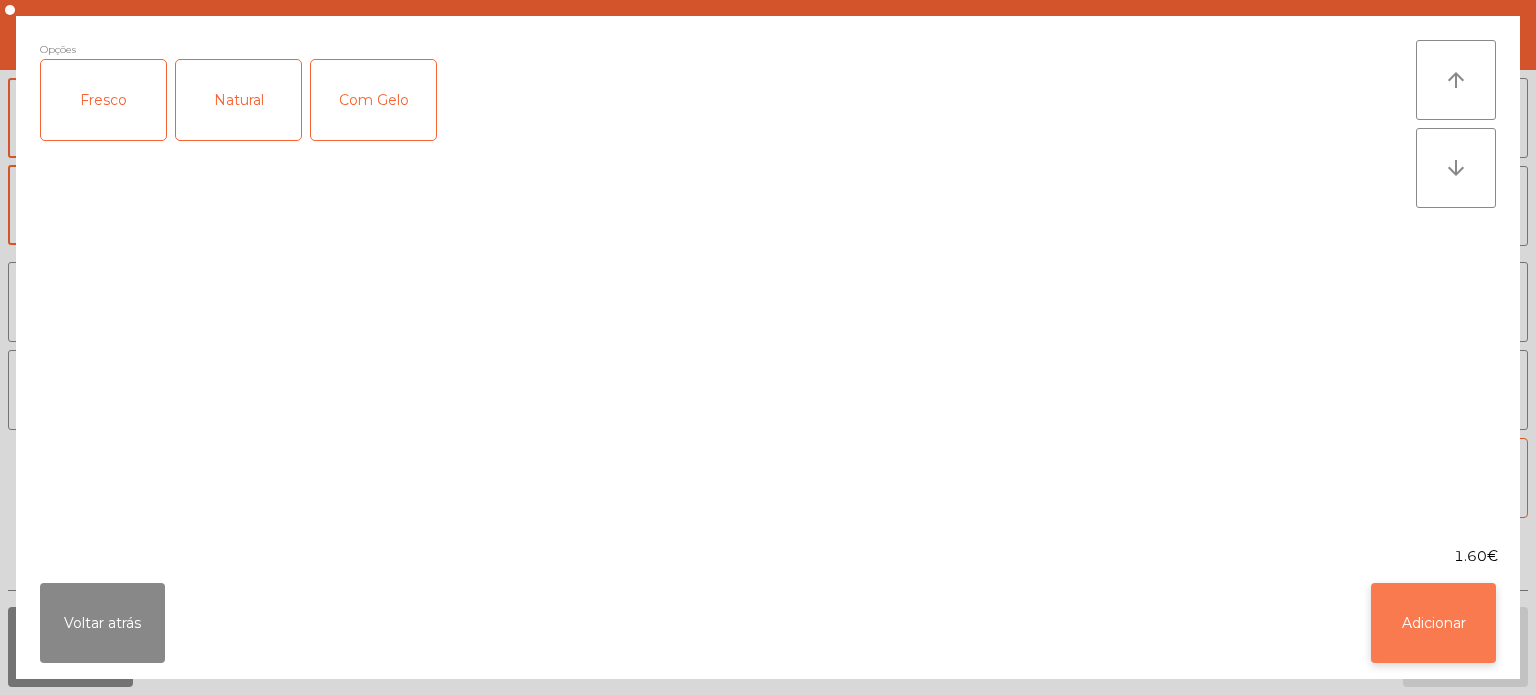 click on "Adicionar" 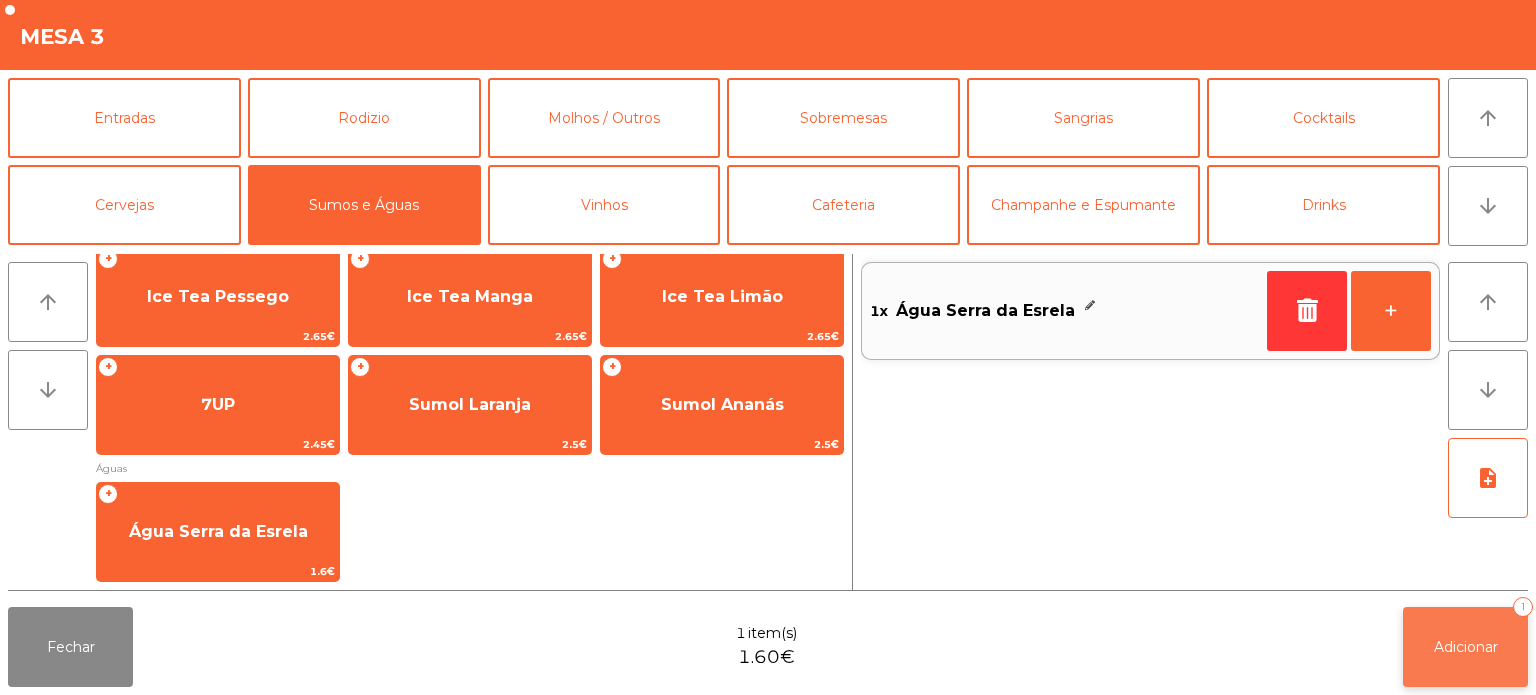 click on "Adicionar" 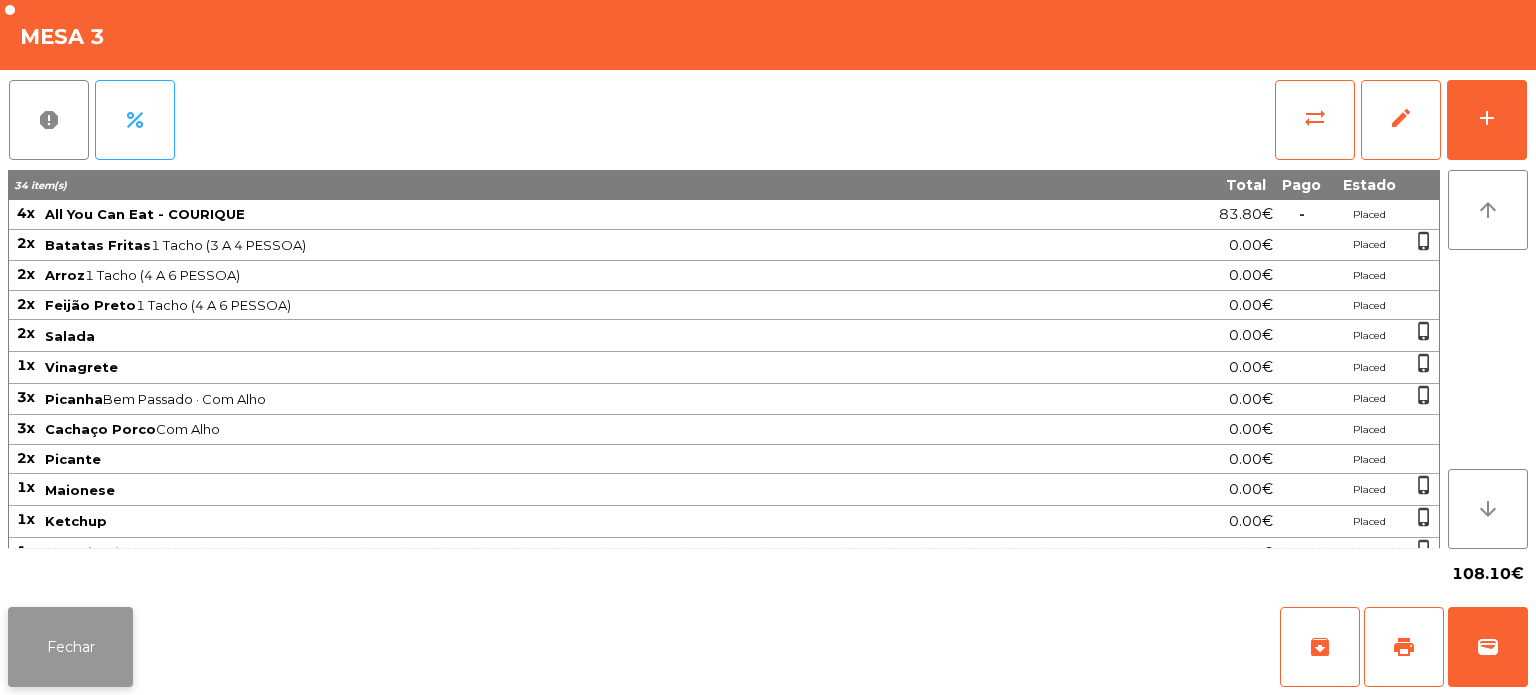 click on "Fechar" 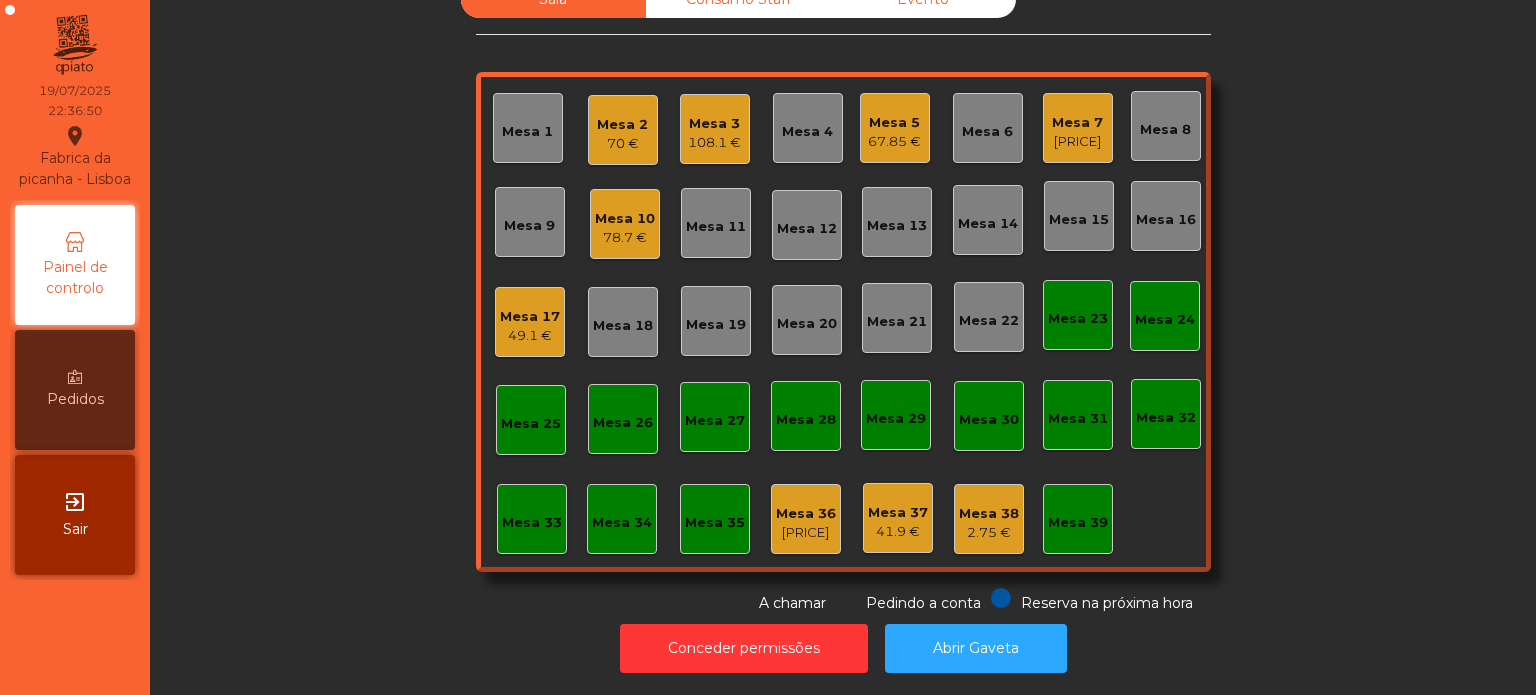 click on "Mesa 36" 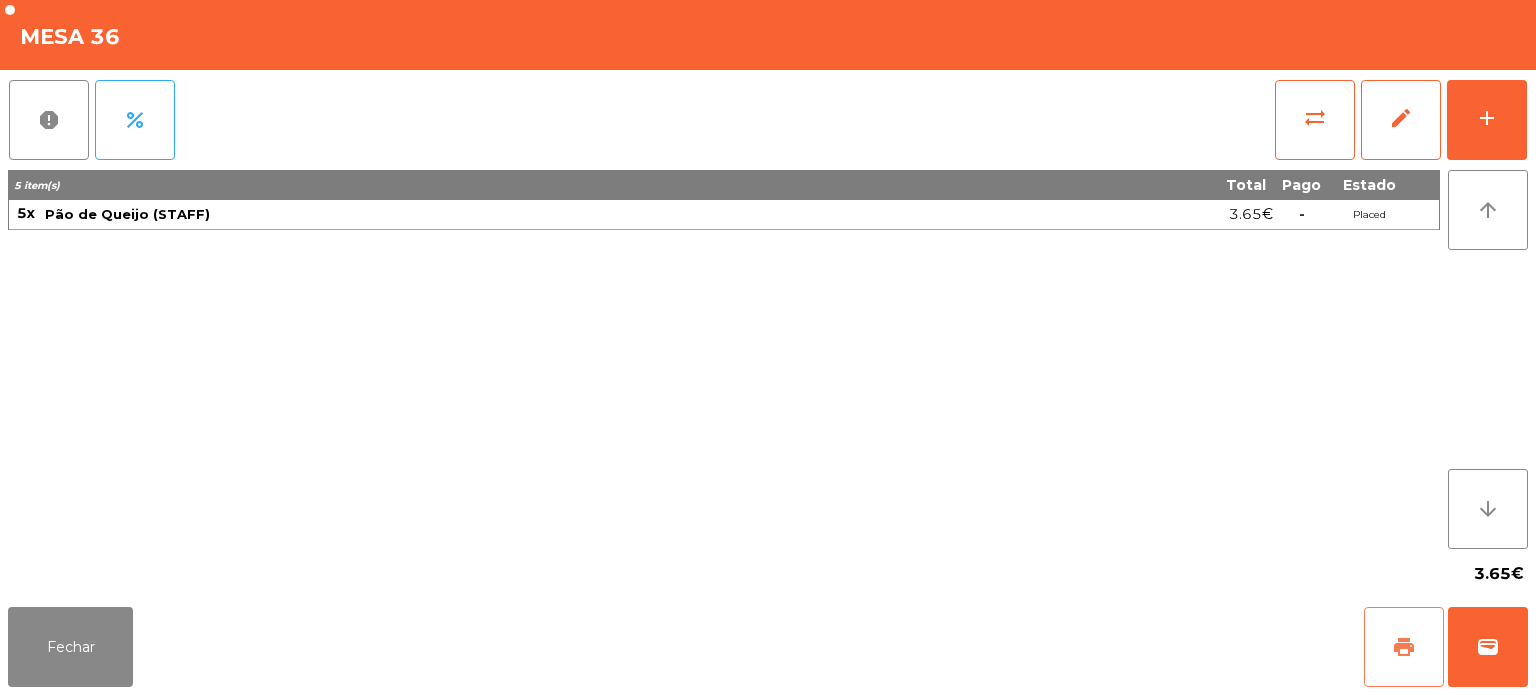click on "print" 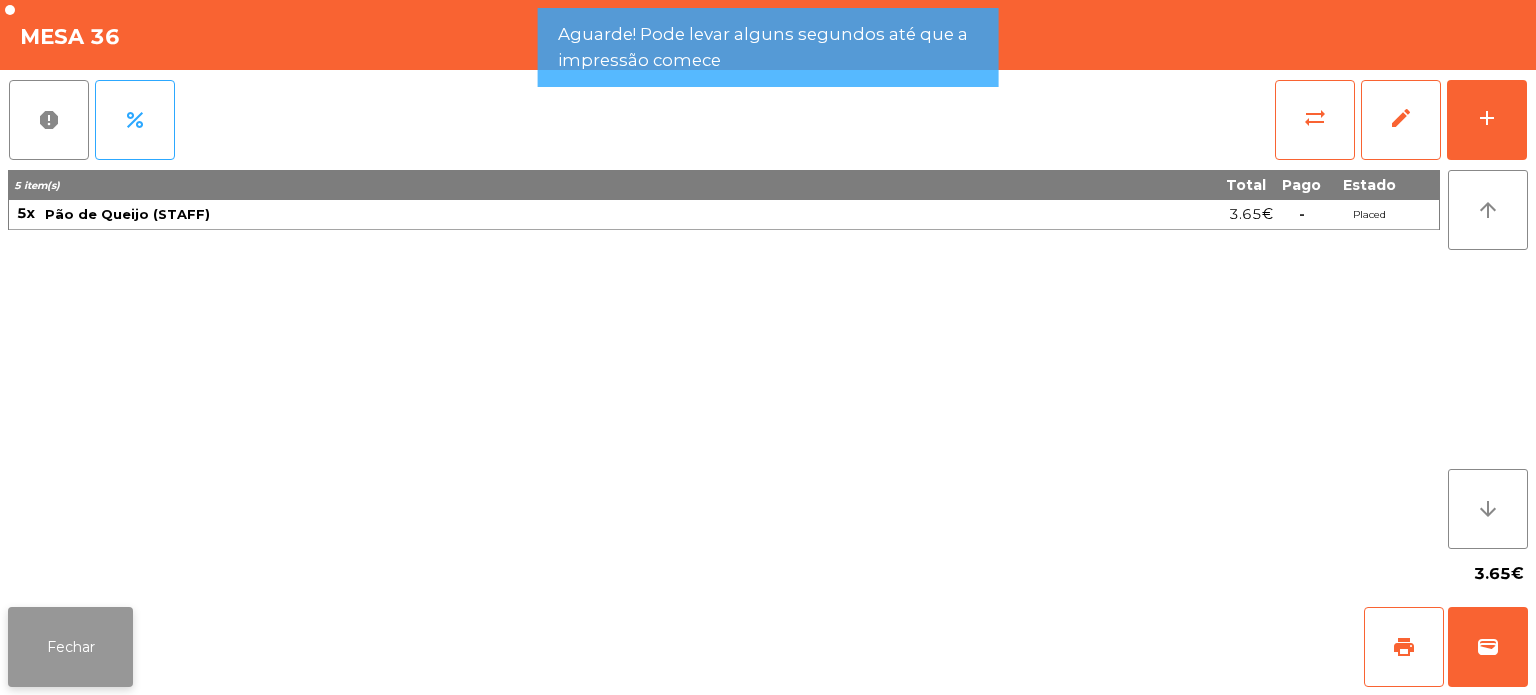 click on "Fechar" 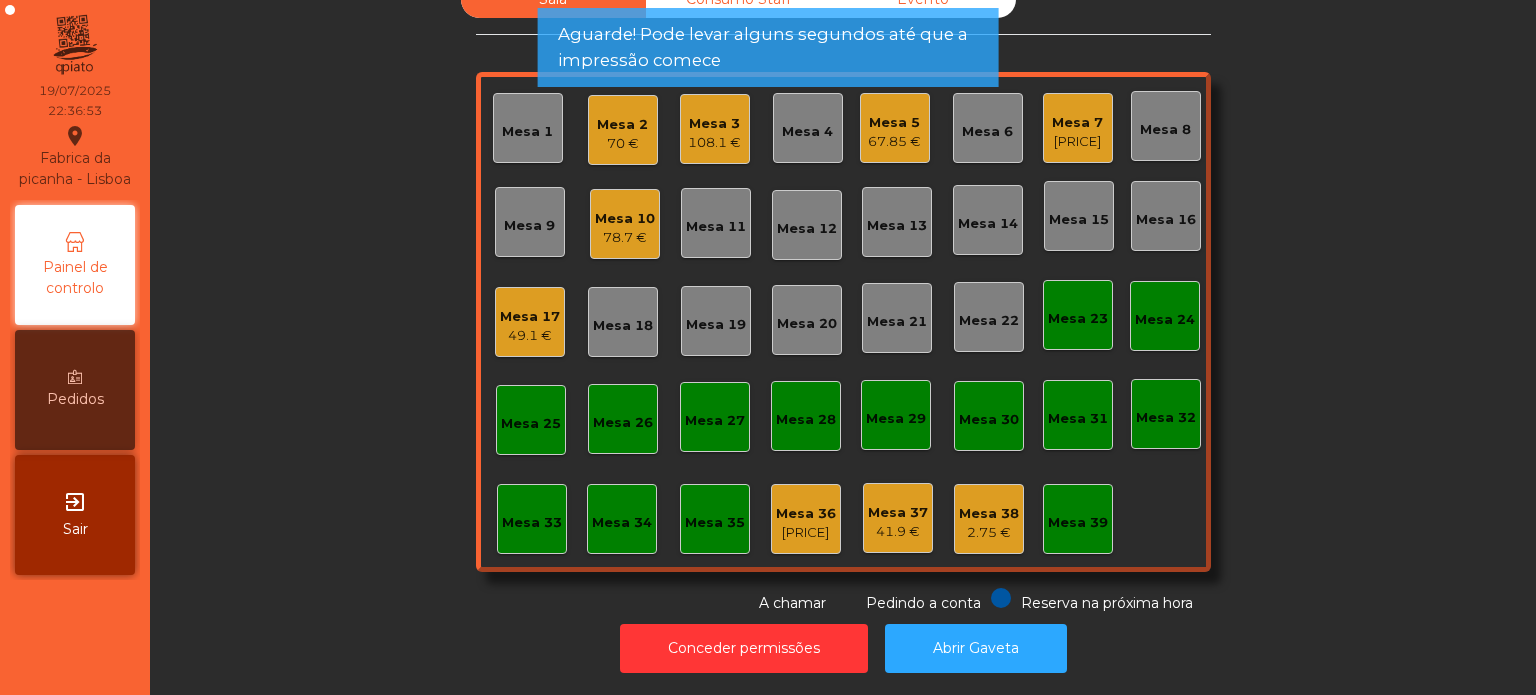 click on "41.9 €" 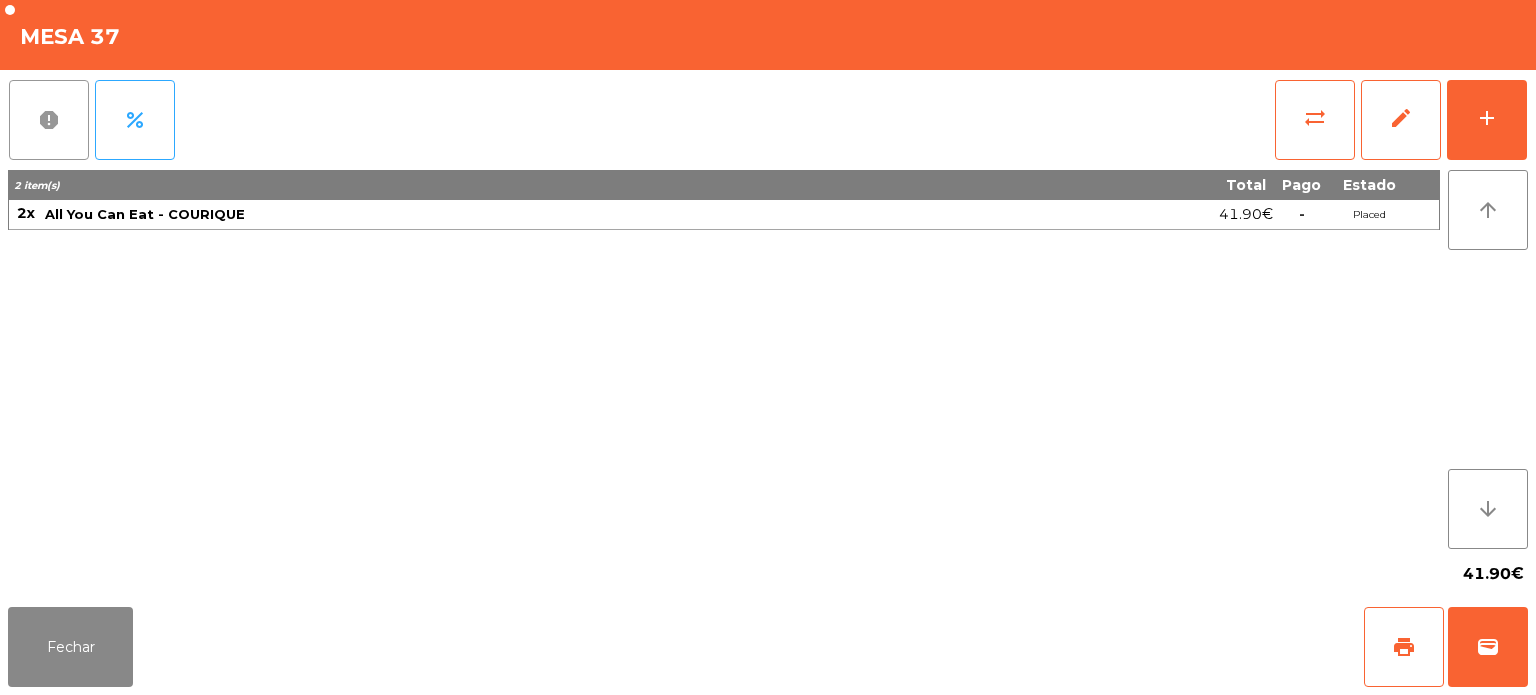 click on "report" 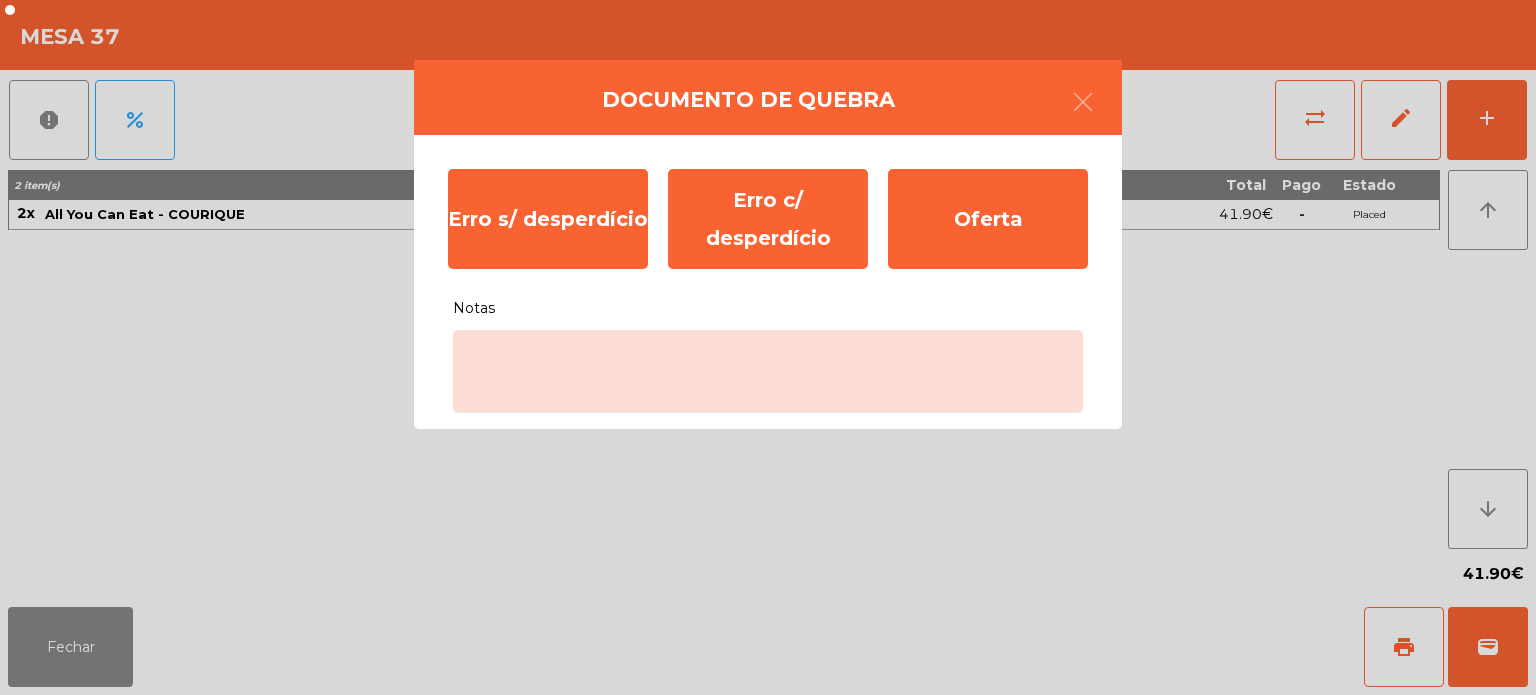 click on "Erro s/ desperdício   Erro c/ desperdício   Oferta   Notas" 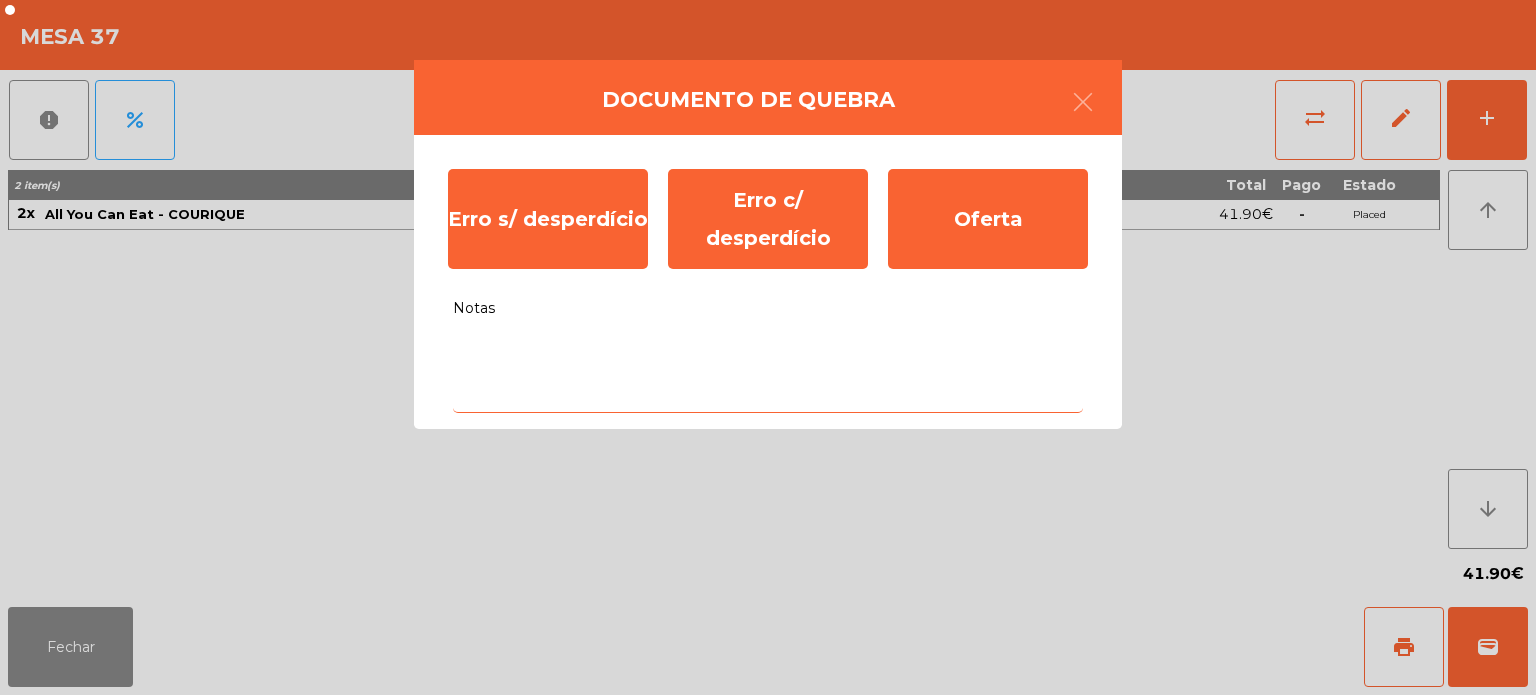 click on "Notas" at bounding box center (768, 371) 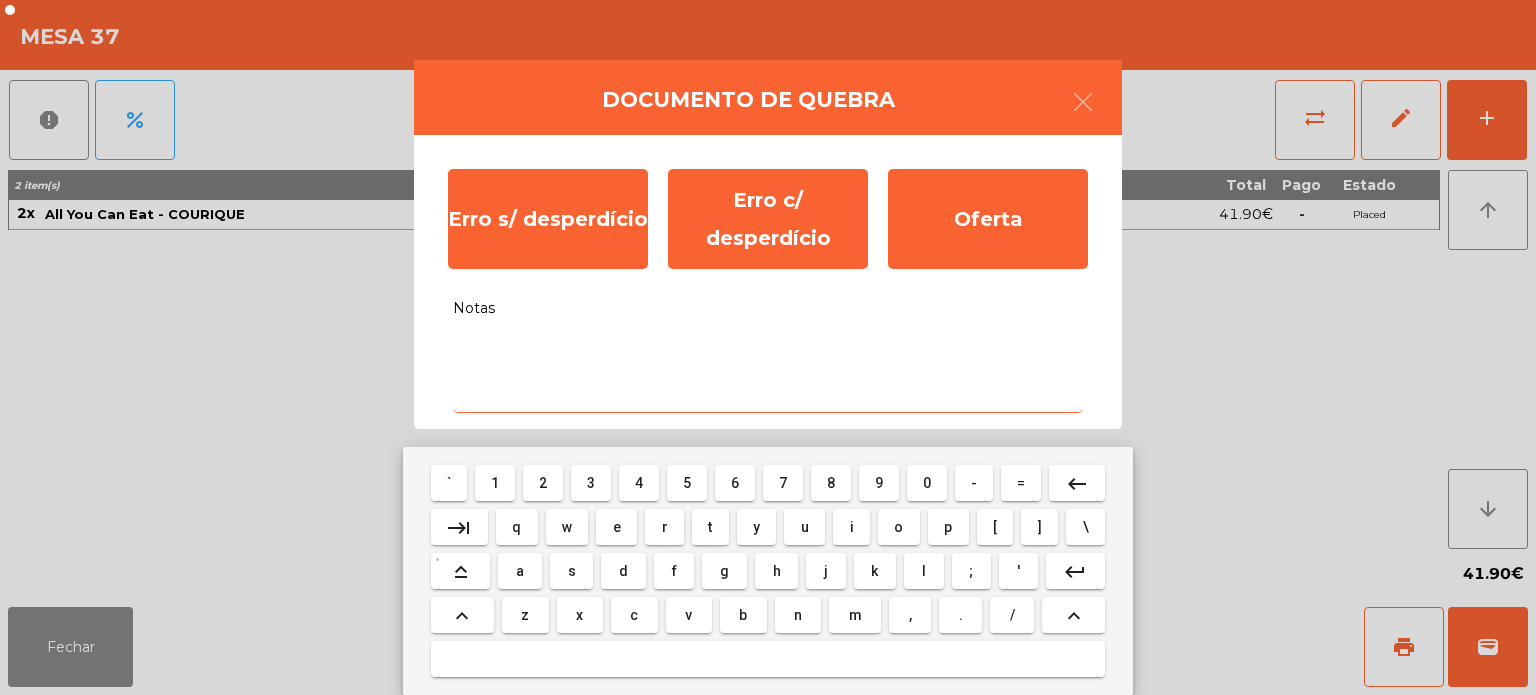 click on "s" at bounding box center (572, 571) 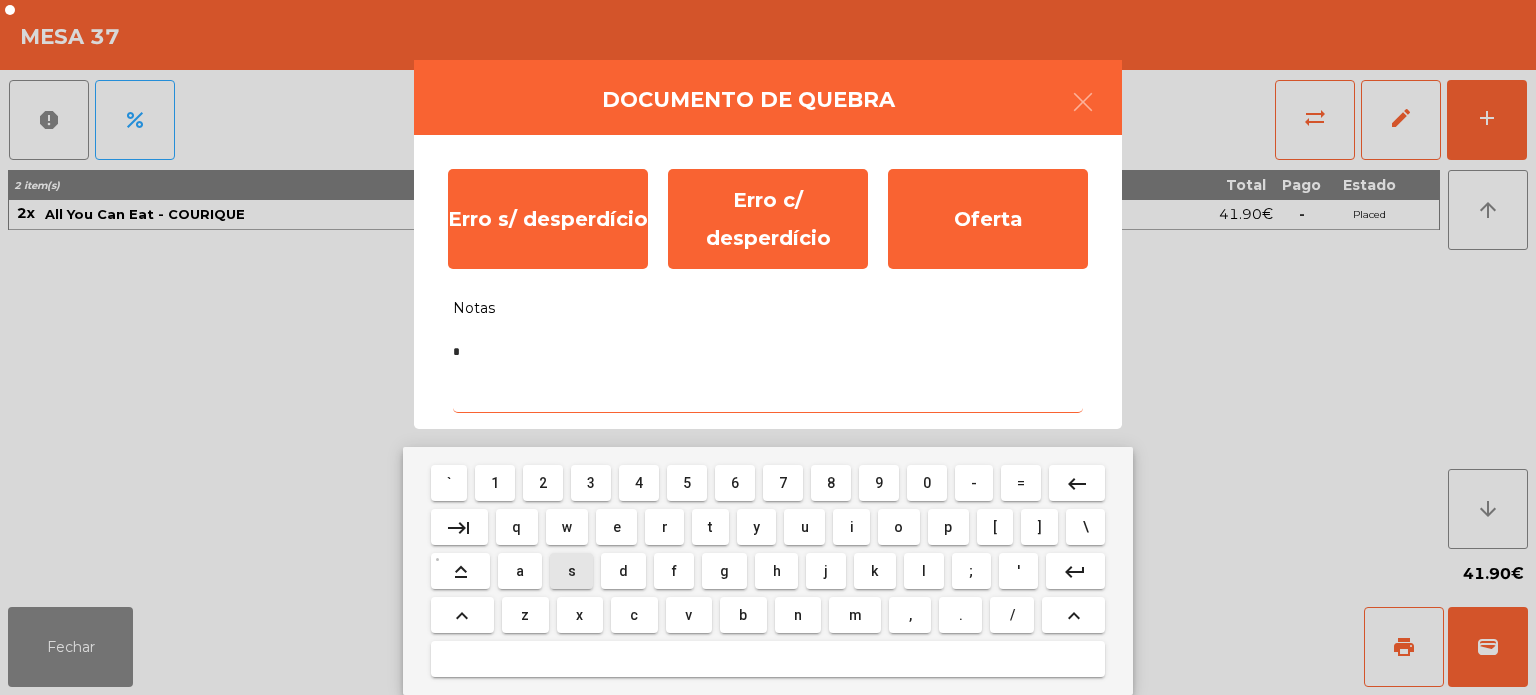 click on "e" at bounding box center (617, 527) 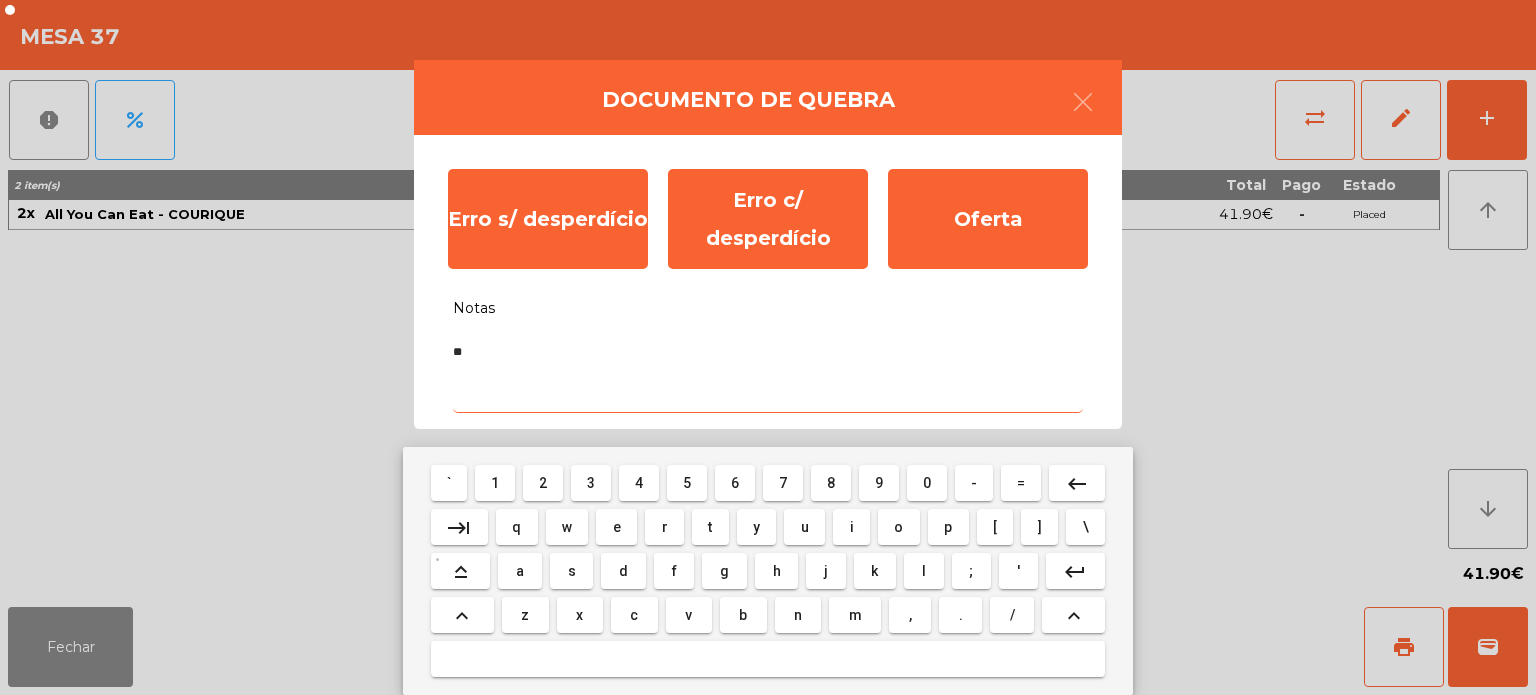 click on "m" at bounding box center (855, 615) 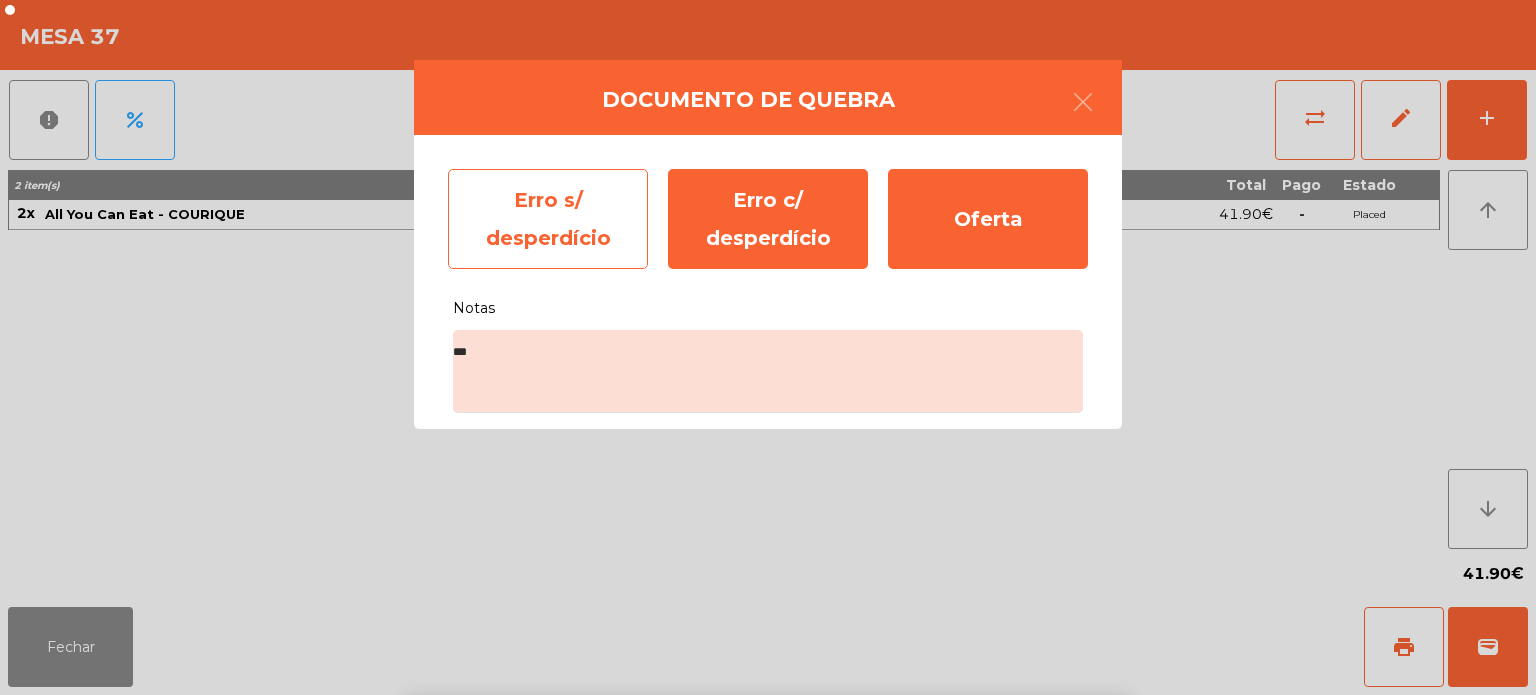 click on "Erro s/ desperdício" 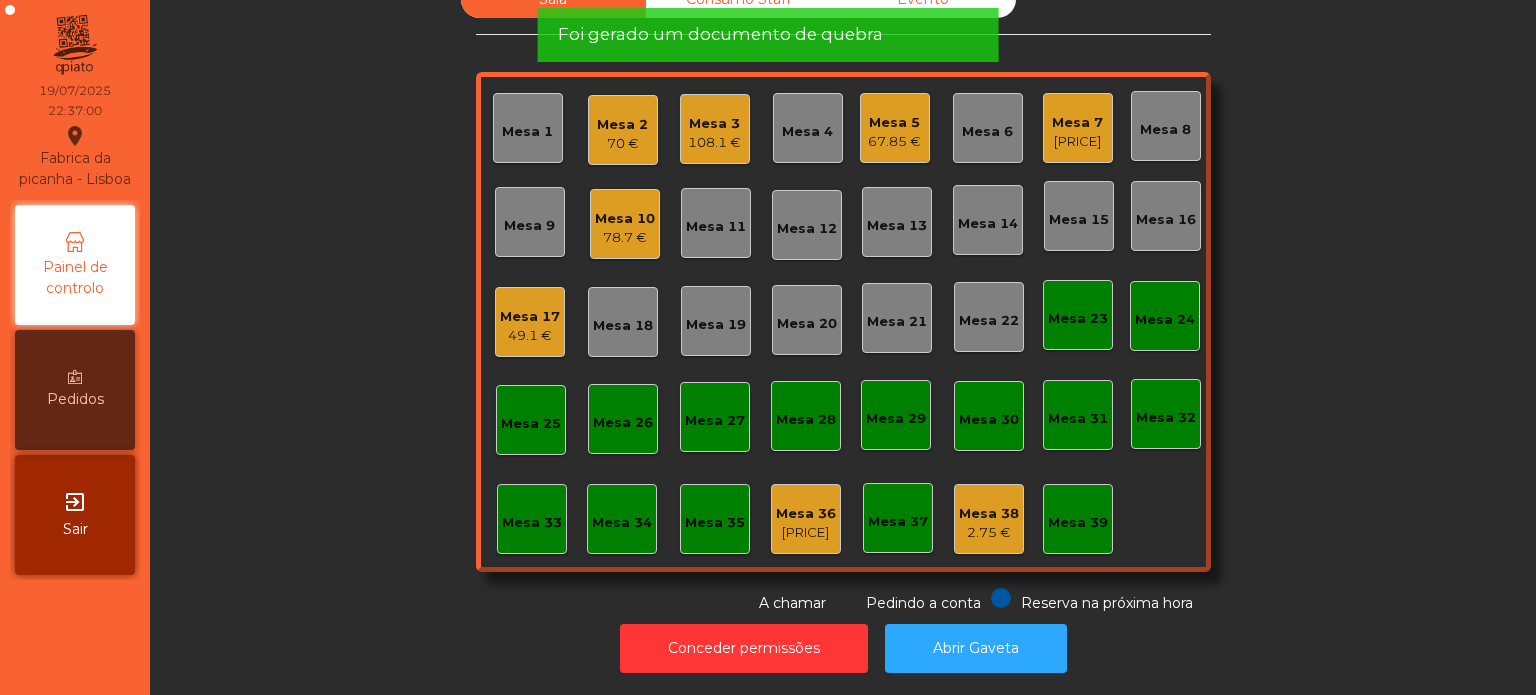 click on "Mesa 36" 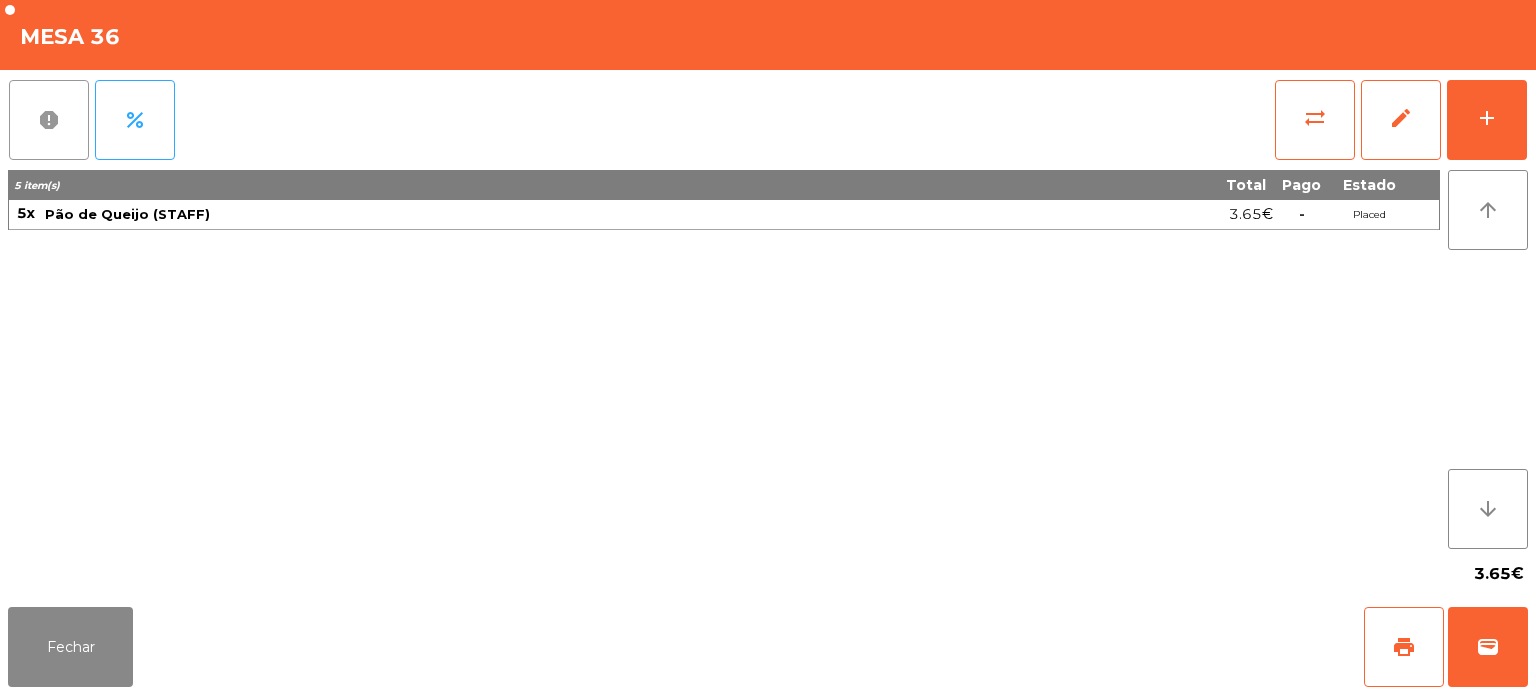 click on "report" 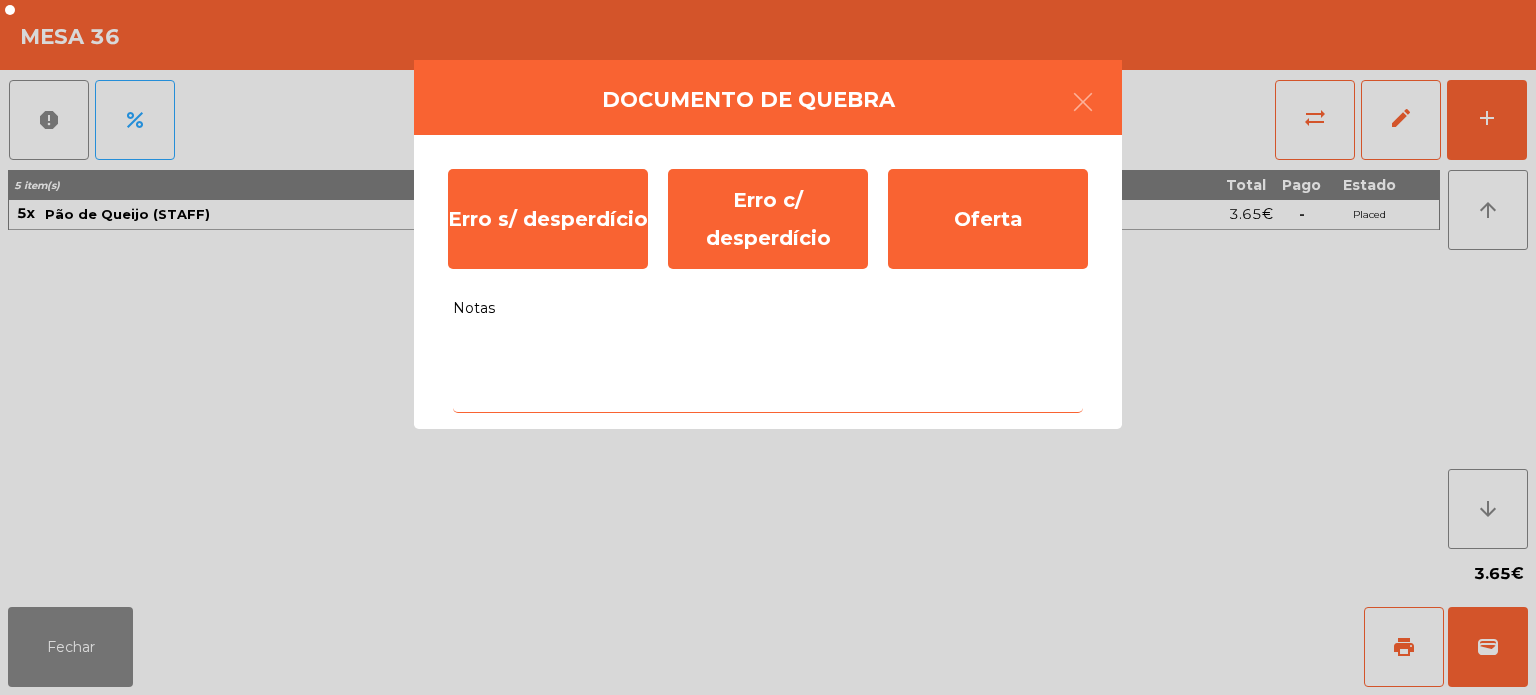 click on "Notas" at bounding box center (768, 371) 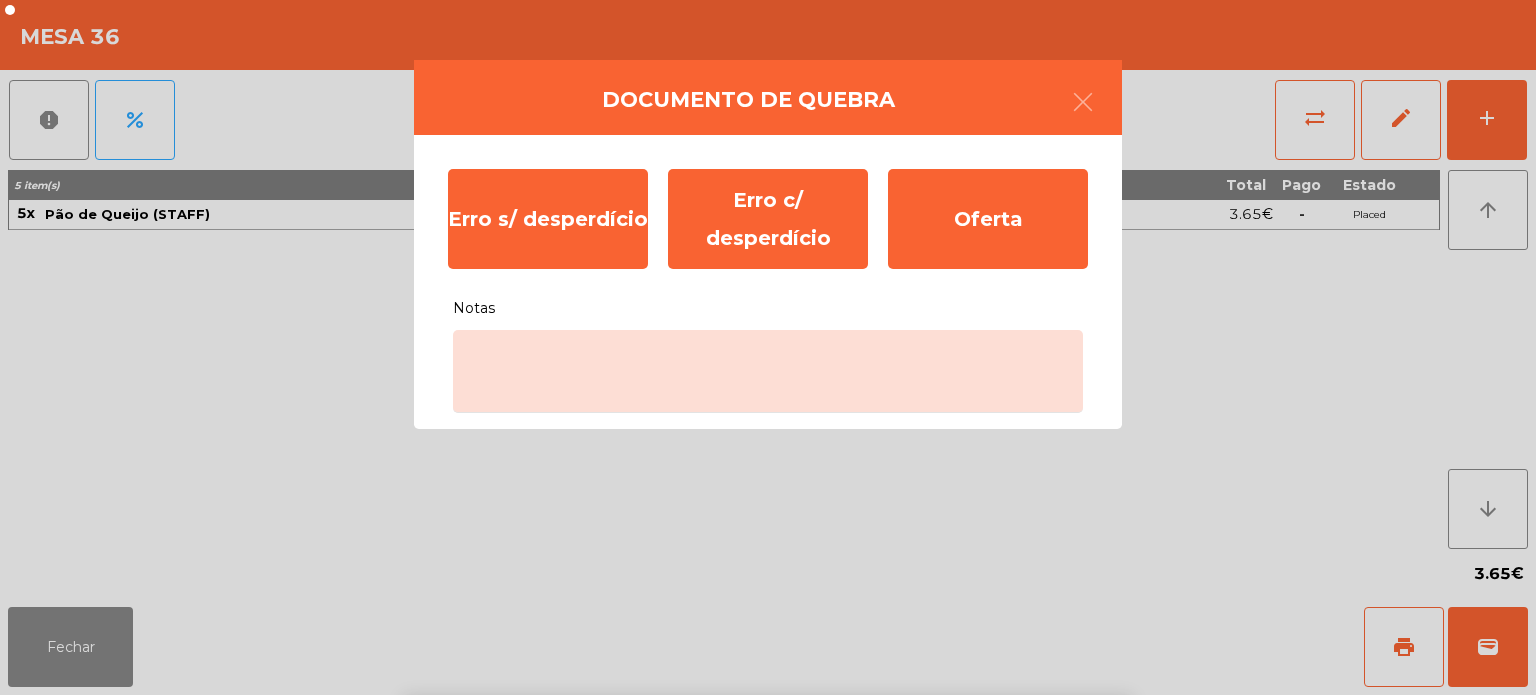 click on "` 1 2 3 4 5 6 7 8 9 0 - = keyboard_backspace keyboard_tab q w e r t y u i o p [ ] \ keyboard_capslock a s d f g h j k l ; ' keyboard_return keyboard_arrow_up z x c v b n m , . / keyboard_arrow_up" at bounding box center (768, 571) 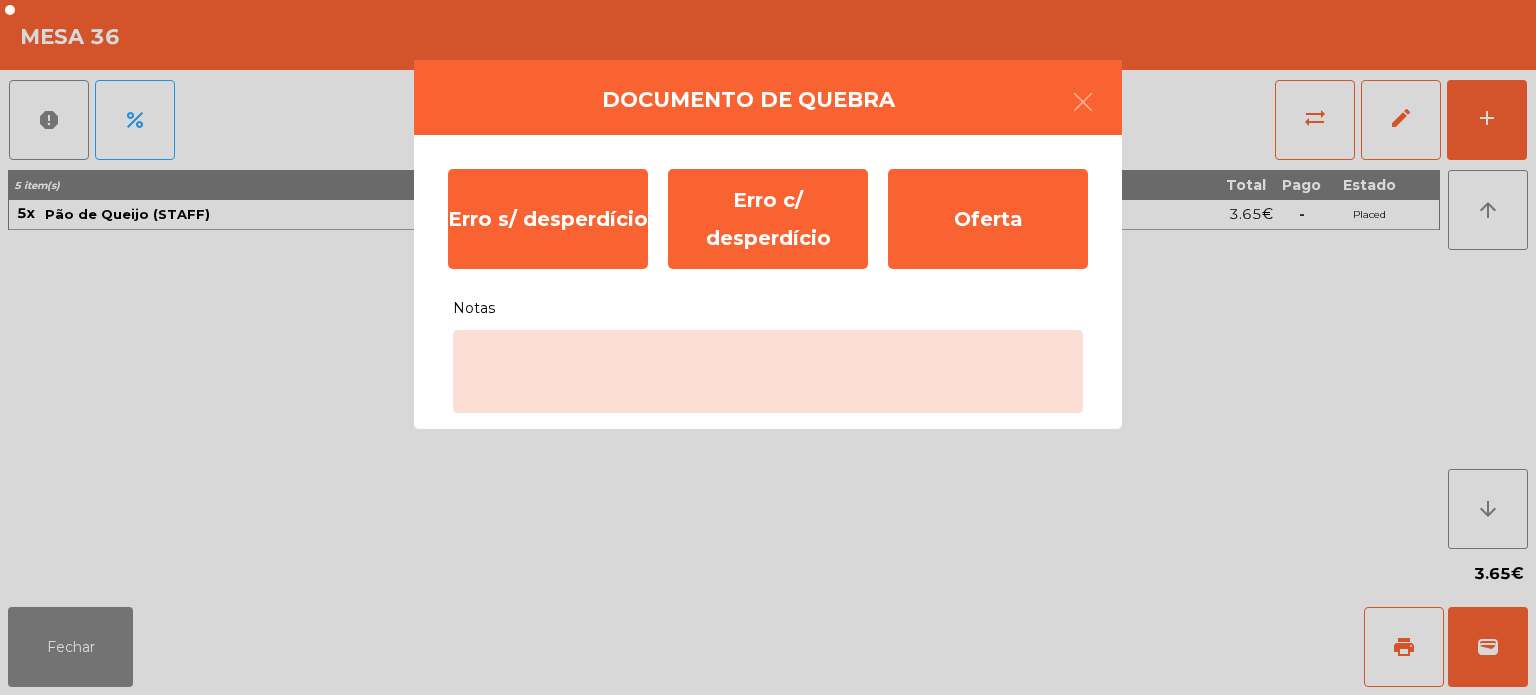 click on "Documento de quebra  Erro s/ desperdício   Erro c/ desperdício   Oferta   Notas" 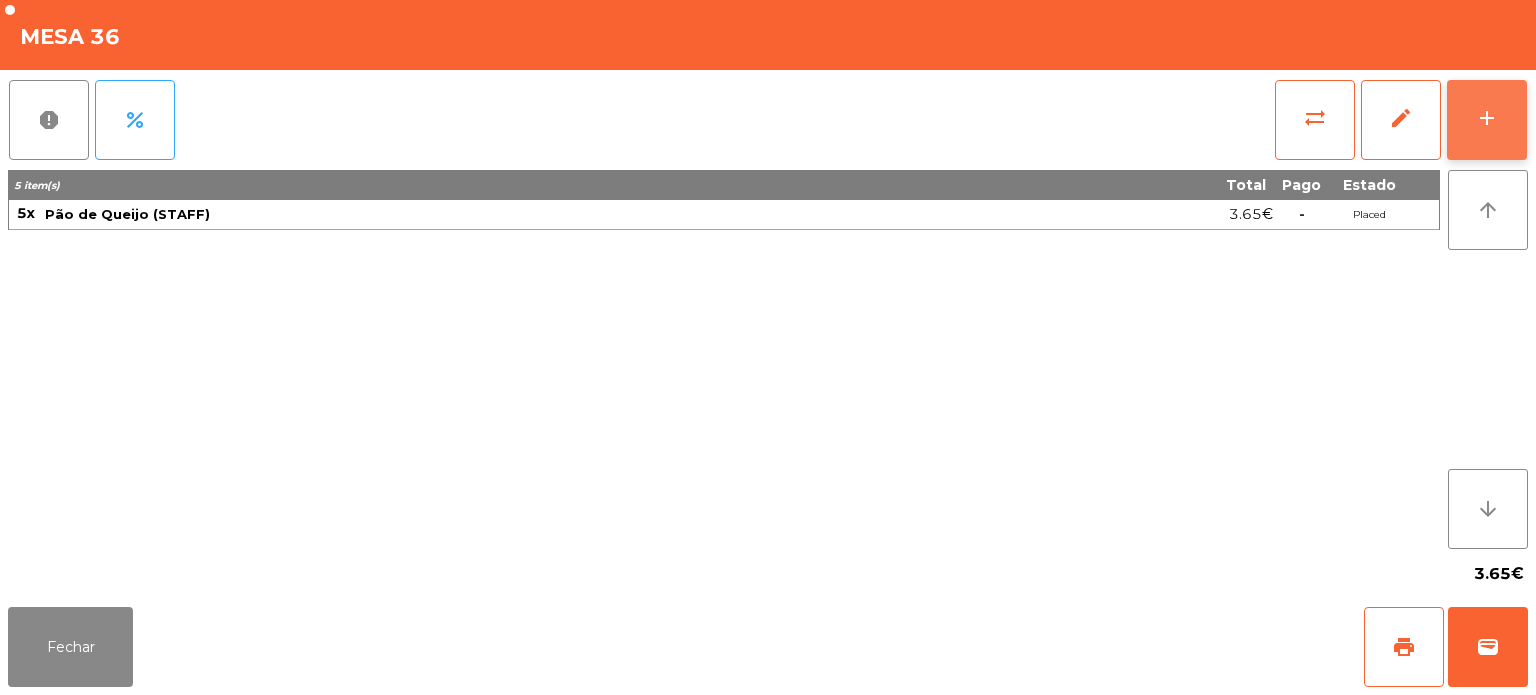 click on "add" 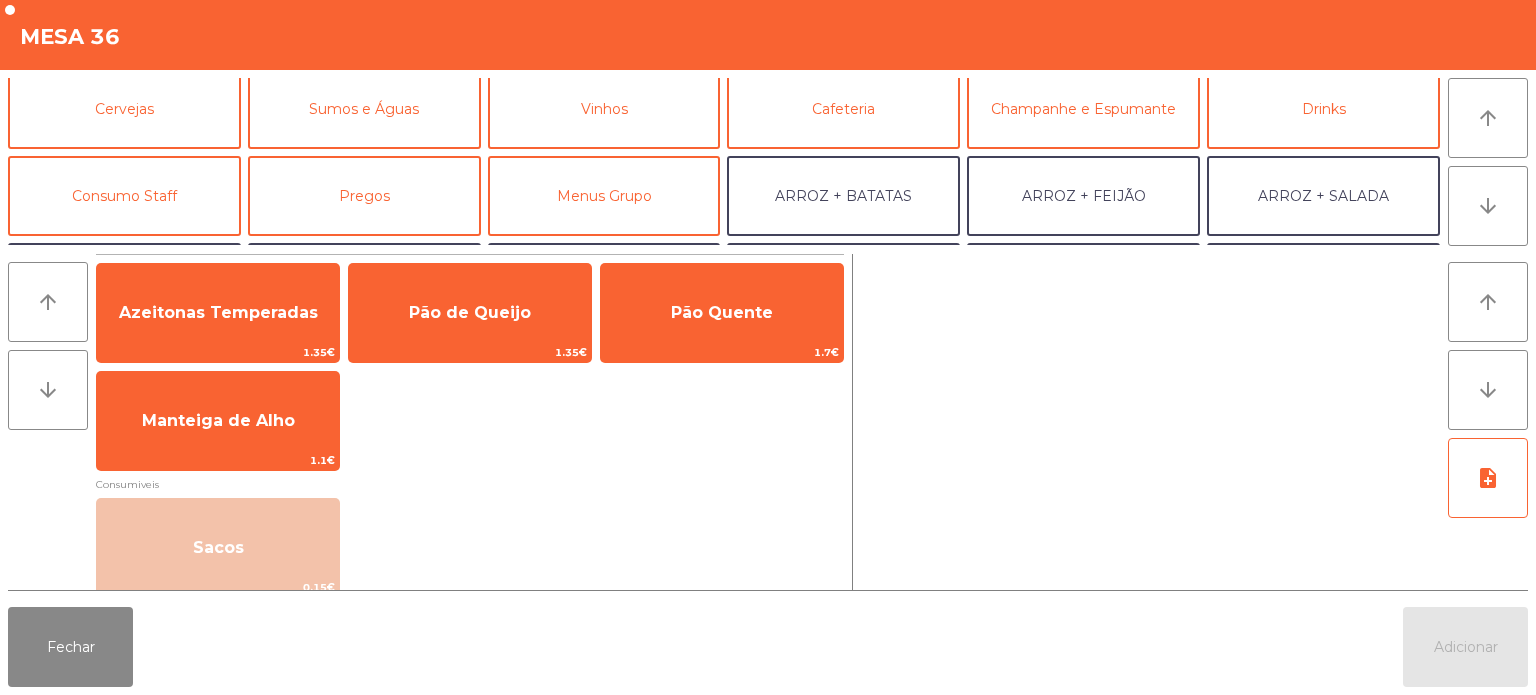 scroll, scrollTop: 100, scrollLeft: 0, axis: vertical 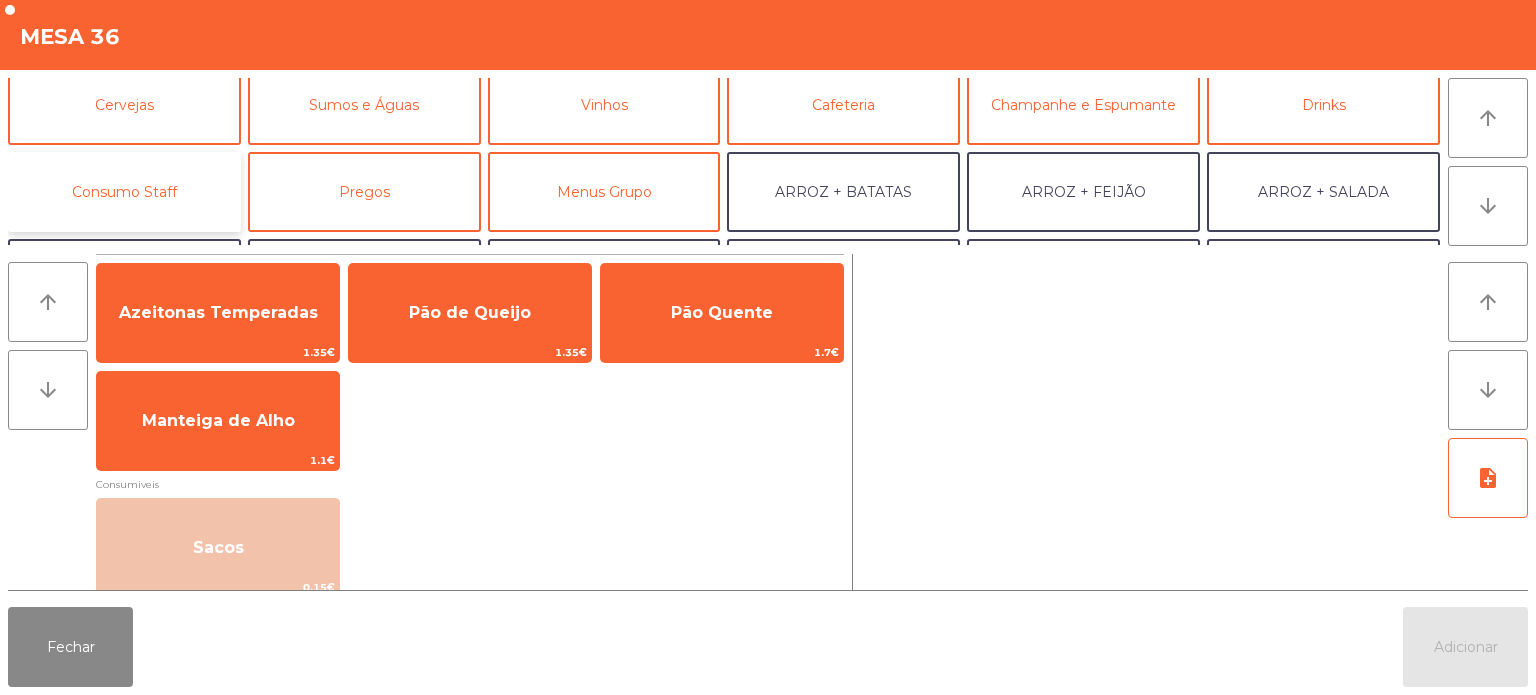 click on "Consumo Staff" 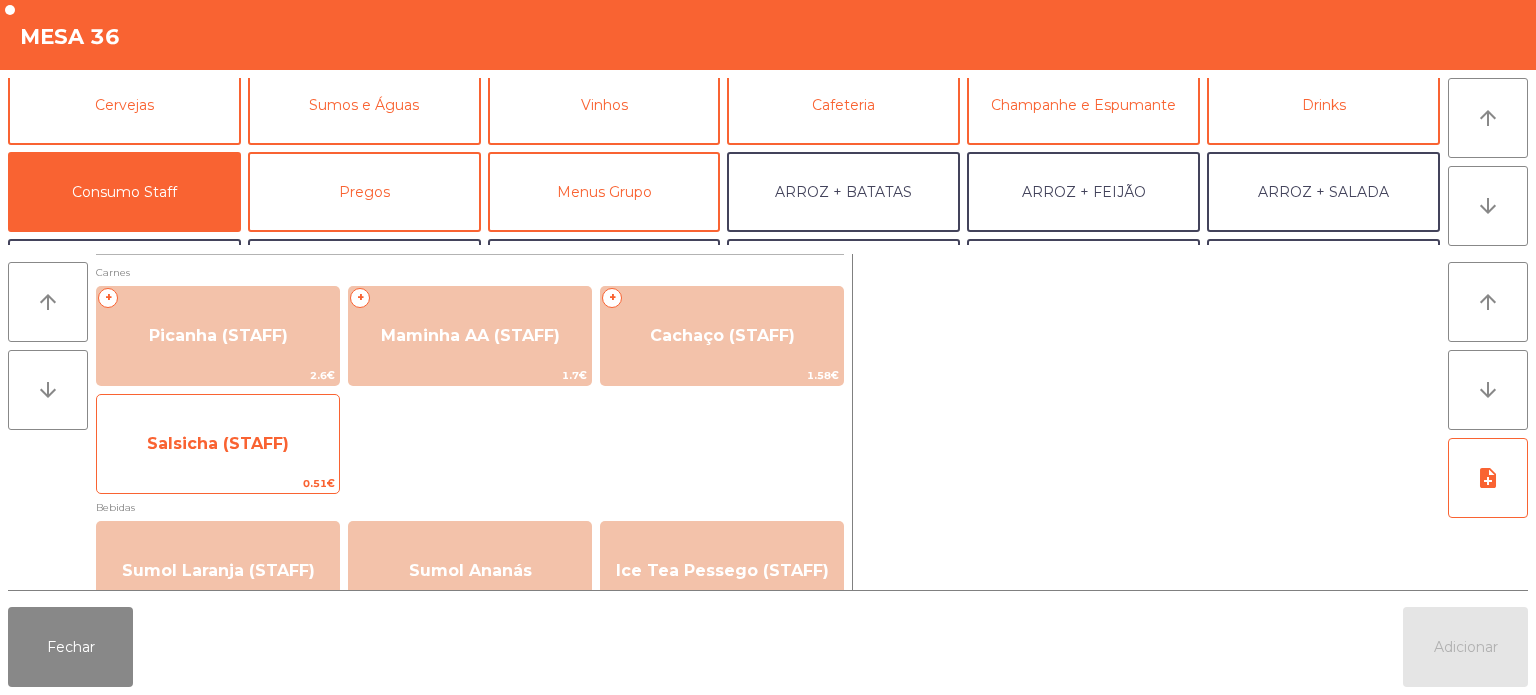 click on "Salsicha (STAFF)" 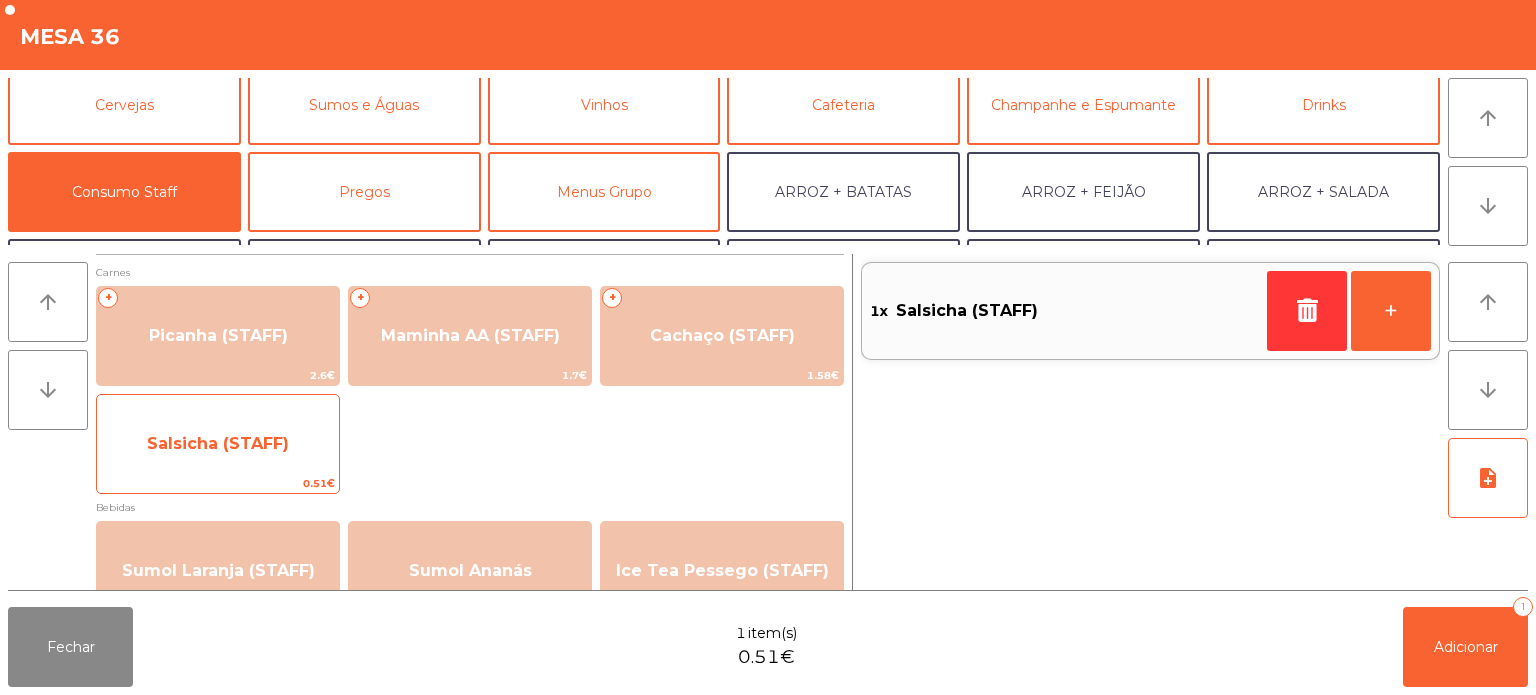 click on "Salsicha (STAFF)" 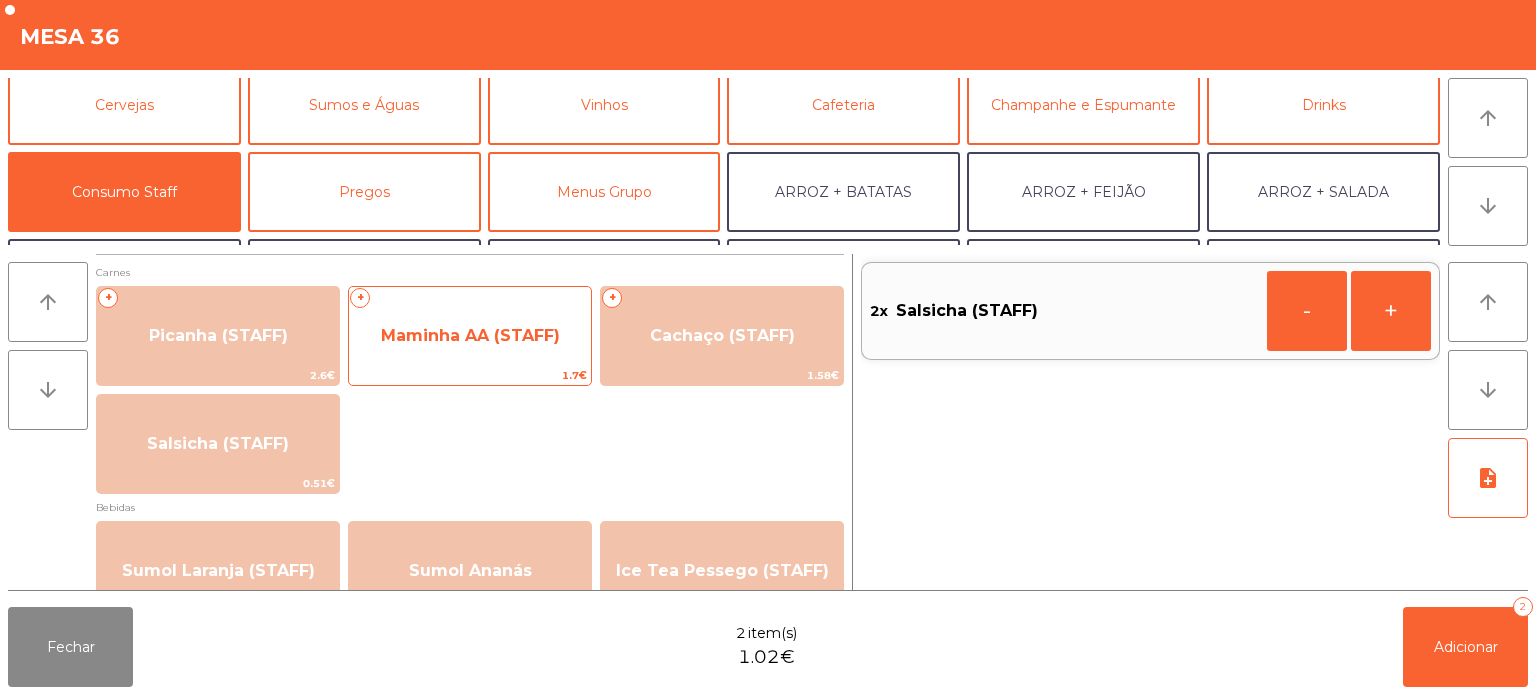 click on "1.7€" 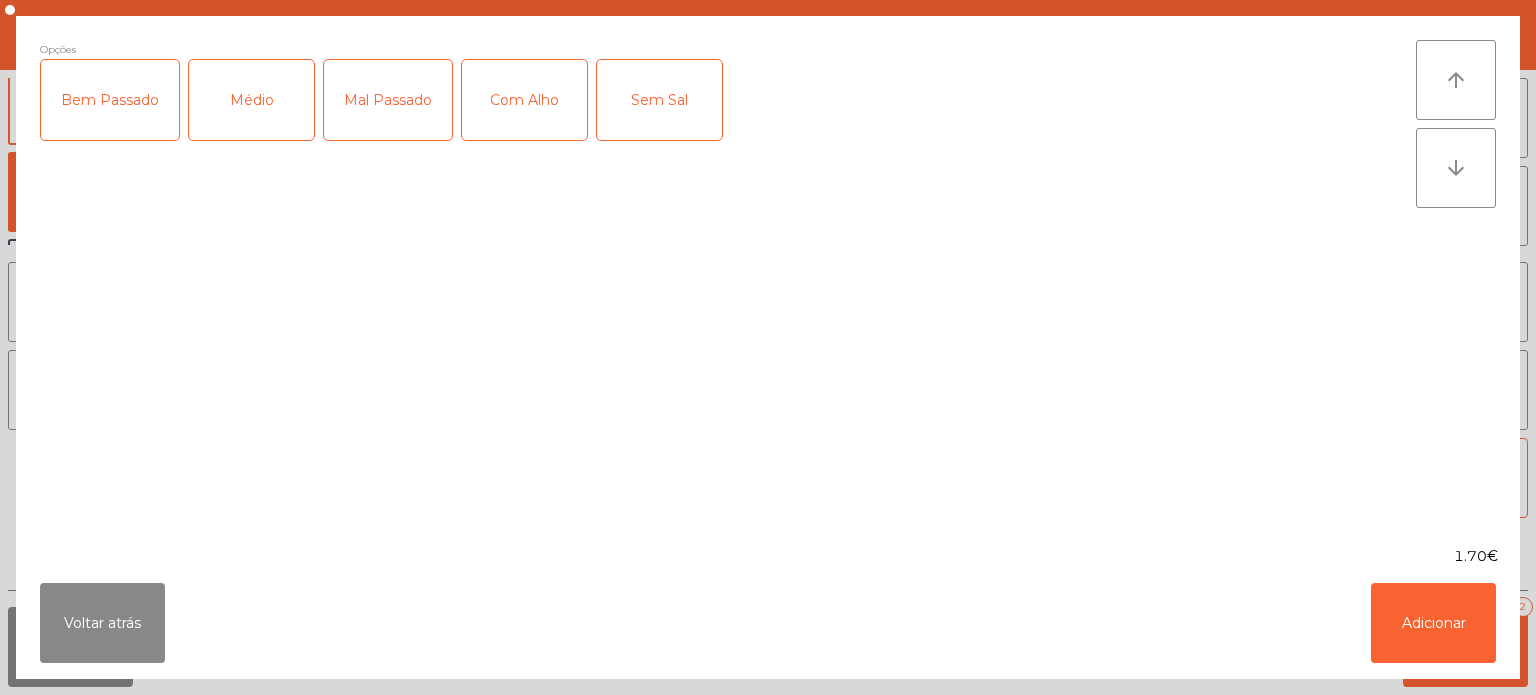 click on "Com Alho" 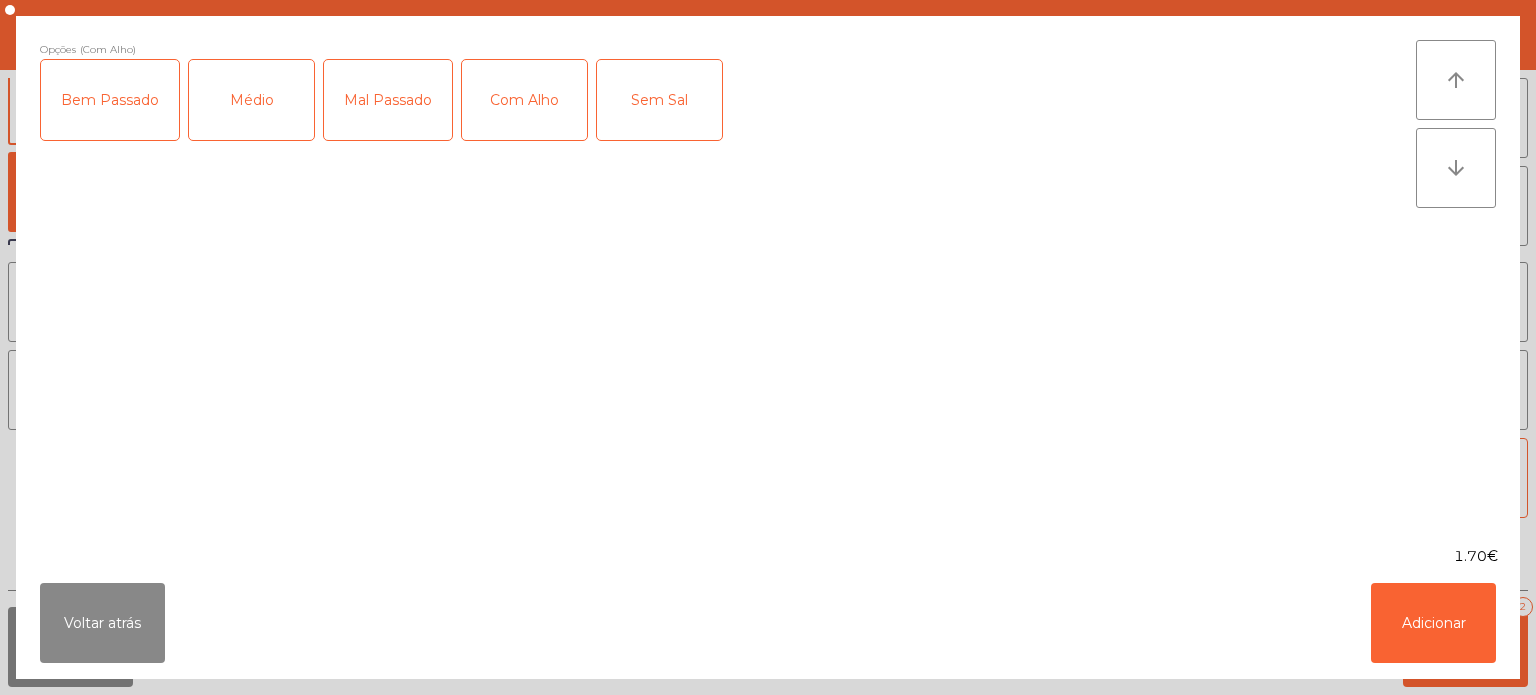 click on "Mal Passado" 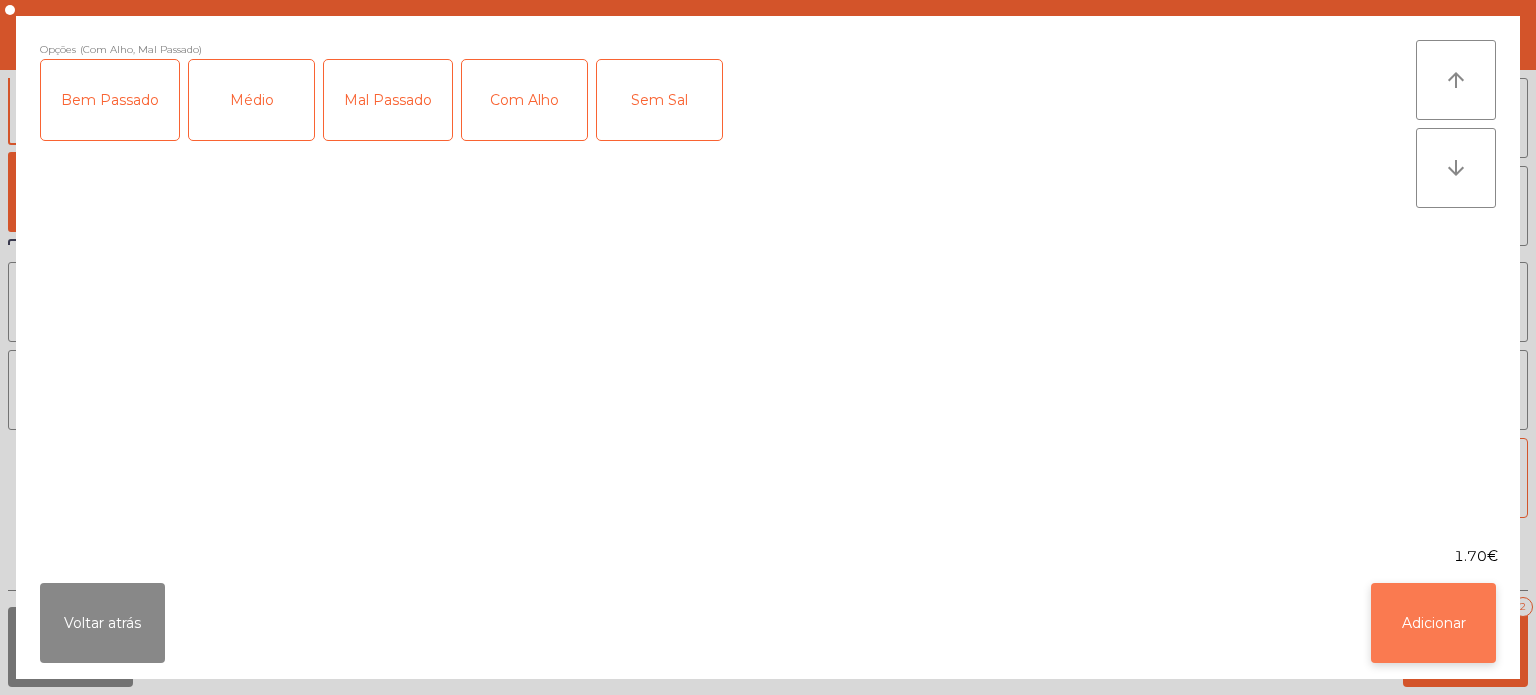 click on "Adicionar" 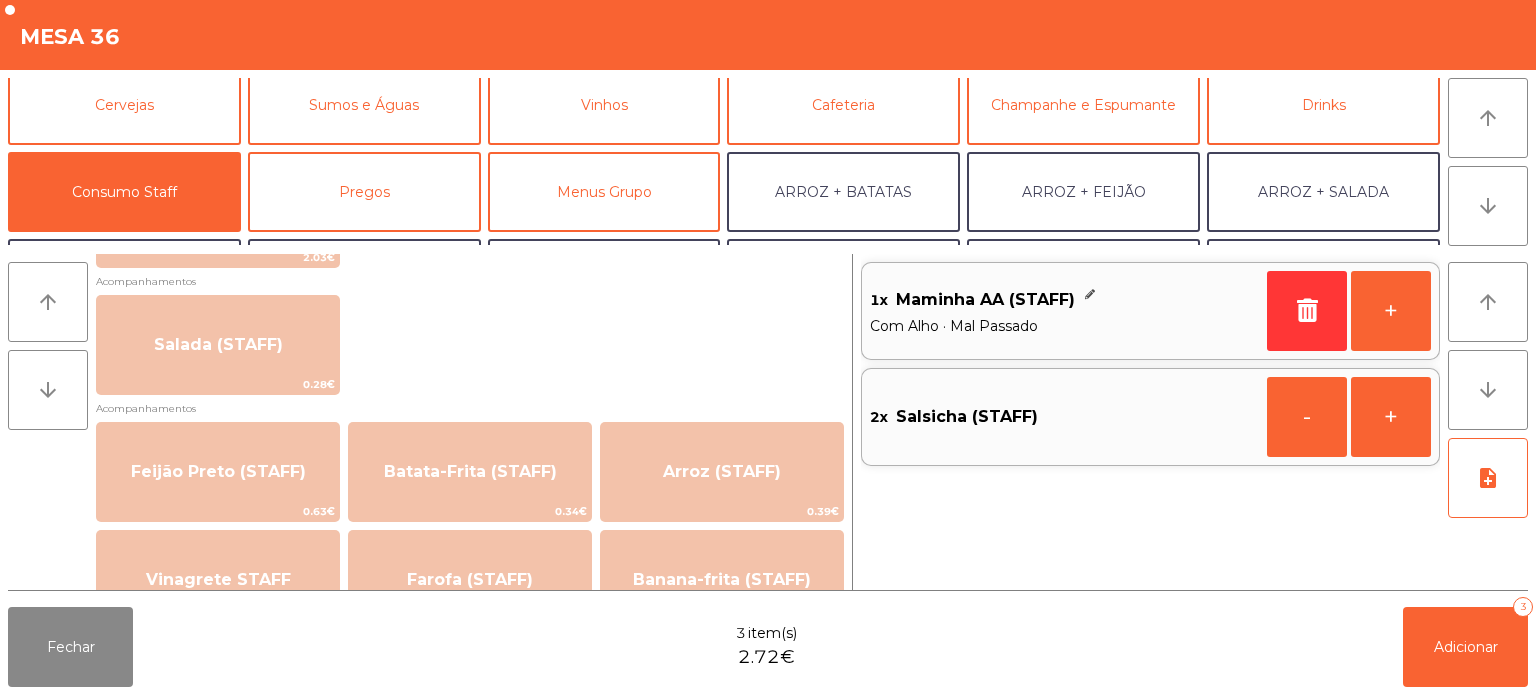 scroll, scrollTop: 680, scrollLeft: 0, axis: vertical 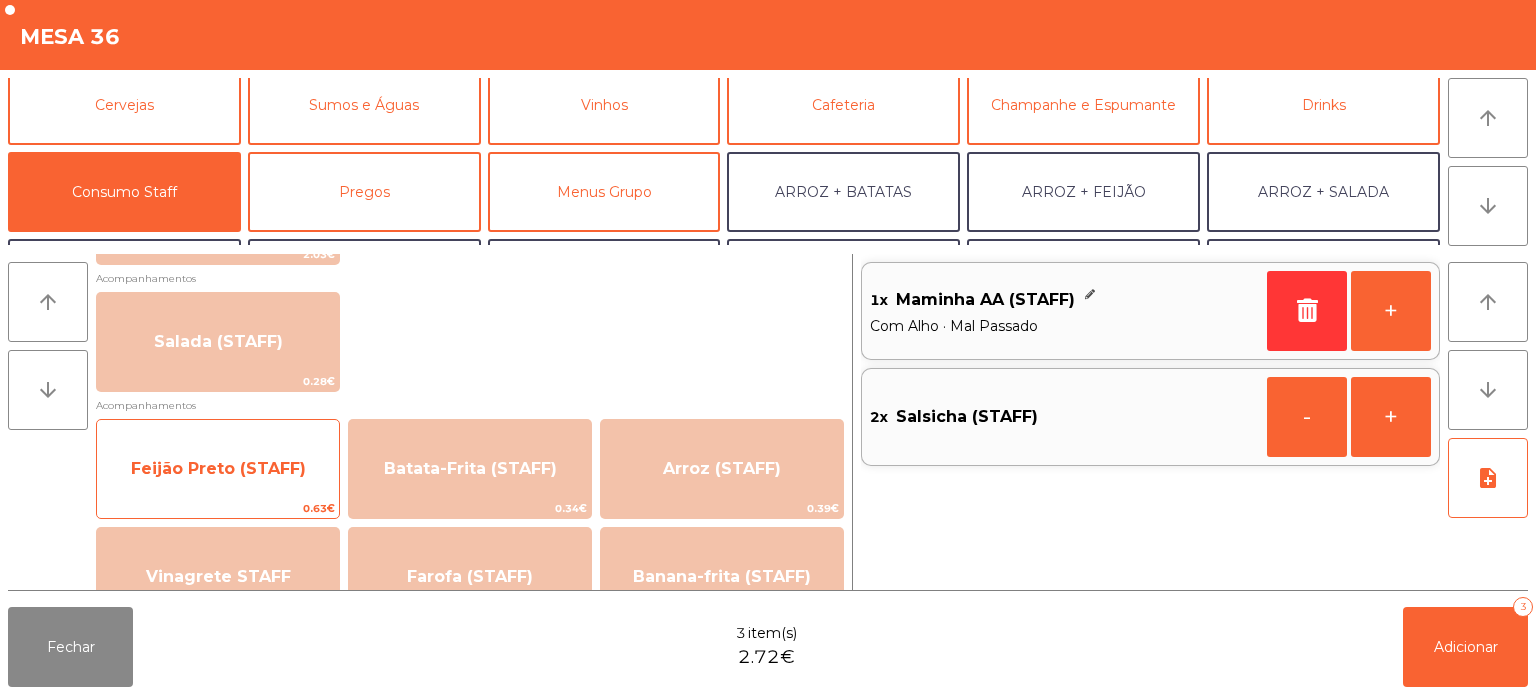 click on "Feijão Preto (STAFF)" 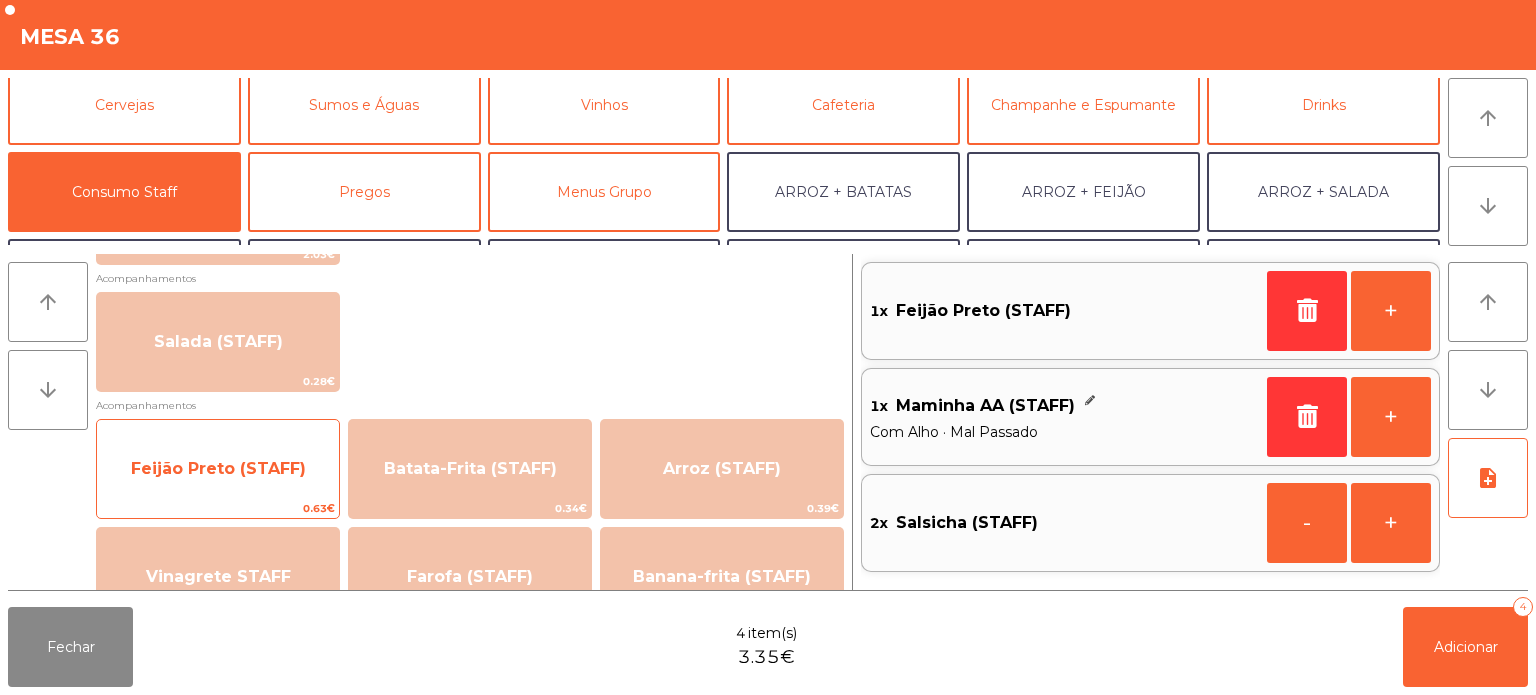 click on "Feijão Preto (STAFF)" 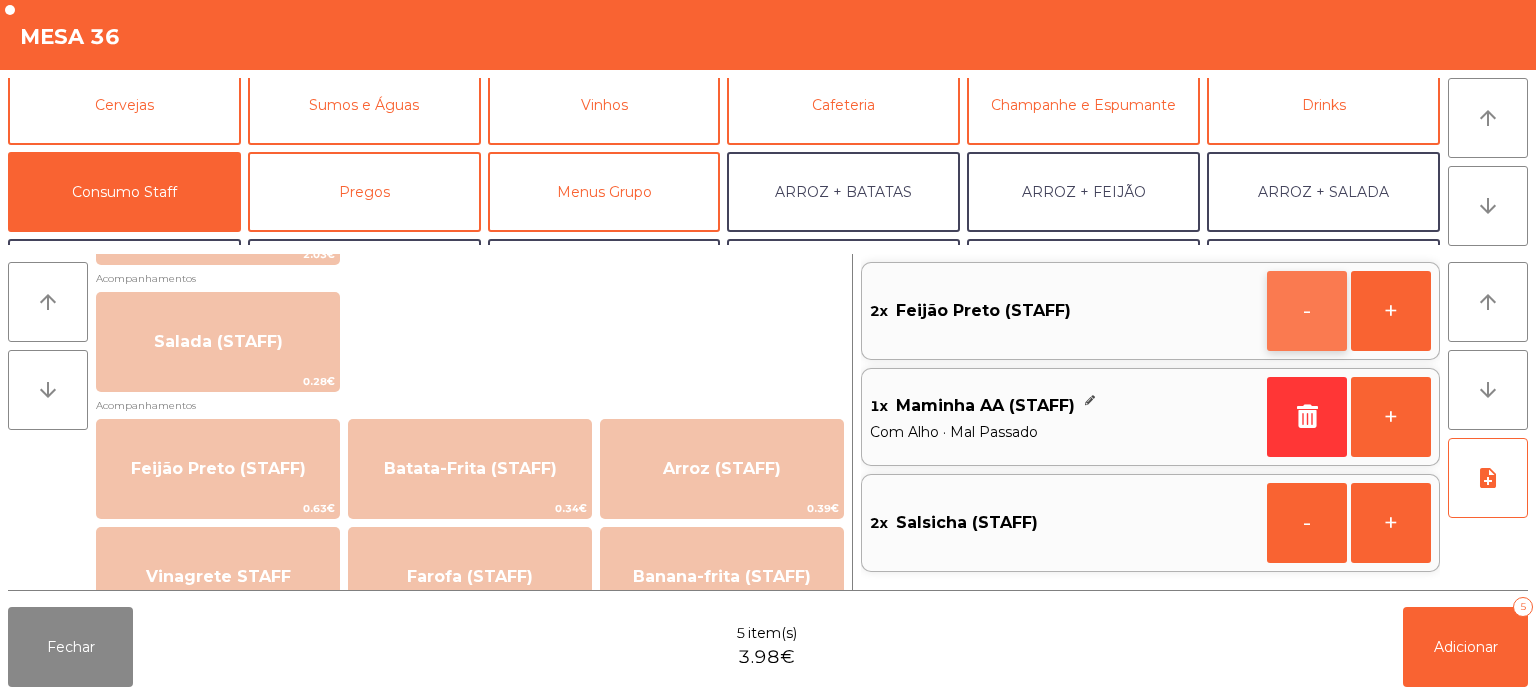 click on "-" 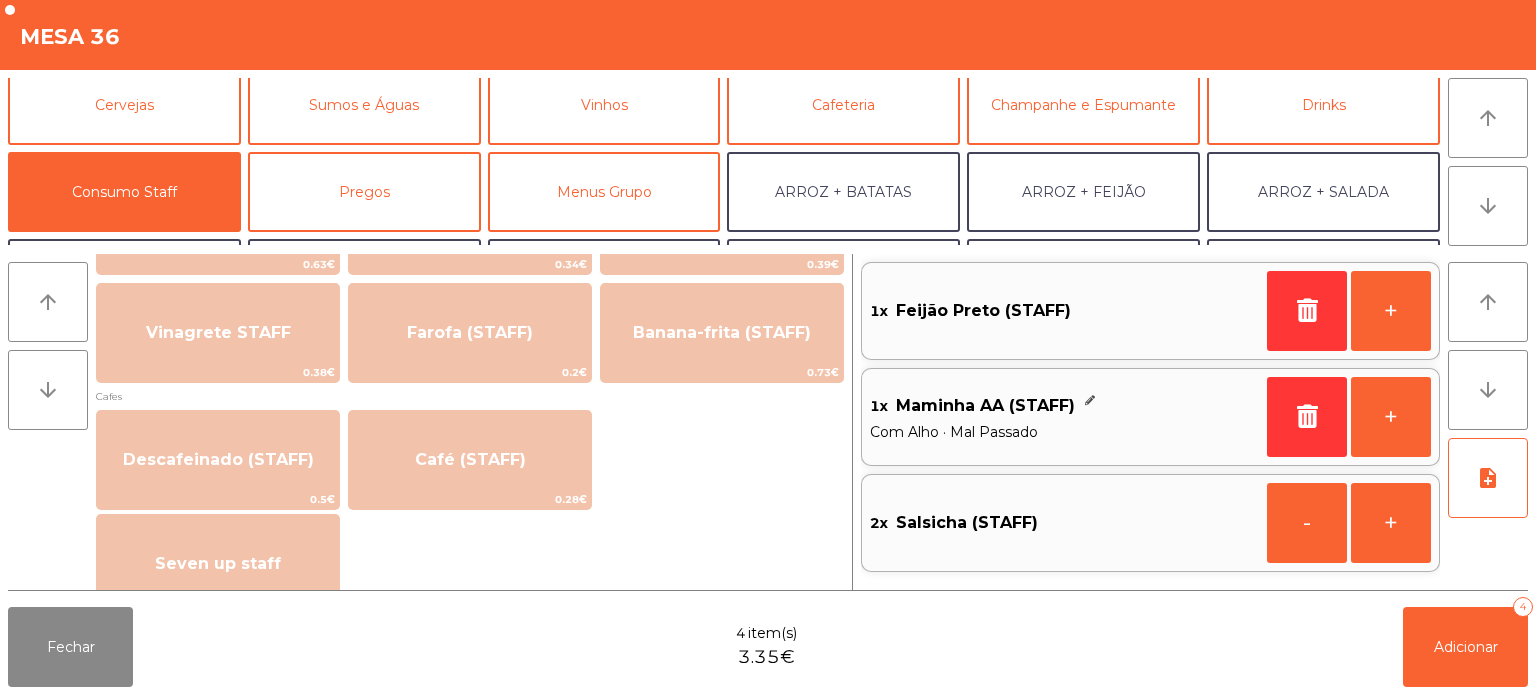 scroll, scrollTop: 924, scrollLeft: 0, axis: vertical 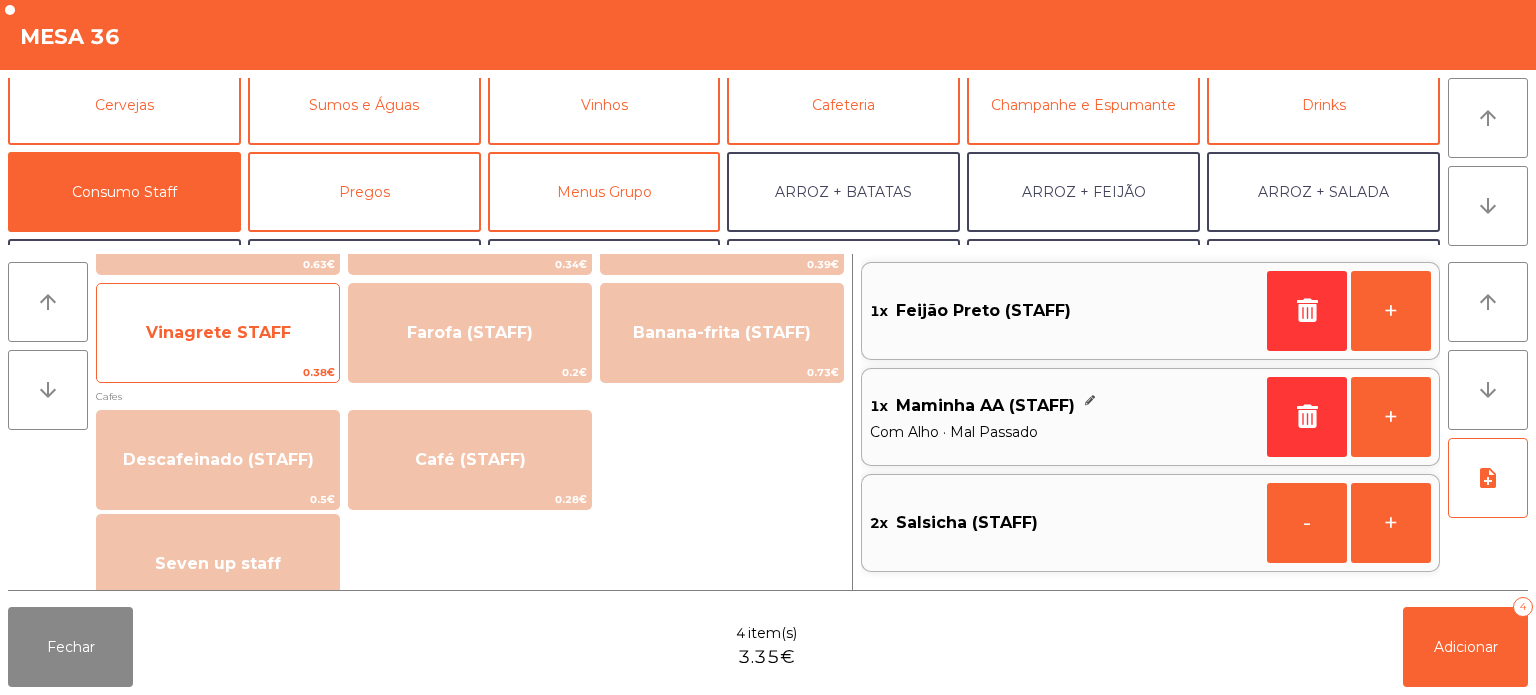 click on "Vinagrete STAFF" 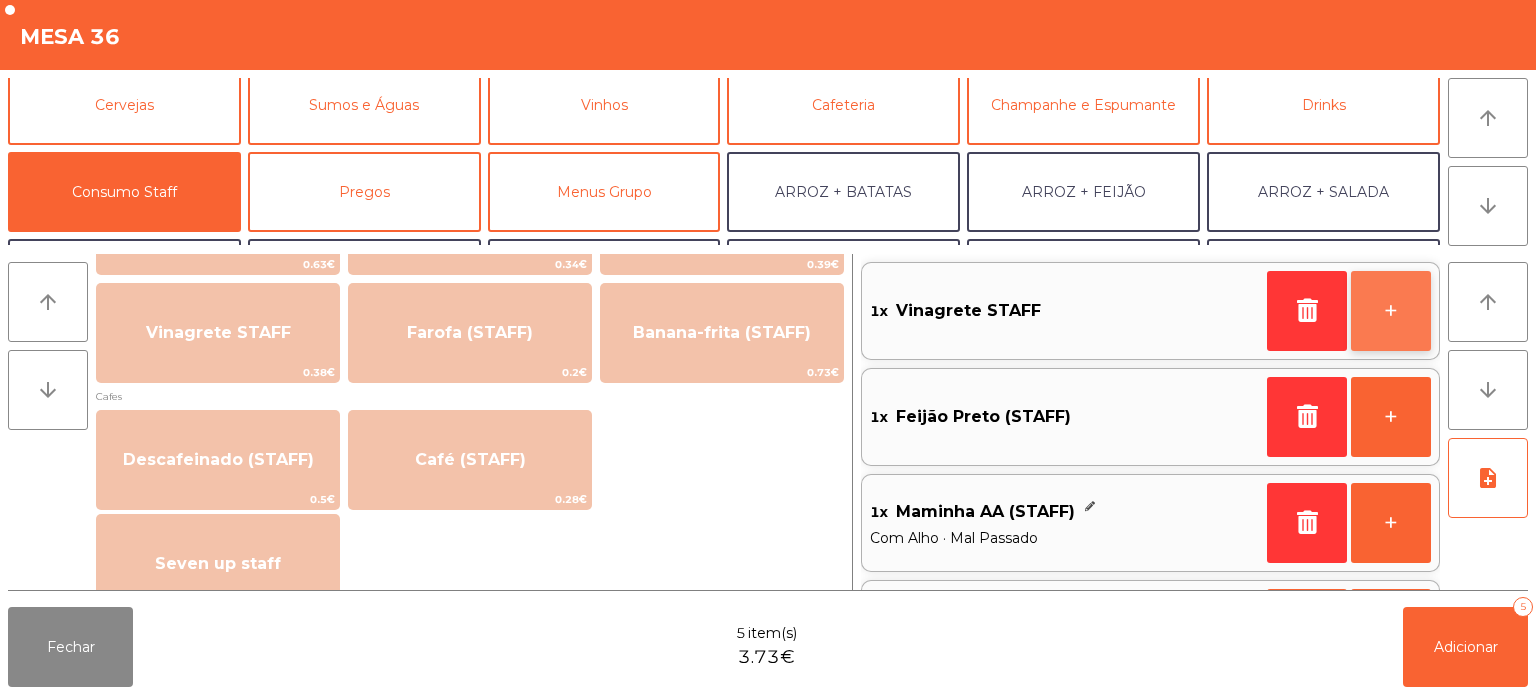 click on "+" 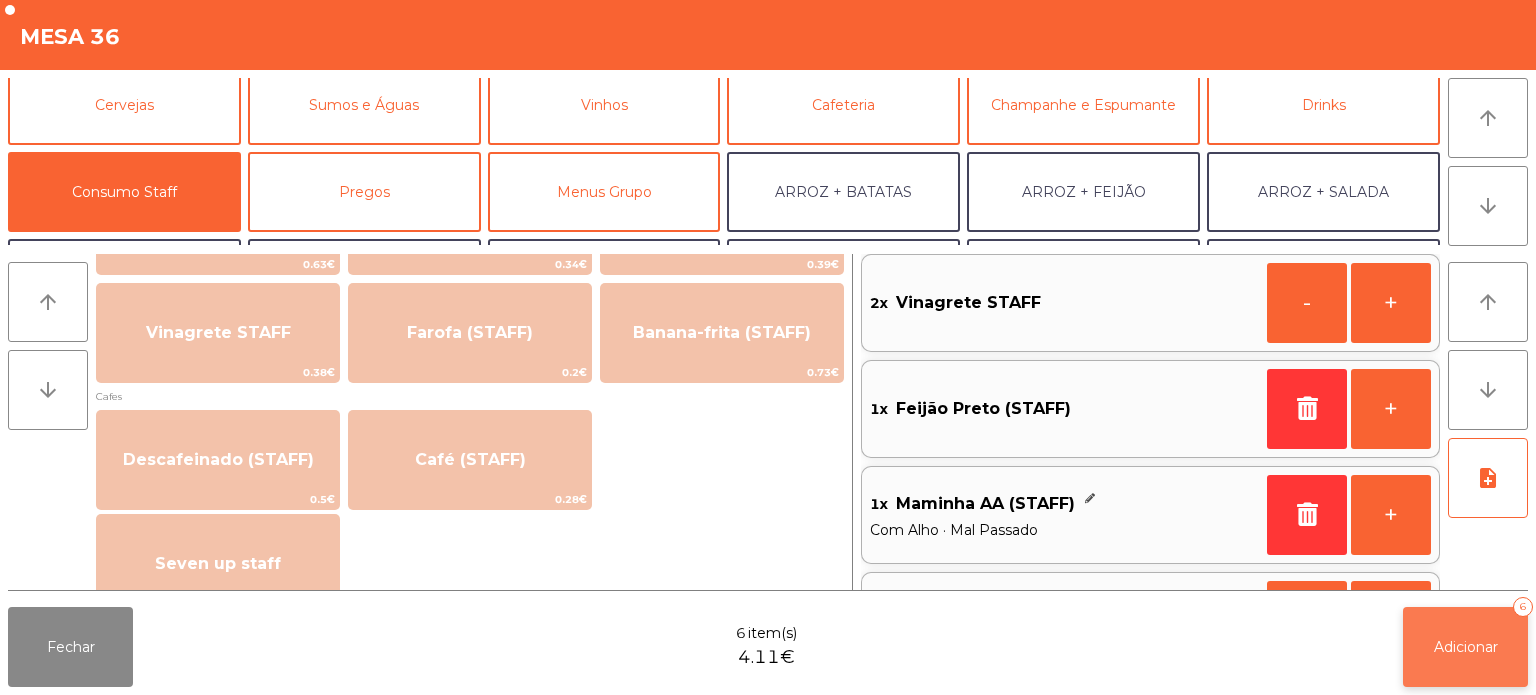 click on "Adicionar" 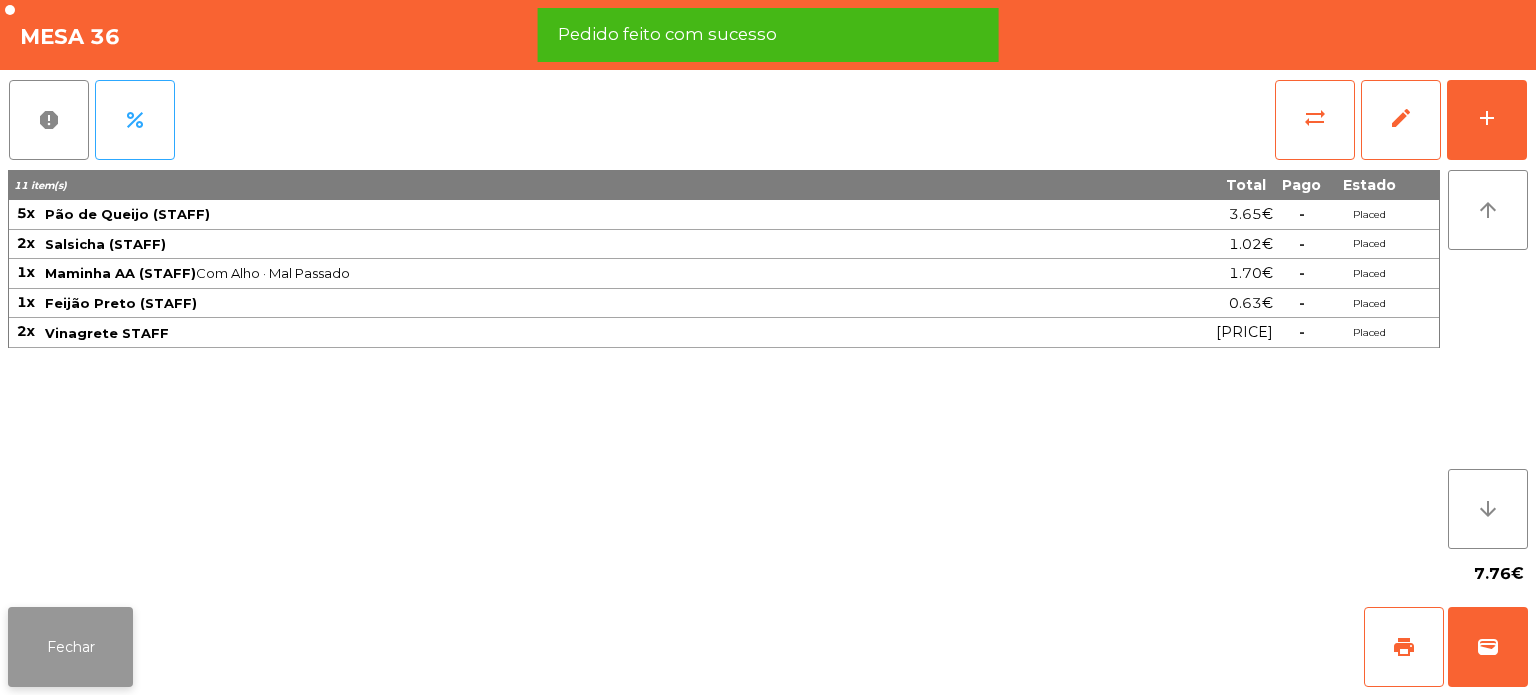 click on "Fechar" 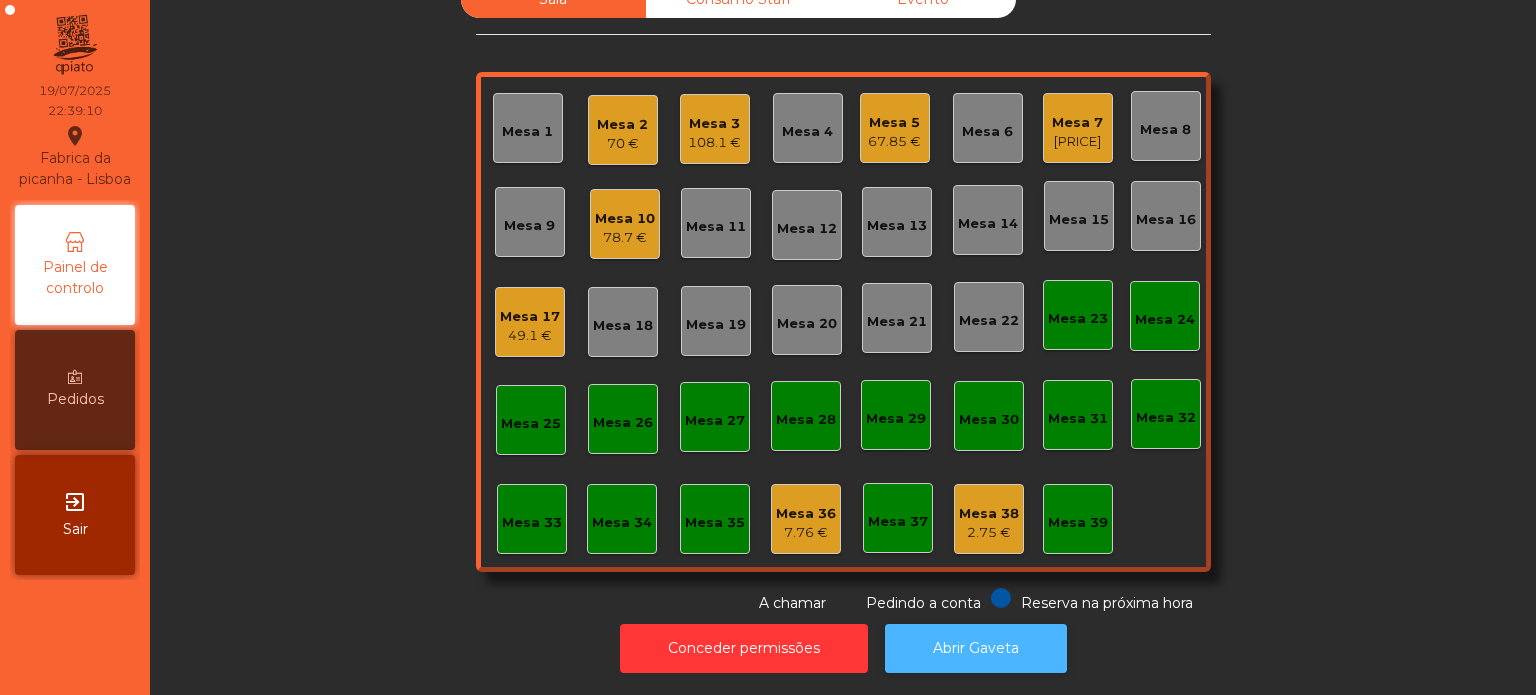 click on "Abrir Gaveta" 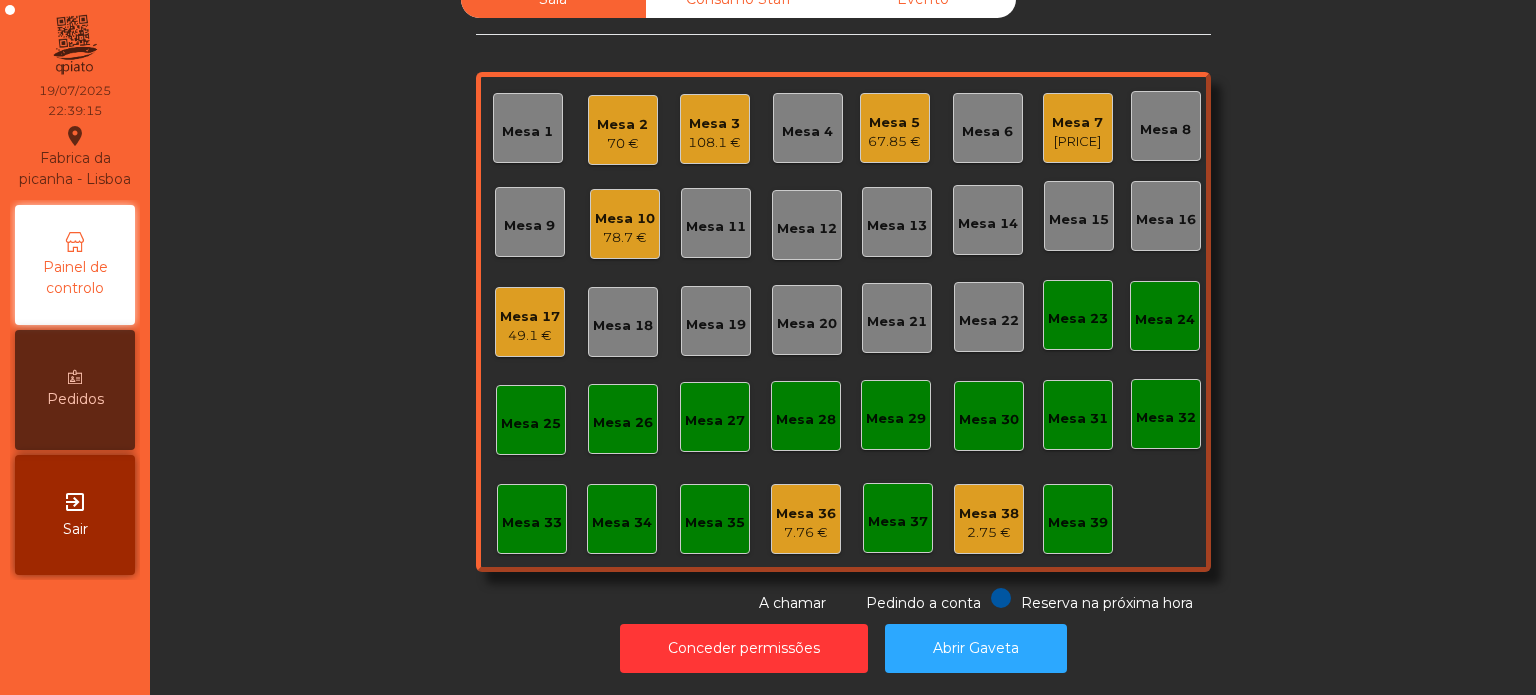 click on "Mesa 36" 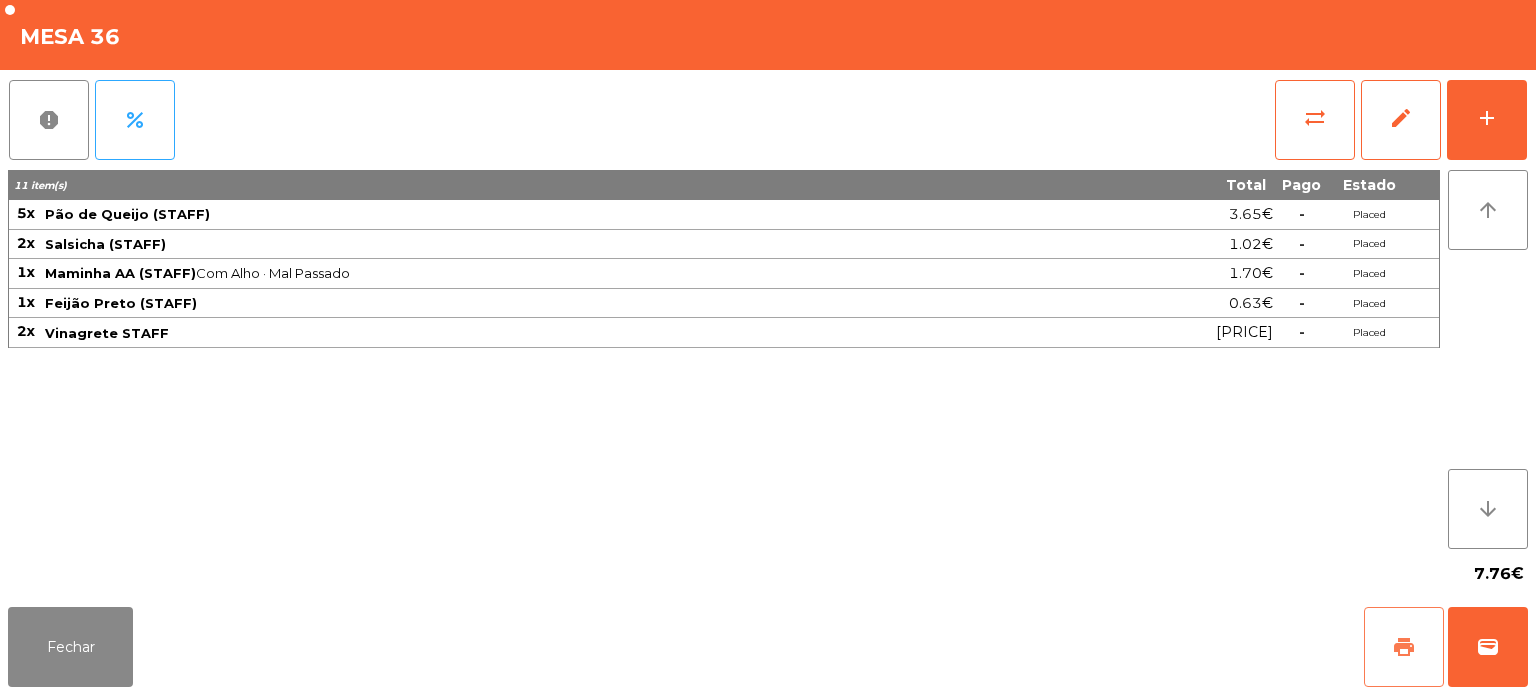 click on "print" 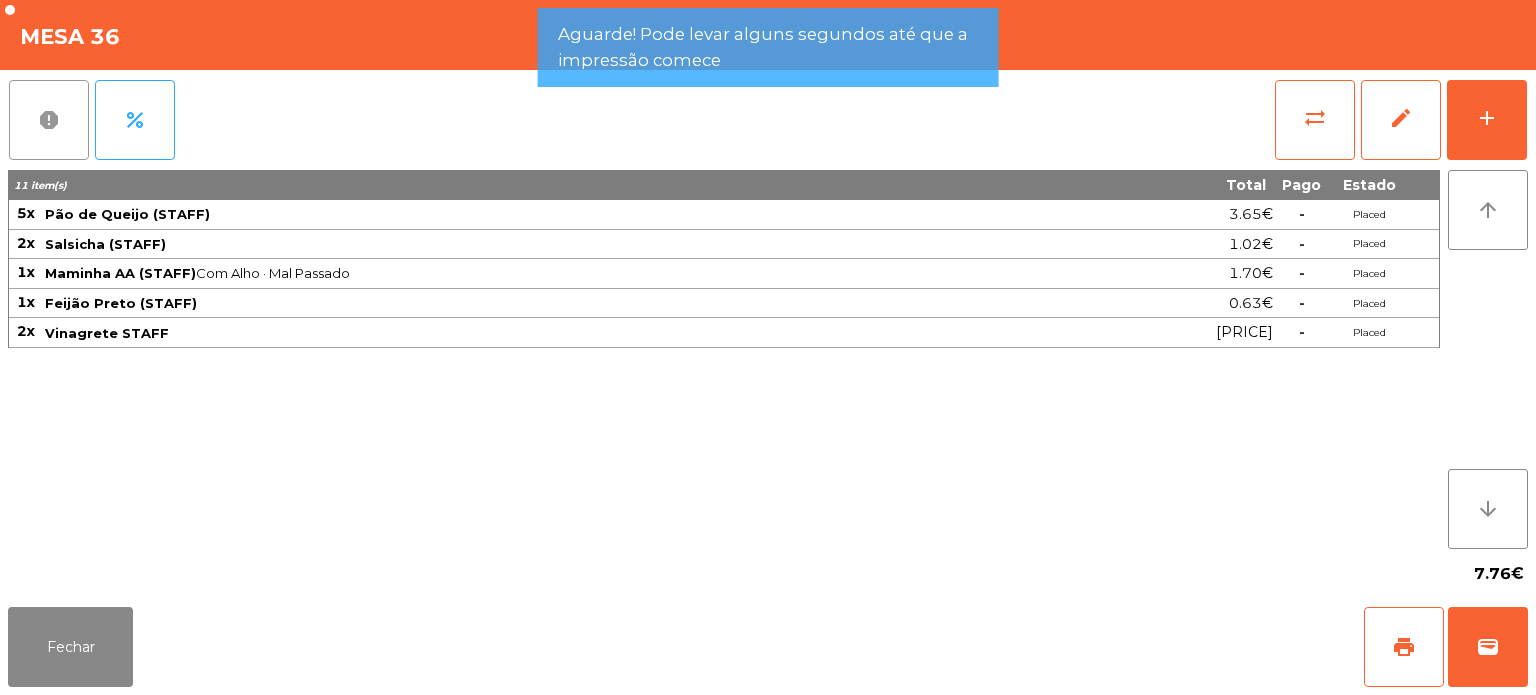 click on "report" 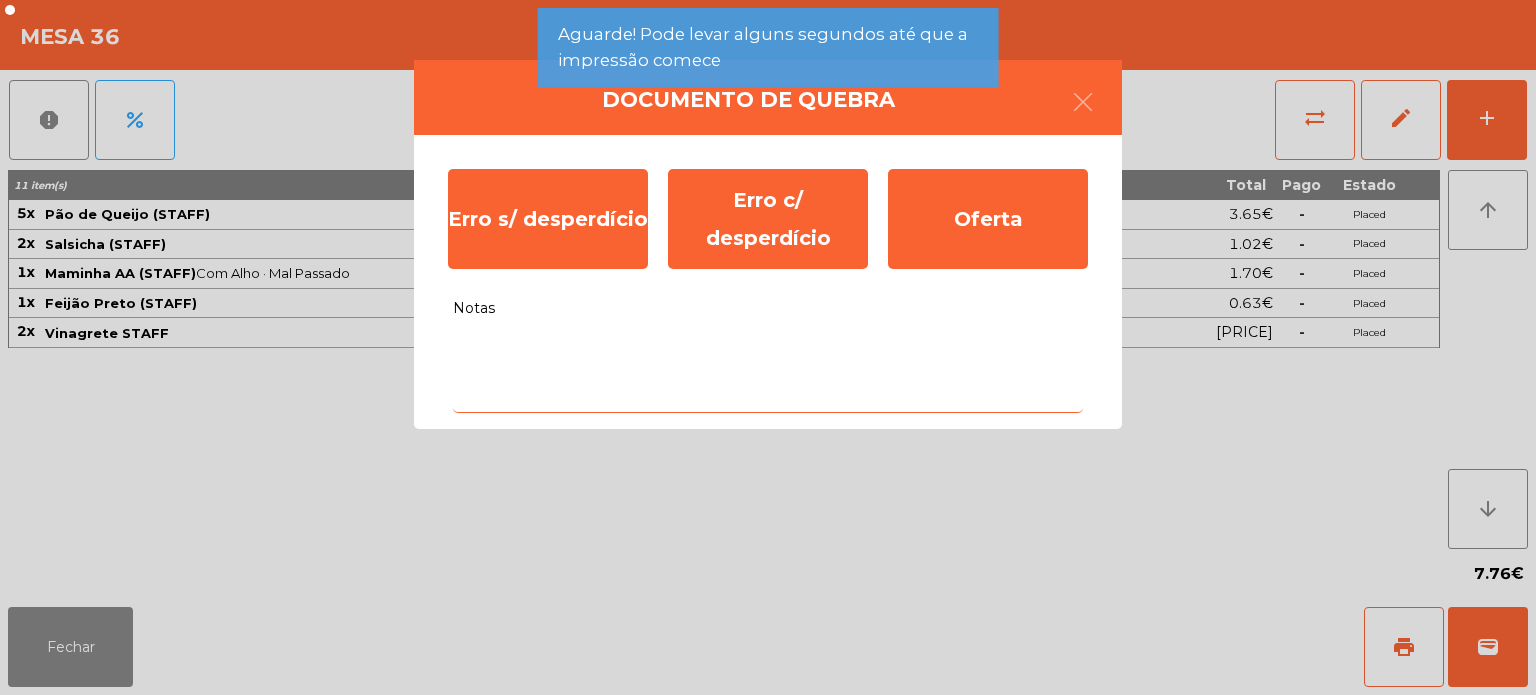 click on "Notas" at bounding box center (768, 371) 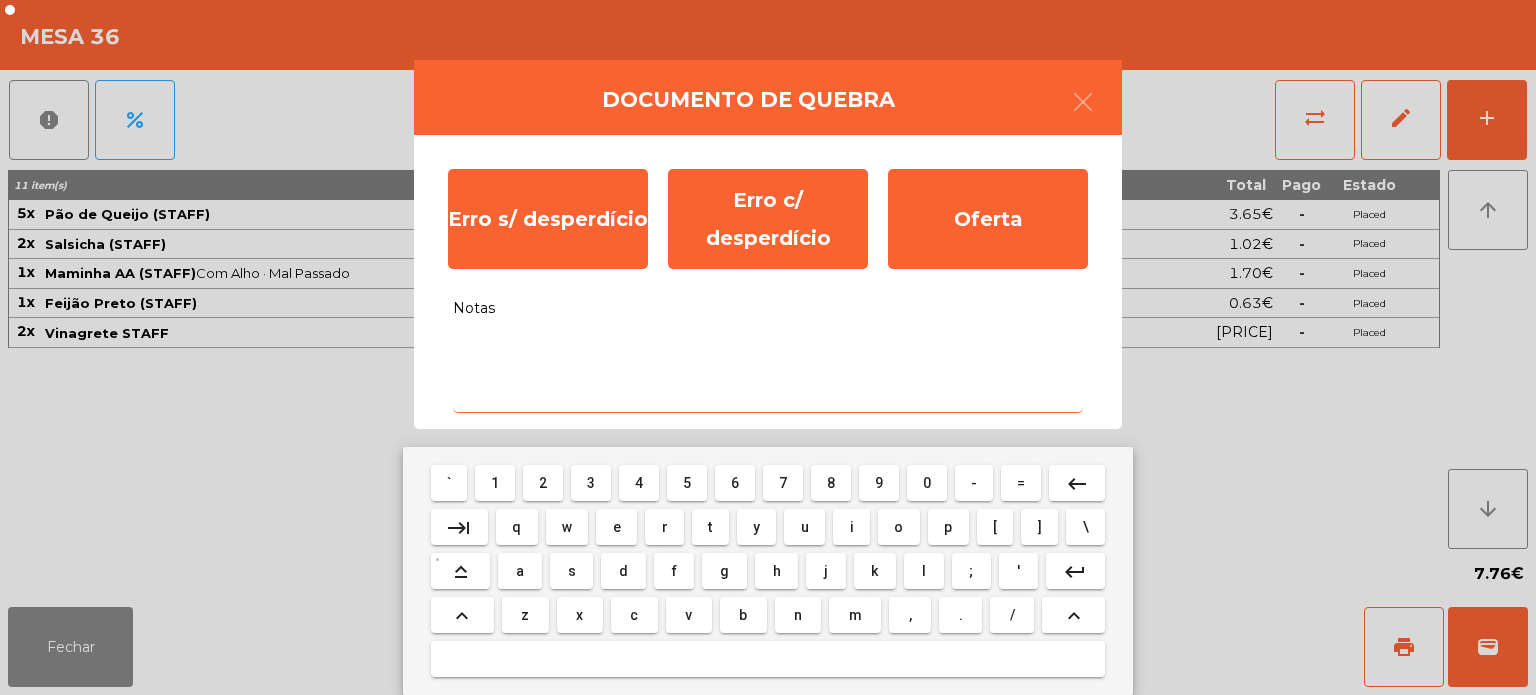 click on "a" at bounding box center (520, 571) 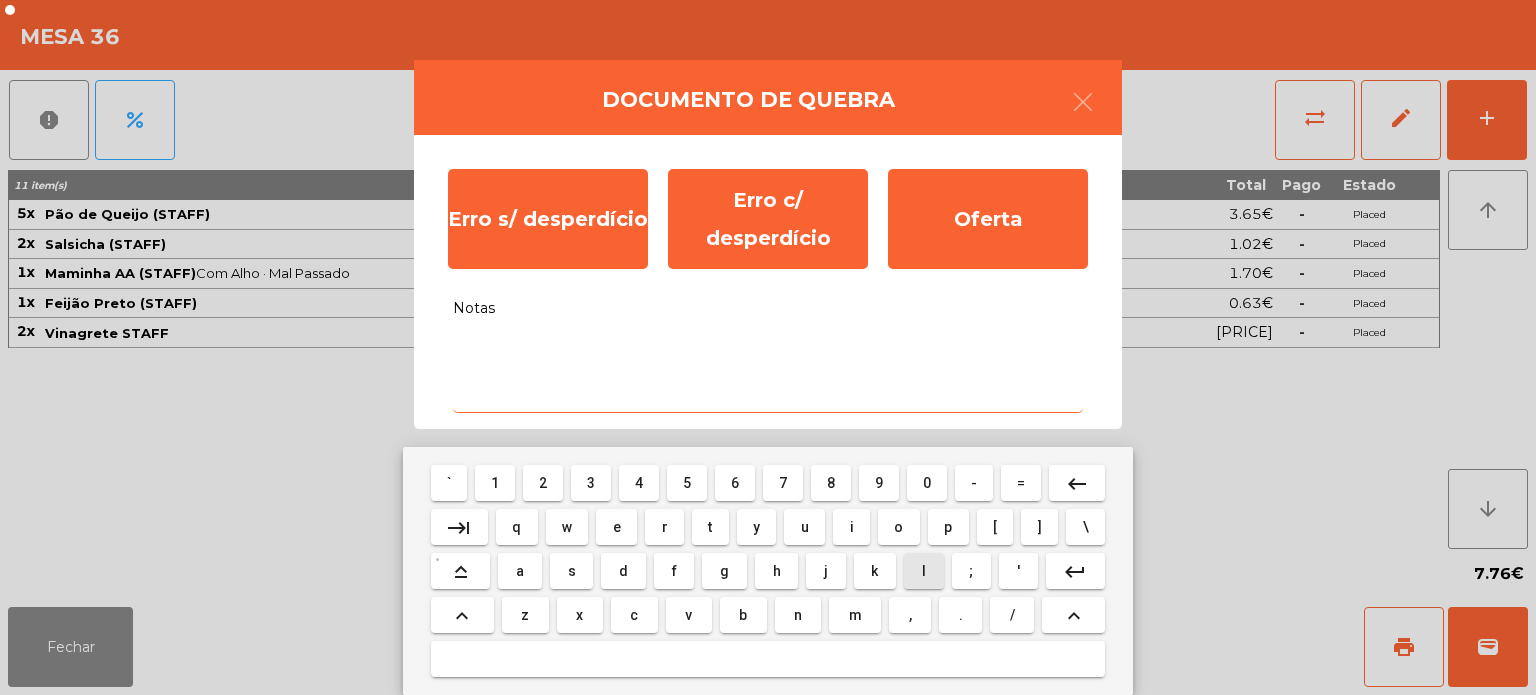 click on "l" at bounding box center [924, 571] 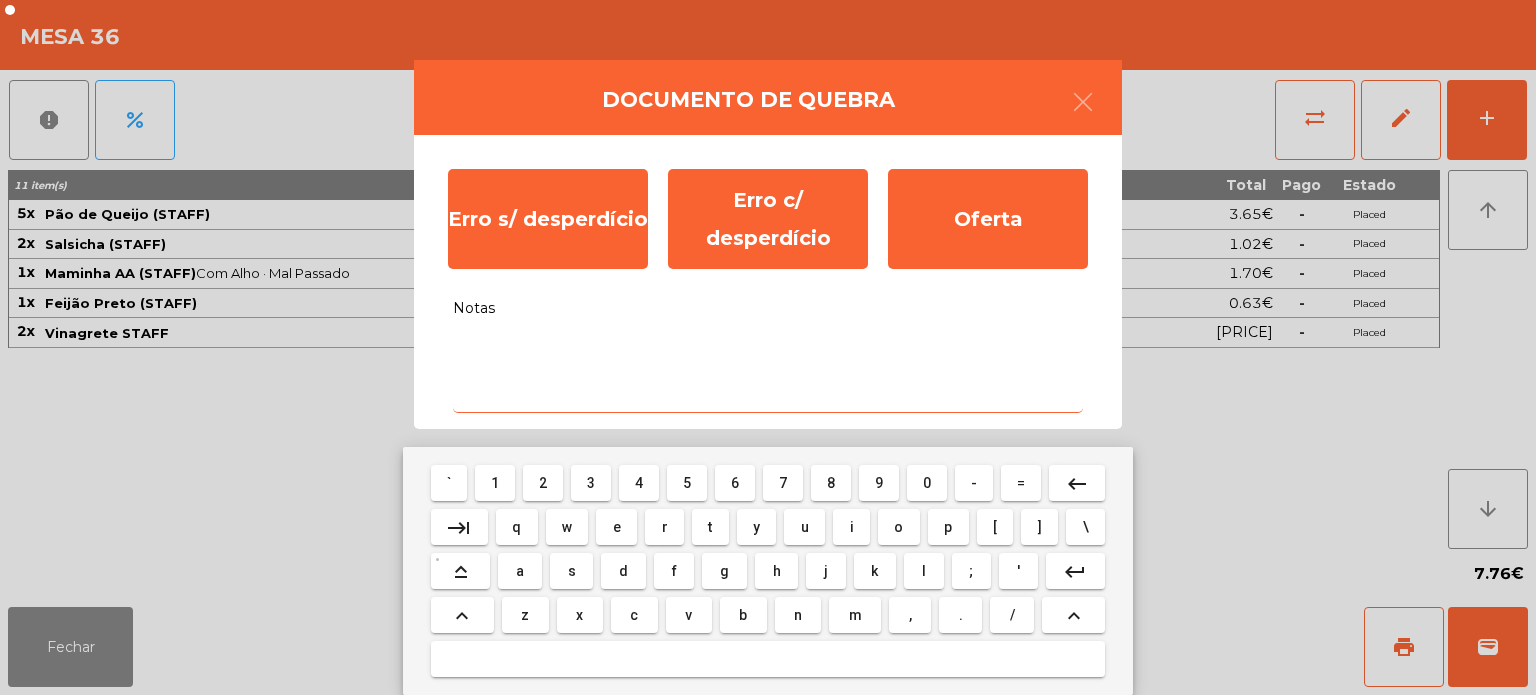 click on "i" at bounding box center (852, 527) 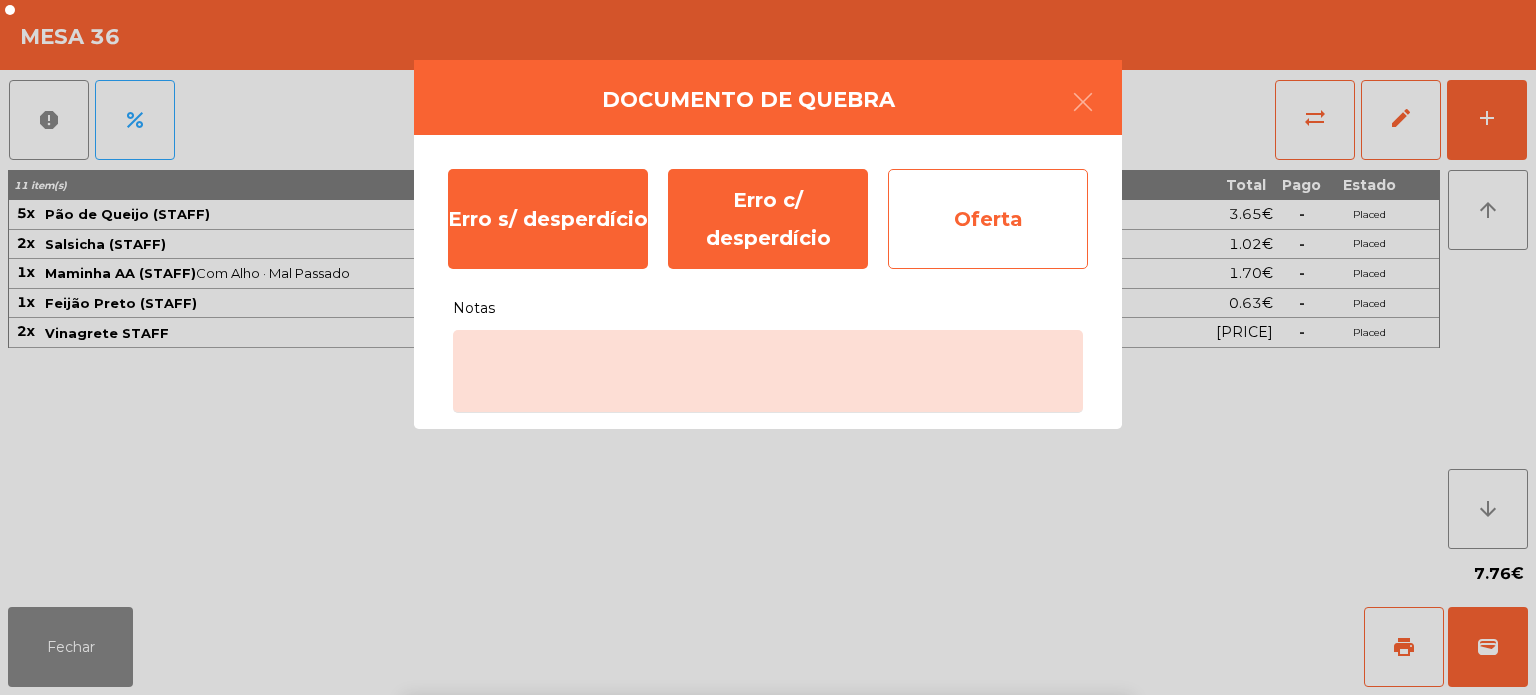 click on "Oferta" 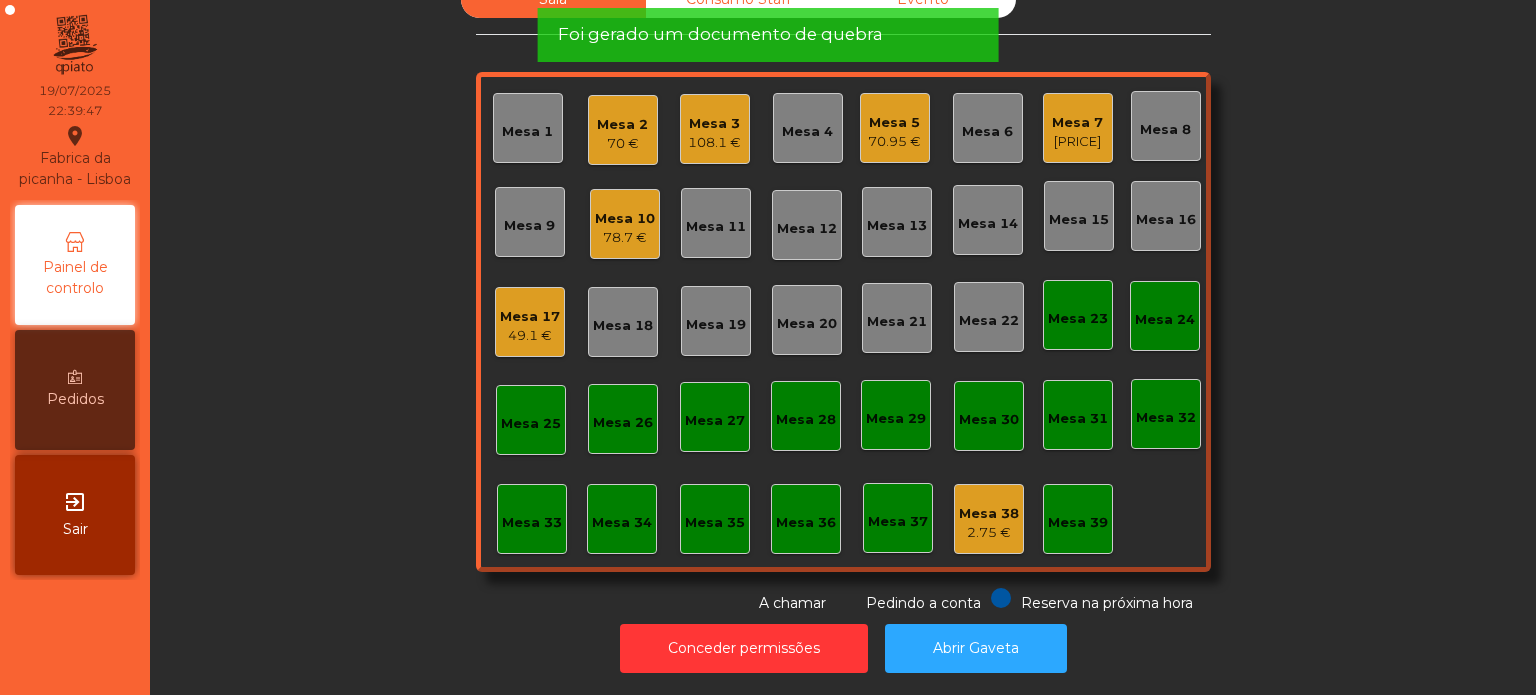 click on "Mesa 38   2.75 €" 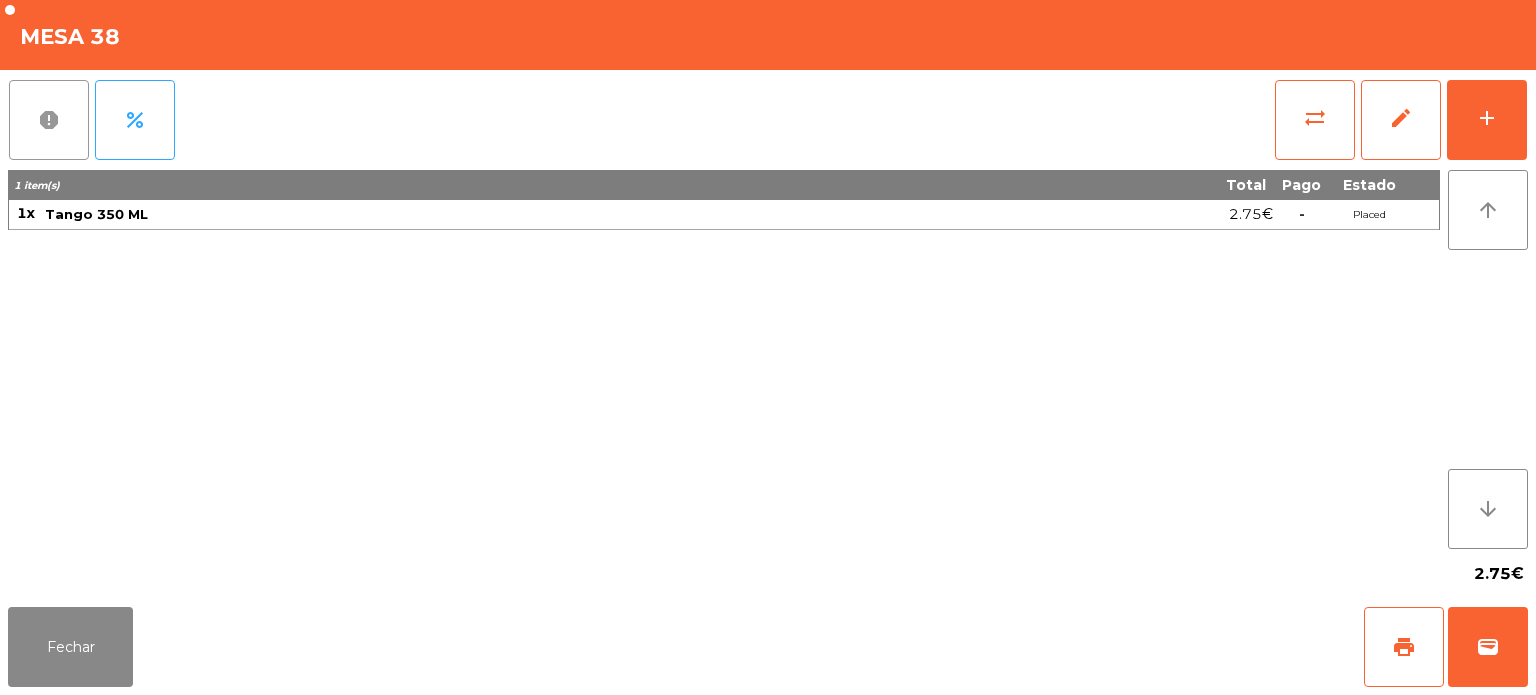 click on "report" 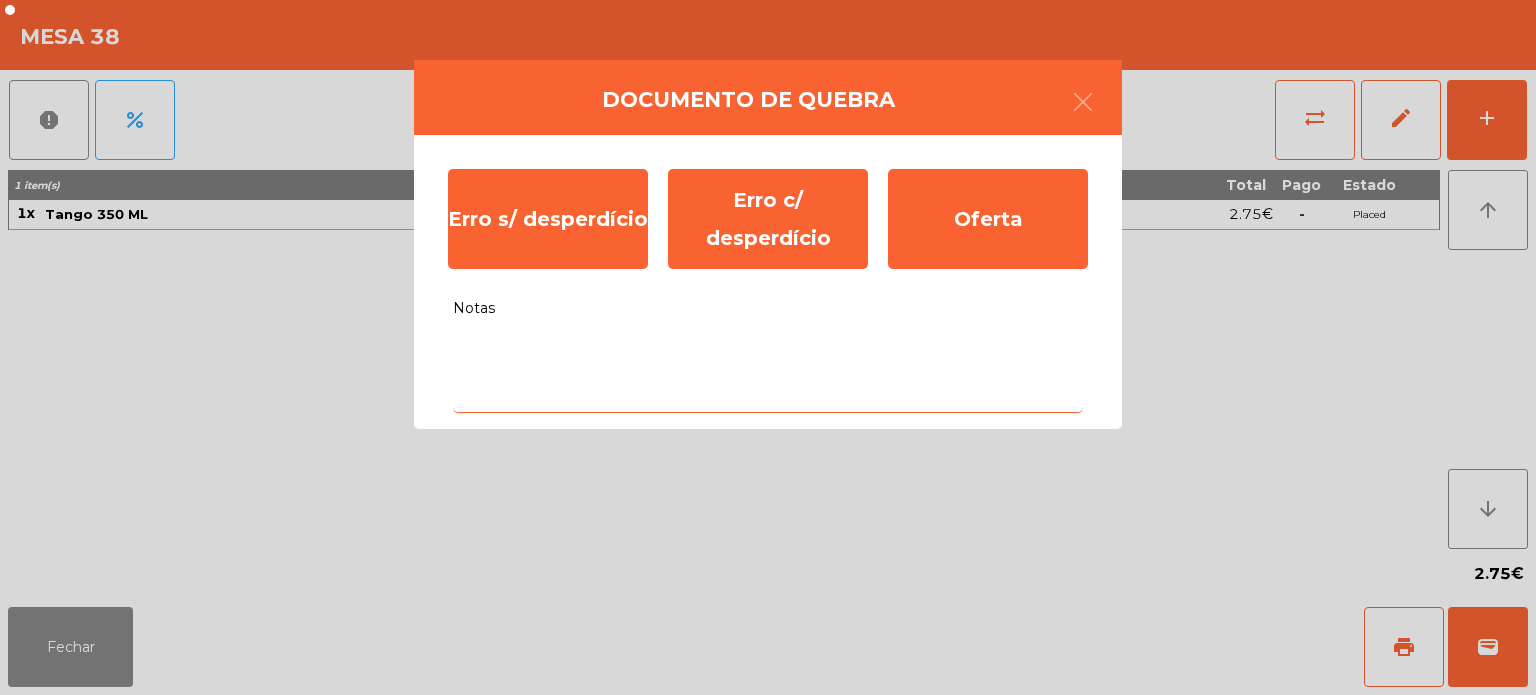 click on "Notas" at bounding box center (768, 371) 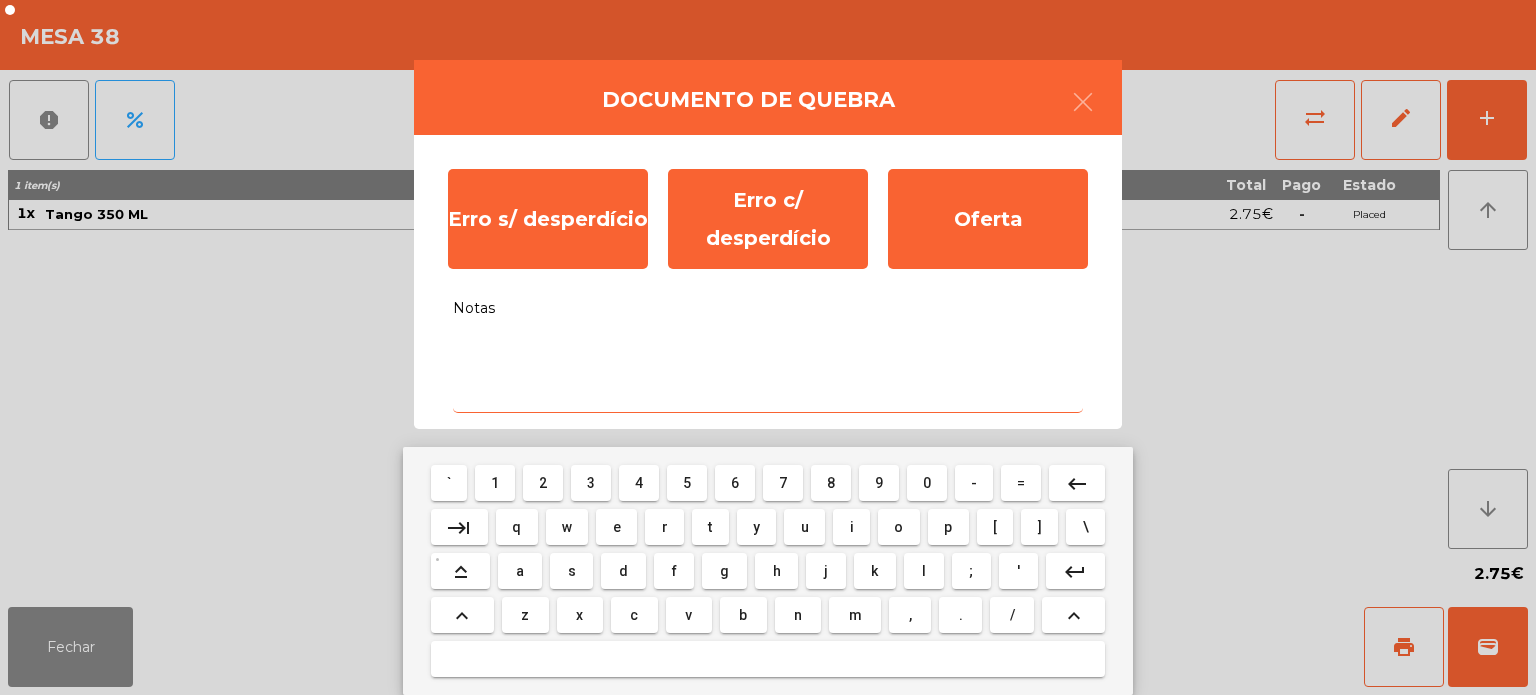 click on "a" at bounding box center (519, 571) 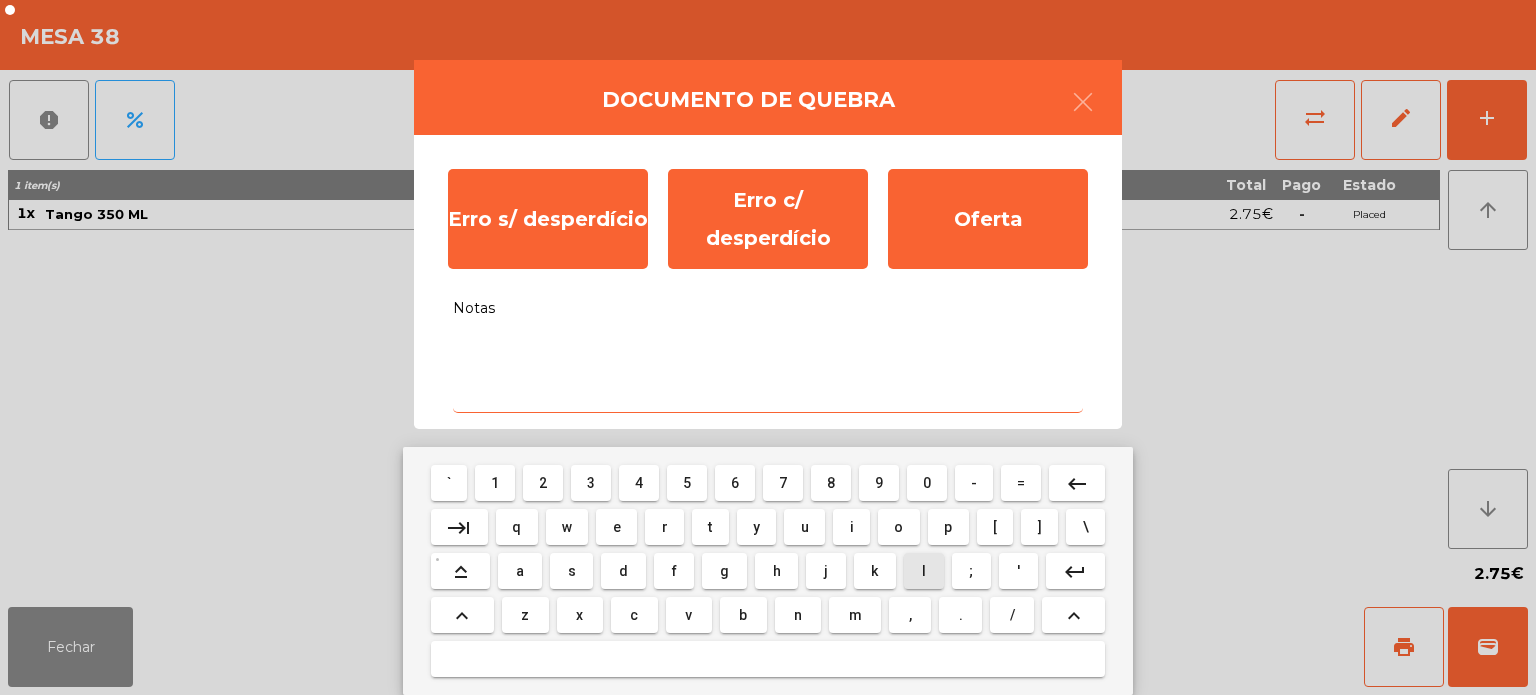 click on "i" at bounding box center (851, 527) 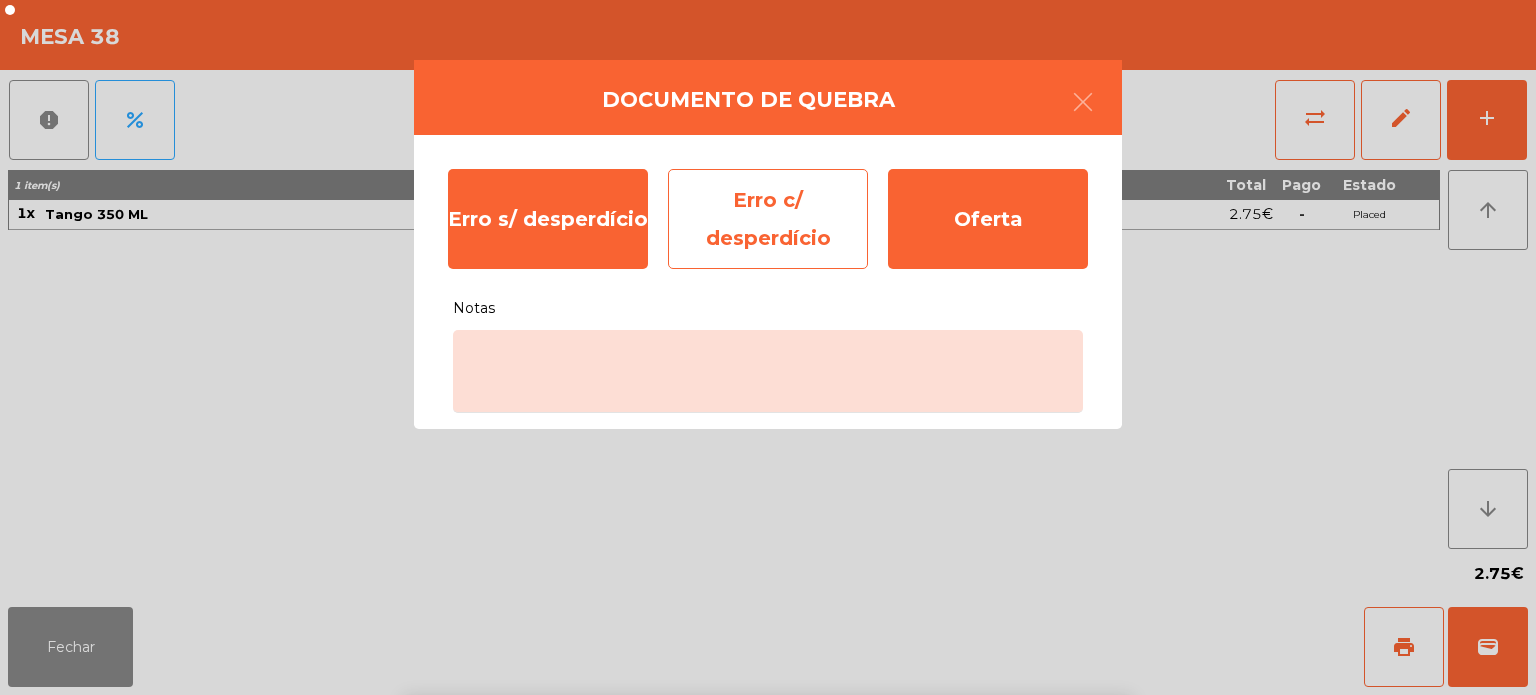 click on "Erro c/ desperdício" 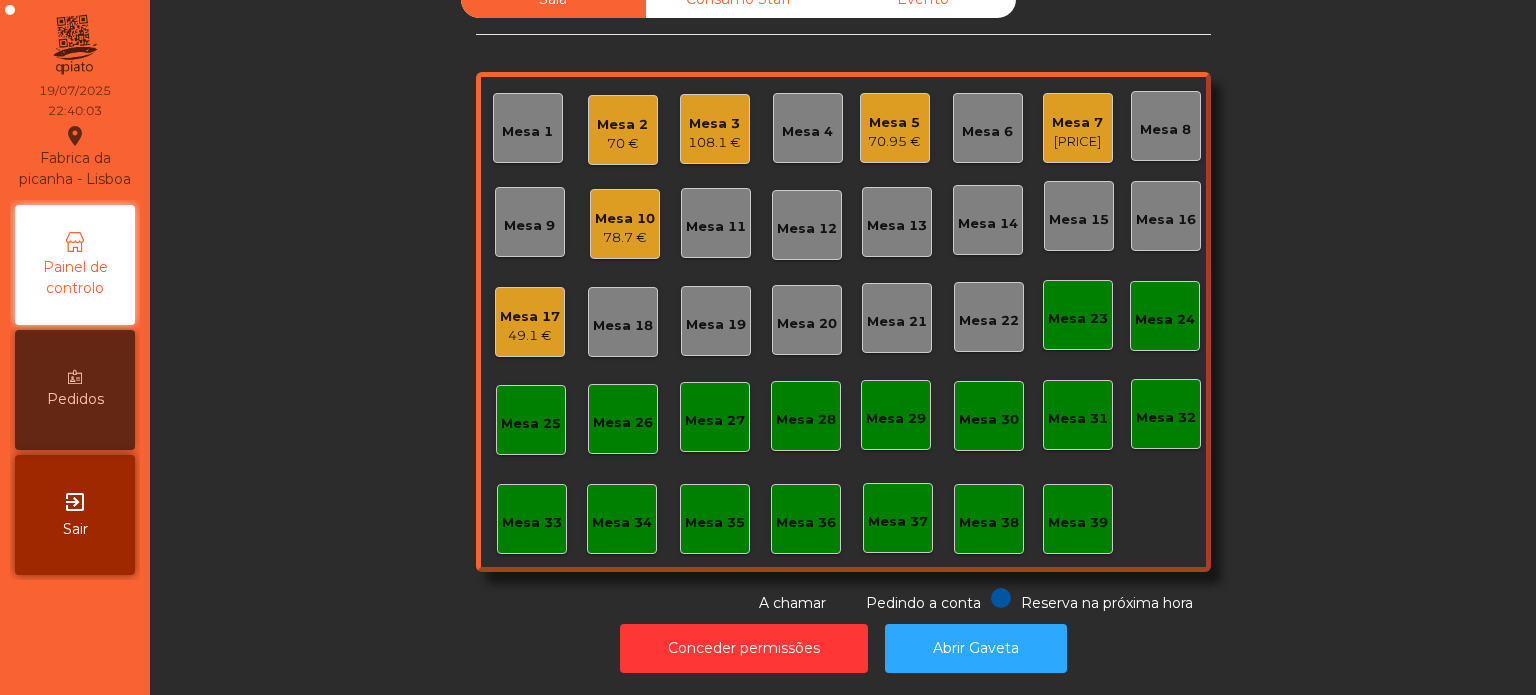 click on "Mesa 3   [PRICE]" 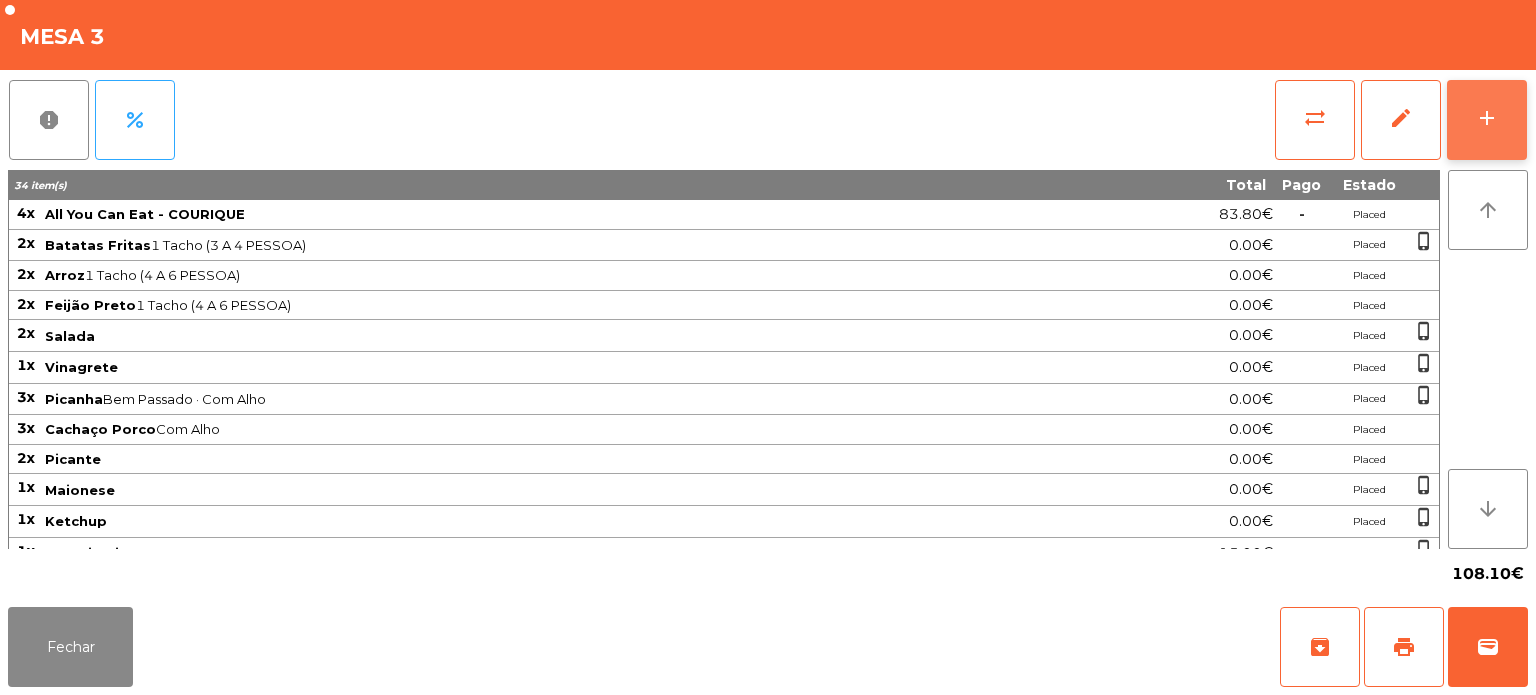 click on "add" 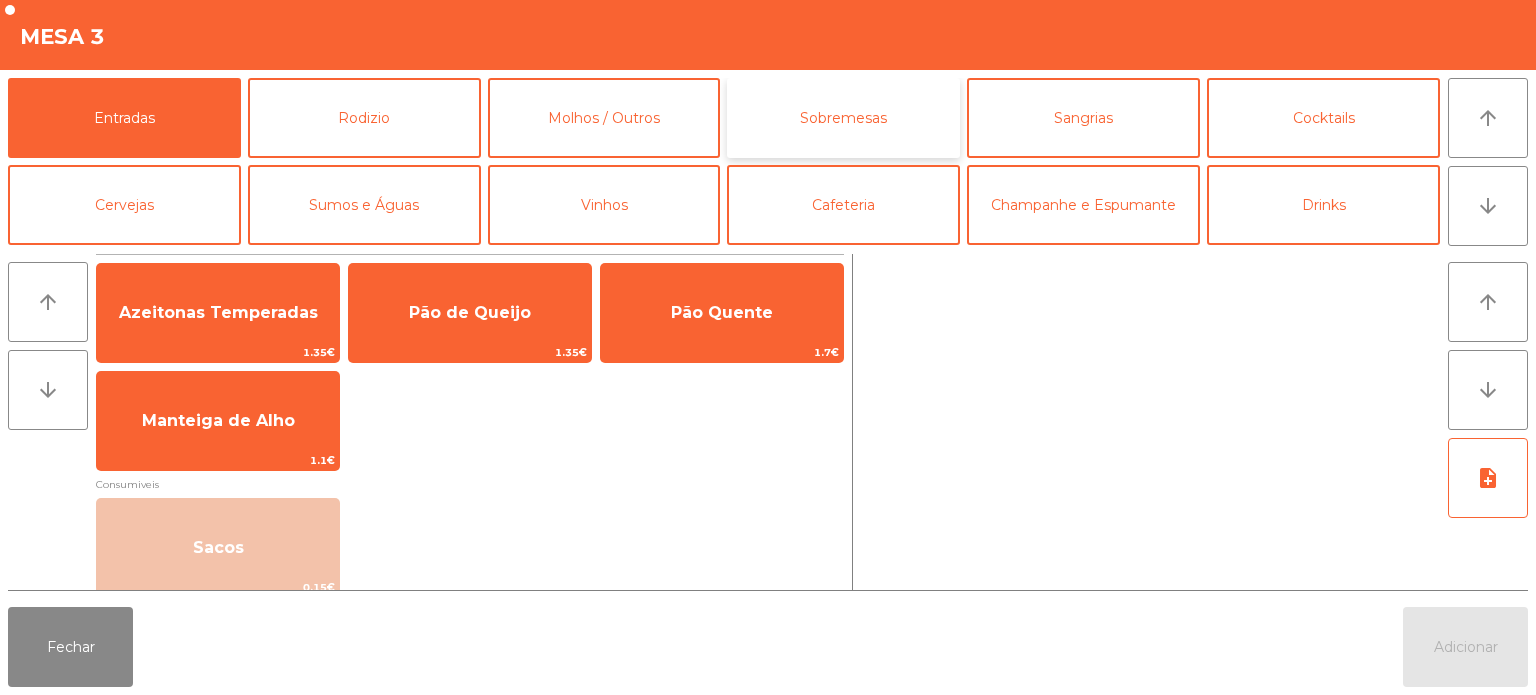 click on "Sobremesas" 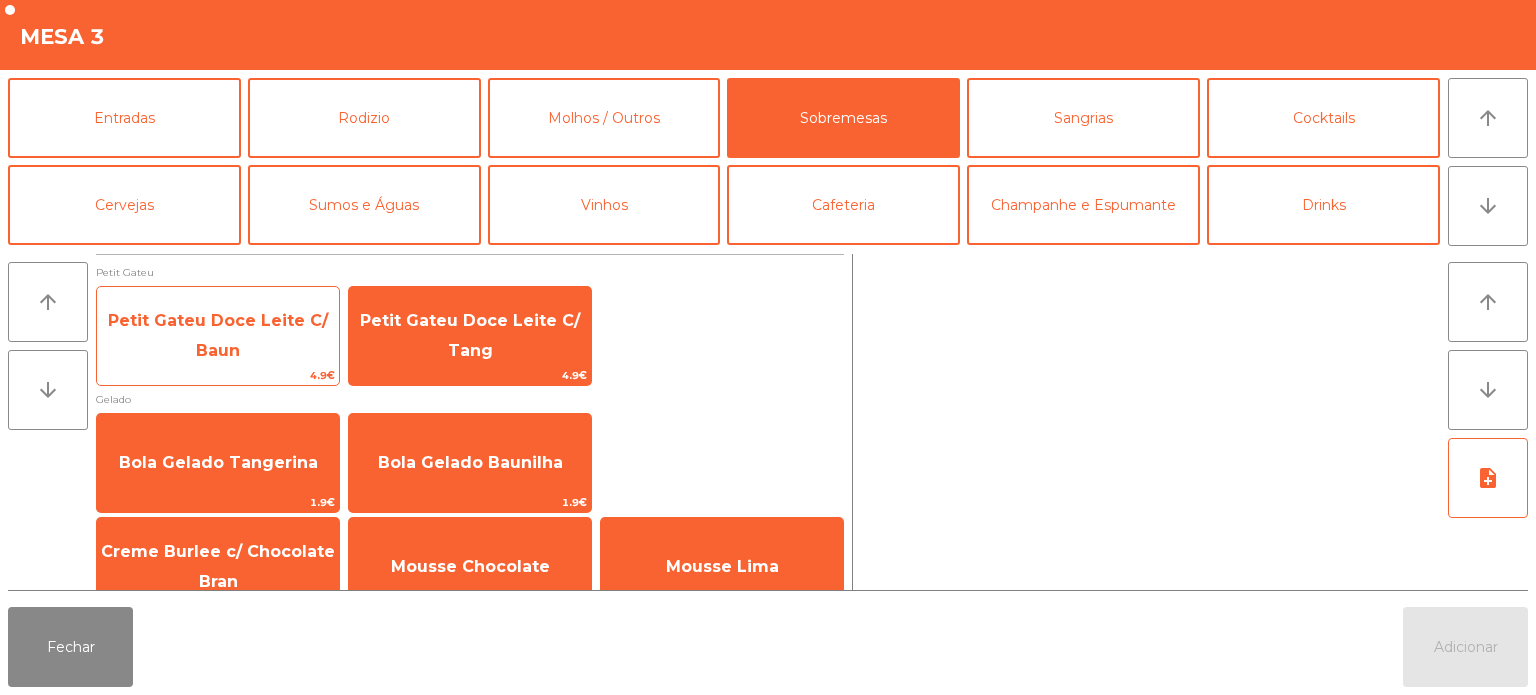 click on "Petit Gateu Doce Leite C/ Baun" 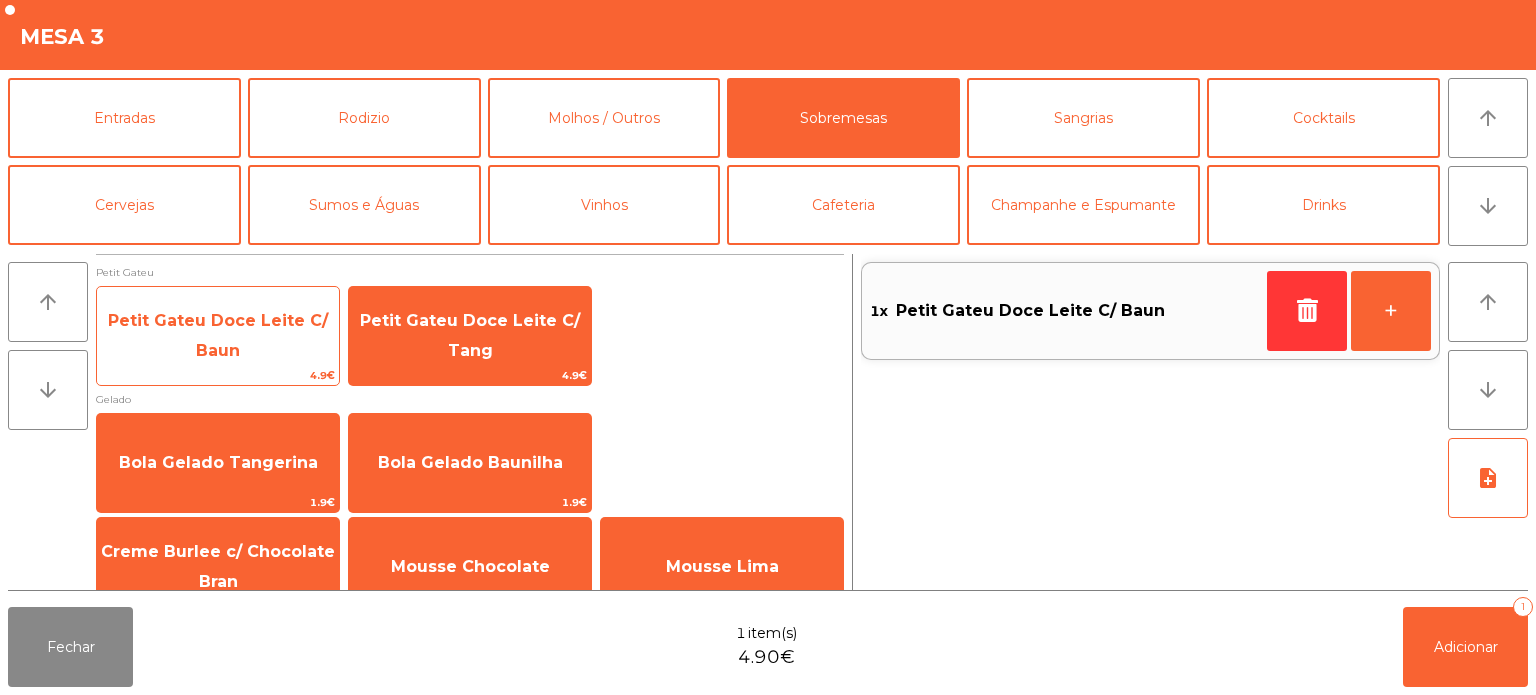 scroll, scrollTop: 34, scrollLeft: 0, axis: vertical 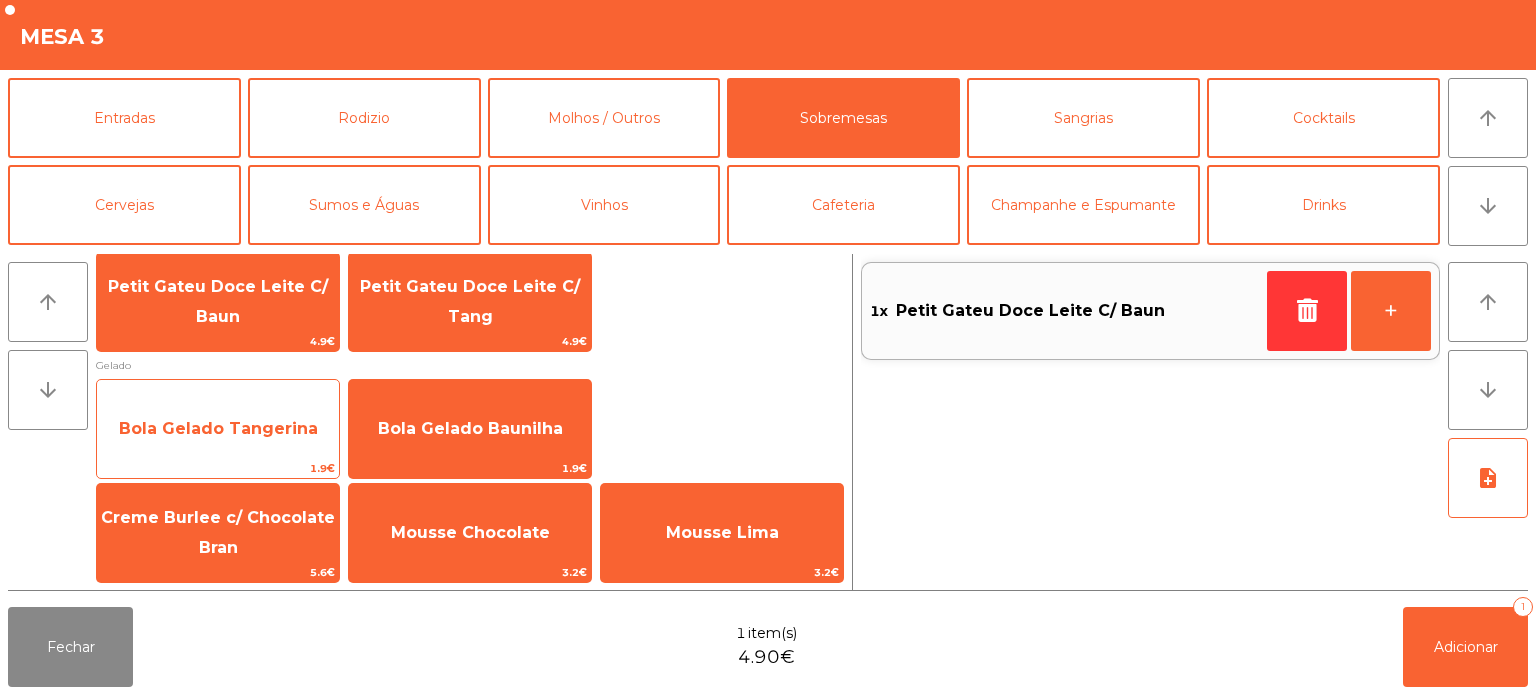 click on "Bola Gelado Tangerina" 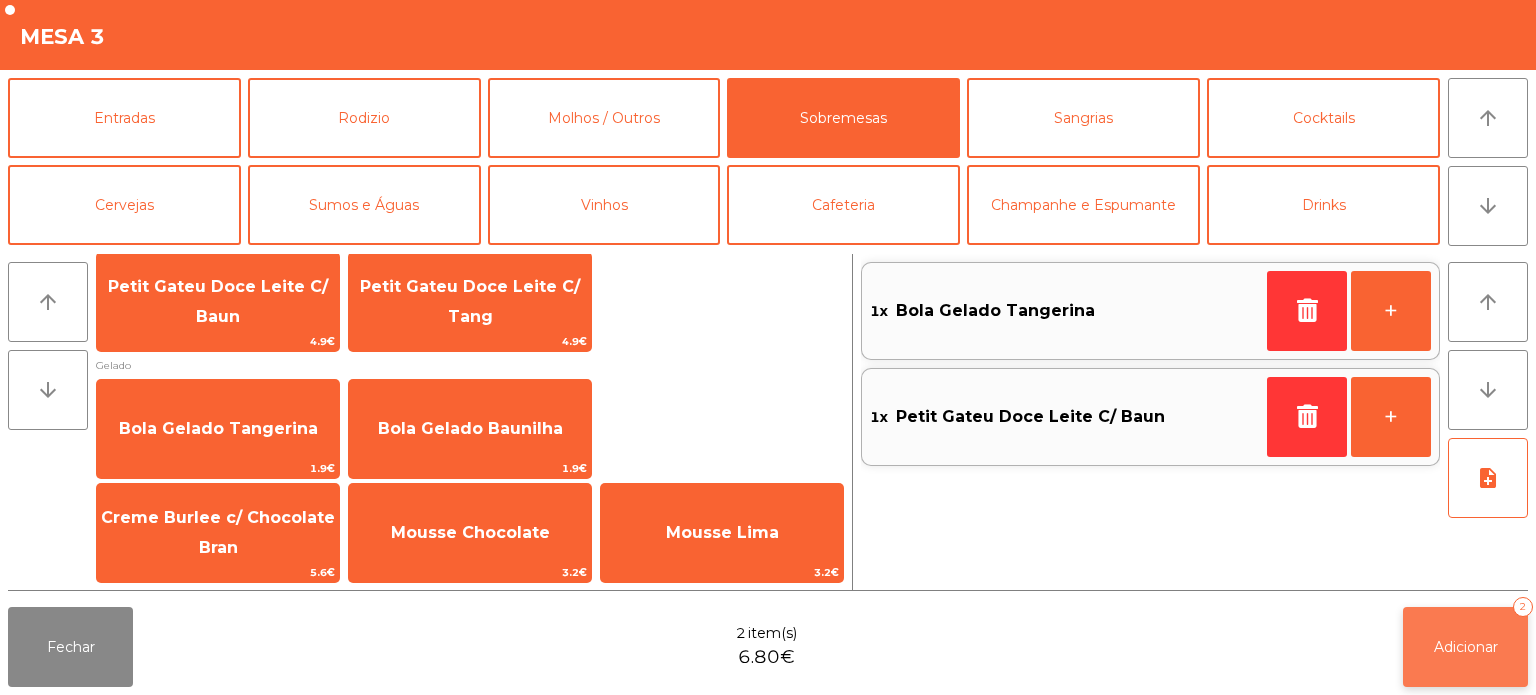 click on "Adicionar" 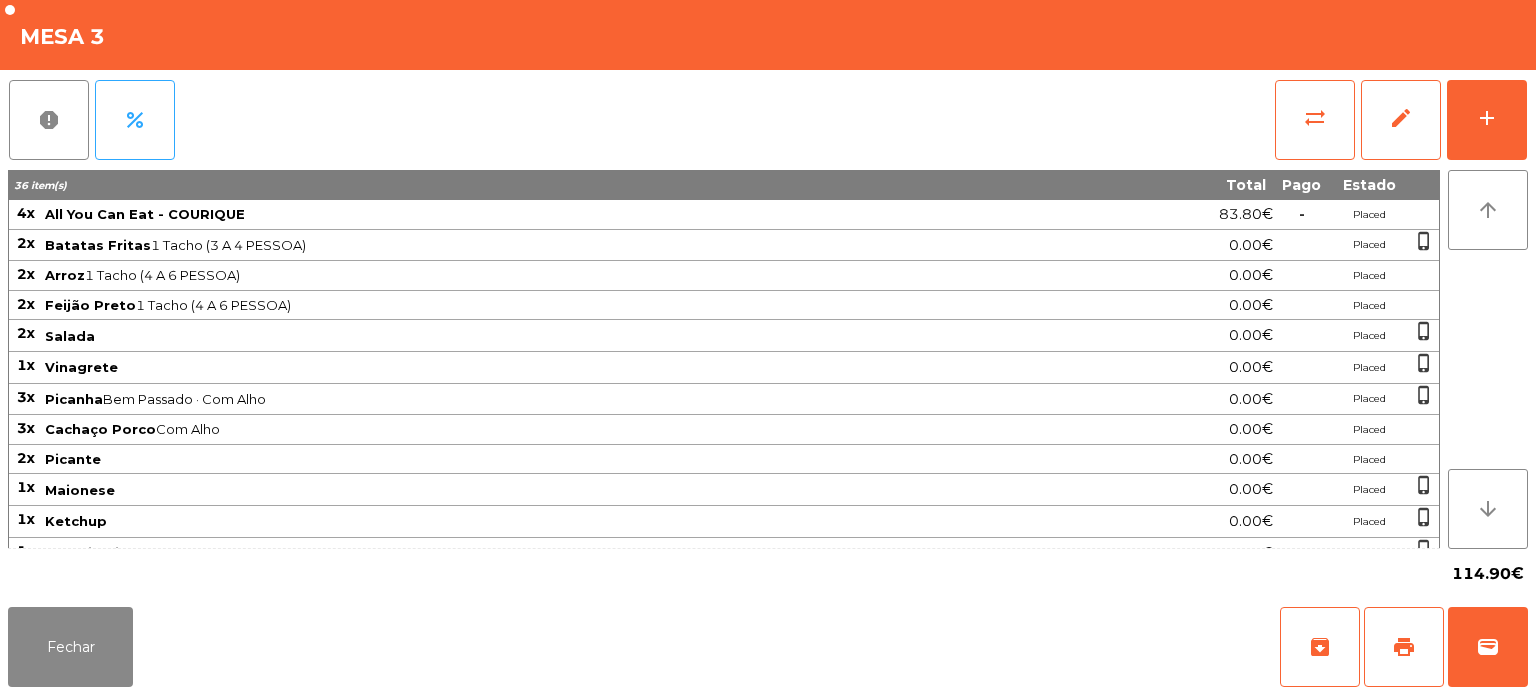 click on "report   percent   sync_alt   edit   add  36 item(s) Total Pago Estado 4x All You Can Eat - COURIQUE 83.80€  -  Placed 2x Batatas Fritas  1 Tacho (3 A 4 PESSOA)  0.00€ Placed  phone_iphone  2x Arroz  1 Tacho (4 A 6 PESSOA)  0.00€ Placed 2x Feijão Preto  1 Tacho (4 A 6 PESSOA)  0.00€ Placed 2x Salada 0.00€ Placed  phone_iphone  1x Vinagrete 0.00€ Placed  phone_iphone  3x Picanha  Bem Passado · Com Alho  0.00€ Placed  phone_iphone  3x Cachaço Porco  Com Alho  0.00€ Placed 2x Picante 0.00€ Placed 1x Maionese 0.00€ Placed  phone_iphone  1x Ketchup 0.00€ Placed  phone_iphone  1x Sangria Tinta 1L  3 x Copo  15.00€  -  Placed  phone_iphone  1x Azeitonas Temperadas 1.35€  -  Placed  phone_iphone  1x Pão de Queijo 1.35€  -  Placed  phone_iphone  1x Pão Quente 1.70€  -  Placed  phone_iphone  1x Manteiga de Alho 1.10€  -  Placed  phone_iphone  1x Limonada 2.20€  -  Placed  phone_iphone  3x Picanha  Com Alho · Médio  0.00€ Placed 1x Maminha AA  Com Alho · Media  0.00€ Placed" 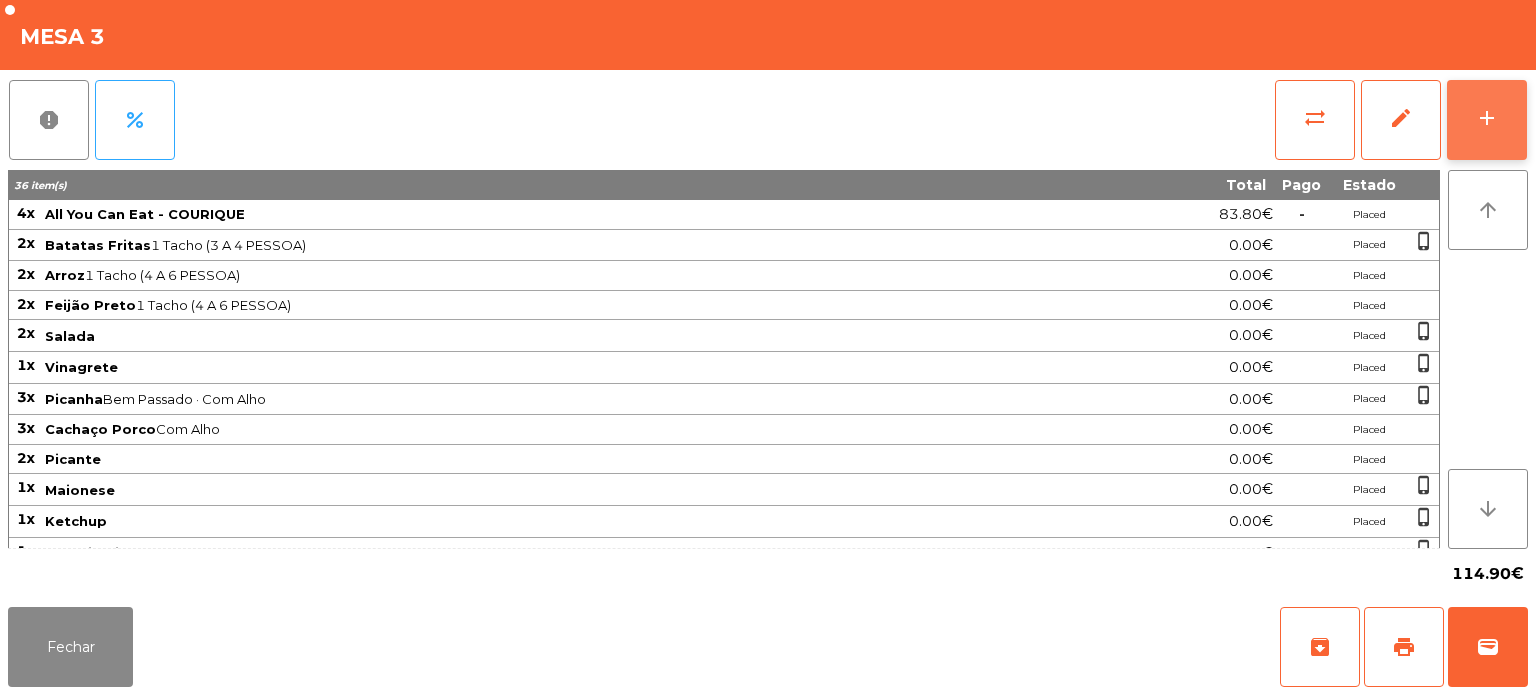 click on "add" 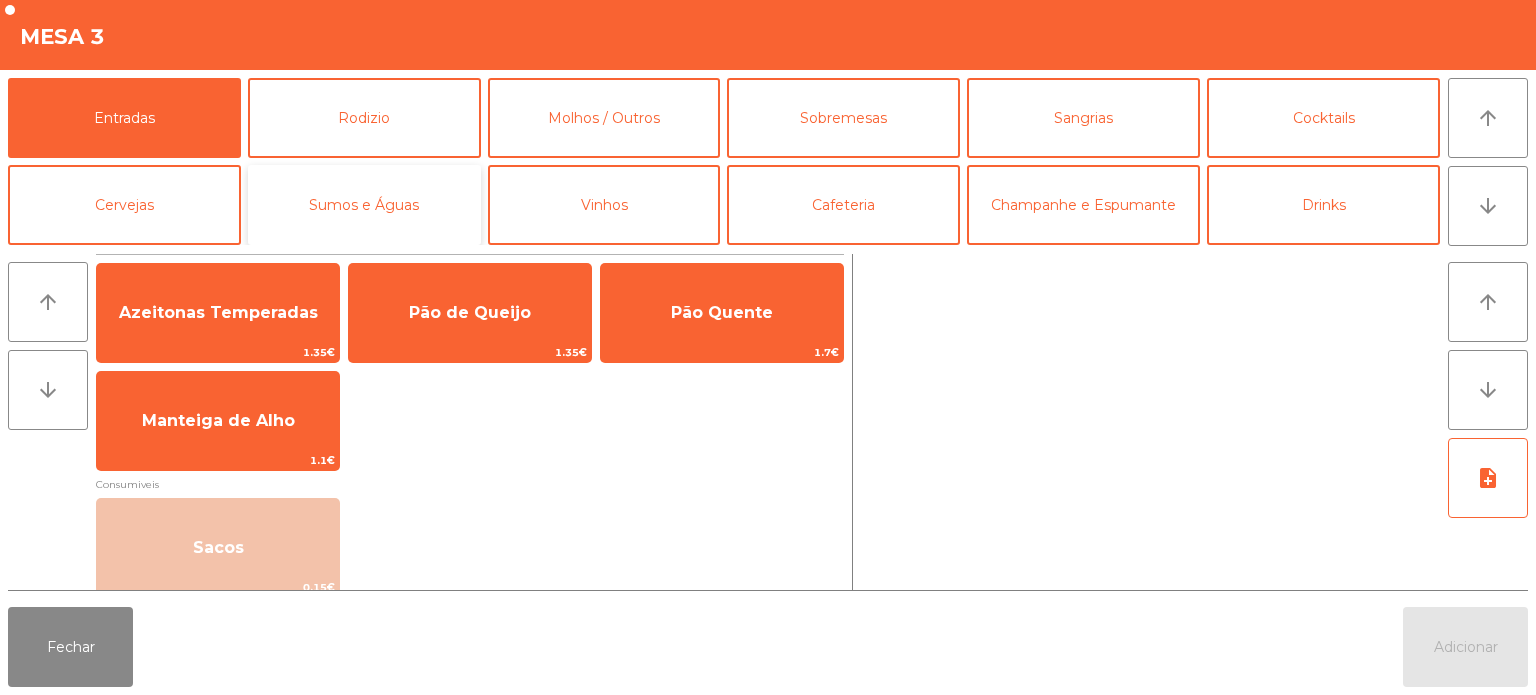 click on "Sumos e Águas" 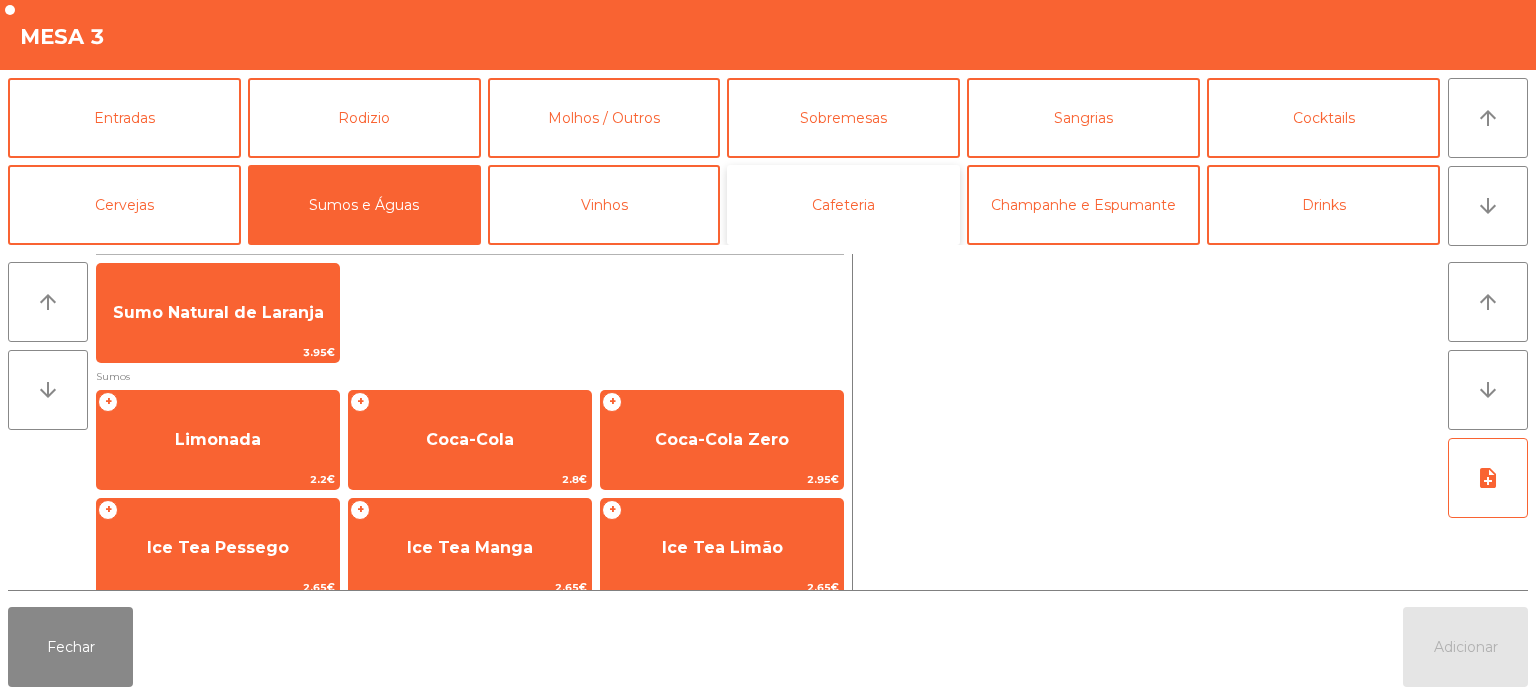 click on "Cafeteria" 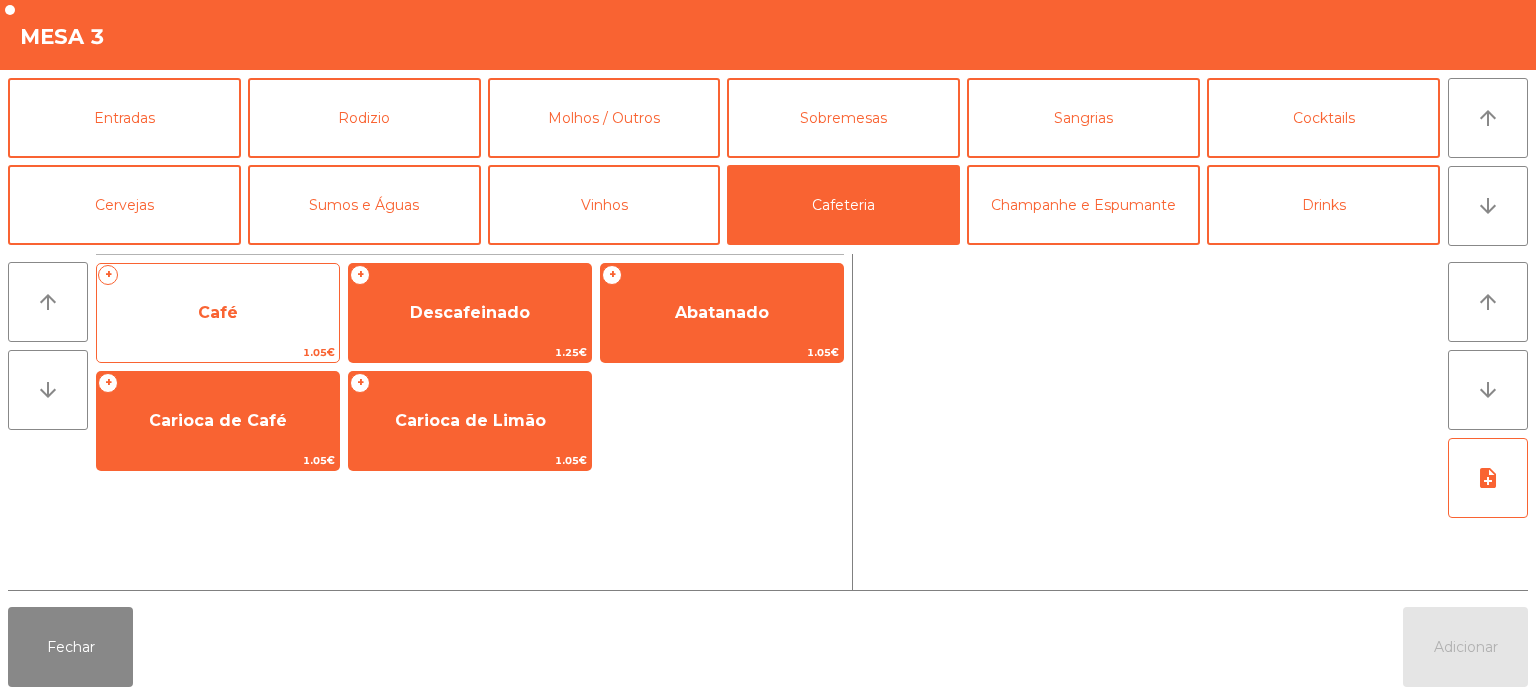click on "Café" 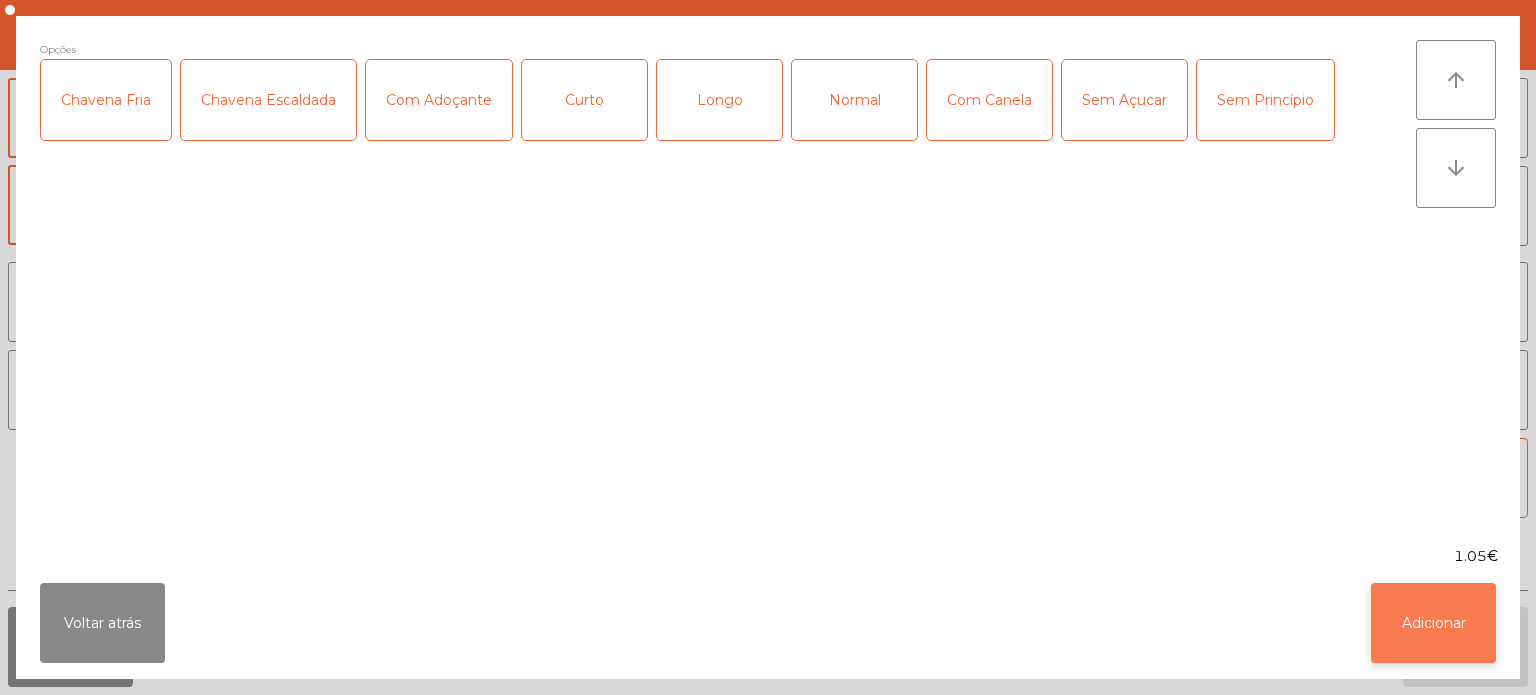 click on "Adicionar" 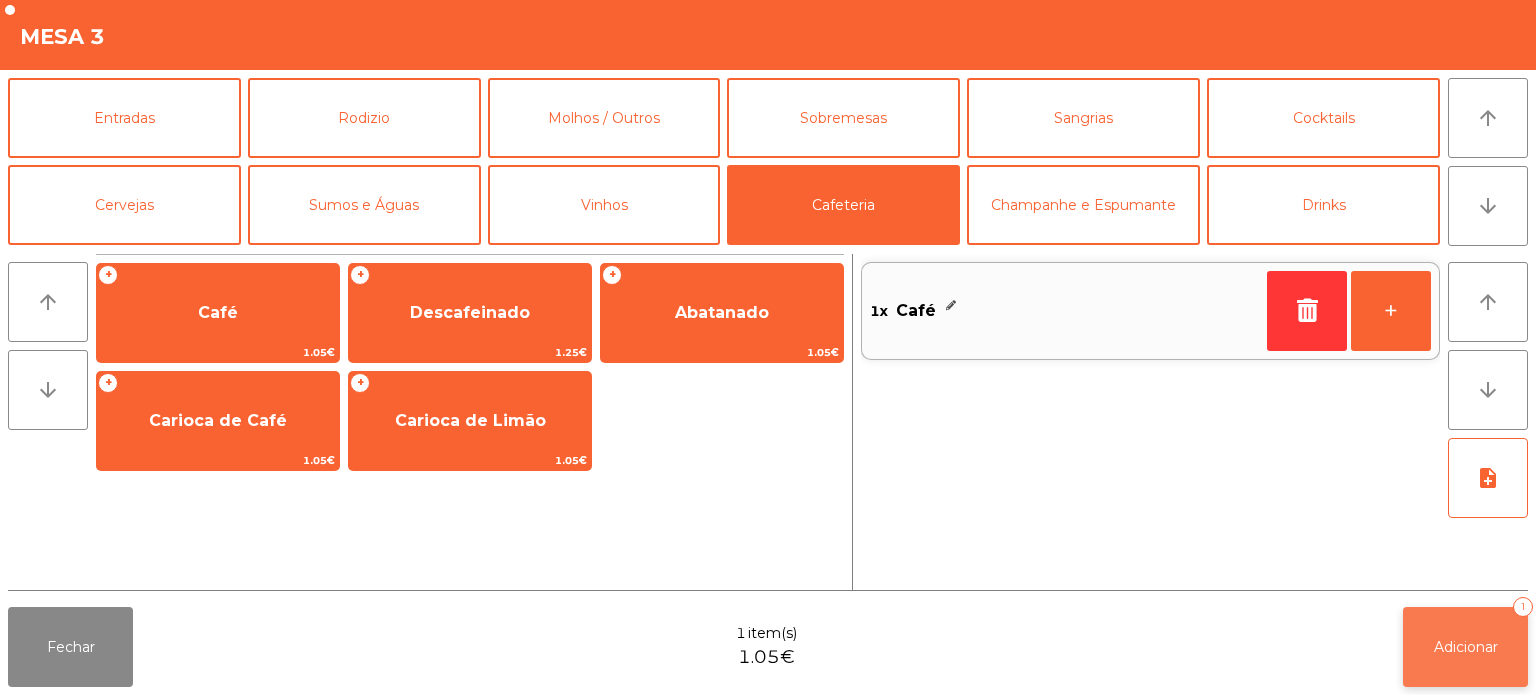 click on "Adicionar" 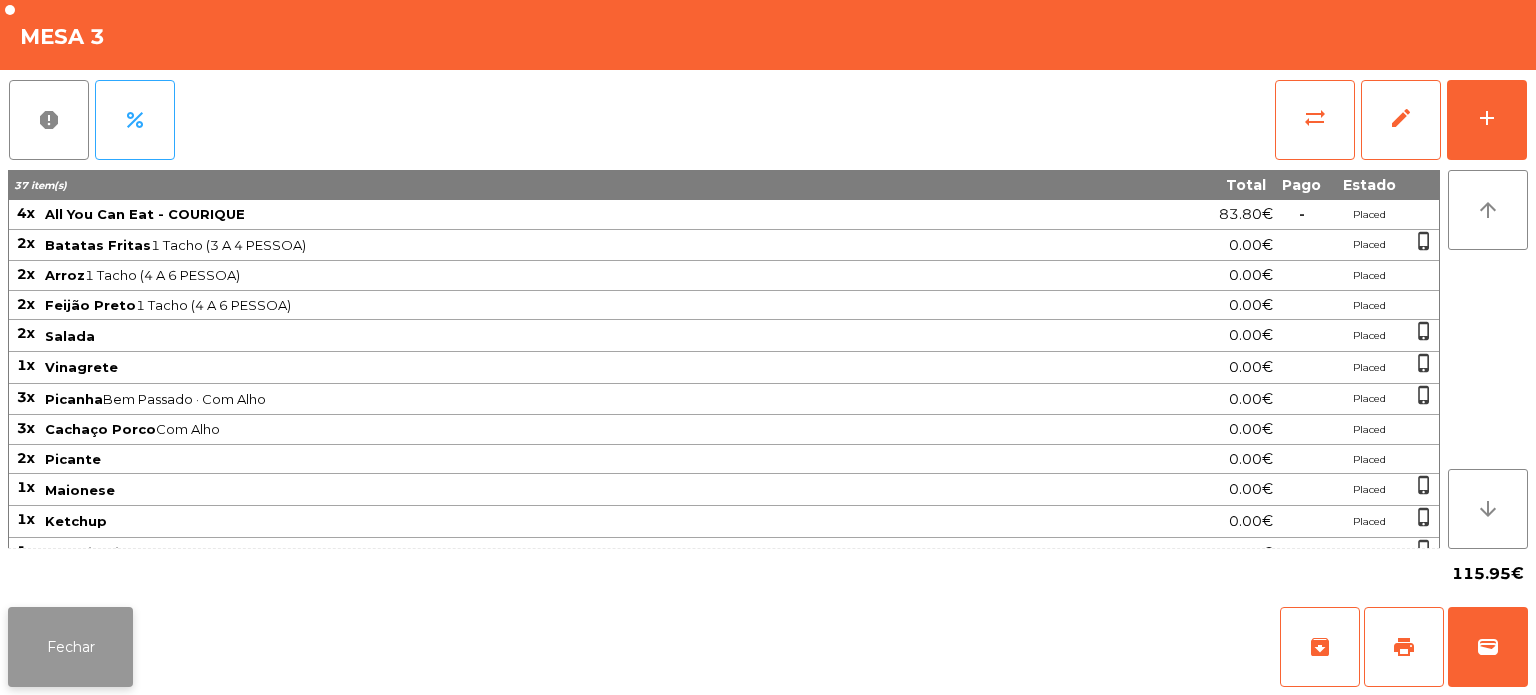 click on "Fechar" 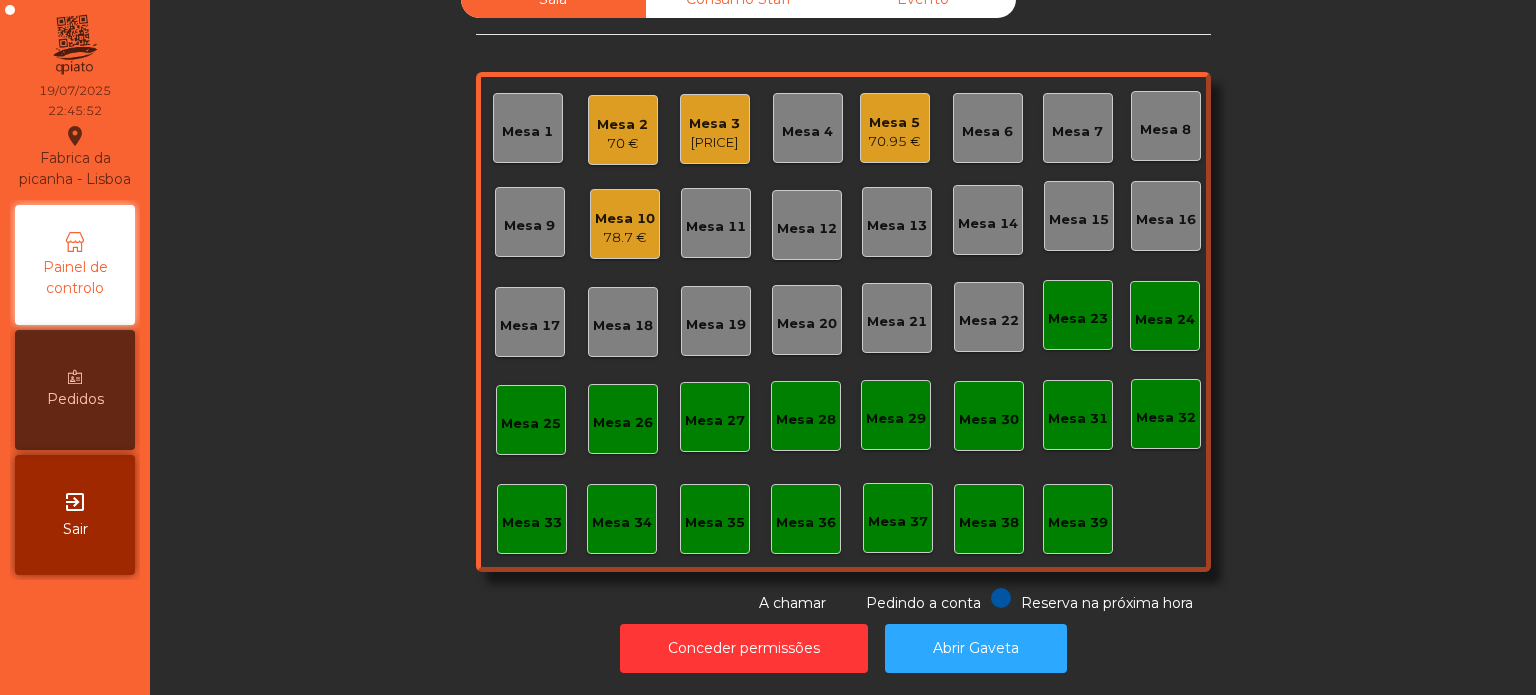 click on "Mesa 2" 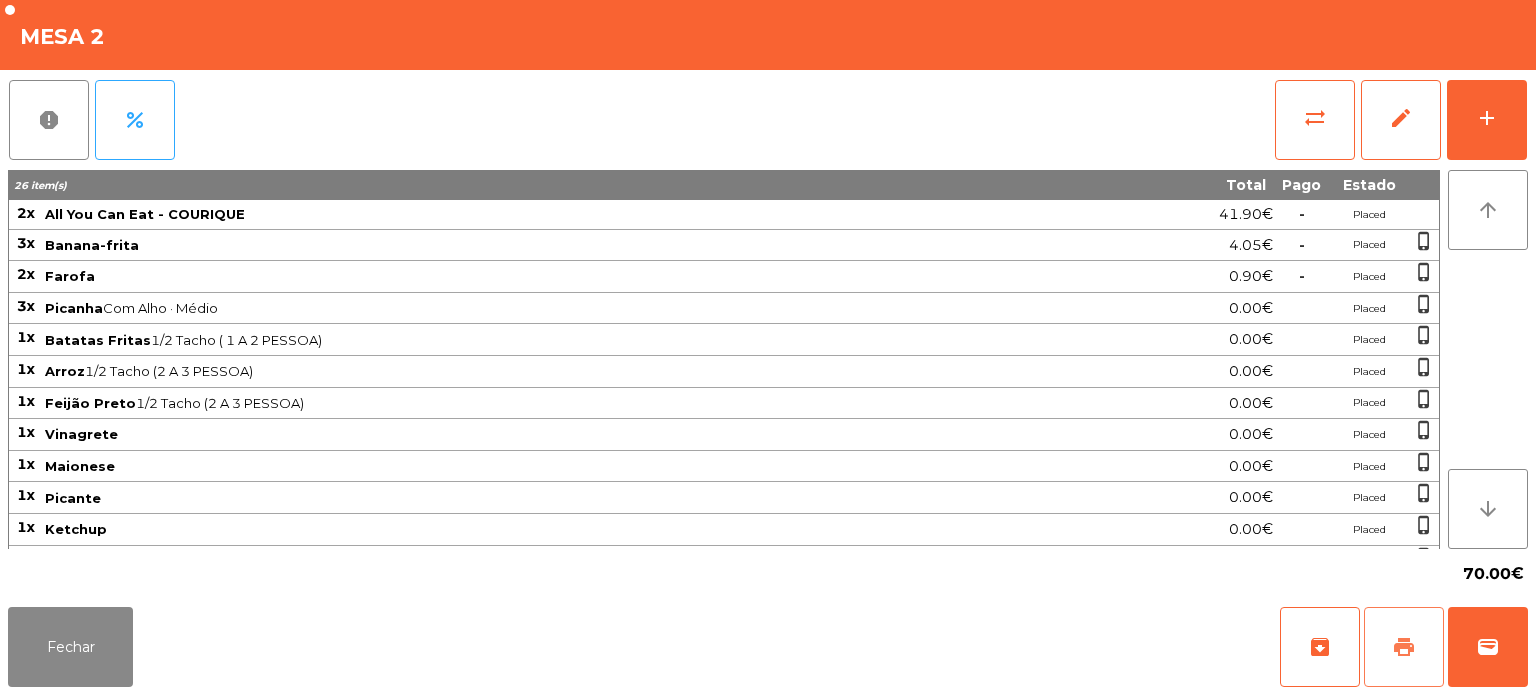 click on "print" 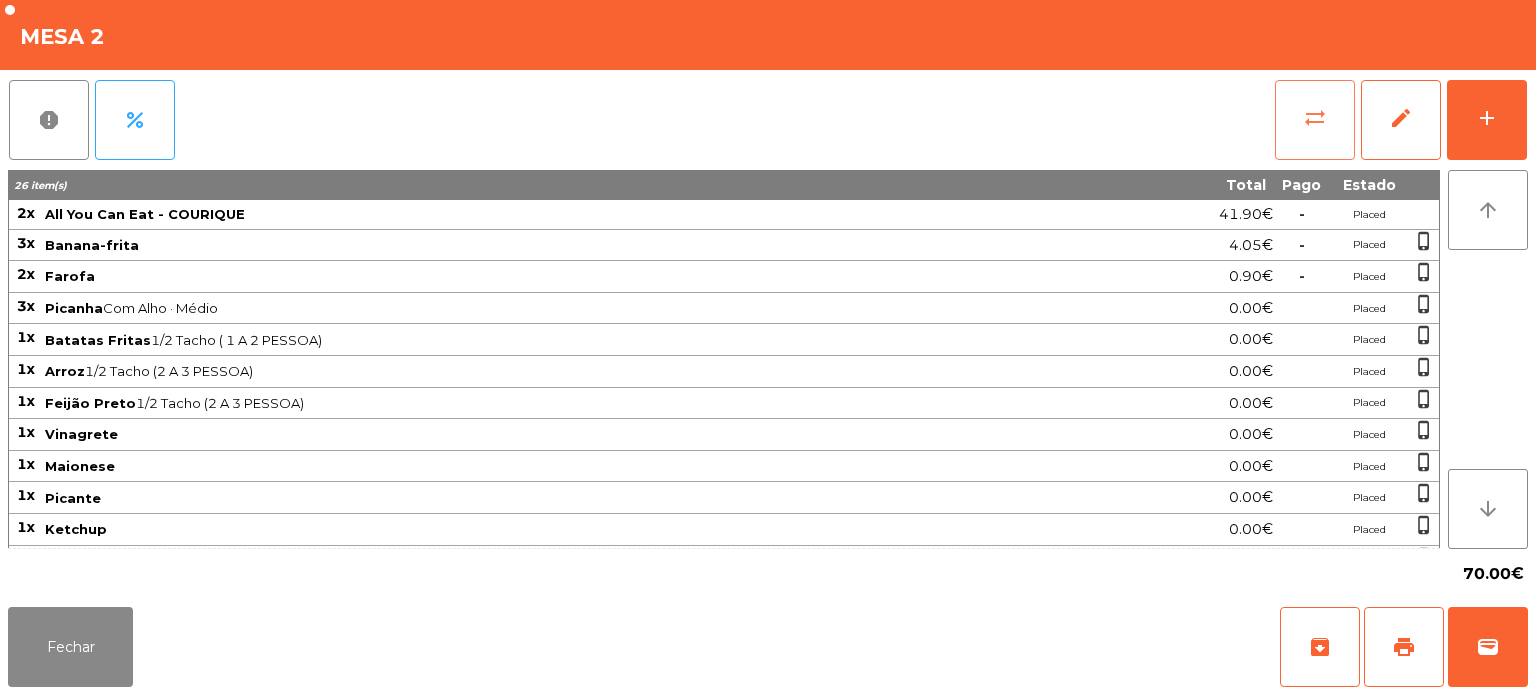 click on "sync_alt" 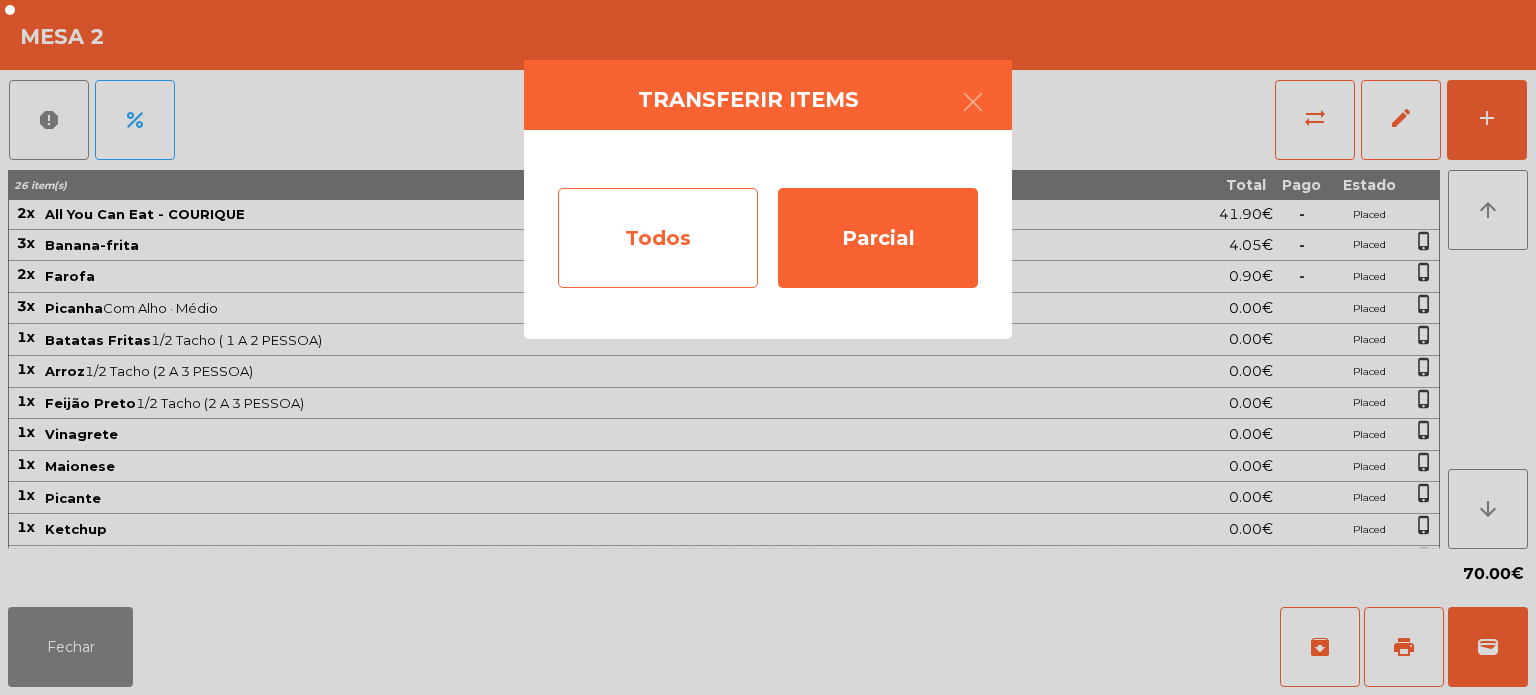 click on "Todos" 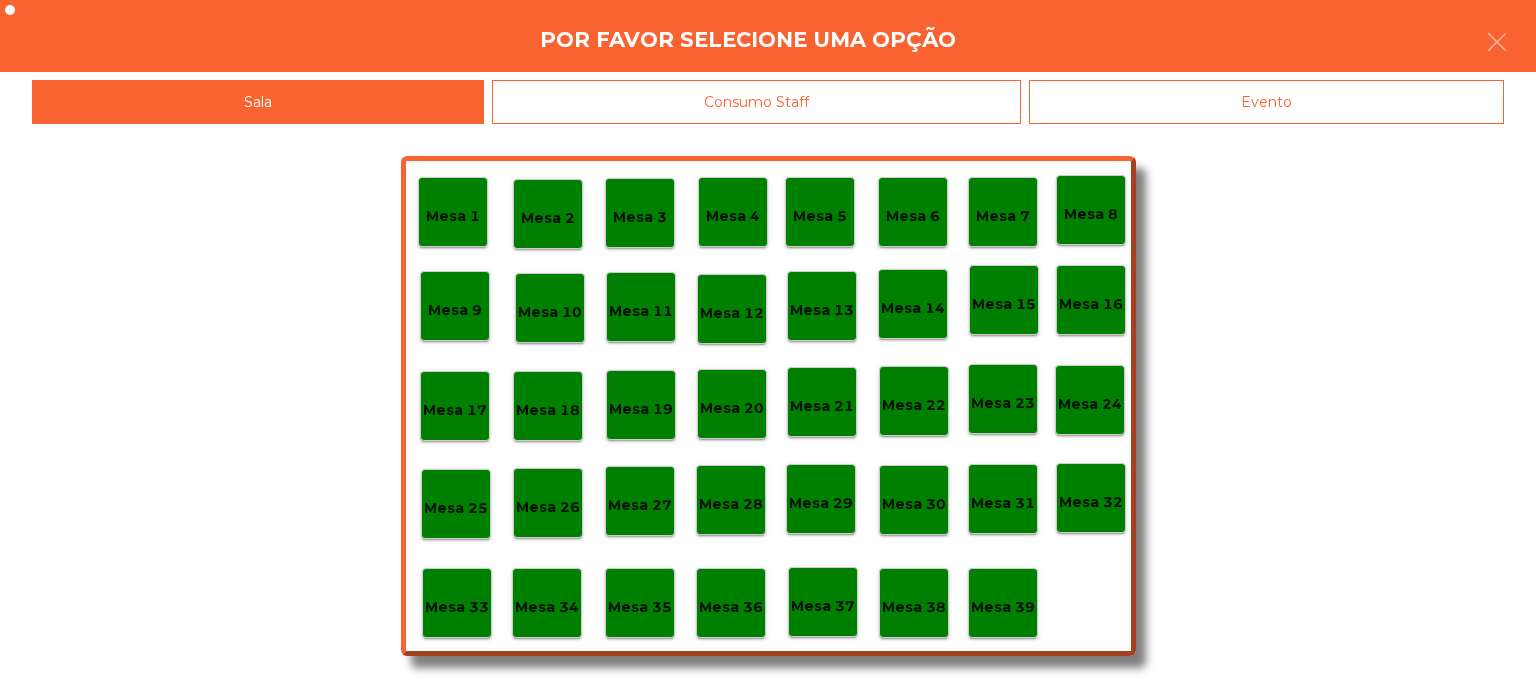 click on "Evento" 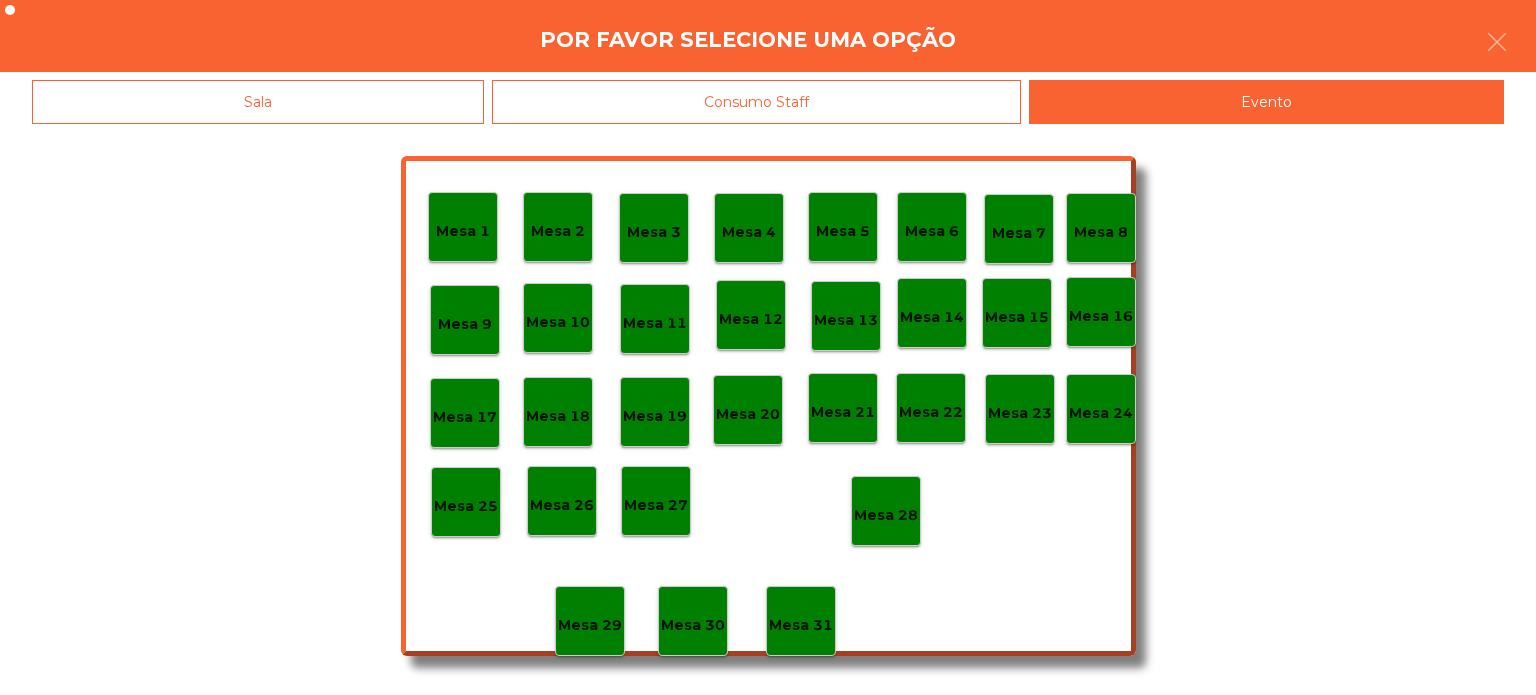 click on "Mesa 28" 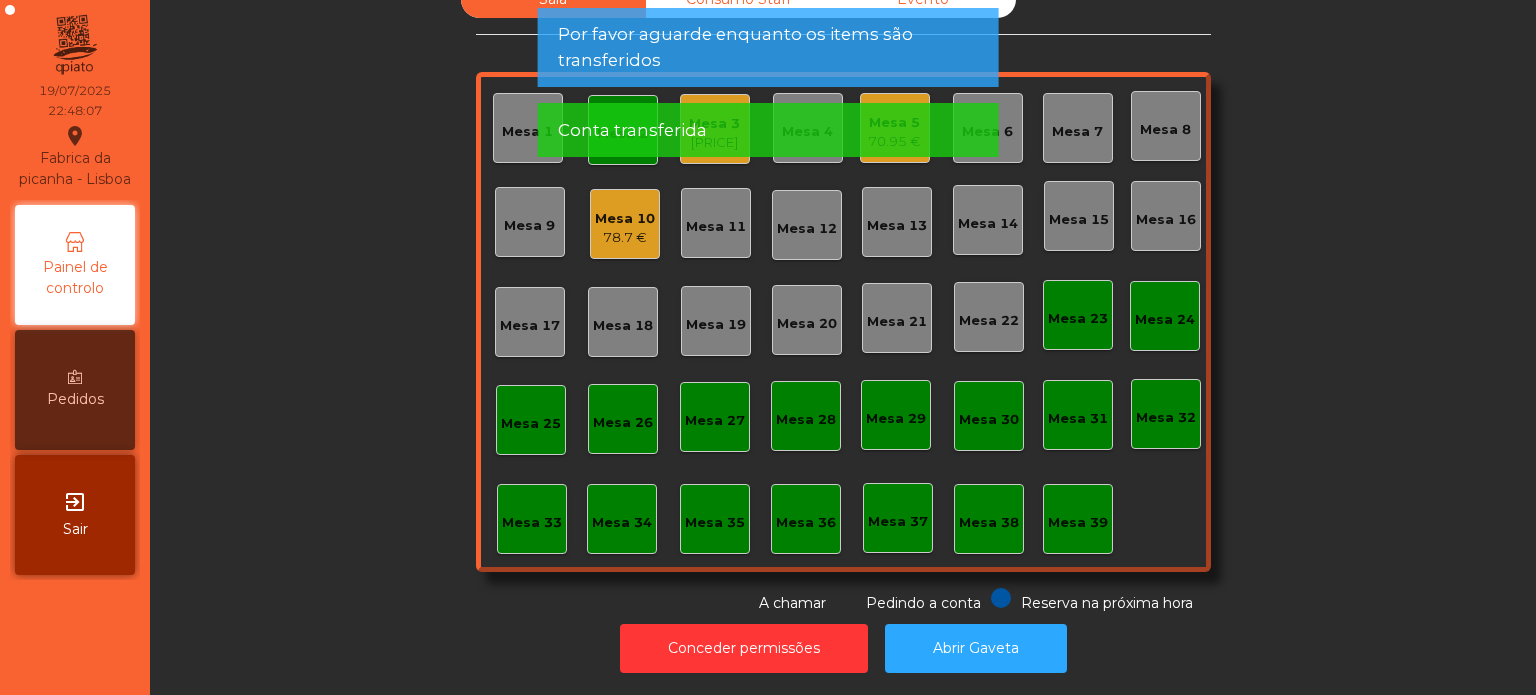 click on "Conta transferida" 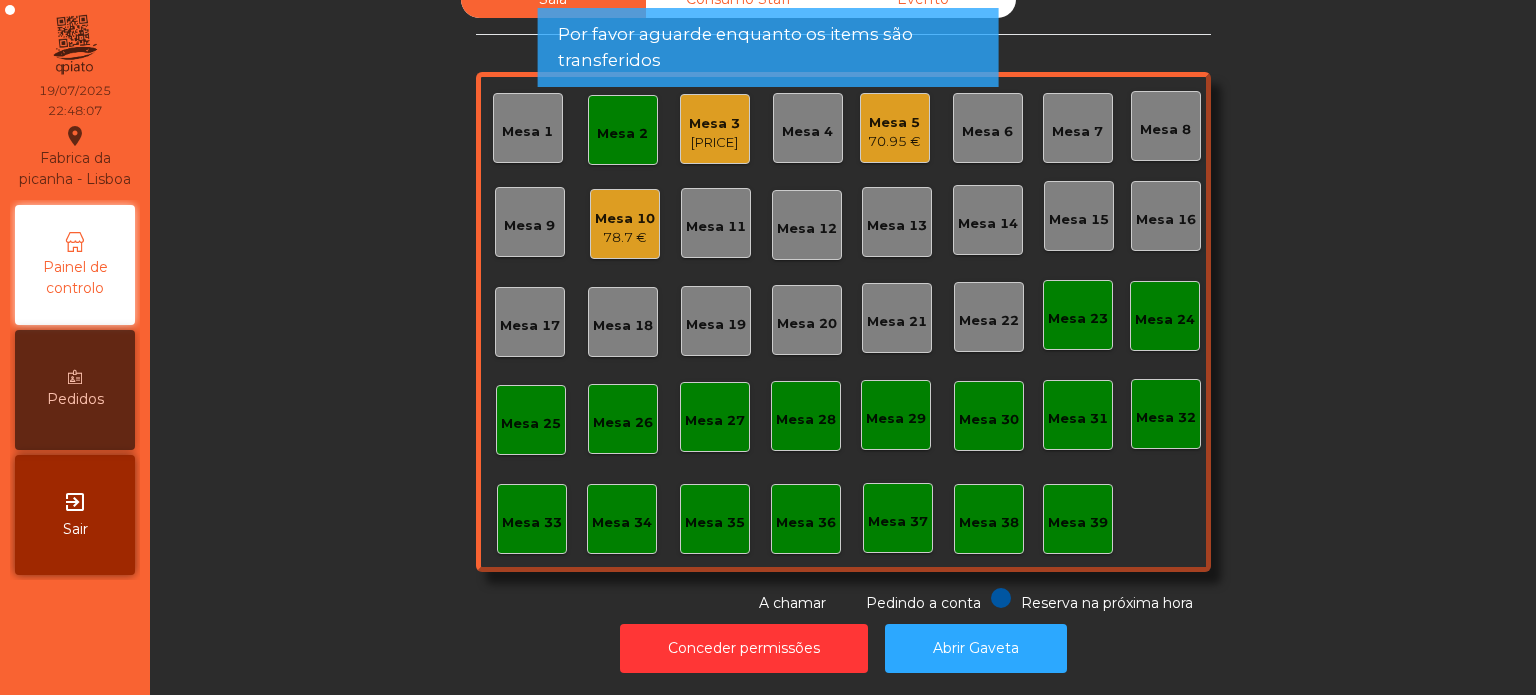 click on "Por favor aguarde enquanto os items são transferidos" 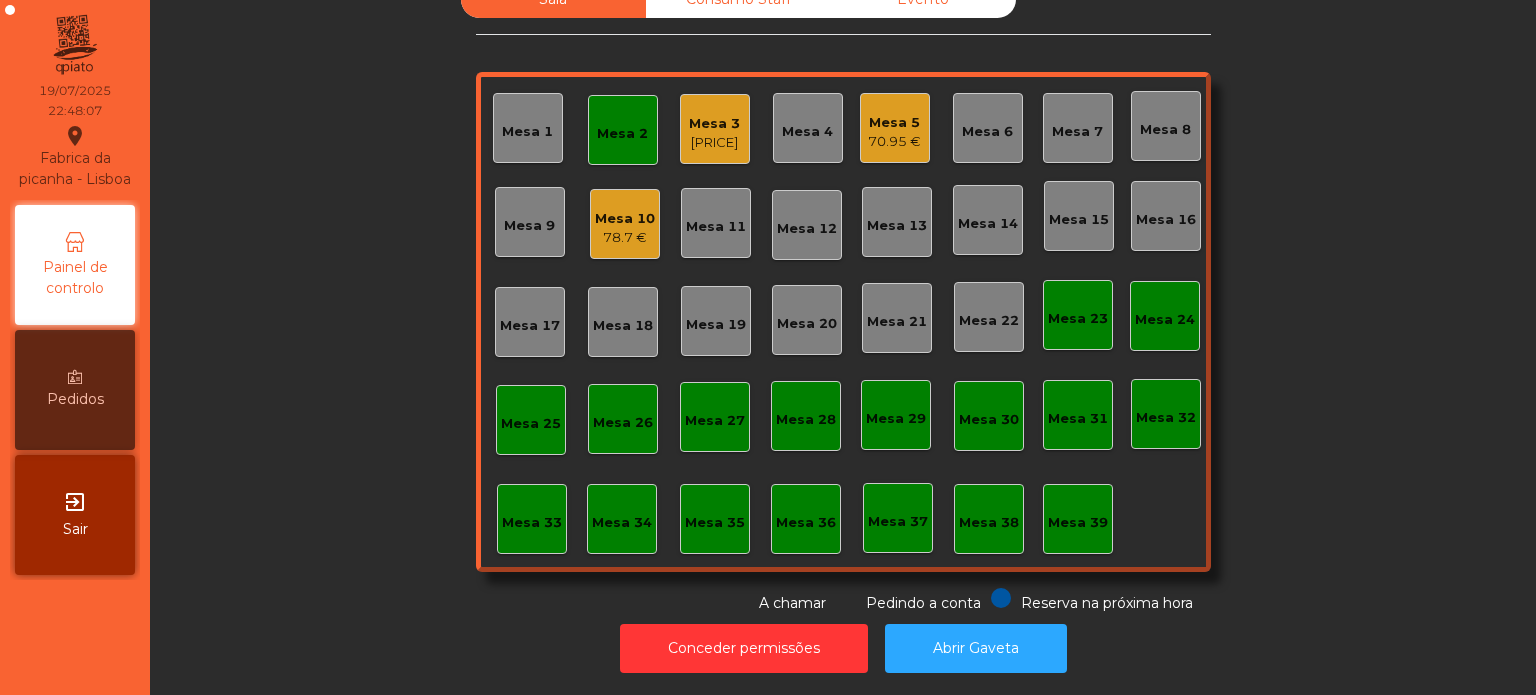 click on "Mesa 2" 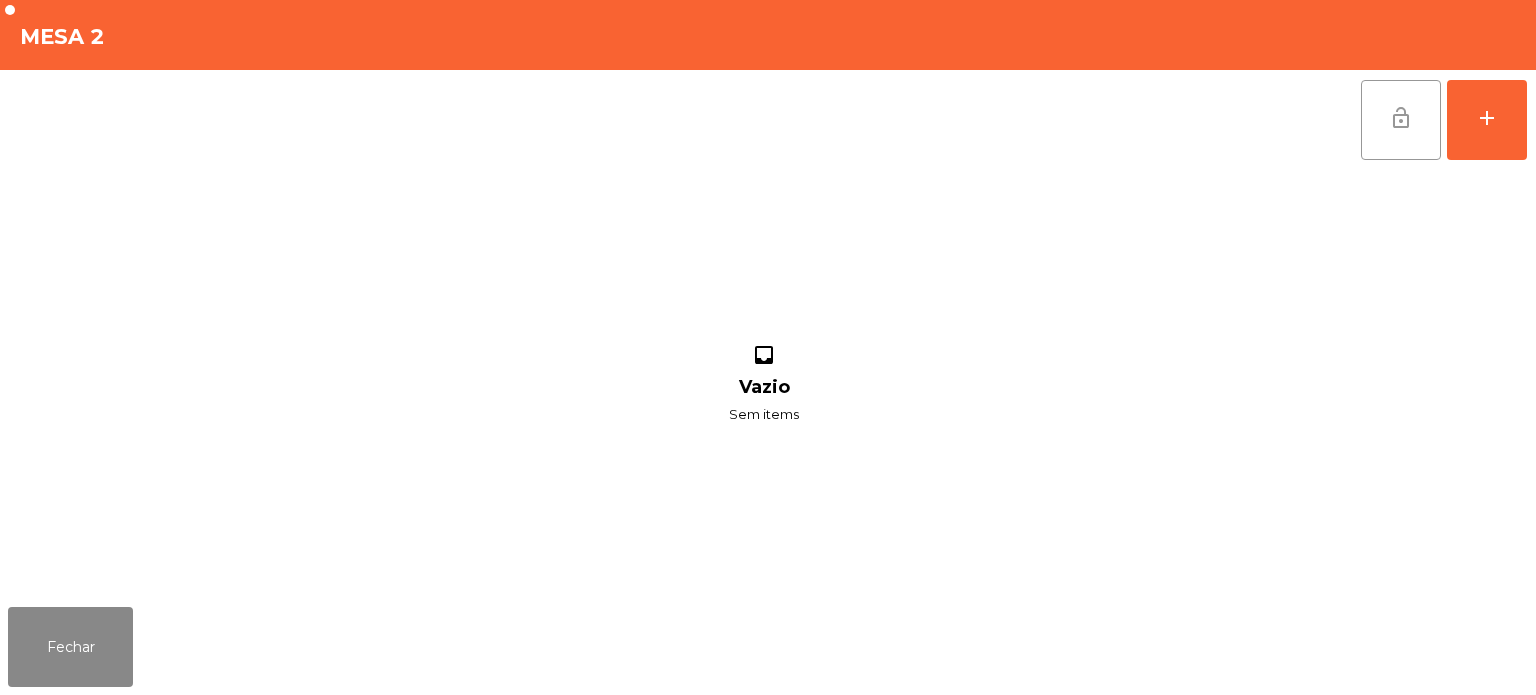 click on "lock_open" 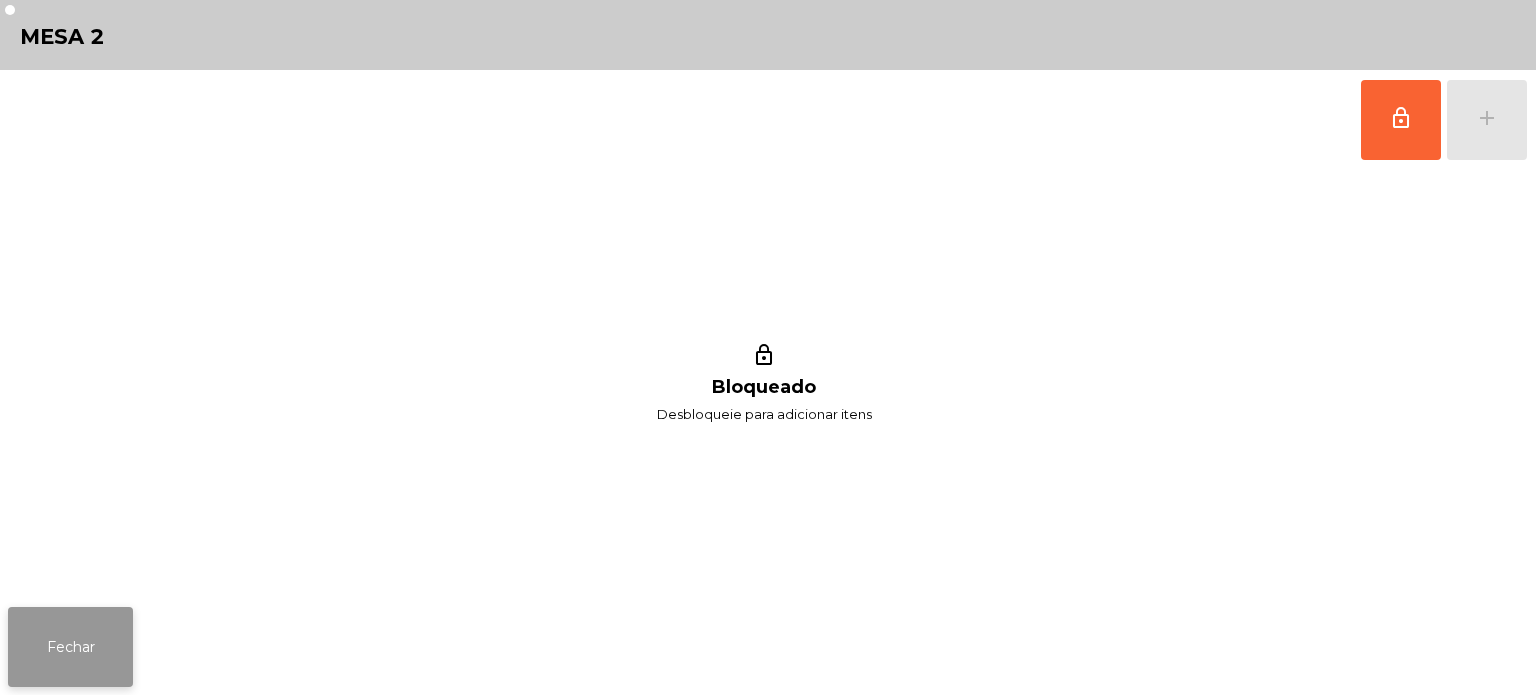 click on "Fechar" 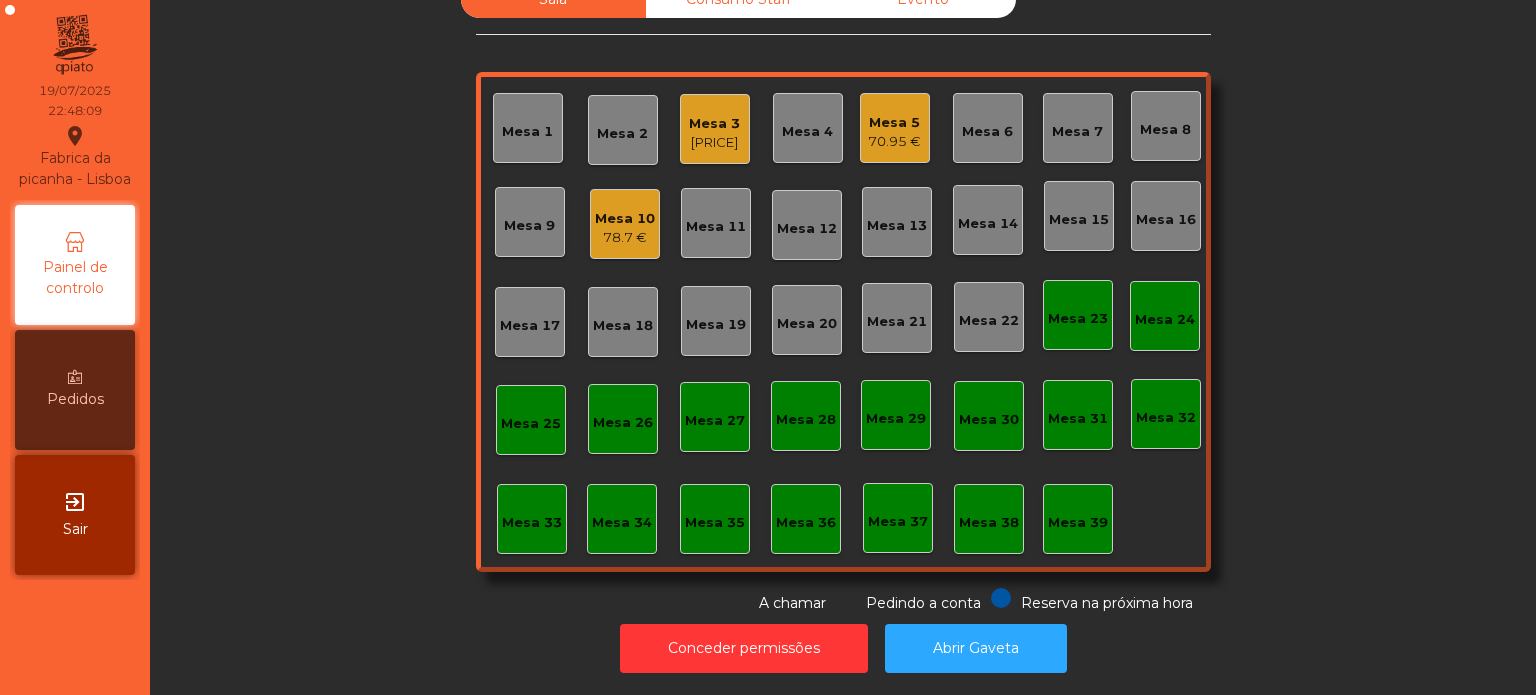 click on "Mesa 3   [PRICE]" 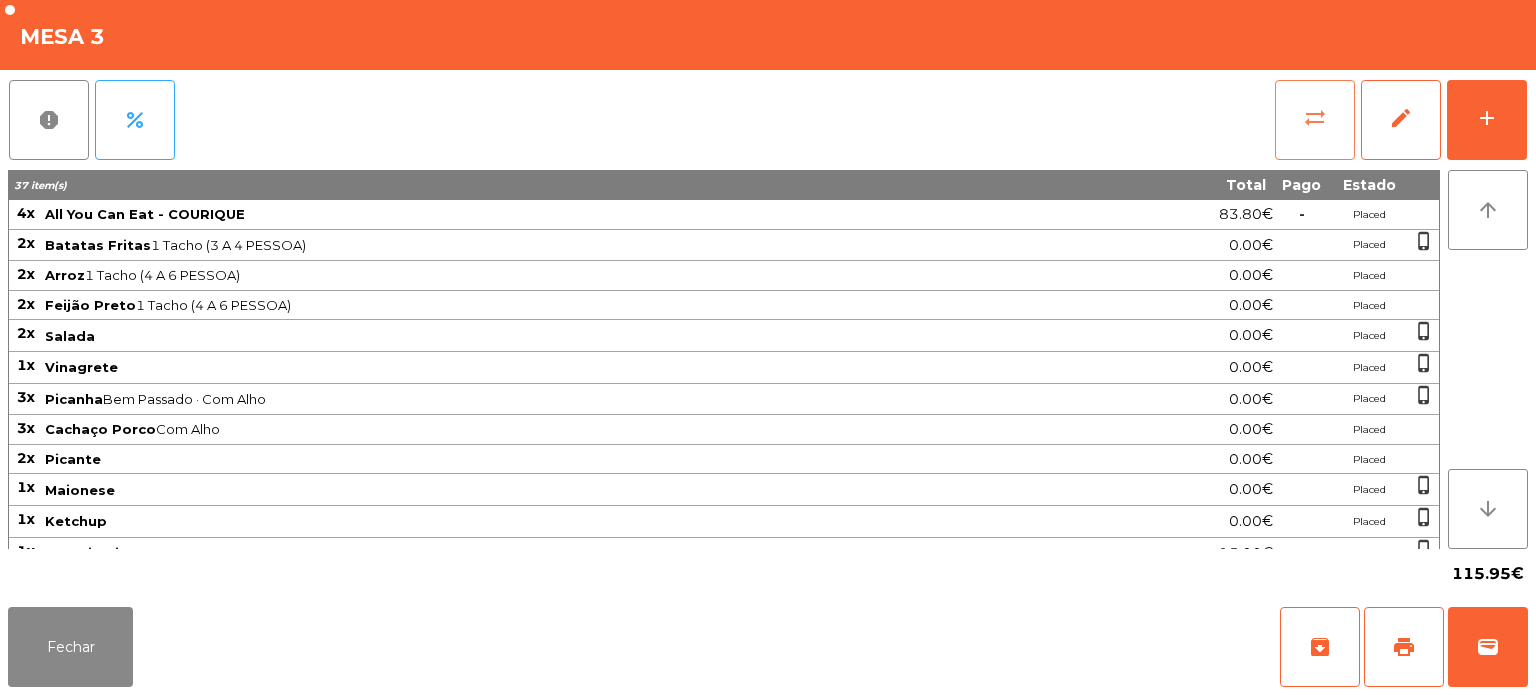 click on "sync_alt" 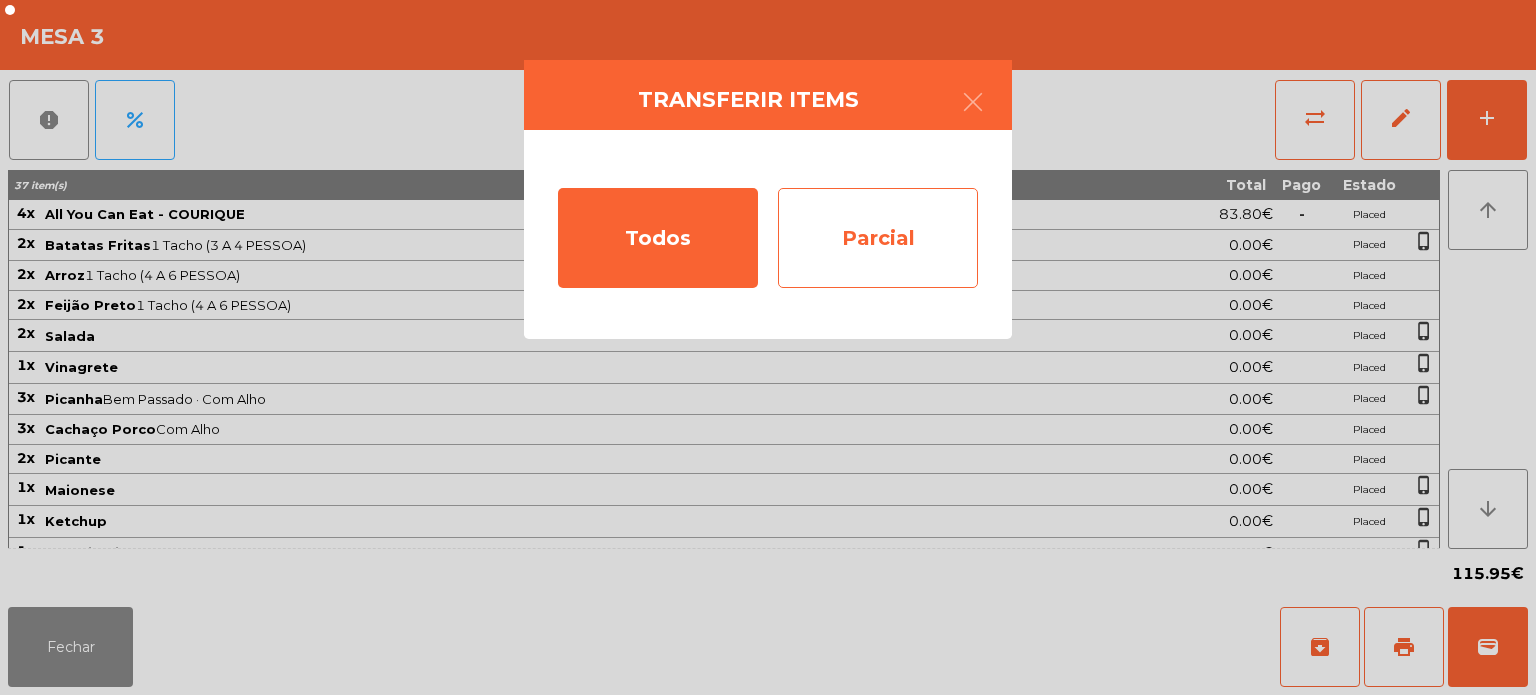 click on "Parcial" 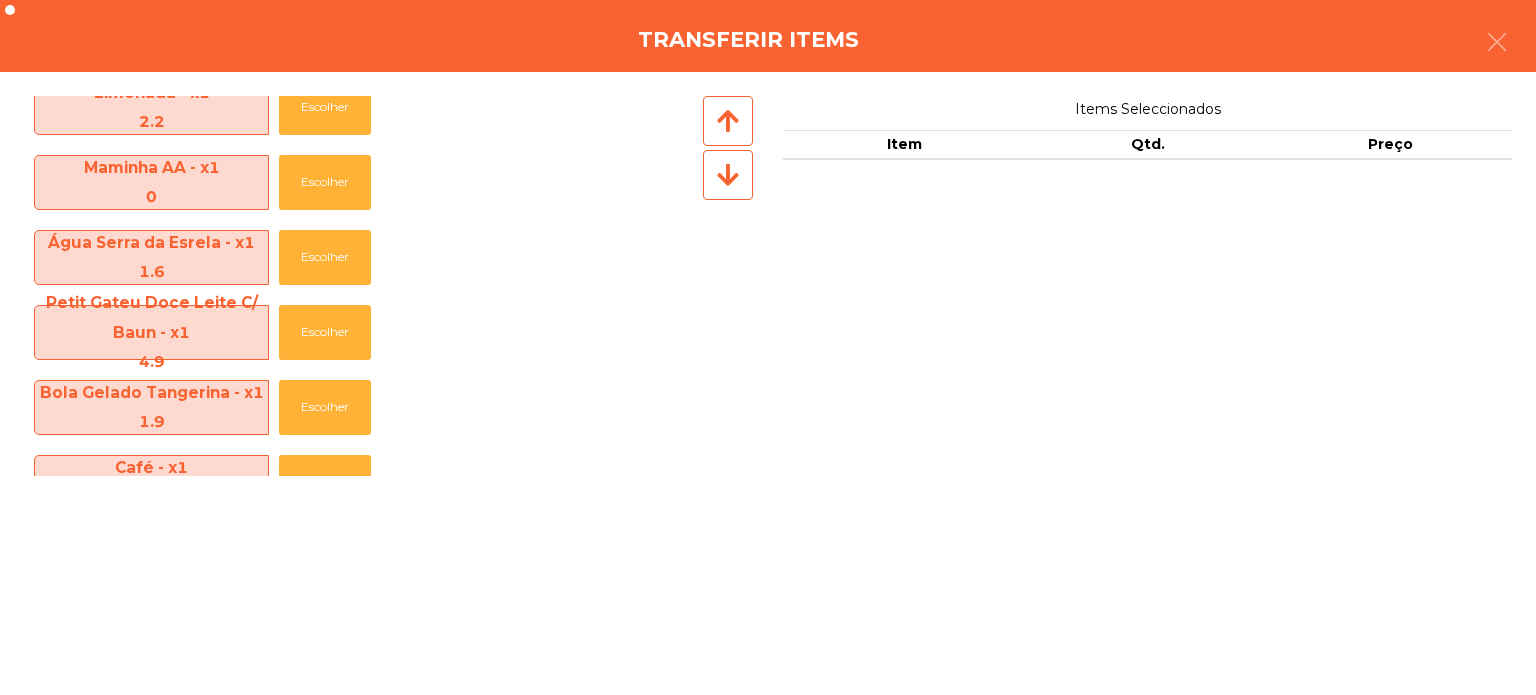 scroll, scrollTop: 1270, scrollLeft: 0, axis: vertical 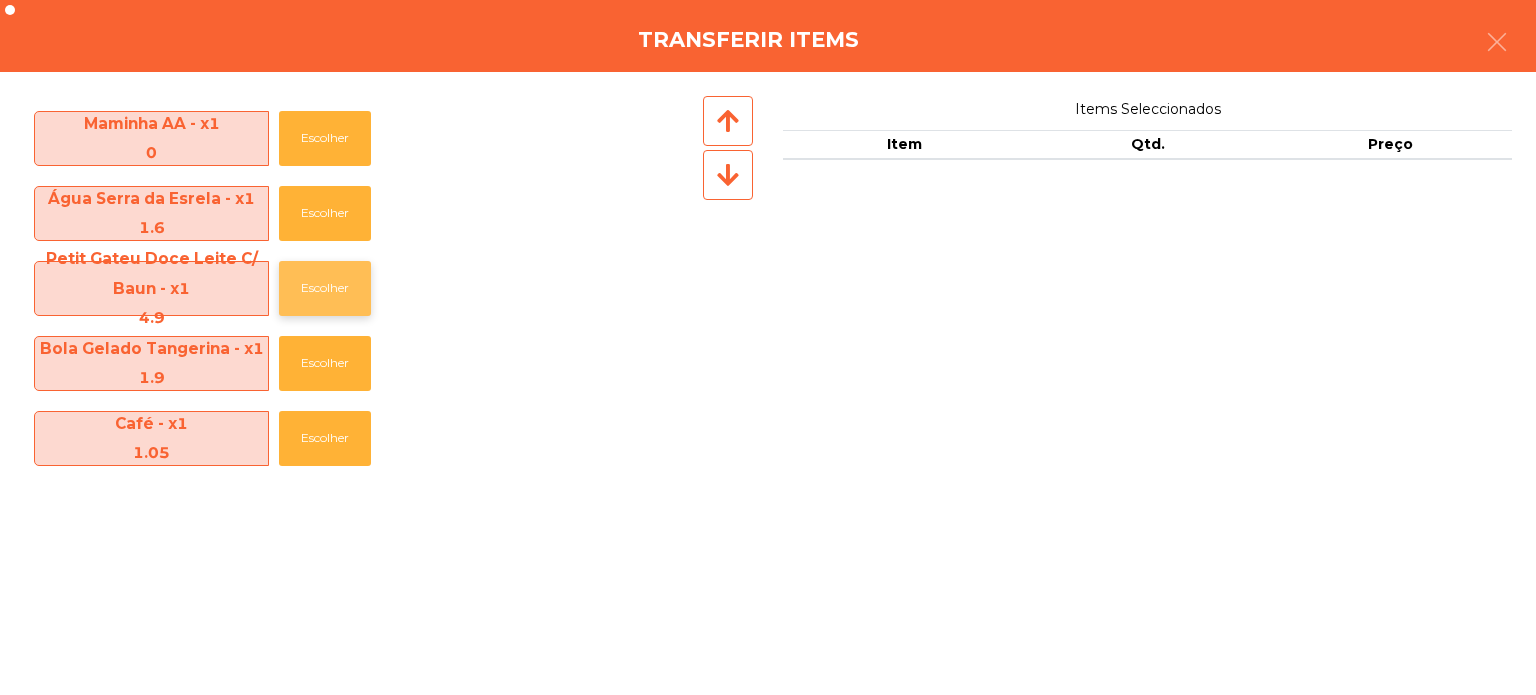 click on "Escolher" 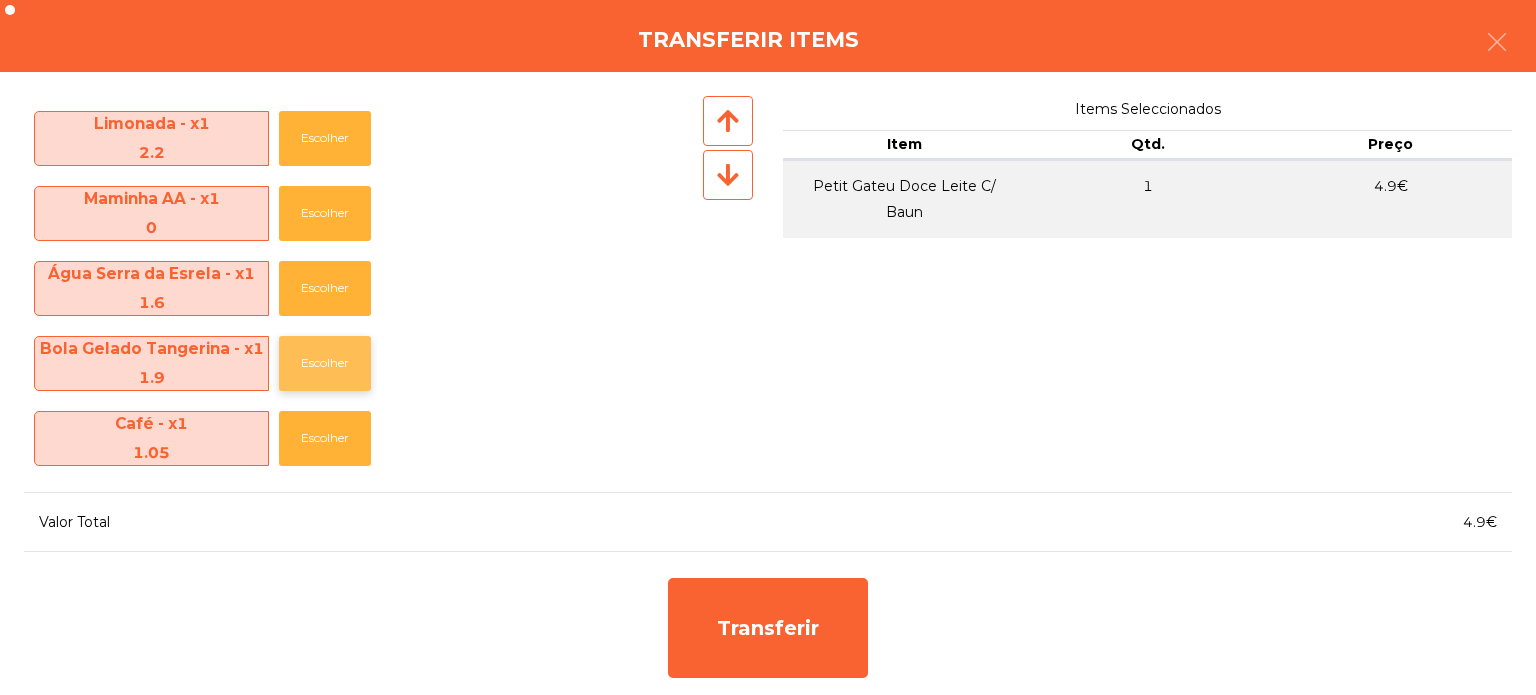 click on "Escolher" 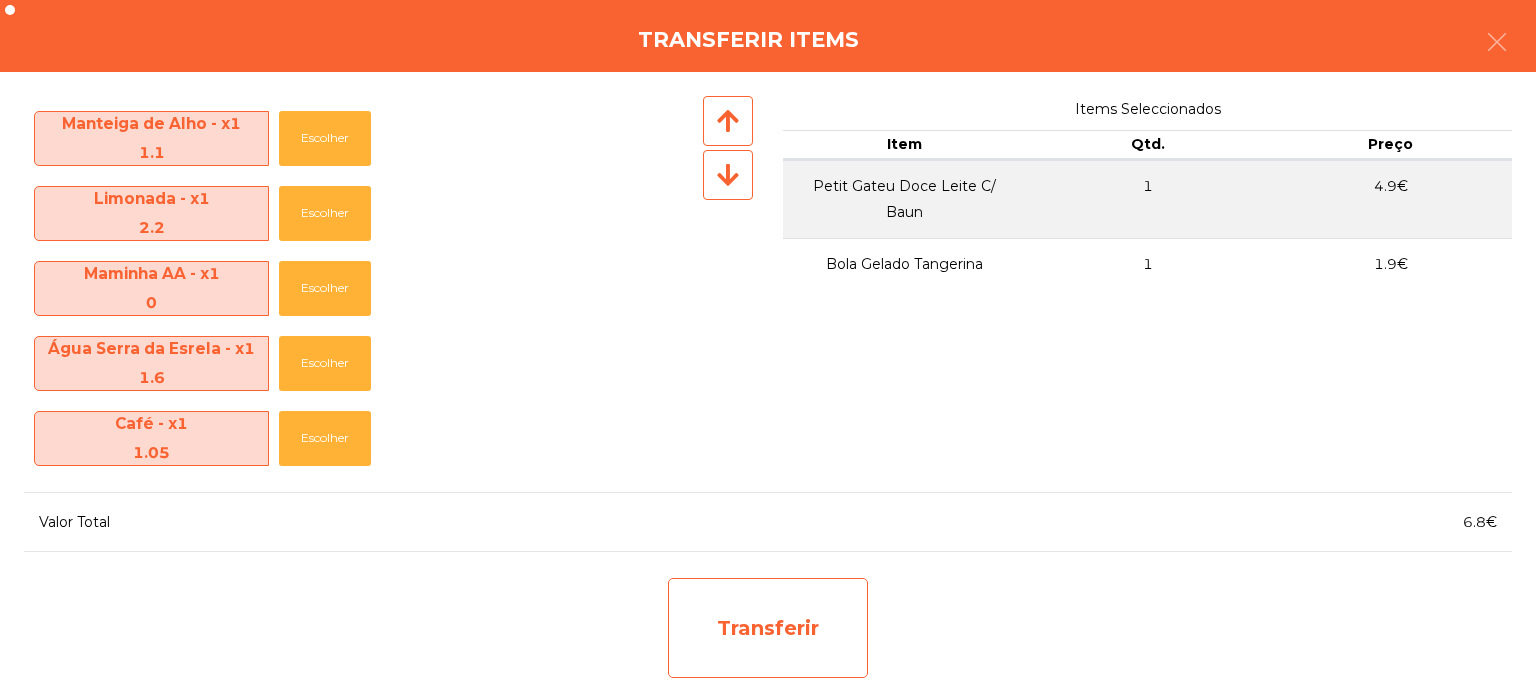 click on "Transferir" 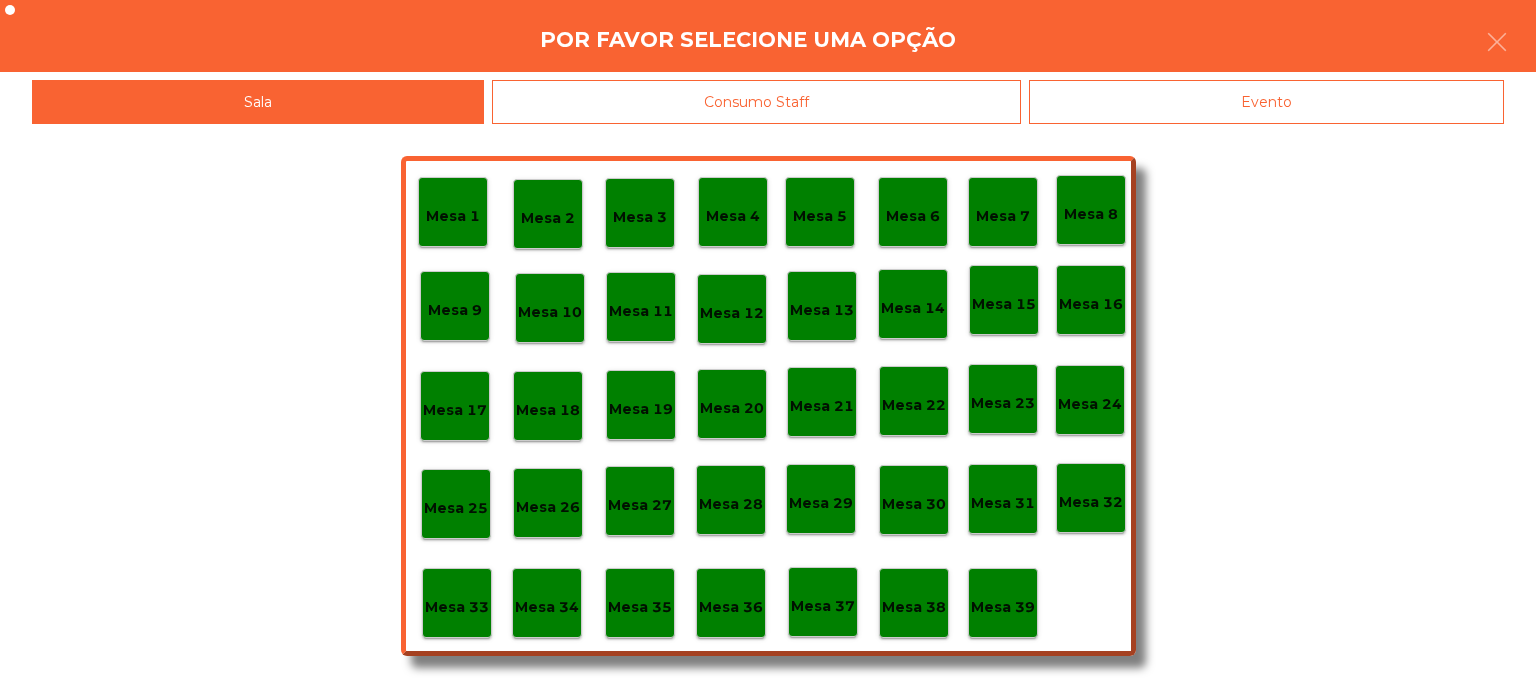 click on "Mesa 39" 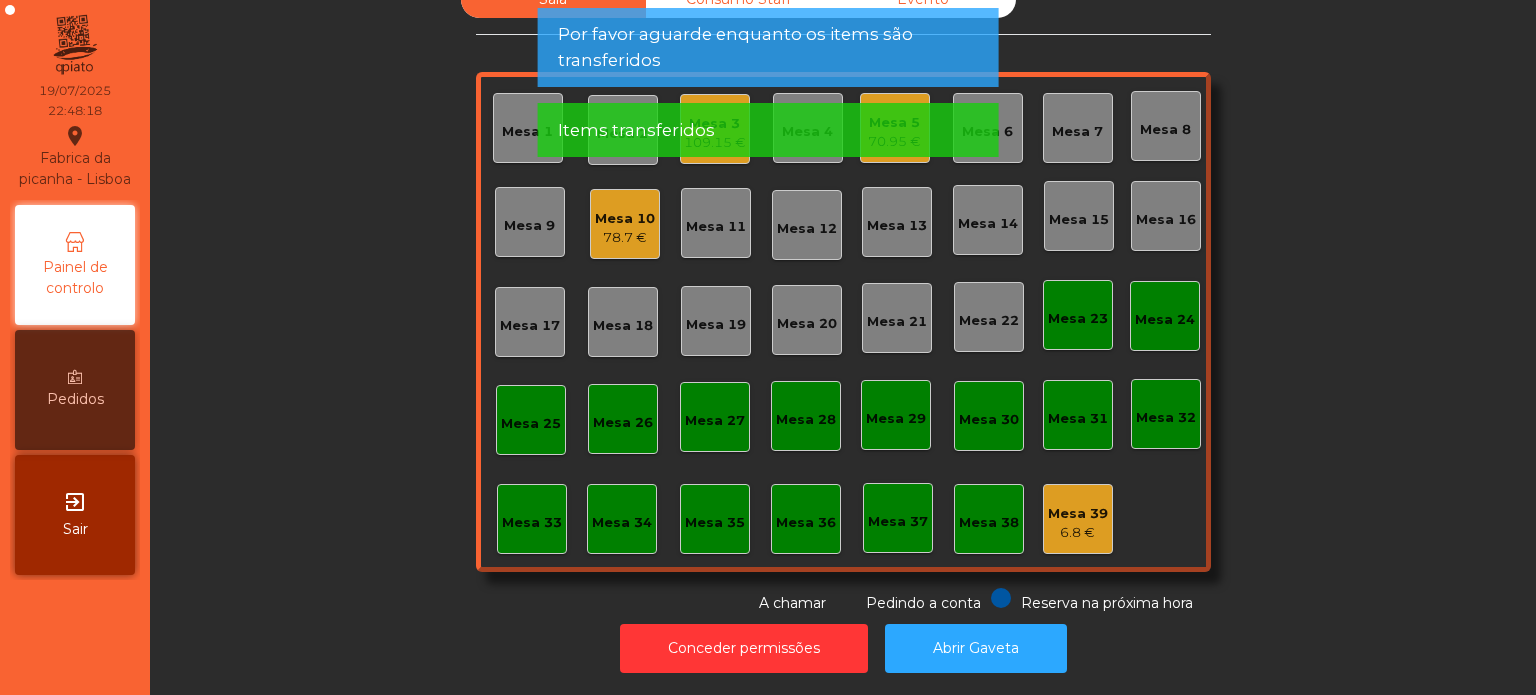 click on "Sala   Consumo Staff   Evento   Mesa 1   Mesa 2   Mesa 3   [PRICE]   Mesa 4   Mesa 5   [PRICE]   Mesa 6   Mesa 7   Mesa 8   Mesa 9   Mesa 10   [PRICE]   Mesa 11   Mesa 12   Mesa 13   Mesa 14   Mesa 15   Mesa 16   Mesa 17   Mesa 18   Mesa 19   Mesa 20   Mesa 21   Mesa 22   Mesa 23   Mesa 24   Mesa 25   Mesa 26   Mesa 27   Mesa 28   Mesa 29   Mesa 30   Mesa 31   Mesa 32   Mesa 33   Mesa 34   Mesa 35   Mesa 36   Mesa 37   Mesa 38   Mesa 39   [PRICE]  Reserva na próxima hora Pedindo a conta A chamar" 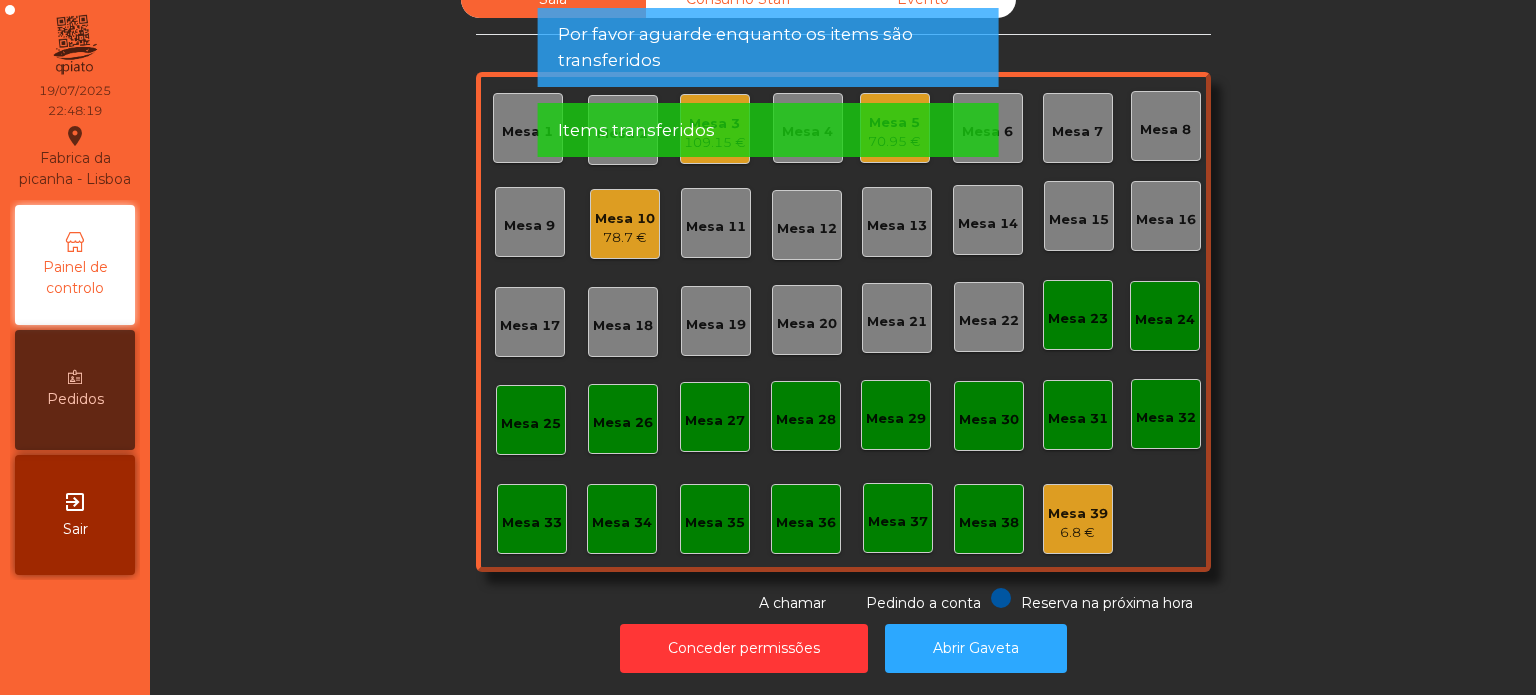 click on "Items transferidos" 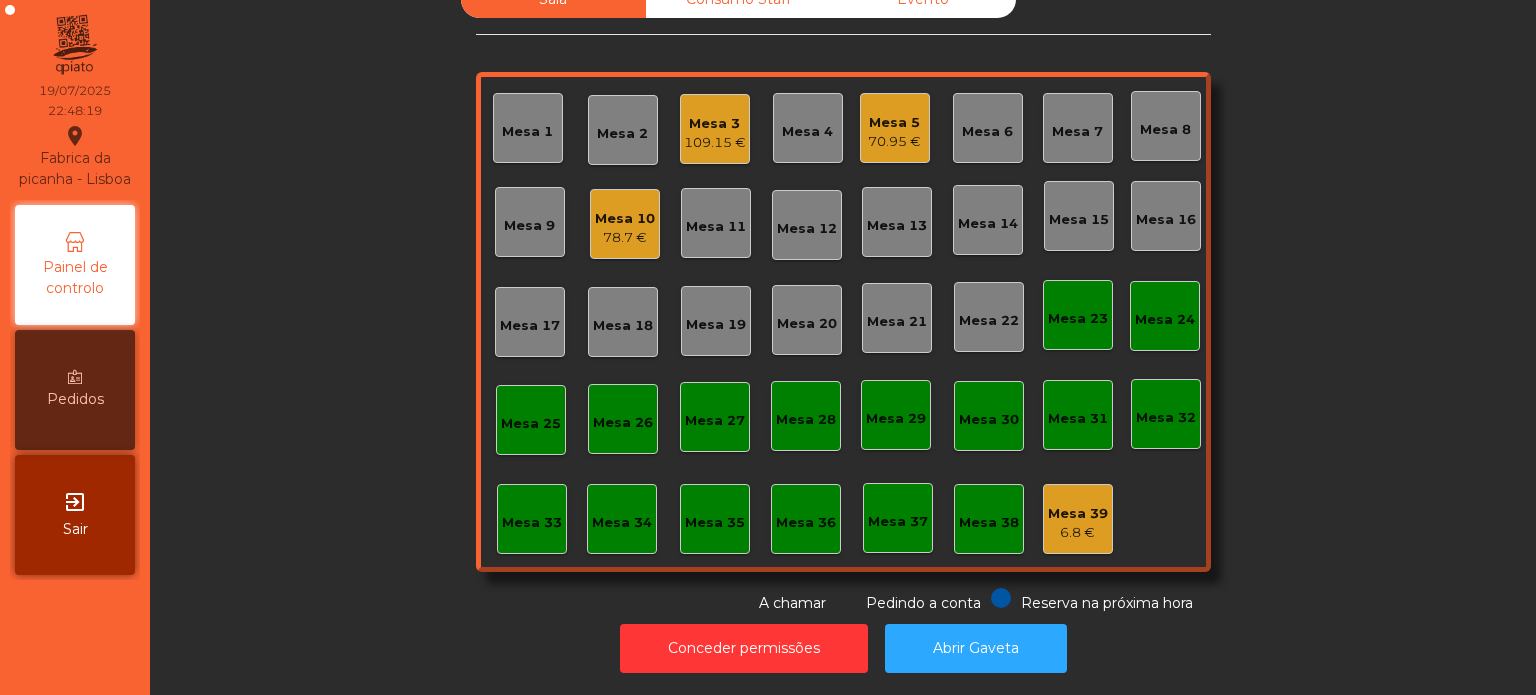 click on "Sala   Consumo Staff   Evento   Mesa 1   Mesa 2   Mesa 3   [PRICE]   Mesa 4   Mesa 5   [PRICE]   Mesa 6   Mesa 7   Mesa 8   Mesa 9   Mesa 10   [PRICE]   Mesa 11   Mesa 12   Mesa 13   Mesa 14   Mesa 15   Mesa 16   Mesa 17   Mesa 18   Mesa 19   Mesa 20   Mesa 21   Mesa 22   Mesa 23   Mesa 24   Mesa 25   Mesa 26   Mesa 27   Mesa 28   Mesa 29   Mesa 30   Mesa 31   Mesa 32   Mesa 33   Mesa 34   Mesa 35   Mesa 36   Mesa 37   Mesa 38   Mesa 39   [PRICE]  Reserva na próxima hora Pedindo a conta A chamar" 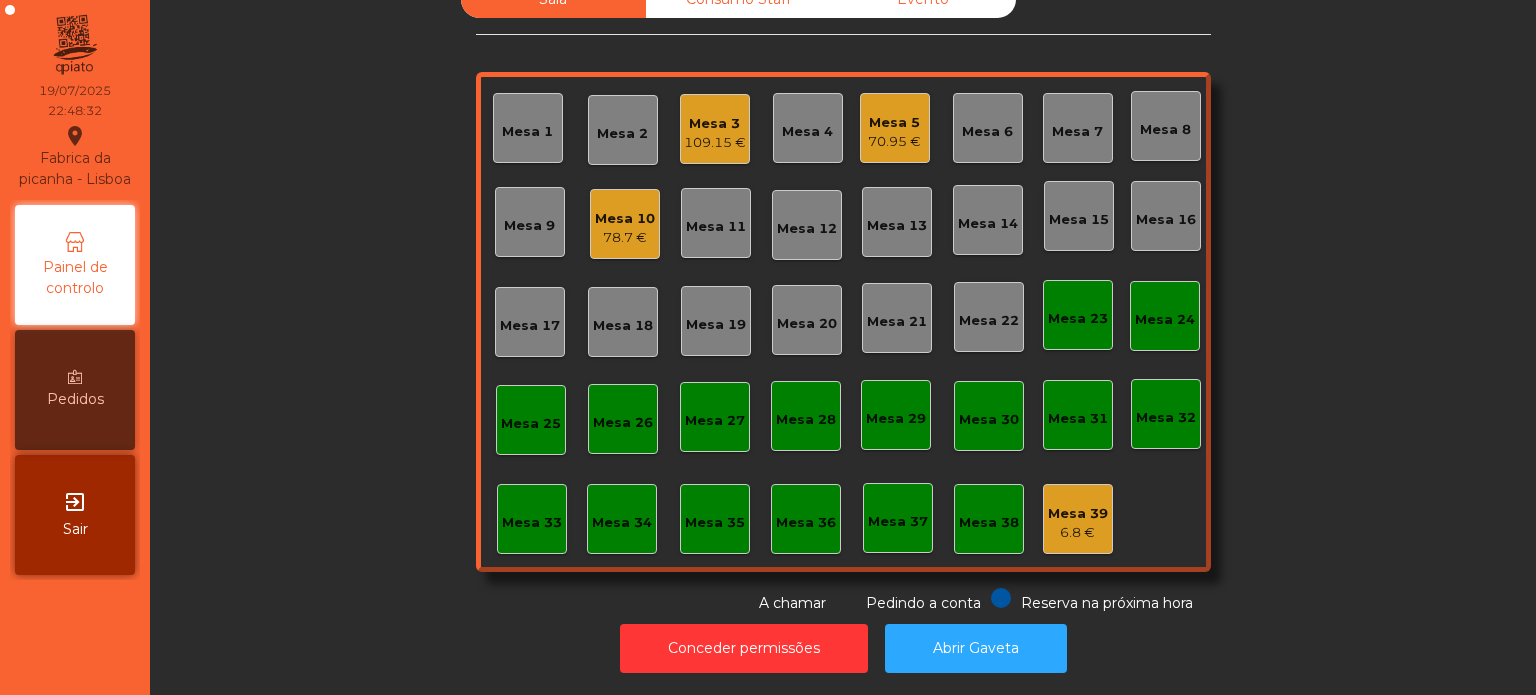 click on "Sala   Consumo Staff   Evento   Mesa 1   Mesa 2   Mesa 3   [PRICE]   Mesa 4   Mesa 5   [PRICE]   Mesa 6   Mesa 7   Mesa 8   Mesa 9   Mesa 10   [PRICE]   Mesa 11   Mesa 12   Mesa 13   Mesa 14   Mesa 15   Mesa 16   Mesa 17   Mesa 18   Mesa 19   Mesa 20   Mesa 21   Mesa 22   Mesa 23   Mesa 24   Mesa 25   Mesa 26   Mesa 27   Mesa 28   Mesa 29   Mesa 30   Mesa 31   Mesa 32   Mesa 33   Mesa 34   Mesa 35   Mesa 36   Mesa 37   Mesa 38   Mesa 39   [PRICE]  Reserva na próxima hora Pedindo a conta A chamar" 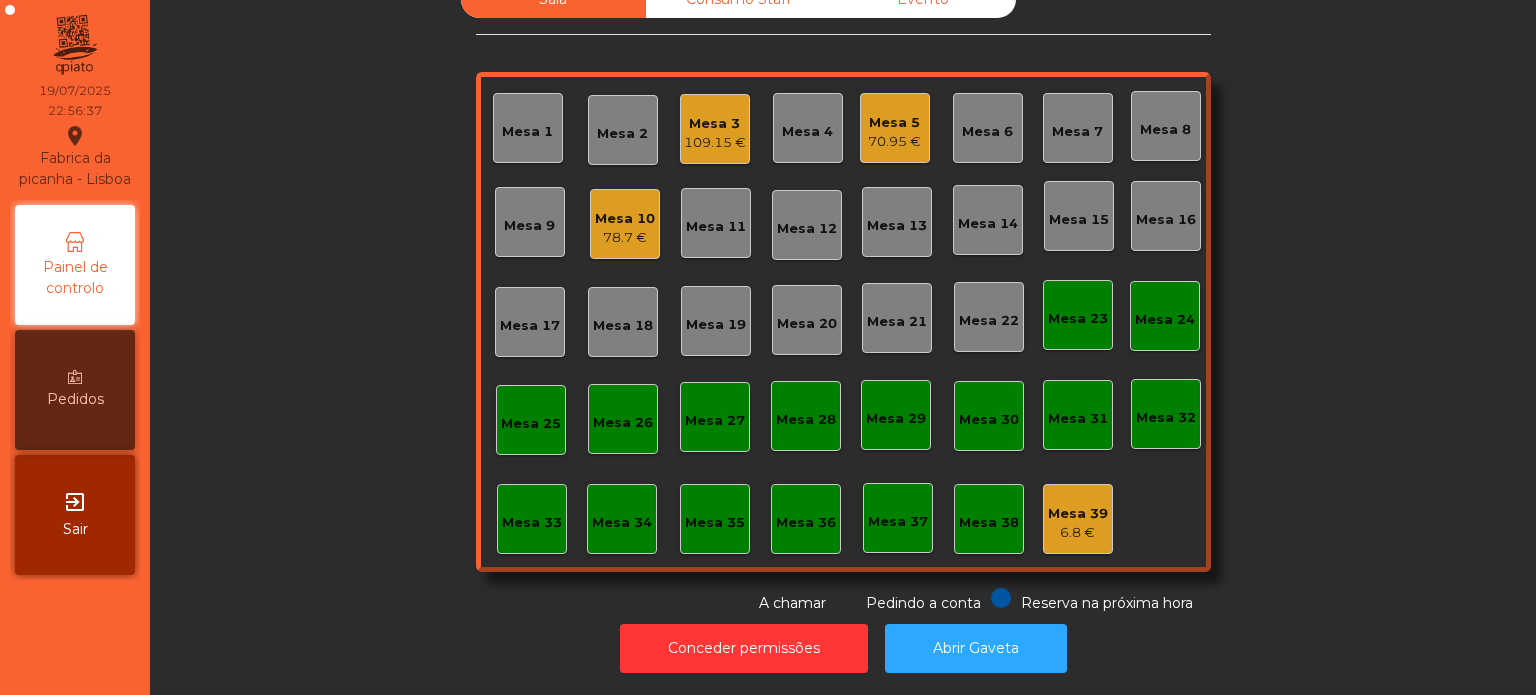 click on "109.15 €" 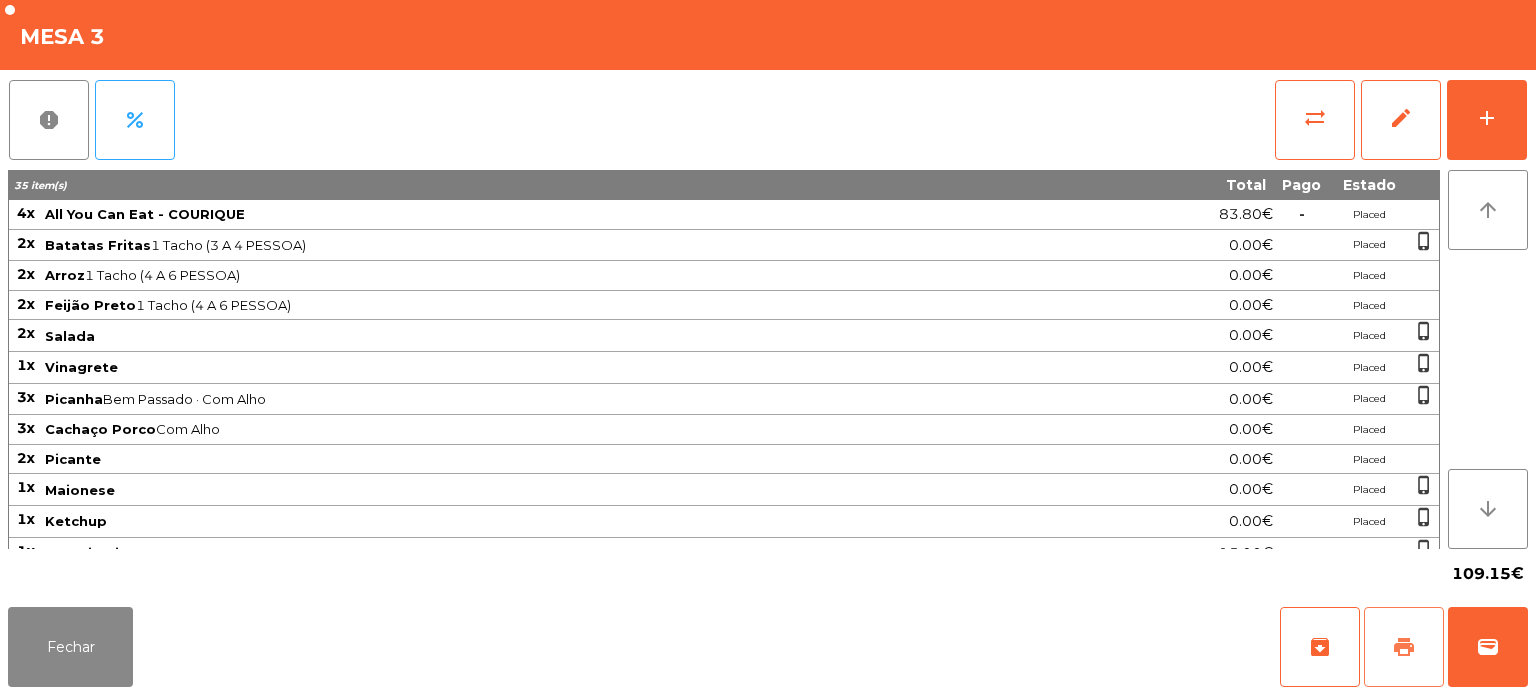 click on "print" 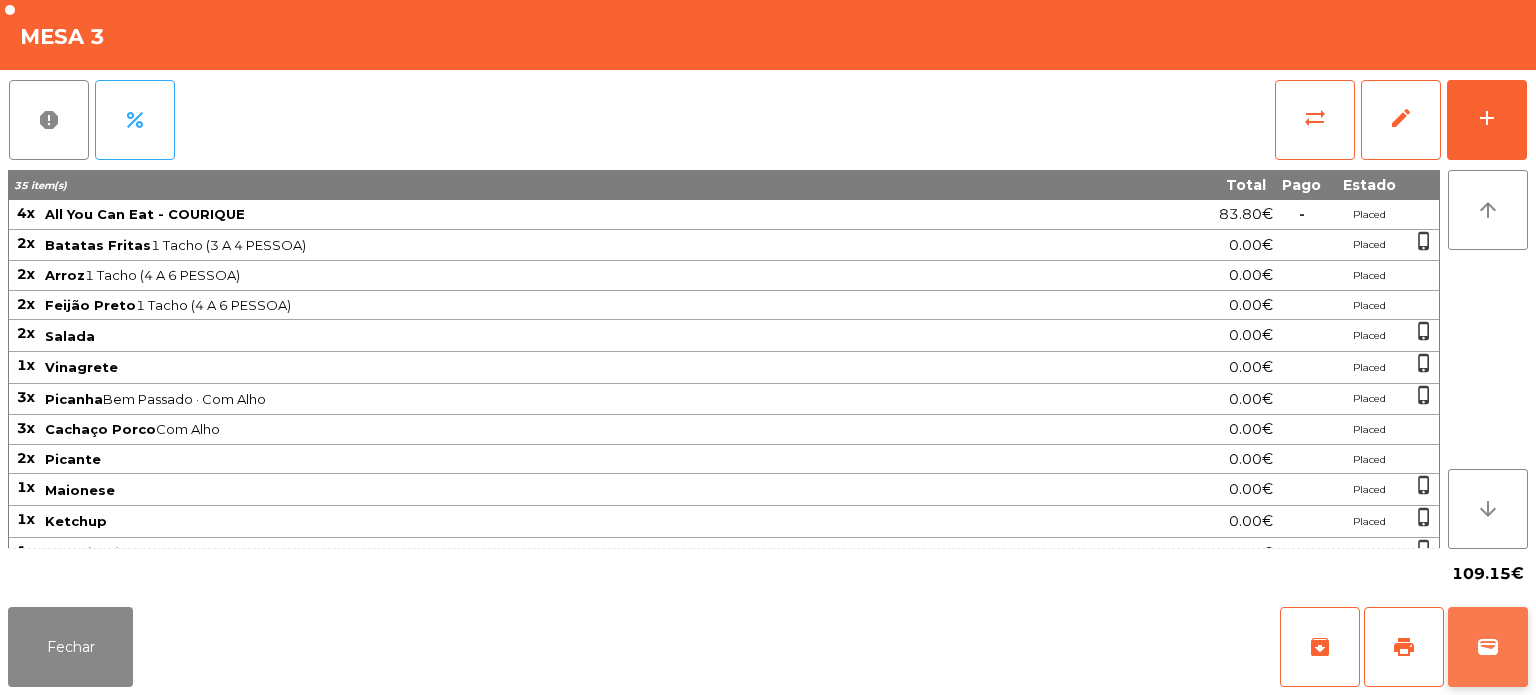 click on "wallet" 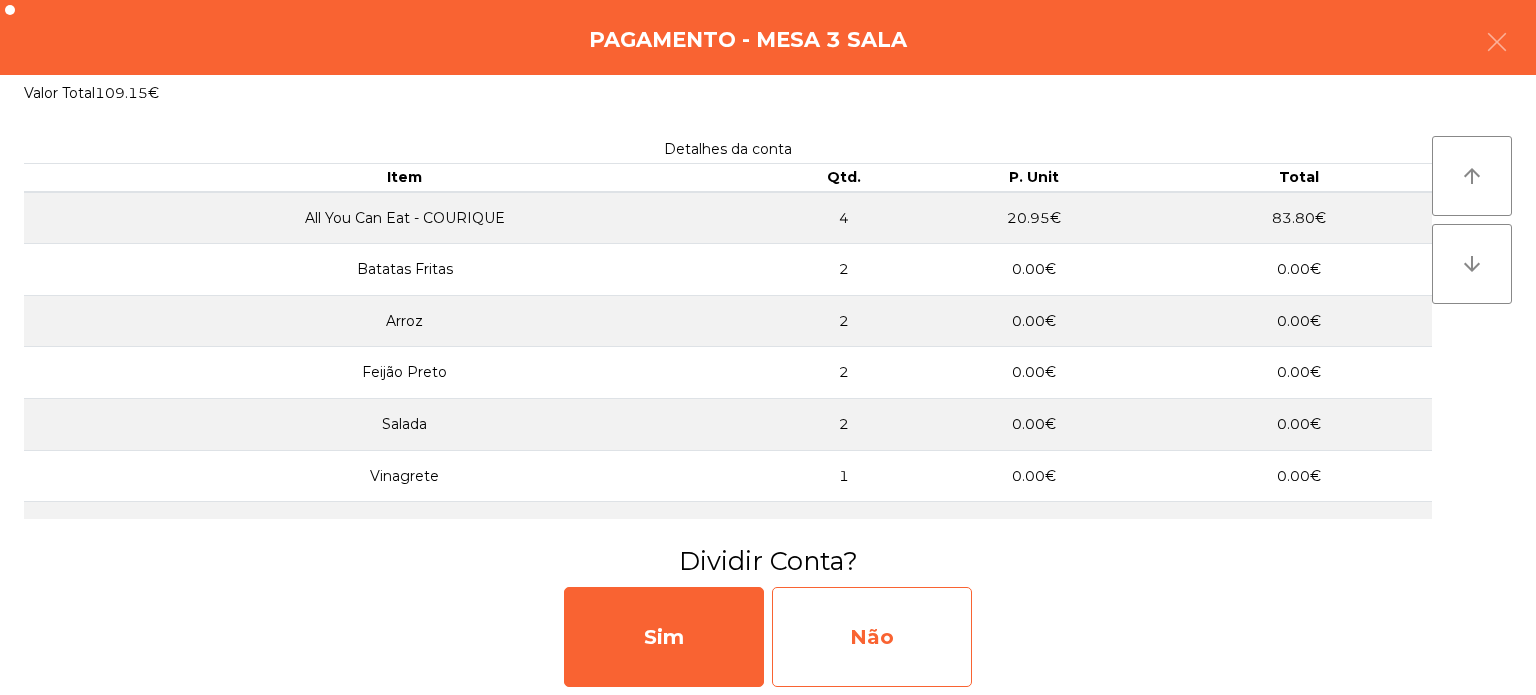 click on "Não" 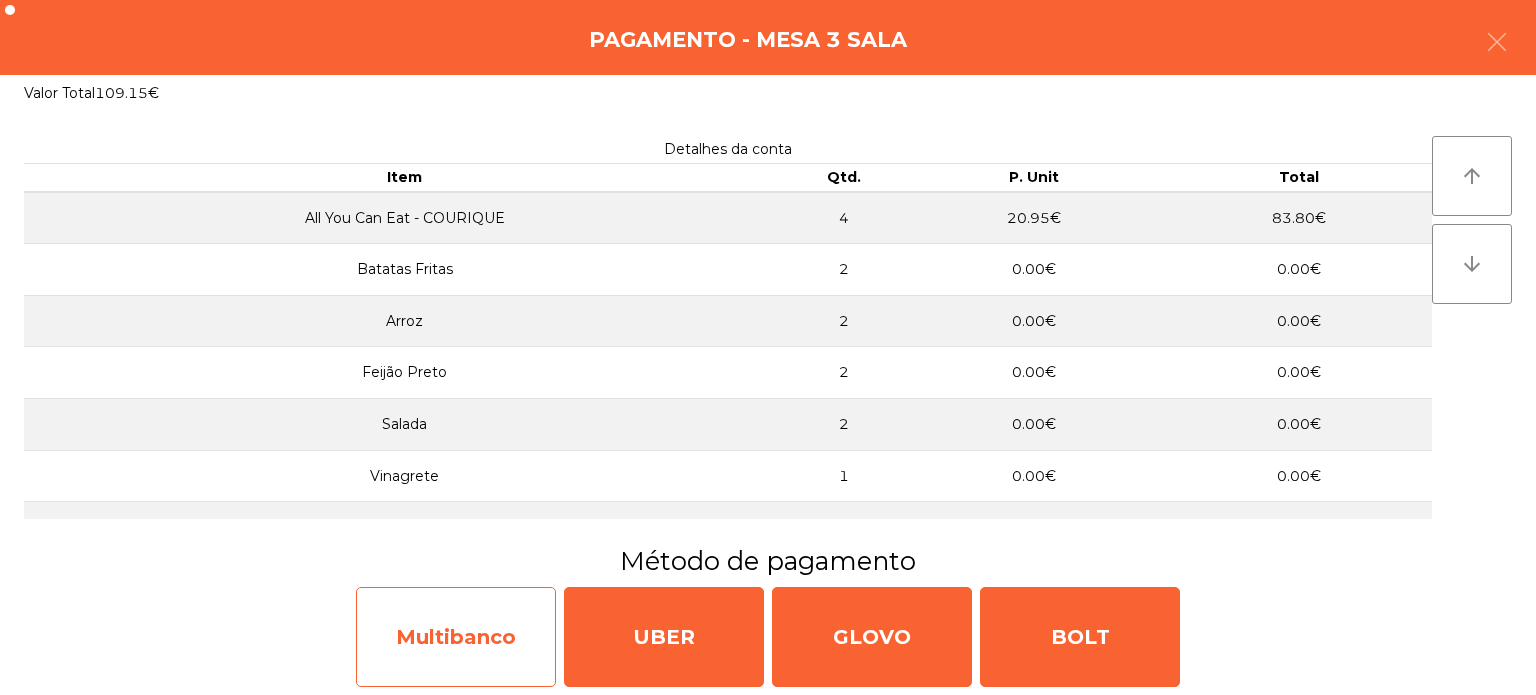 click on "Multibanco" 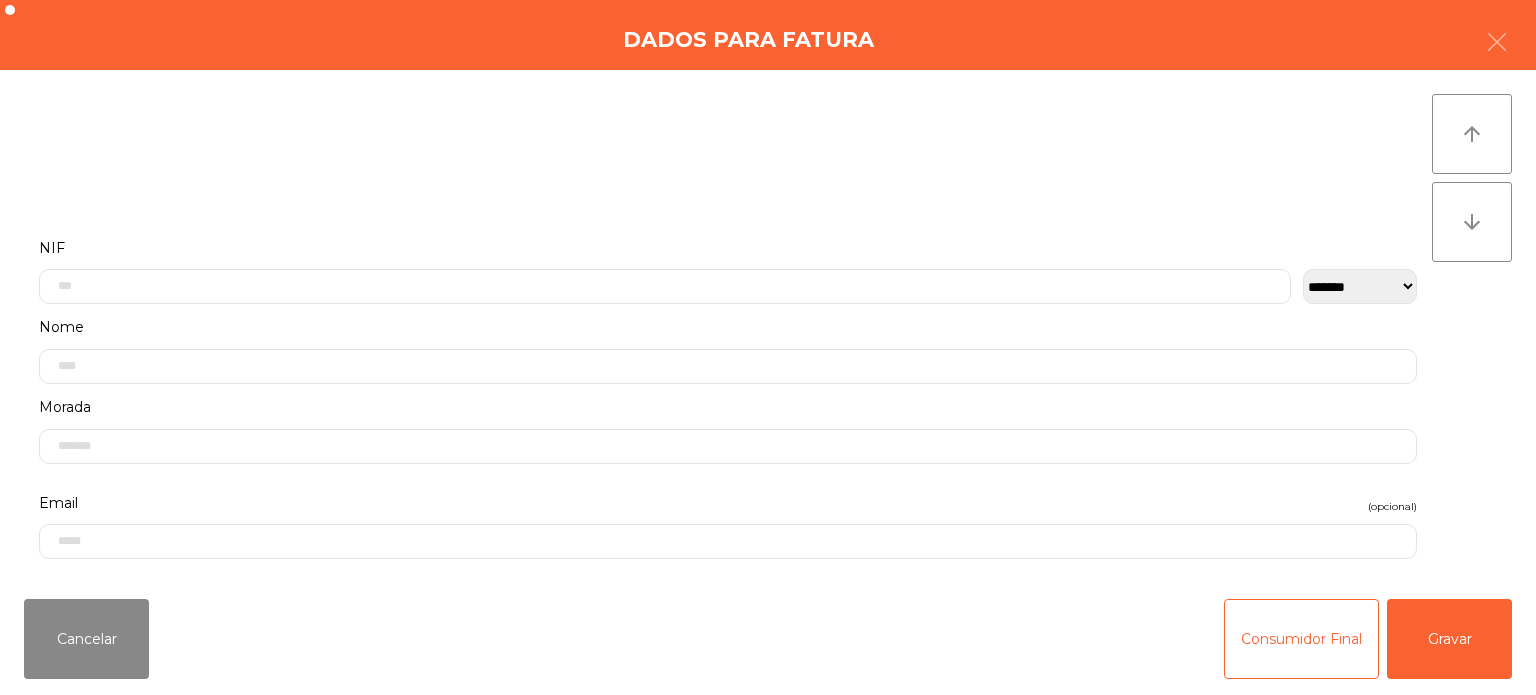 click on "NIF" 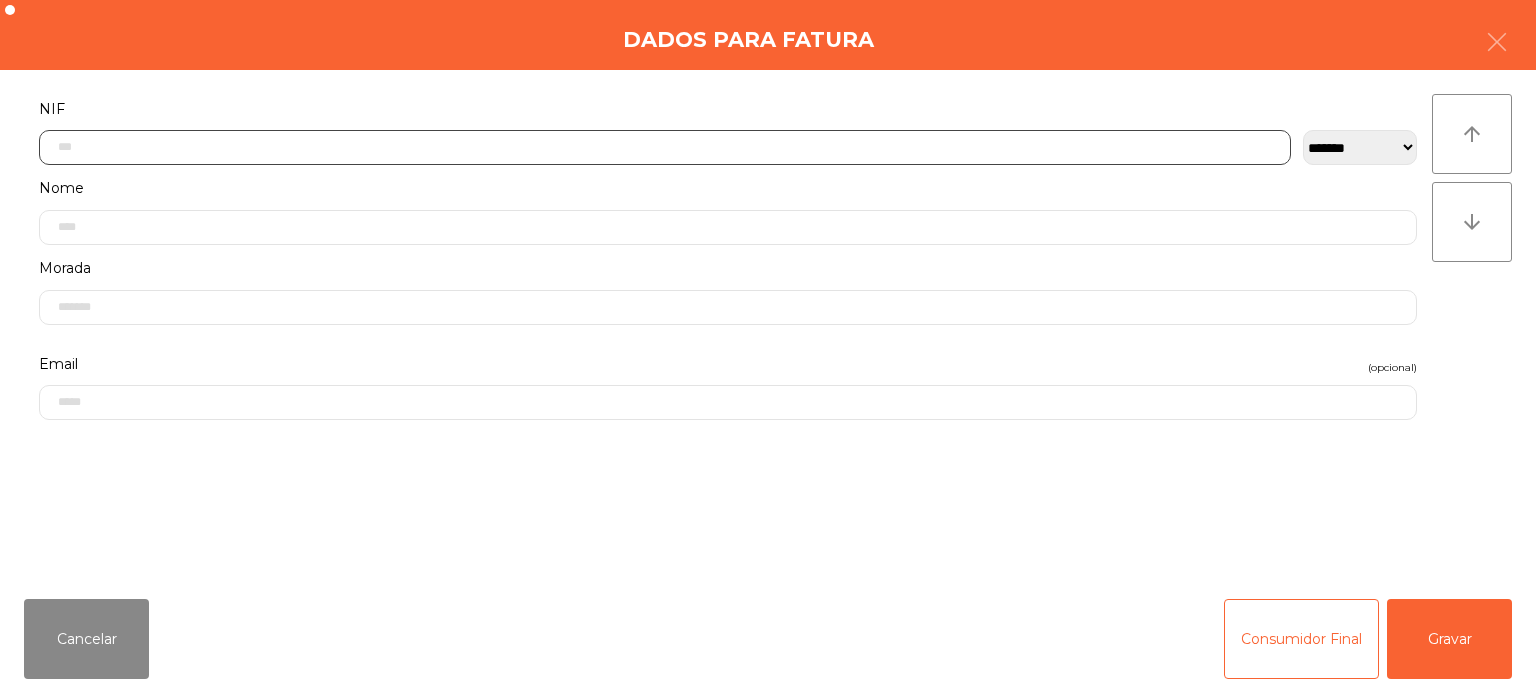 click 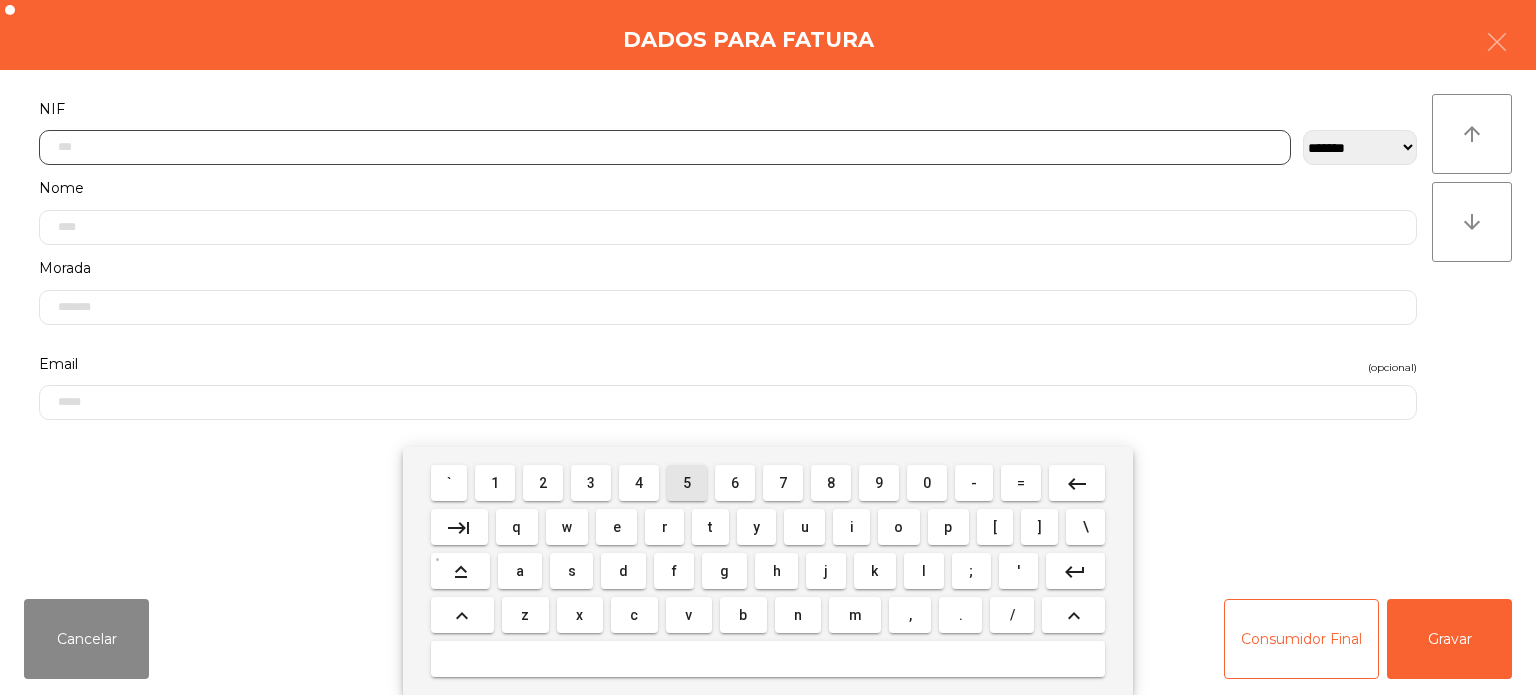 click on "5" at bounding box center [687, 483] 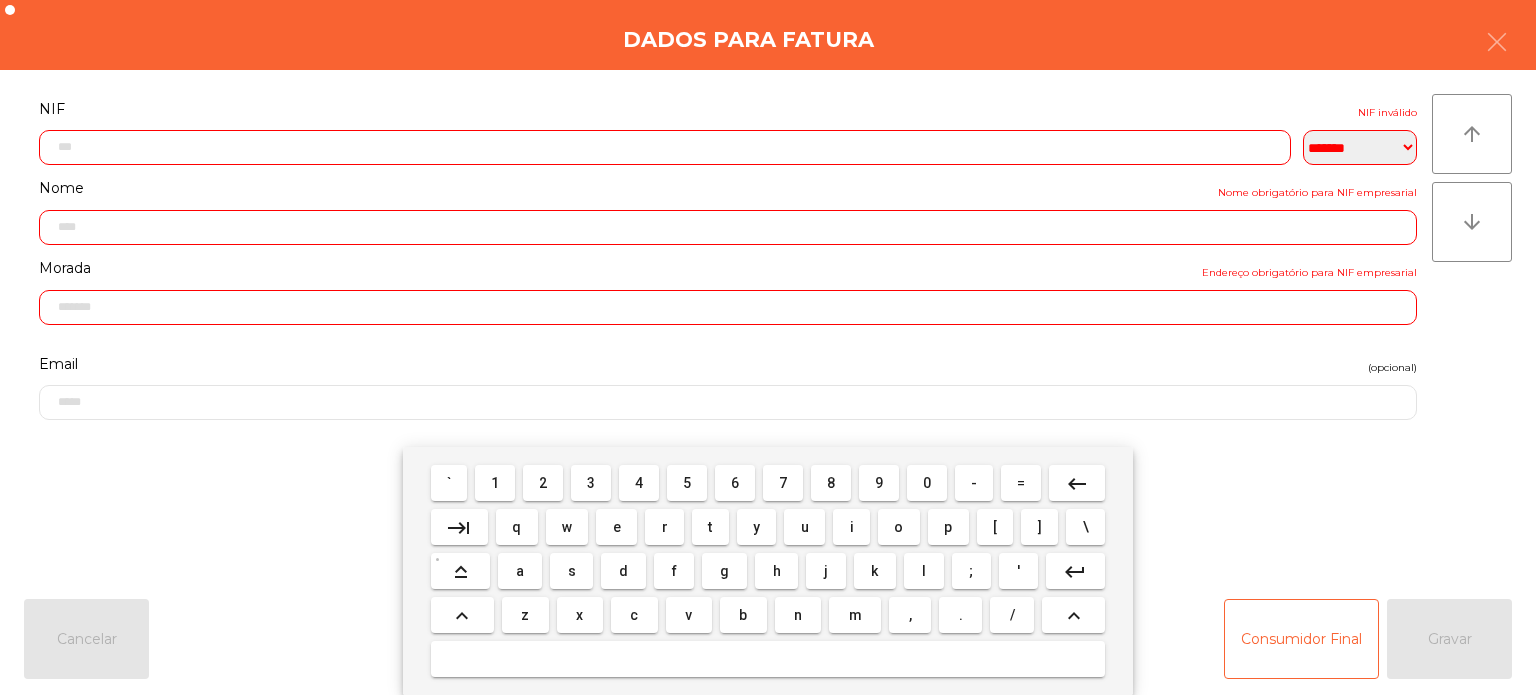 click on "1" at bounding box center (495, 483) 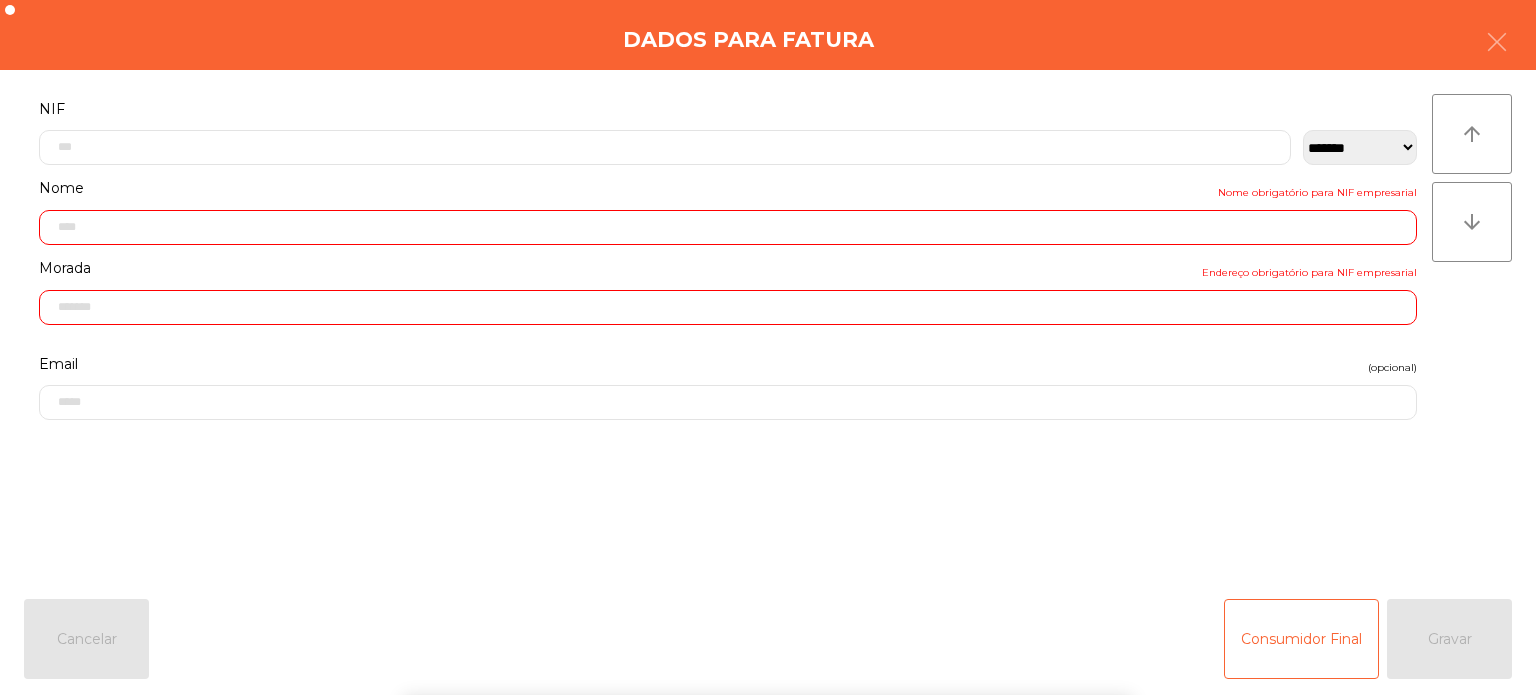 click on "NIF" 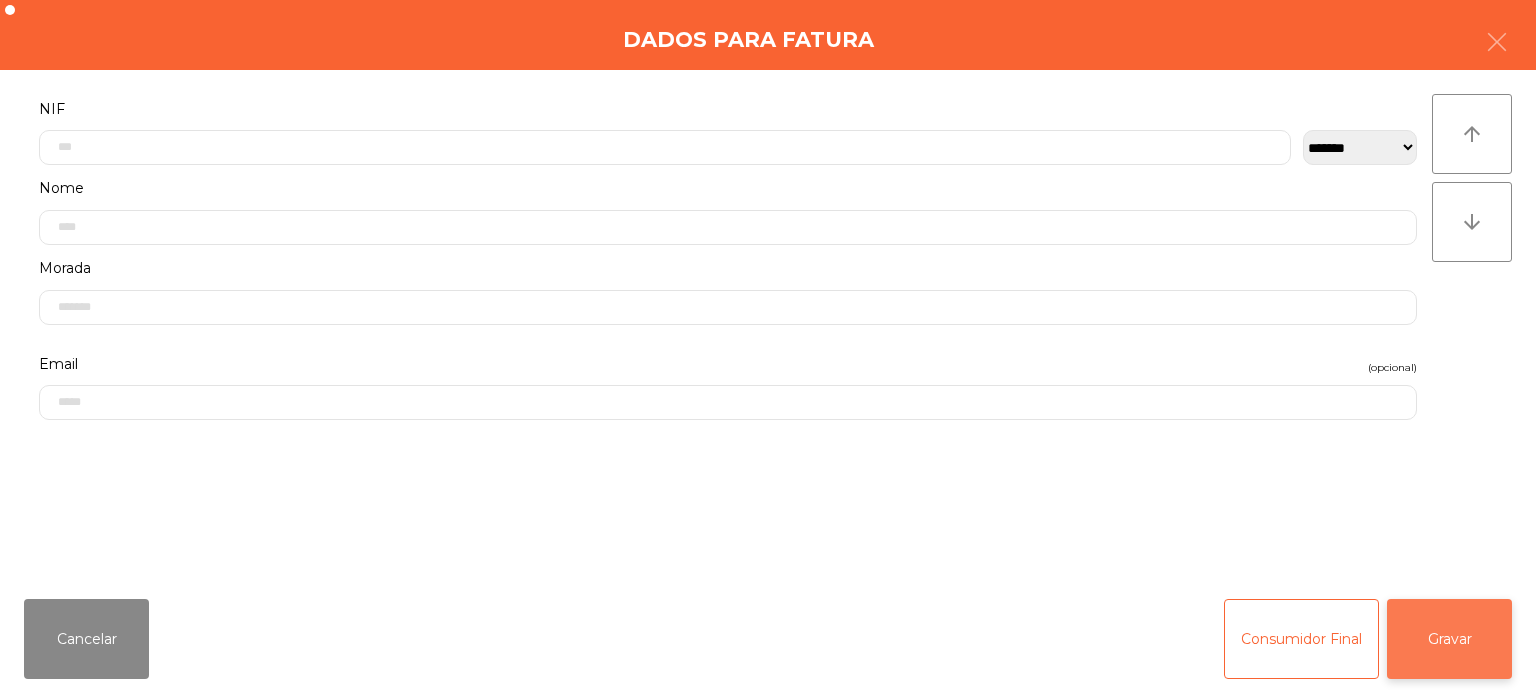 click on "Gravar" 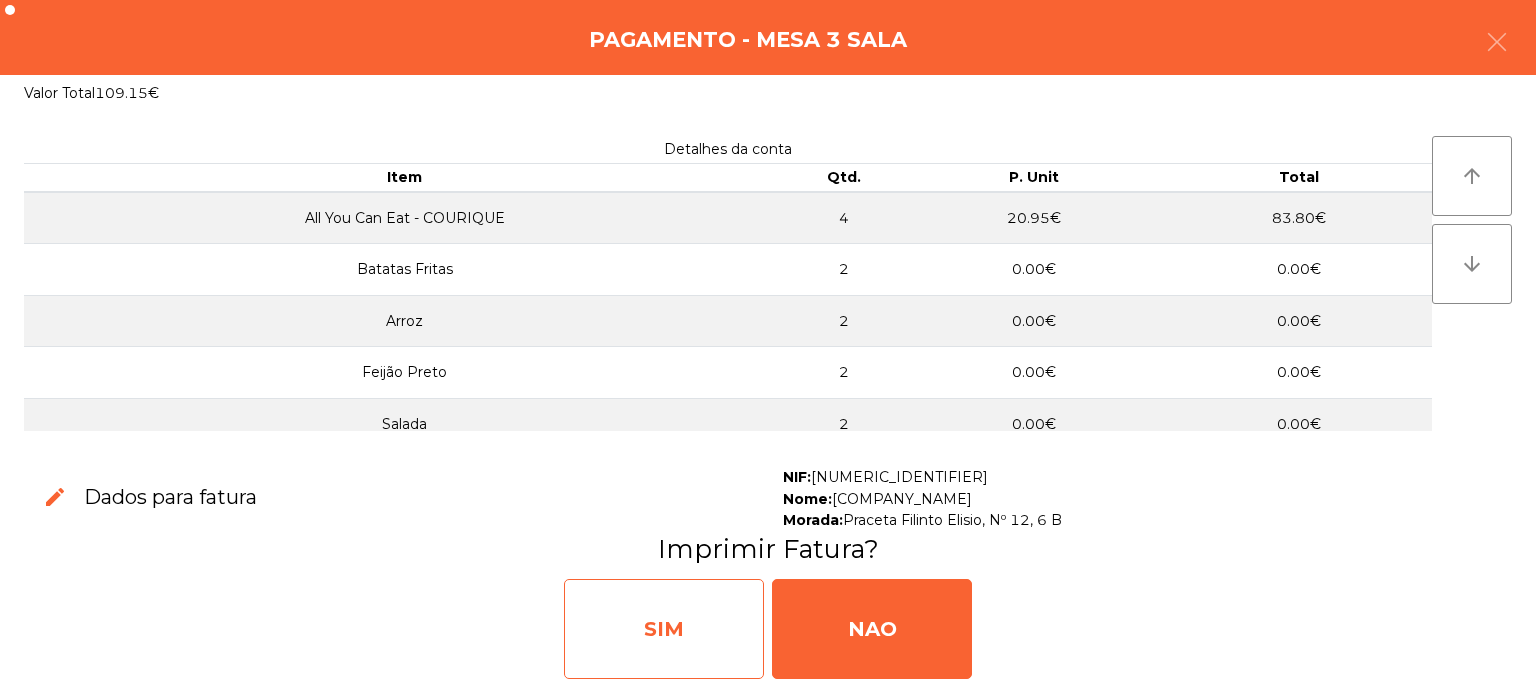click on "SIM" 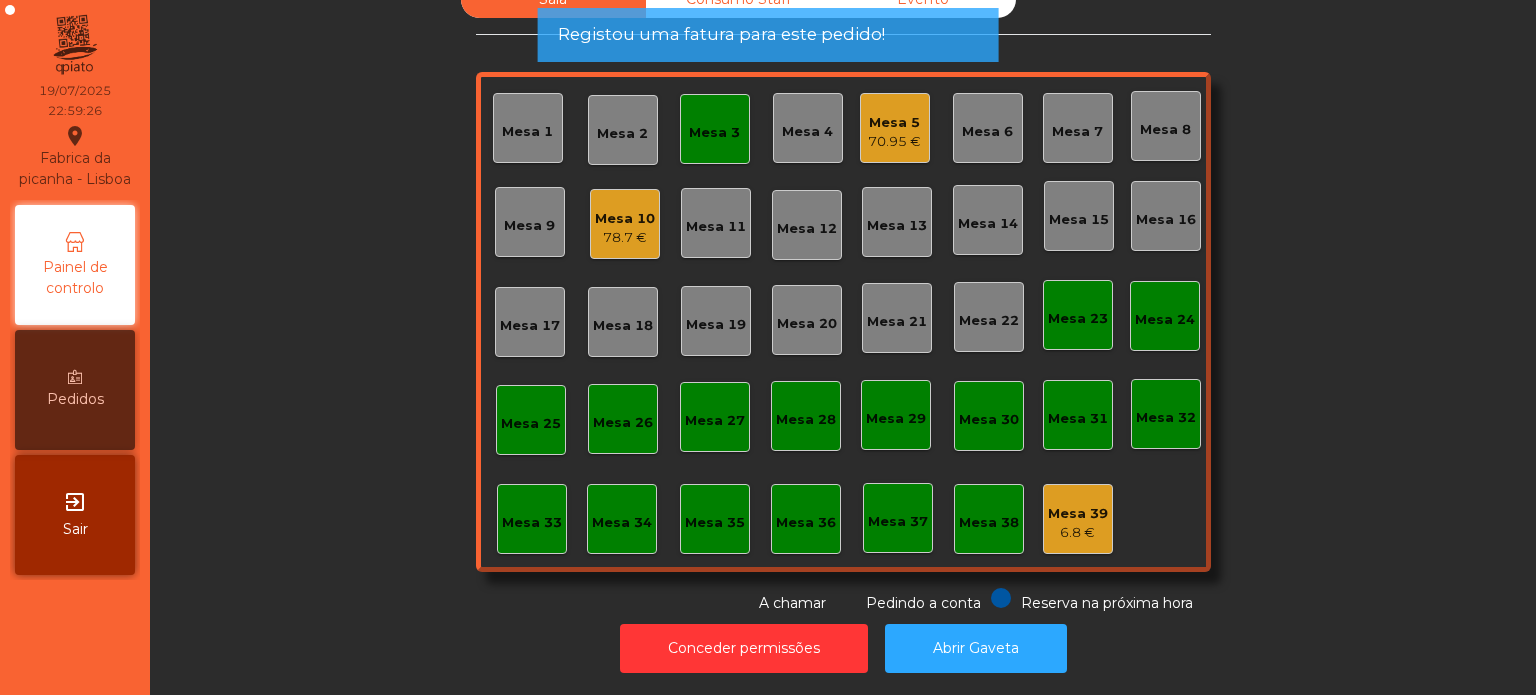 click on "Mesa 3" 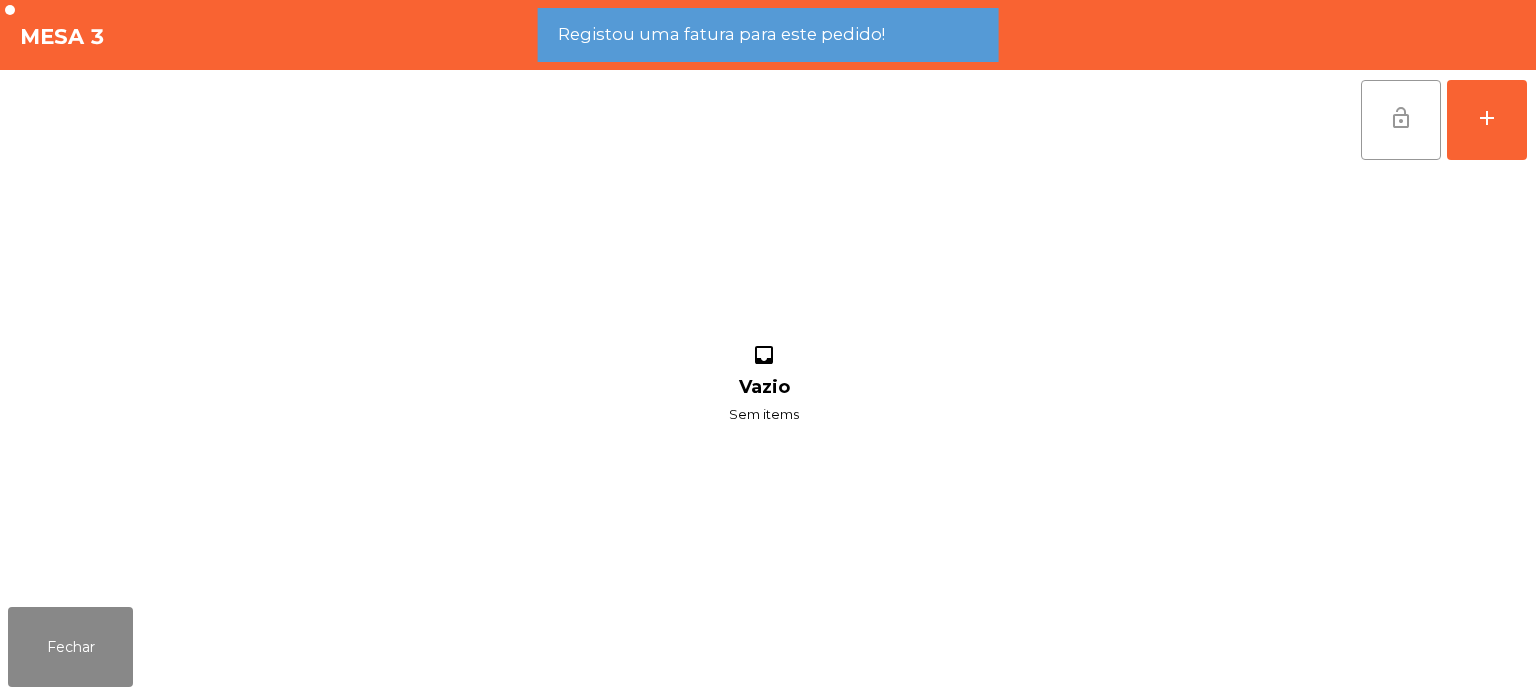 click on "lock_open" 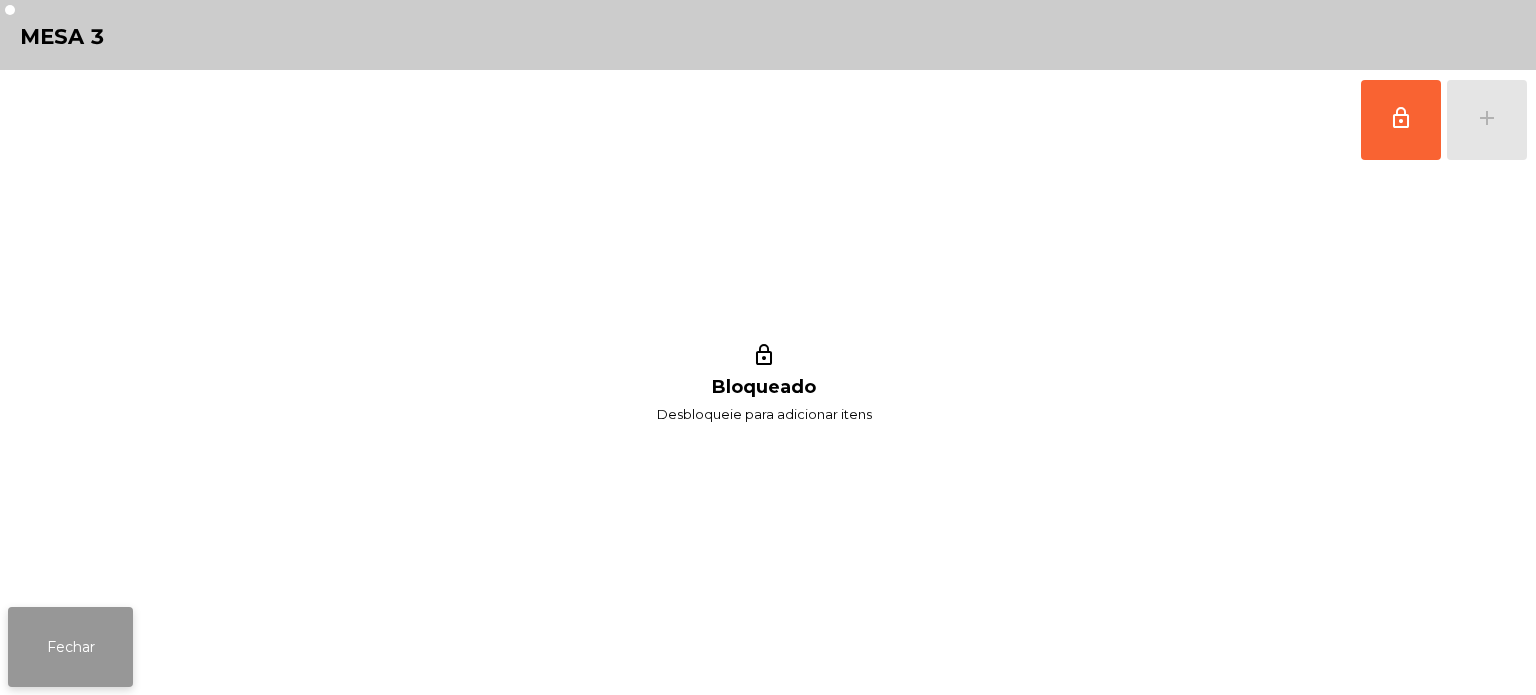 click on "Fechar" 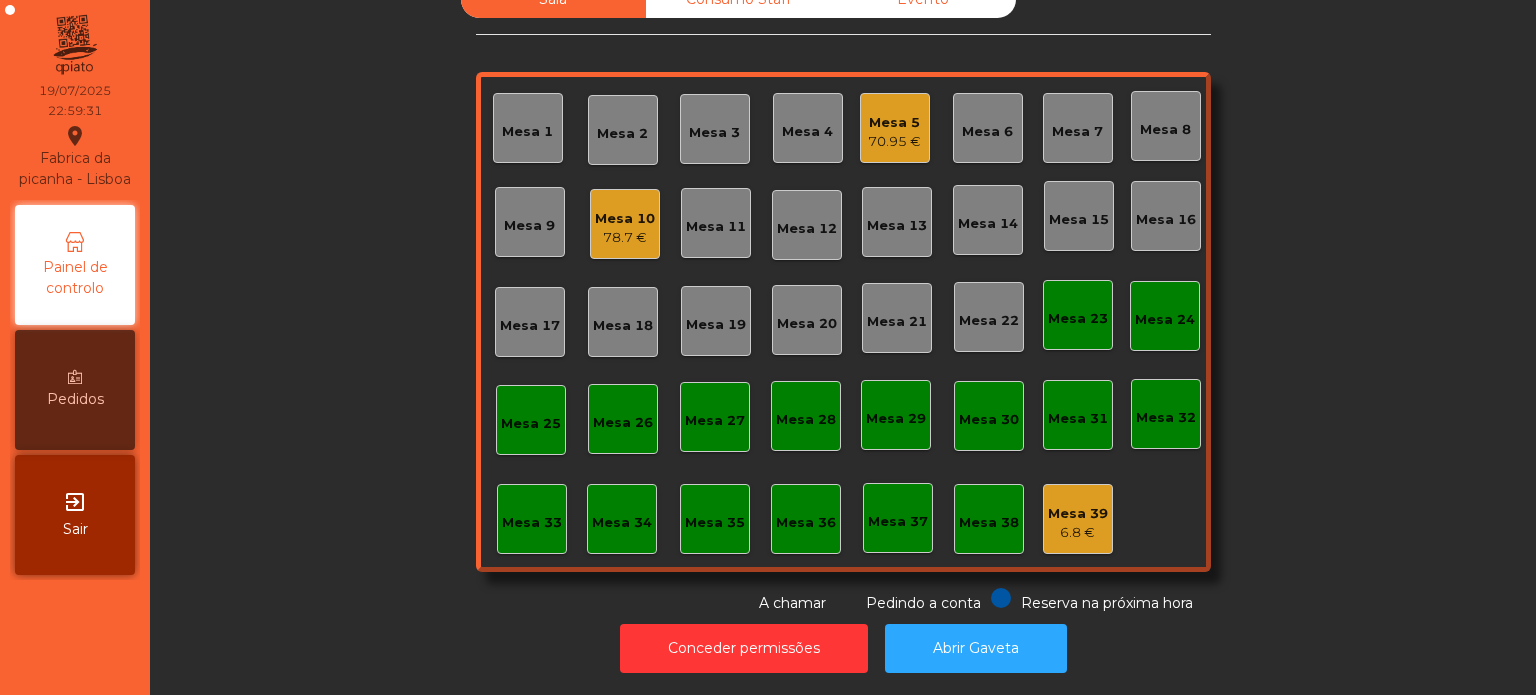 click on "Mesa 15" 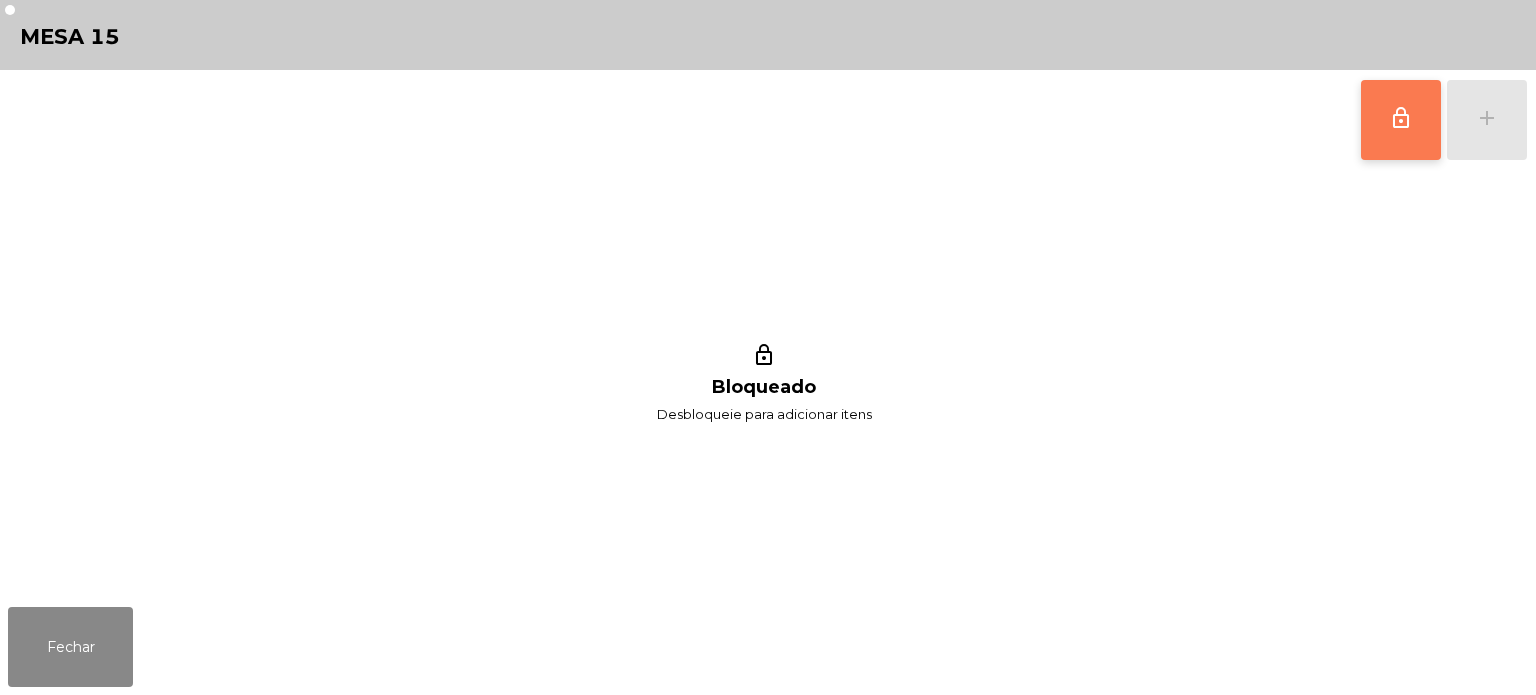 click on "lock_outline" 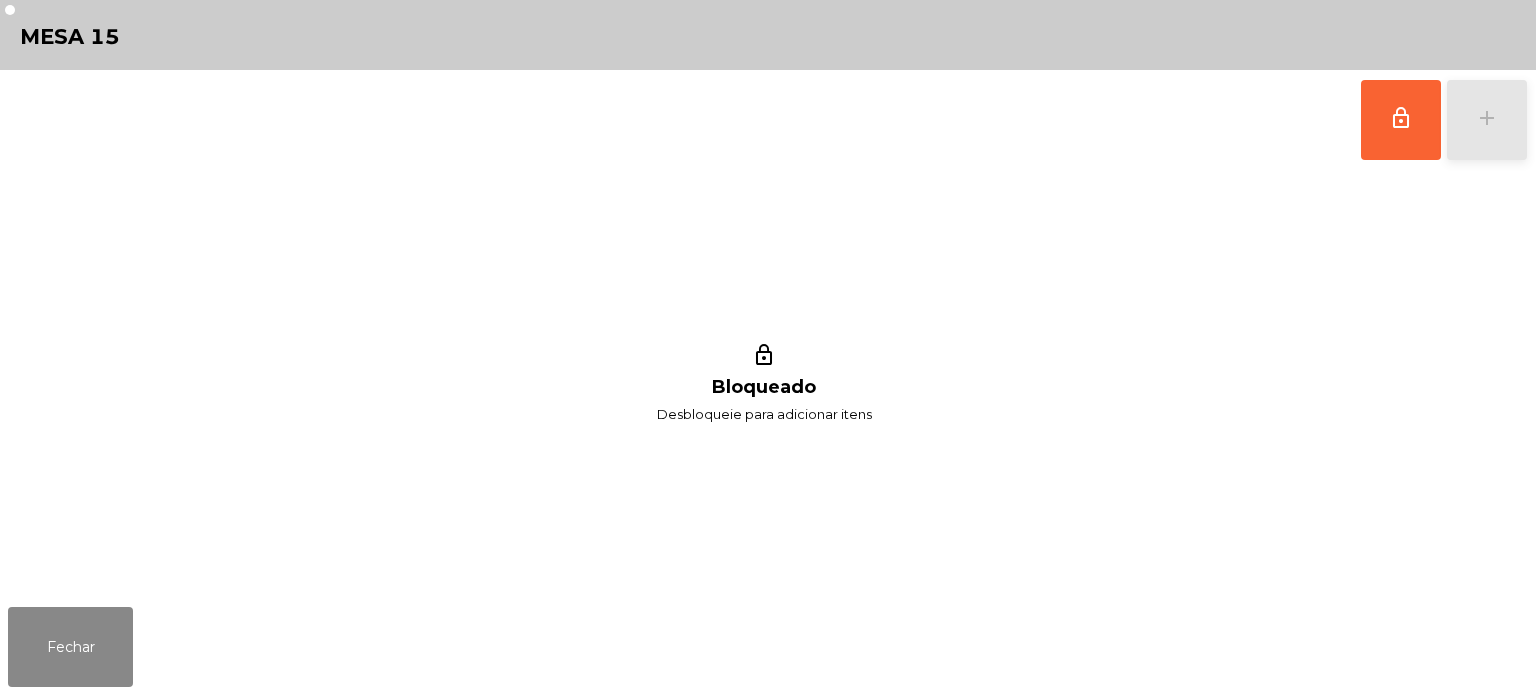 click on "add" 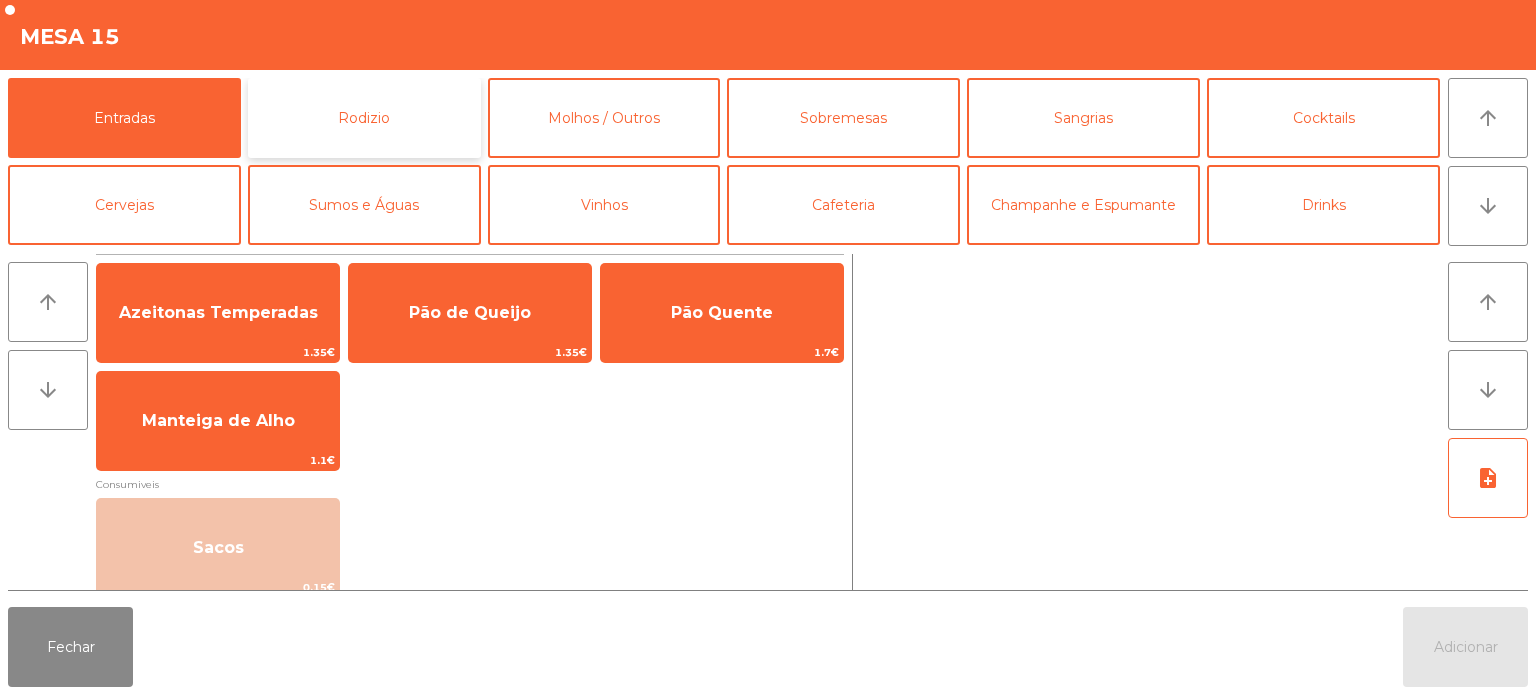 click on "Rodizio" 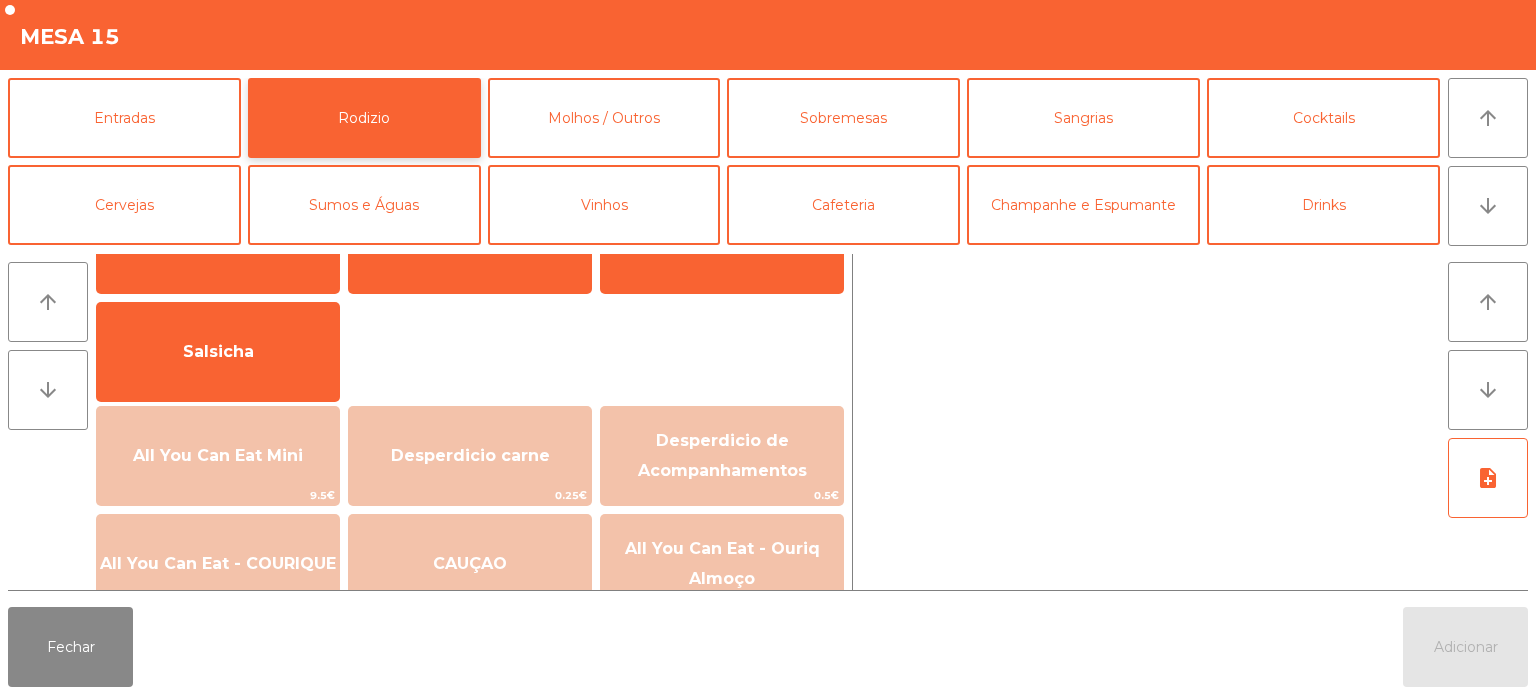 scroll, scrollTop: 112, scrollLeft: 0, axis: vertical 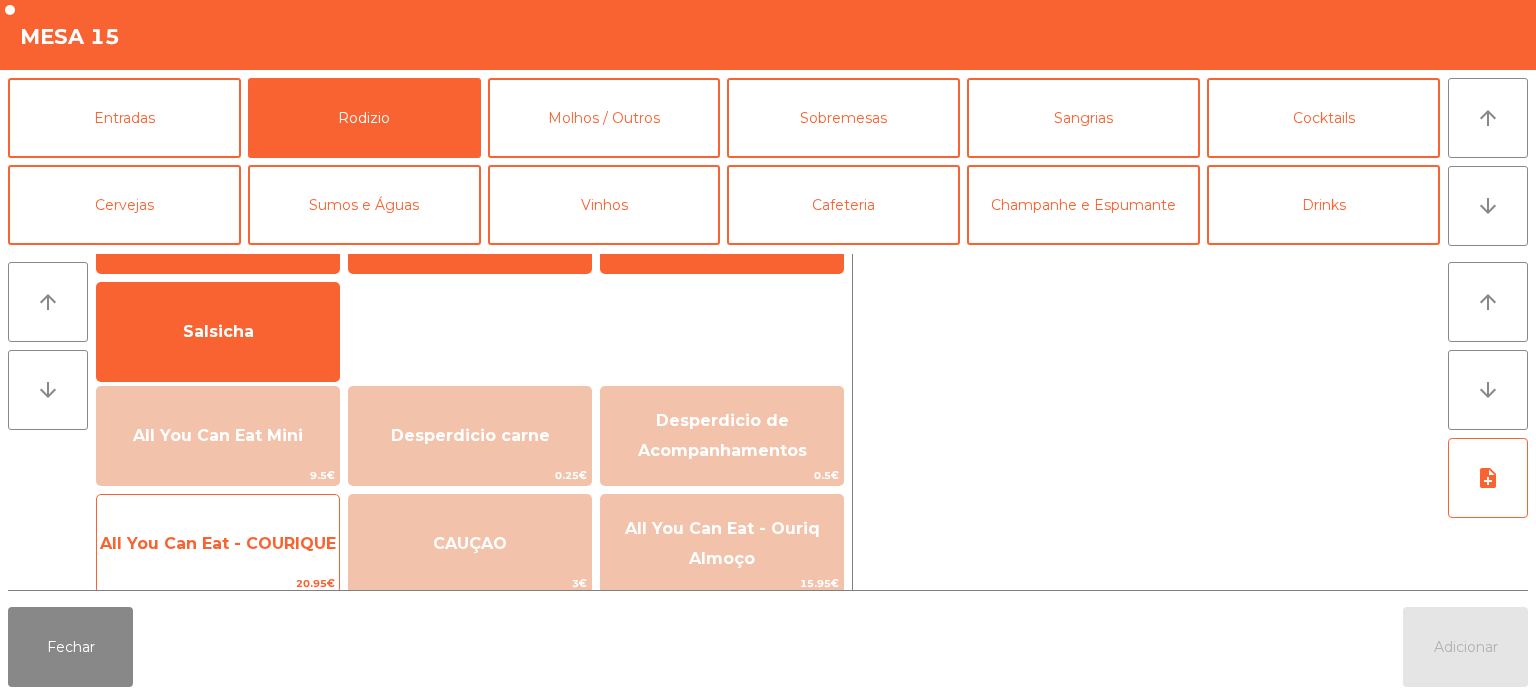 click on "All You Can Eat - COURIQUE" 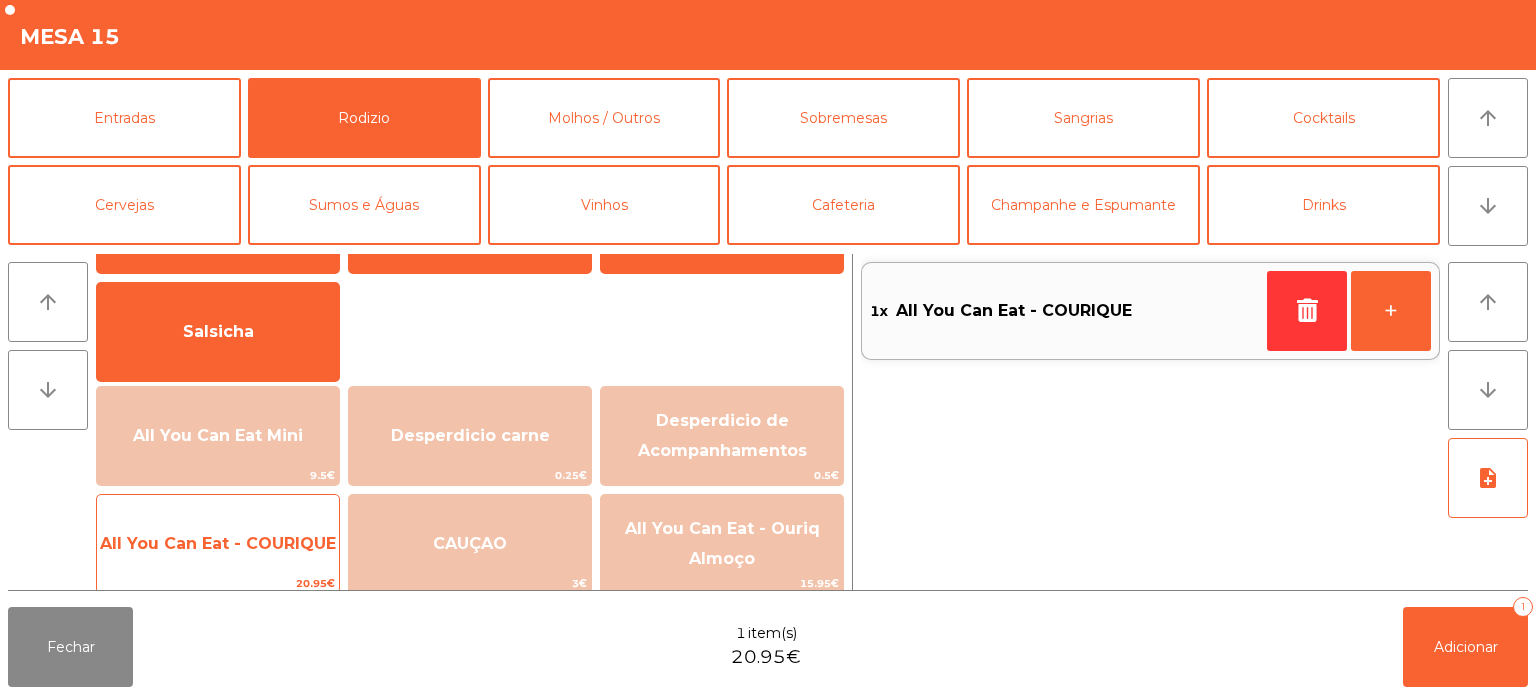 click on "All You Can Eat - COURIQUE   20.95€" 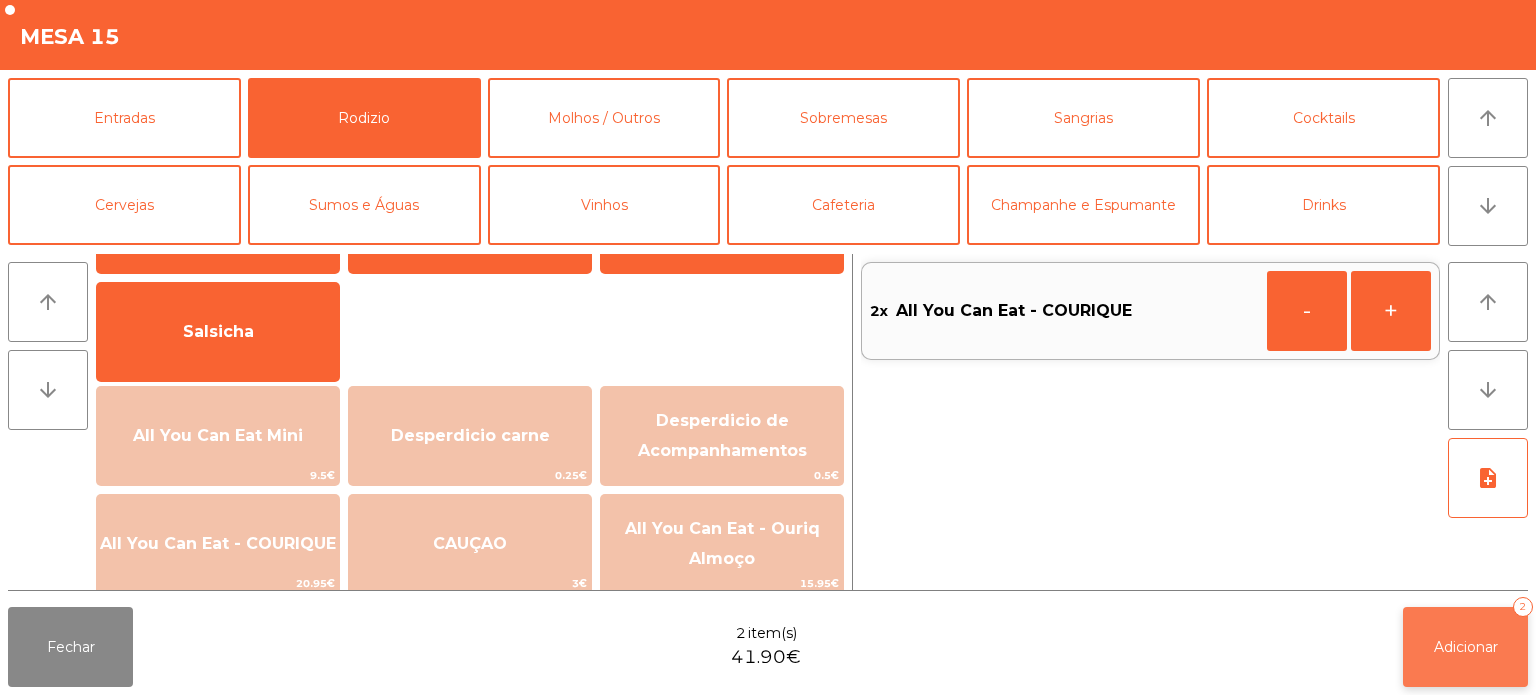 click on "Adicionar" 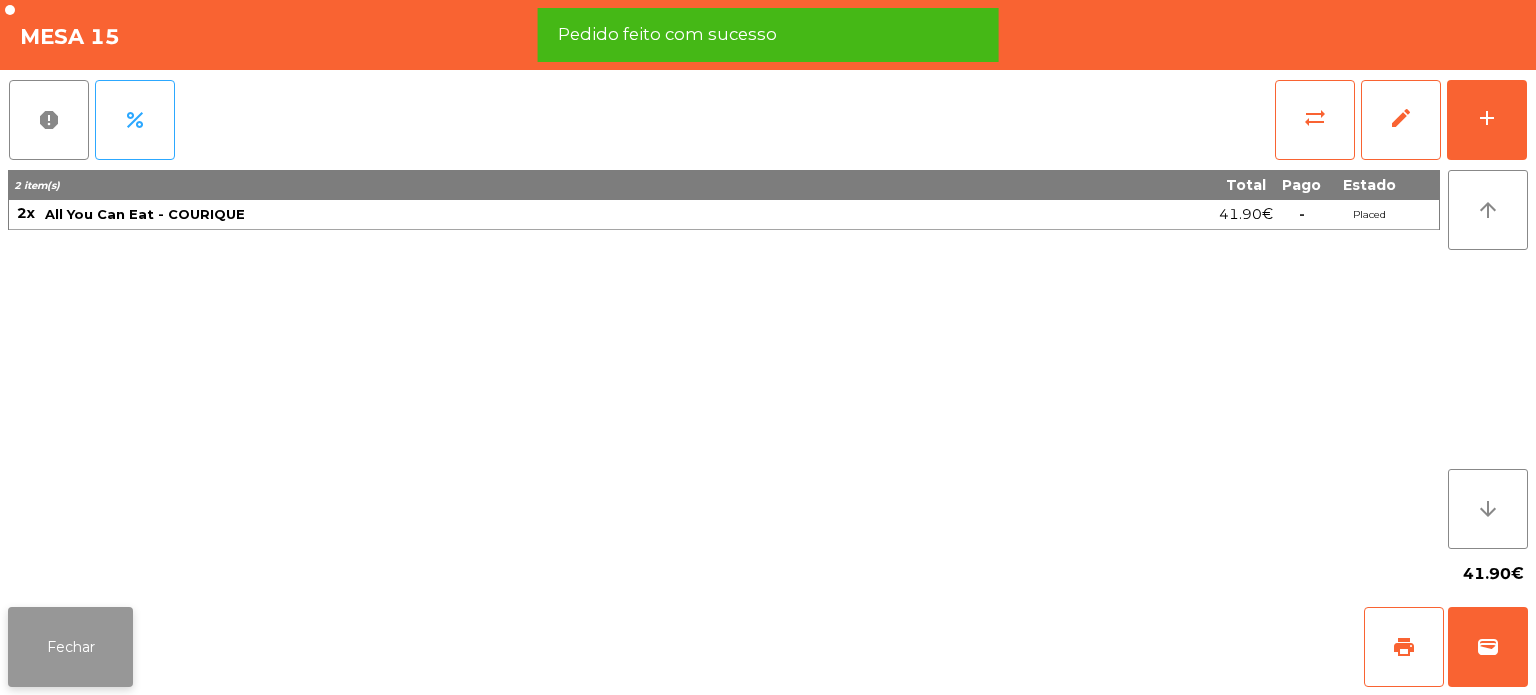 click on "Fechar" 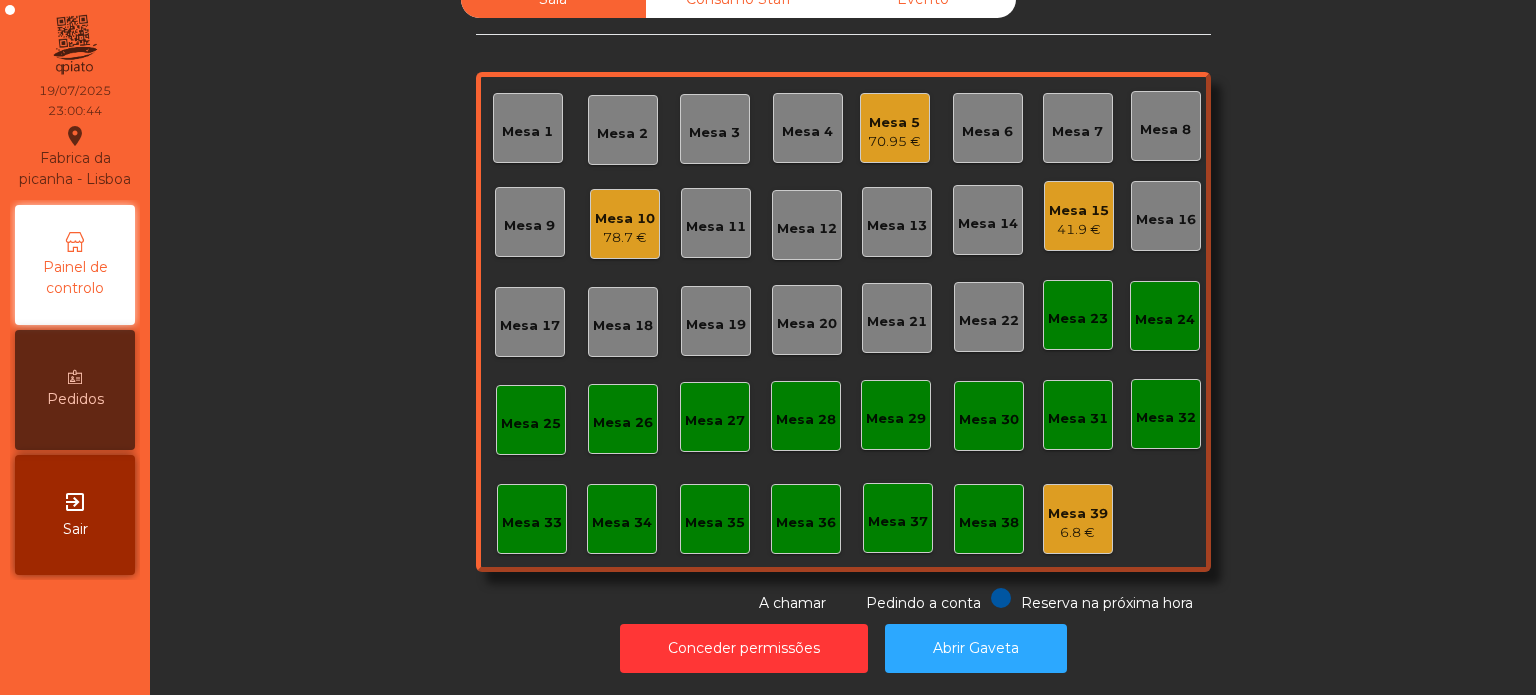 click on "Sala   Consumo Staff   Evento   Mesa 1   Mesa 2   Mesa 3   Mesa 4   Mesa 5   [PRICE]   Mesa 6   Mesa 7   Mesa 8   Mesa 9   Mesa 10   [PRICE]   Mesa 11   Mesa 12   Mesa 13   Mesa 14   Mesa 15   [PRICE]   Mesa 16   Mesa 17   Mesa 18   Mesa 19   Mesa 20   Mesa 21   Mesa 22   Mesa 23   Mesa 24   Mesa 25   Mesa 26   Mesa 27   Mesa 28   Mesa 29   Mesa 30   Mesa 31   Mesa 32   Mesa 33   Mesa 34   Mesa 35   Mesa 36   Mesa 37   Mesa 38   Mesa 39   [PRICE]  Reserva na próxima hora Pedindo a conta A chamar" 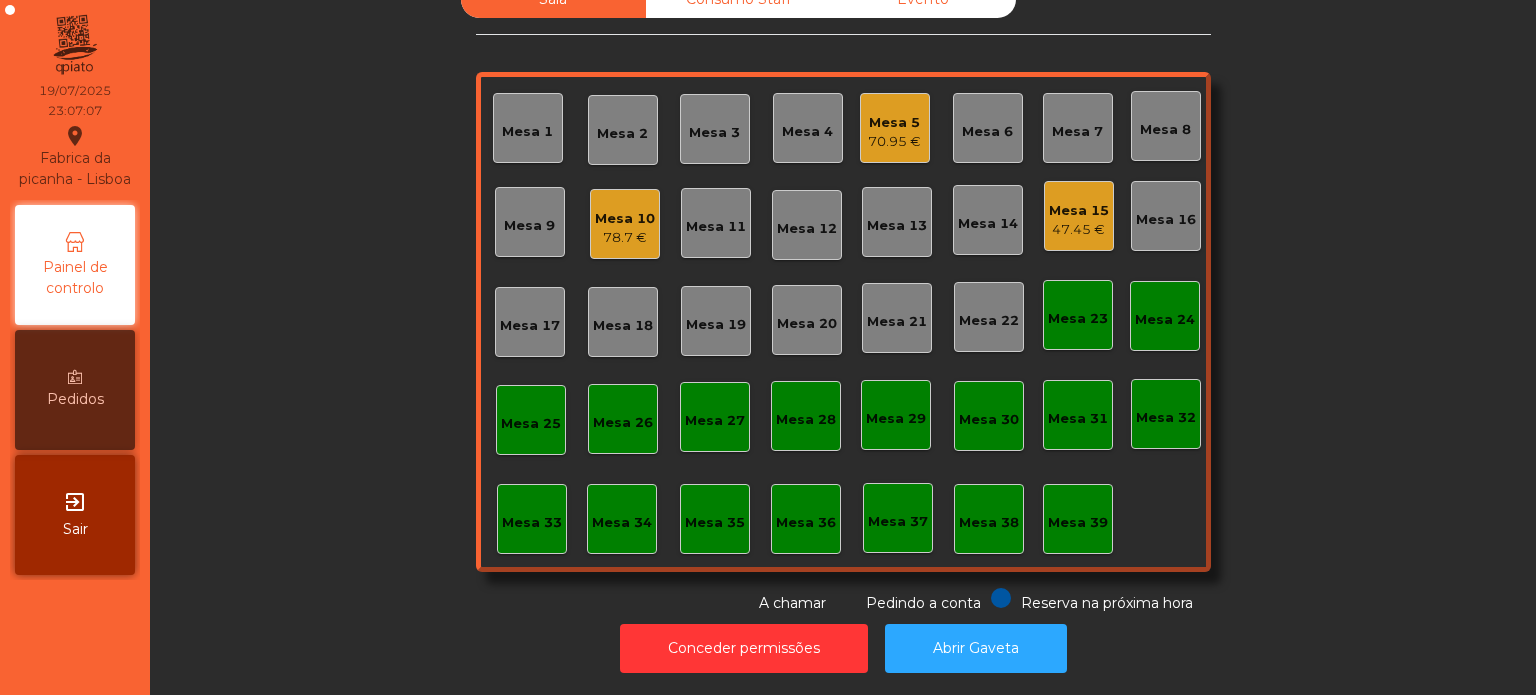 click on "Mesa 5   70.95 €" 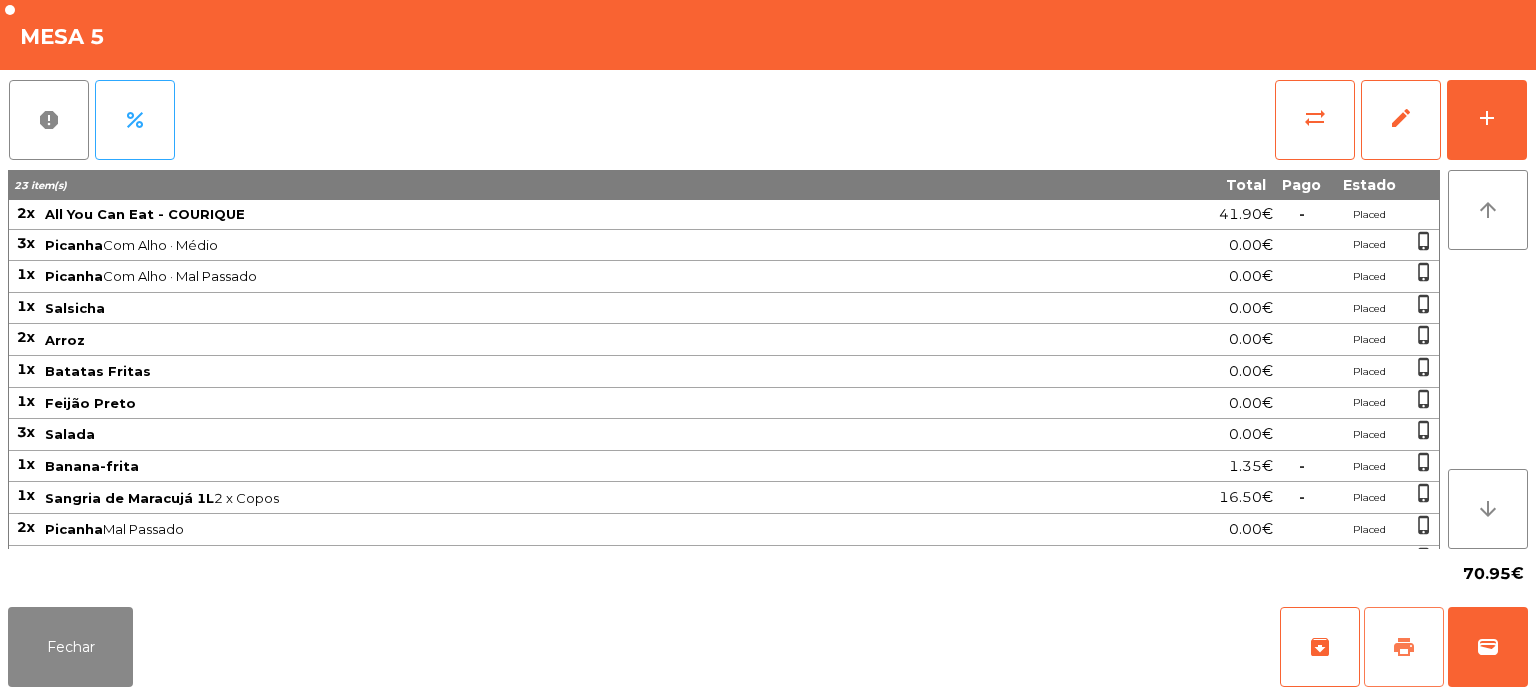 click on "print" 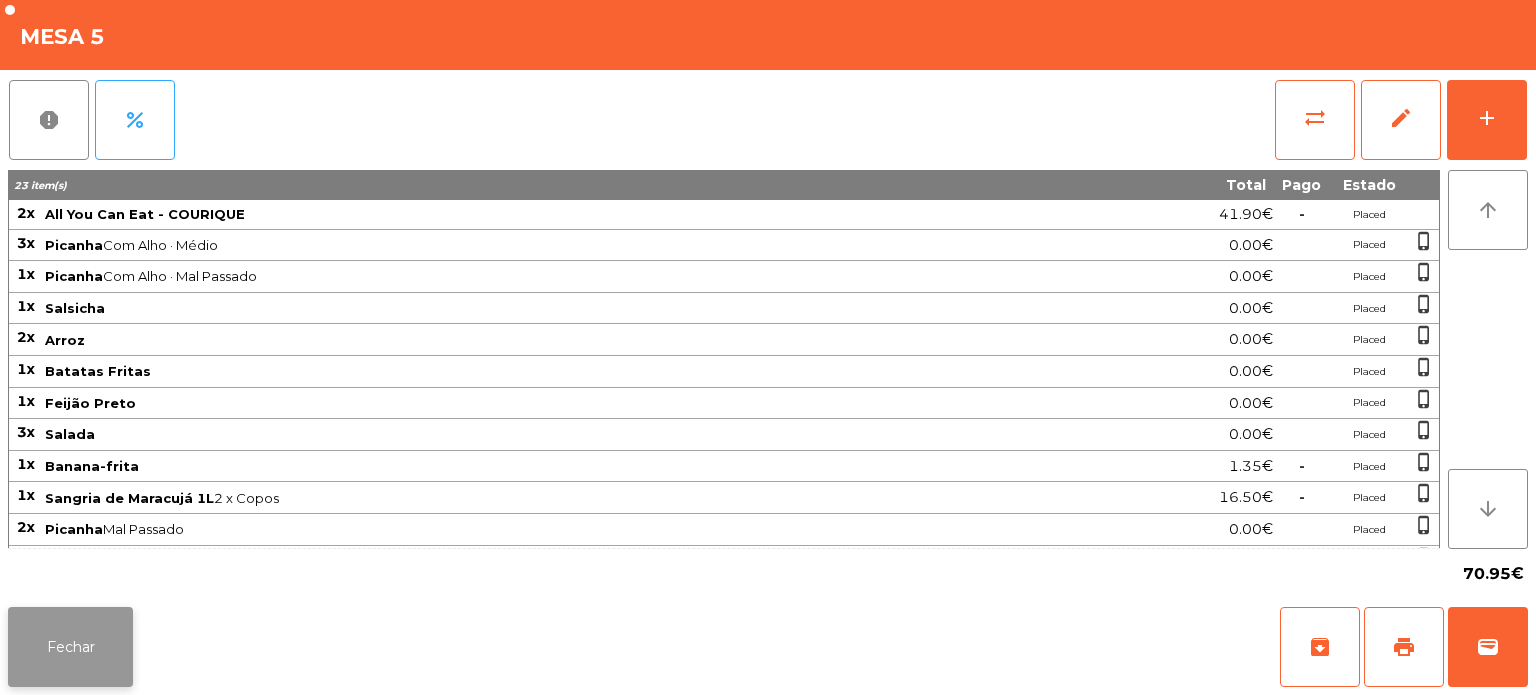 click on "Fechar" 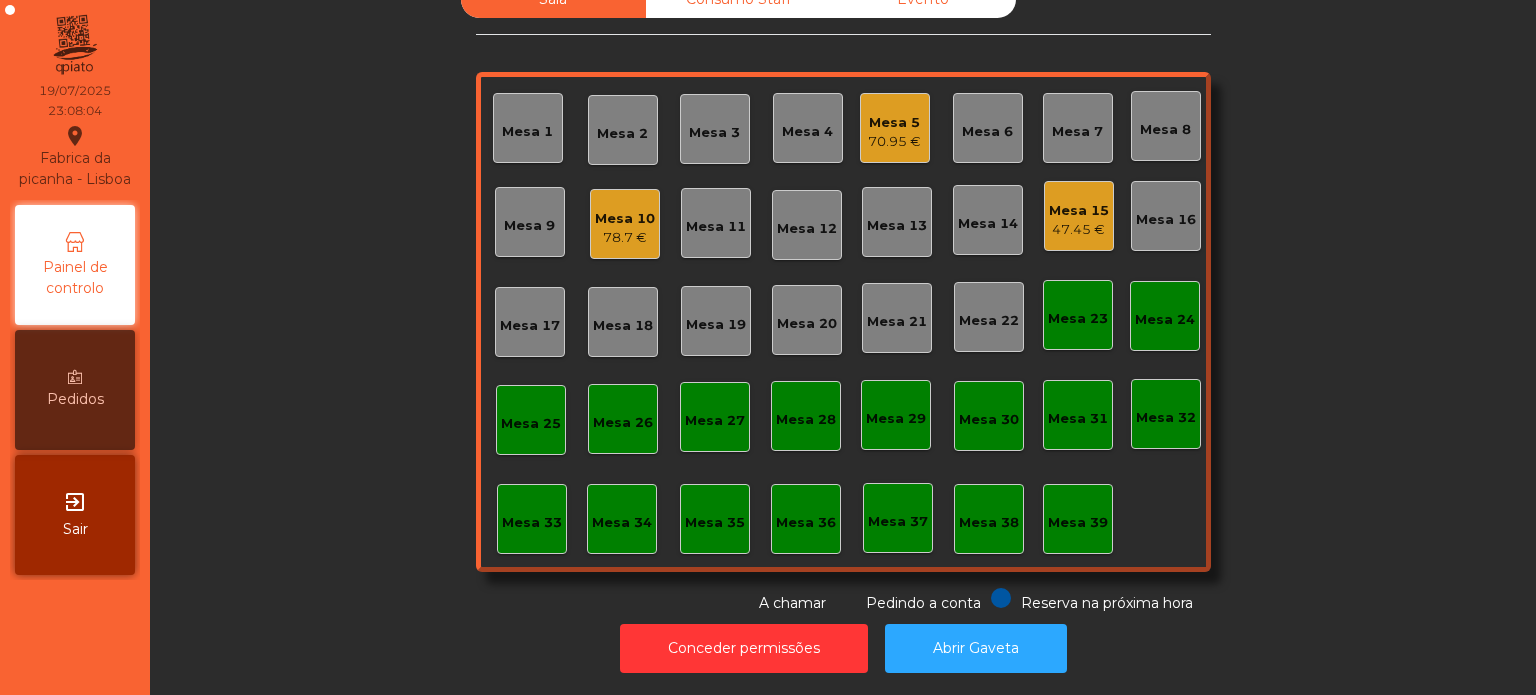 click on "Mesa 33" 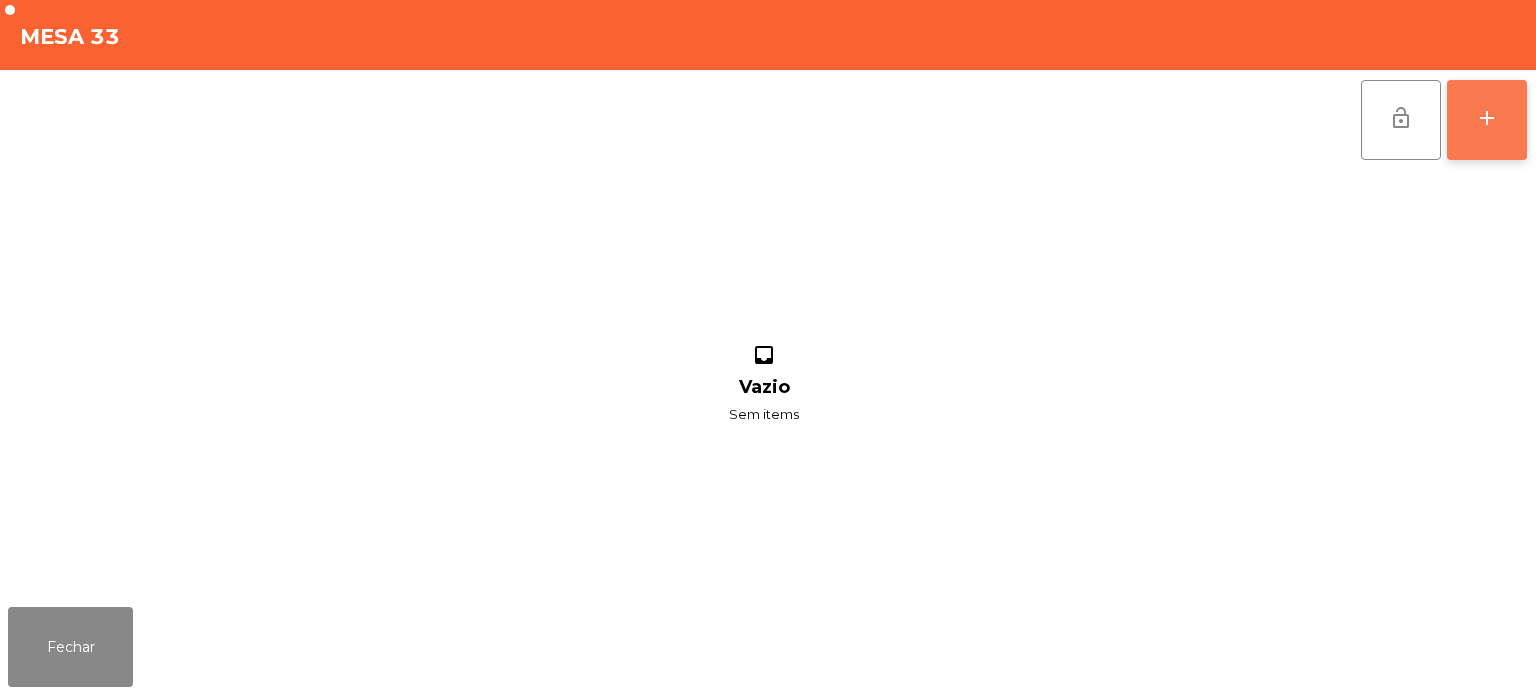 click on "add" 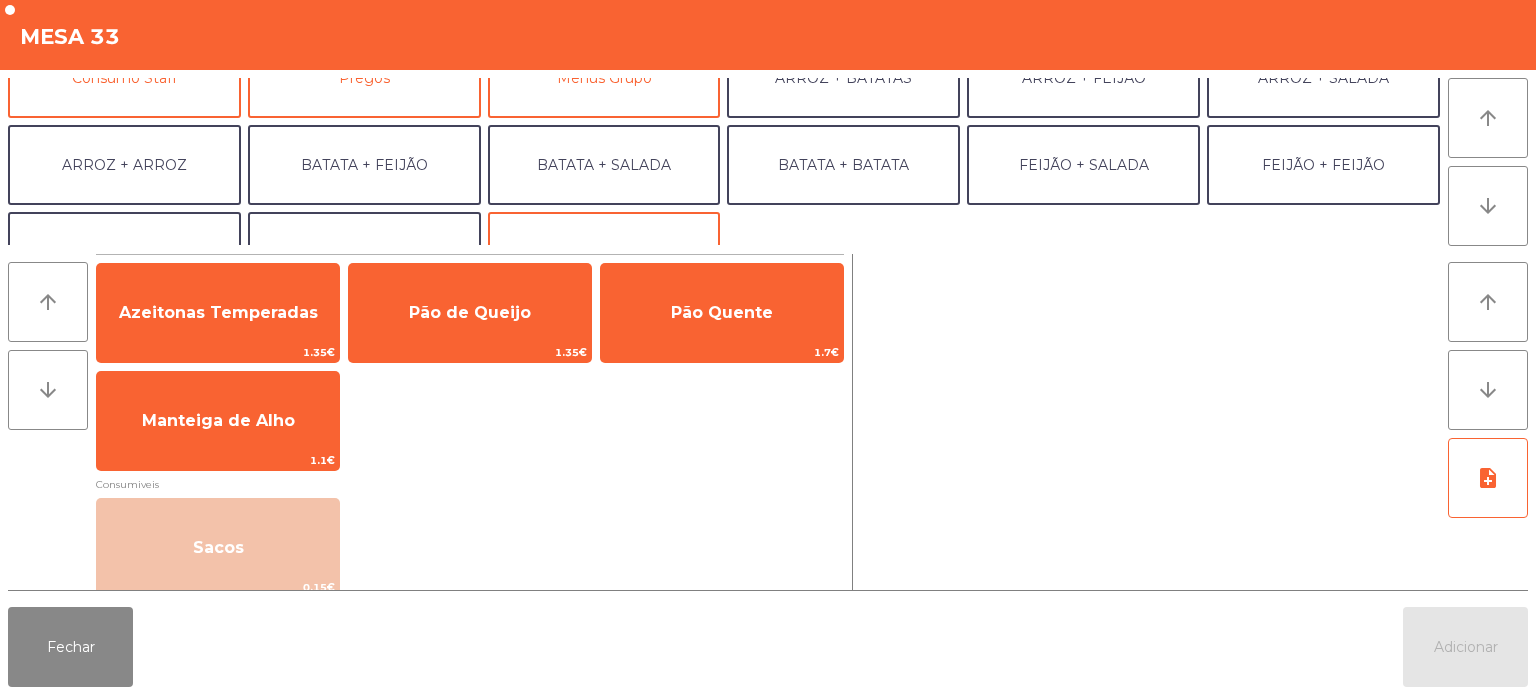 scroll, scrollTop: 218, scrollLeft: 0, axis: vertical 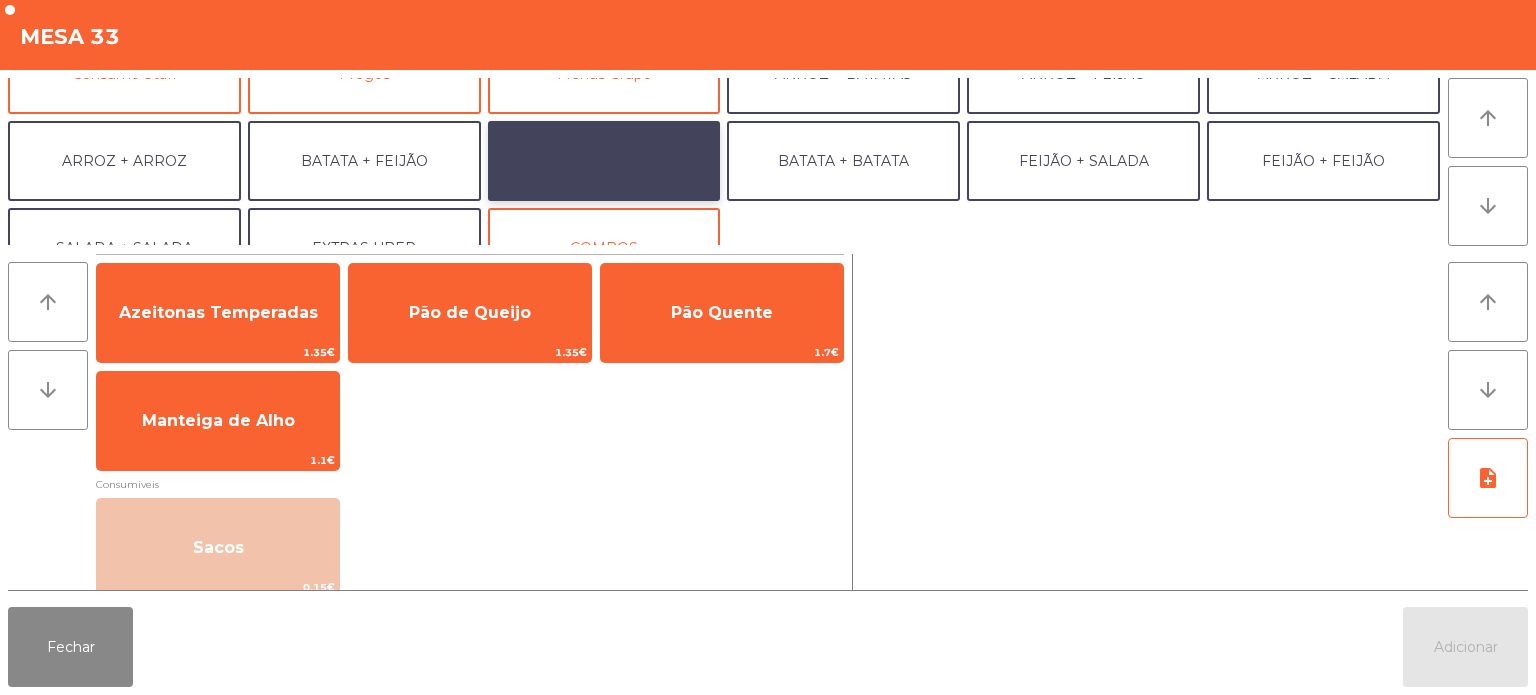 click on "BATATA + SALADA" 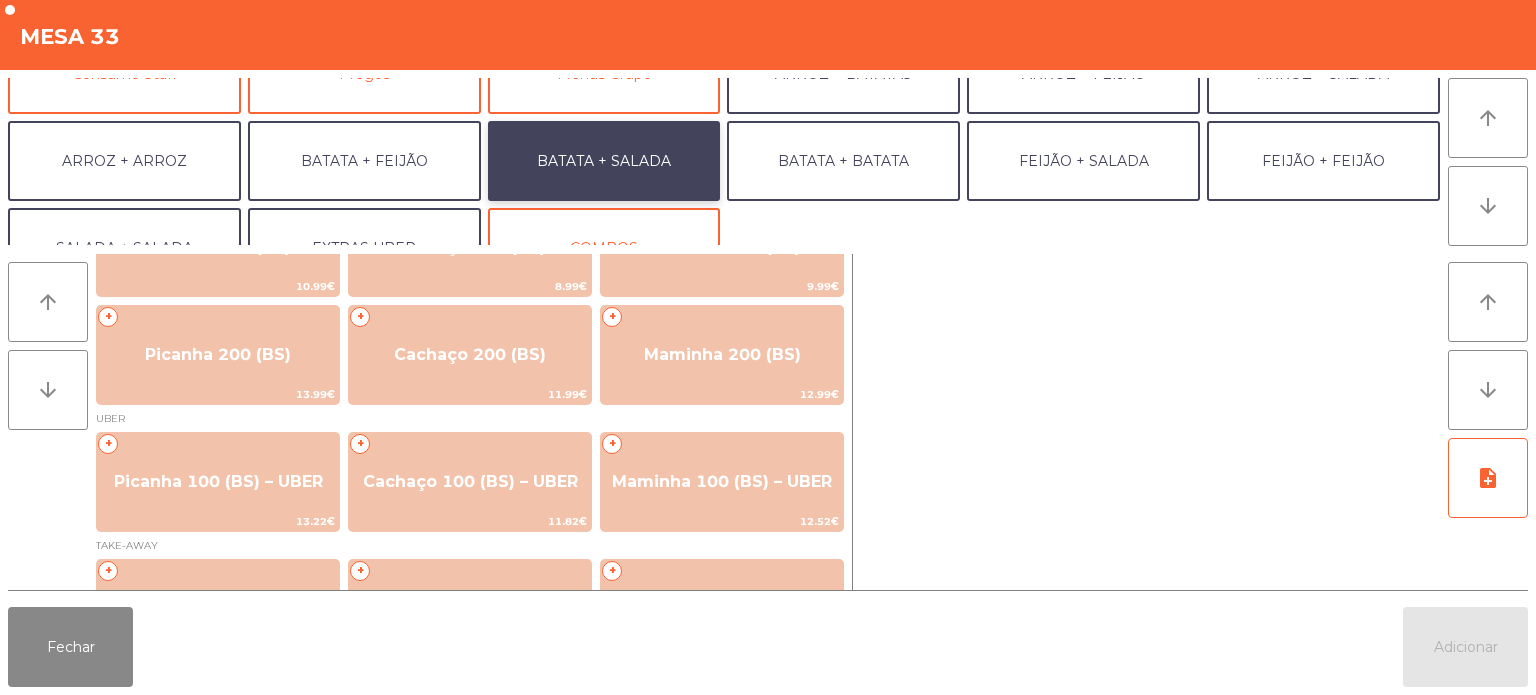 scroll, scrollTop: 67, scrollLeft: 0, axis: vertical 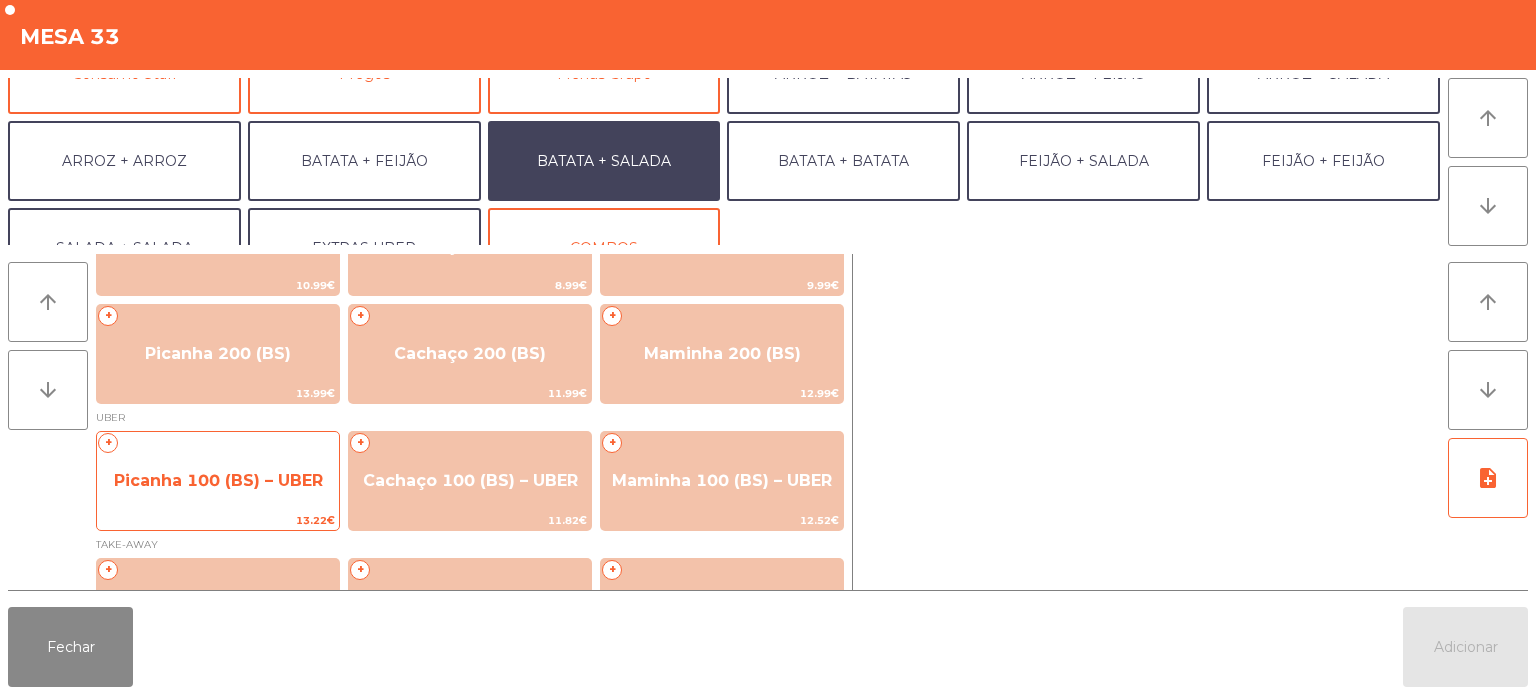click on "Picanha 100 (BS) – UBER" 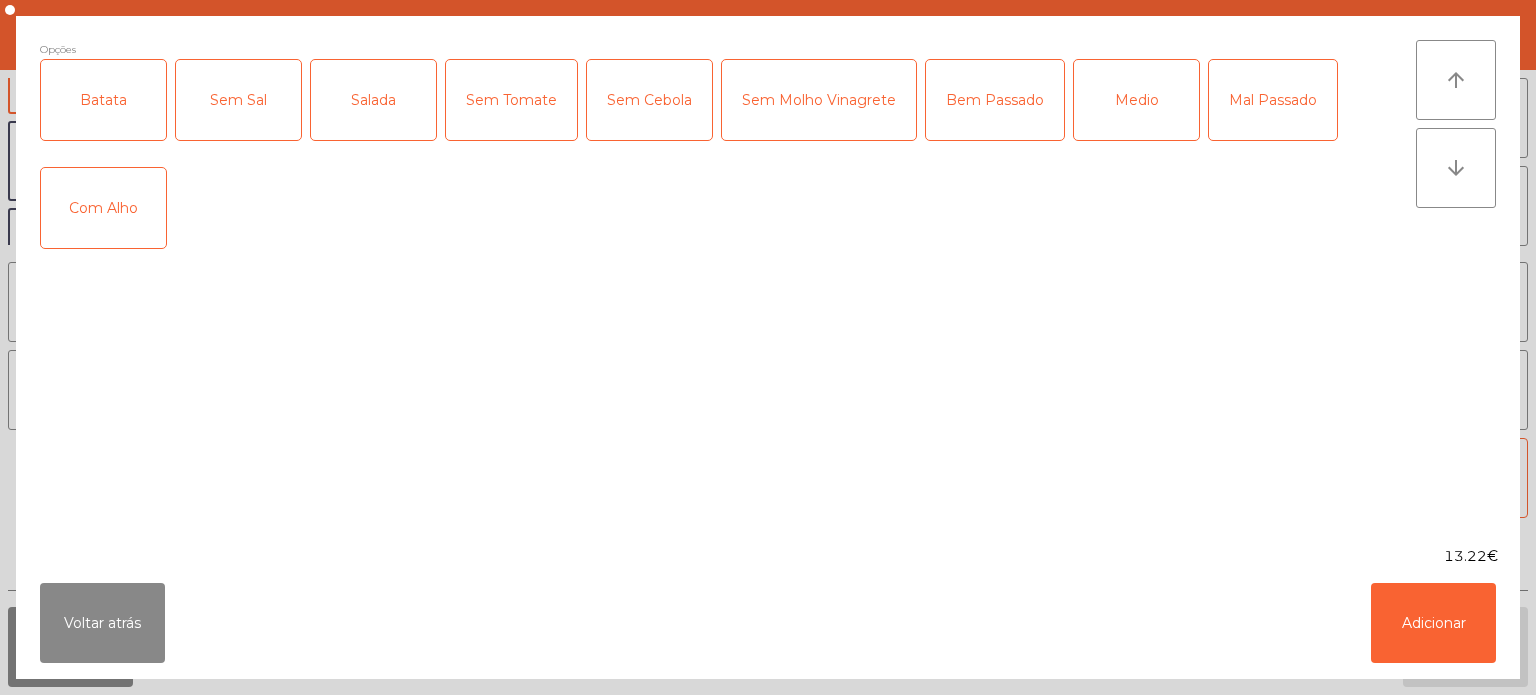 click on "Batata" 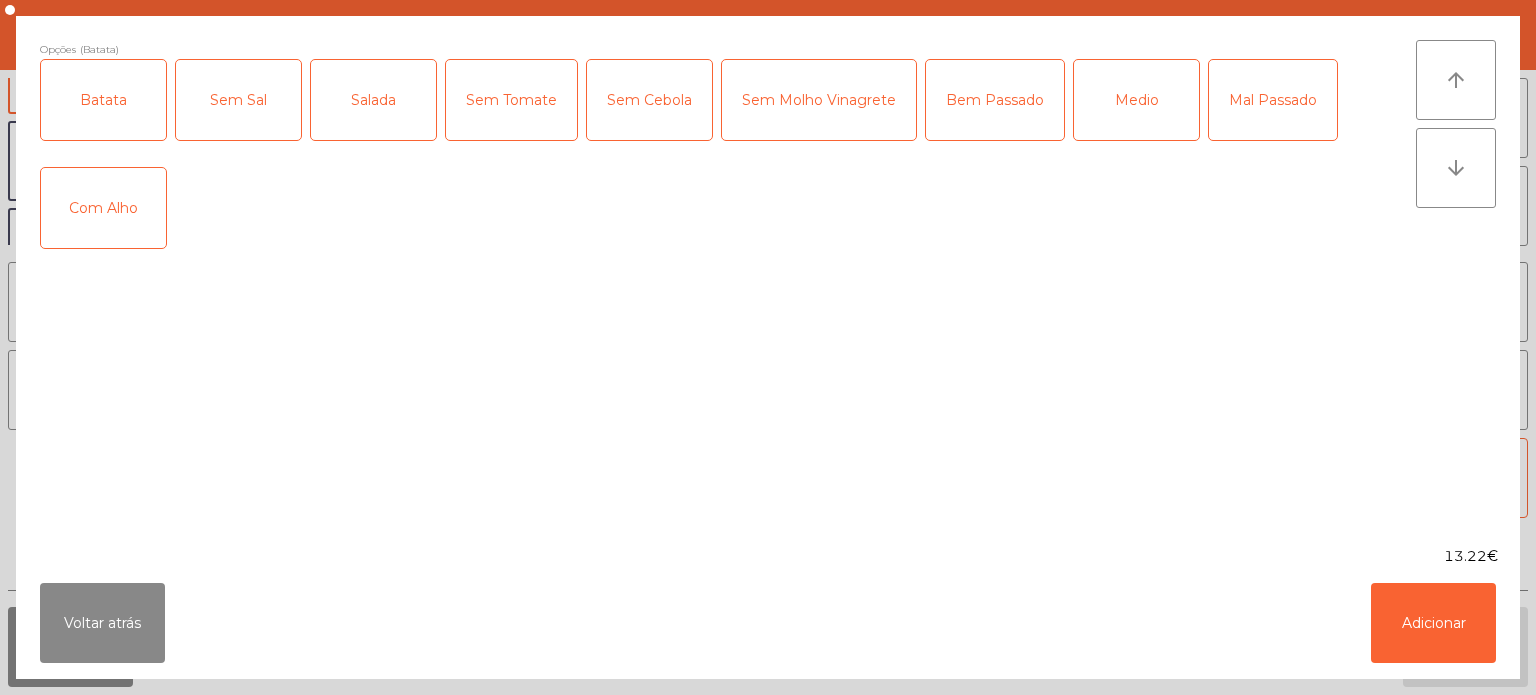 click on "Salada" 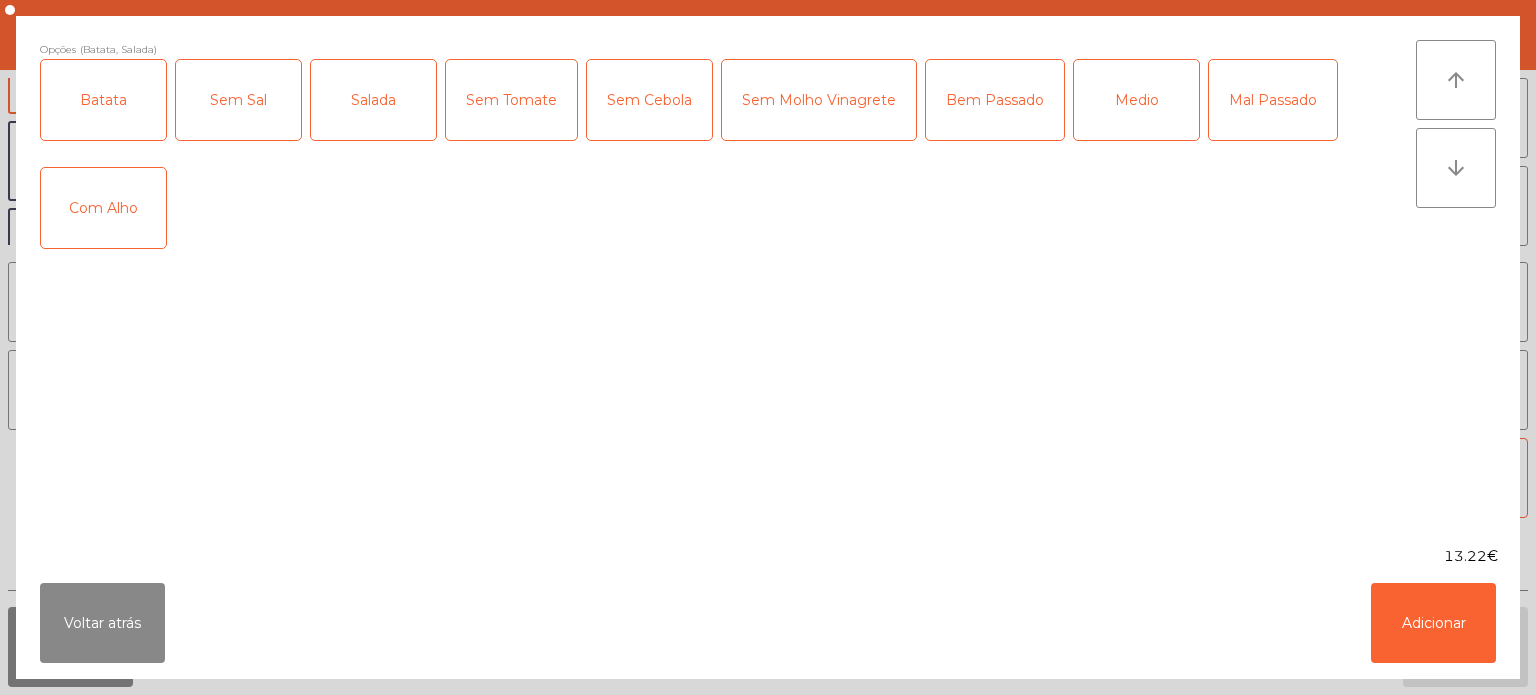 click on "Mal Passado" 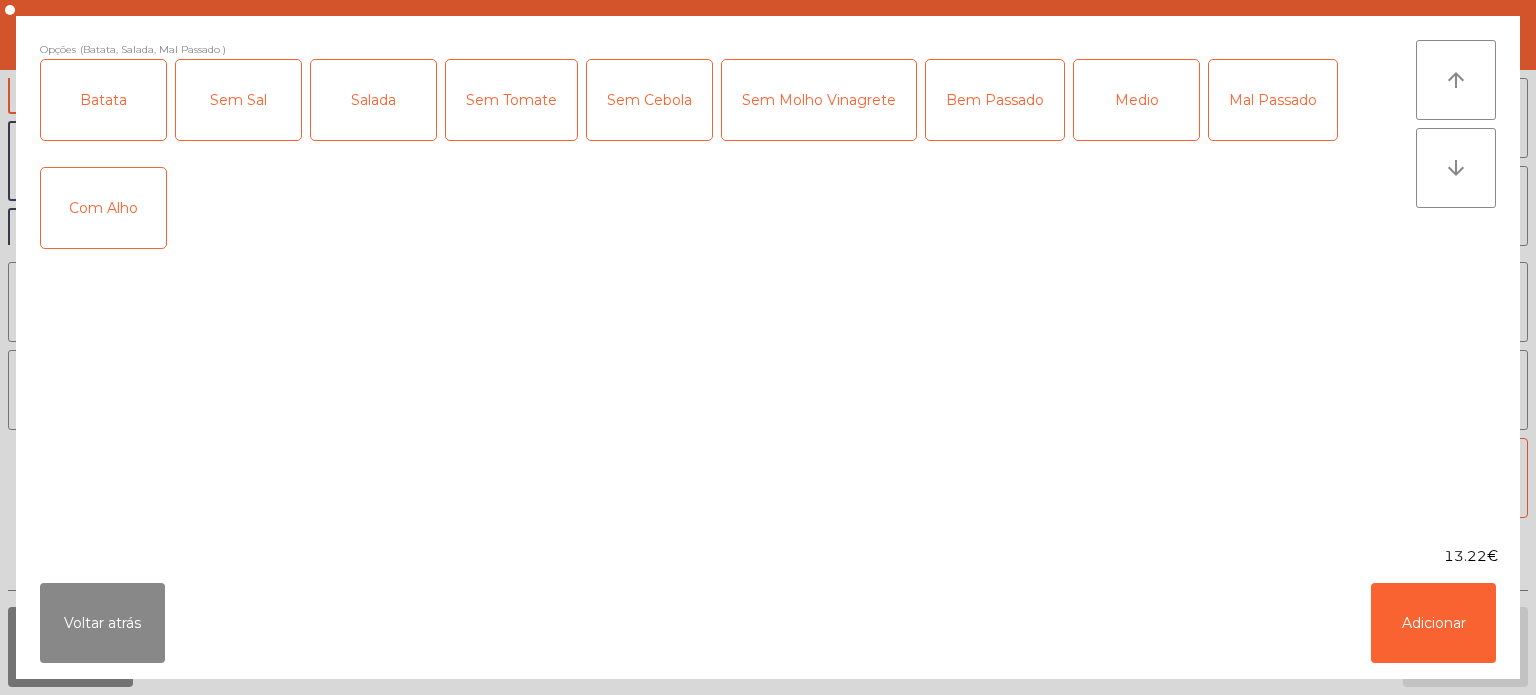 click on "Com Alho" 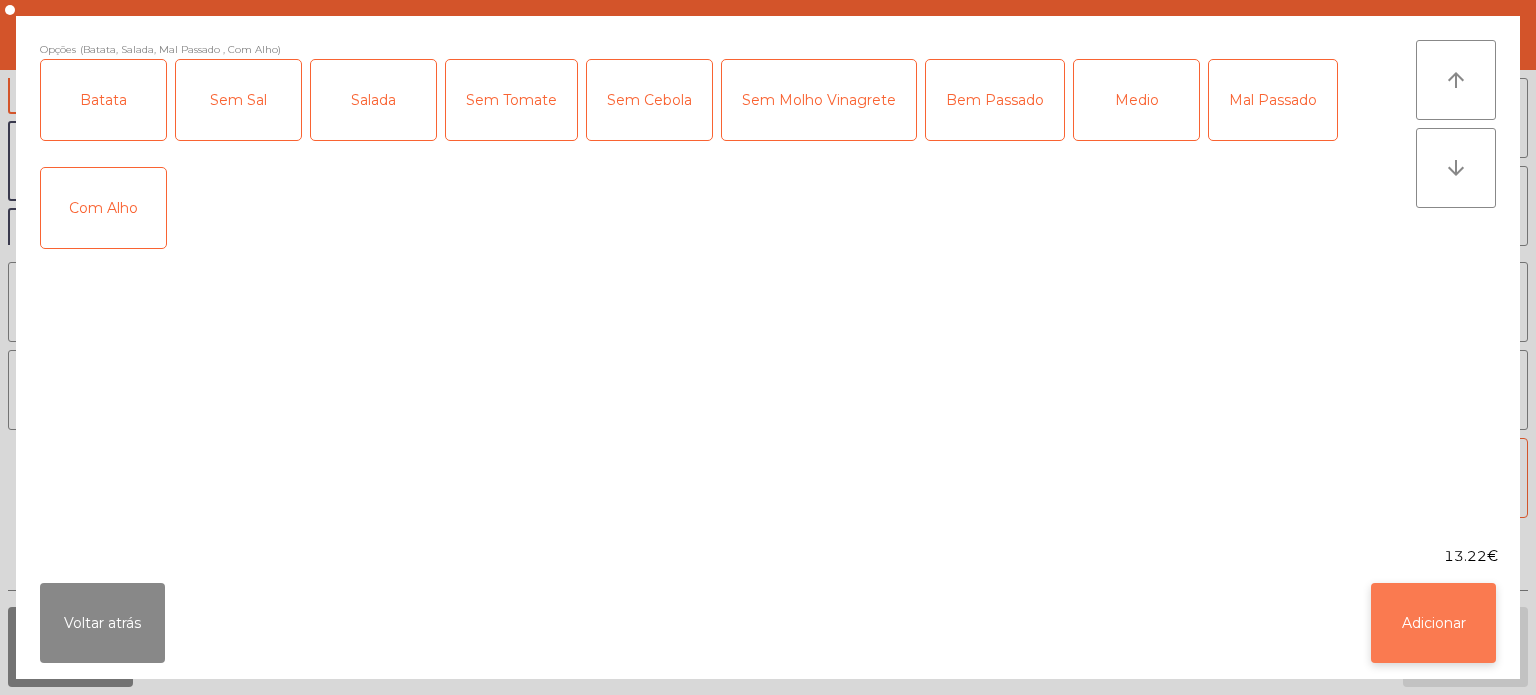 click on "Adicionar" 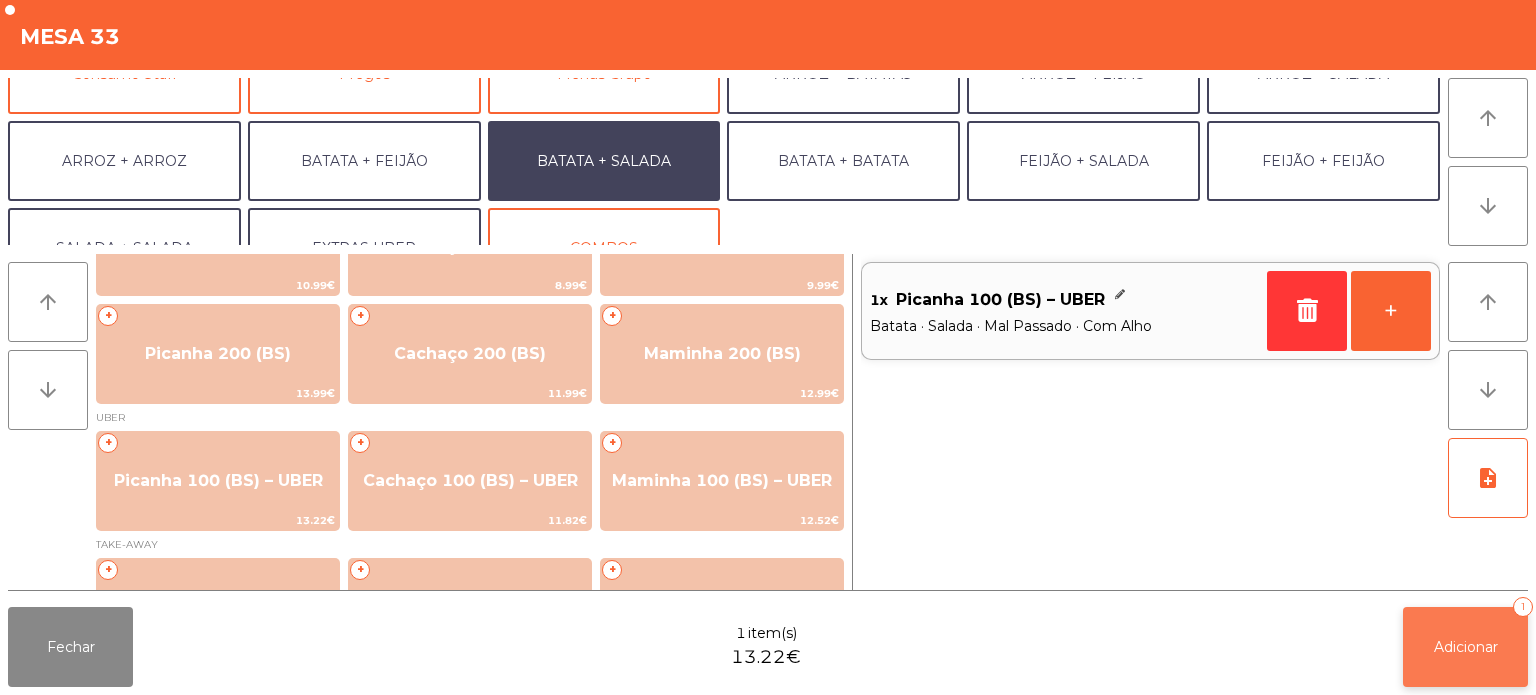 click on "Adicionar   1" 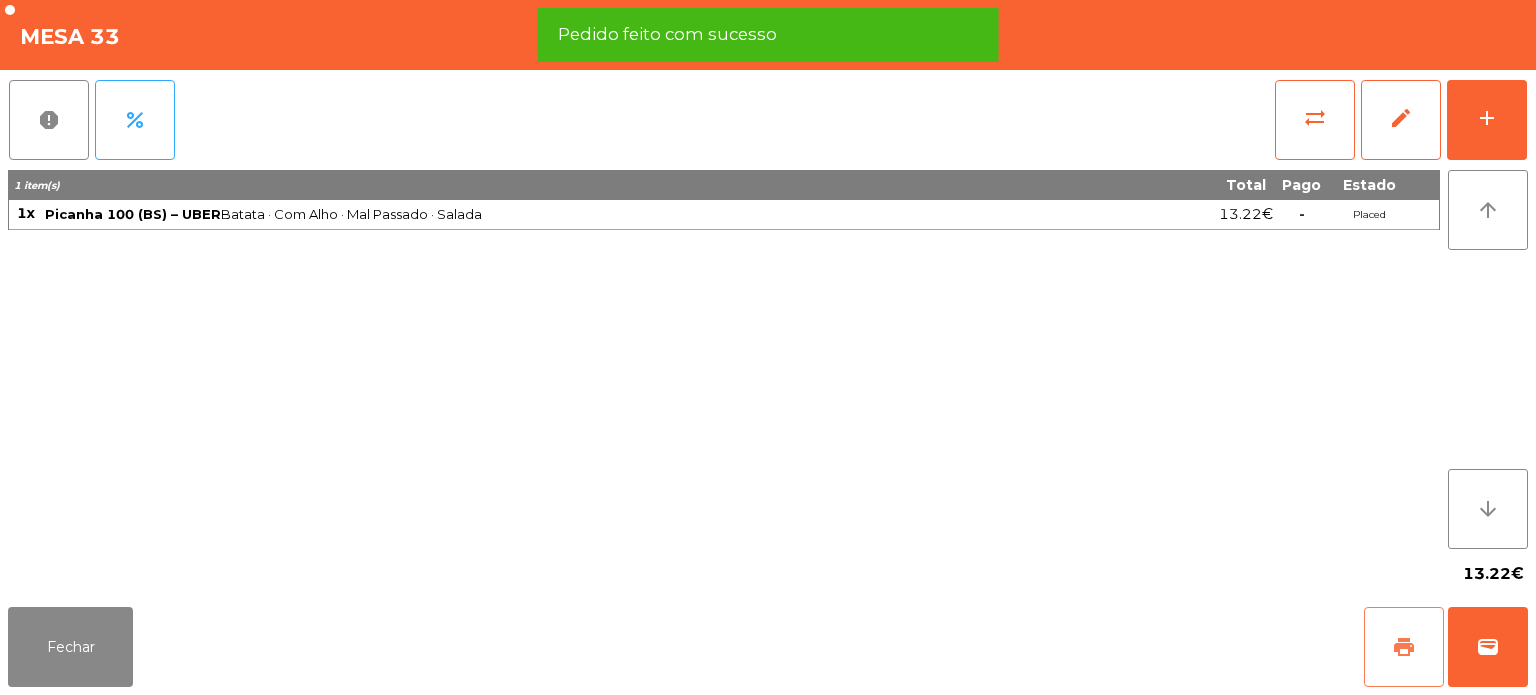click on "print" 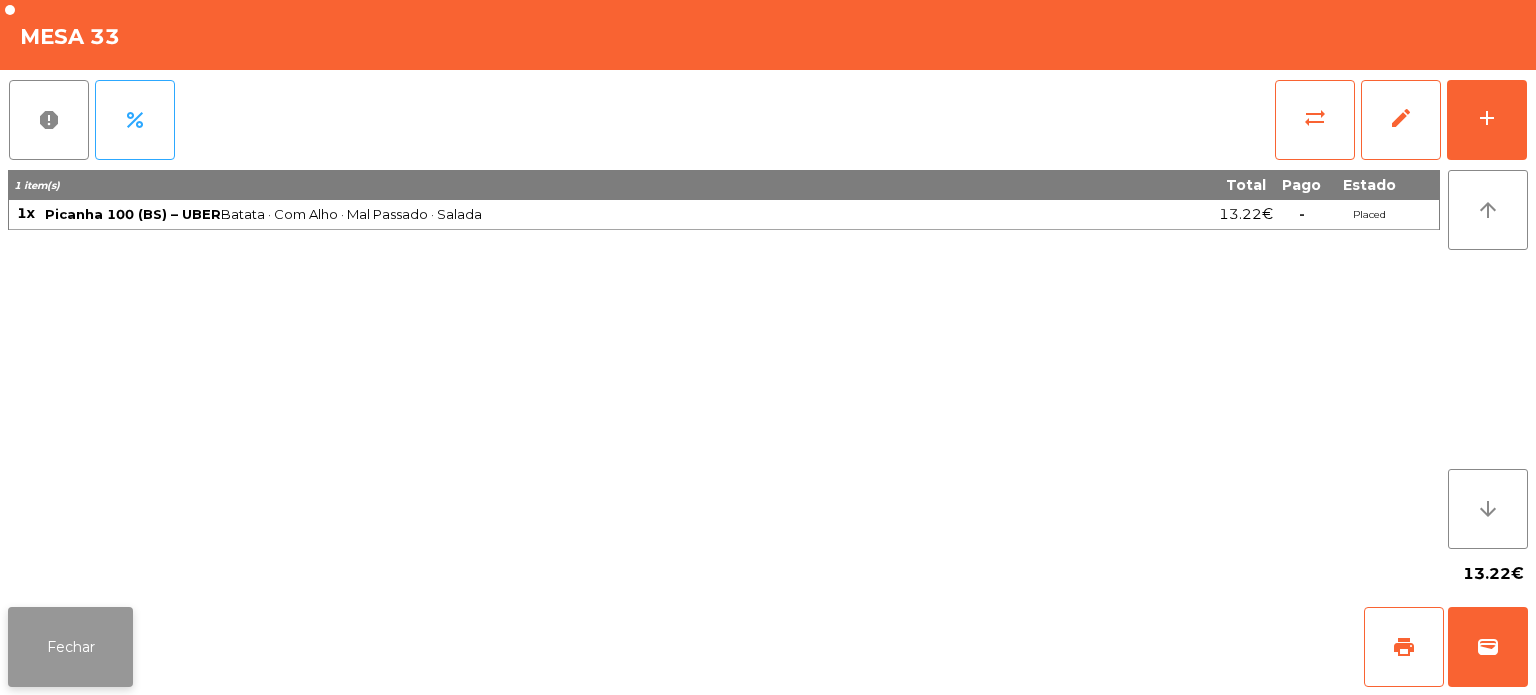 click on "Fechar" 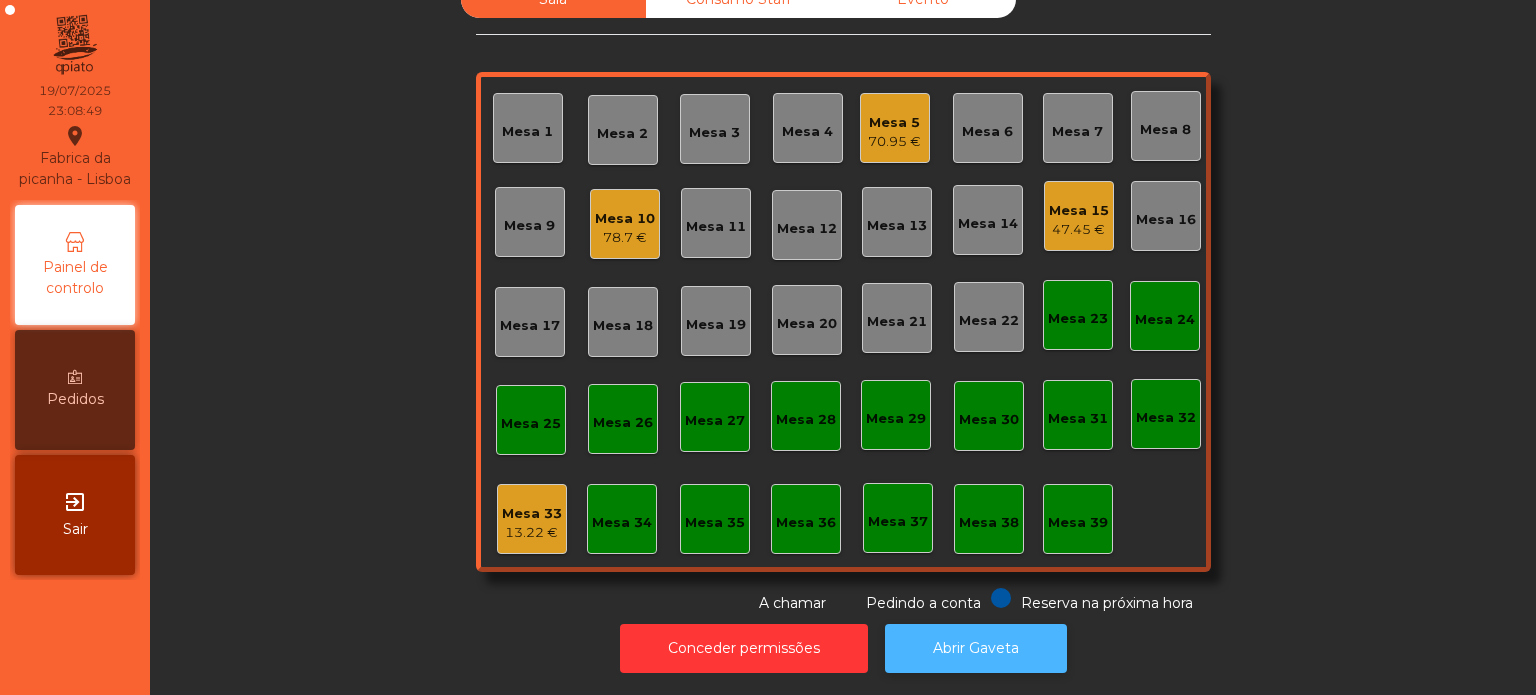 click on "Abrir Gaveta" 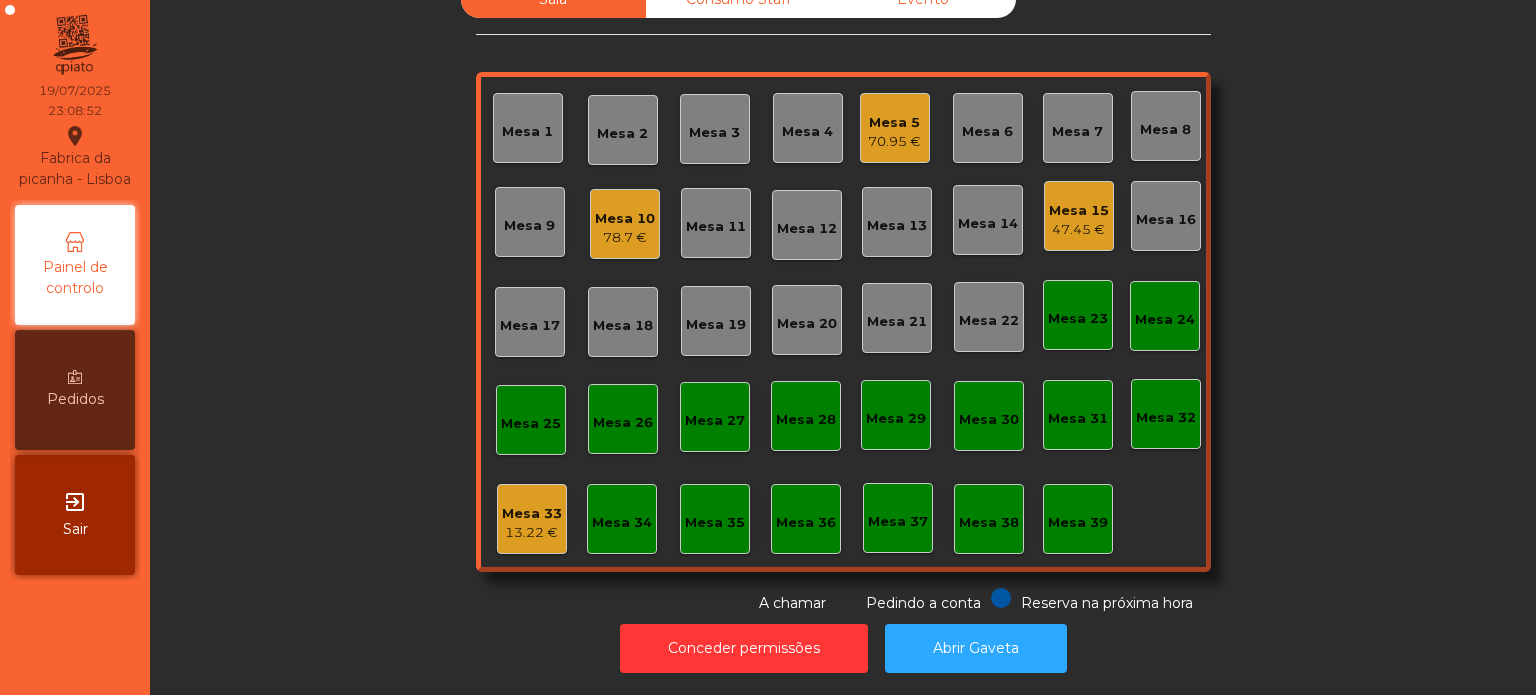 click on "Mesa 33   13.22 €" 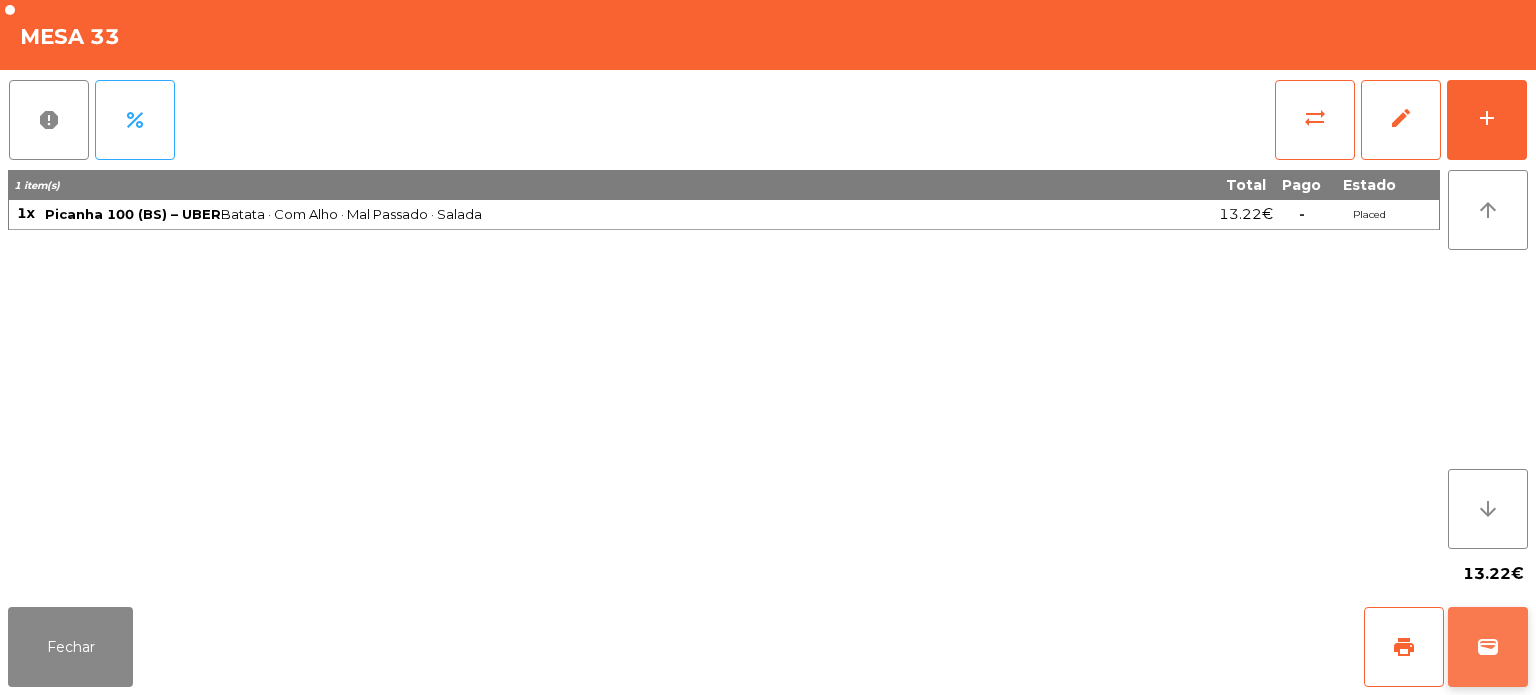 click on "wallet" 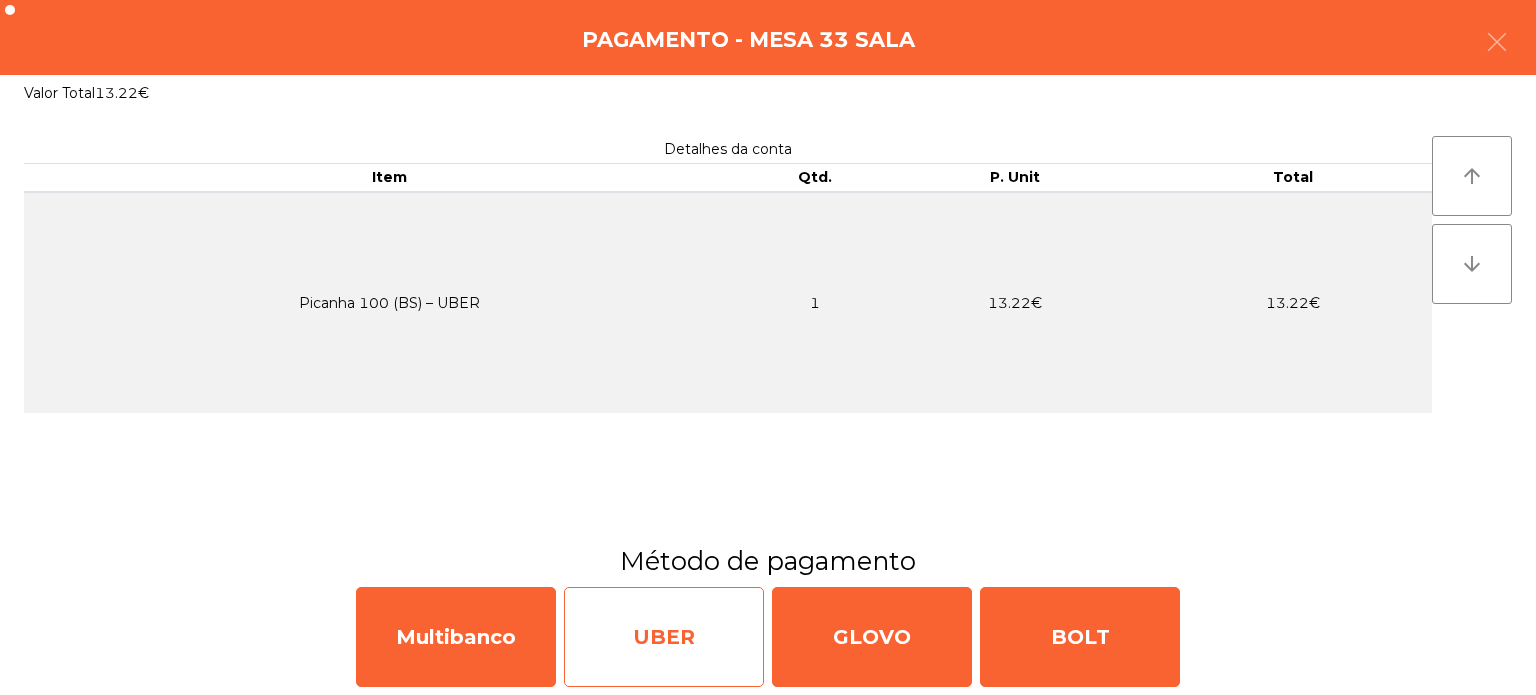 click on "UBER" 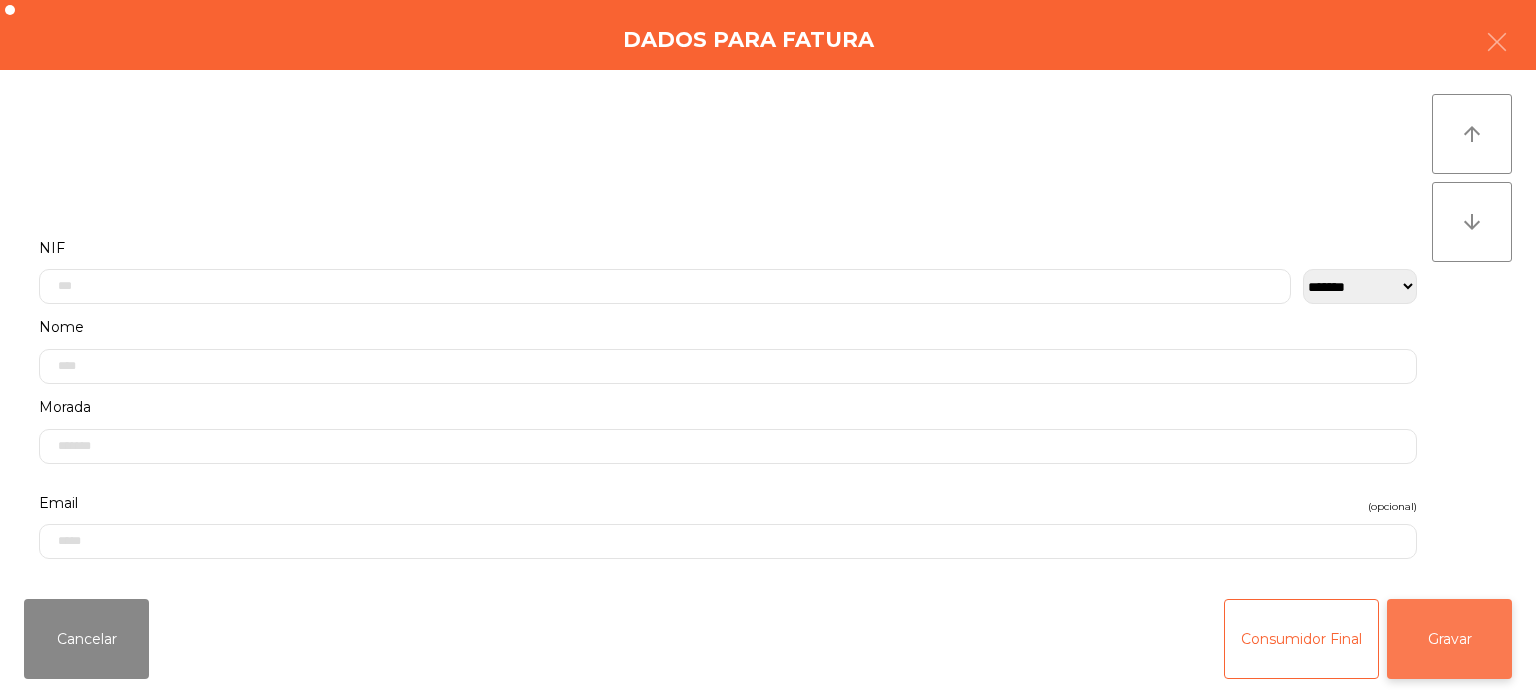click on "Gravar" 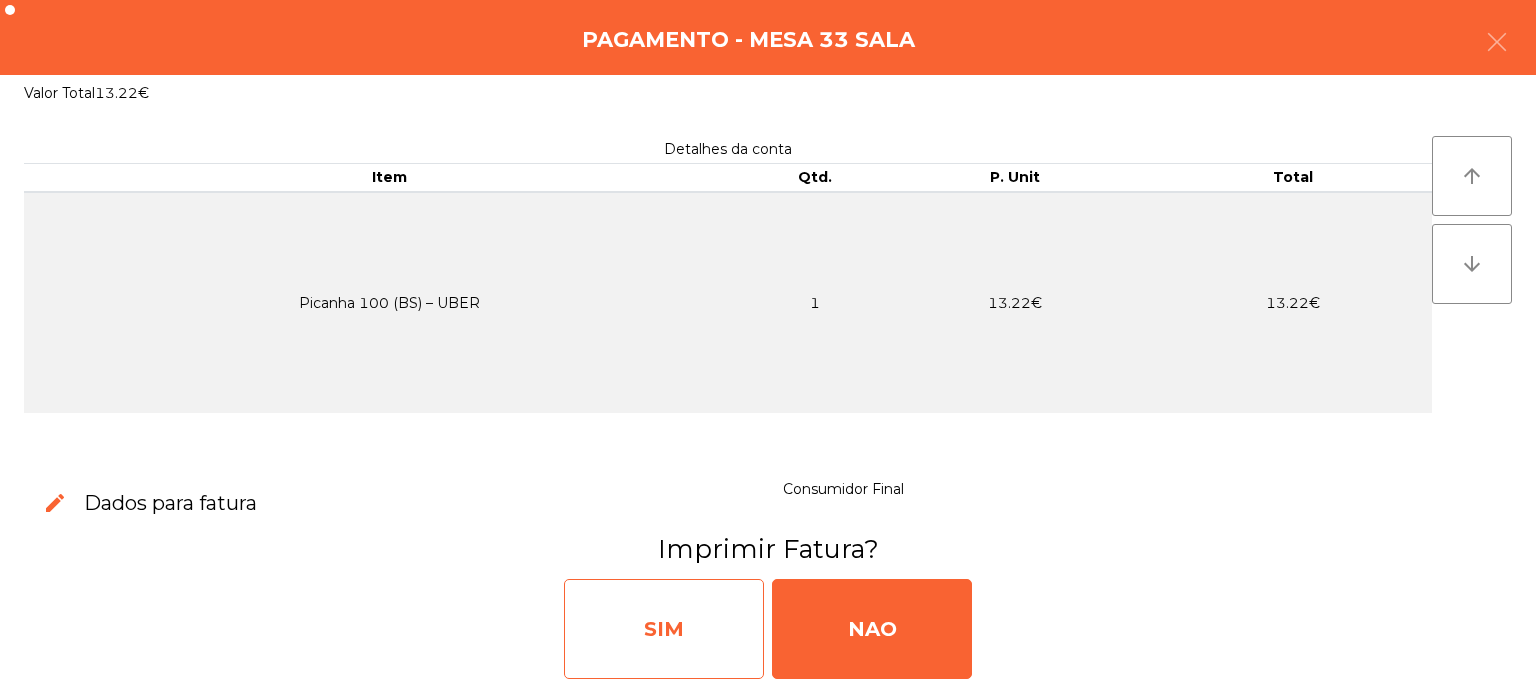 click on "SIM" 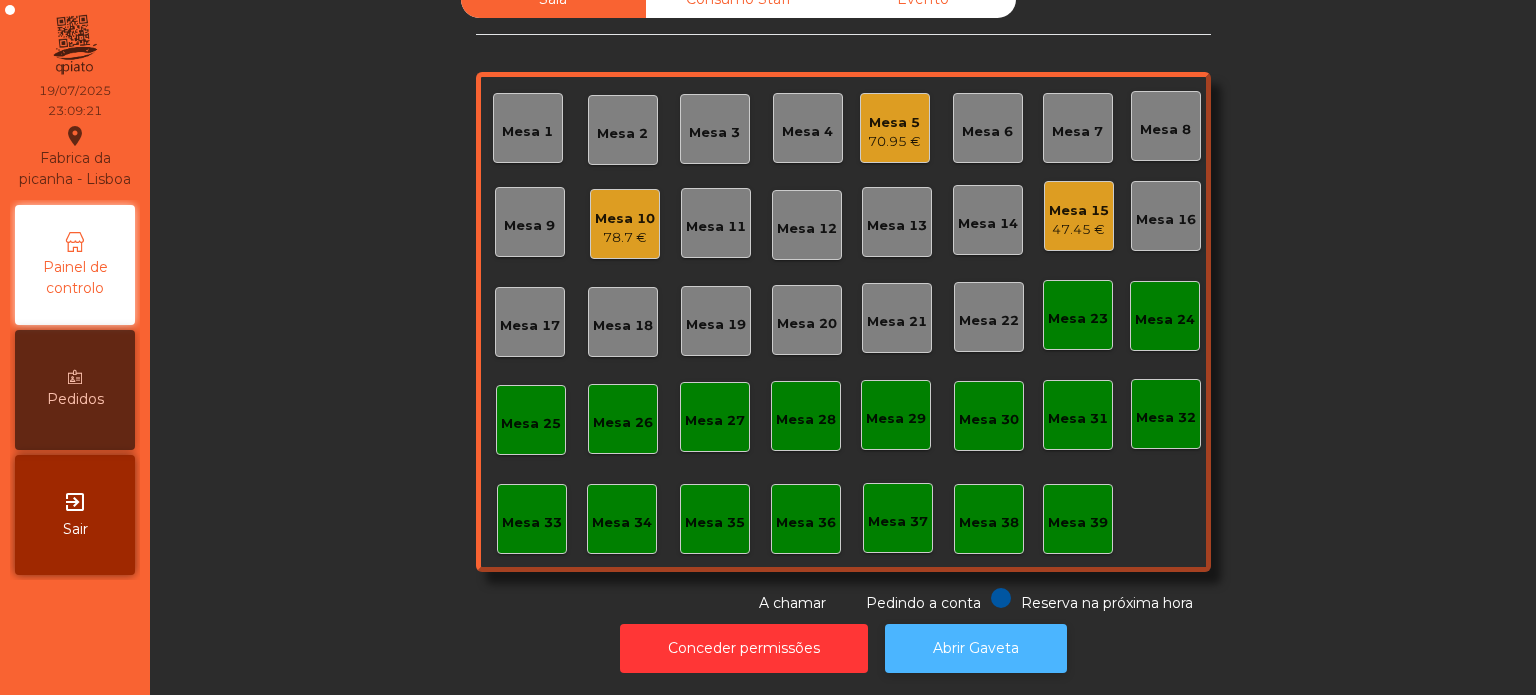 click on "Abrir Gaveta" 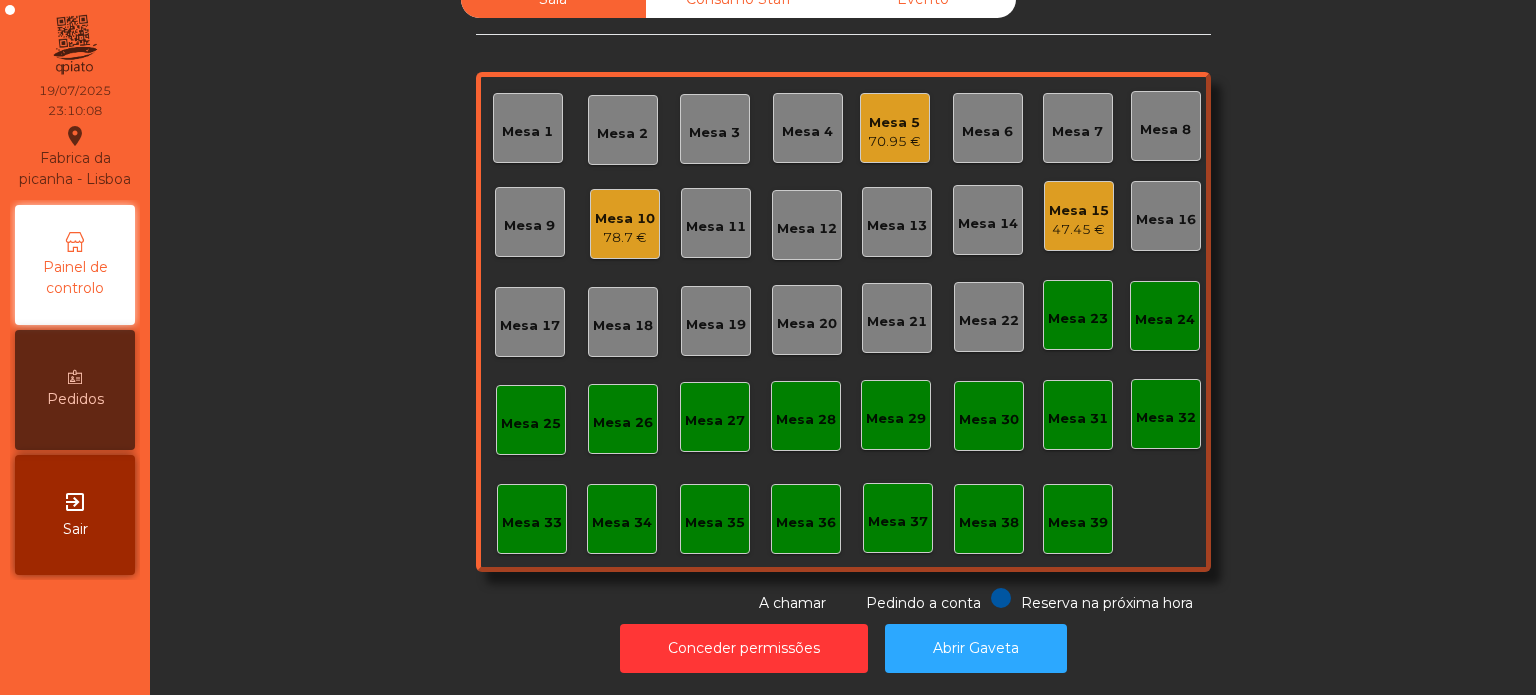 click on "70.95 €" 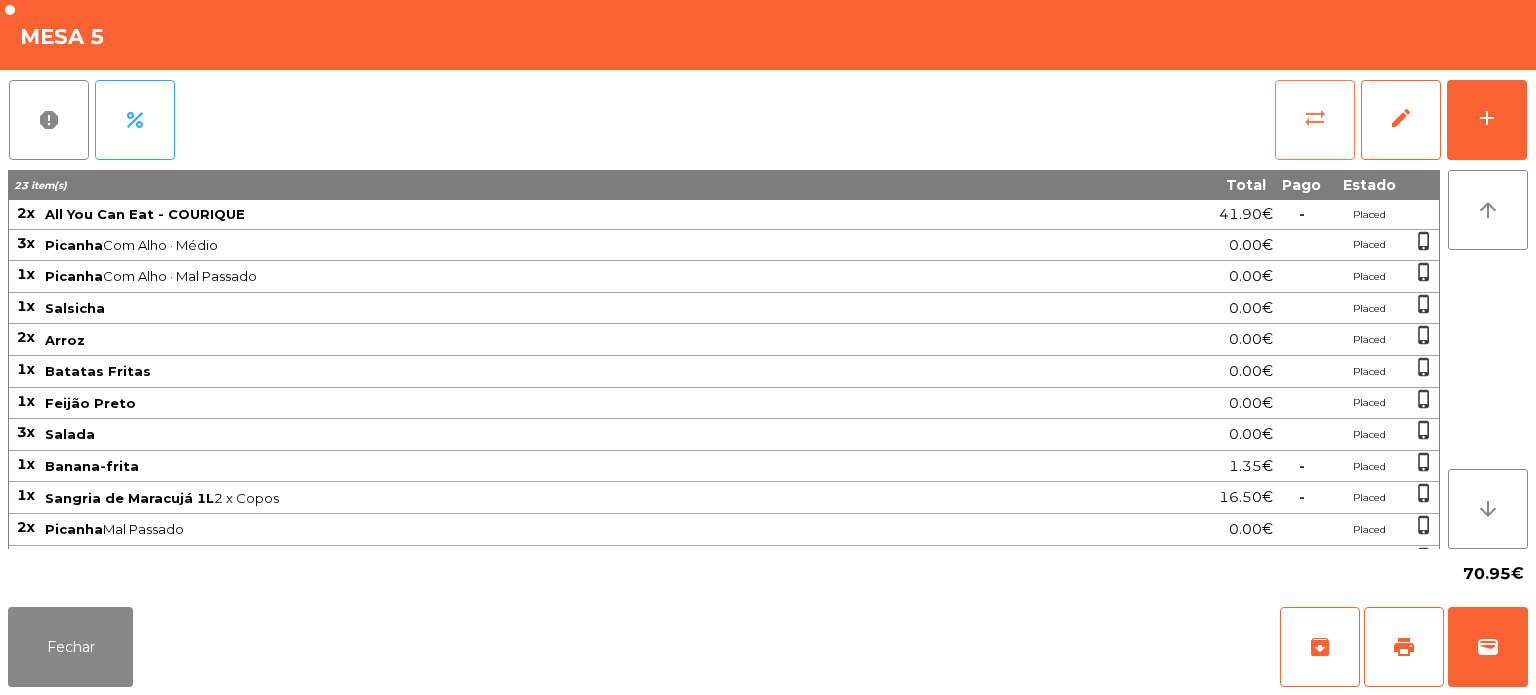 click on "sync_alt" 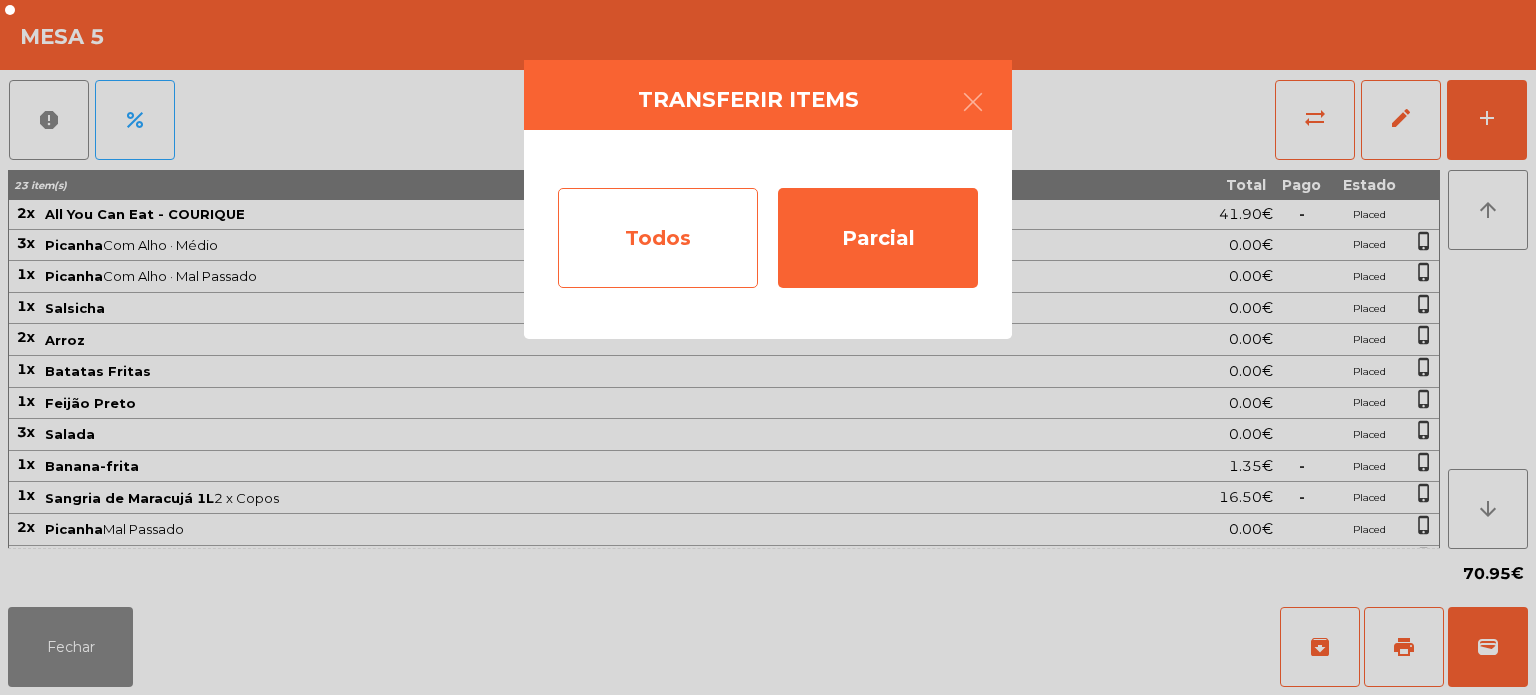 click on "Todos" 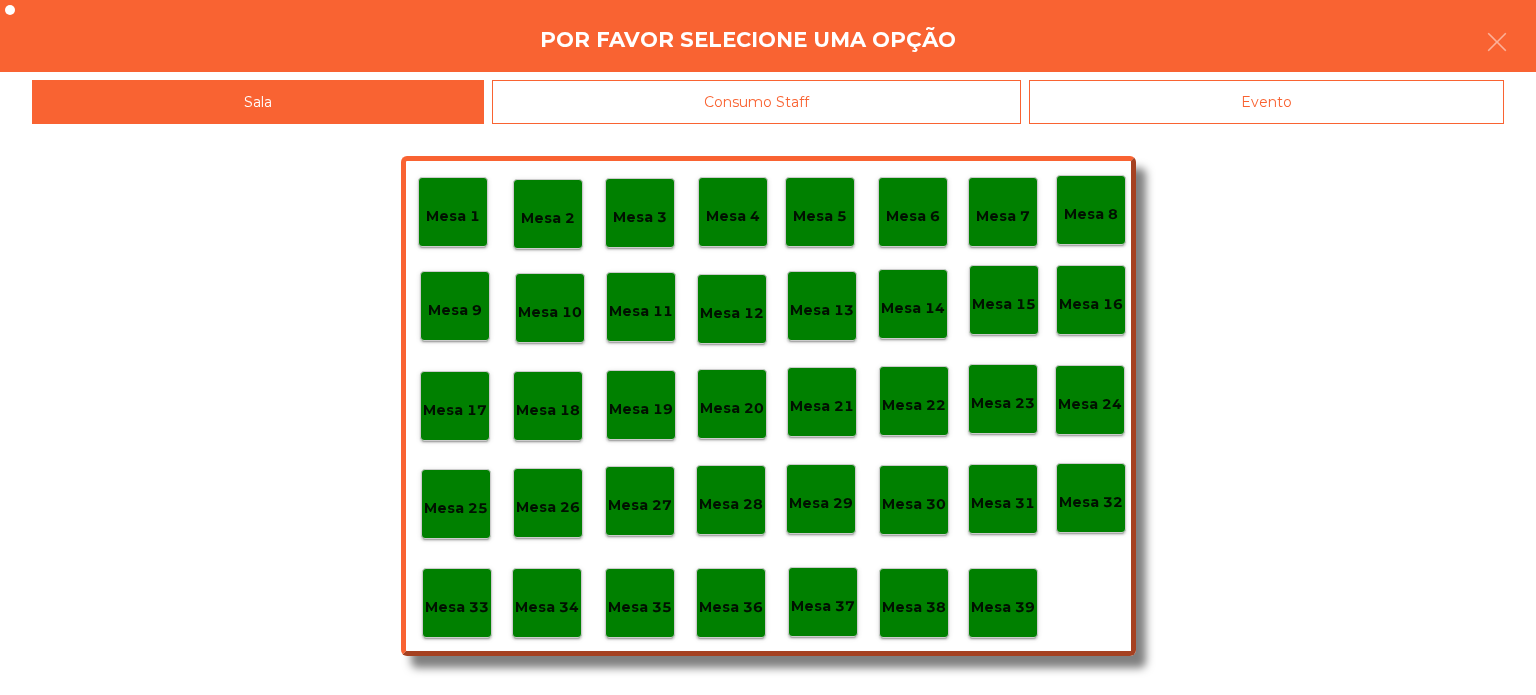 click on "Evento" 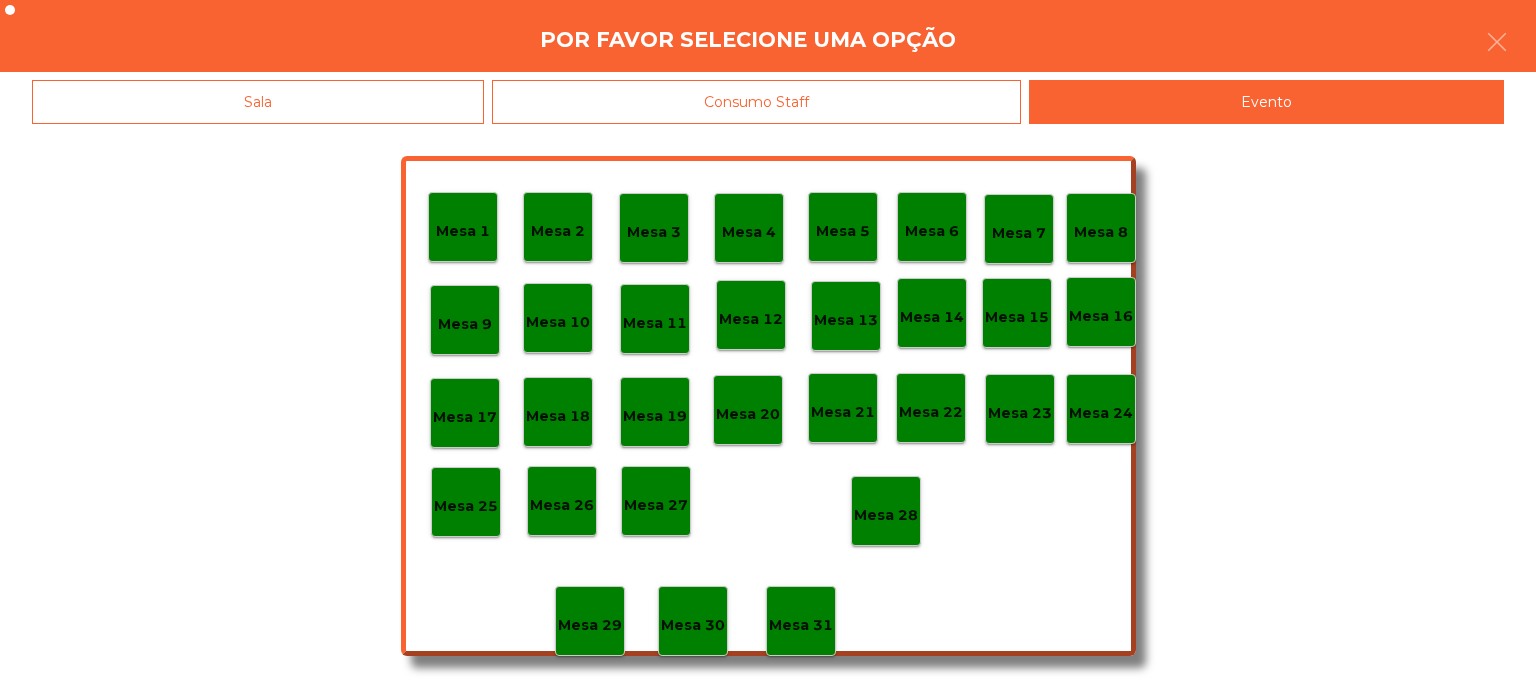 click on "Mesa 28" 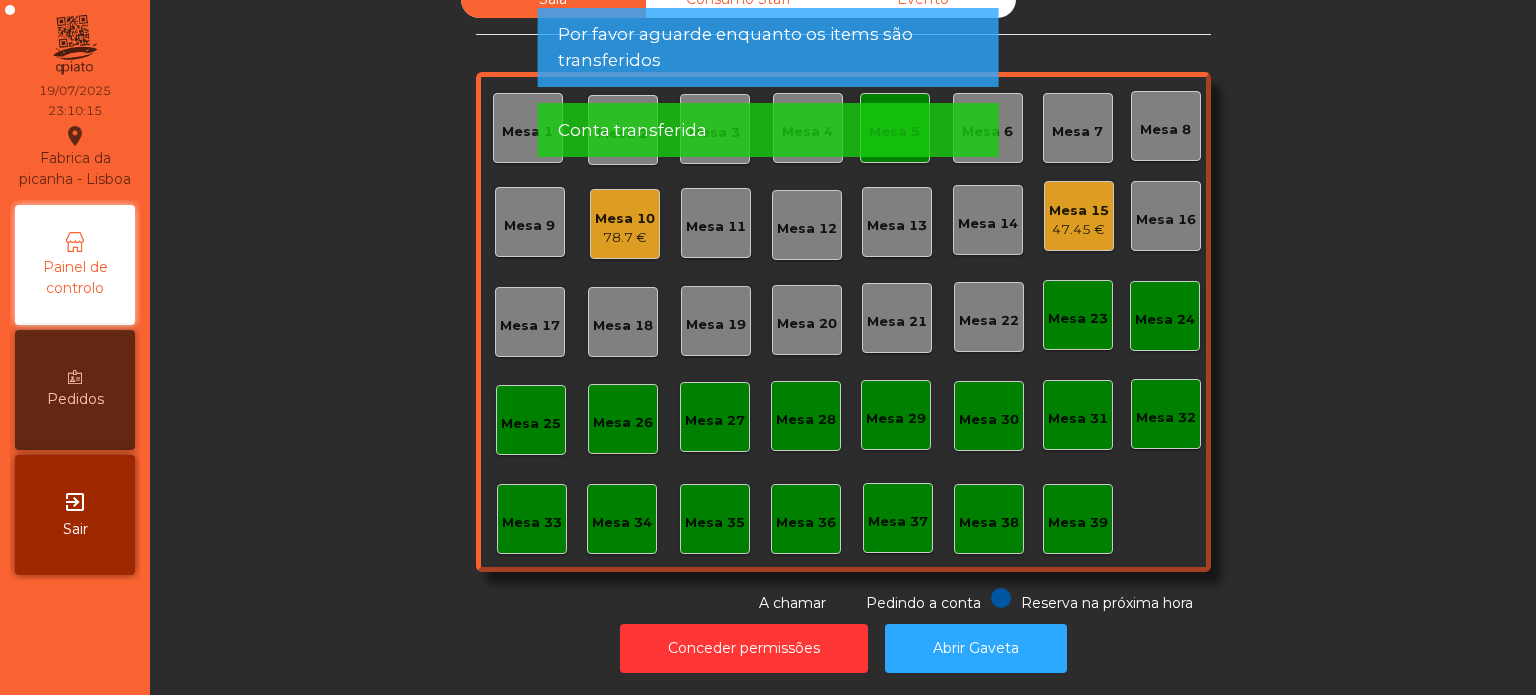 click on "Conta transferida" 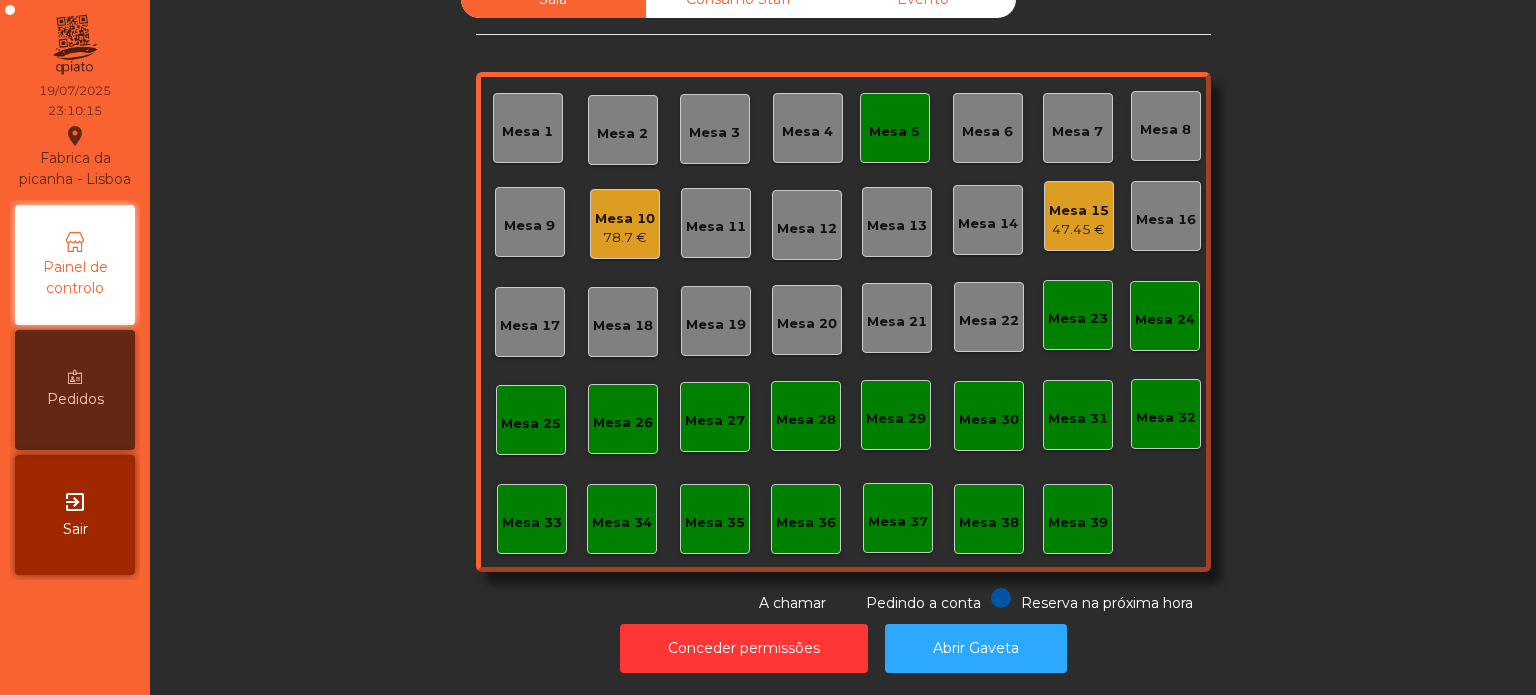 click on "Mesa 5" 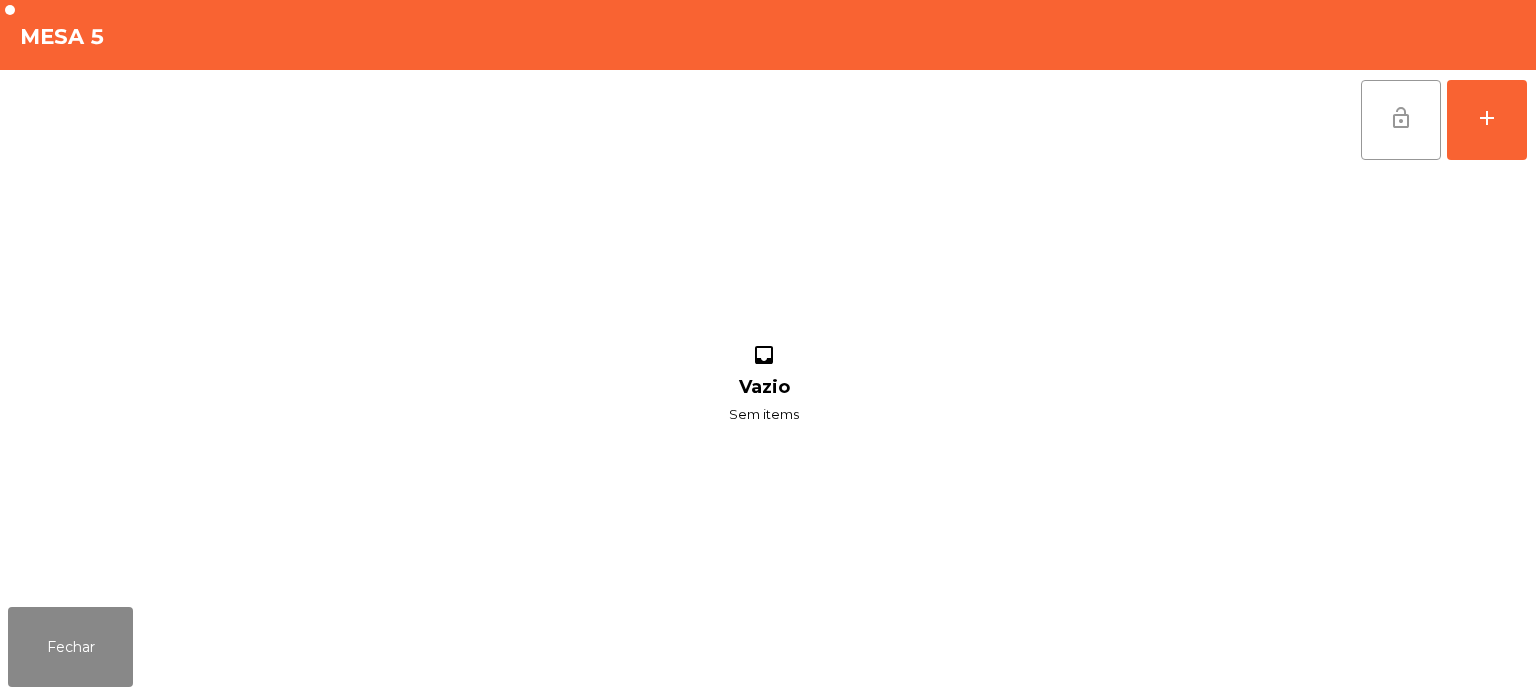 click on "lock_open" 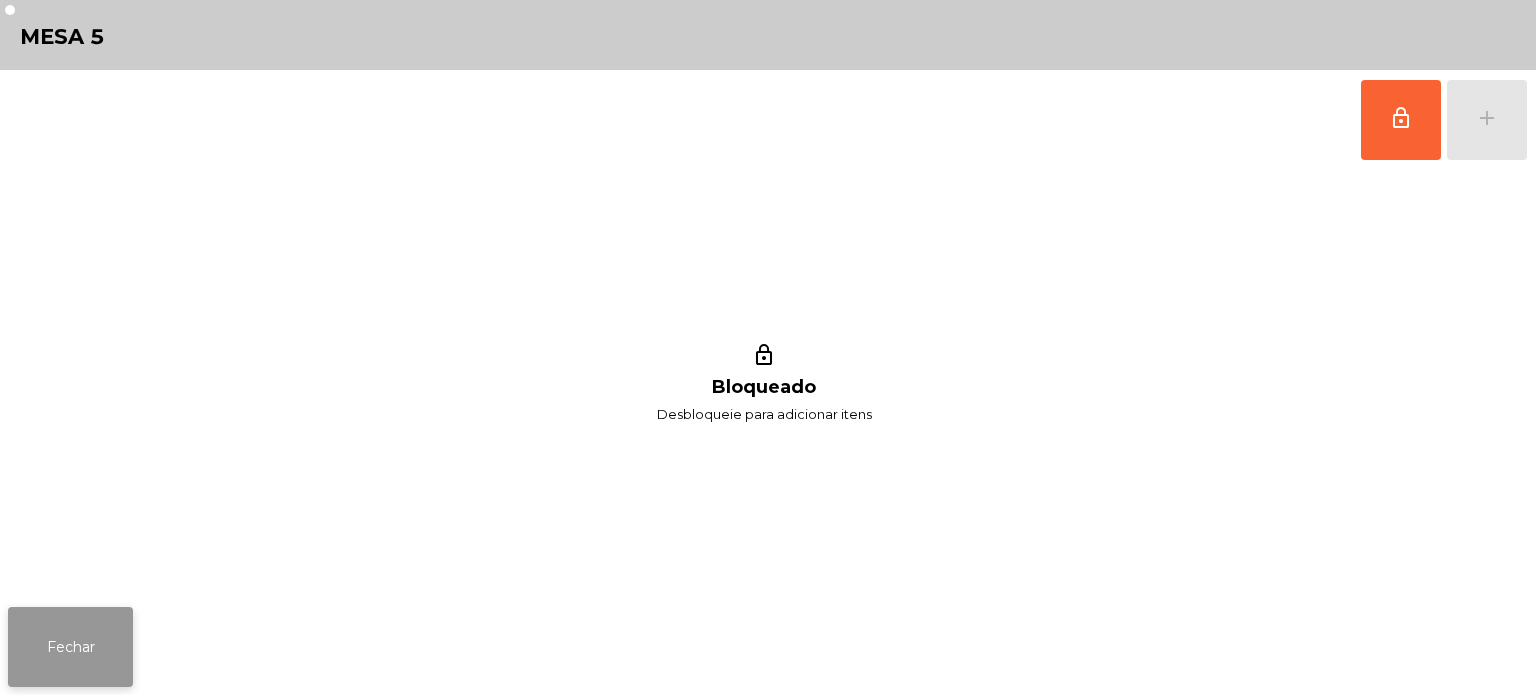 click on "Fechar" 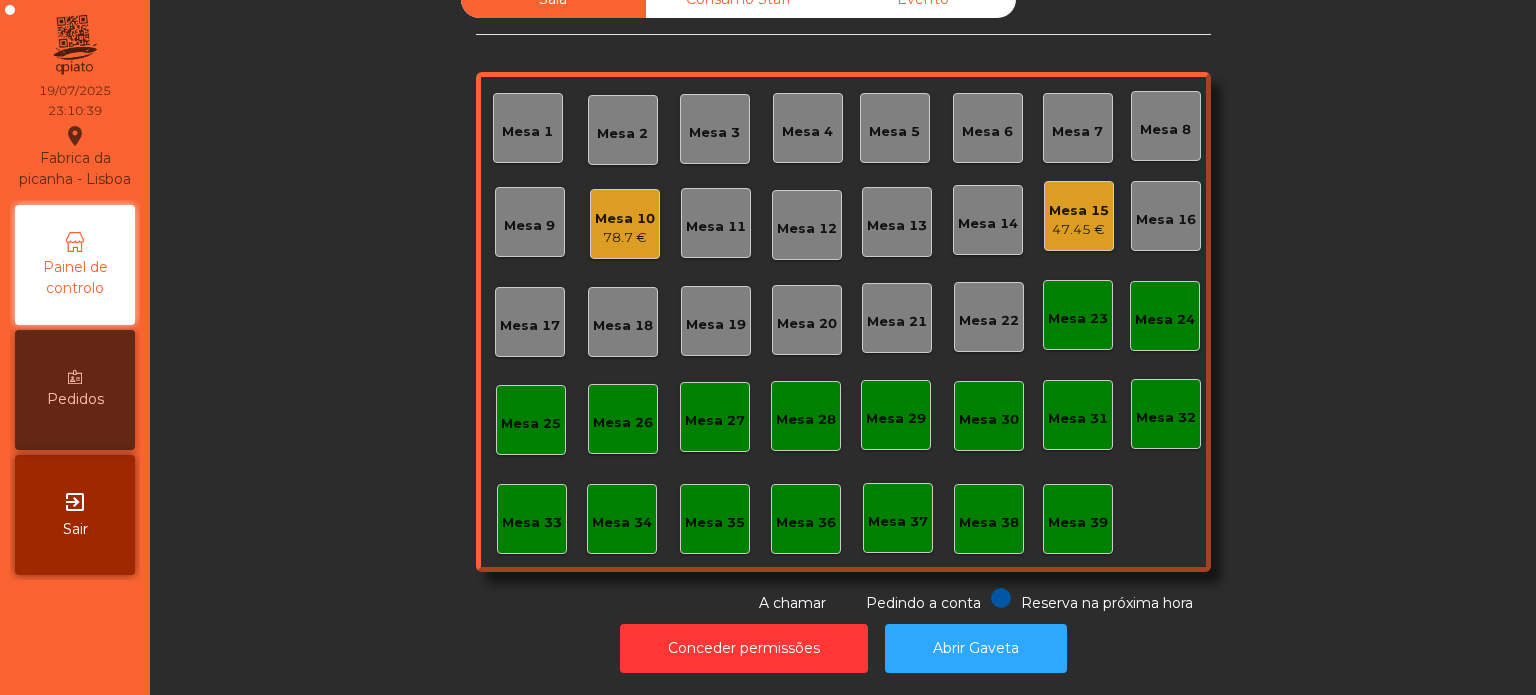 click on "Mesa 26" 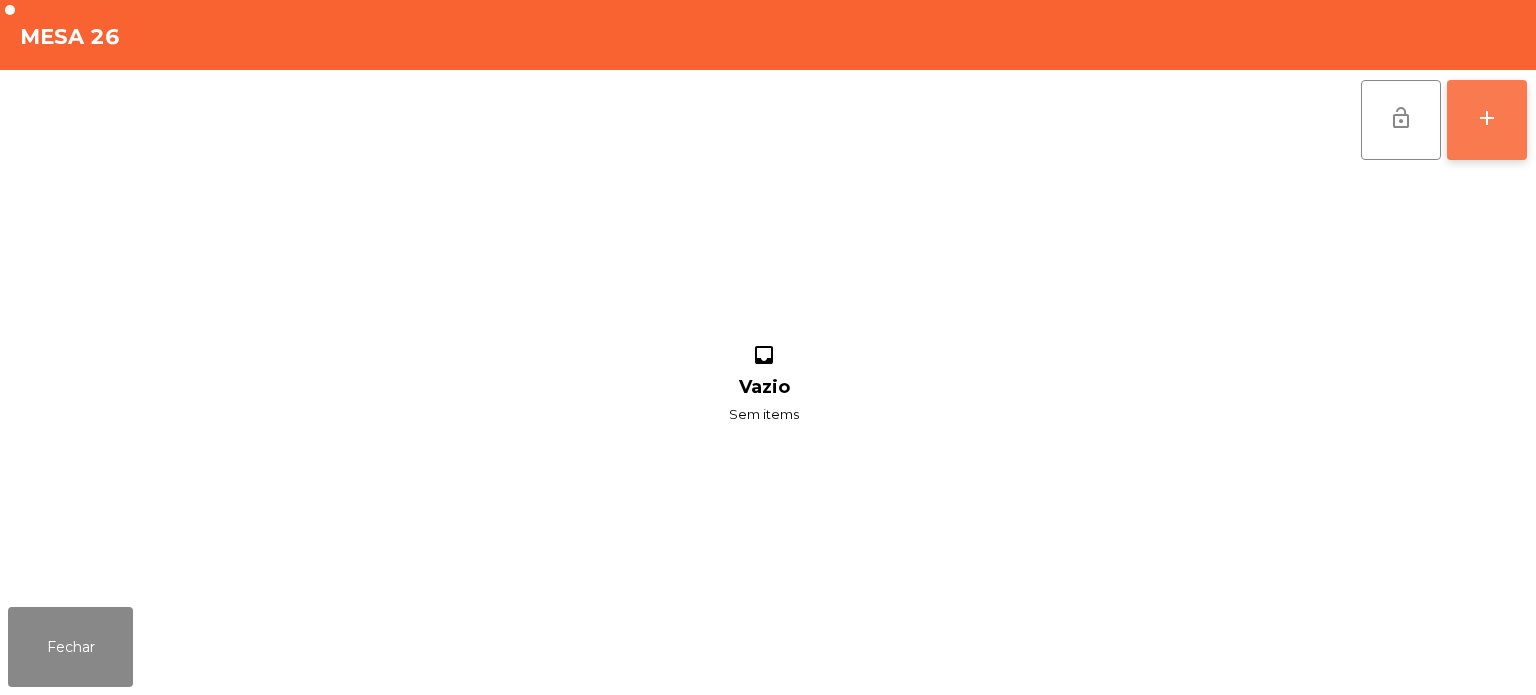 click on "add" 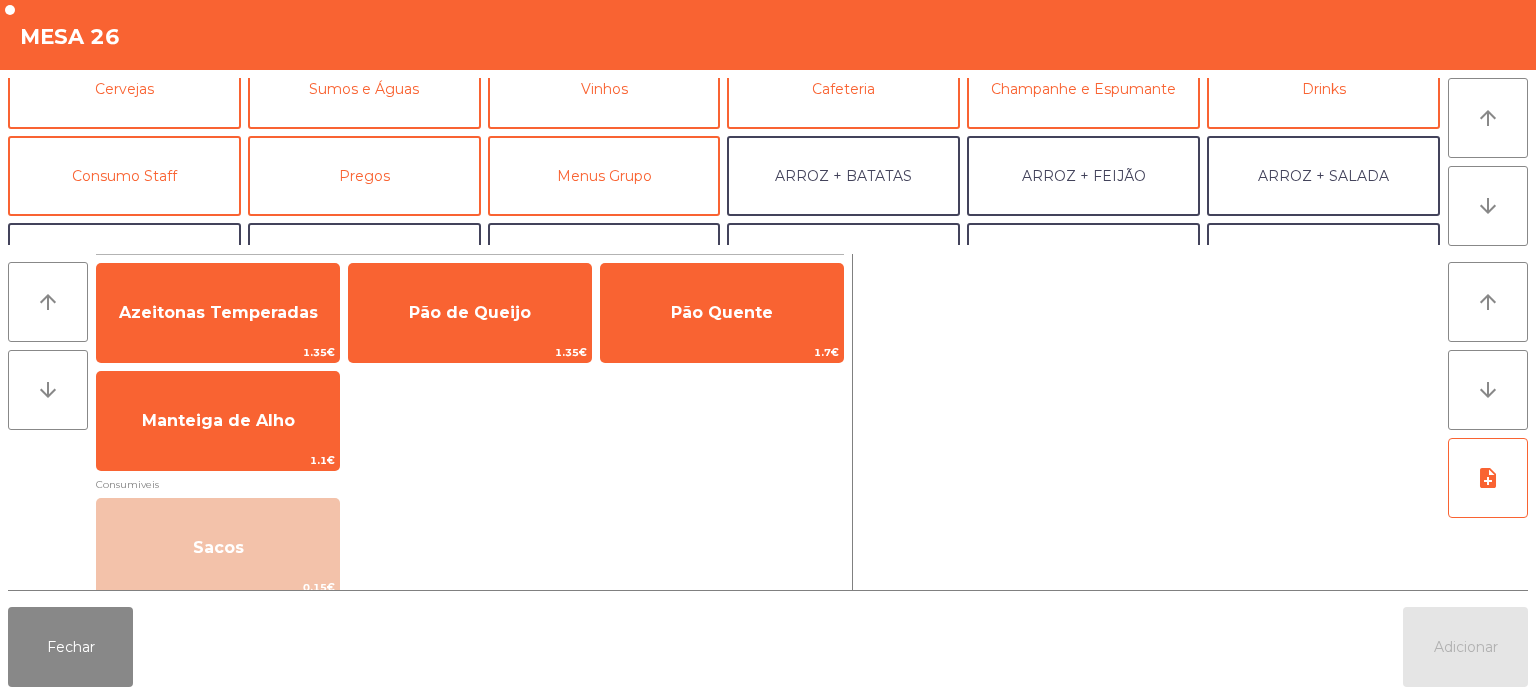 scroll, scrollTop: 117, scrollLeft: 0, axis: vertical 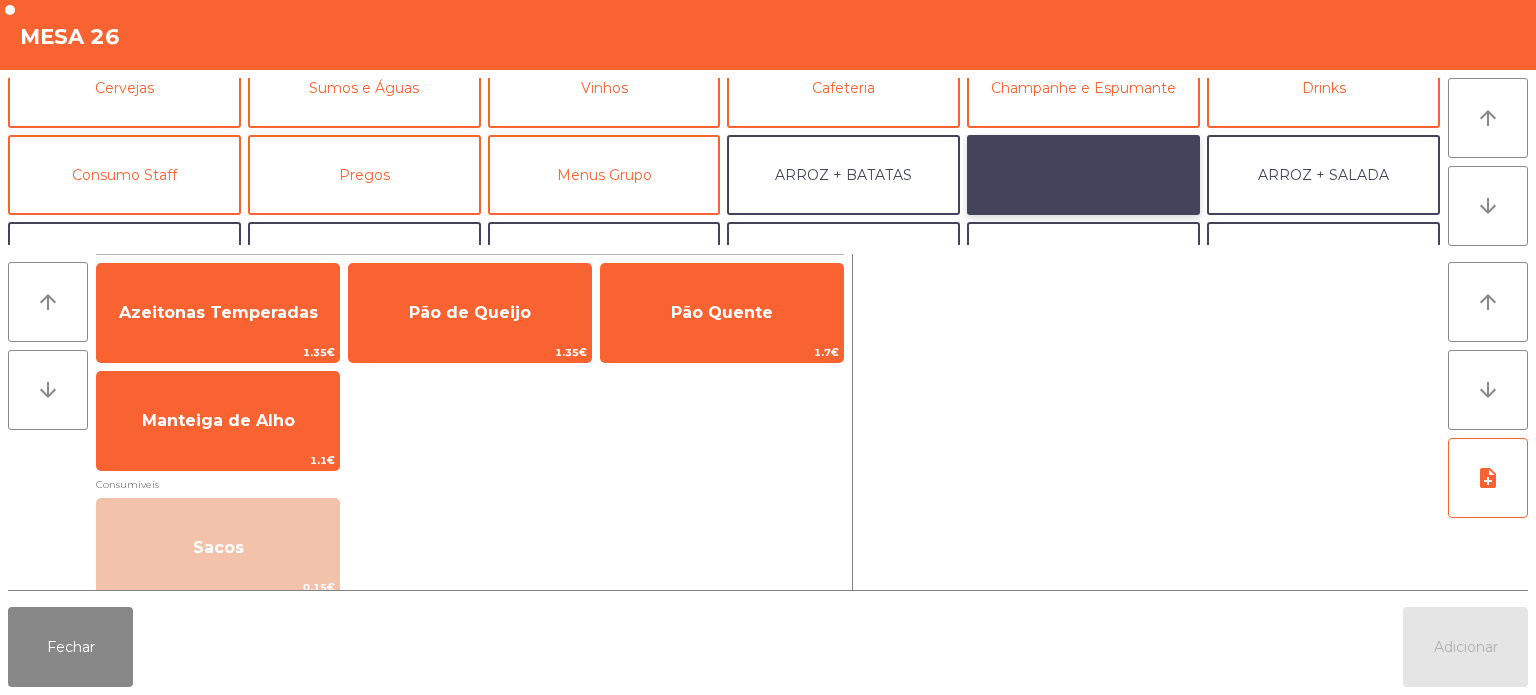 click on "ARROZ + FEIJÃO" 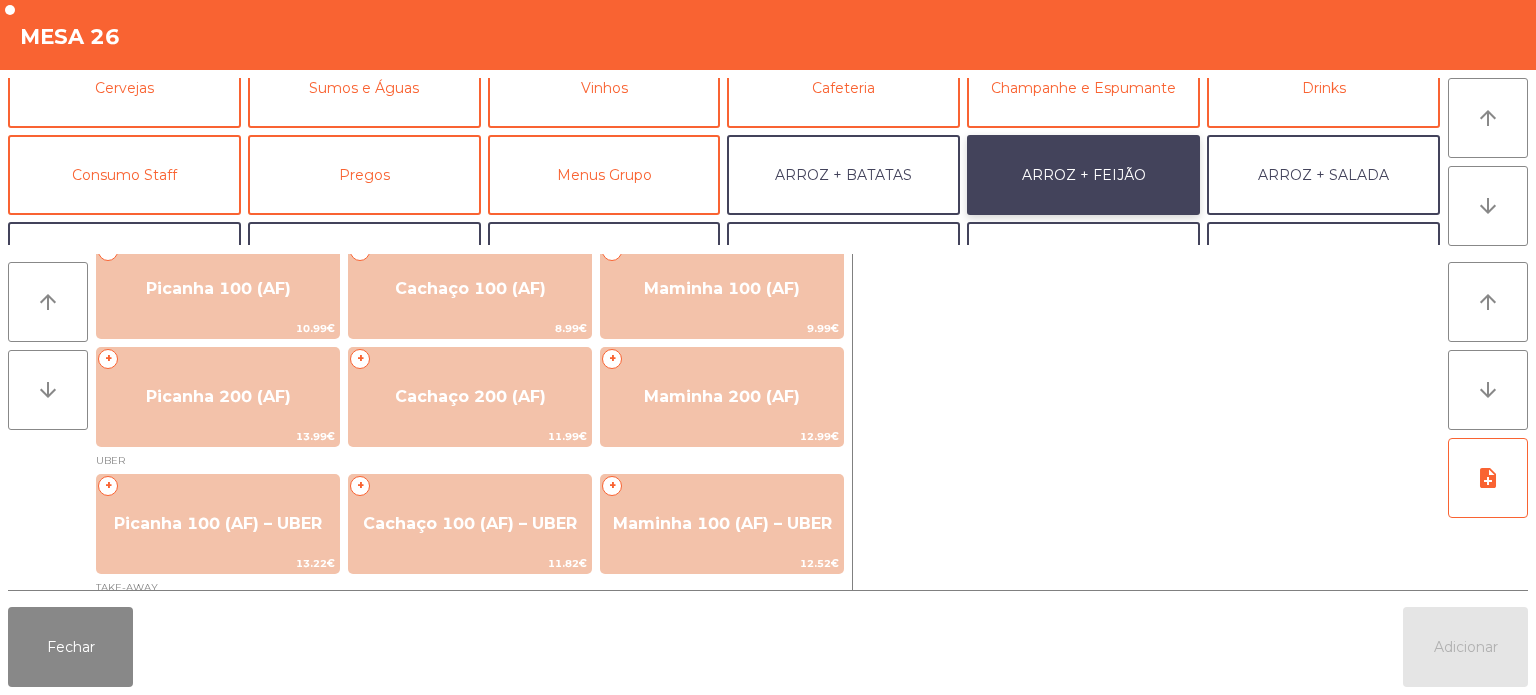 scroll, scrollTop: 24, scrollLeft: 0, axis: vertical 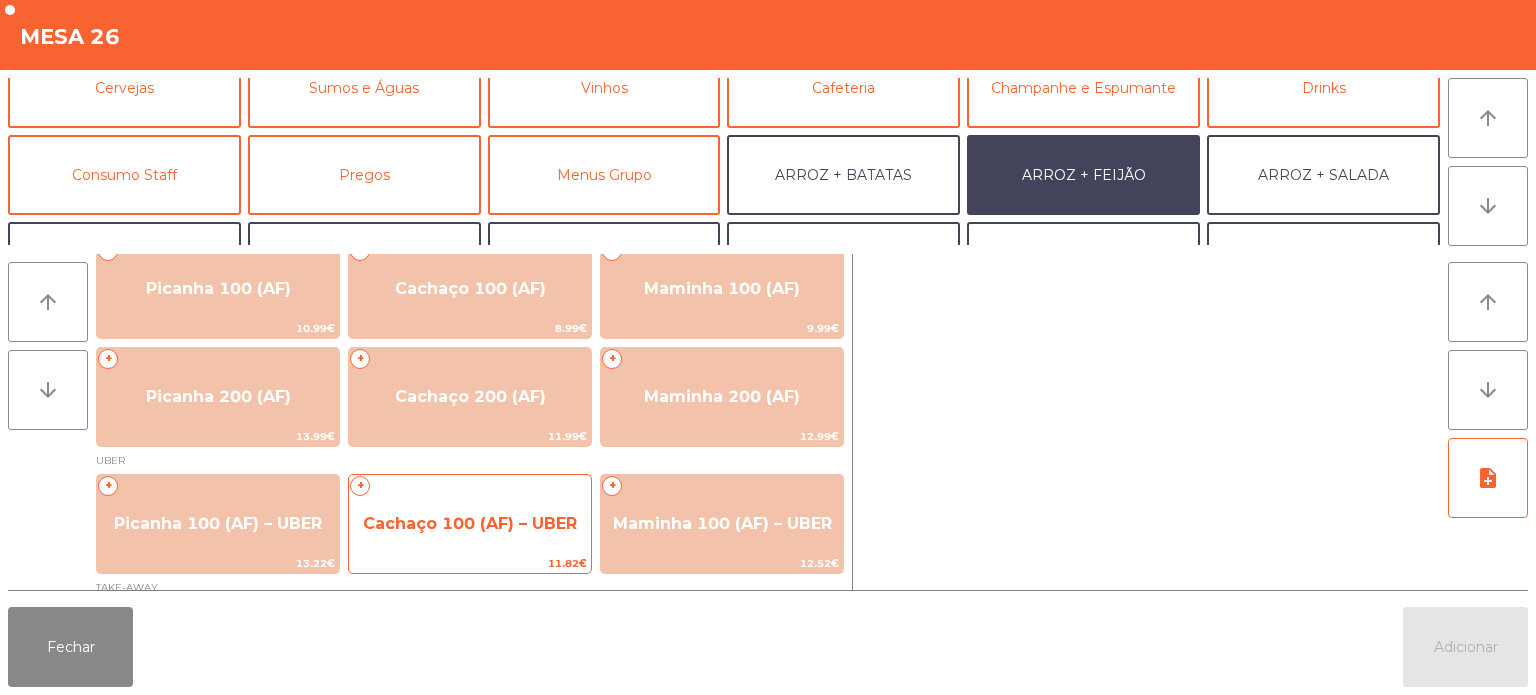 click on "Cachaço 100 (AF) – UBER" 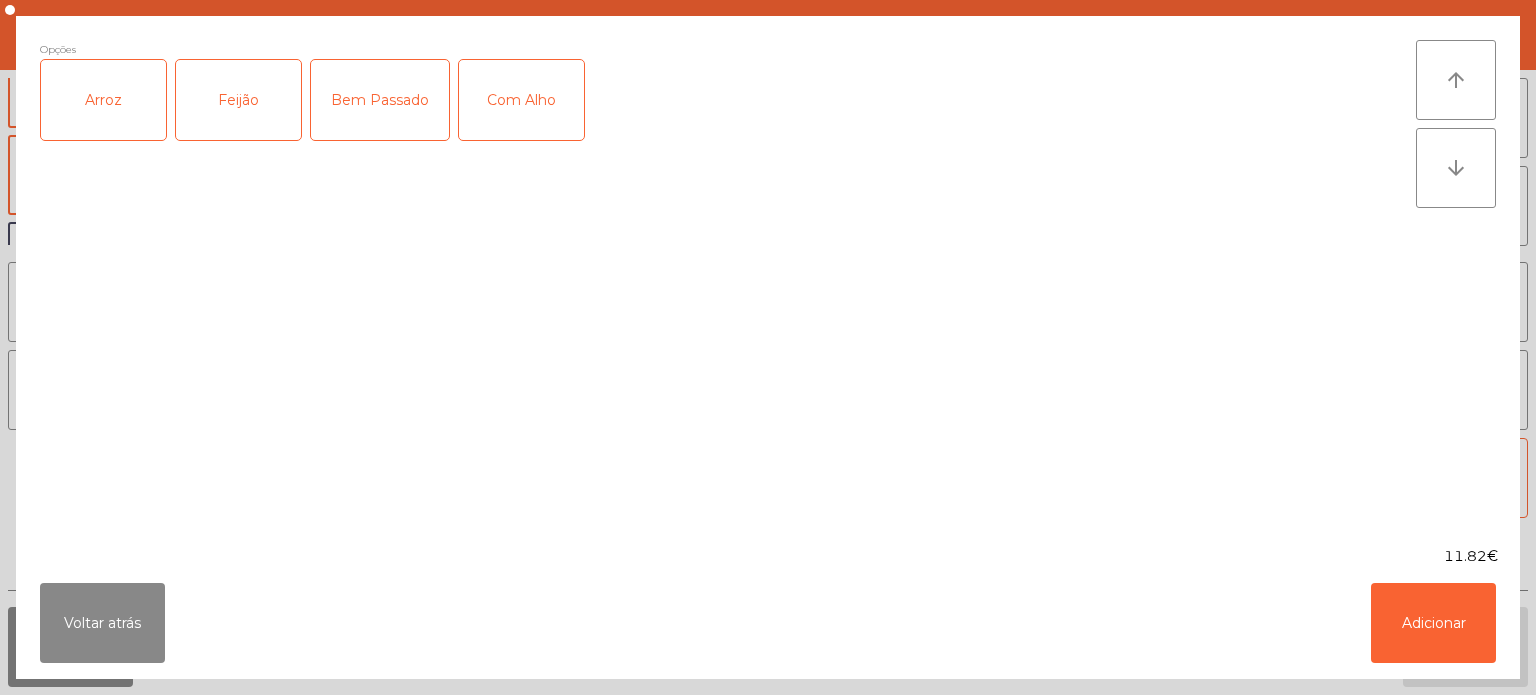 click on "Arroz" 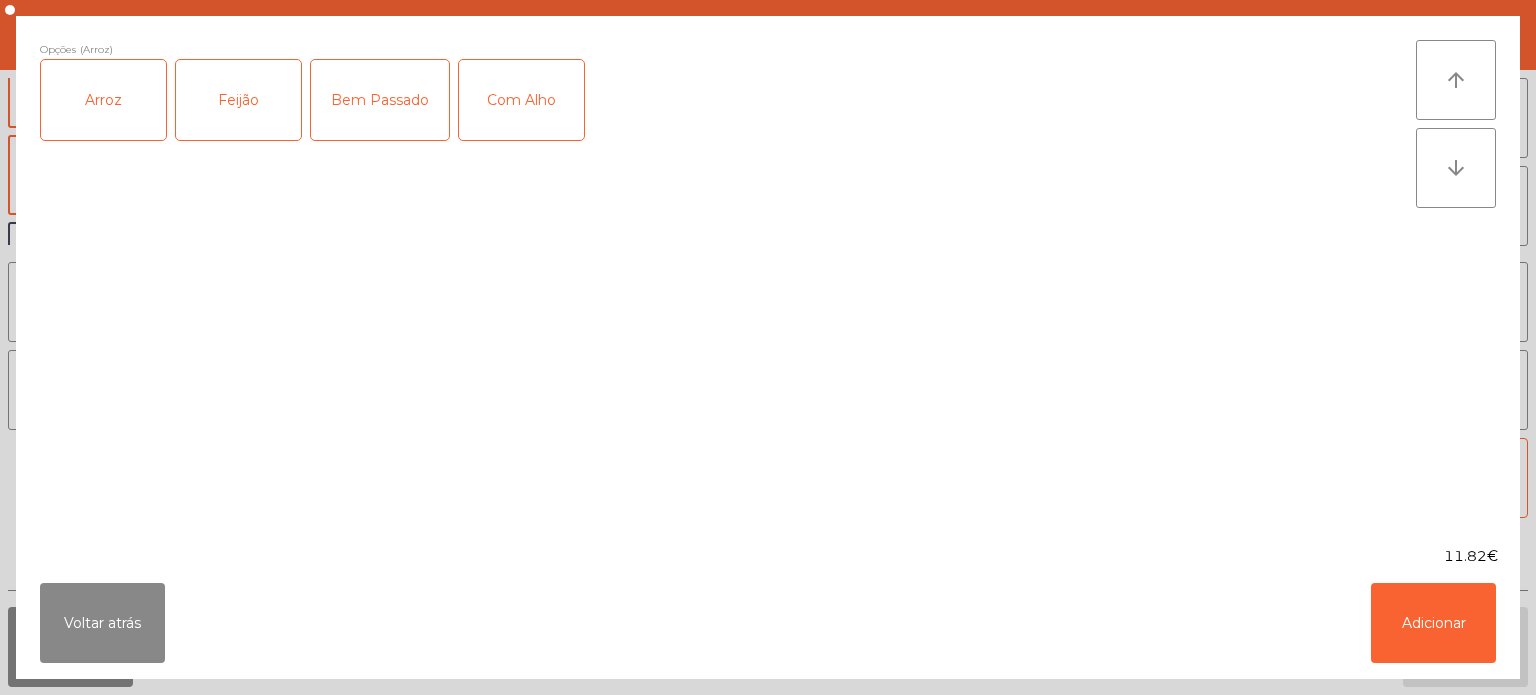 click on "Feijão" 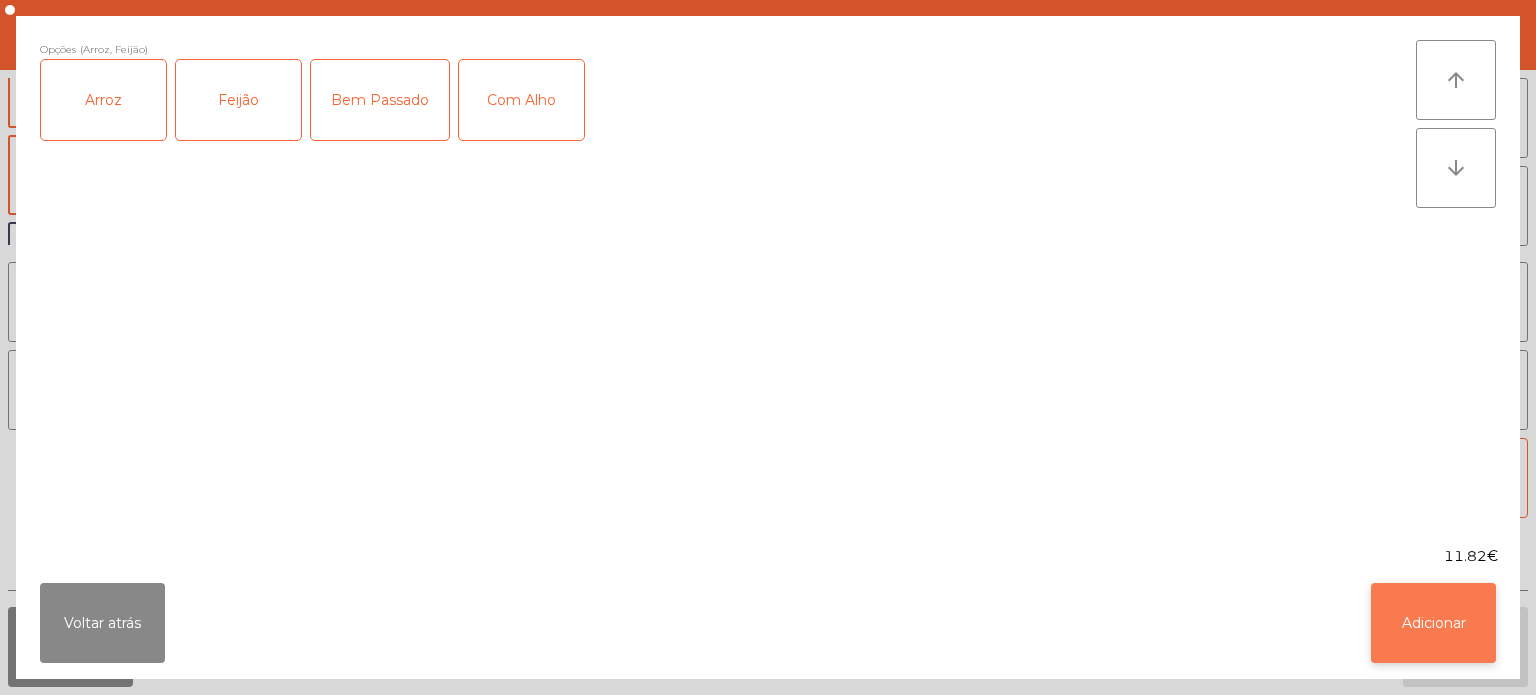 click on "Adicionar" 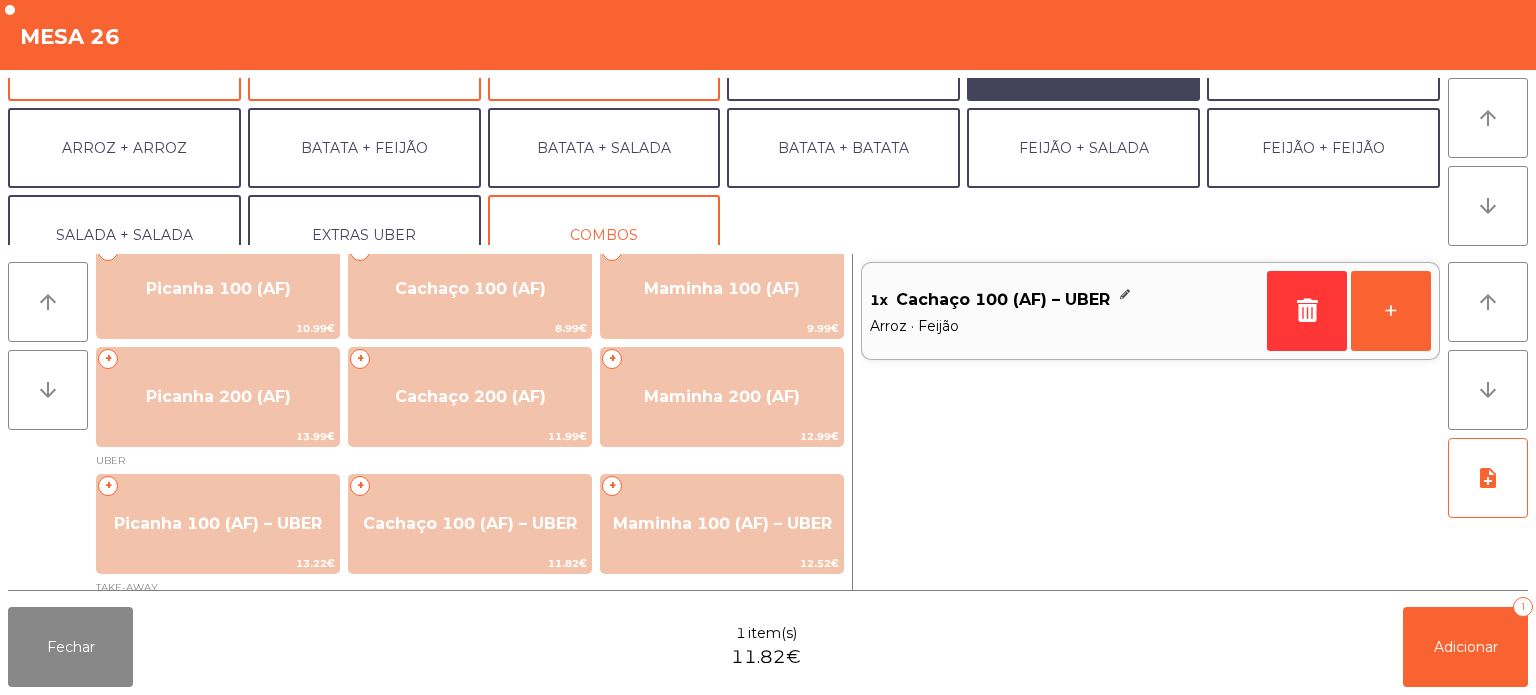 scroll, scrollTop: 244, scrollLeft: 0, axis: vertical 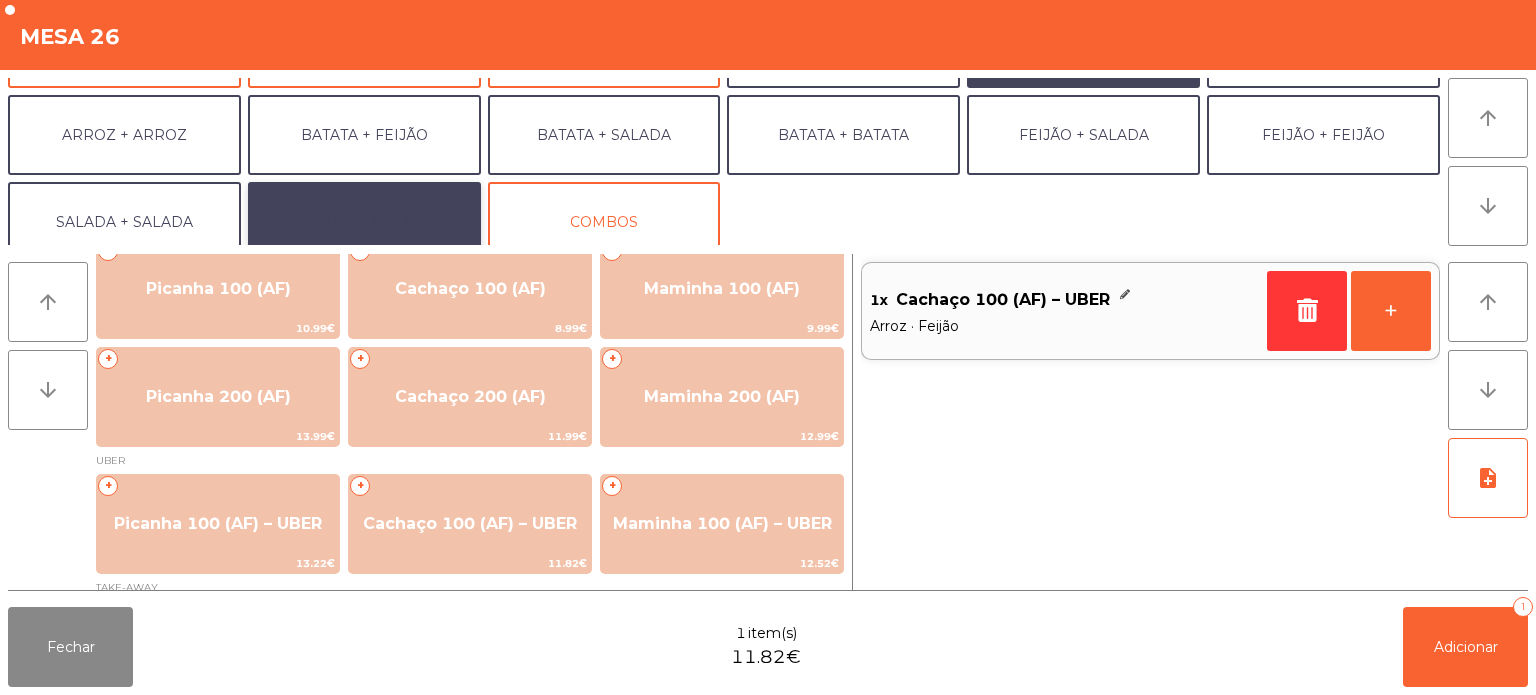 click on "EXTRAS UBER" 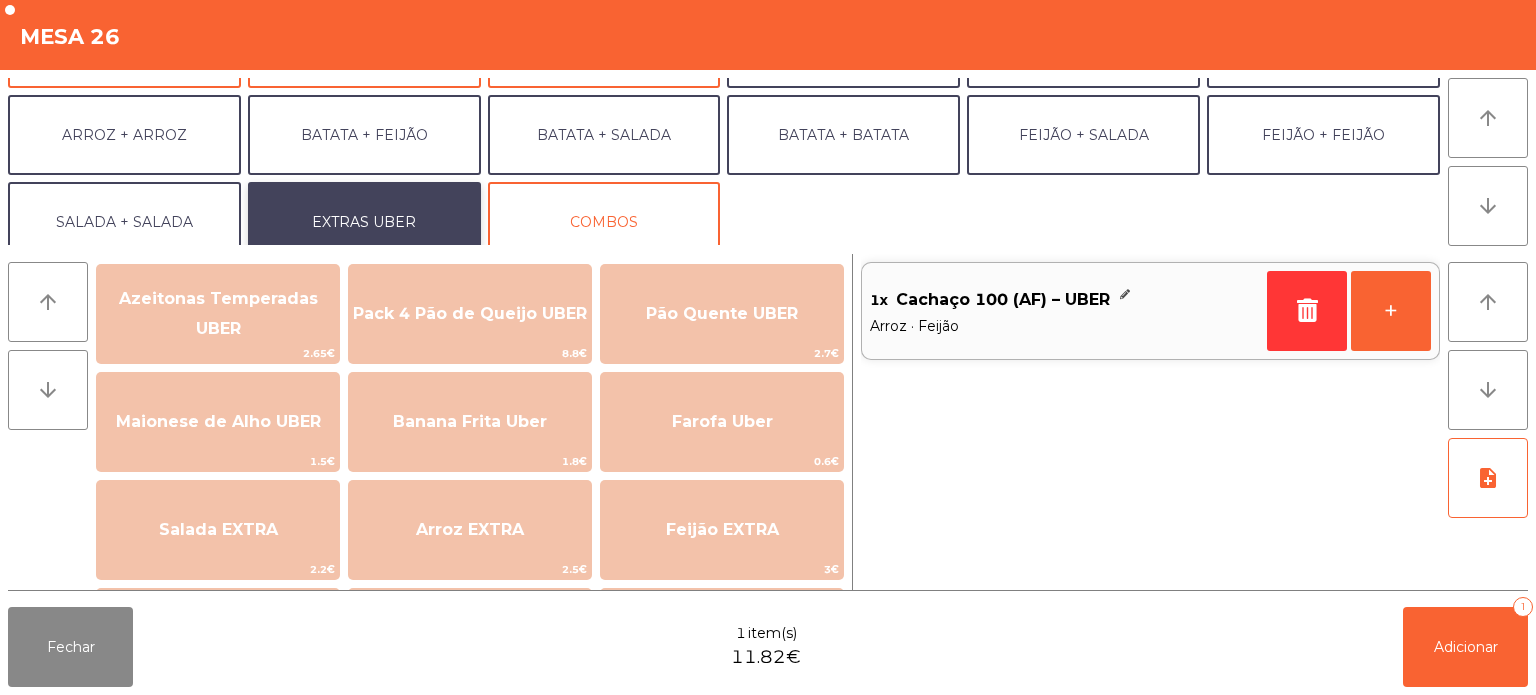 scroll, scrollTop: 0, scrollLeft: 0, axis: both 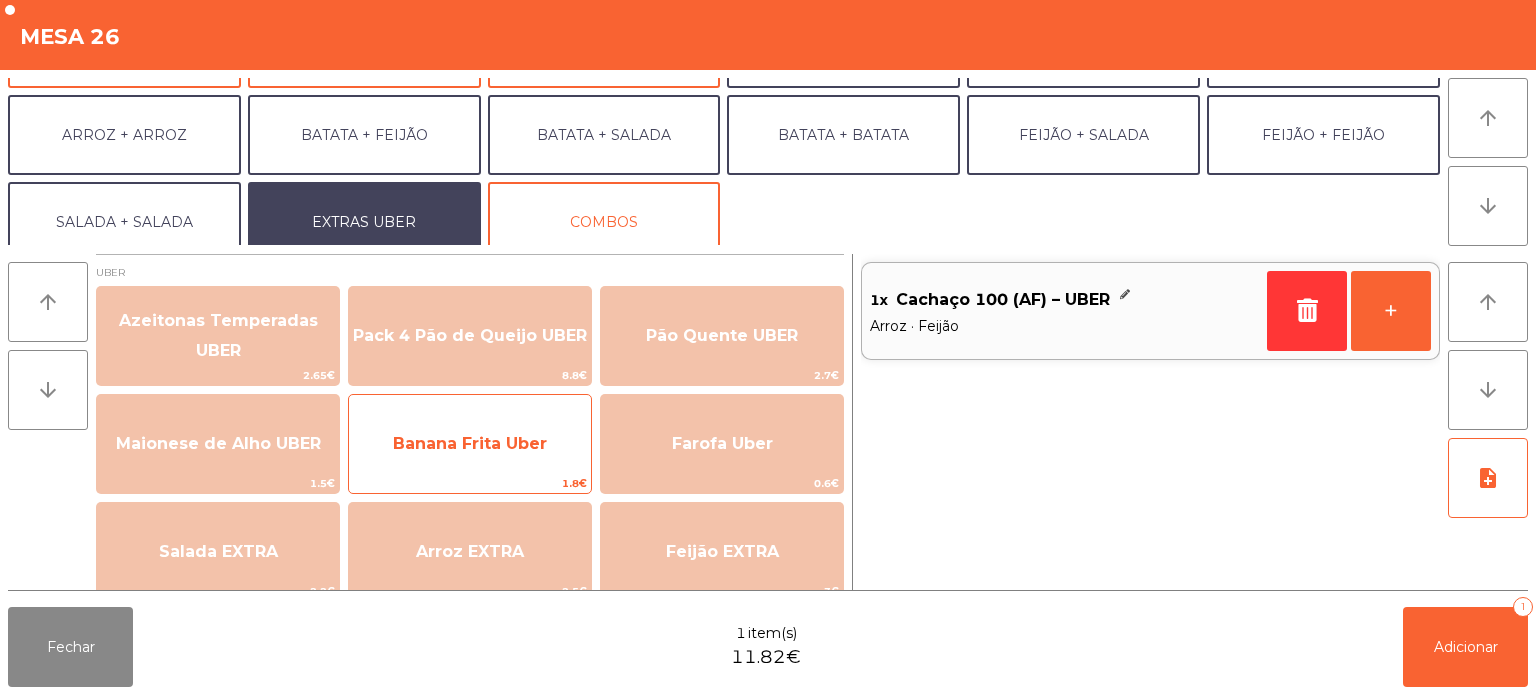click on "Banana Frita Uber" 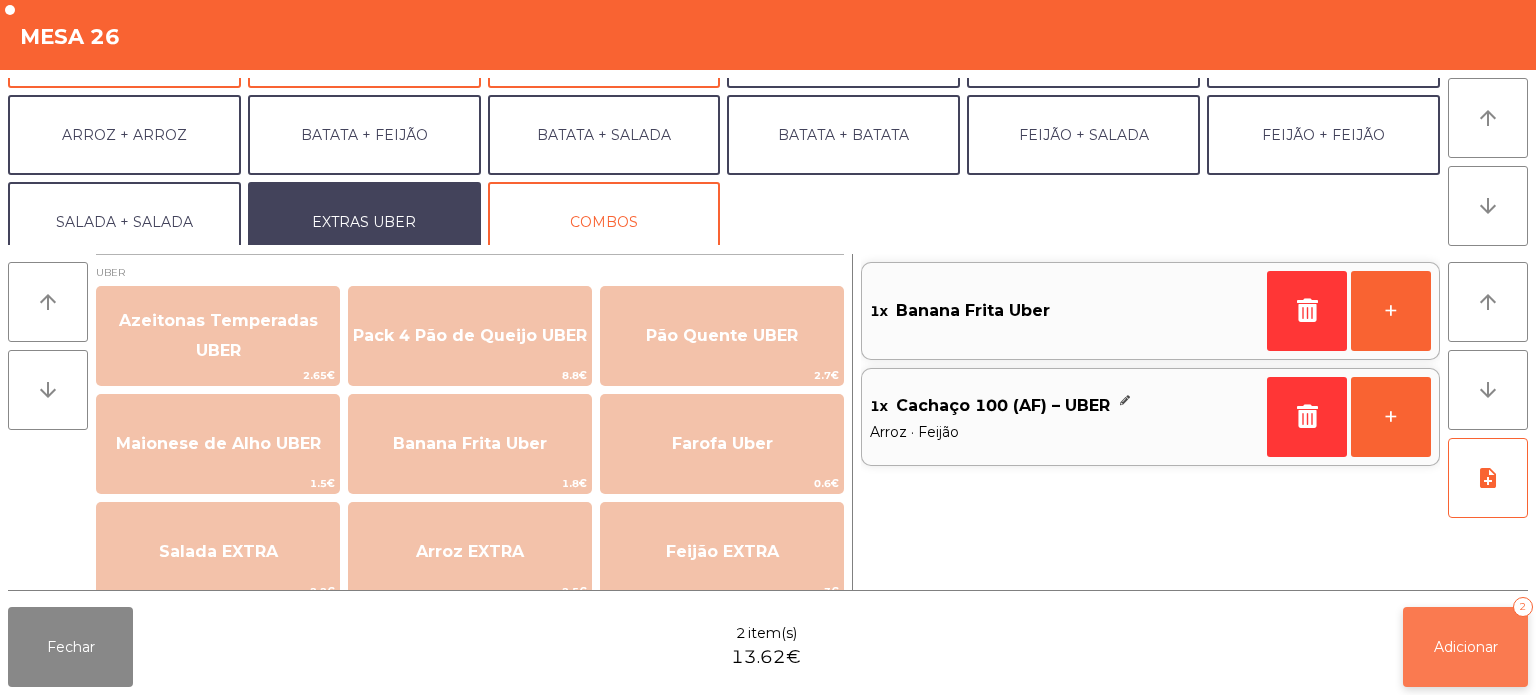 click on "Adicionar   2" 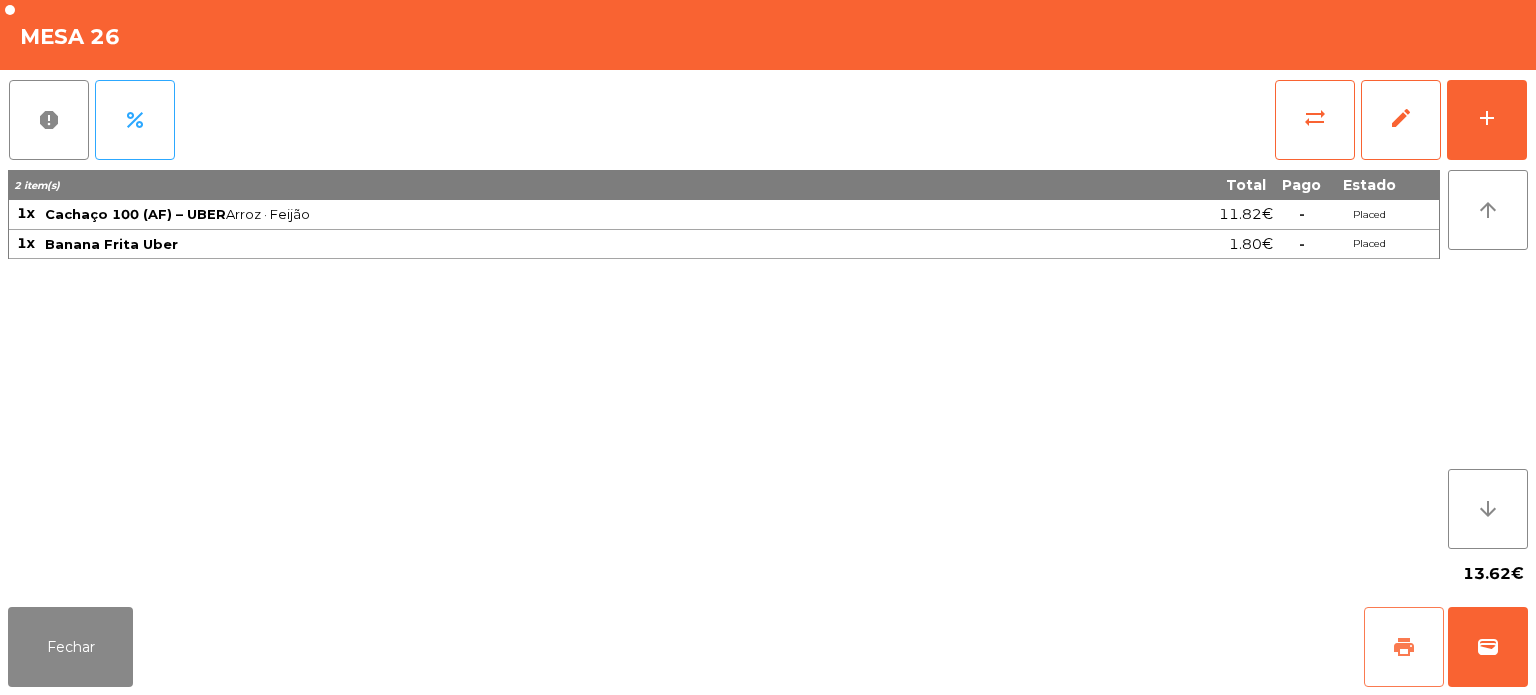 click on "print" 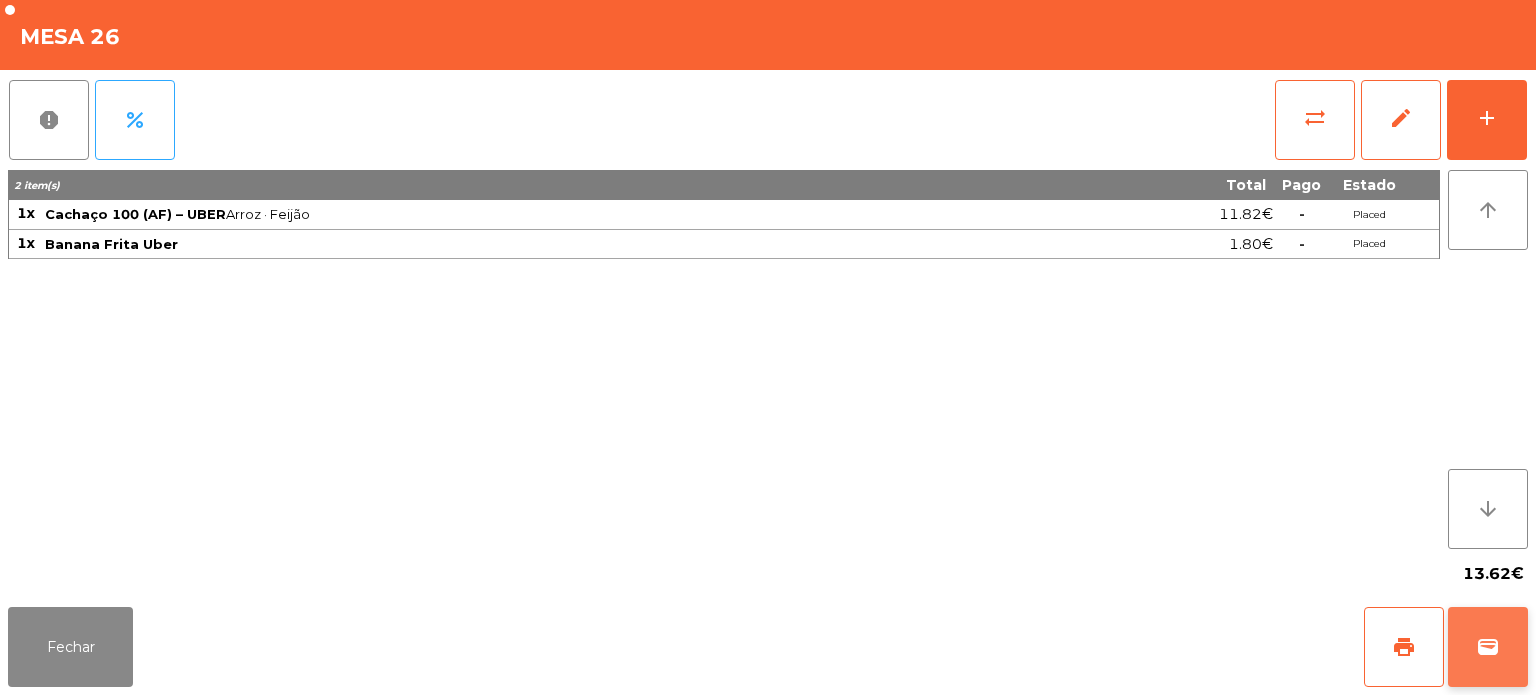 click on "wallet" 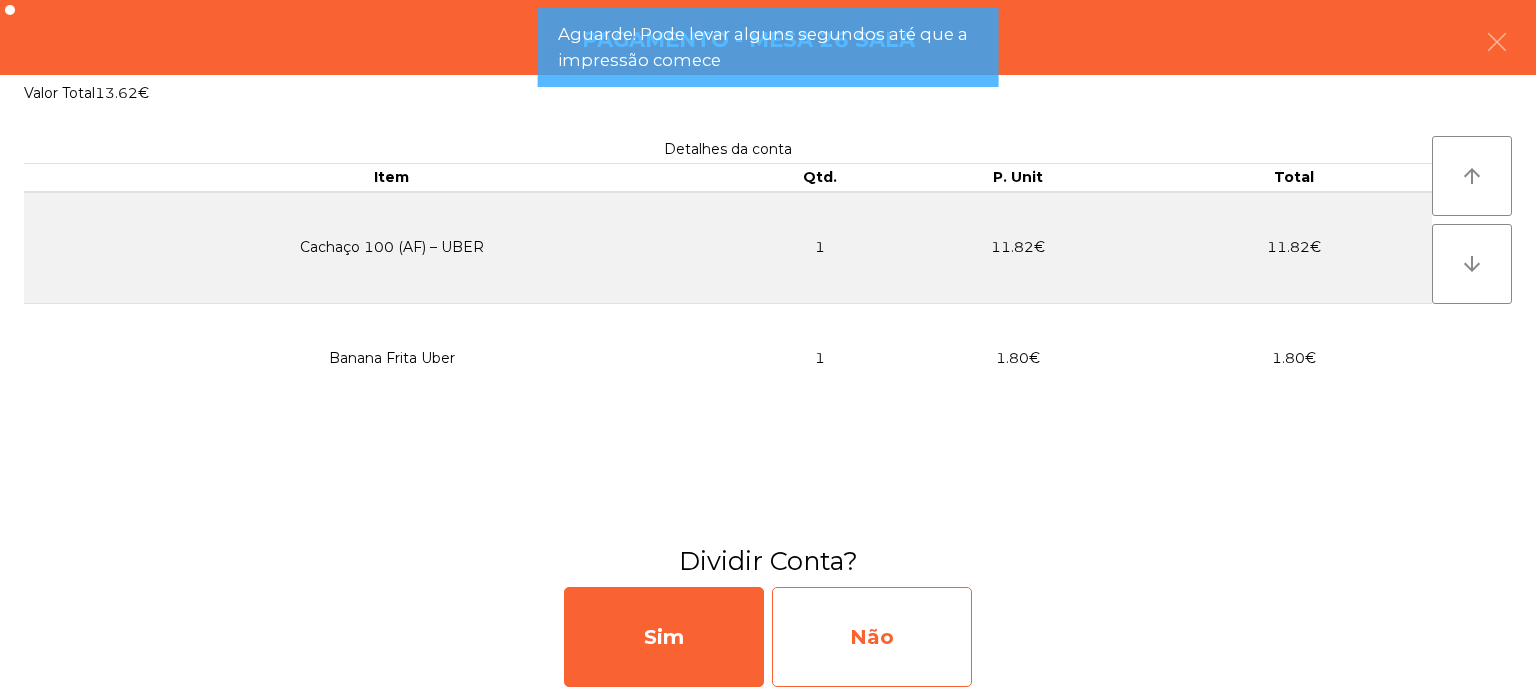 click on "Não" 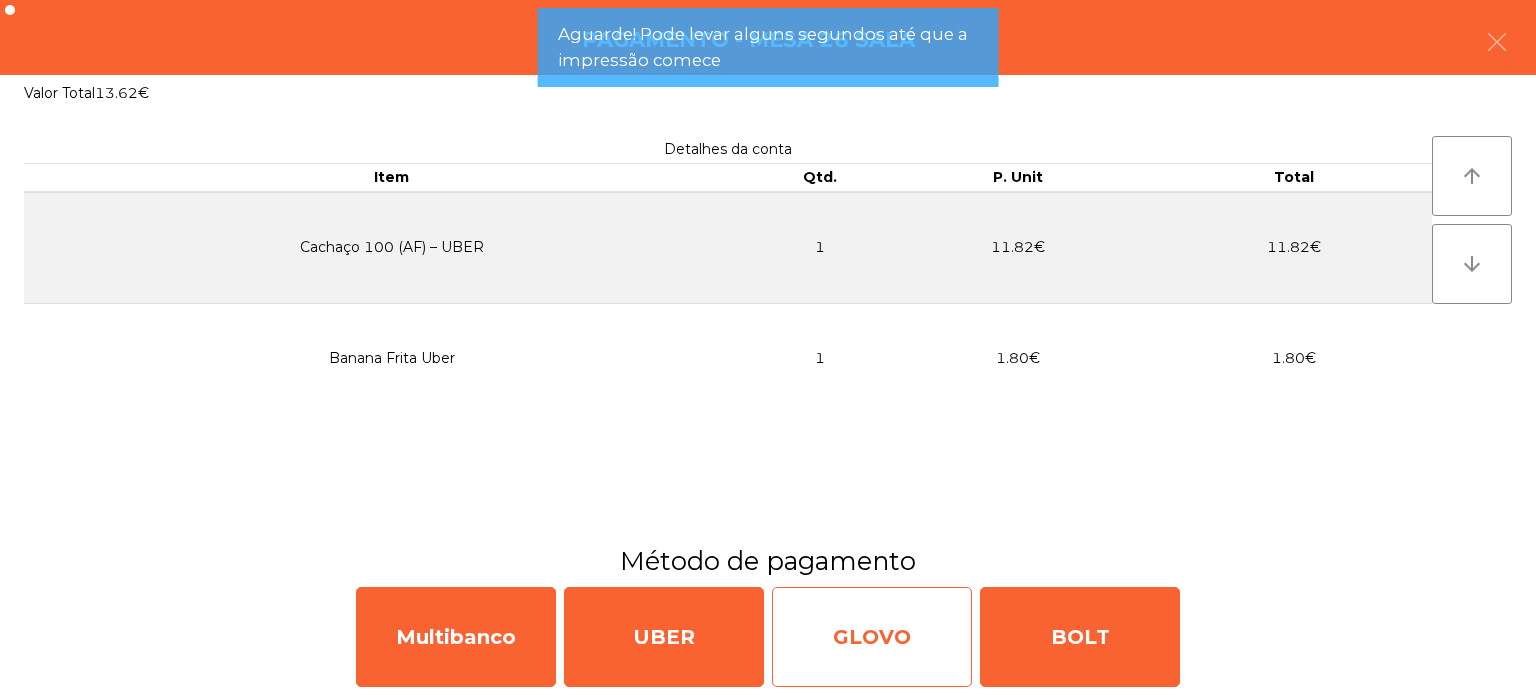 click on "GLOVO" 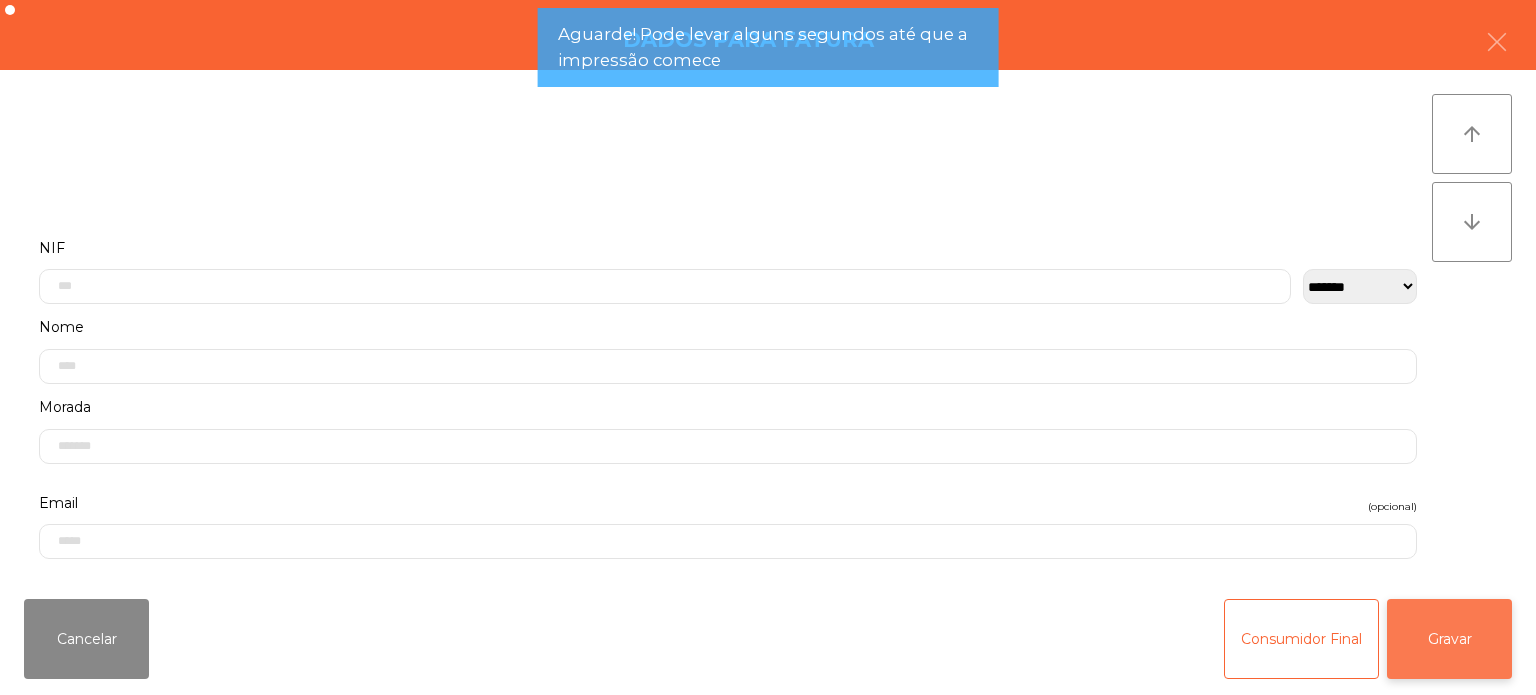 click on "Gravar" 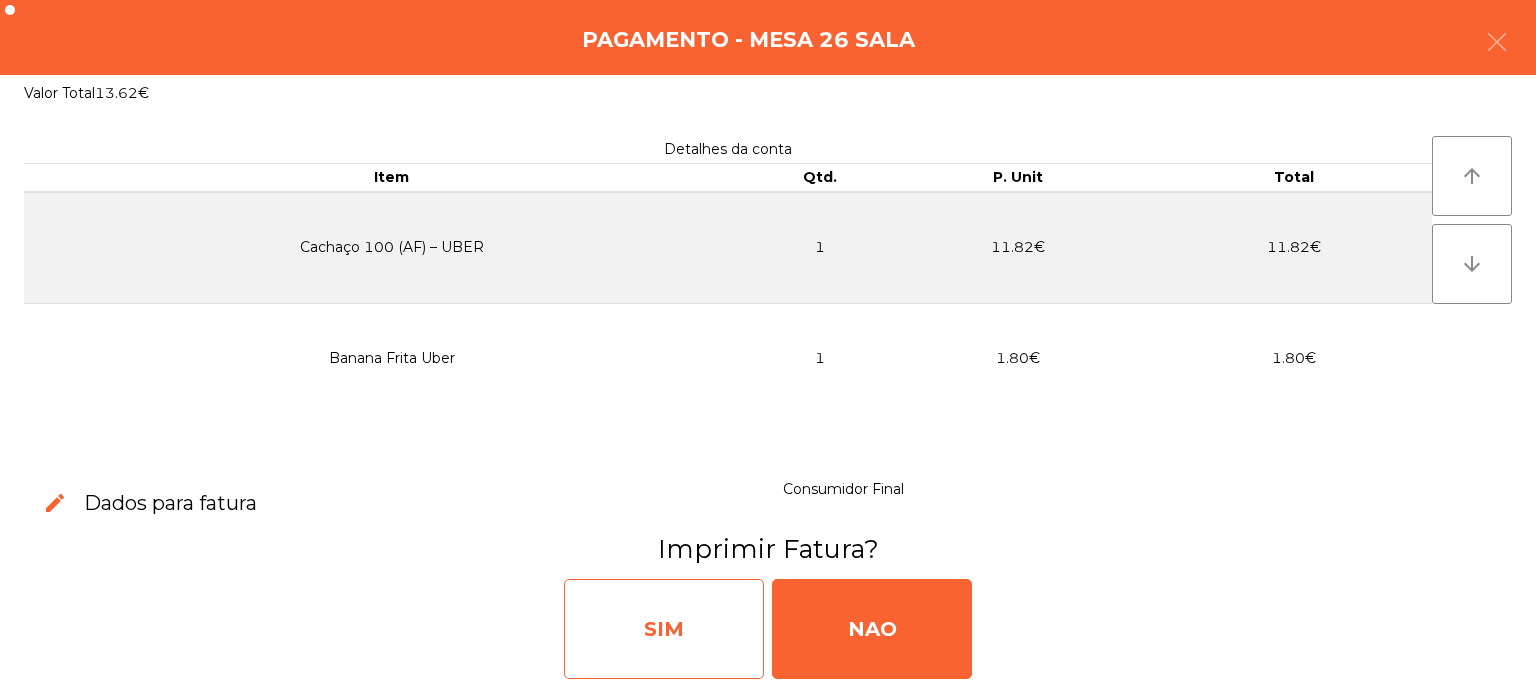 click on "SIM" 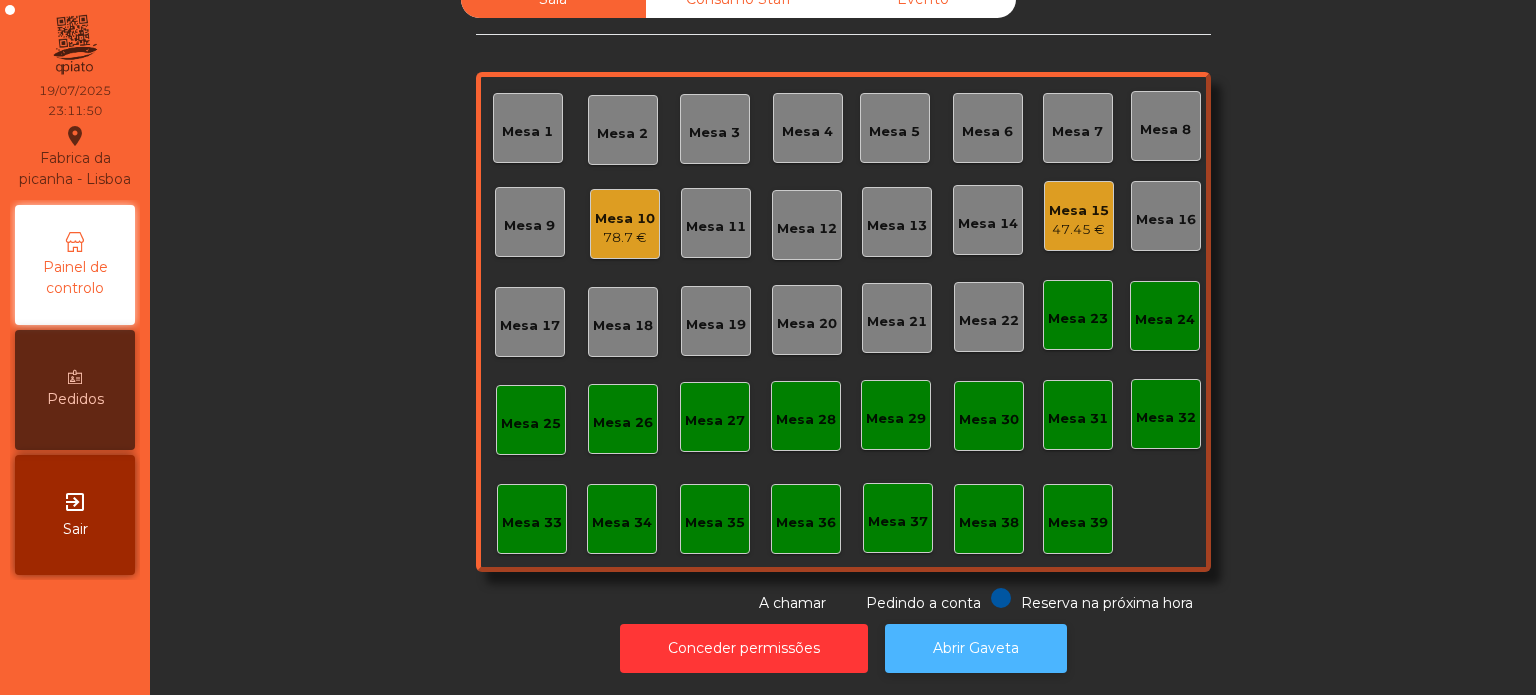 click on "Abrir Gaveta" 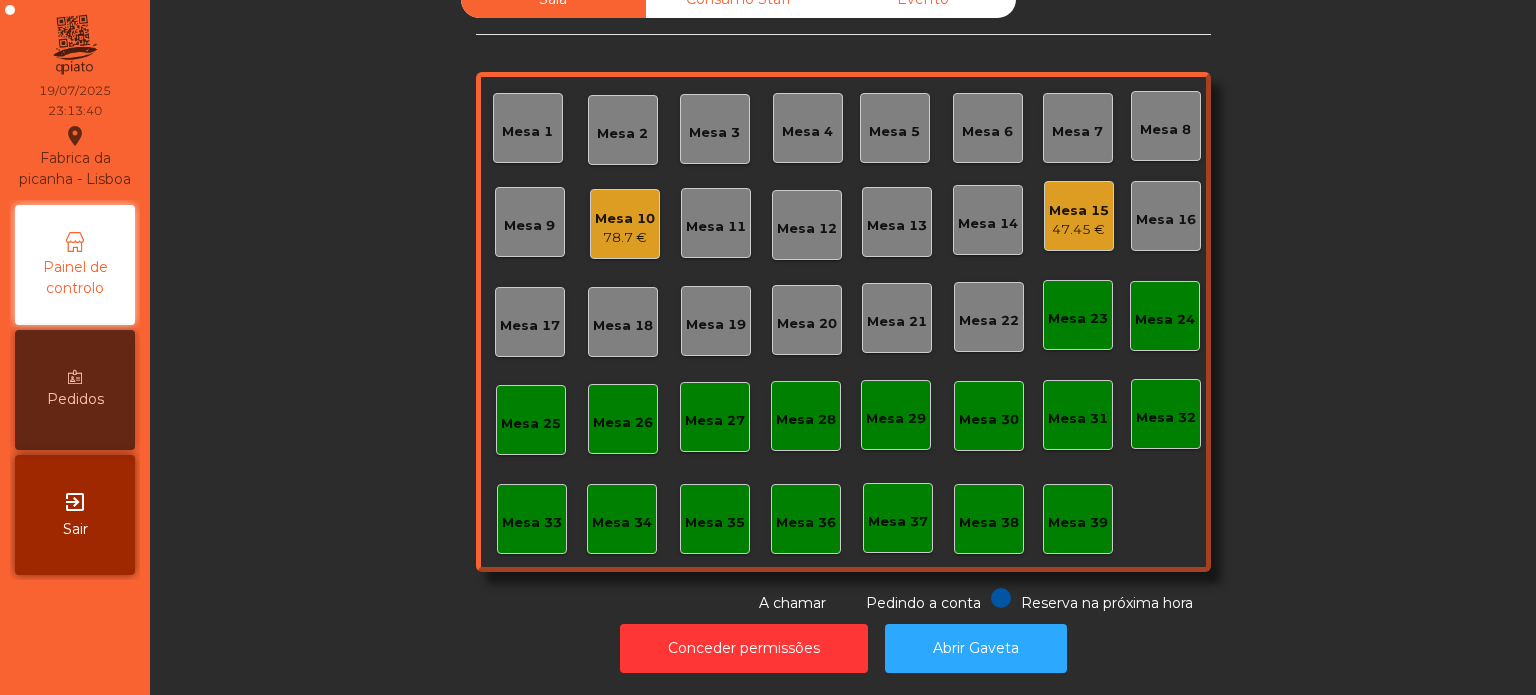 click on "Sala   Consumo Staff   Evento   Mesa 1   Mesa 2   Mesa 3   Mesa 4   Mesa 5   Mesa 6   Mesa 7   Mesa 8   Mesa 9   Mesa 10   [PRICE]   Mesa 11   Mesa 12   Mesa 13   Mesa 14   Mesa 15   [PRICE]   Mesa 16   Mesa 17   Mesa 18   Mesa 19   Mesa 20   Mesa 21   Mesa 22   Mesa 23   Mesa 24   Mesa 25   Mesa 26   Mesa 27   Mesa 28   Mesa 29   Mesa 30   Mesa 31   Mesa 32   Mesa 33   Mesa 34   Mesa 35   Mesa 36   Mesa 37   Mesa 38   Mesa 39  Reserva na próxima hora Pedindo a conta A chamar" 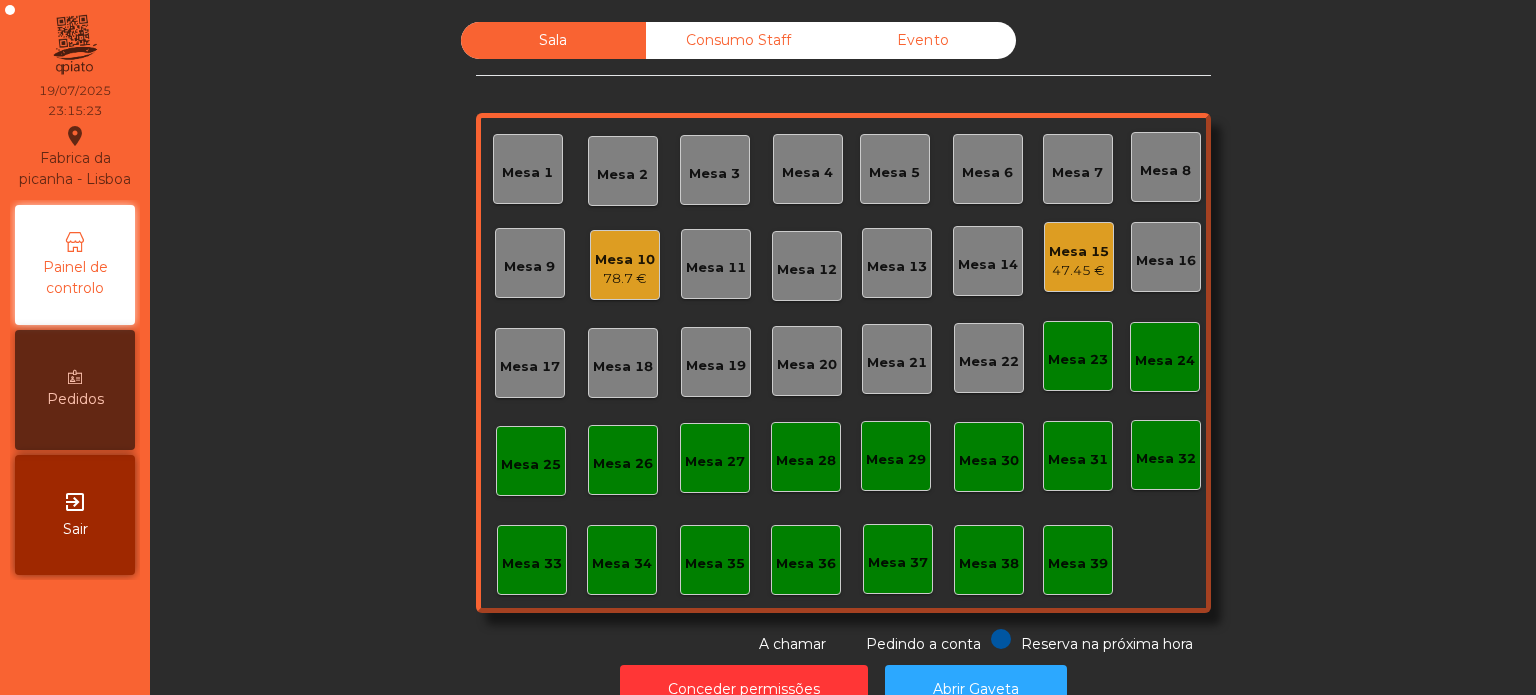 scroll, scrollTop: 0, scrollLeft: 0, axis: both 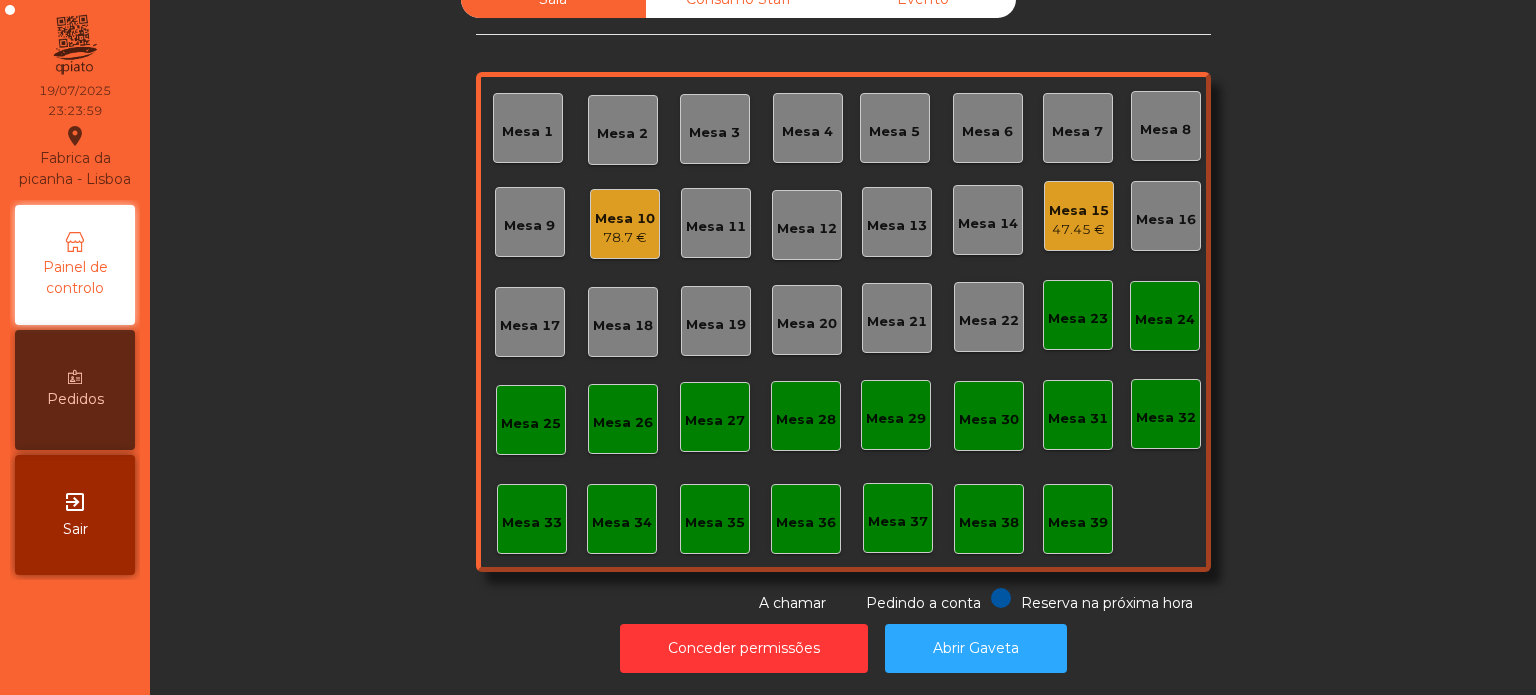 click on "Mesa 10" 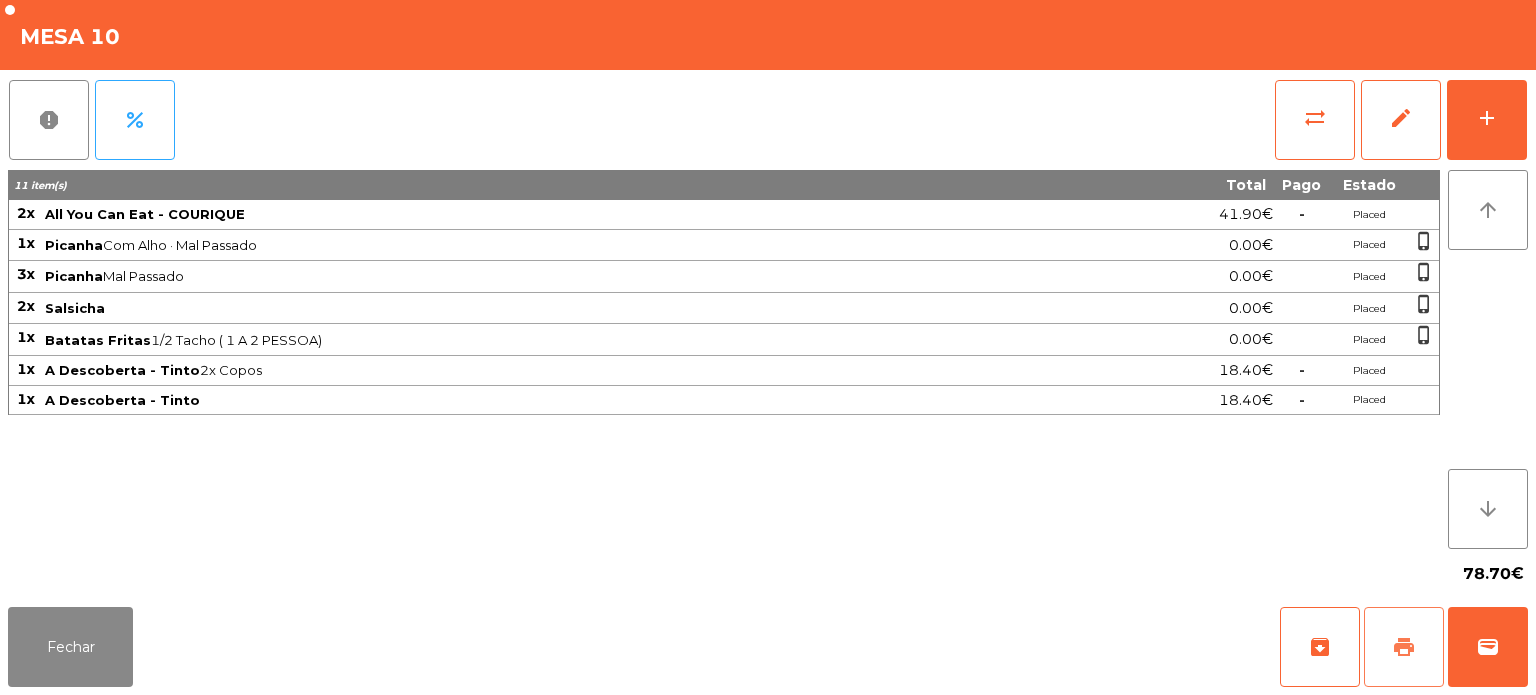 click on "print" 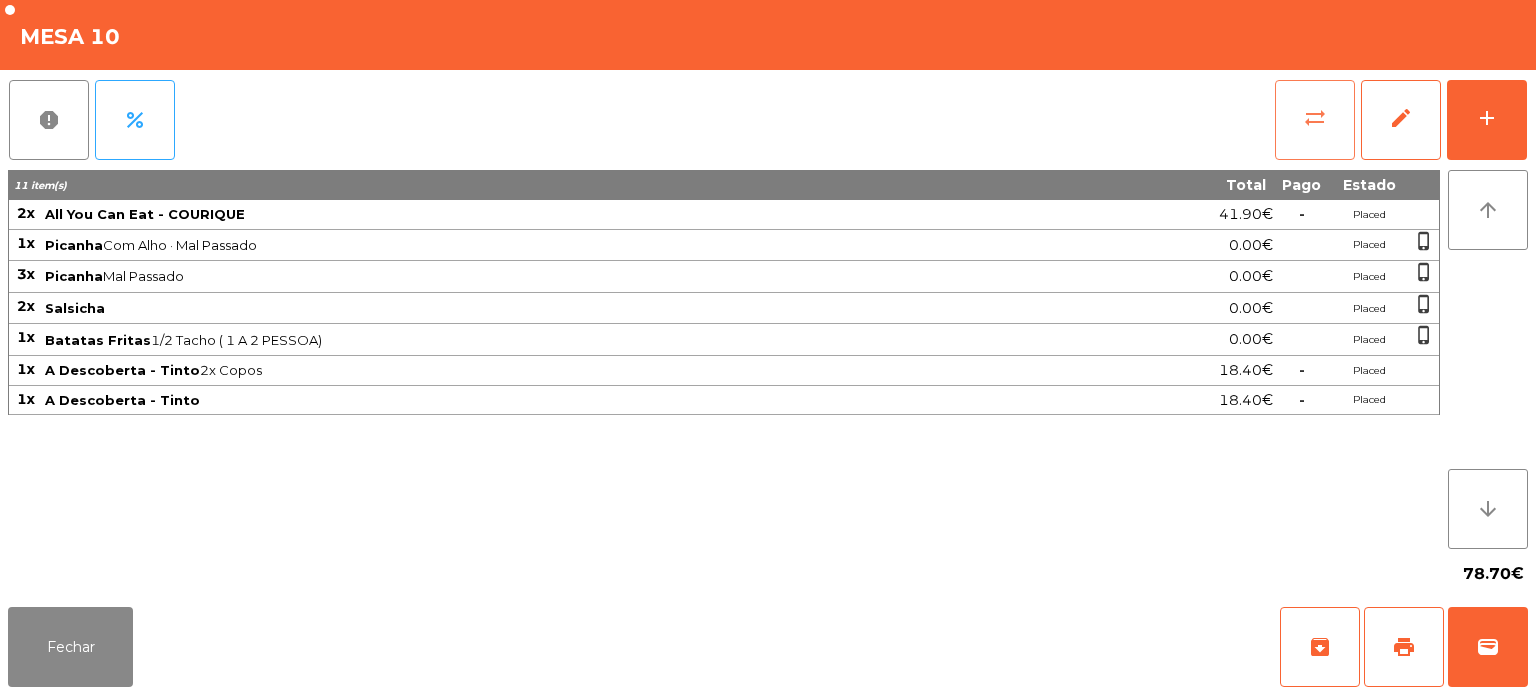 click on "sync_alt" 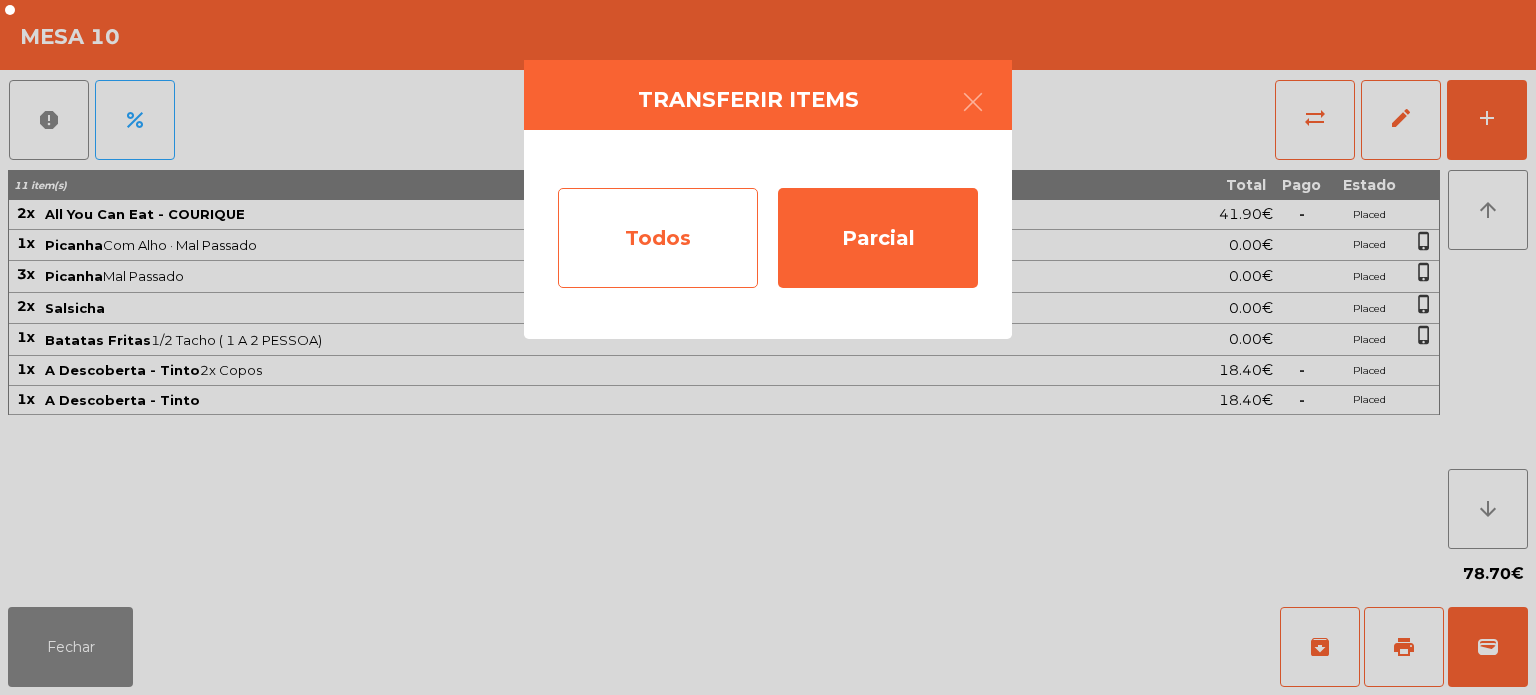 click on "Todos" 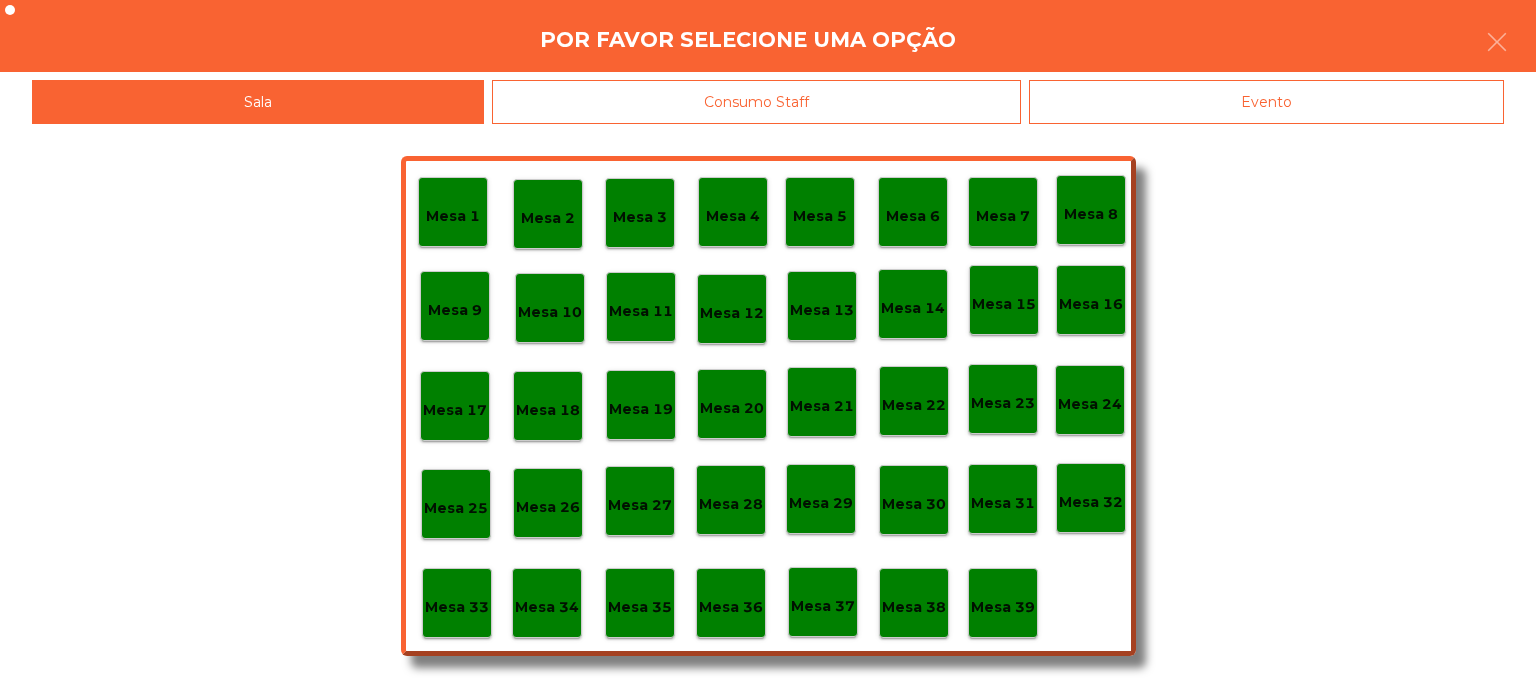 click on "Evento" 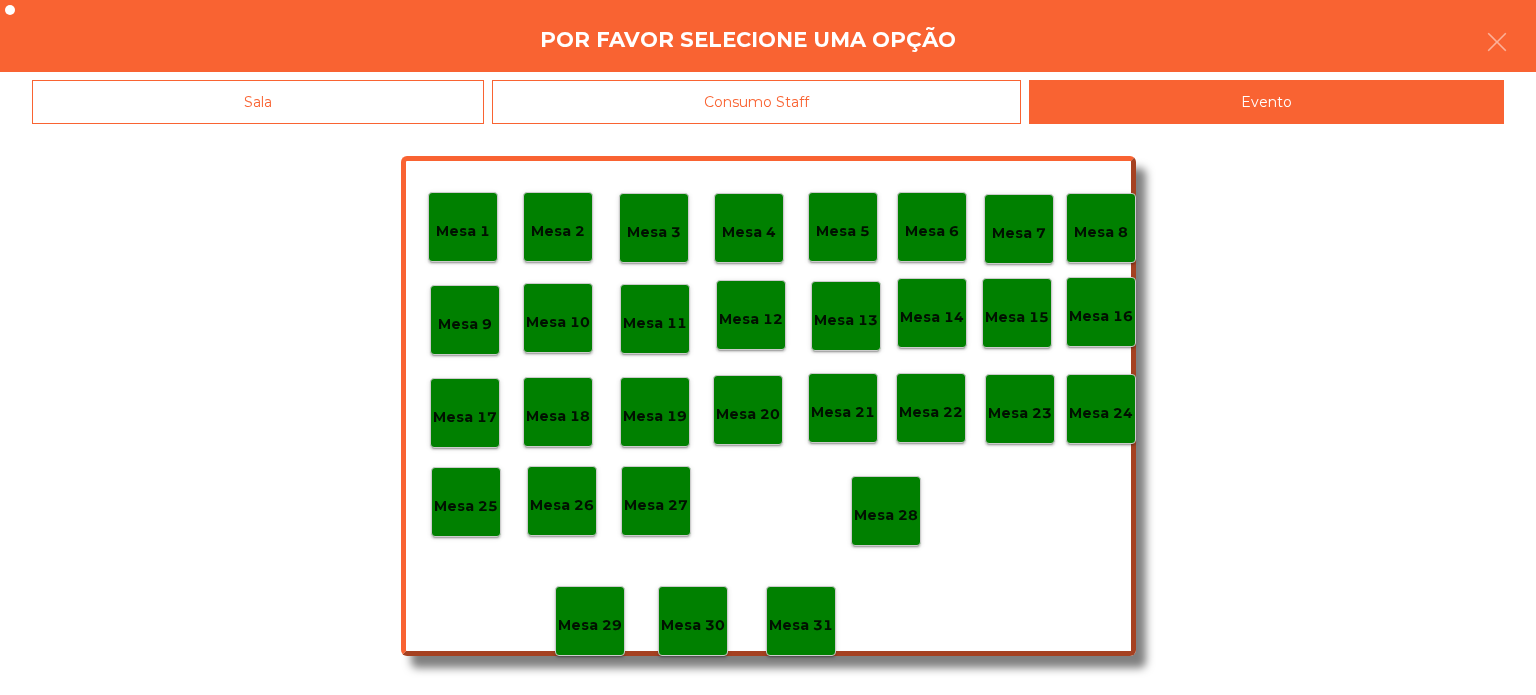 click on "Mesa 28" 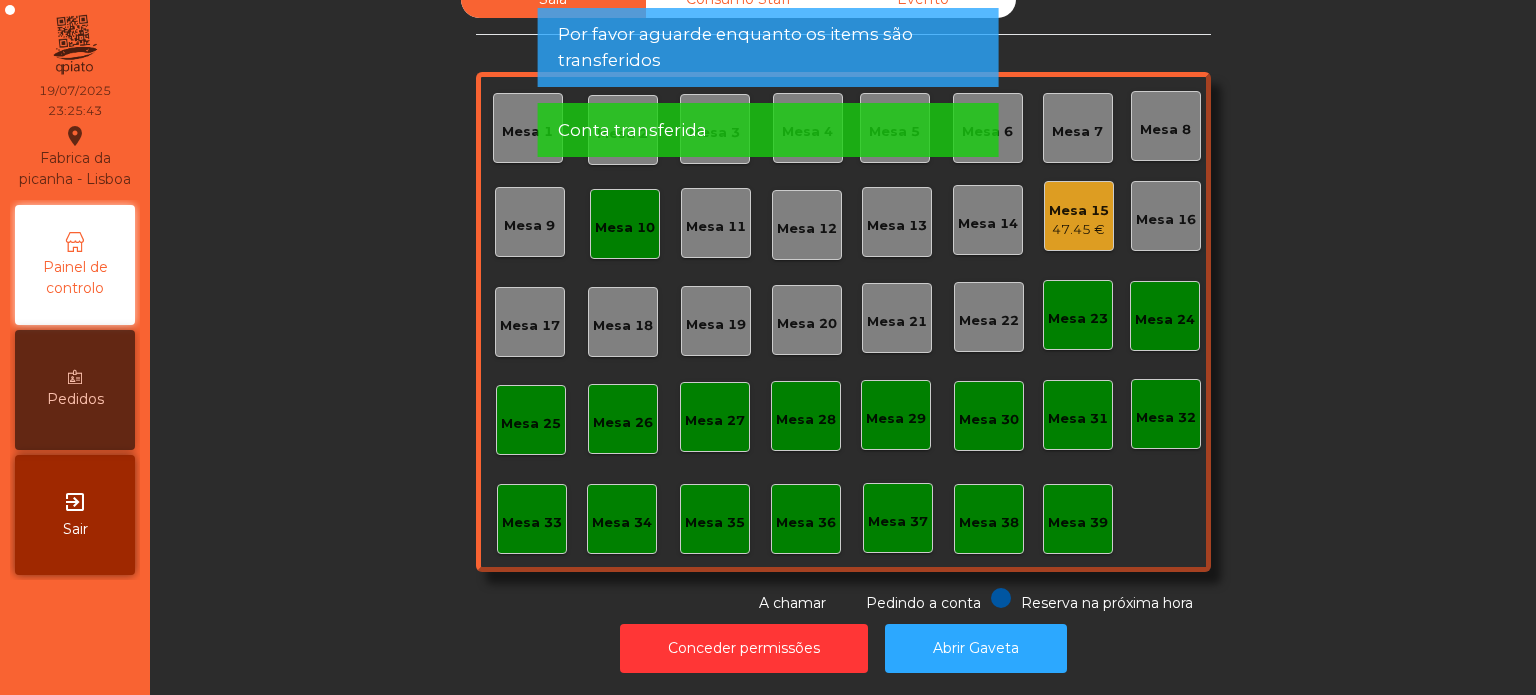 click on "Mesa 10" 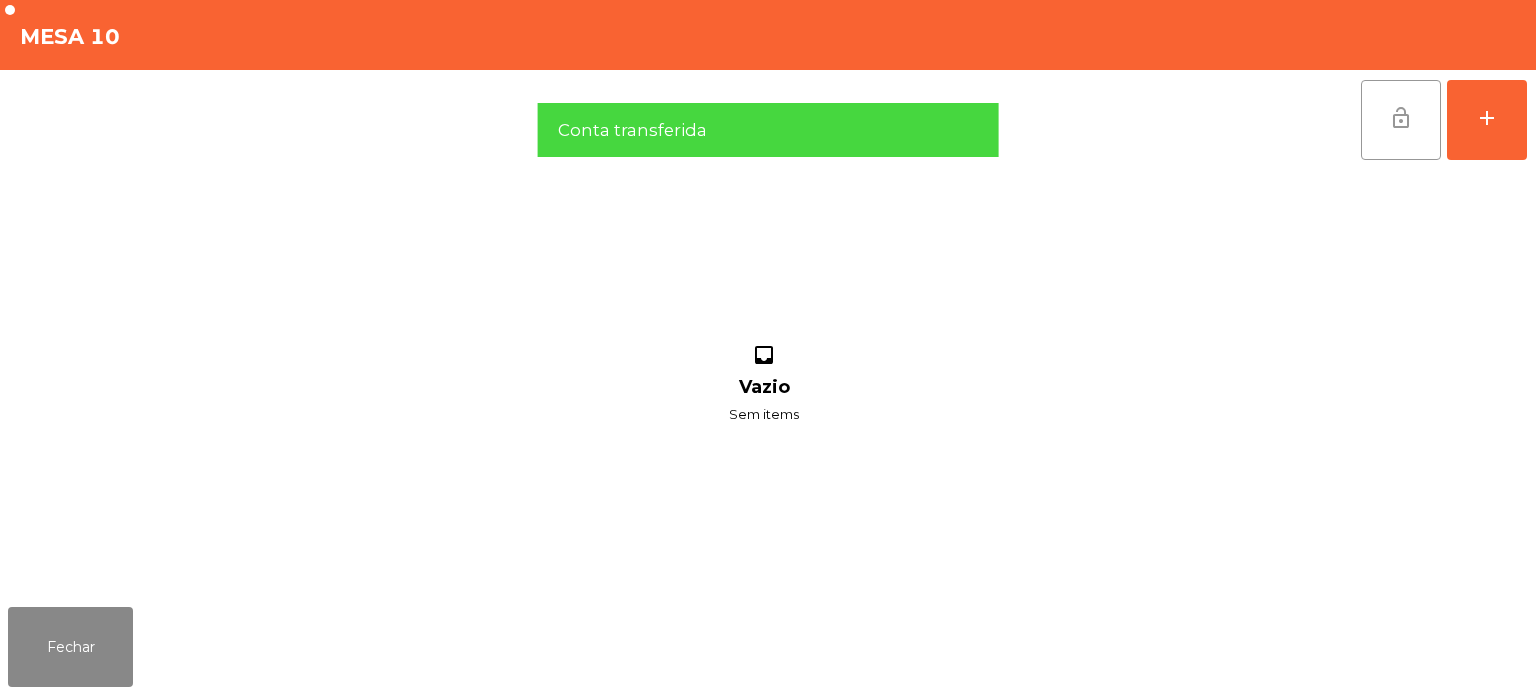 click on "lock_open" 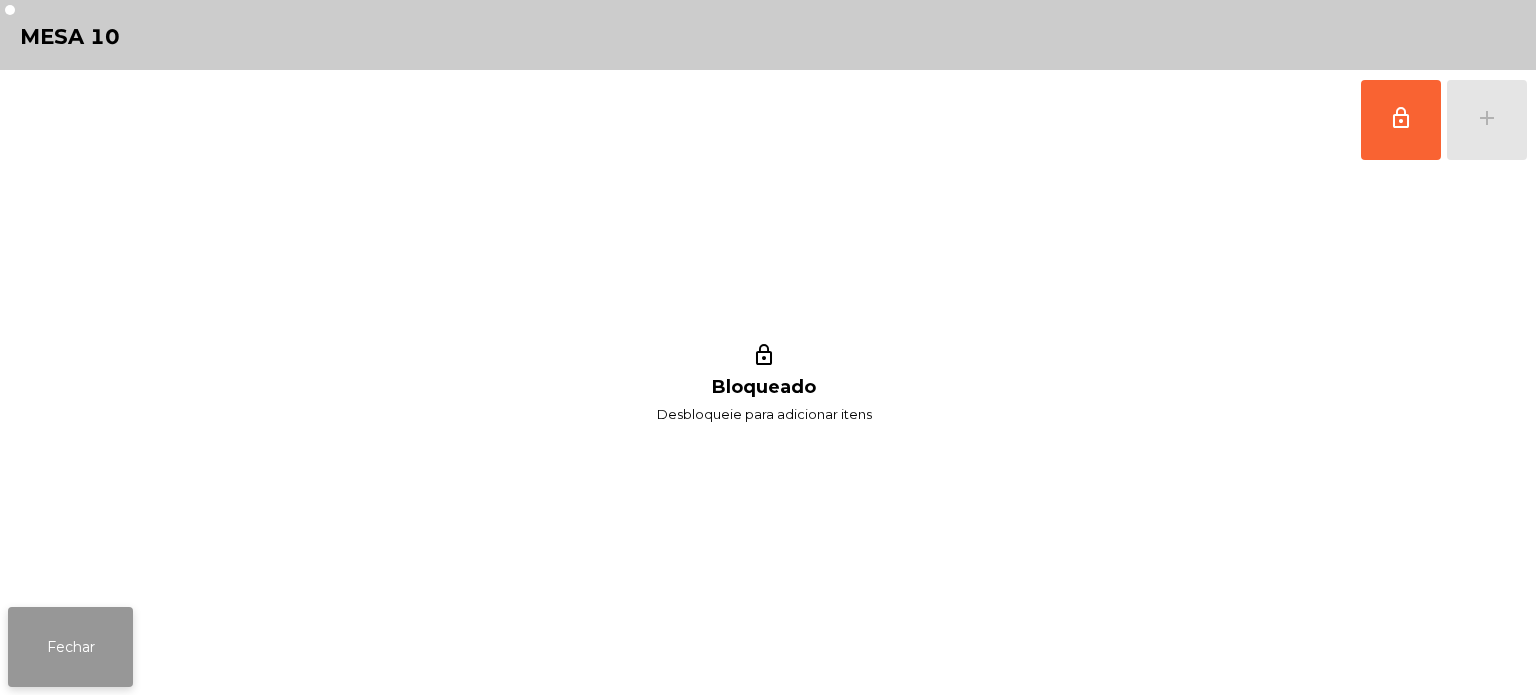 click on "Fechar" 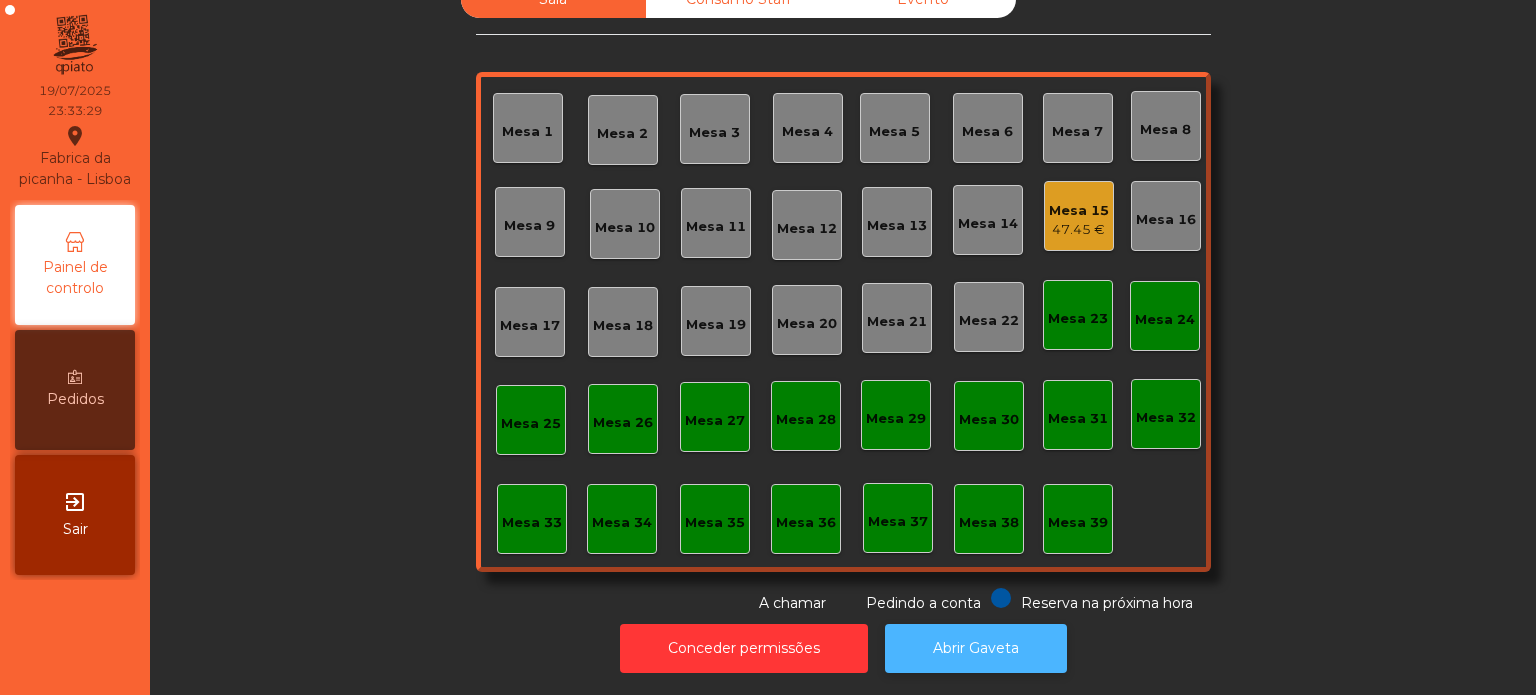click on "Abrir Gaveta" 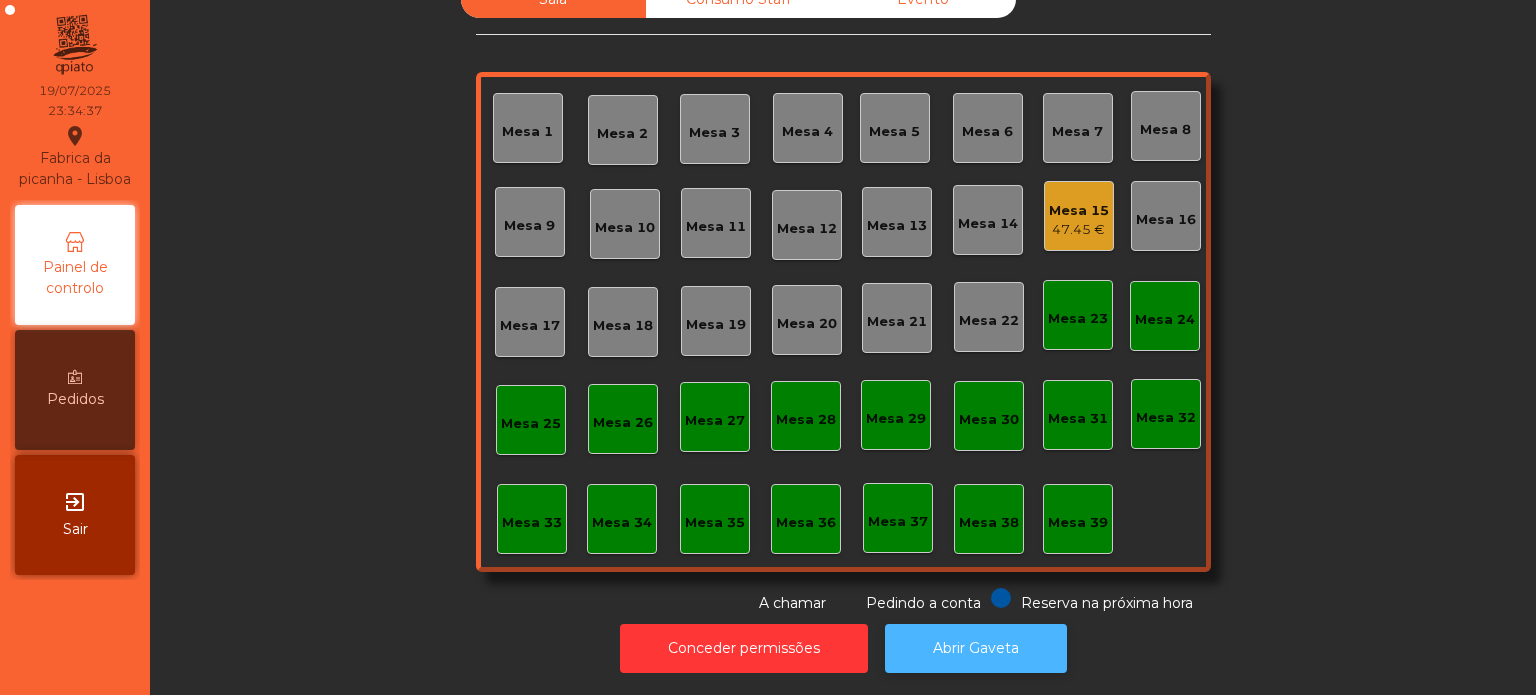 click on "Abrir Gaveta" 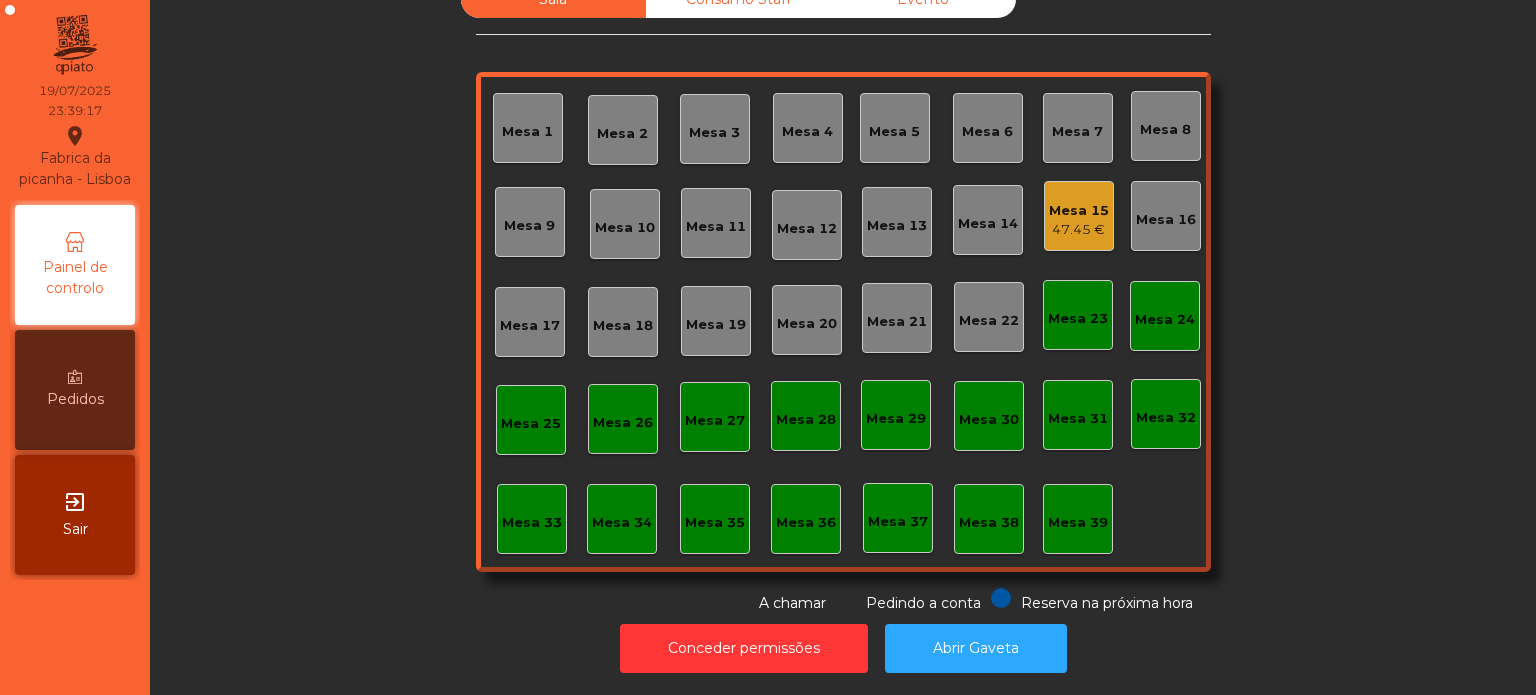 click on "Sala   Consumo Staff   Evento   Mesa 1   Mesa 2   Mesa 3   Mesa 4   Mesa 5   Mesa 6   Mesa 7   Mesa 8   Mesa 9   Mesa 10   Mesa 11   Mesa 12   Mesa 13   Mesa 14   Mesa 15   47.45 €   Mesa 16   Mesa 17   Mesa 18   Mesa 19   Mesa 20   Mesa 21   Mesa 22   Mesa 23   Mesa 24   Mesa 25   Mesa 26   Mesa 27   Mesa 28   Mesa 29   Mesa 30   Mesa 31   Mesa 32   Mesa 33   Mesa 34   Mesa 35   Mesa 36   Mesa 37   Mesa 38   Mesa 39  Reserva na próxima hora Pedindo a conta A chamar" 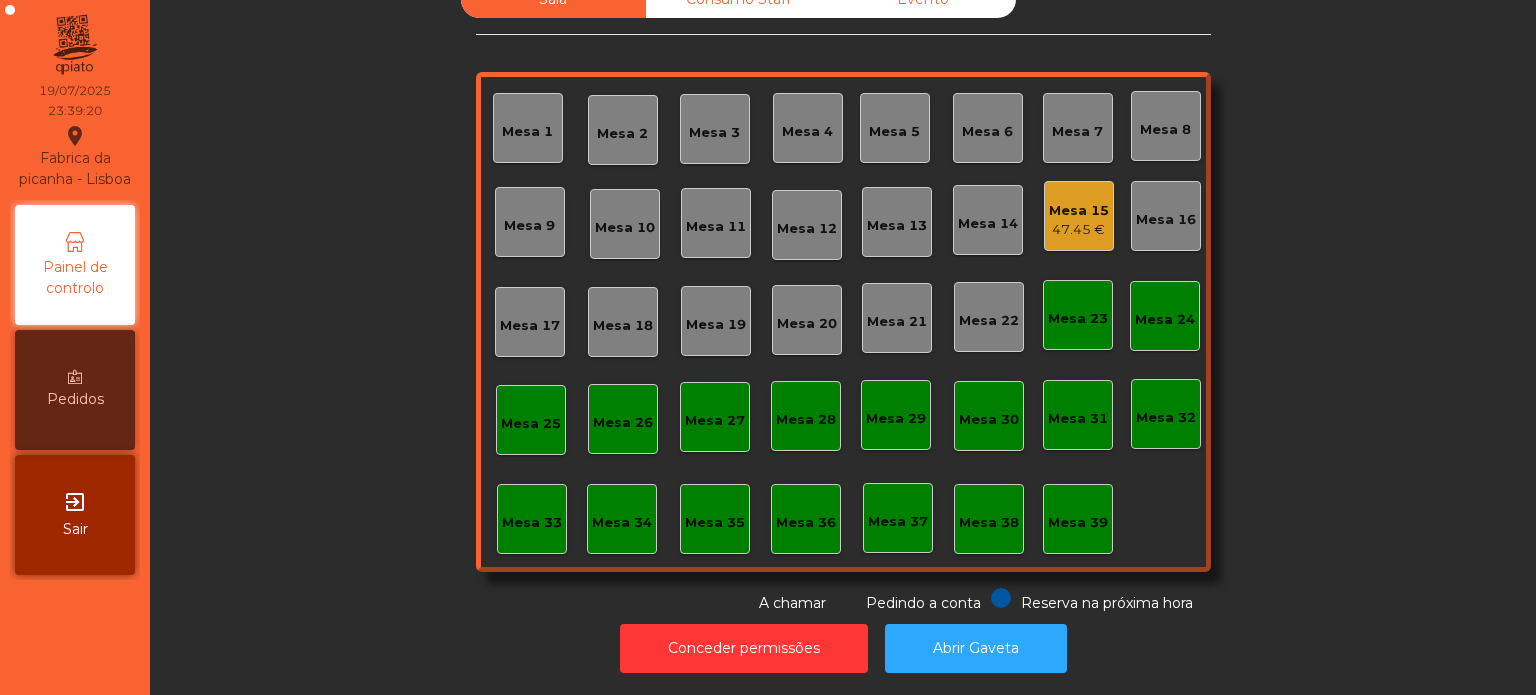 click on "Mesa 15" 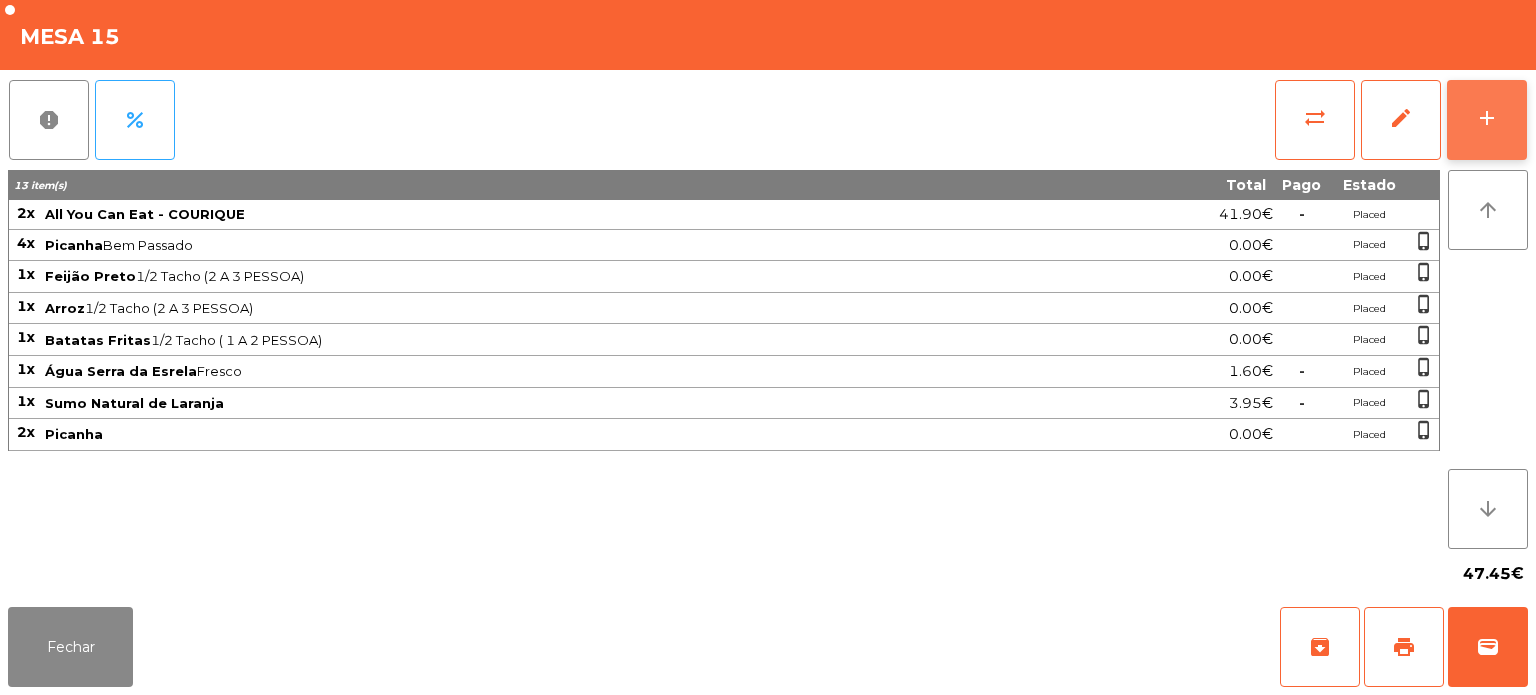 click on "add" 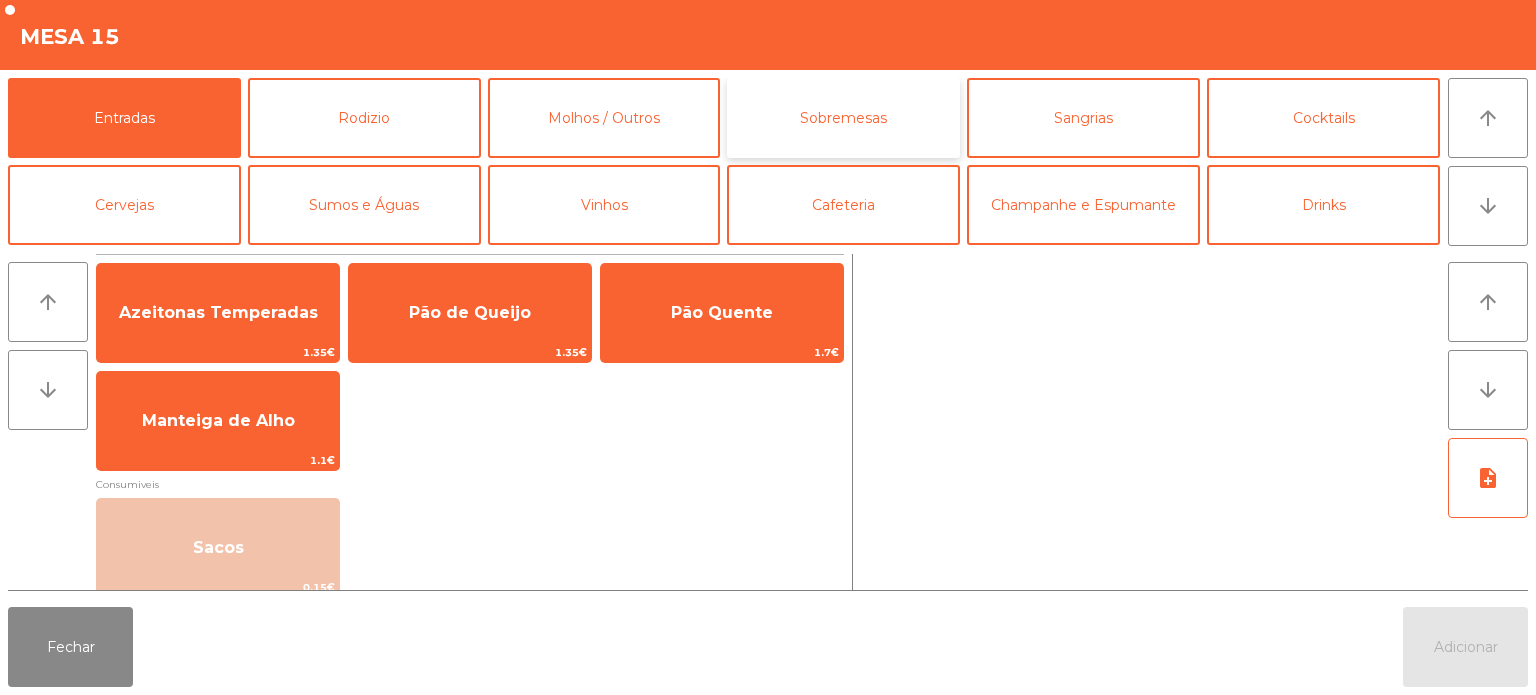 click on "Sobremesas" 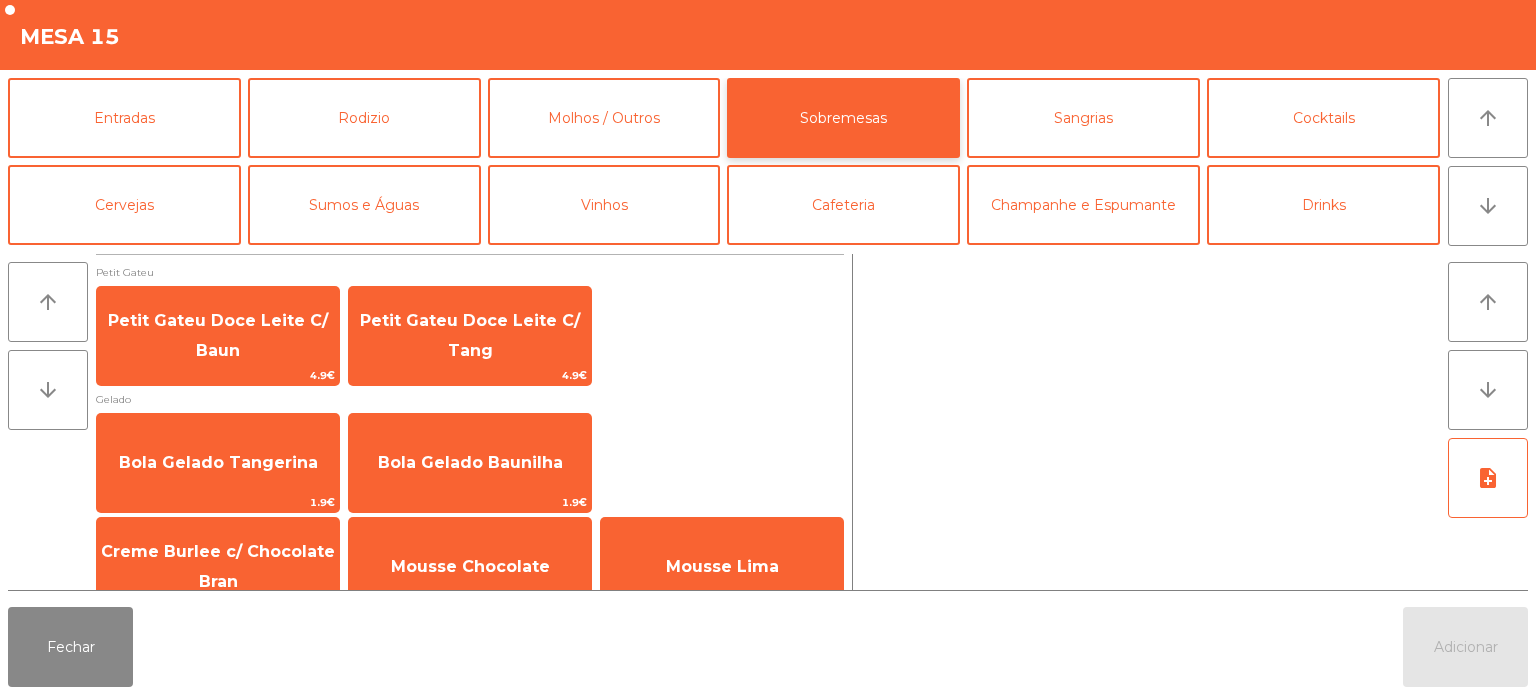 scroll, scrollTop: 34, scrollLeft: 0, axis: vertical 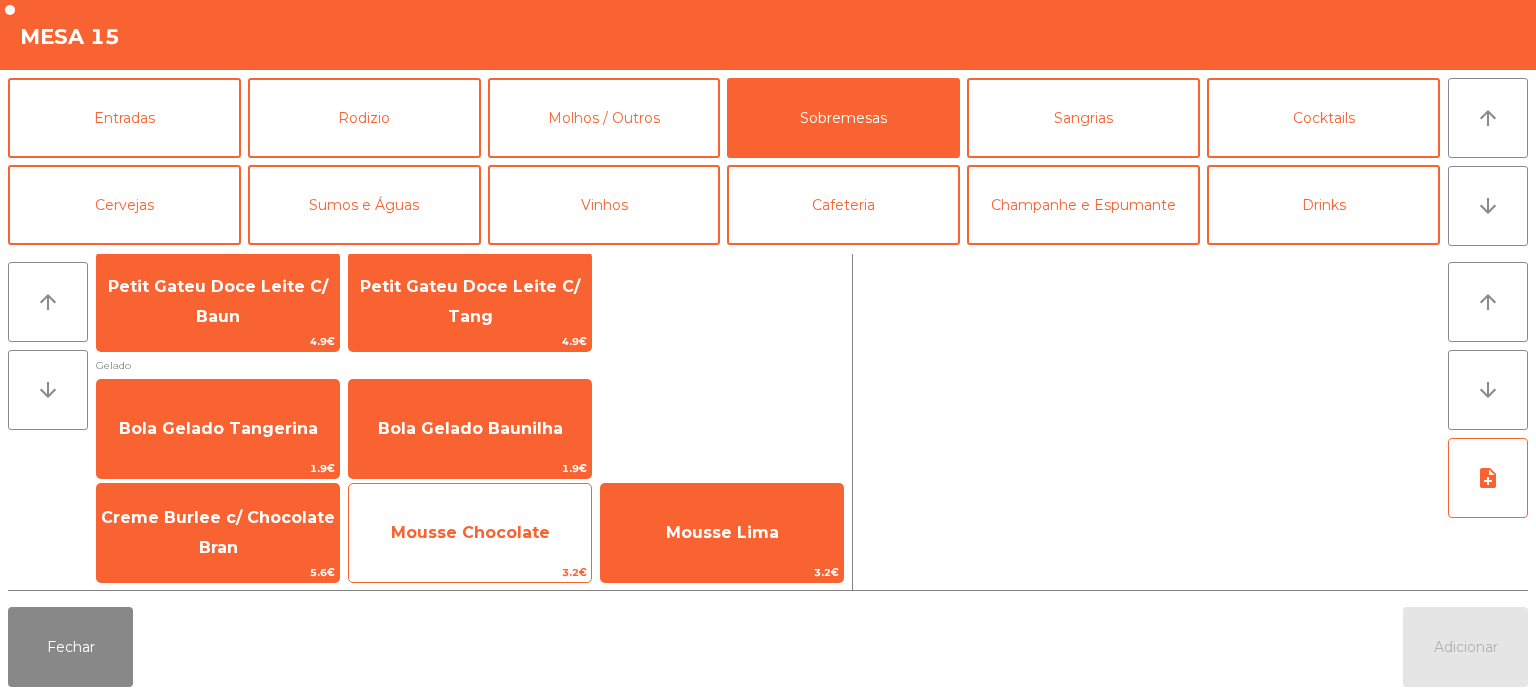 click on "Mousse Chocolate" 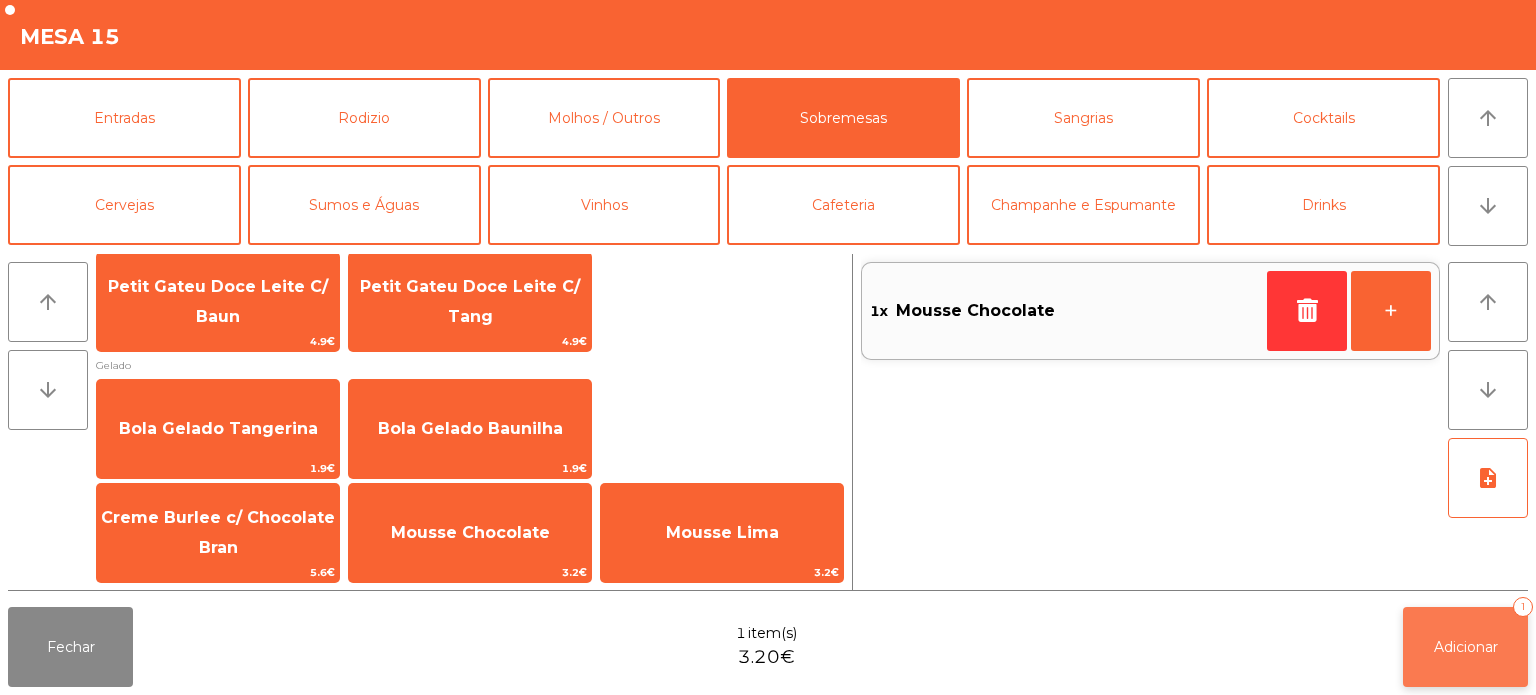 click on "Adicionar   1" 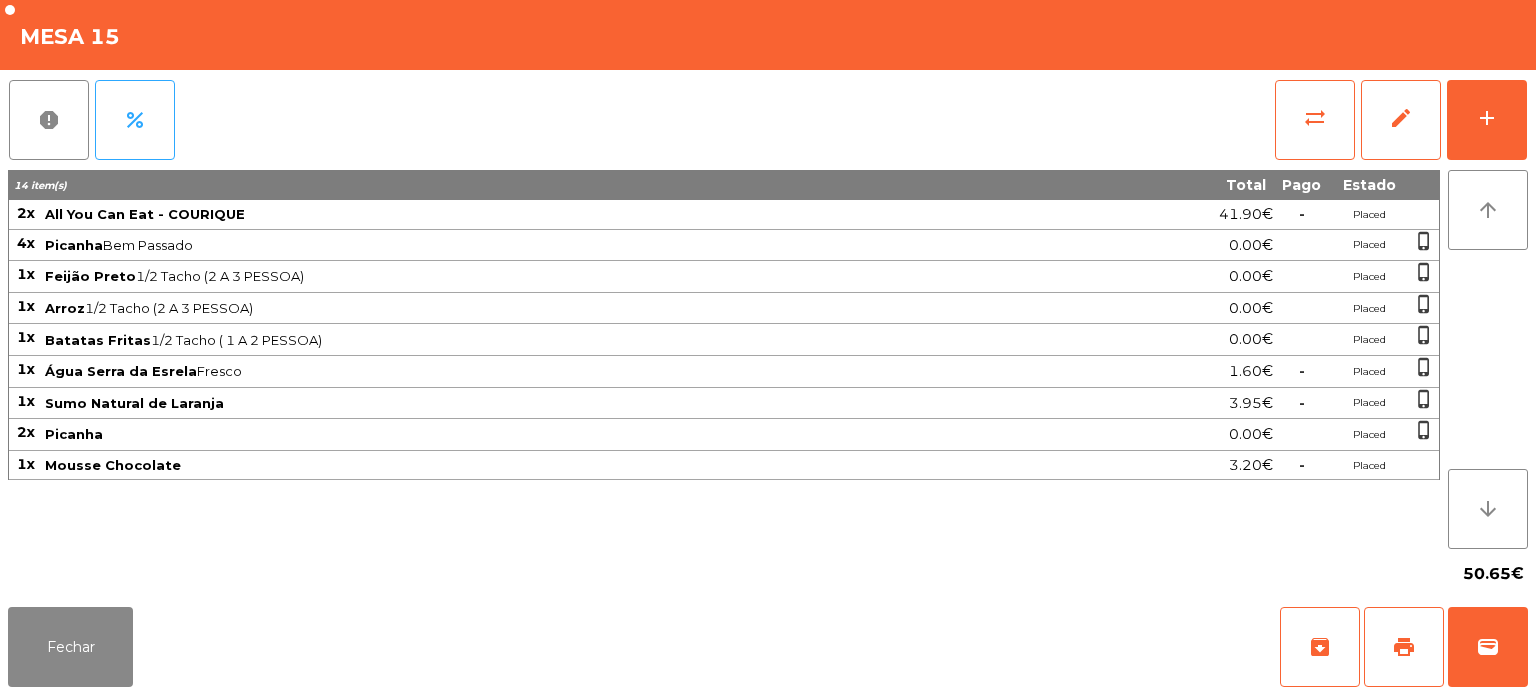 click on "50.65€" 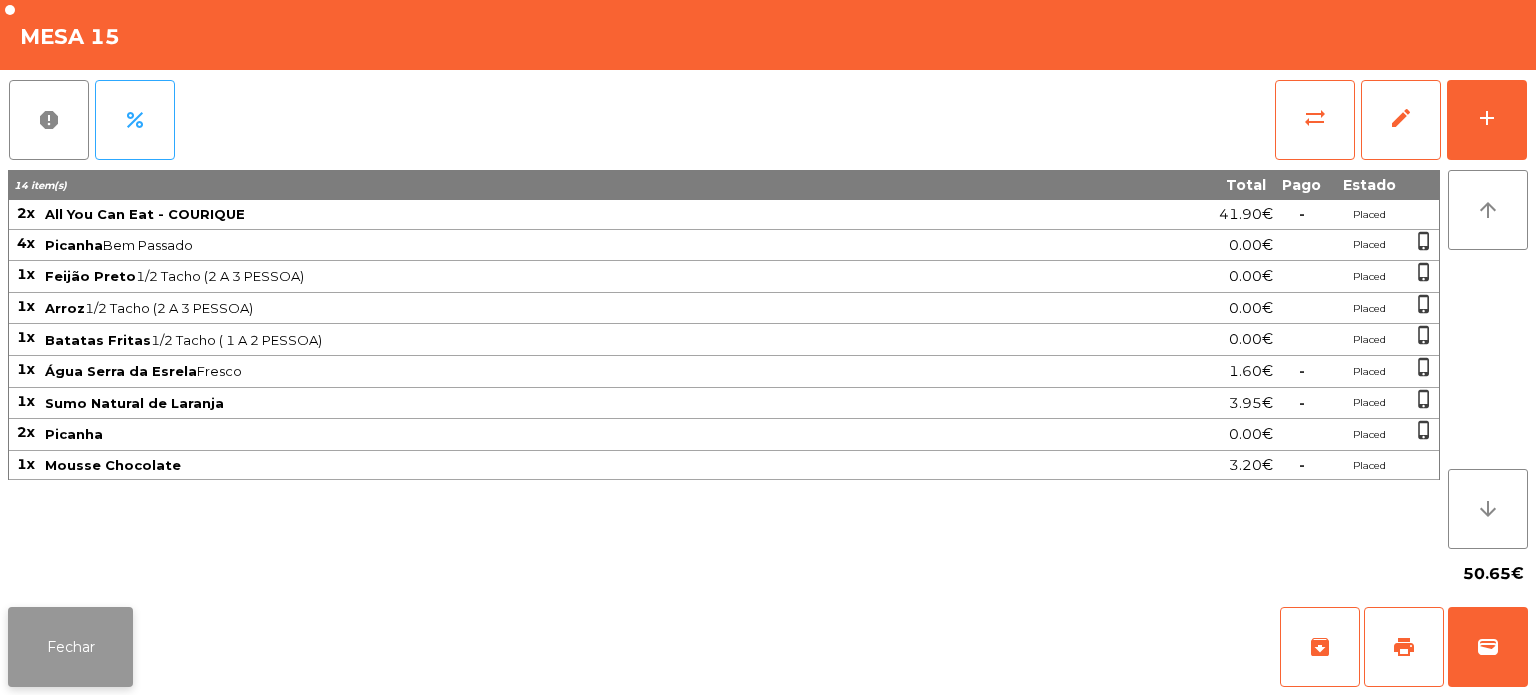 click on "Fechar" 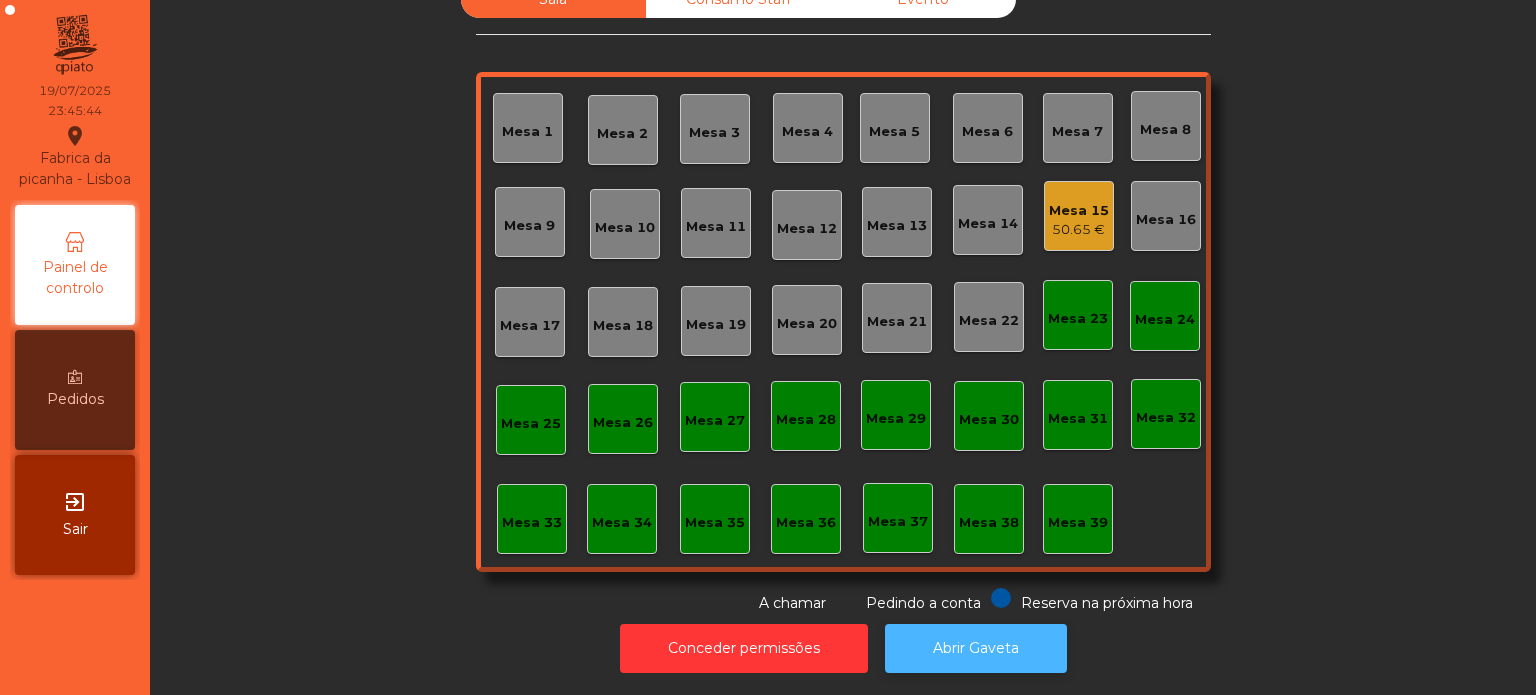 click on "Abrir Gaveta" 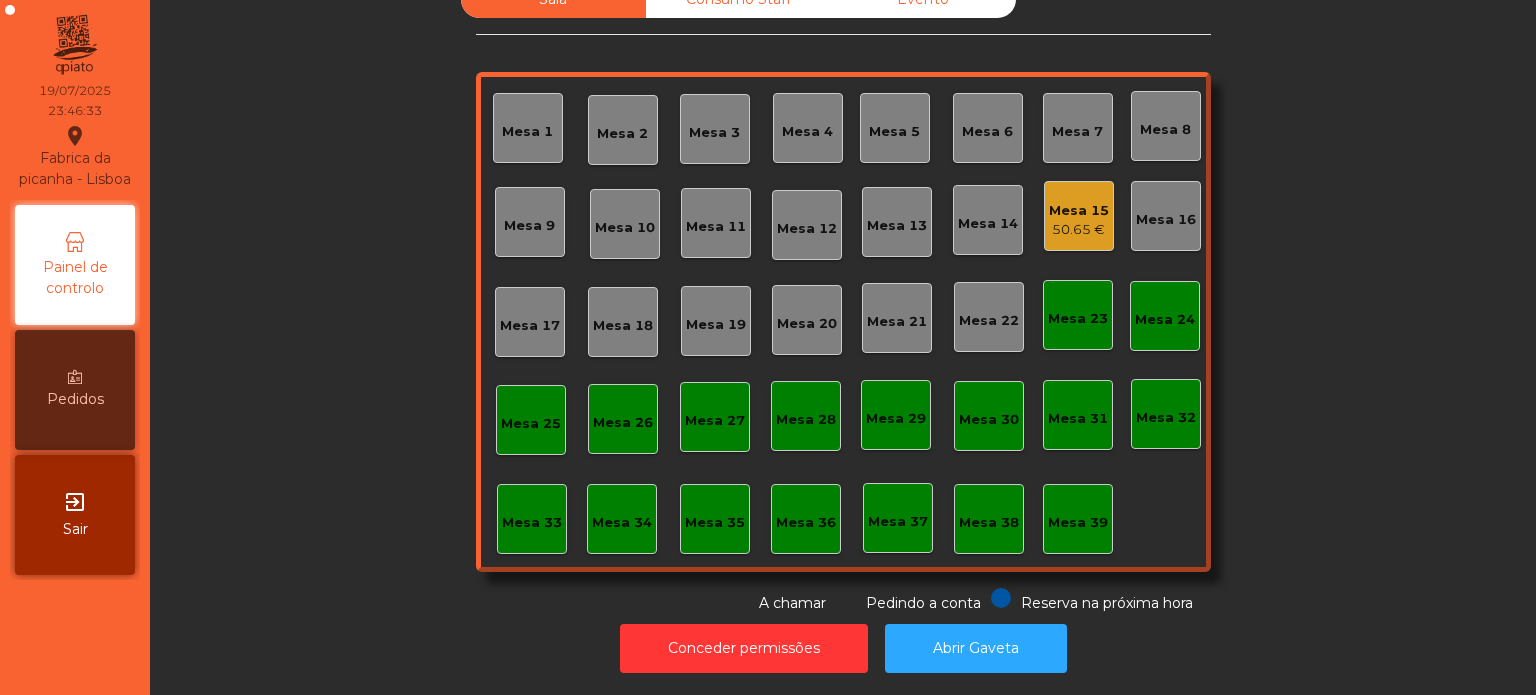 click on "Mesa 15   50.65 €" 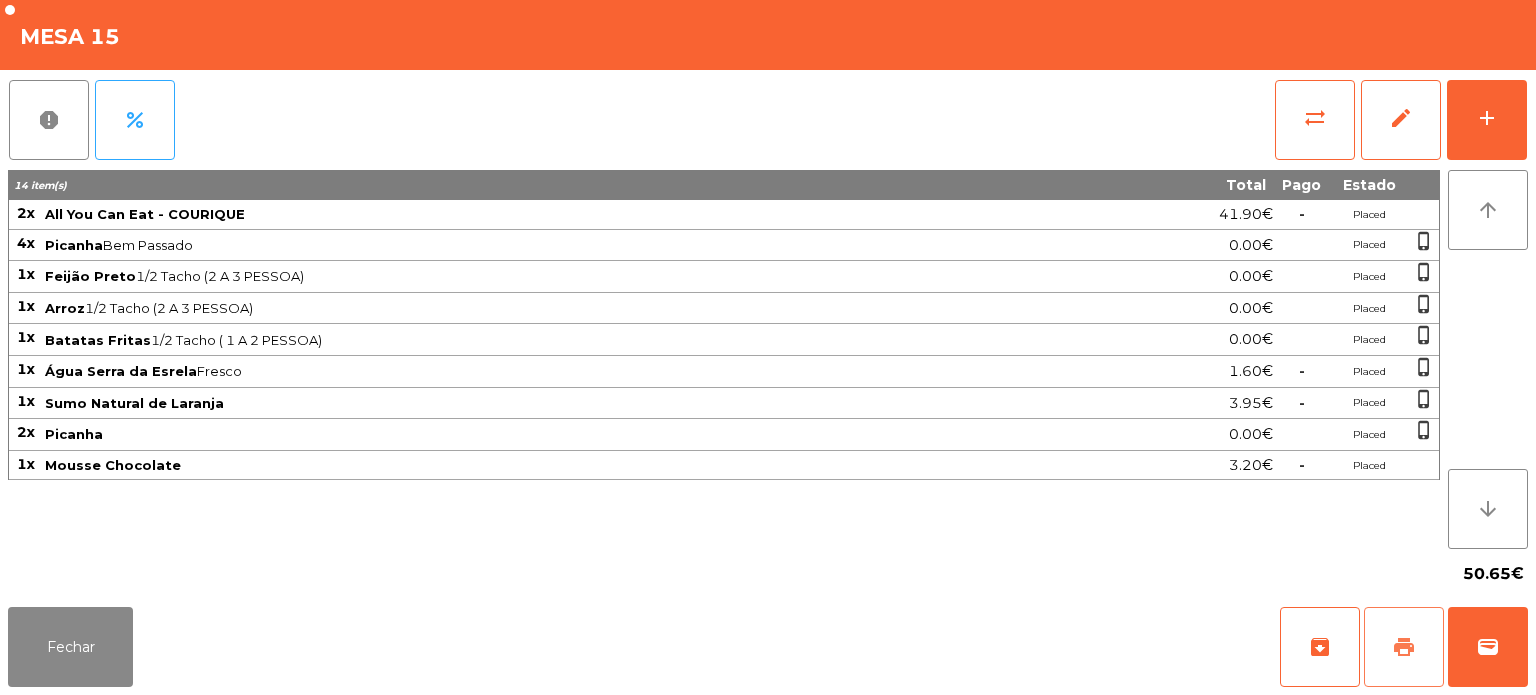 click on "print" 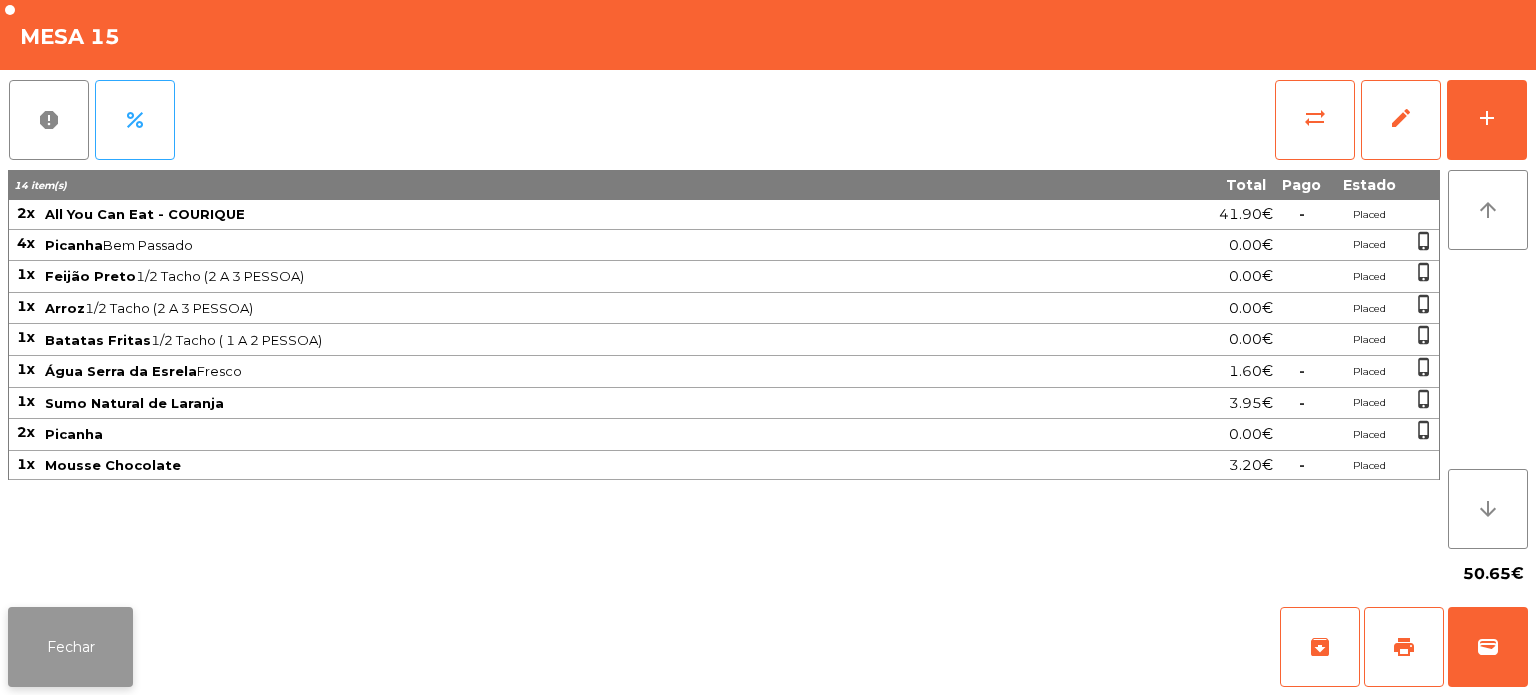 click on "Fechar" 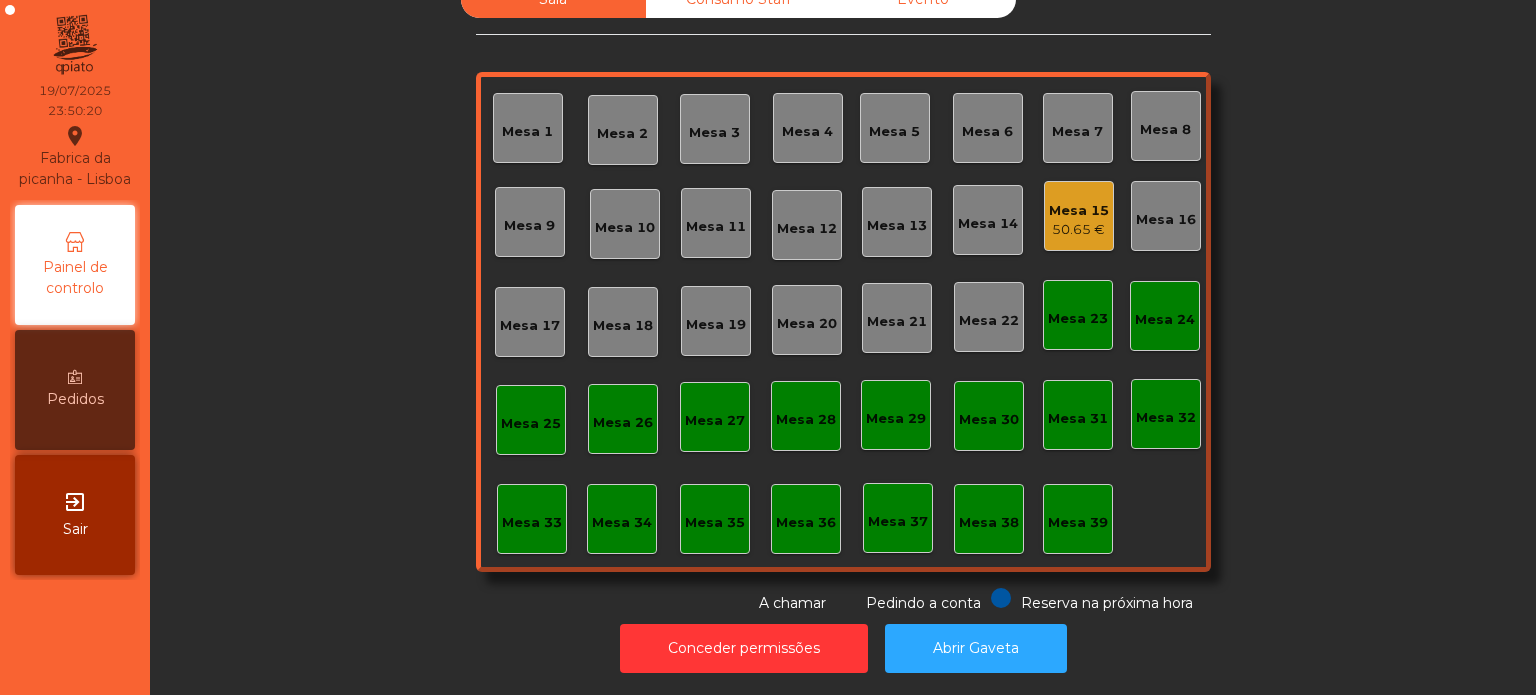 scroll, scrollTop: 0, scrollLeft: 0, axis: both 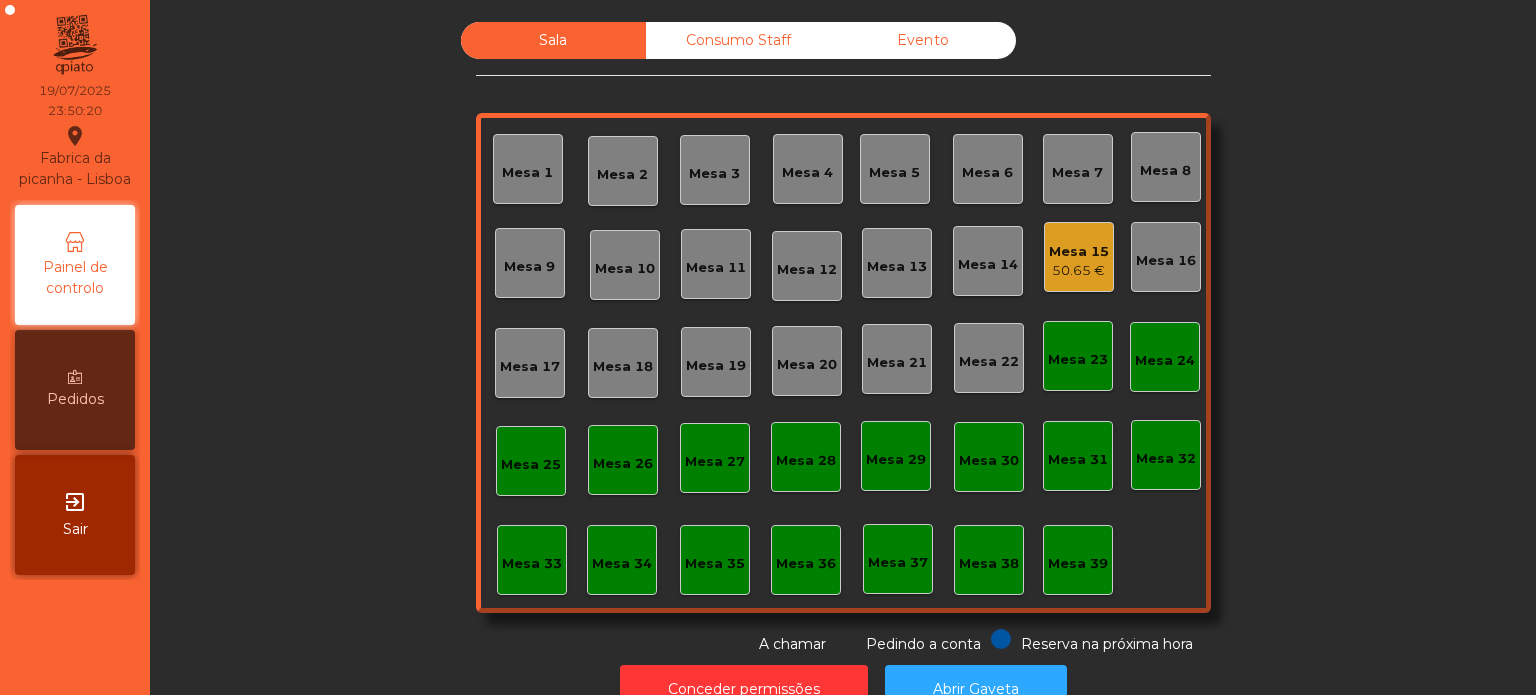 click on "Consumo Staff" 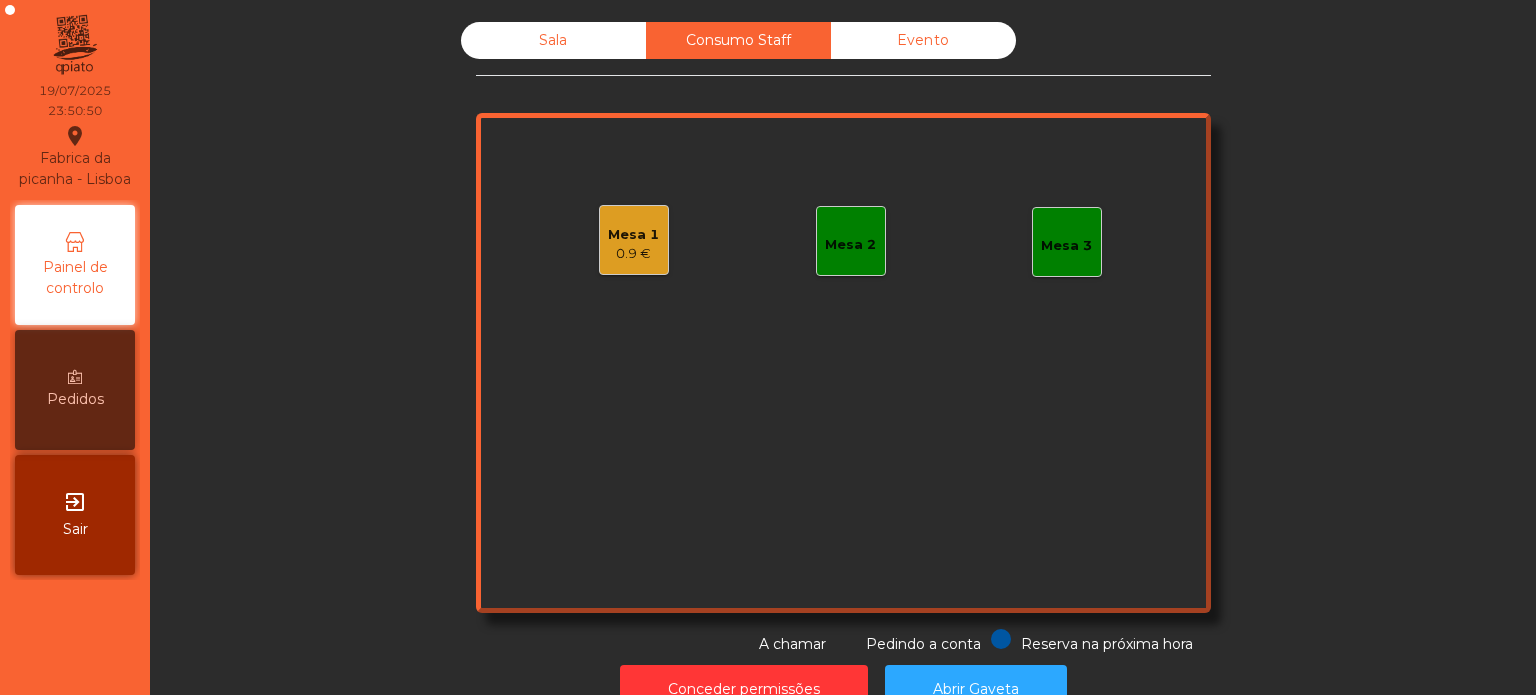 click on "0.9 €" 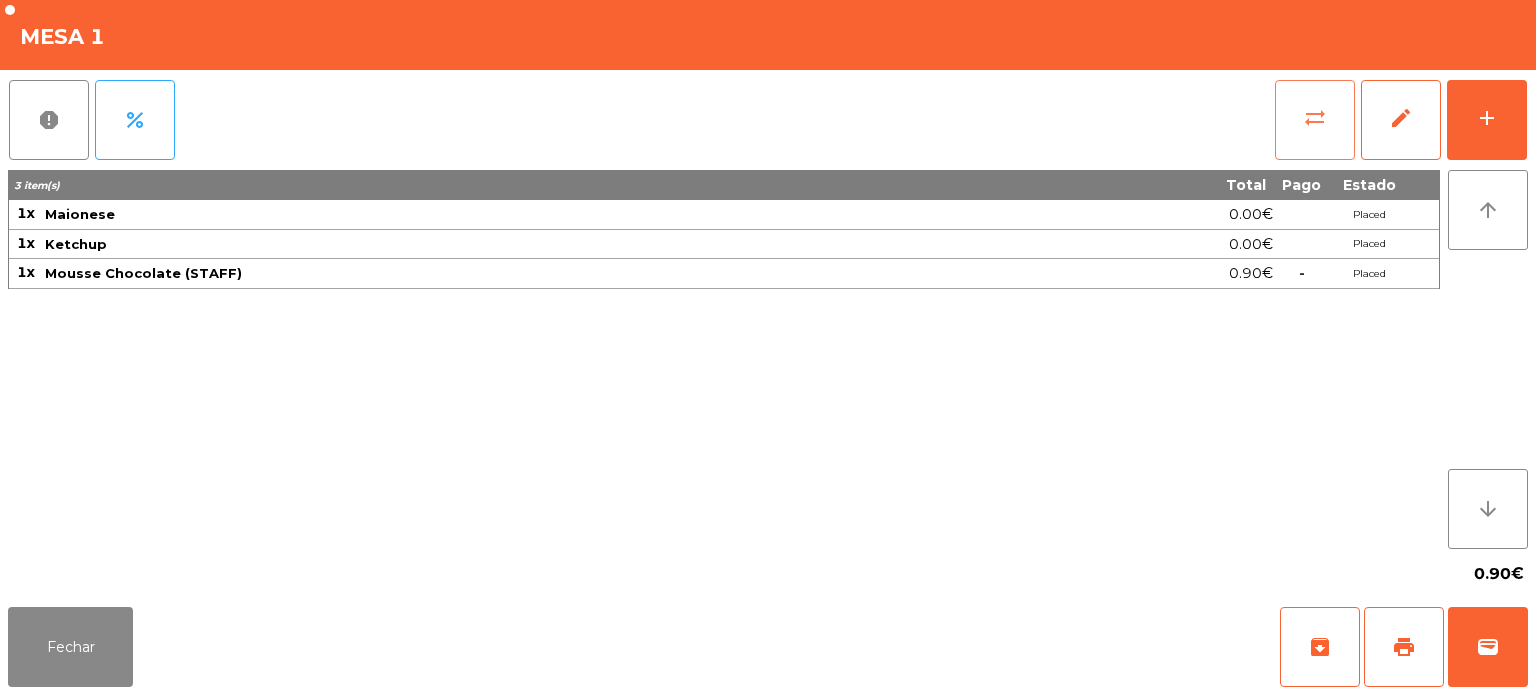 click on "sync_alt" 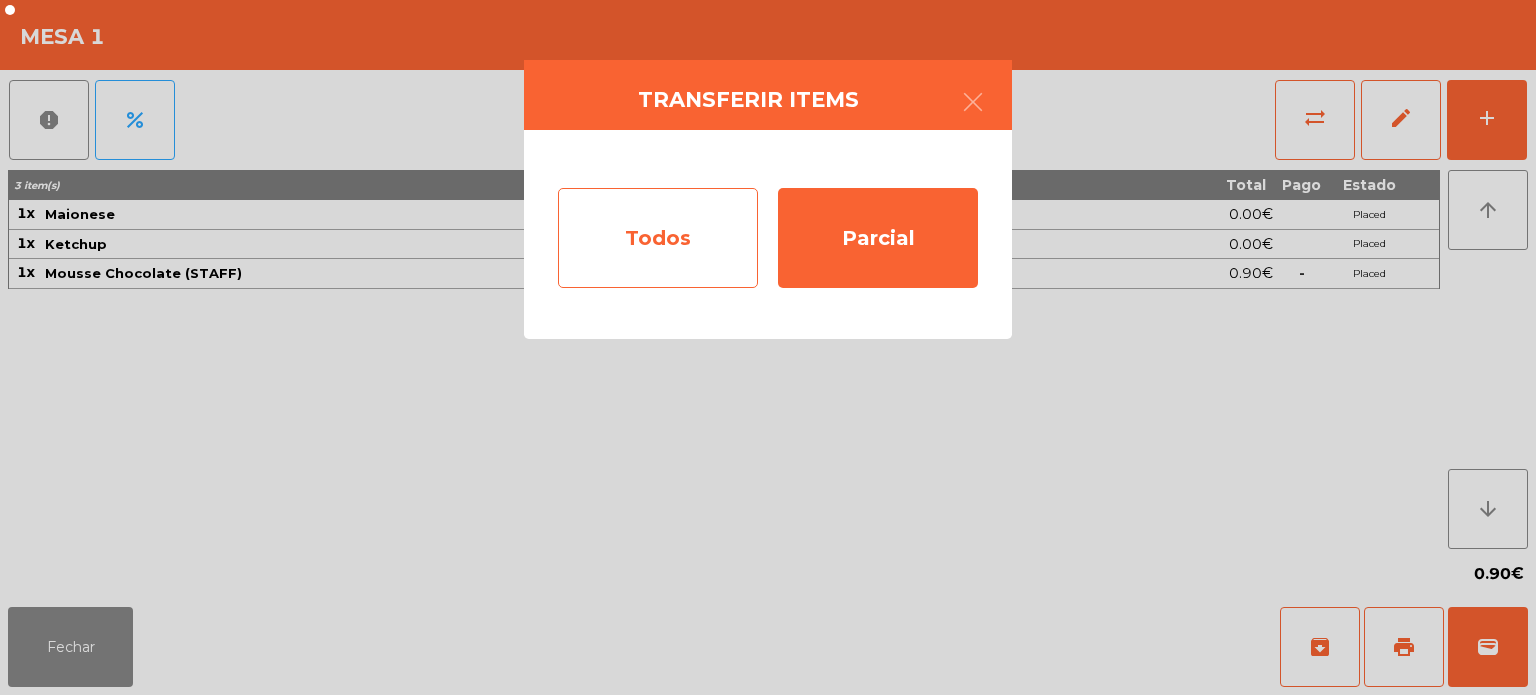 click on "Todos" 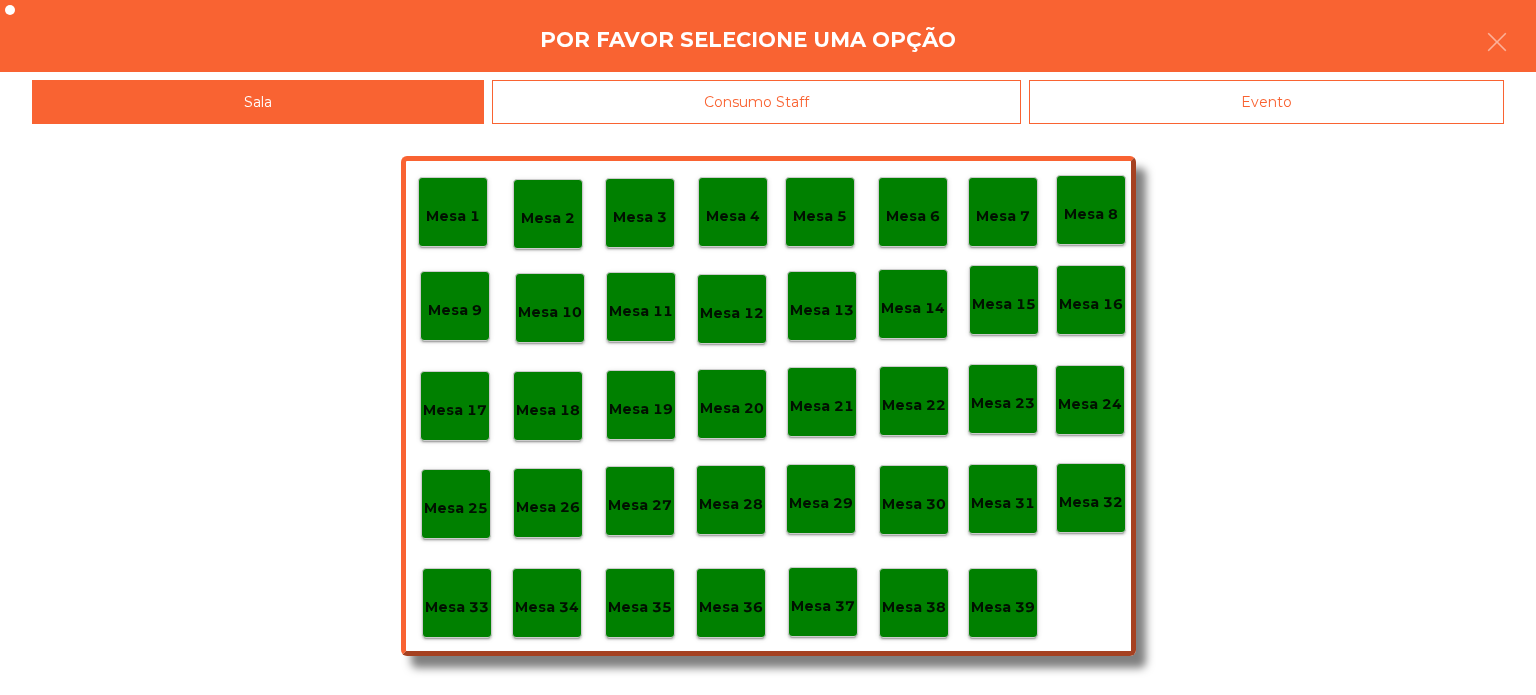 click on "Evento" 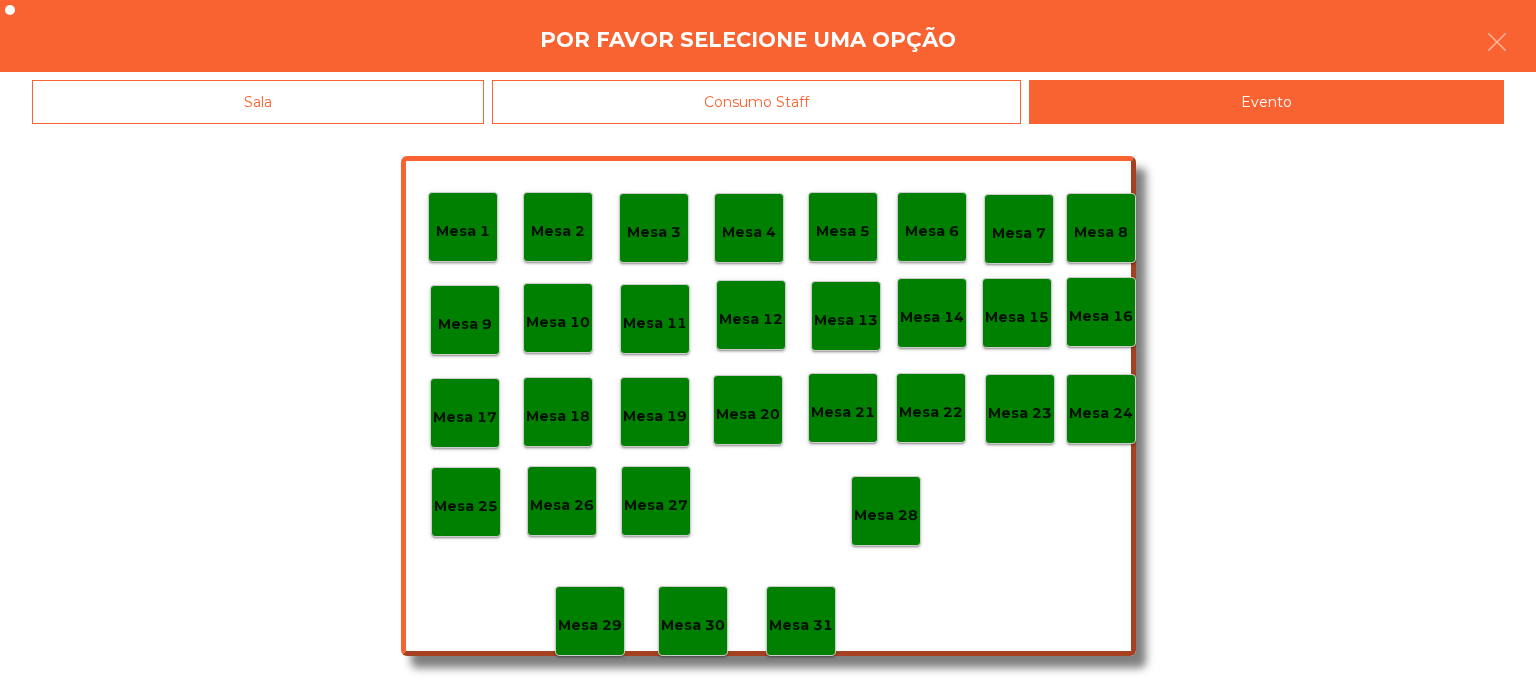 click on "Mesa 28" 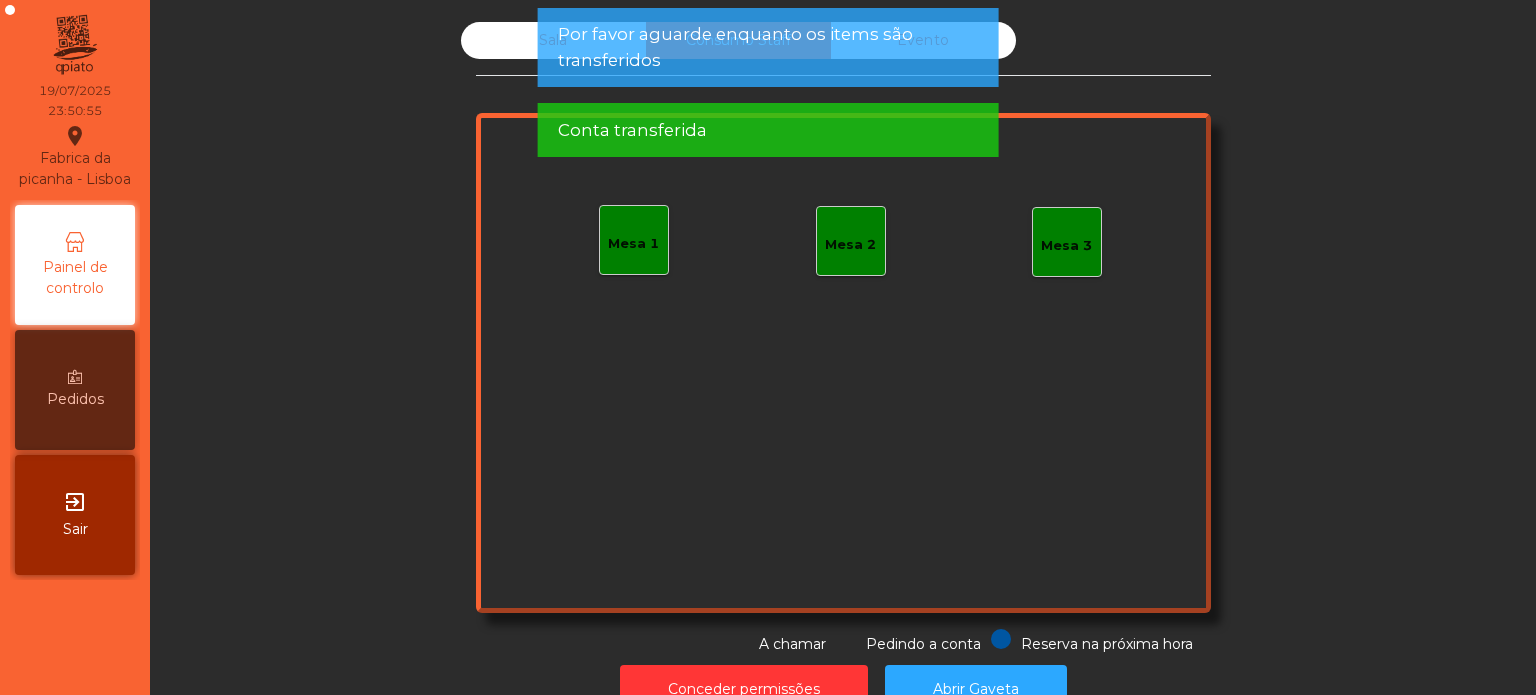 click on "Conta transferida" 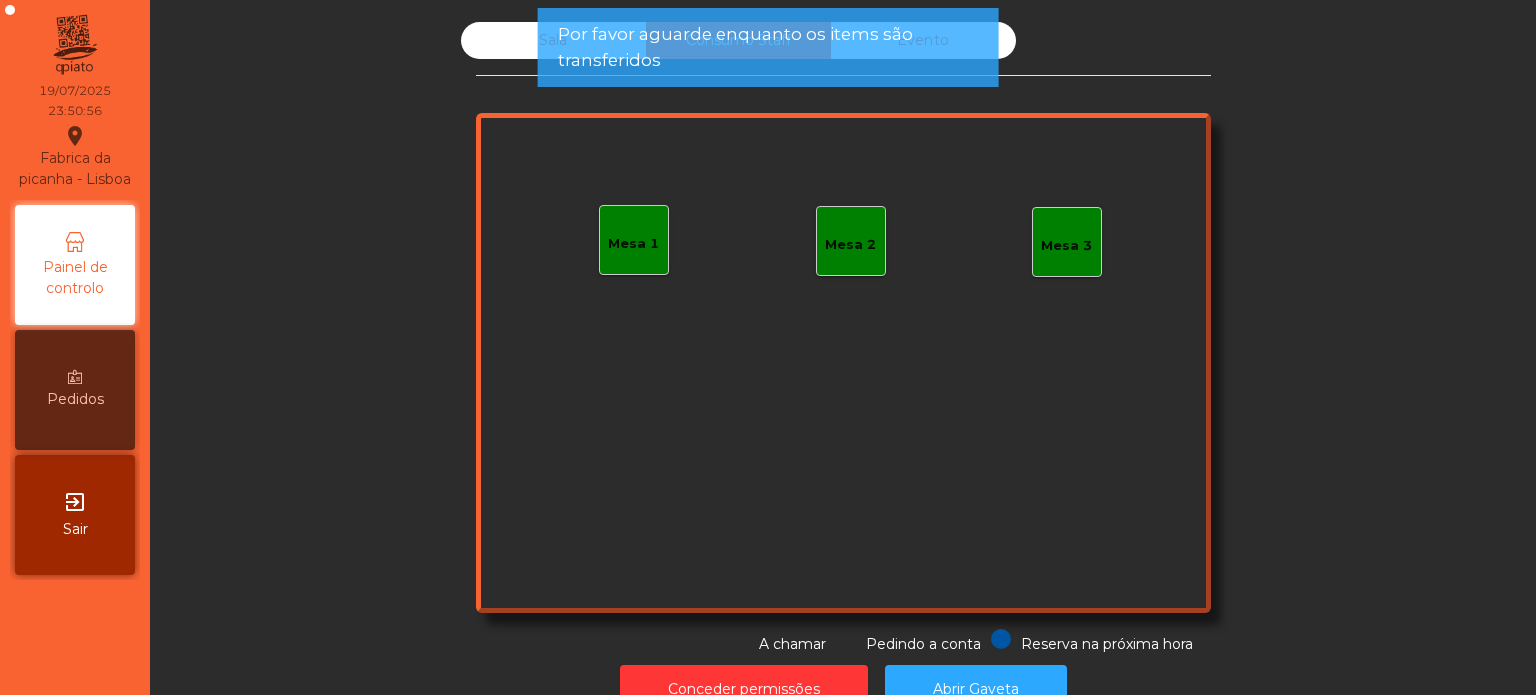 click on "Por favor aguarde enquanto os items são transferidos" 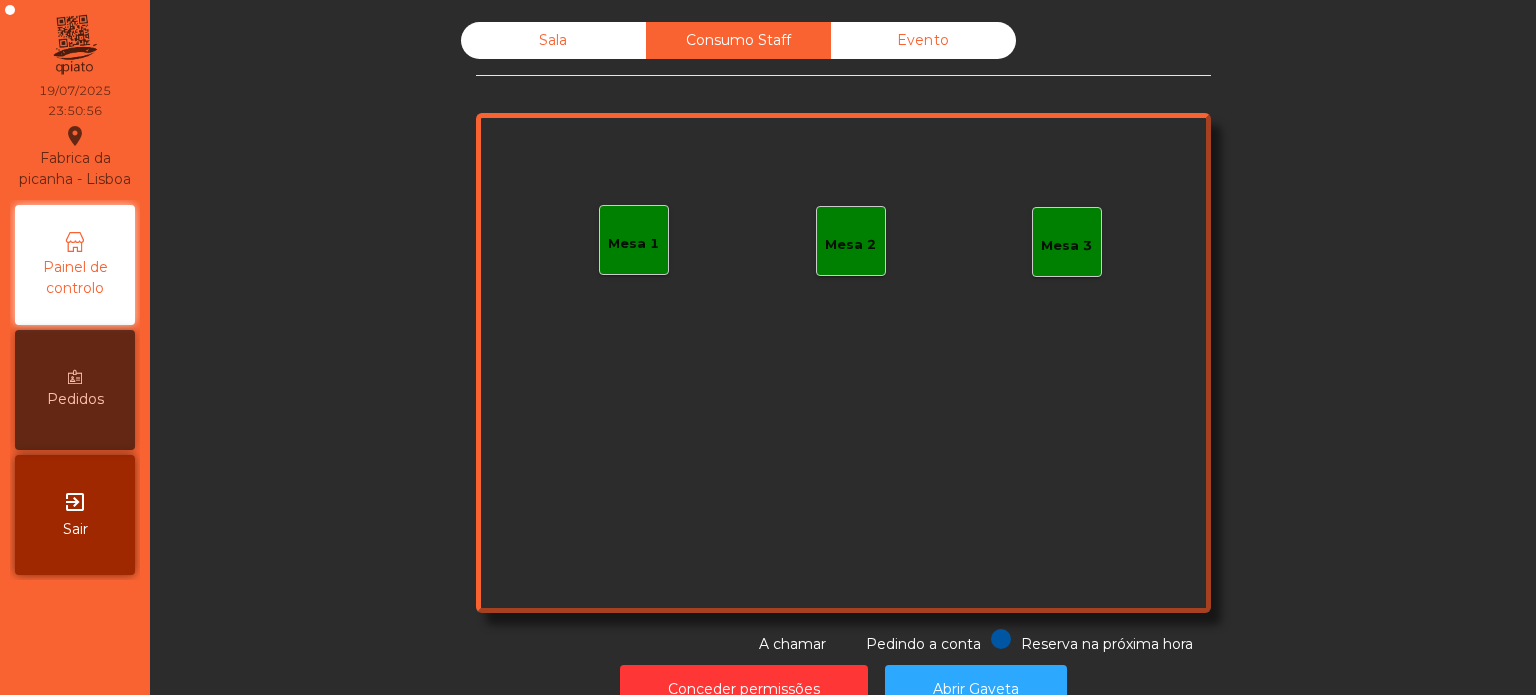 click on "Evento" 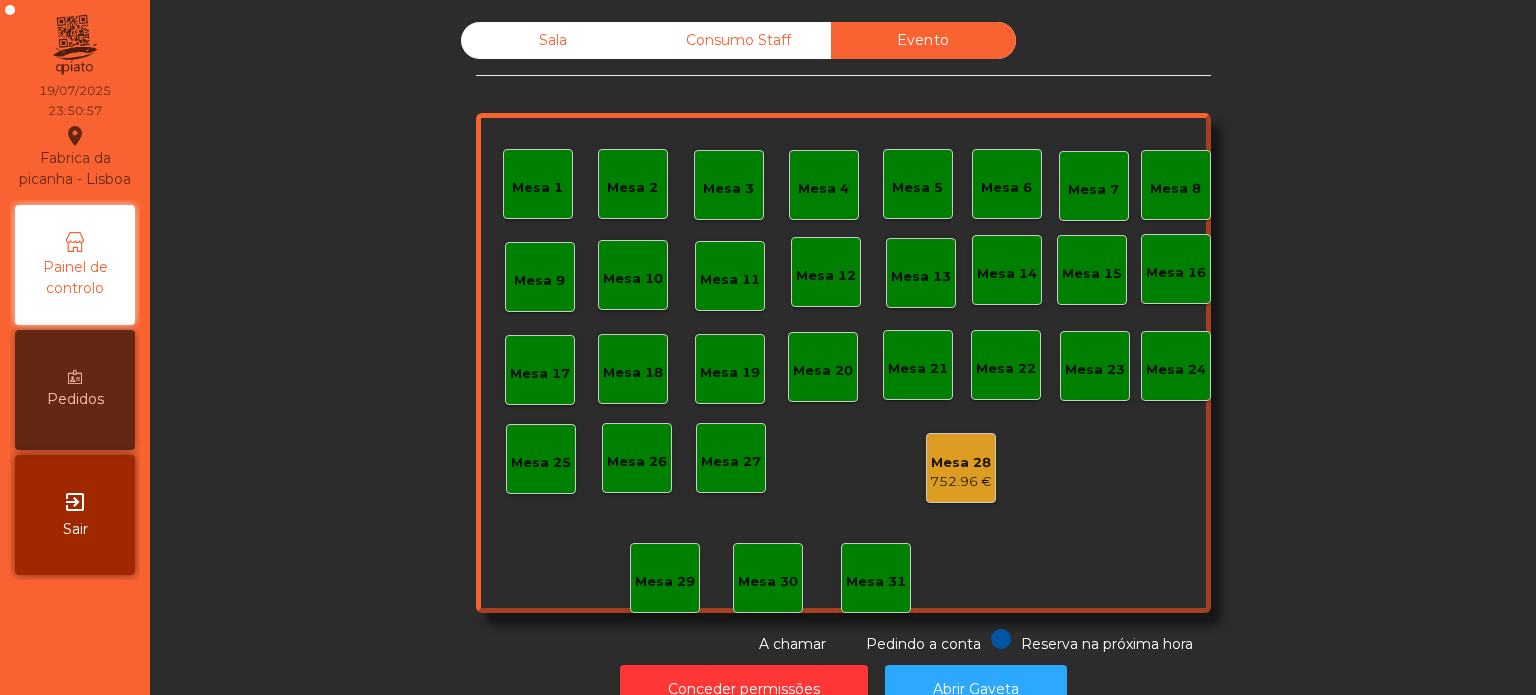 scroll, scrollTop: 55, scrollLeft: 0, axis: vertical 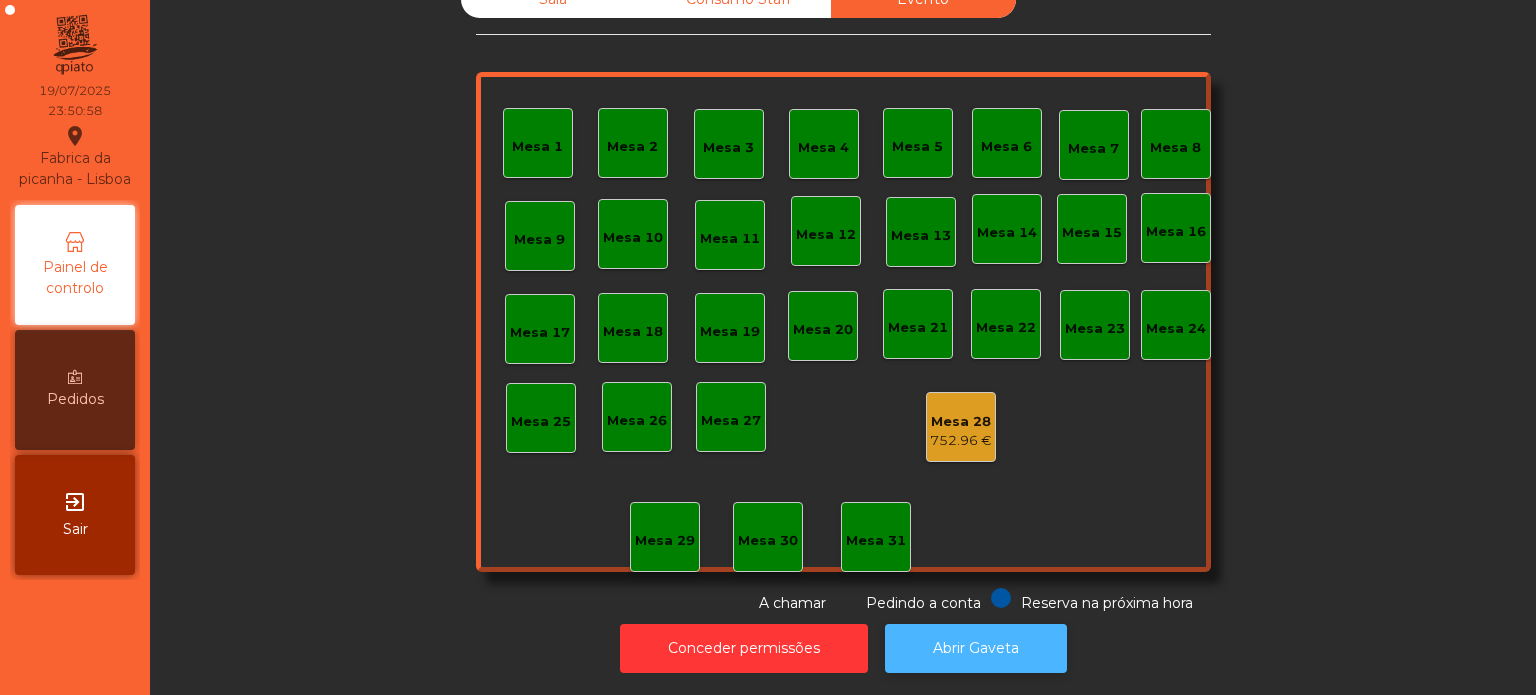 click on "Abrir Gaveta" 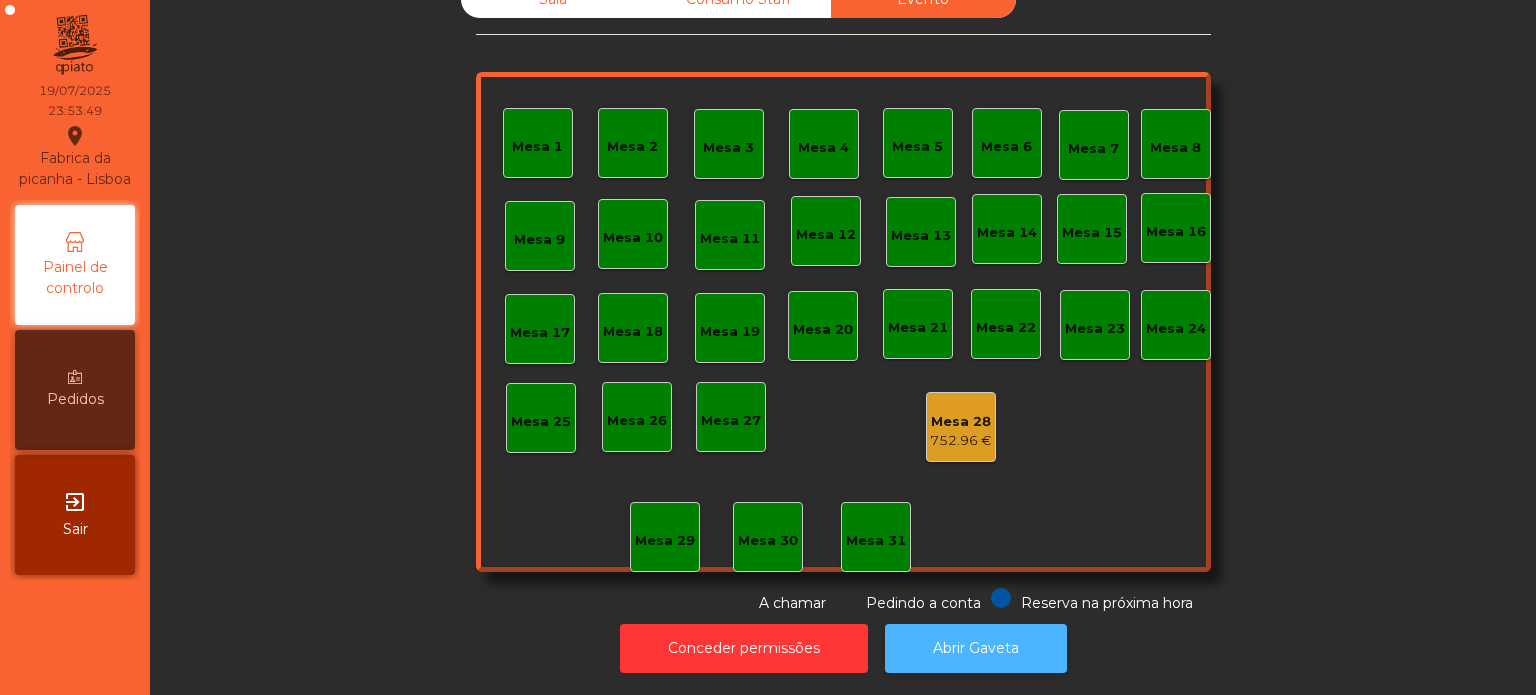 click on "Abrir Gaveta" 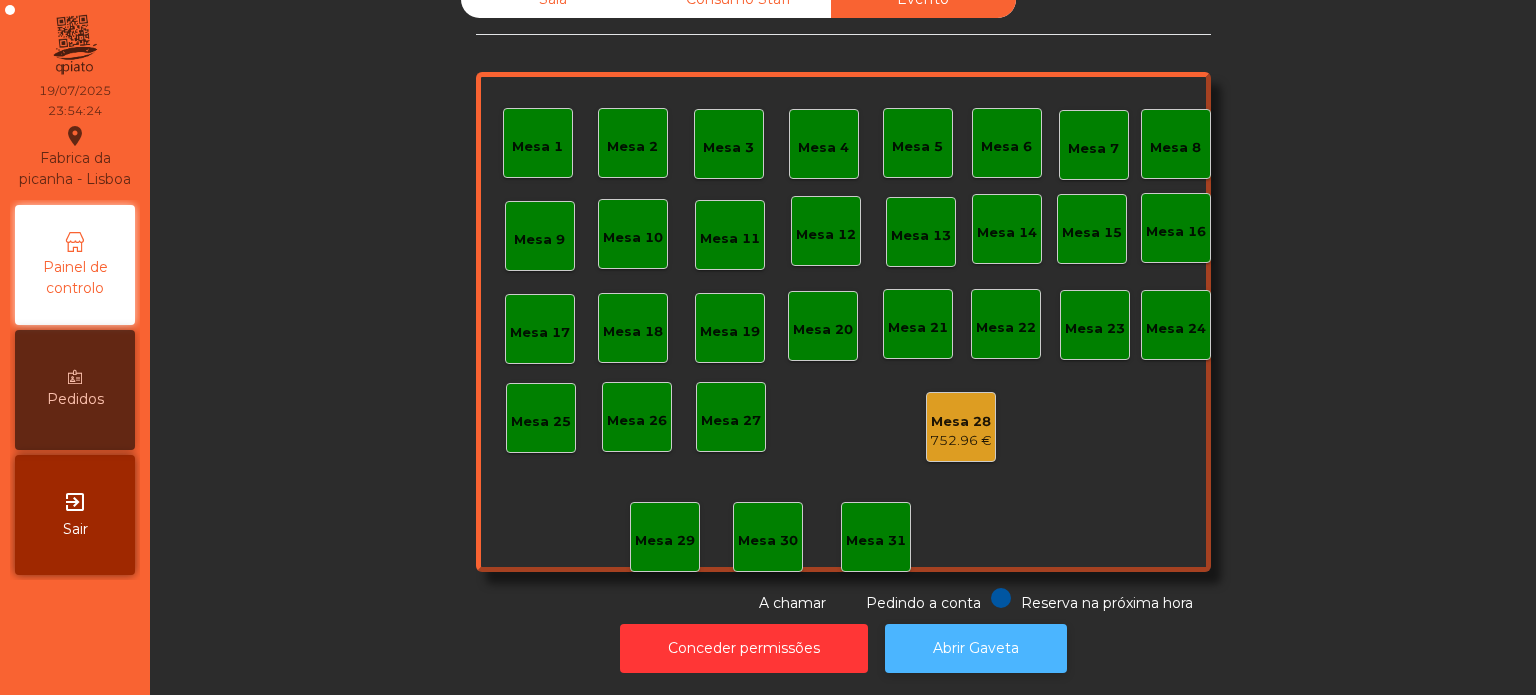 scroll, scrollTop: 0, scrollLeft: 0, axis: both 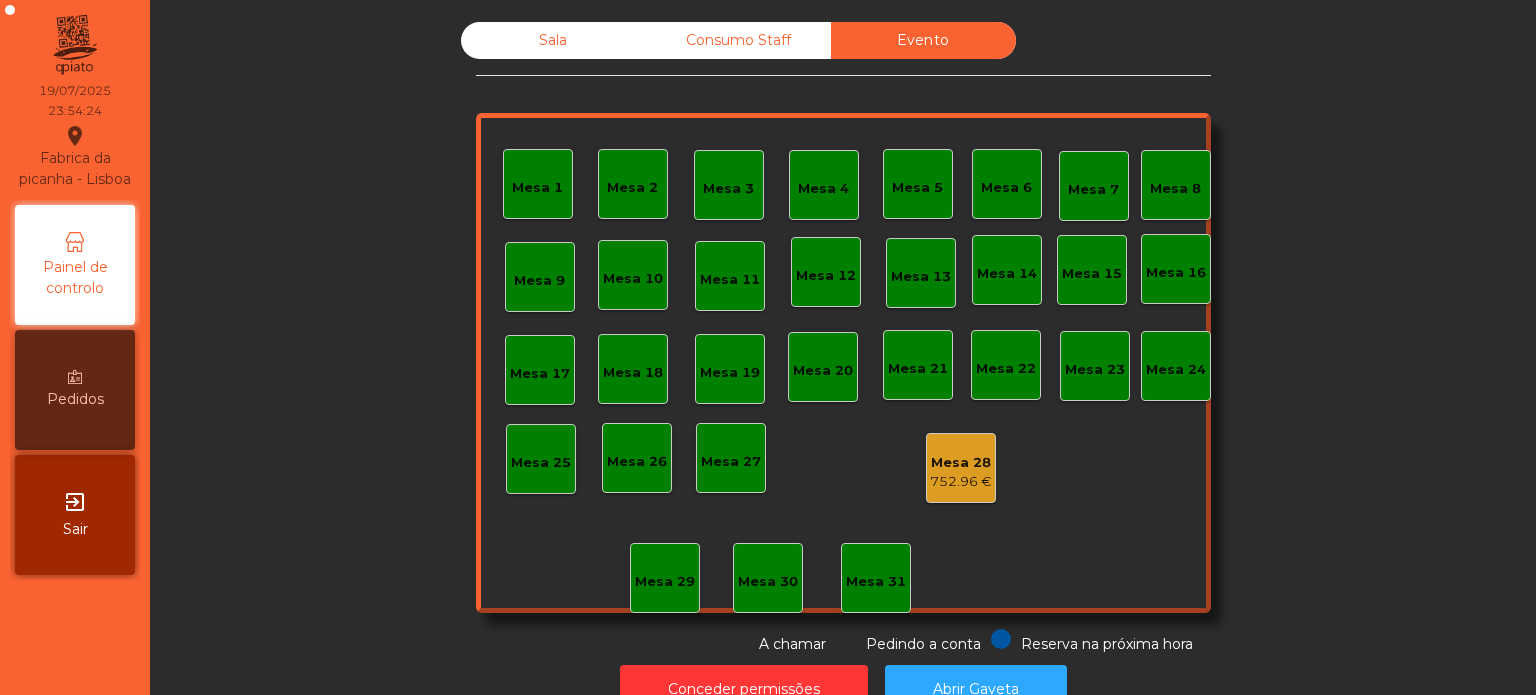 click on "Sala" 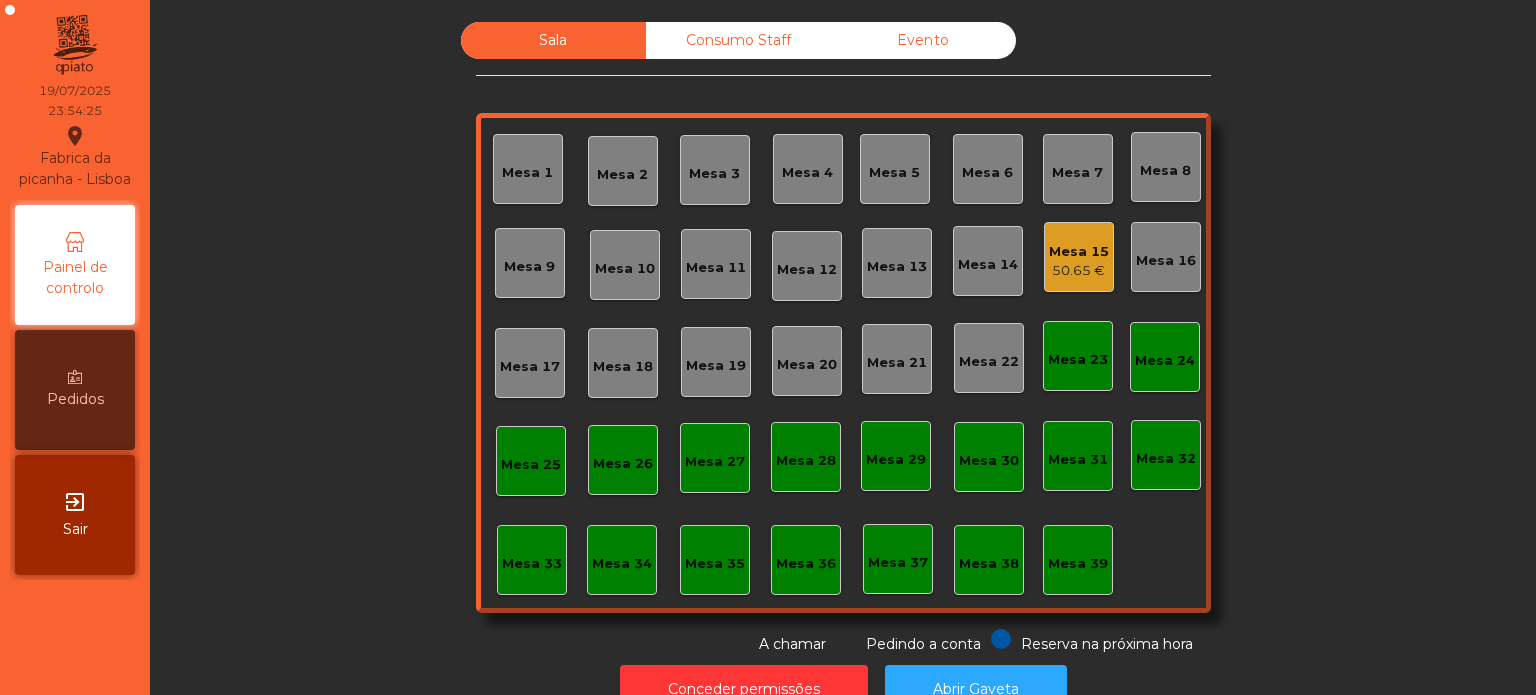 click on "50.65 €" 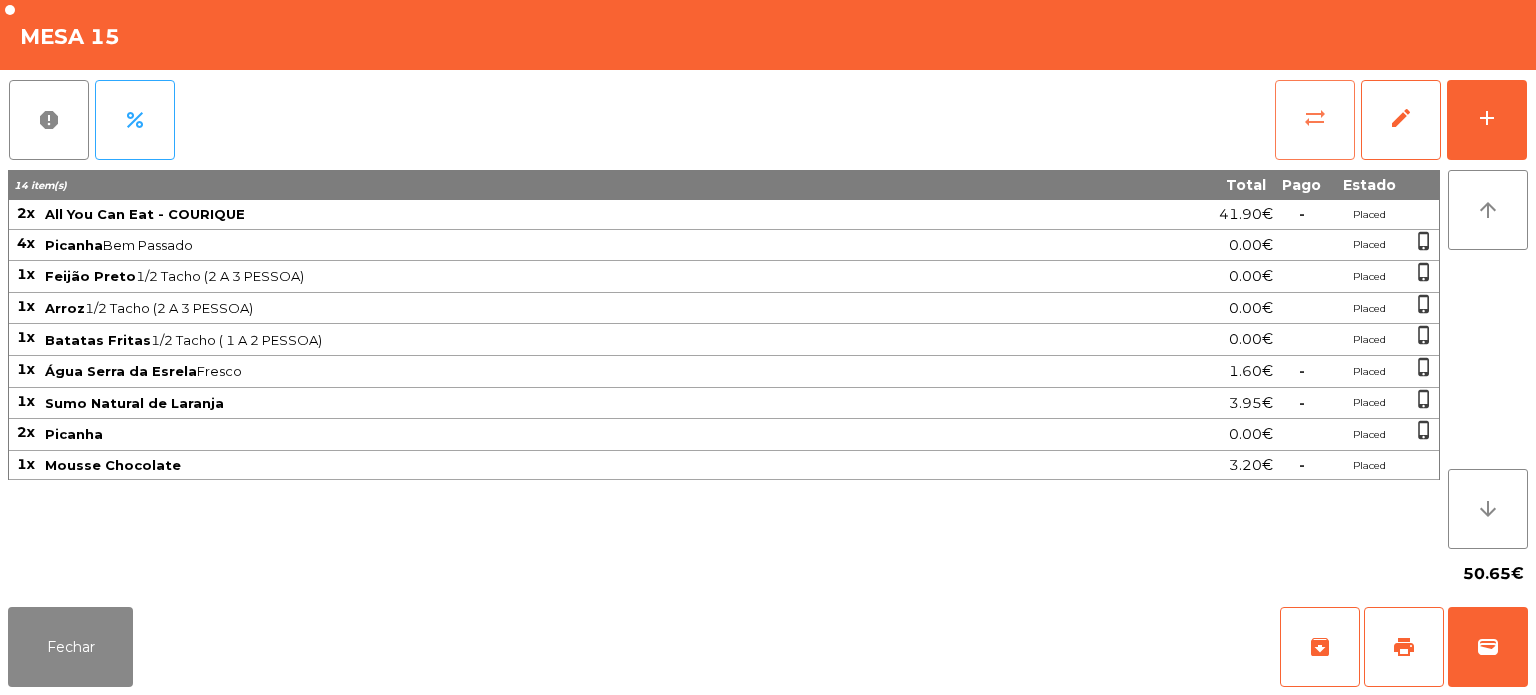 click on "sync_alt" 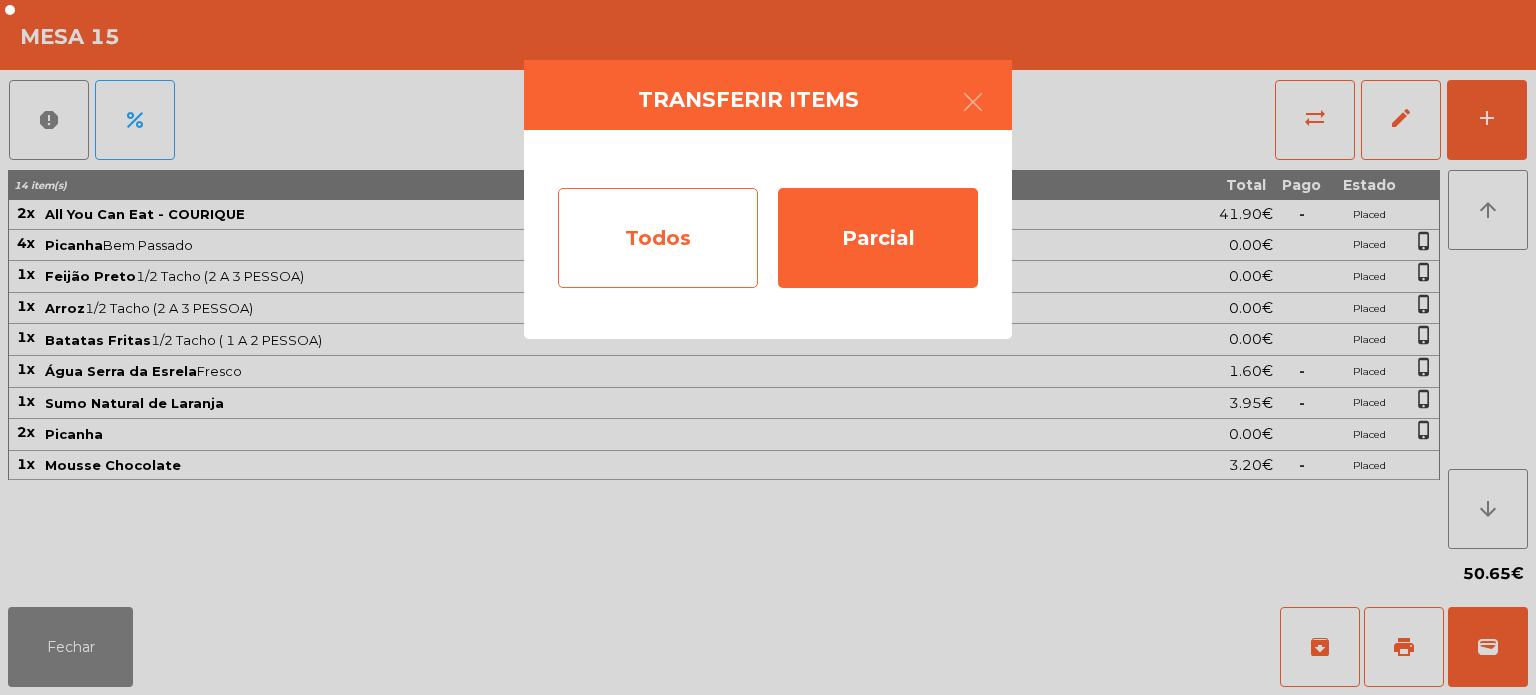 click on "Todos" 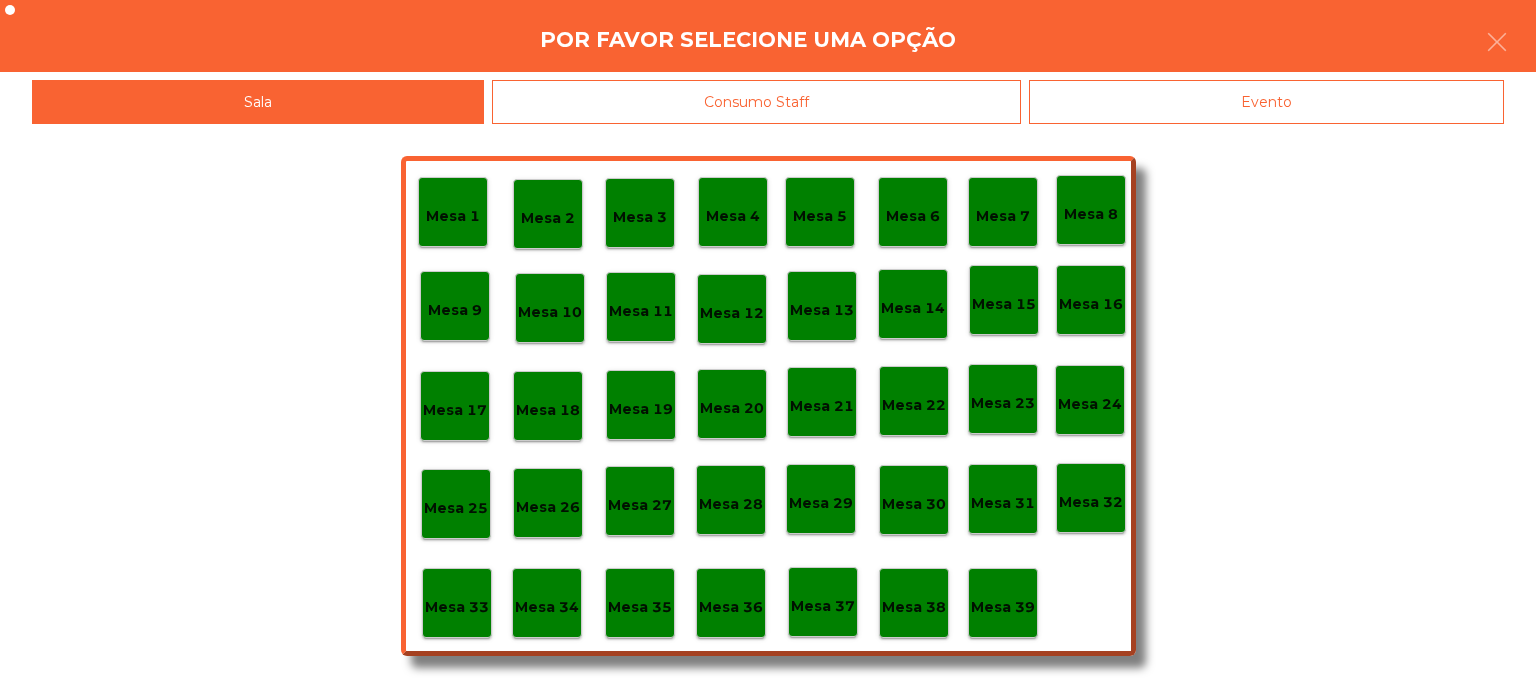 click on "Evento" 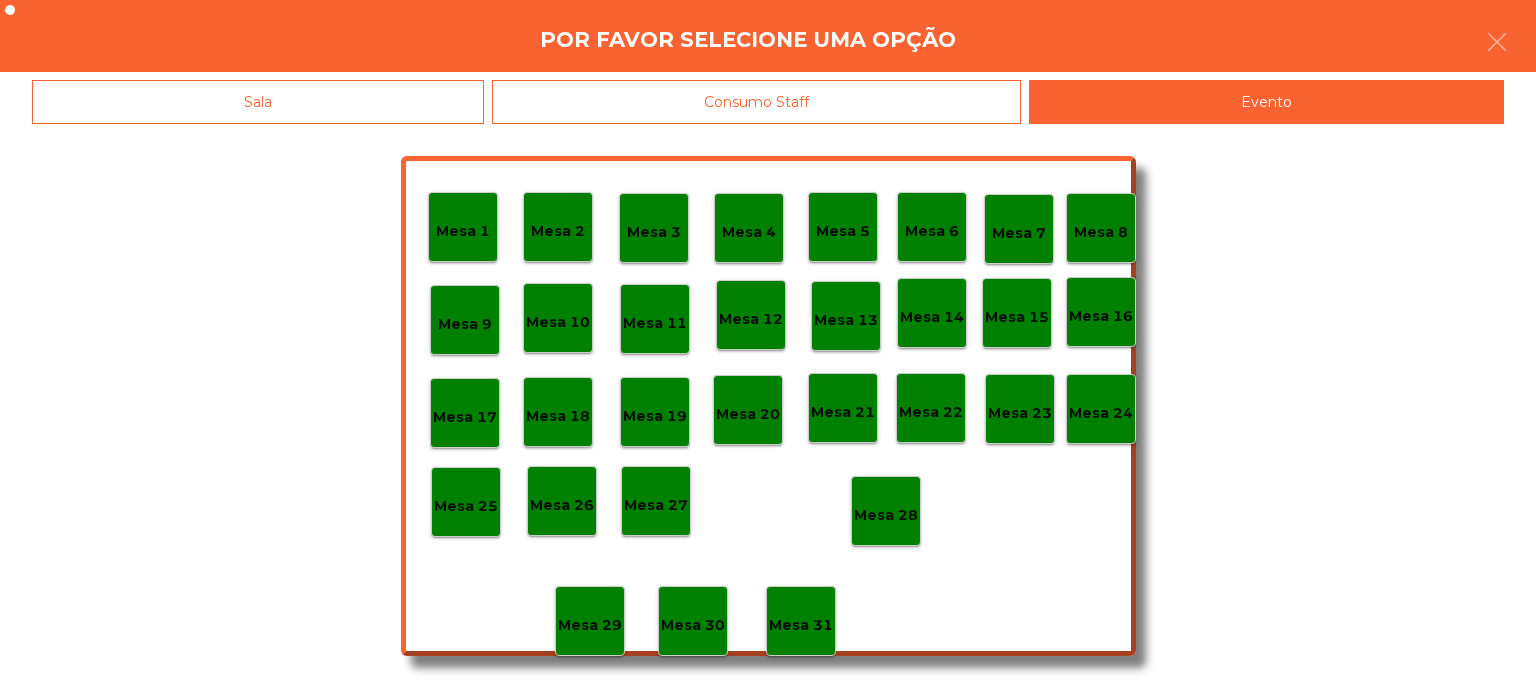 click on "Mesa 28" 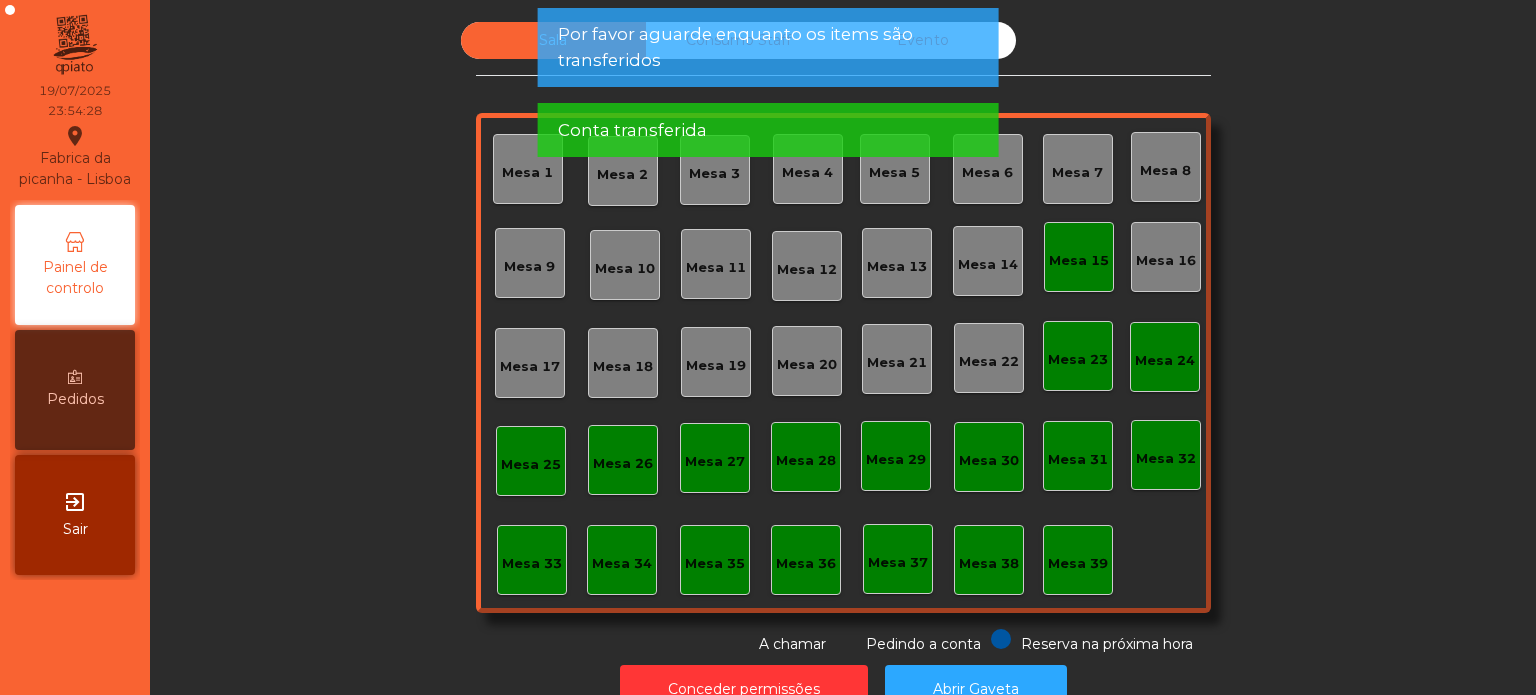click on "Mesa 15" 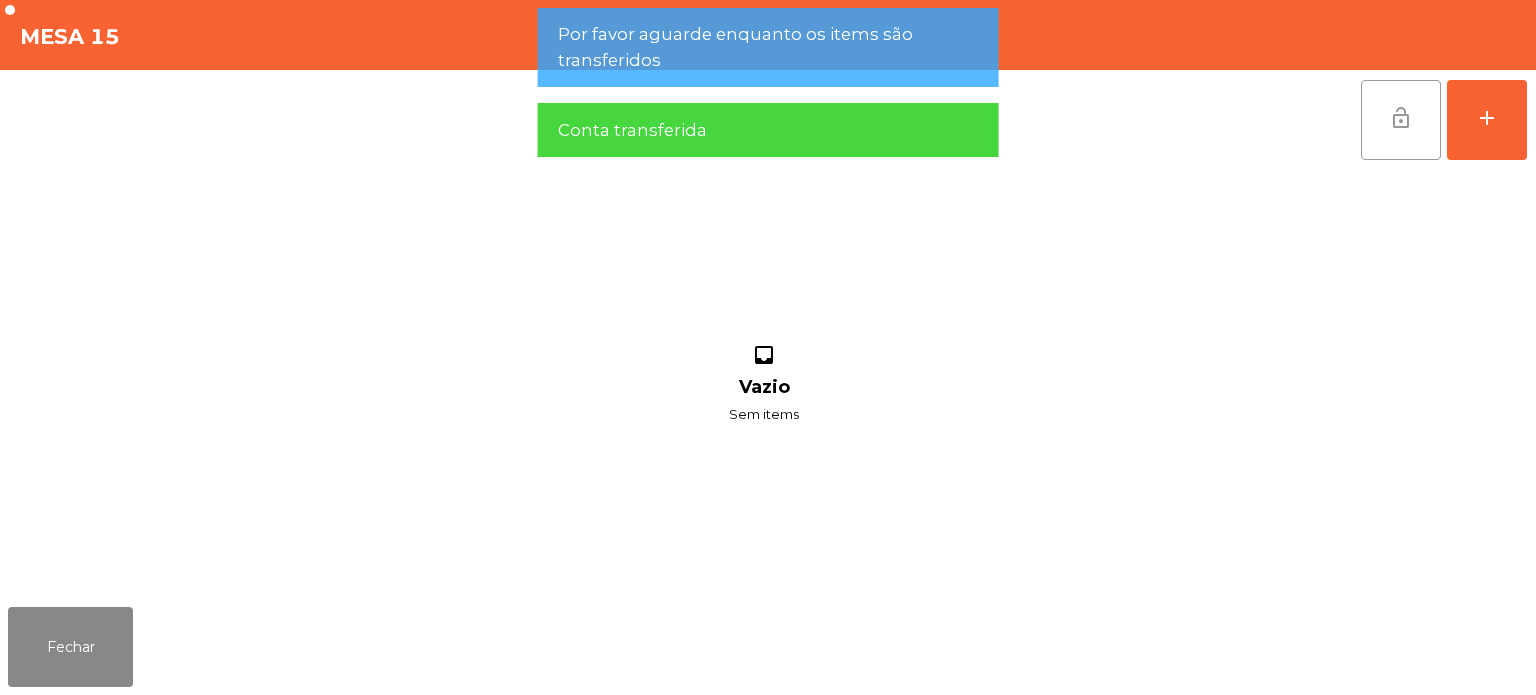 click on "lock_open" 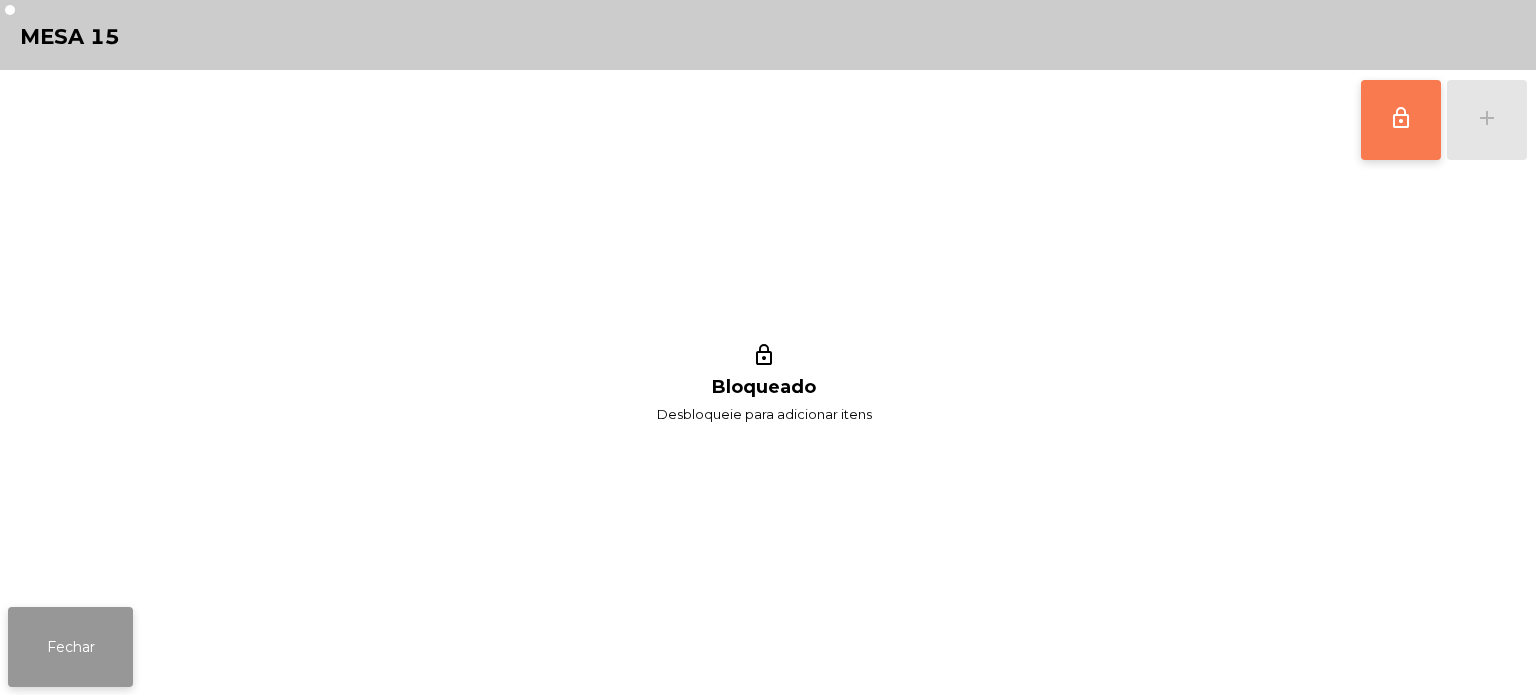 click on "Fechar" 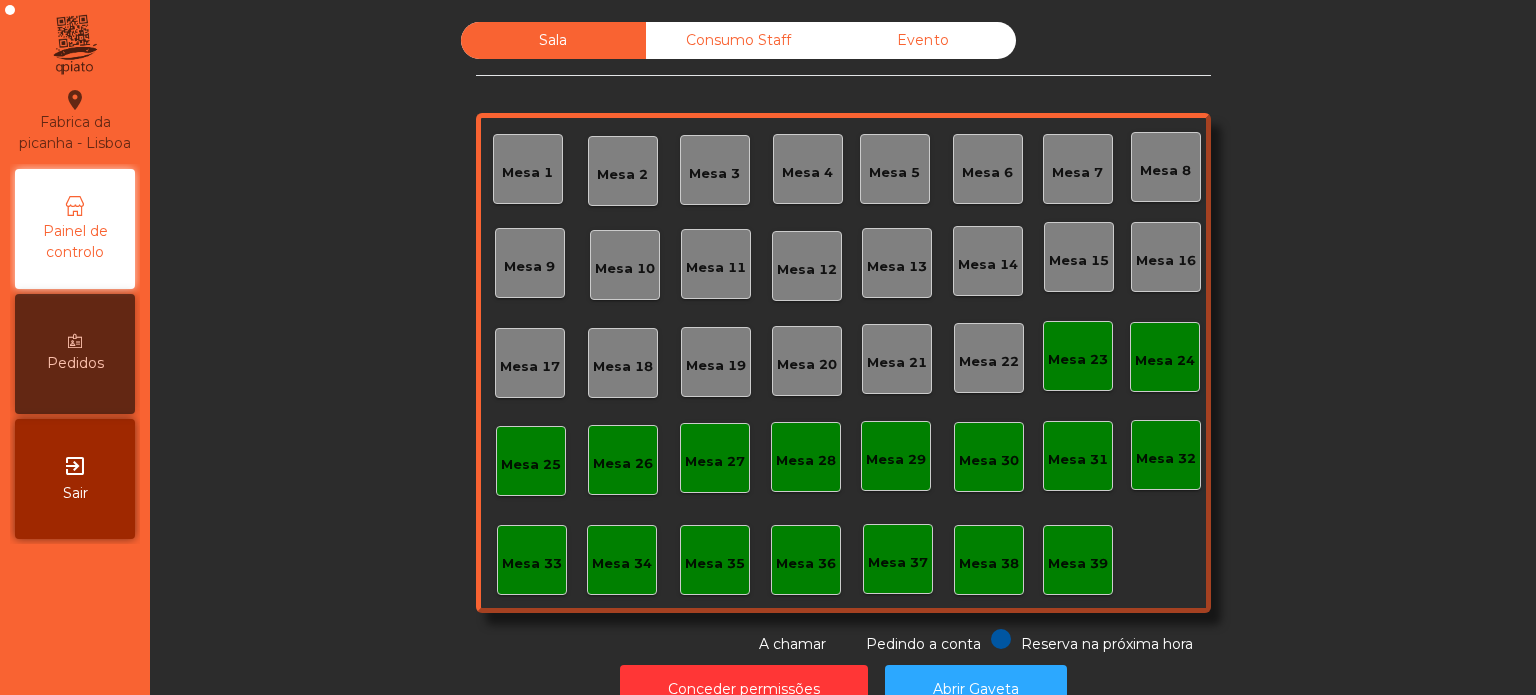 scroll, scrollTop: 0, scrollLeft: 0, axis: both 